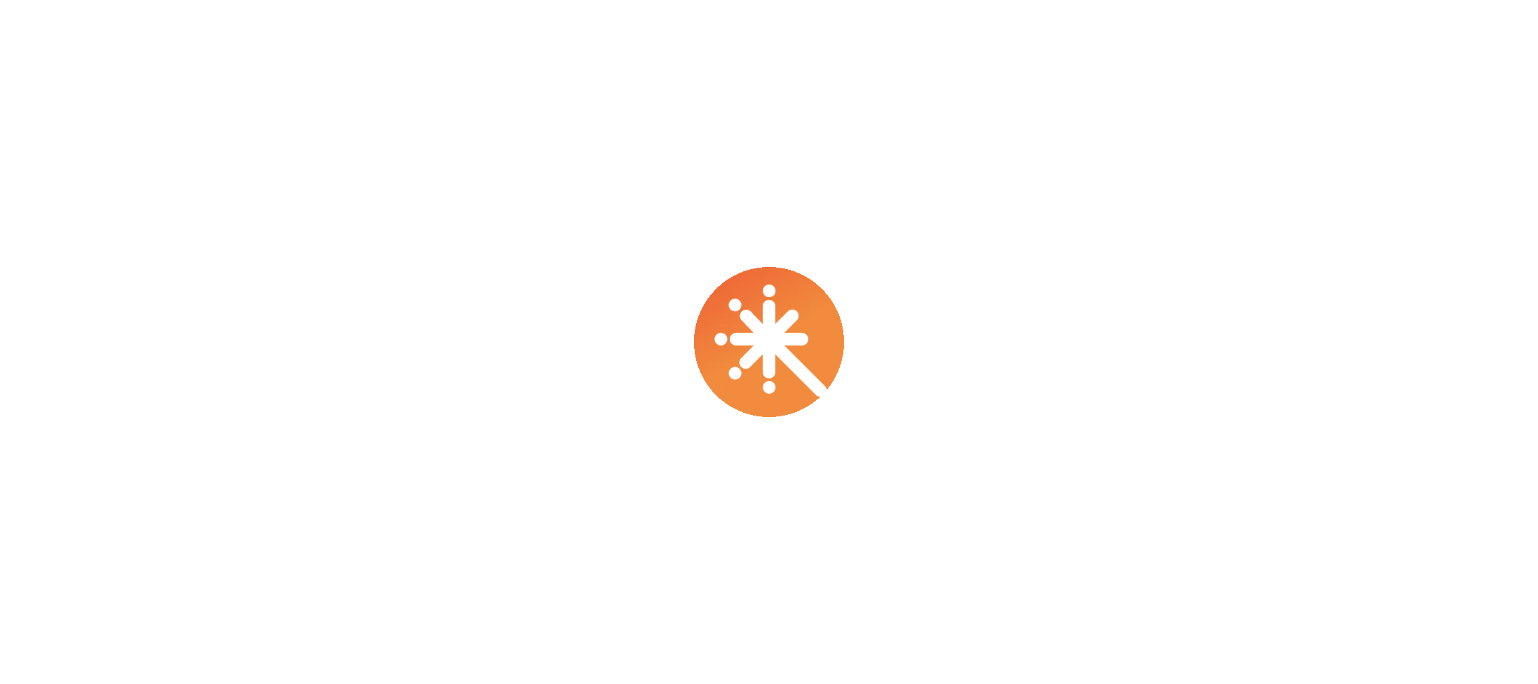 scroll, scrollTop: 0, scrollLeft: 0, axis: both 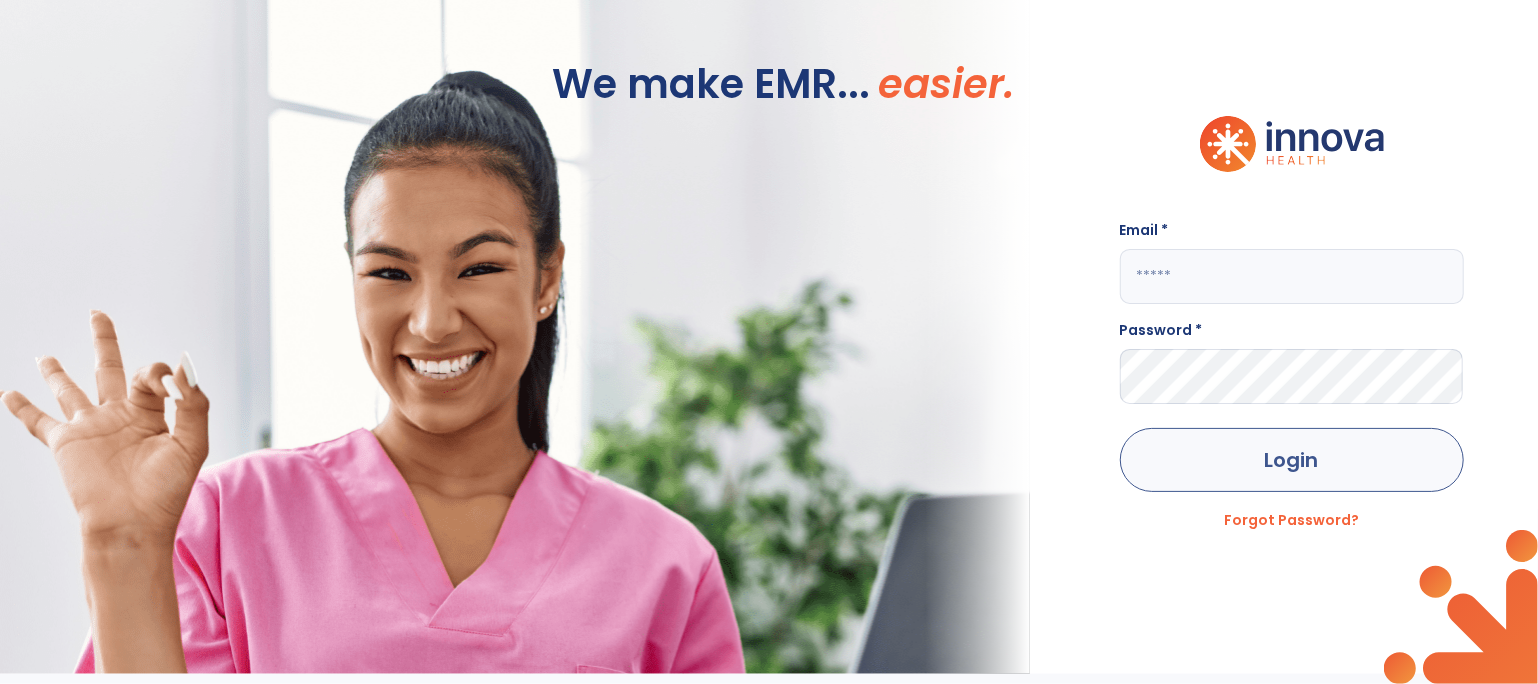 type on "**********" 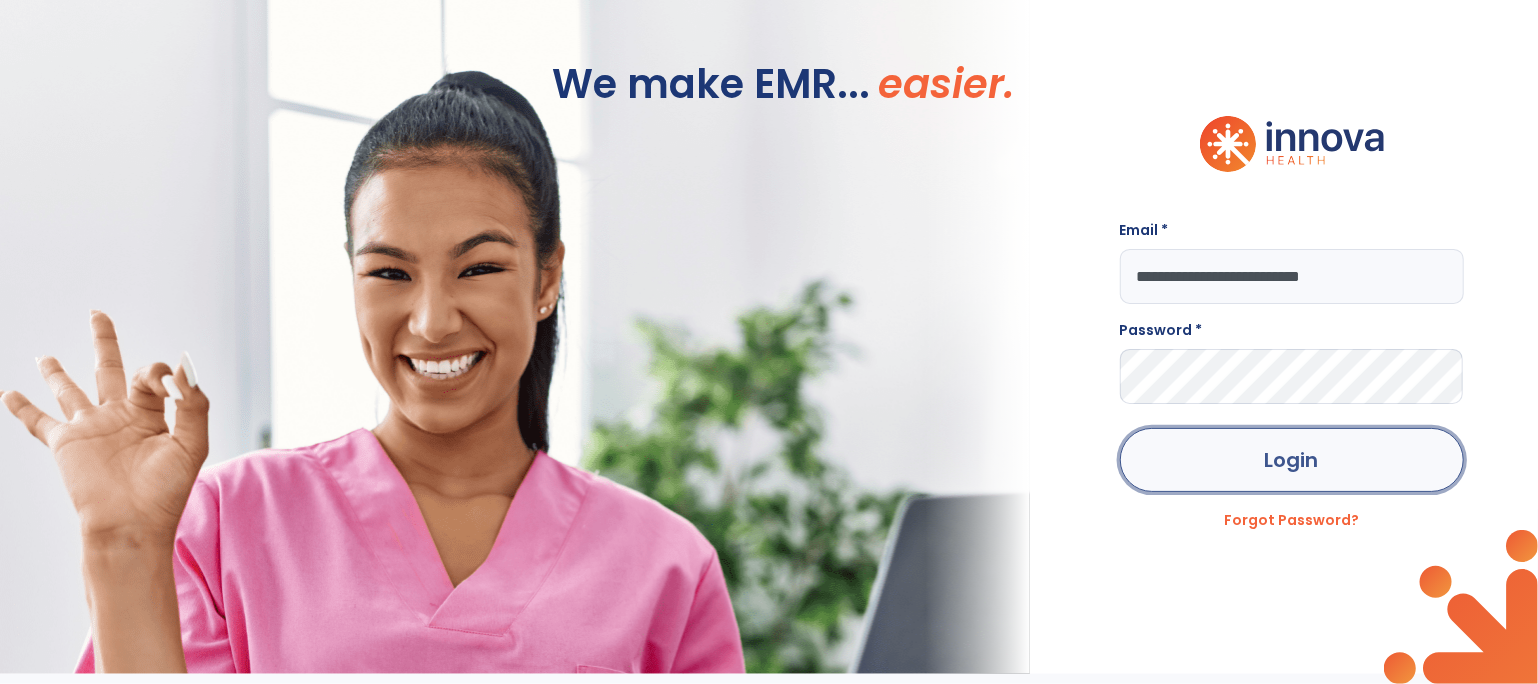 click on "Login" 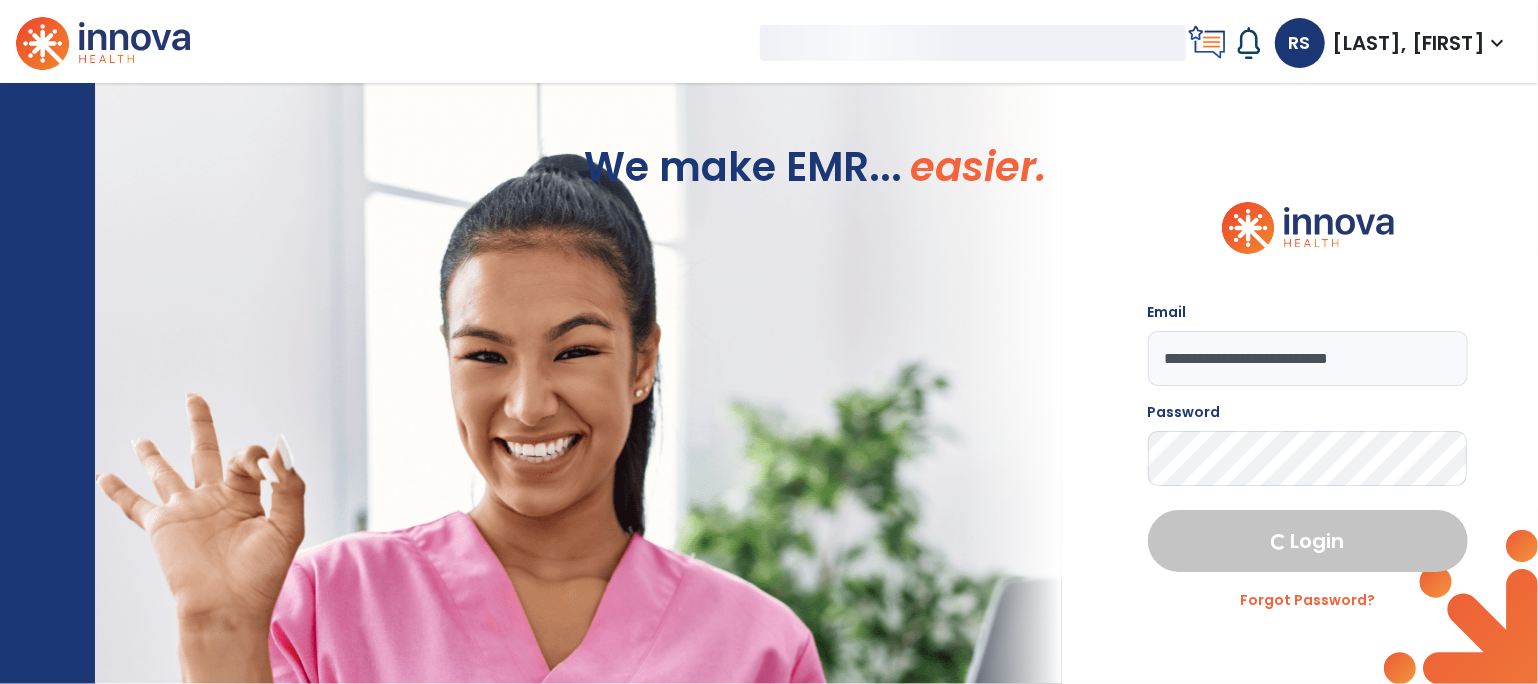 select on "****" 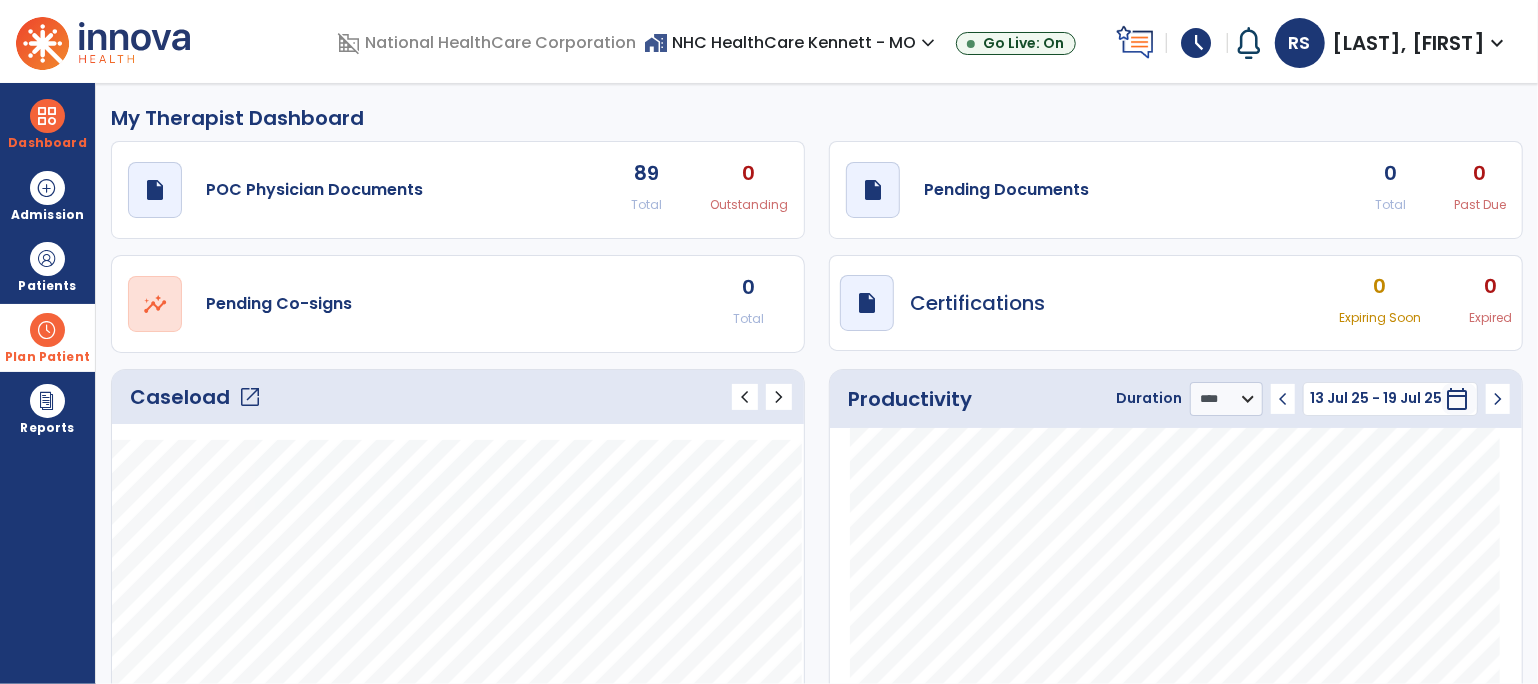 click at bounding box center [47, 330] 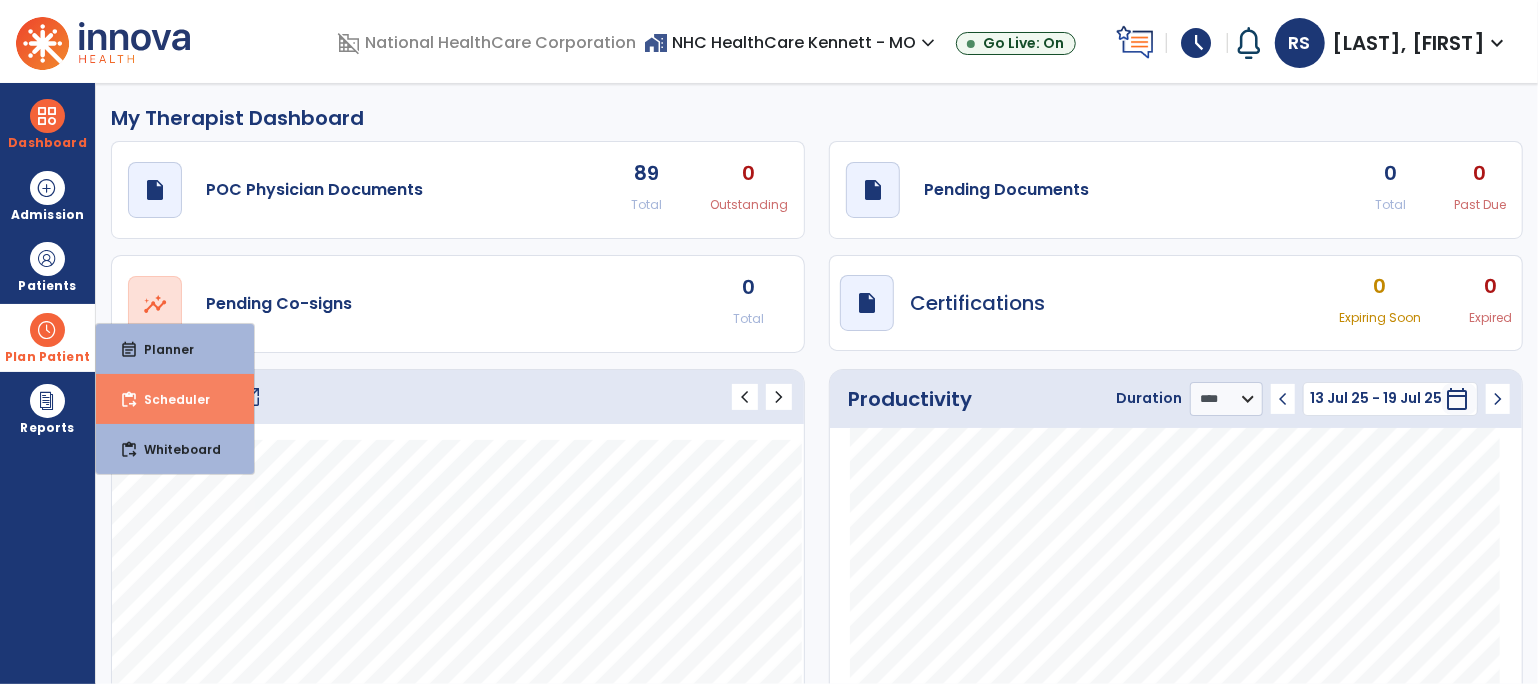click on "content_paste_go  Scheduler" at bounding box center [175, 399] 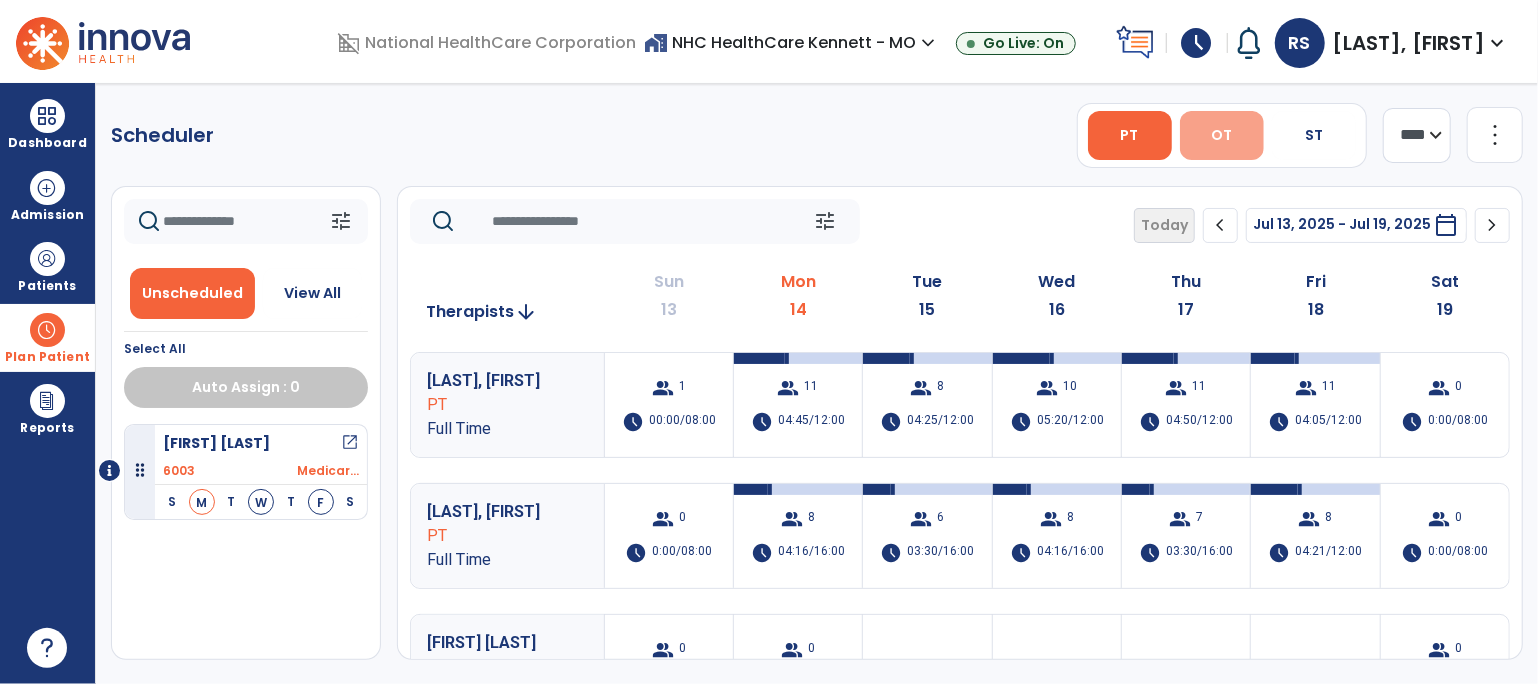 click on "OT" at bounding box center [1221, 135] 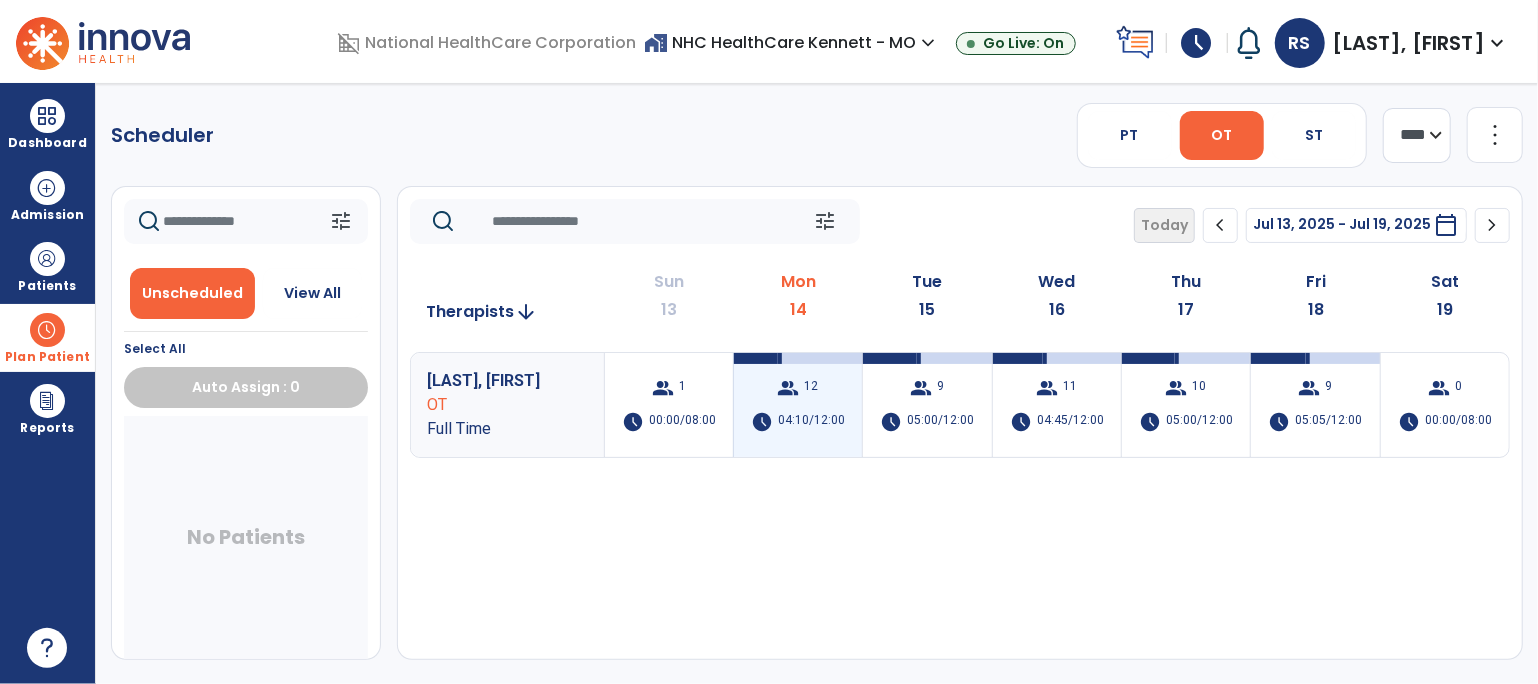 click on "group  12" at bounding box center (798, 388) 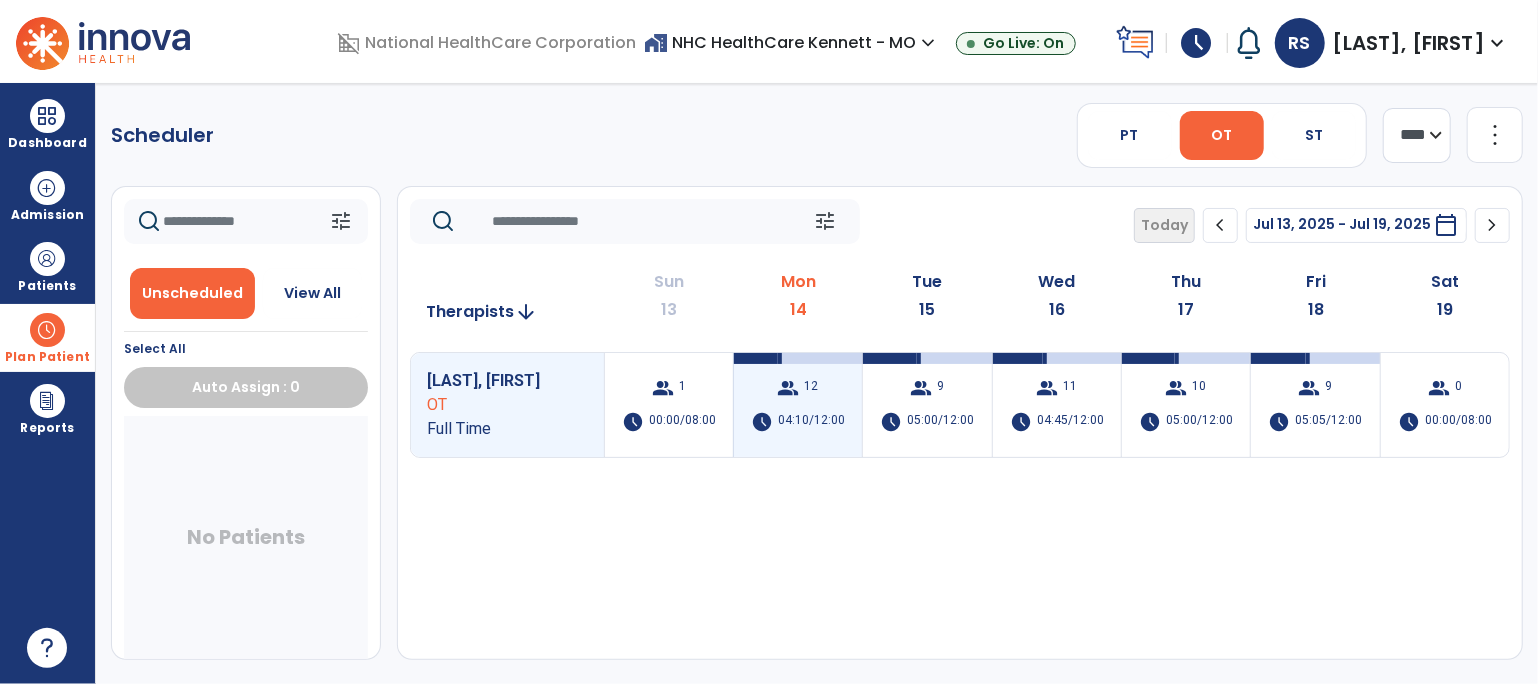 click on "group  12" at bounding box center (798, 388) 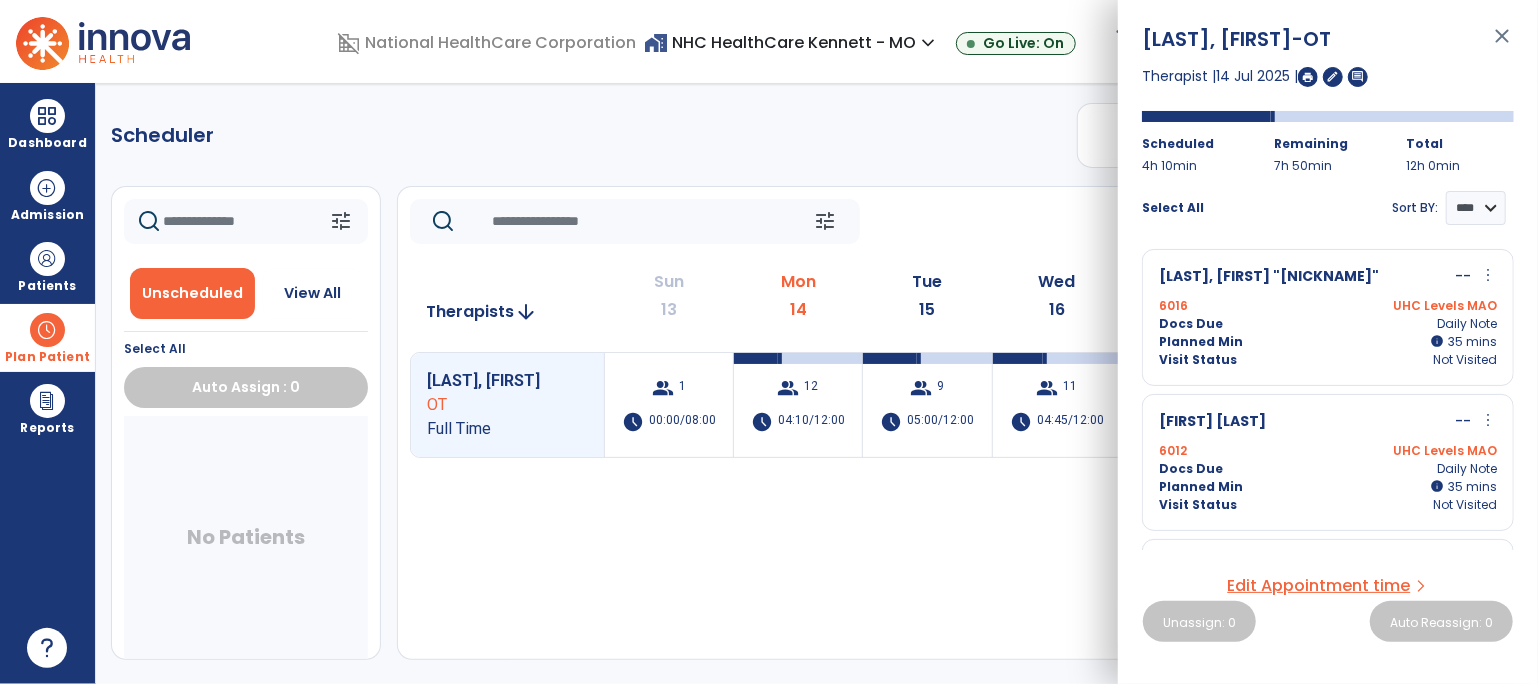 click at bounding box center [1308, 77] 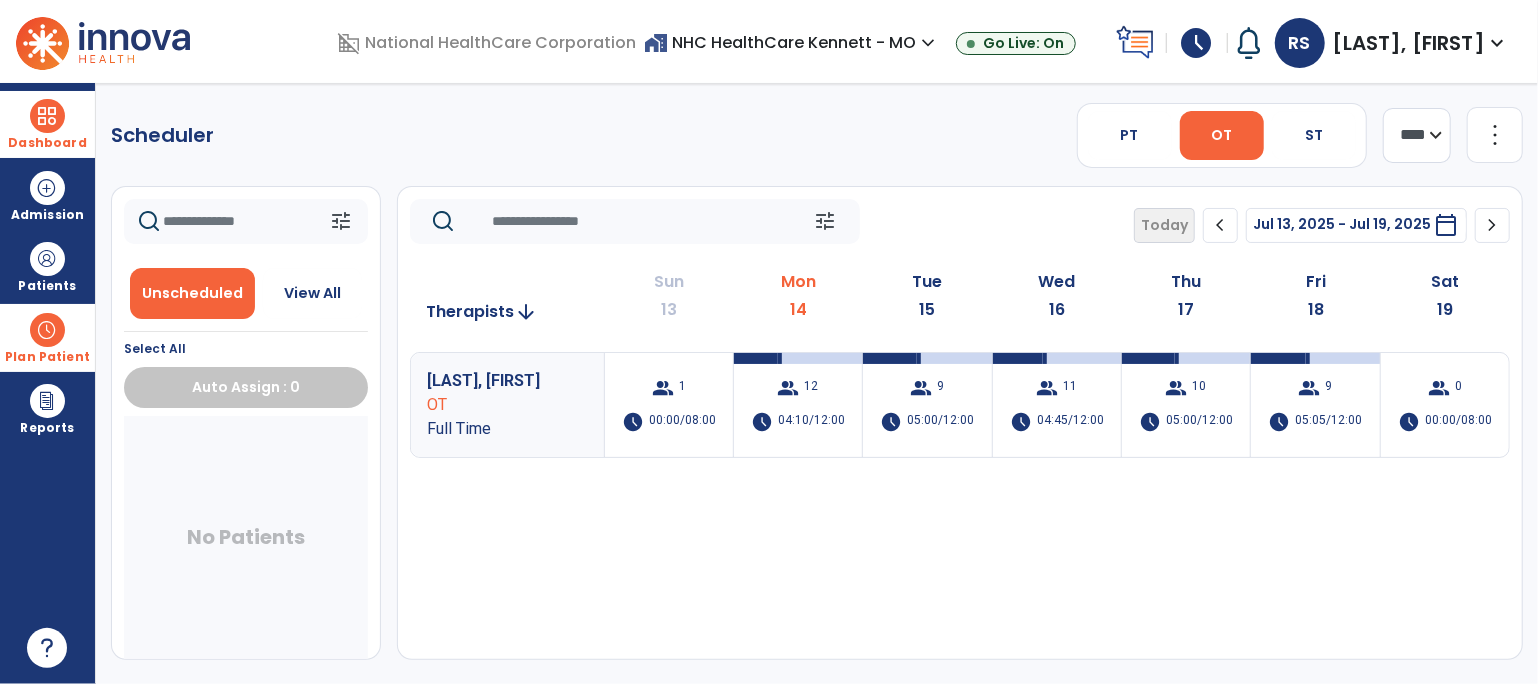 click at bounding box center (47, 116) 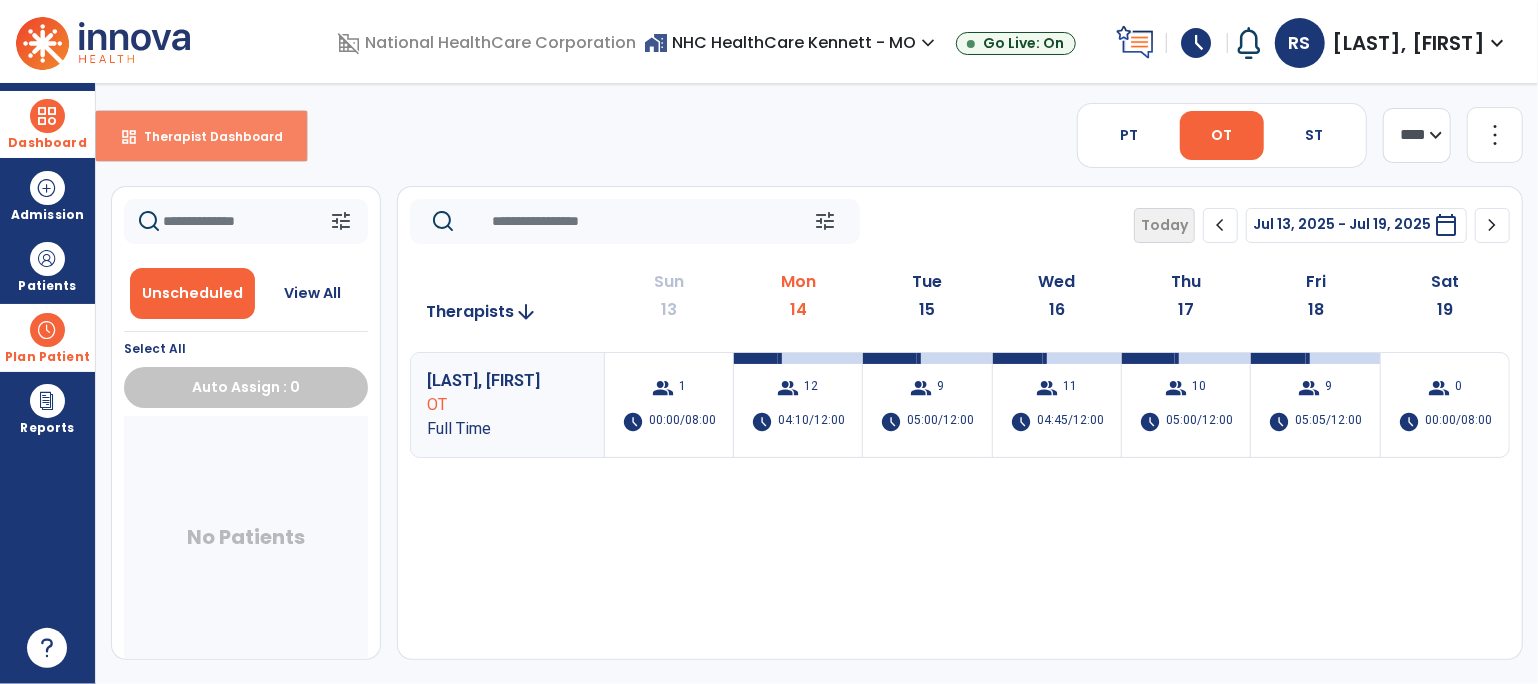 click on "dashboard  Therapist Dashboard" at bounding box center (201, 136) 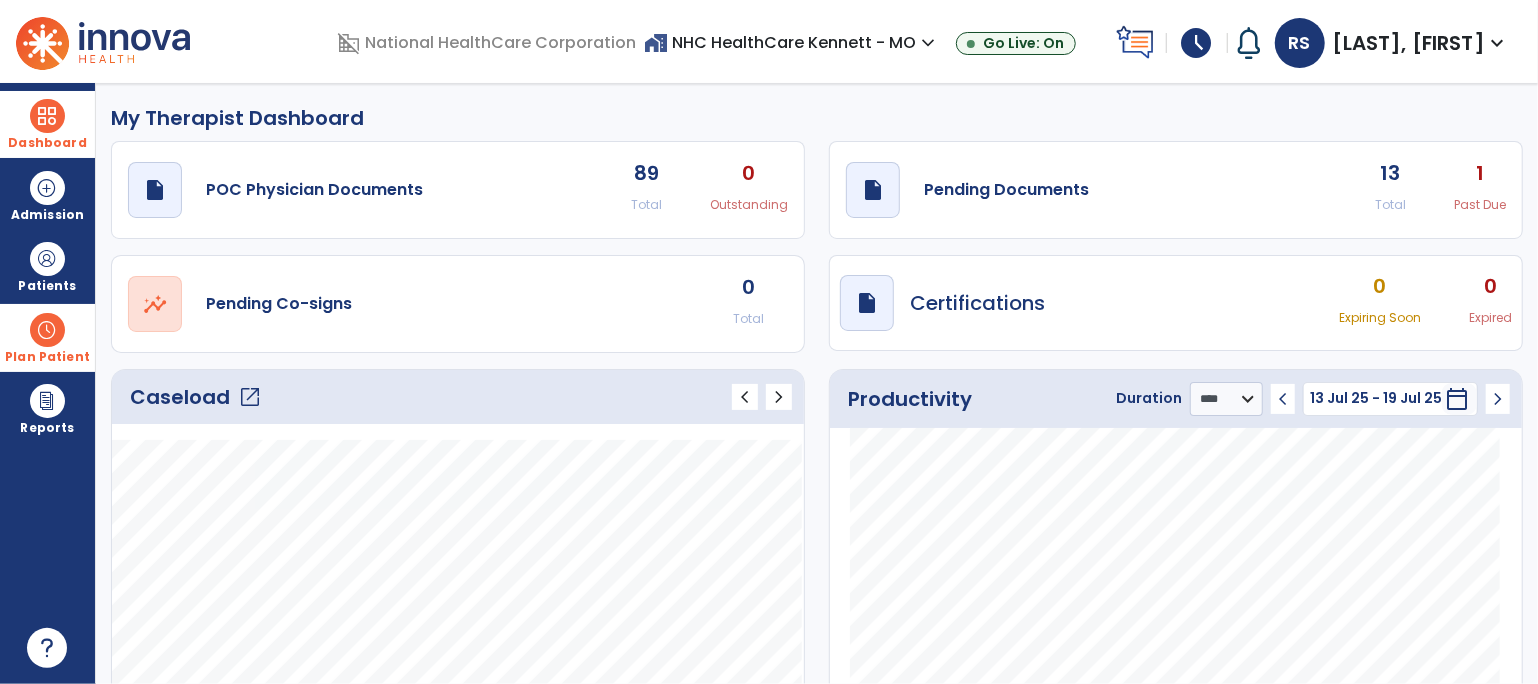 click on "Caseload   open_in_new" 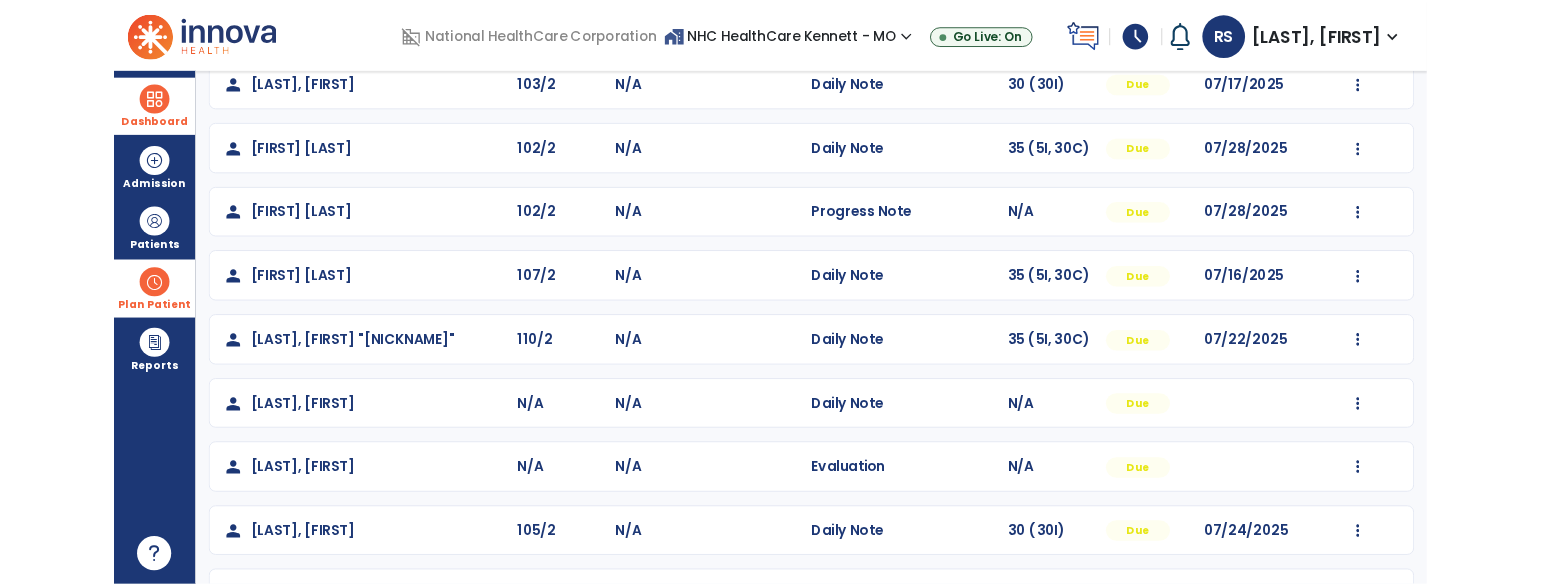 scroll, scrollTop: 0, scrollLeft: 0, axis: both 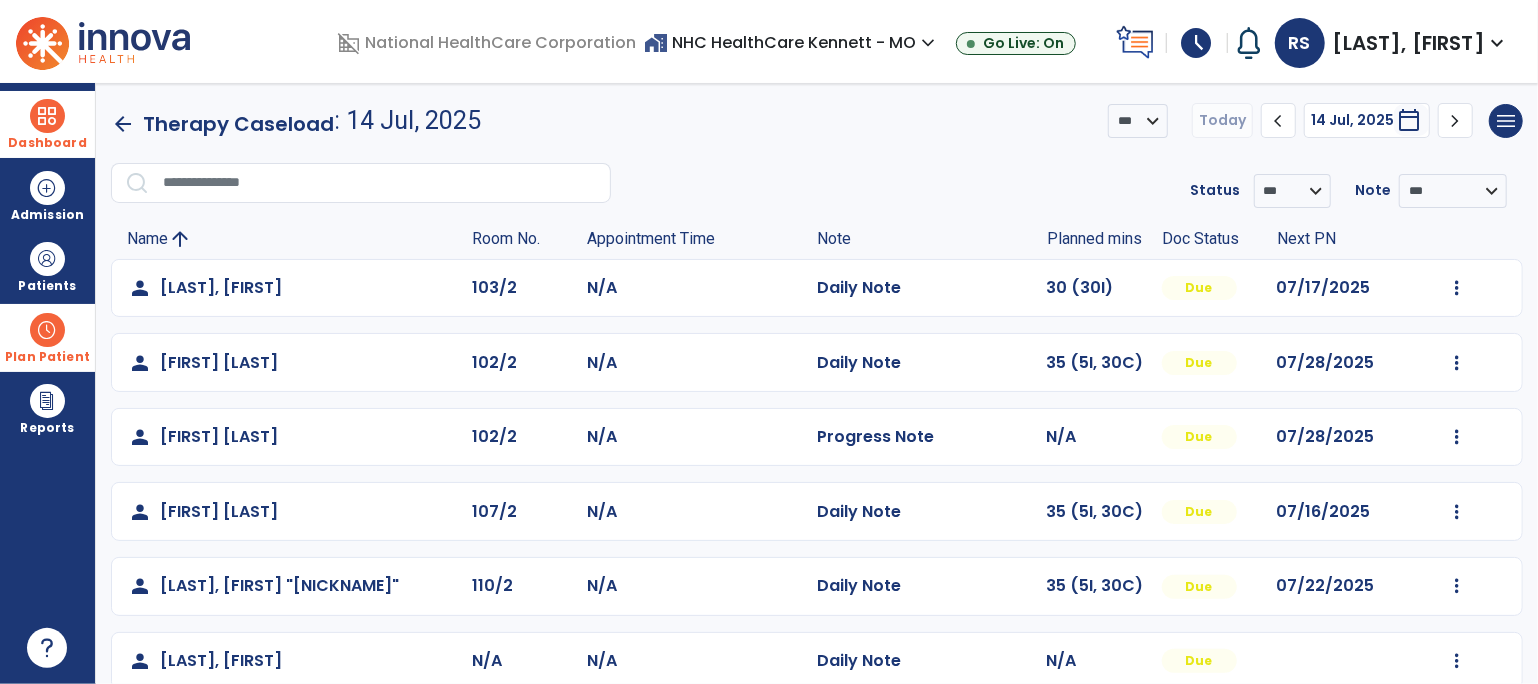 click at bounding box center (47, 330) 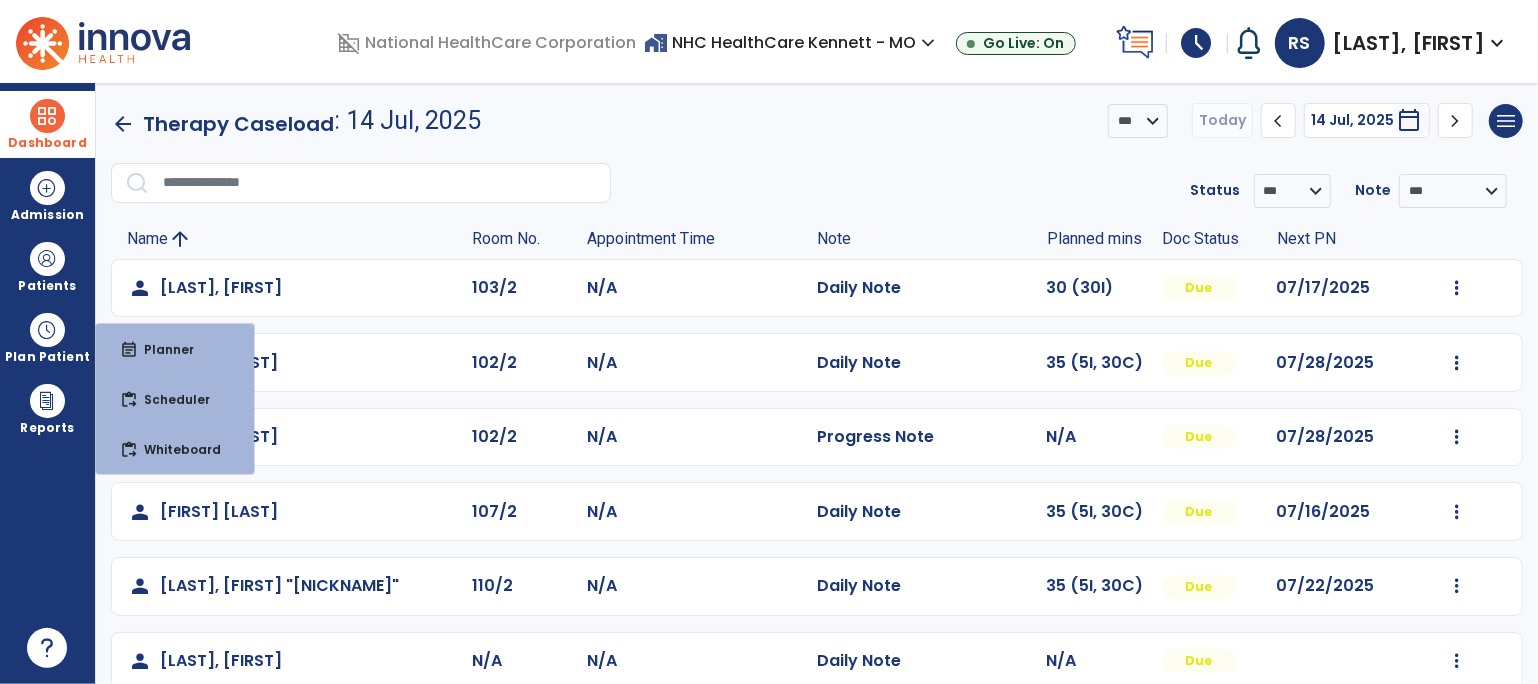click on "schedule" at bounding box center [1197, 43] 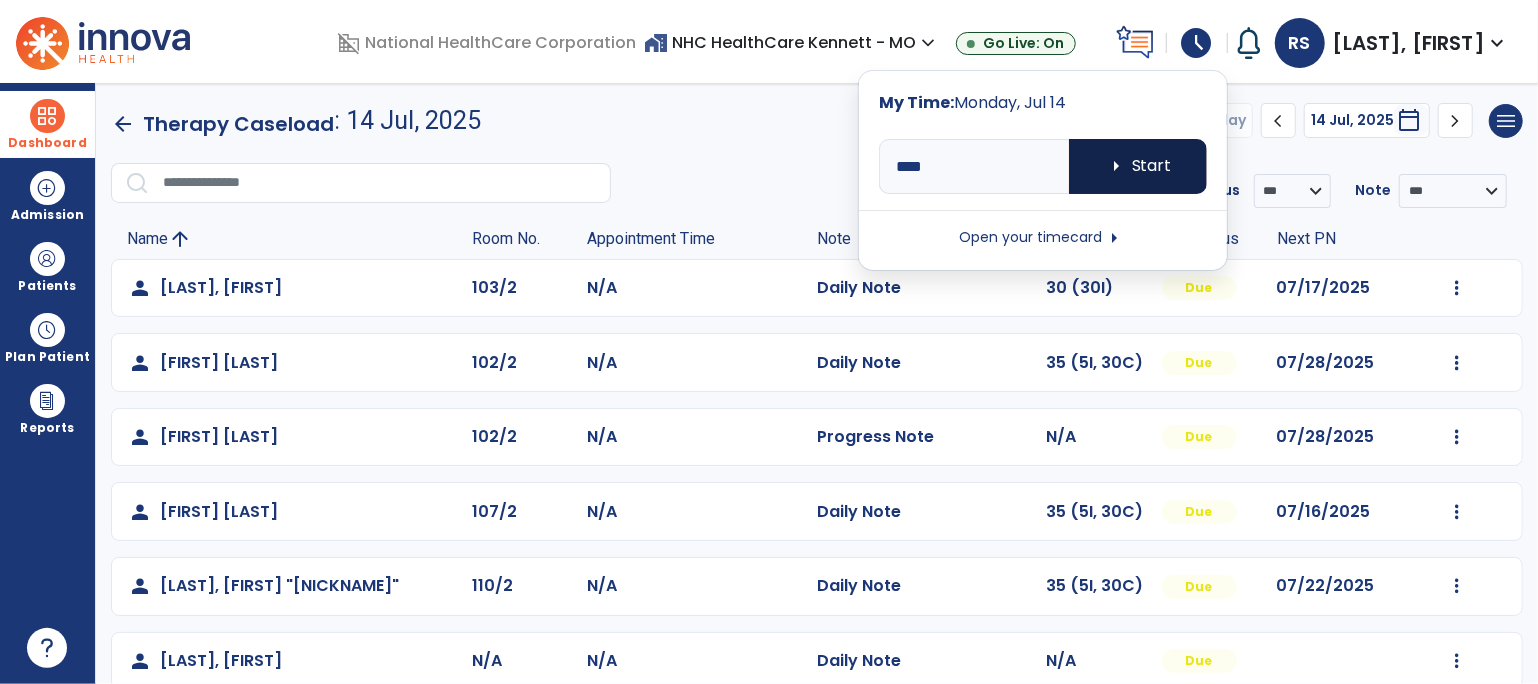 click on "arrow_right  Start" at bounding box center [1138, 166] 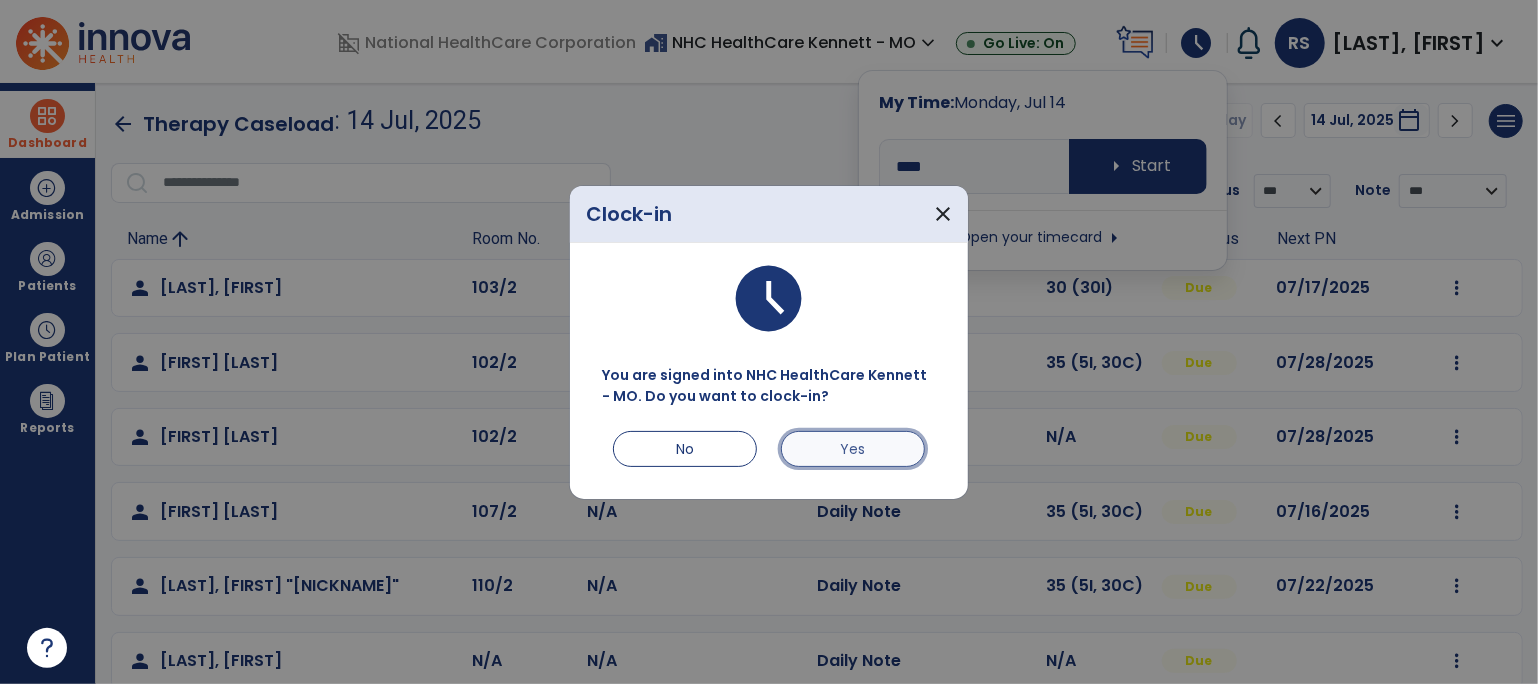 click on "Yes" at bounding box center (853, 449) 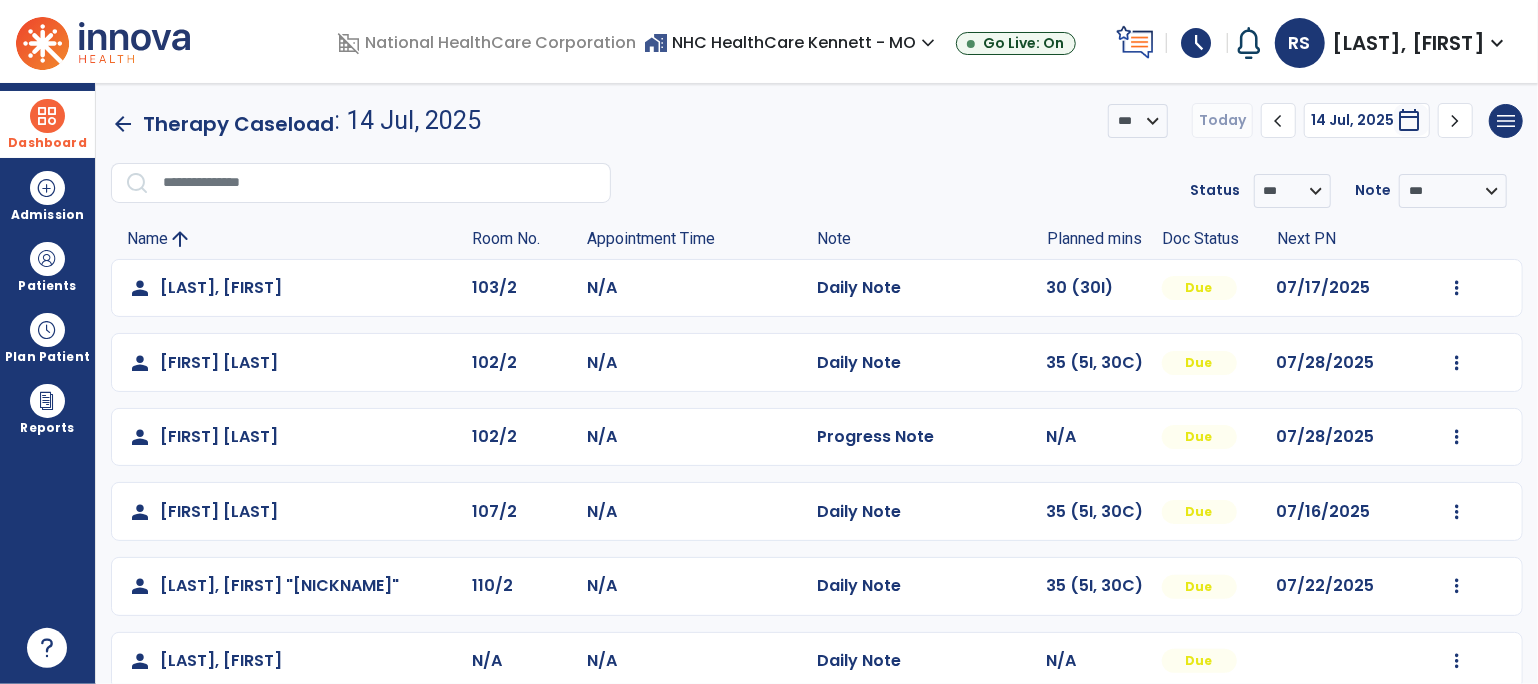 click on "person   Greaney, Linda  102/2 N/A  Progress Note   N/A  Due 07/28/2025  Mark Visit As Complete   Reset Note   Open Document   G + C Mins" 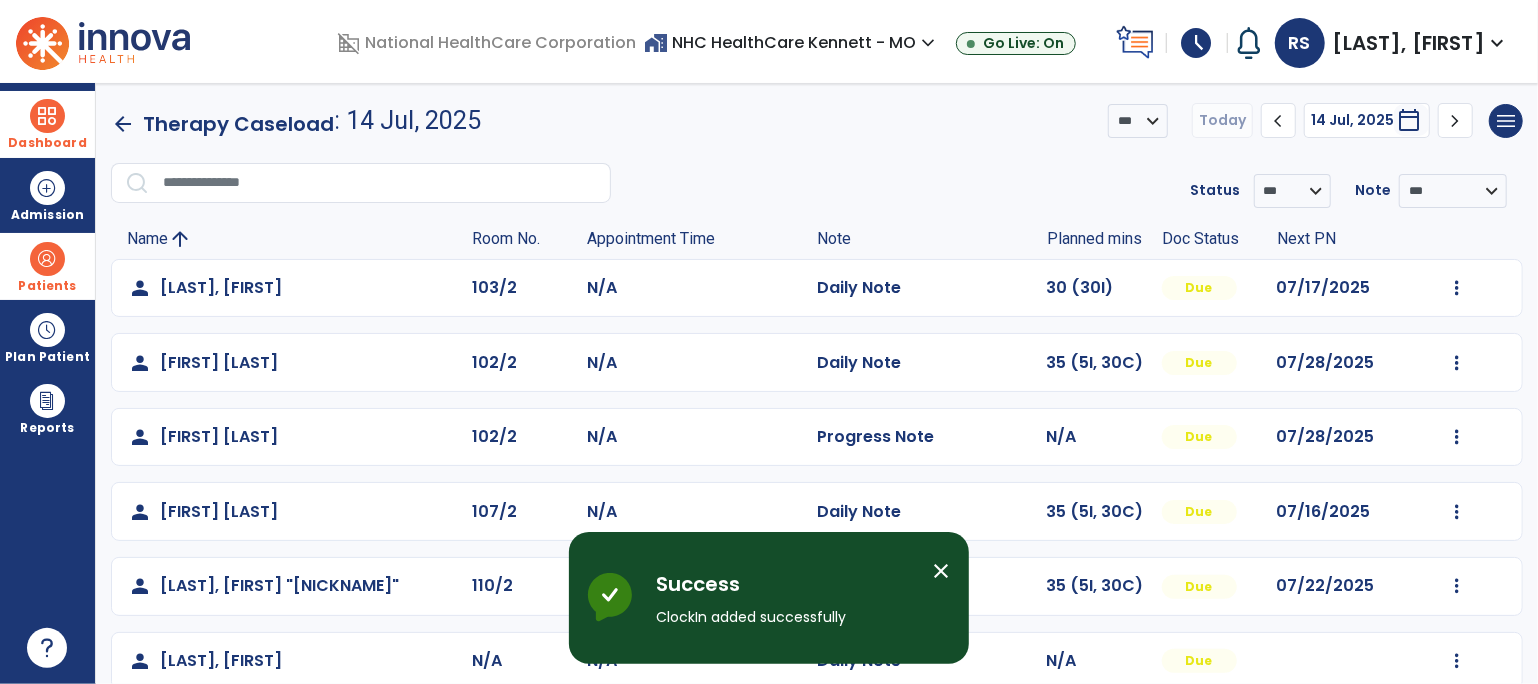 click on "Patients" at bounding box center [47, 266] 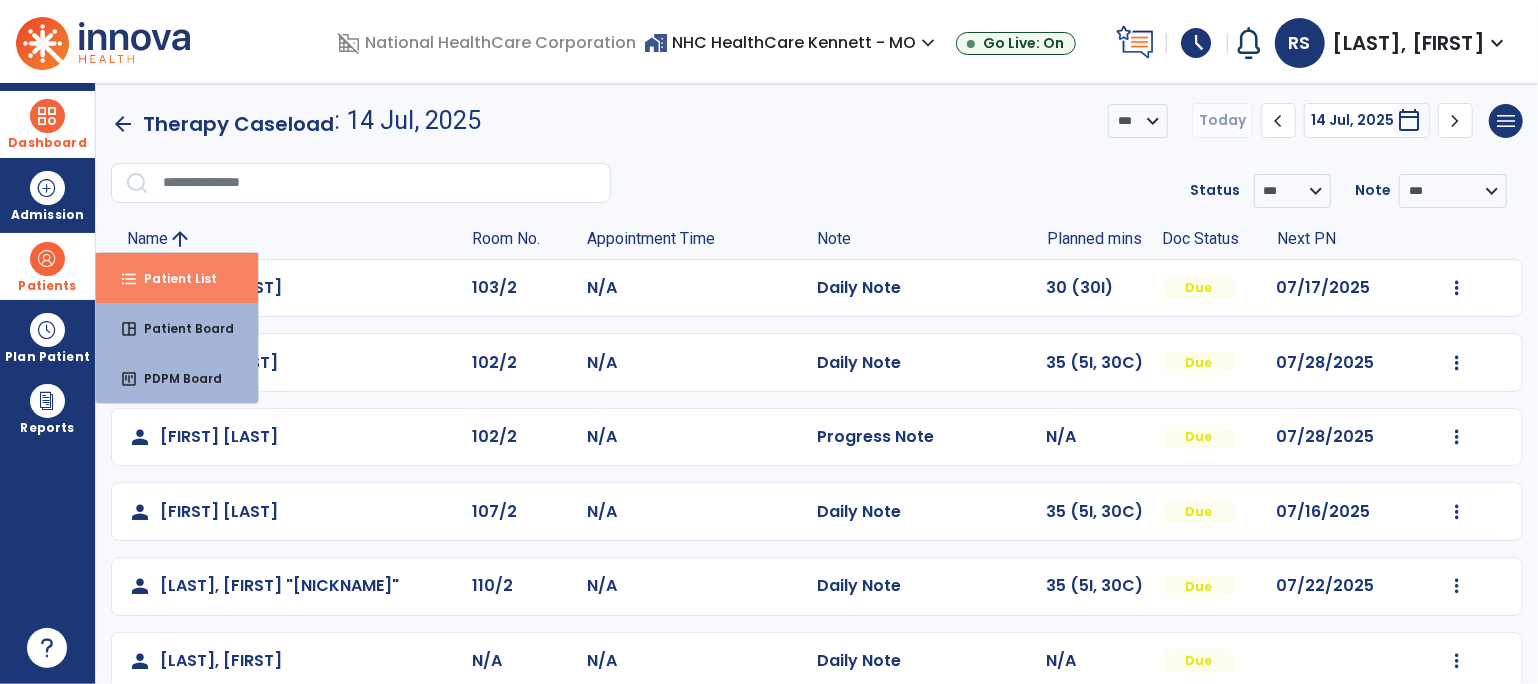 click on "Patient List" at bounding box center [172, 278] 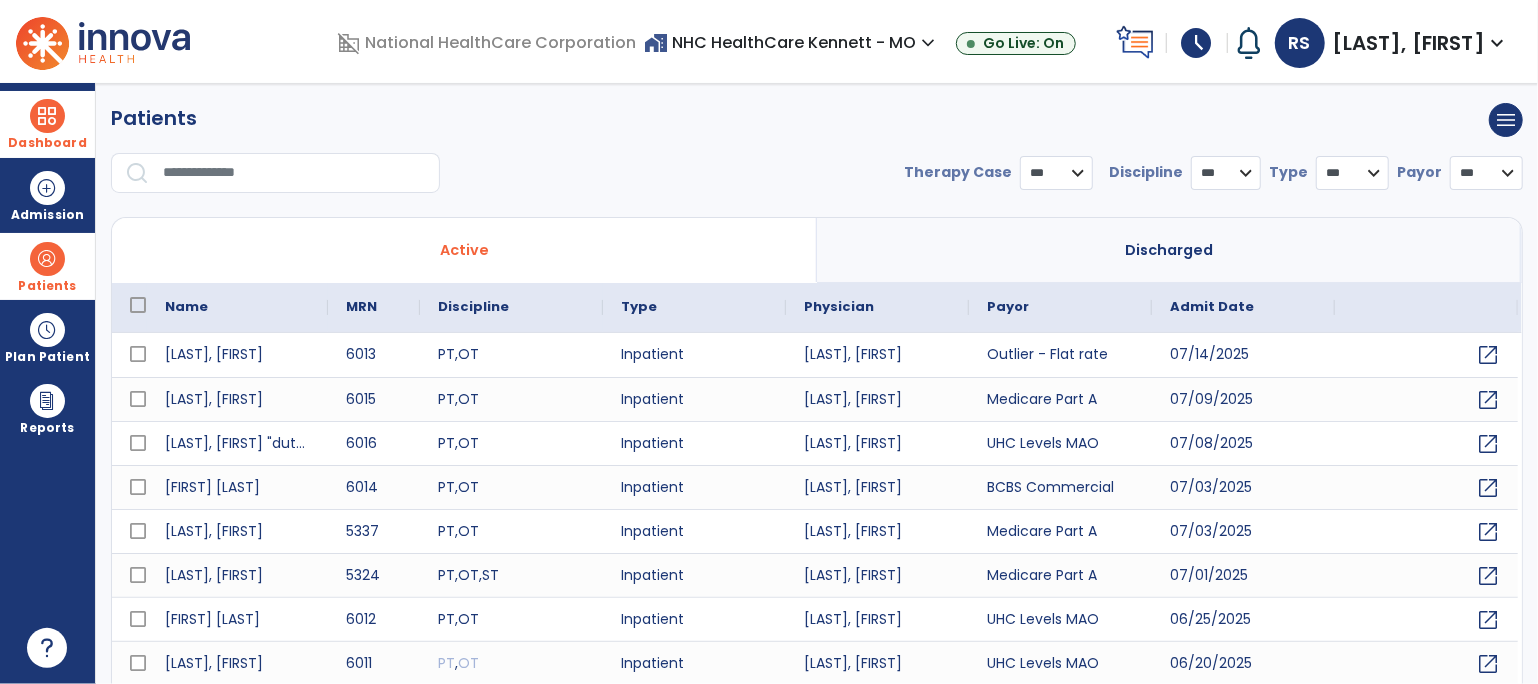 select on "***" 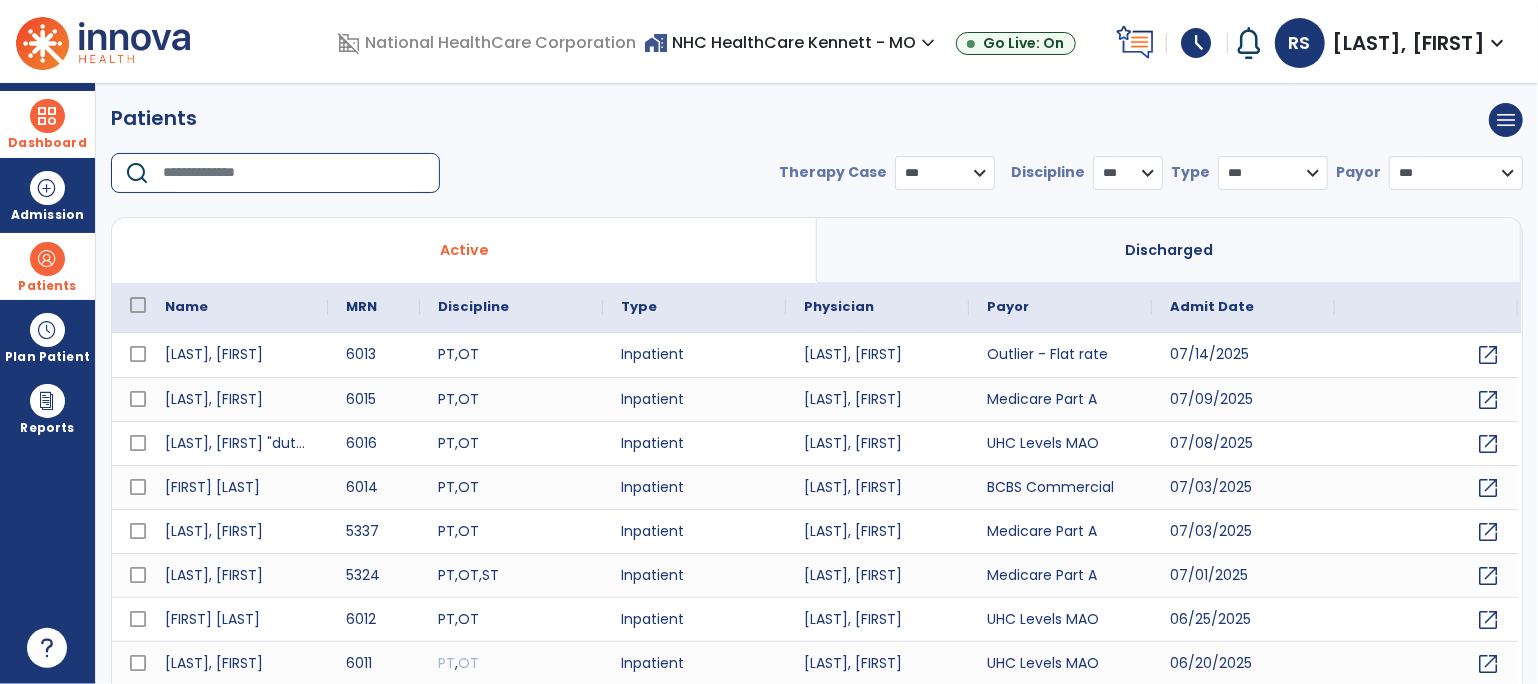 click at bounding box center (294, 173) 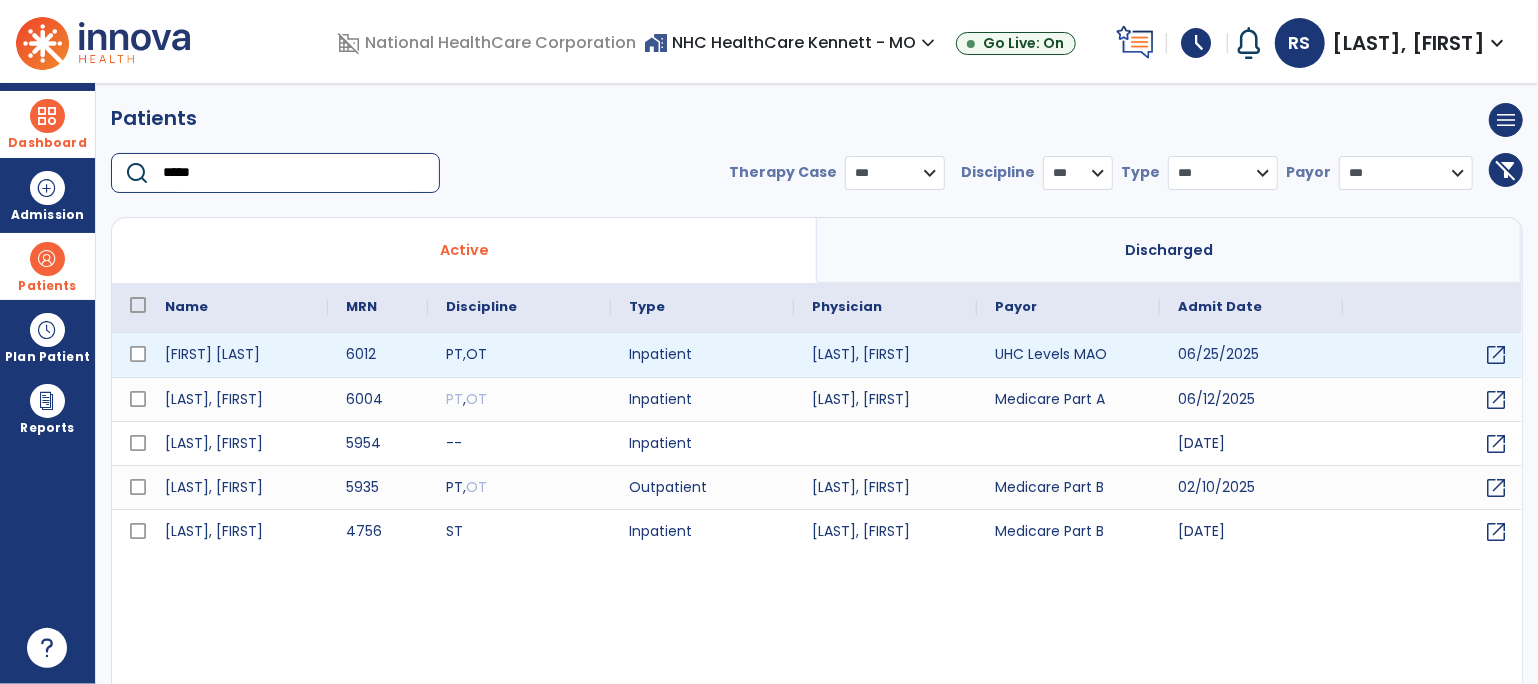 type on "*****" 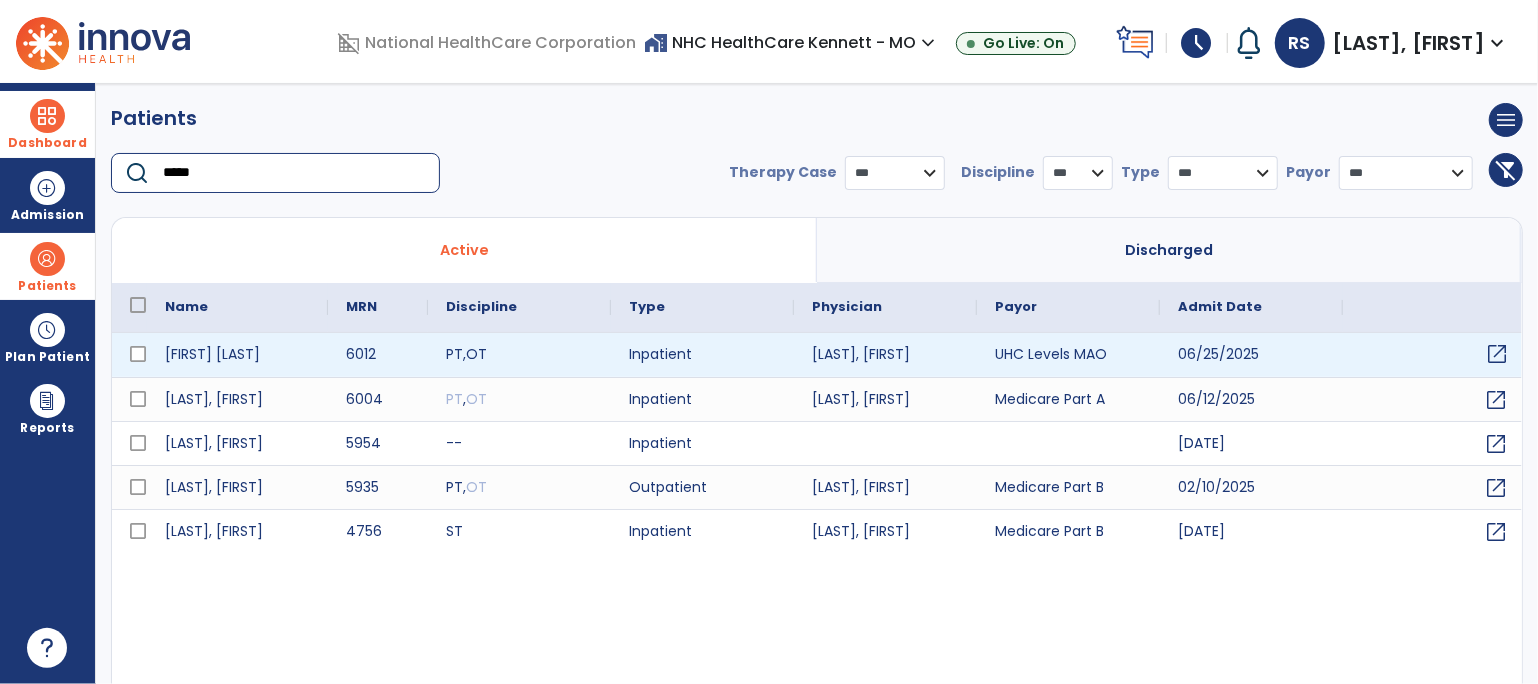 click on "open_in_new" at bounding box center [1497, 354] 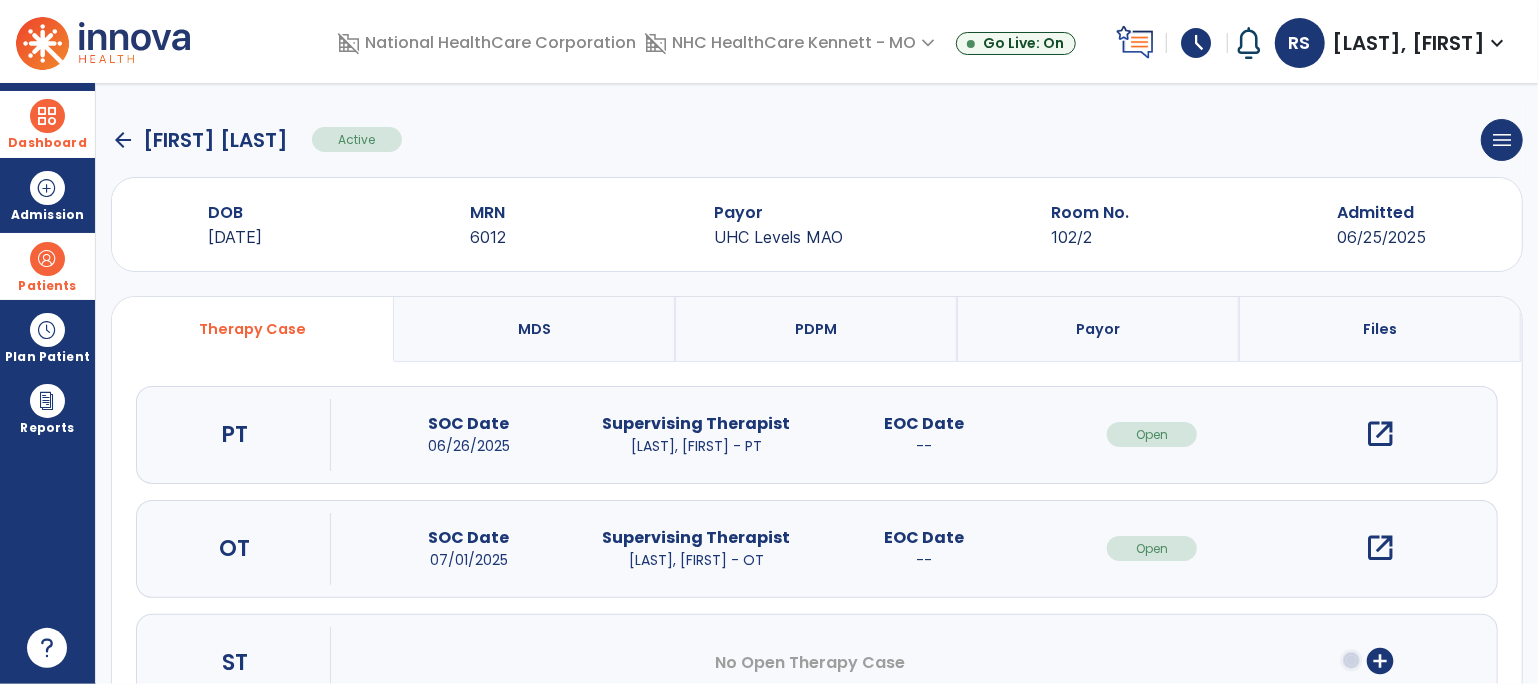 click on "open_in_new" at bounding box center (1380, 548) 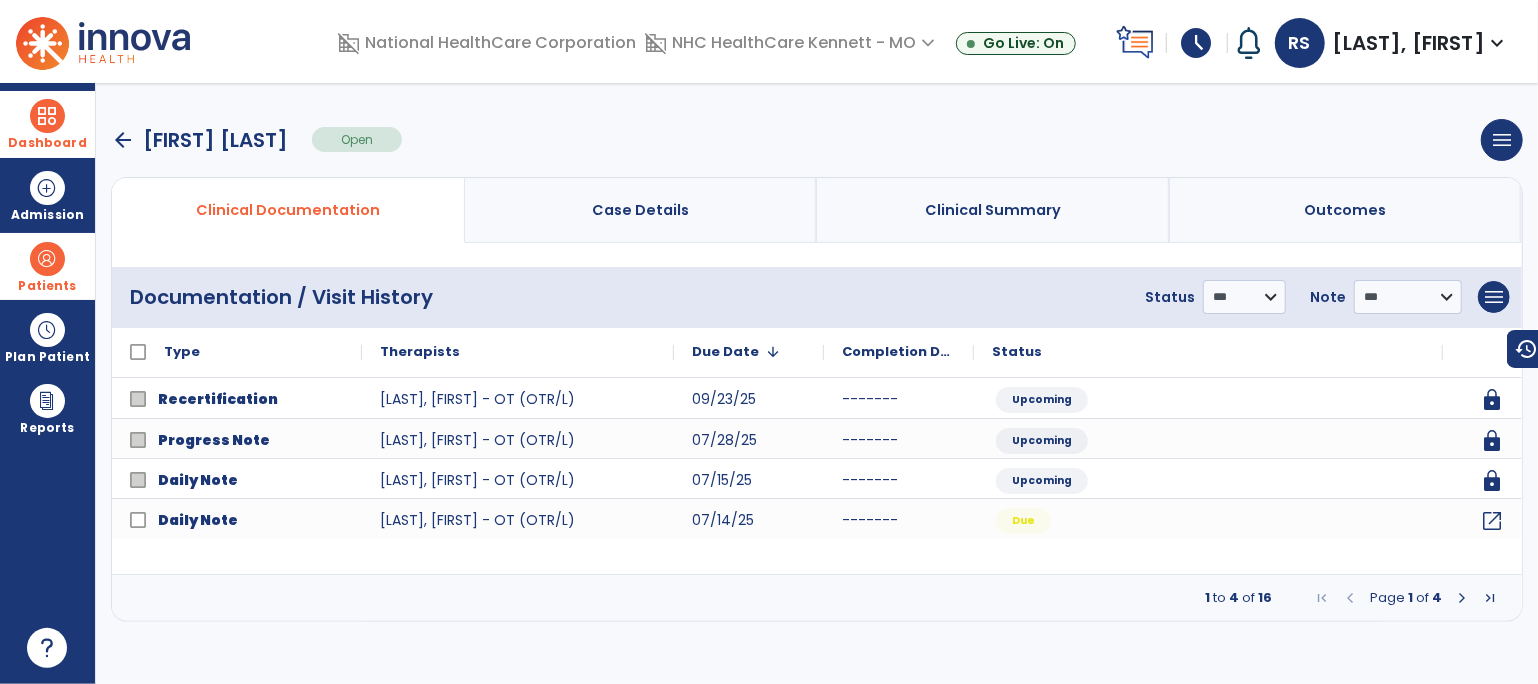 click on "1
to
4
of
16
Page
1
of
4" at bounding box center [817, 598] 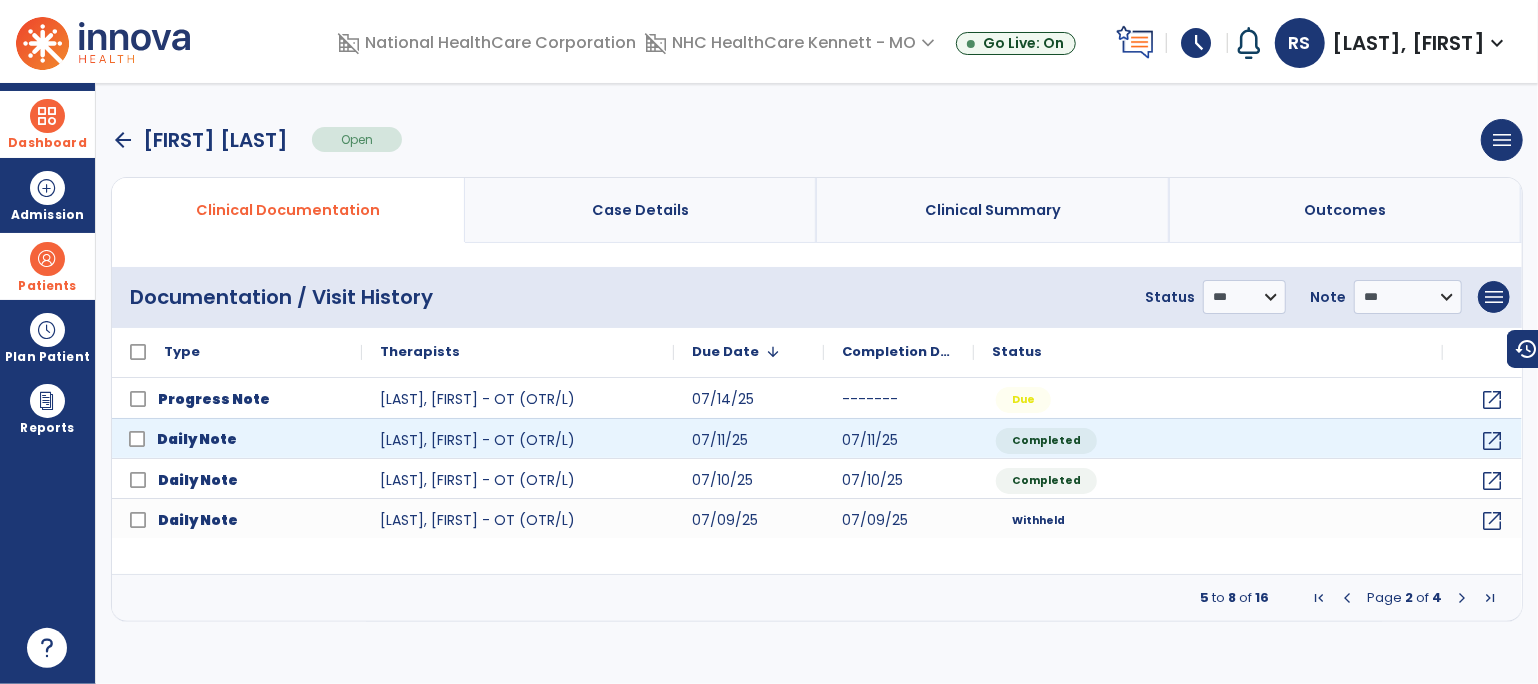 click on "Daily Note" 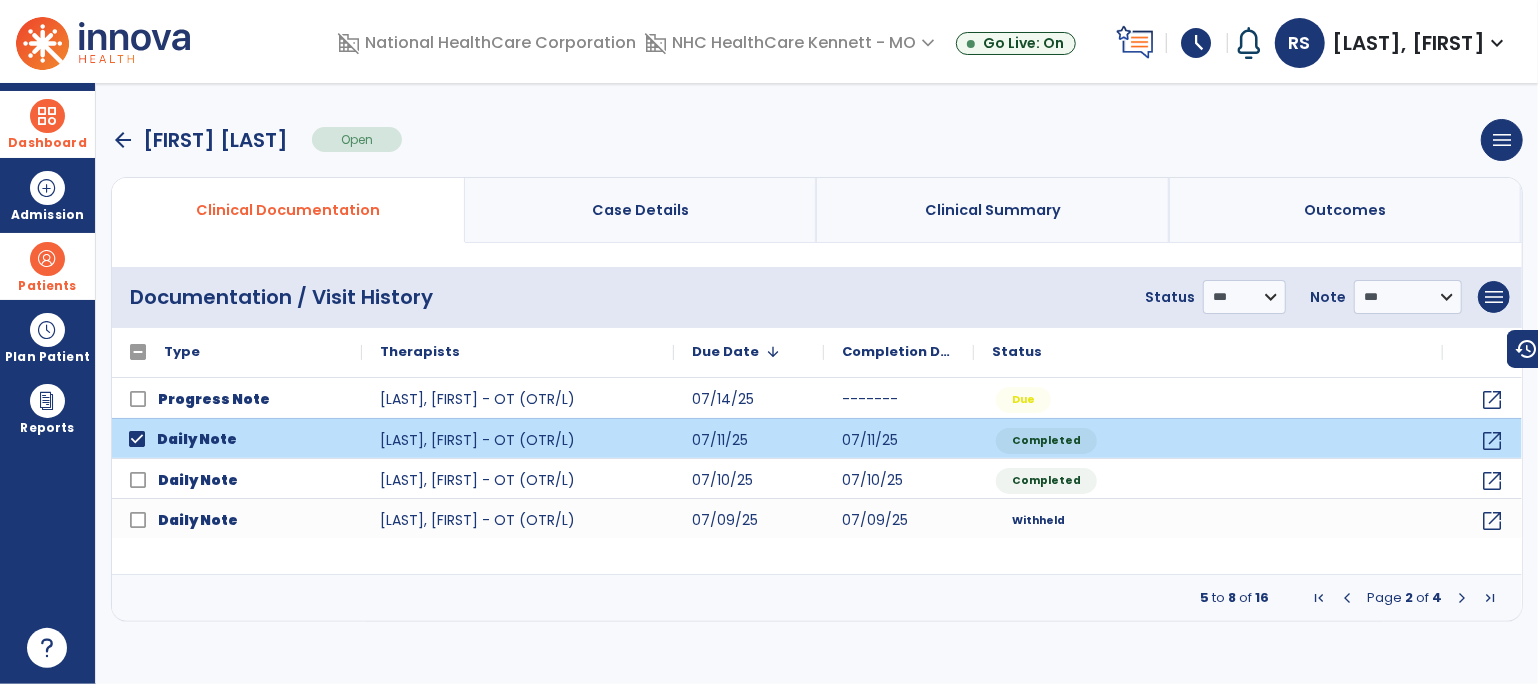 click at bounding box center [1347, 598] 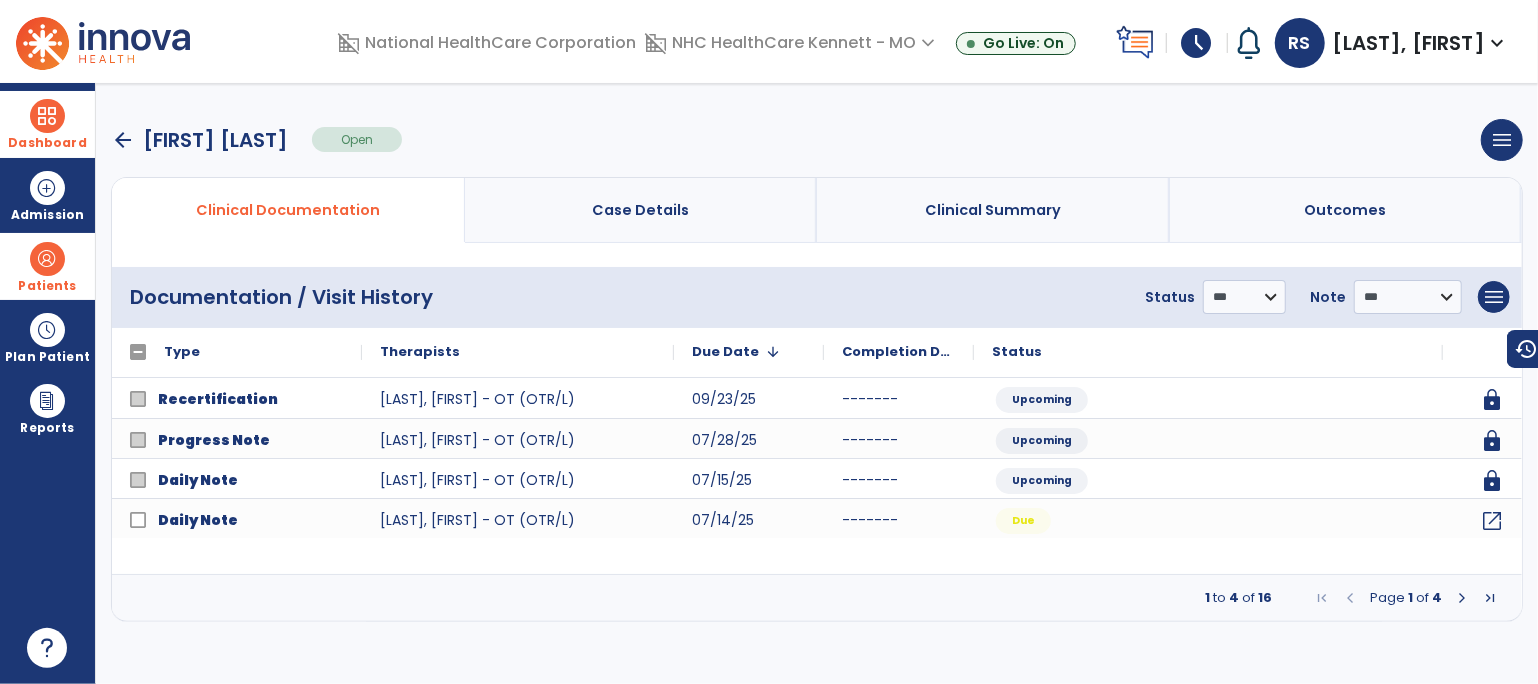 click at bounding box center [1462, 598] 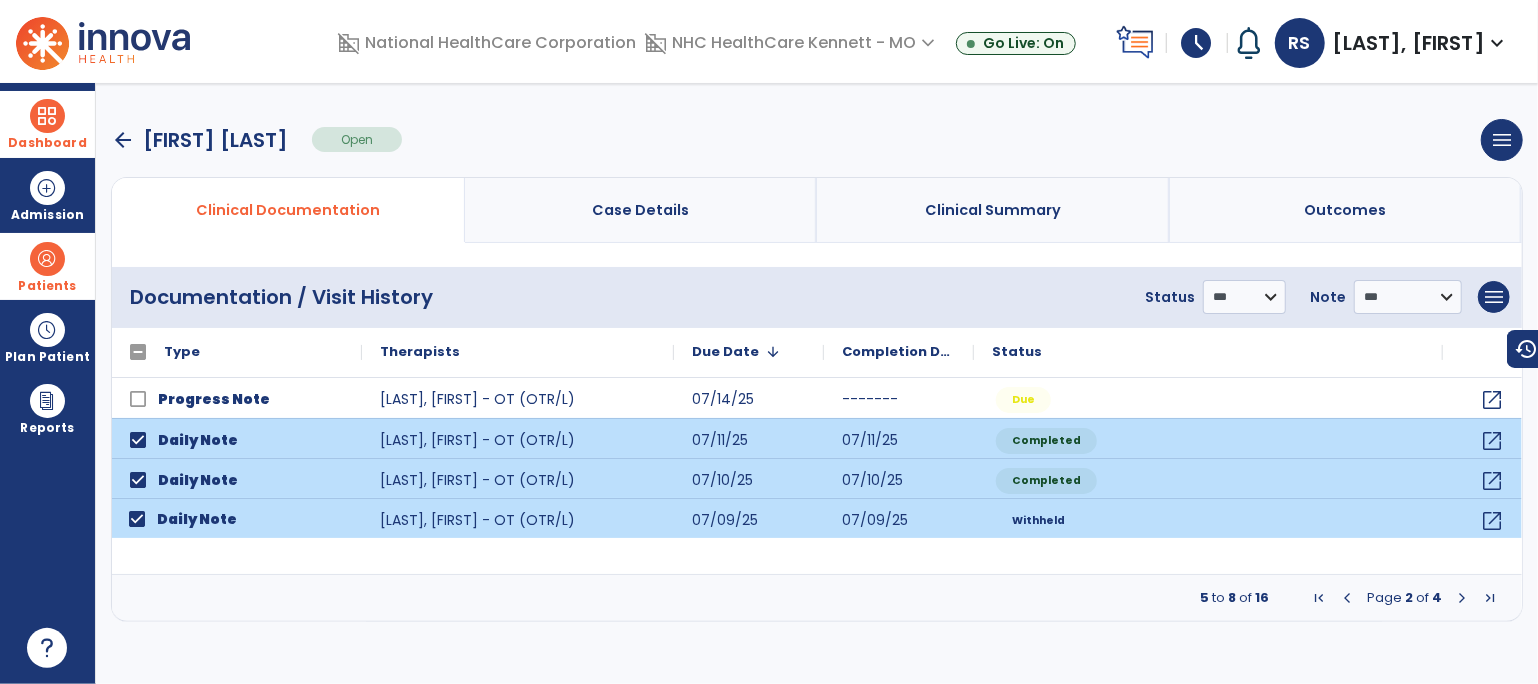 click at bounding box center (1462, 598) 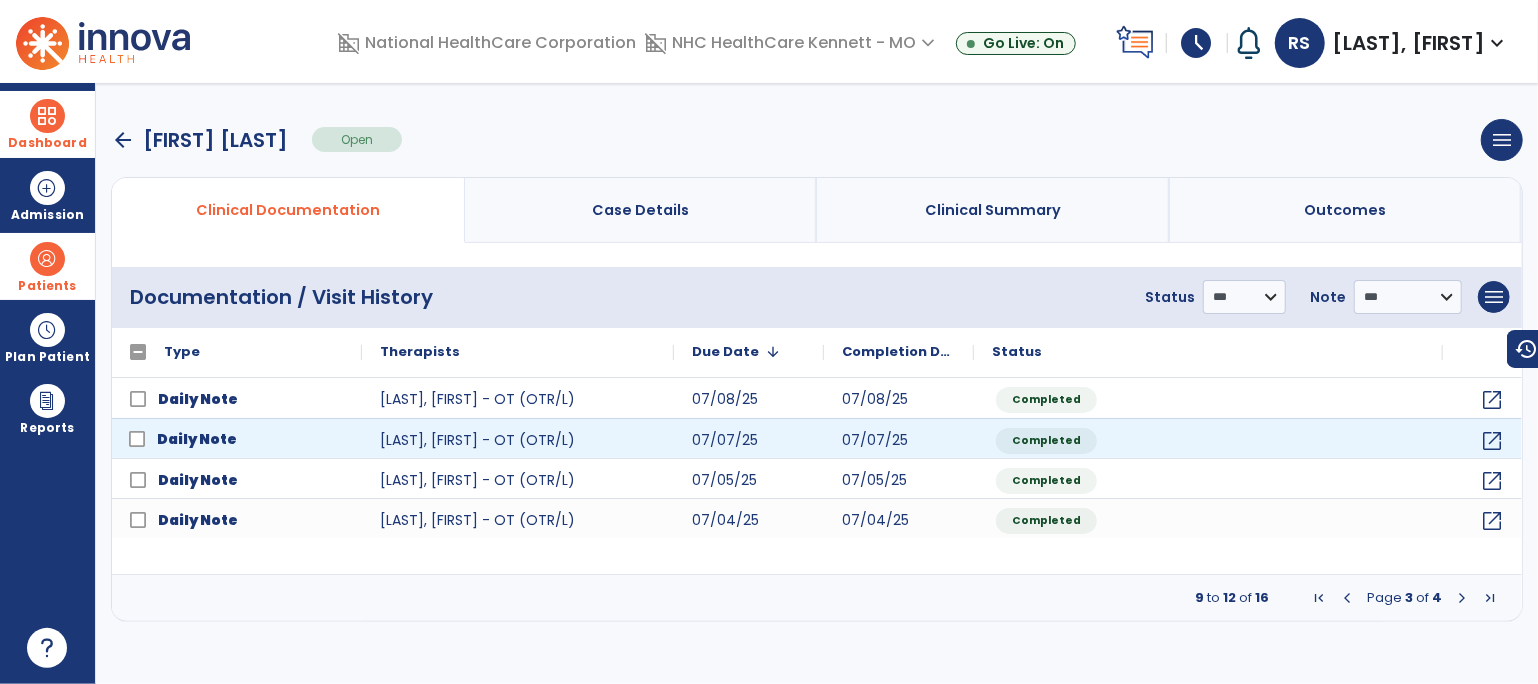 click on "Daily Note" 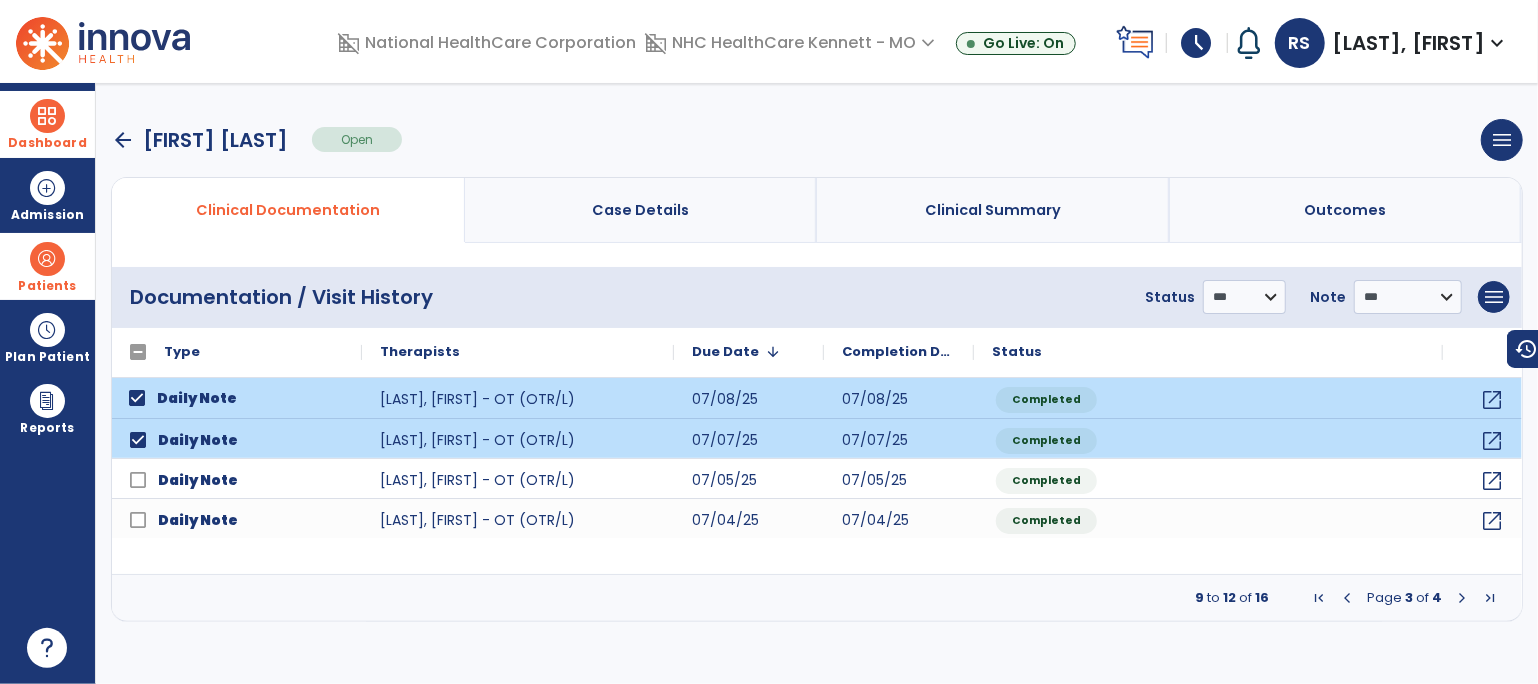 click on "**********" at bounding box center [817, 297] 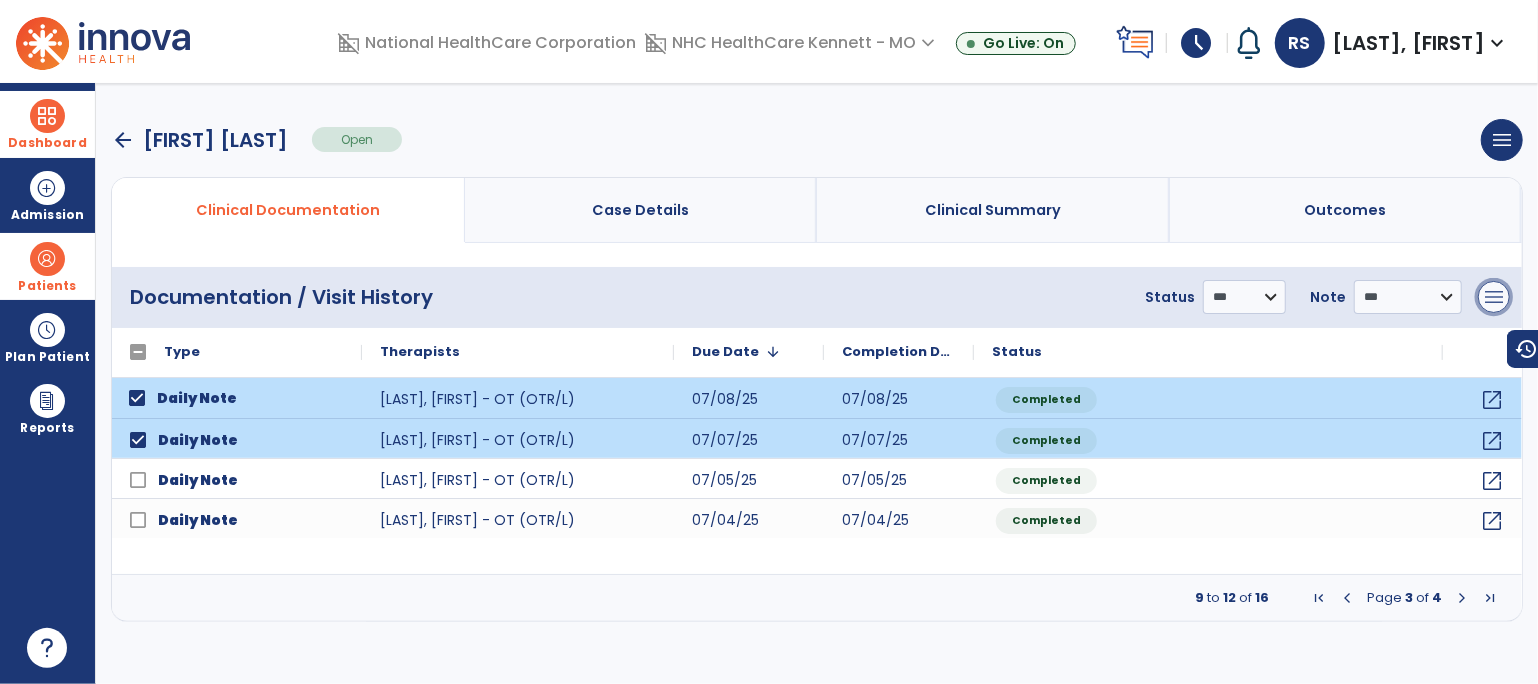 click on "menu" at bounding box center (1494, 297) 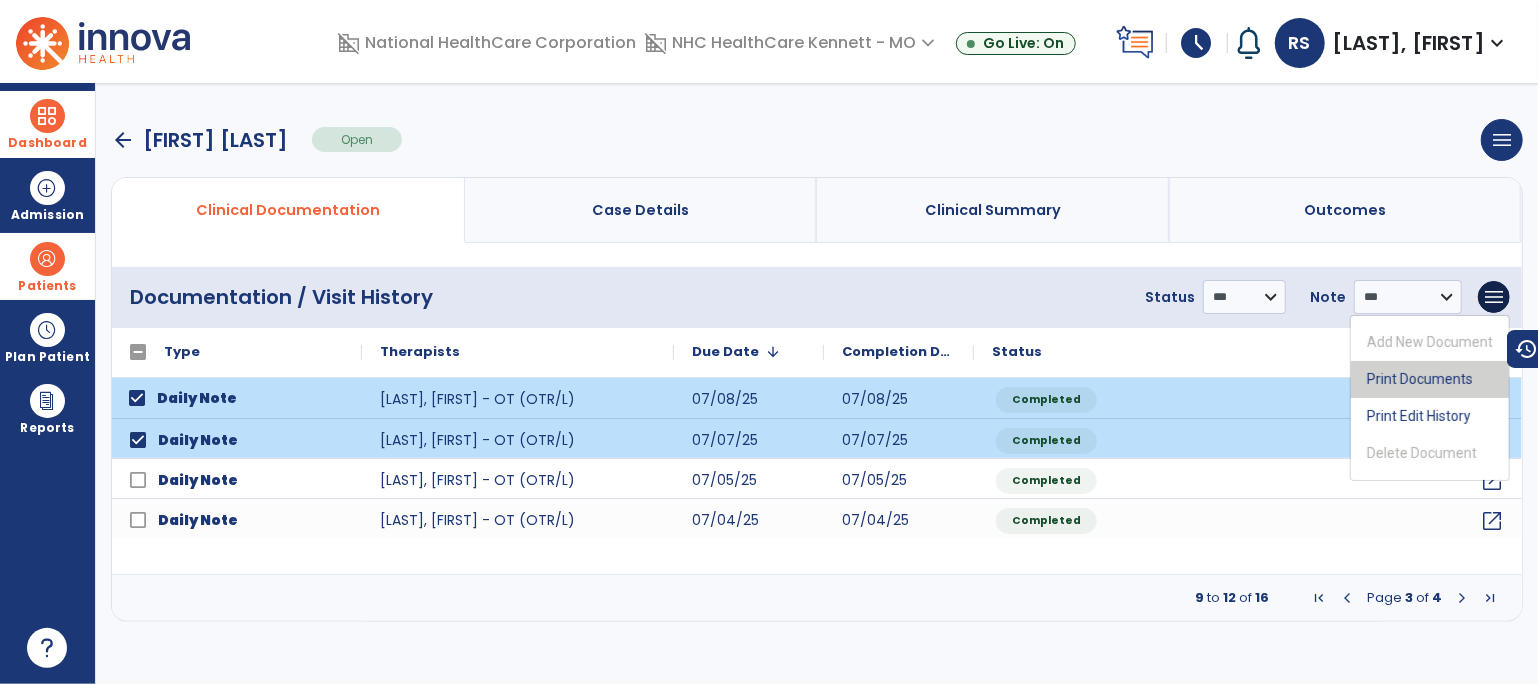 click on "Print Documents" at bounding box center (1430, 379) 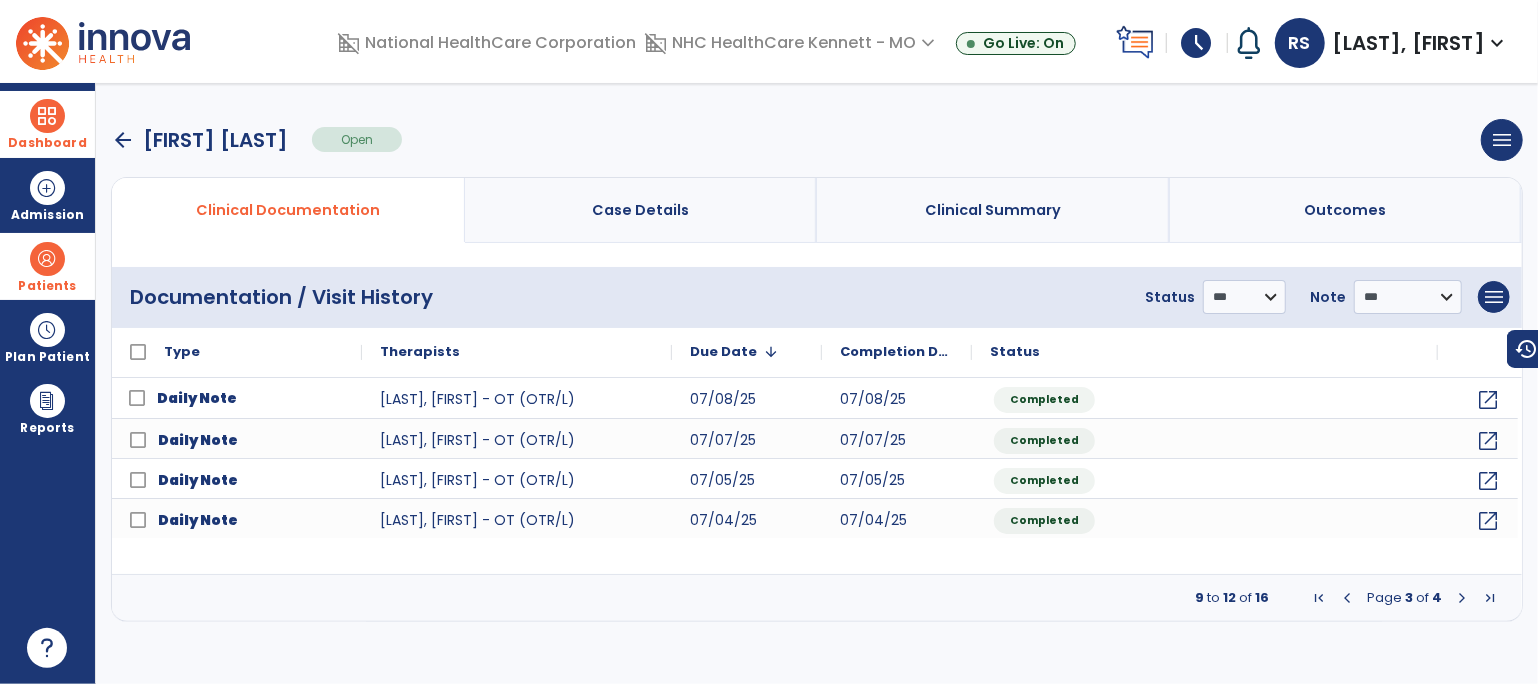 click on "arrow_back" at bounding box center [123, 140] 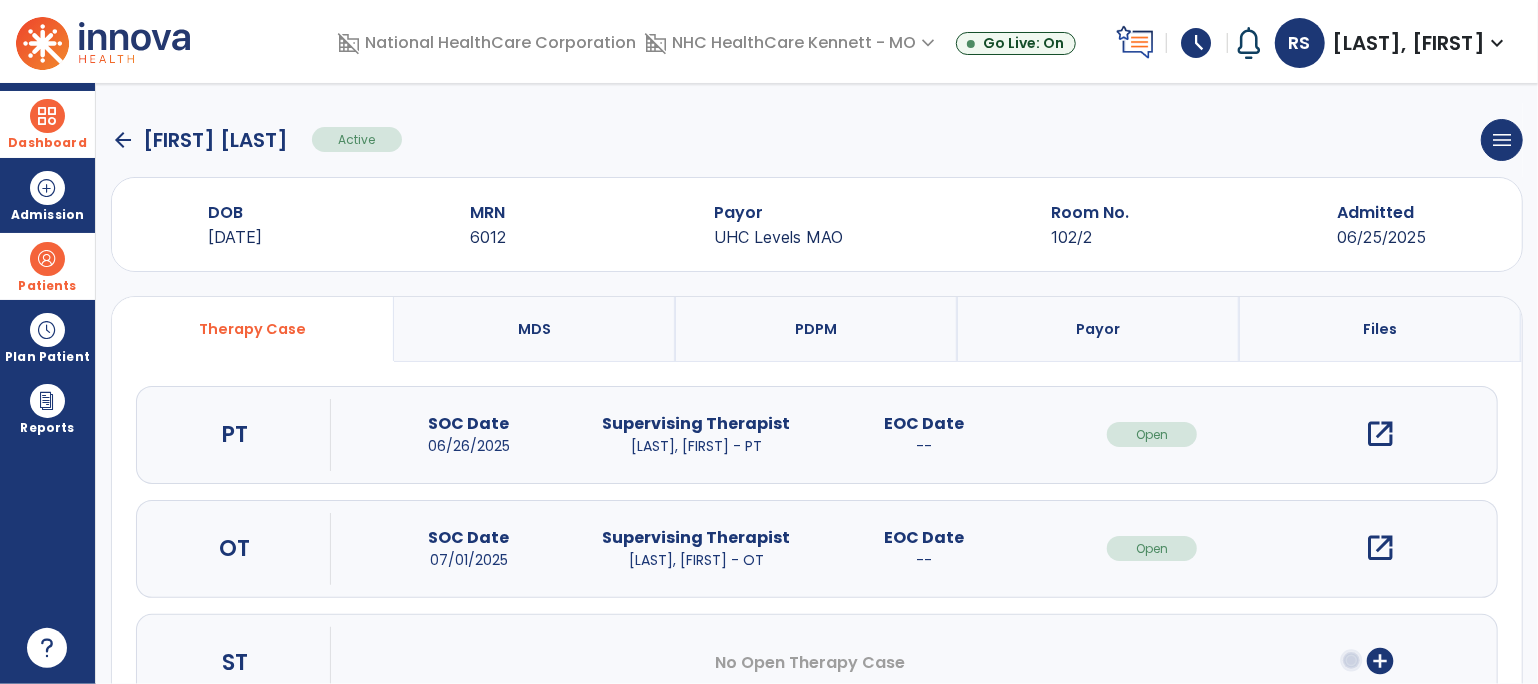 click on "arrow_back" 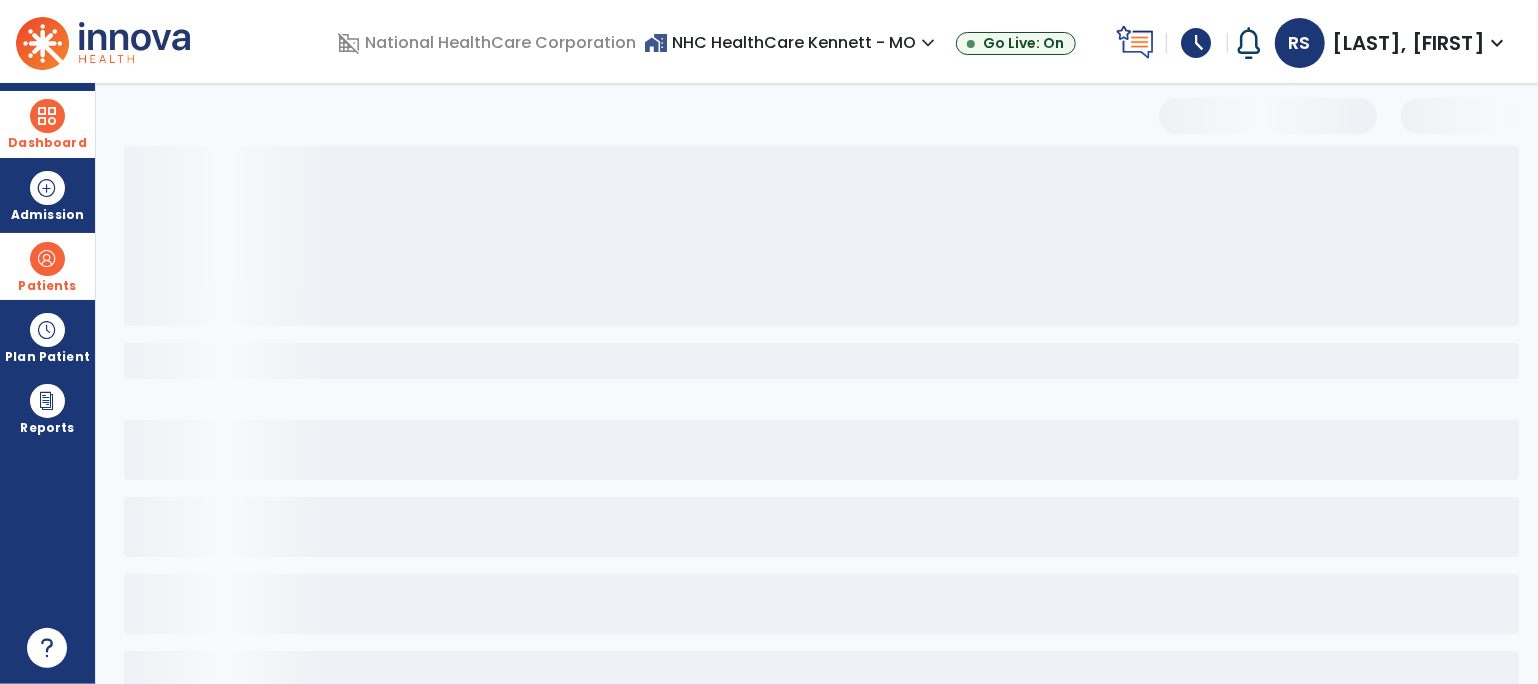 select on "***" 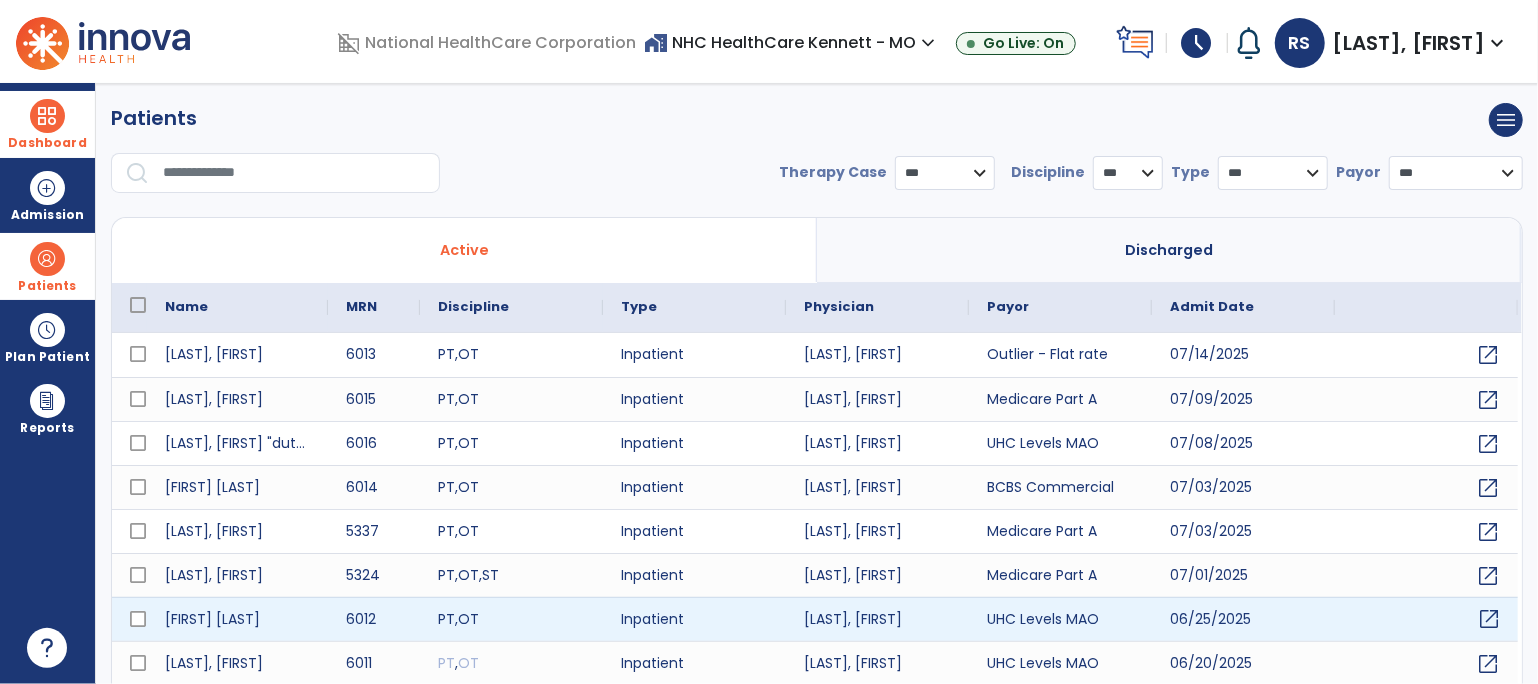 click on "open_in_new" at bounding box center (1489, 619) 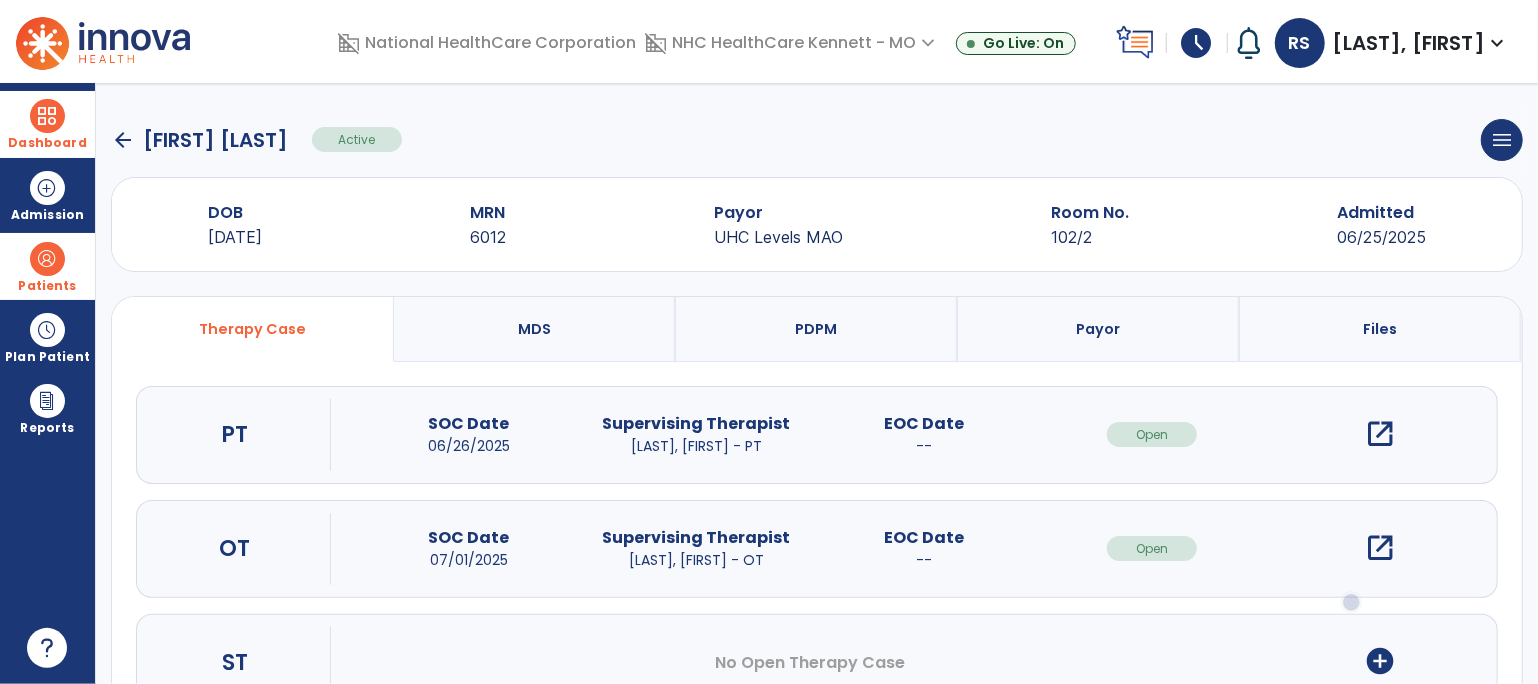 click on "open_in_new" at bounding box center [1380, 548] 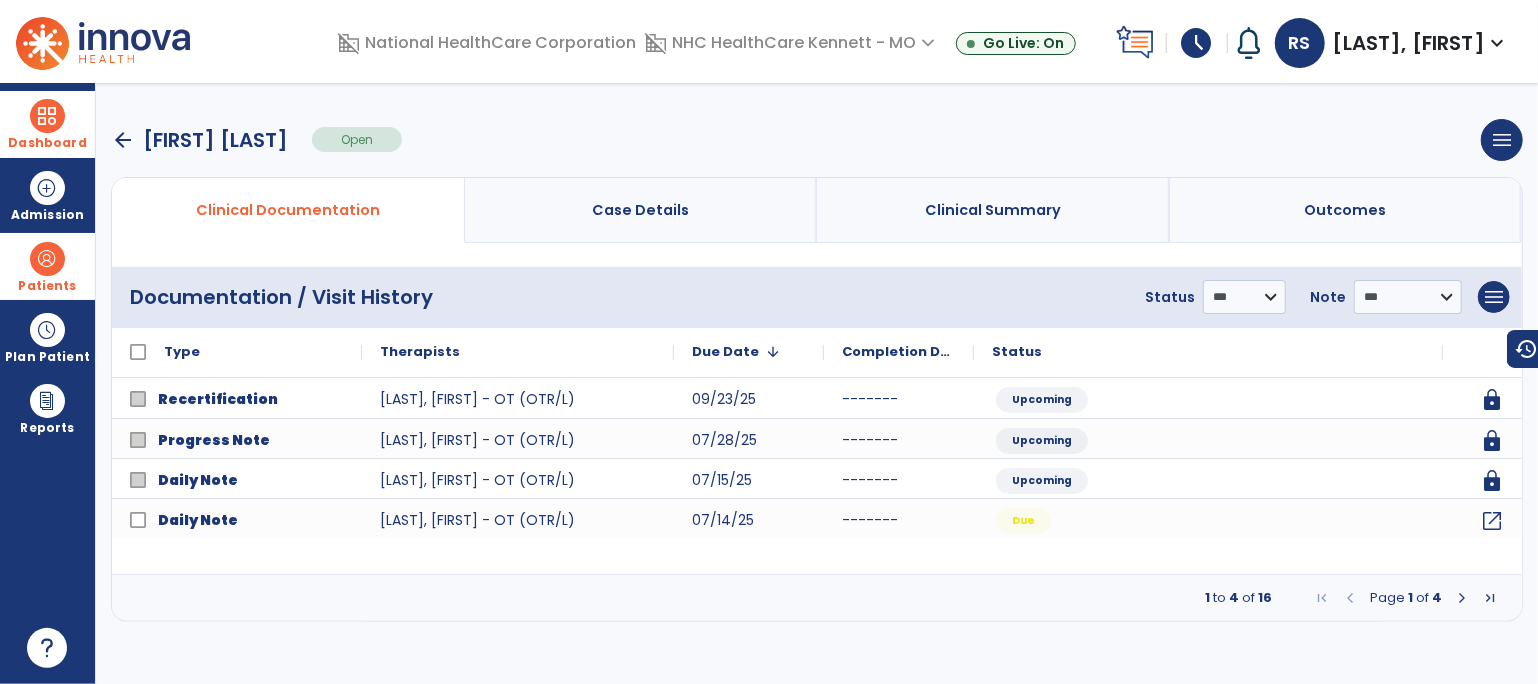 click at bounding box center (1462, 598) 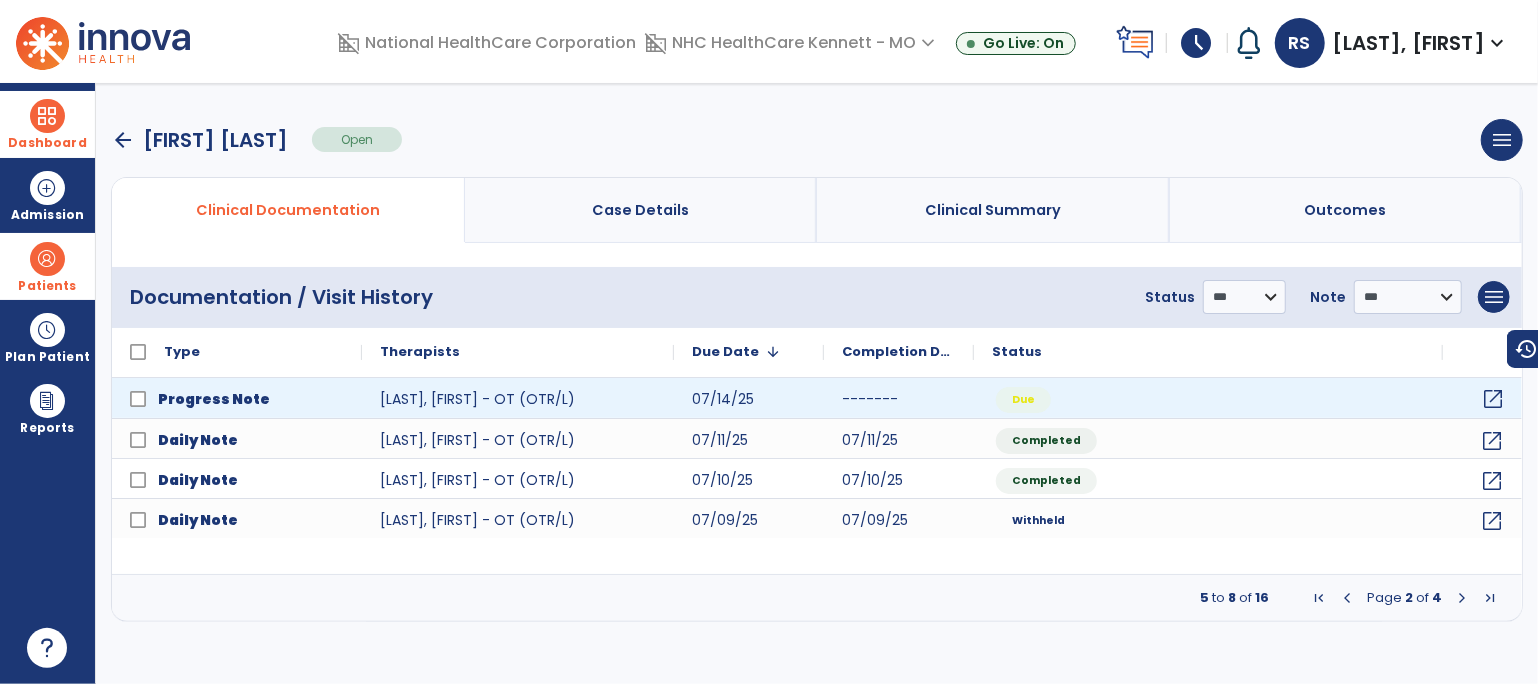 click on "open_in_new" 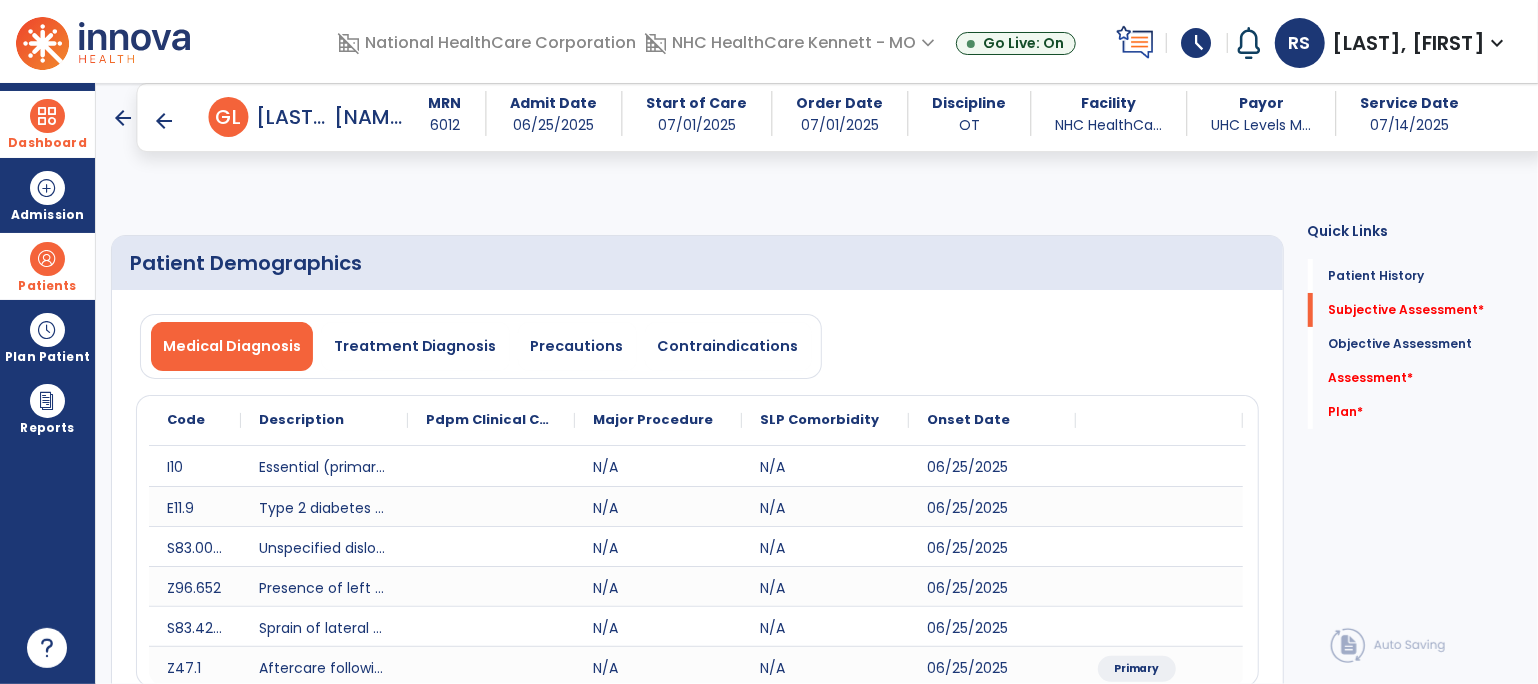 click 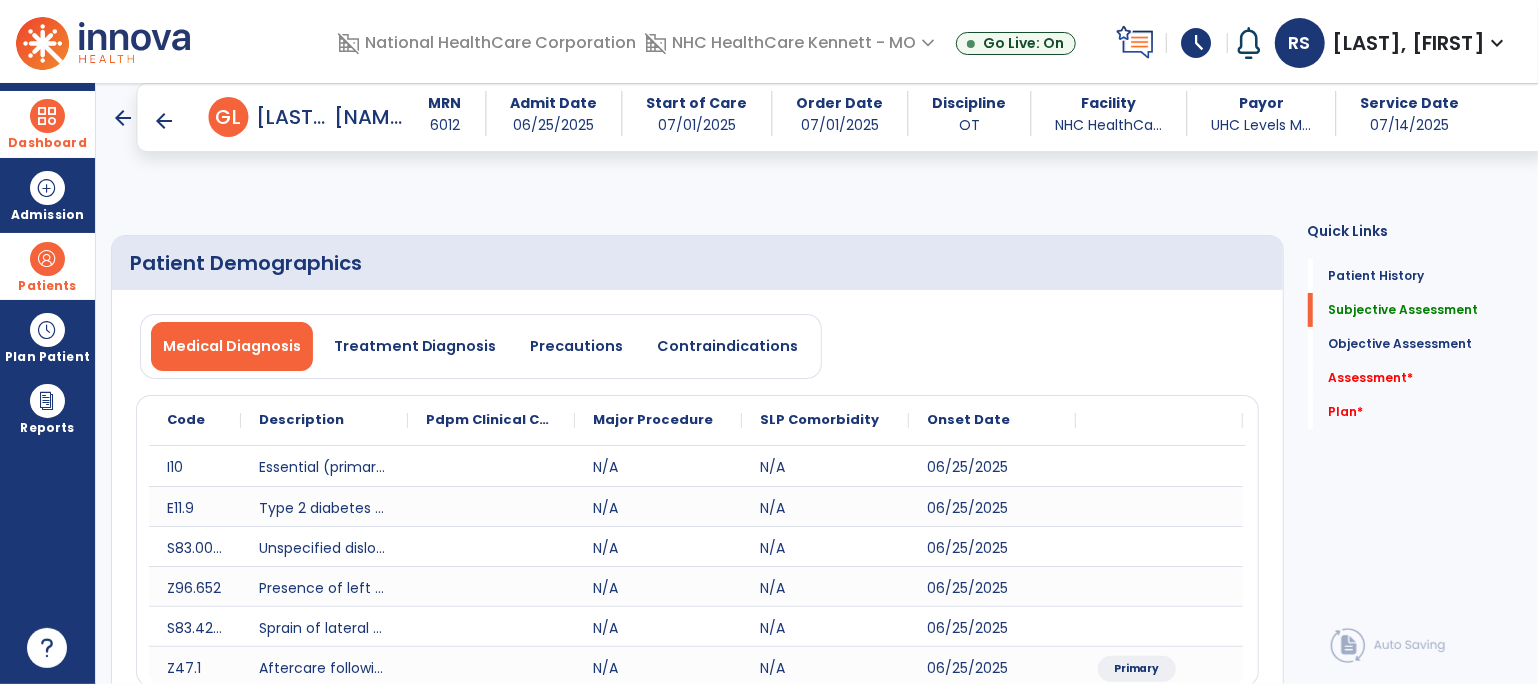 drag, startPoint x: 1047, startPoint y: 420, endPoint x: 124, endPoint y: 427, distance: 923.02655 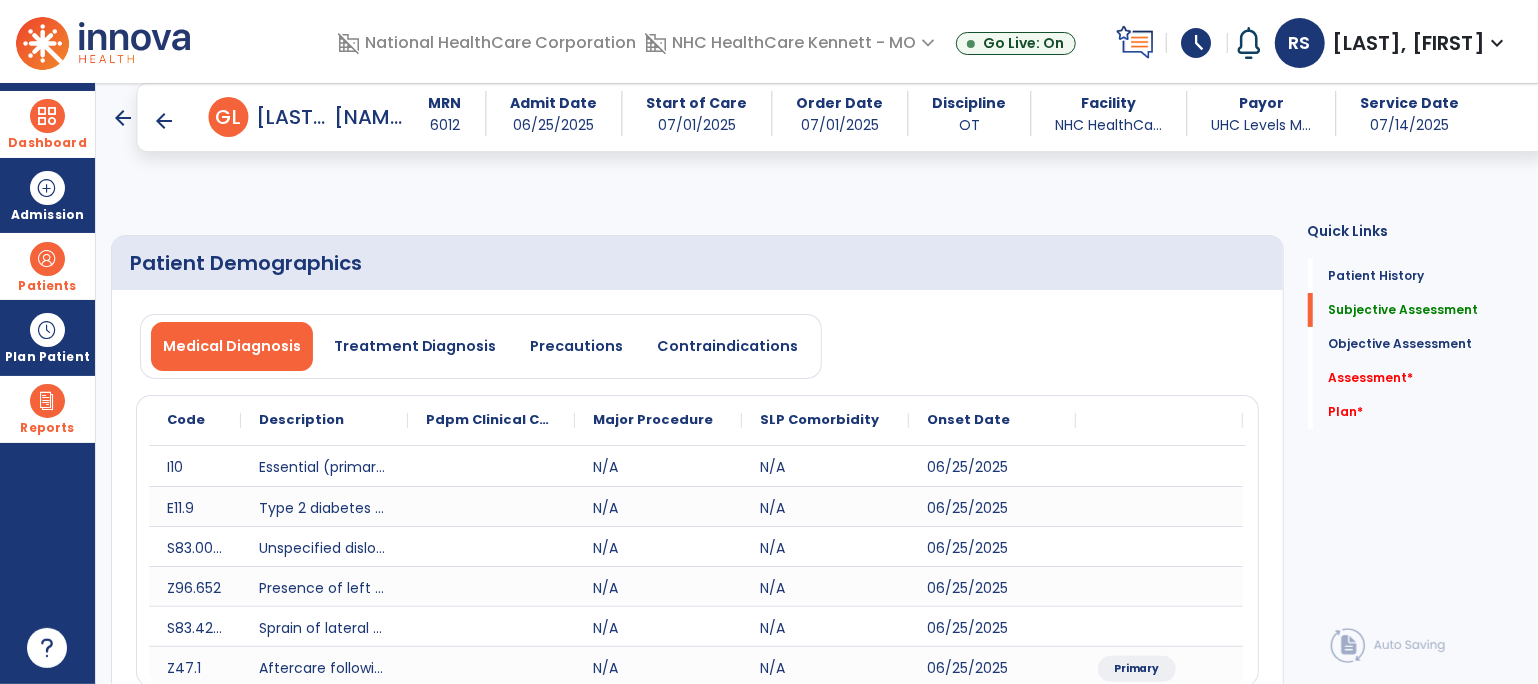 drag, startPoint x: 1089, startPoint y: 438, endPoint x: 70, endPoint y: 401, distance: 1019.6715 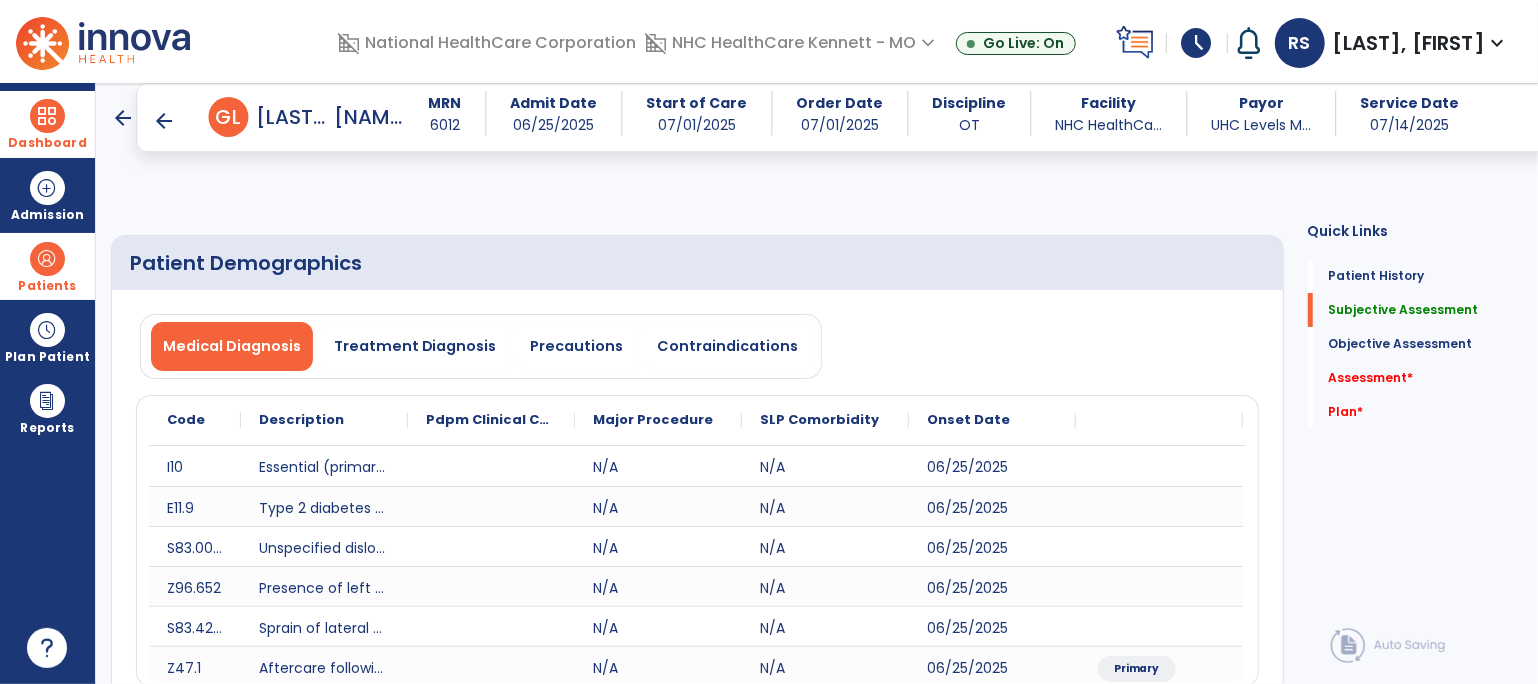 paste on "**********" 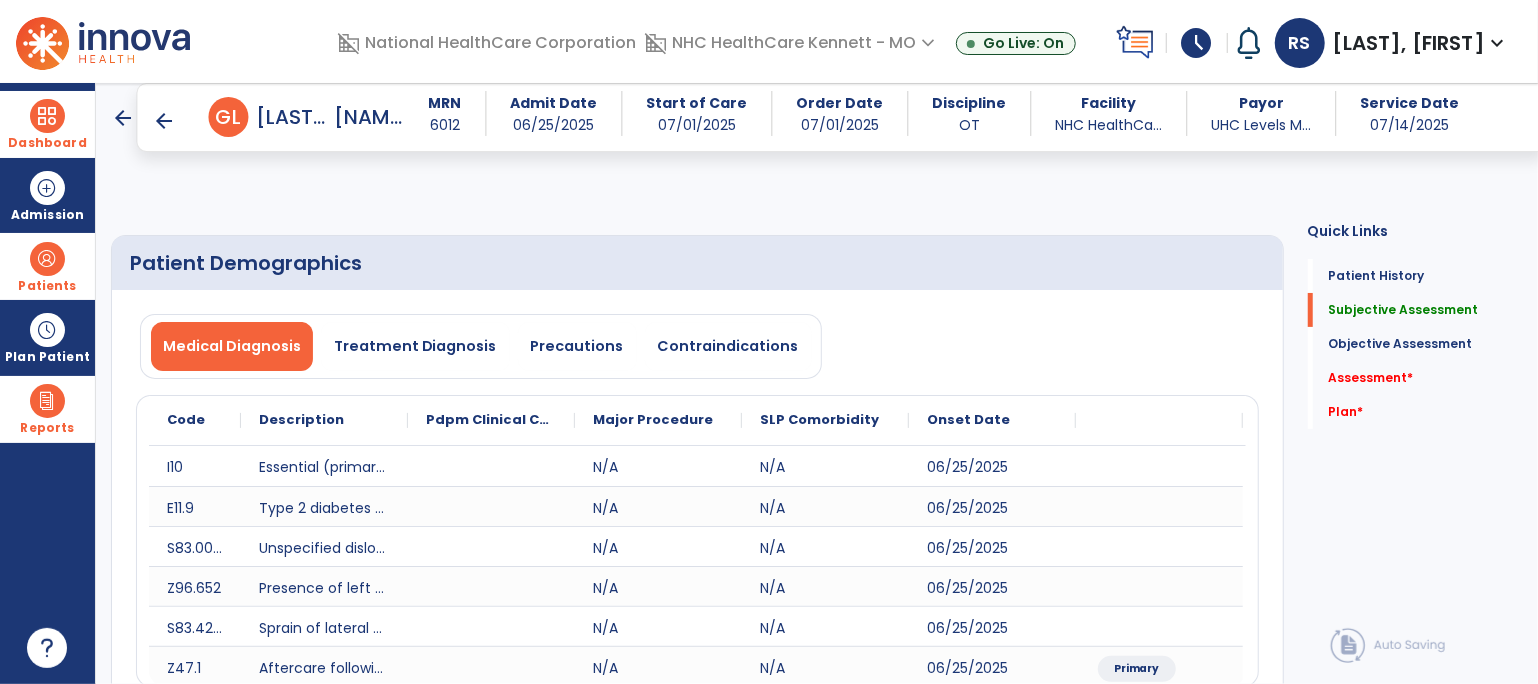 drag, startPoint x: 193, startPoint y: 422, endPoint x: 0, endPoint y: 396, distance: 194.74342 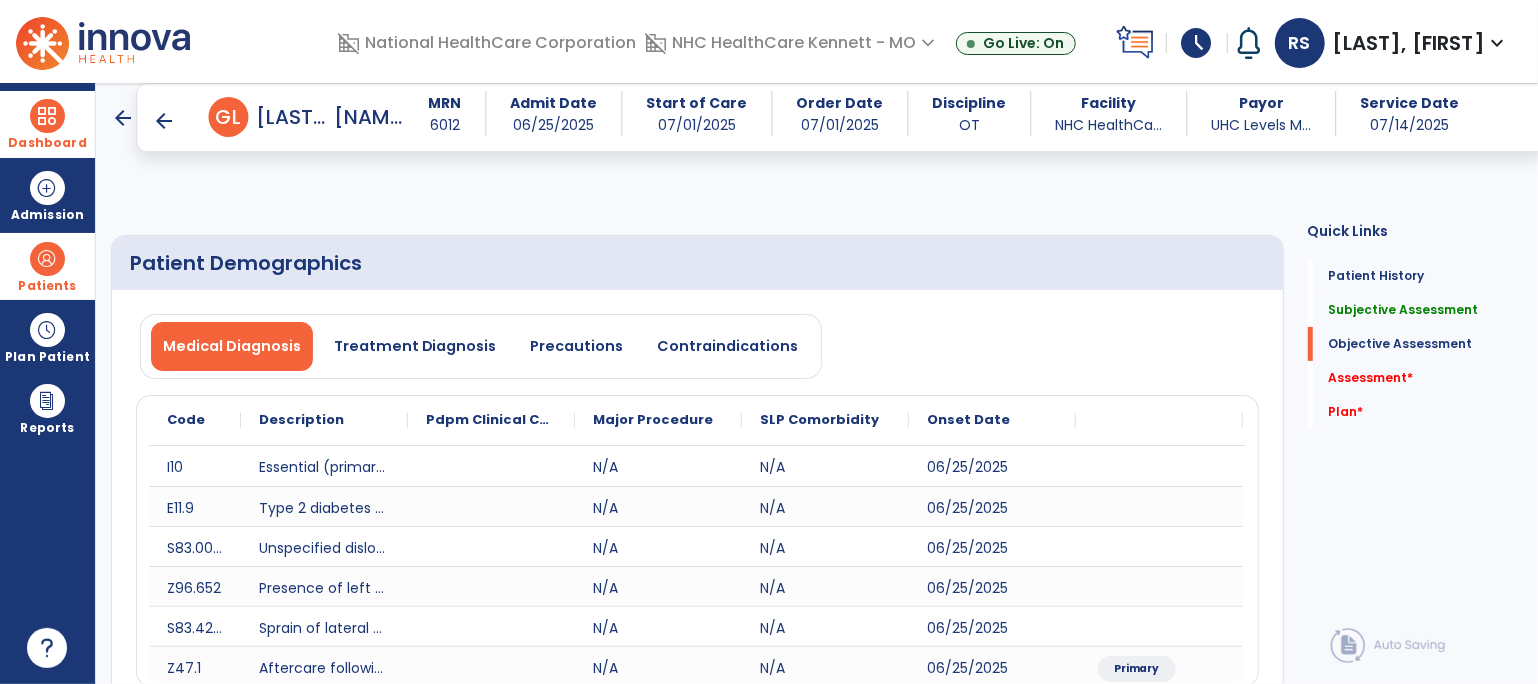 type on "**********" 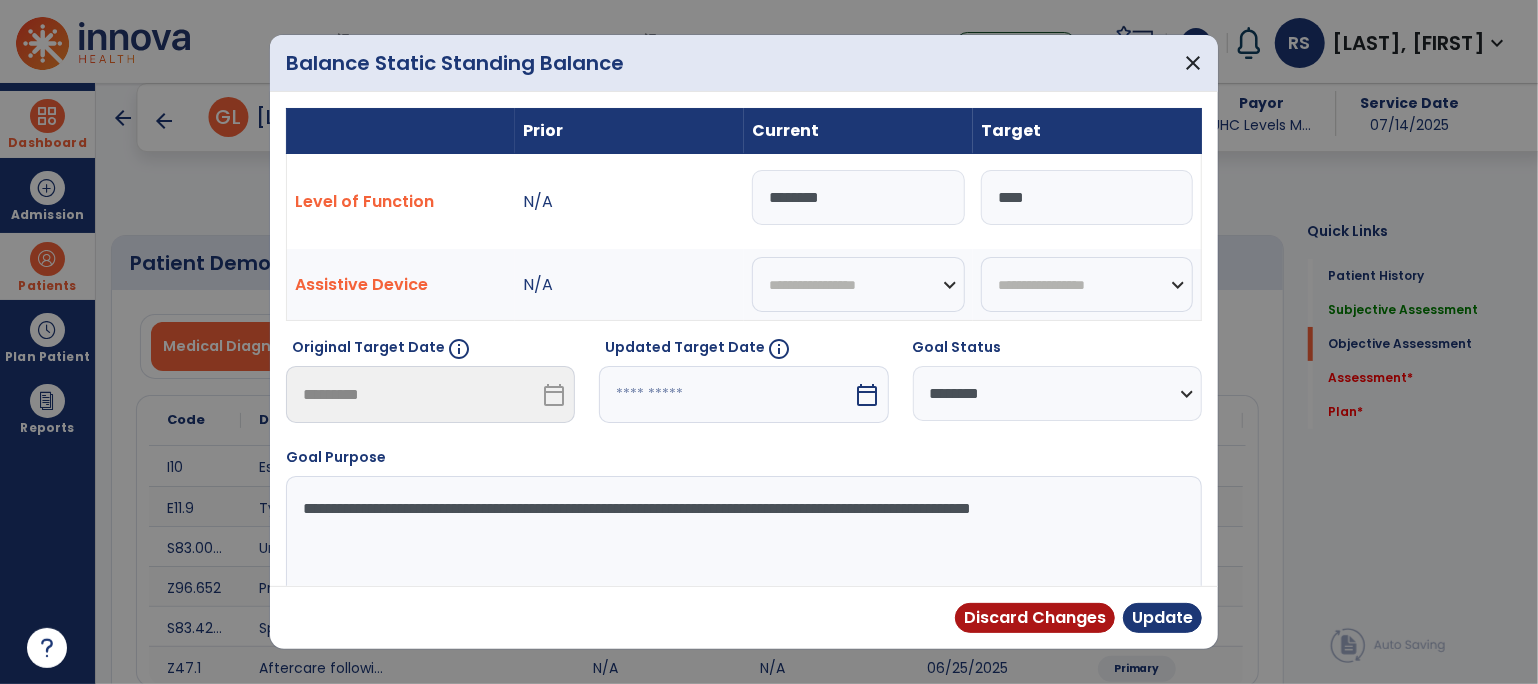 drag, startPoint x: 856, startPoint y: 201, endPoint x: 661, endPoint y: 192, distance: 195.20758 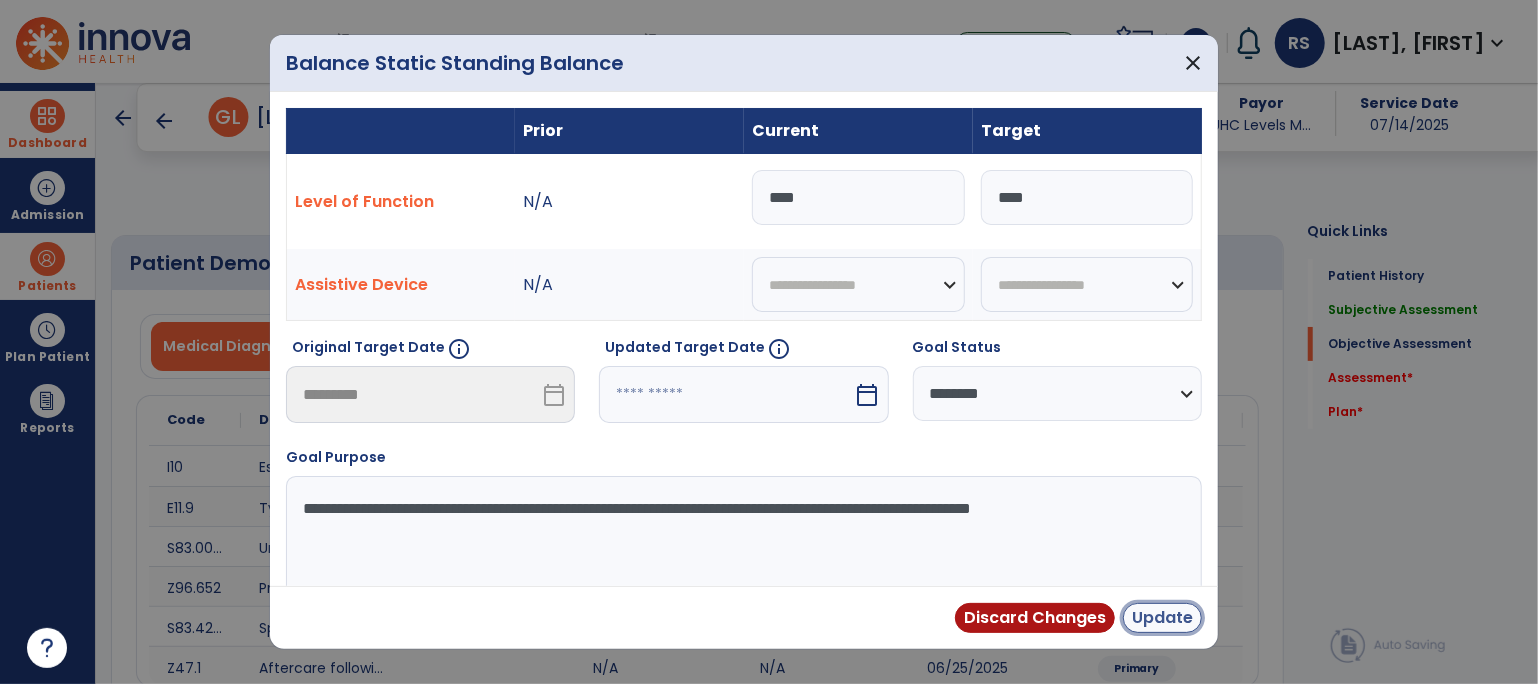 click on "Update" at bounding box center [1162, 618] 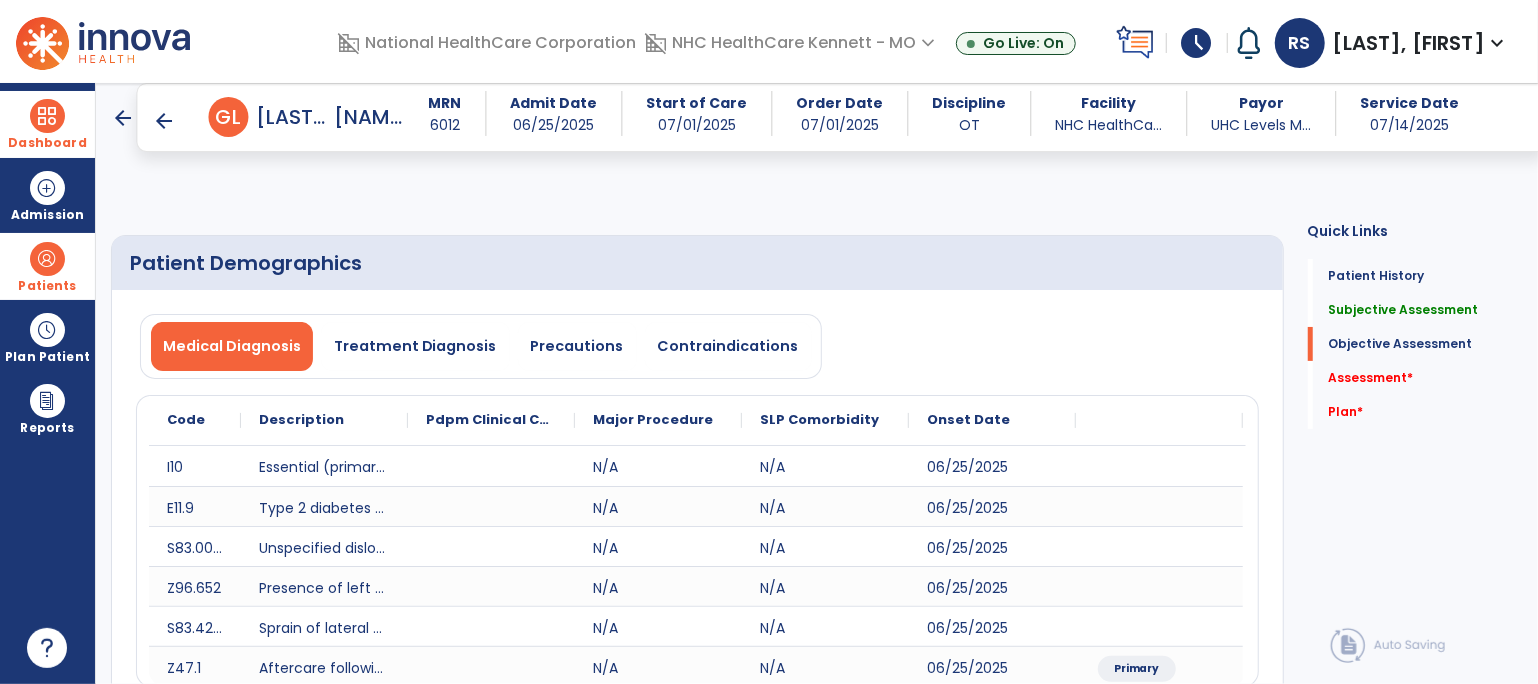 click on "edit" at bounding box center (1168, 1386) 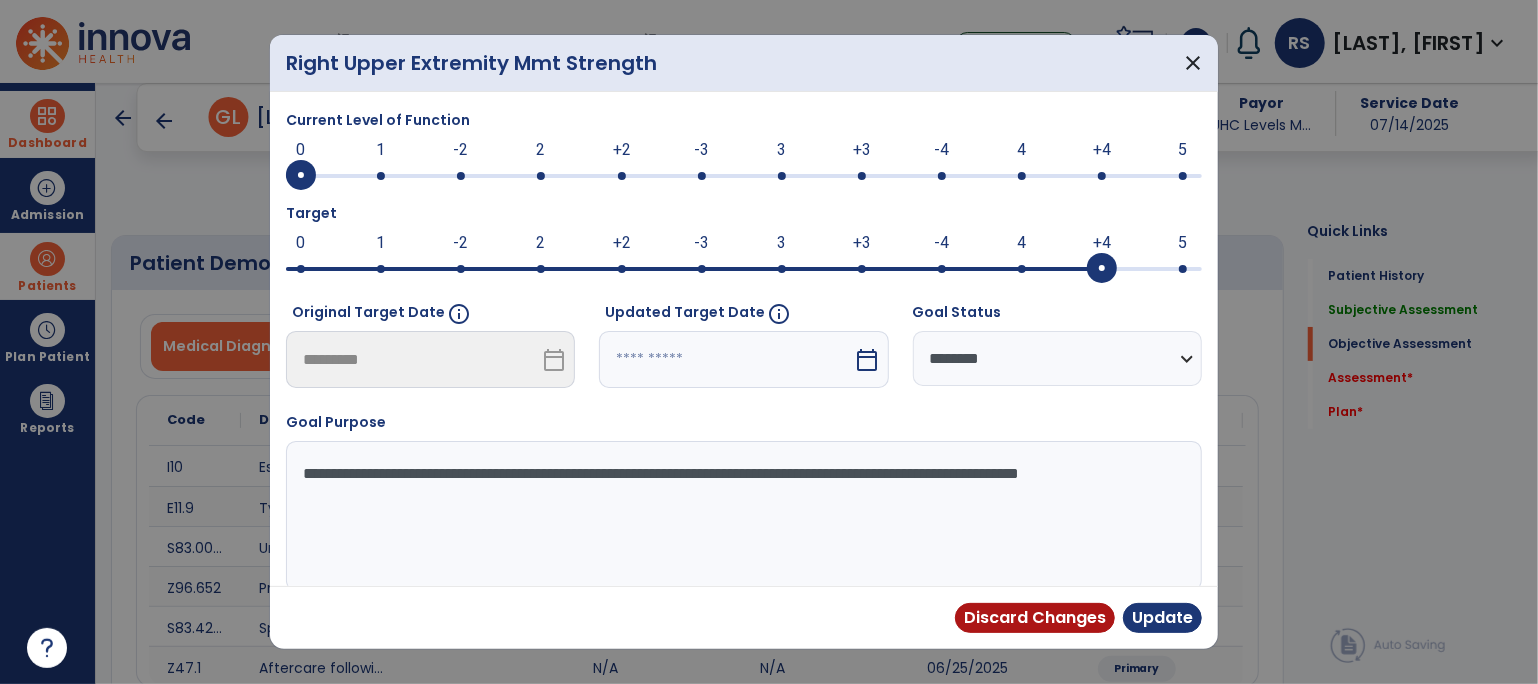click at bounding box center [1022, 176] 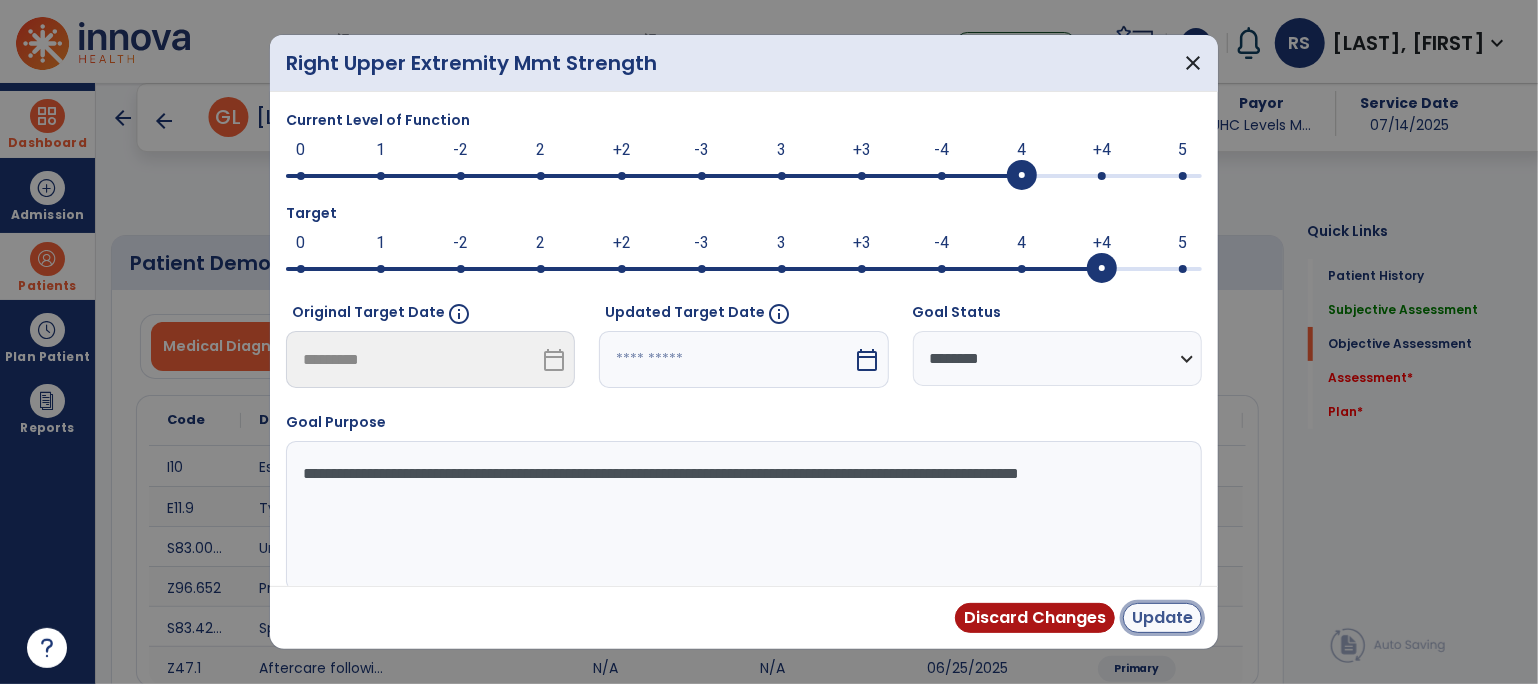 click on "Update" at bounding box center (1162, 618) 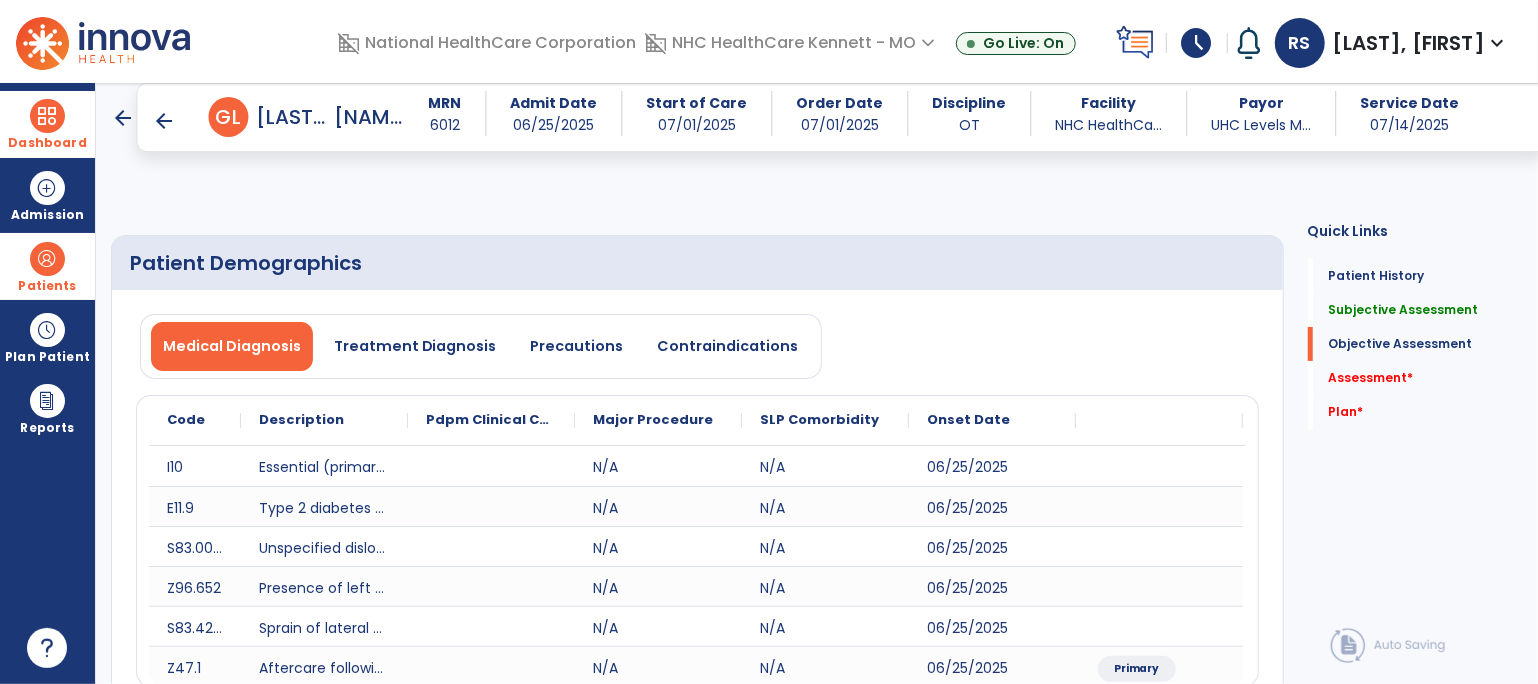 click on "edit   CLOF" at bounding box center (1187, 1606) 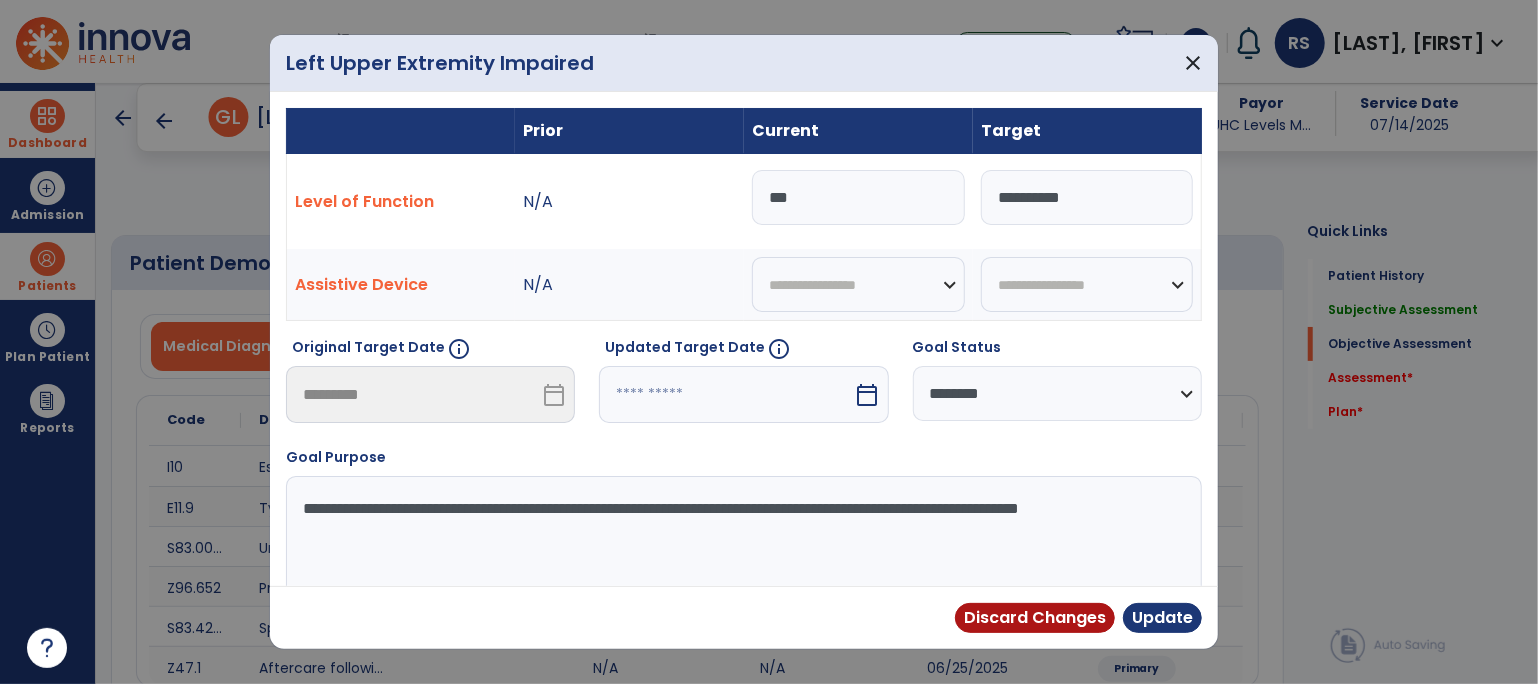 drag, startPoint x: 802, startPoint y: 201, endPoint x: 614, endPoint y: 205, distance: 188.04254 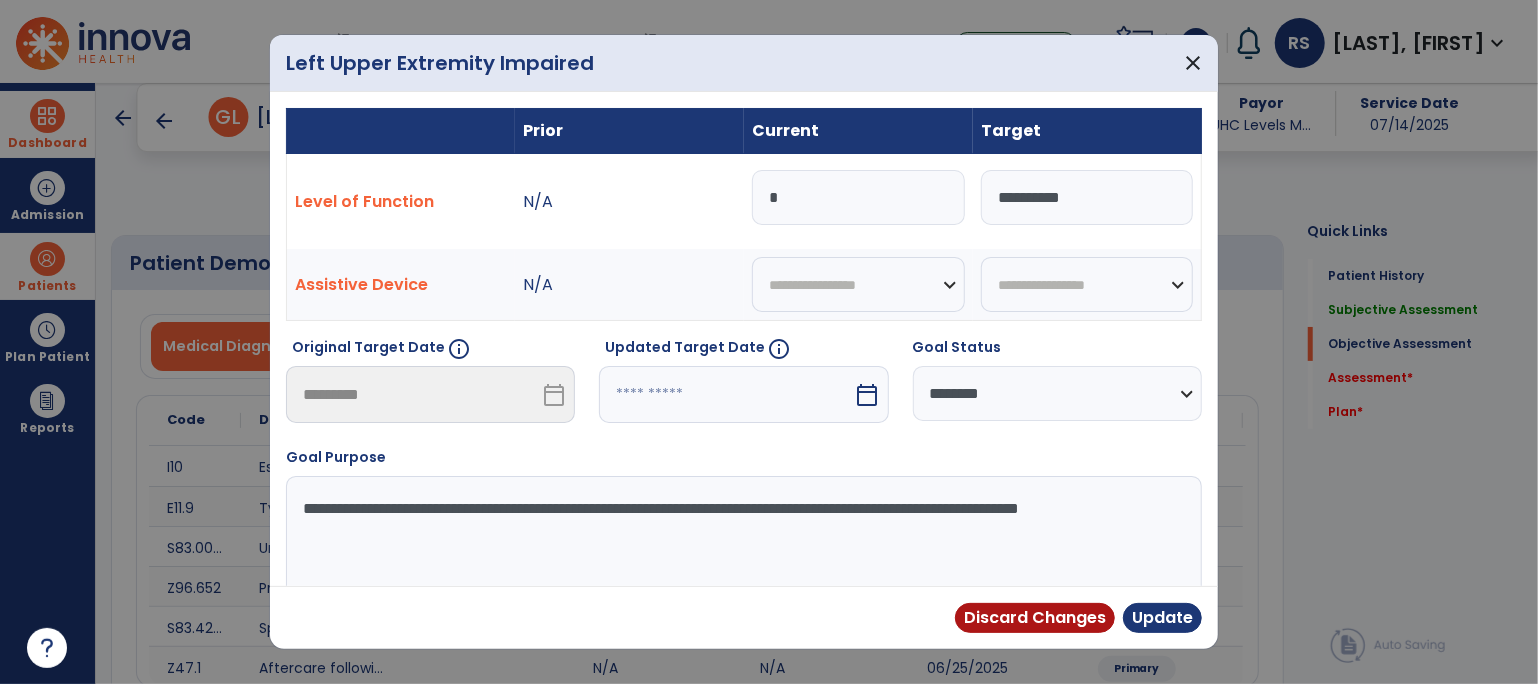 type on "**" 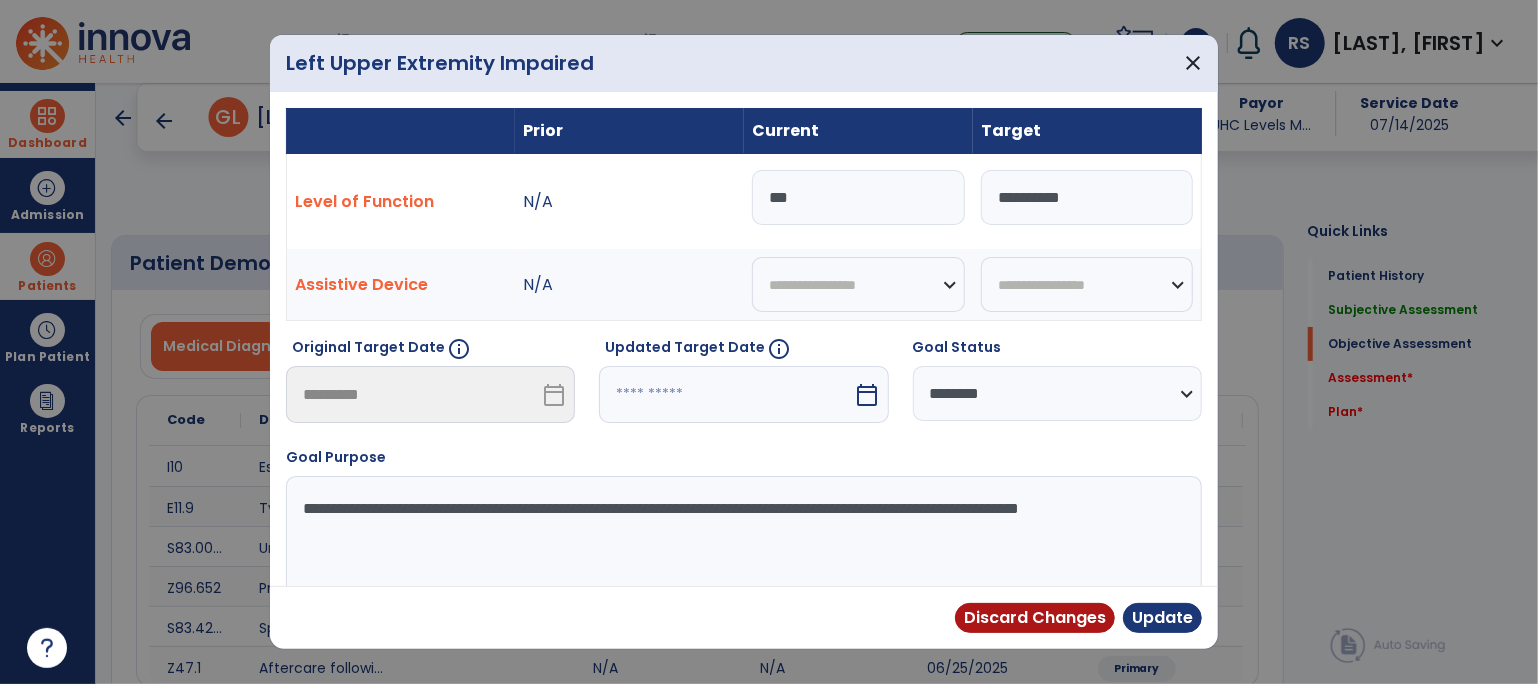 click on "Discard Changes  Update" at bounding box center [744, 617] 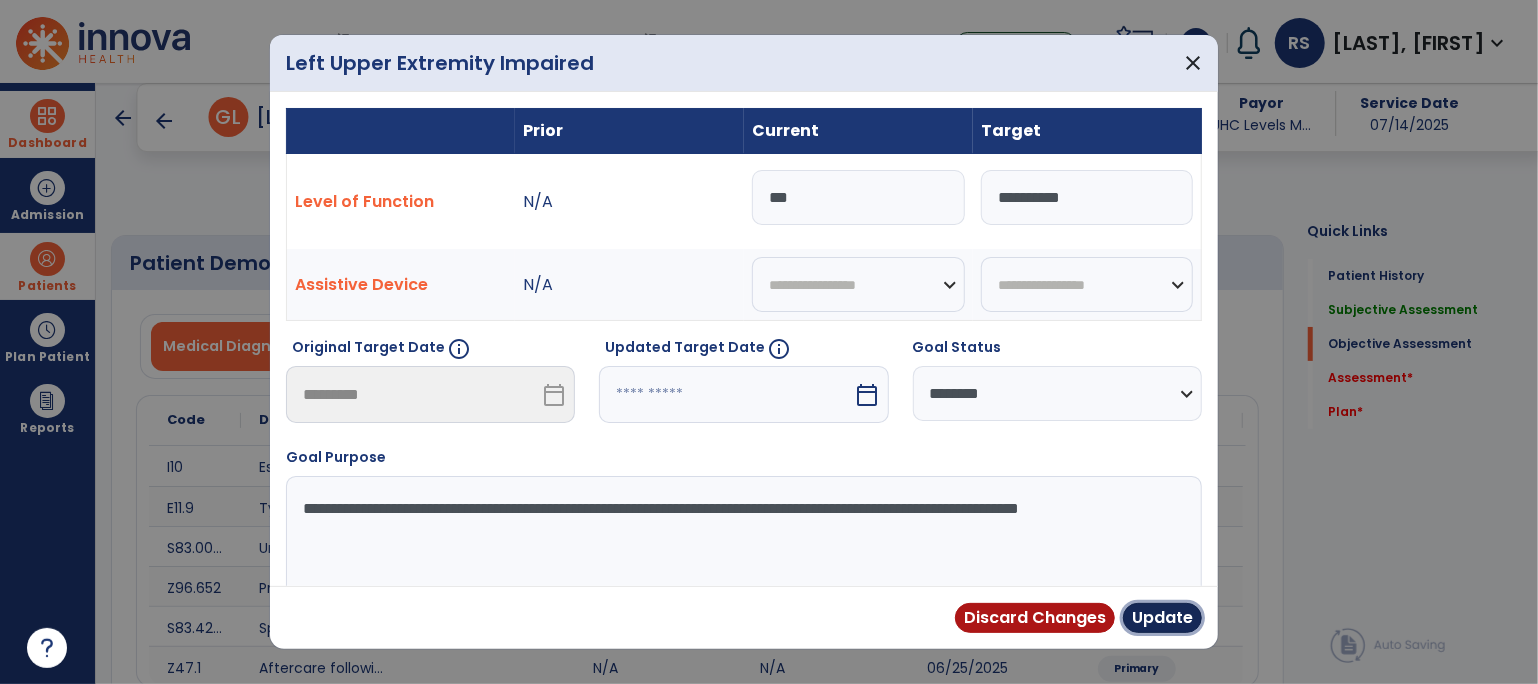 drag, startPoint x: 1165, startPoint y: 616, endPoint x: 1065, endPoint y: 556, distance: 116.61904 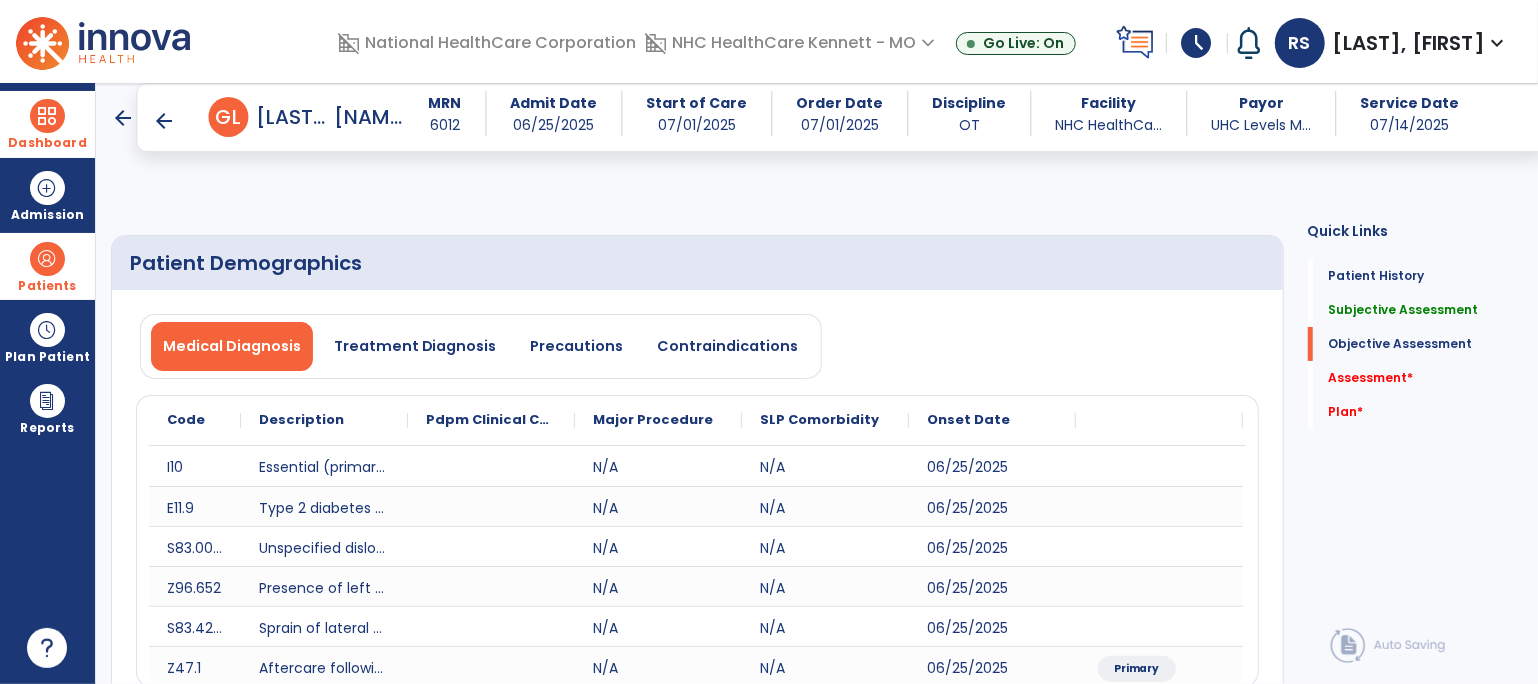 click on "edit   CLOF" at bounding box center [1187, 2046] 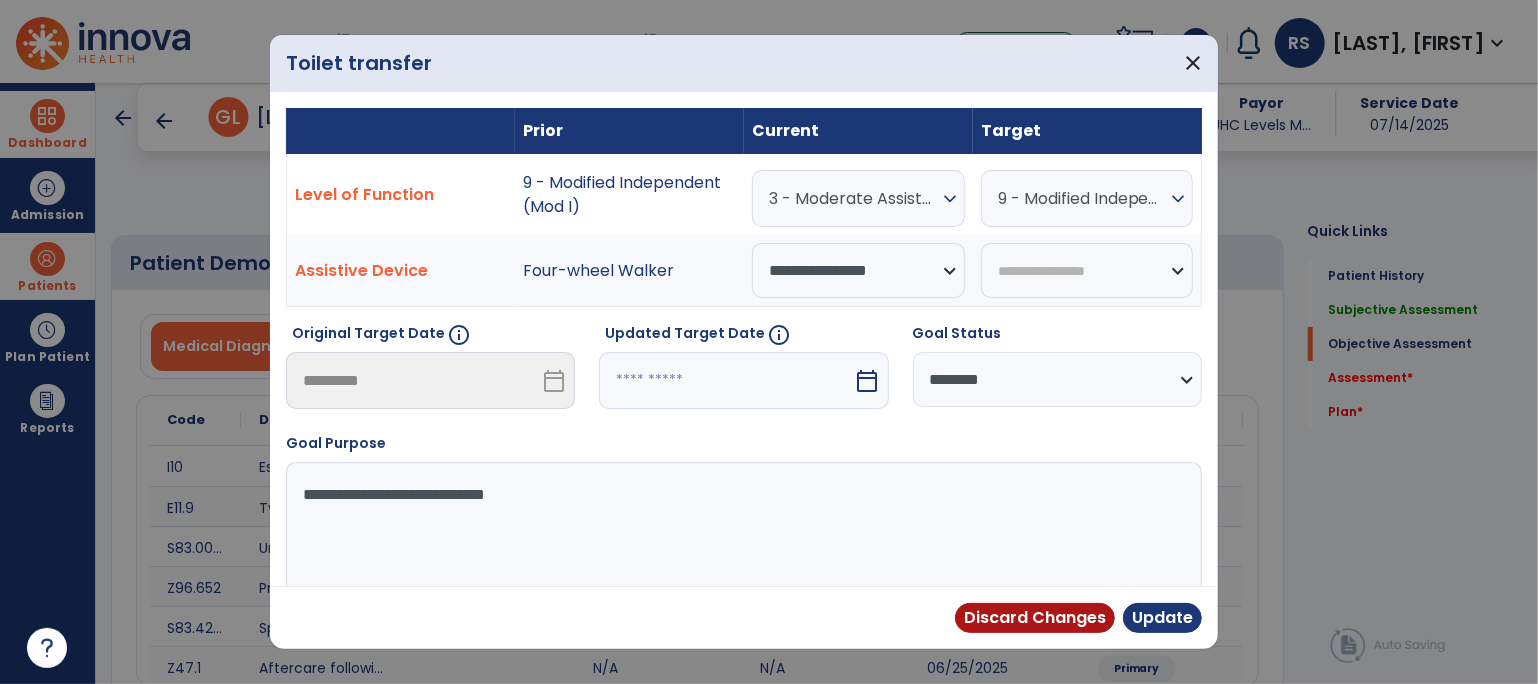 click on "expand_more" at bounding box center [950, 199] 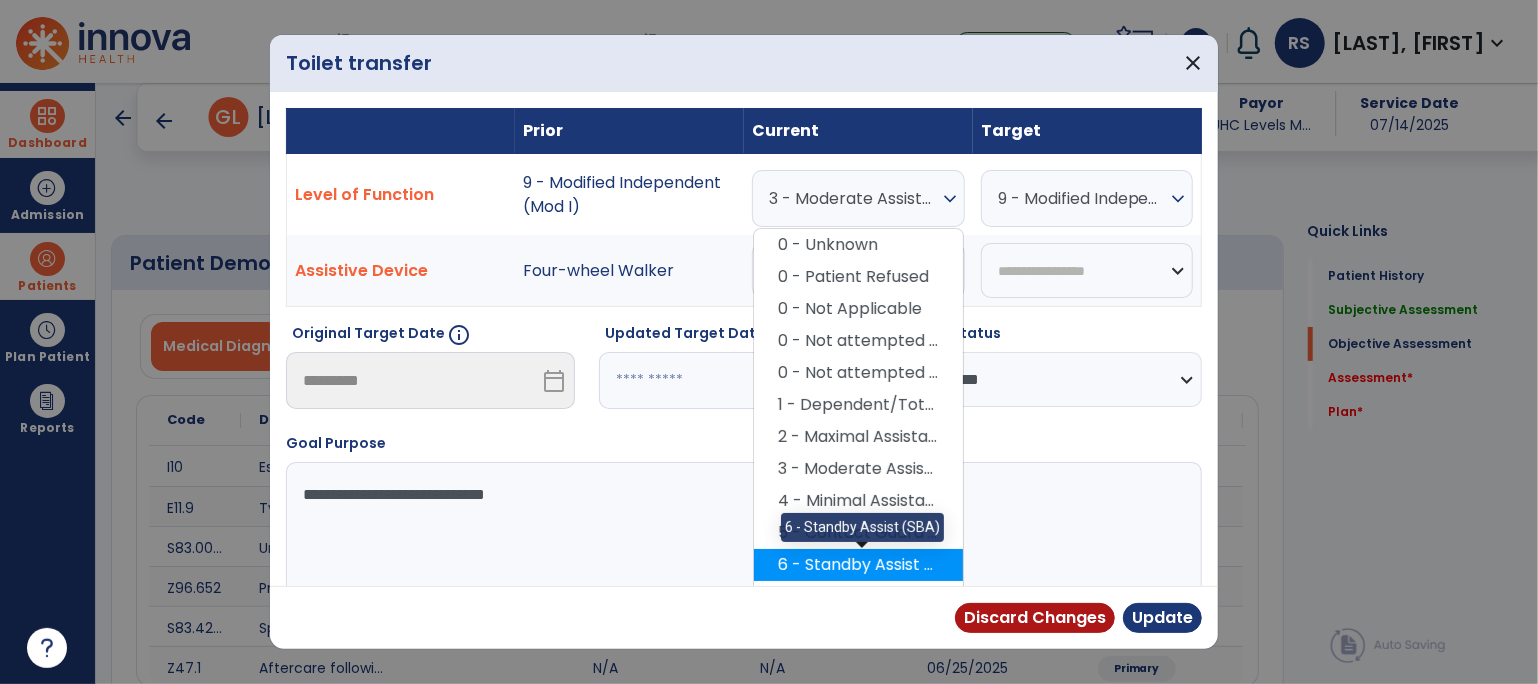 click on "6 - Standby Assist (SBA)" at bounding box center (858, 565) 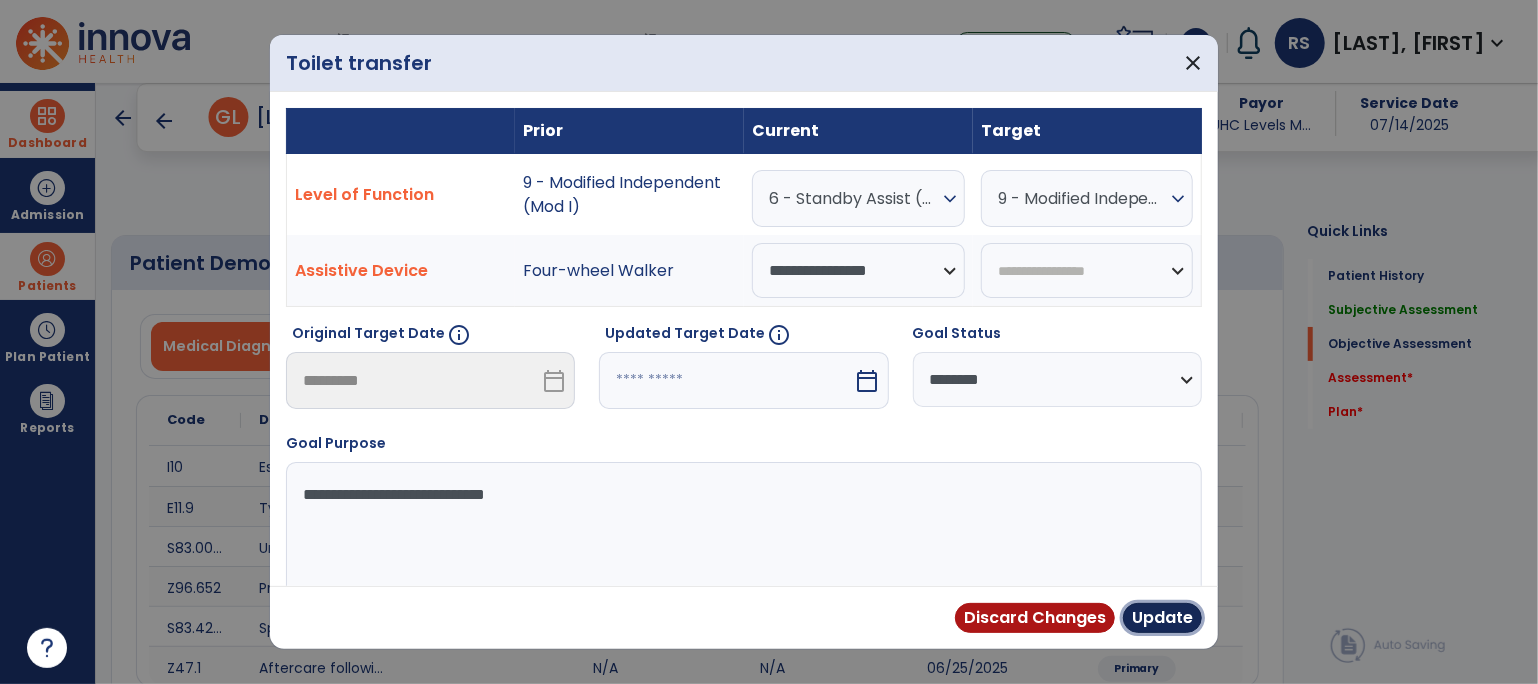 drag, startPoint x: 1185, startPoint y: 624, endPoint x: 1175, endPoint y: 618, distance: 11.661903 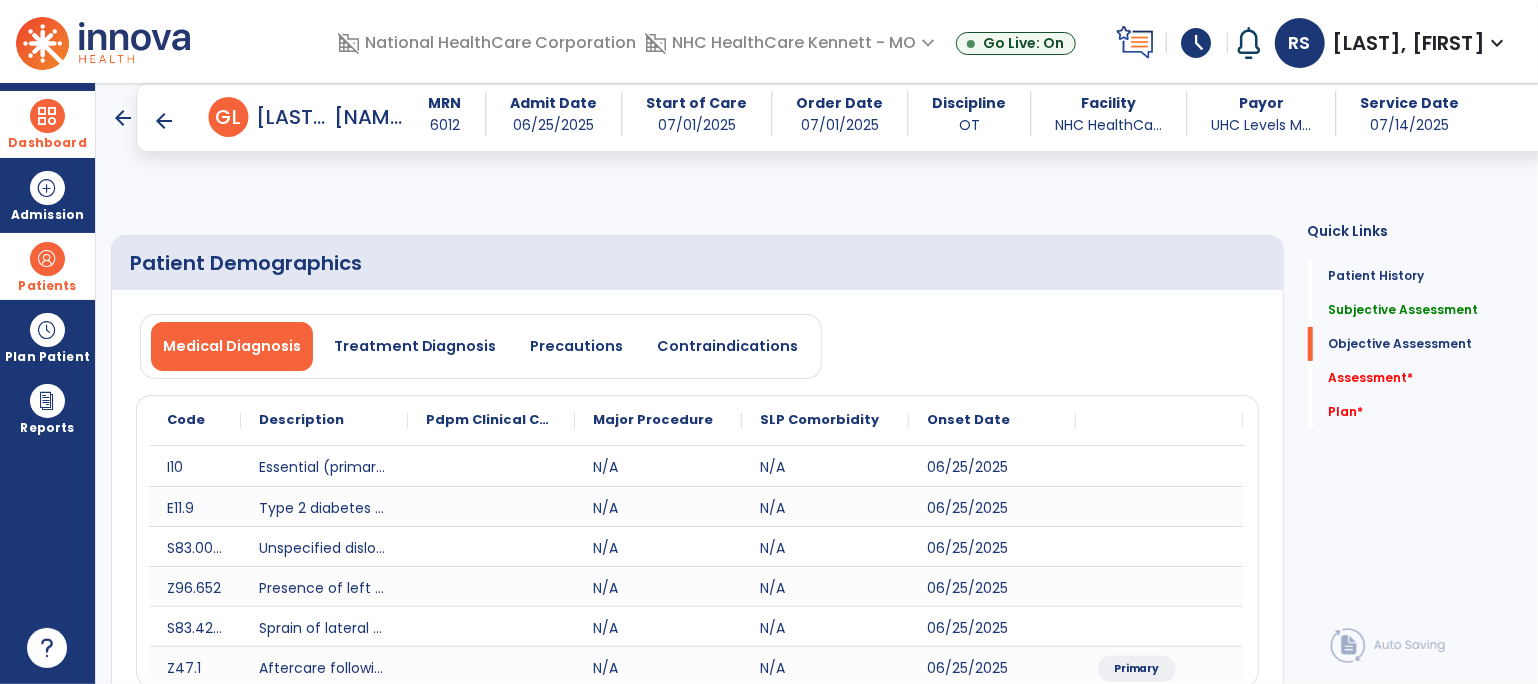 click on "CLOF" at bounding box center [1199, 2265] 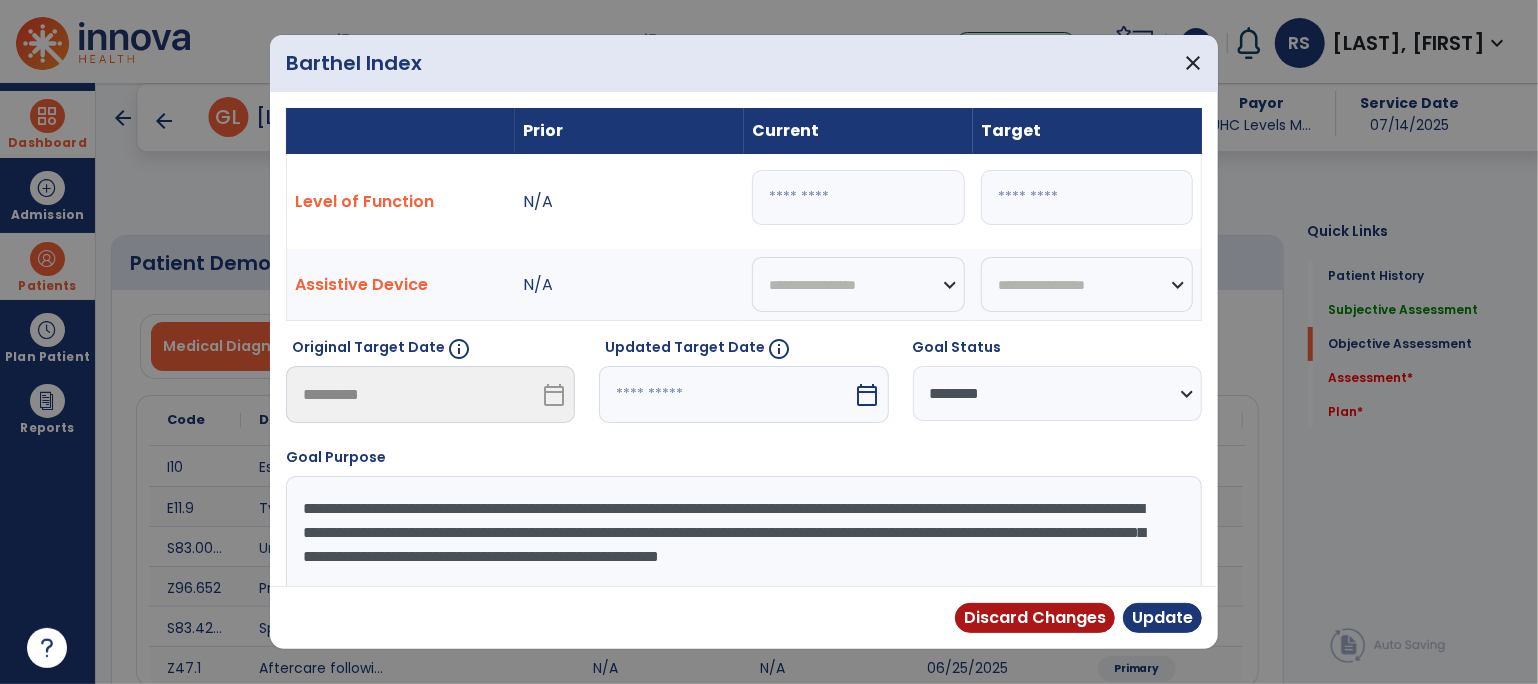 drag, startPoint x: 798, startPoint y: 193, endPoint x: 734, endPoint y: 193, distance: 64 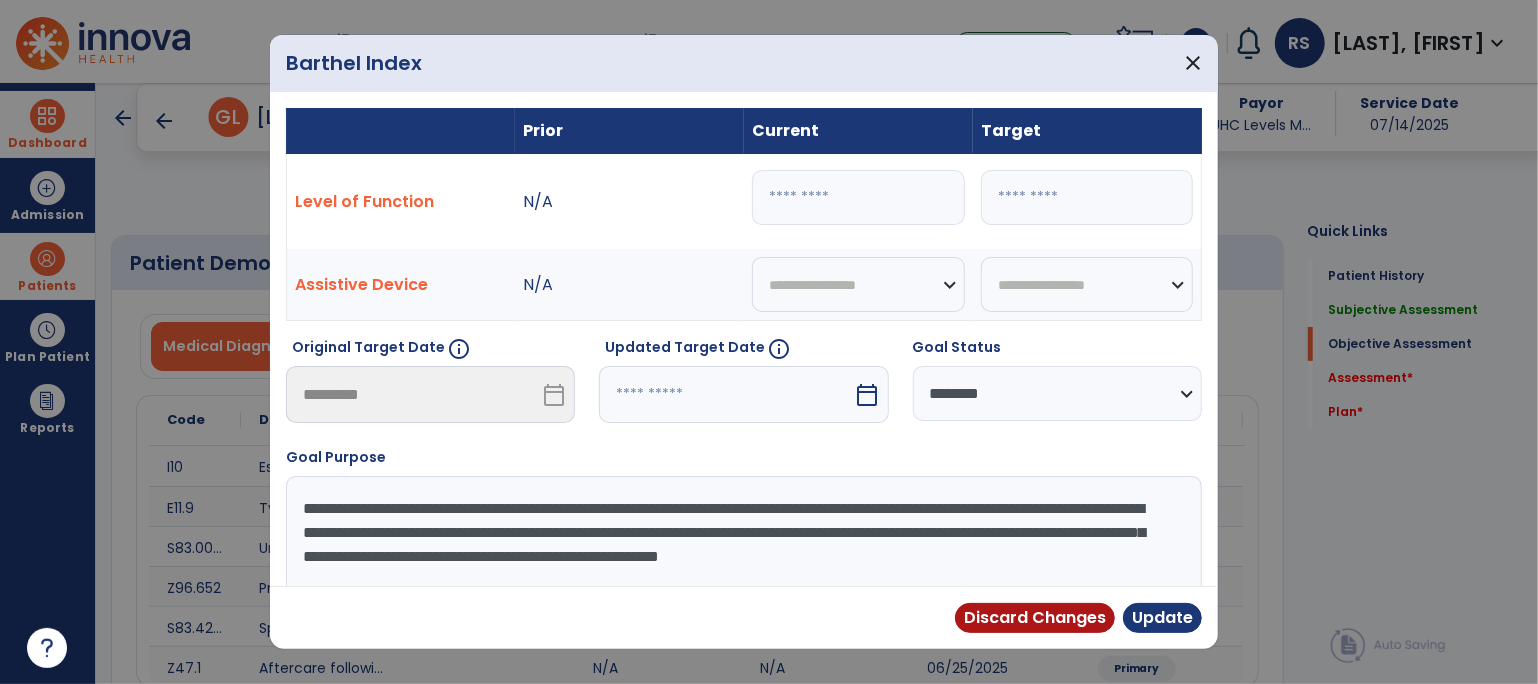 type on "**" 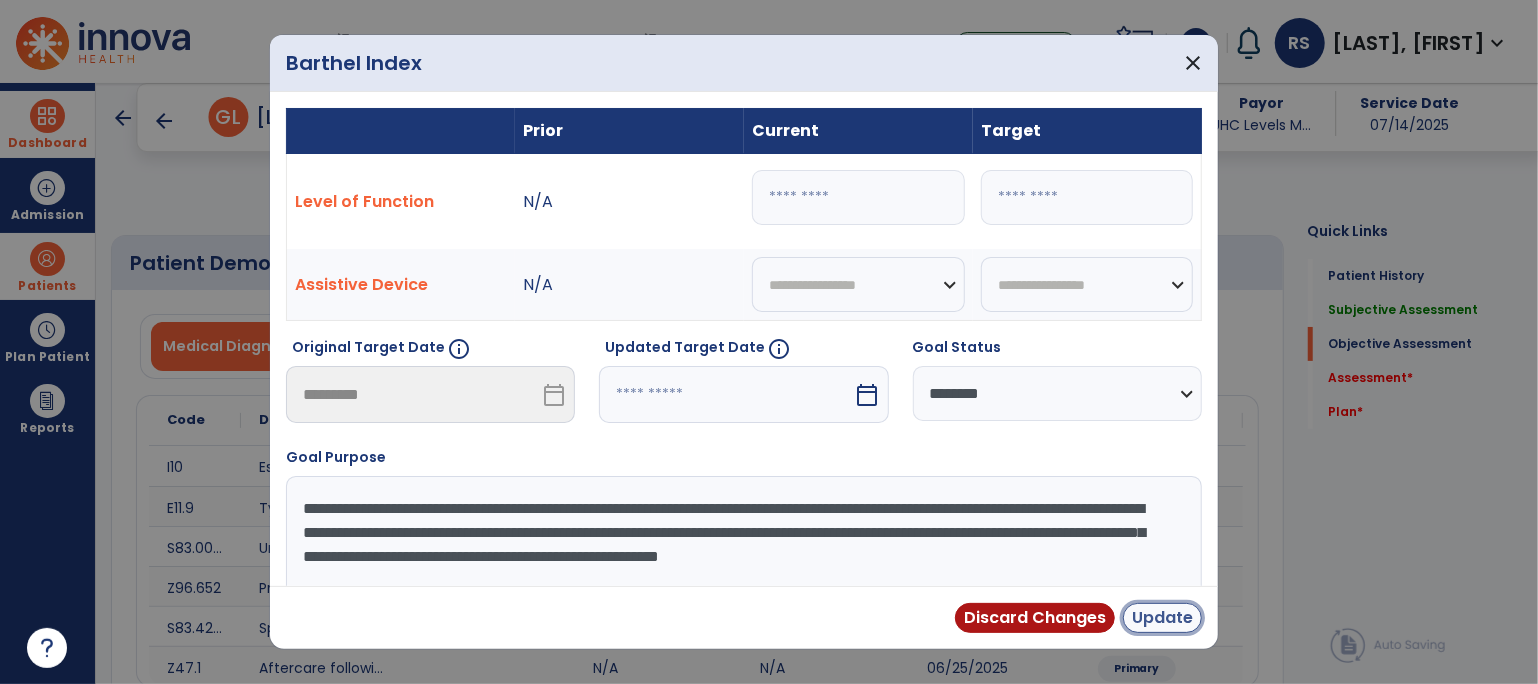 click on "Update" at bounding box center (1162, 618) 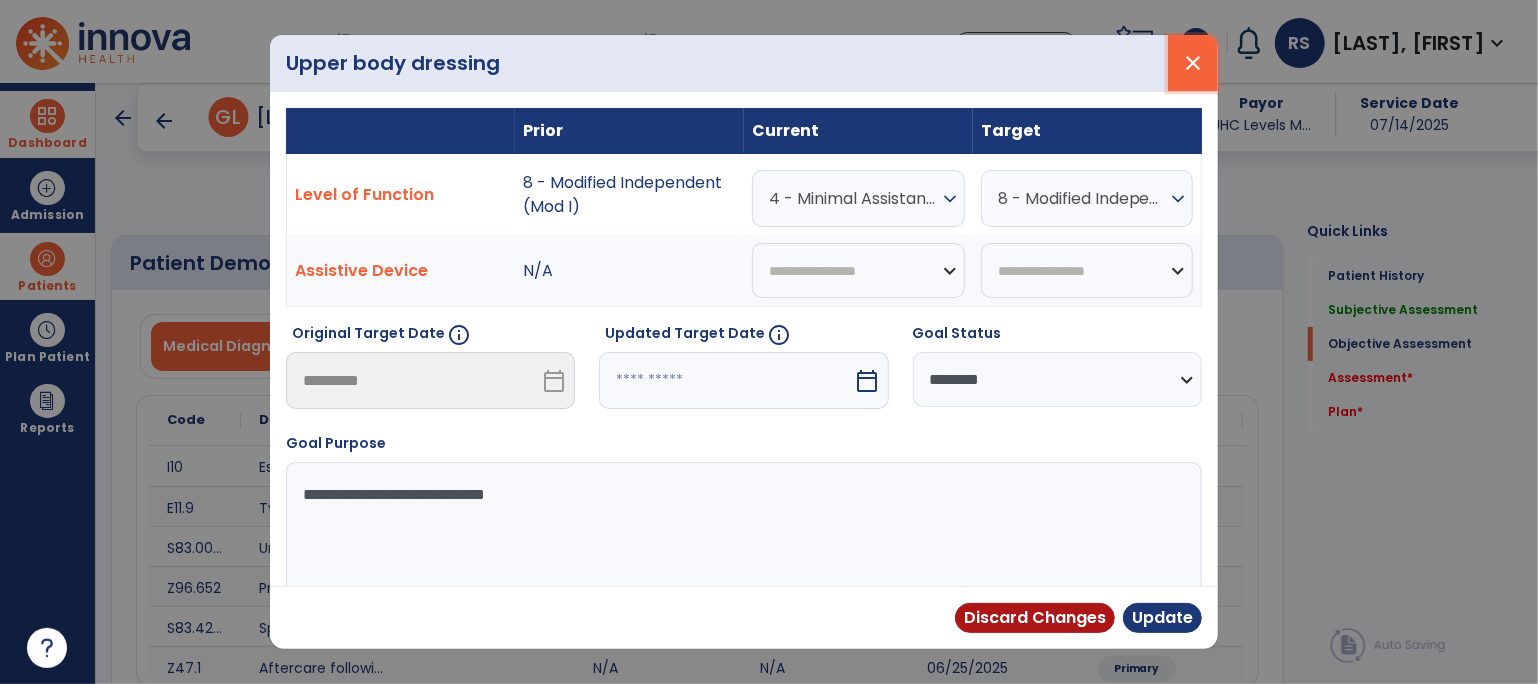 click on "close" at bounding box center (1193, 63) 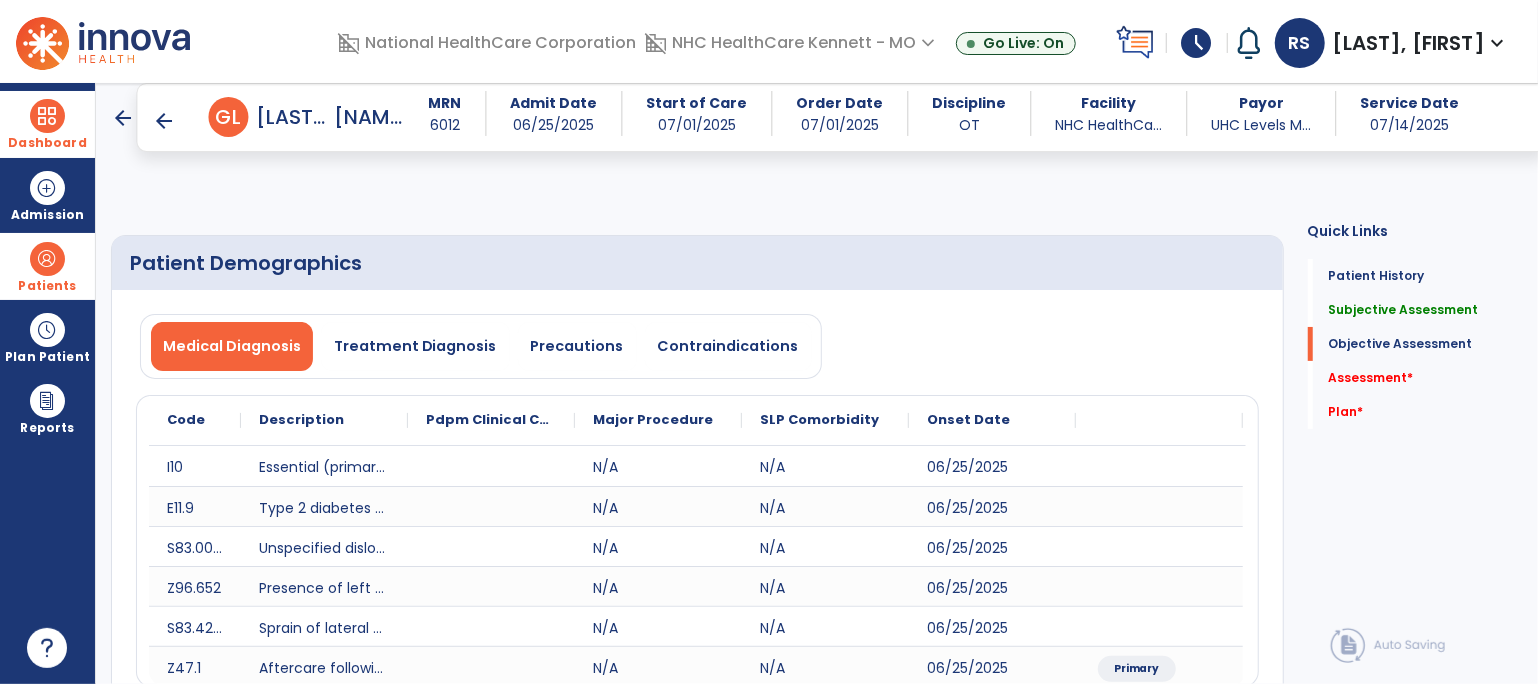click on "CLOF" at bounding box center [1195, 2380] 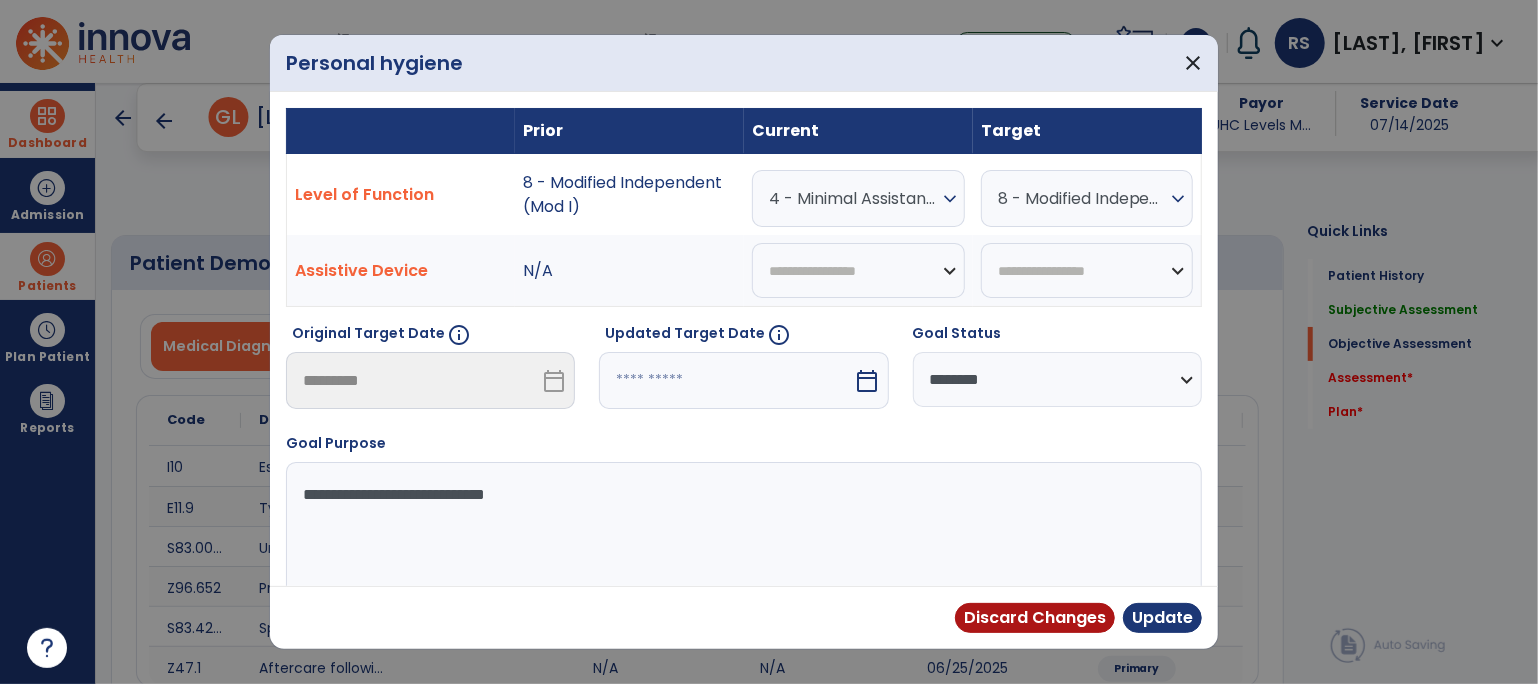 click on "expand_more" at bounding box center (950, 199) 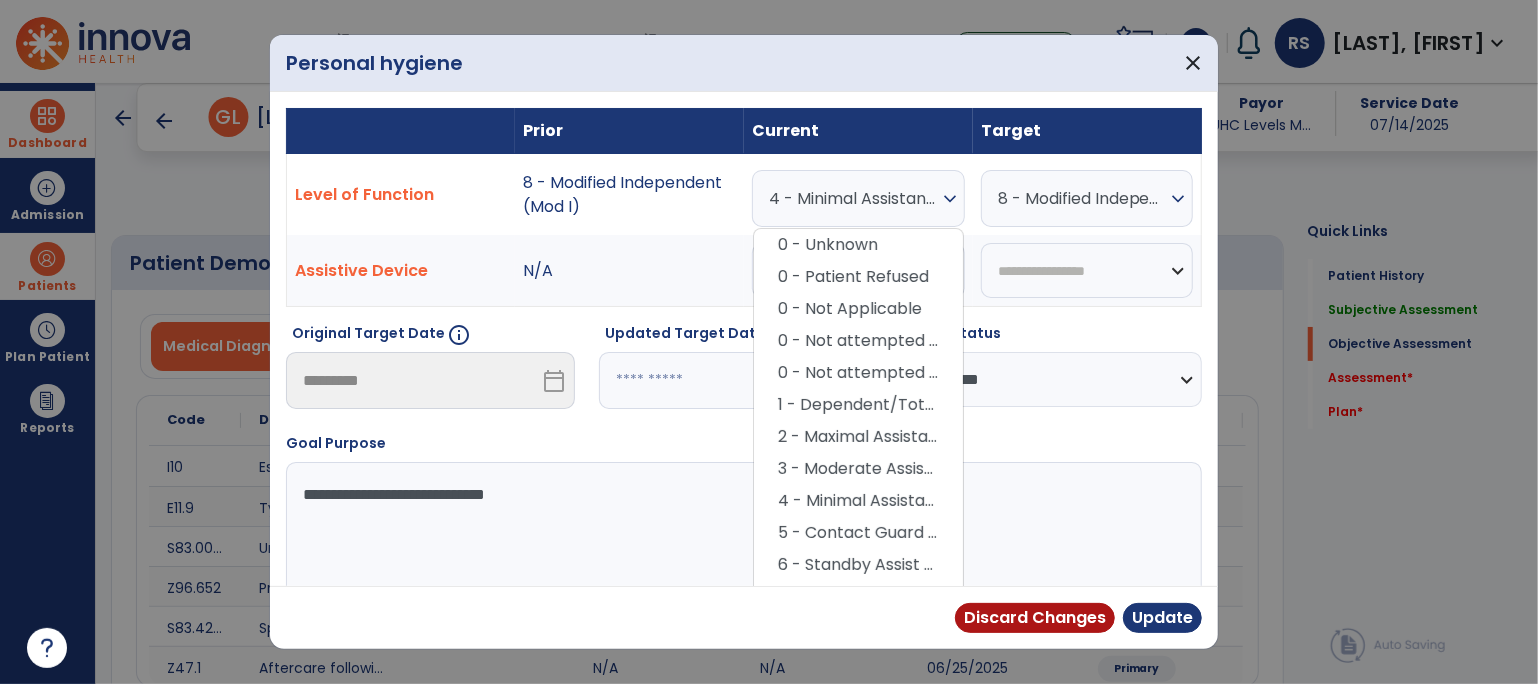 click on "9 - Modified Independent (Mod I)" at bounding box center [858, 661] 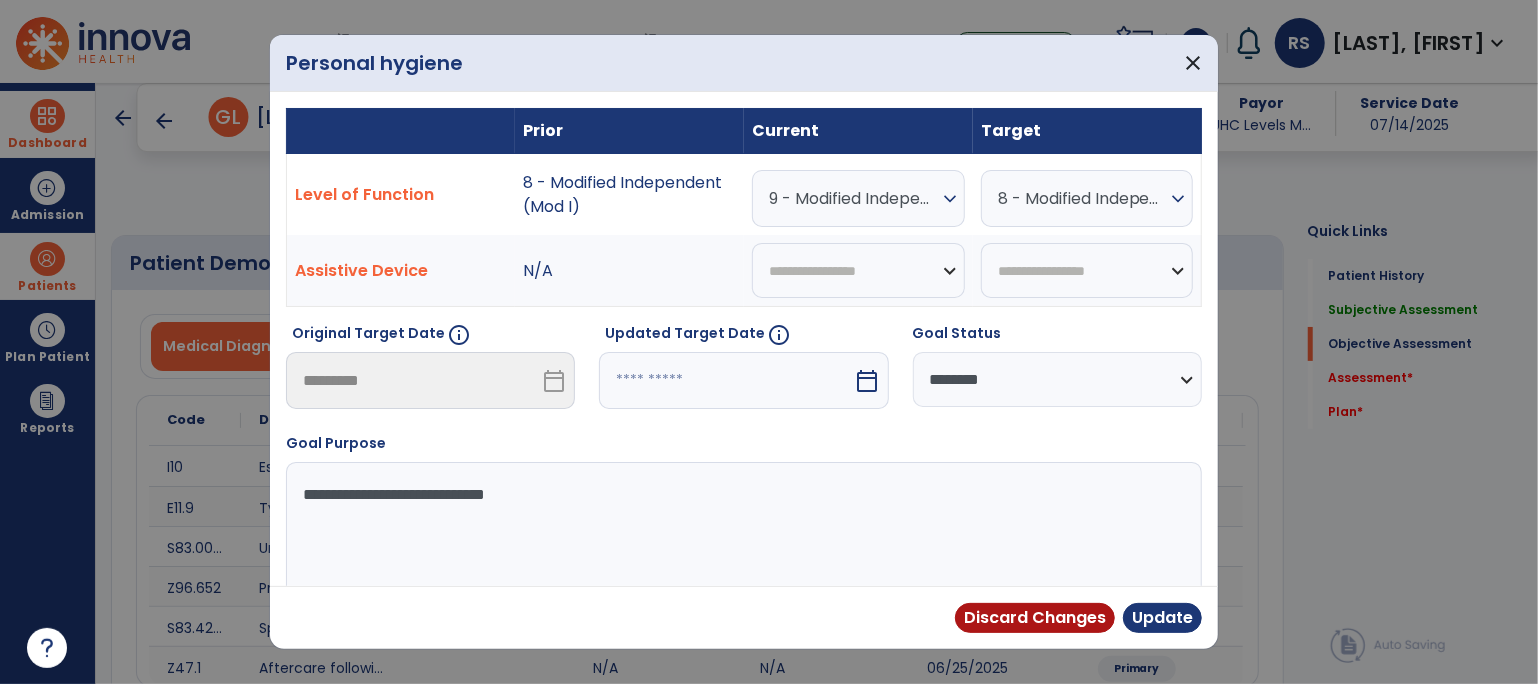 click on "**********" at bounding box center (1057, 379) 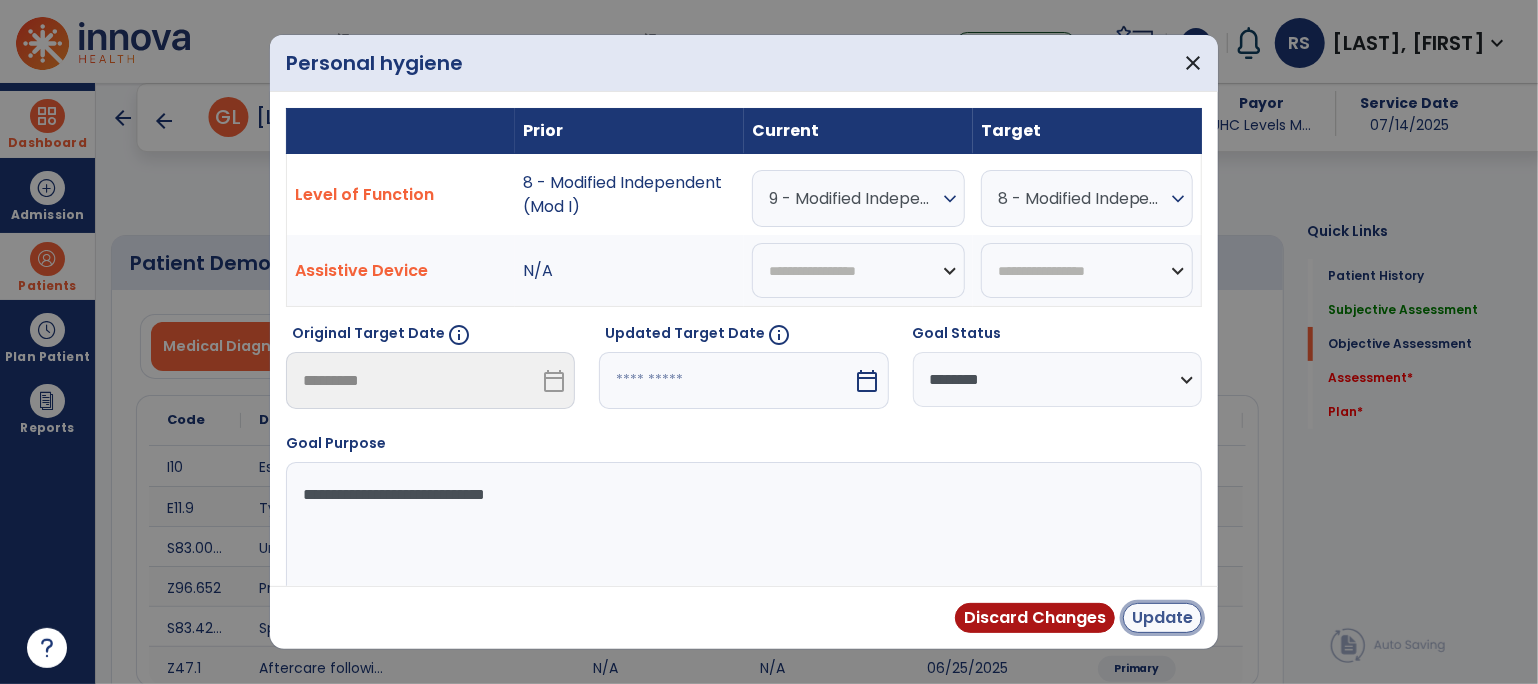 click on "Update" at bounding box center [1162, 618] 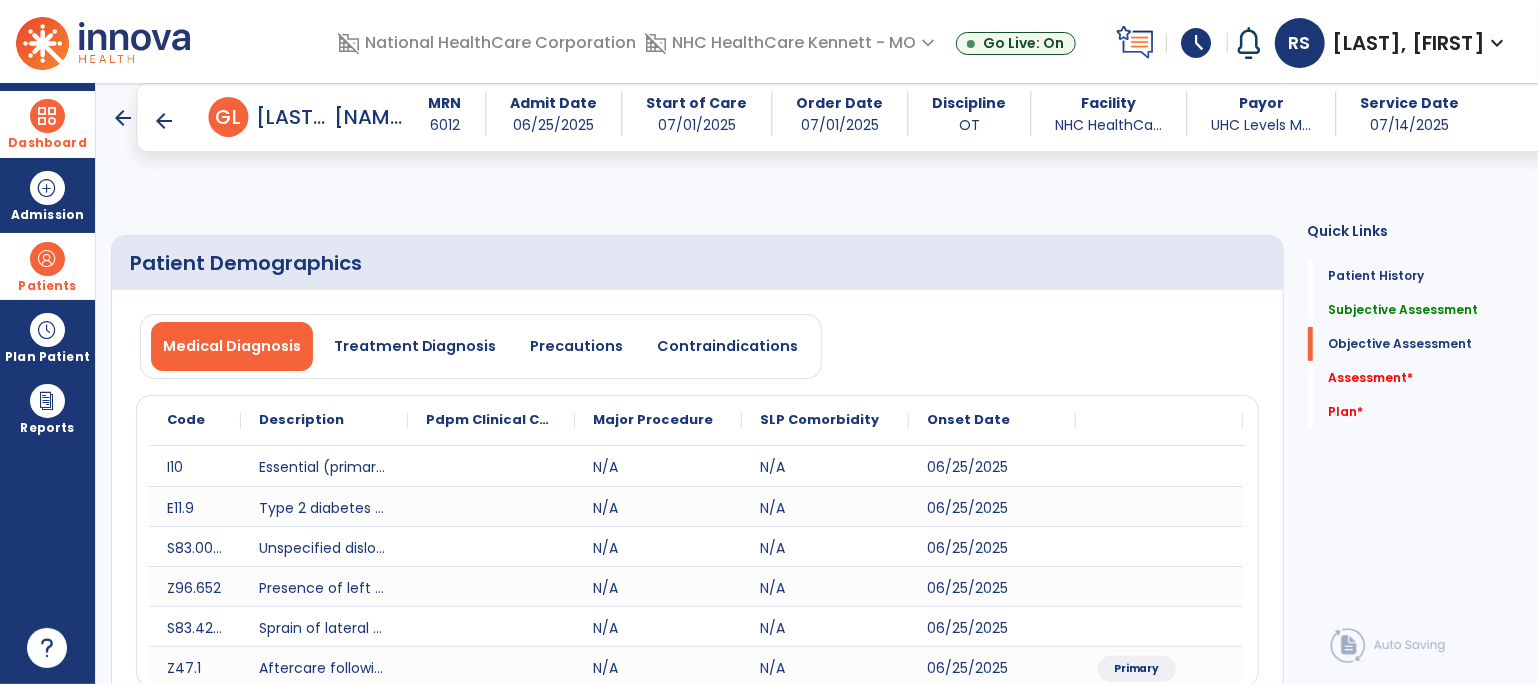 click on "edit   CLOF" at bounding box center (1187, 2505) 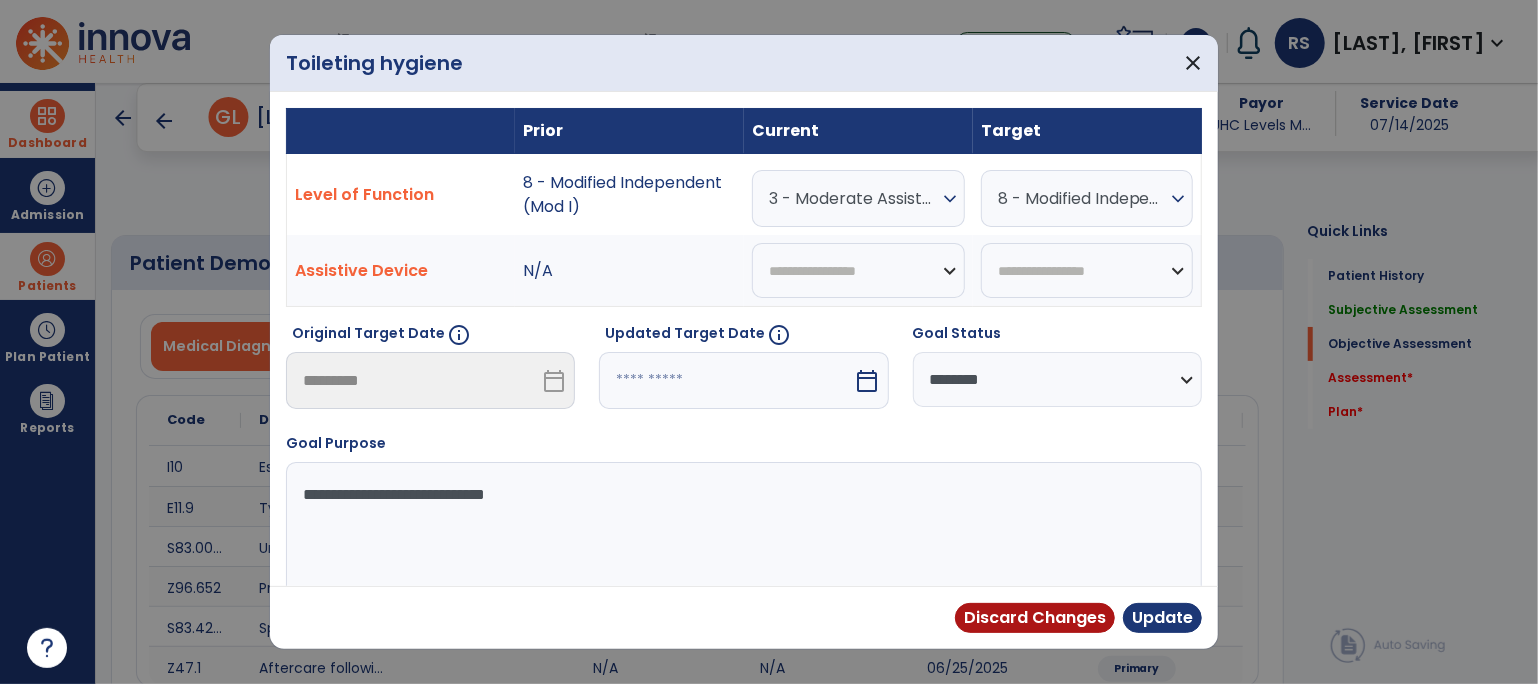 click on "expand_more" at bounding box center [950, 199] 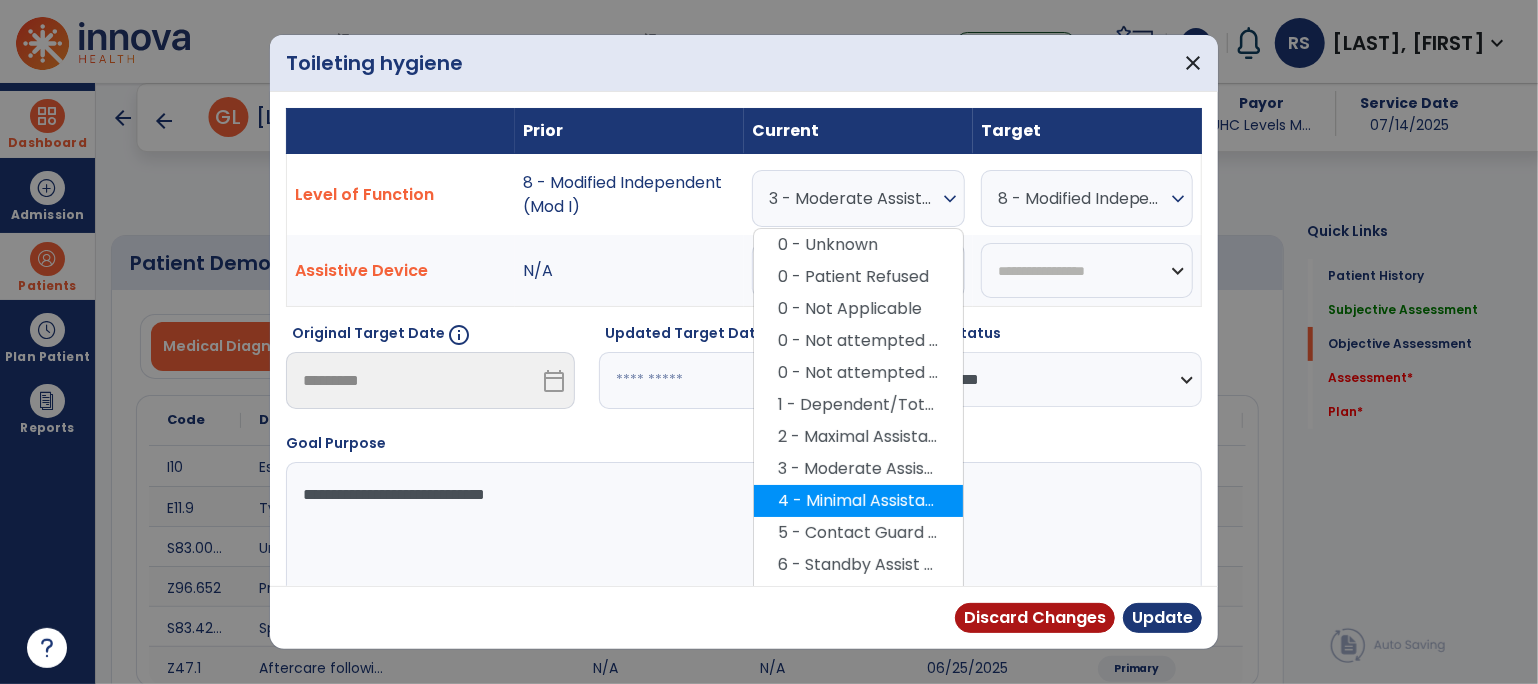 click on "4 - Minimal Assistance (Min A)" at bounding box center [858, 501] 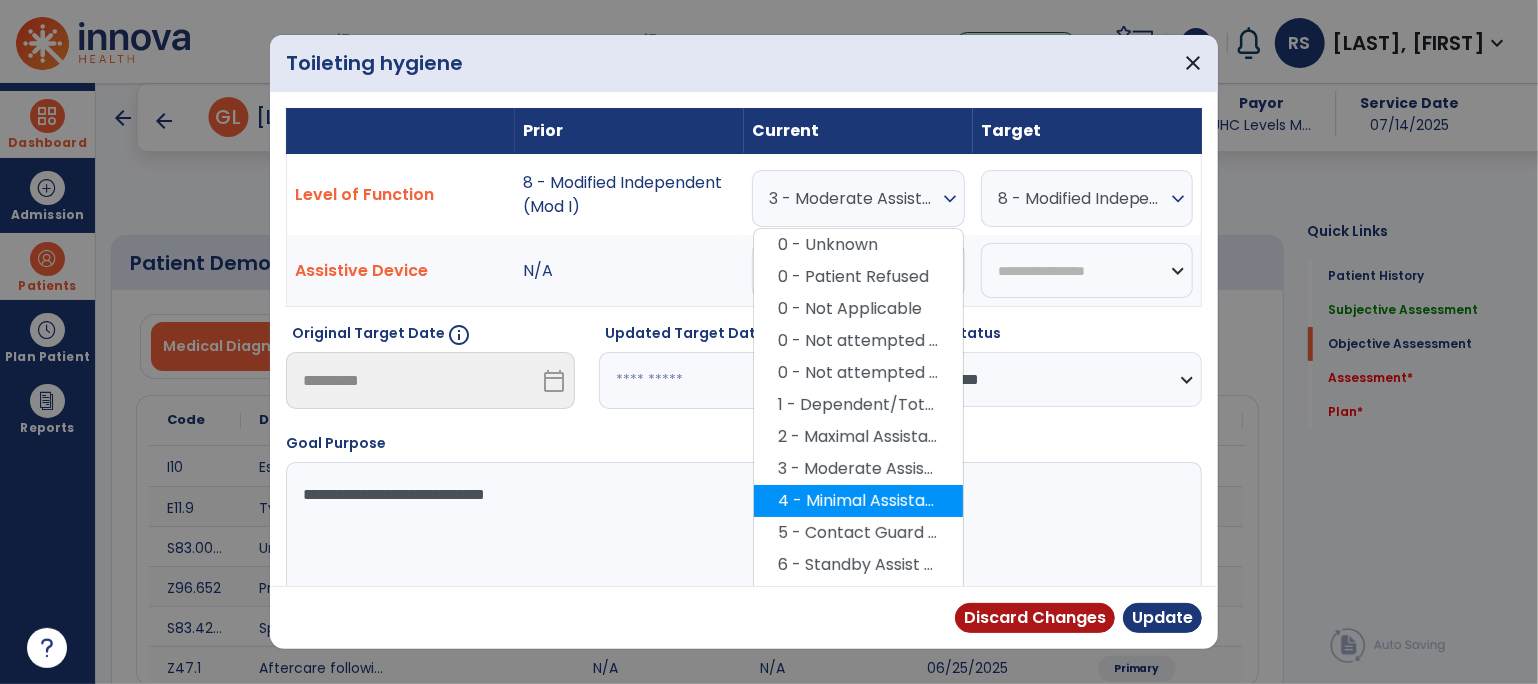 click on "**********" at bounding box center (742, 537) 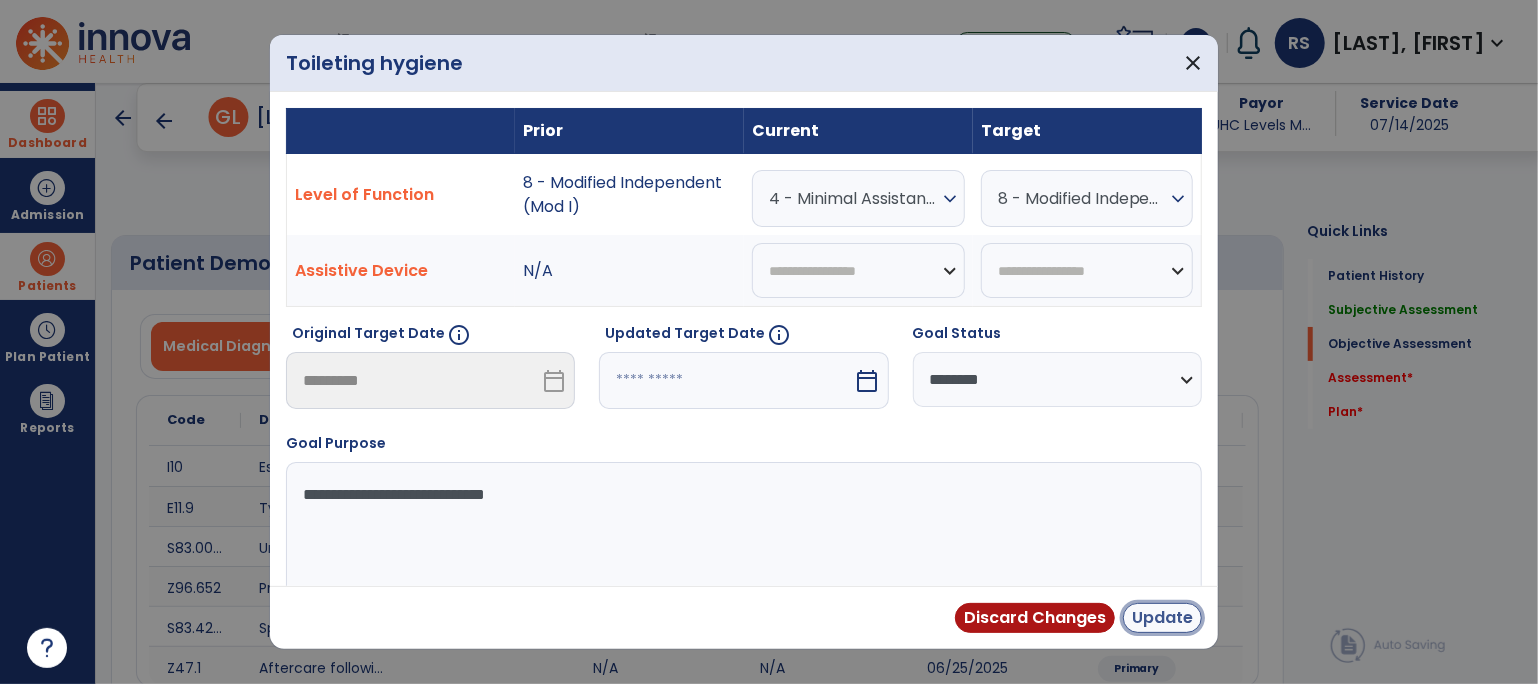 click on "Update" at bounding box center [1162, 618] 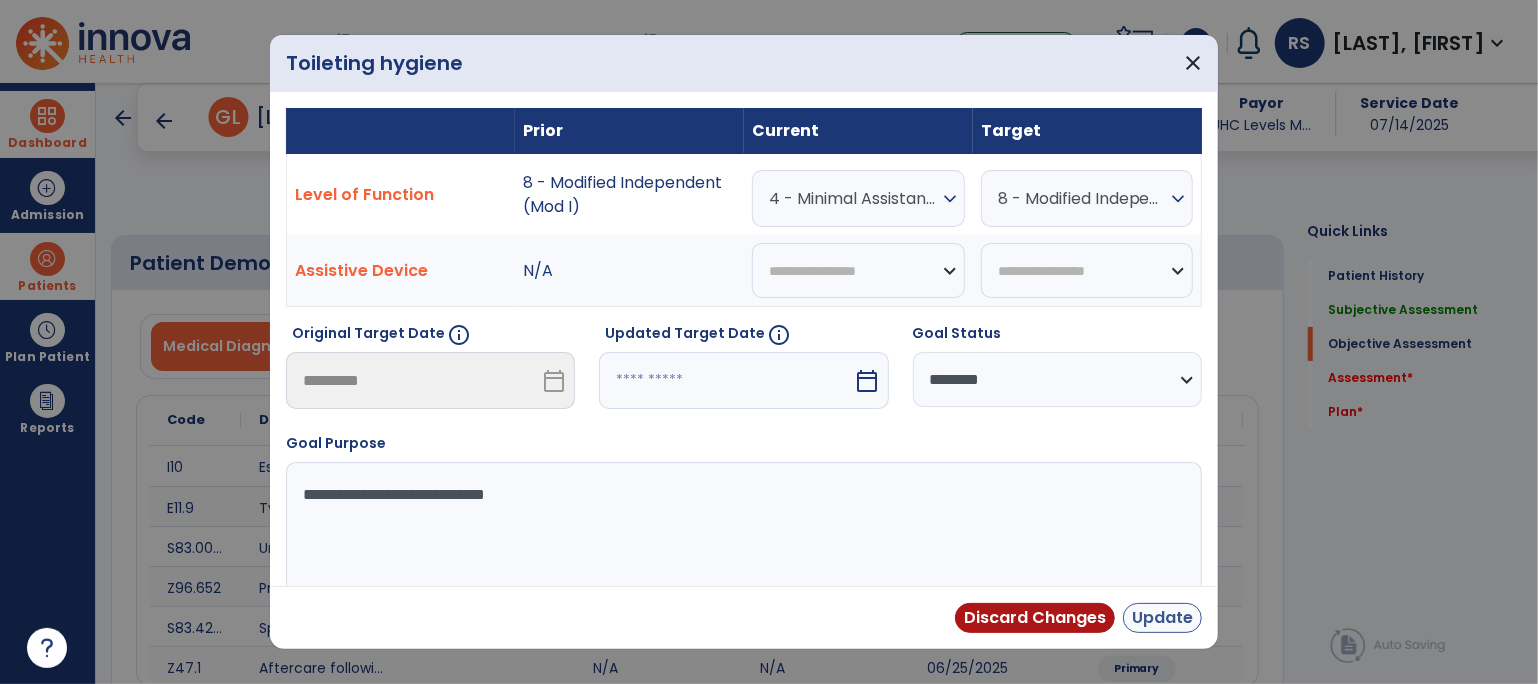 click on "edit" at bounding box center (1164, 2753) 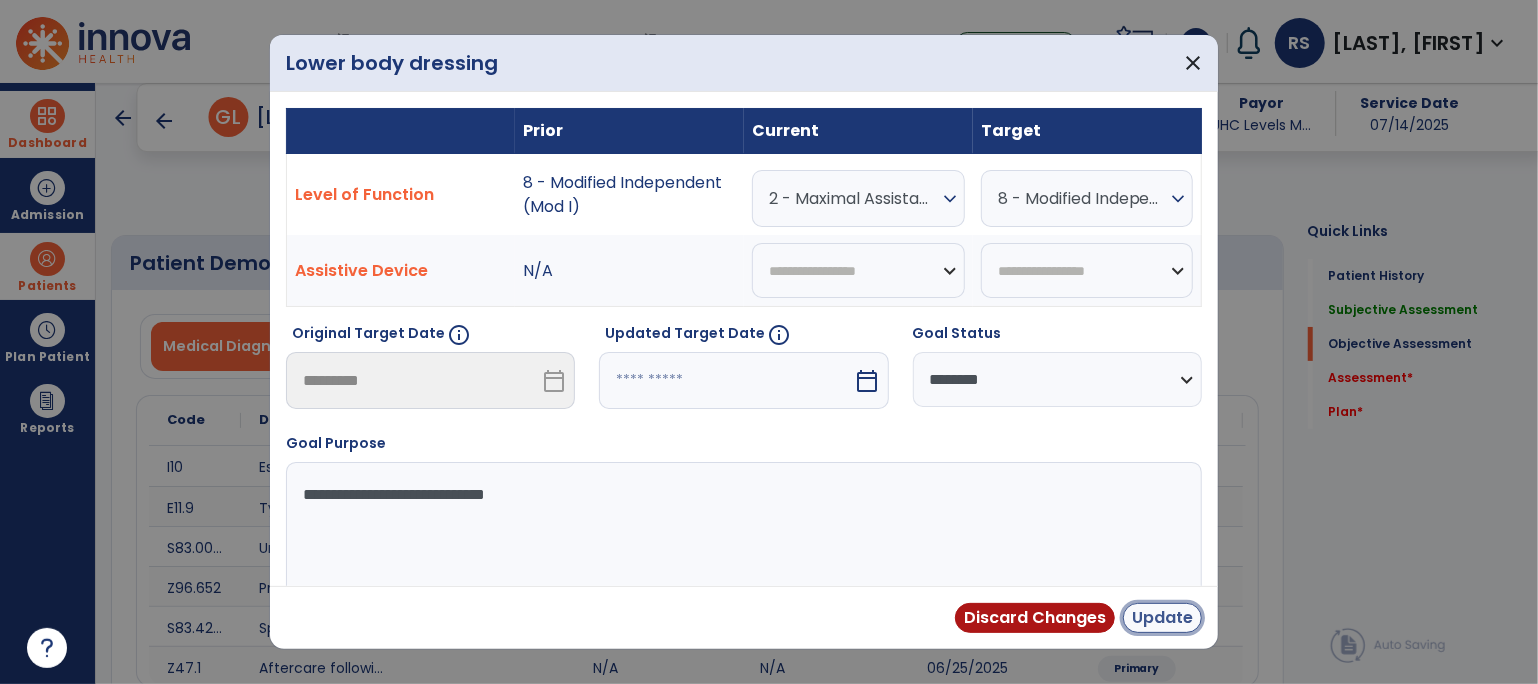 click on "Update" at bounding box center (1162, 618) 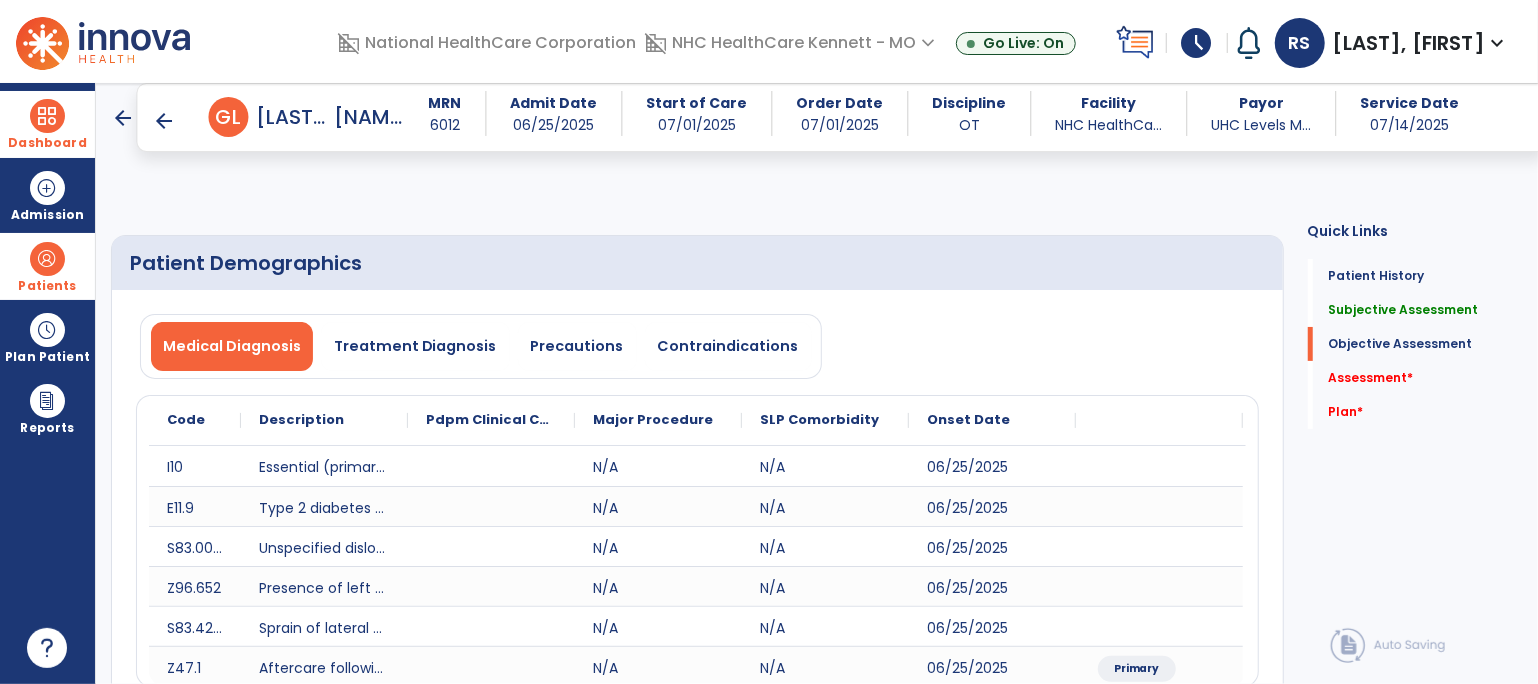 click on "CLOF" at bounding box center (1195, 2628) 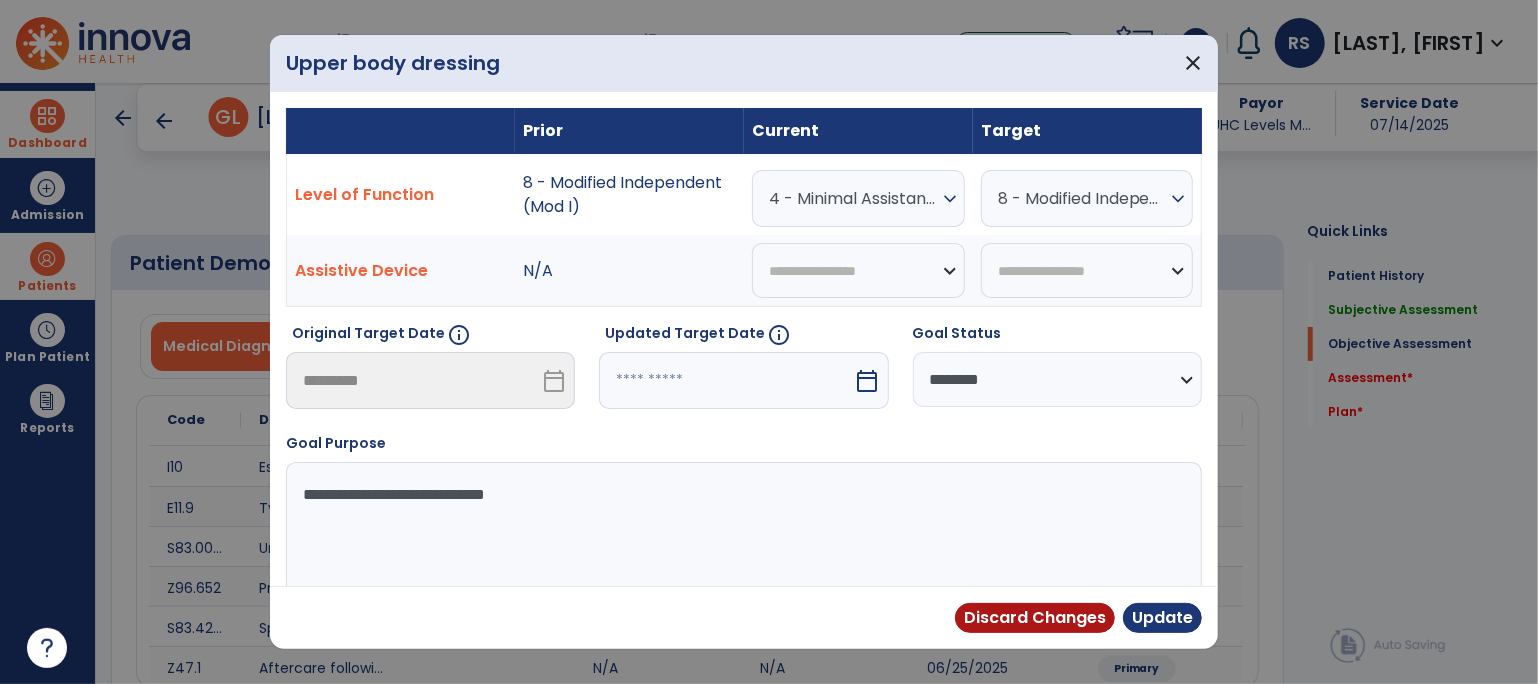 click on "expand_more" at bounding box center (950, 199) 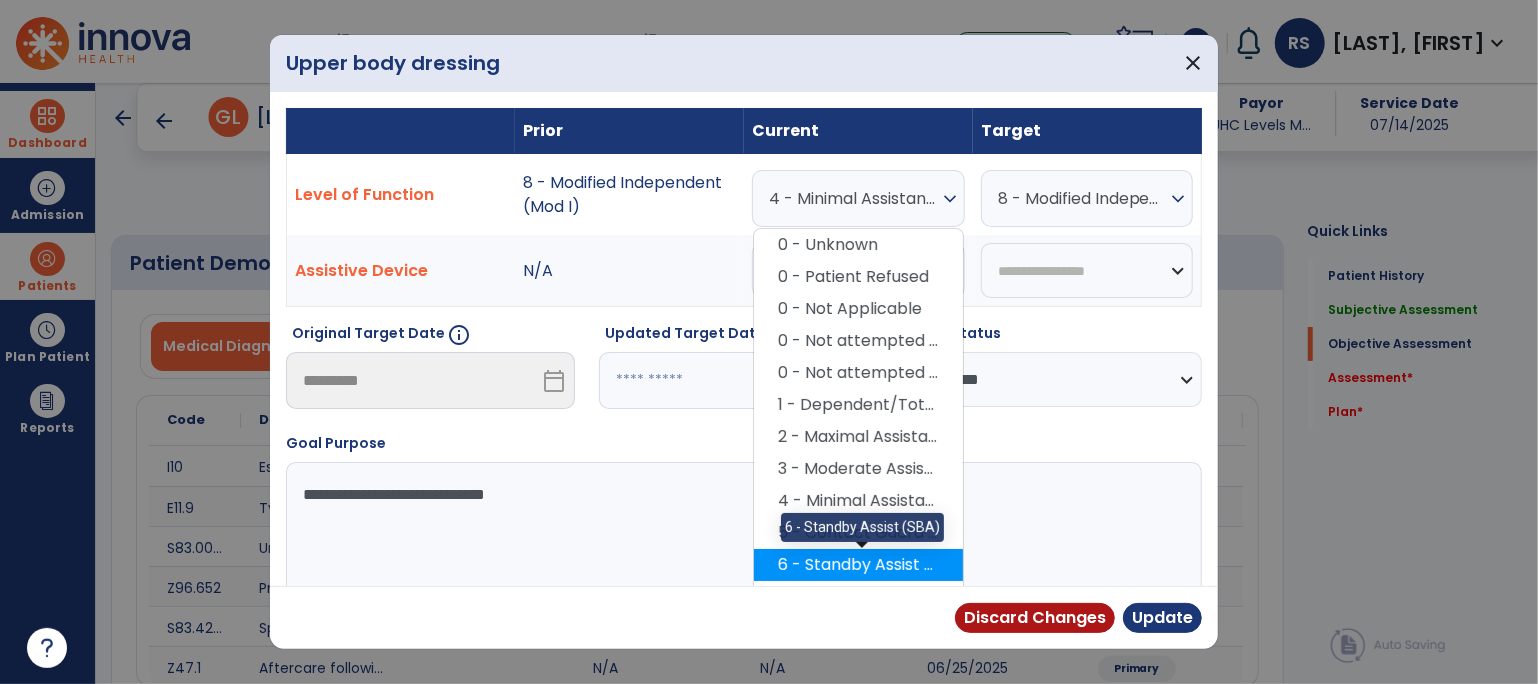 click on "6 - Standby Assist (SBA)" at bounding box center (858, 565) 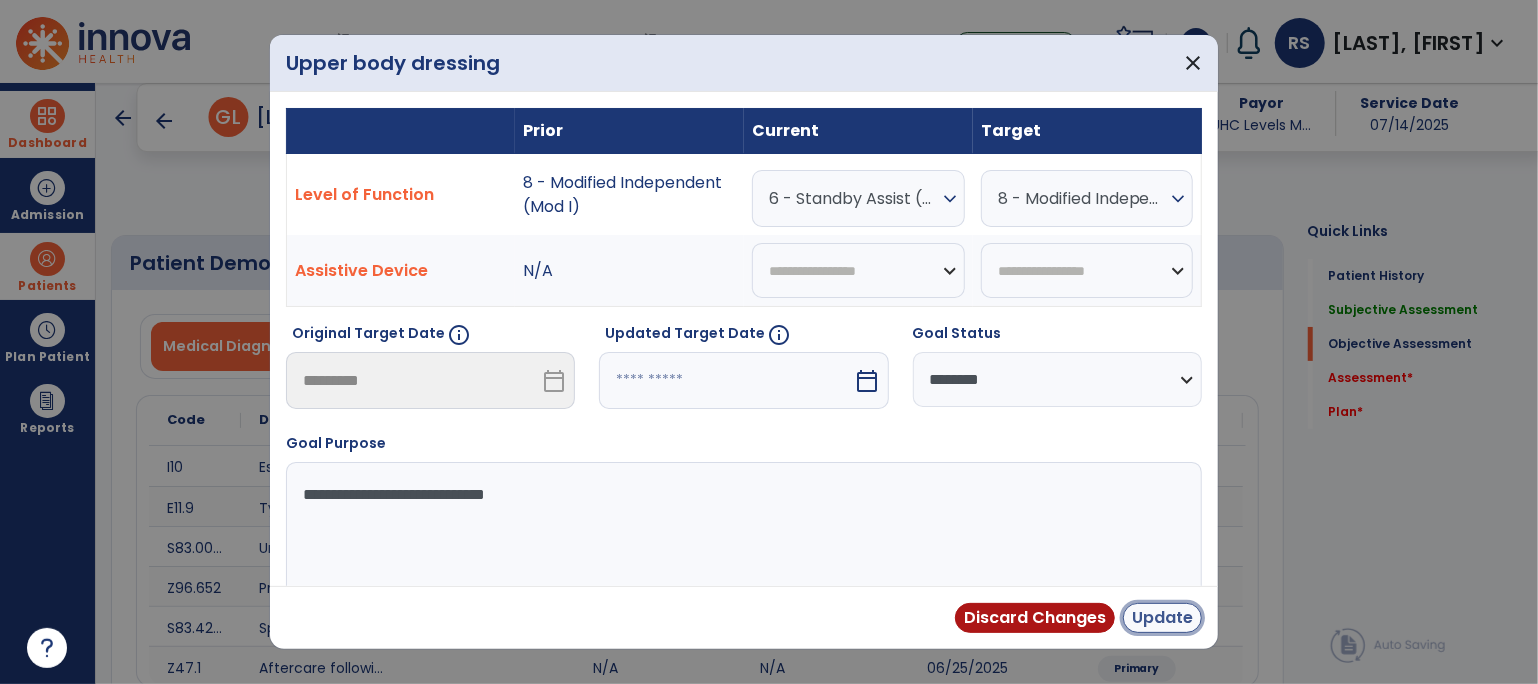 click on "Update" at bounding box center [1162, 618] 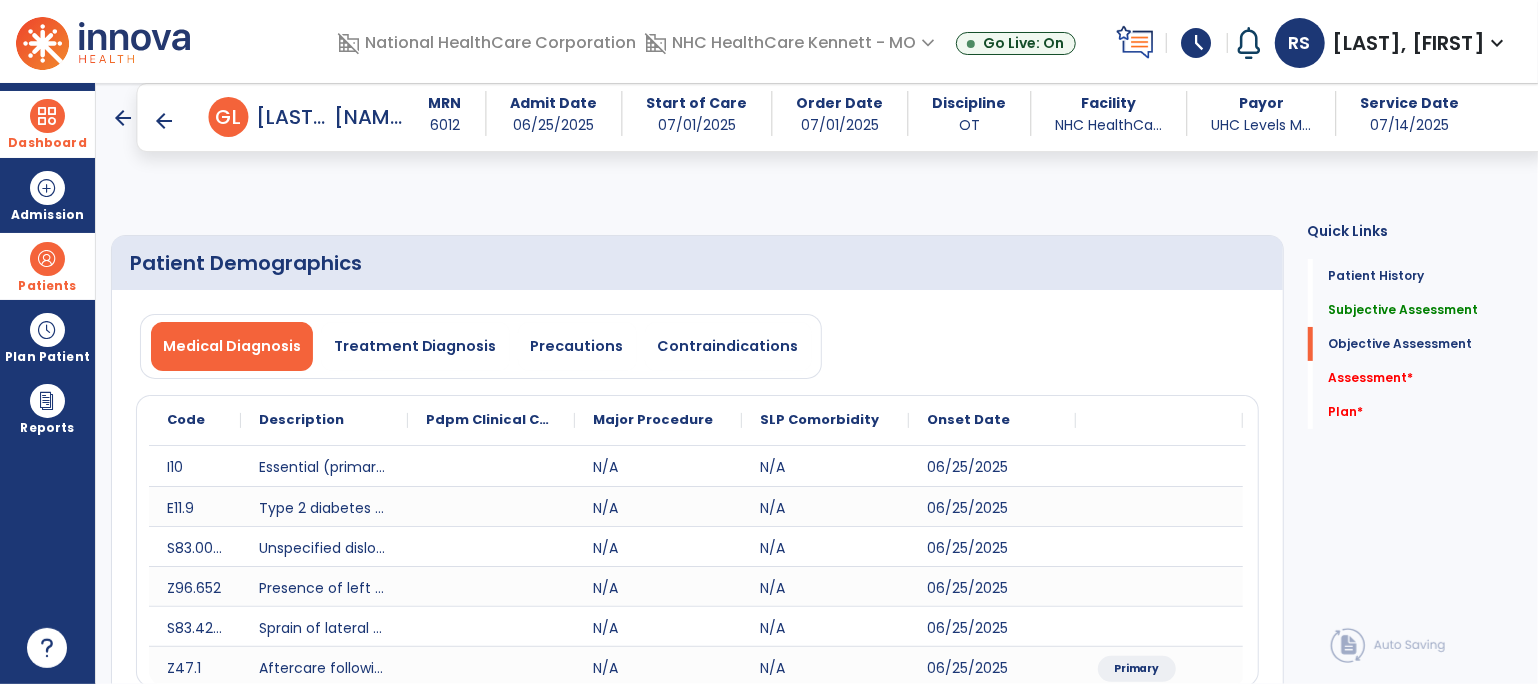 click on "arrow_back" at bounding box center (165, 121) 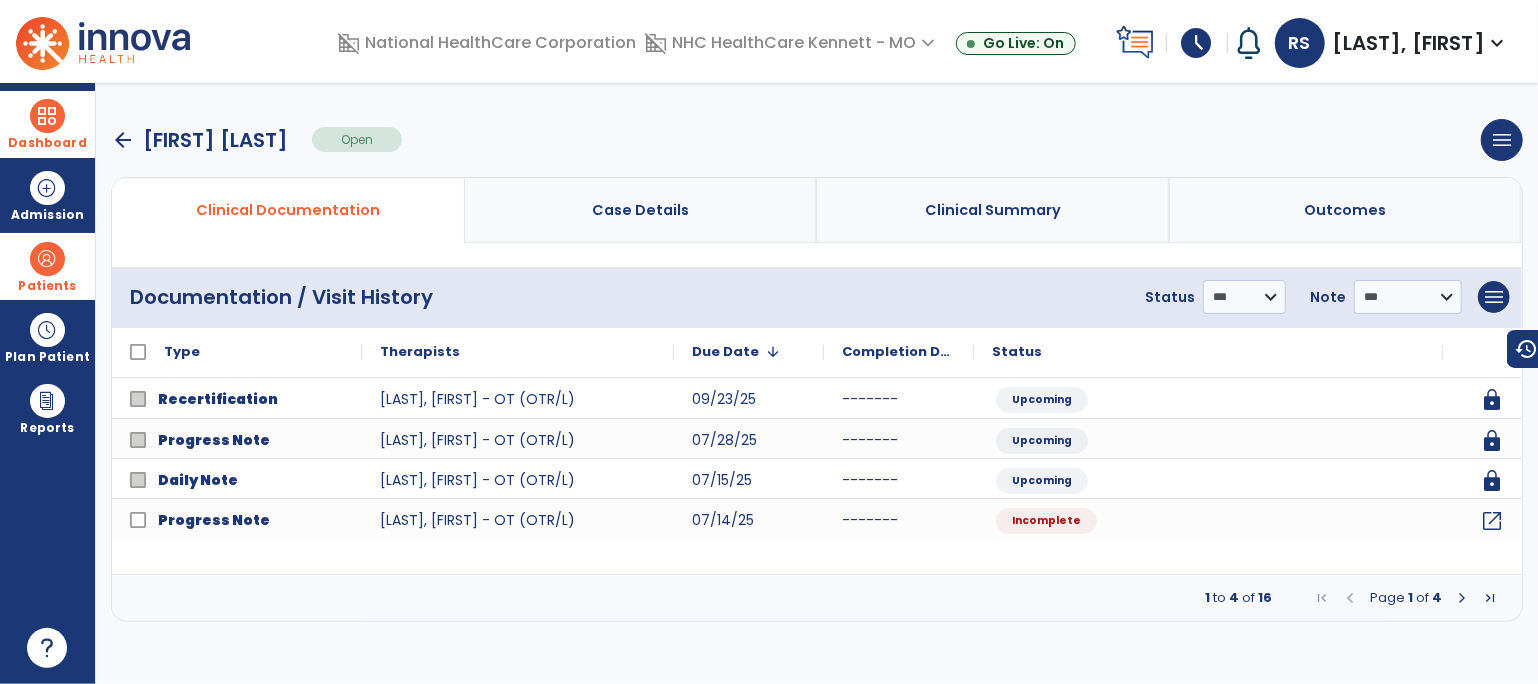 click at bounding box center [1462, 598] 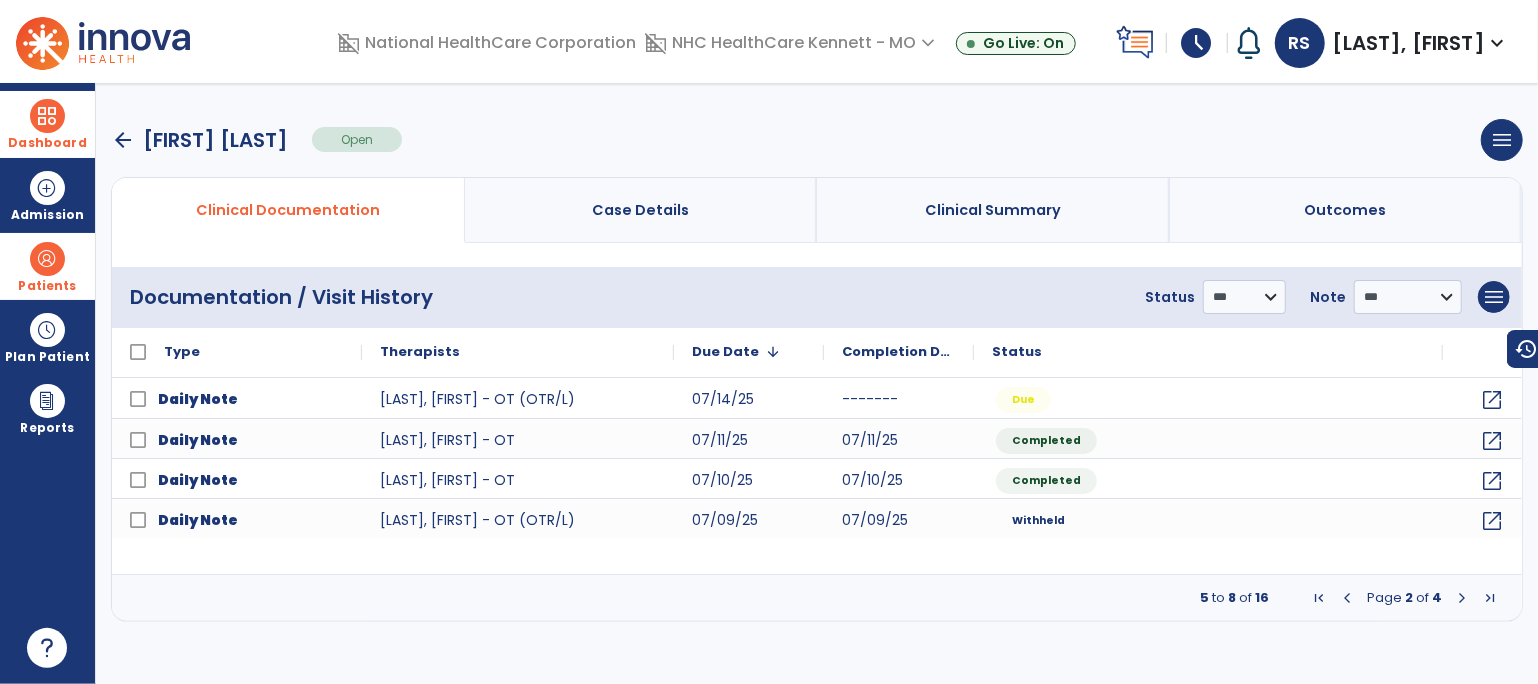 click at bounding box center (1462, 598) 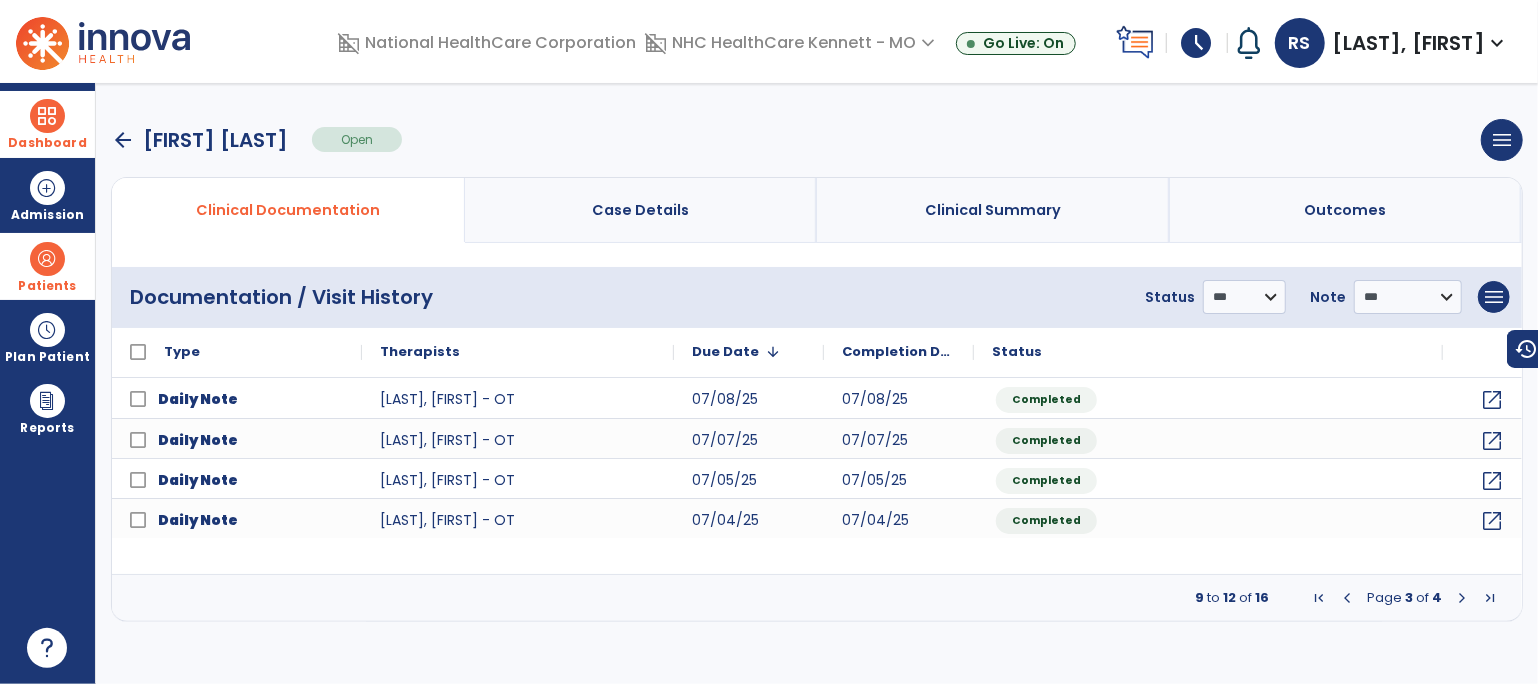 click at bounding box center [1462, 598] 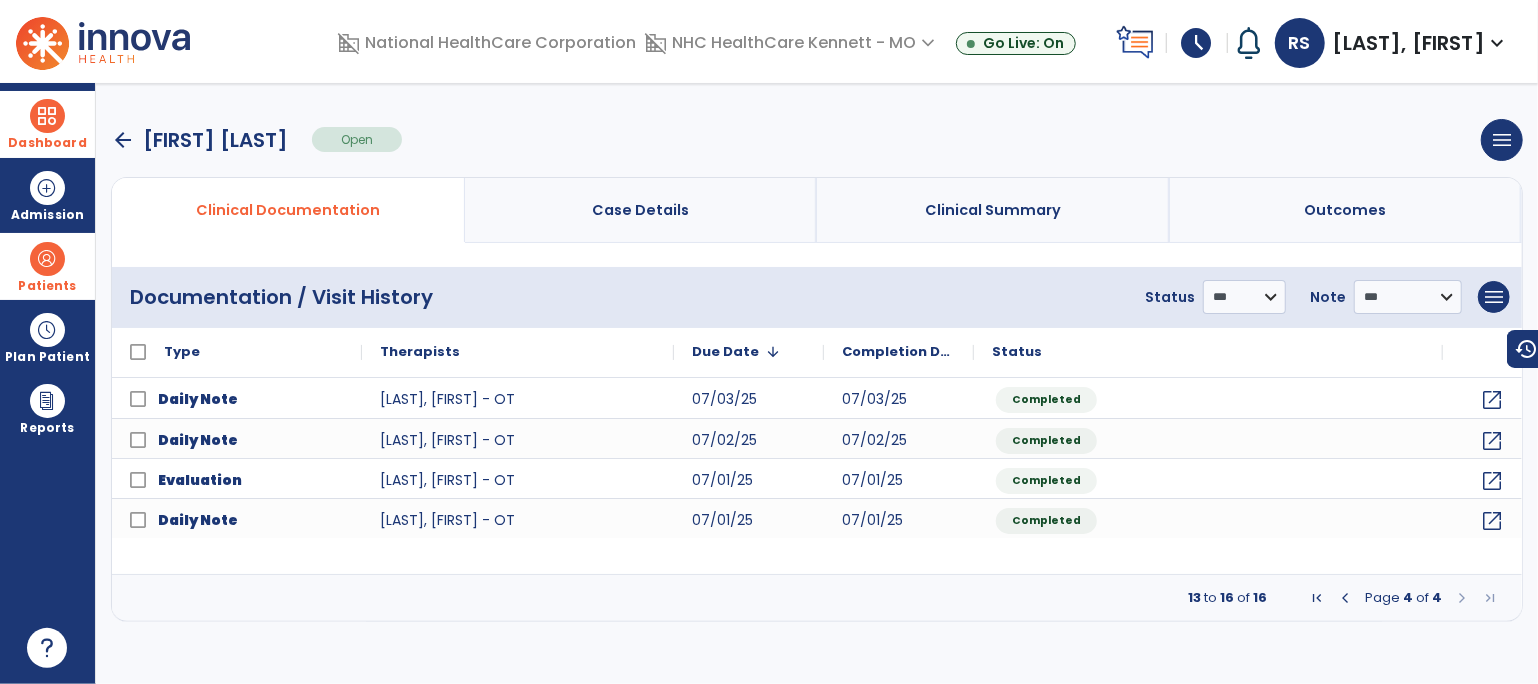 click at bounding box center [1462, 598] 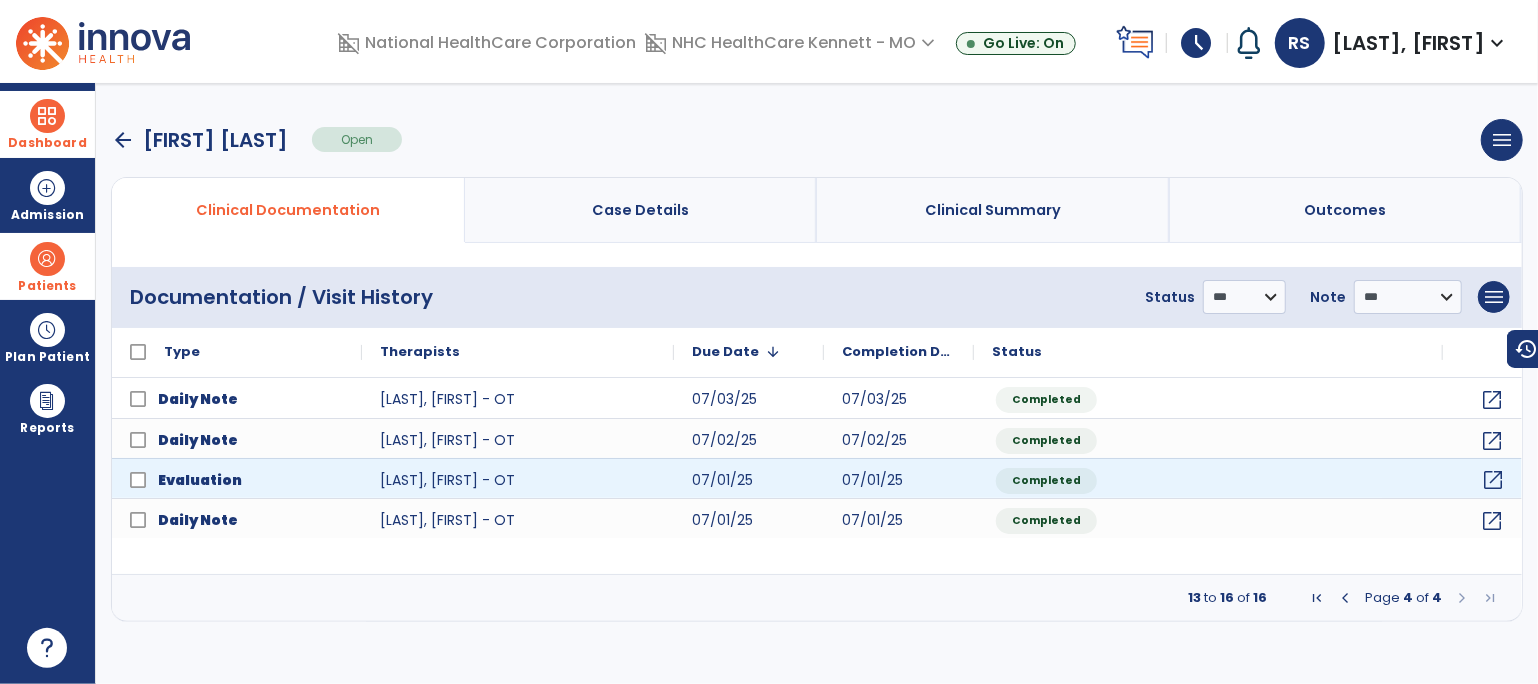 click on "open_in_new" 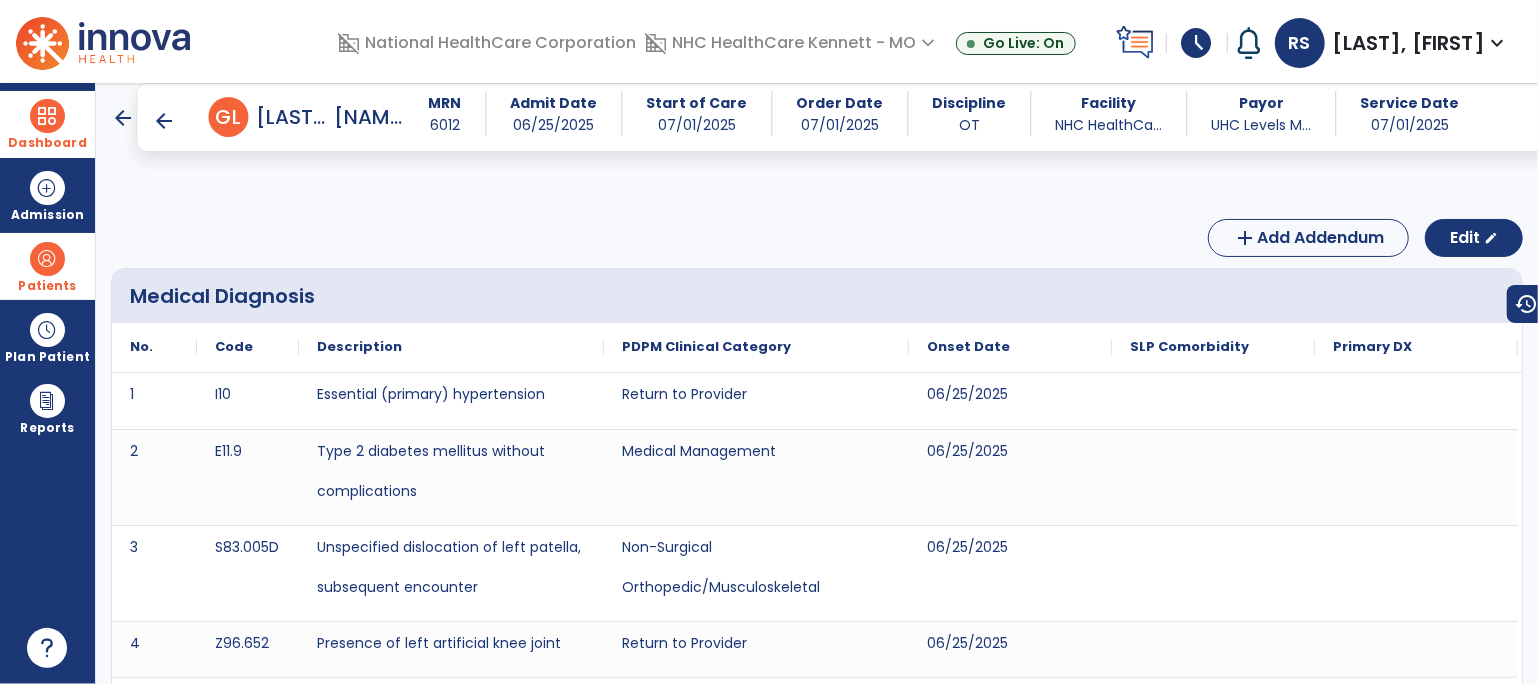 click on "arrow_back" at bounding box center [165, 121] 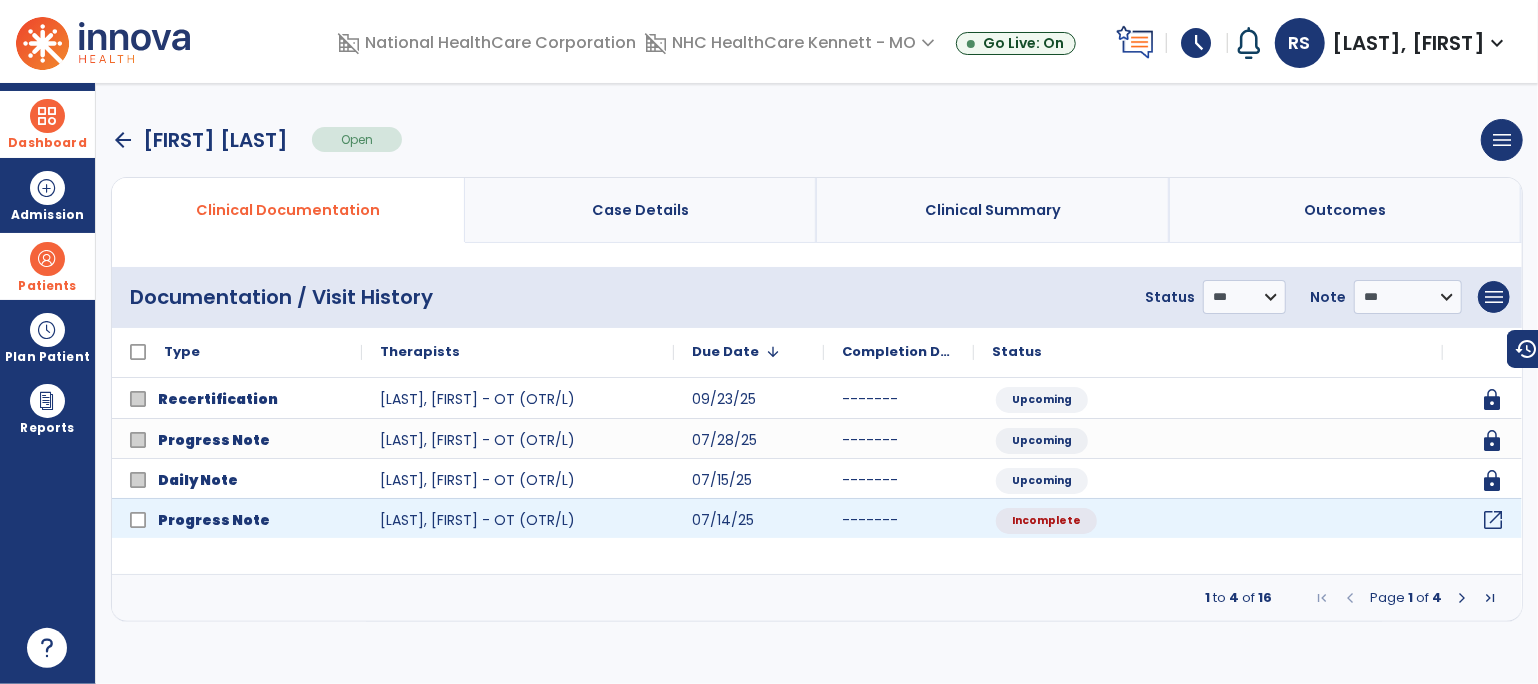 click on "open_in_new" 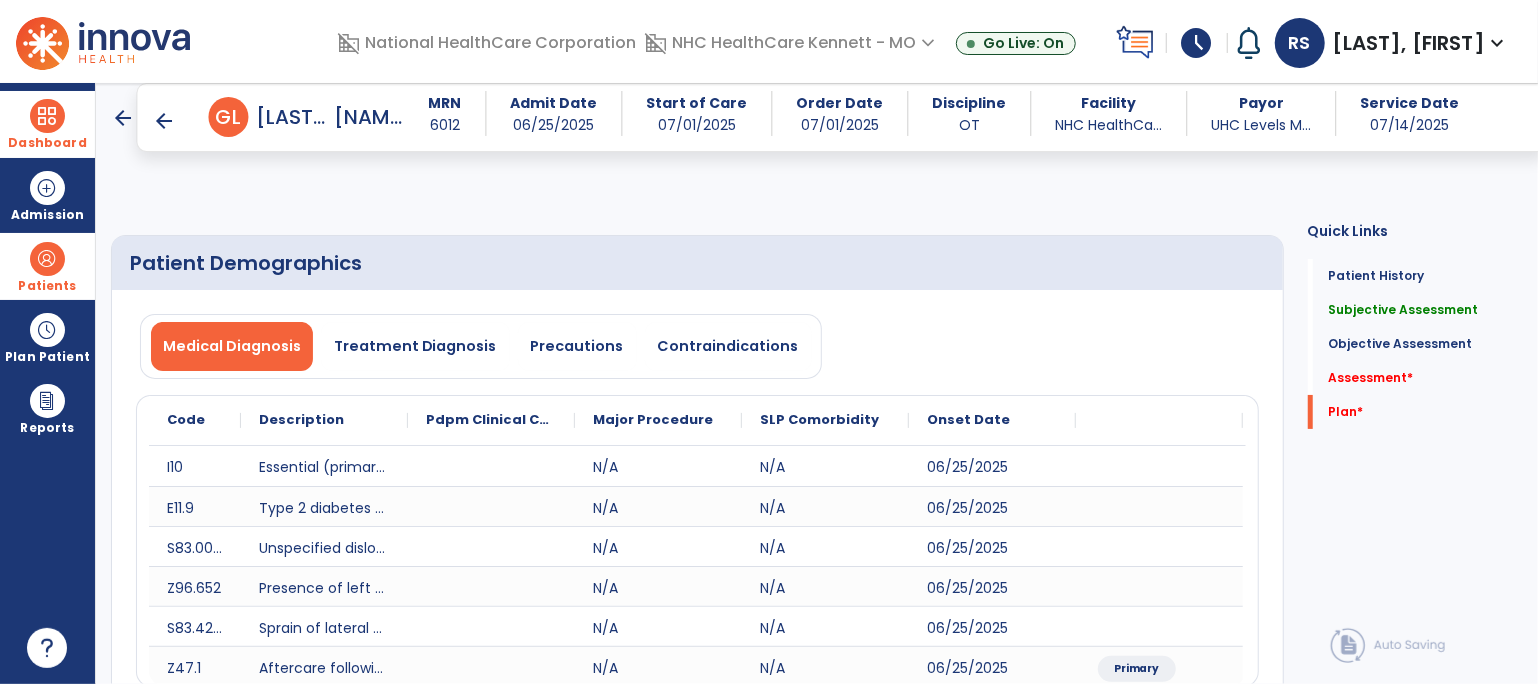click 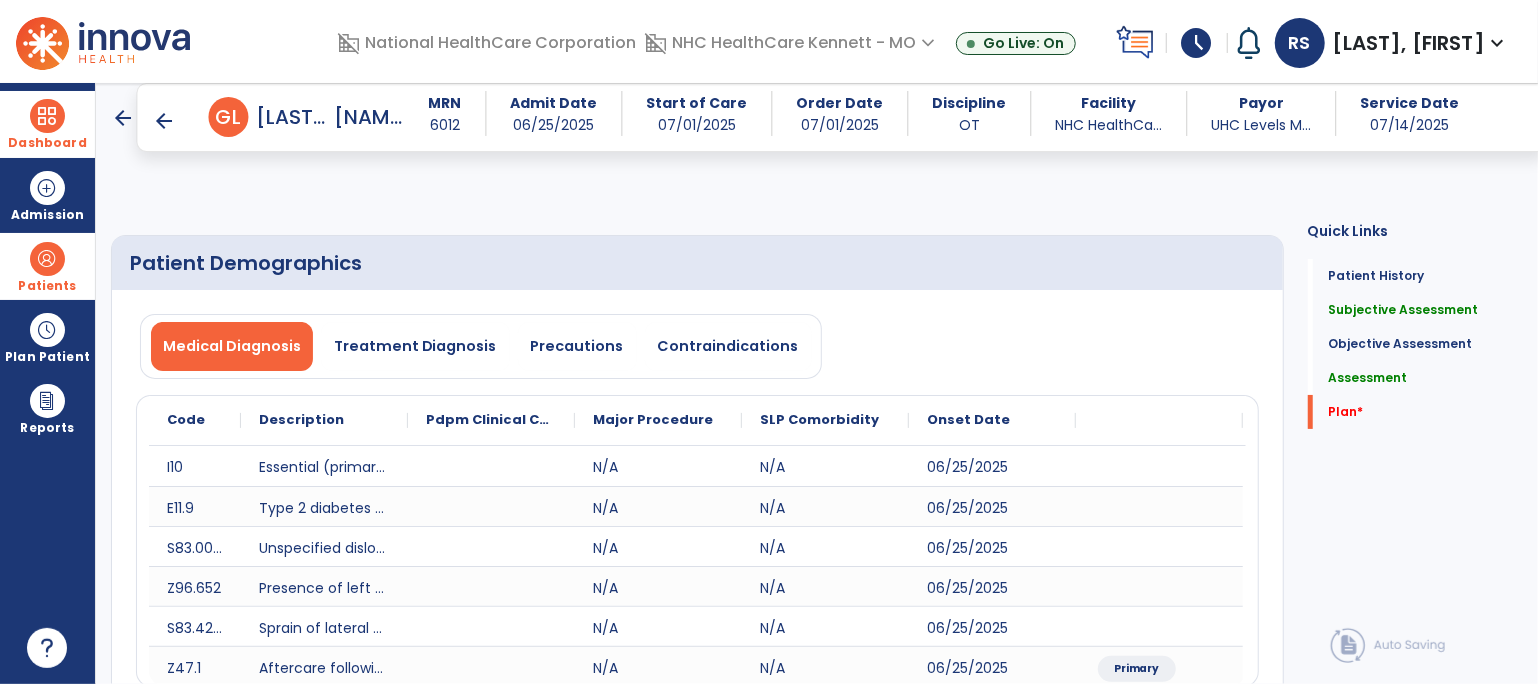 type on "**********" 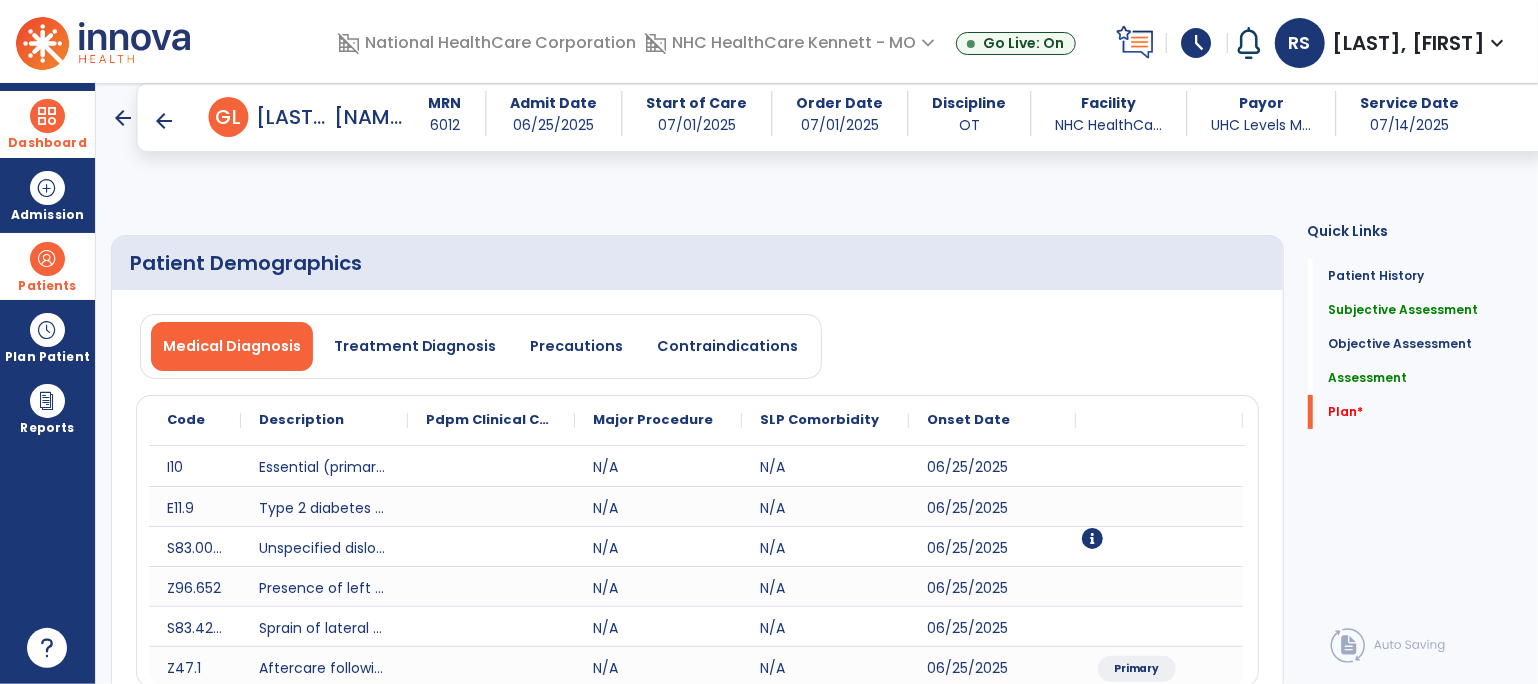 paste on "**********" 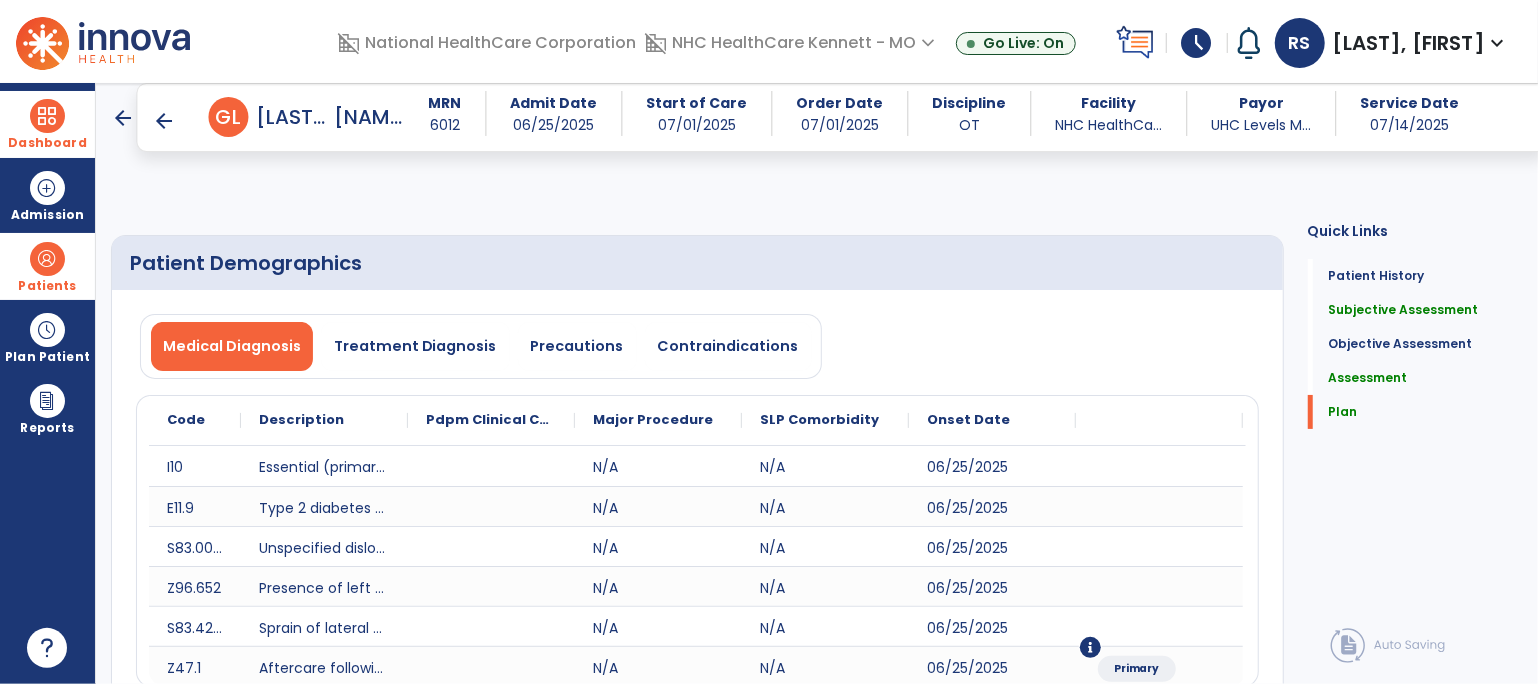 click on "**********" 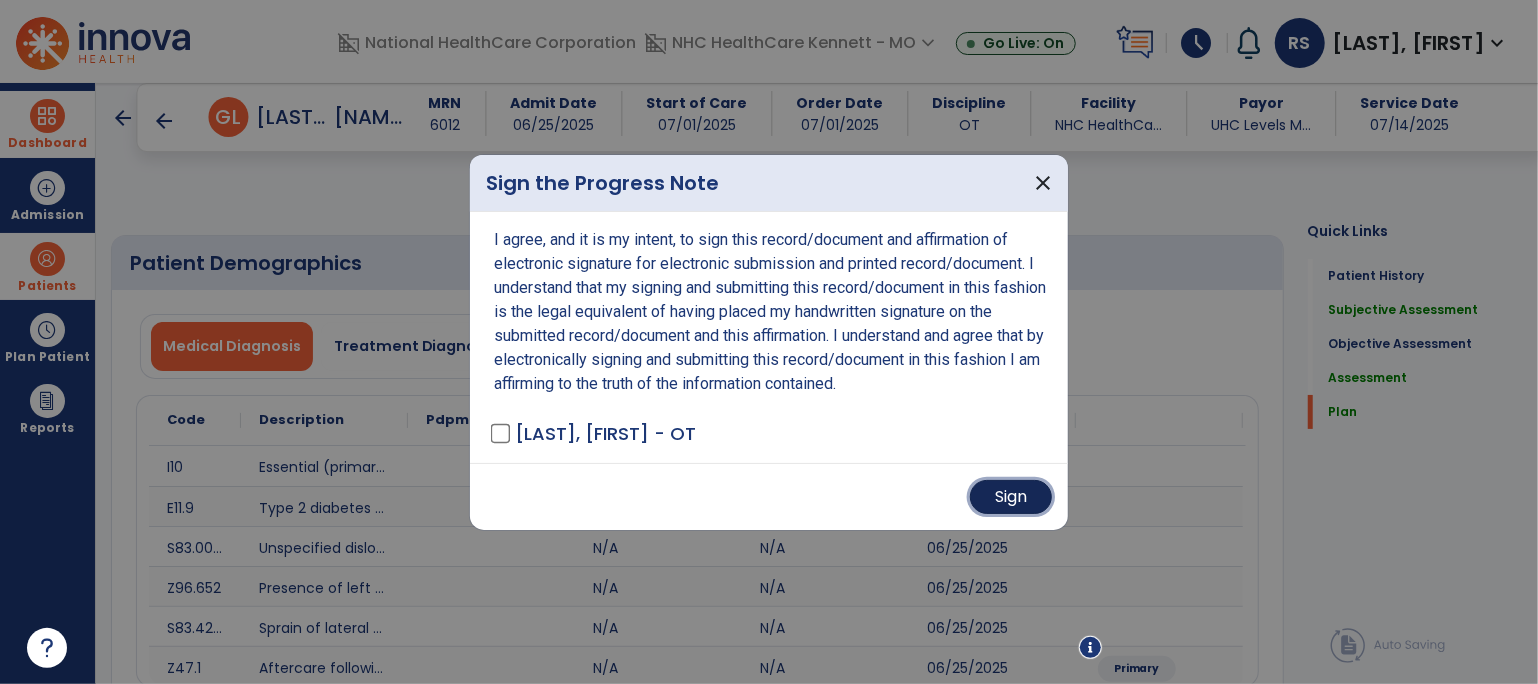 click on "Sign" at bounding box center (1011, 497) 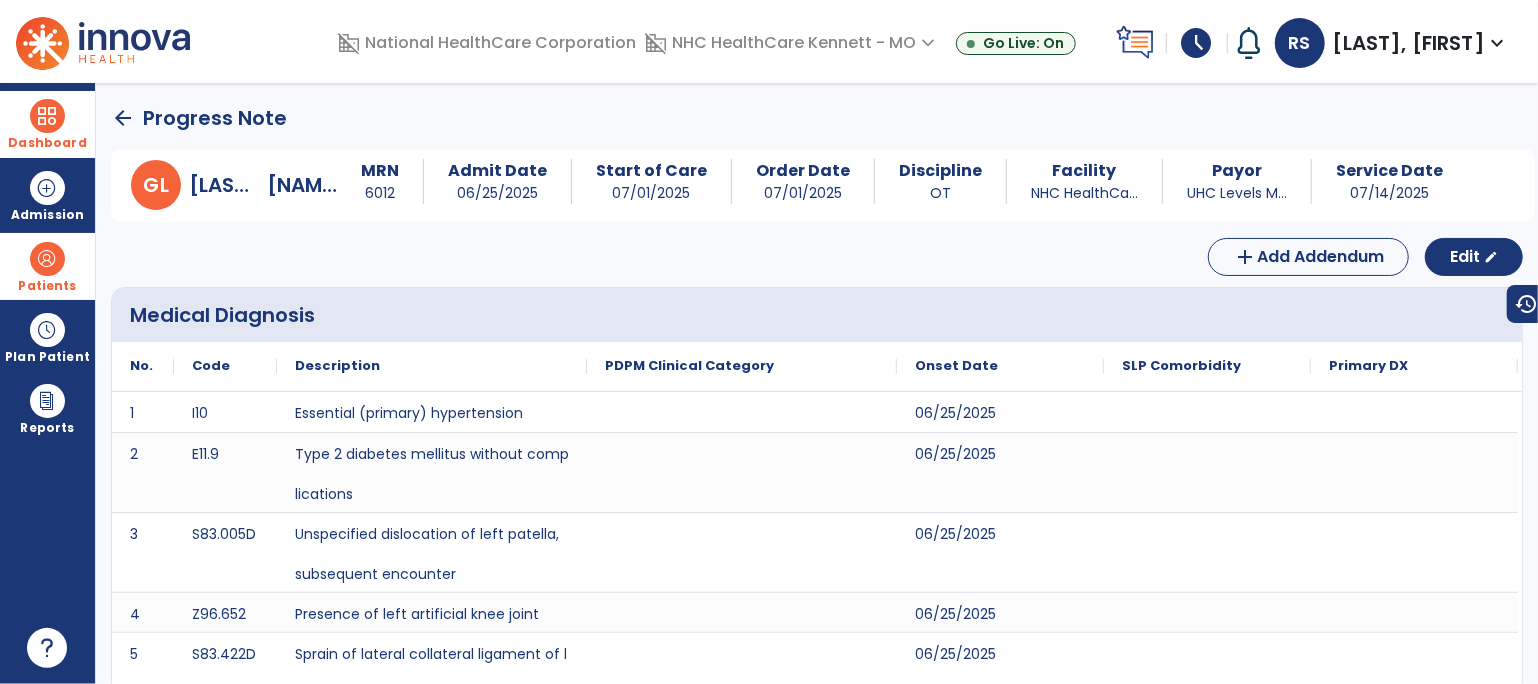 click on "arrow_back" 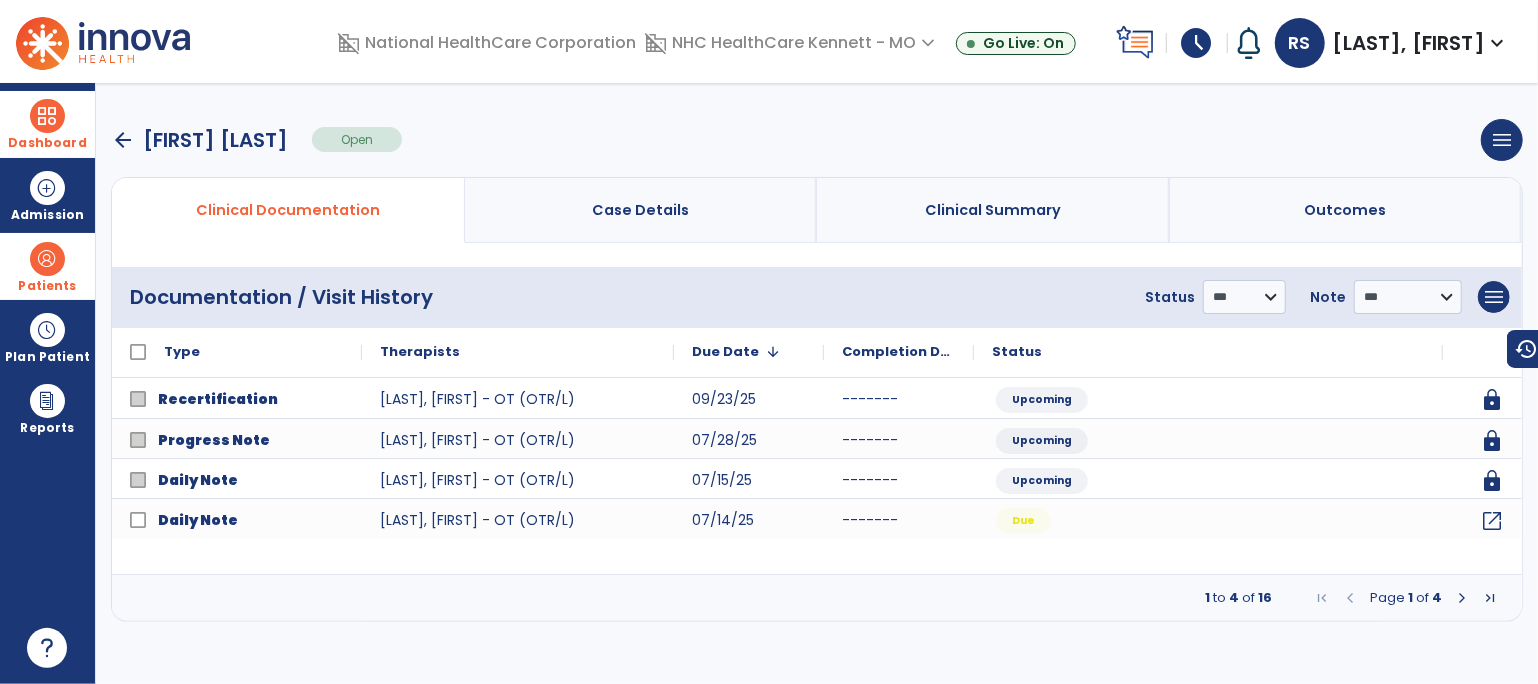 click at bounding box center (1462, 598) 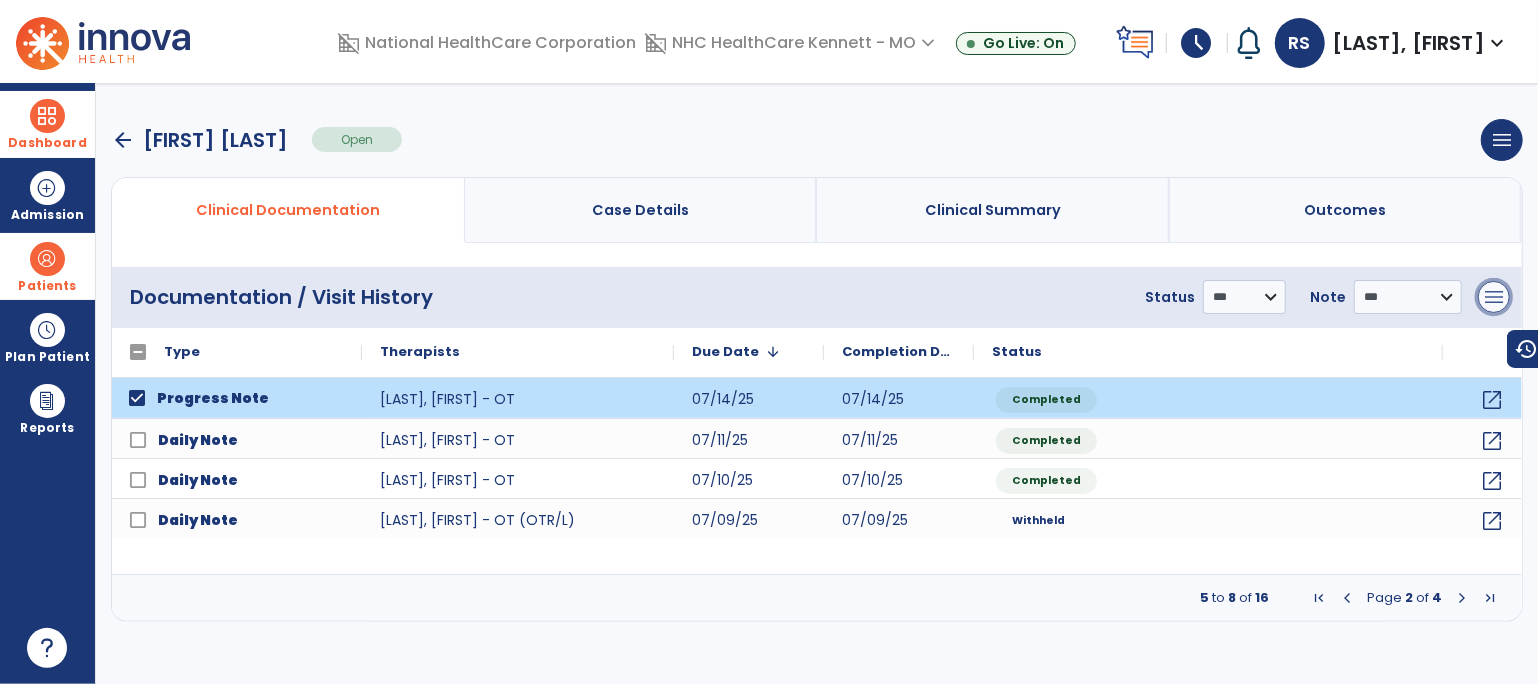 click on "menu" at bounding box center (1494, 297) 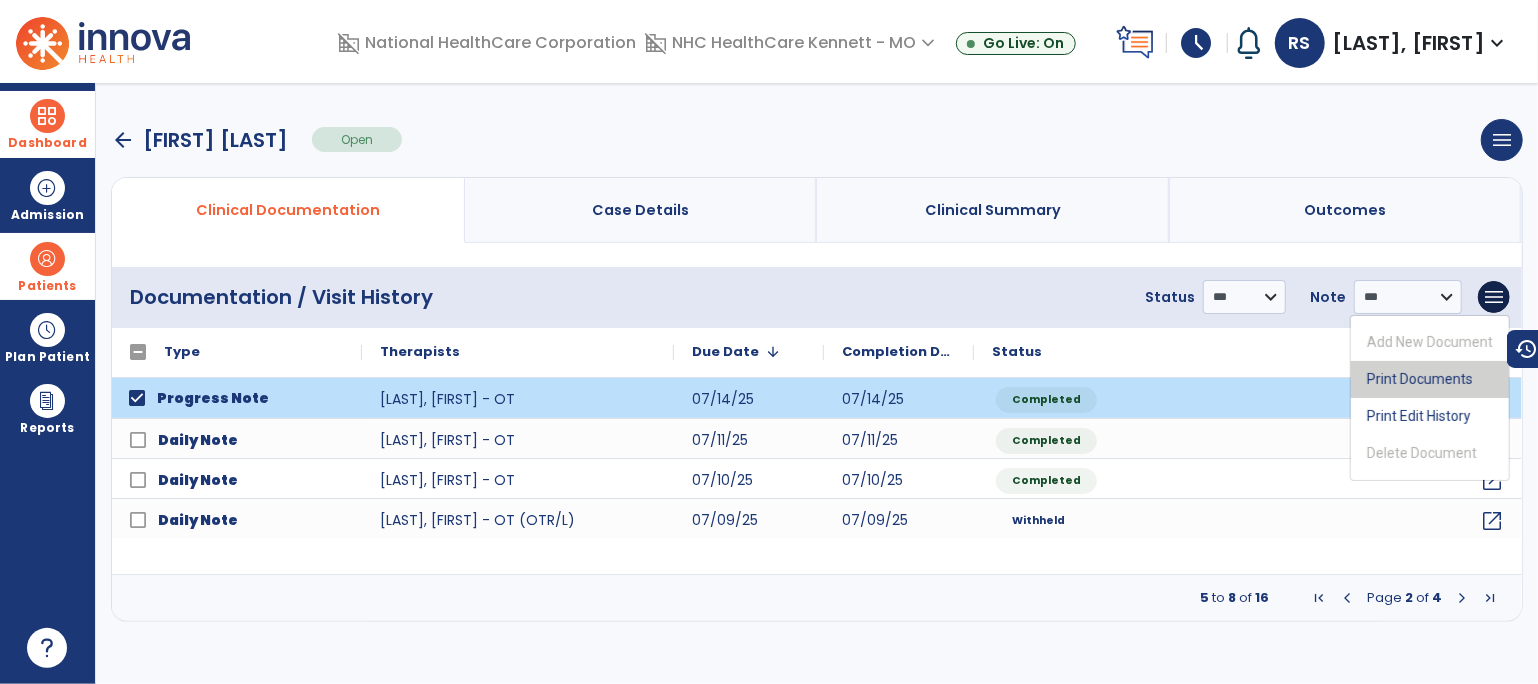 click on "Print Documents" at bounding box center [1430, 379] 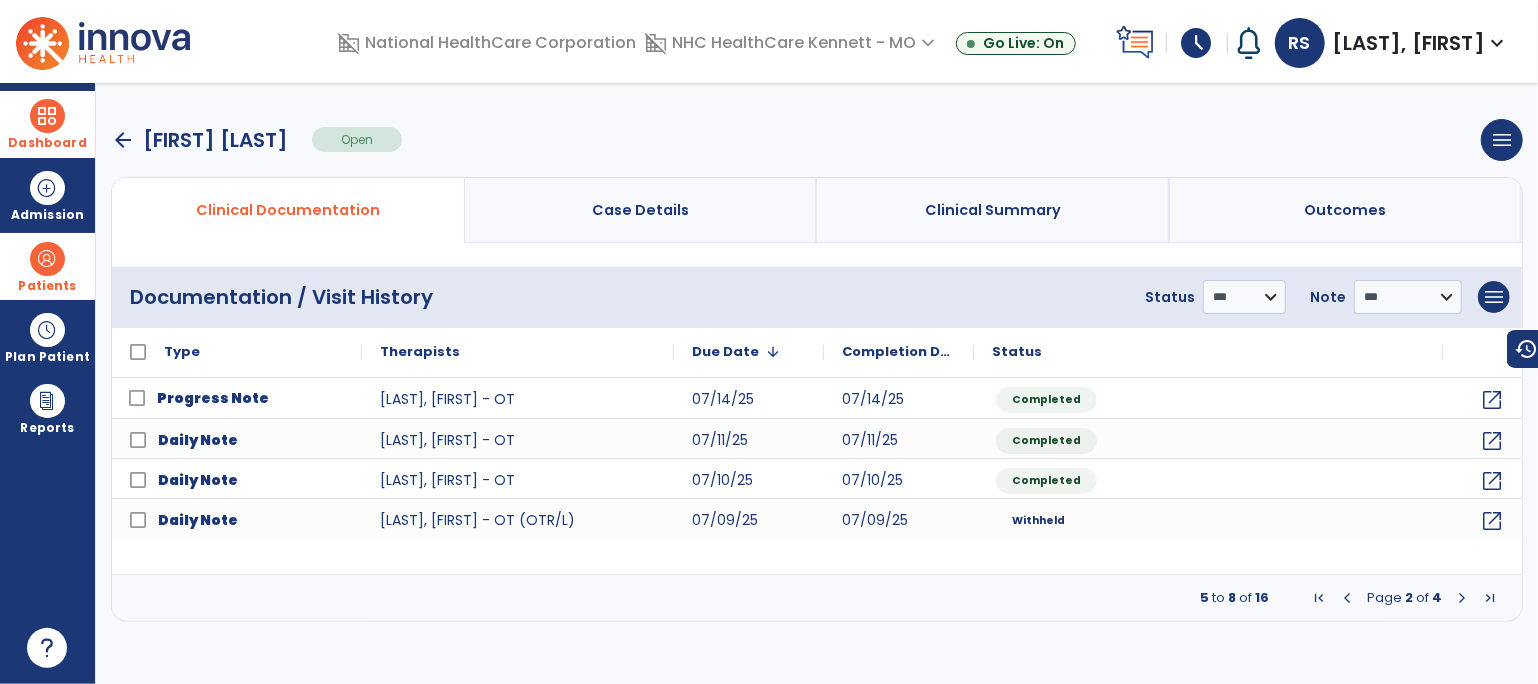 click on "arrow_back" at bounding box center (123, 140) 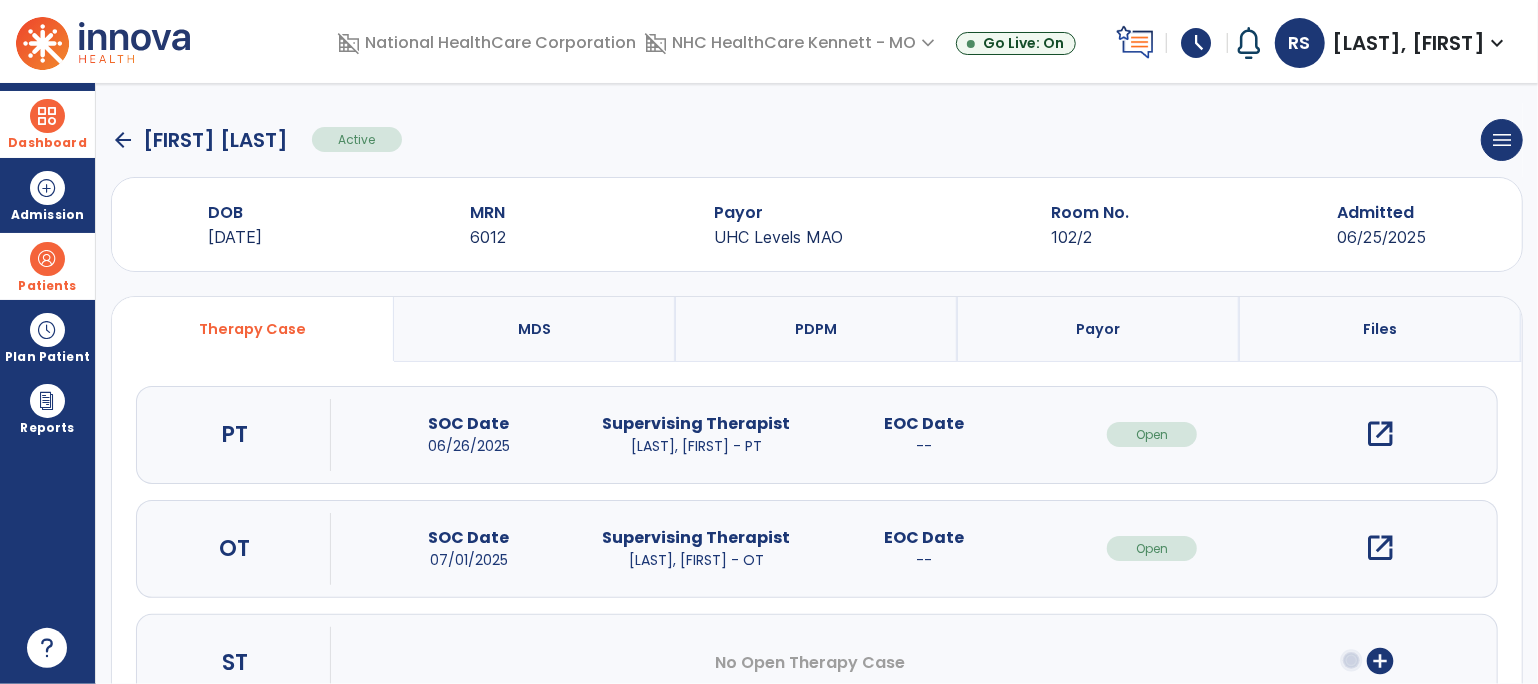click on "arrow_back" 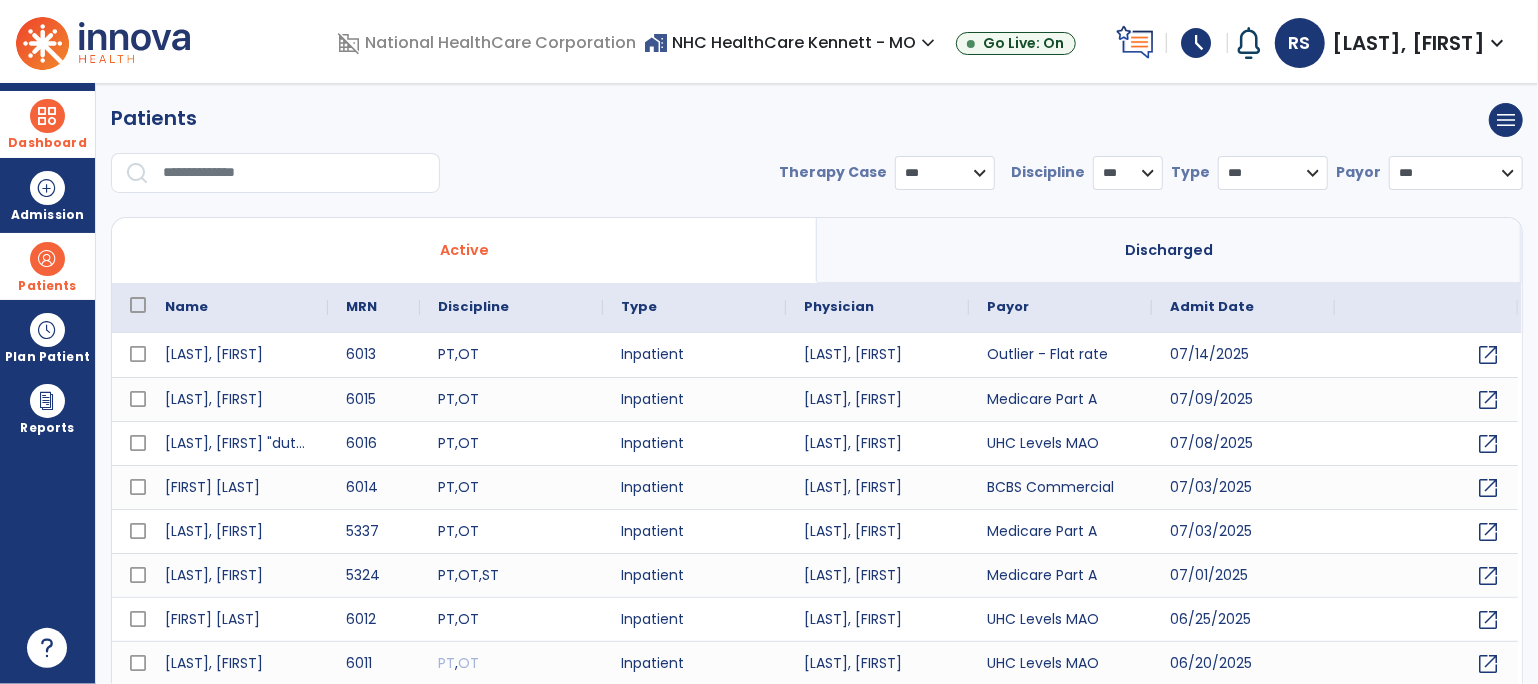 click at bounding box center [47, 116] 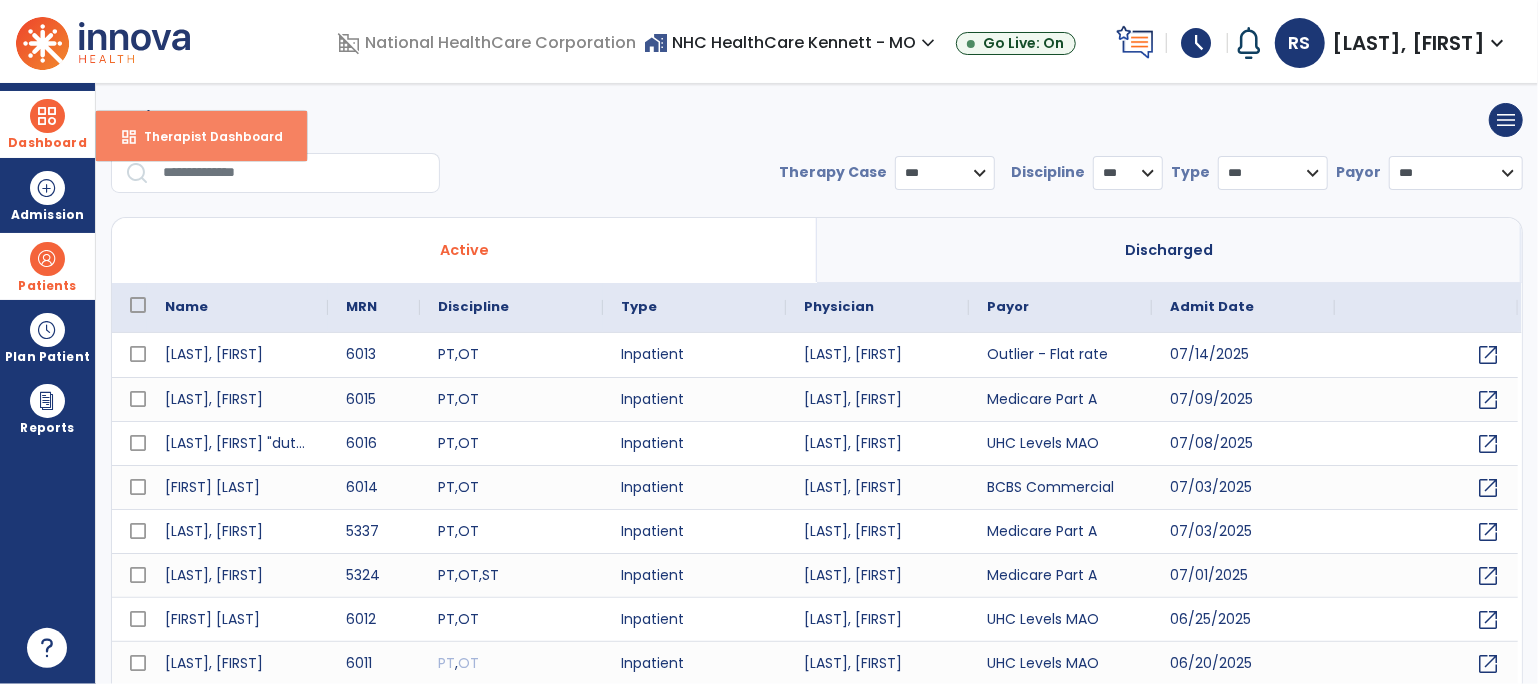 click on "dashboard  Therapist Dashboard" at bounding box center [201, 136] 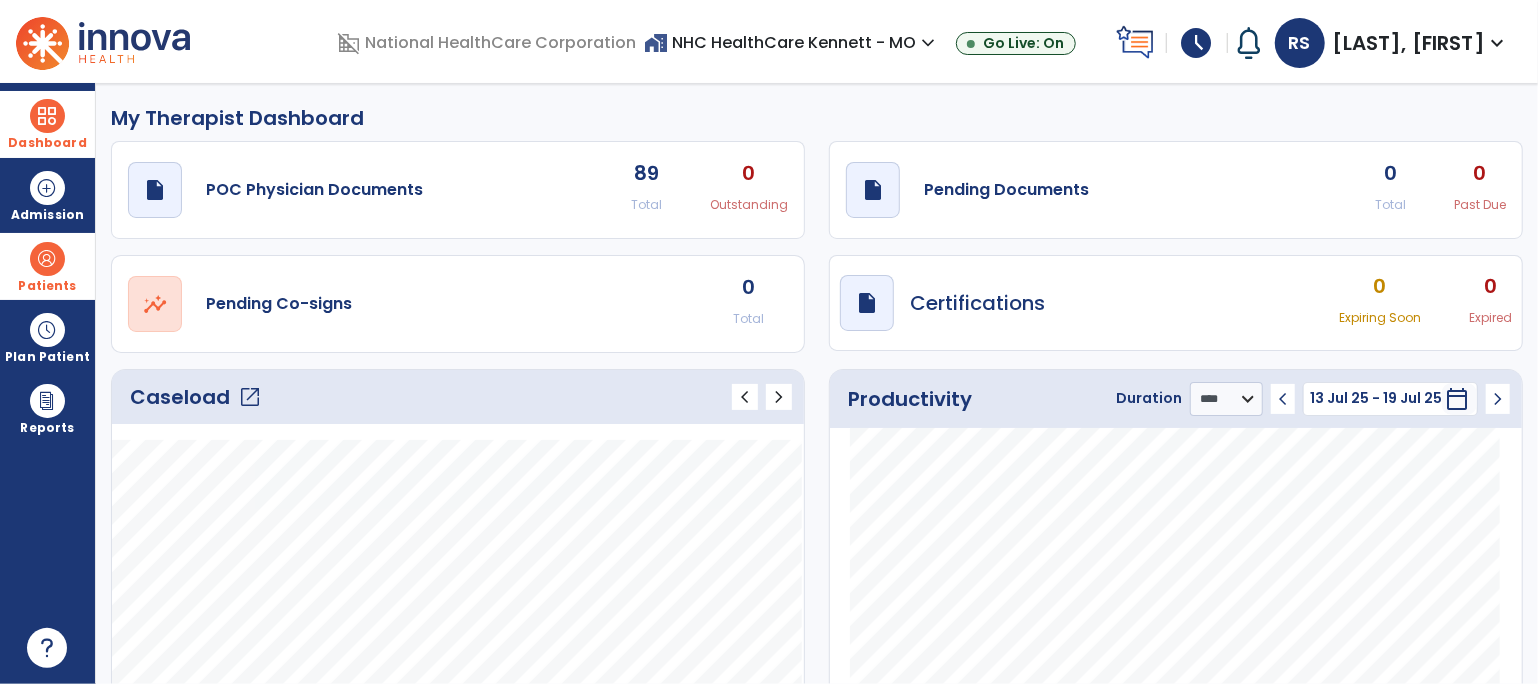 click on "Caseload   open_in_new" 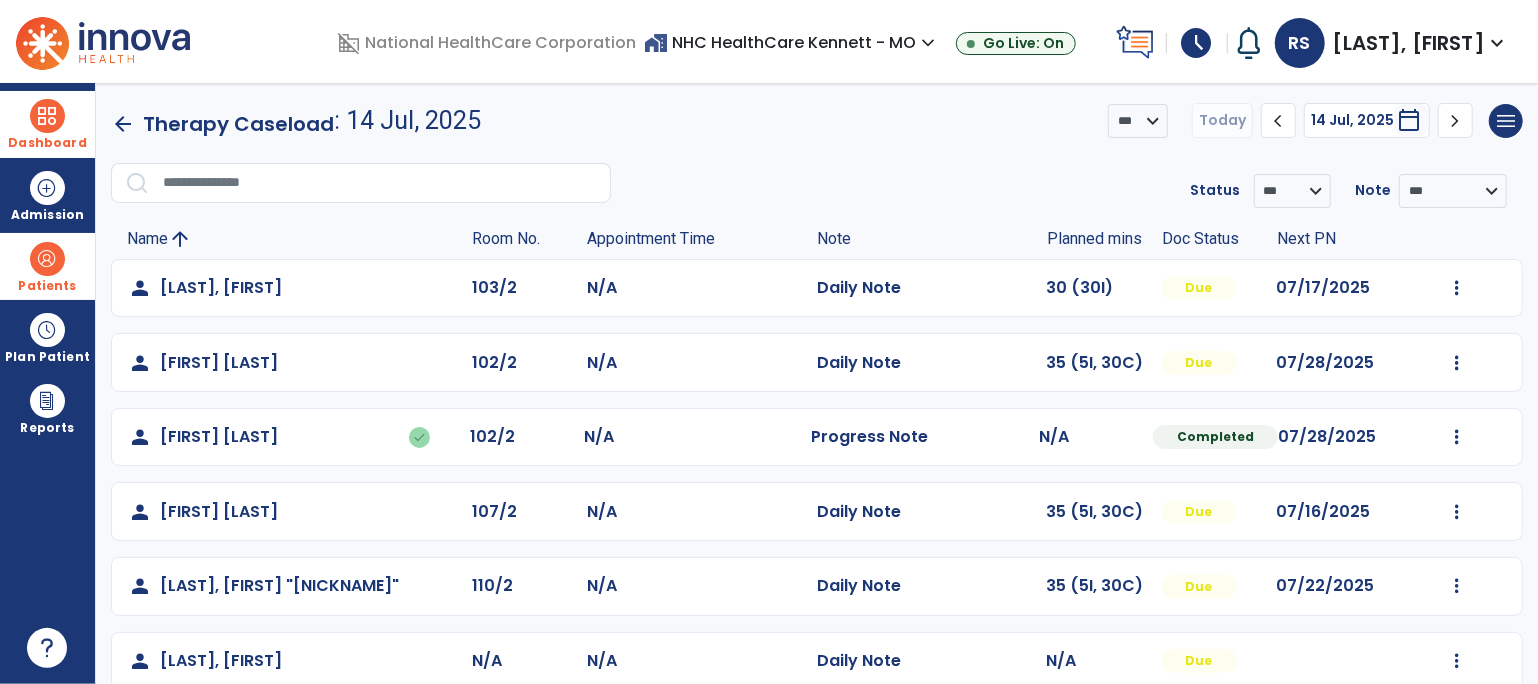 click on "Patients" at bounding box center (47, 266) 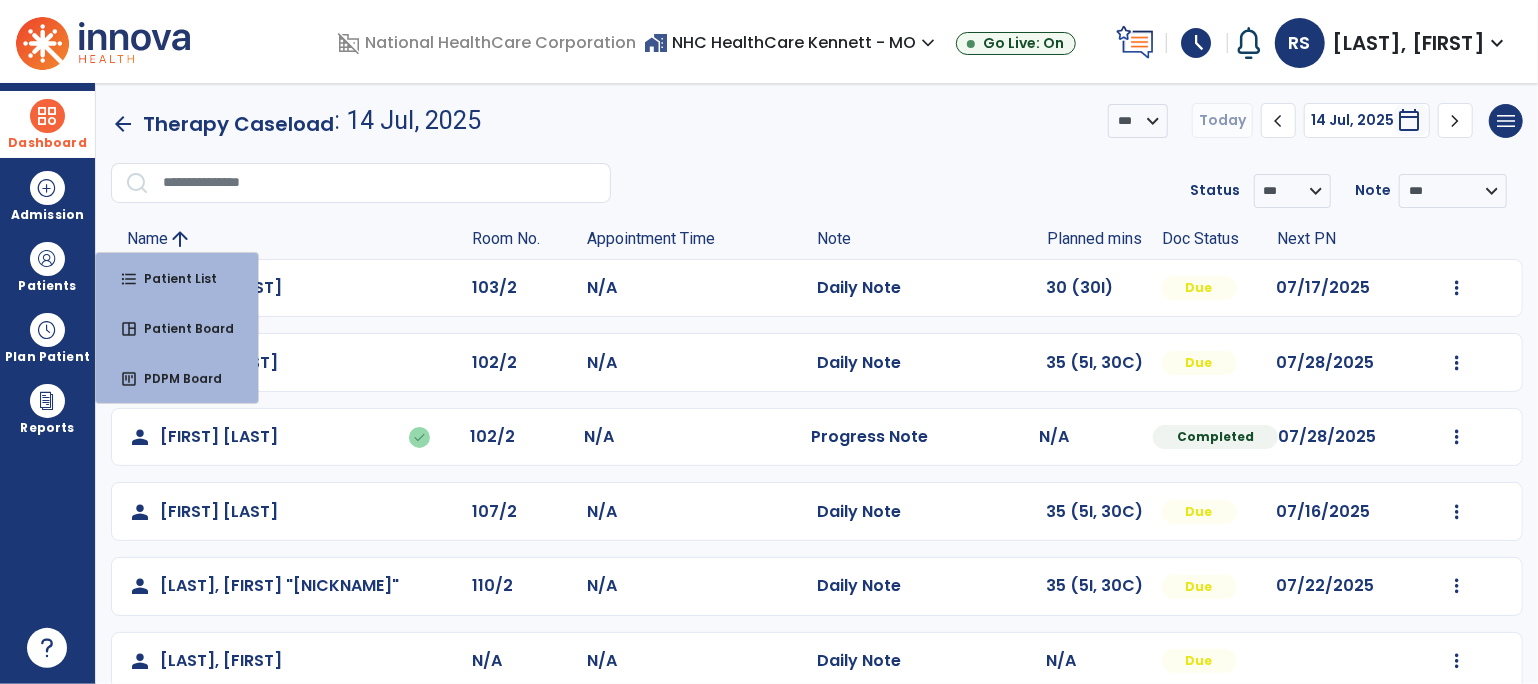 drag, startPoint x: 930, startPoint y: 314, endPoint x: 984, endPoint y: 290, distance: 59.093147 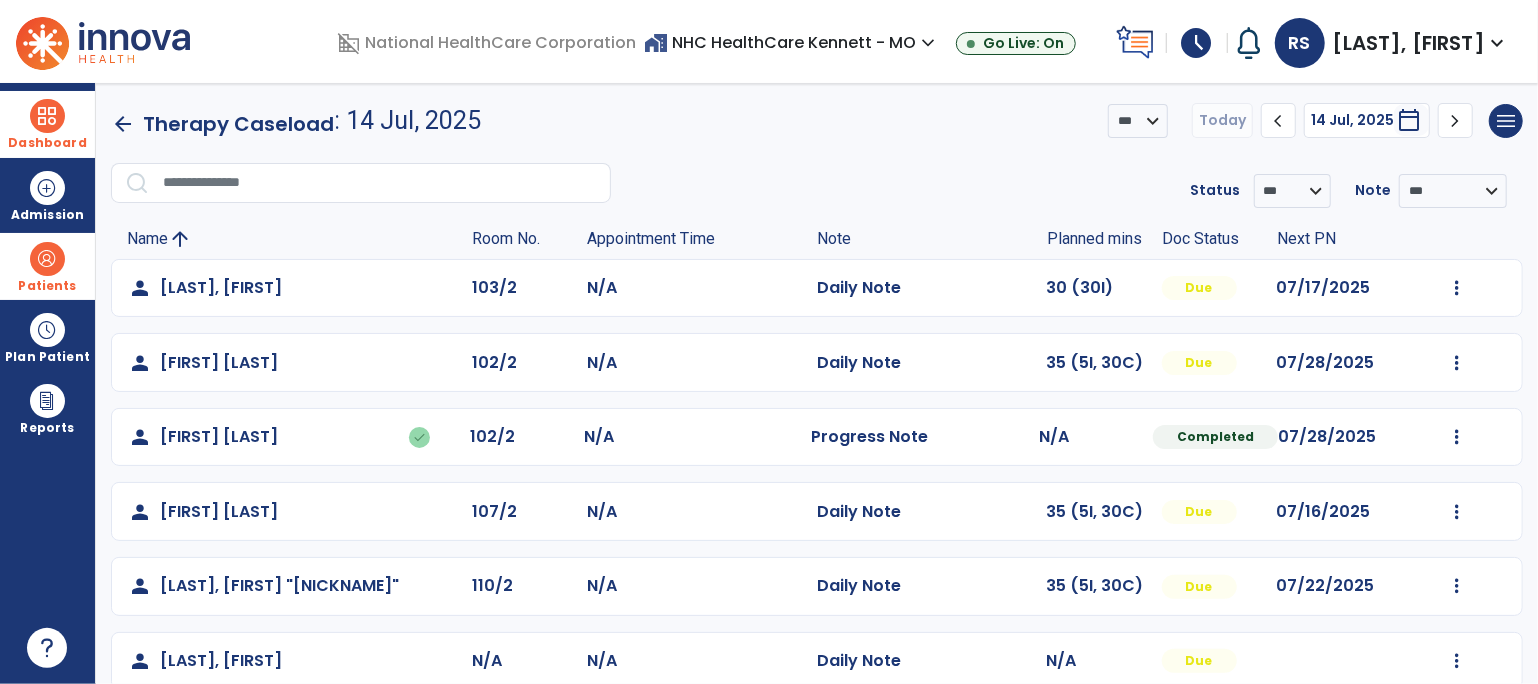 click on "Patients" at bounding box center (47, 266) 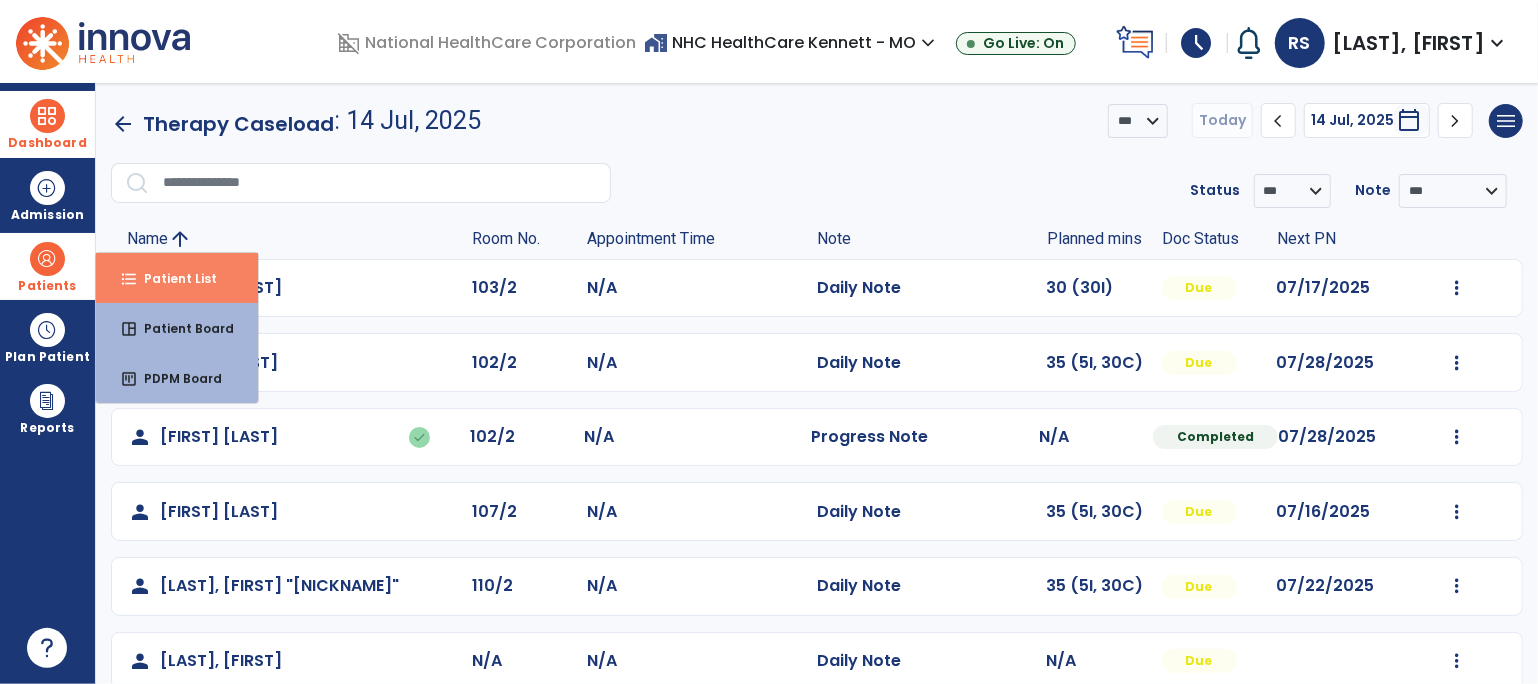 click on "Patient List" at bounding box center (172, 278) 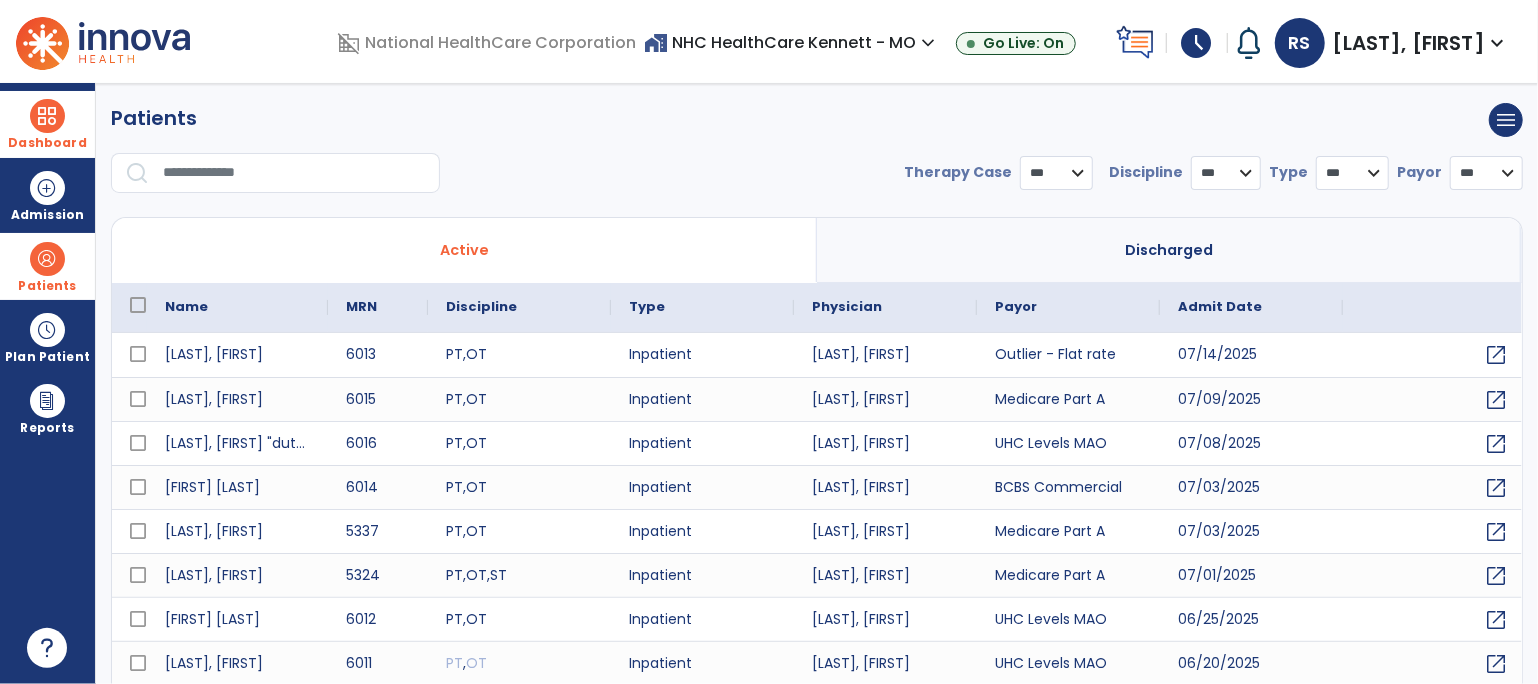 select on "***" 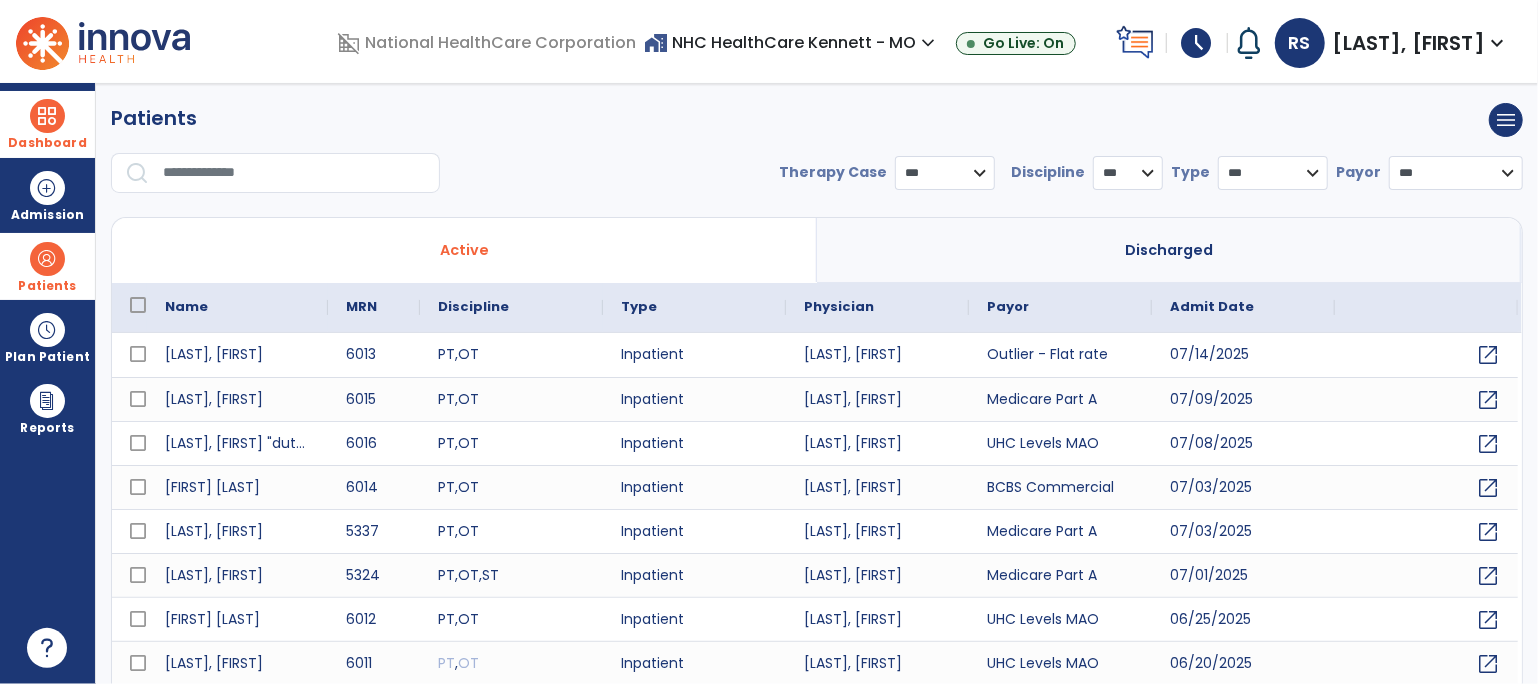 click at bounding box center [294, 173] 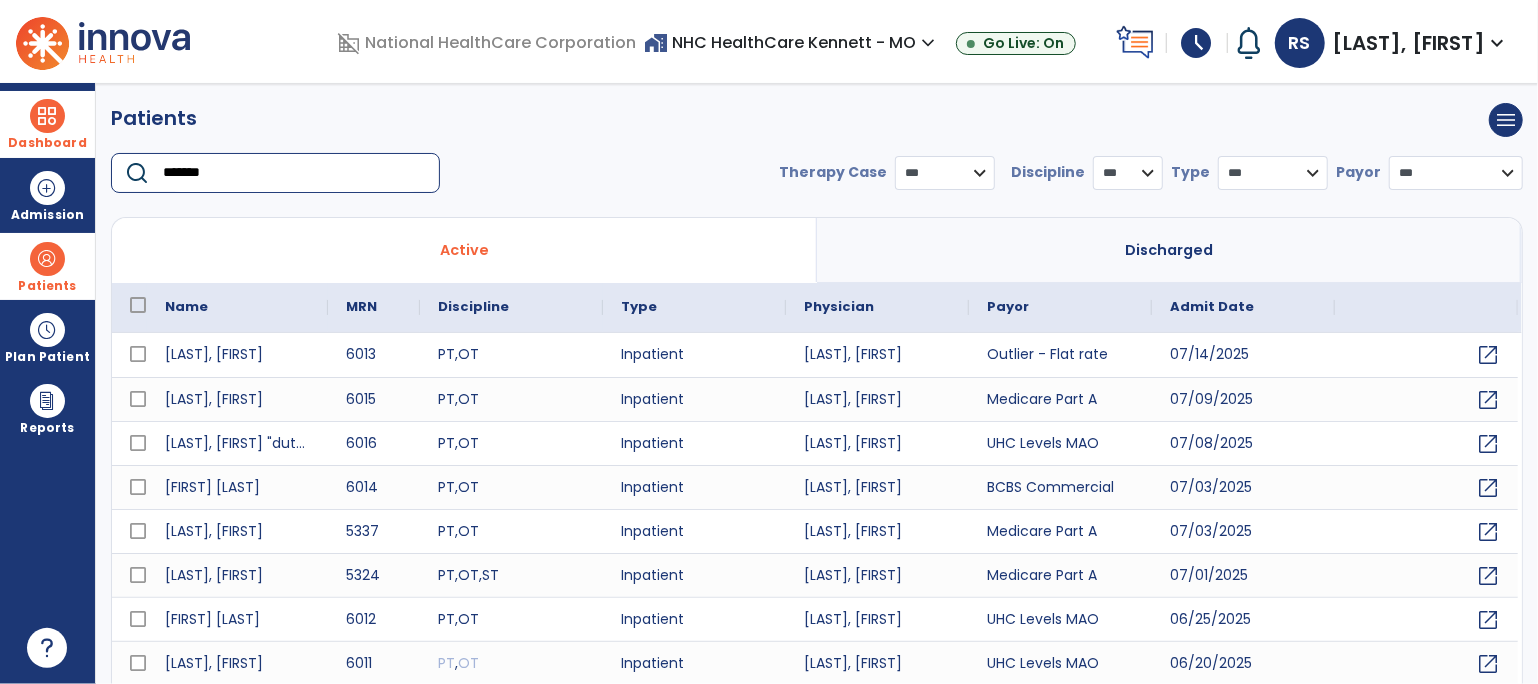 type on "********" 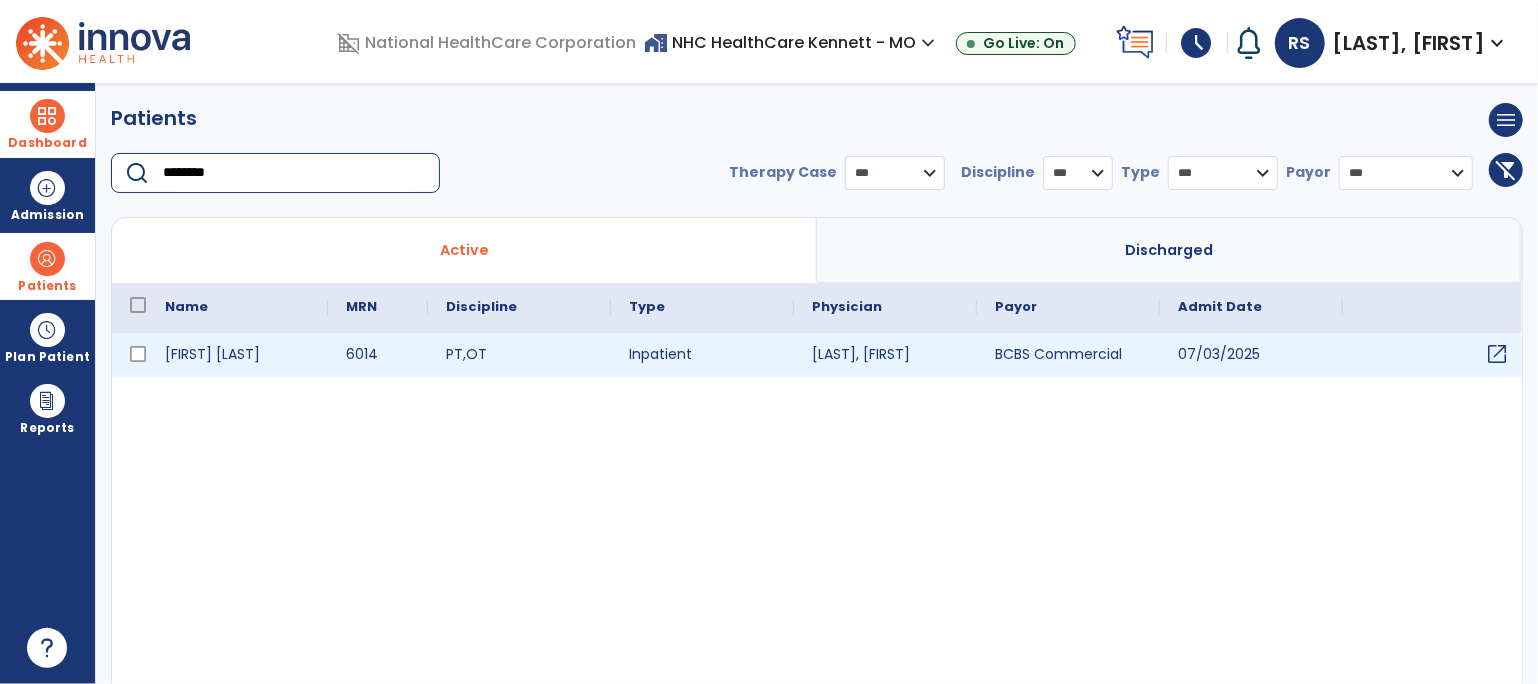 click on "open_in_new" at bounding box center (1497, 354) 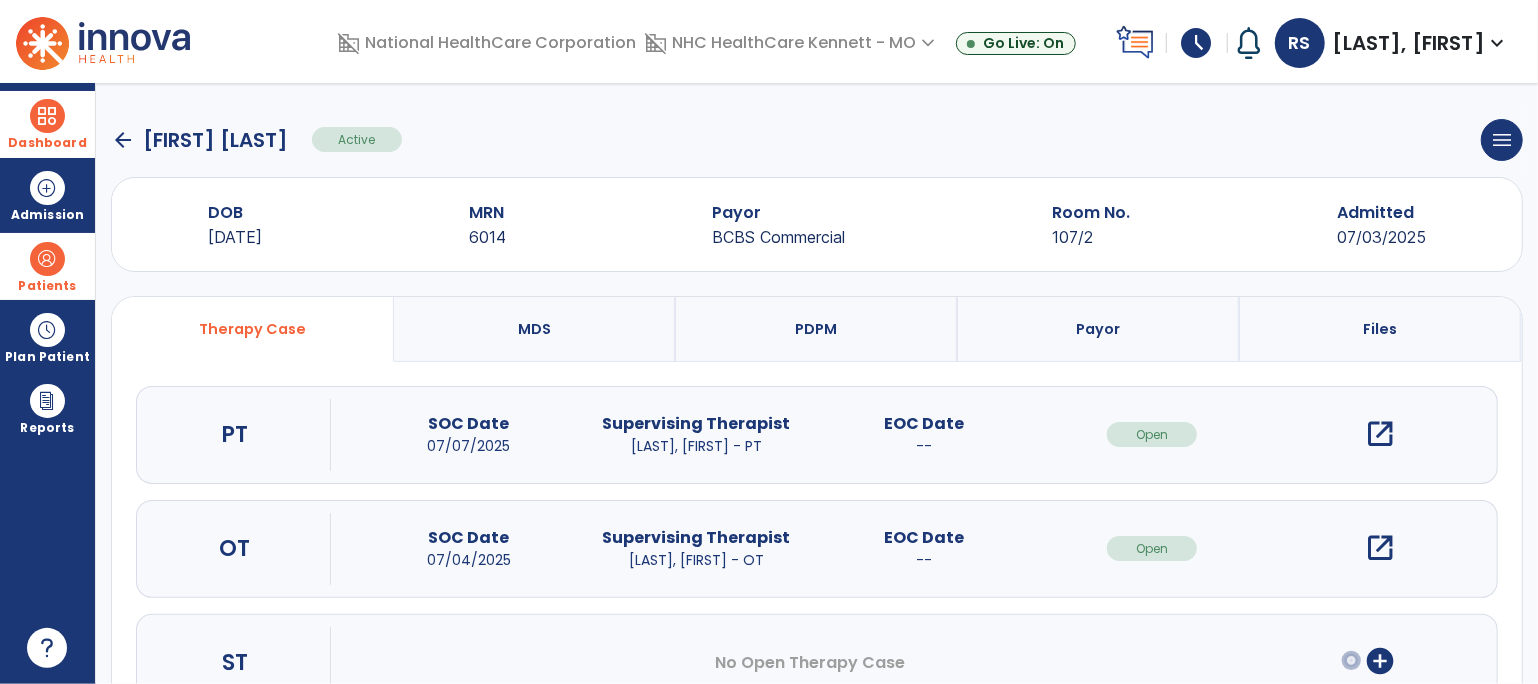 click on "open_in_new" at bounding box center [1380, 548] 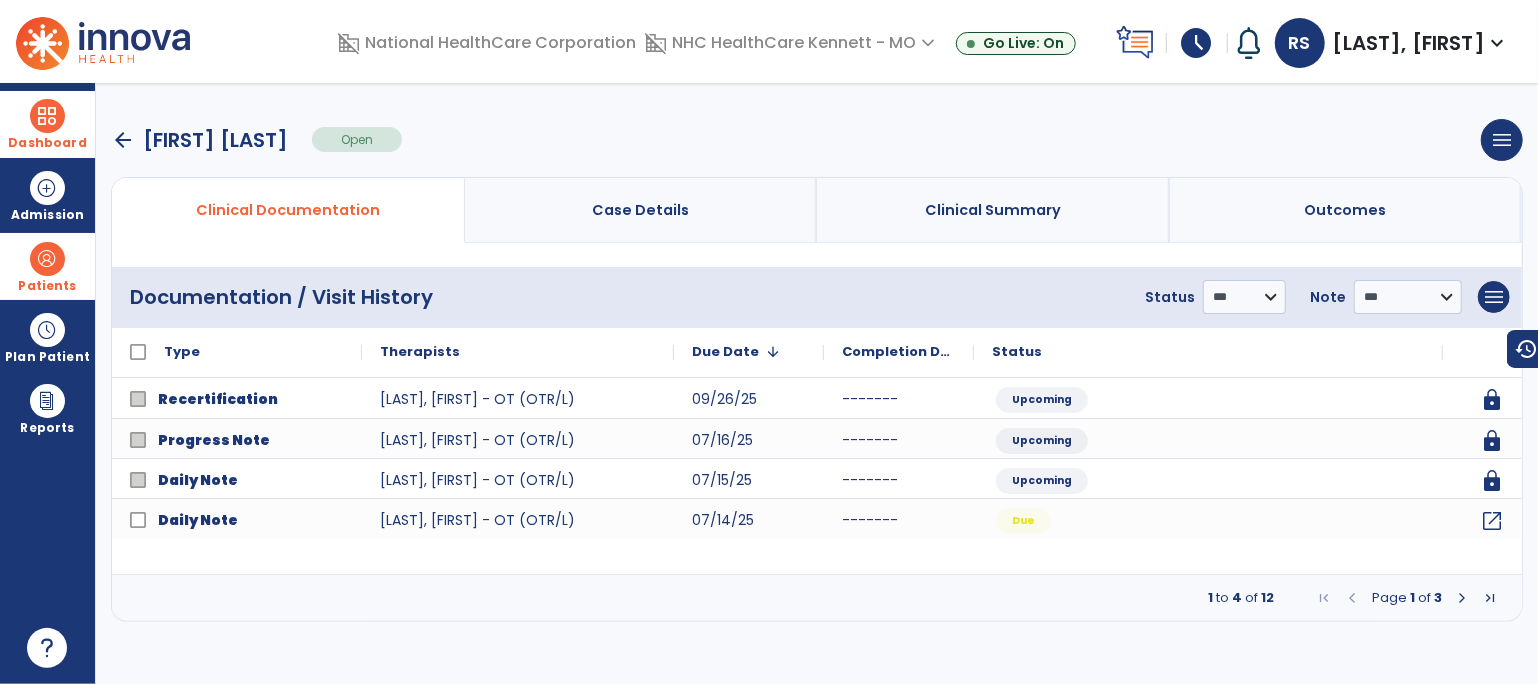 click at bounding box center (1462, 598) 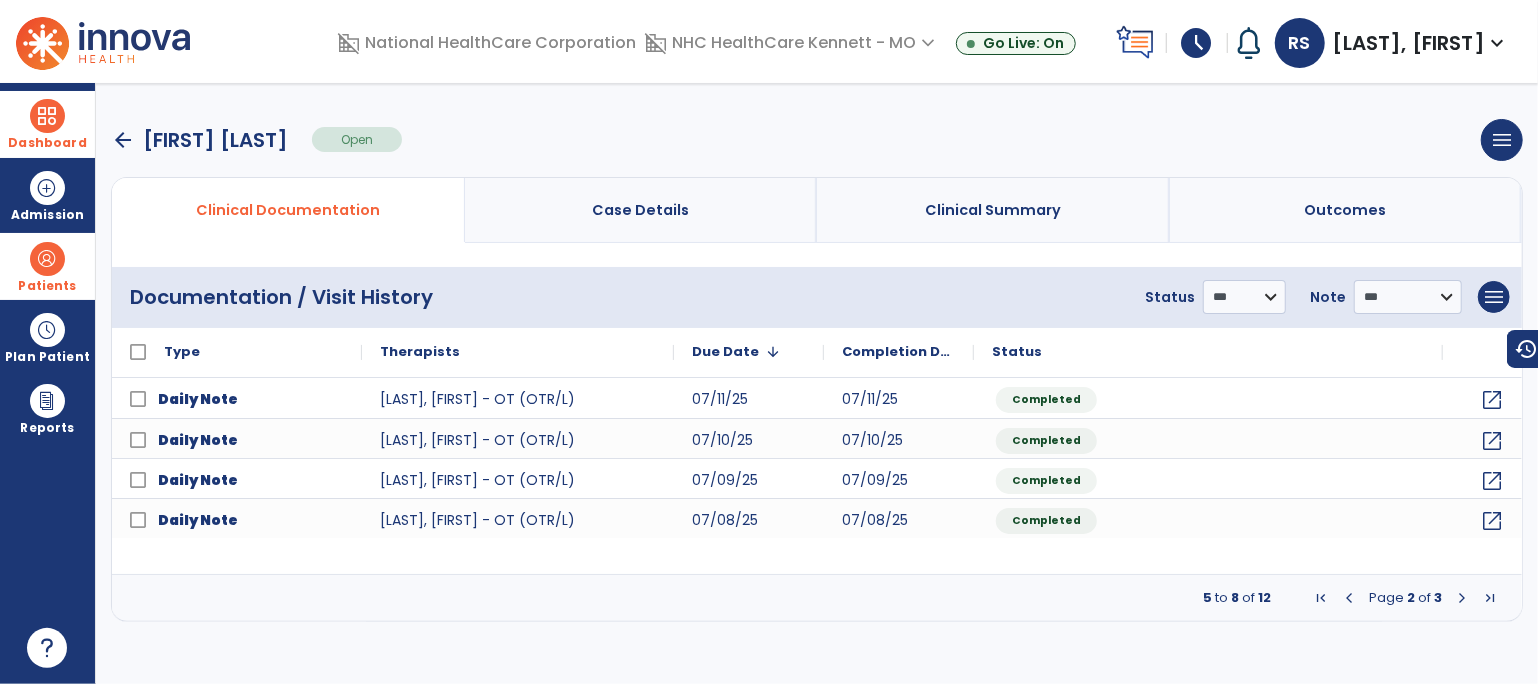 click at bounding box center (1462, 598) 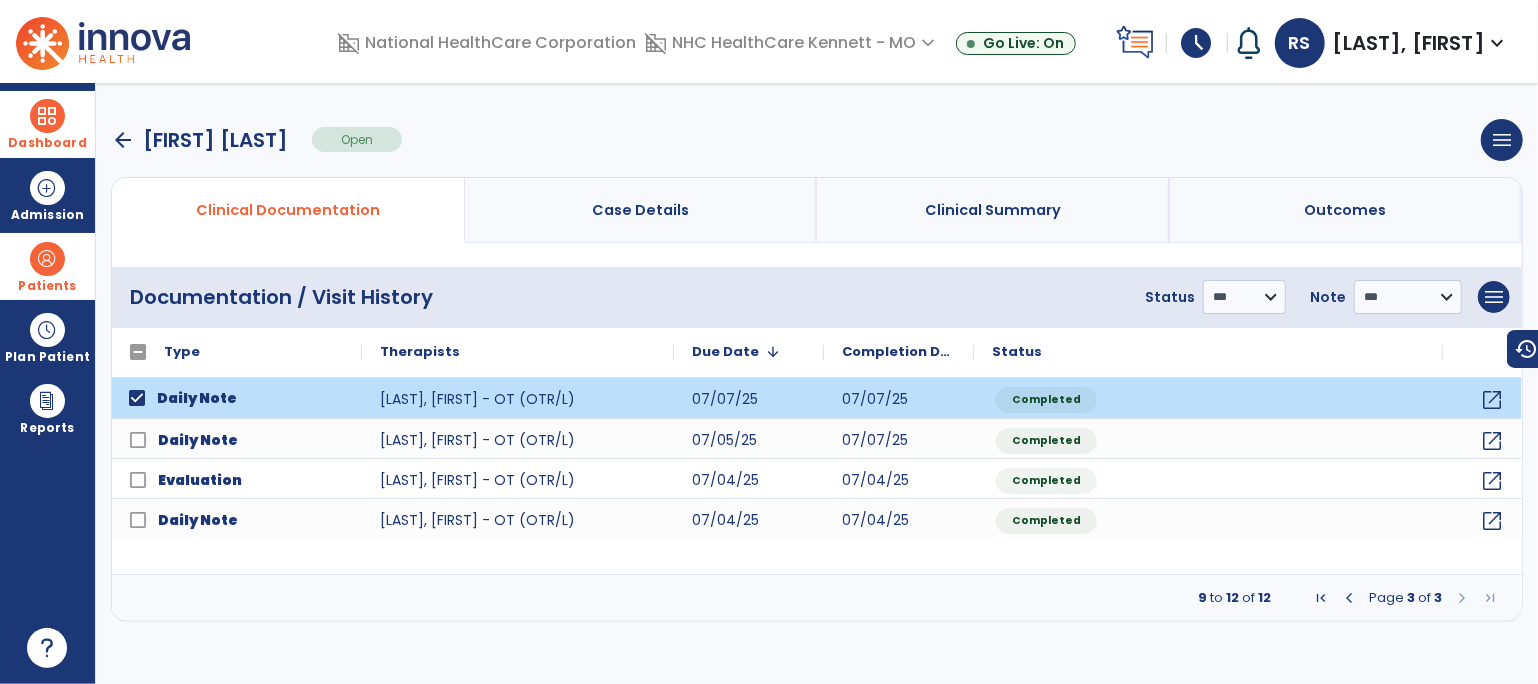 click at bounding box center (1349, 598) 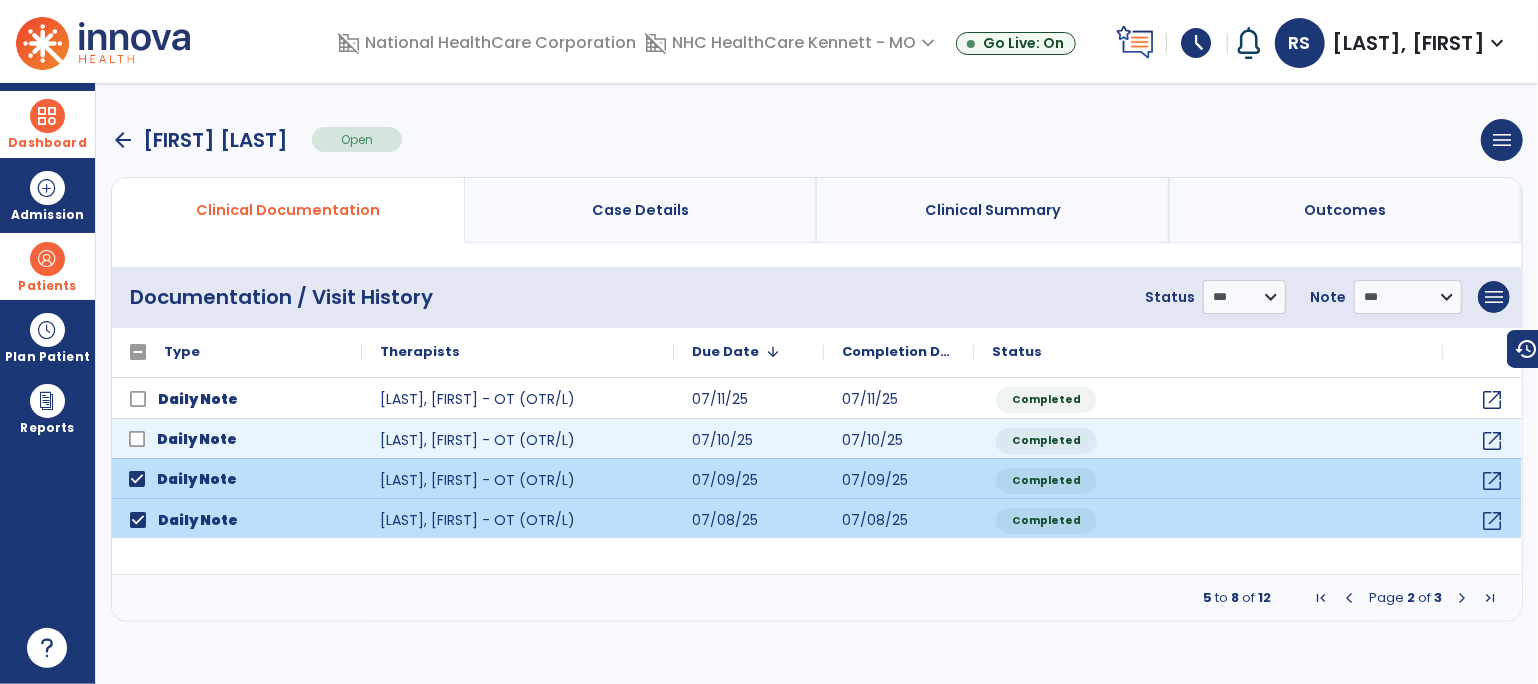 click on "Daily Note" 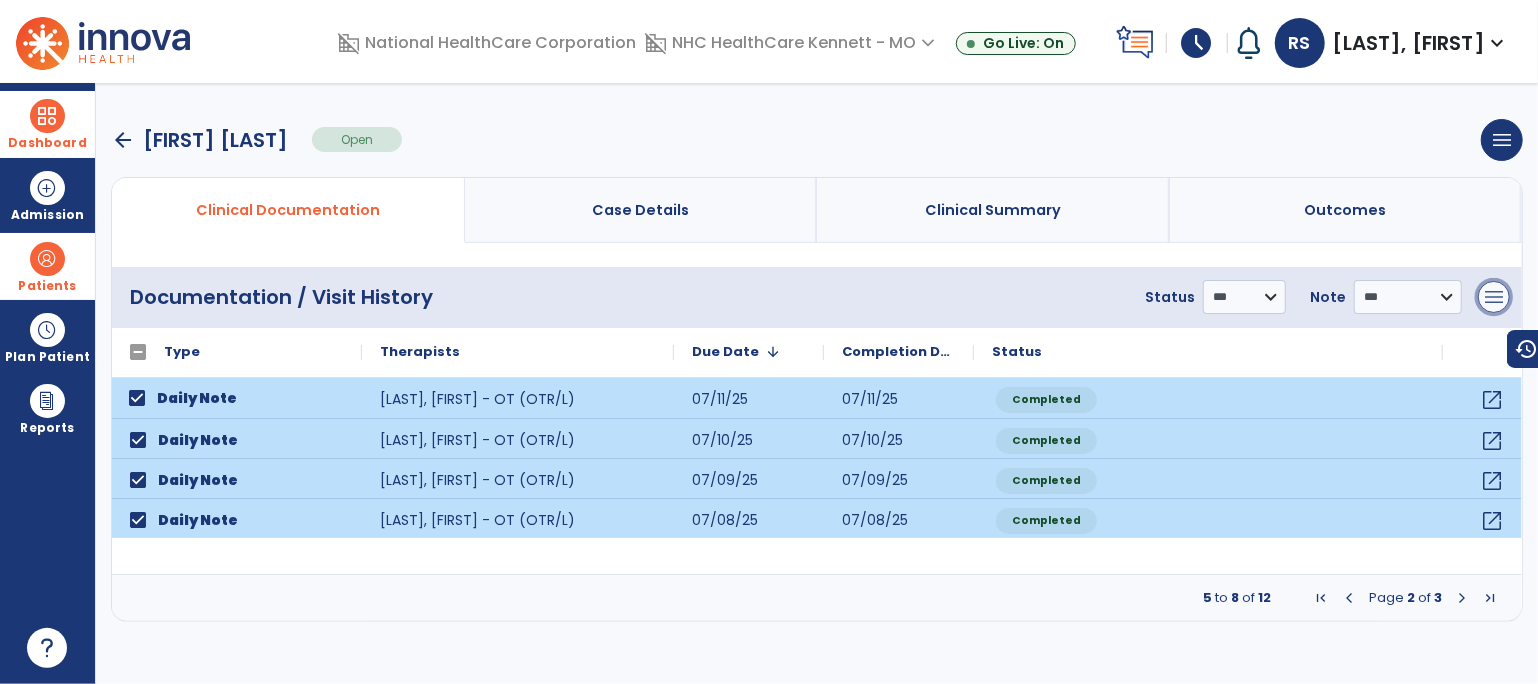 click on "menu" at bounding box center (1494, 297) 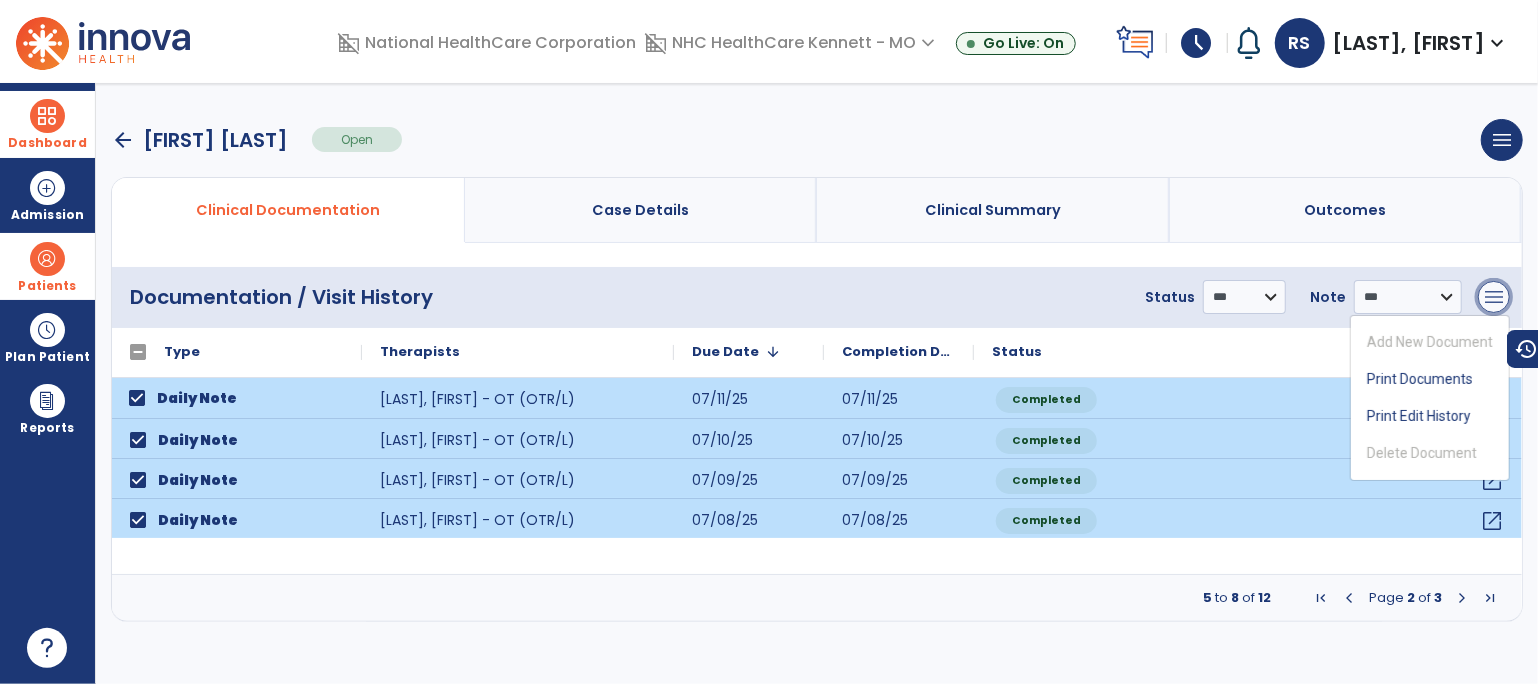 click on "menu" at bounding box center (1494, 297) 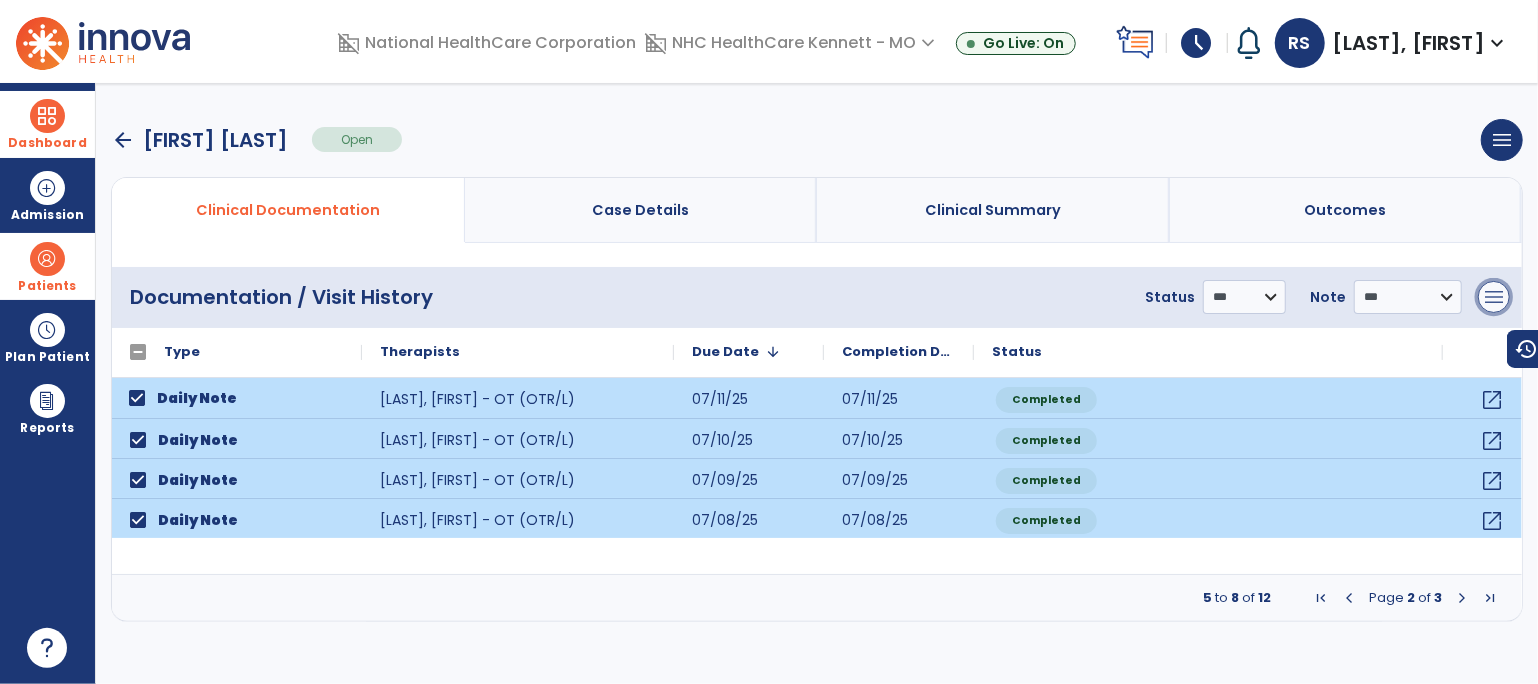 click on "menu" at bounding box center (1494, 297) 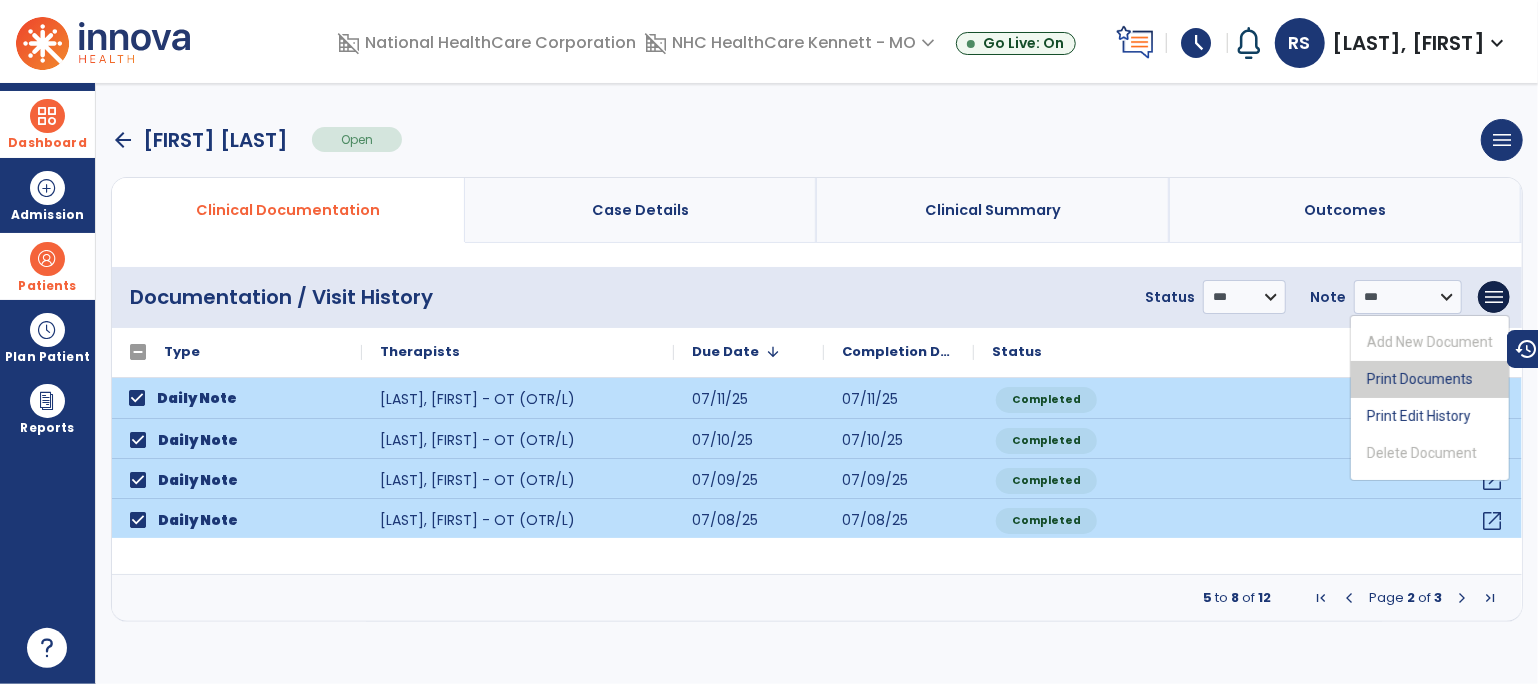 click on "Print Documents" at bounding box center [1430, 379] 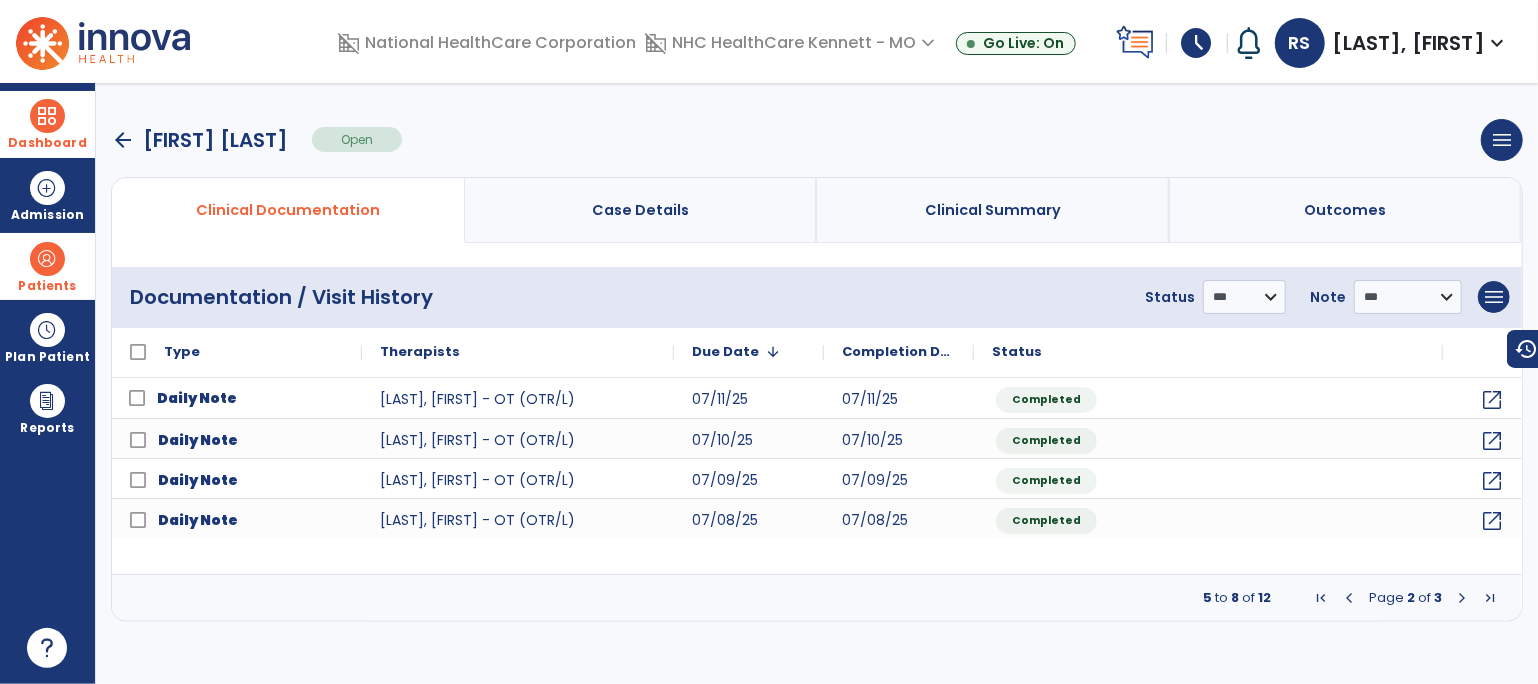 click at bounding box center [47, 116] 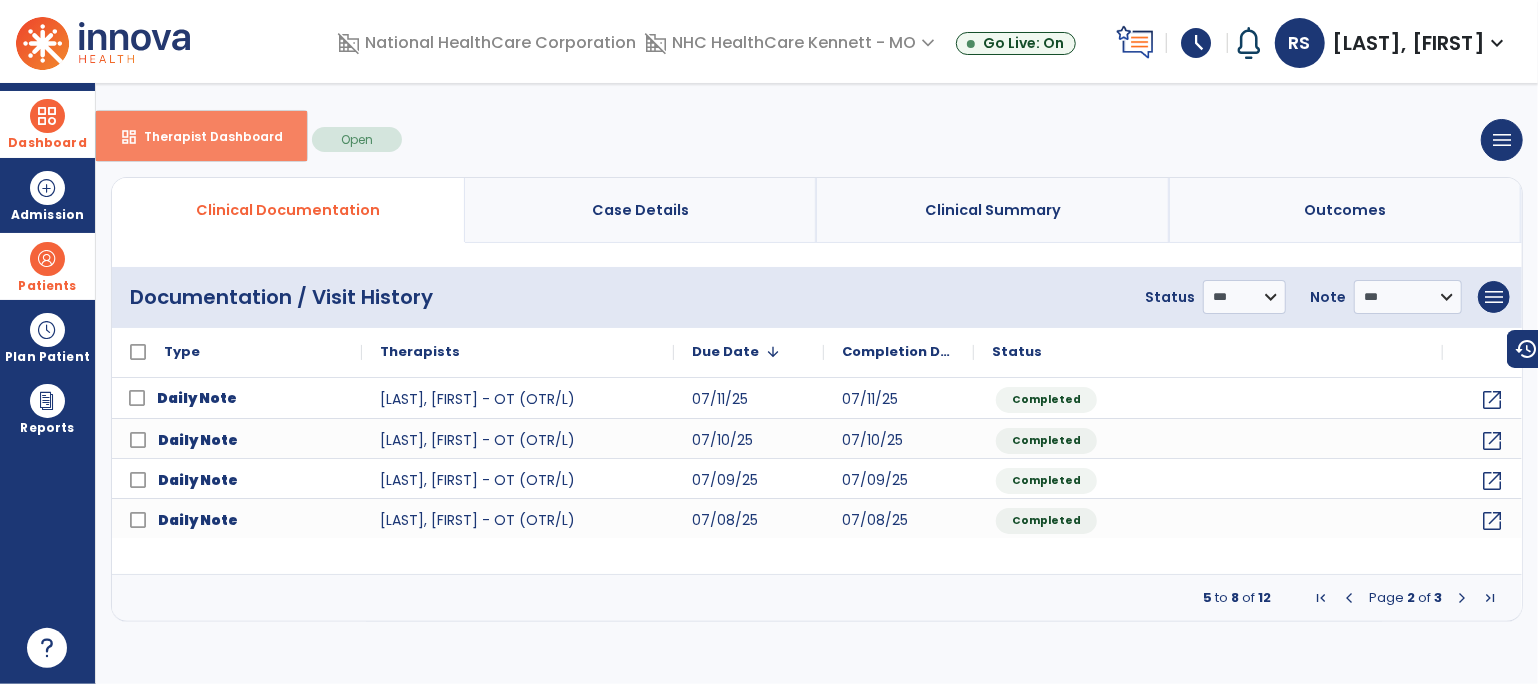 click on "dashboard" at bounding box center (129, 137) 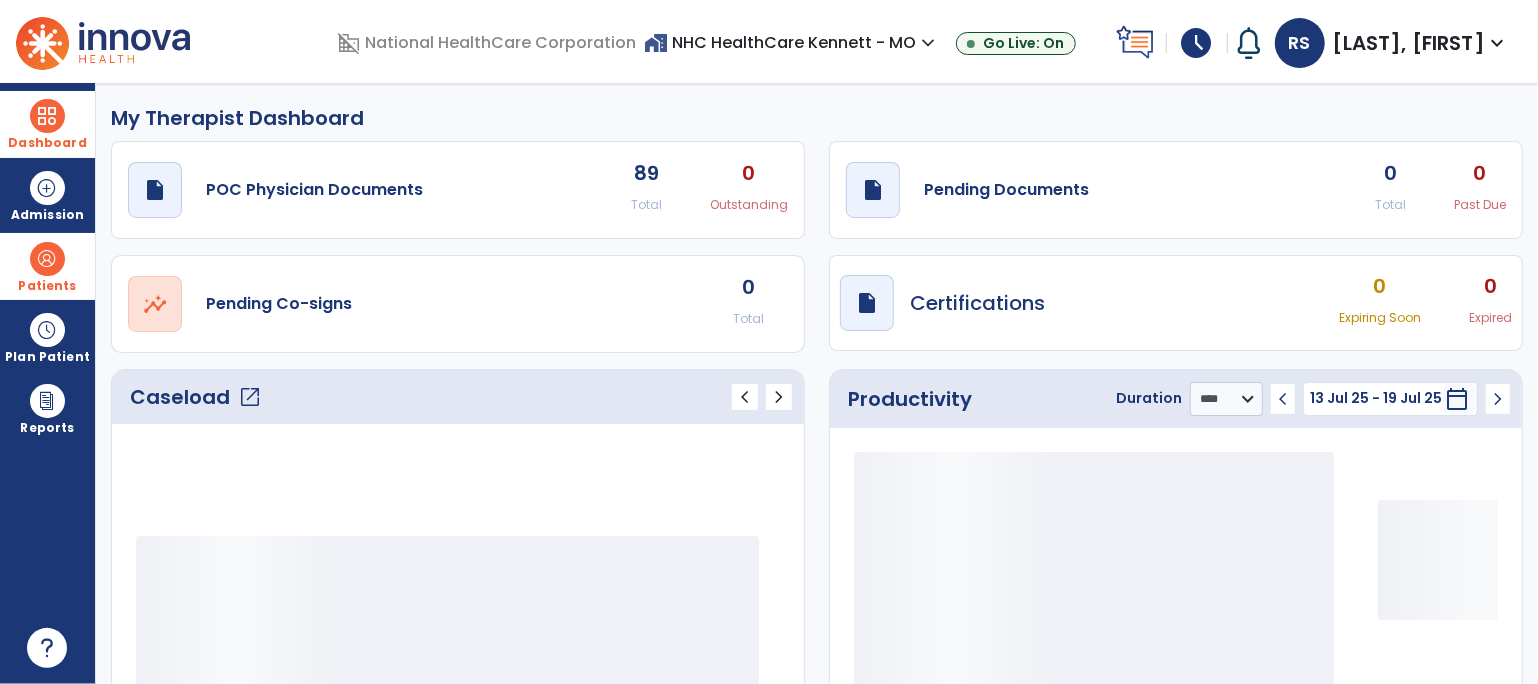 click on "Caseload   open_in_new" 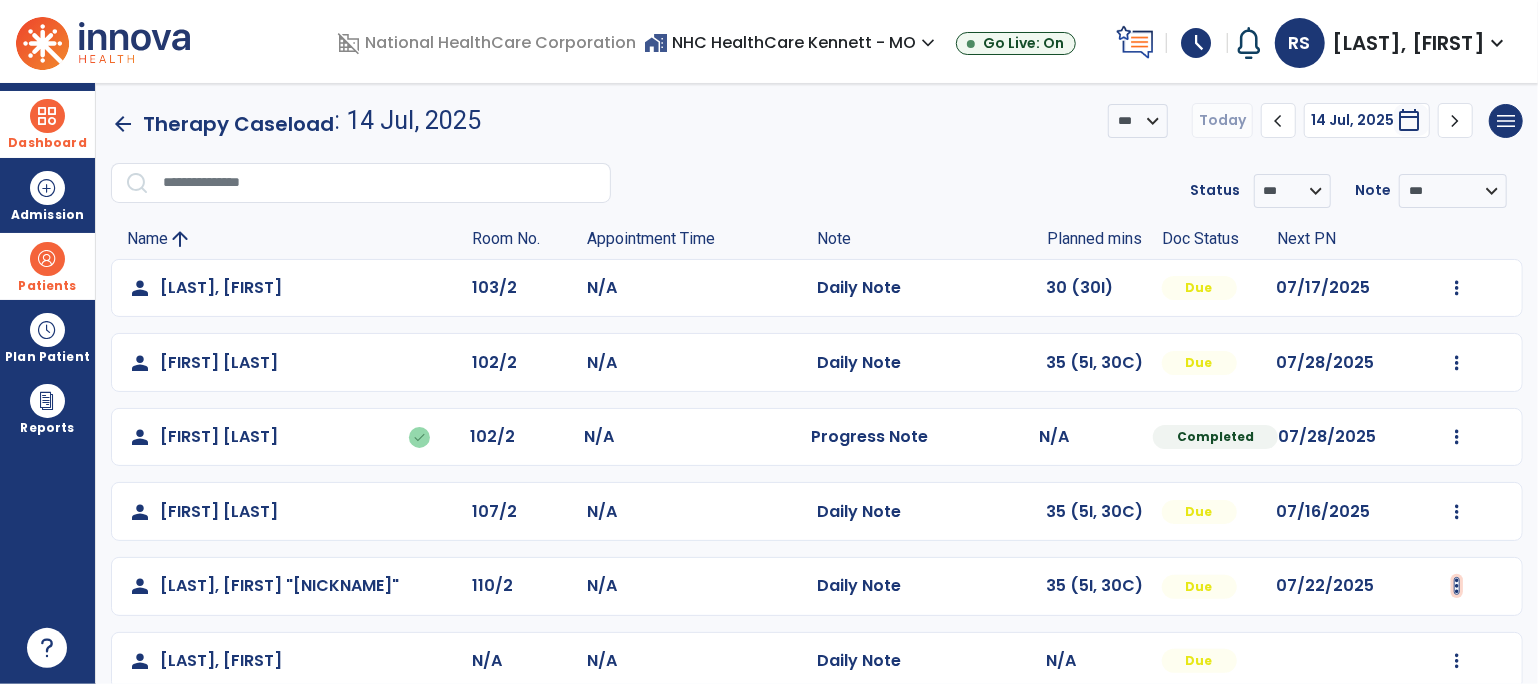 click at bounding box center (1457, 288) 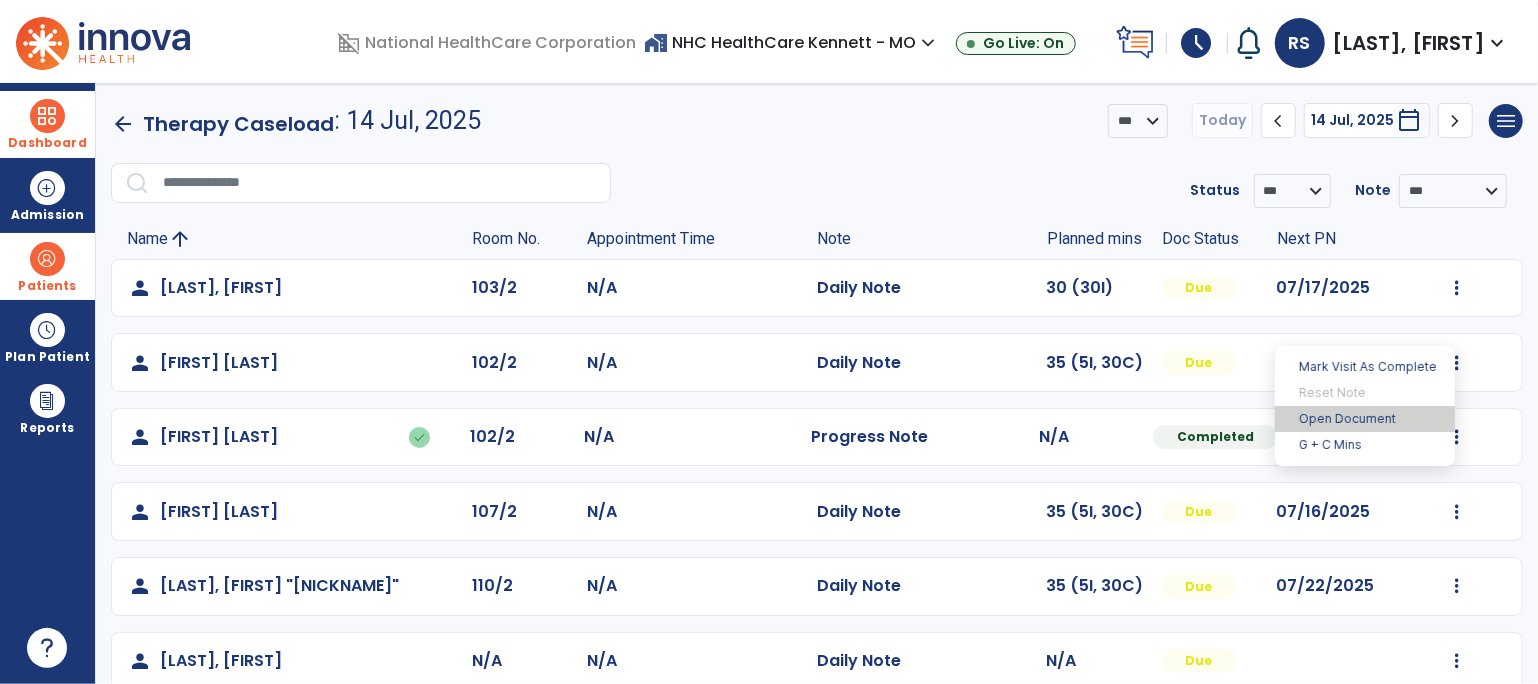 click on "Open Document" at bounding box center (1365, 419) 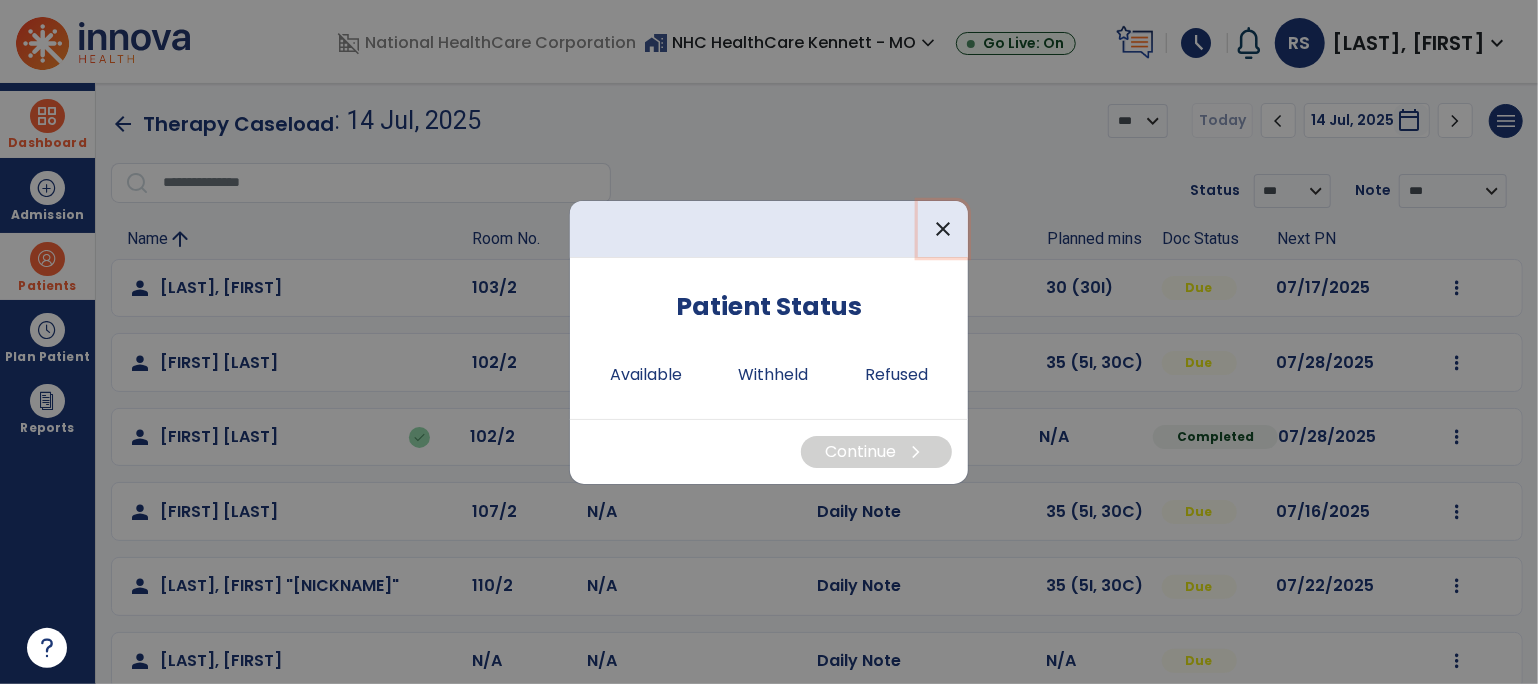 drag, startPoint x: 948, startPoint y: 231, endPoint x: 530, endPoint y: 299, distance: 423.495 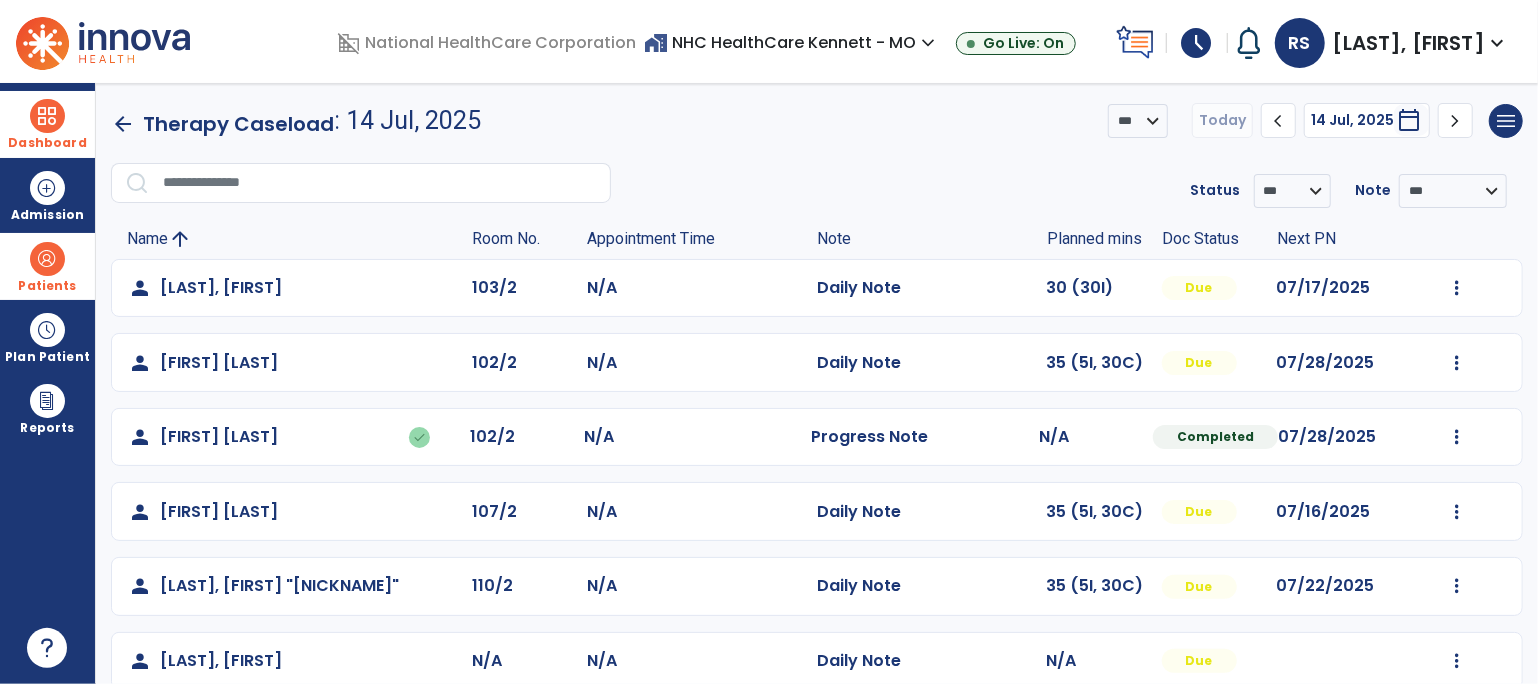 click at bounding box center [47, 259] 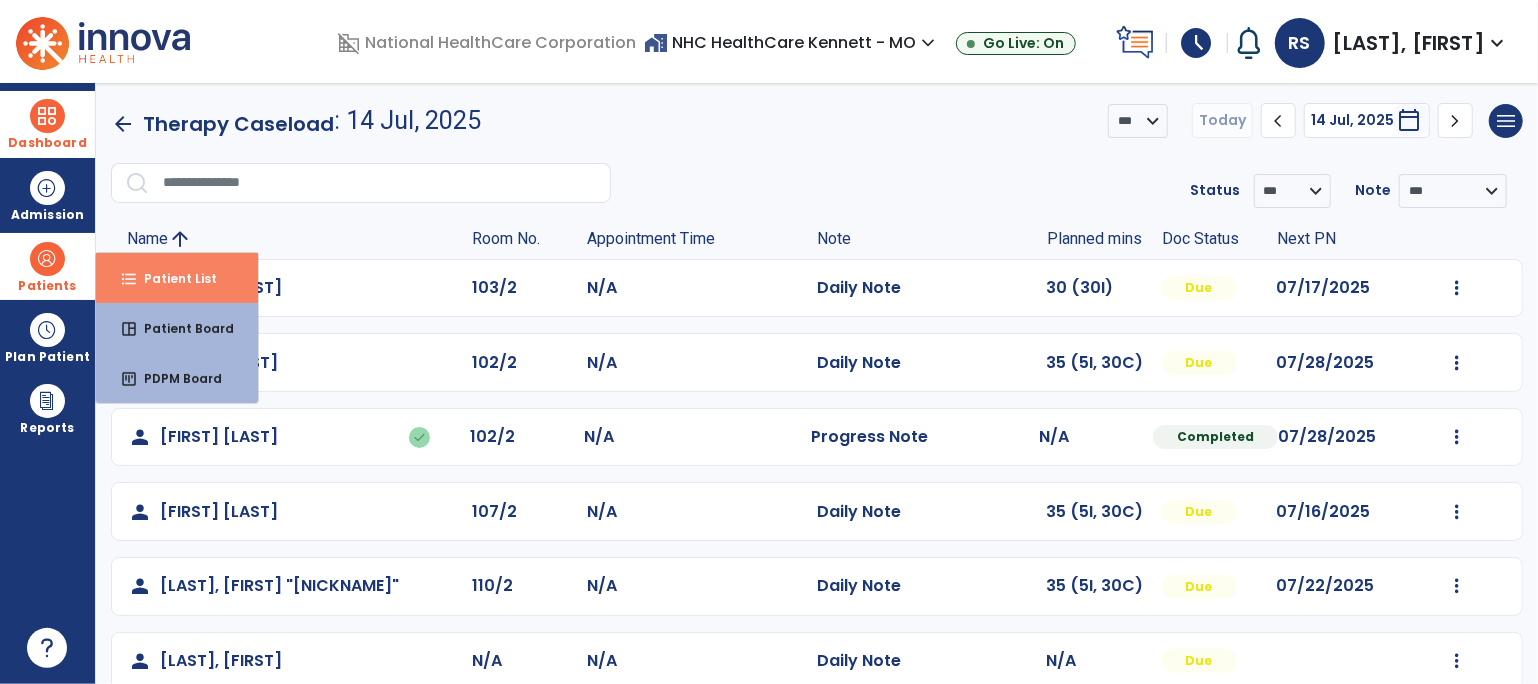 click on "Patient List" at bounding box center (172, 278) 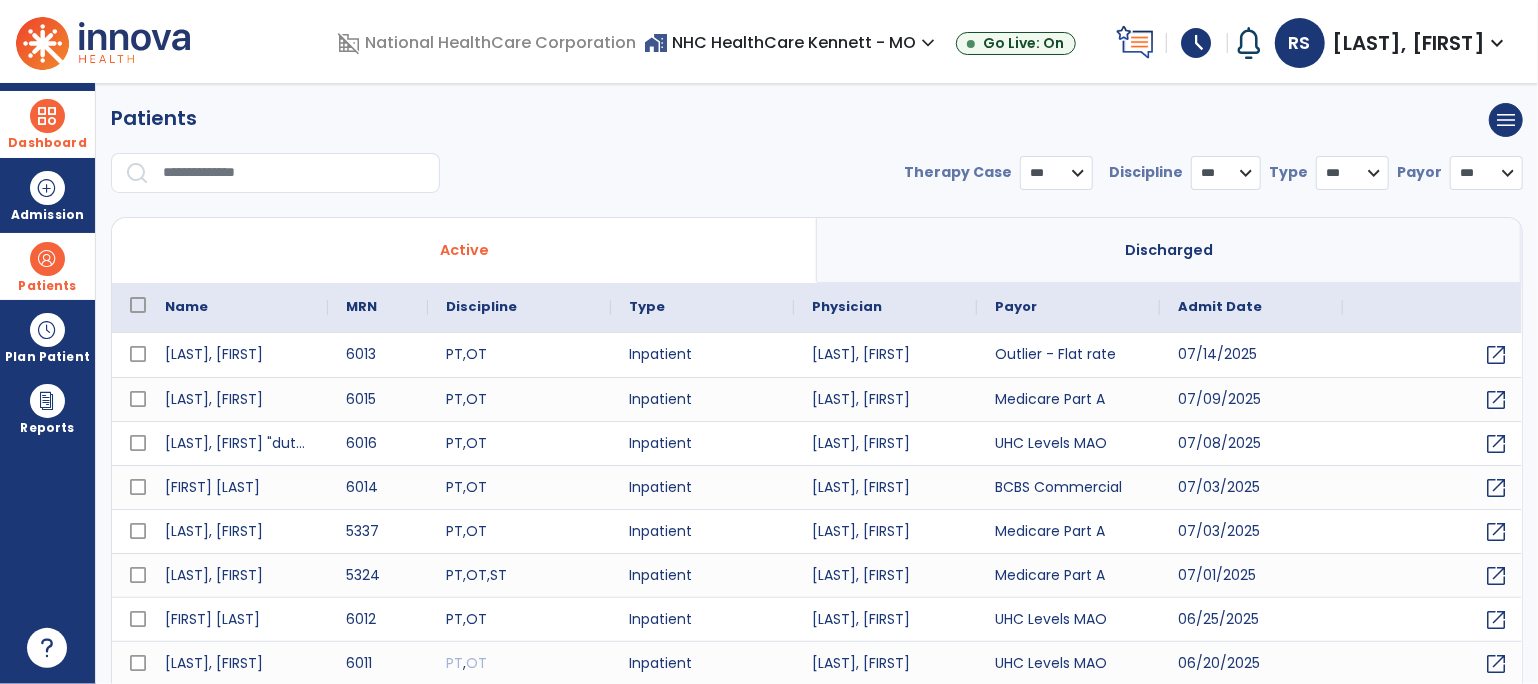 select on "***" 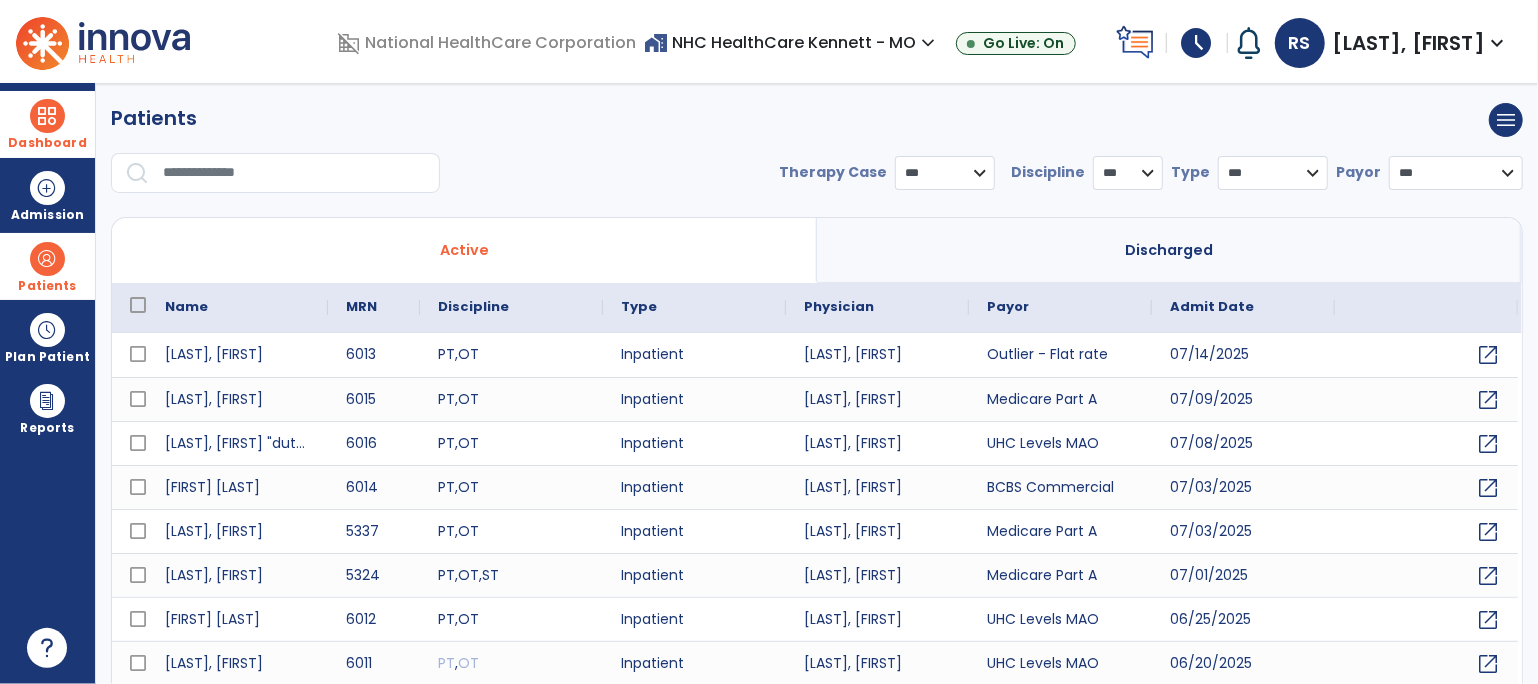 click at bounding box center (294, 173) 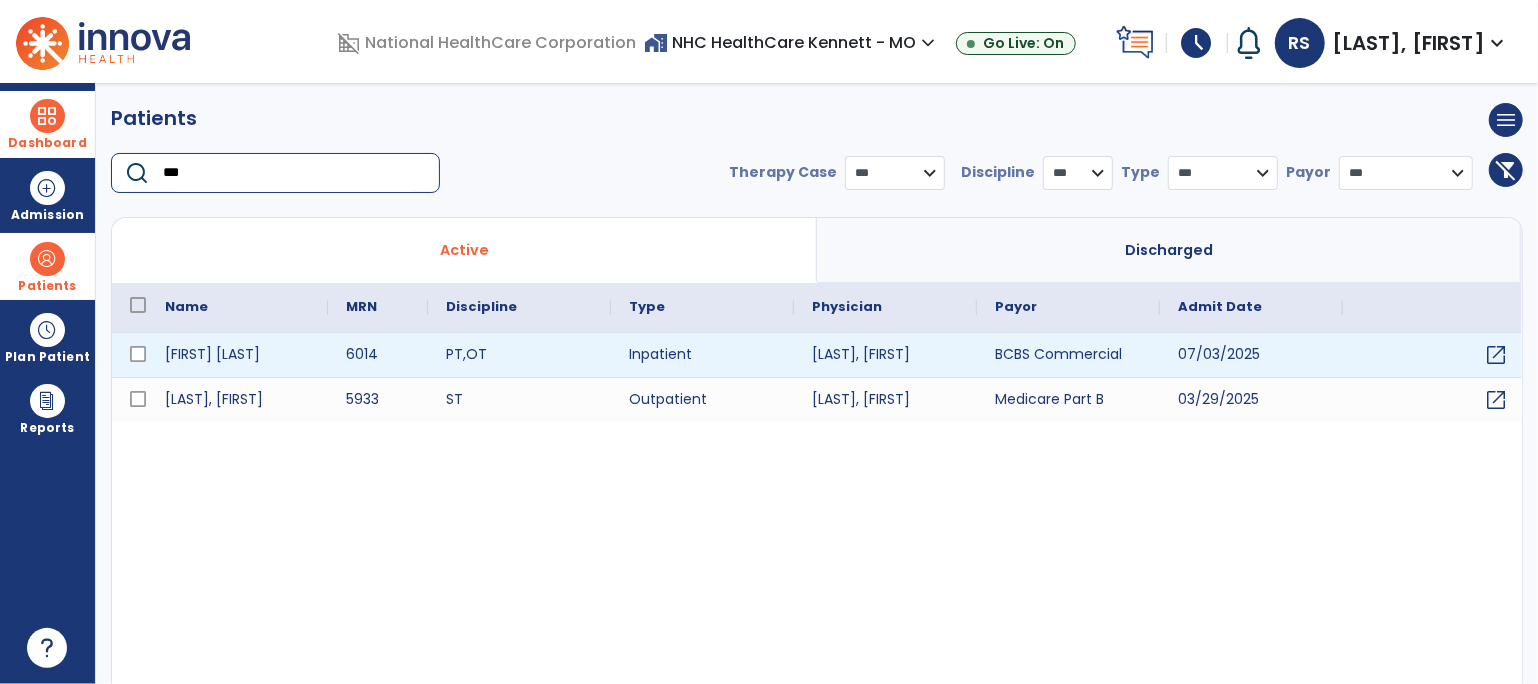 type on "***" 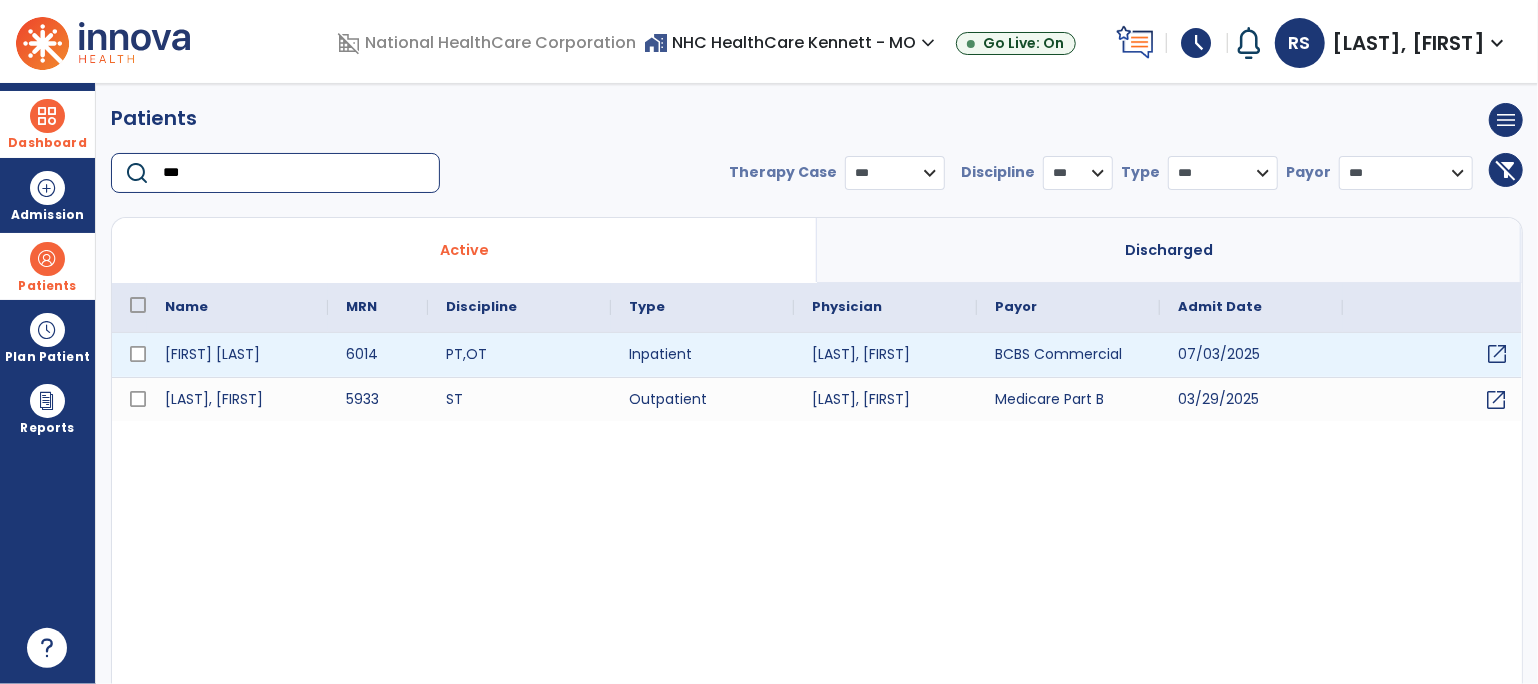 click on "open_in_new" at bounding box center [1497, 354] 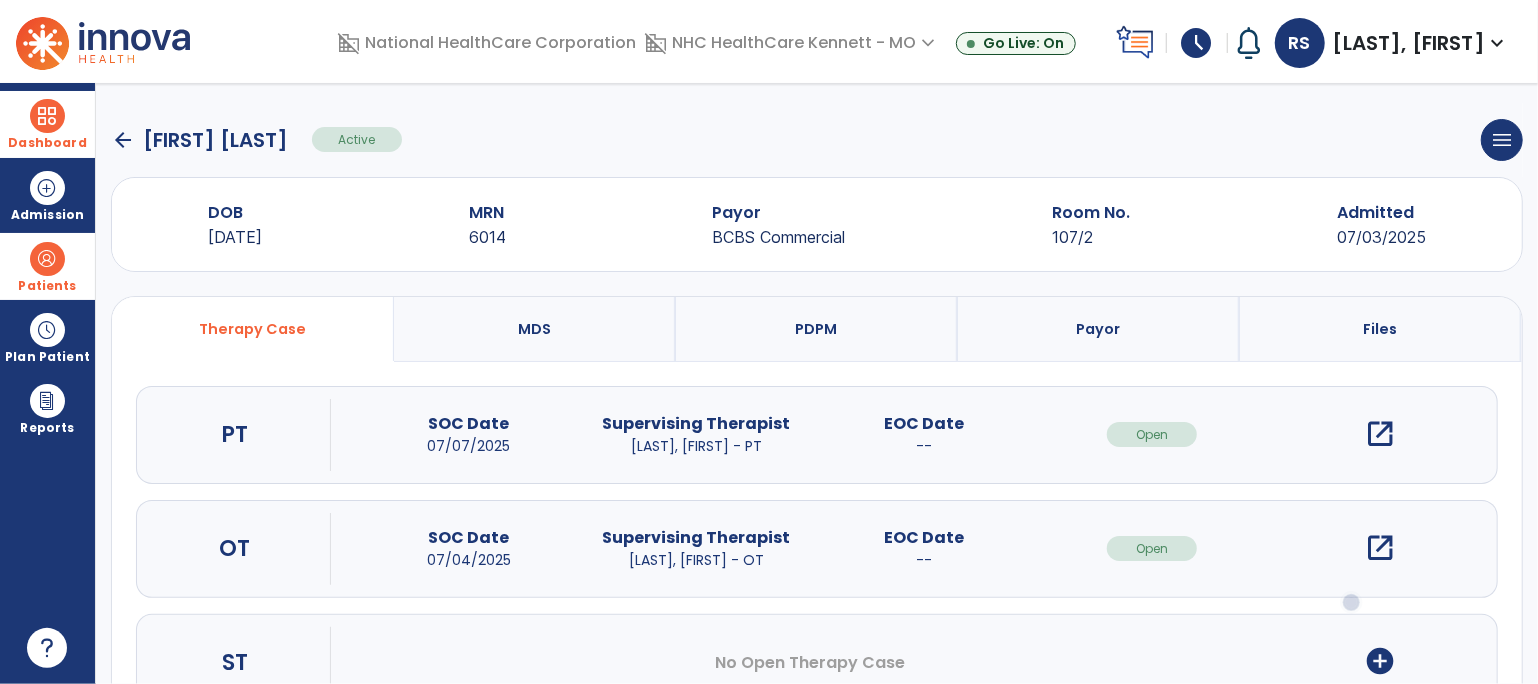 click on "PDPM" at bounding box center (817, 329) 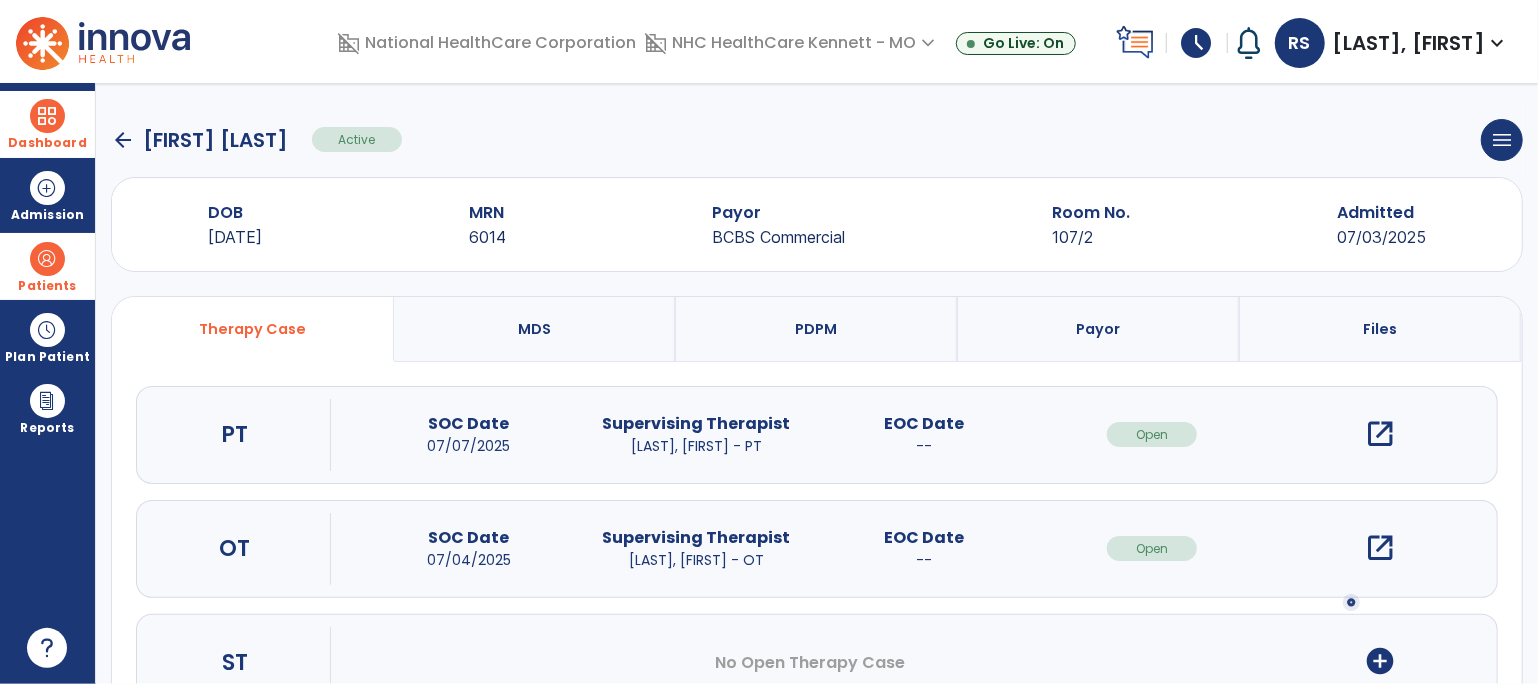 select on "***" 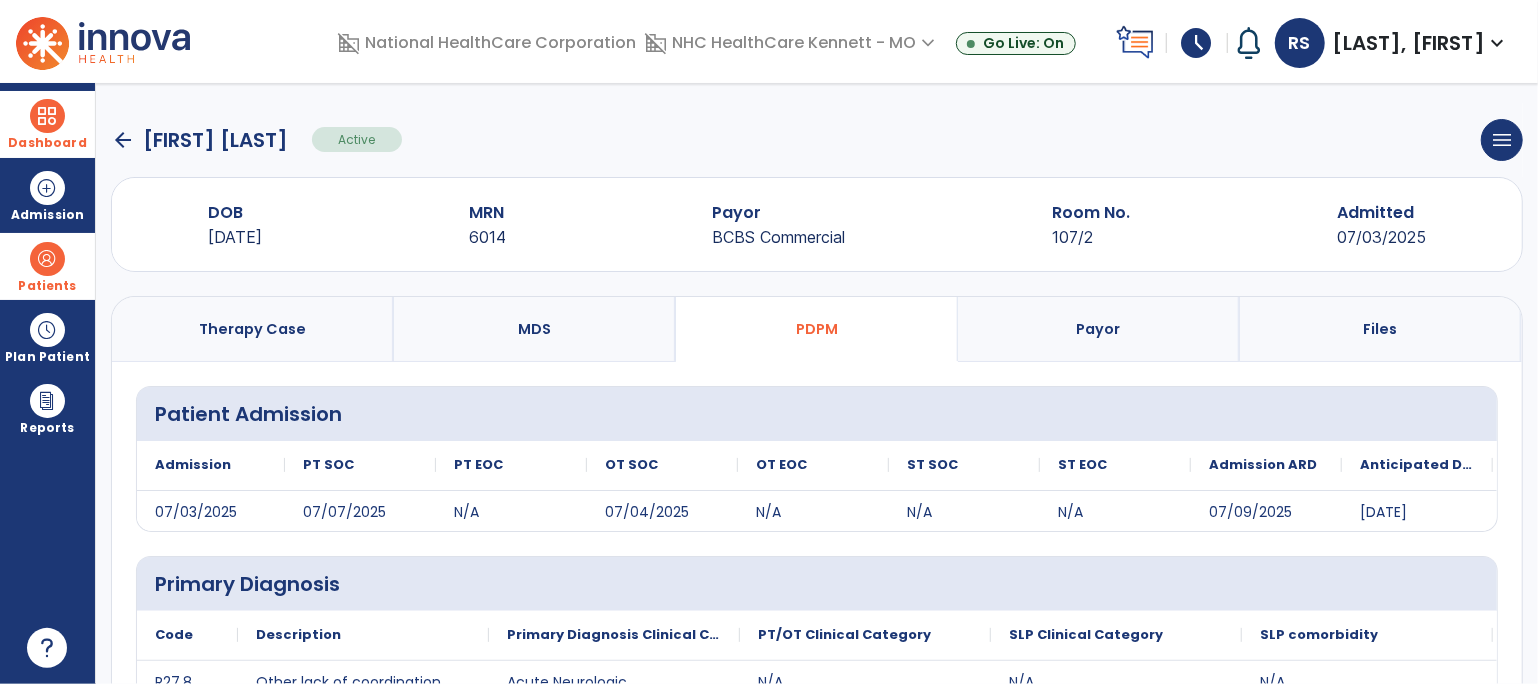 click on "**********" 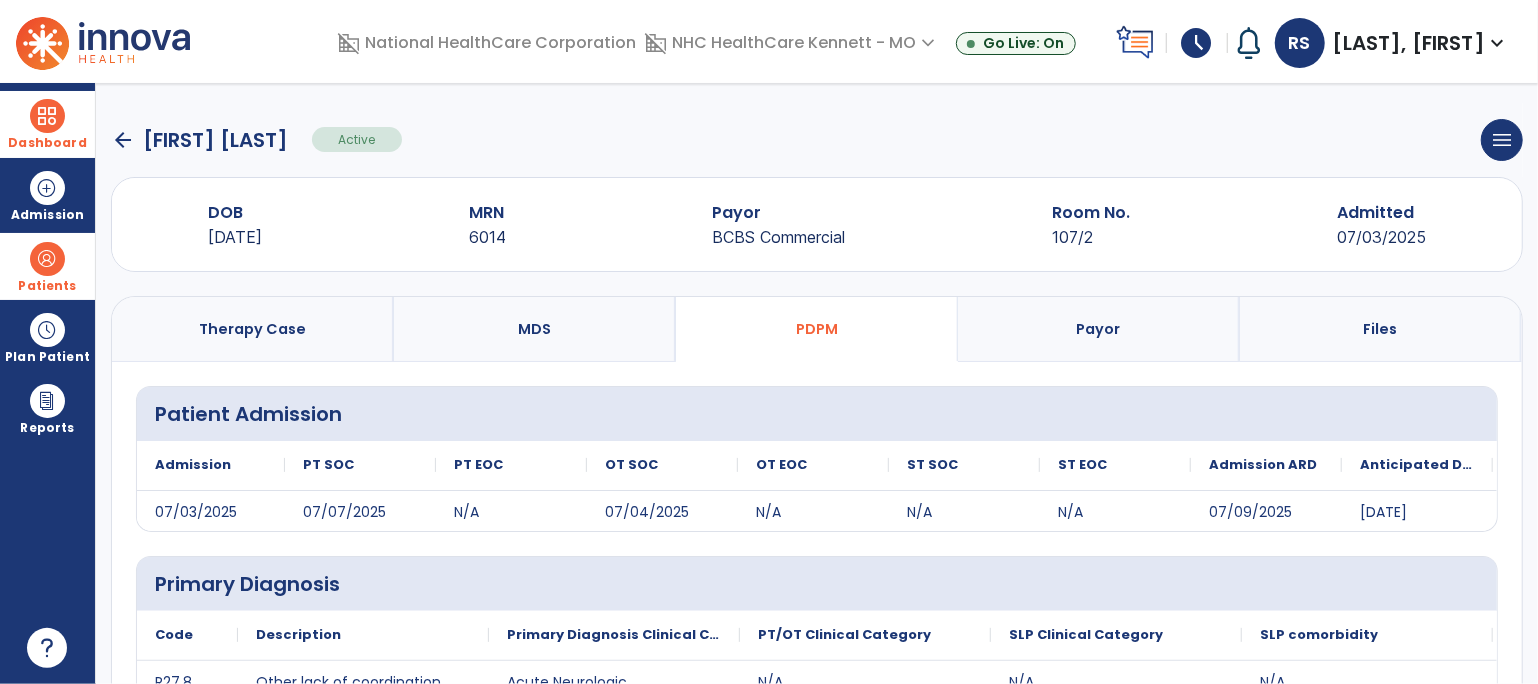 click on "arrow_back" 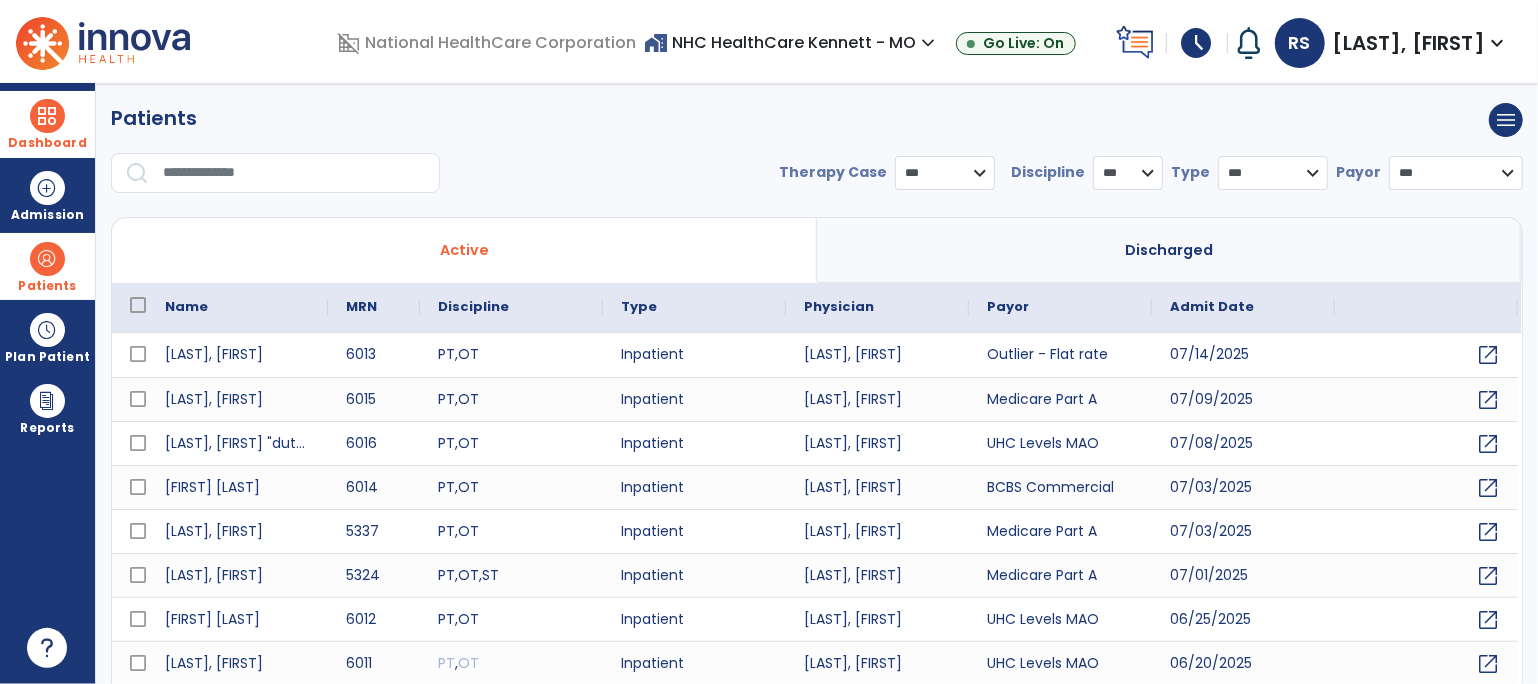 click on "Dashboard" at bounding box center [47, 124] 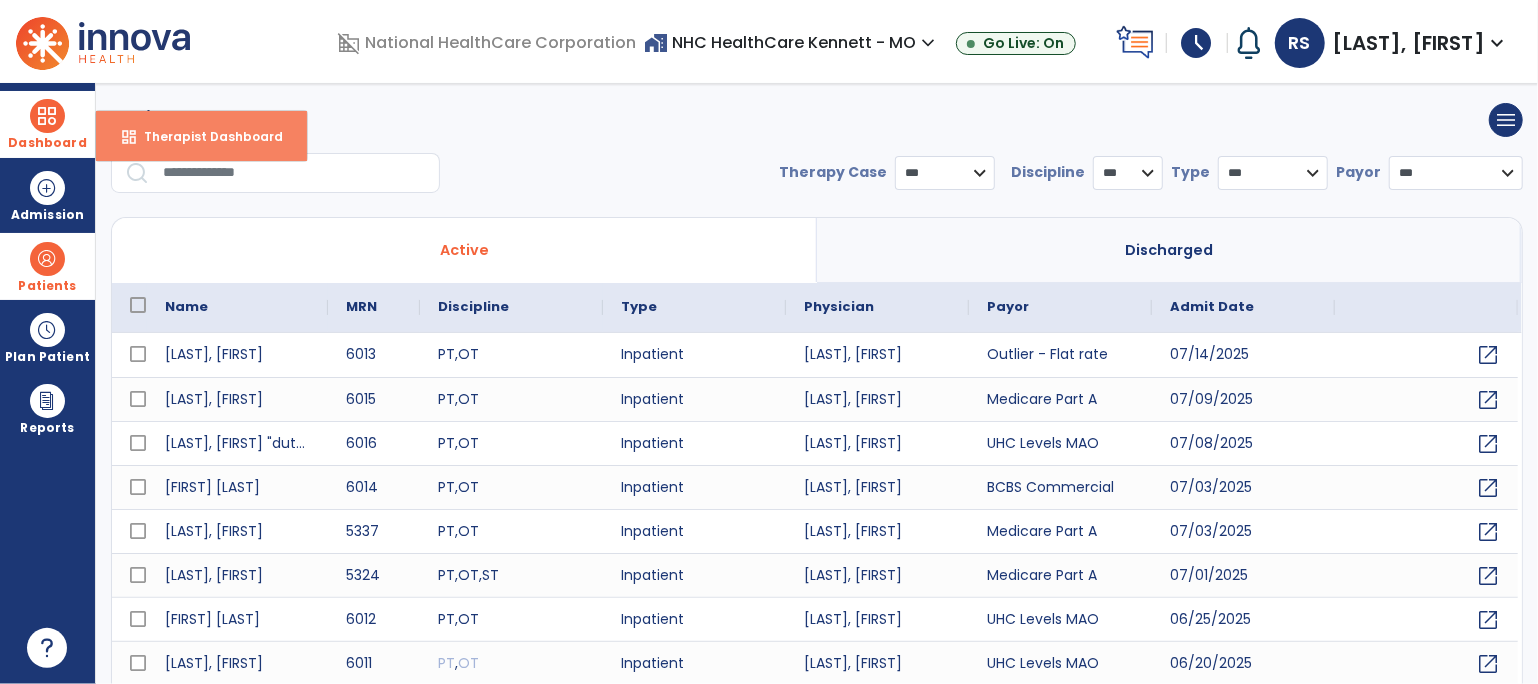 click on "dashboard  Therapist Dashboard" at bounding box center [201, 136] 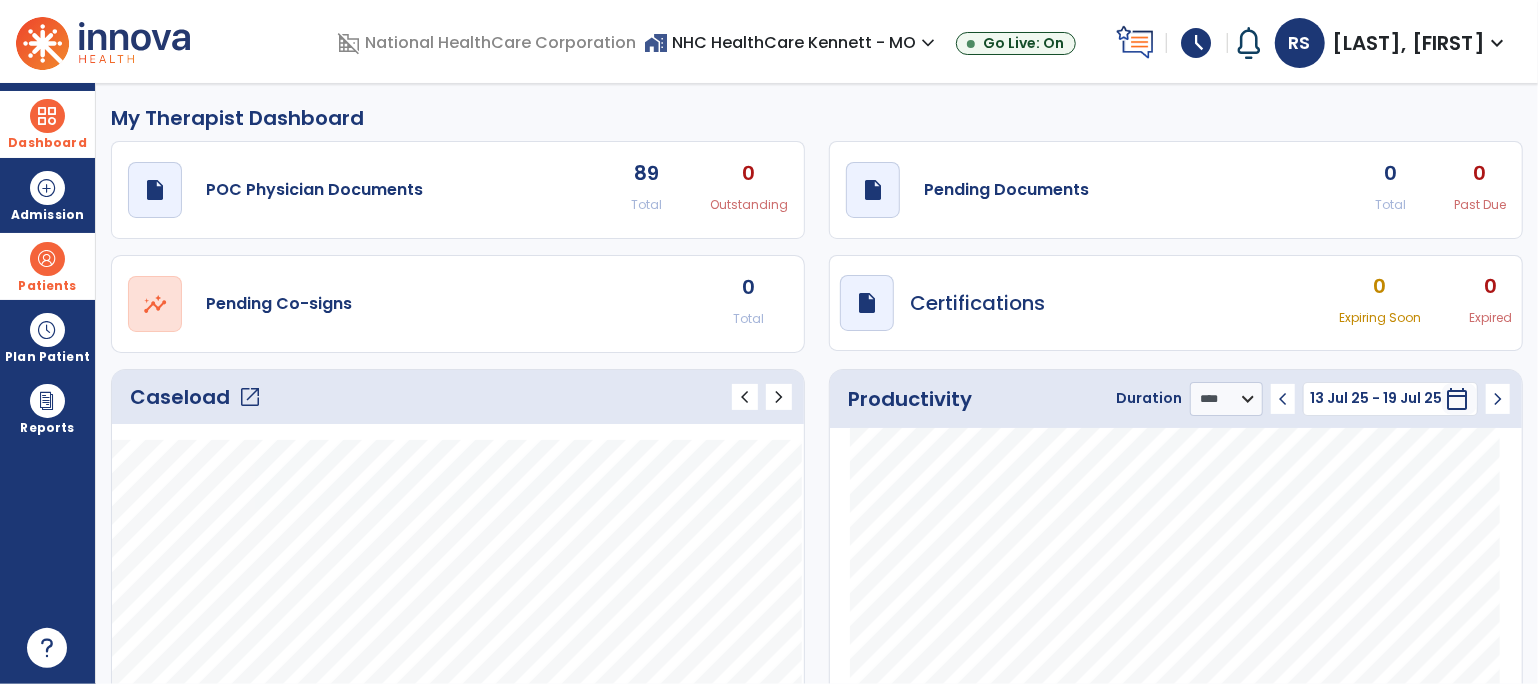 click on "Caseload   open_in_new" 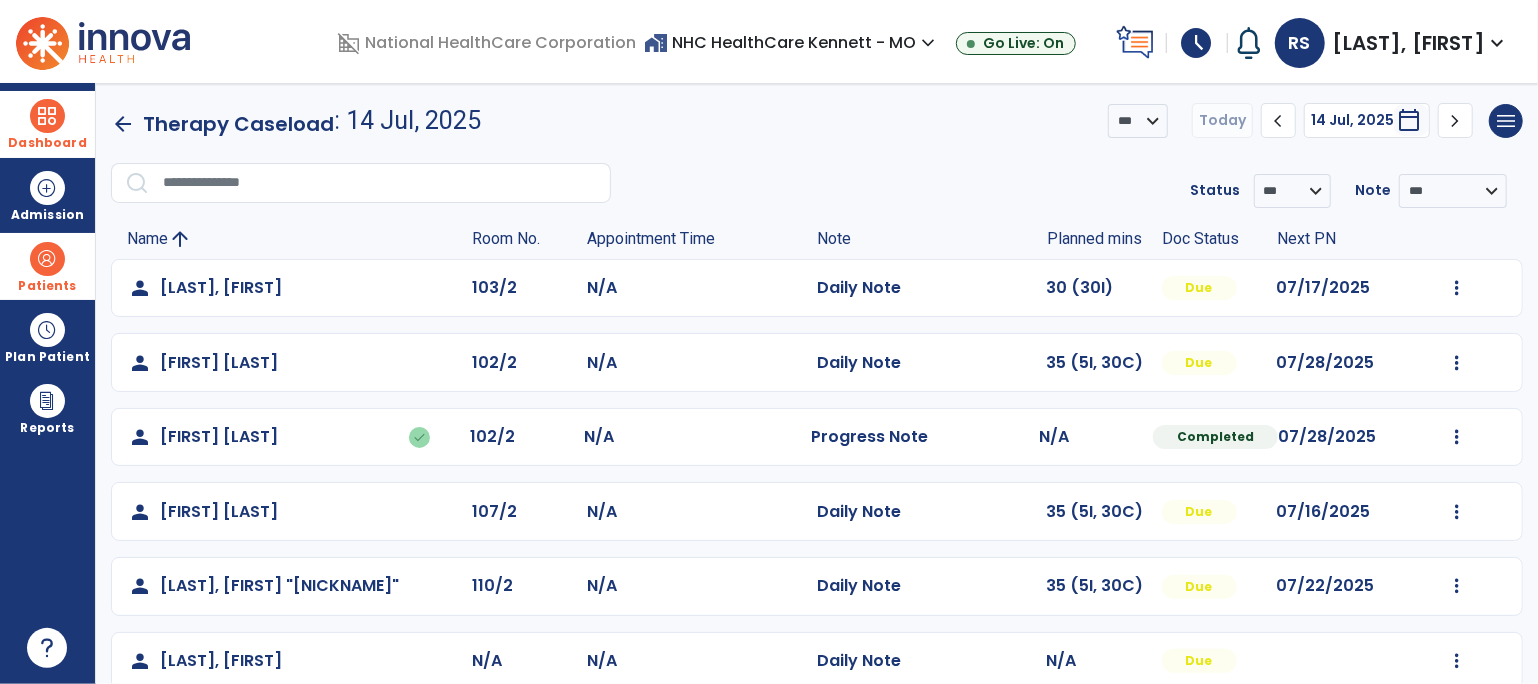 click on "Mark Visit As Complete   Reset Note   Open Document   G + C Mins" 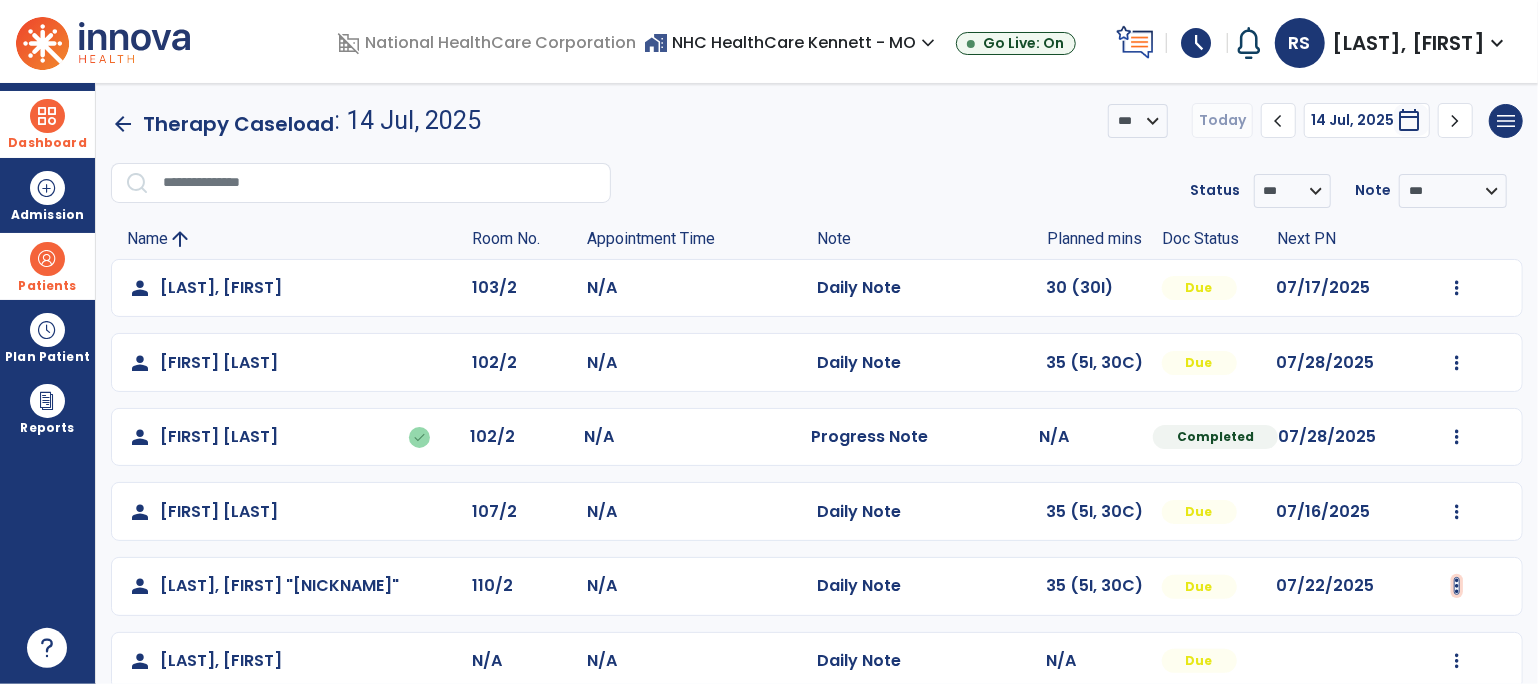 click at bounding box center [1457, 288] 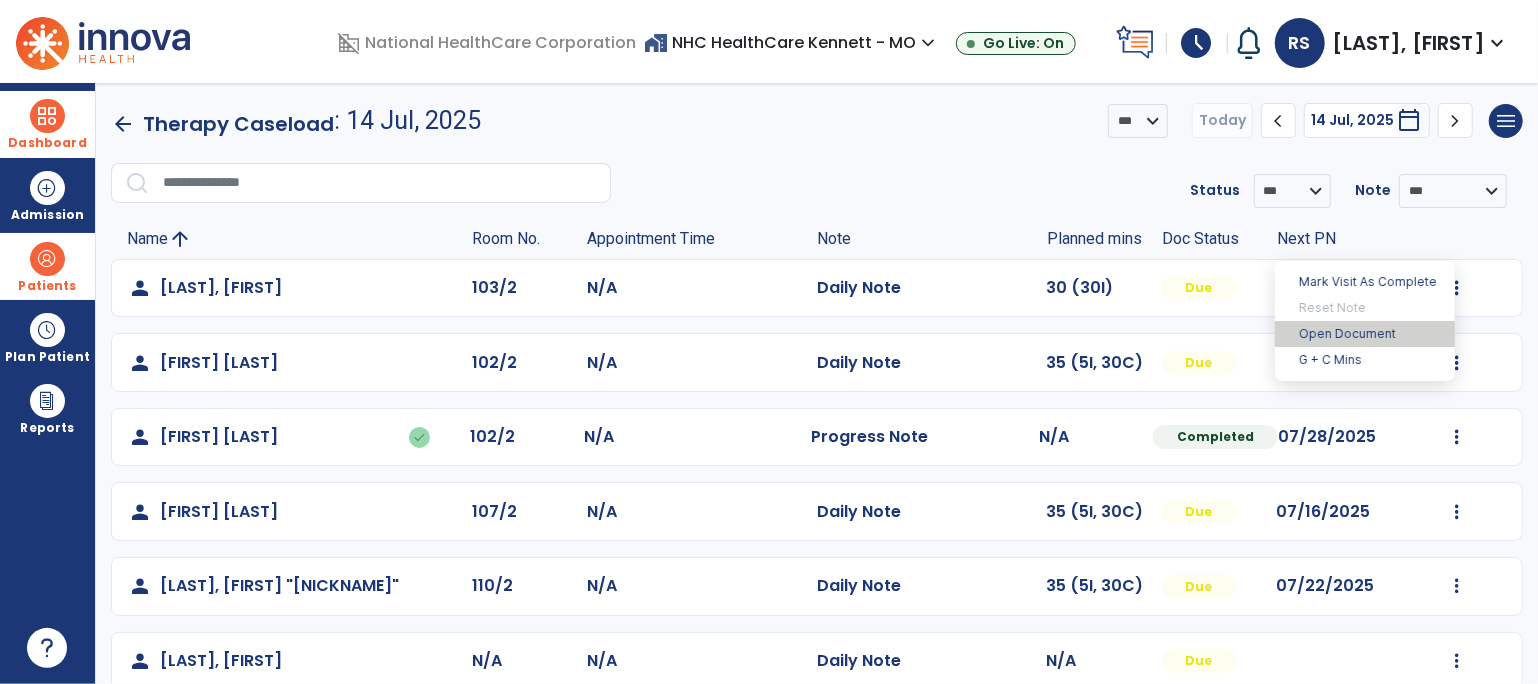 click on "Open Document" at bounding box center [1365, 334] 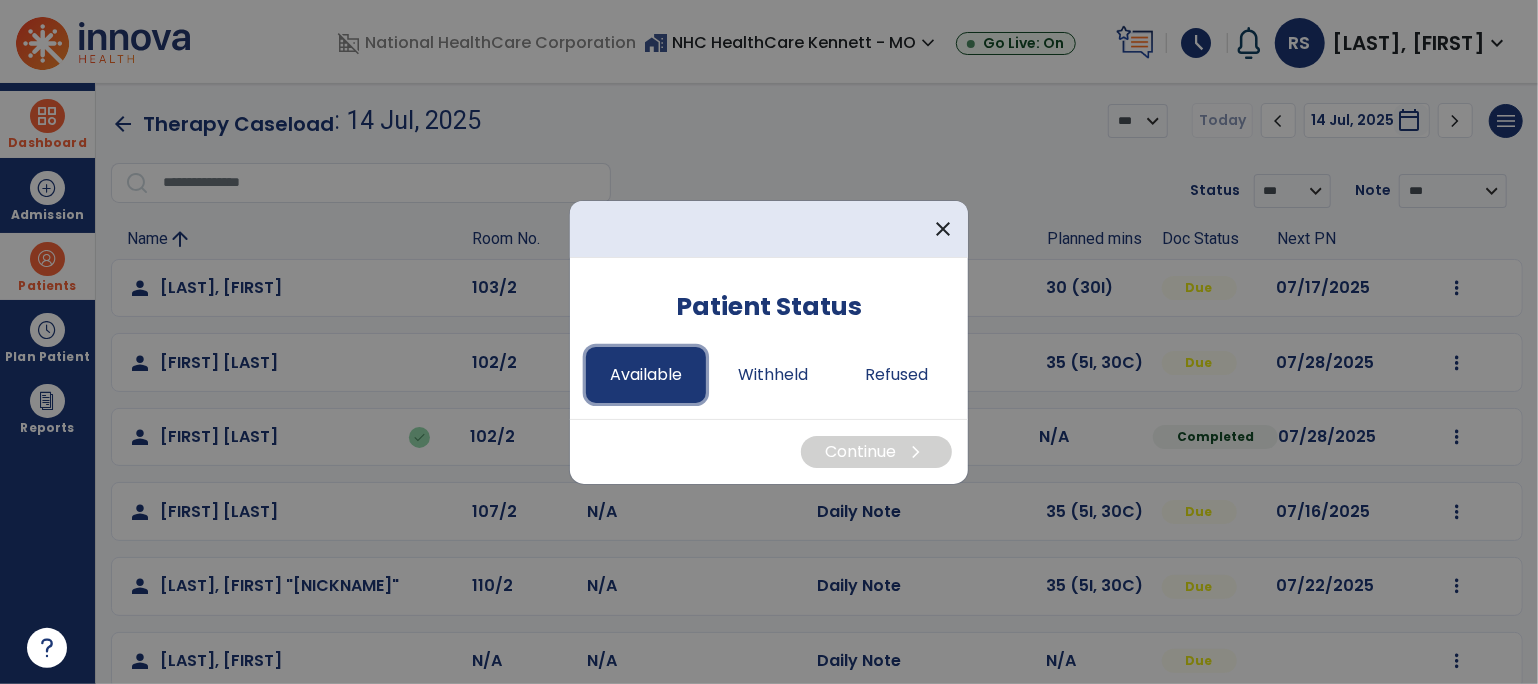 click on "Available" at bounding box center [646, 375] 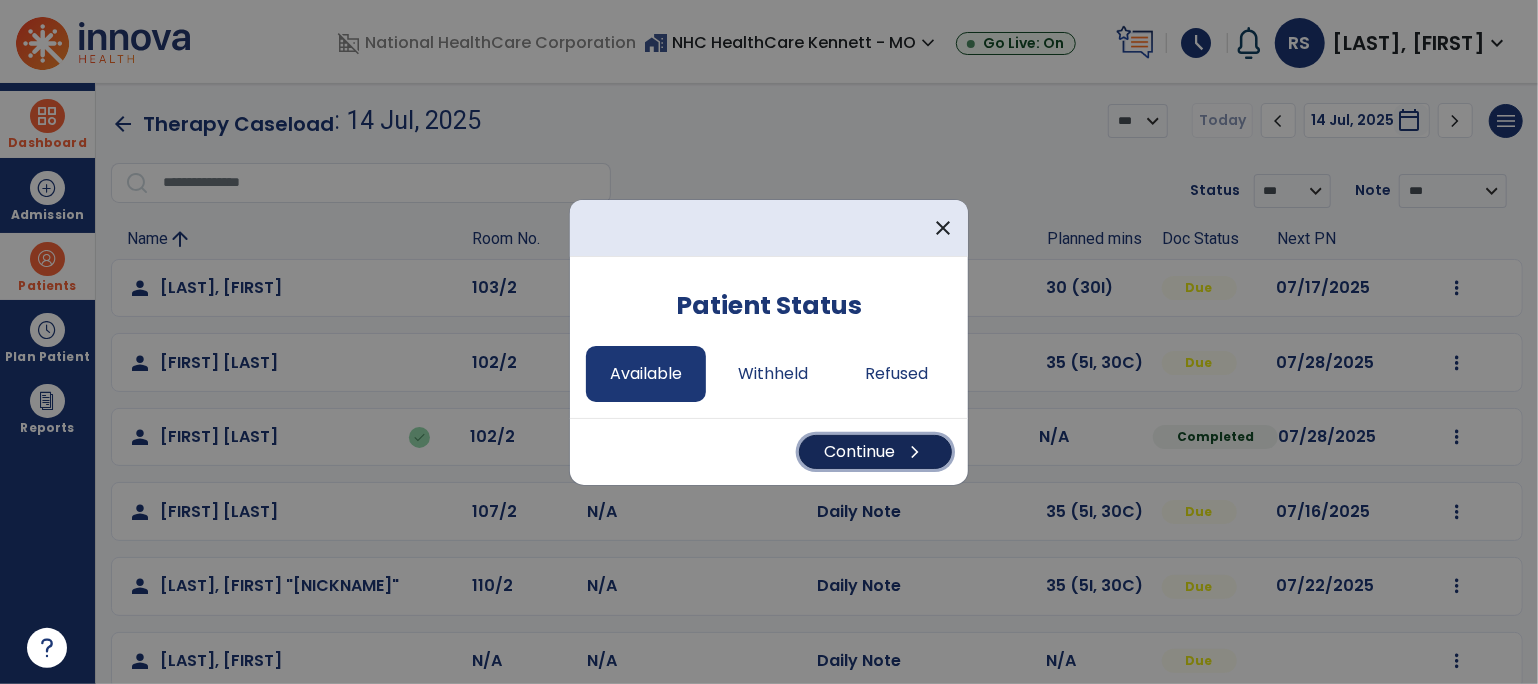 click on "chevron_right" at bounding box center [915, 452] 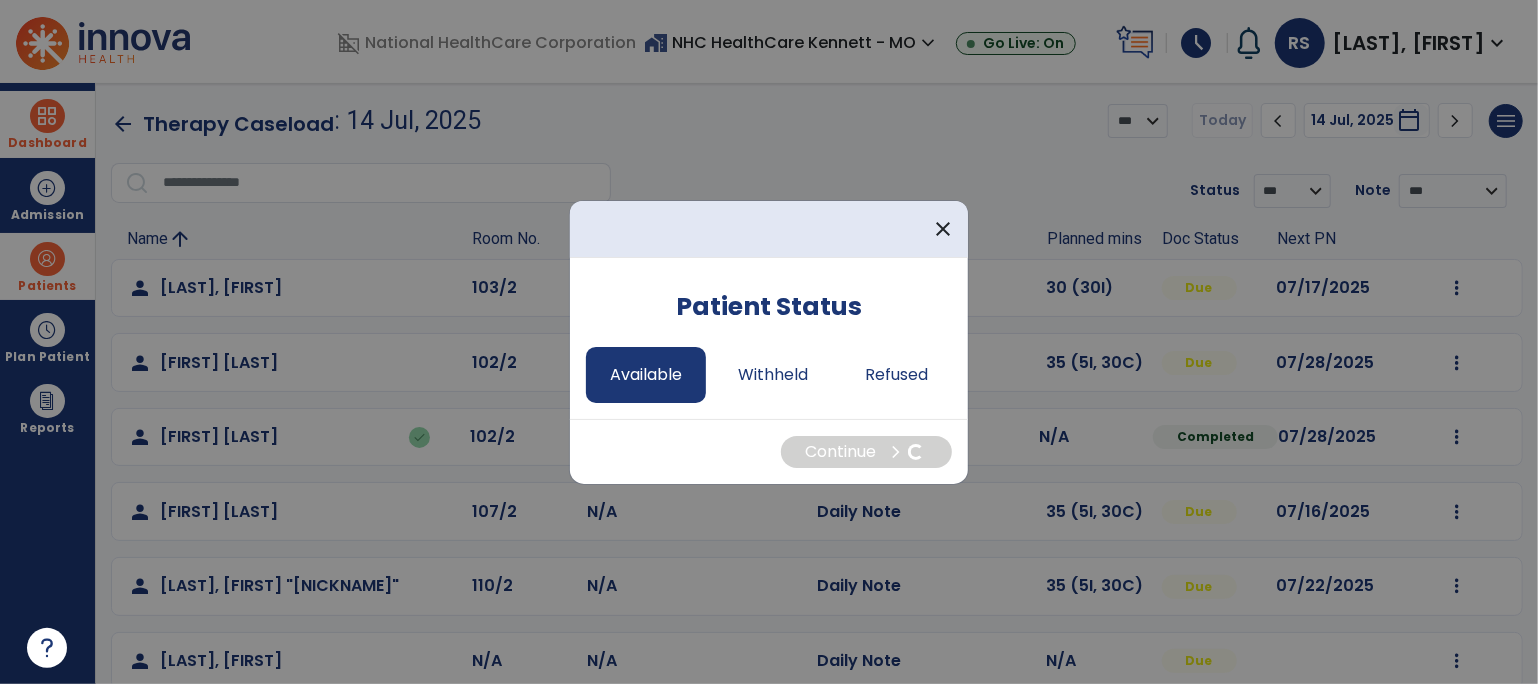 select on "*" 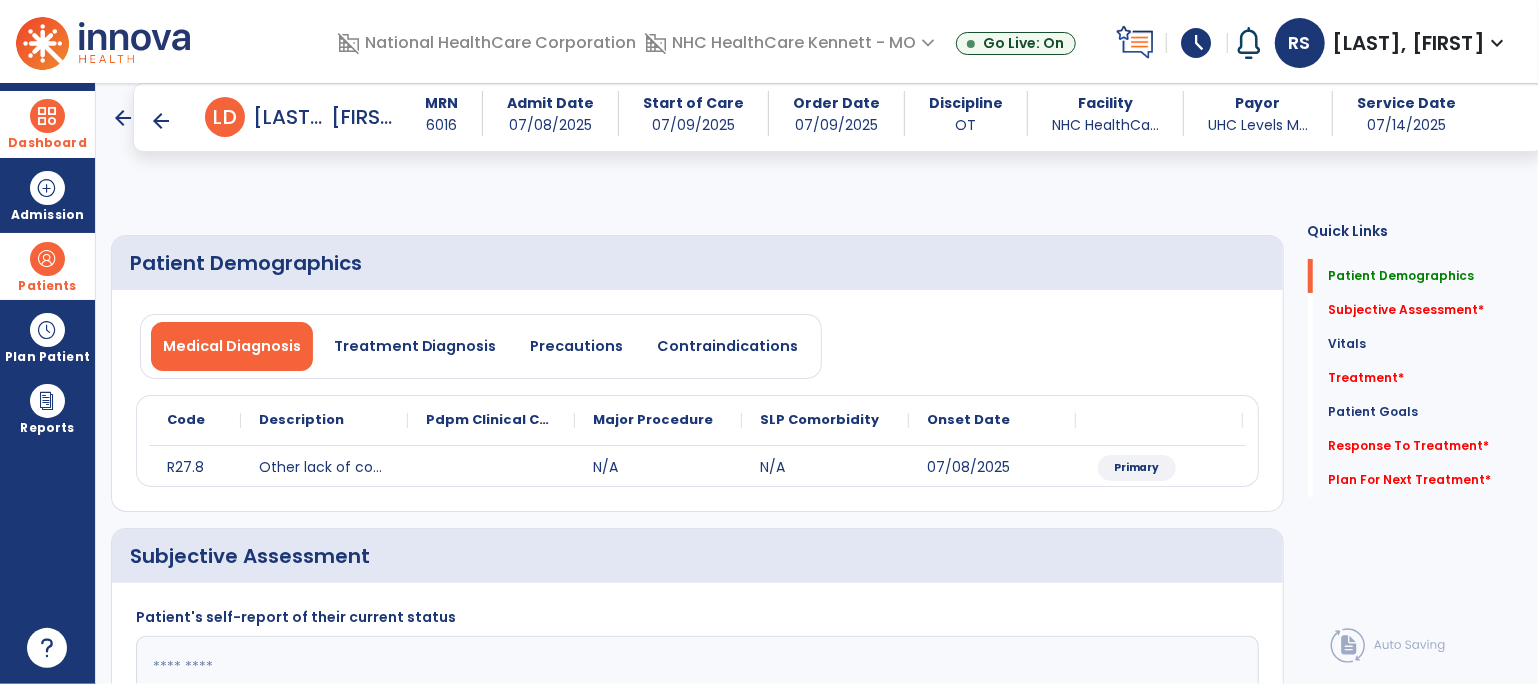 click 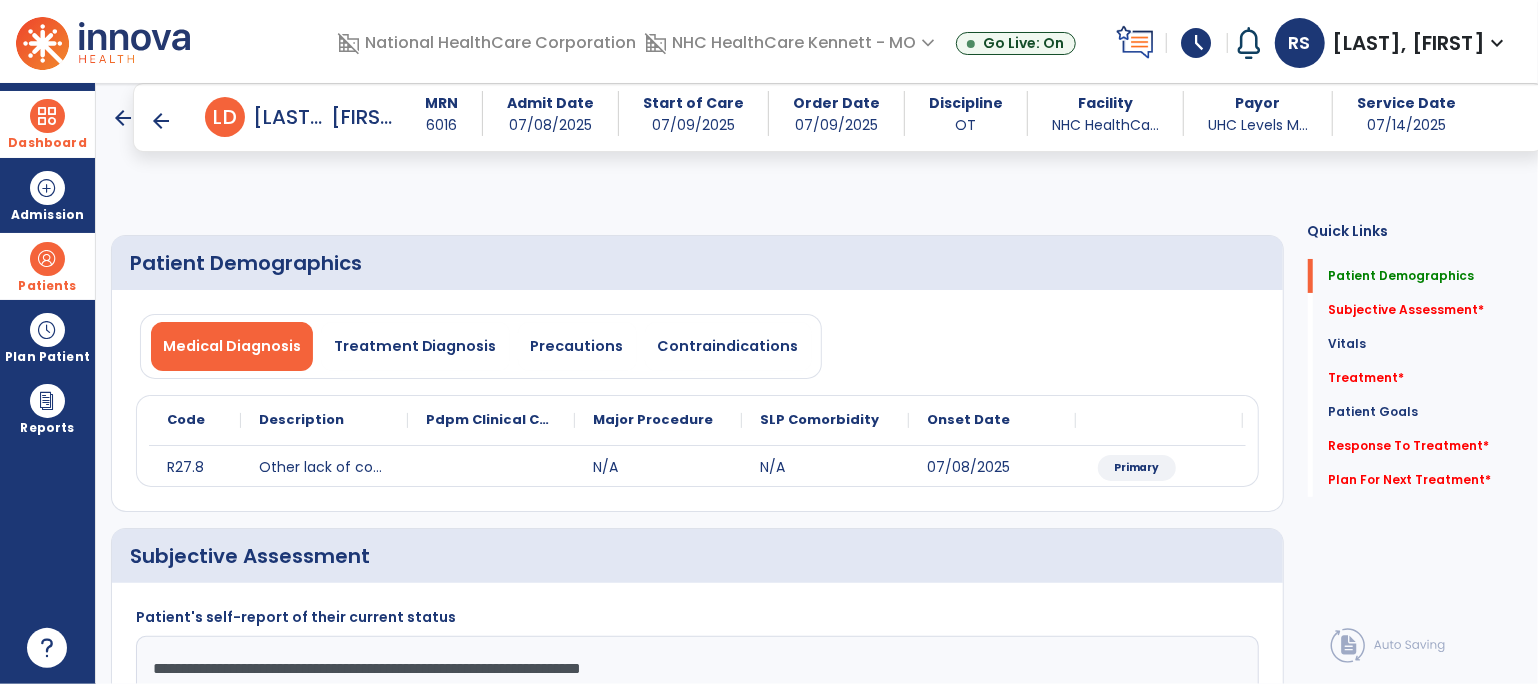 drag, startPoint x: 756, startPoint y: 517, endPoint x: 75, endPoint y: 490, distance: 681.53503 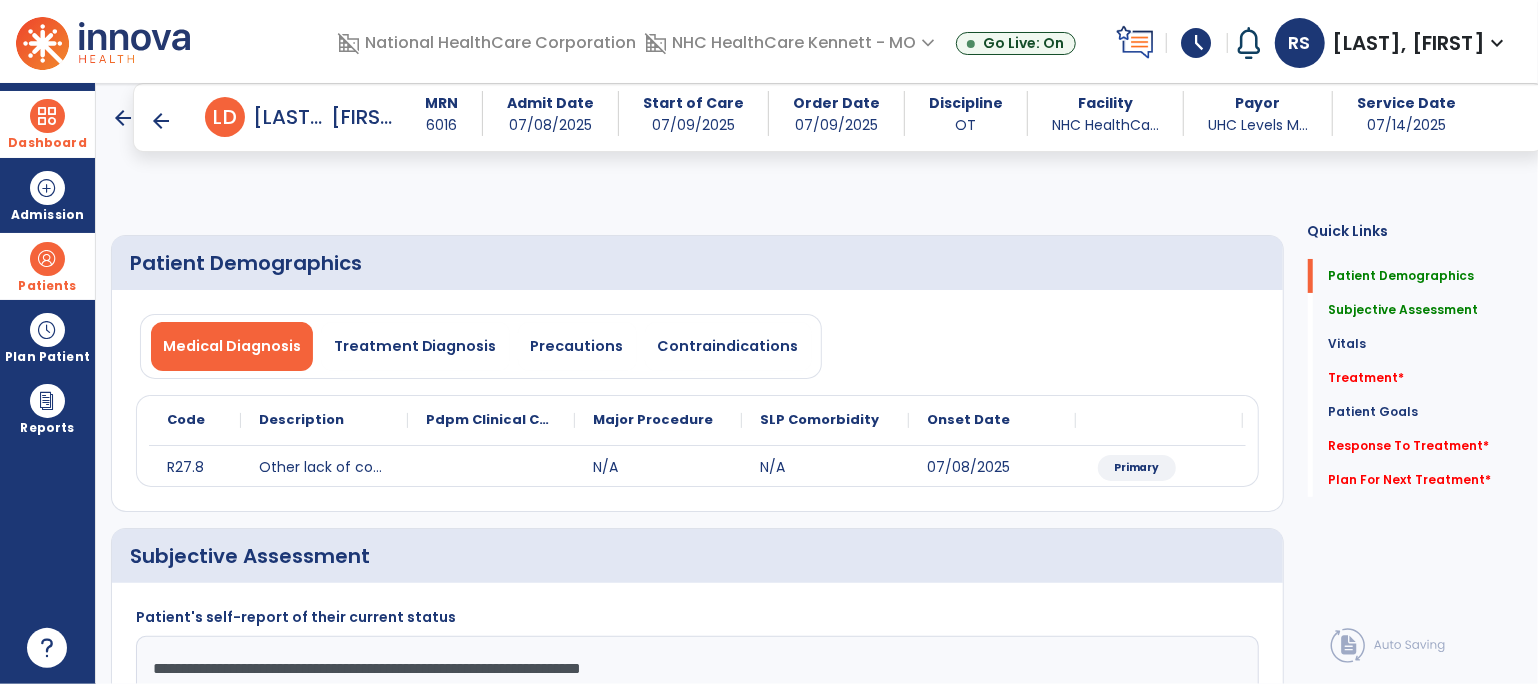 paste on "******" 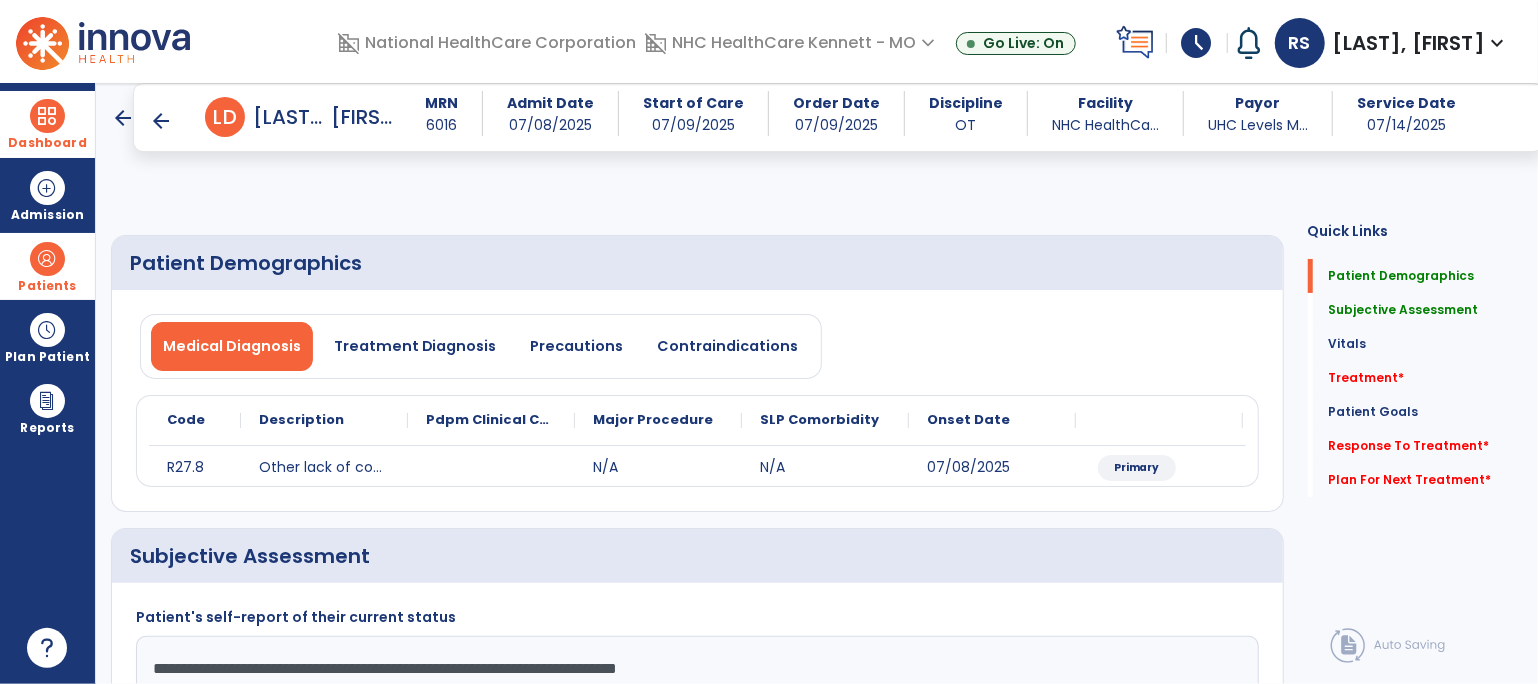 drag, startPoint x: 160, startPoint y: 511, endPoint x: 89, endPoint y: 490, distance: 74.04053 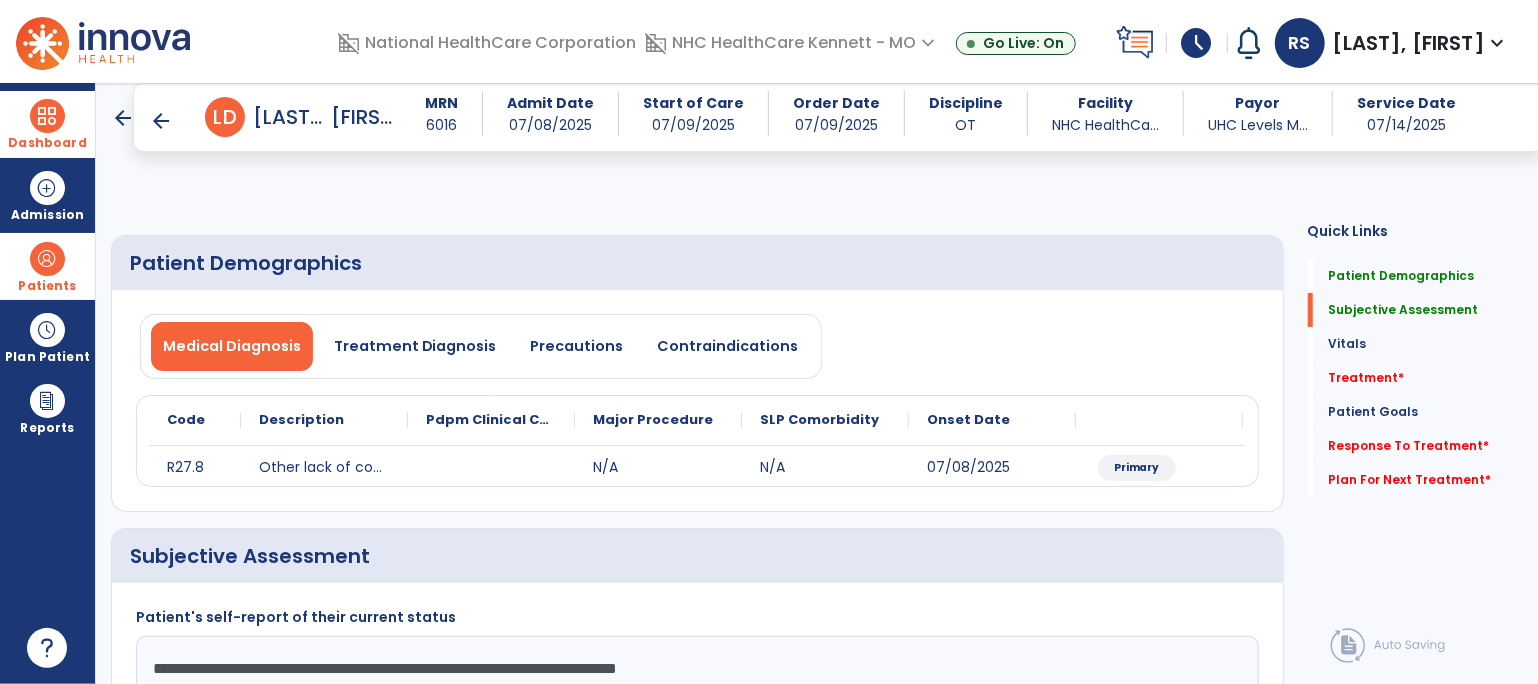 click on "**********" 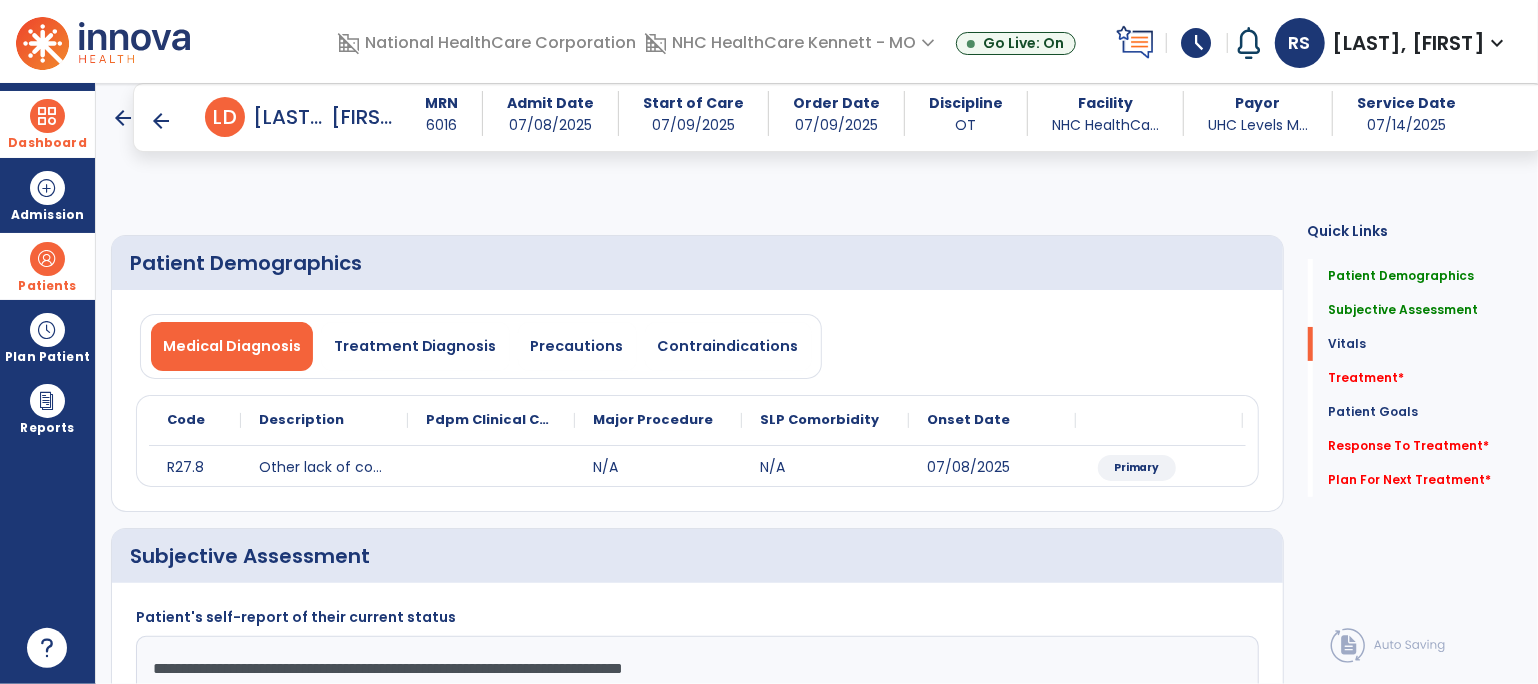 type on "**********" 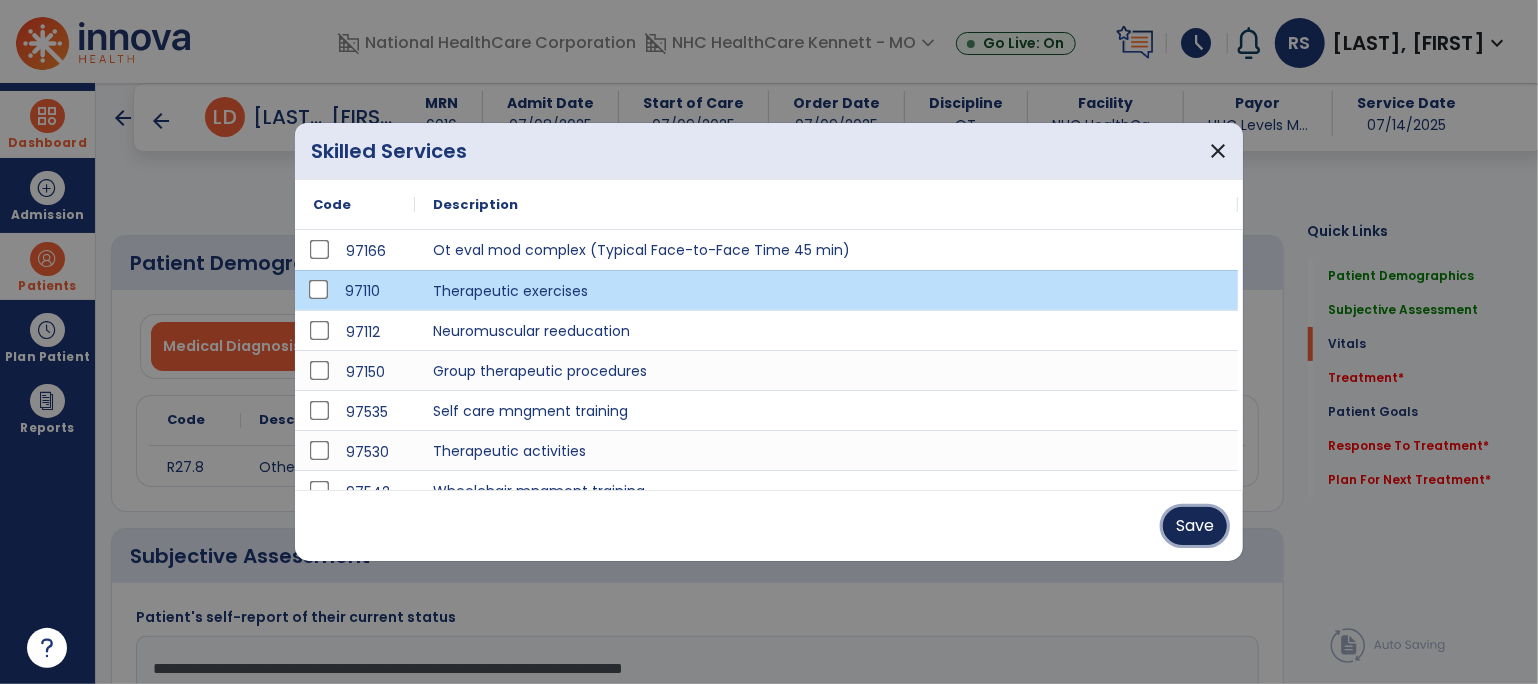 click on "Save" at bounding box center [1195, 526] 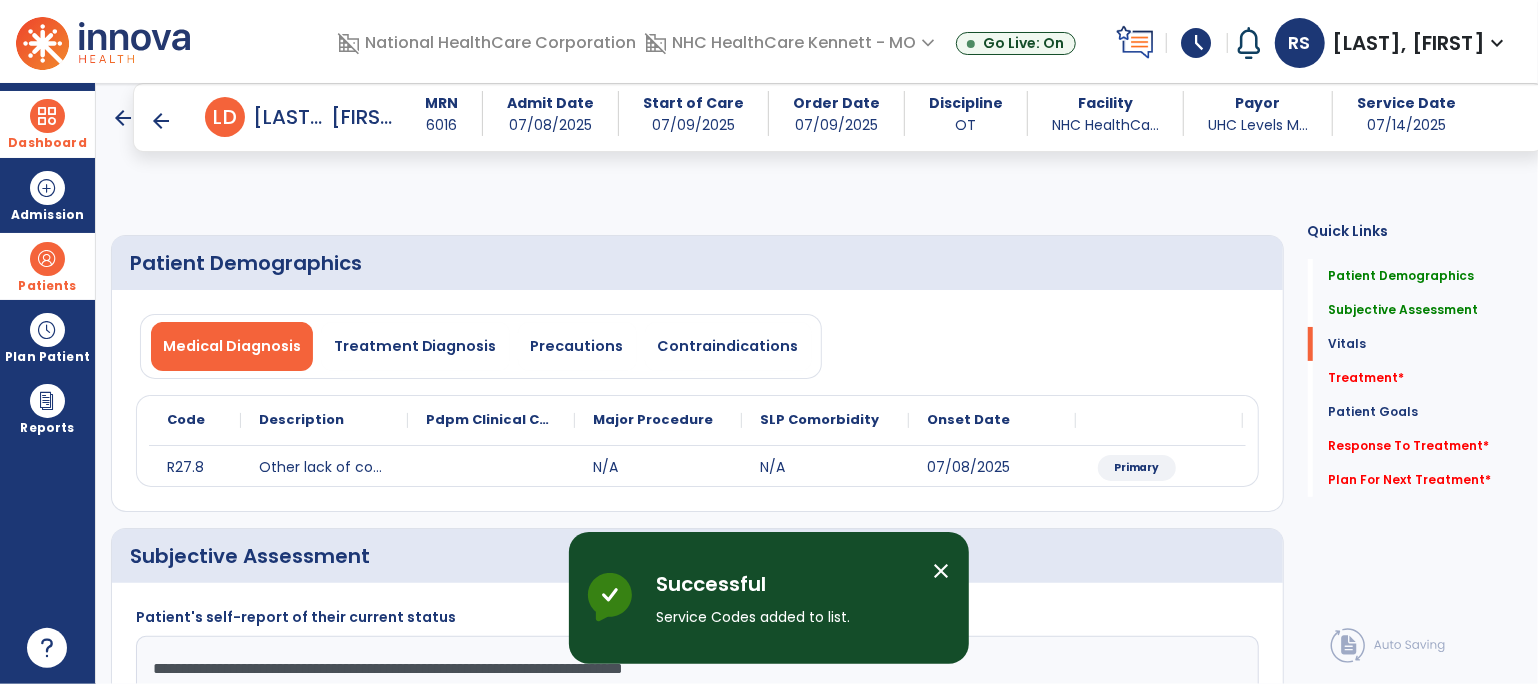 click on "add" at bounding box center (521, 1376) 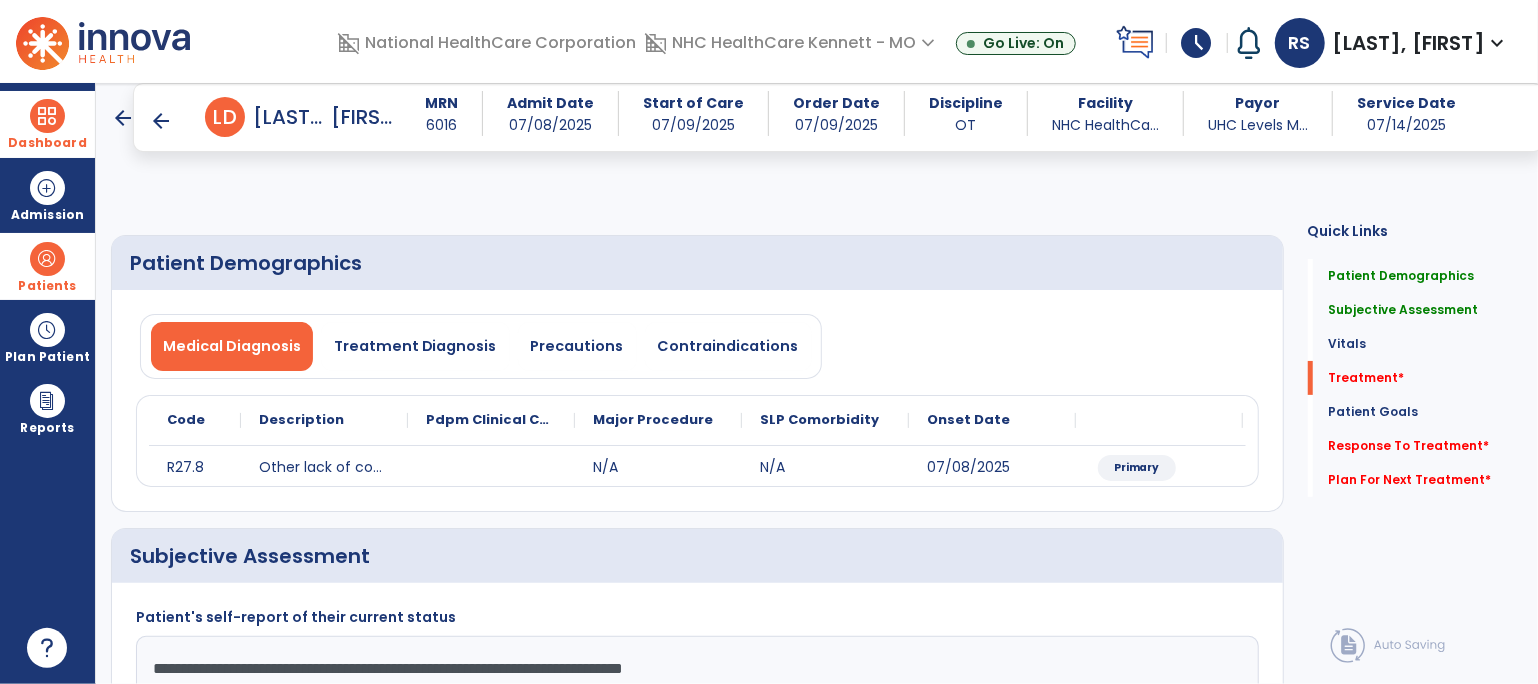 click on "add" at bounding box center [1007, 1376] 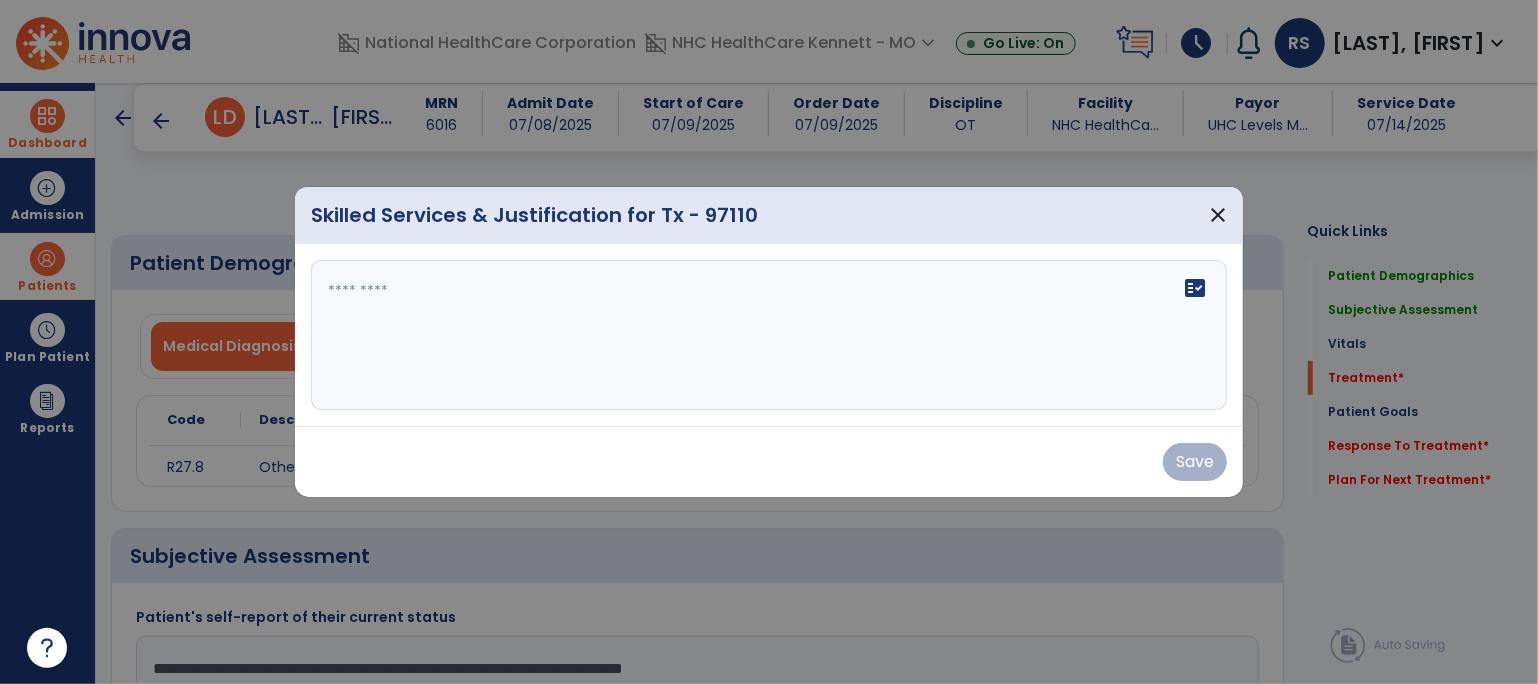 click on "fact_check" at bounding box center (769, 335) 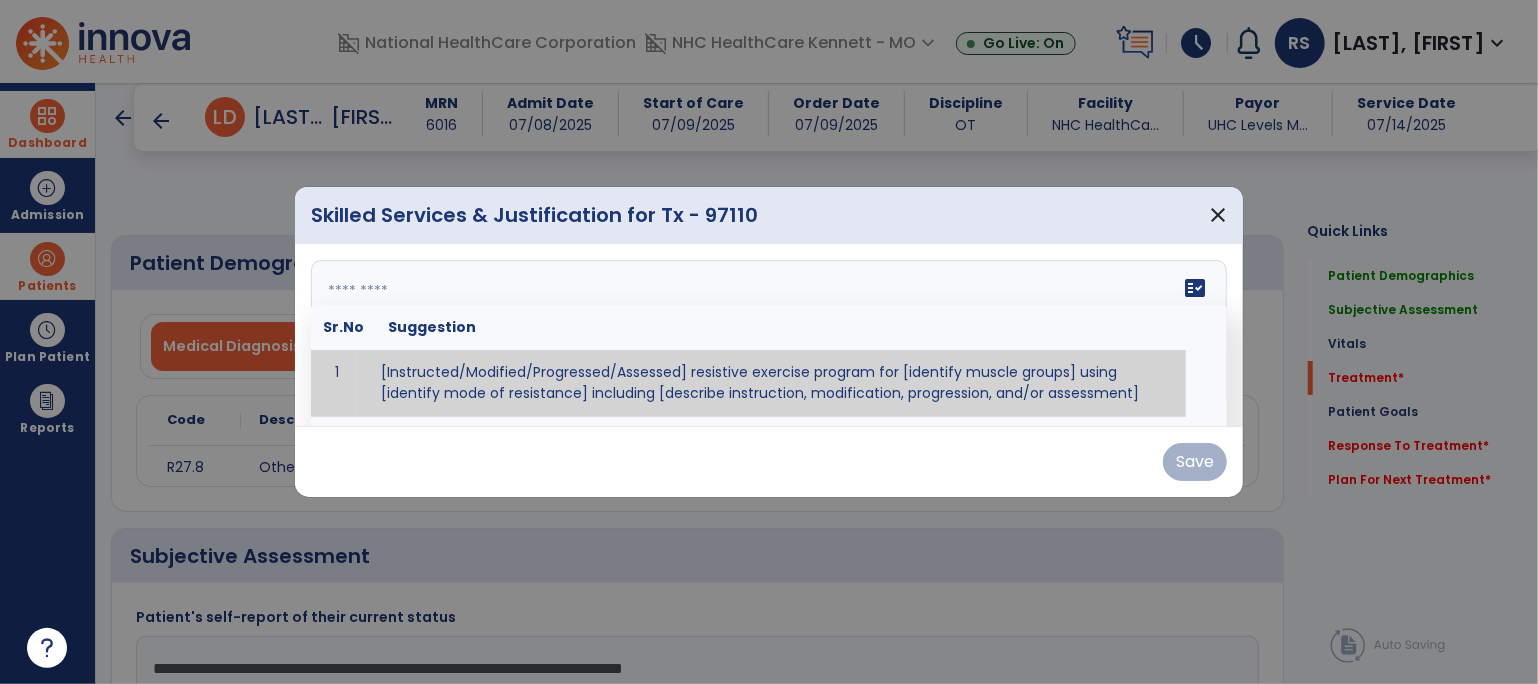 paste on "**********" 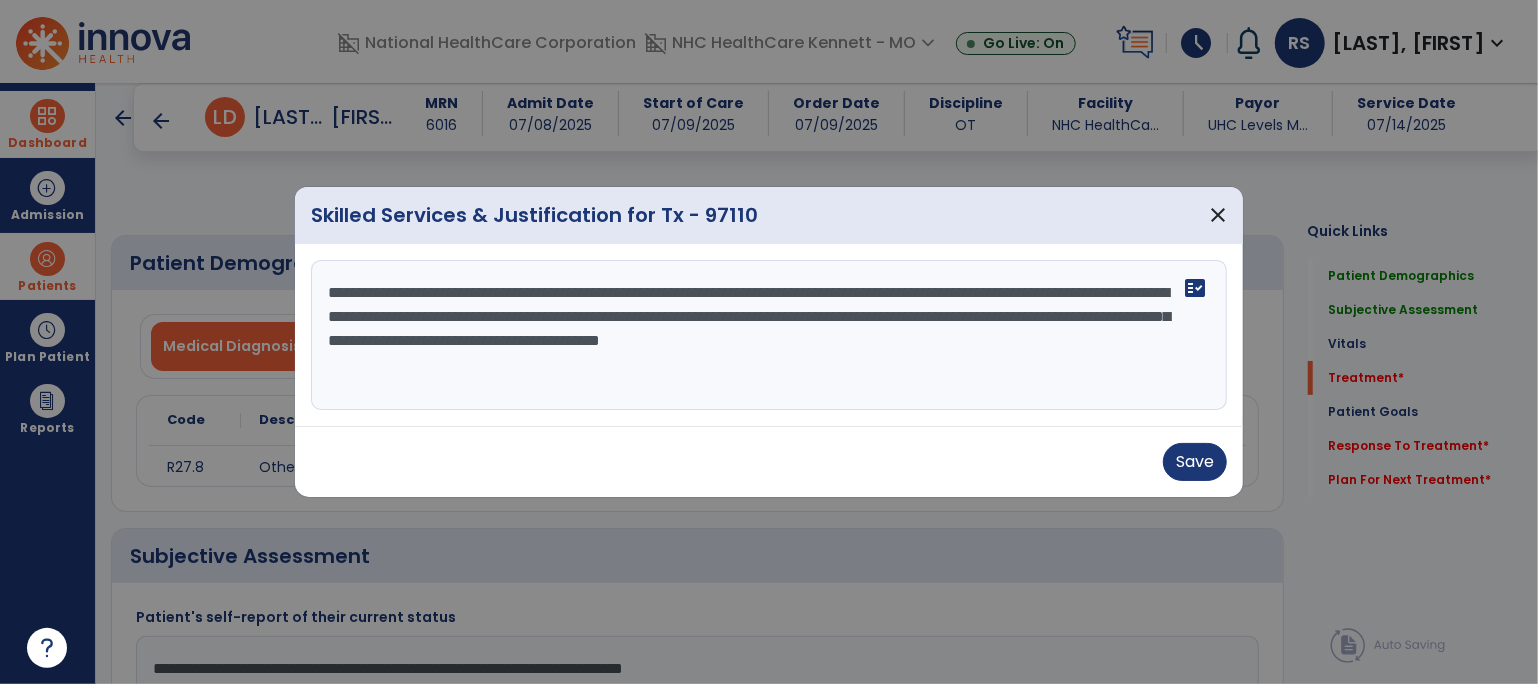paste on "**********" 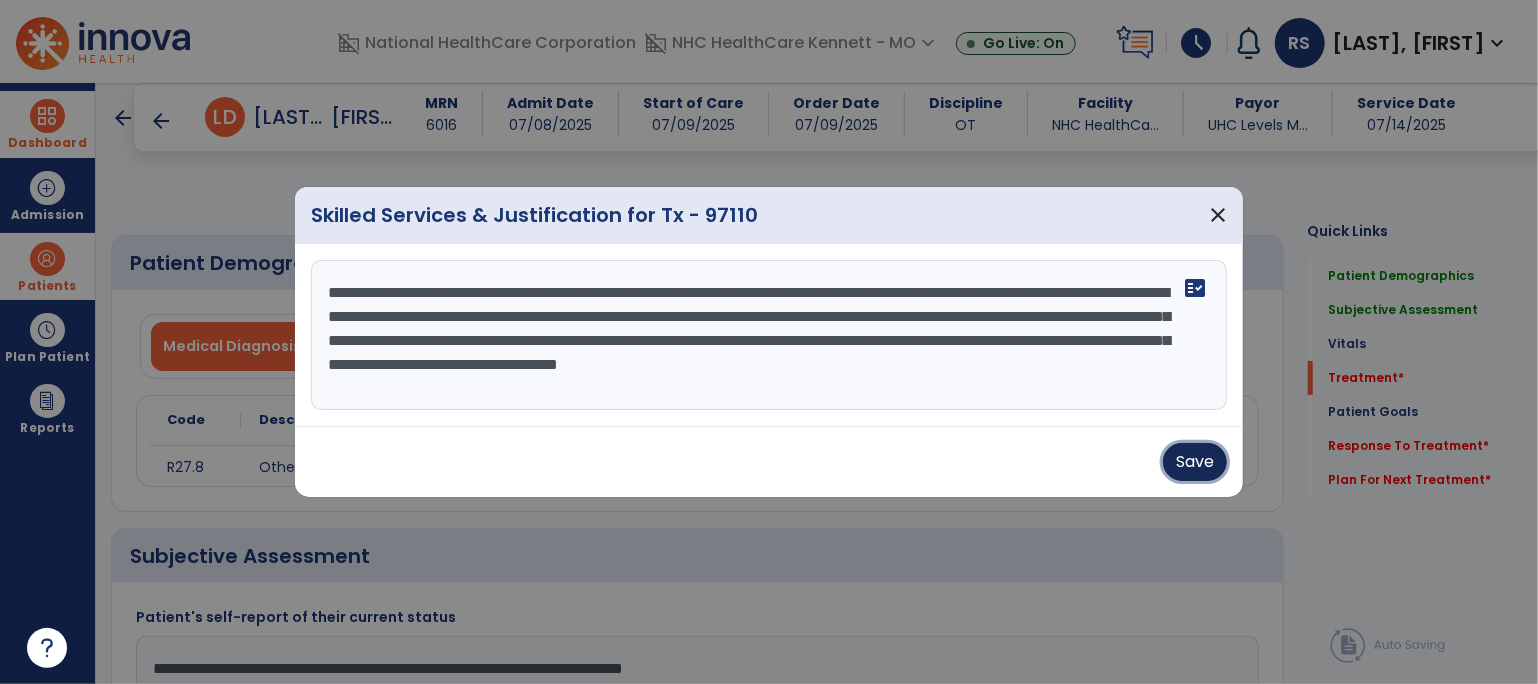 click on "Save" at bounding box center (1195, 462) 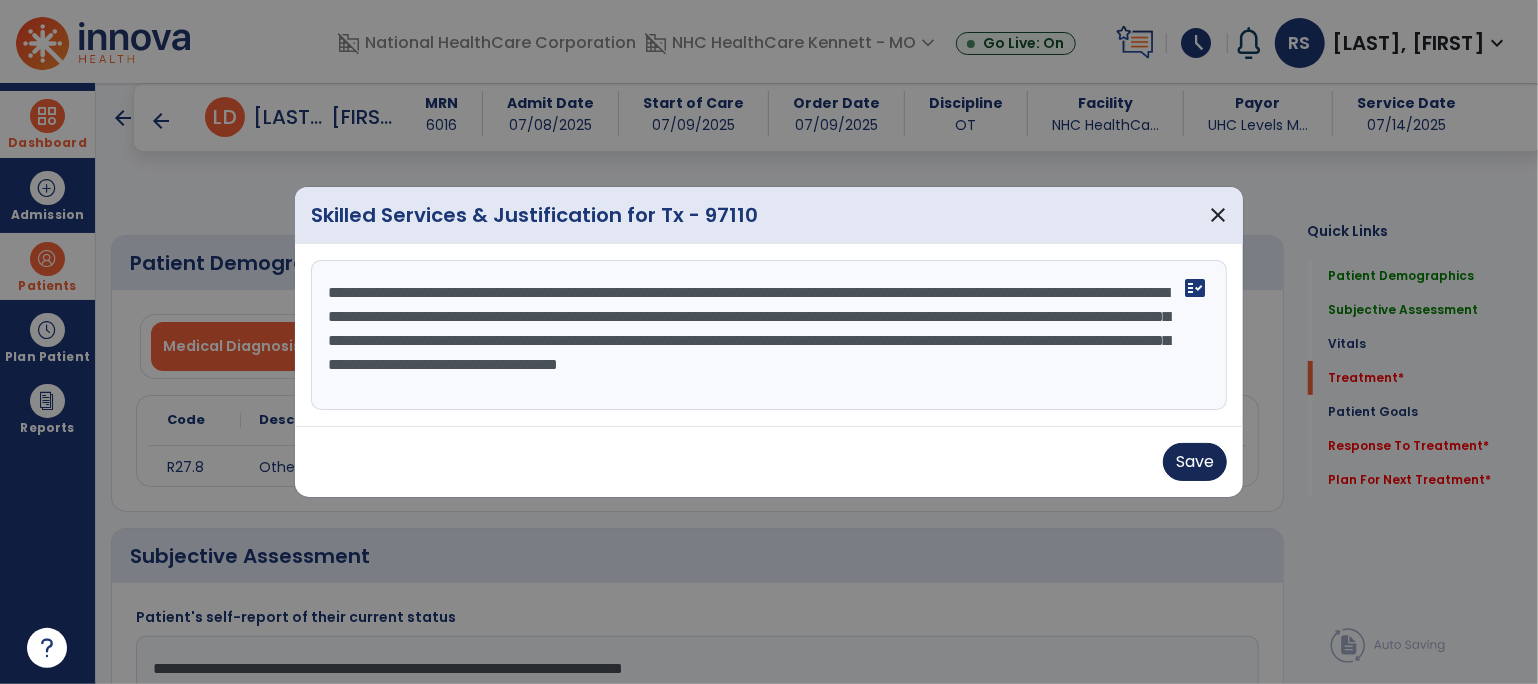 click on "Save" at bounding box center [769, 462] 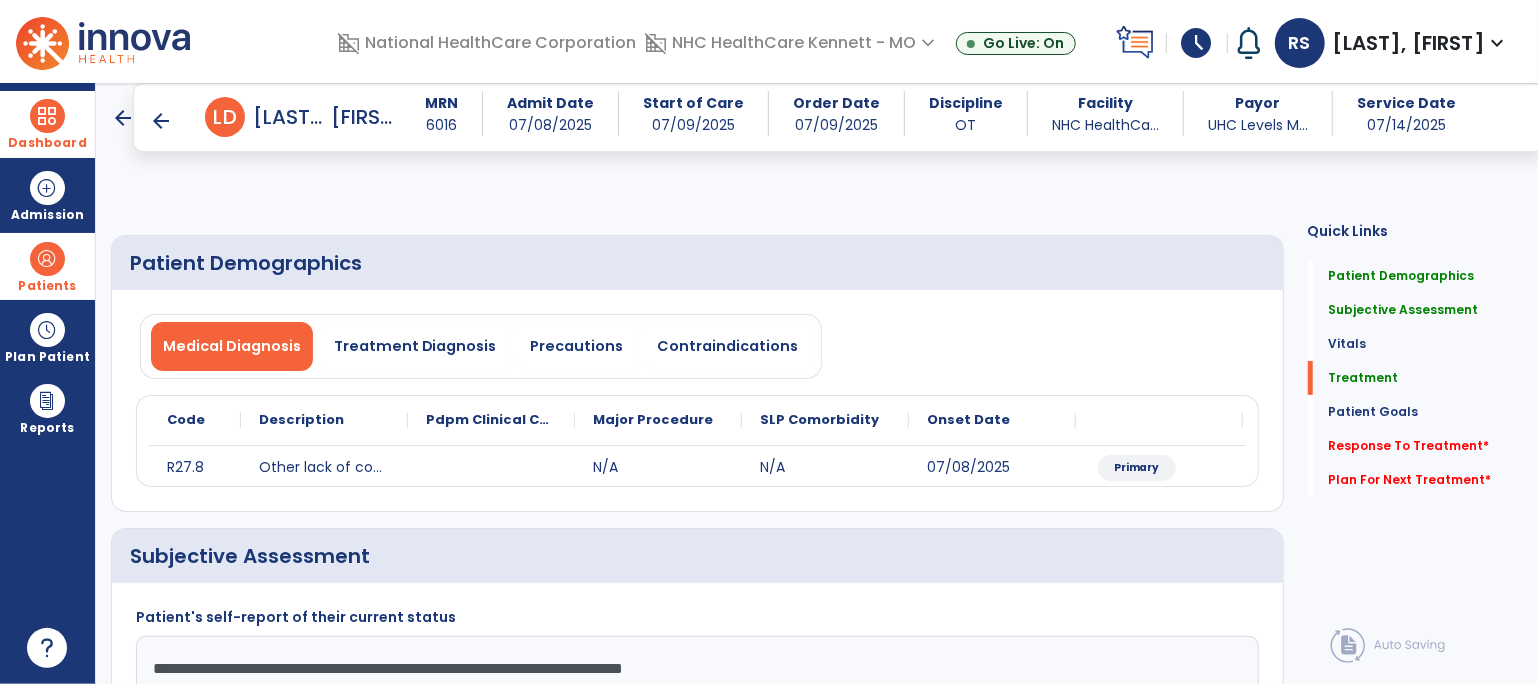 click on "add" 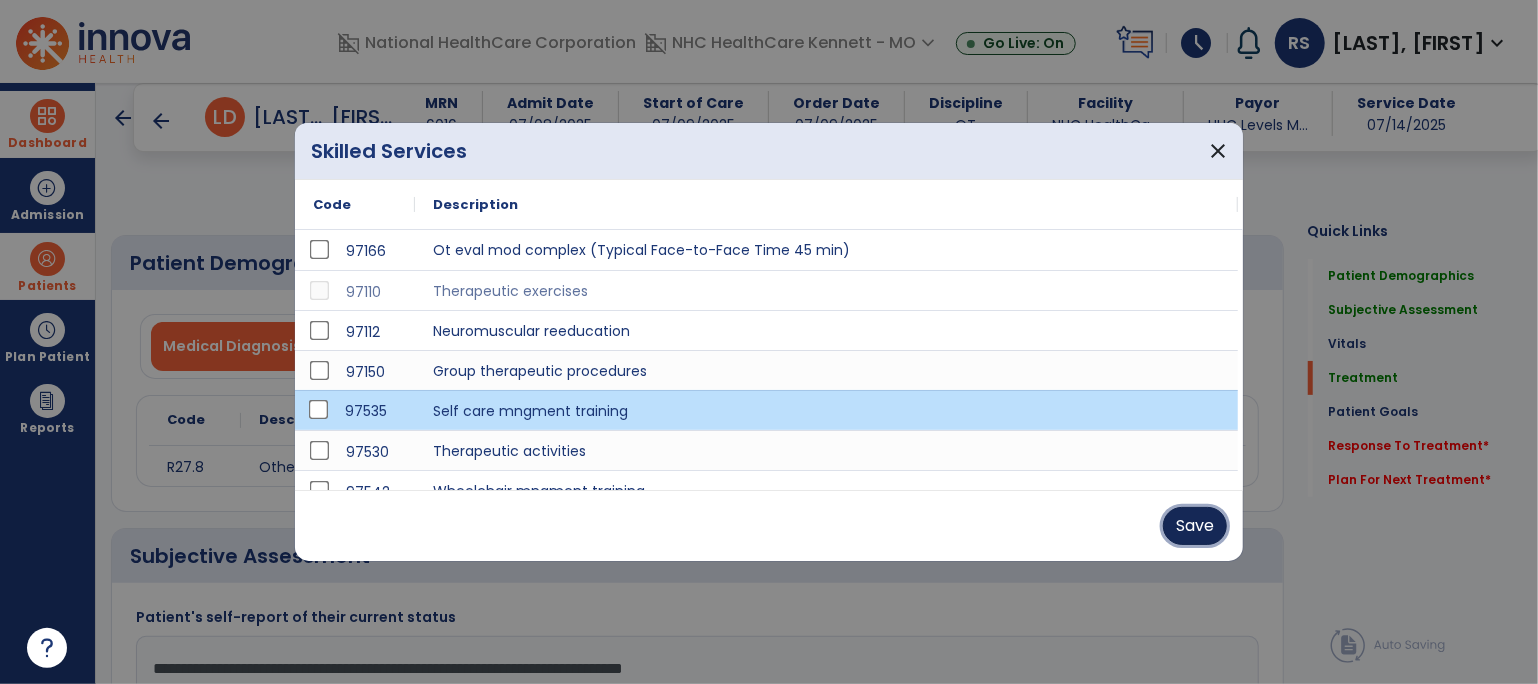 drag, startPoint x: 1183, startPoint y: 521, endPoint x: 781, endPoint y: 466, distance: 405.745 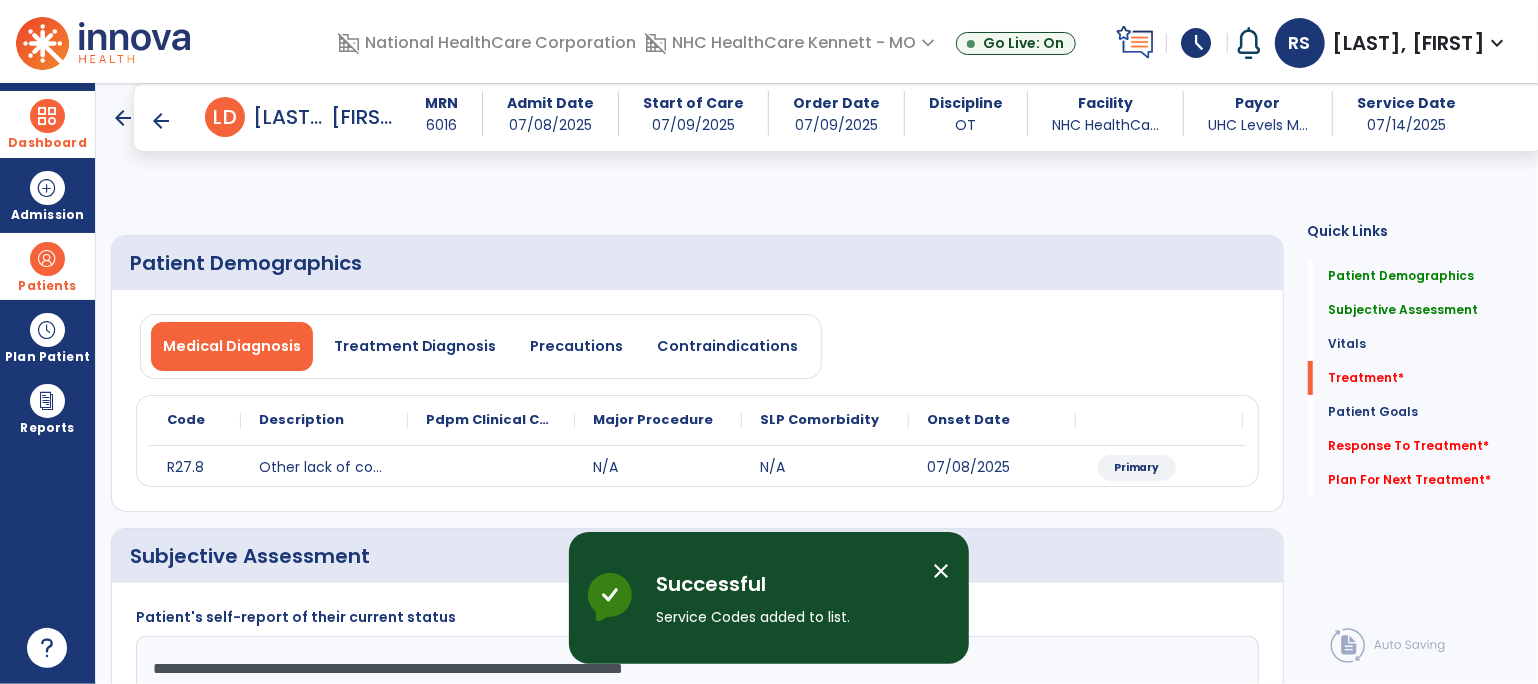 click on "add" at bounding box center [521, 1440] 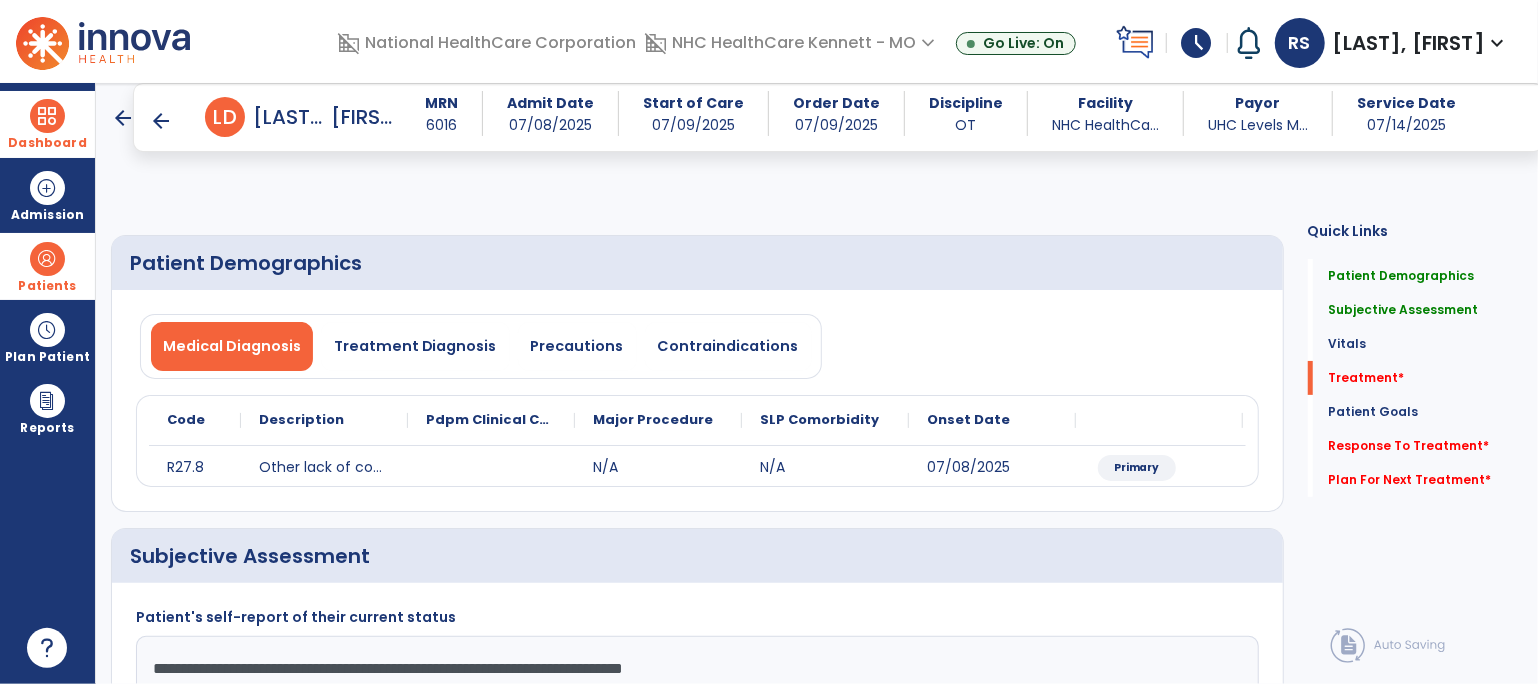 drag, startPoint x: 502, startPoint y: 337, endPoint x: 484, endPoint y: 337, distance: 18 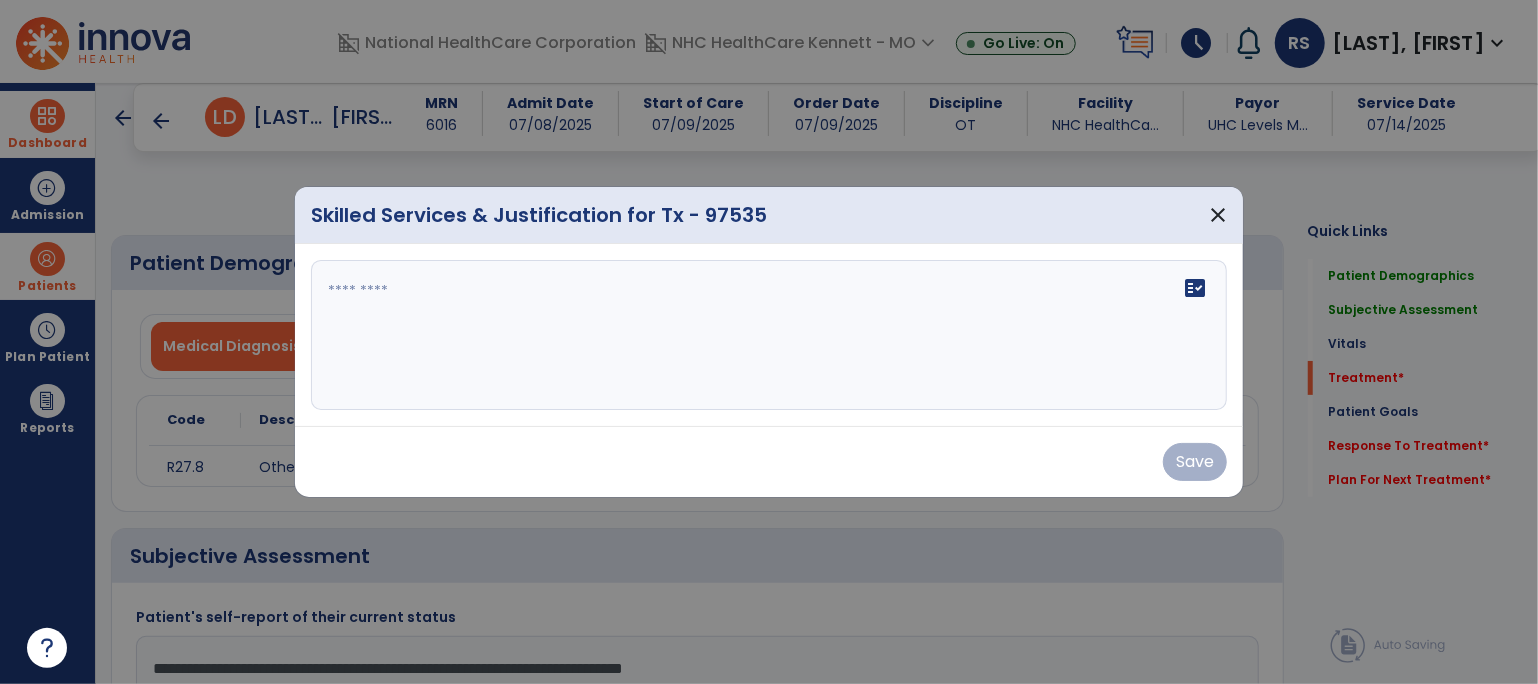 click on "fact_check" at bounding box center [769, 335] 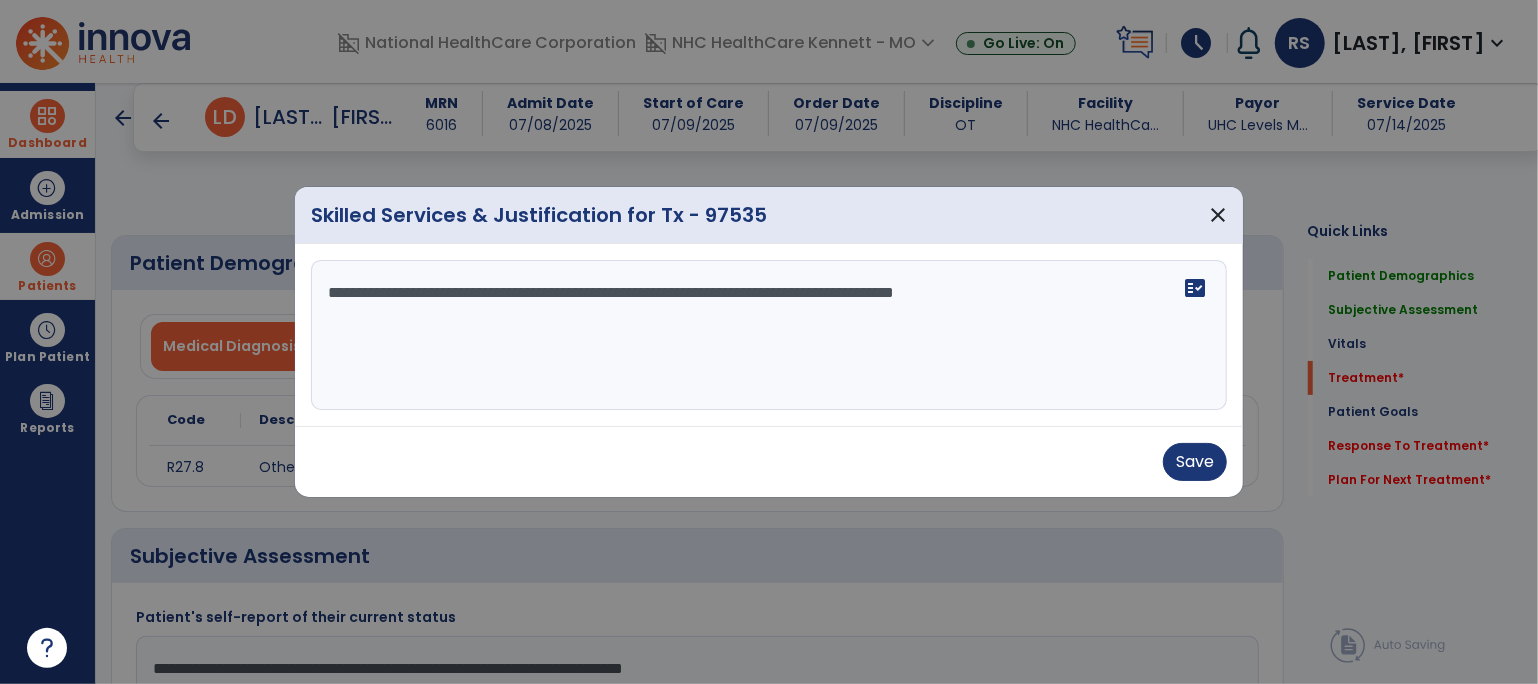 type on "**********" 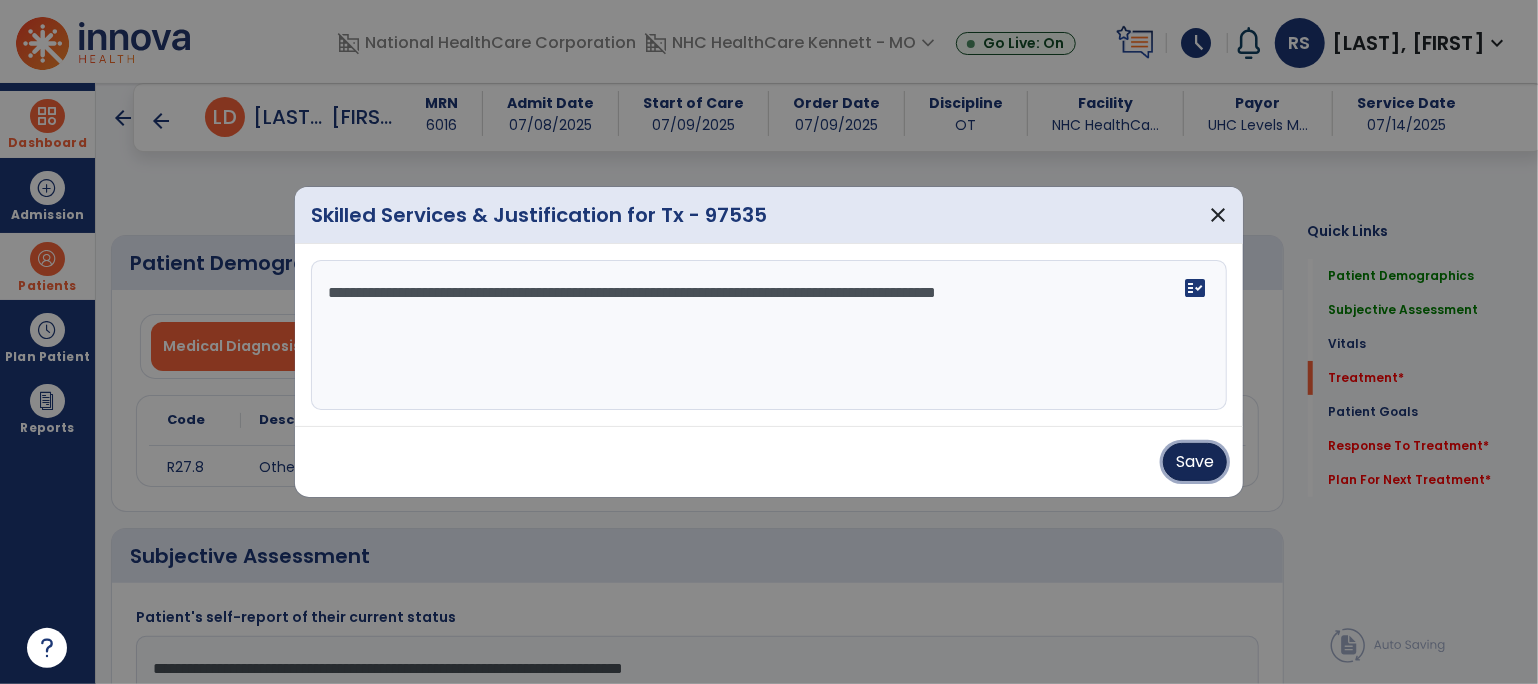 click on "Save" at bounding box center [1195, 462] 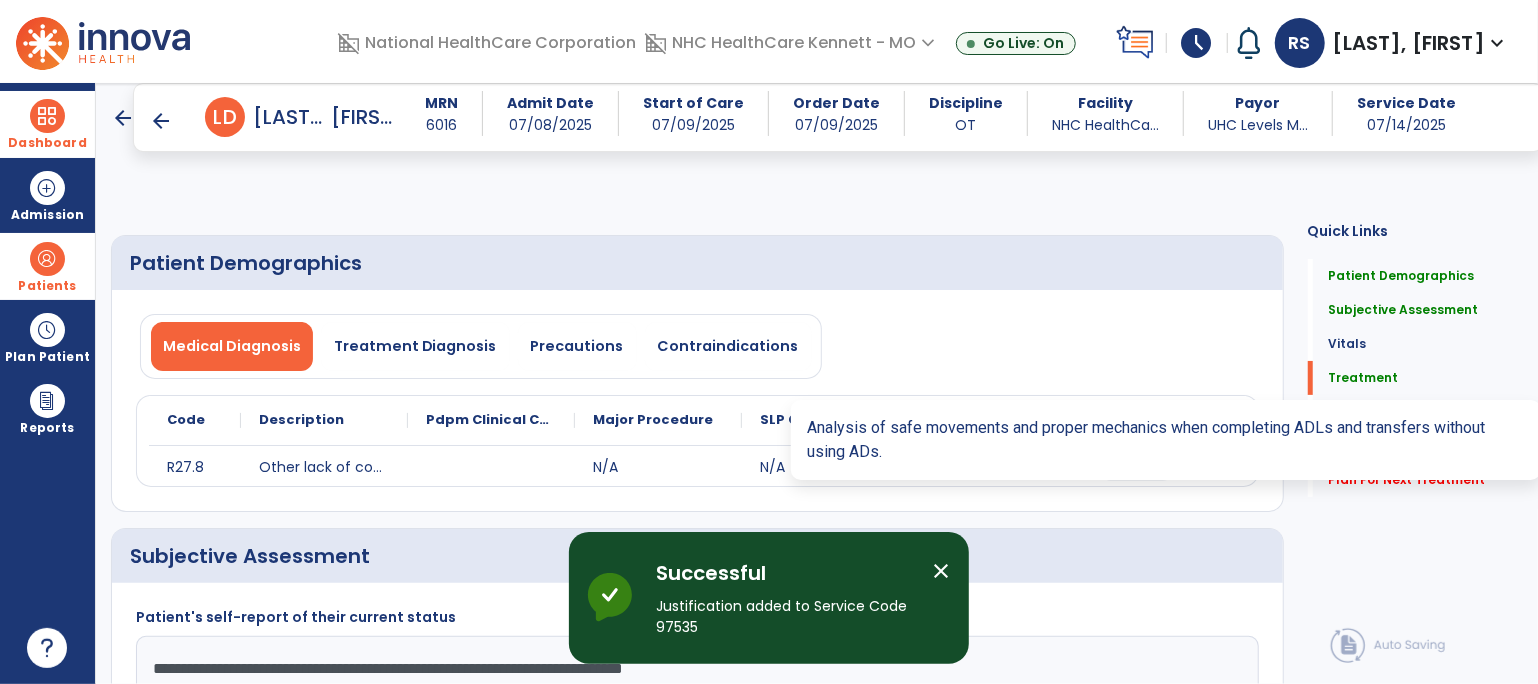 click on "Analysis of safe movements and proper mechanics when completing ADLs and transfers without using ADs..." at bounding box center (1006, 1450) 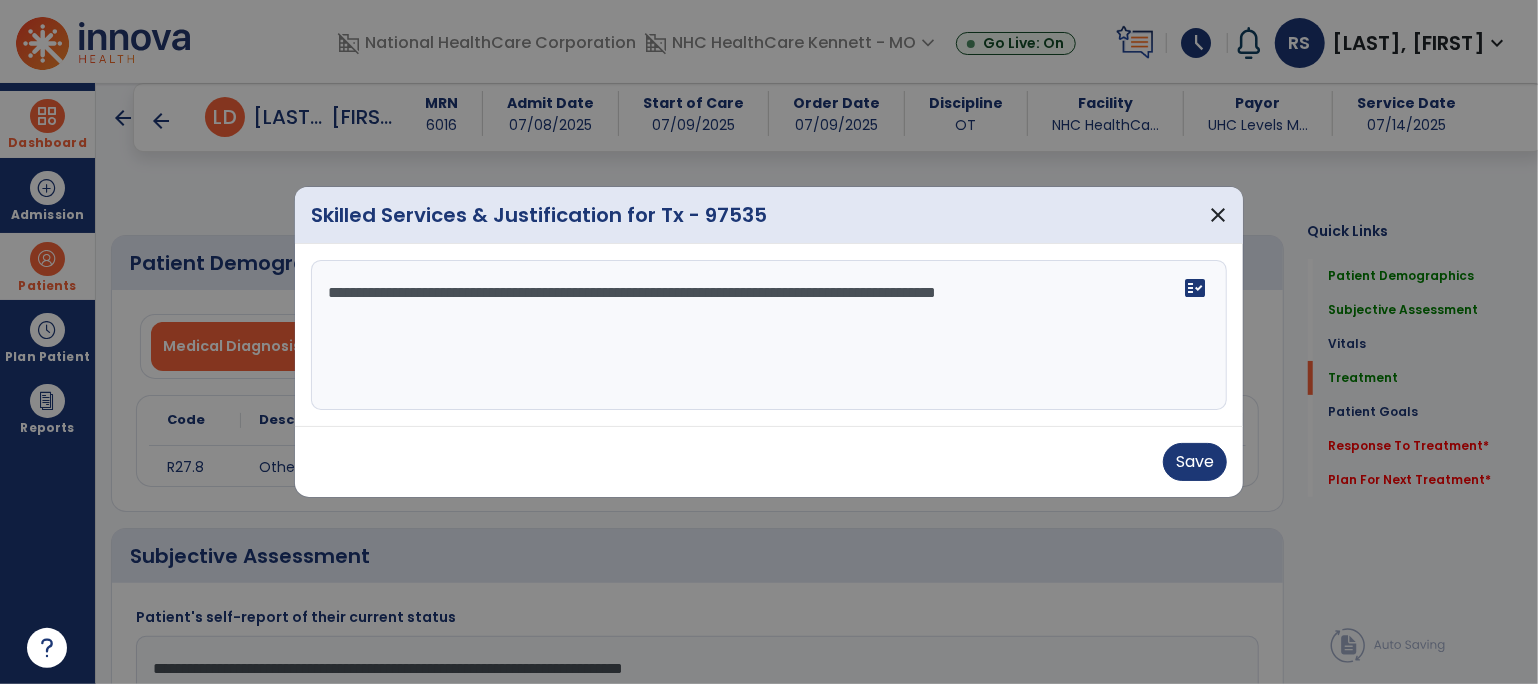 click on "**********" at bounding box center [769, 335] 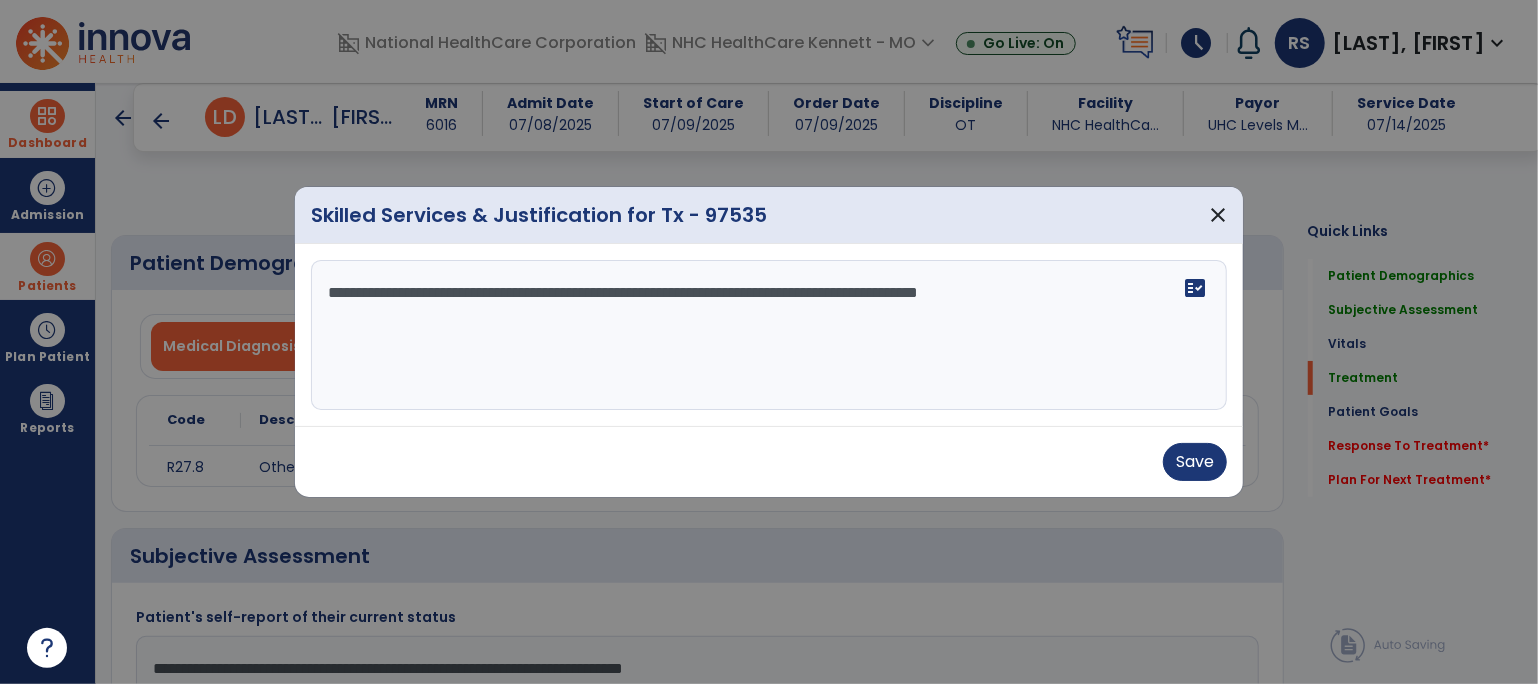 click on "**********" at bounding box center (769, 335) 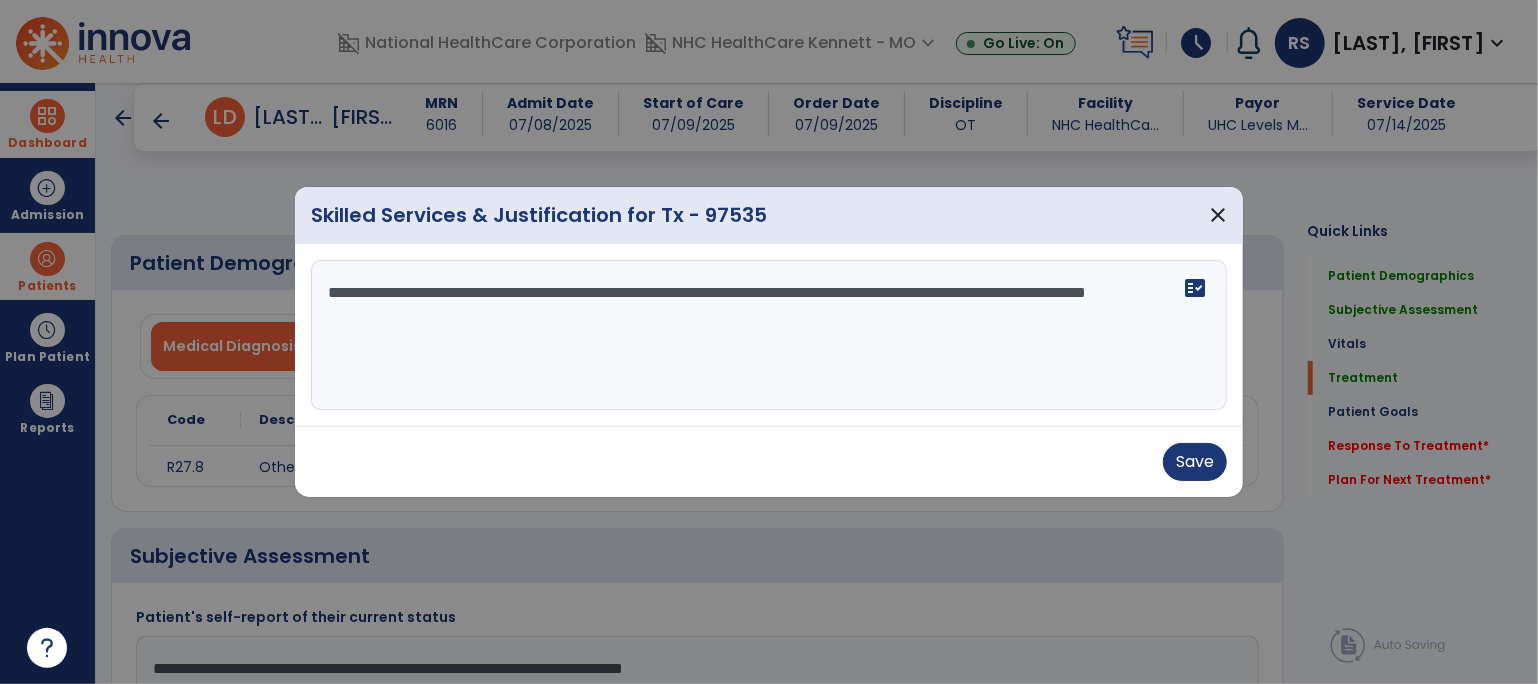 type on "**********" 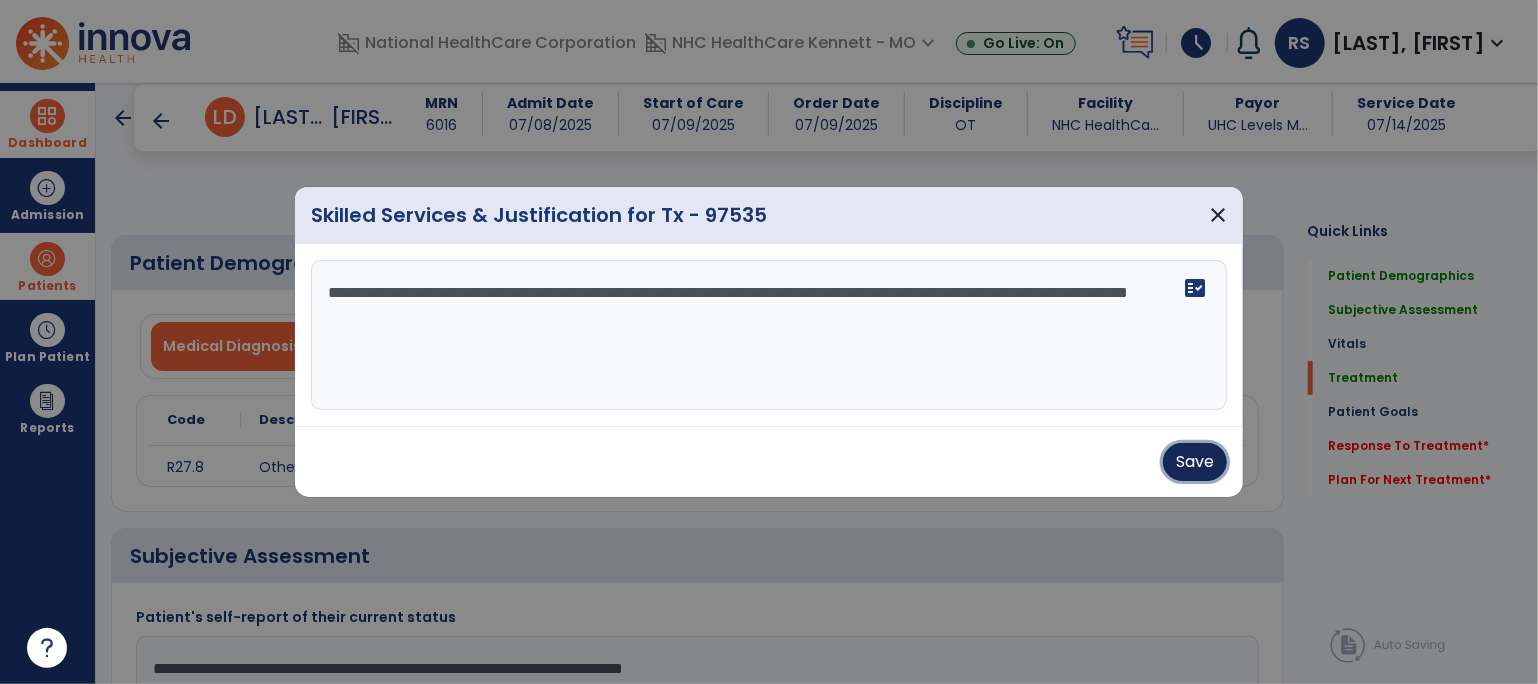 click on "Save" at bounding box center (1195, 462) 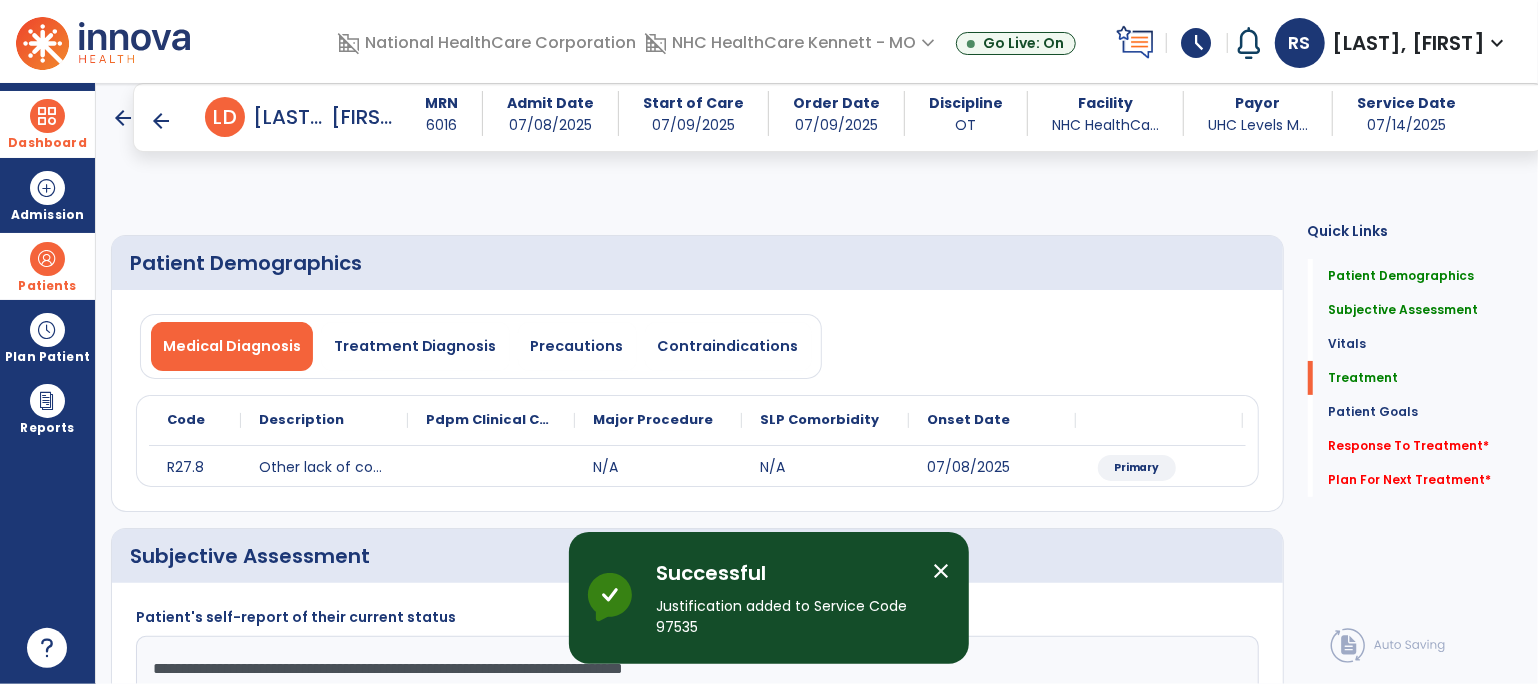 click on "add" at bounding box center (733, 1451) 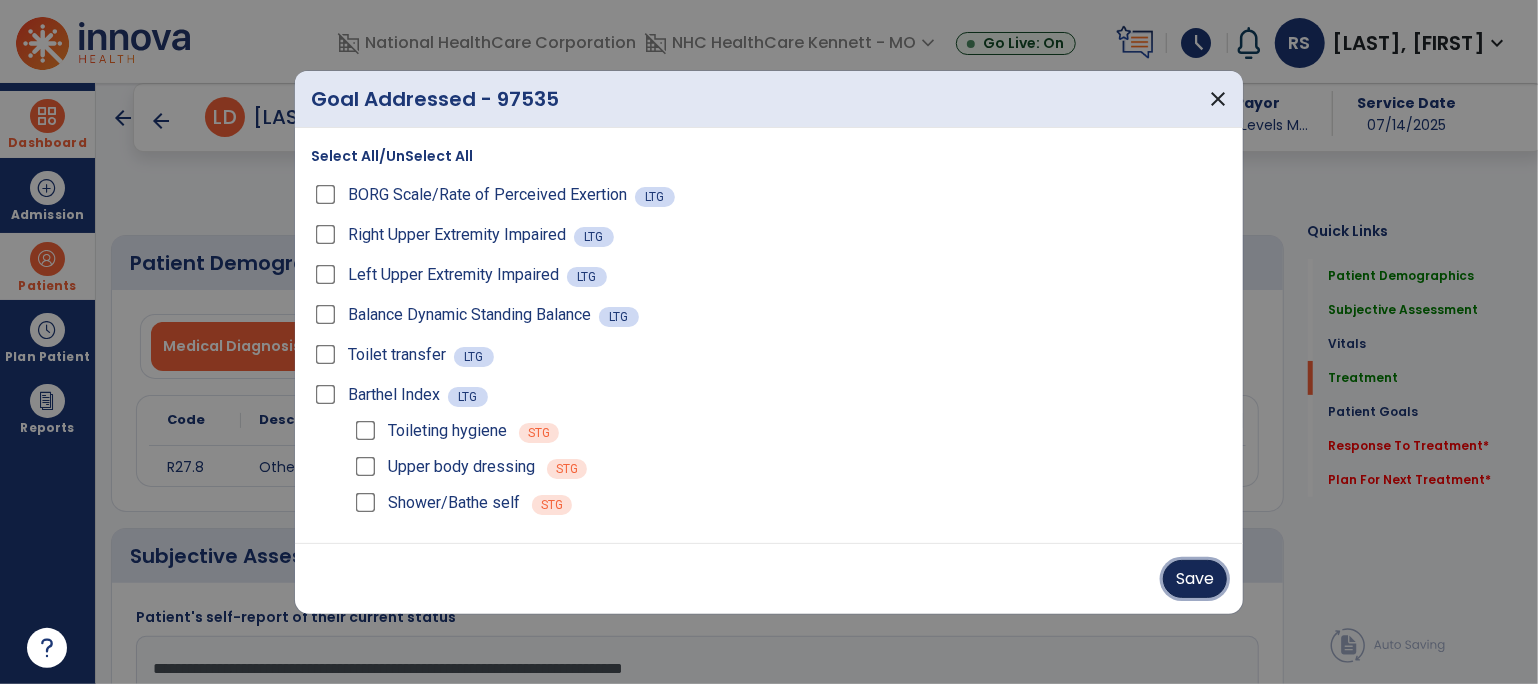 click on "Save" at bounding box center [1195, 579] 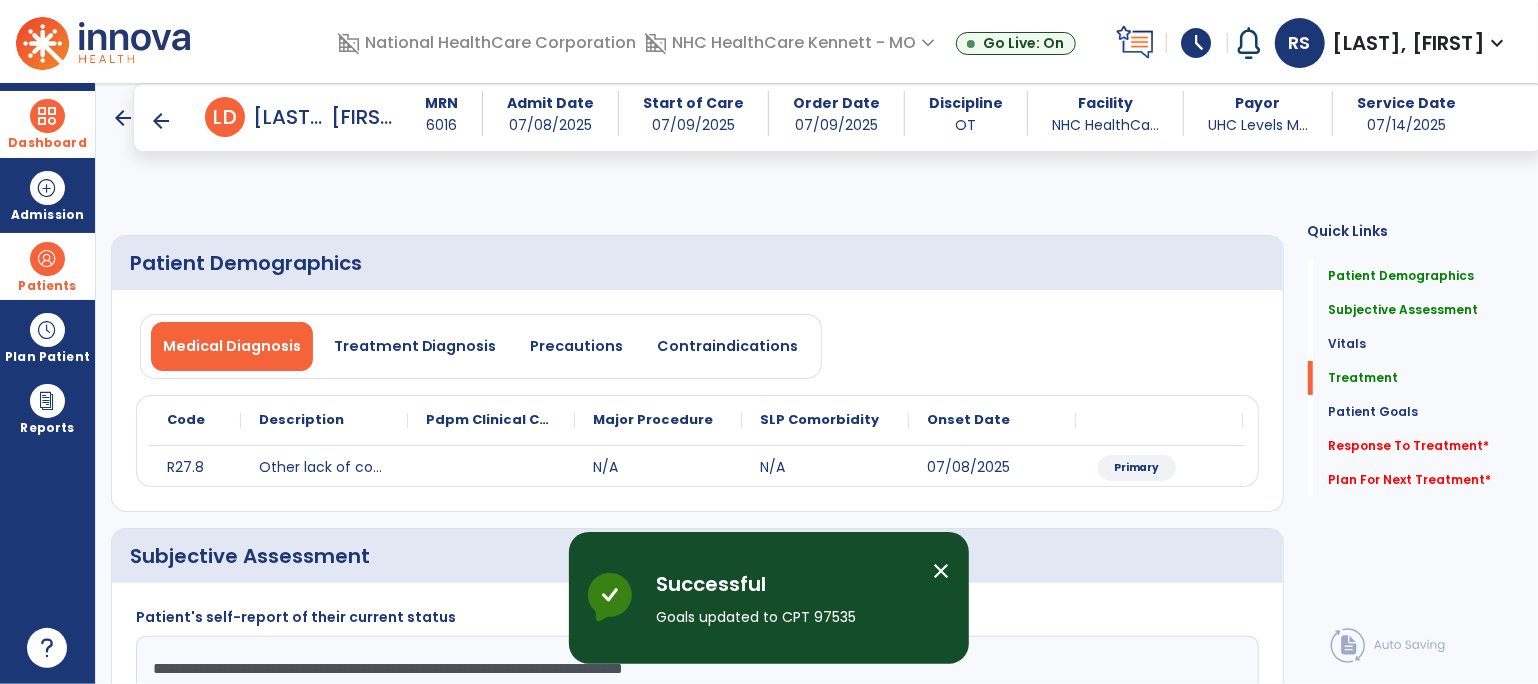 click on "add" at bounding box center [734, 1387] 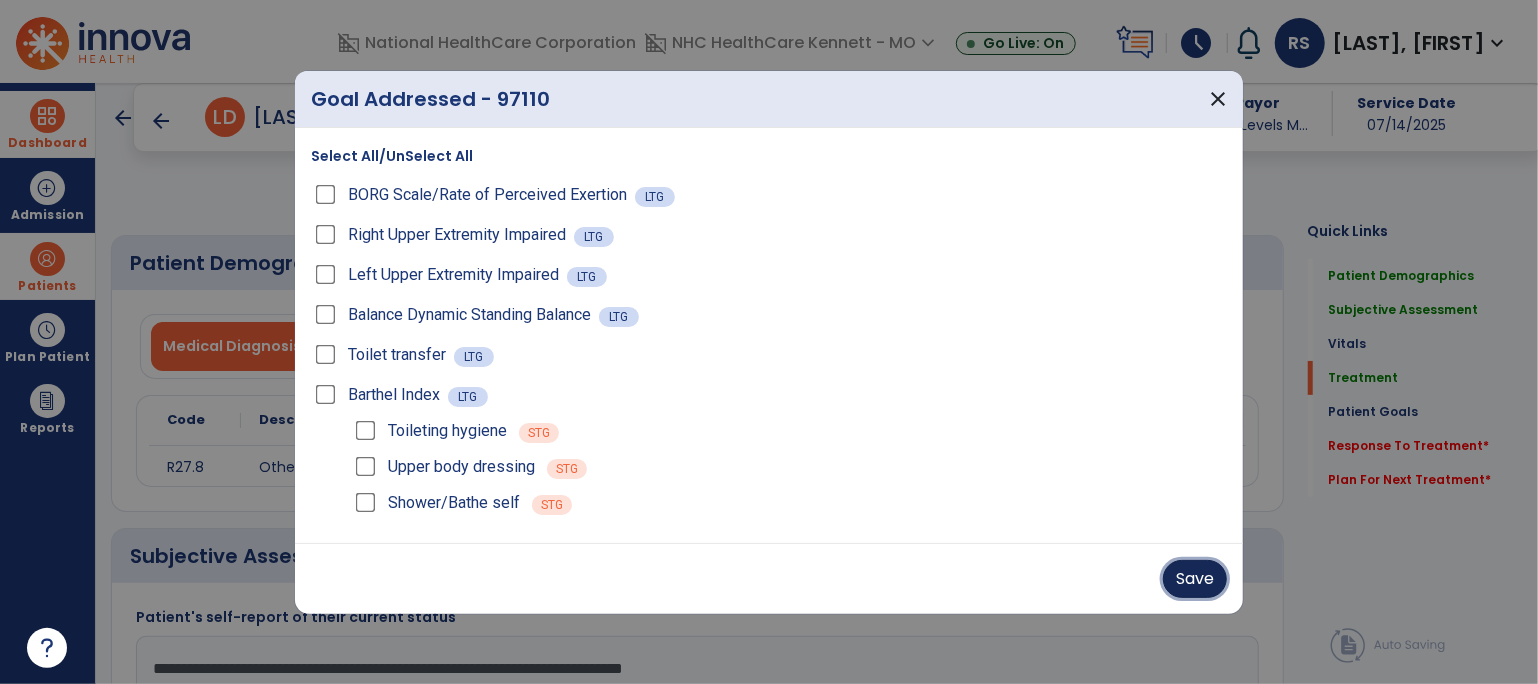 drag, startPoint x: 1208, startPoint y: 578, endPoint x: 1065, endPoint y: 529, distance: 151.16217 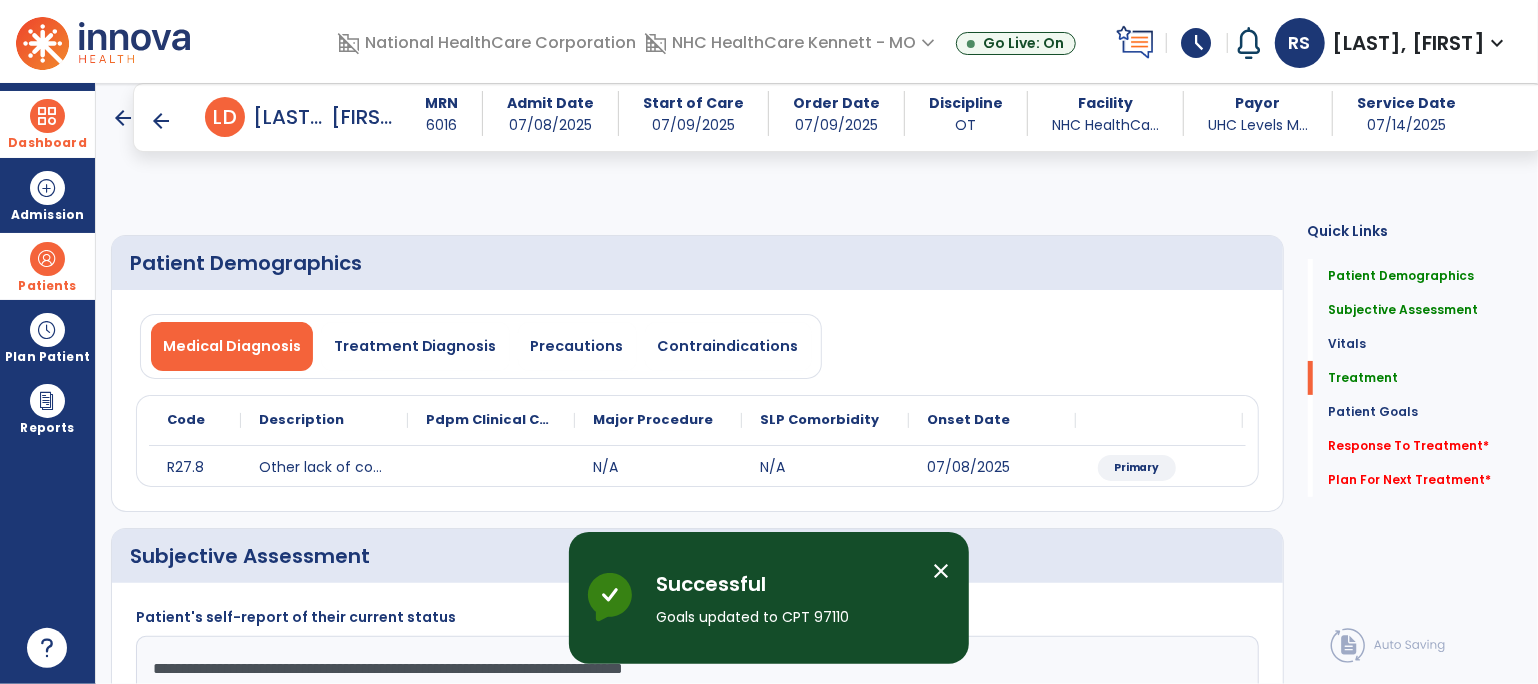 click on "Co-treatment/concurrent" 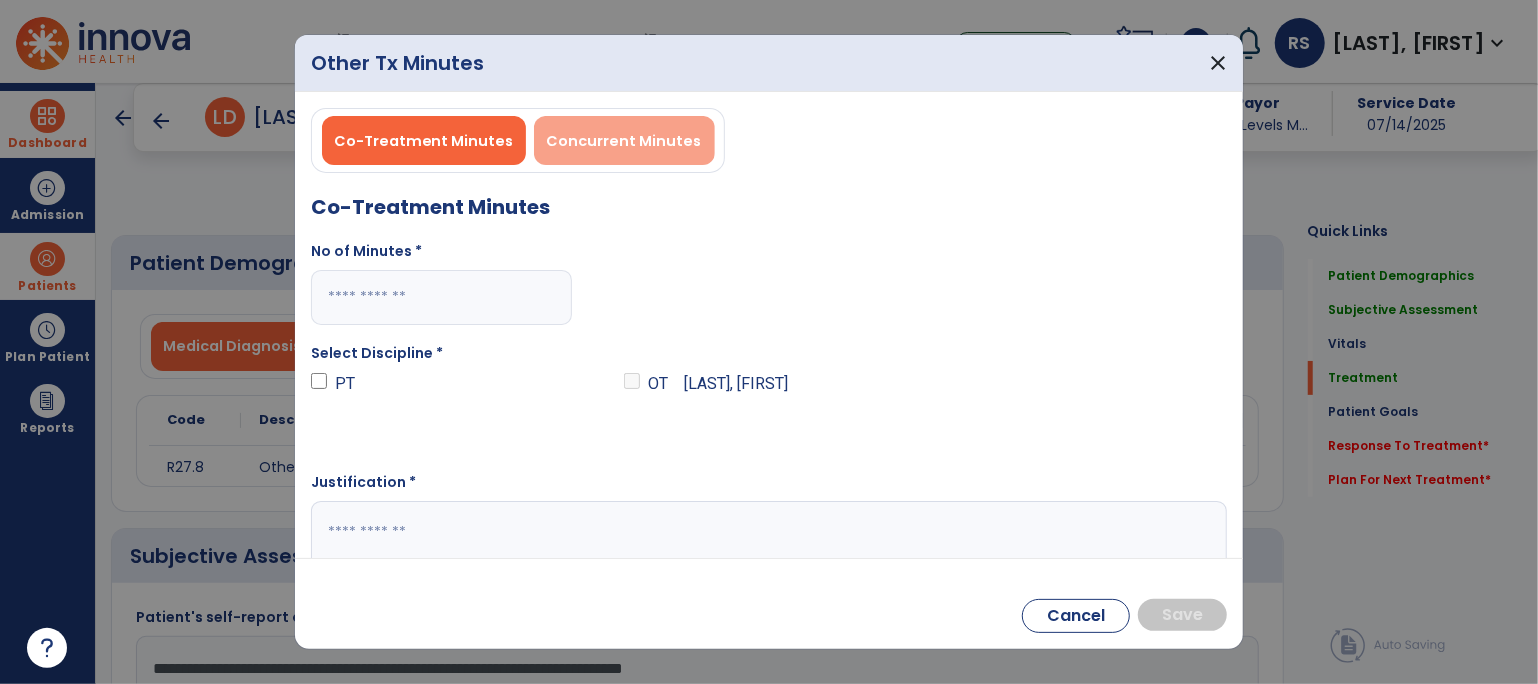click on "Concurrent Minutes" at bounding box center (624, 141) 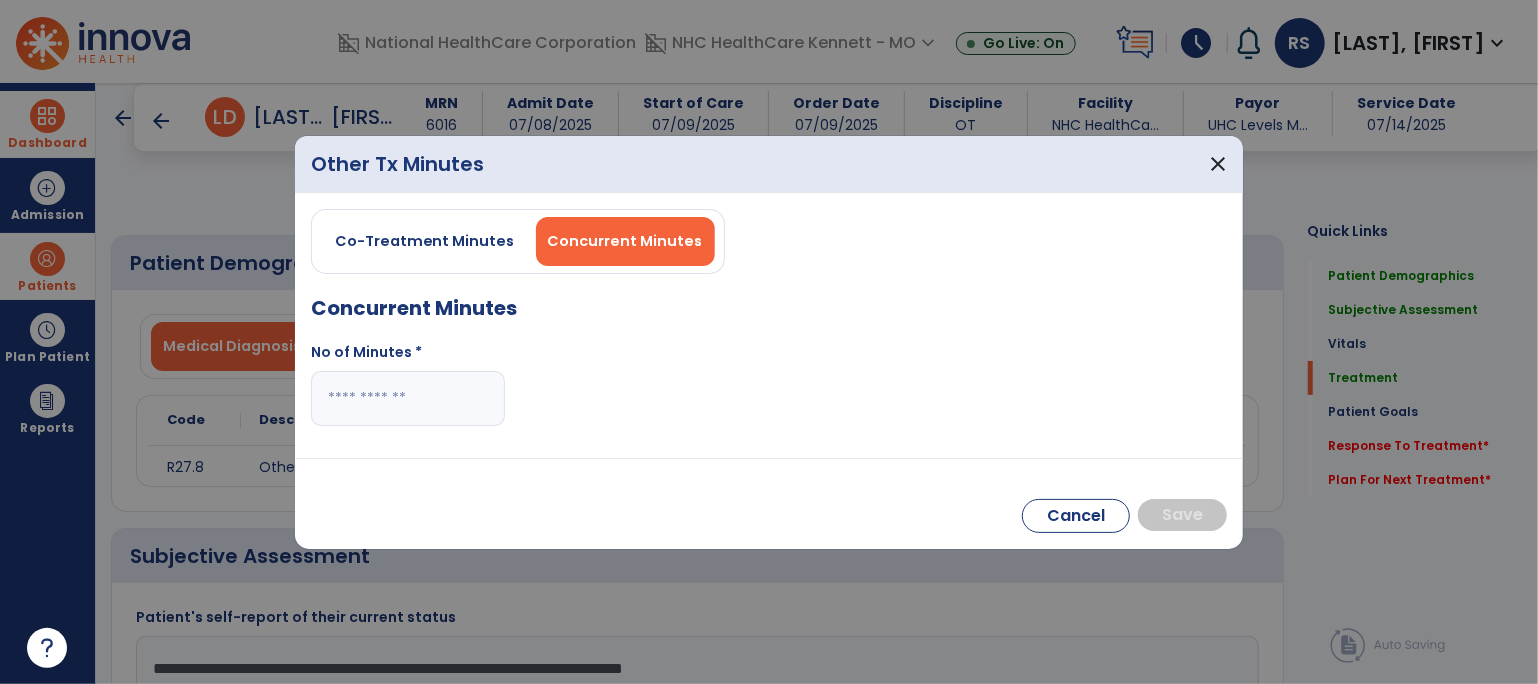 click at bounding box center (408, 398) 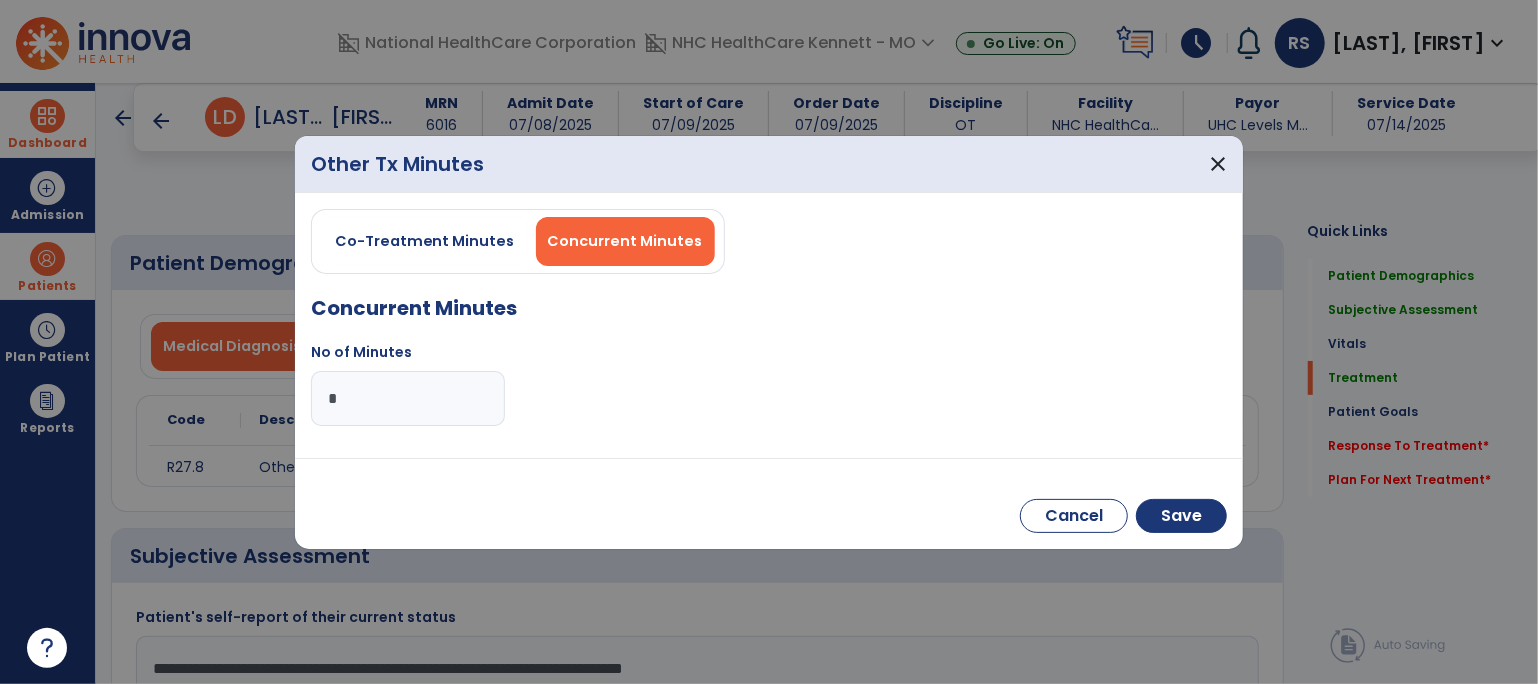 type on "**" 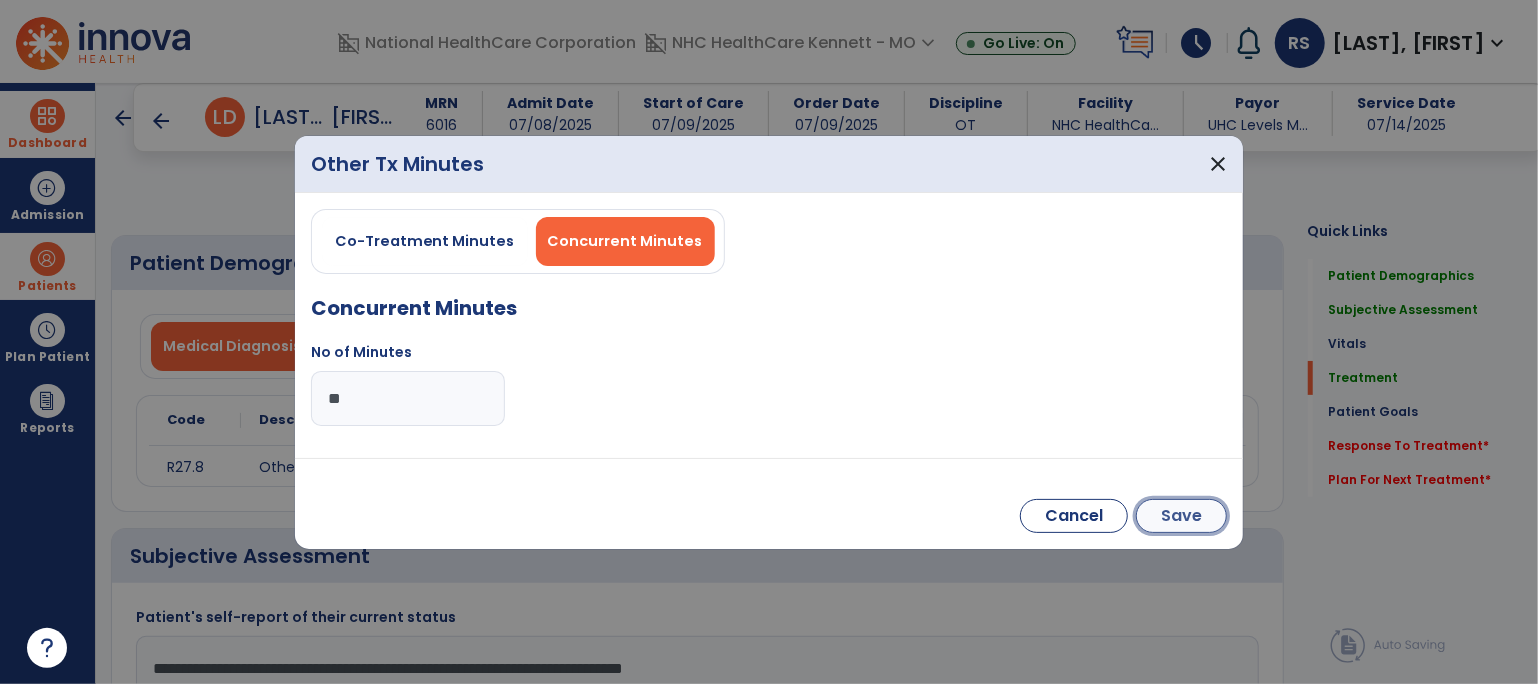 drag, startPoint x: 1191, startPoint y: 506, endPoint x: 1178, endPoint y: 505, distance: 13.038404 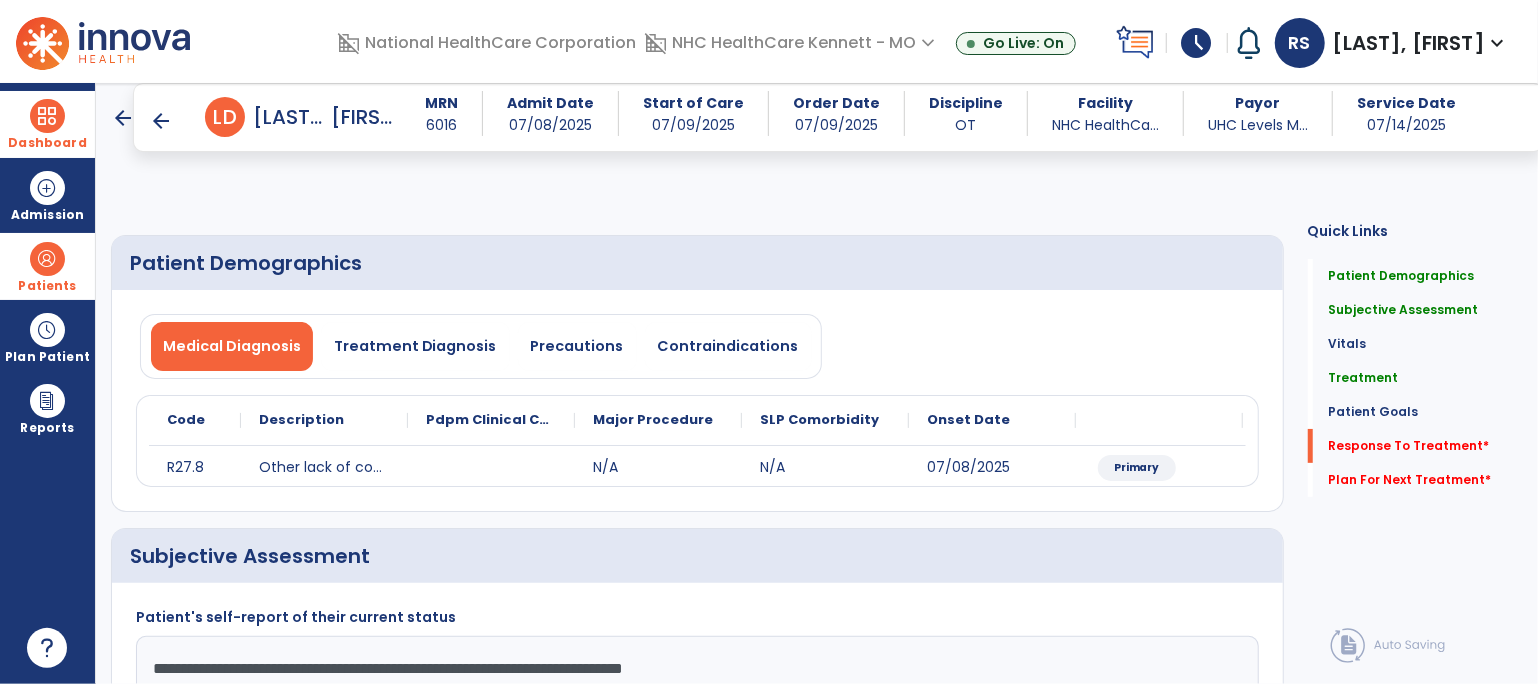 click on "fact_check" 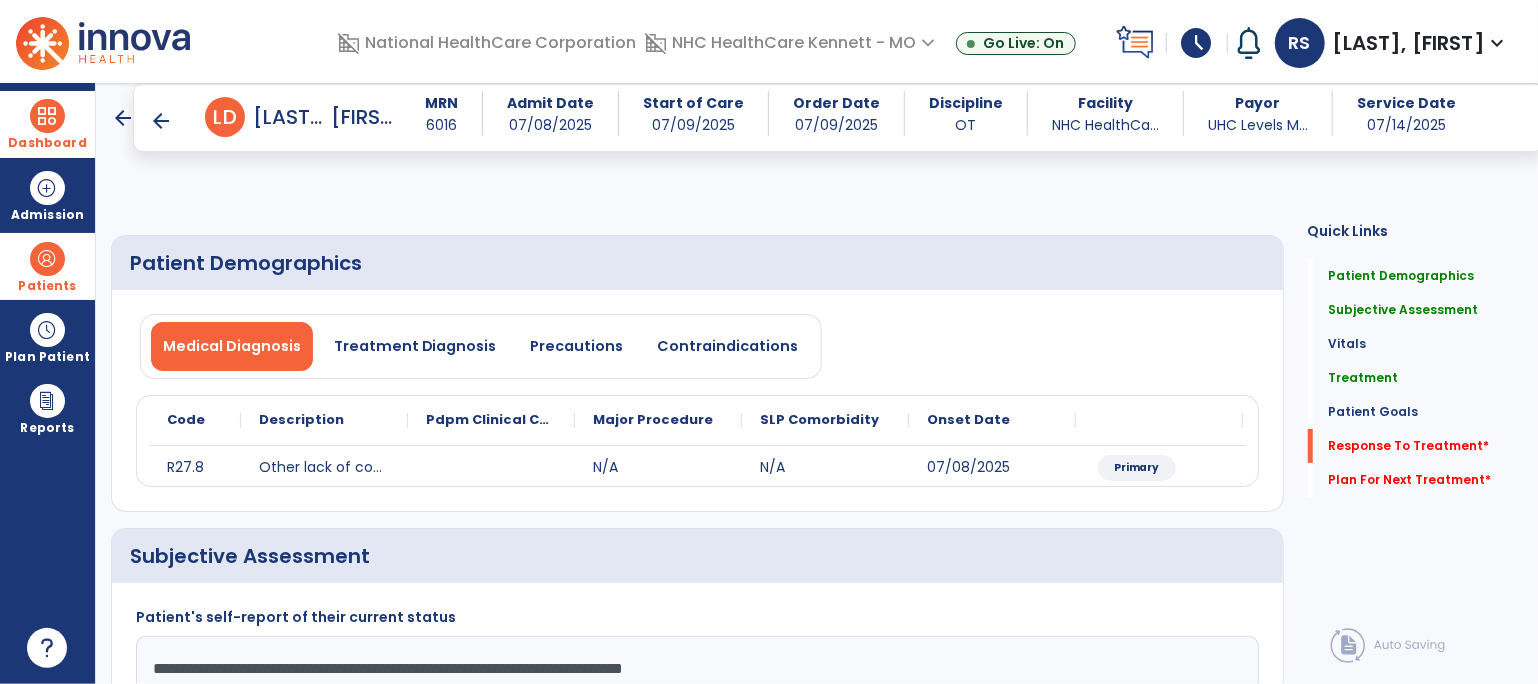 click on "**********" 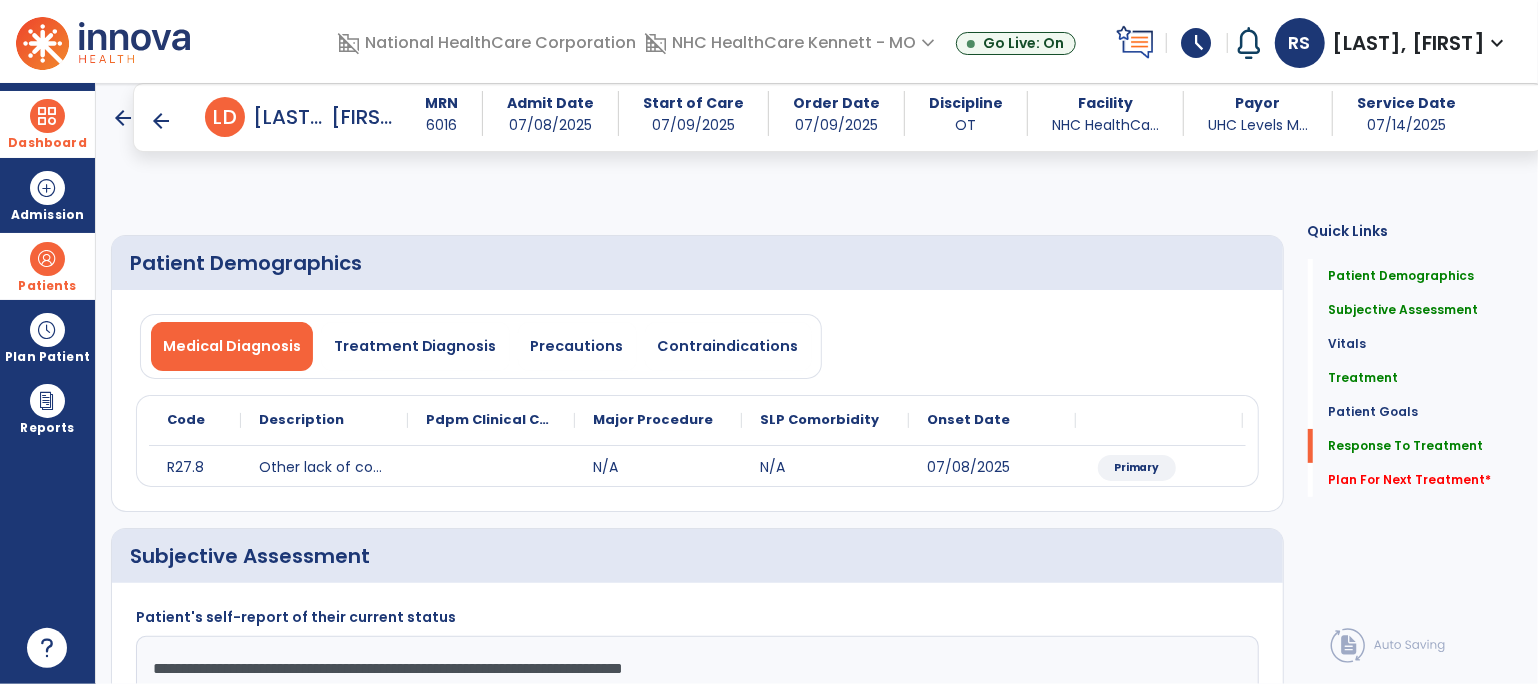 click 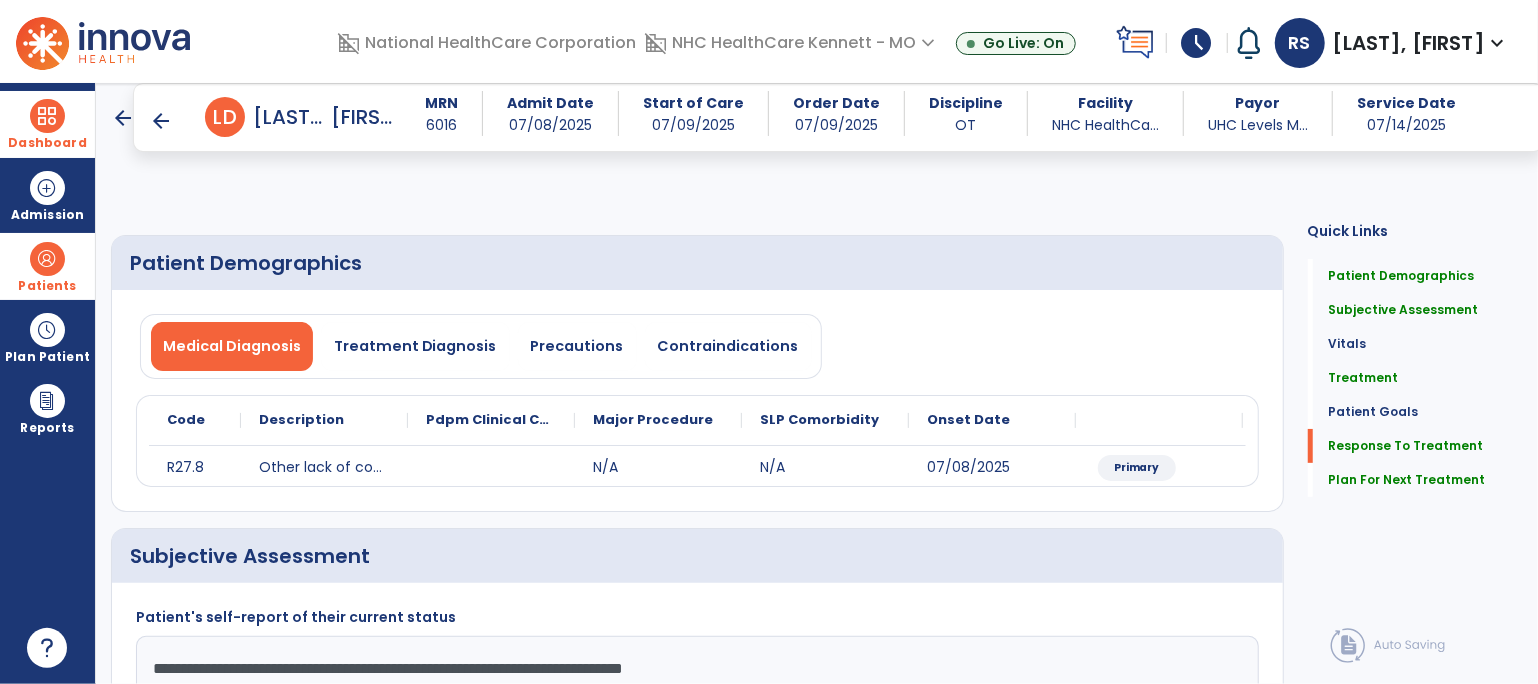 type on "**********" 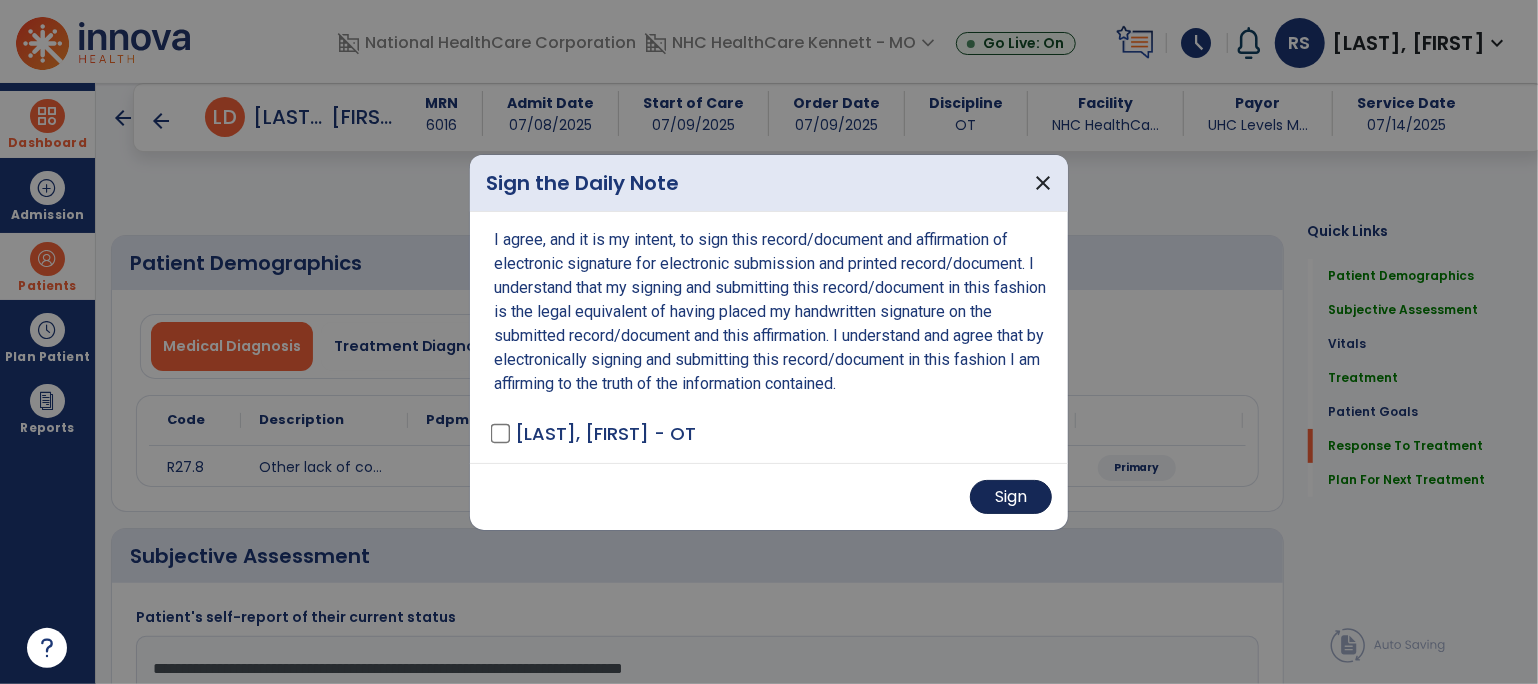 click on "Sign" at bounding box center [769, 496] 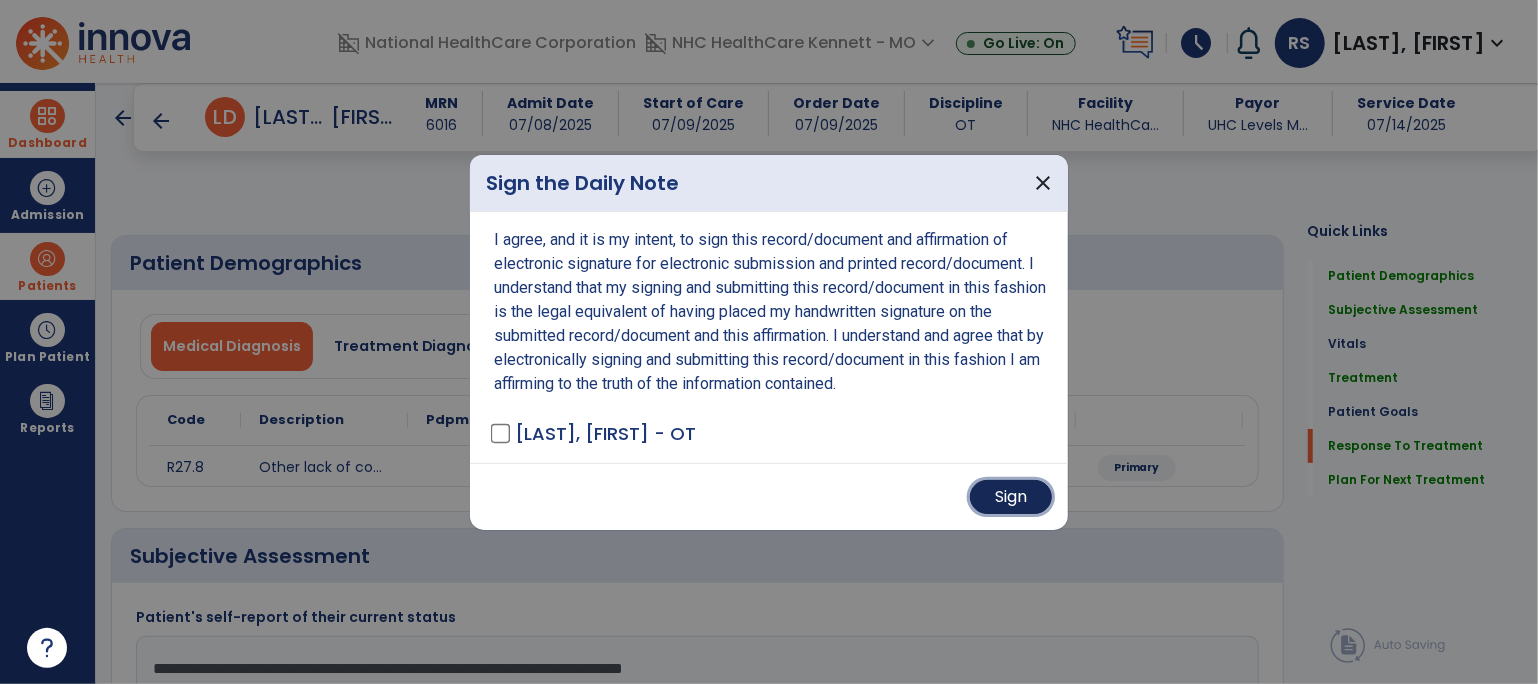 click on "Sign" at bounding box center [1011, 497] 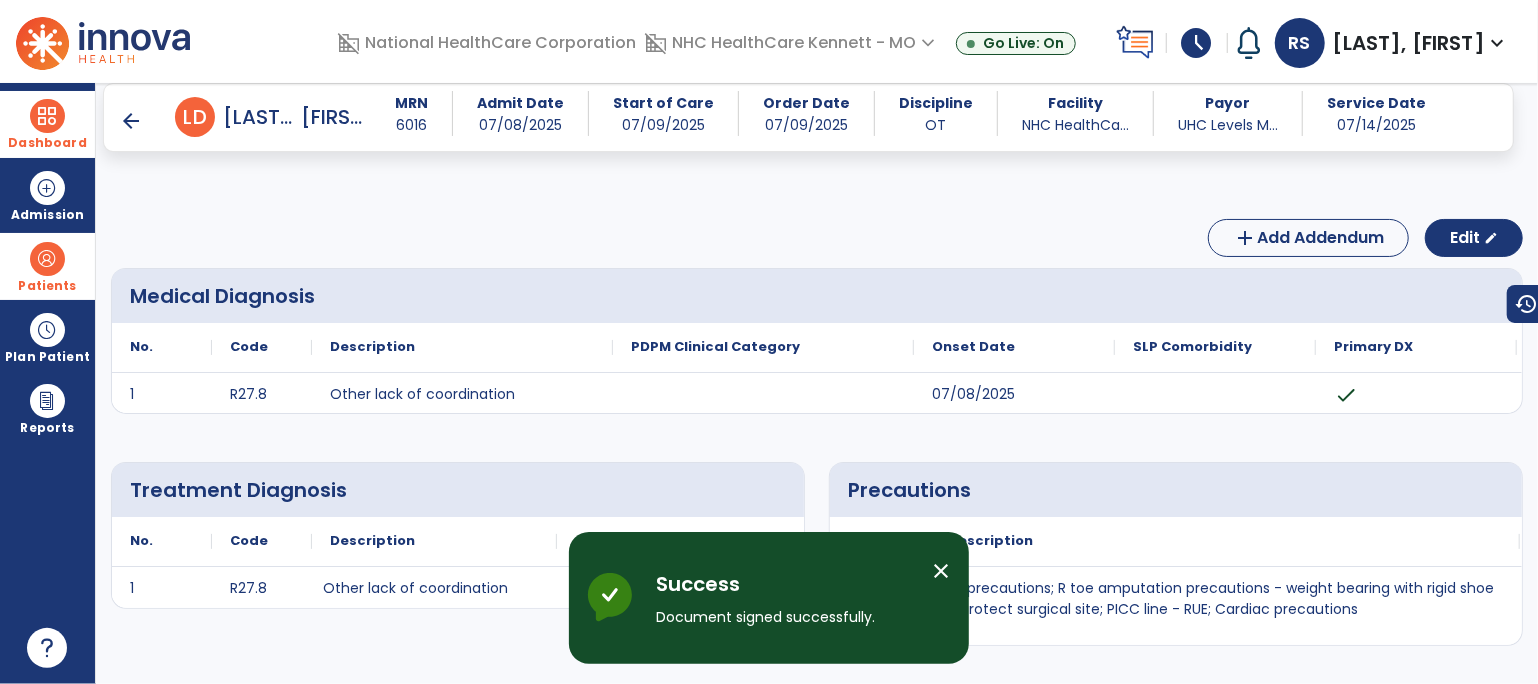 click on "arrow_back" at bounding box center [131, 121] 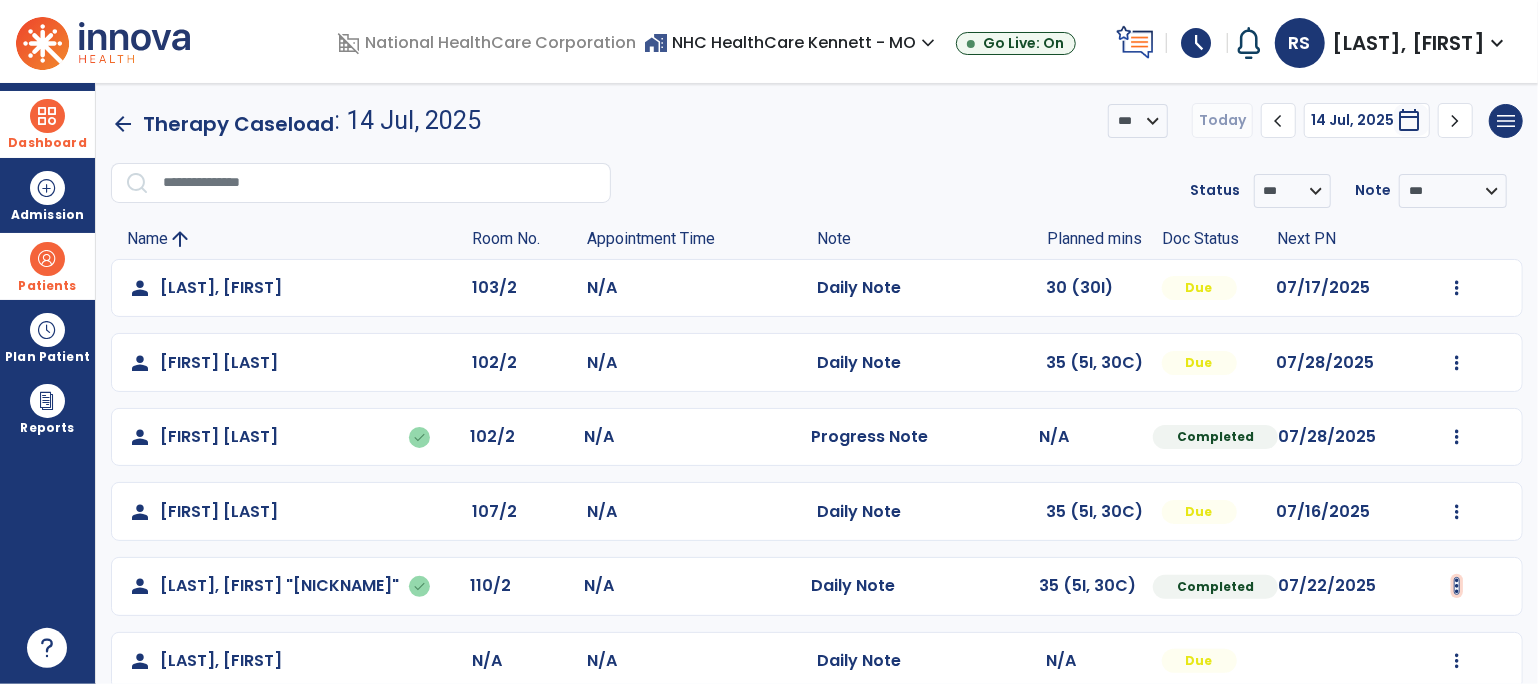 click at bounding box center [1457, 288] 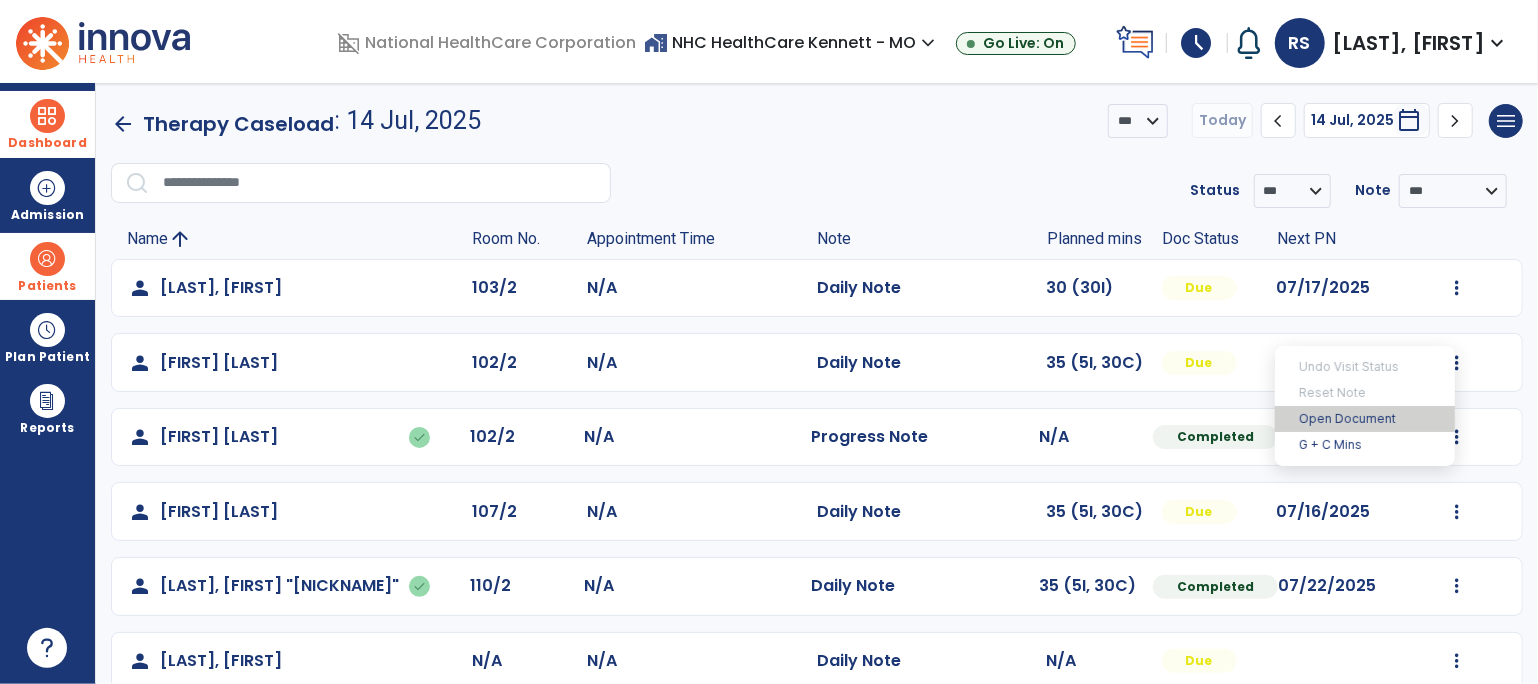 click on "Open Document" at bounding box center (1365, 419) 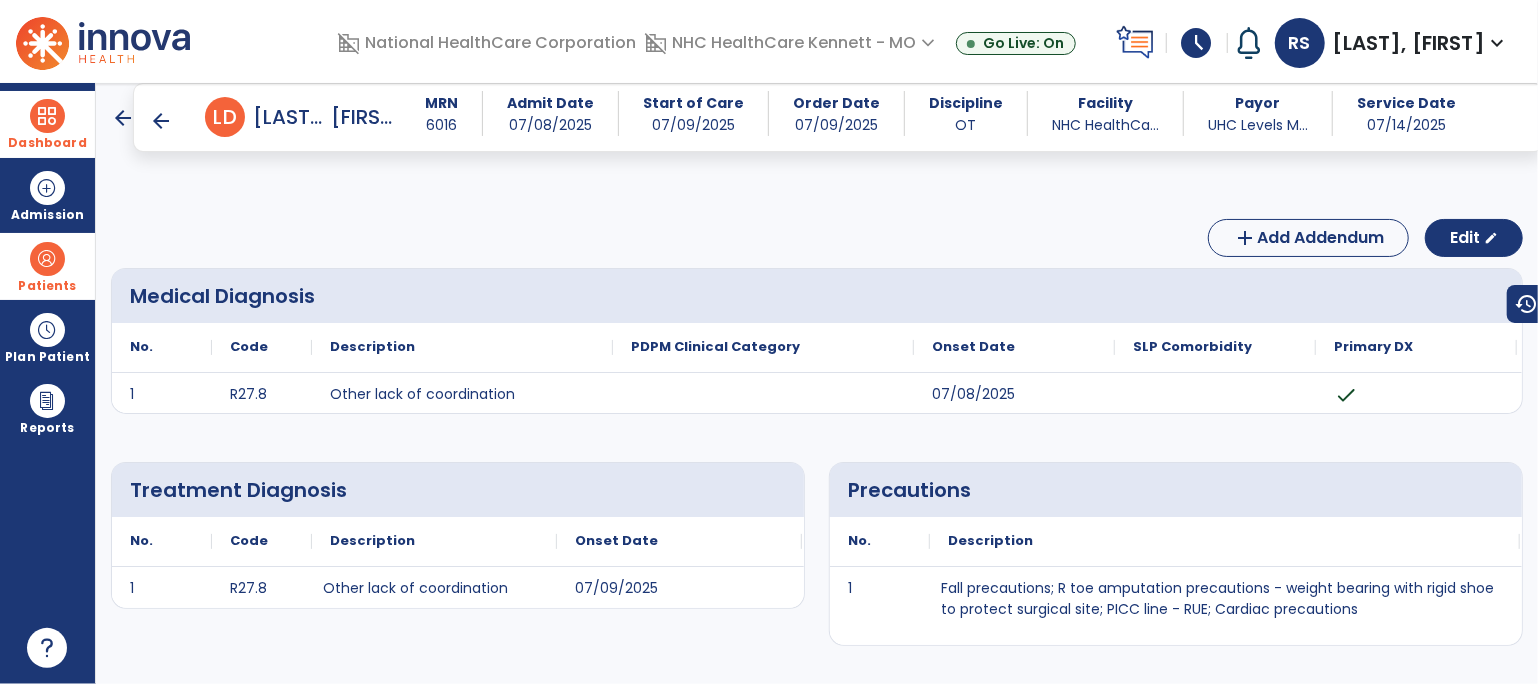 click on "arrow_back" at bounding box center [161, 121] 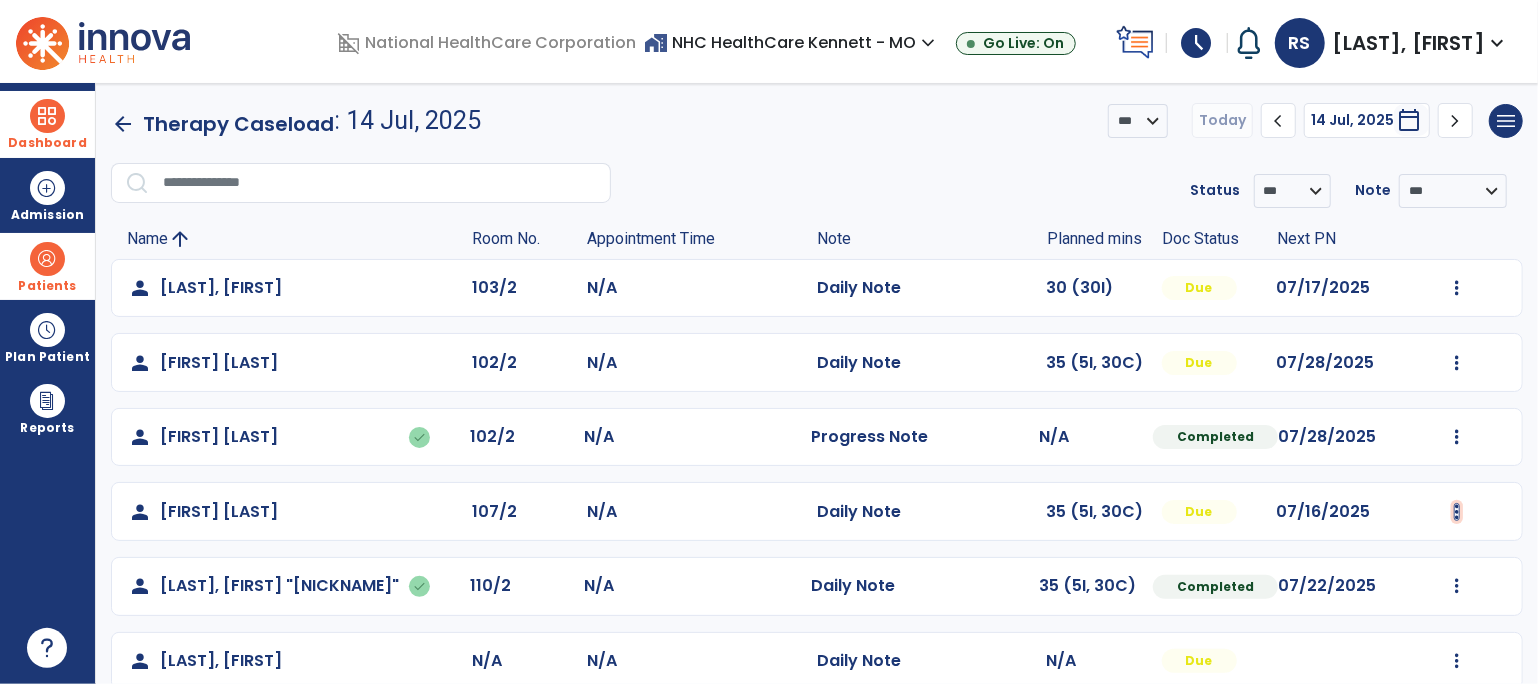 click at bounding box center [1457, 288] 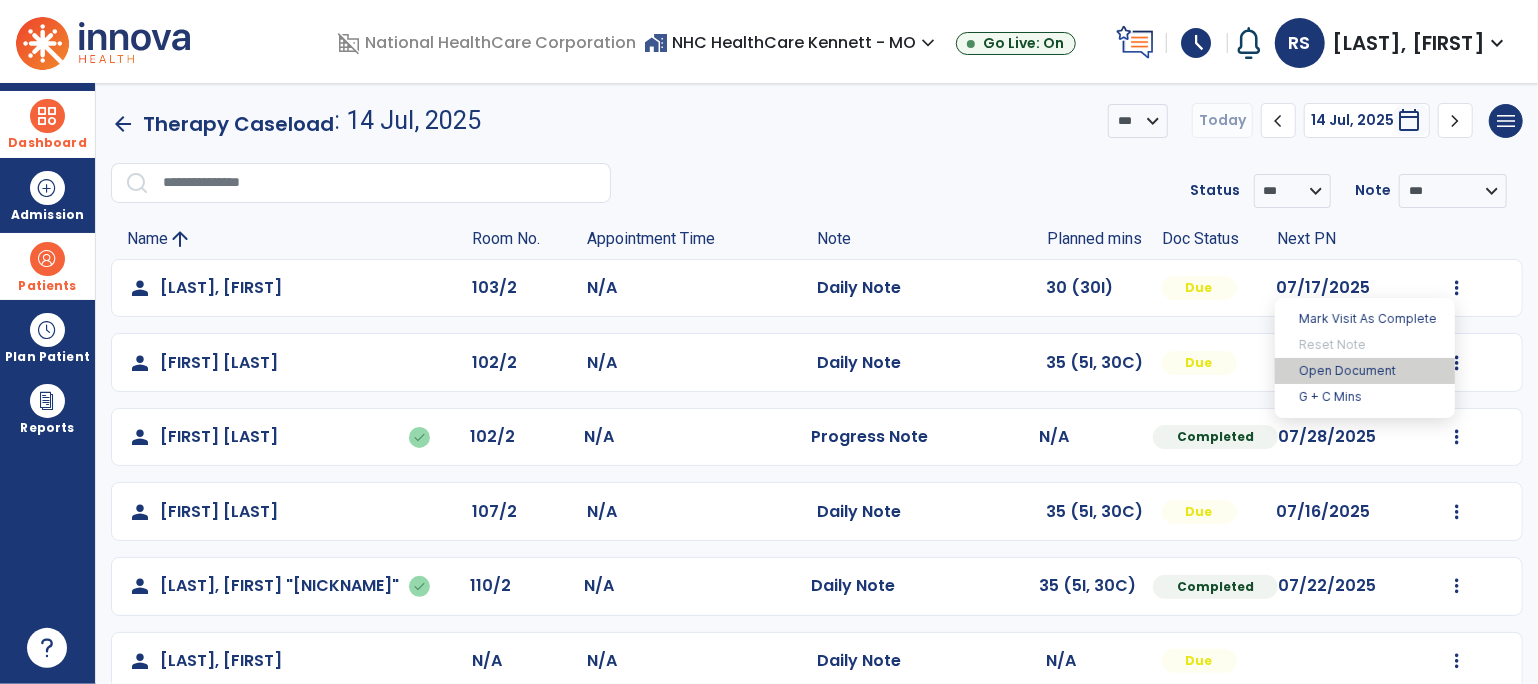 click on "Open Document" at bounding box center (1365, 371) 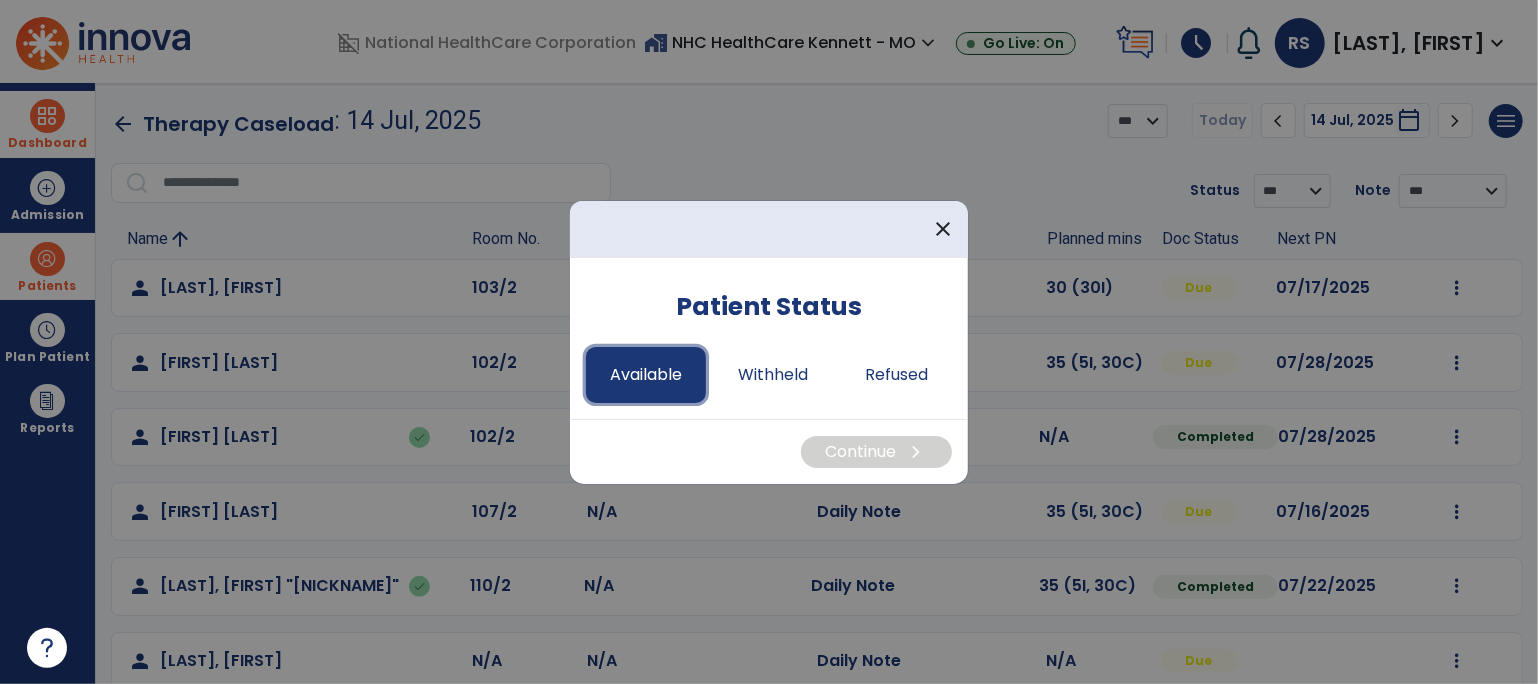 click on "Available" at bounding box center (646, 375) 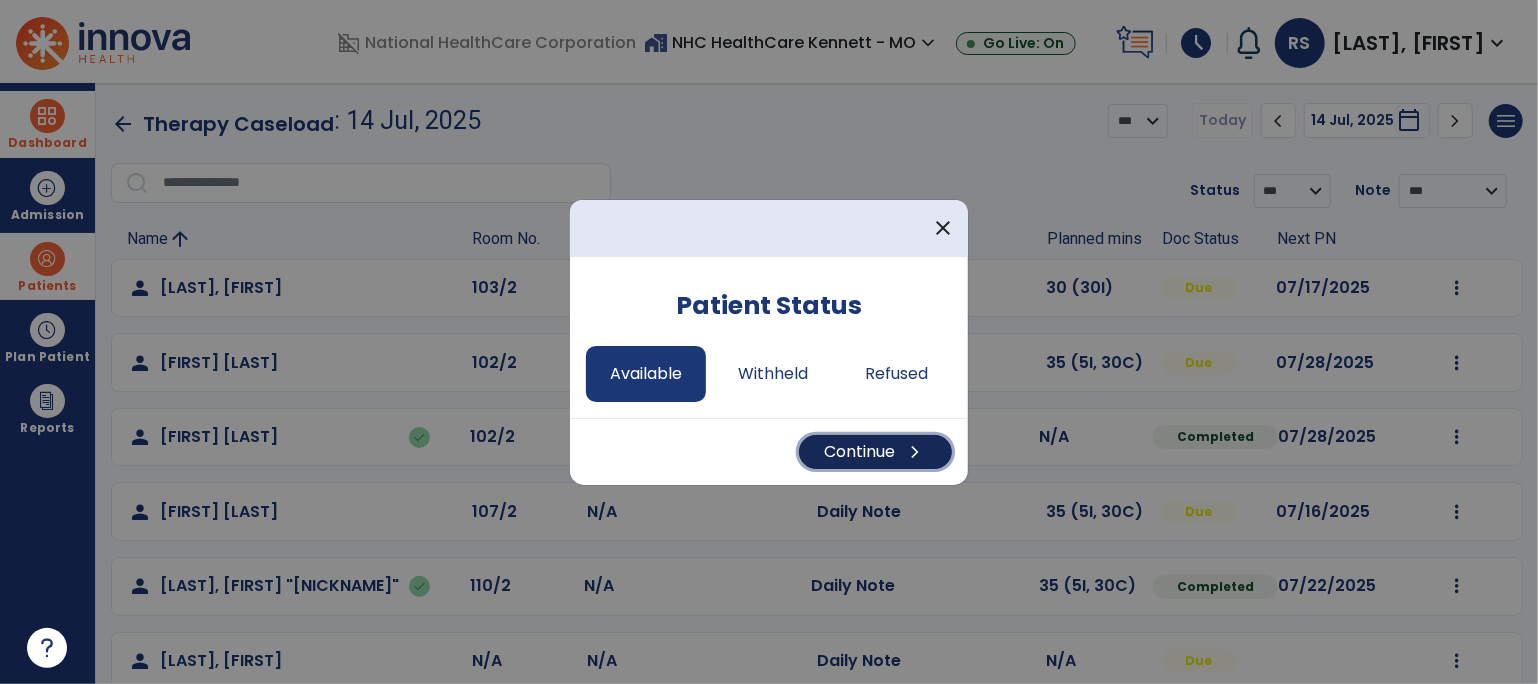 click on "chevron_right" at bounding box center (915, 452) 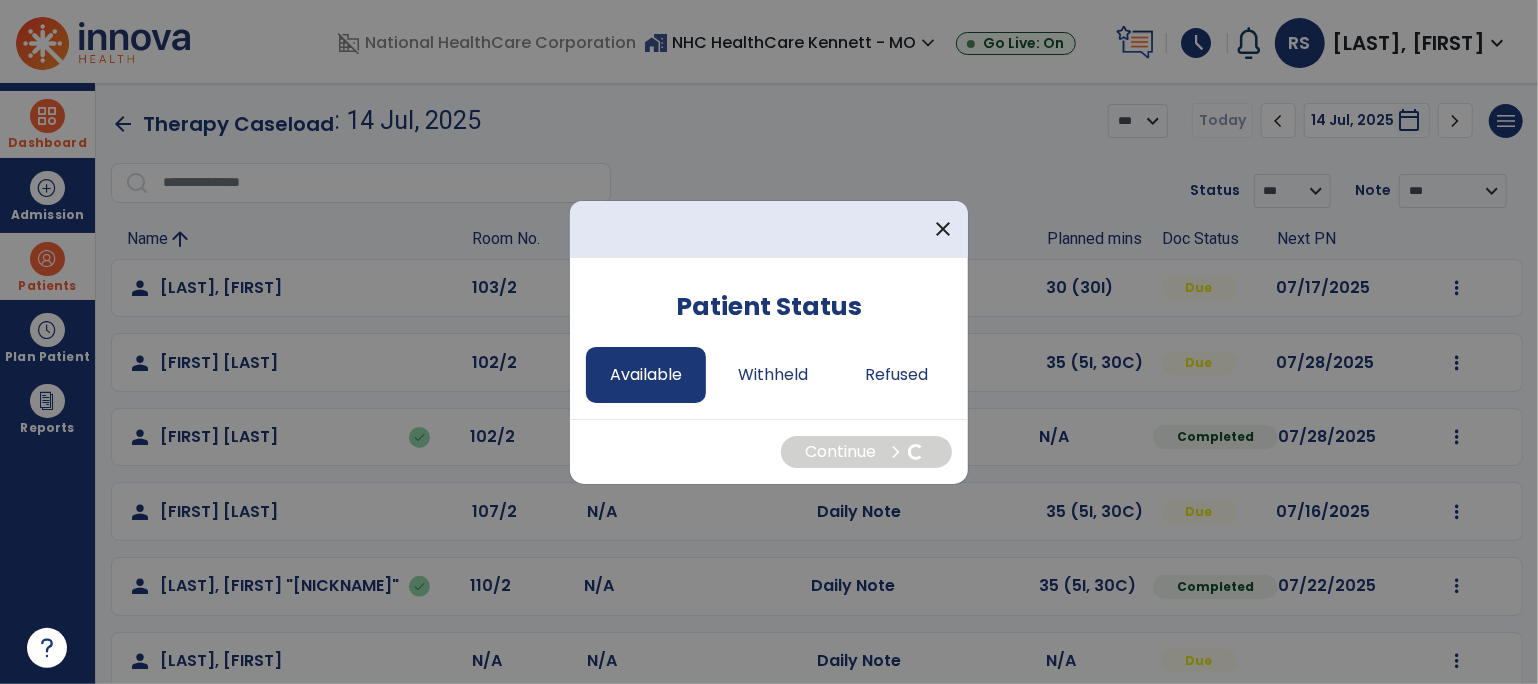 select on "*" 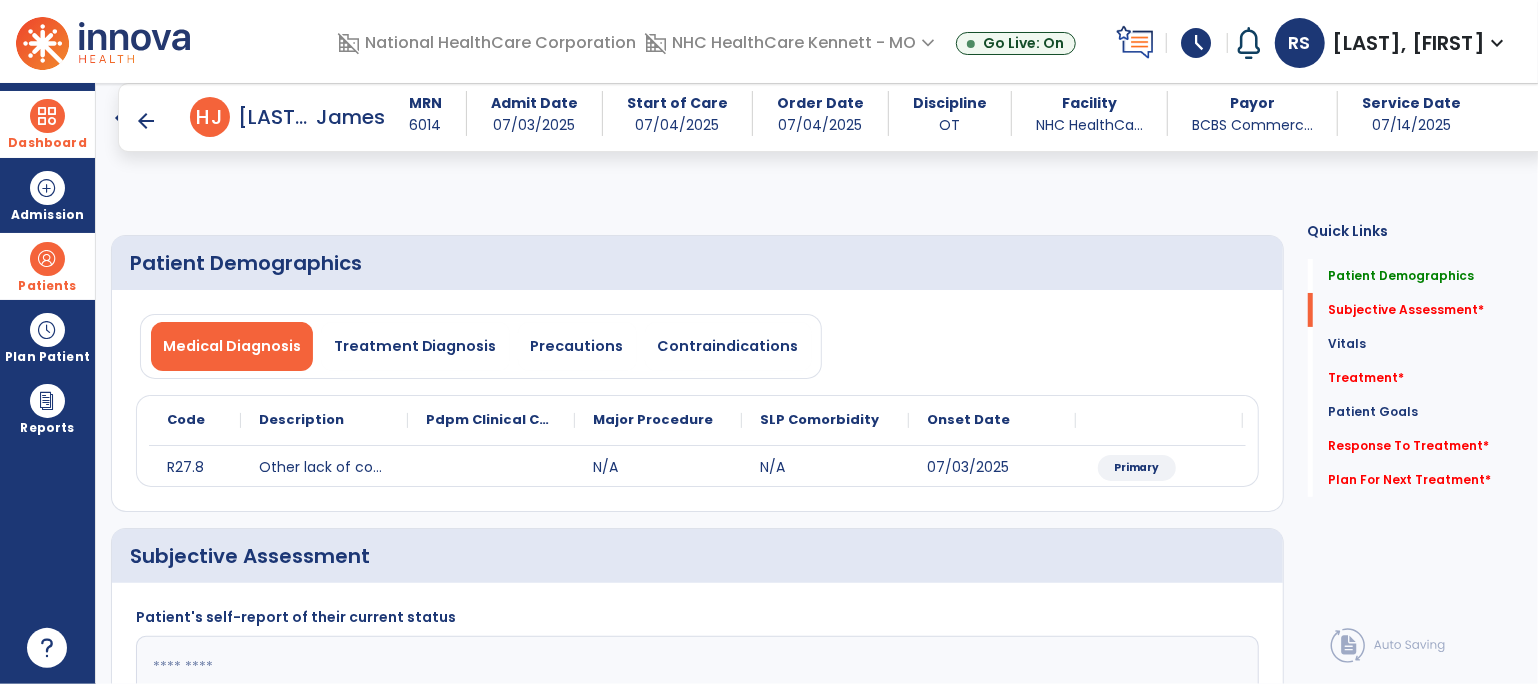 click 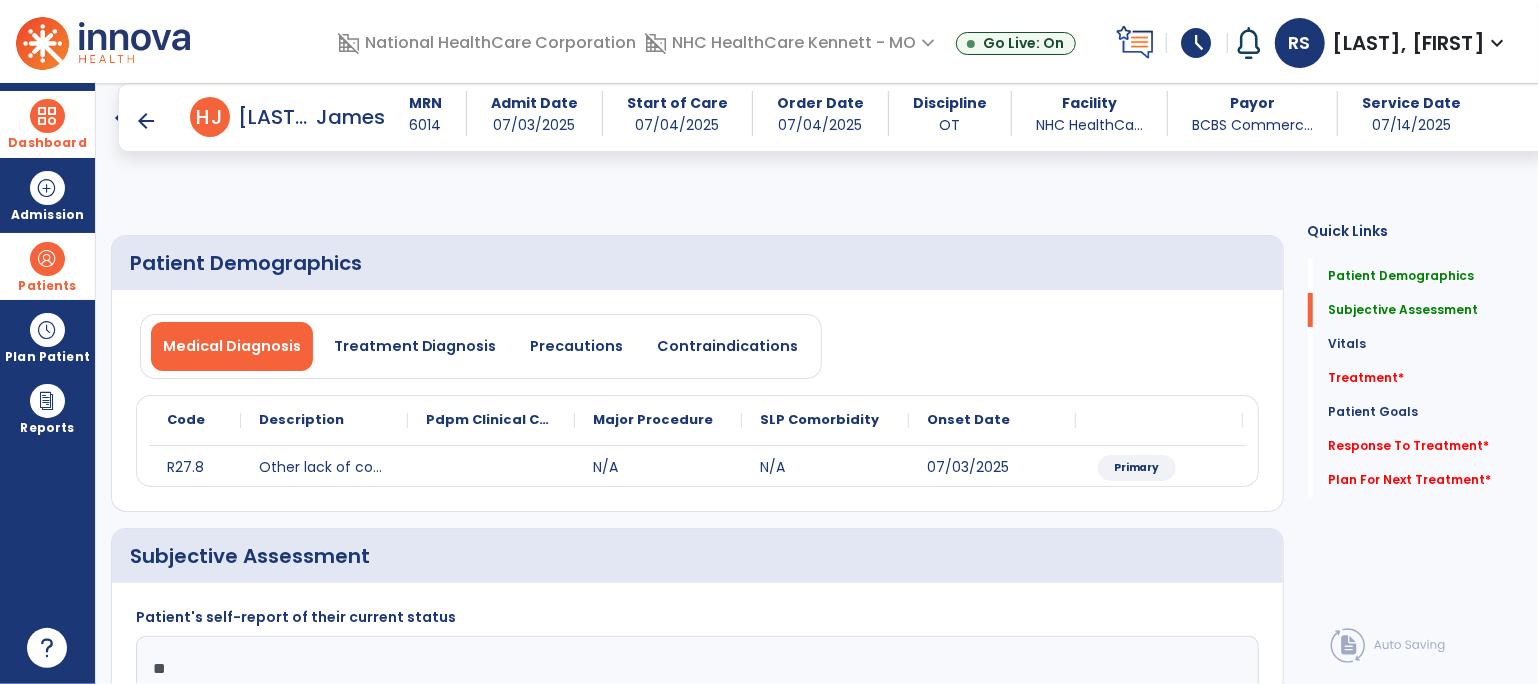 paste on "**********" 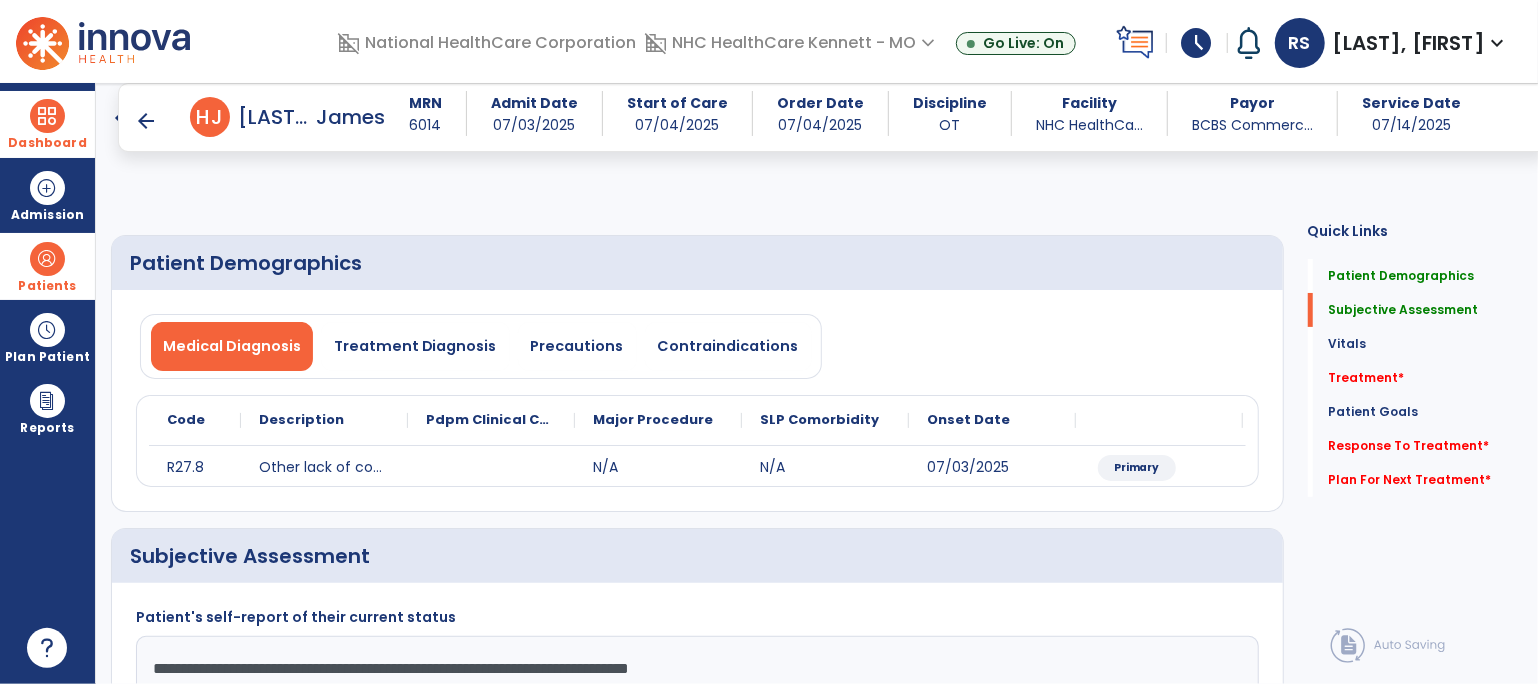 click on "**********" 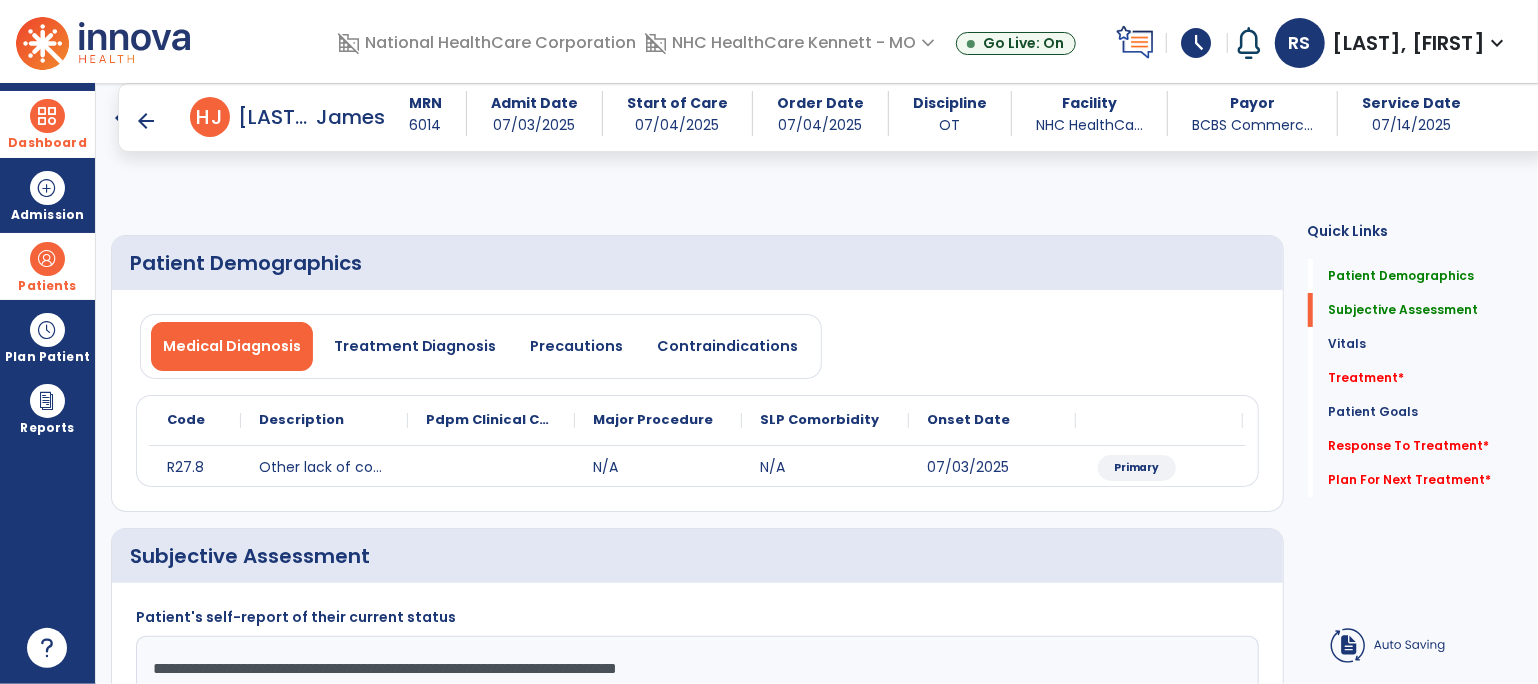click on "**********" 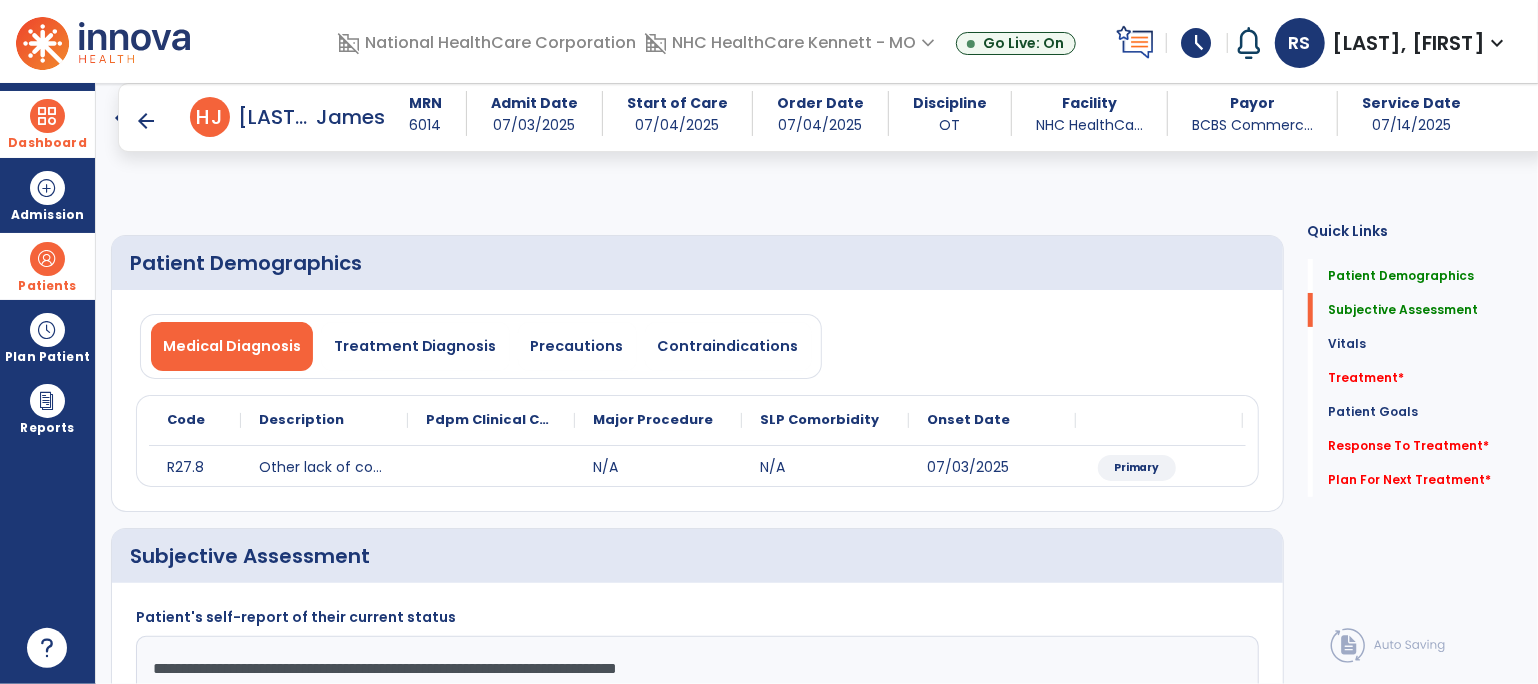 click on "**********" 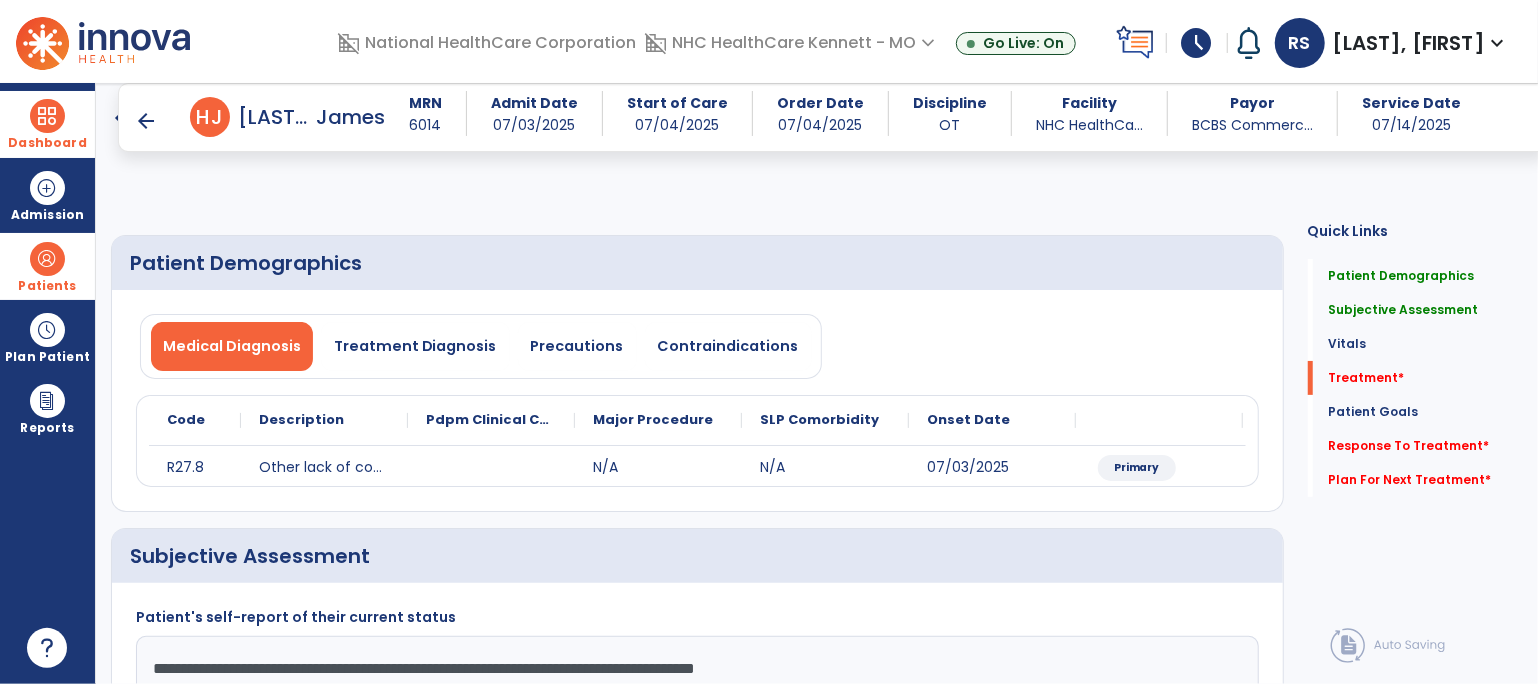 type on "**********" 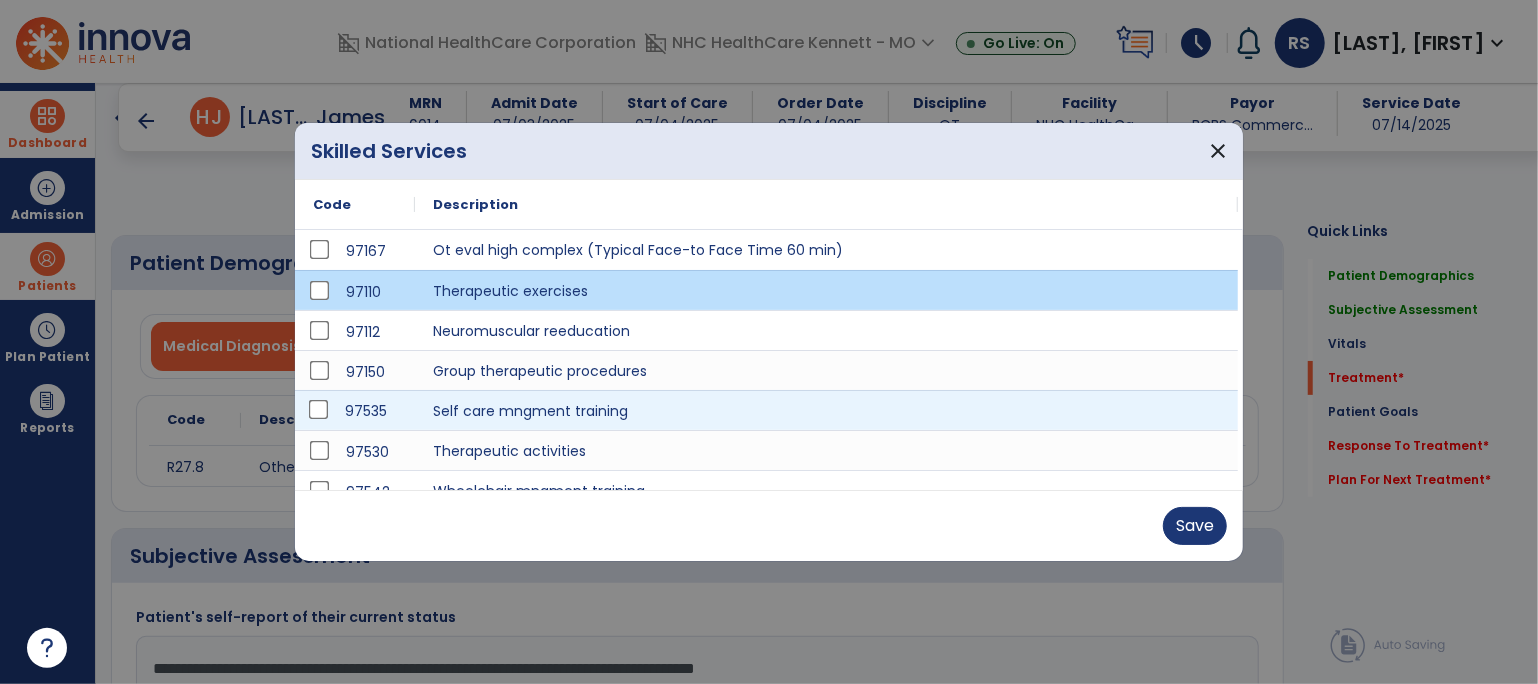 click on "97535" at bounding box center [355, 411] 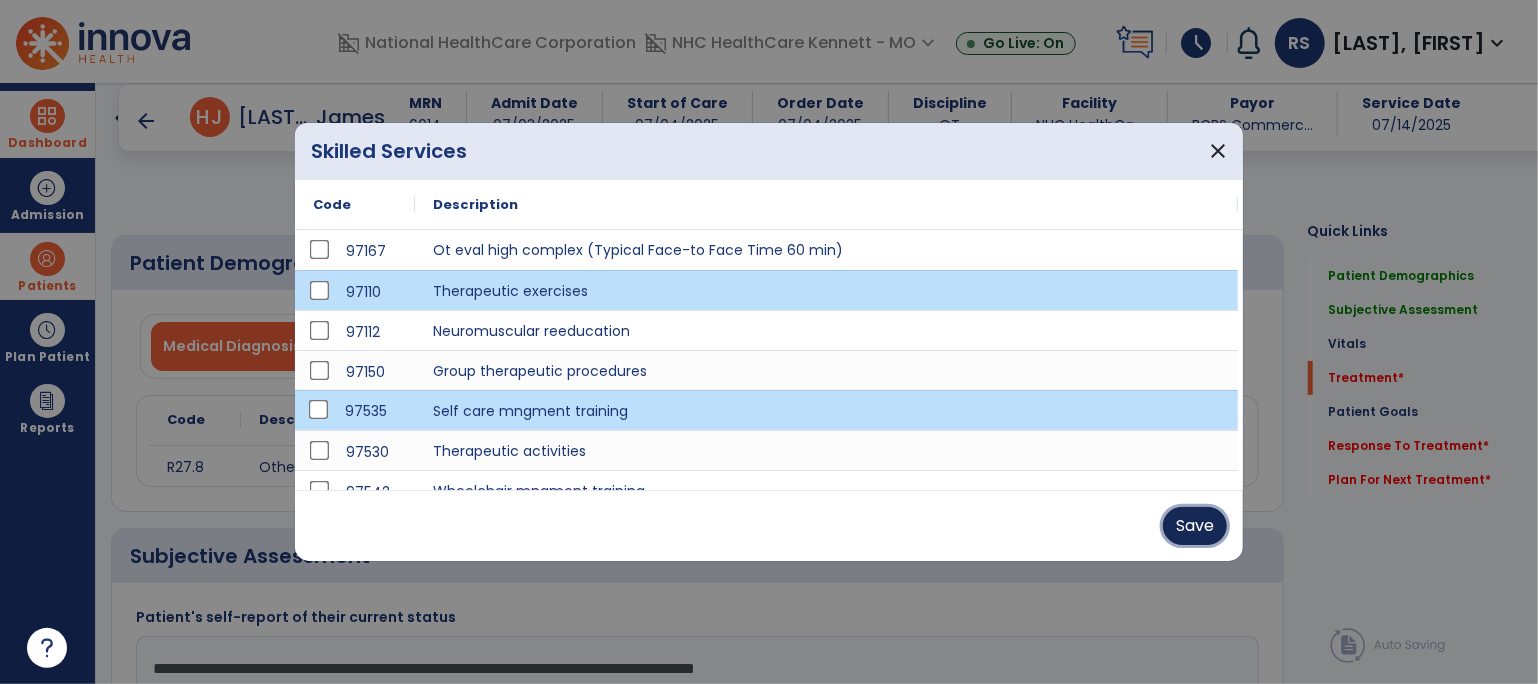 click on "Save" at bounding box center (1195, 526) 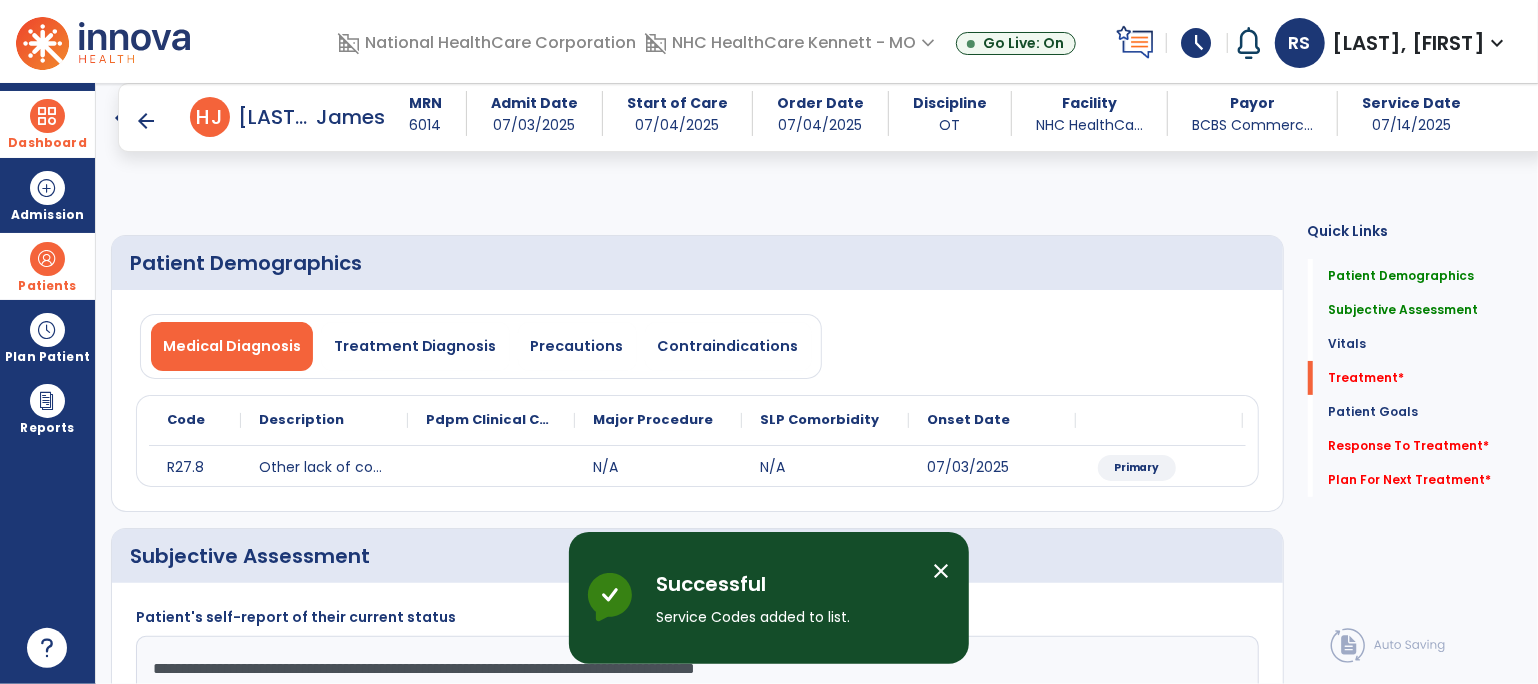 drag, startPoint x: 514, startPoint y: 359, endPoint x: 526, endPoint y: 363, distance: 12.649111 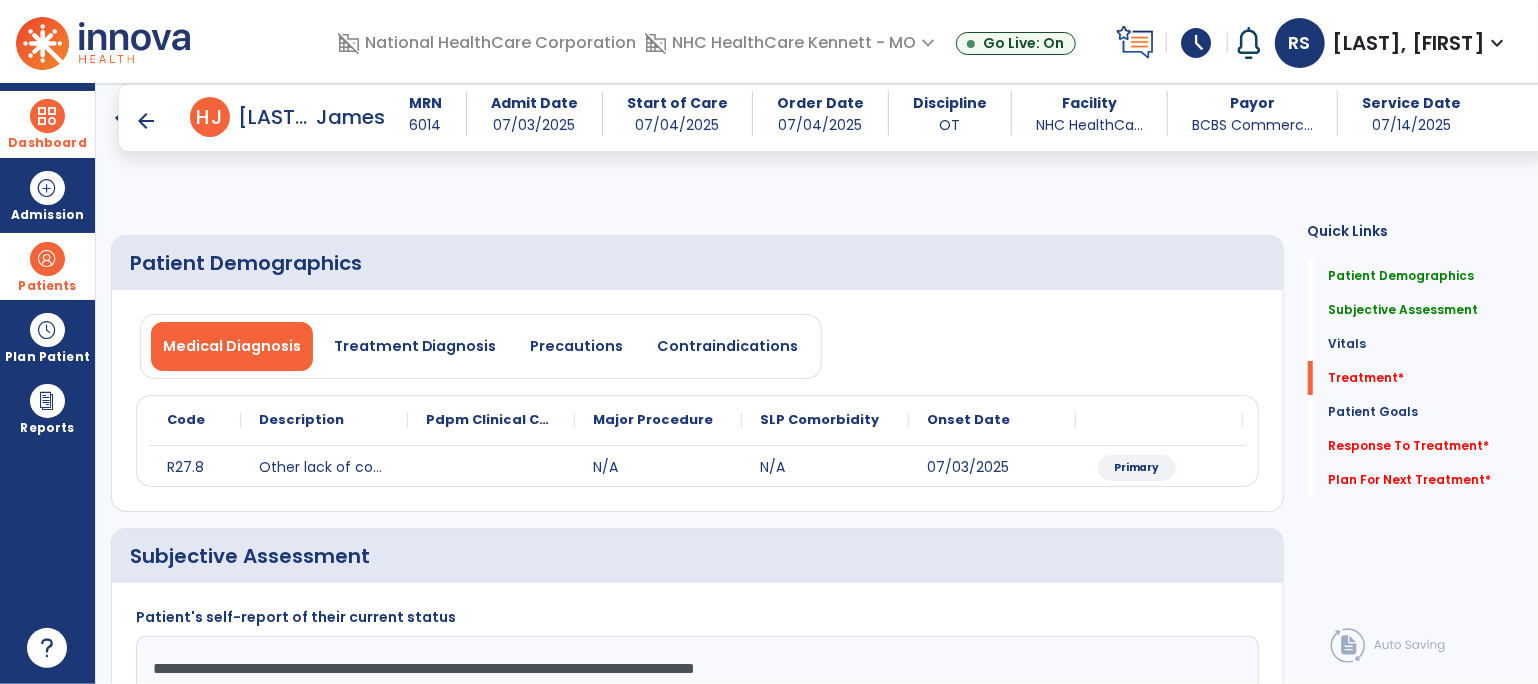 type on "*" 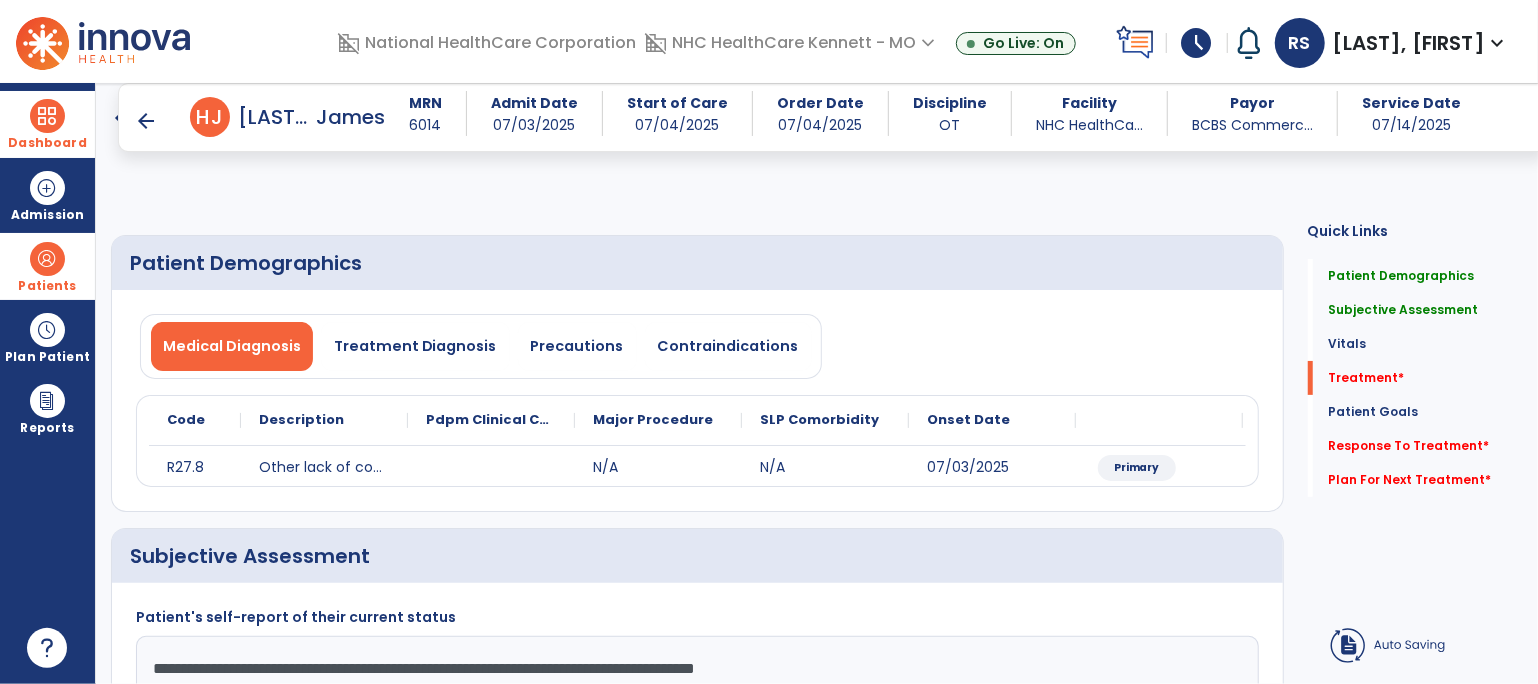 click on "add" at bounding box center (521, 1376) 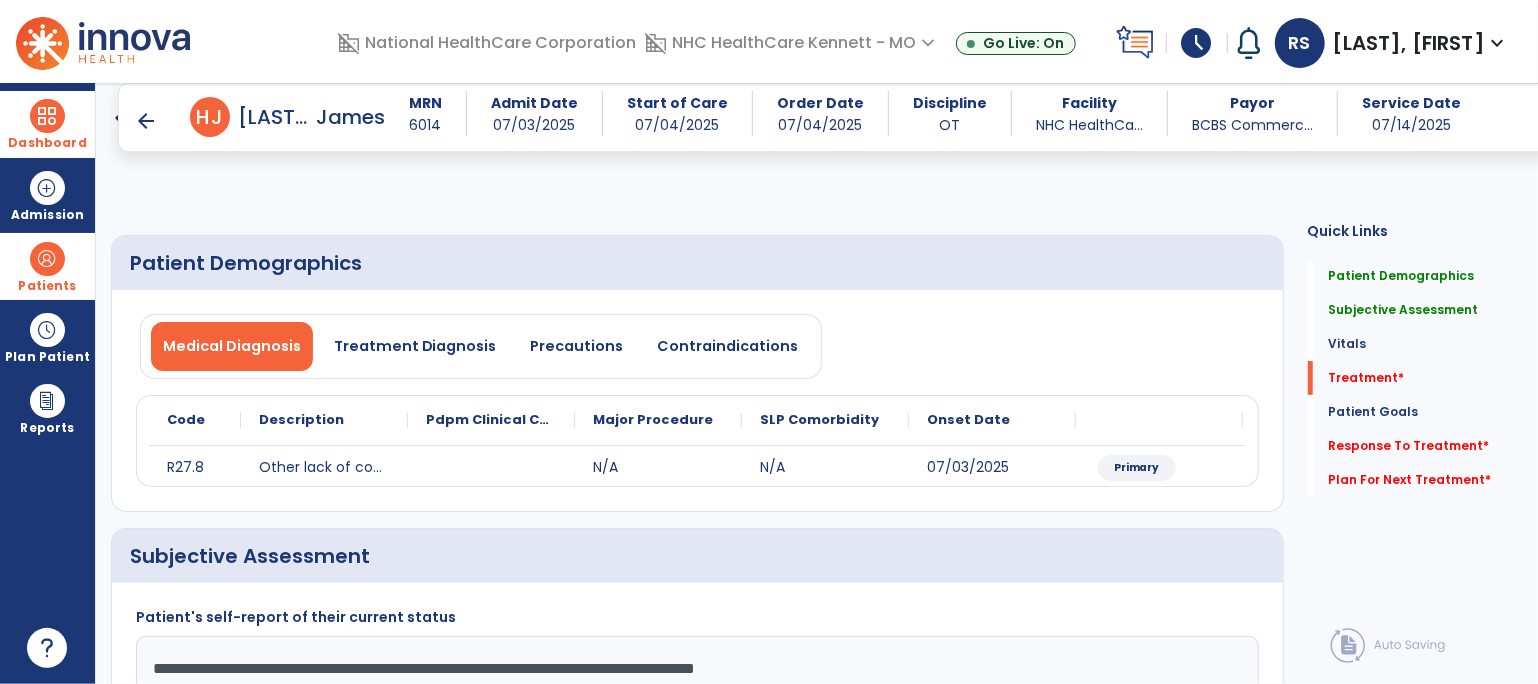 click on "add" at bounding box center (1007, 1417) 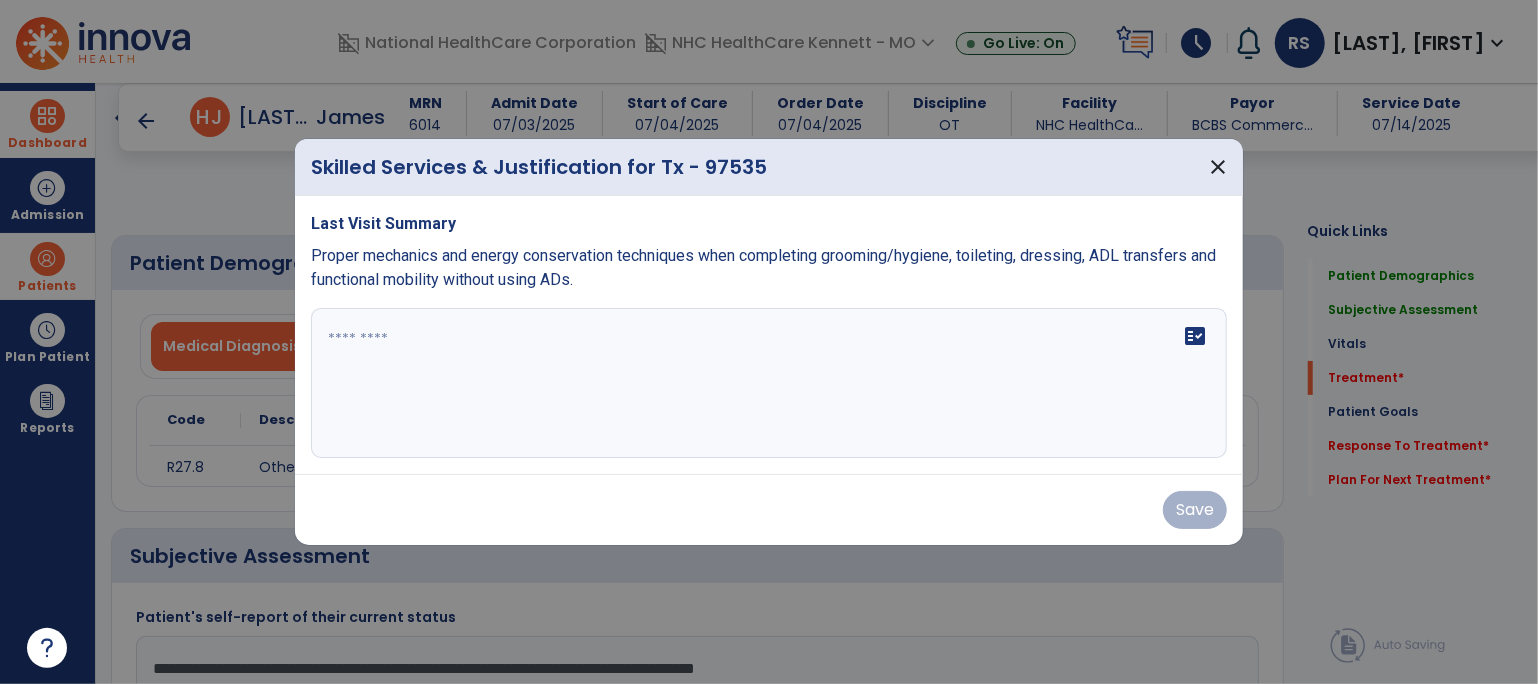 click on "fact_check" at bounding box center [769, 383] 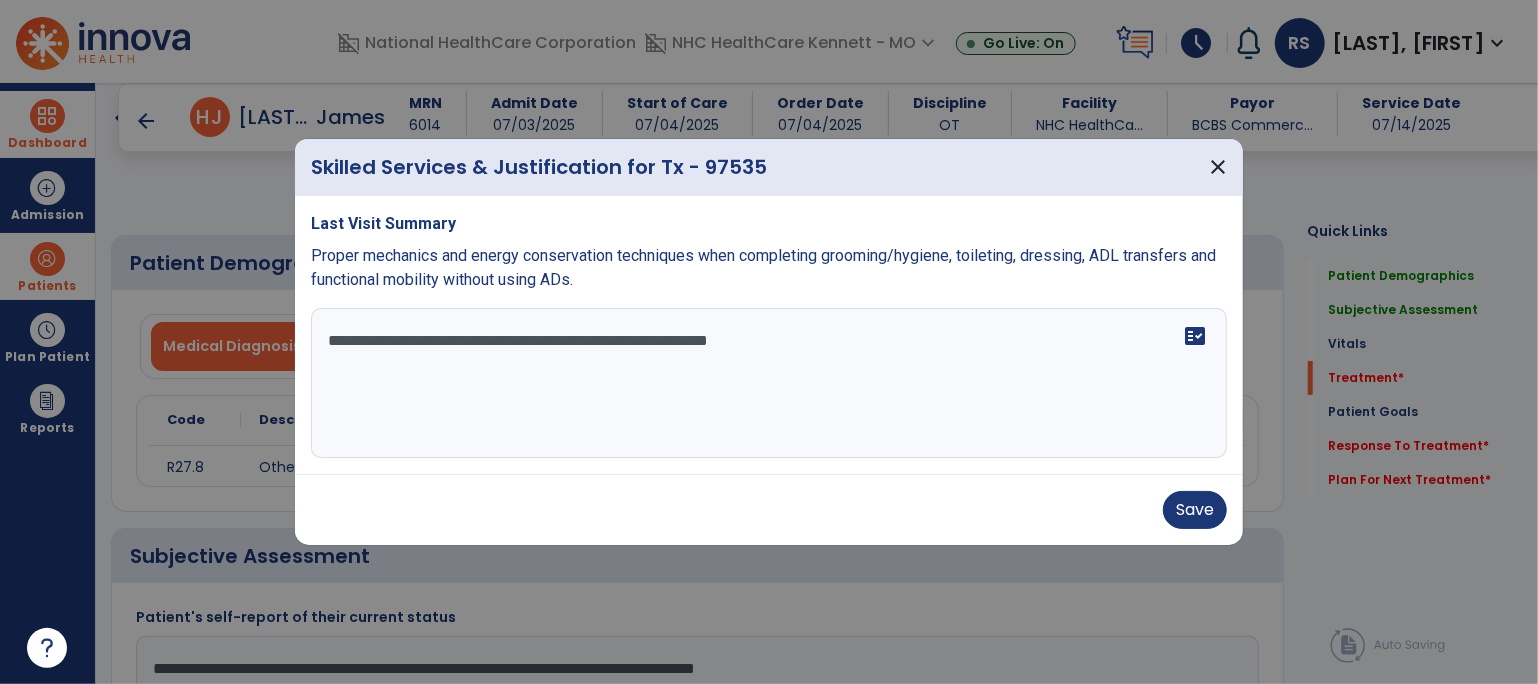 drag, startPoint x: 591, startPoint y: 343, endPoint x: 419, endPoint y: 342, distance: 172.00291 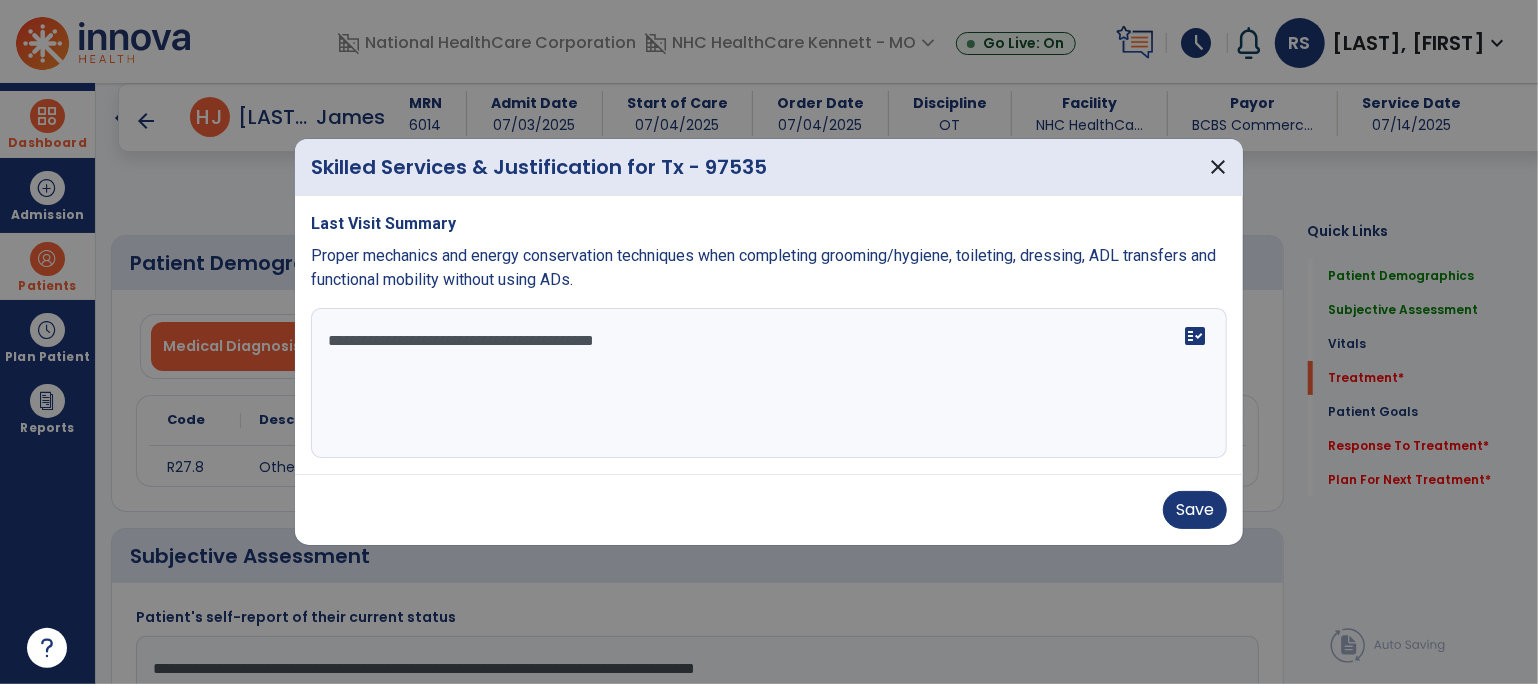 click on "**********" at bounding box center [769, 383] 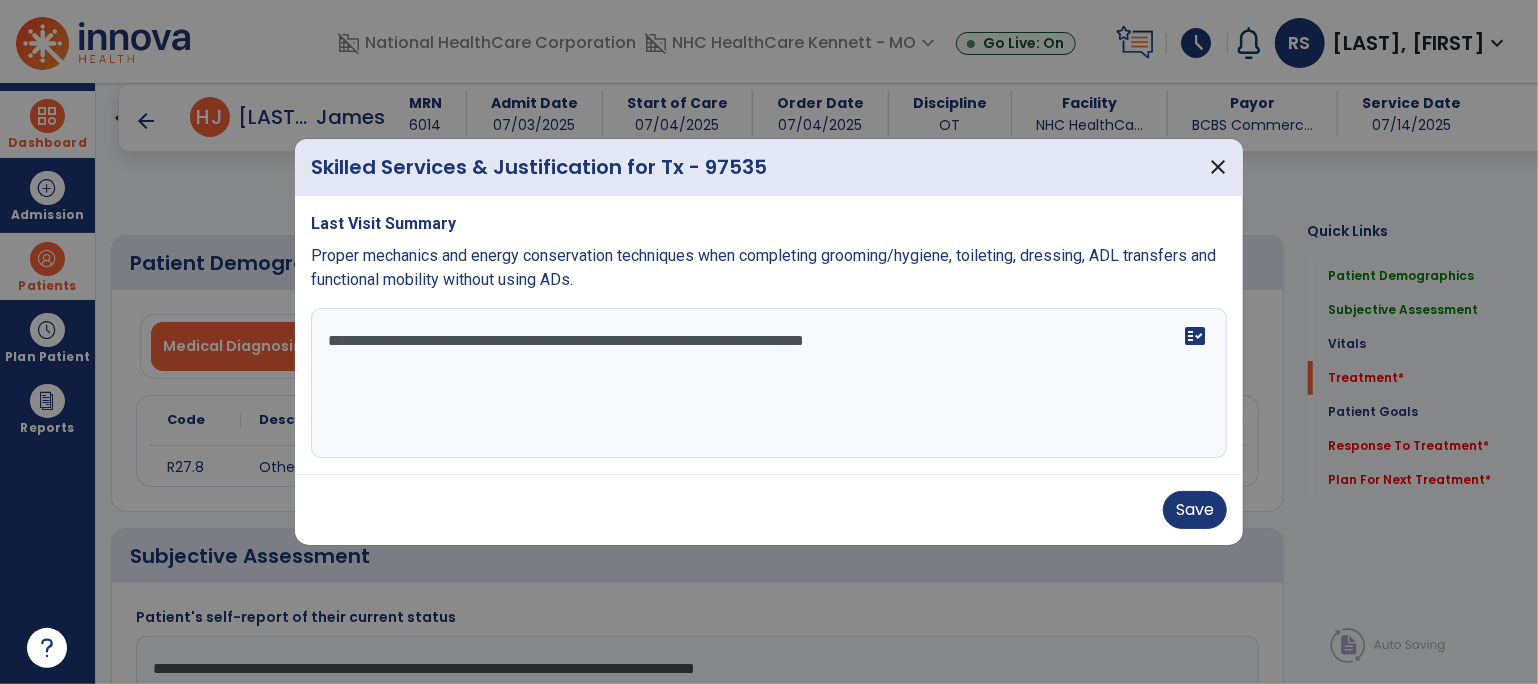 click on "**********" at bounding box center [769, 383] 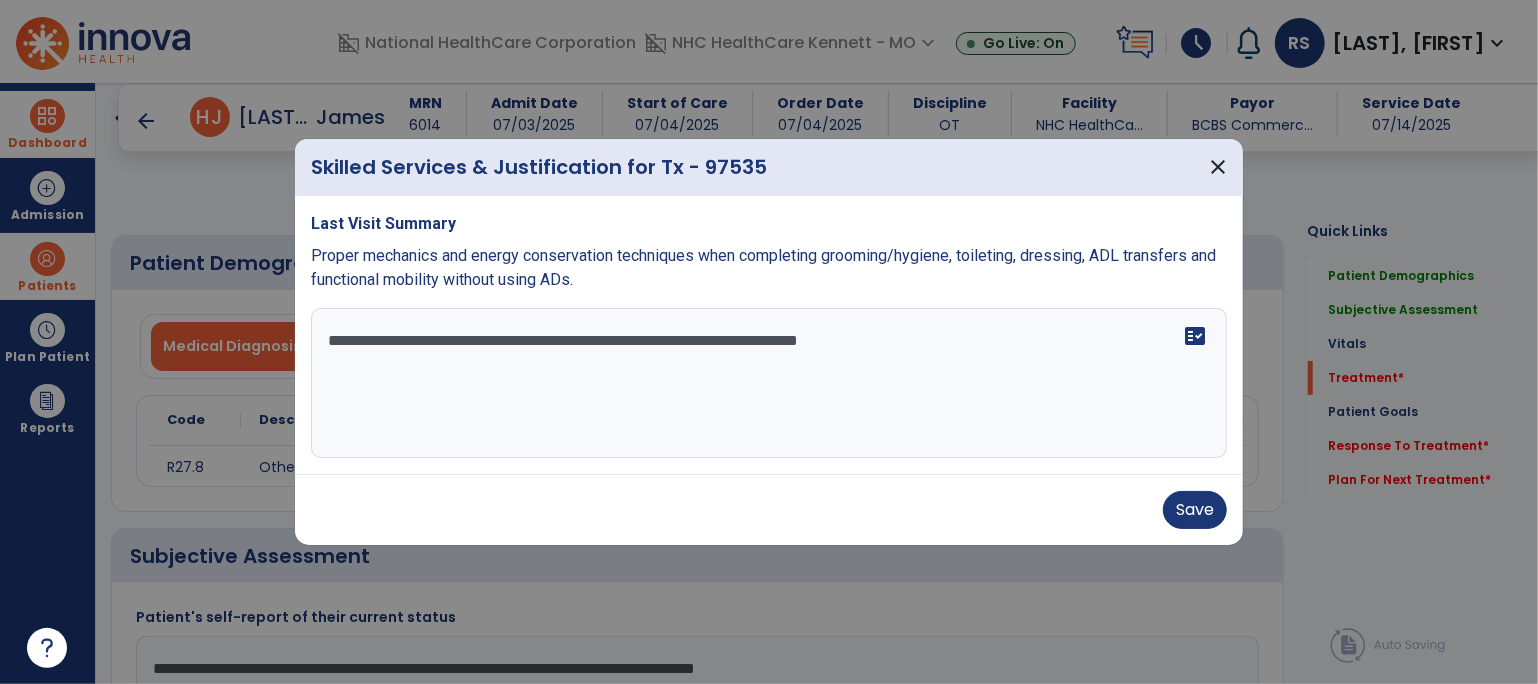 click on "**********" at bounding box center [769, 383] 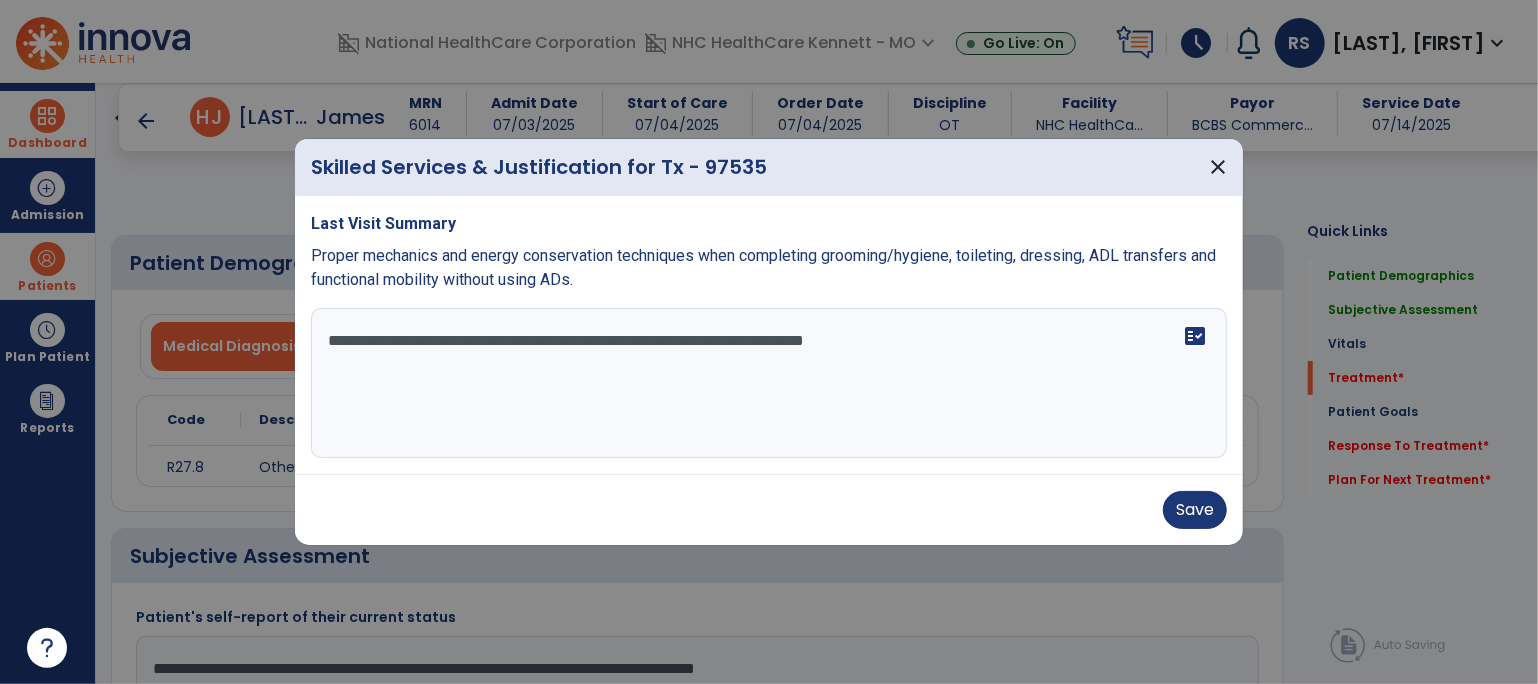 click on "**********" at bounding box center [769, 383] 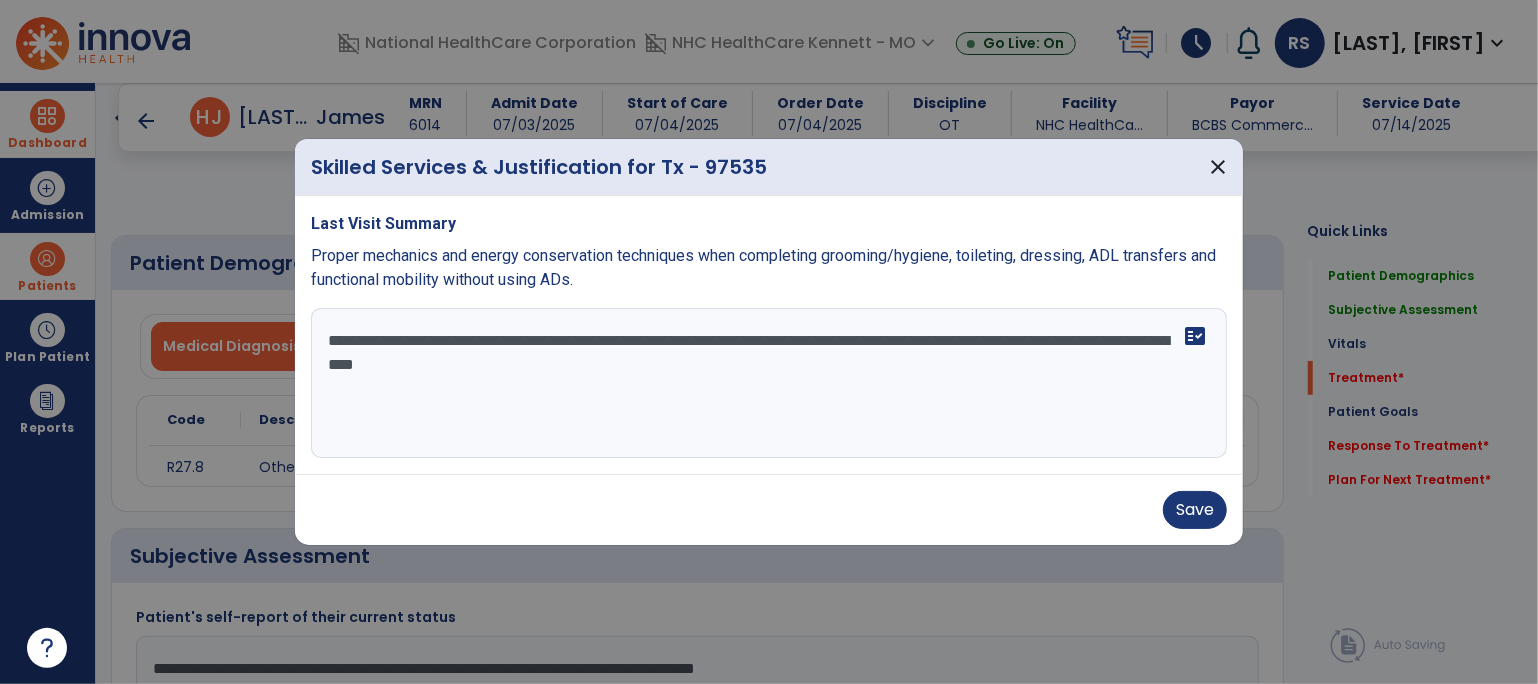 drag, startPoint x: 405, startPoint y: 365, endPoint x: 588, endPoint y: 382, distance: 183.78792 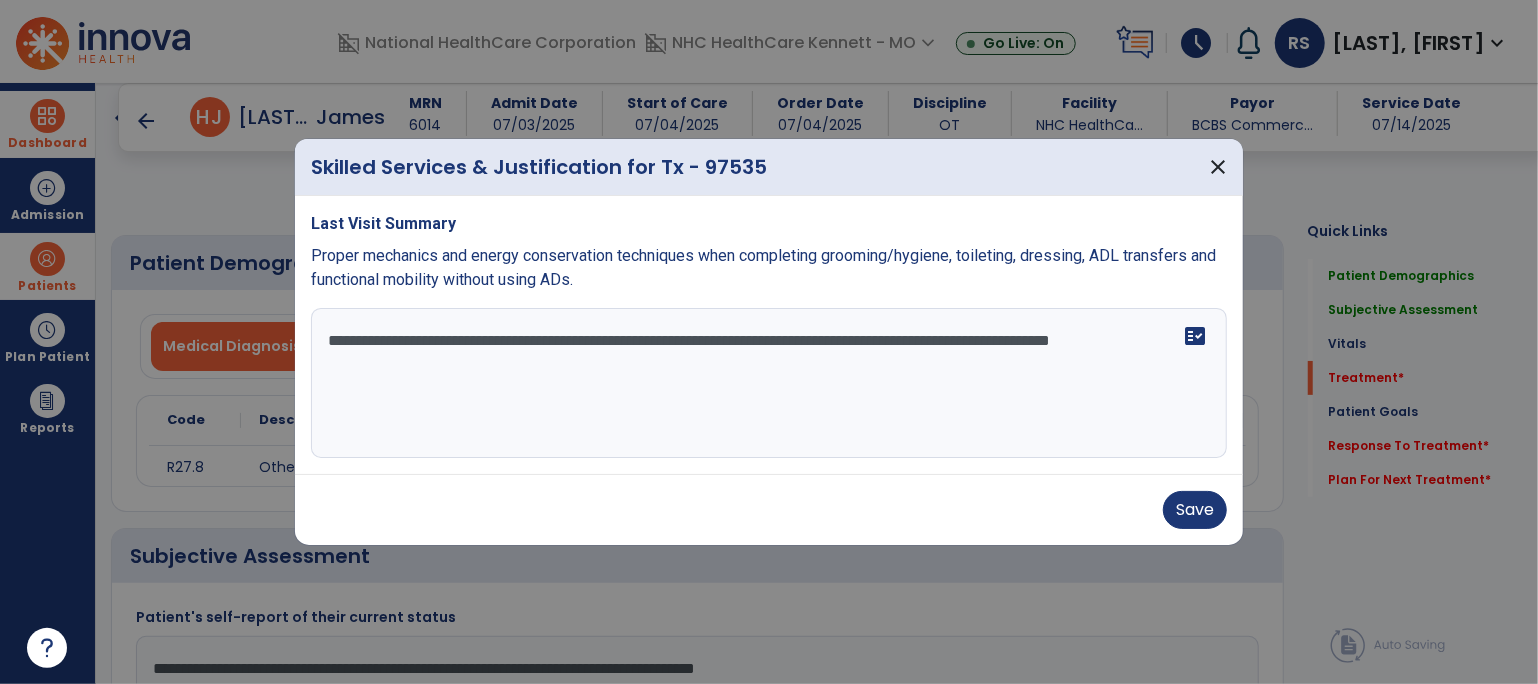 click on "**********" at bounding box center (769, 383) 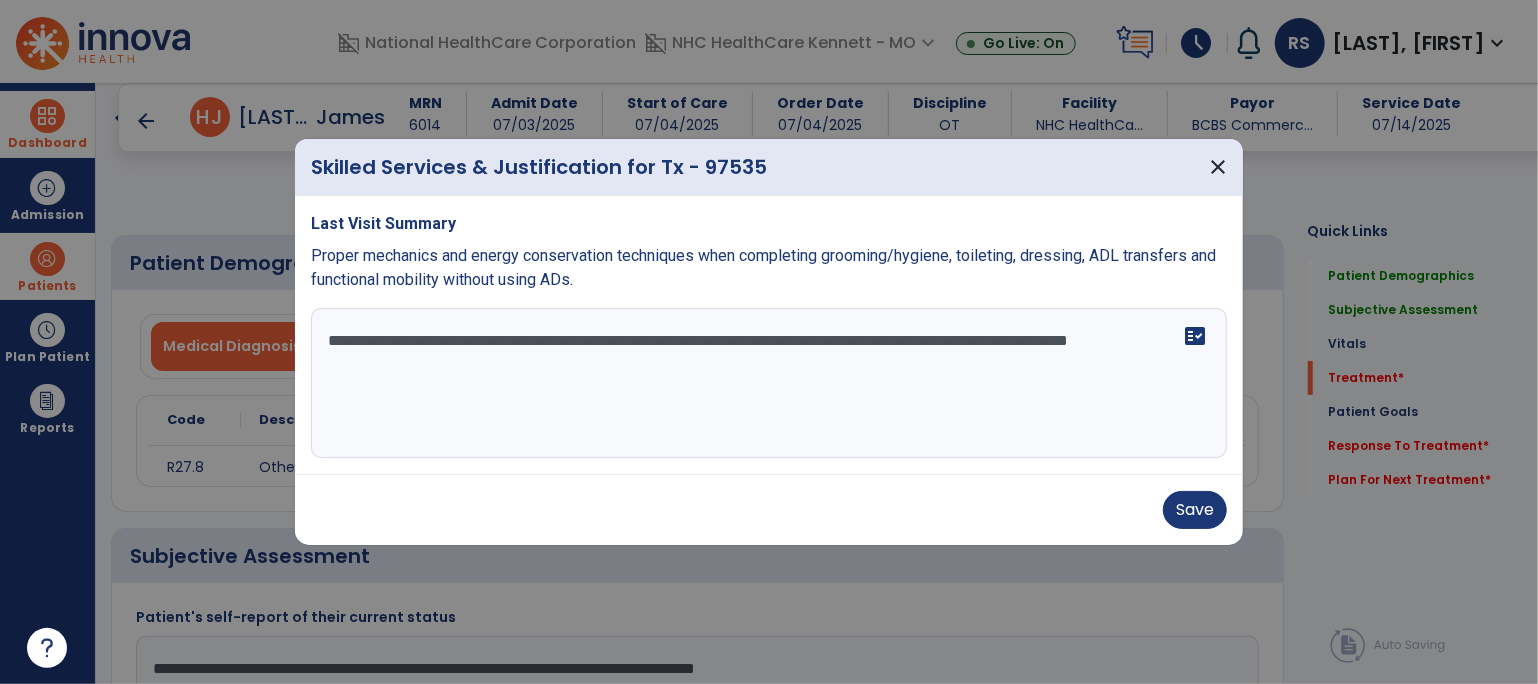 click on "**********" at bounding box center [769, 383] 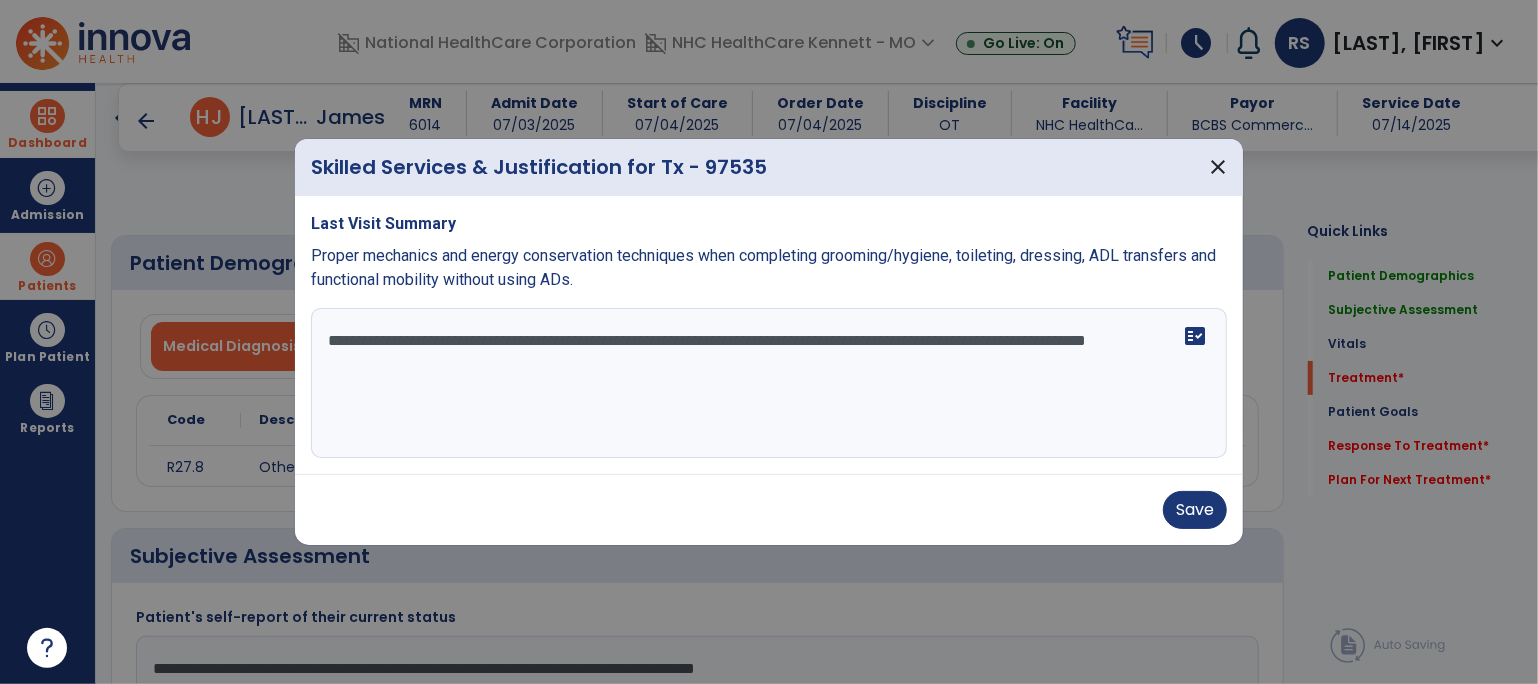 type on "**********" 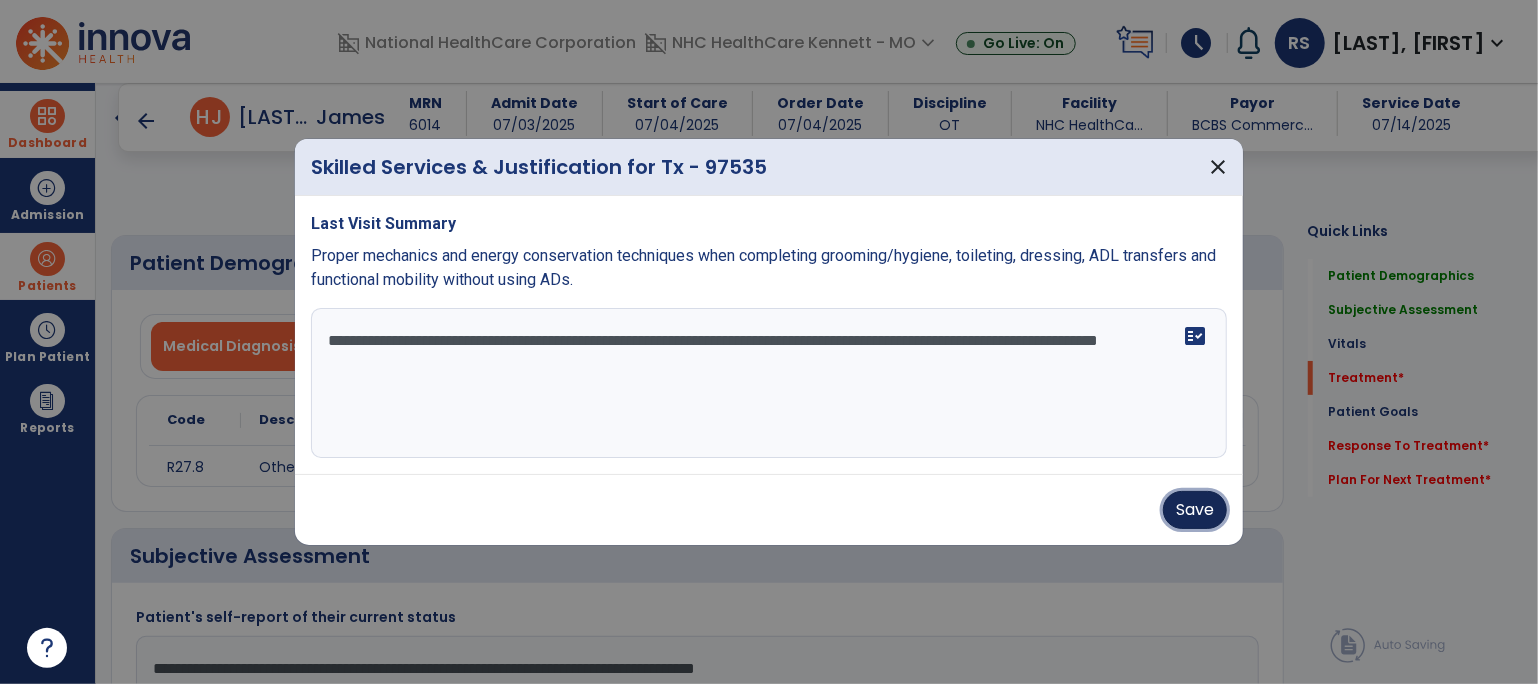 click on "Save" at bounding box center (1195, 510) 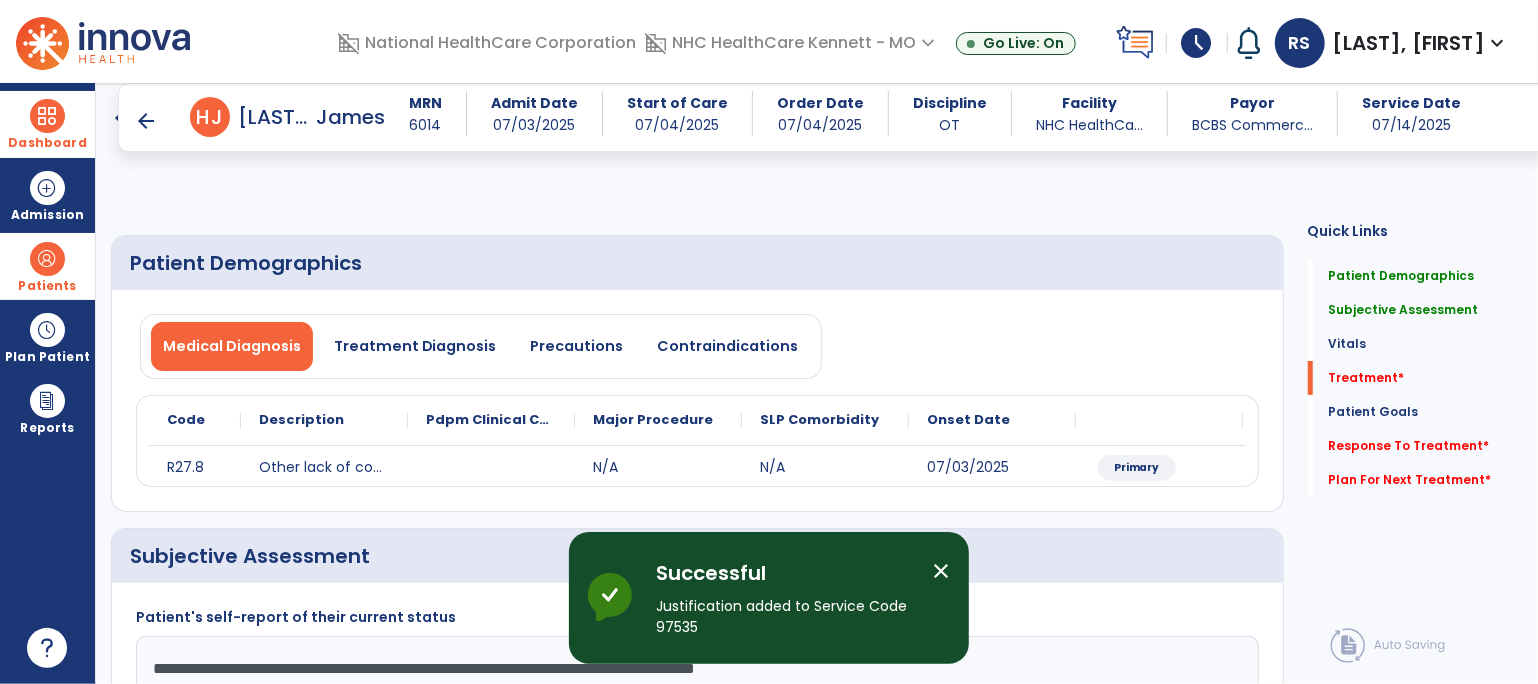 click on "add" at bounding box center (1007, 1376) 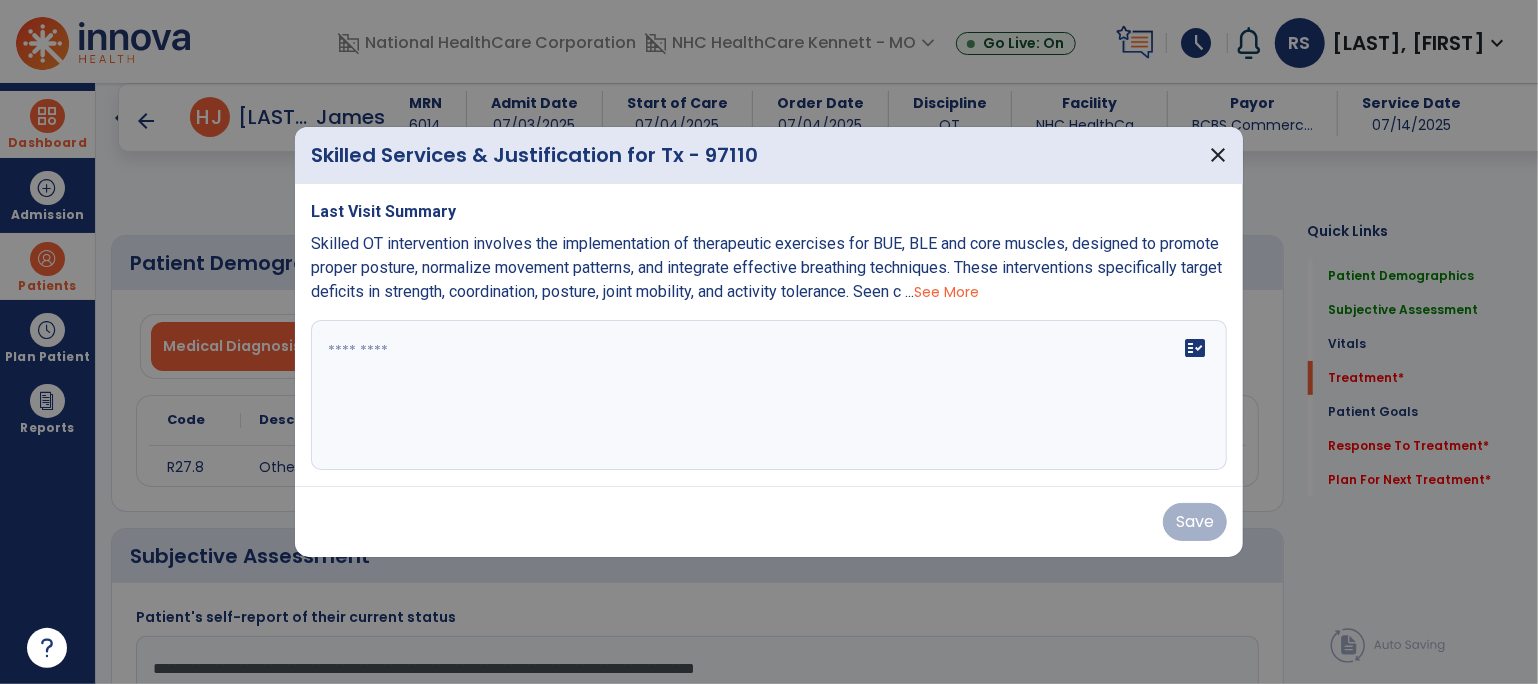 click on "fact_check" at bounding box center (769, 395) 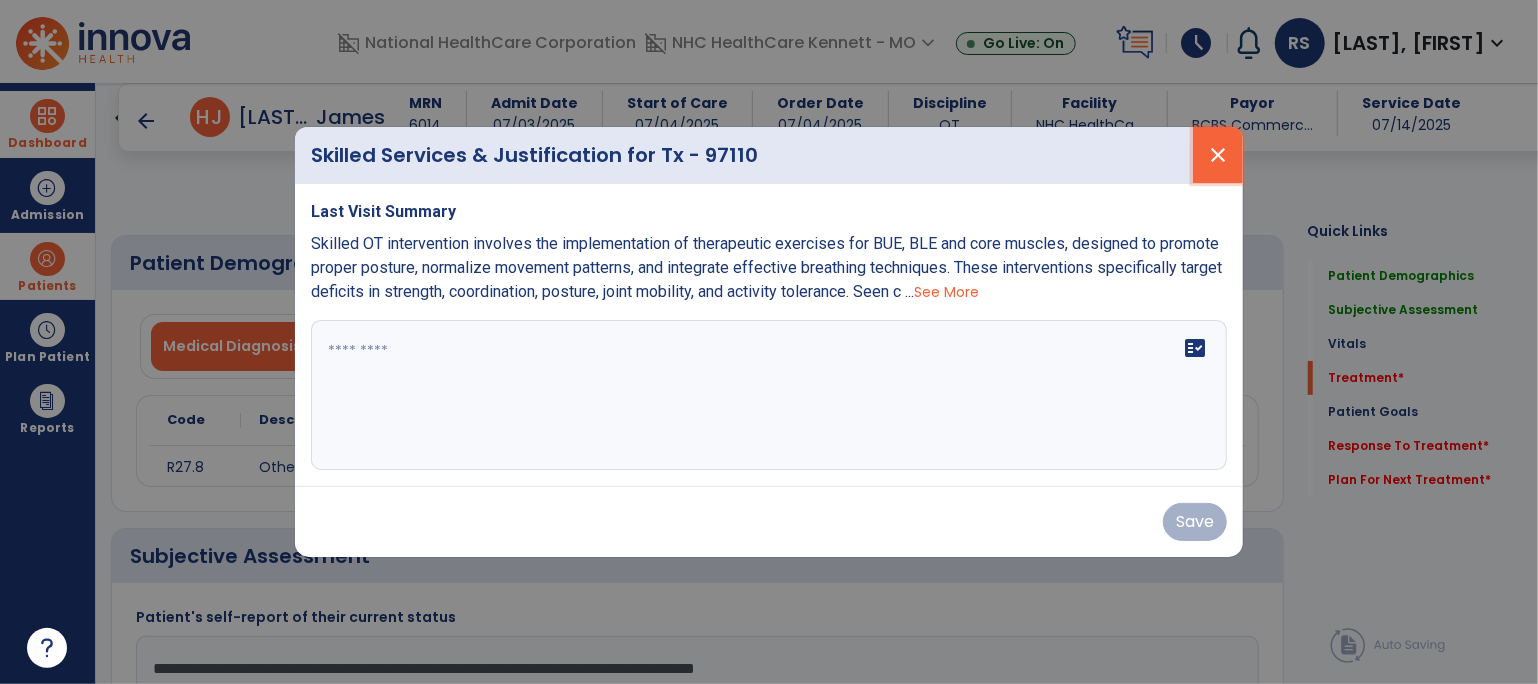 click on "close" at bounding box center [1218, 155] 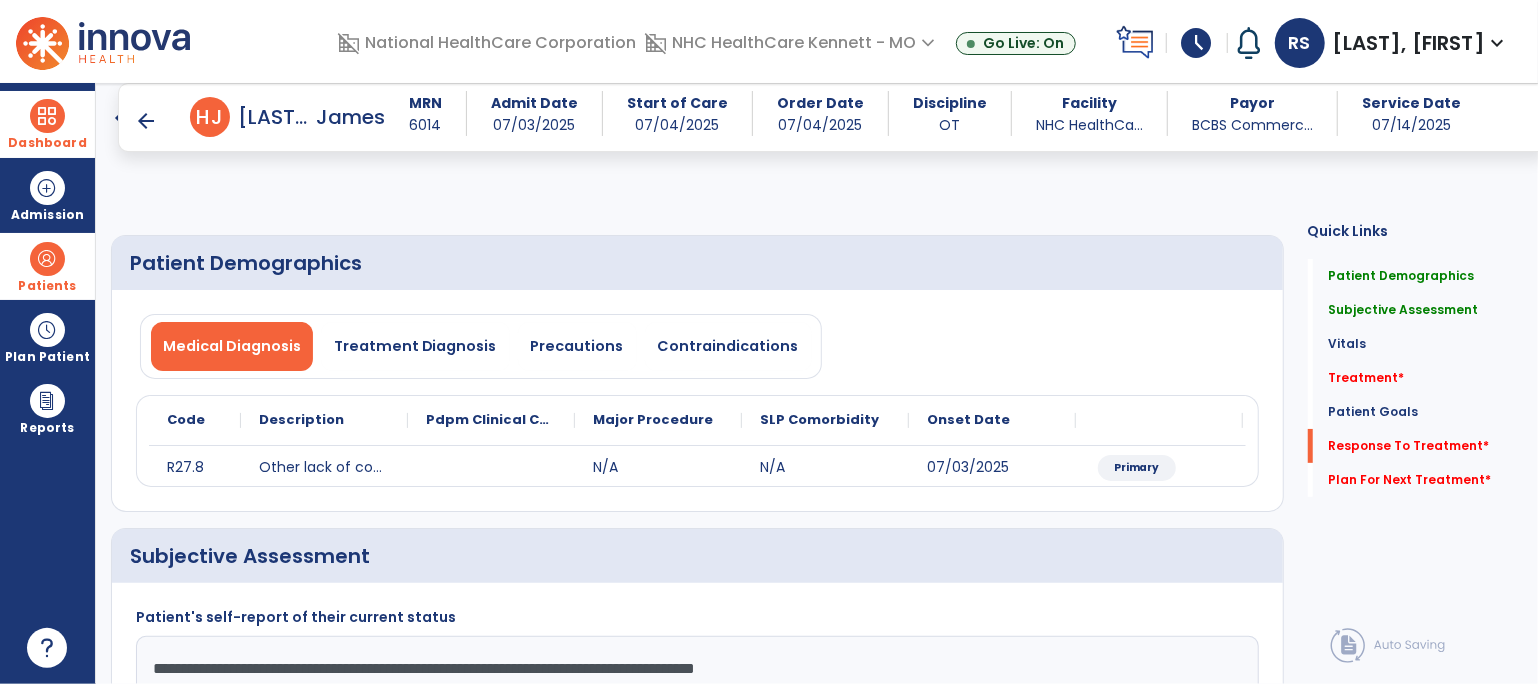 click 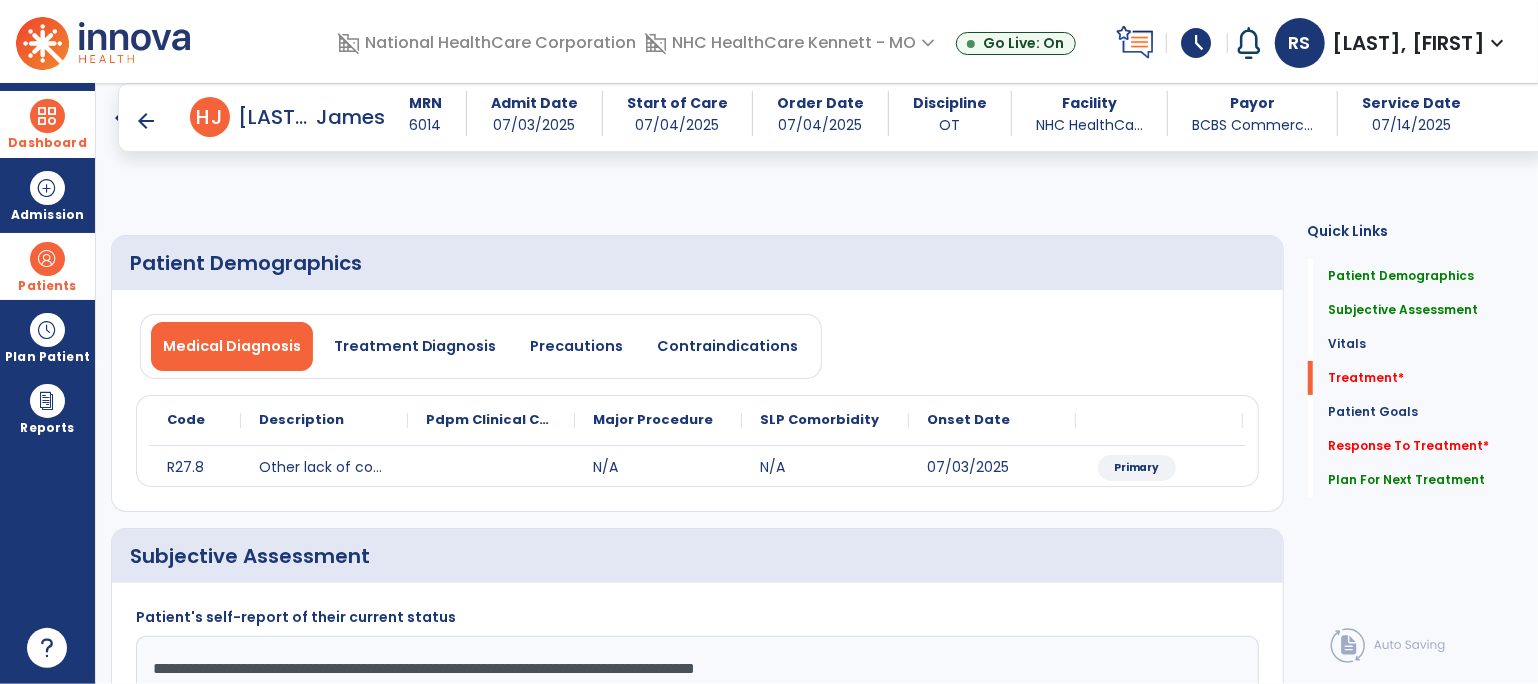 click on "add" at bounding box center (1007, 1376) 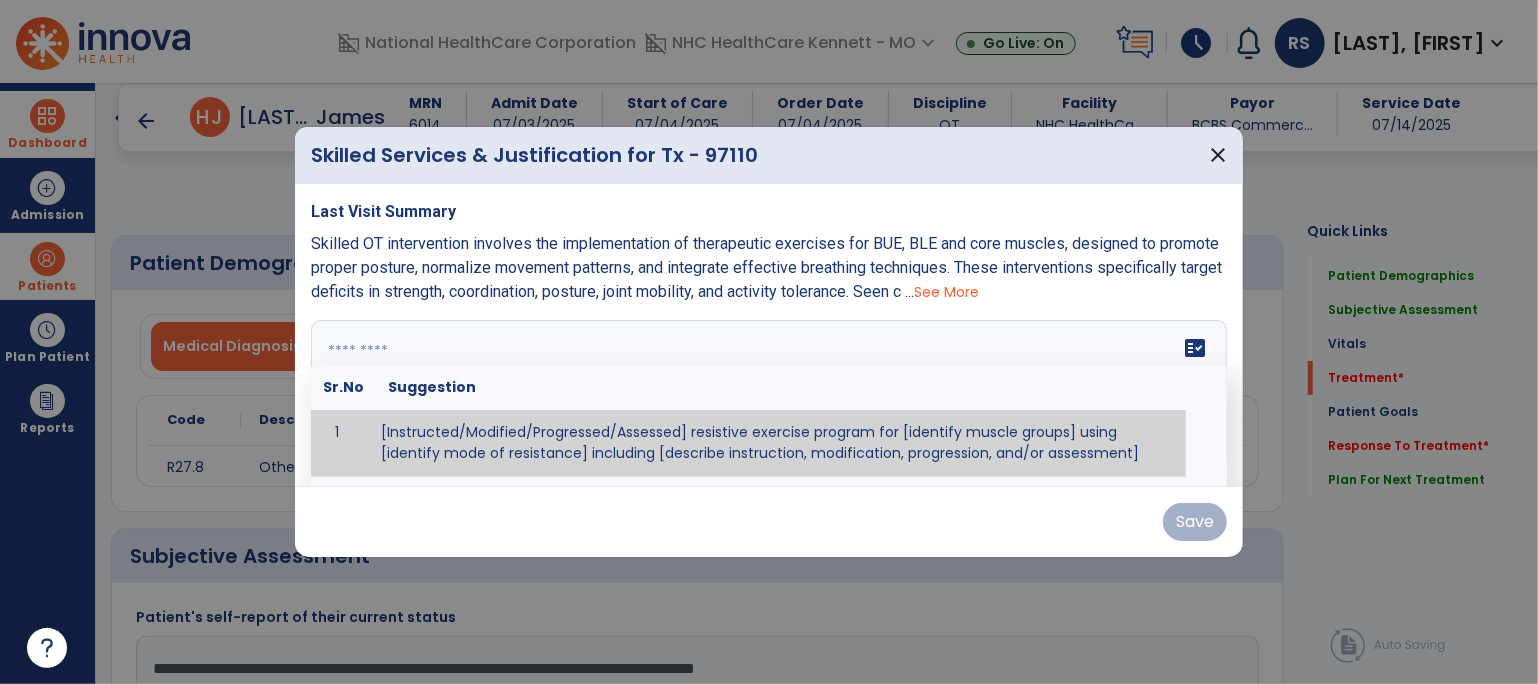 drag, startPoint x: 946, startPoint y: 343, endPoint x: 941, endPoint y: 368, distance: 25.495098 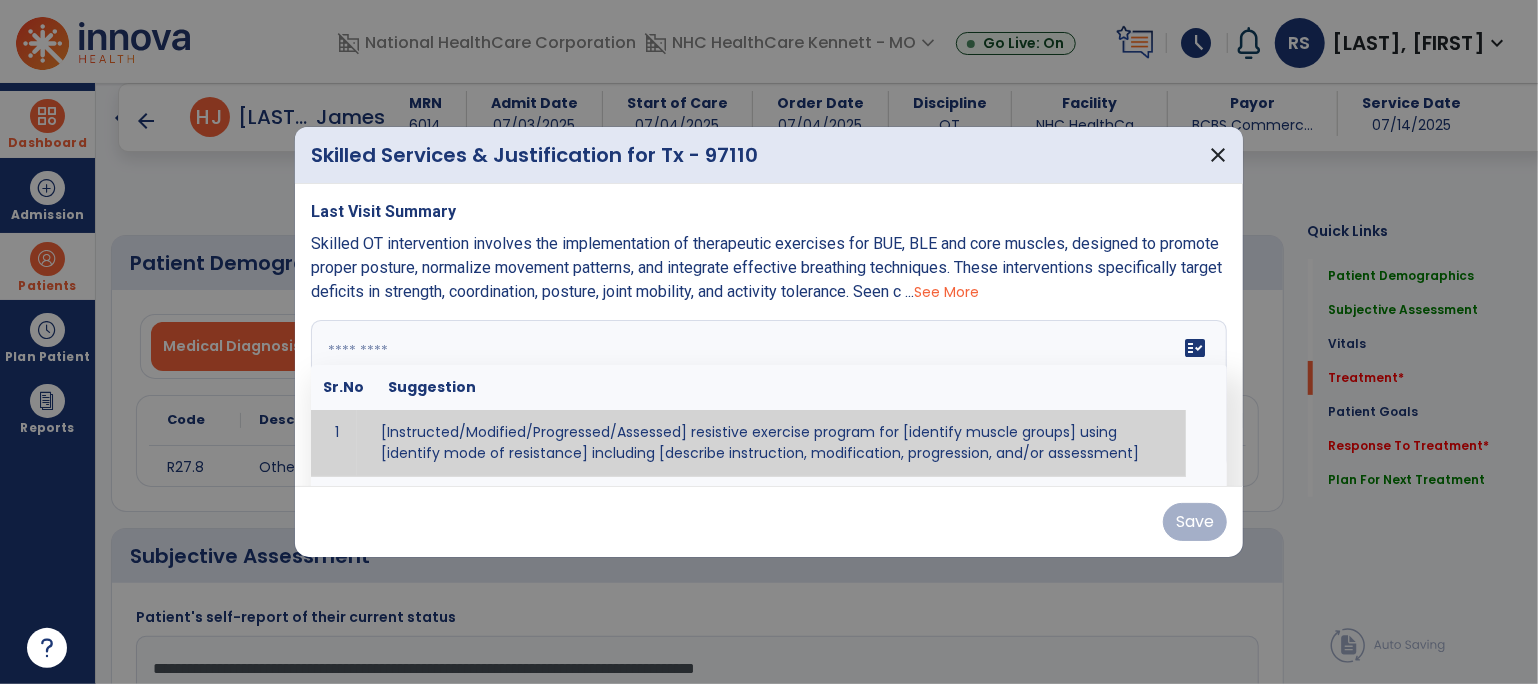 click at bounding box center (767, 395) 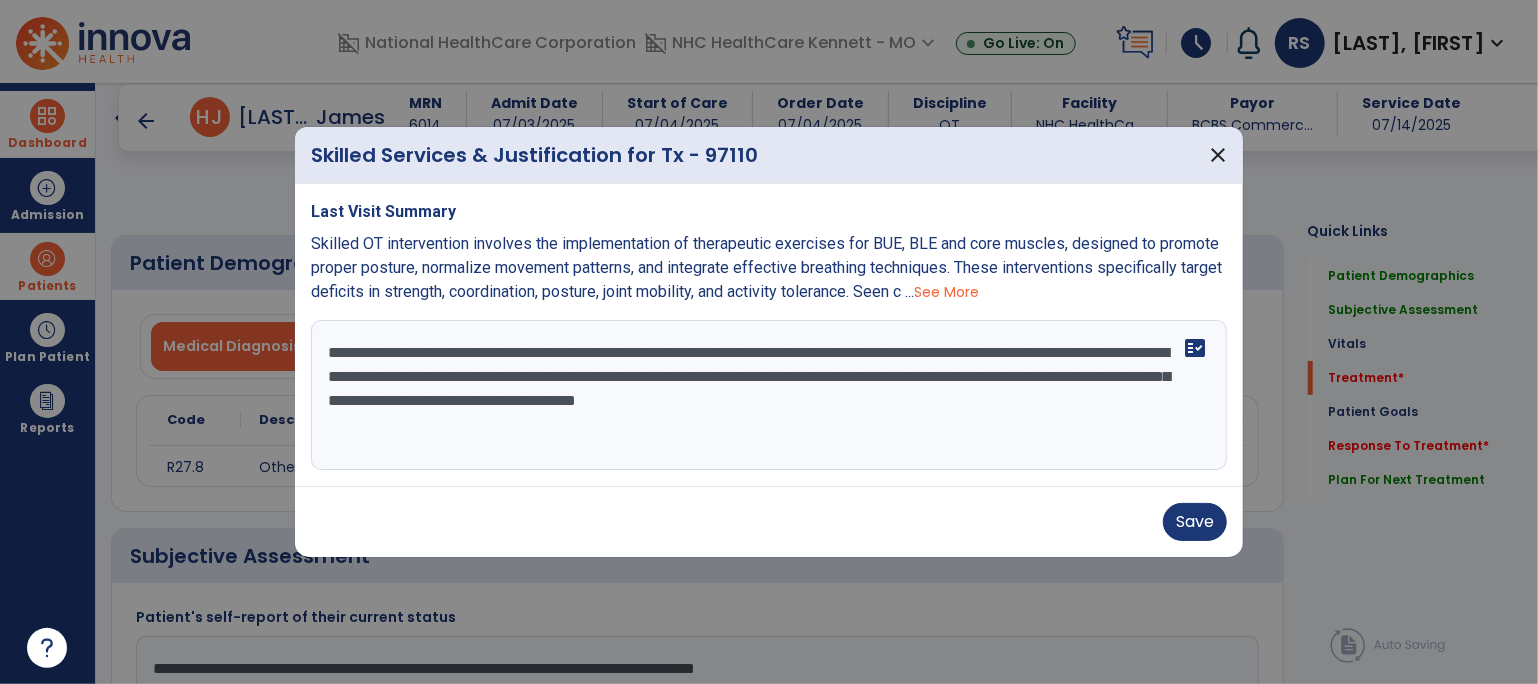 type on "**********" 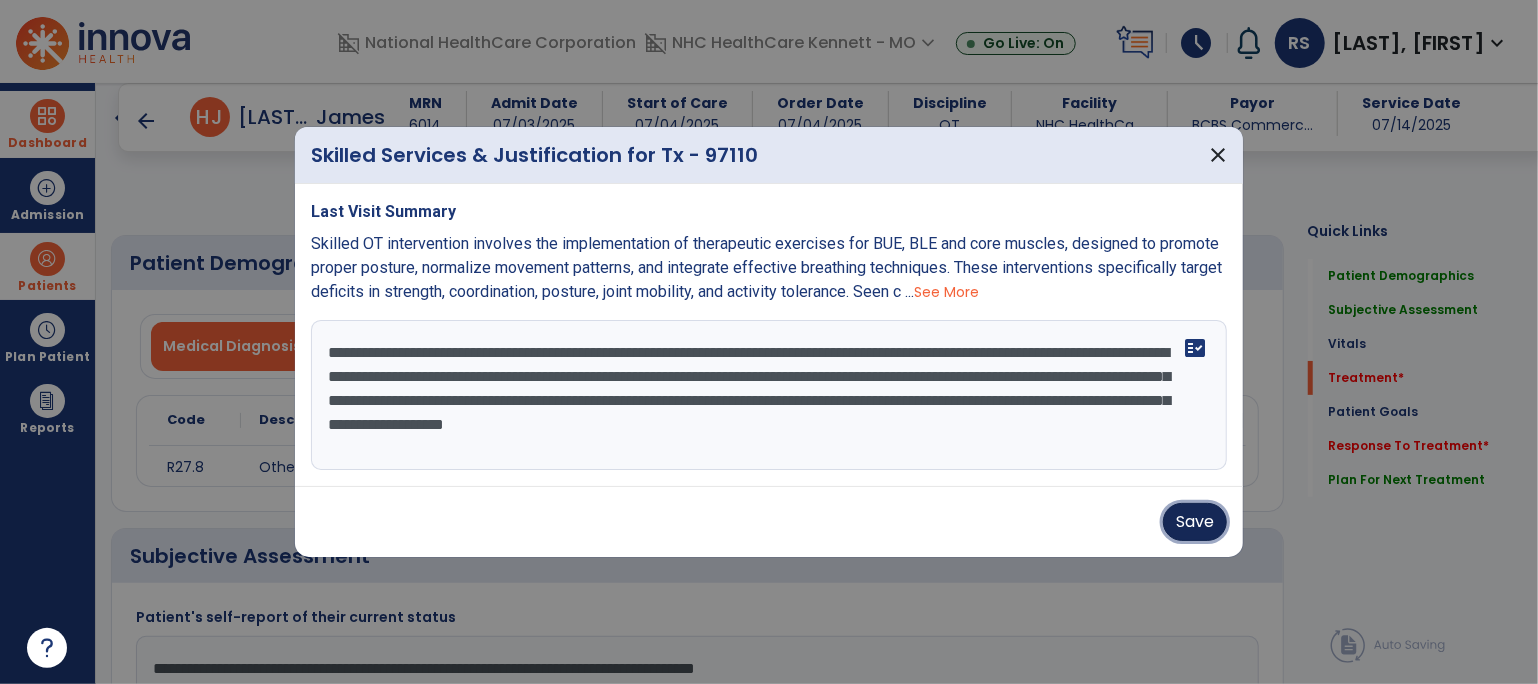 click on "Save" at bounding box center (1195, 522) 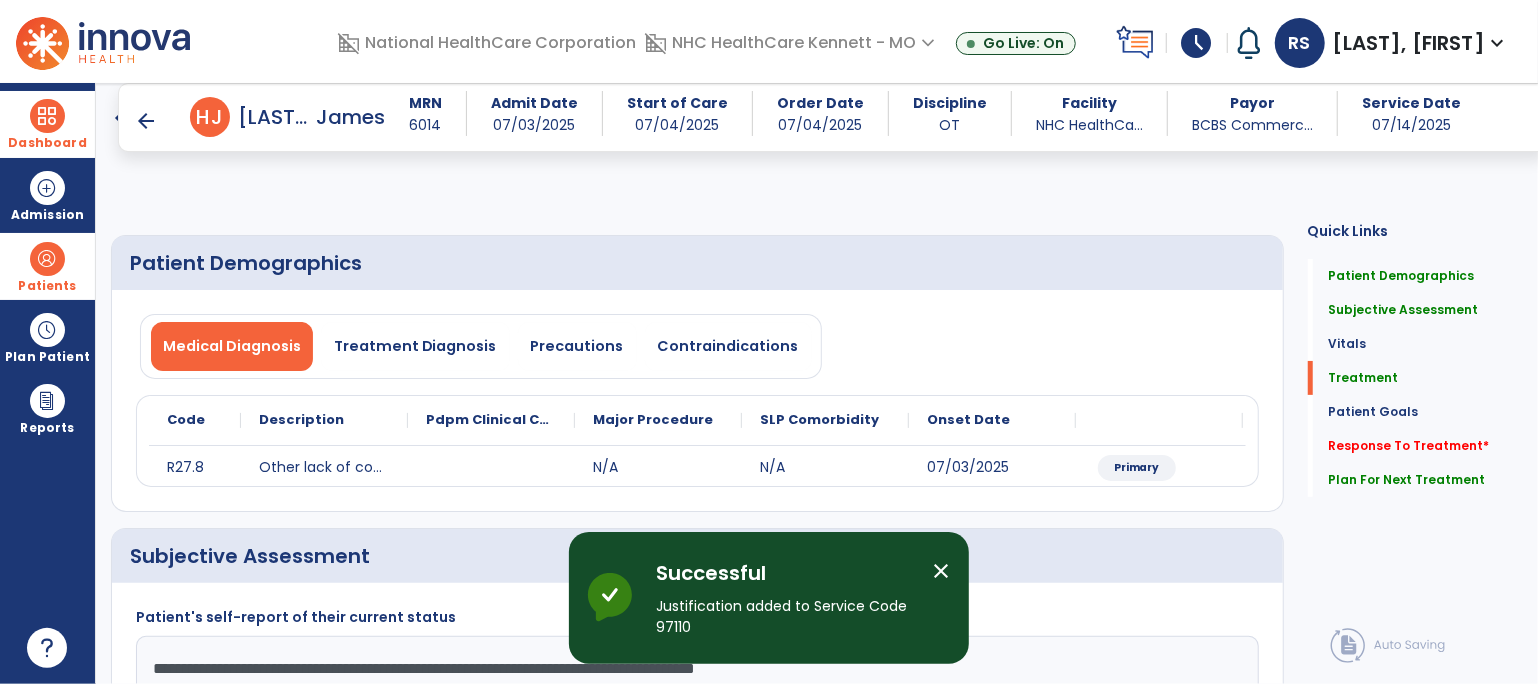 click on "add" at bounding box center [734, 1387] 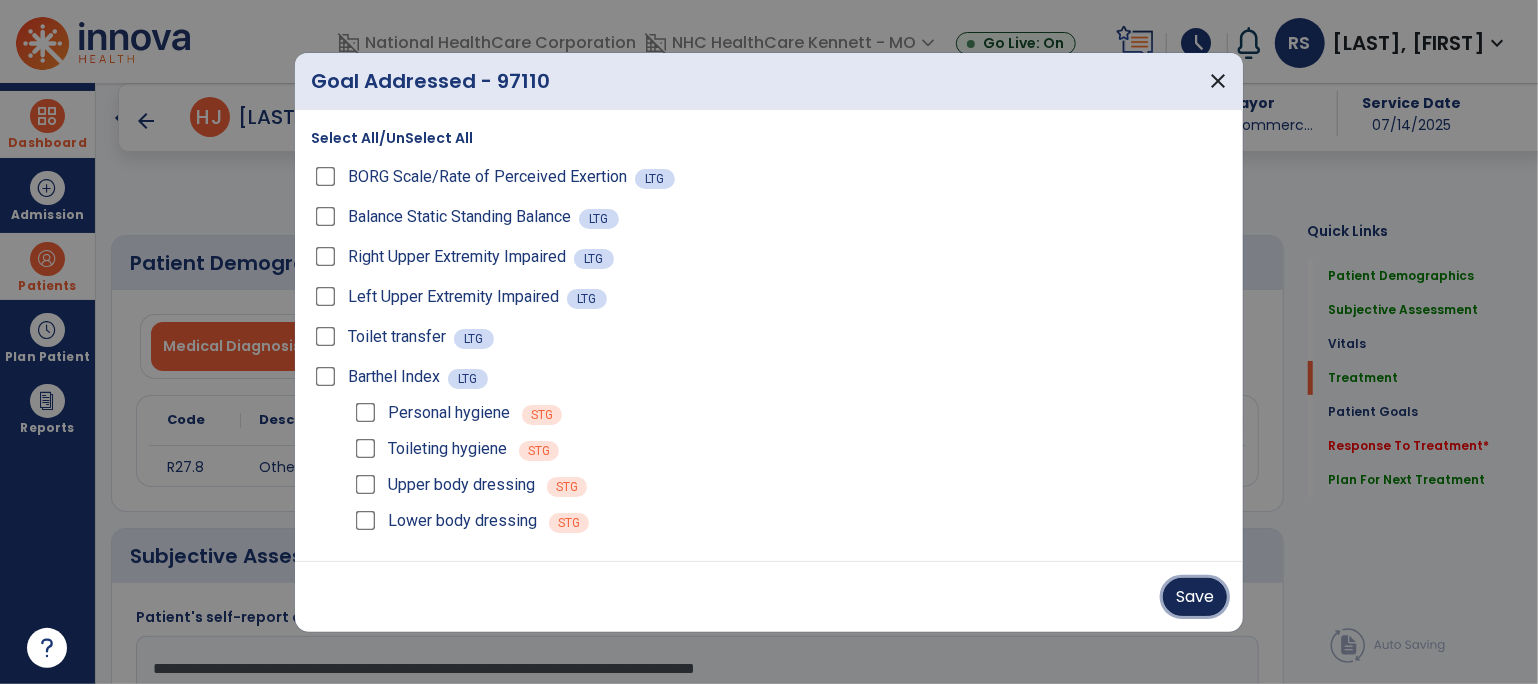 click on "Save" at bounding box center (1195, 597) 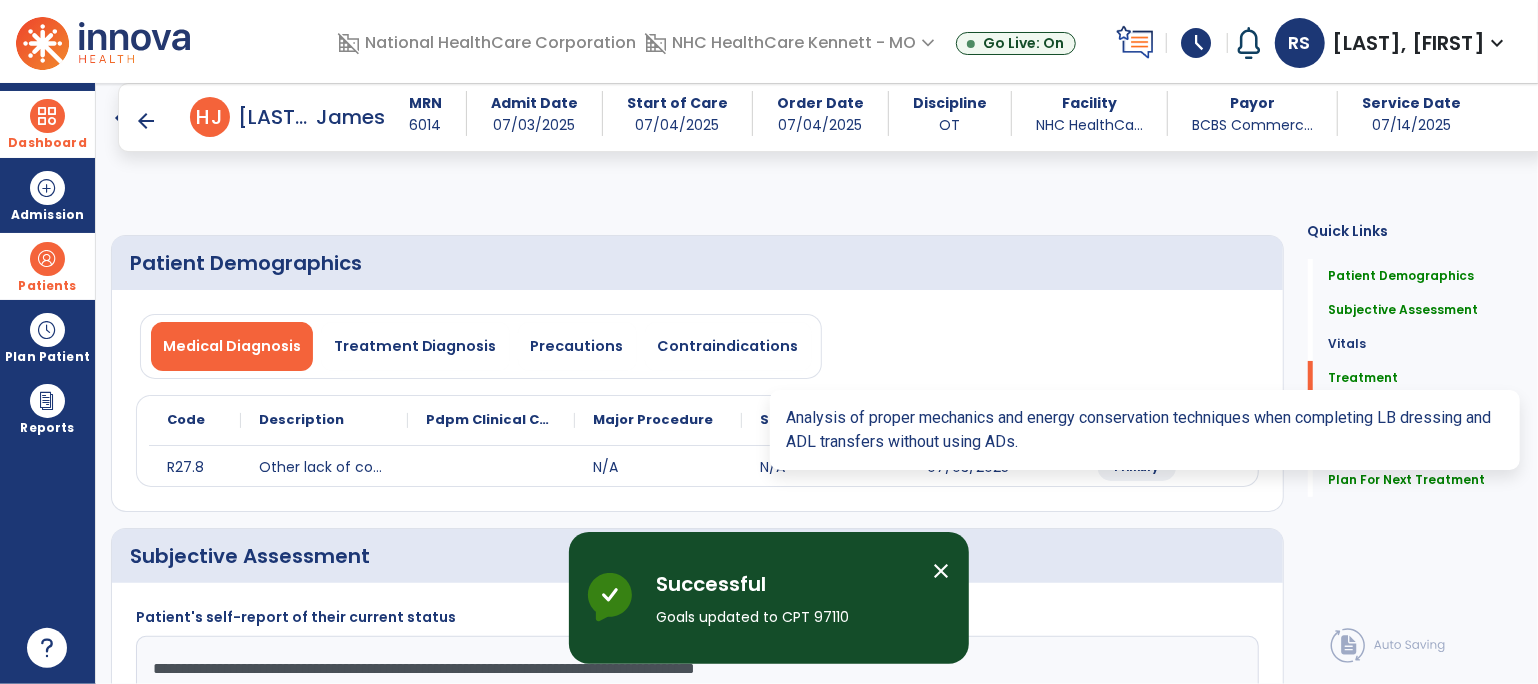 click on "Analysis of proper mechanics and energy conservation techniques when completing LB dressing and ADL ..." at bounding box center [1006, 1450] 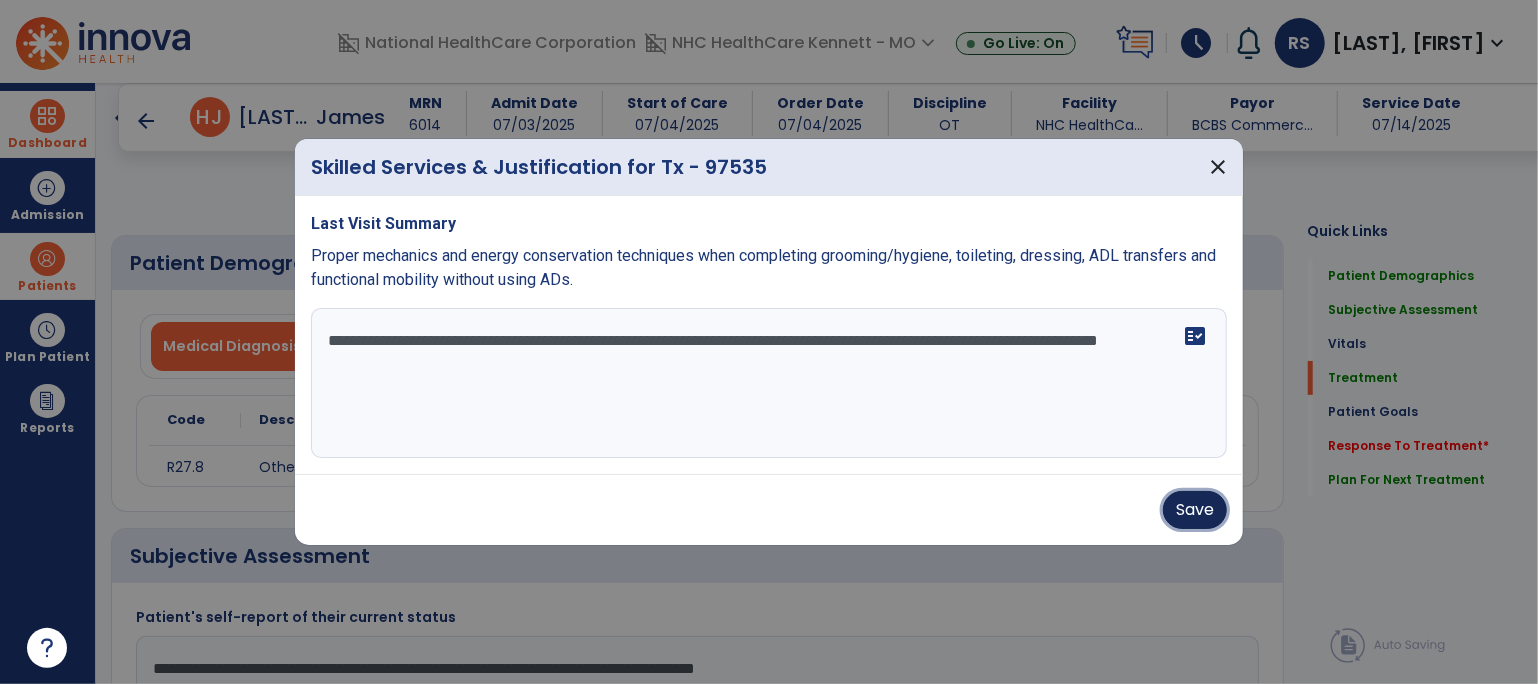 click on "Save" at bounding box center [1195, 510] 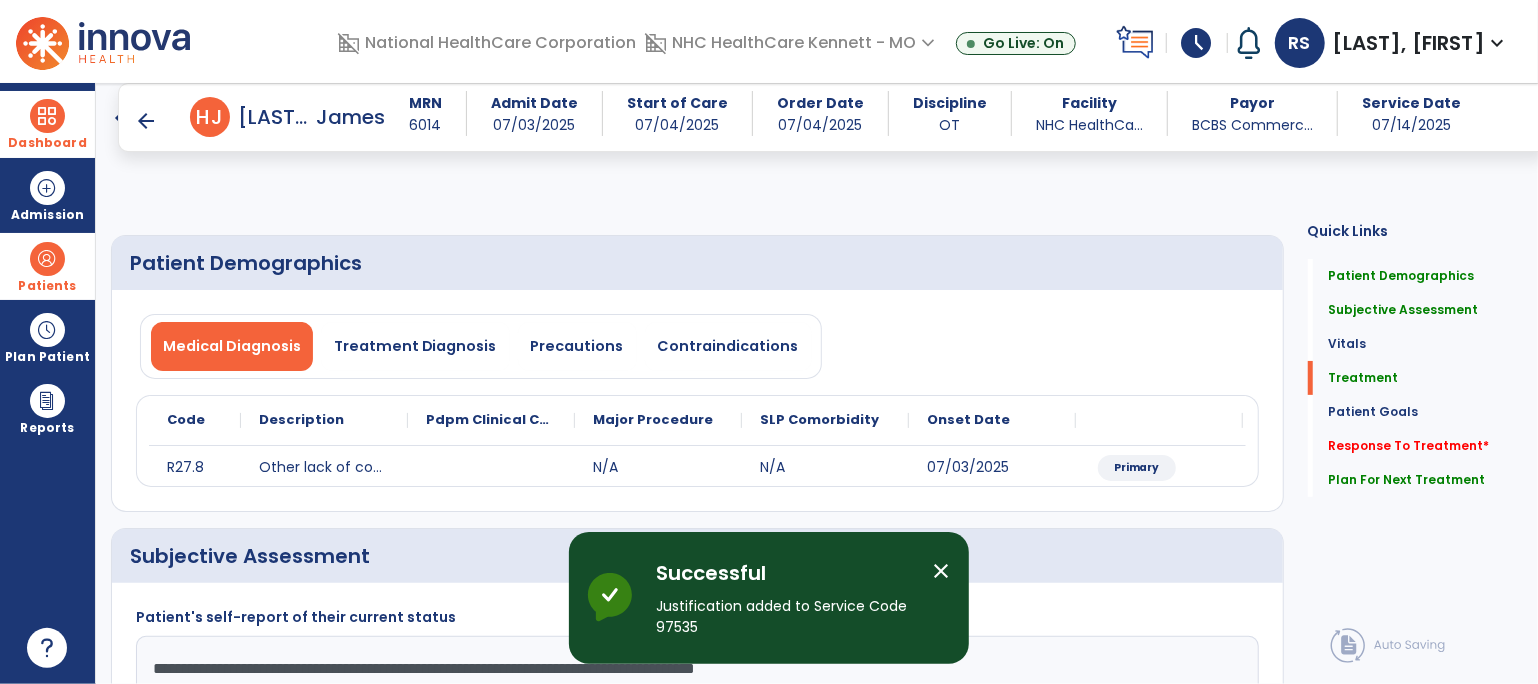 click on "add" at bounding box center [734, 1451] 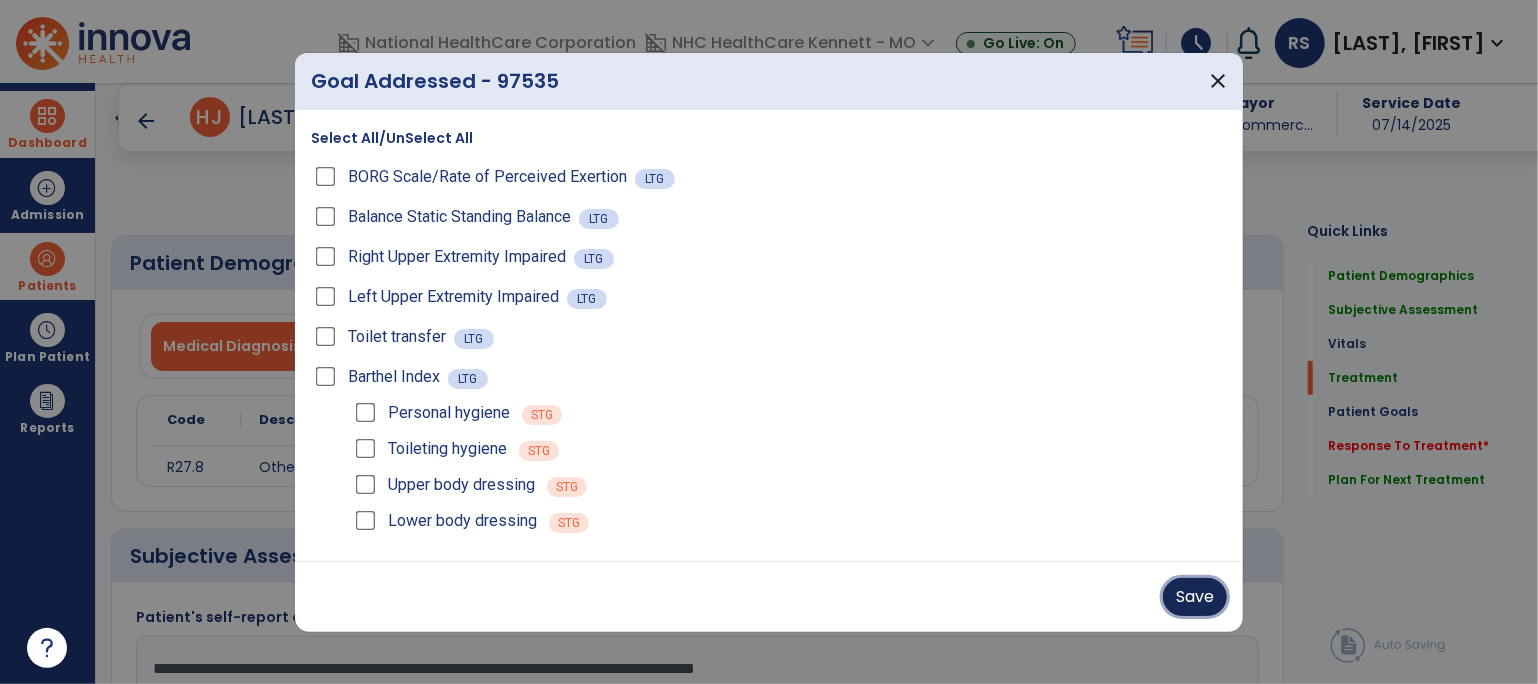 click on "Save" at bounding box center (1195, 597) 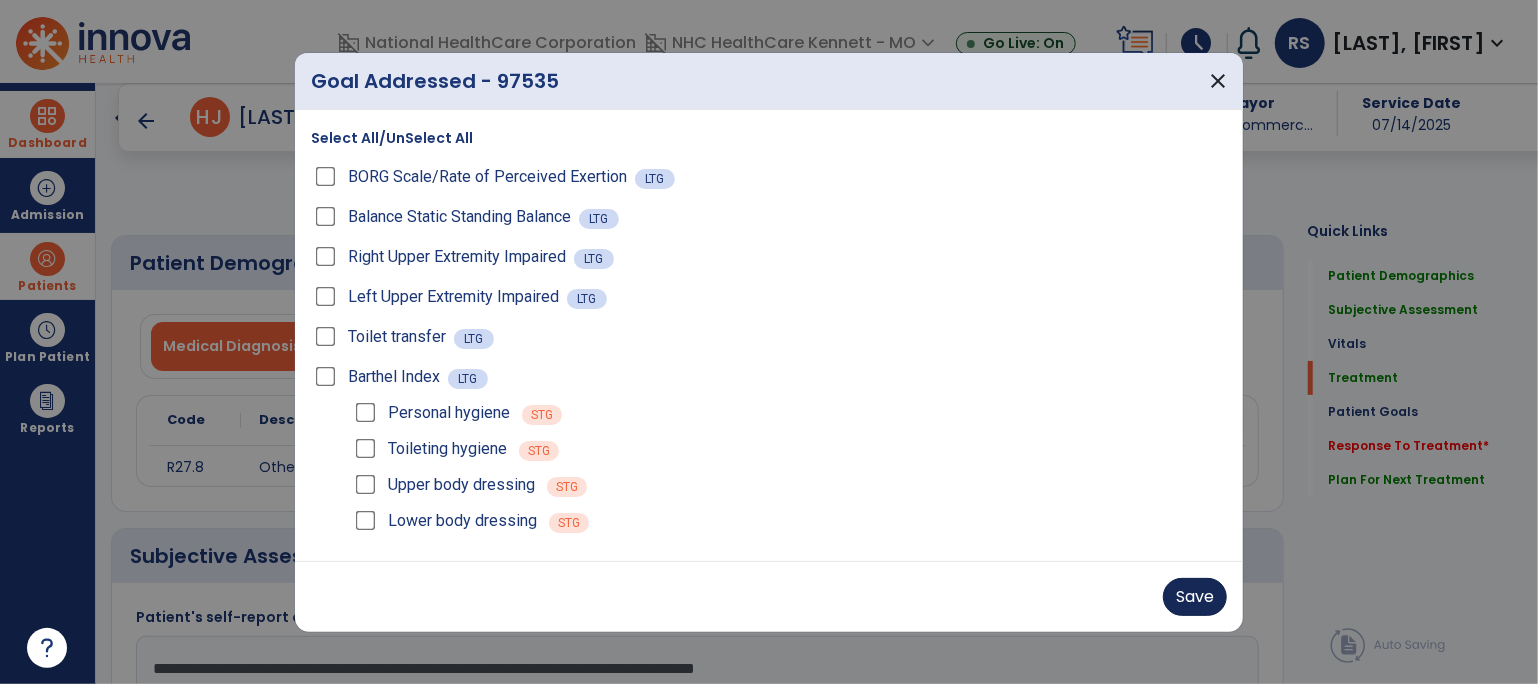 click on "Save" at bounding box center (769, 597) 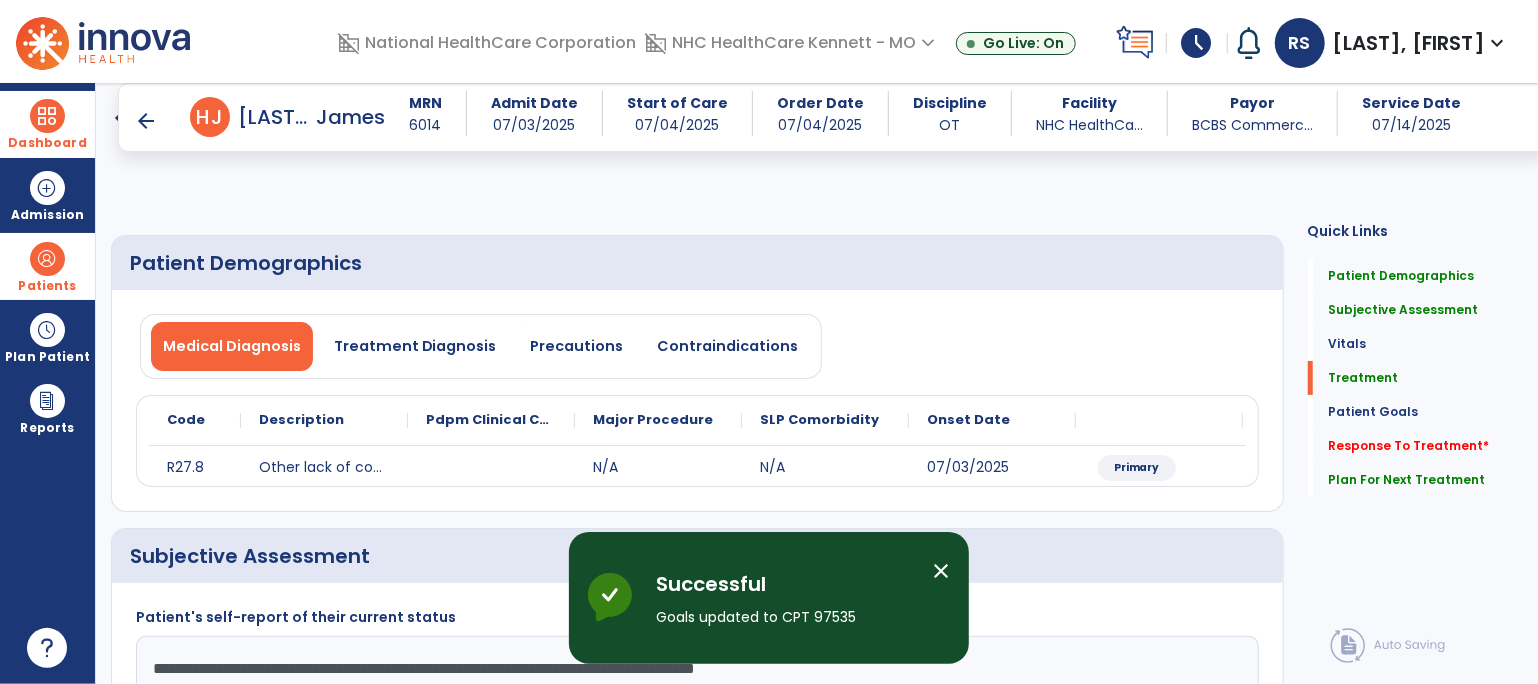 click 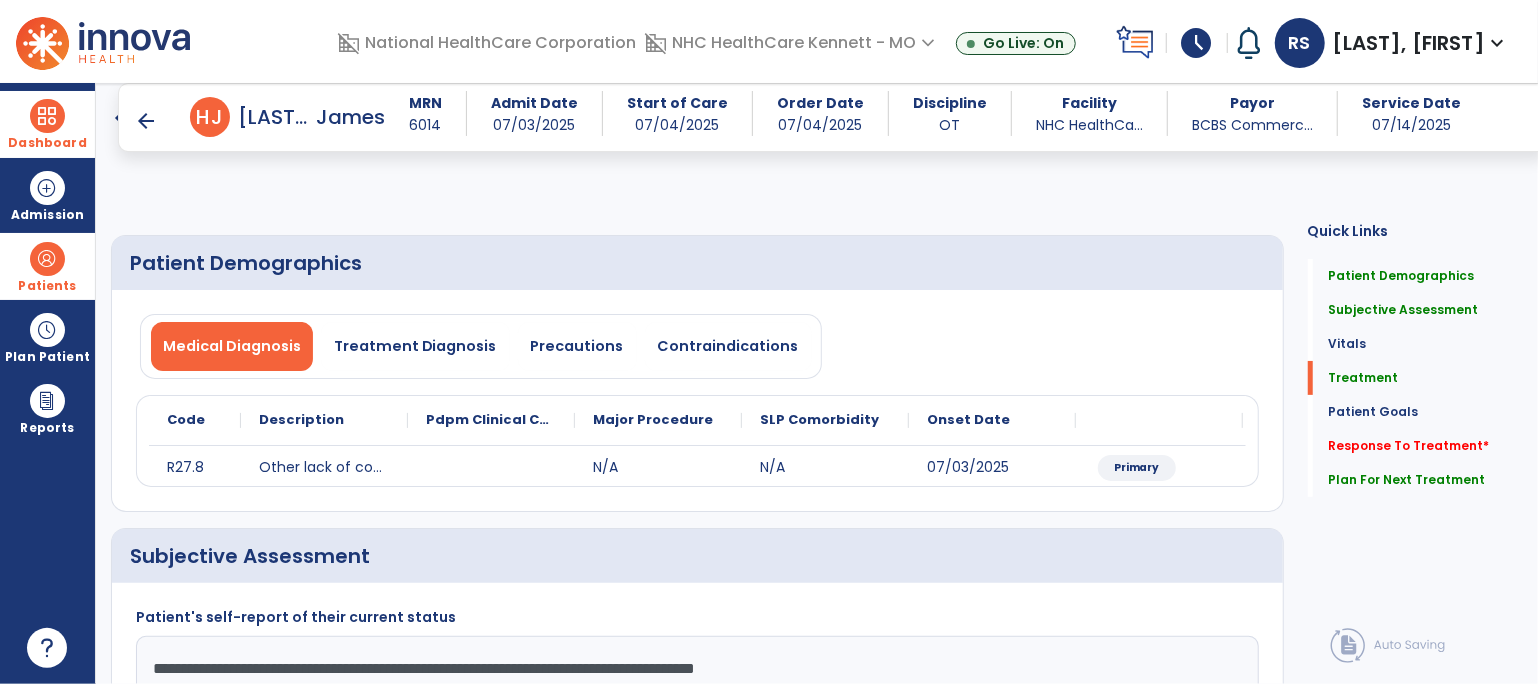 click on "Co-treatment/concurrent" 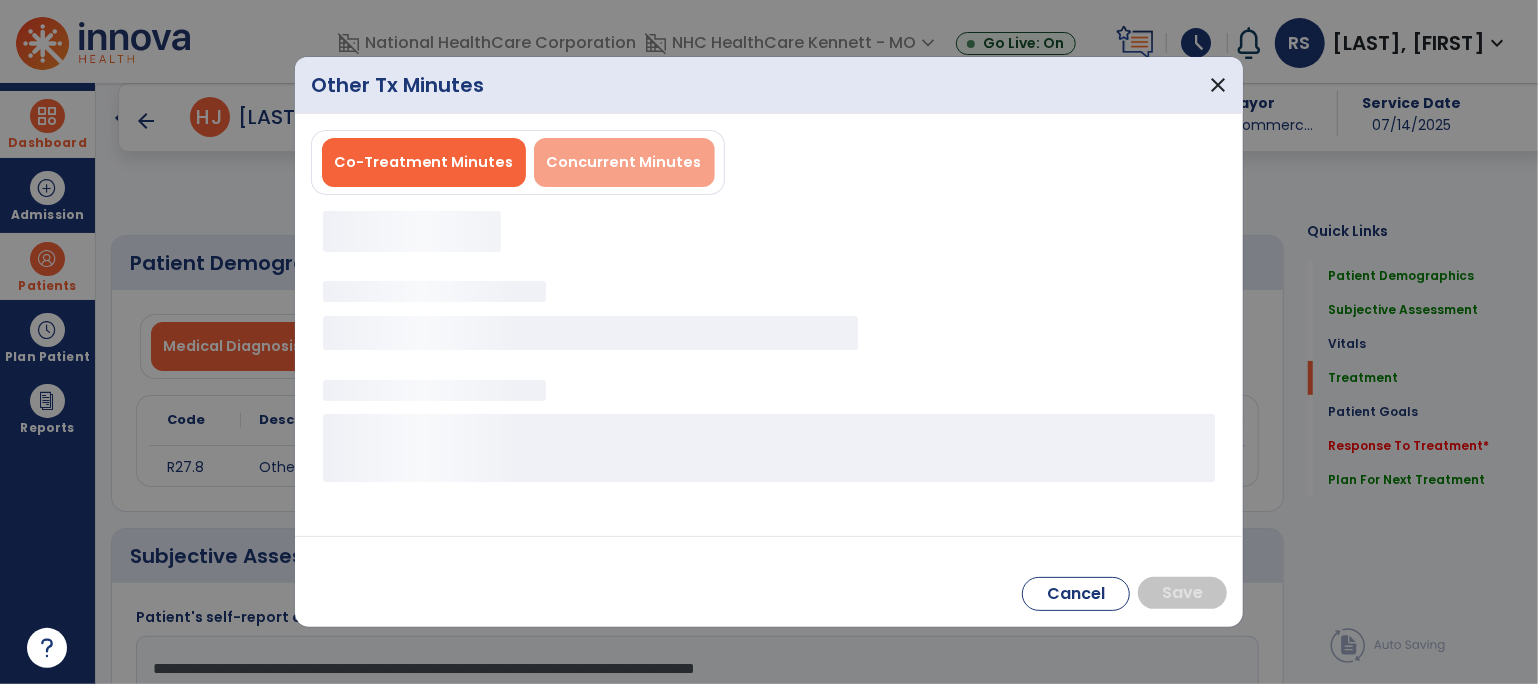 click on "Co-Treatment Minutes   Concurrent Minutes" at bounding box center [518, 162] 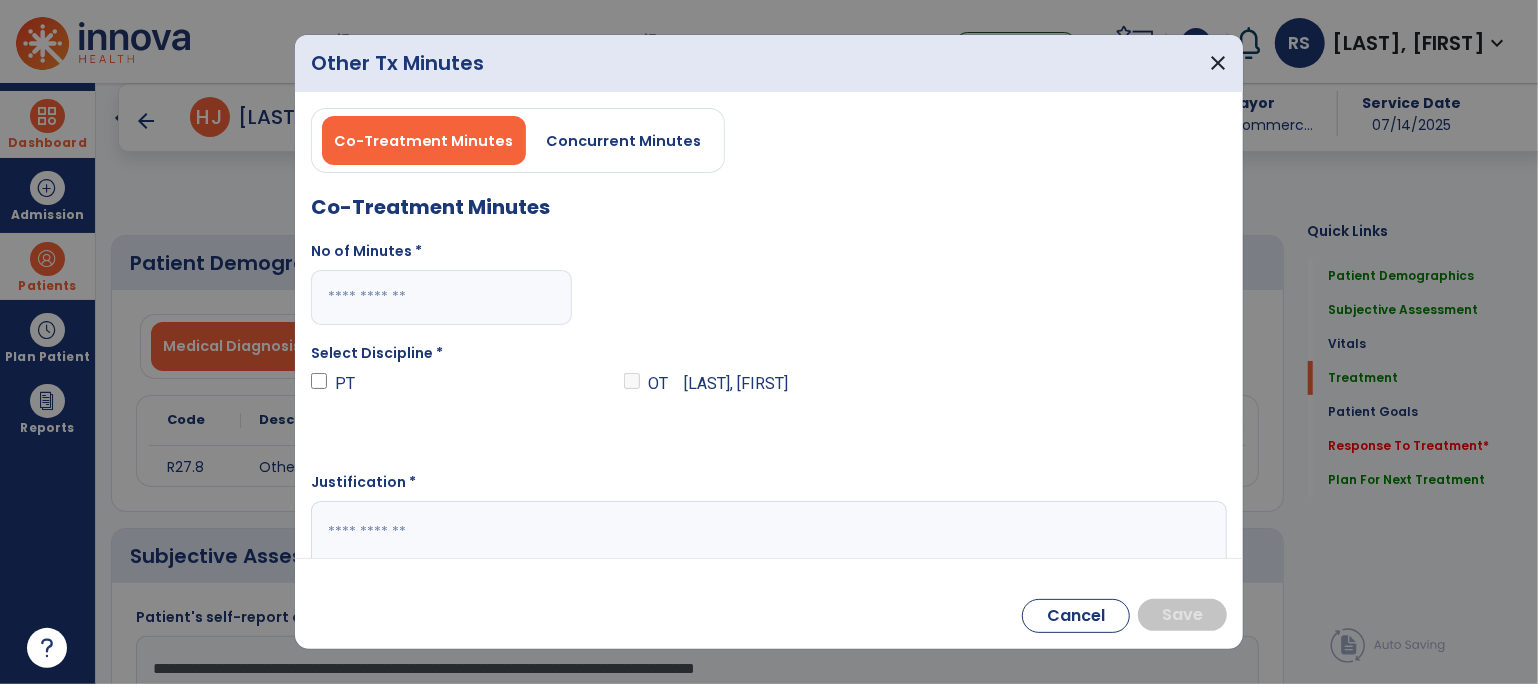 click at bounding box center (441, 297) 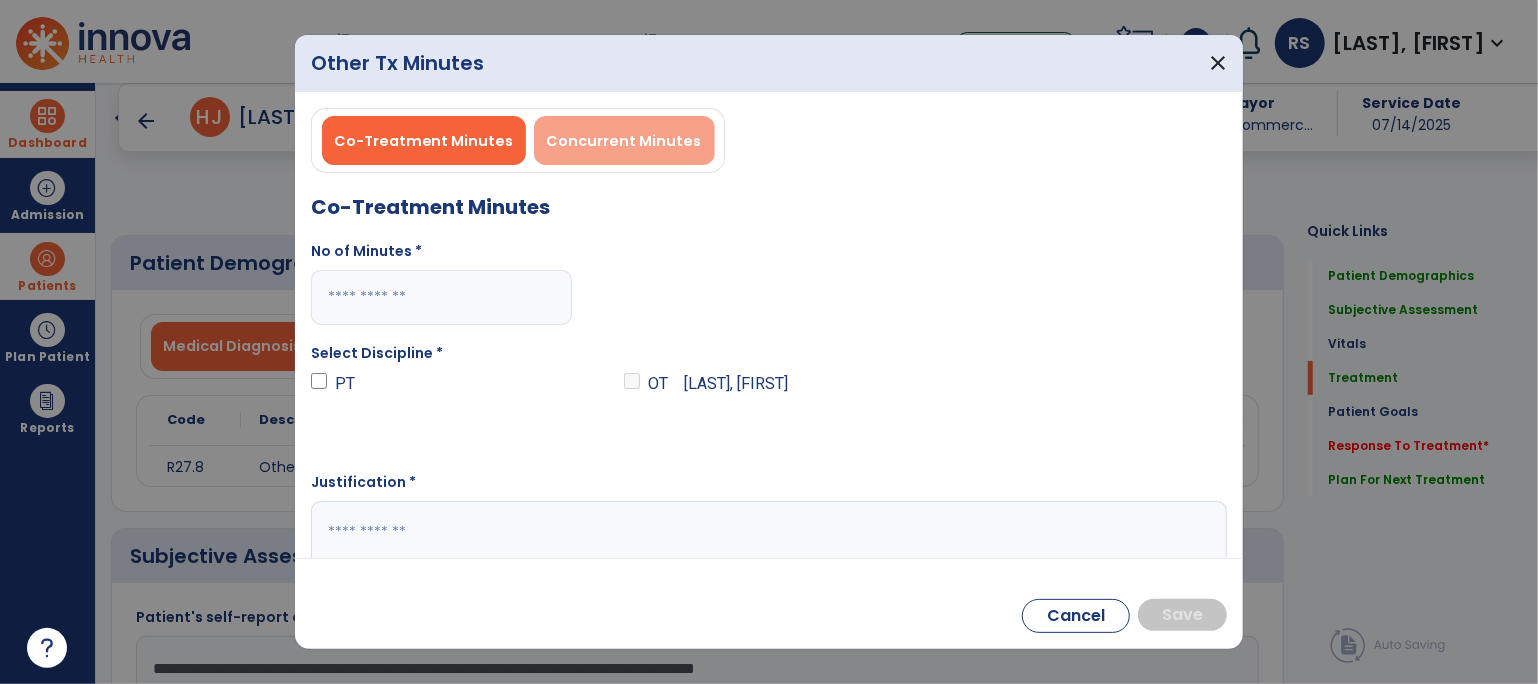 click on "Concurrent Minutes" at bounding box center (624, 141) 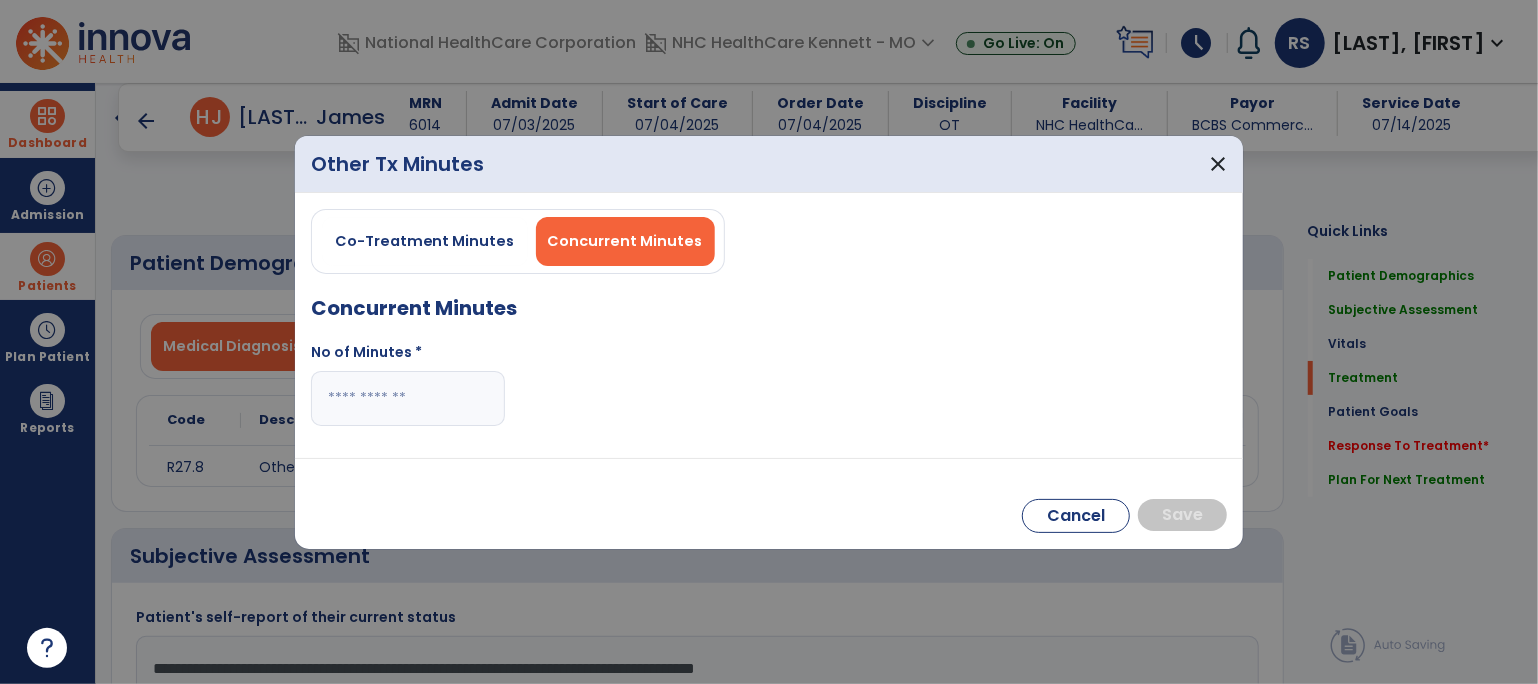 click at bounding box center (408, 398) 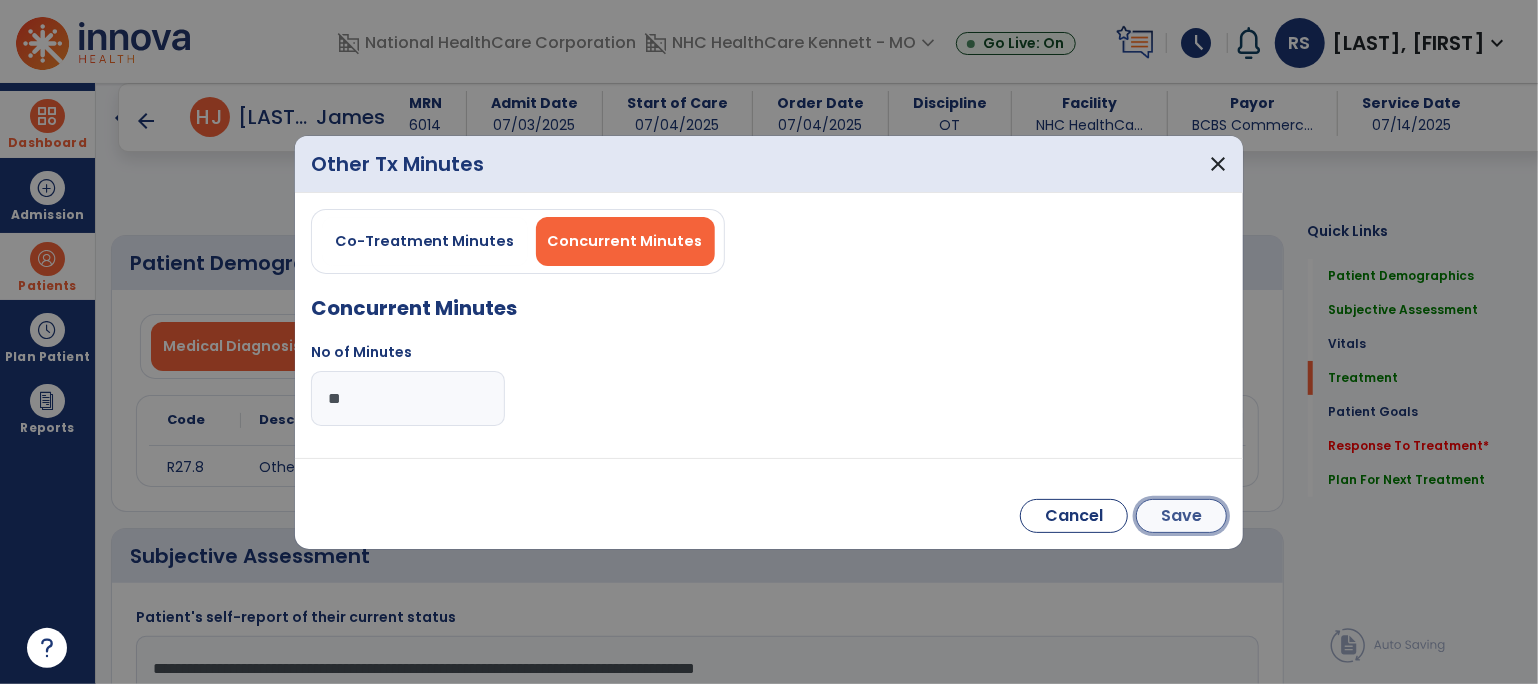 click on "Save" at bounding box center (1181, 516) 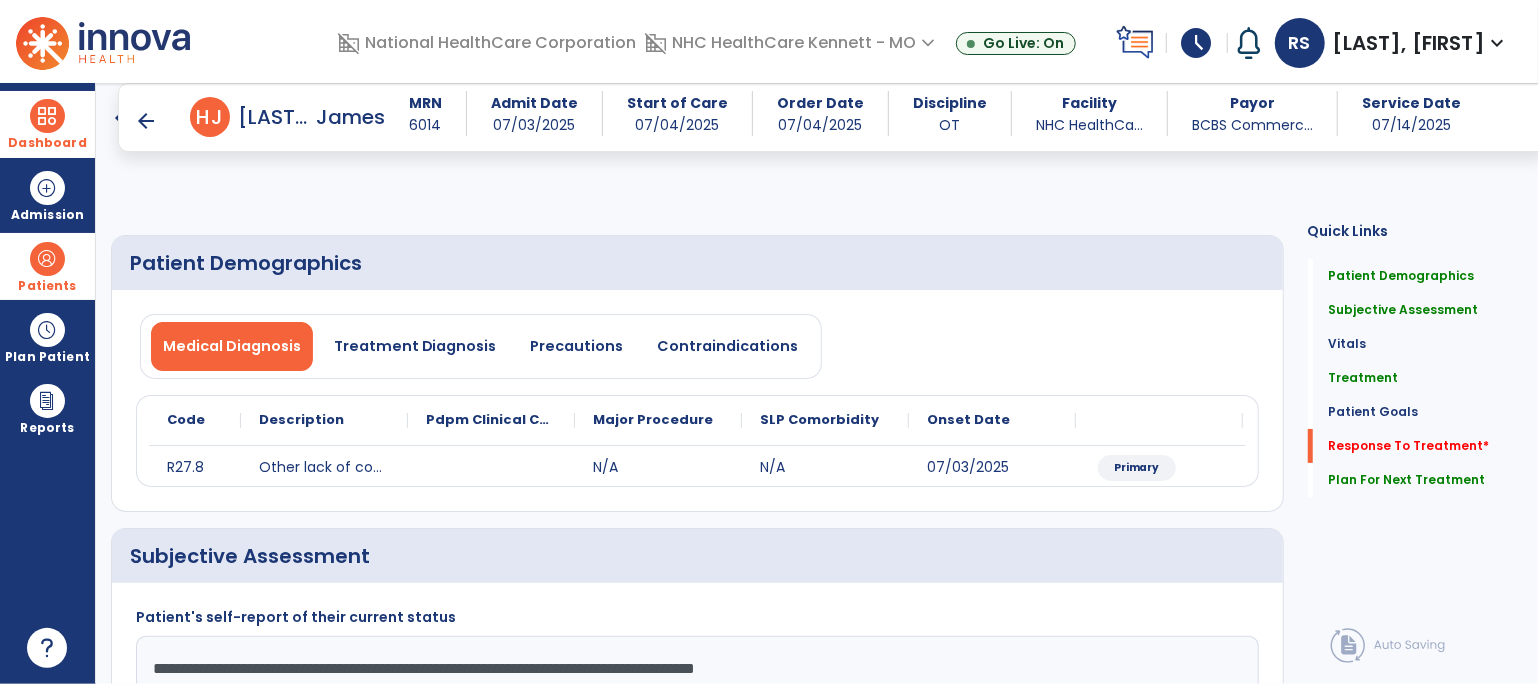 click on "fact_check" 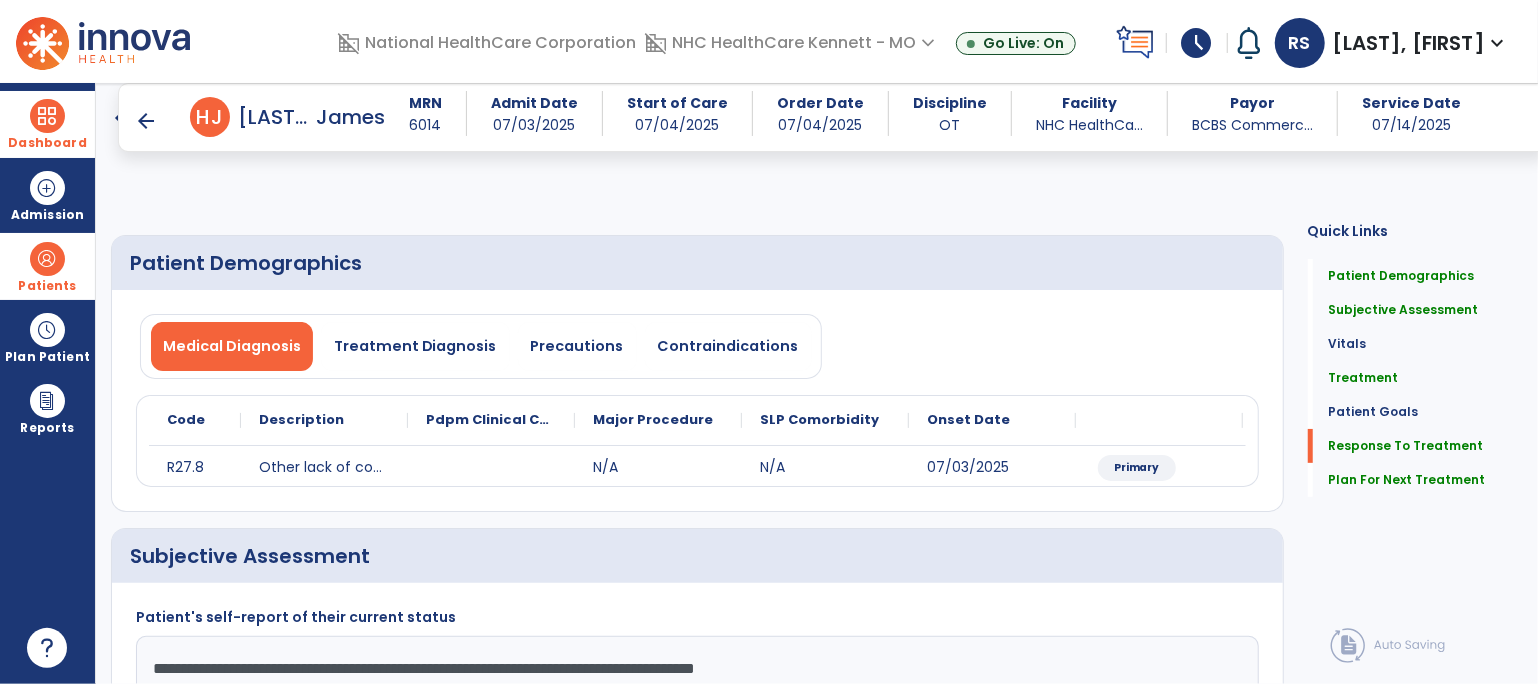 click on "chevron_right" 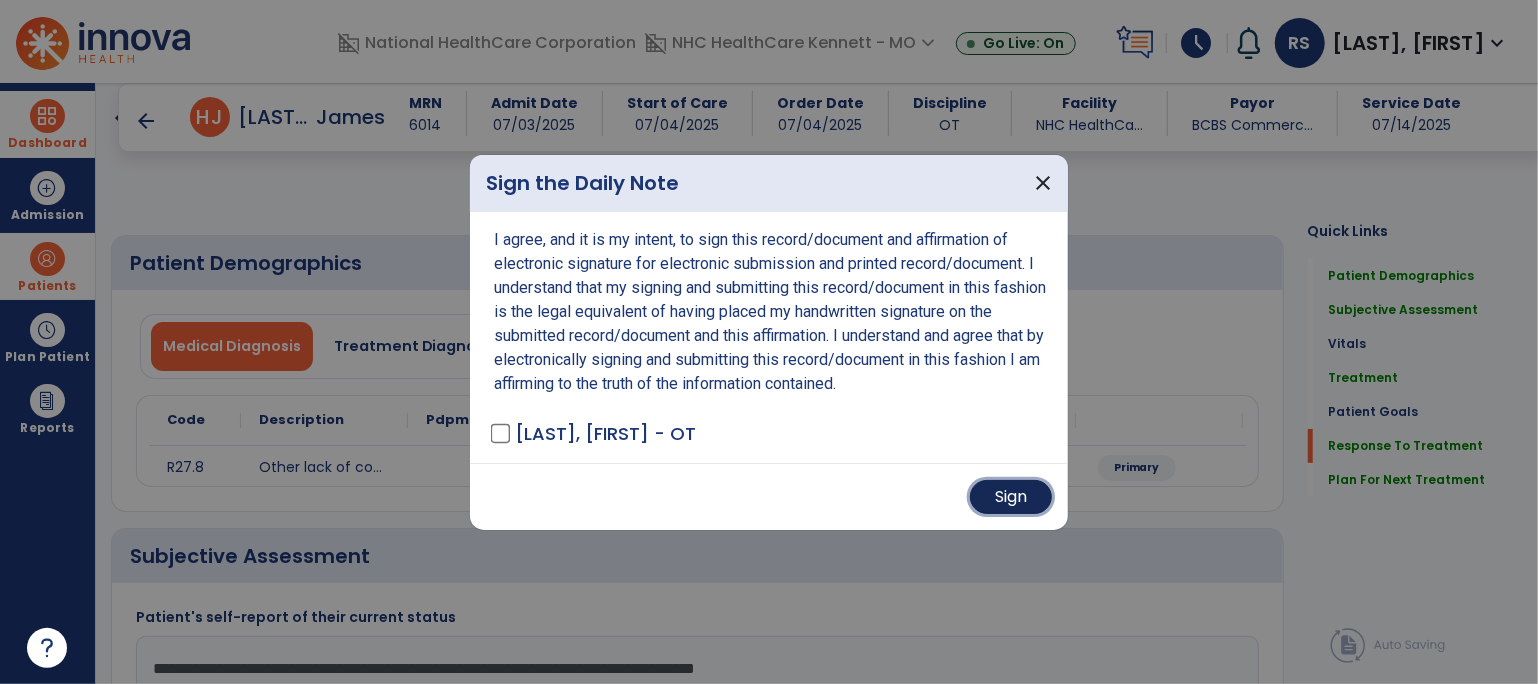 click on "Sign" at bounding box center [1011, 497] 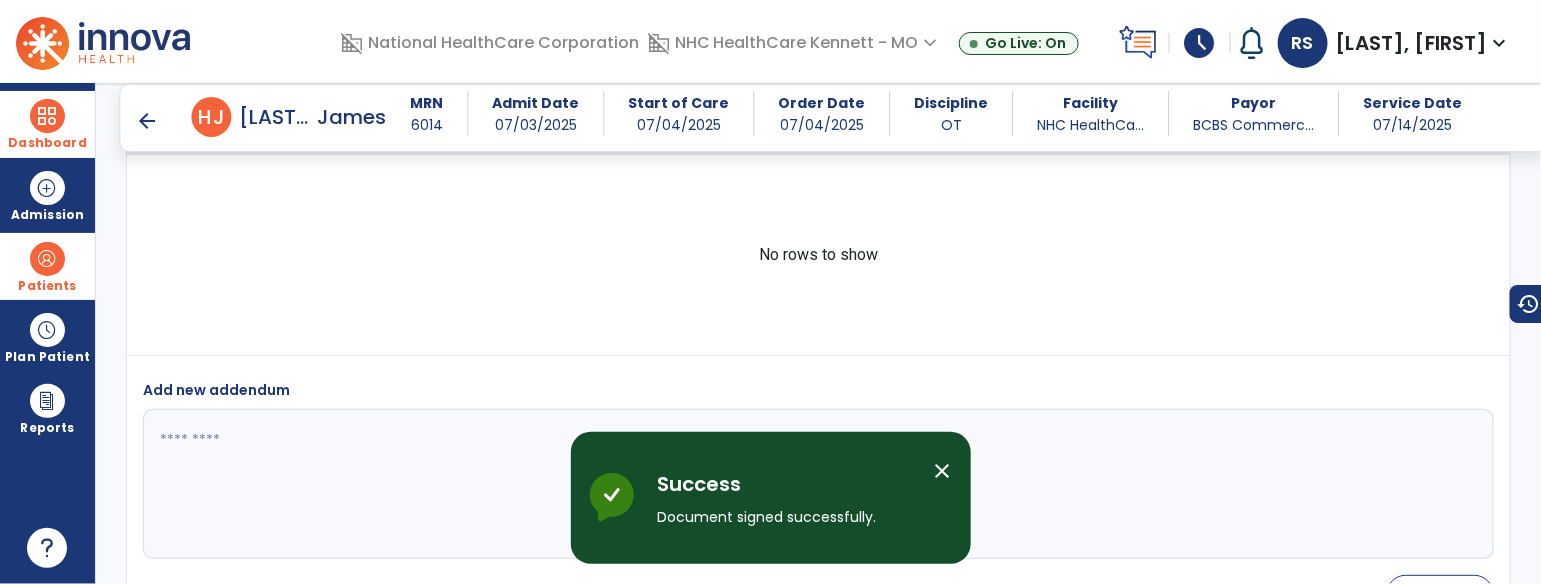 click on "arrow_back" at bounding box center [148, 121] 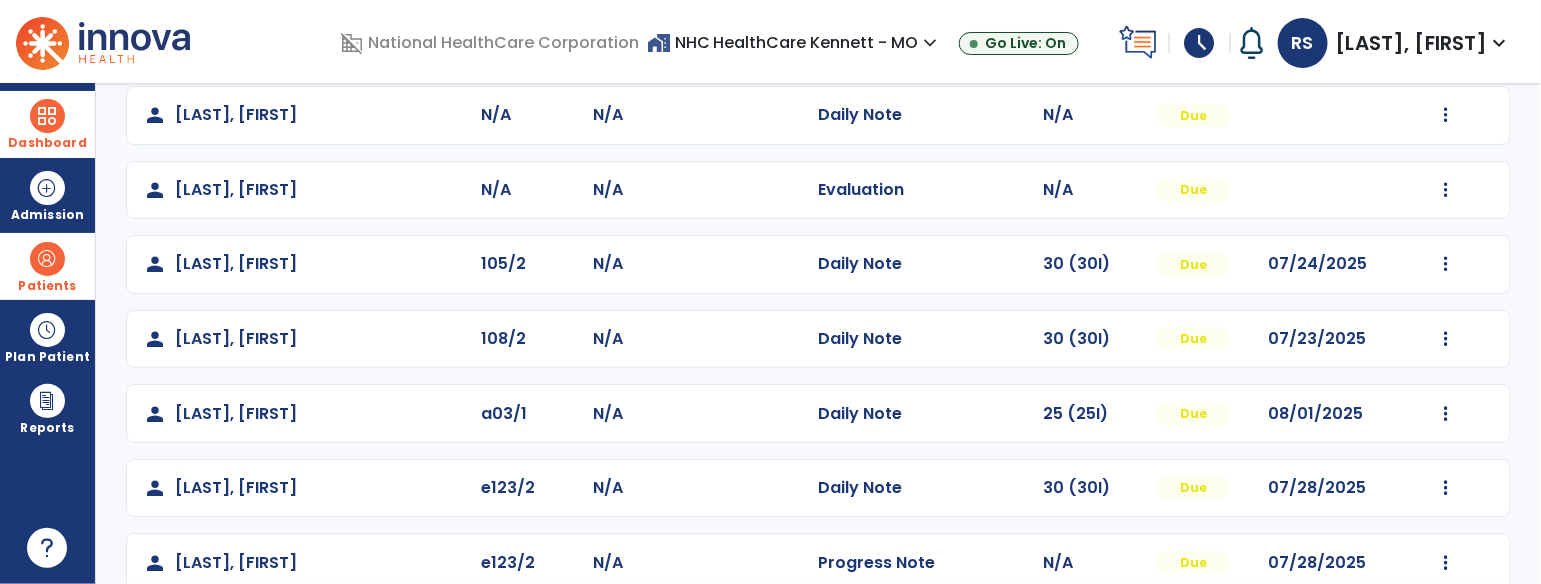 scroll, scrollTop: 469, scrollLeft: 0, axis: vertical 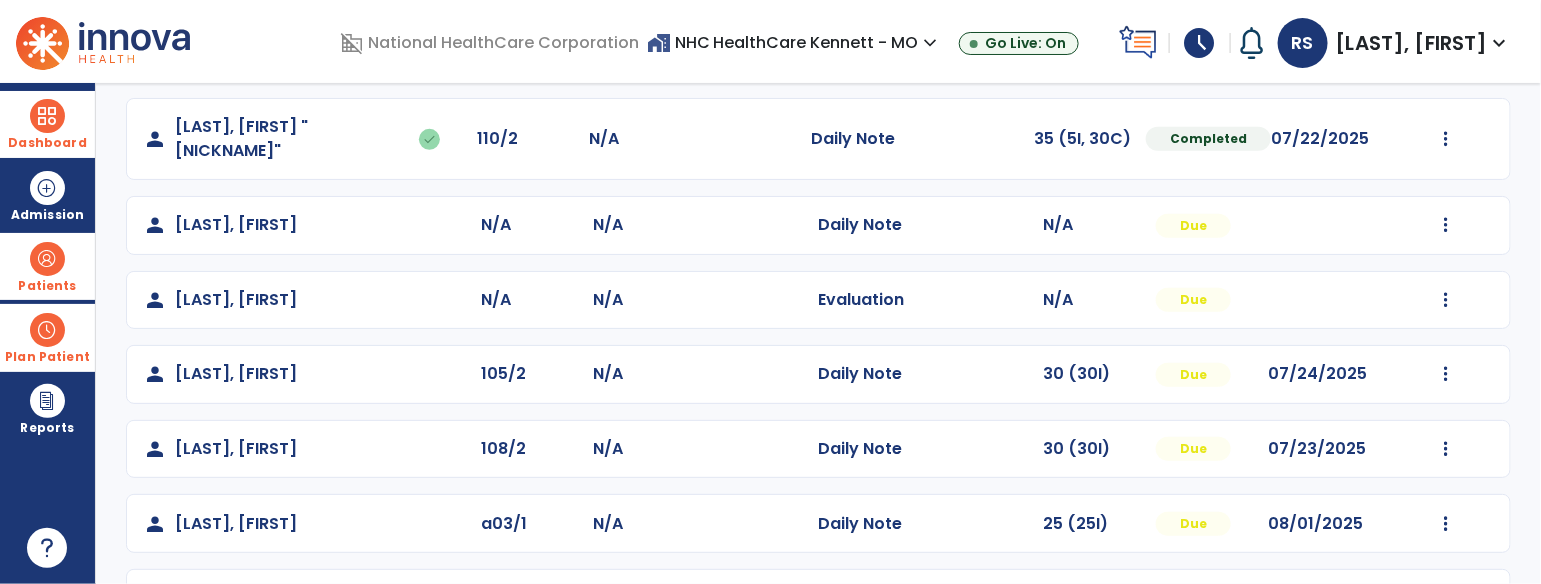 click on "Plan Patient" at bounding box center (47, 286) 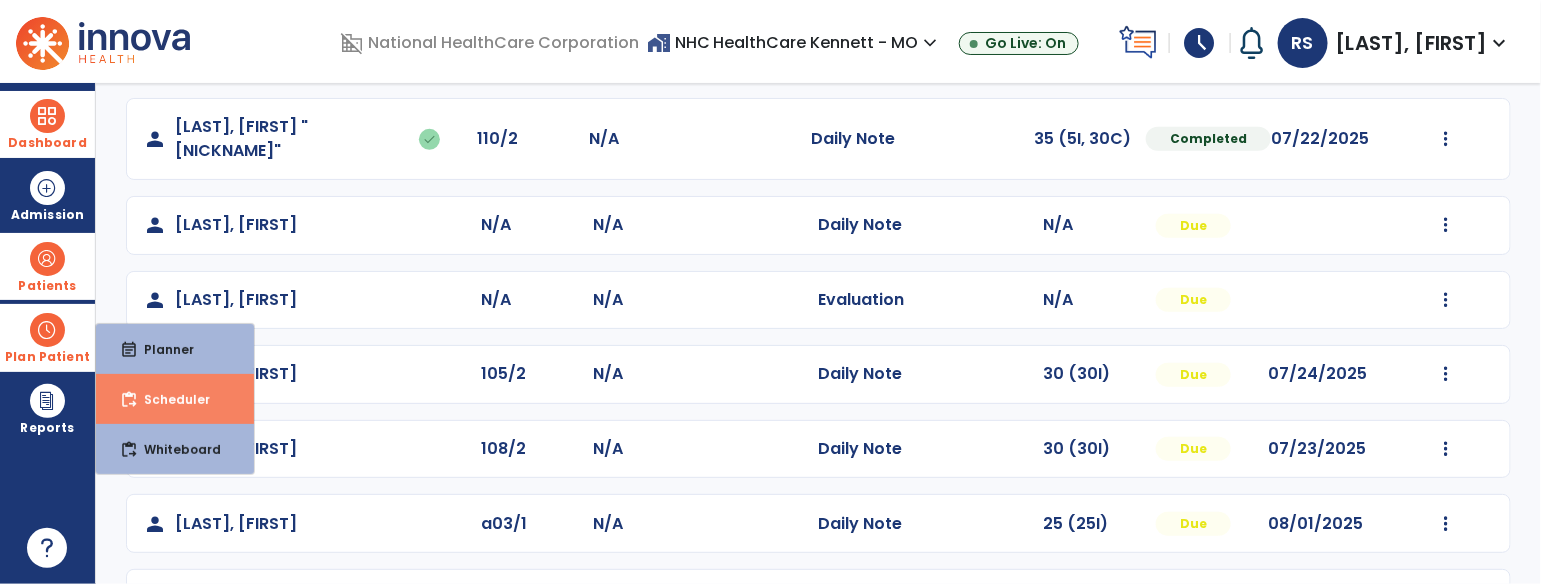 click on "content_paste_go  Scheduler" at bounding box center [175, 399] 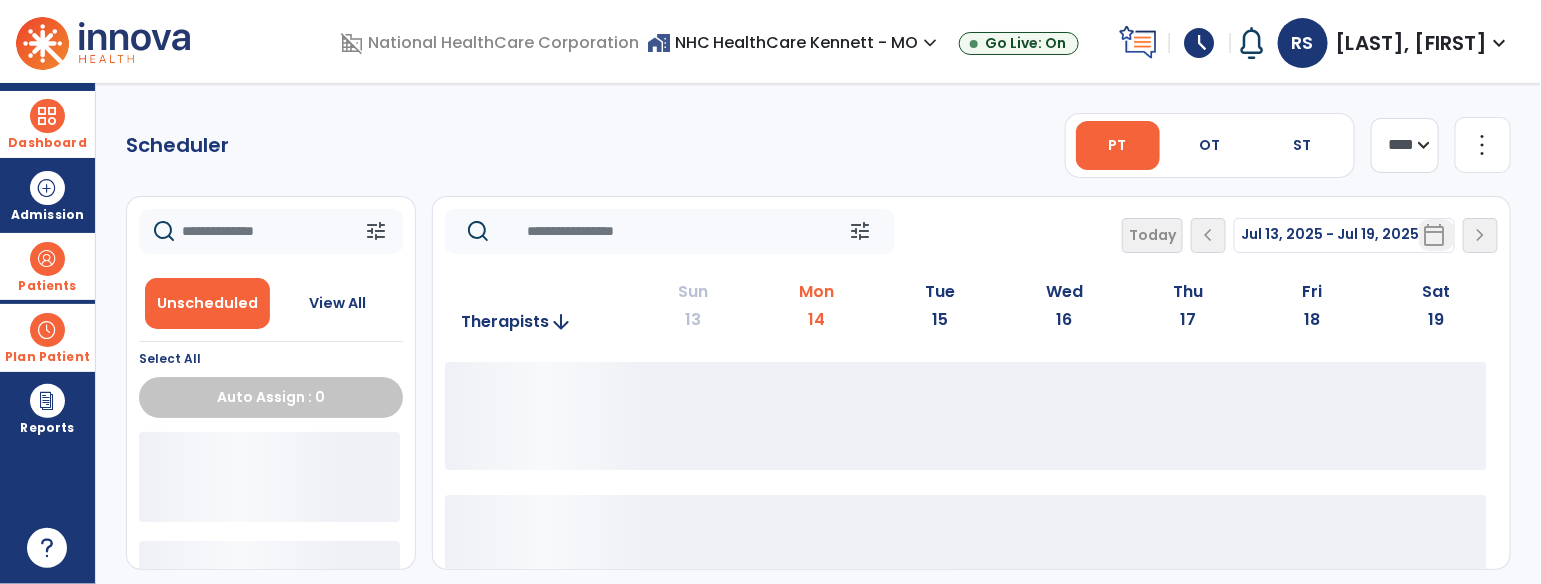 scroll, scrollTop: 0, scrollLeft: 0, axis: both 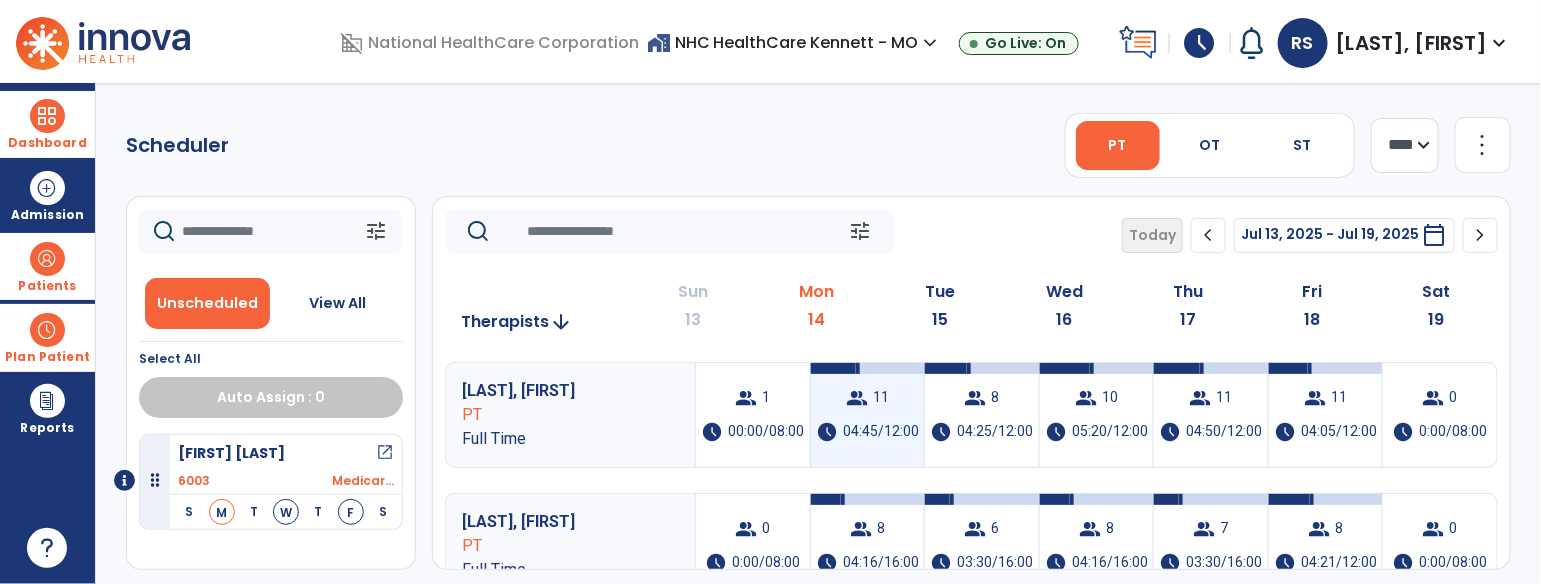 click on "group  11  schedule  04:45/12:00" at bounding box center [868, 415] 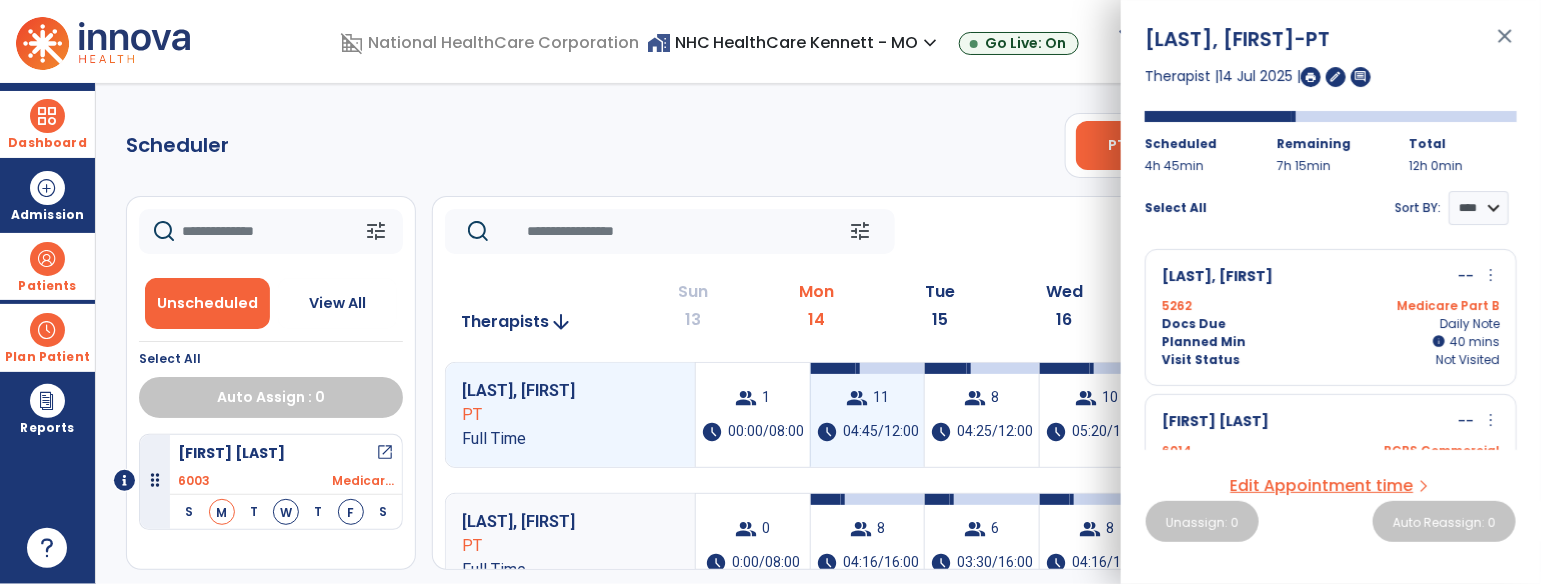 click on "group  11  schedule  04:45/12:00" at bounding box center [868, 415] 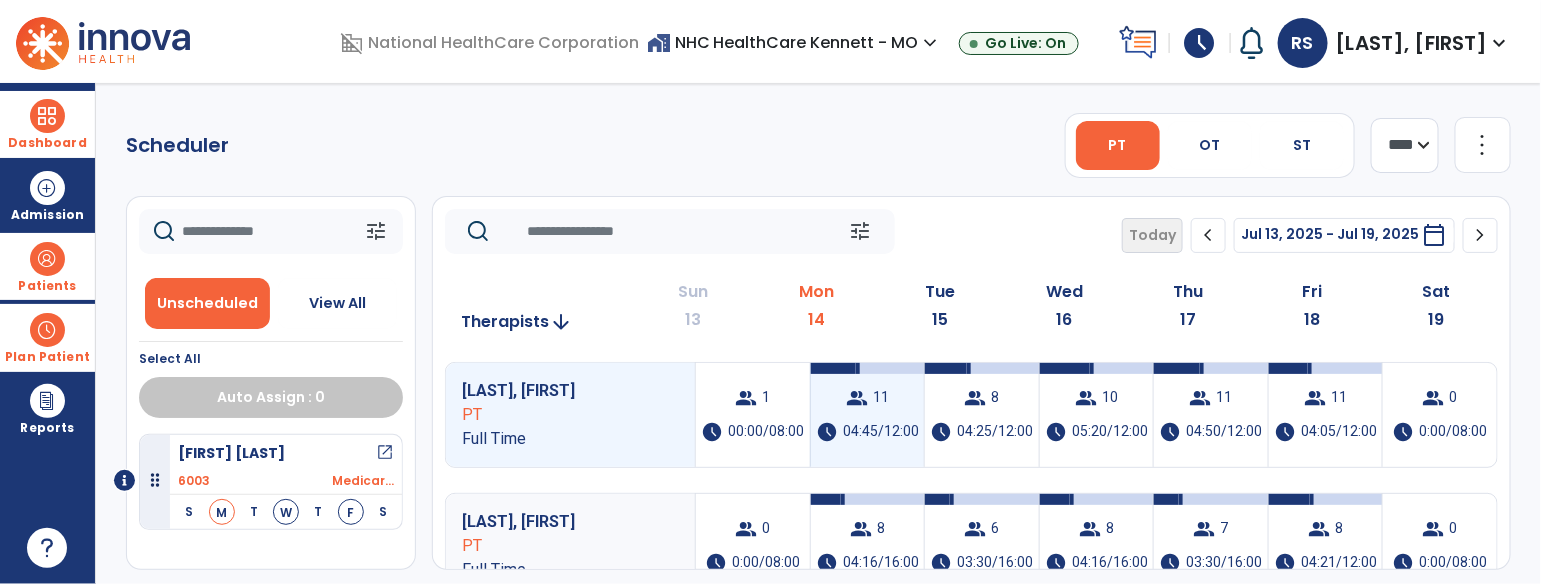 click on "group  11  schedule  04:45/12:00" at bounding box center [868, 415] 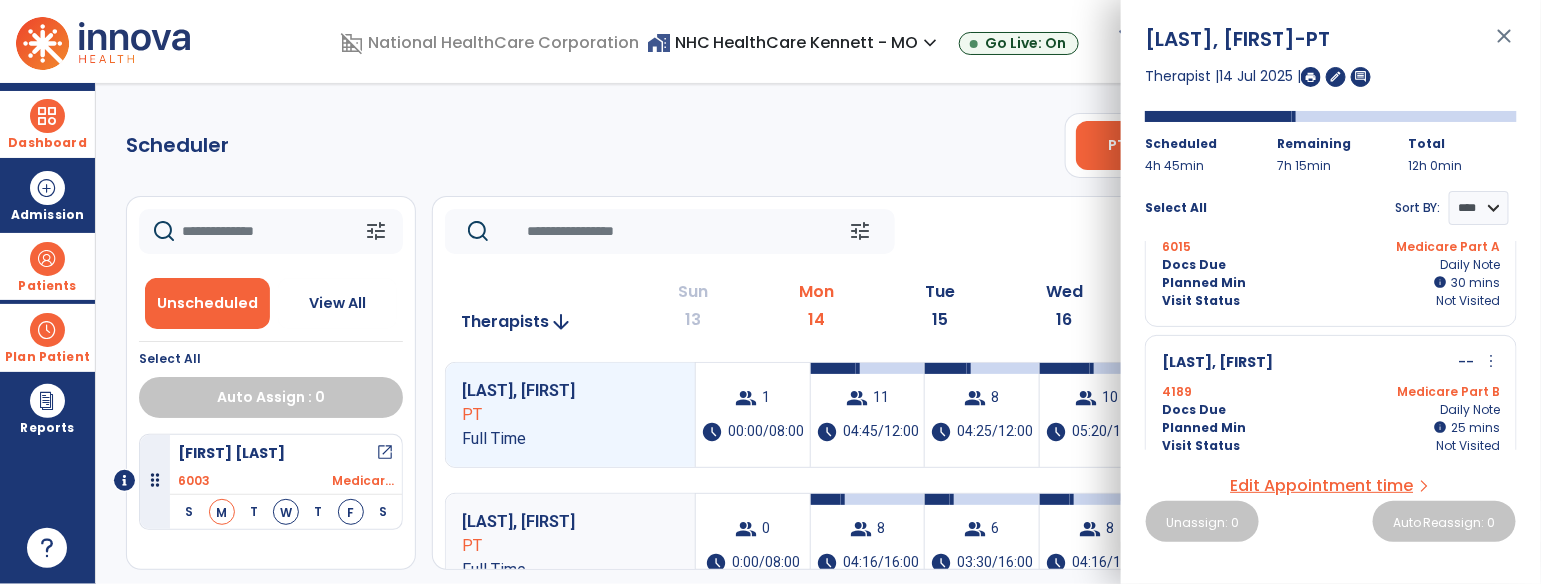 scroll, scrollTop: 1045, scrollLeft: 0, axis: vertical 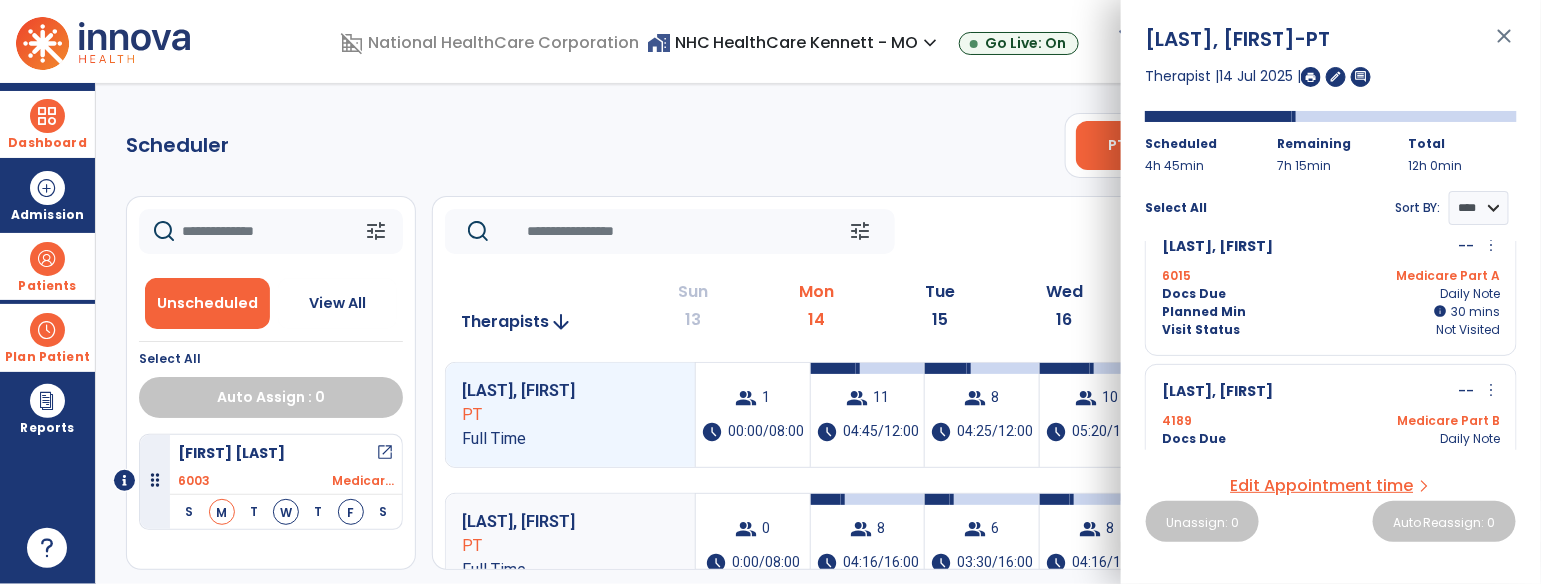 click on "Scheduler   PT   OT   ST  **** *** more_vert  Manage Labor   View All Therapists   Print   tune   Unscheduled   View All  Select All  Auto Assign : 0   Richardson, Ricky   open_in_new  6003 Medicar...  S M T W T F S  tune   Today  chevron_left Jul 13, 2025 - Jul 19, 2025  *********  calendar_today  chevron_right   Therapists  arrow_downward Sun  13  Mon  14  Tue  15  Wed  16  Thu  17  Fri  18  Sat  19  Maddox, Heather PT Full Time  group  1  schedule  00:00/08:00   group  11  schedule  04:45/12:00   group  8  schedule  04:25/12:00   group  10  schedule  05:20/12:00   group  11  schedule  04:50/12:00   group  11  schedule  04:05/12:00   group  0  schedule  0:00/08:00 Deckard, Bradley PT Full Time  group  0  schedule  0:00/08:00  group  8  schedule  04:16/16:00   group  6  schedule  03:30/16:00   group  8  schedule  04:16/16:00   group  7  schedule  03:30/16:00   group  8  schedule  04:21/12:00   group  0  schedule  0:00/08:00 Holt, Brandon PTA PRN  group  0  schedule  0:00/04:00  group  0  schedule   add  0" at bounding box center (818, 333) 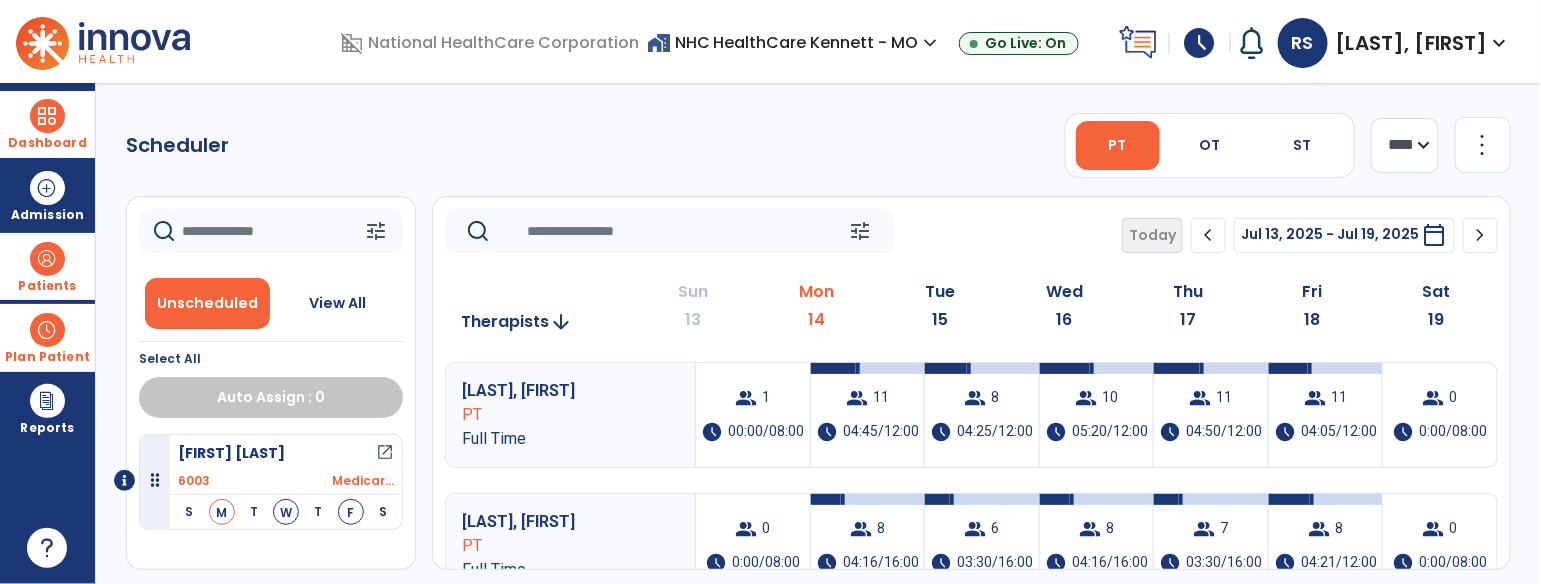 click at bounding box center (47, 259) 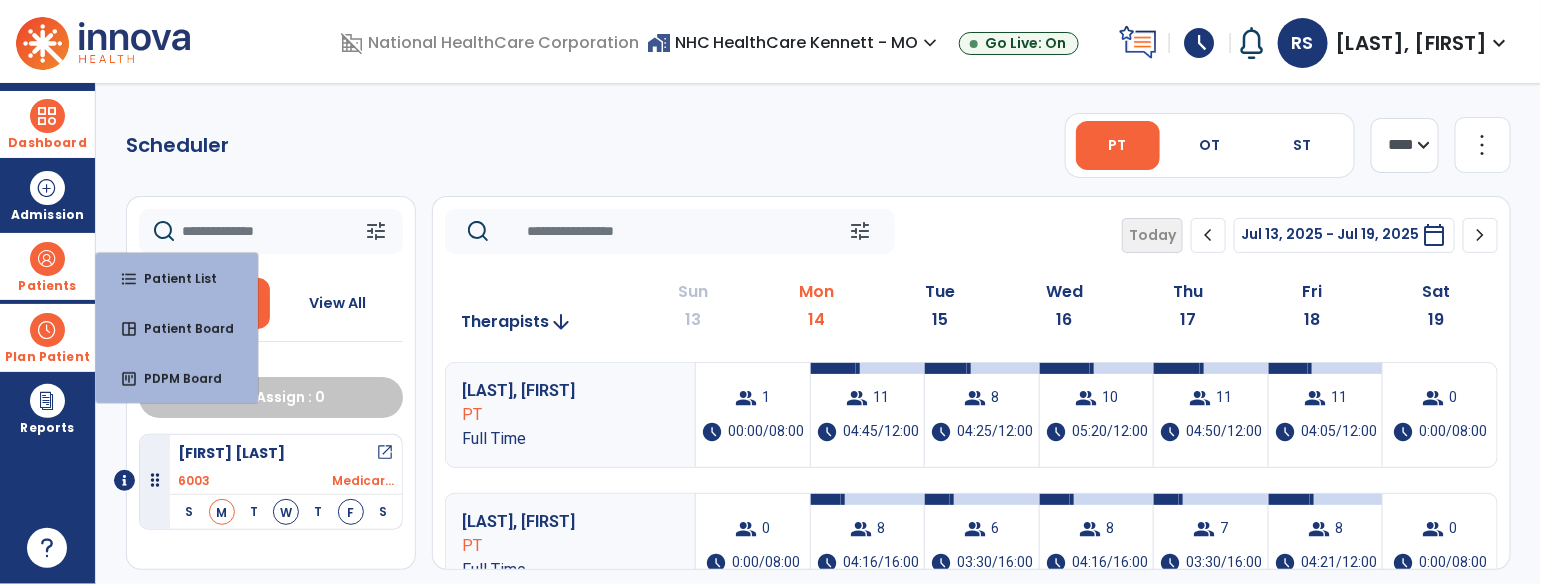click at bounding box center [47, 259] 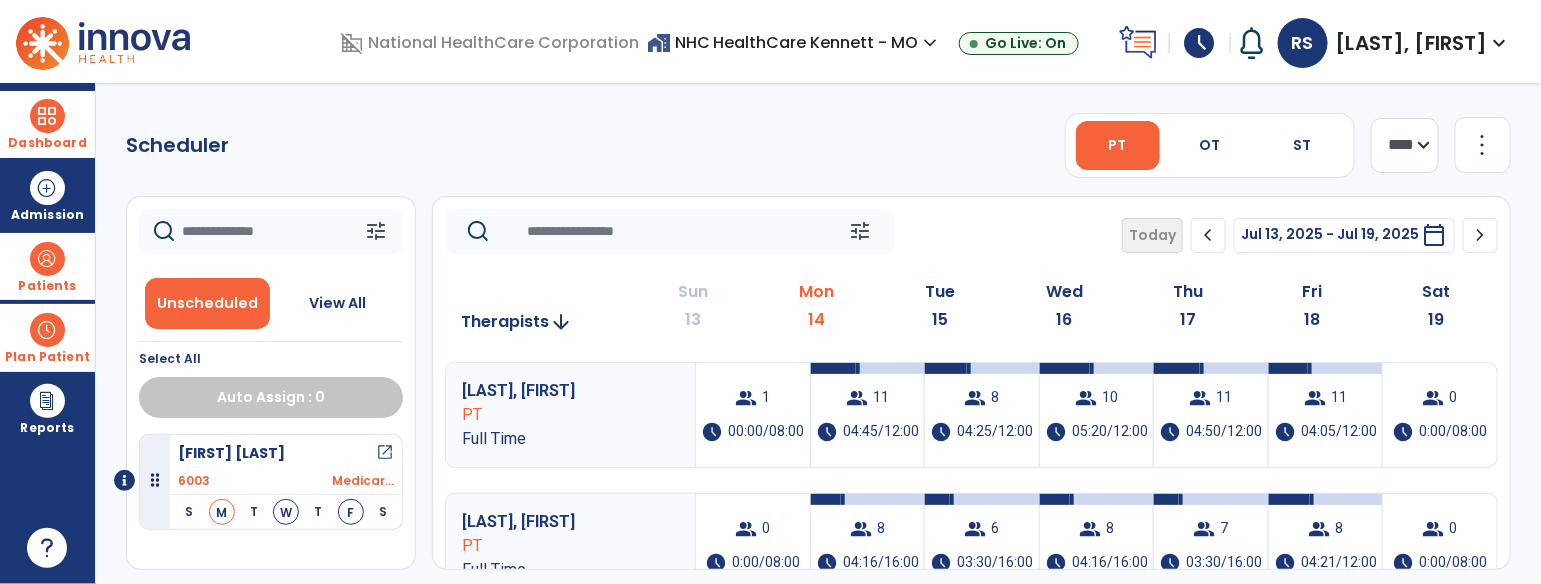 click on "Patients" at bounding box center [47, 266] 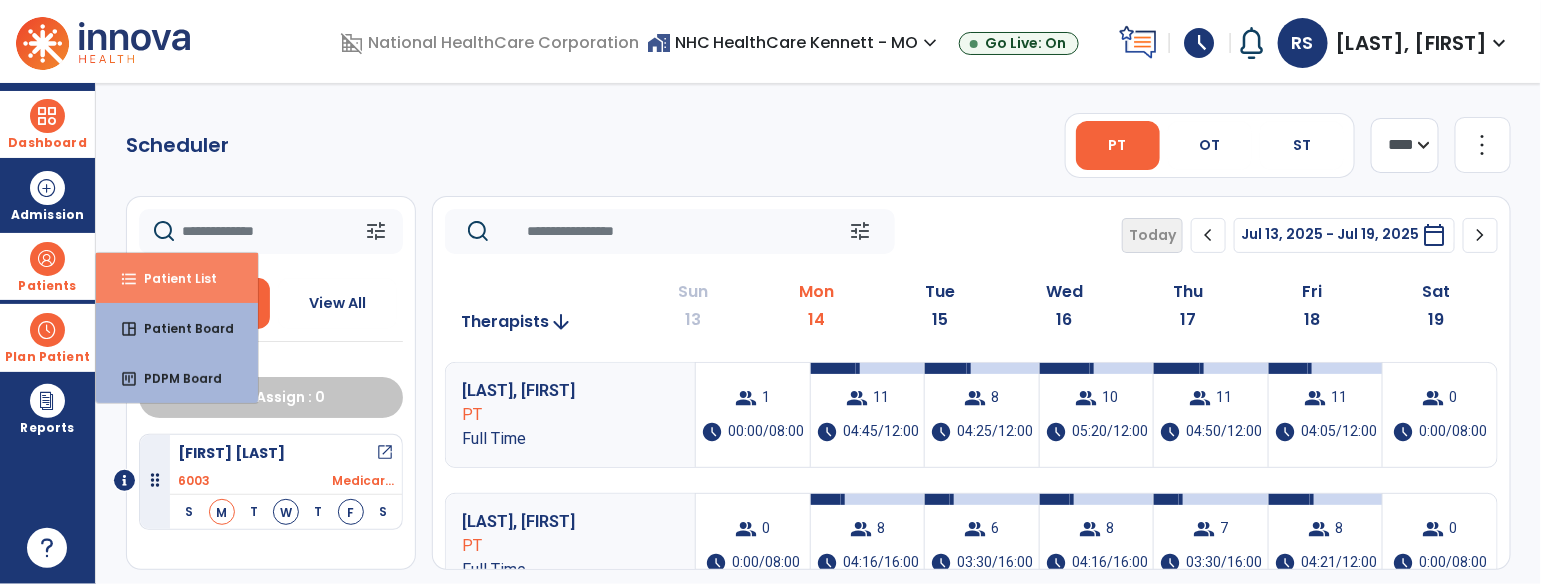 drag, startPoint x: 143, startPoint y: 266, endPoint x: 153, endPoint y: 268, distance: 10.198039 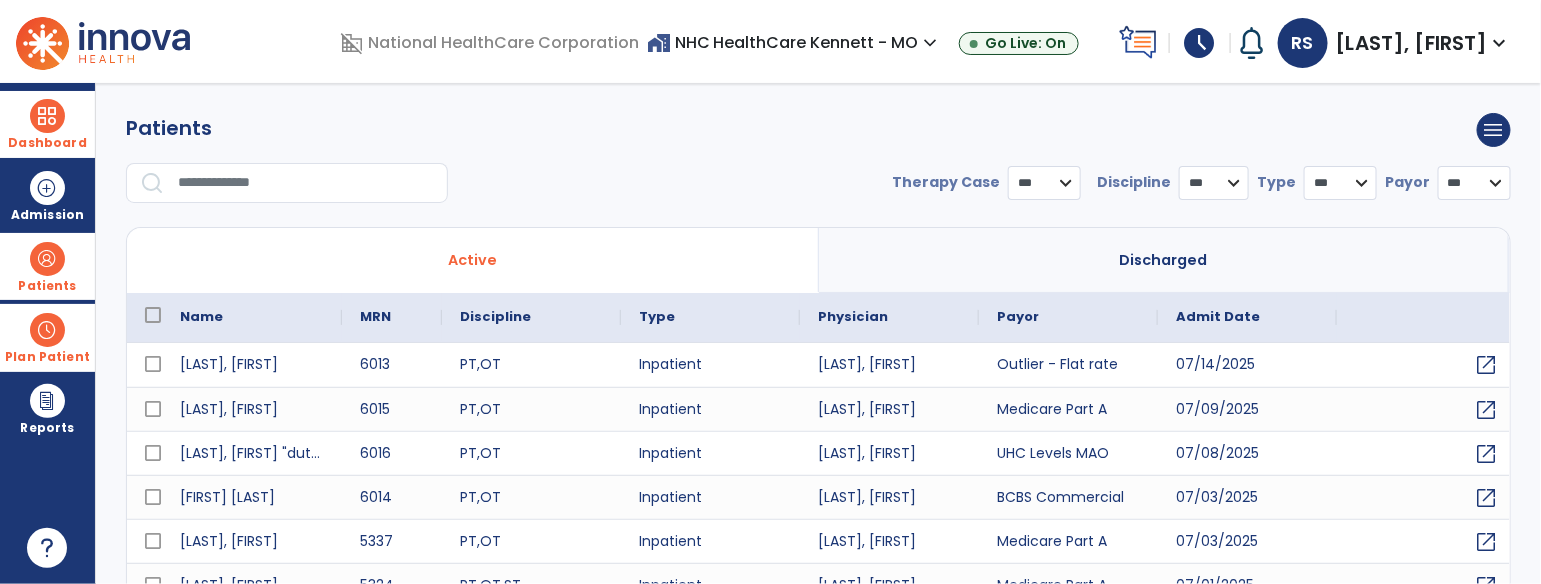 select on "***" 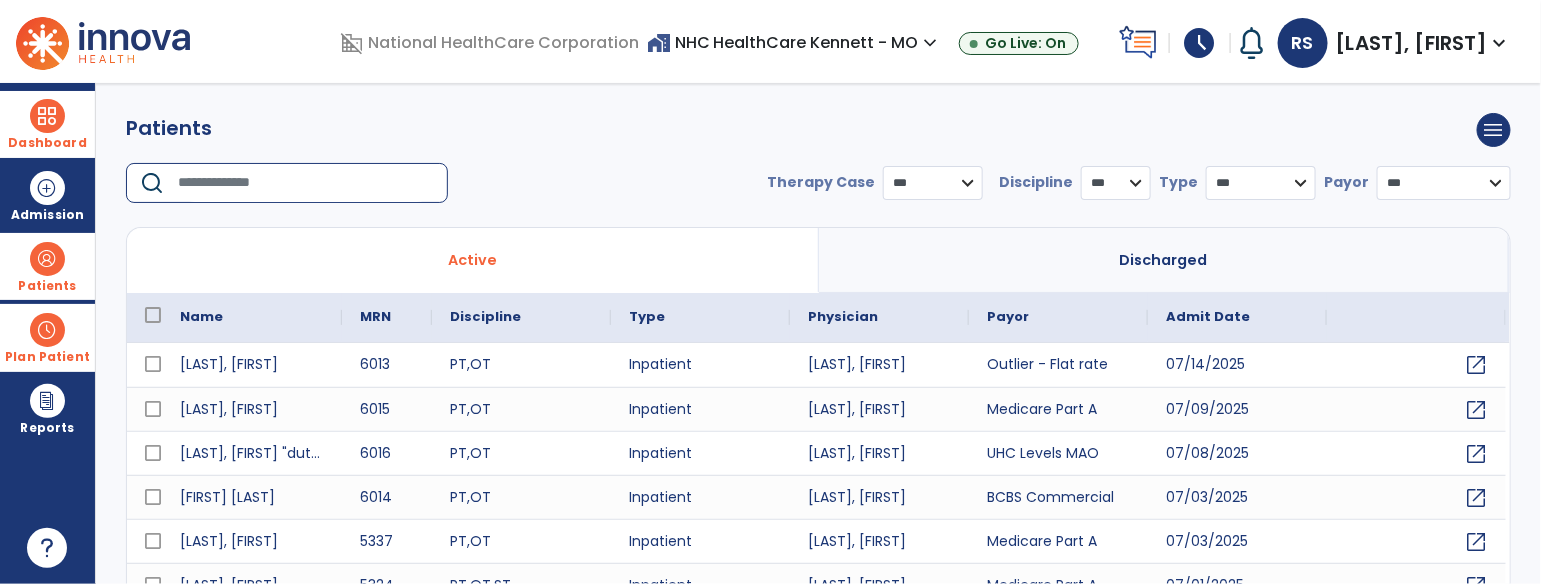 click at bounding box center [306, 183] 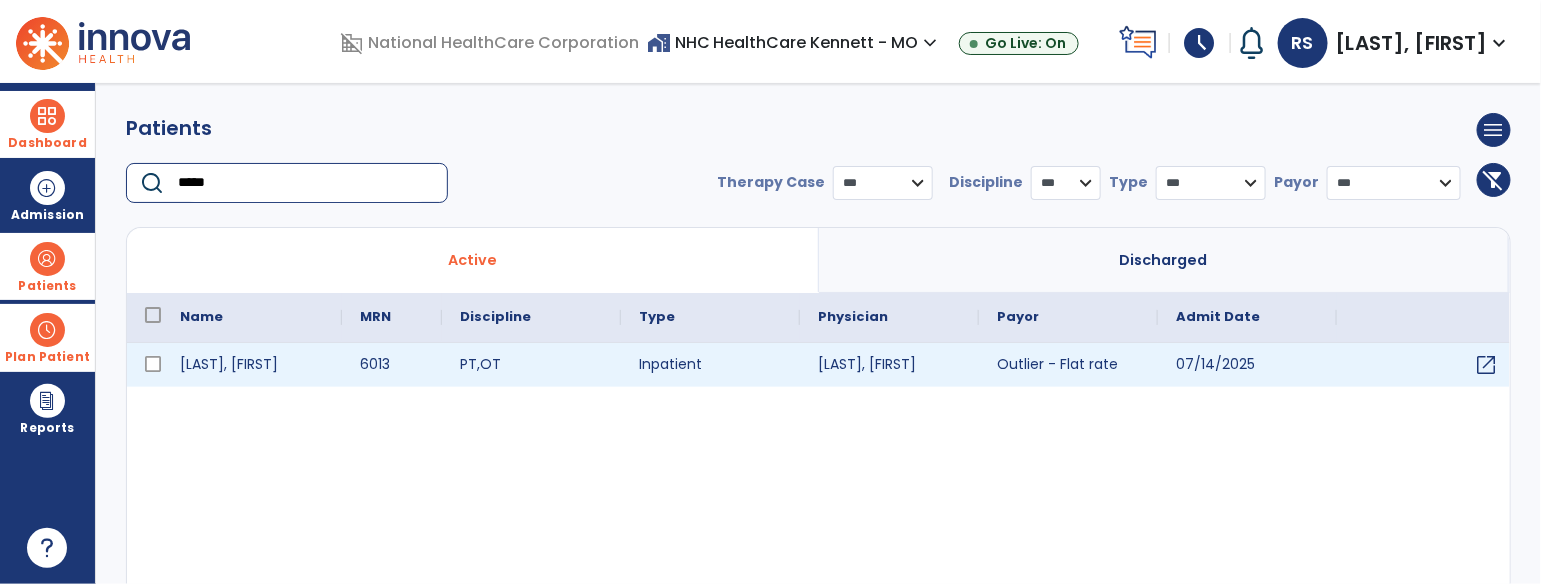 type on "*****" 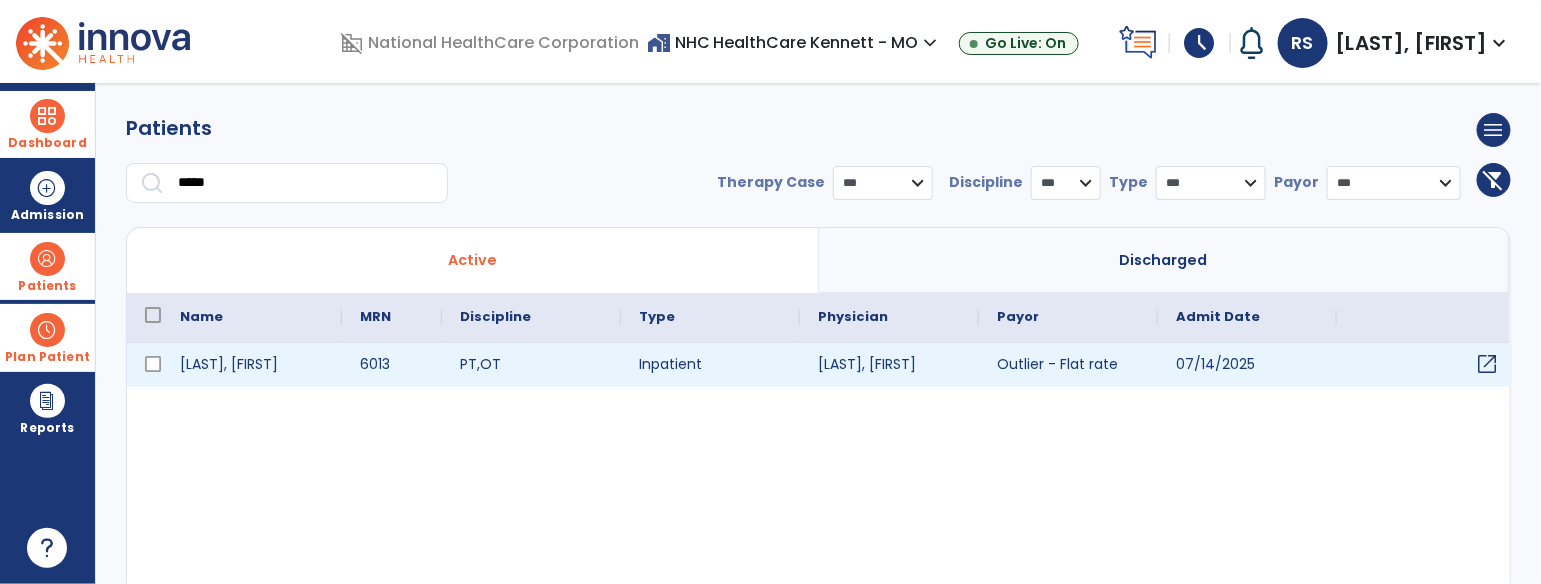 click on "open_in_new" at bounding box center [1487, 364] 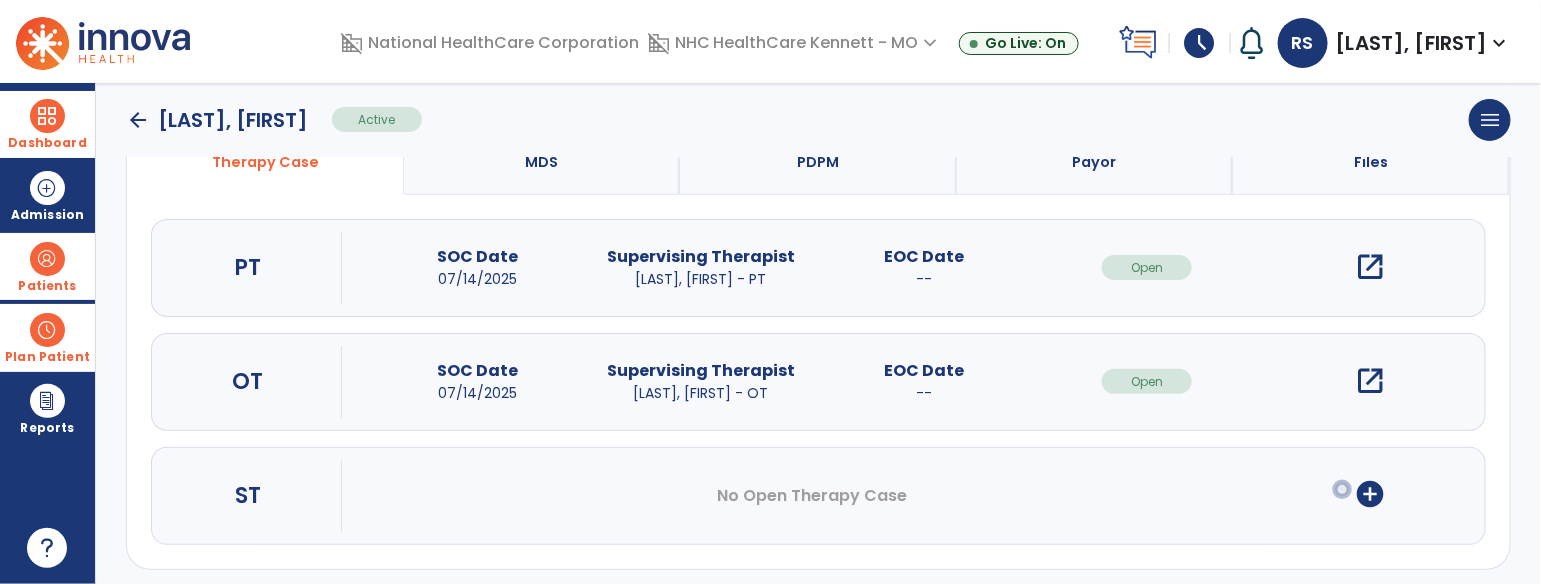 scroll, scrollTop: 229, scrollLeft: 0, axis: vertical 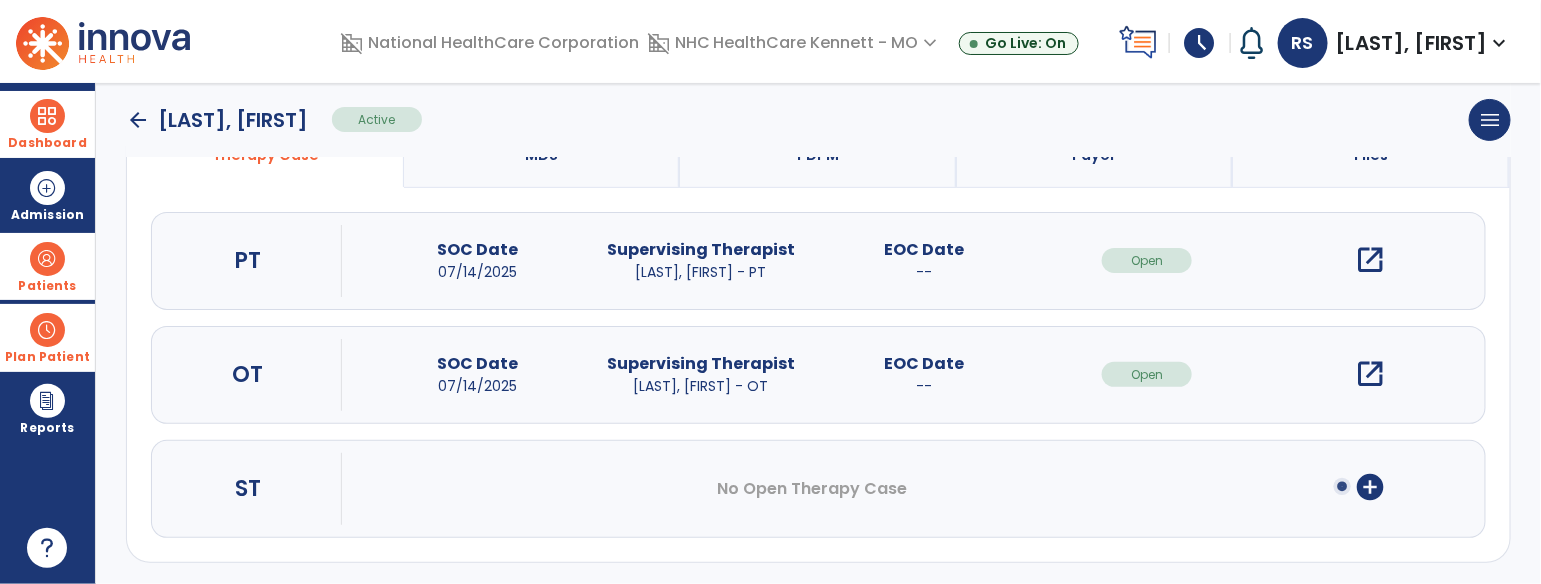 click on "open_in_new" at bounding box center [1370, 374] 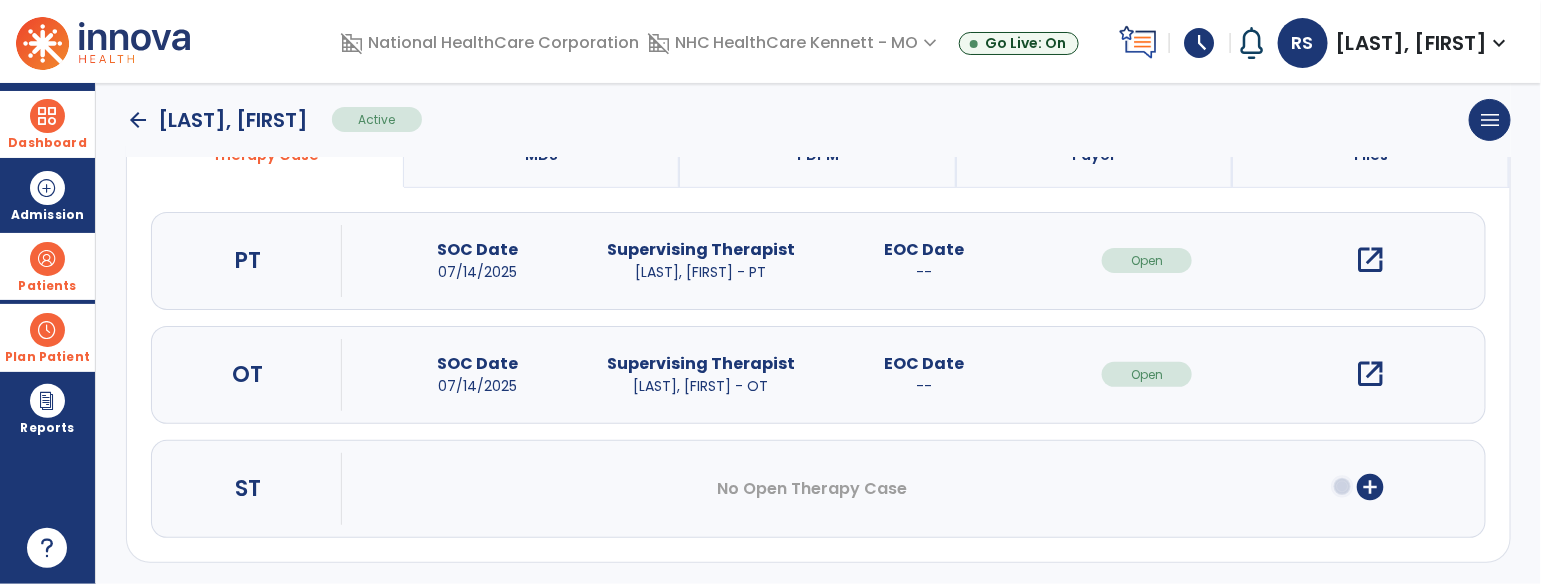 scroll, scrollTop: 0, scrollLeft: 0, axis: both 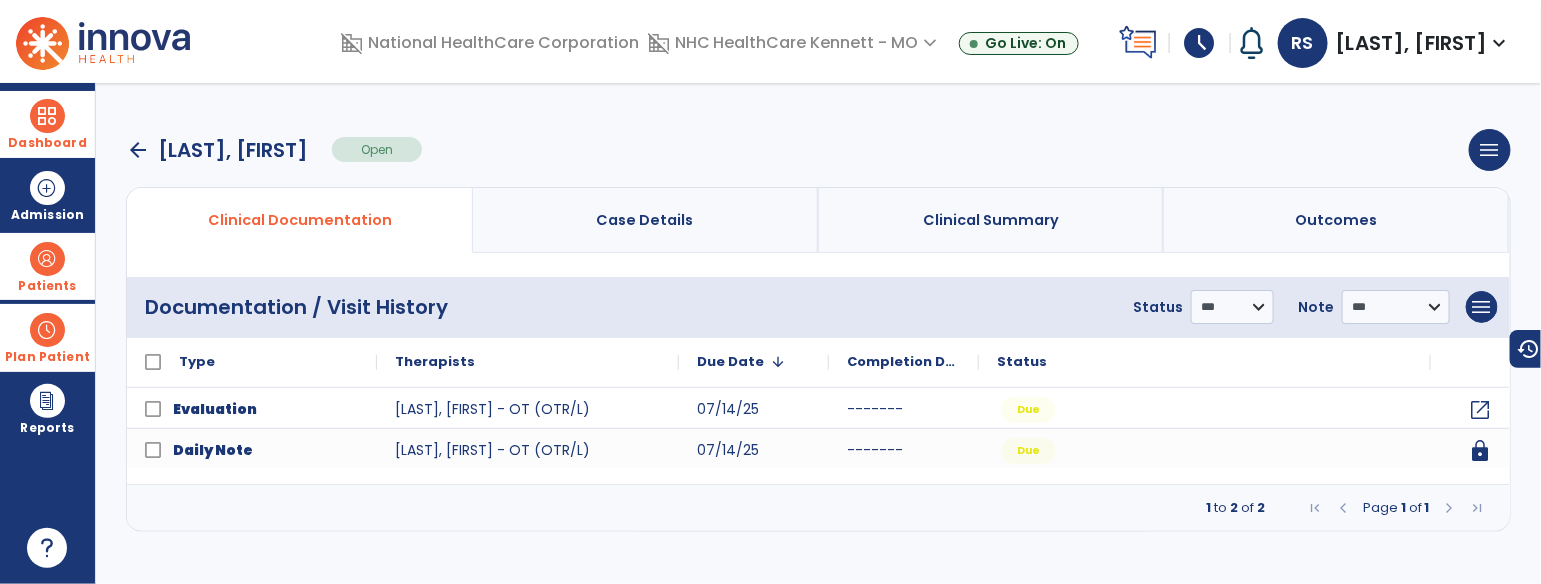 click at bounding box center [1450, 508] 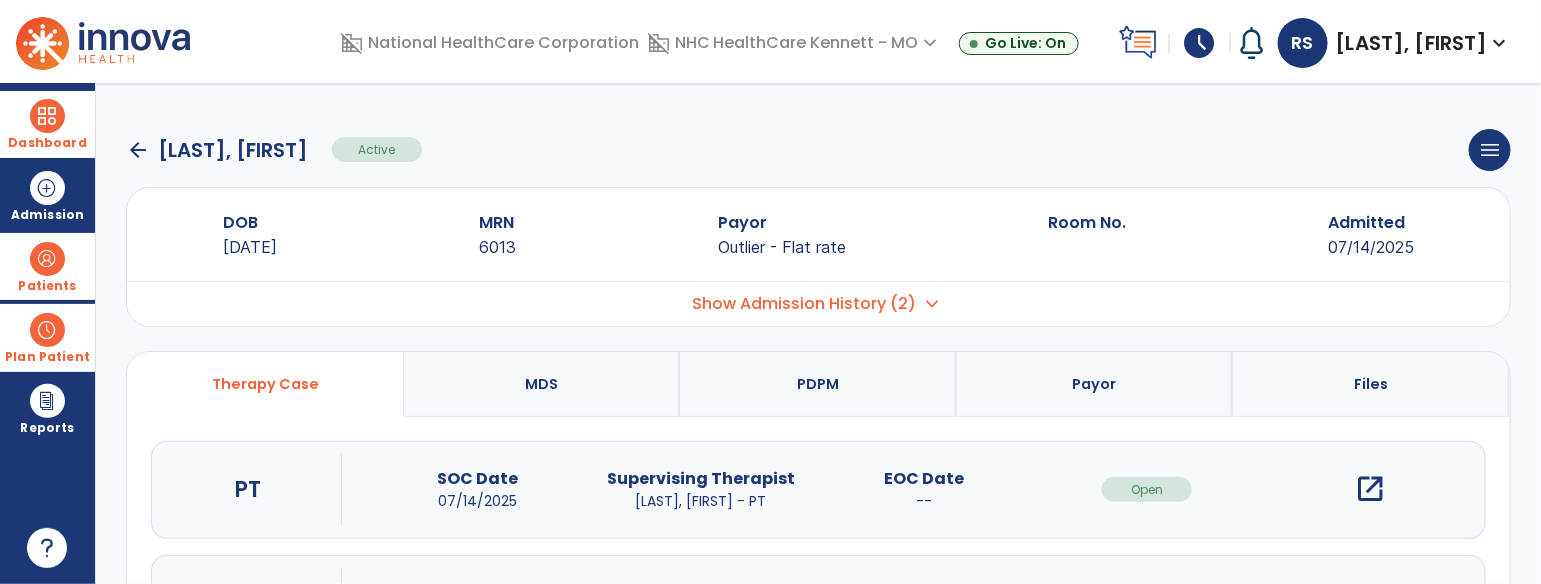 click on "Show Admission History (2)" at bounding box center (805, 304) 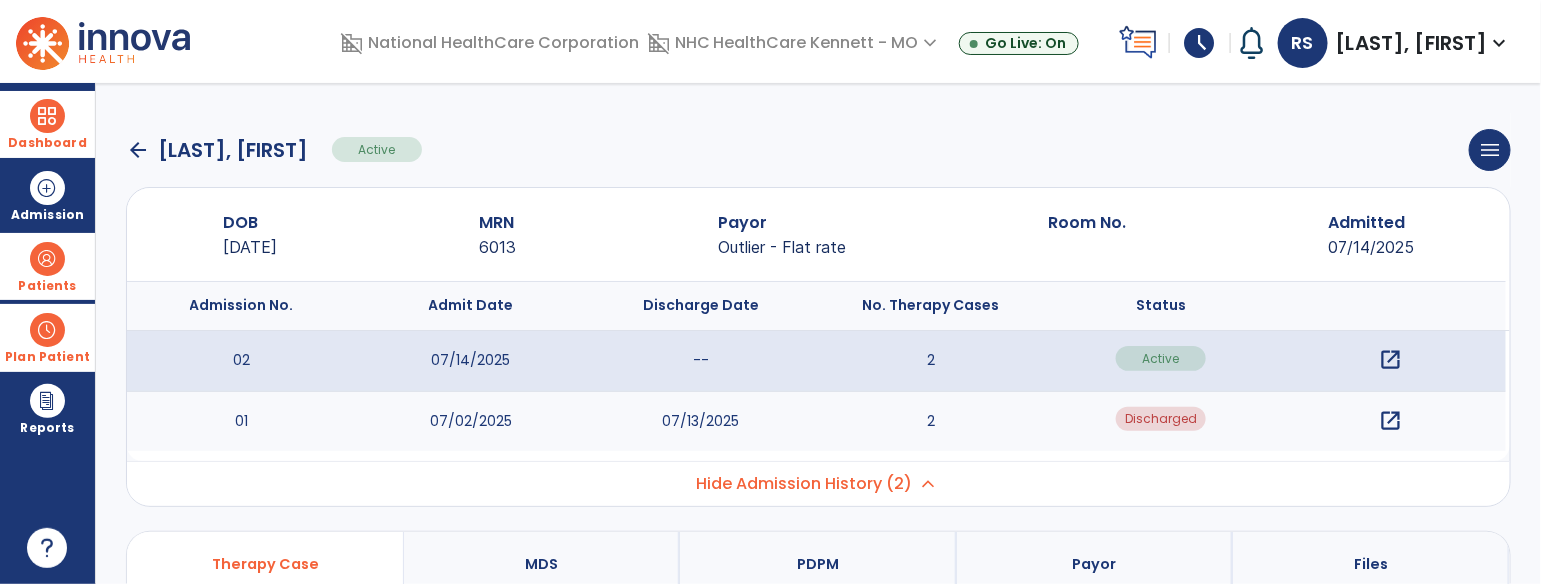 click on "open_in_new" at bounding box center [1391, 421] 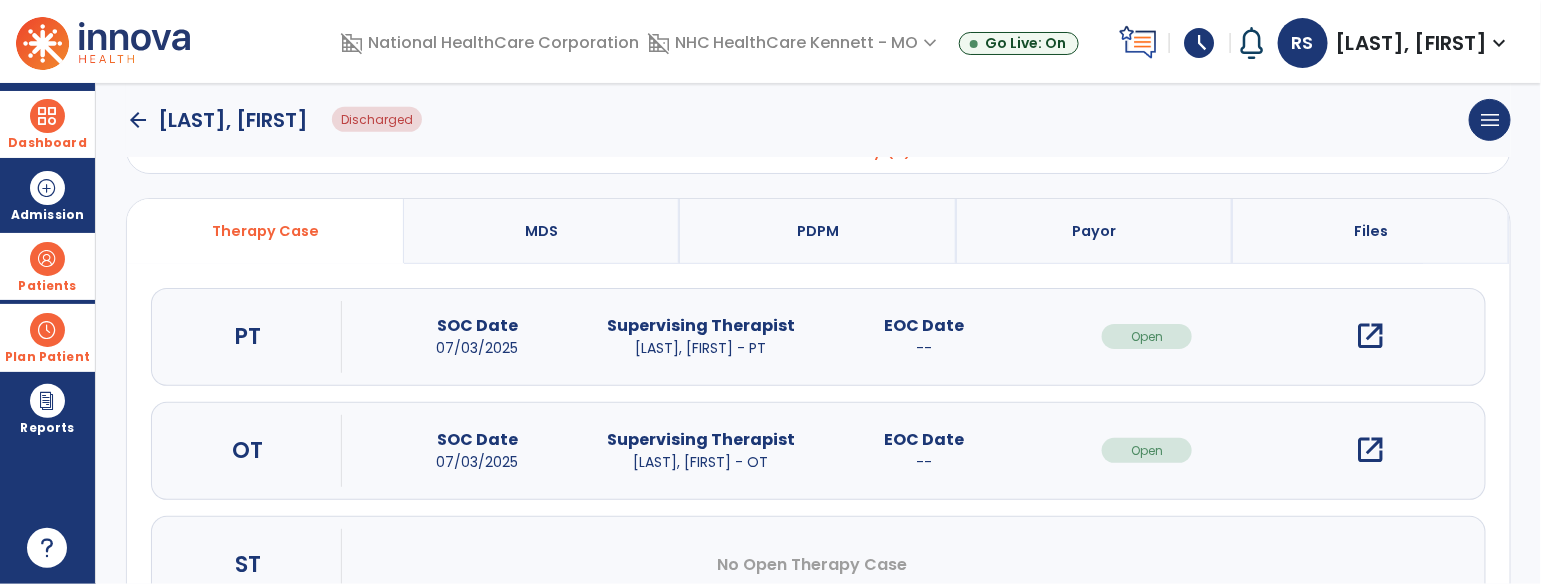 scroll, scrollTop: 408, scrollLeft: 0, axis: vertical 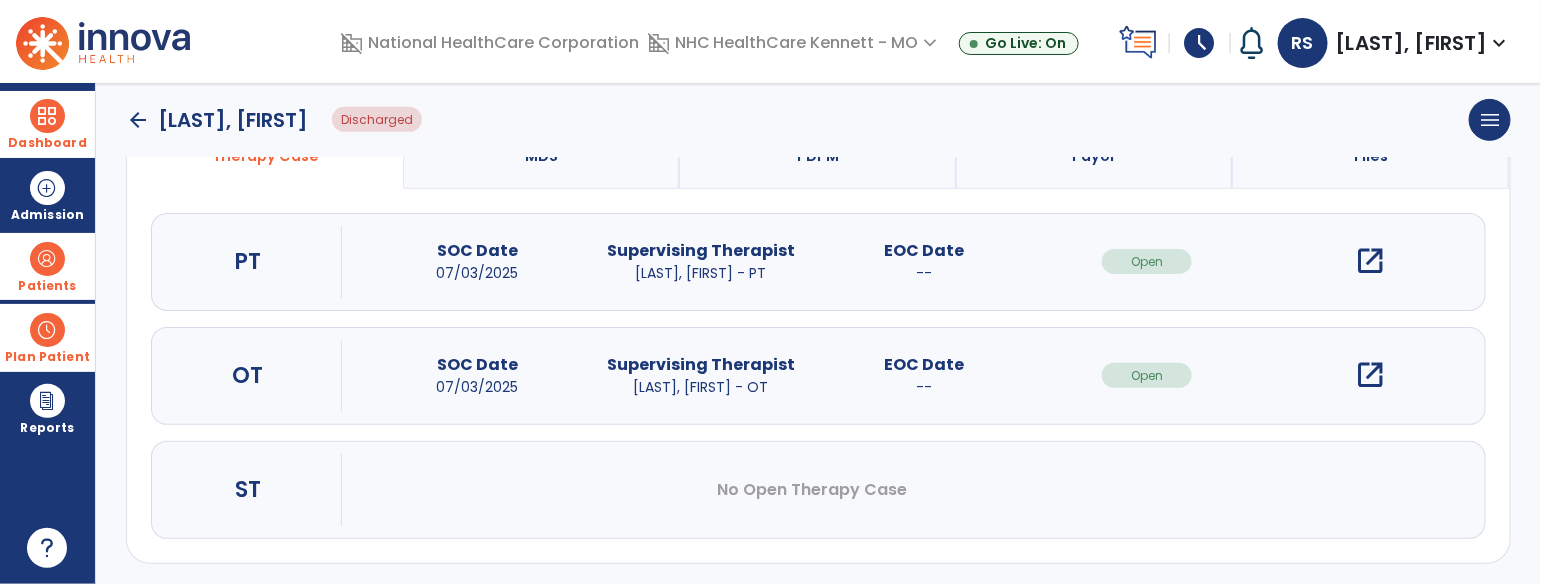 click on "open_in_new" at bounding box center [1370, 375] 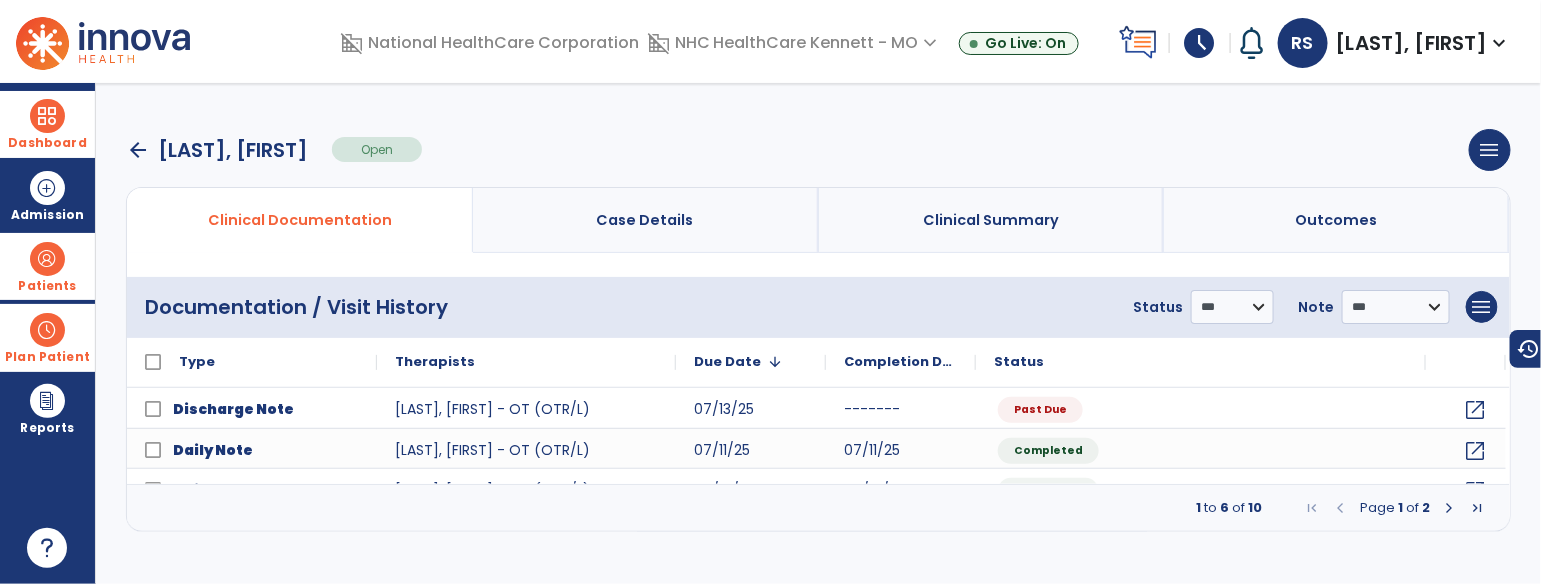scroll, scrollTop: 0, scrollLeft: 0, axis: both 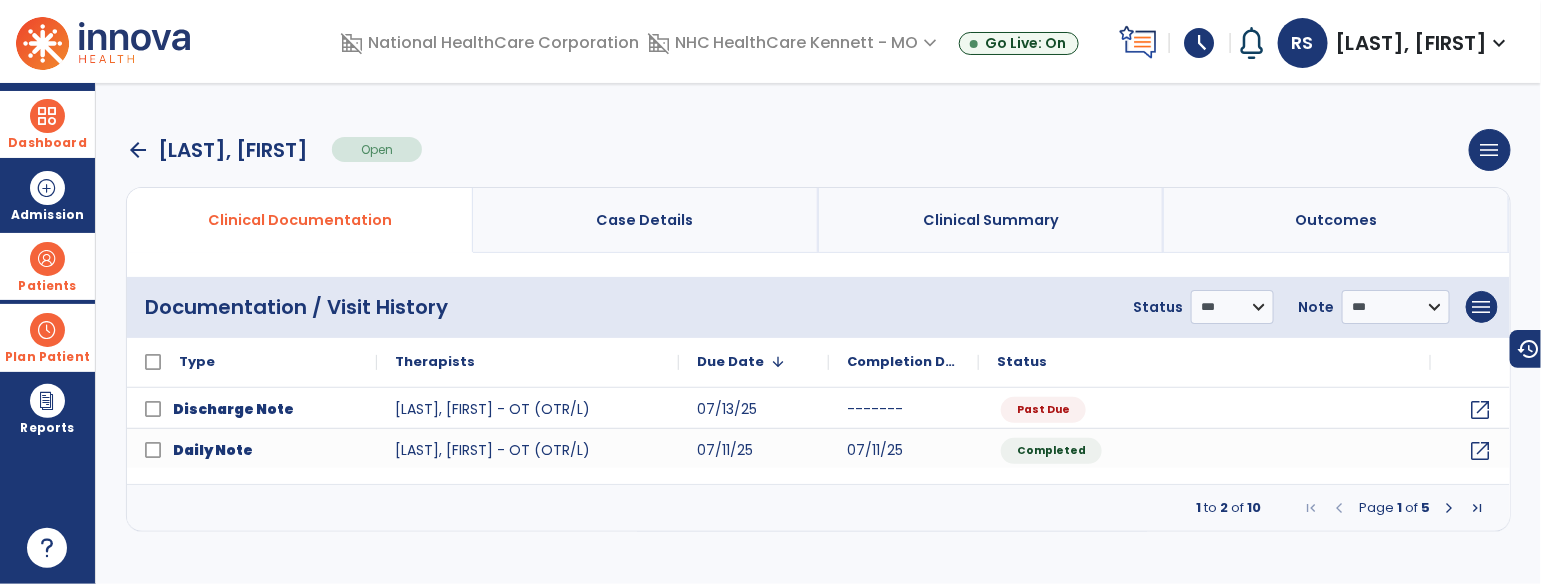 click at bounding box center (1450, 508) 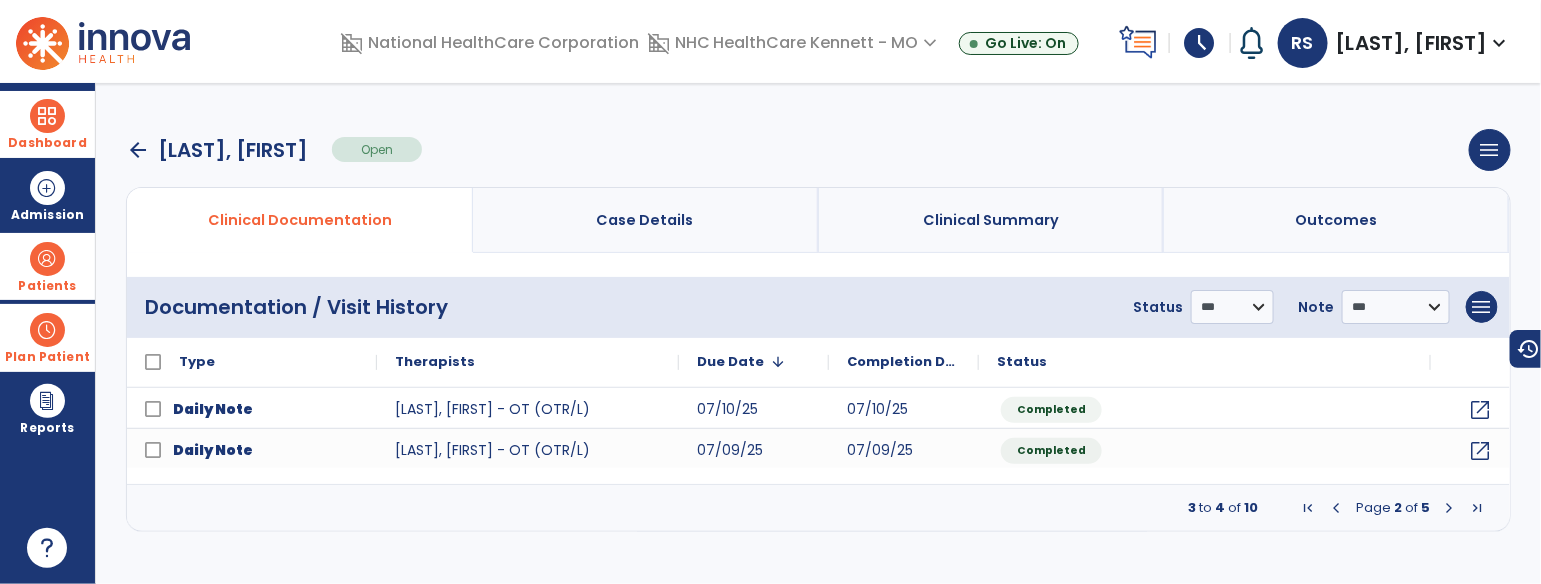 click at bounding box center (1450, 508) 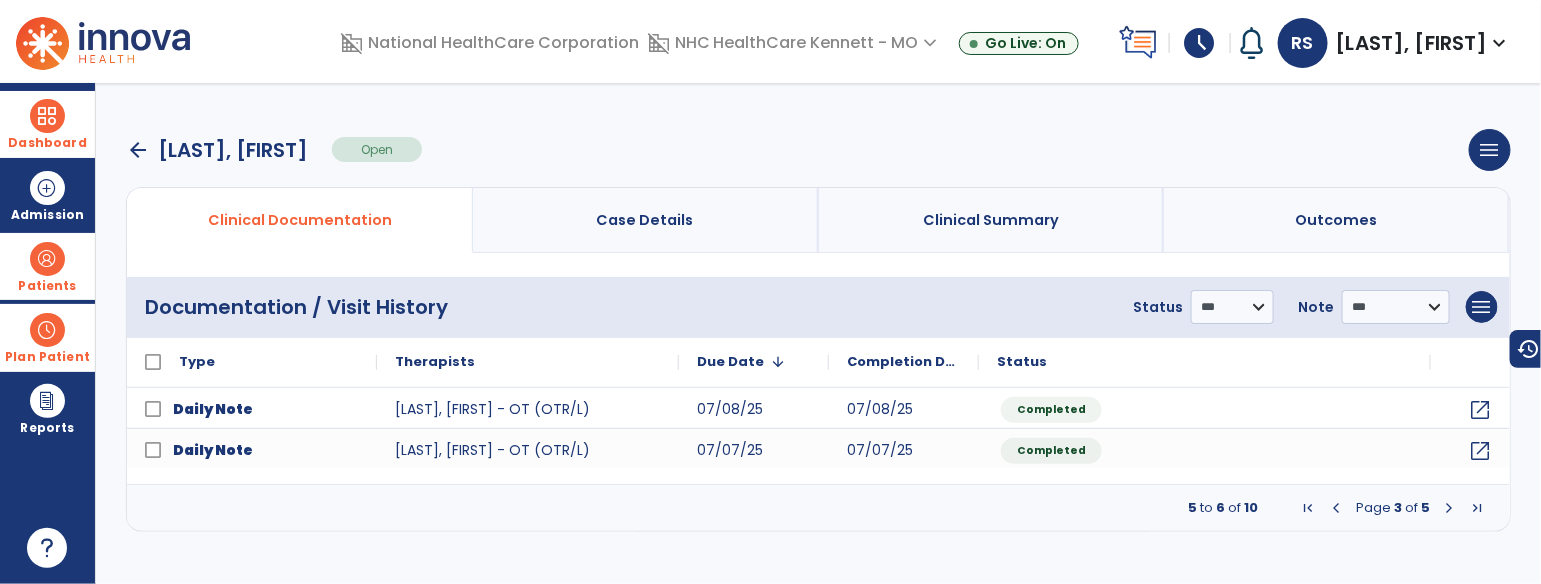 click at bounding box center [1450, 508] 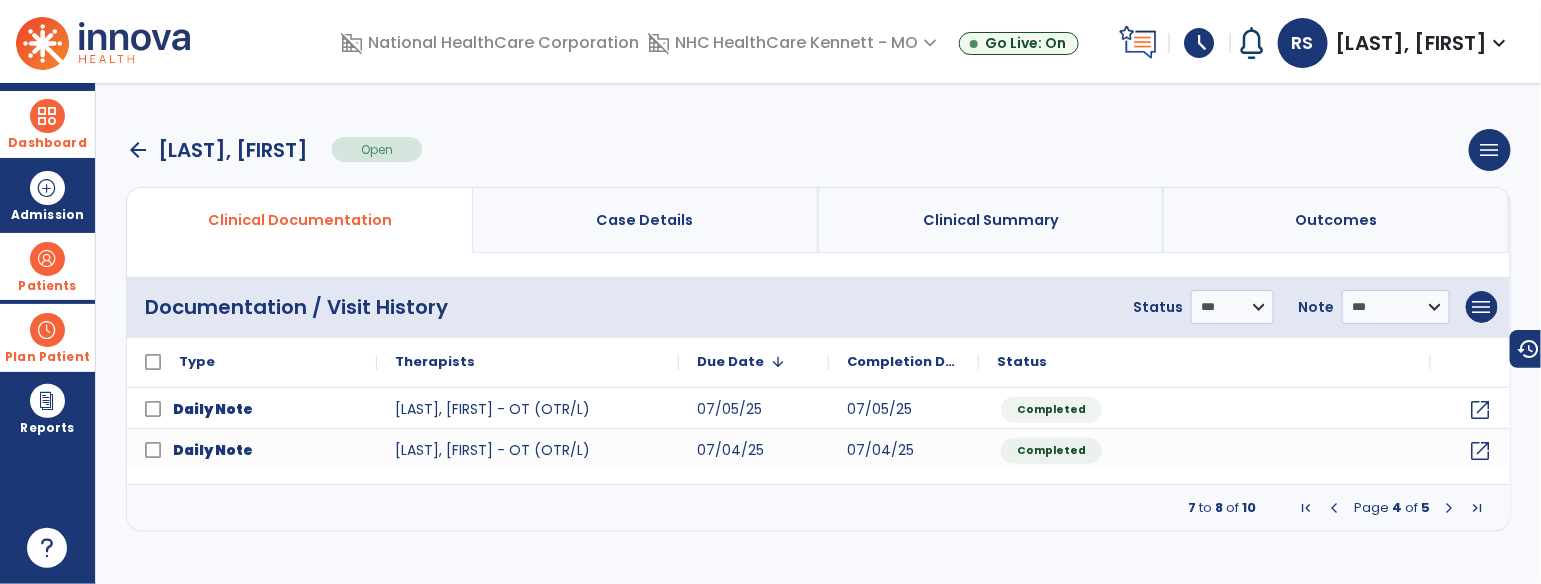 click at bounding box center [1450, 508] 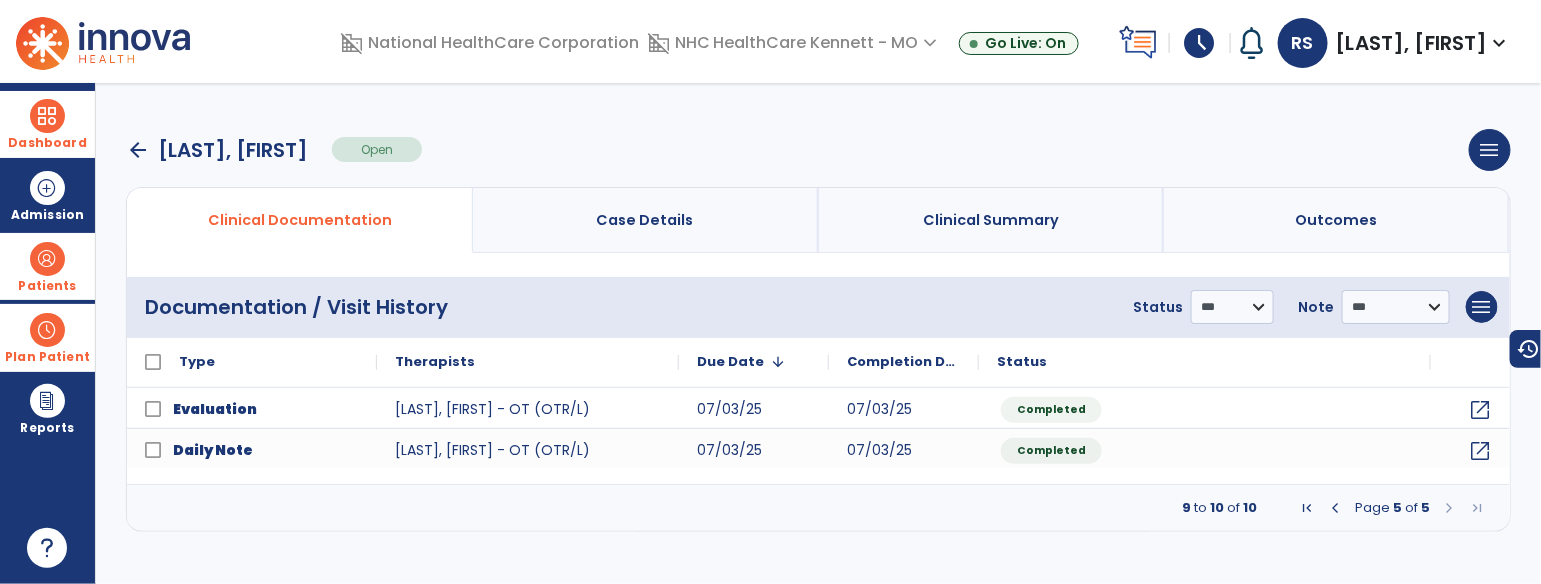 click at bounding box center [1450, 508] 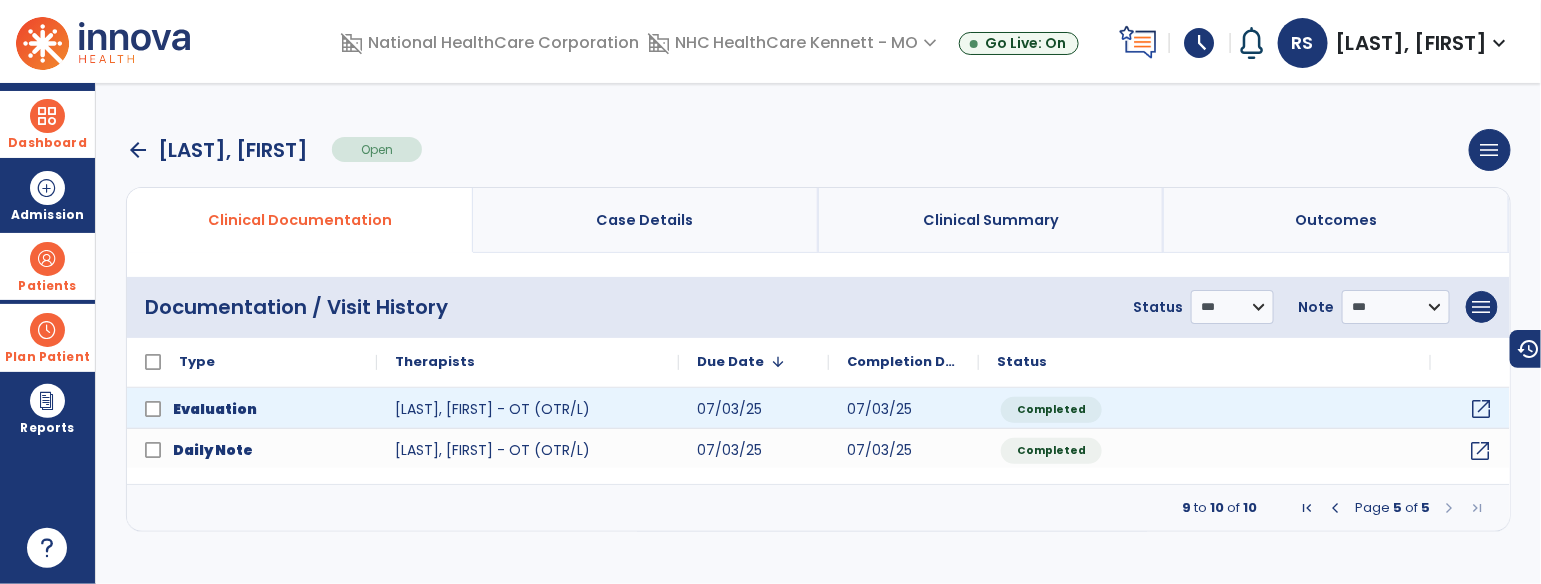 click on "open_in_new" 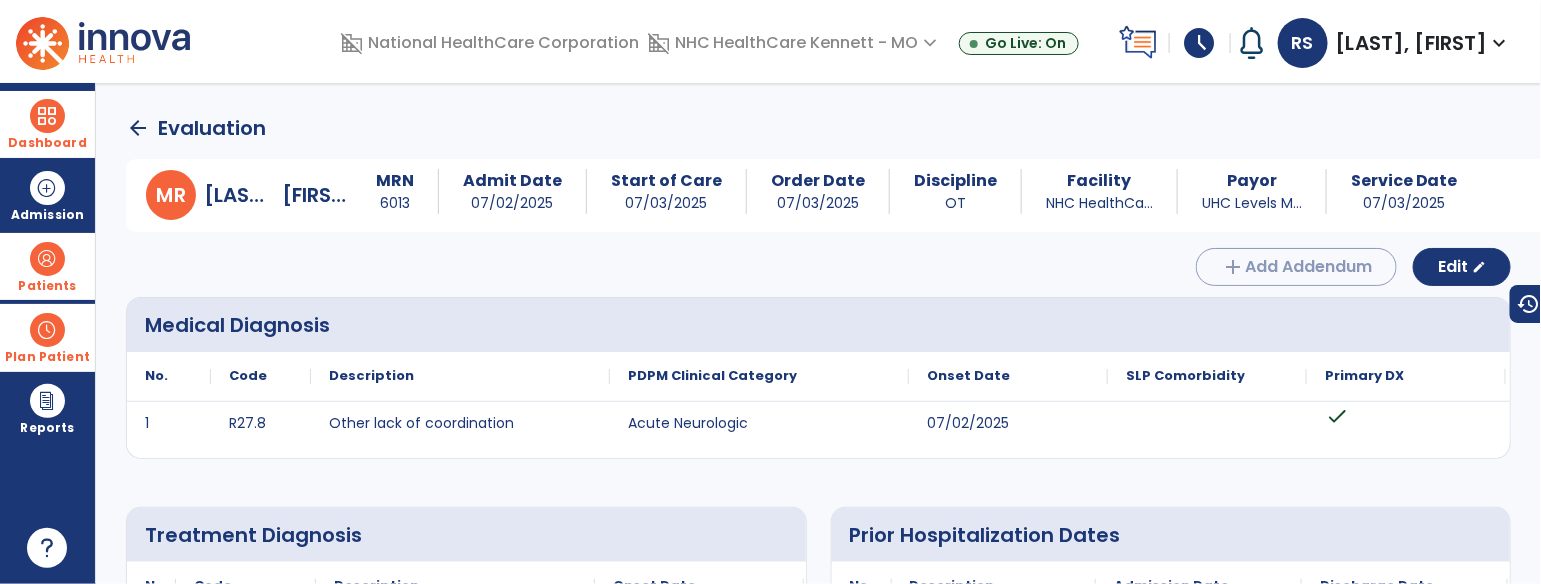 click on "arrow_back" 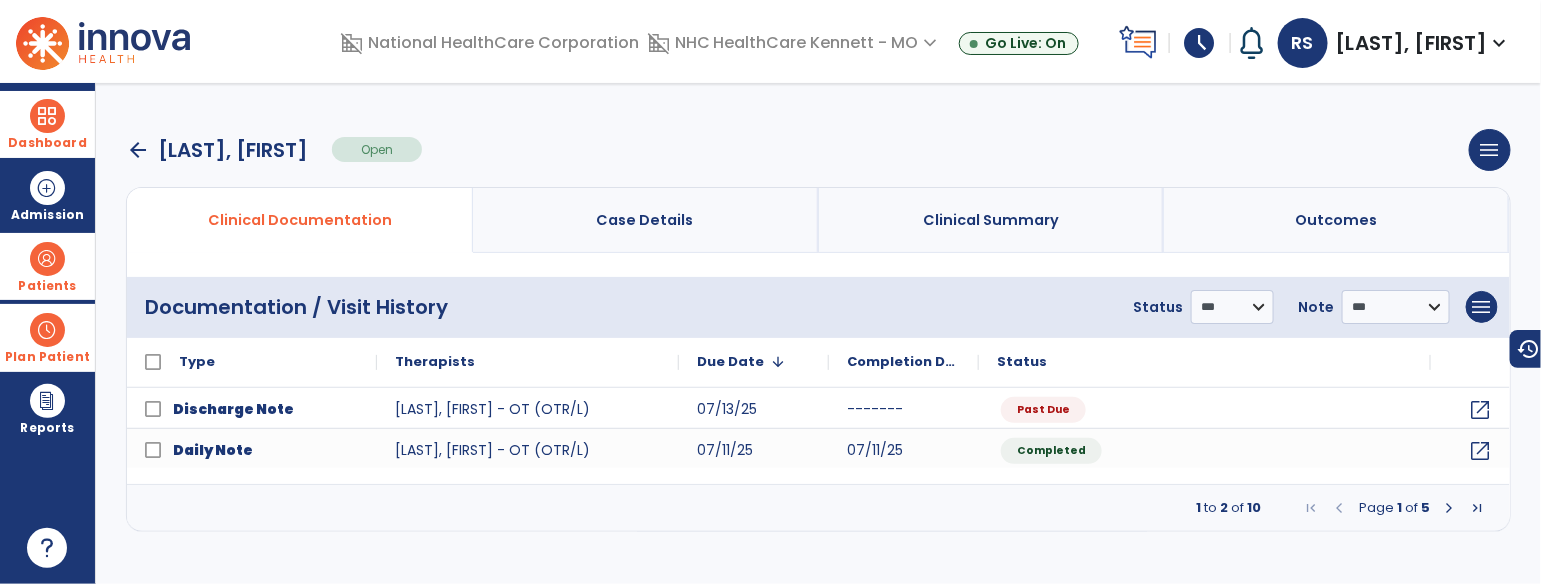click on "arrow_back" at bounding box center (138, 150) 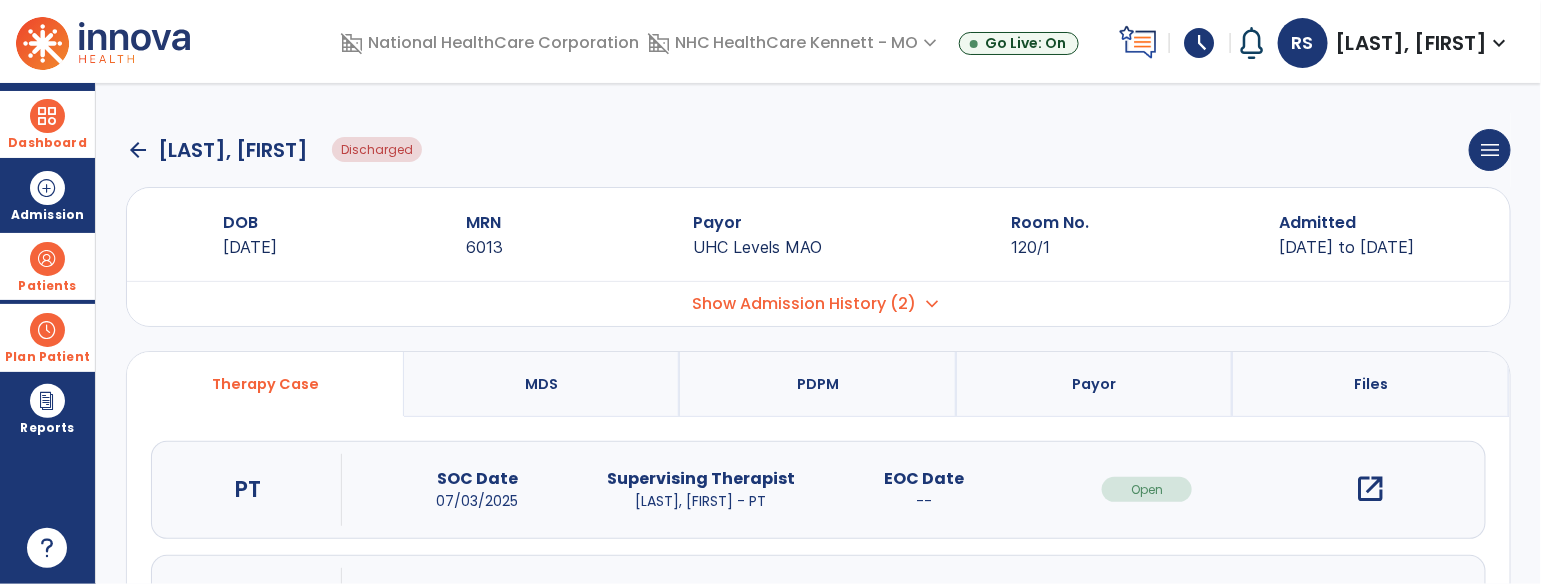 click on "arrow_back" 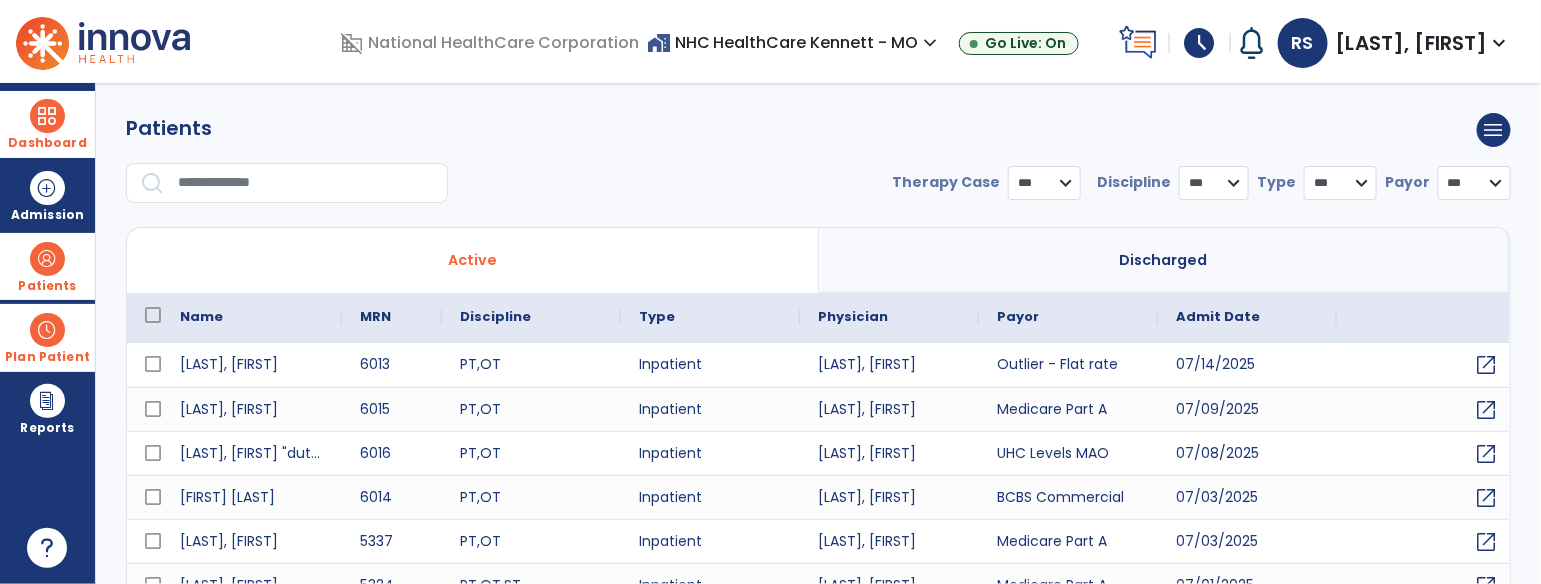 select on "***" 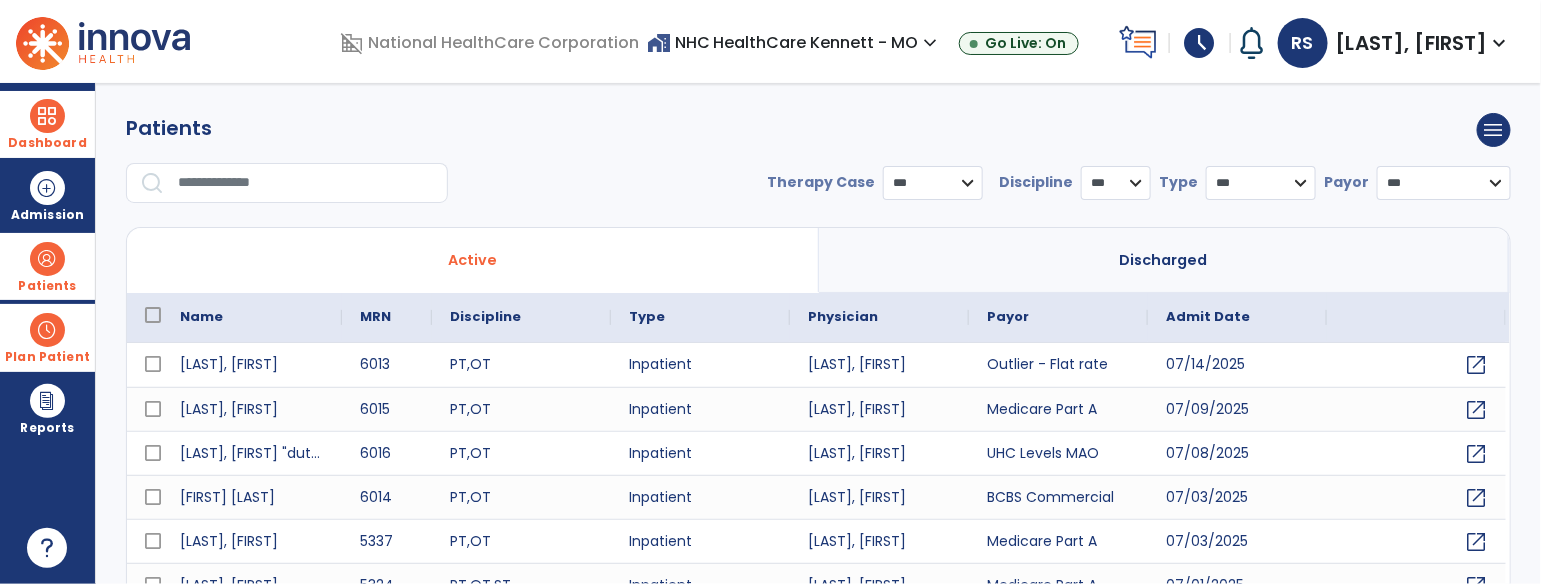 click at bounding box center (47, 116) 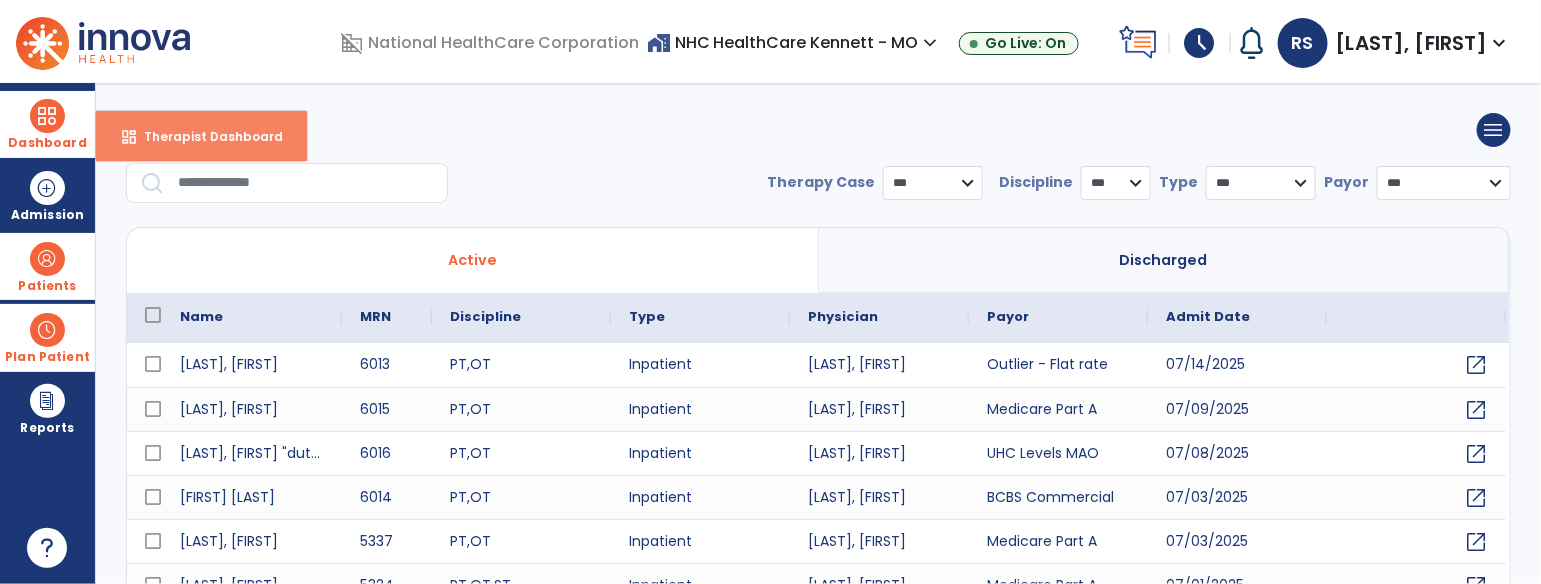 click on "dashboard  Therapist Dashboard" at bounding box center (201, 136) 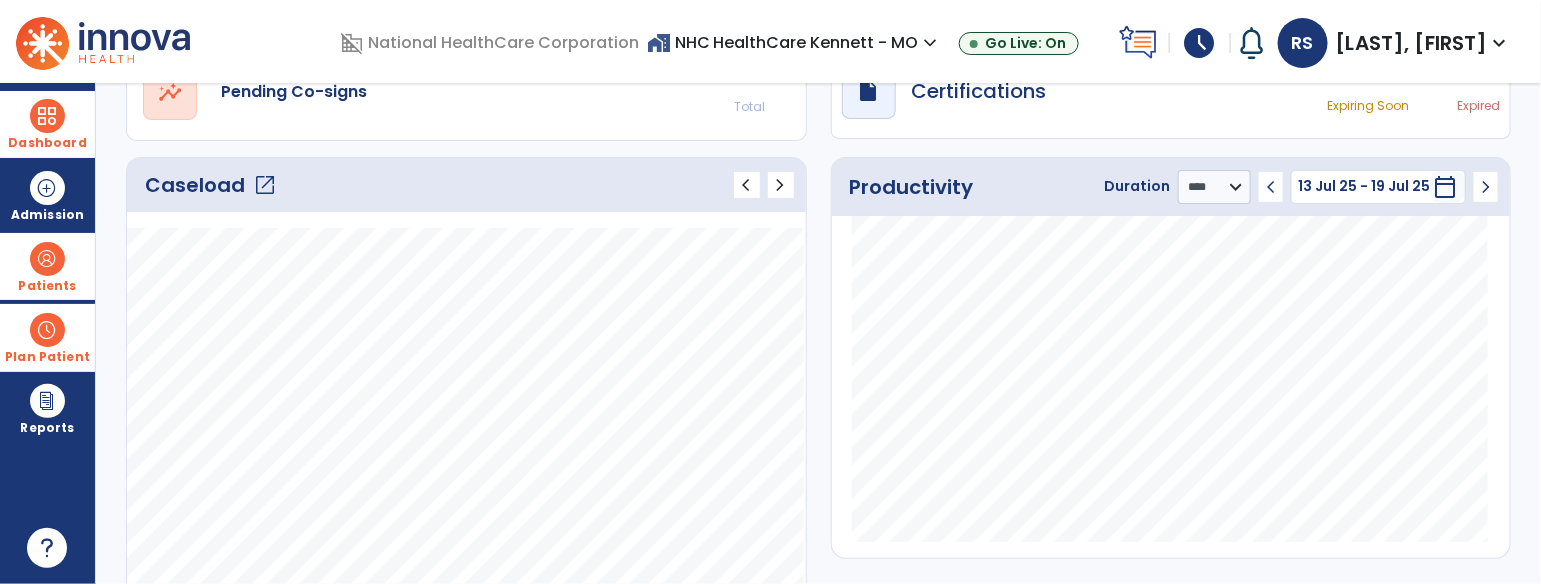 scroll, scrollTop: 0, scrollLeft: 0, axis: both 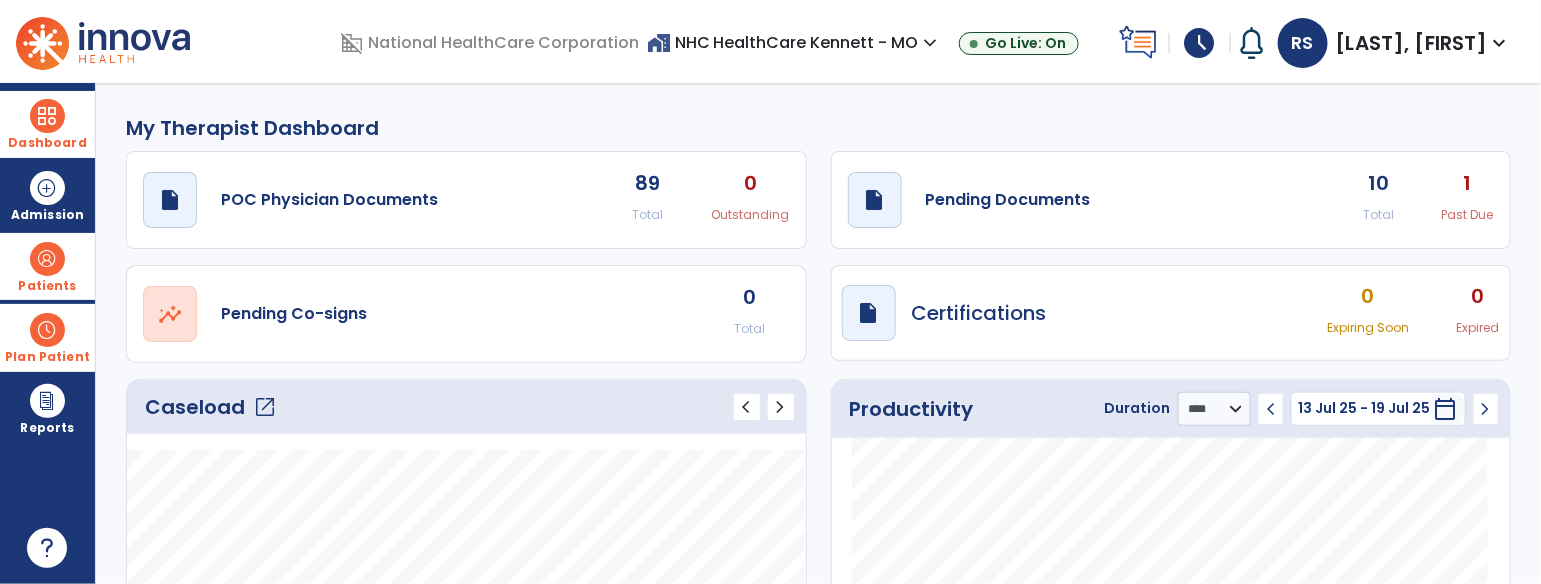 click on "Past Due" 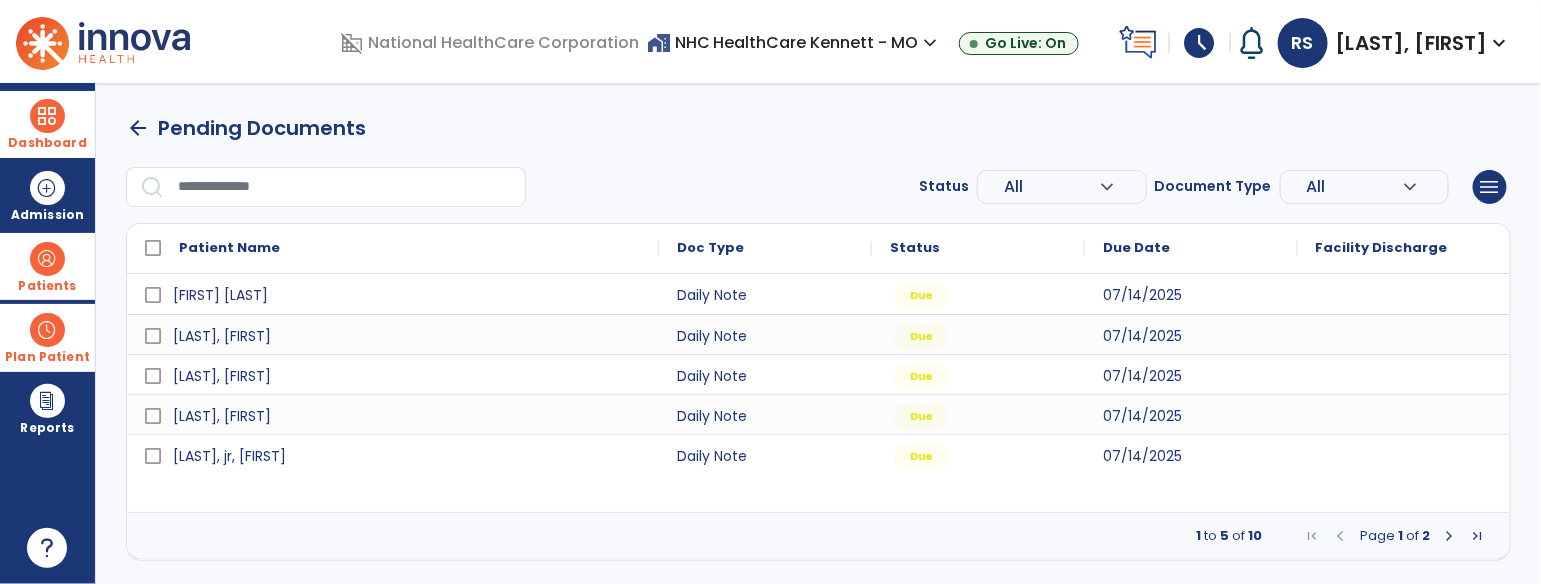 click at bounding box center [1450, 536] 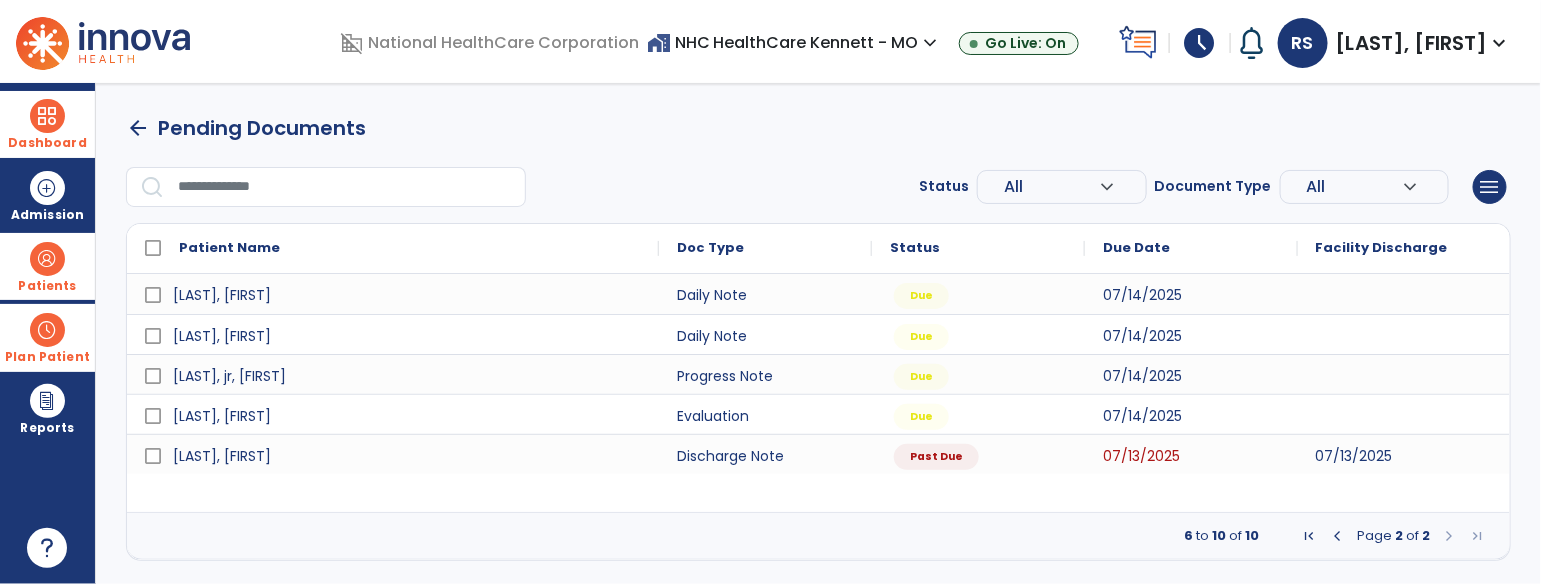 click on "arrow_back" at bounding box center [138, 128] 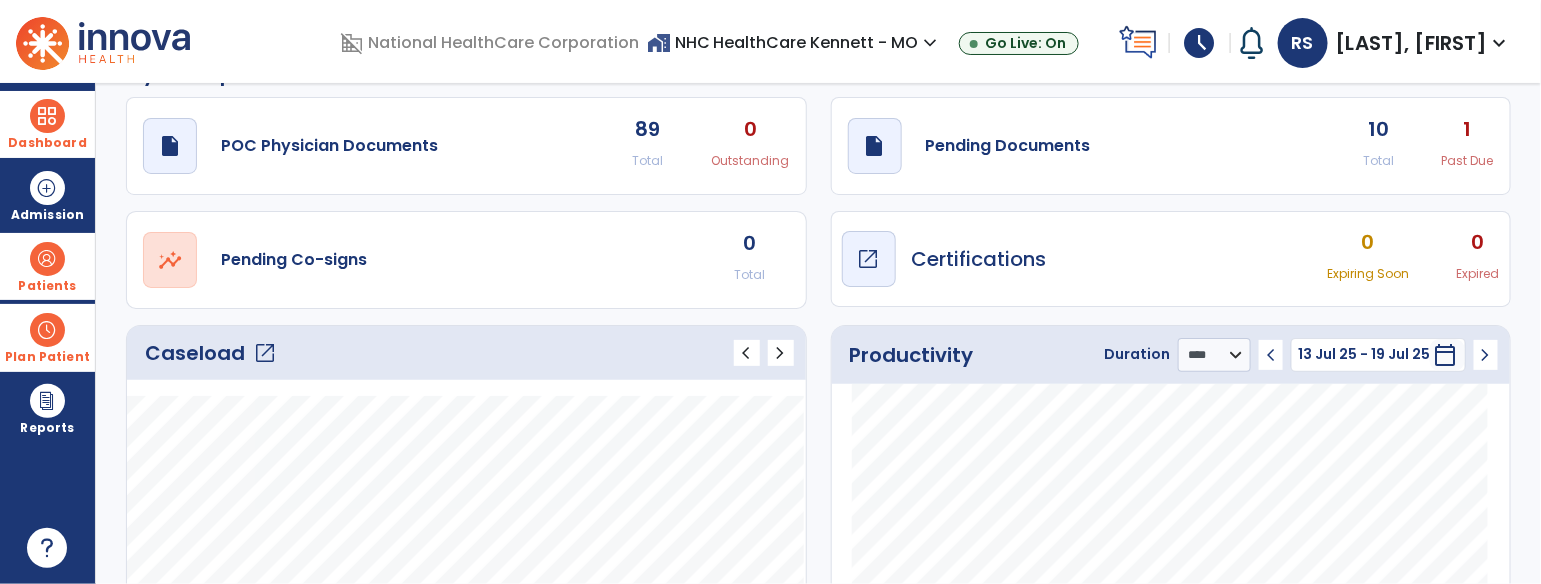 scroll, scrollTop: 0, scrollLeft: 0, axis: both 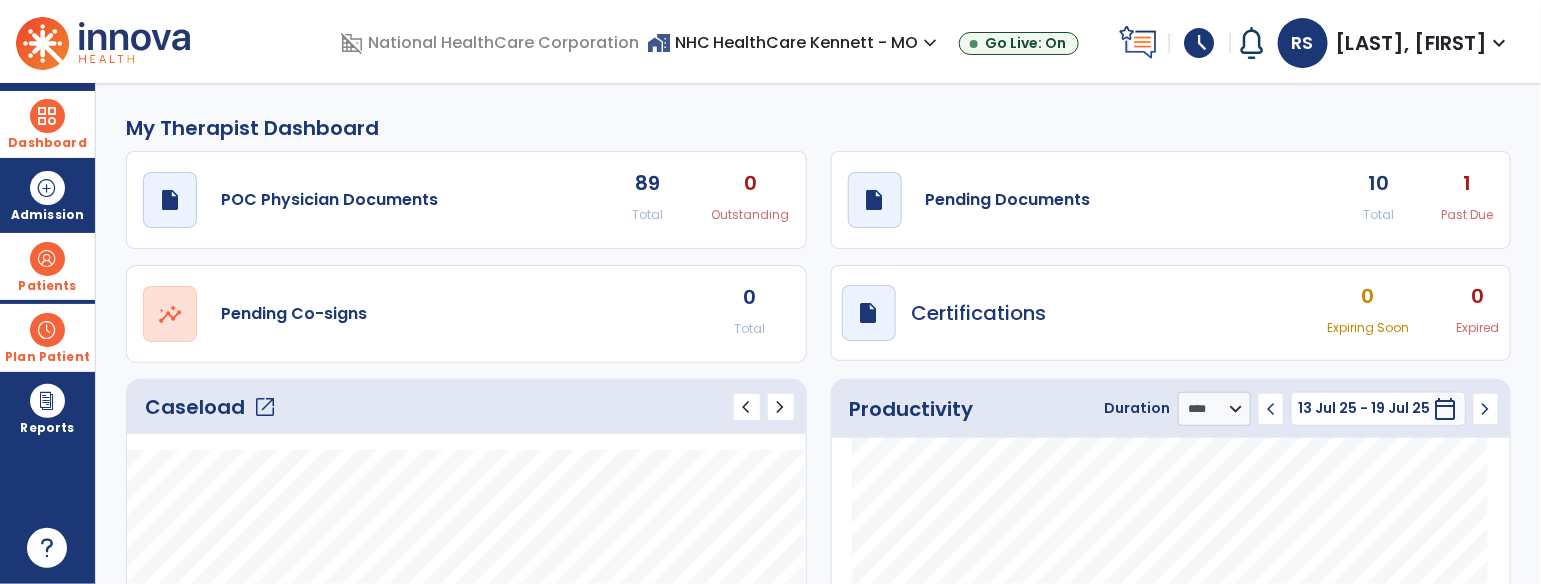 click on "Caseload   open_in_new" 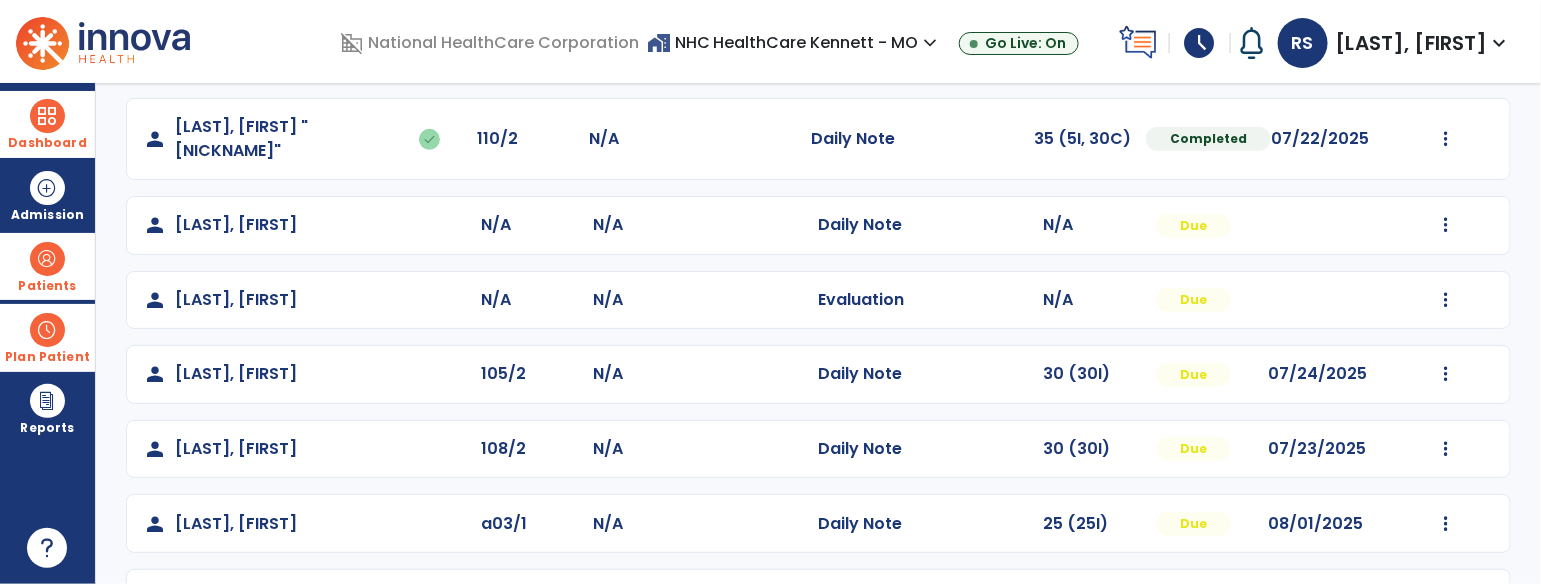 scroll, scrollTop: 579, scrollLeft: 0, axis: vertical 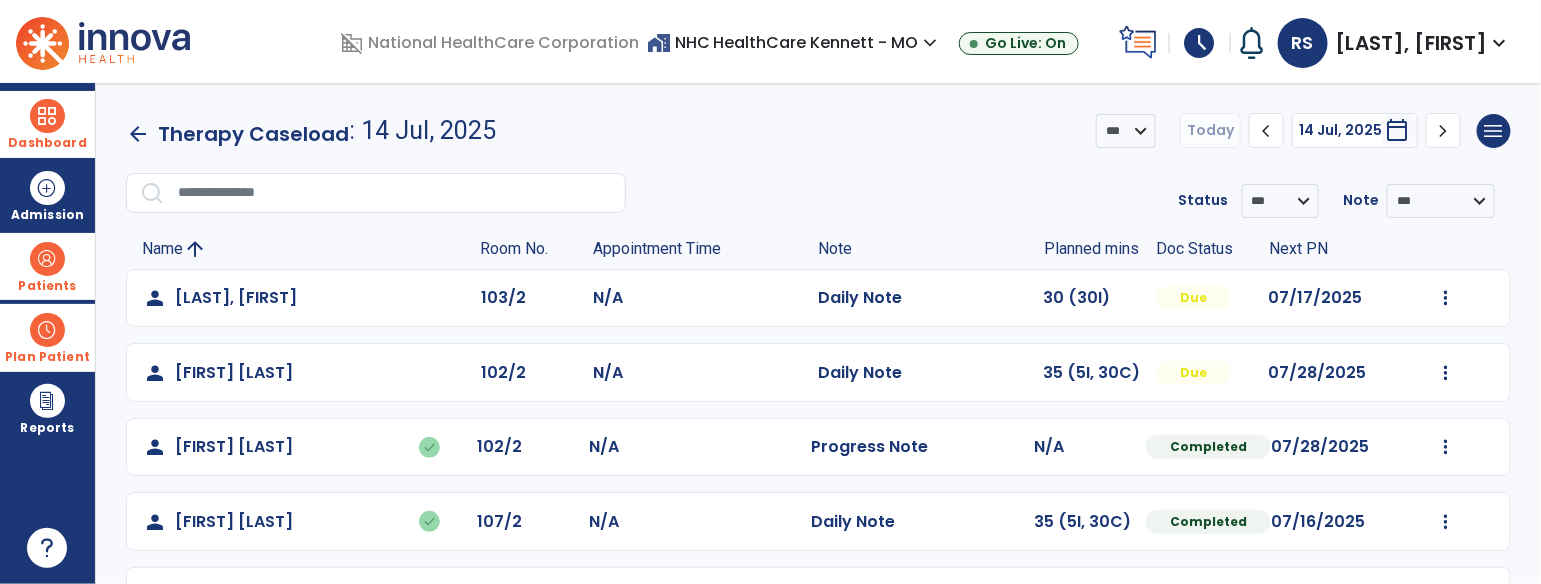click on "arrow_back" 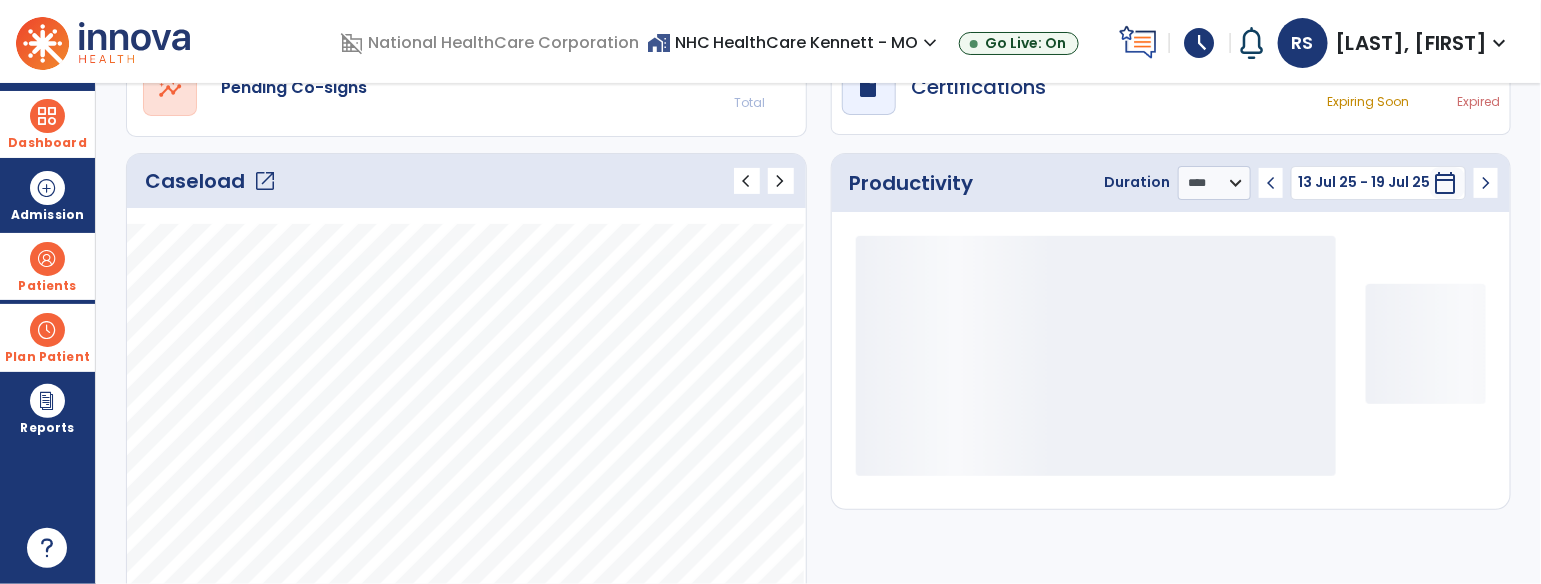 scroll, scrollTop: 233, scrollLeft: 0, axis: vertical 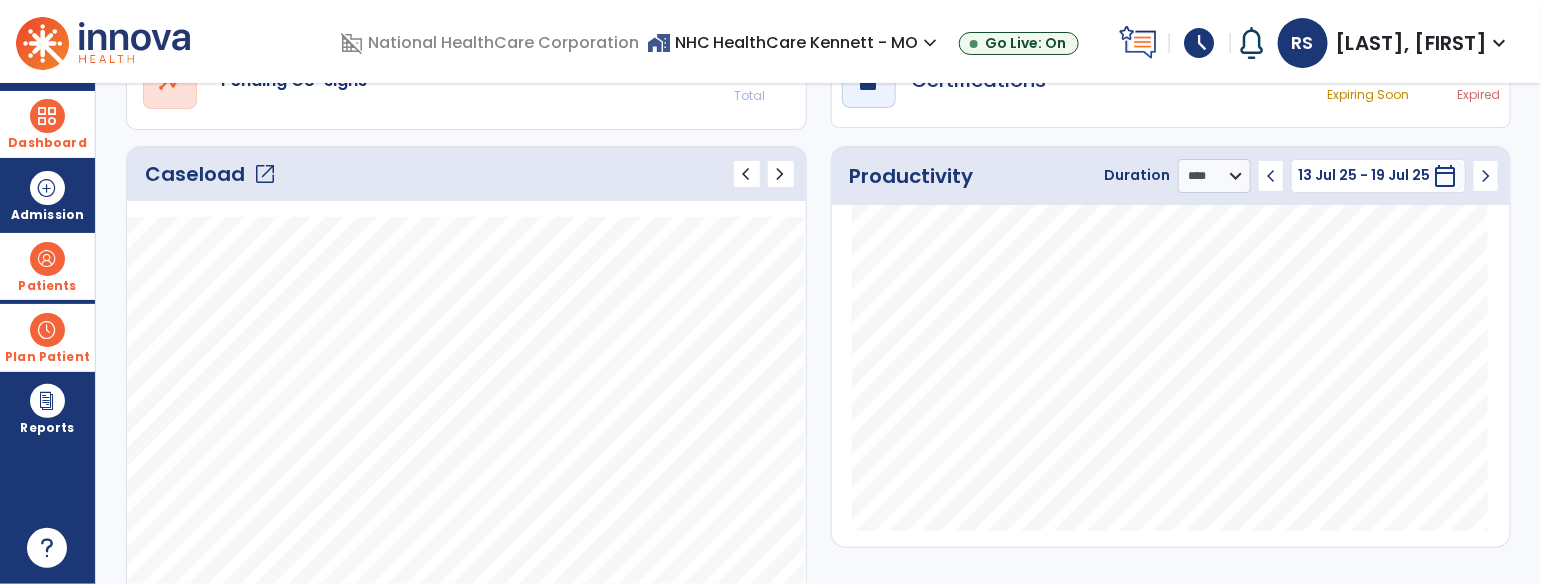 click on "Patients" at bounding box center [47, 266] 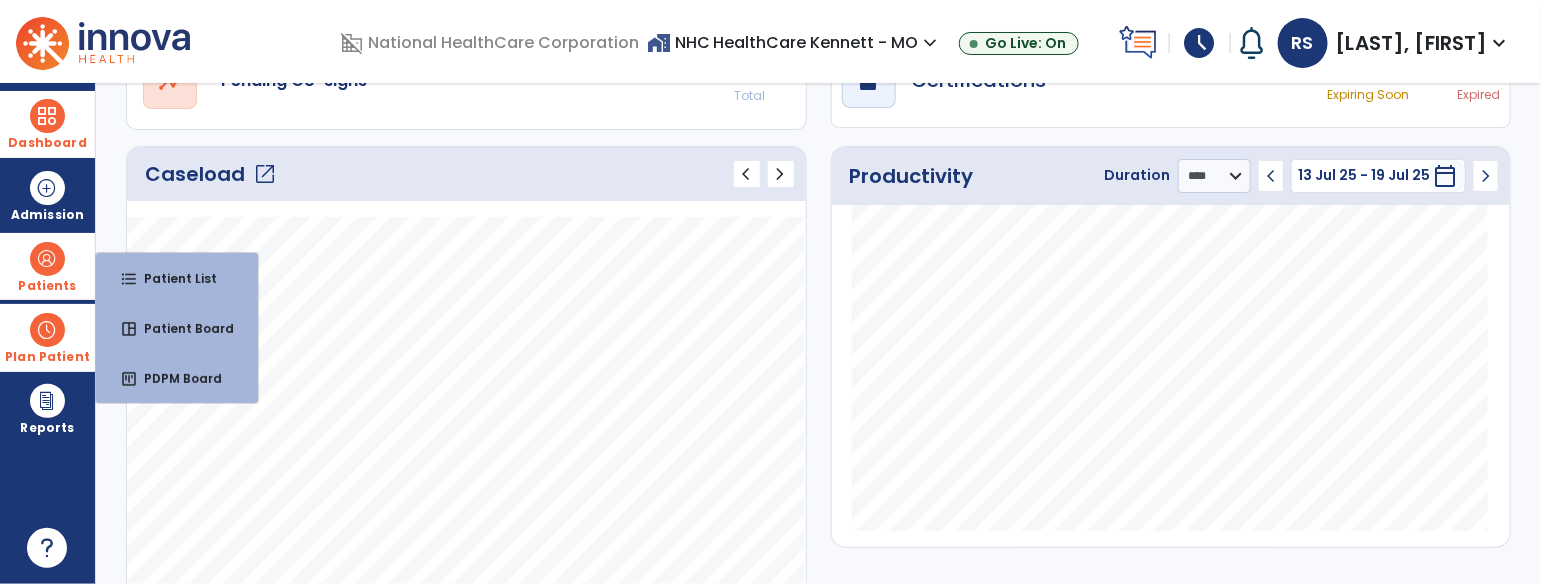 click at bounding box center [47, 259] 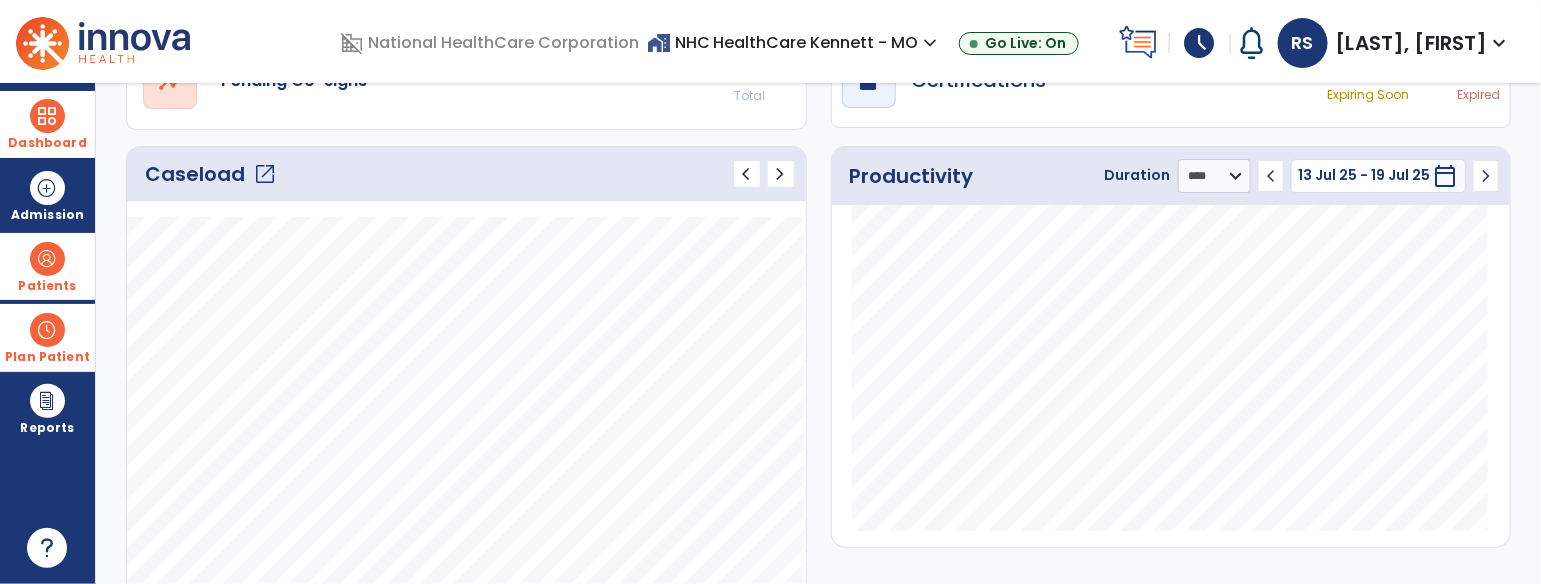 click at bounding box center (47, 259) 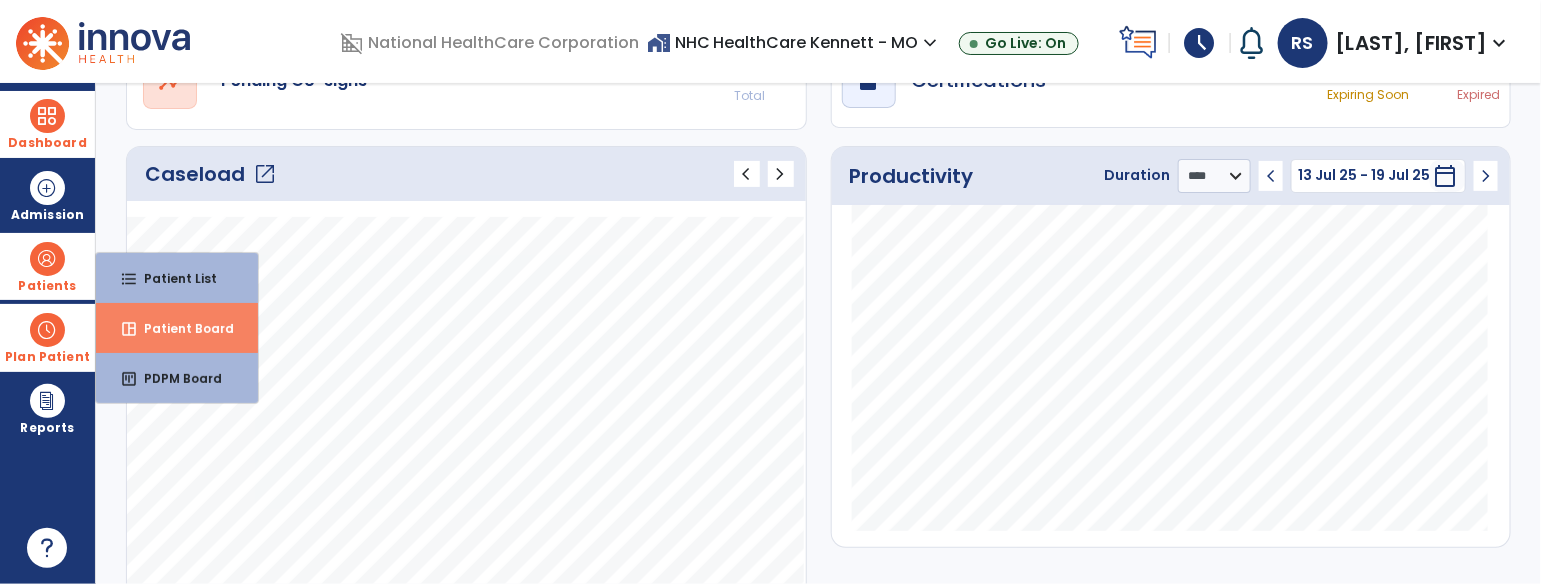 click on "Patient Board" at bounding box center (181, 328) 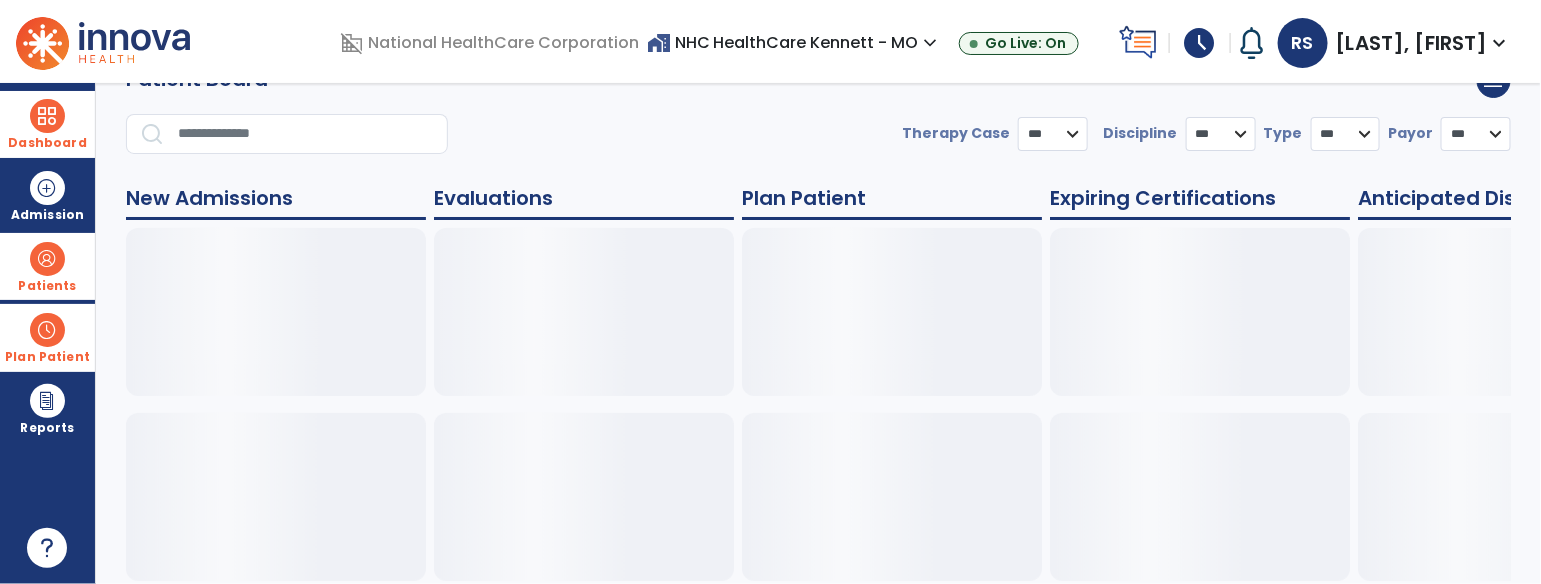 scroll, scrollTop: 48, scrollLeft: 0, axis: vertical 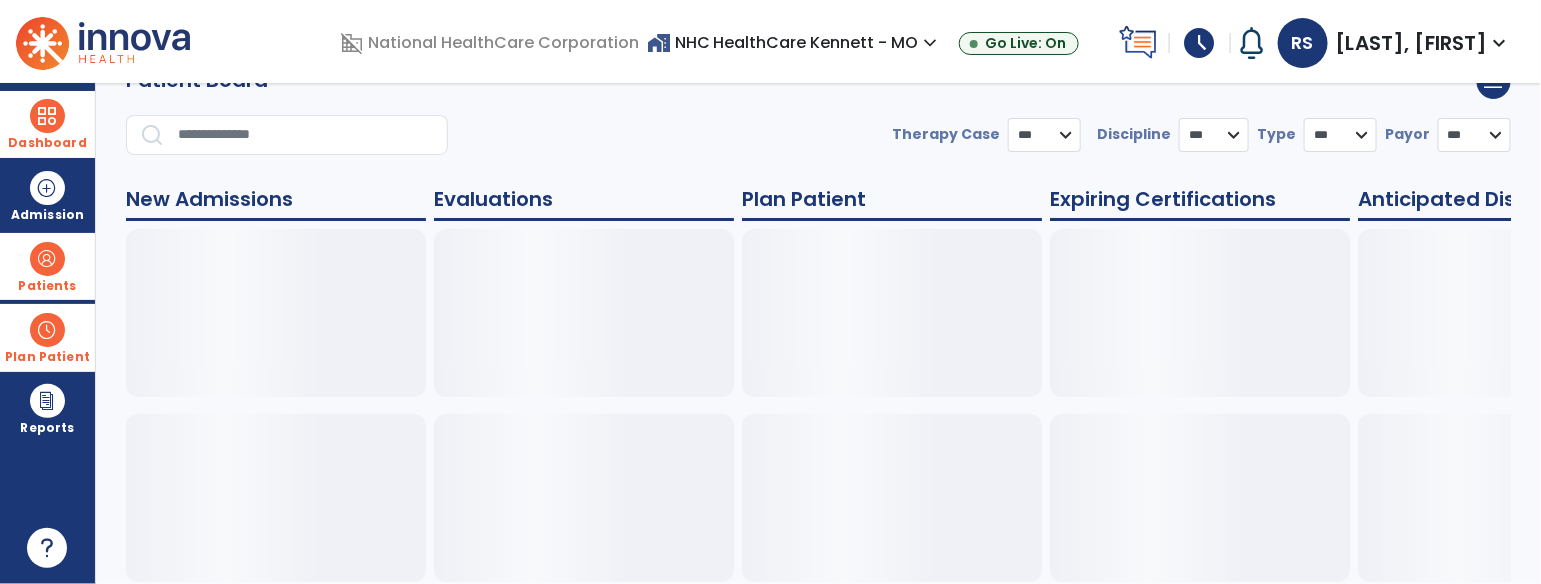 select on "***" 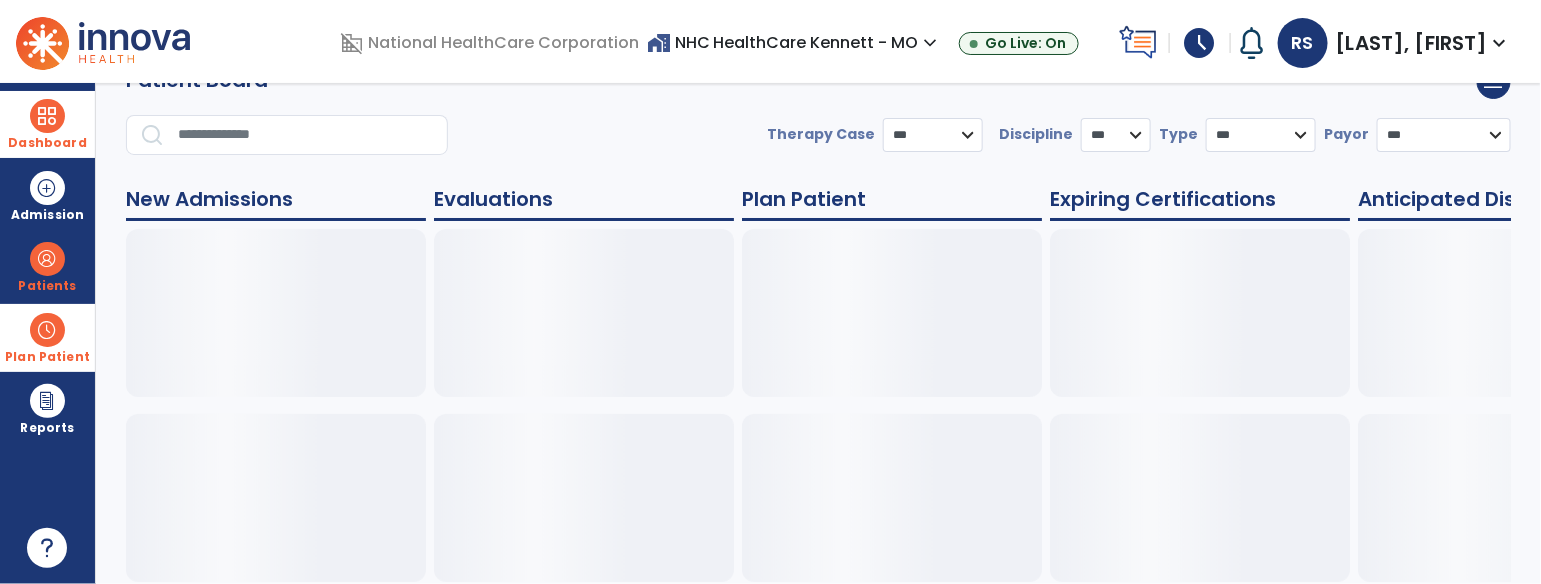 click at bounding box center [47, 330] 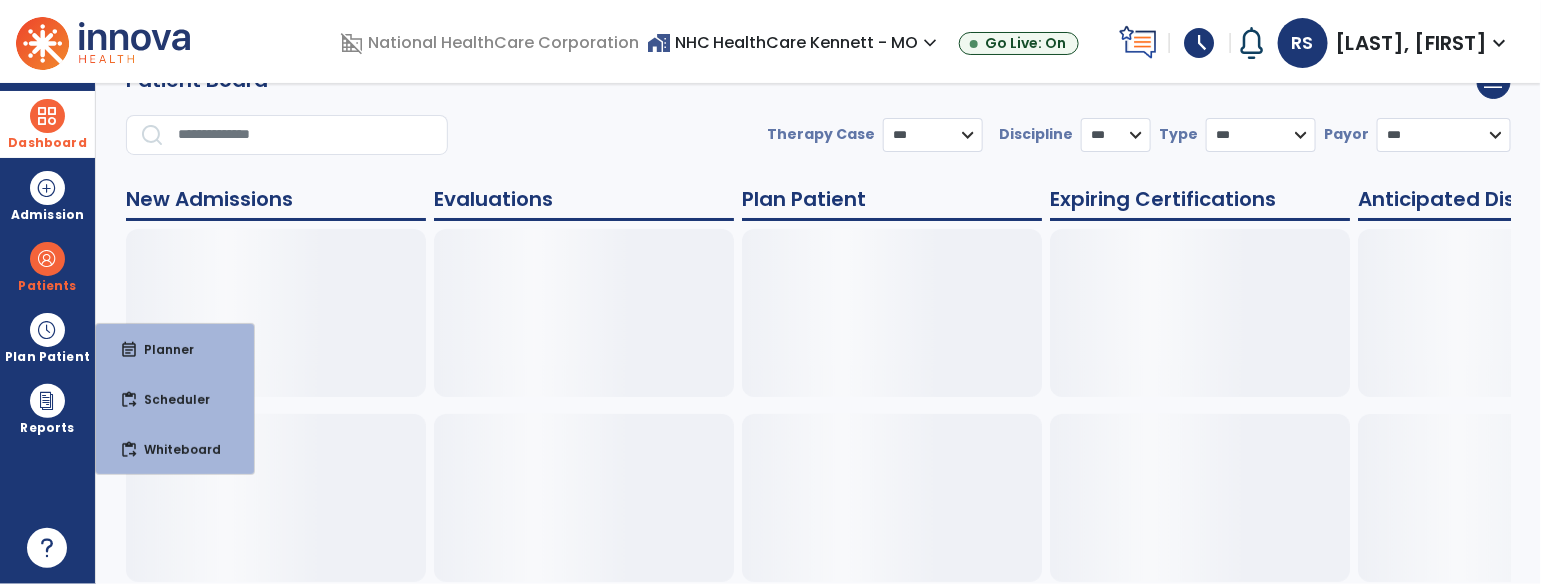 click at bounding box center (47, 116) 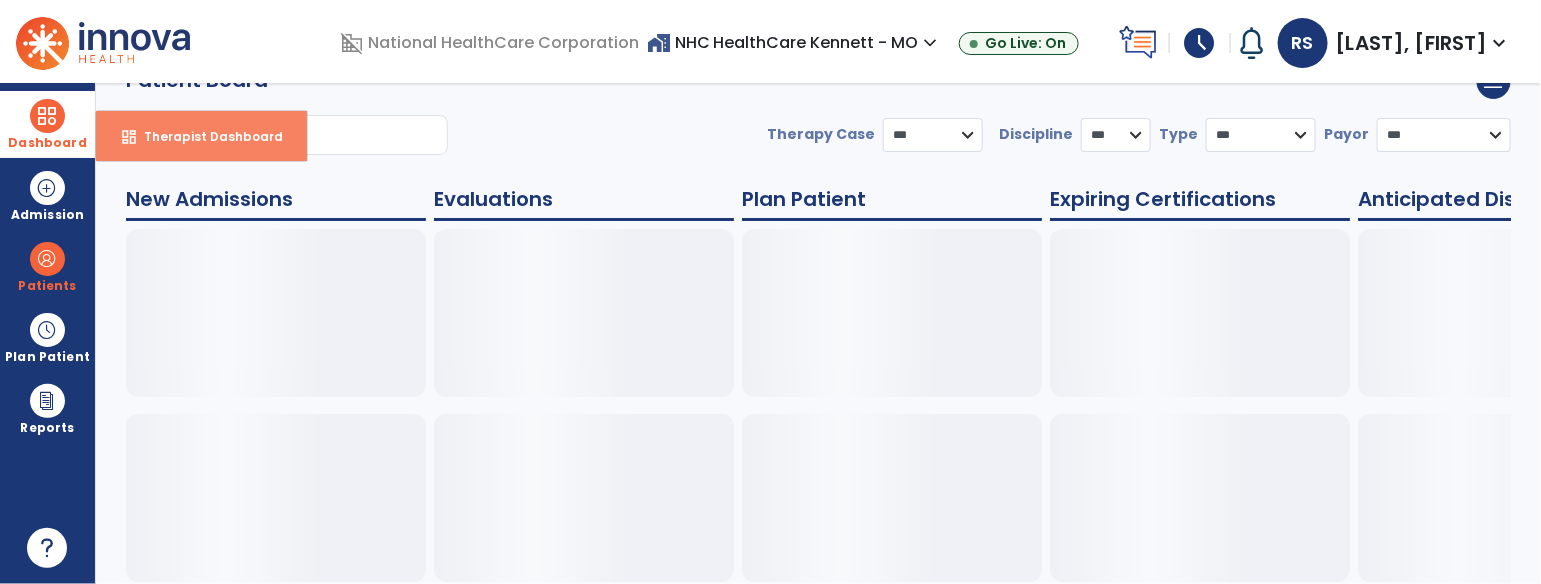 click on "dashboard  Therapist Dashboard" at bounding box center (201, 136) 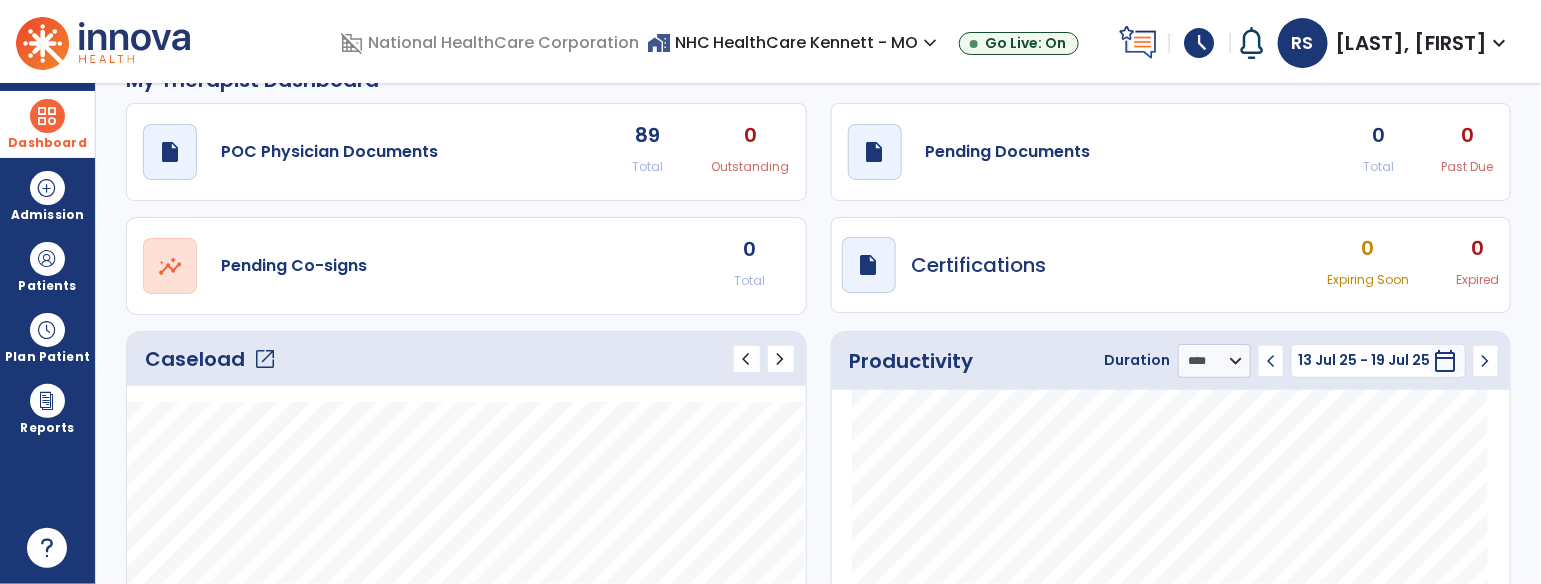 click on "Caseload   open_in_new" 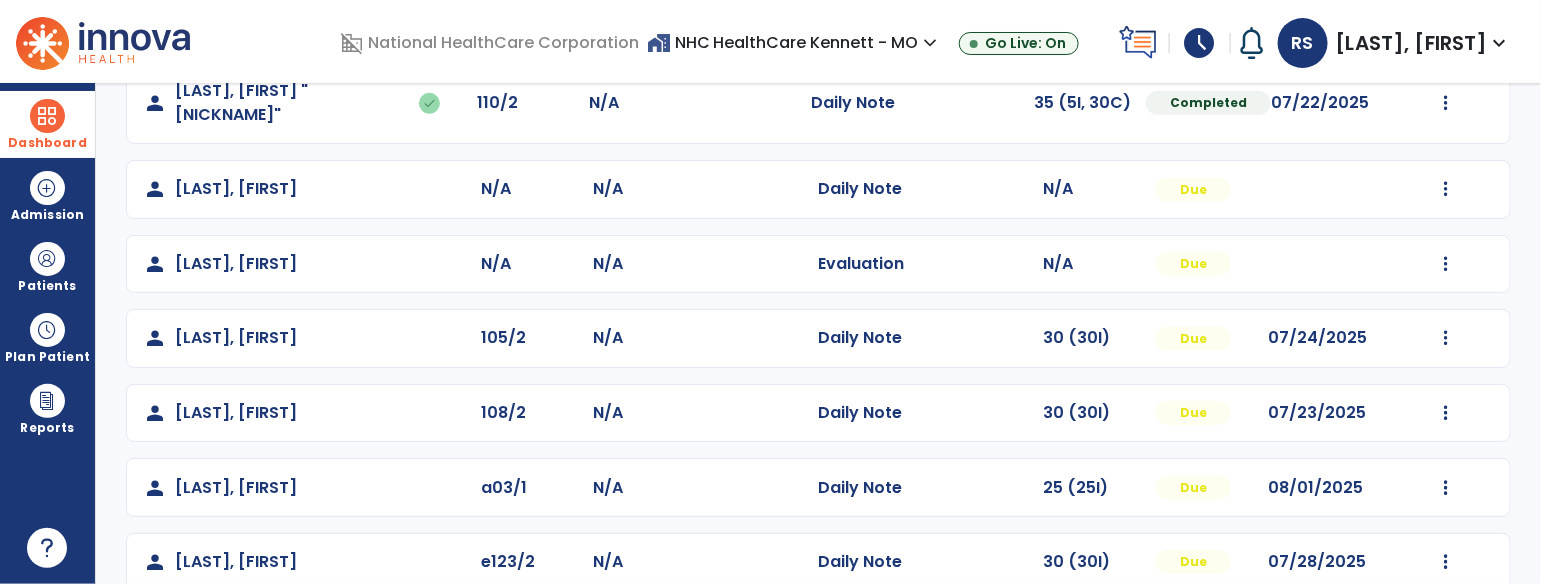 scroll, scrollTop: 468, scrollLeft: 0, axis: vertical 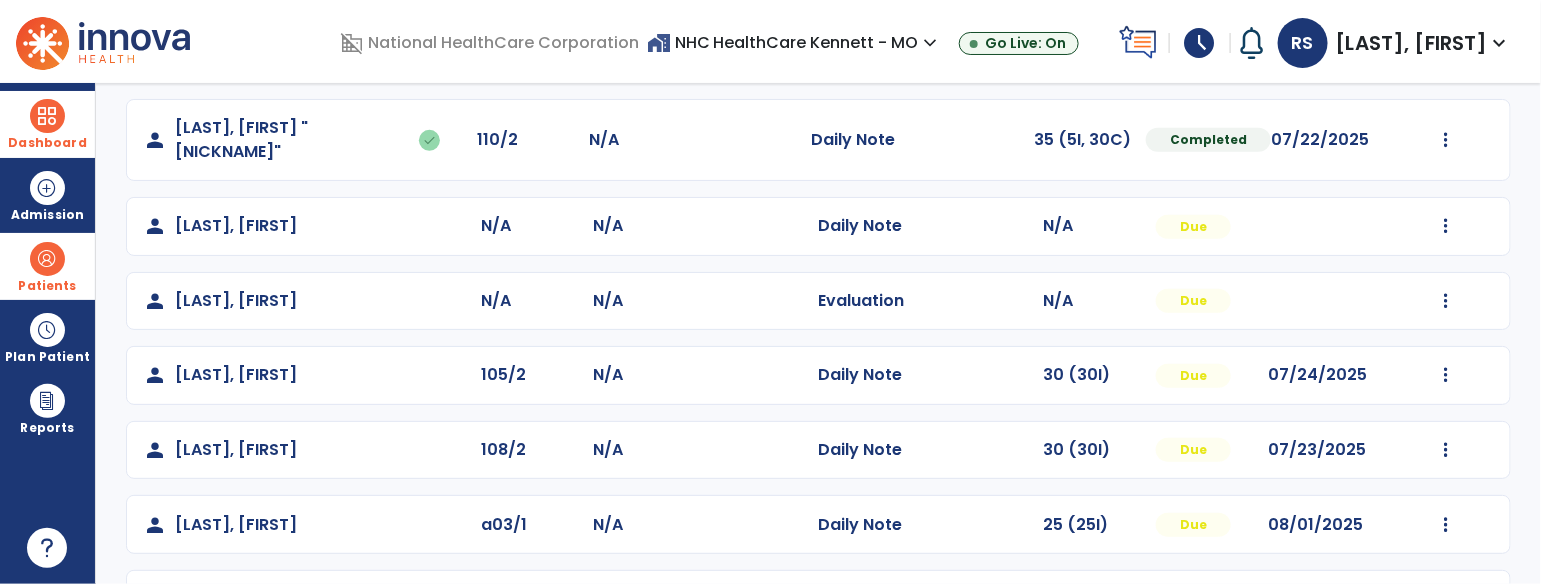 click at bounding box center (47, 259) 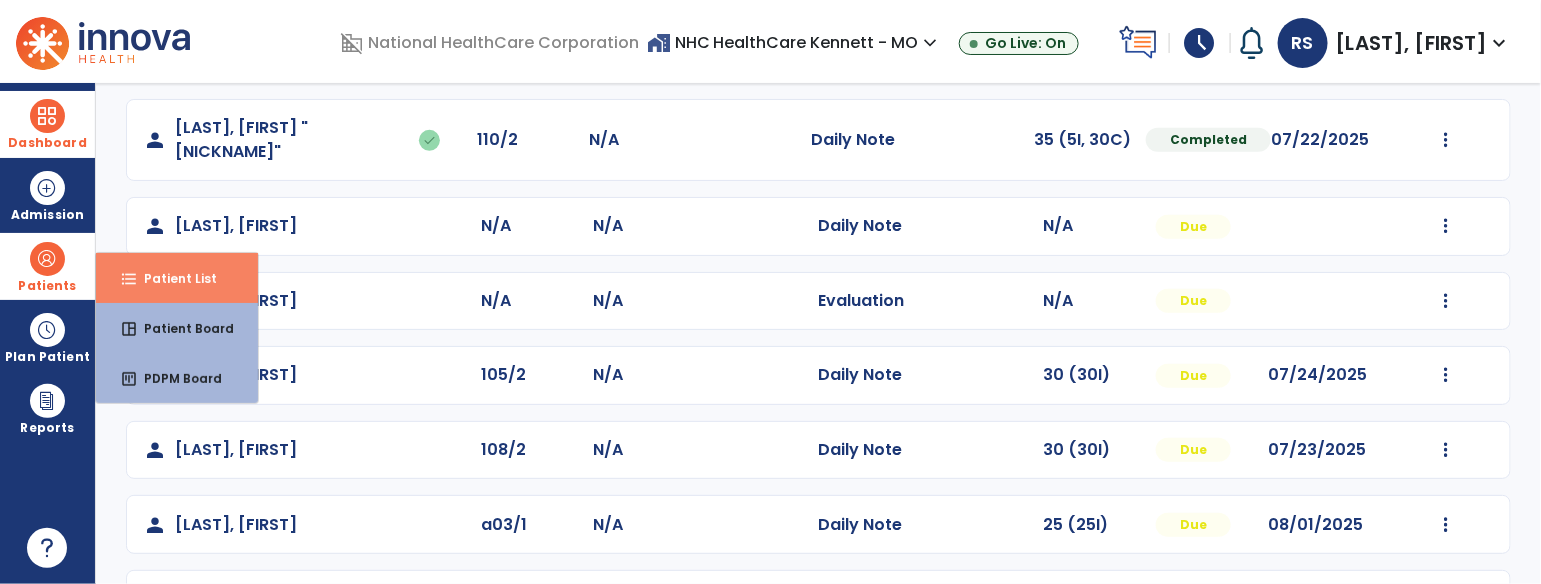 click on "format_list_bulleted  Patient List" at bounding box center (177, 278) 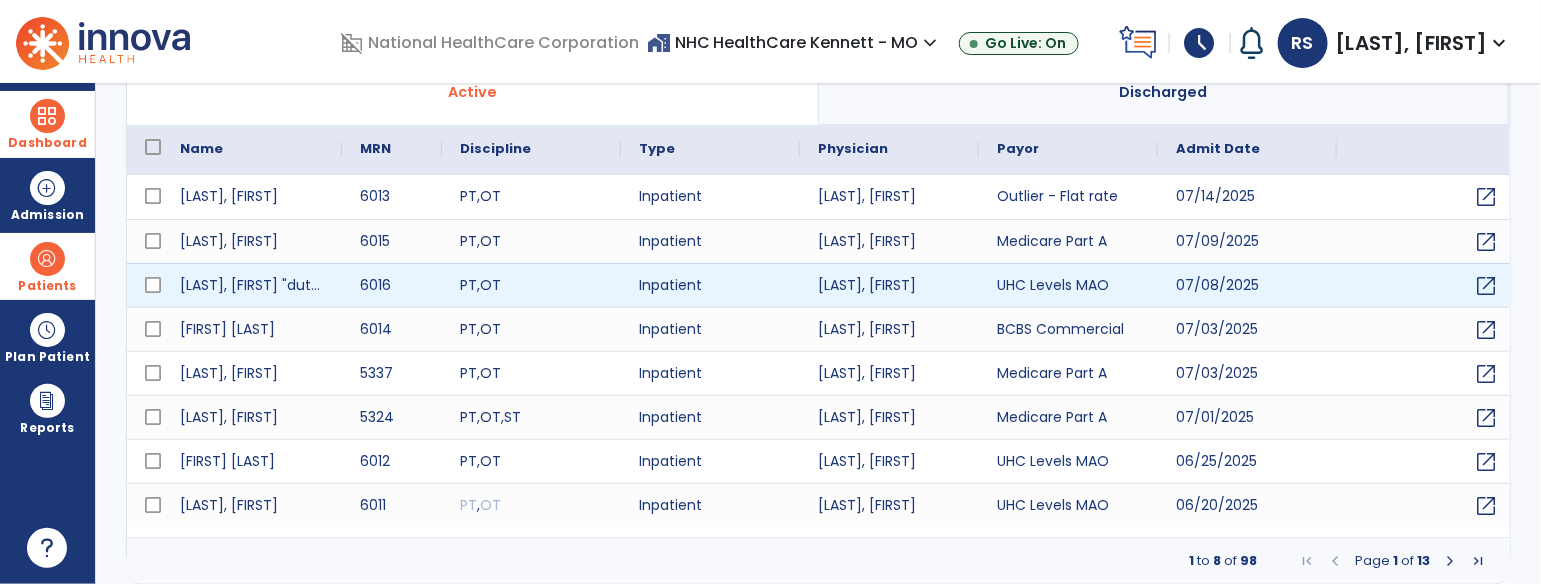 select on "***" 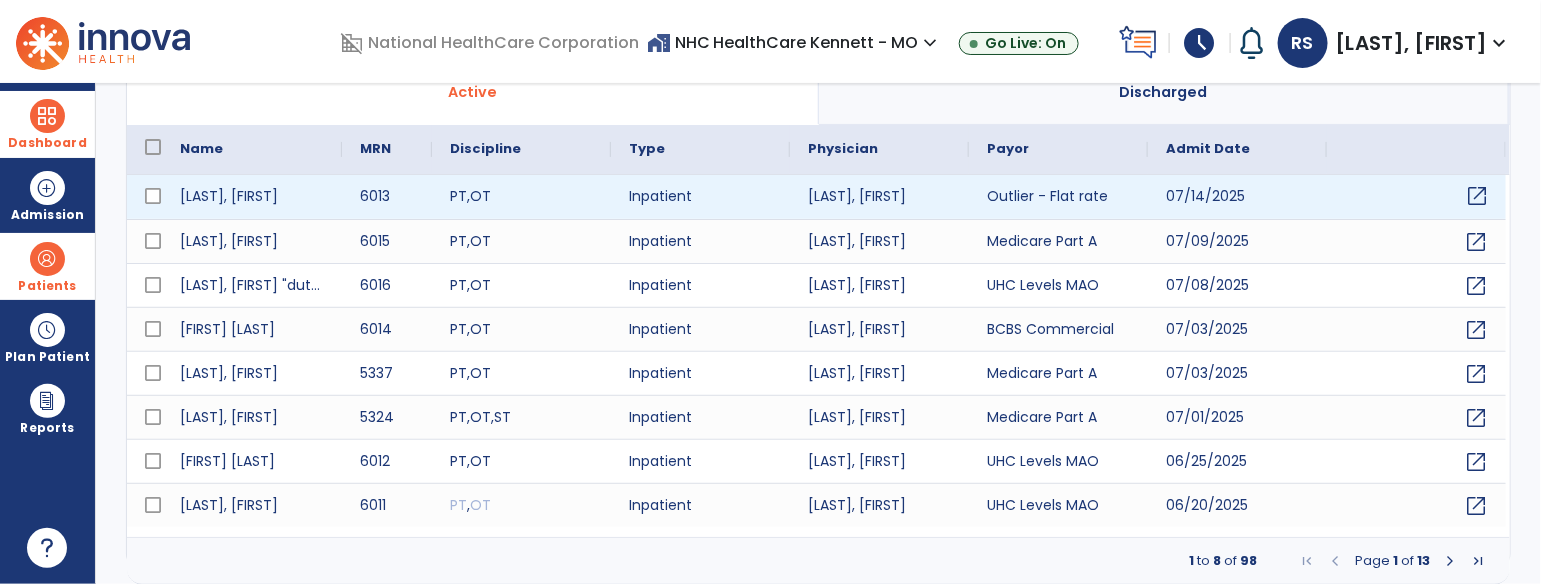 click on "open_in_new" at bounding box center (1477, 196) 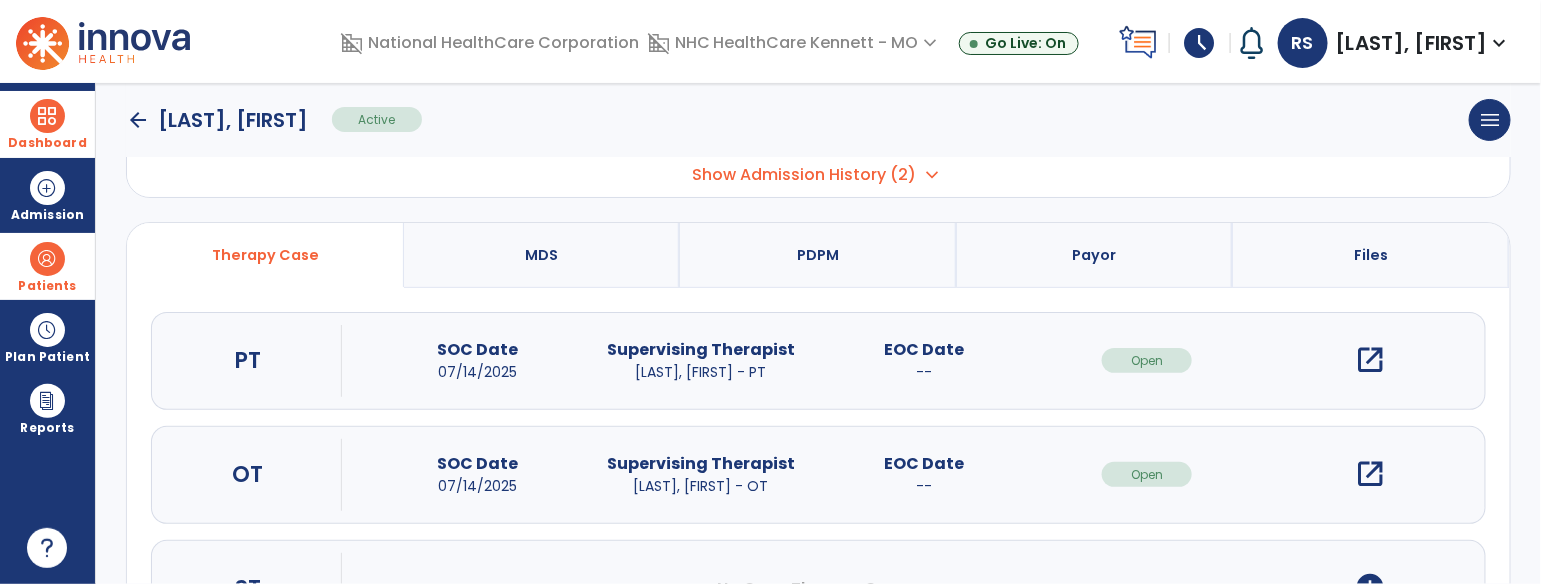 scroll, scrollTop: 0, scrollLeft: 0, axis: both 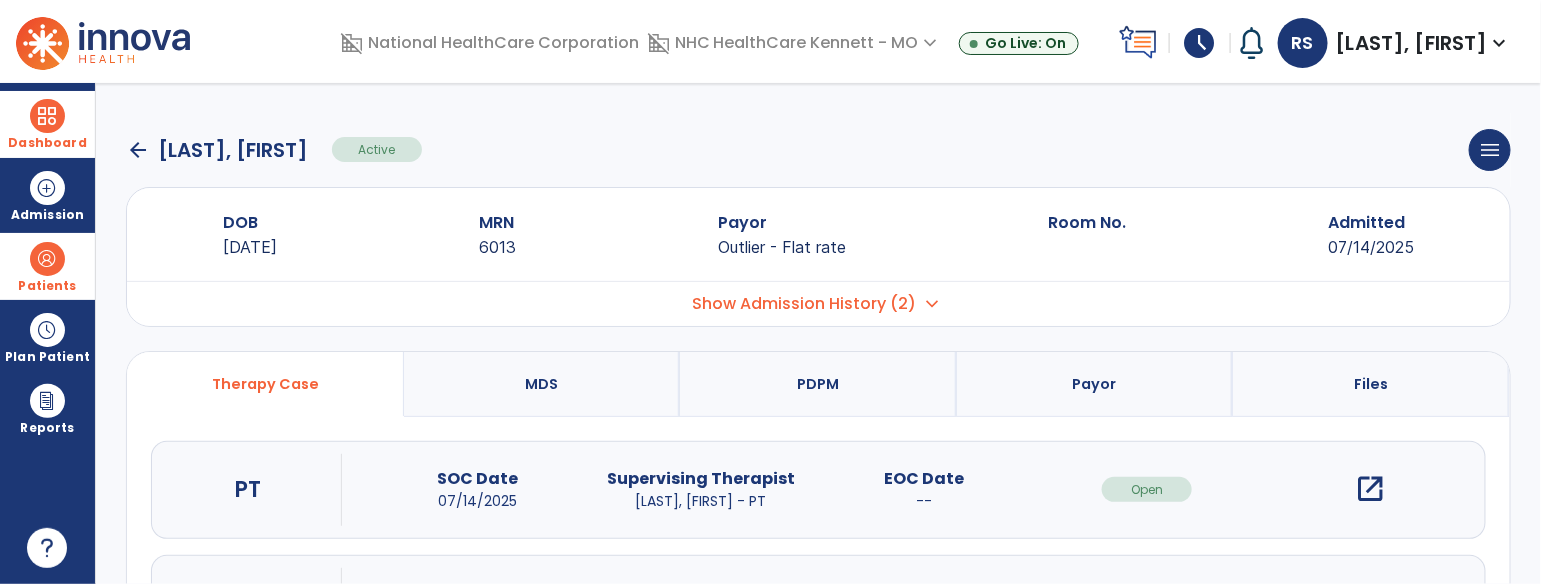 click on "expand_more" at bounding box center (933, 304) 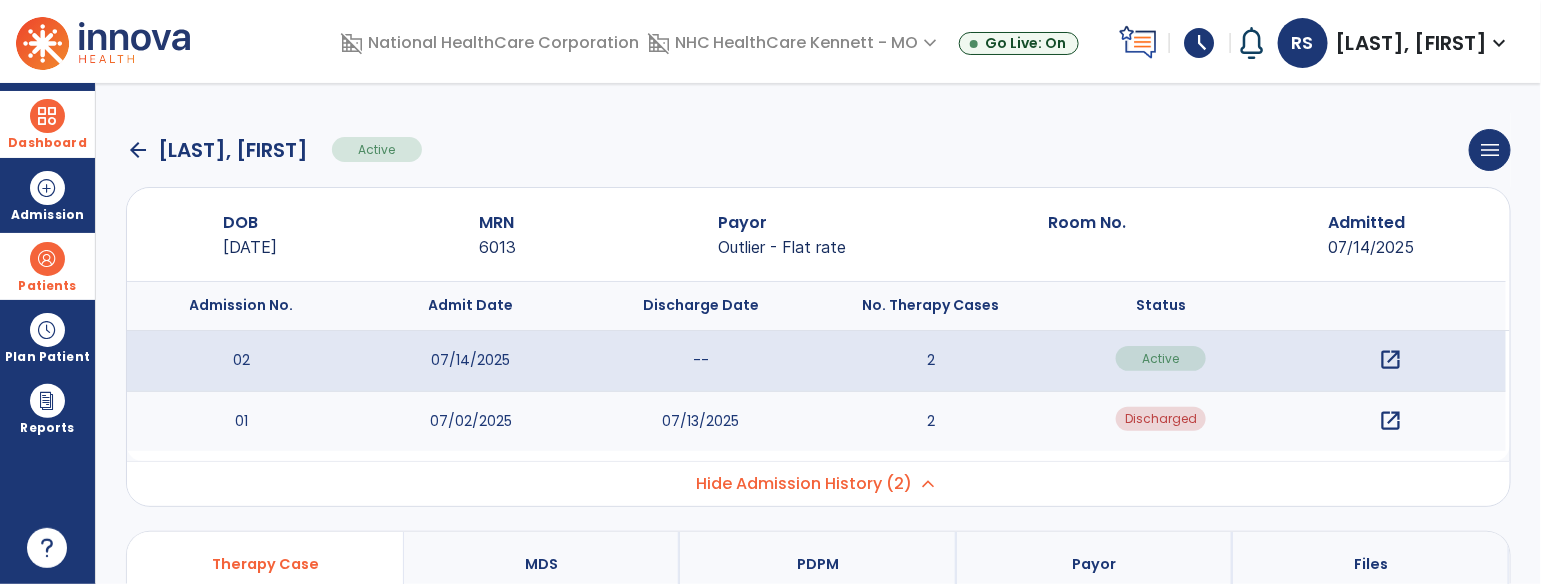click on "open_in_new" at bounding box center [1391, 421] 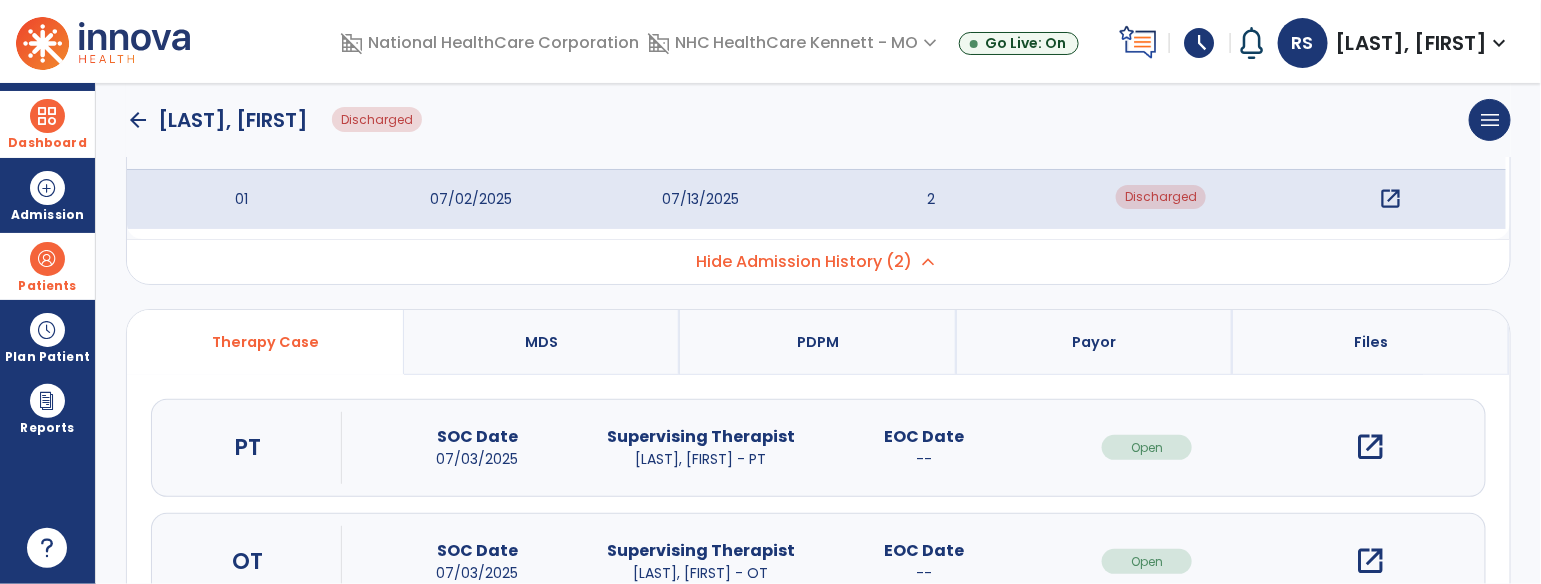 scroll, scrollTop: 333, scrollLeft: 0, axis: vertical 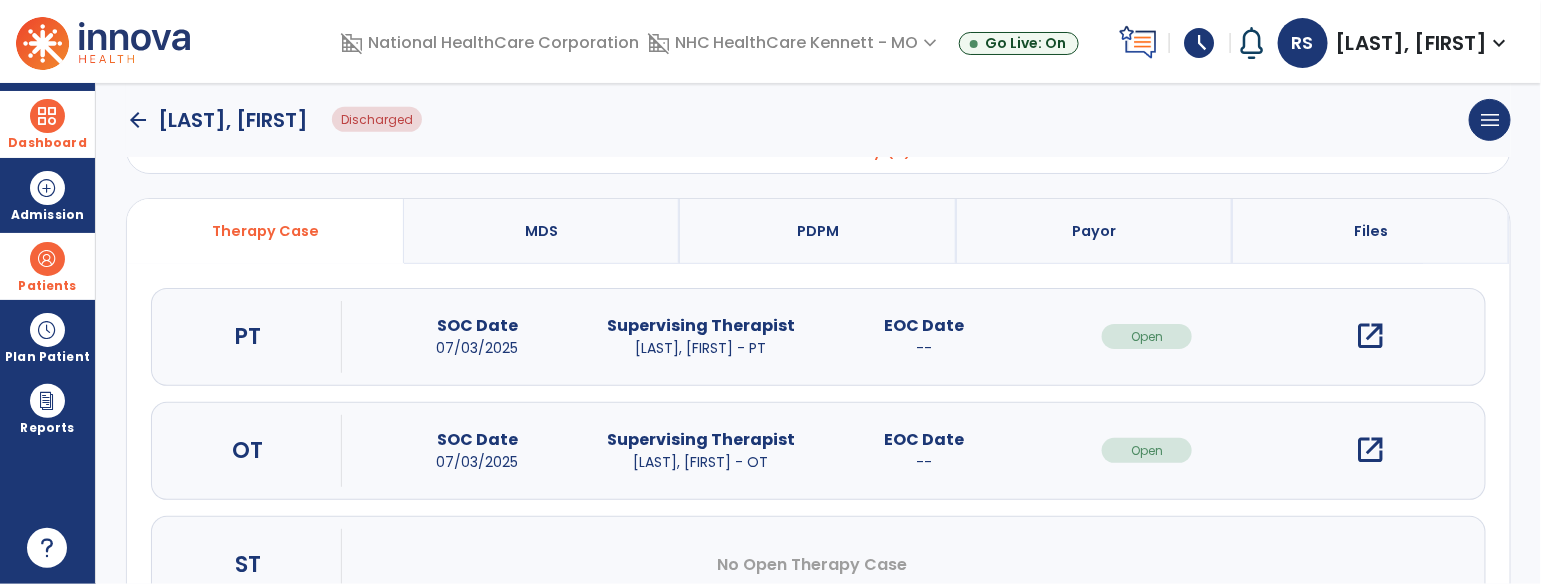 click on "open_in_new" at bounding box center [1370, 450] 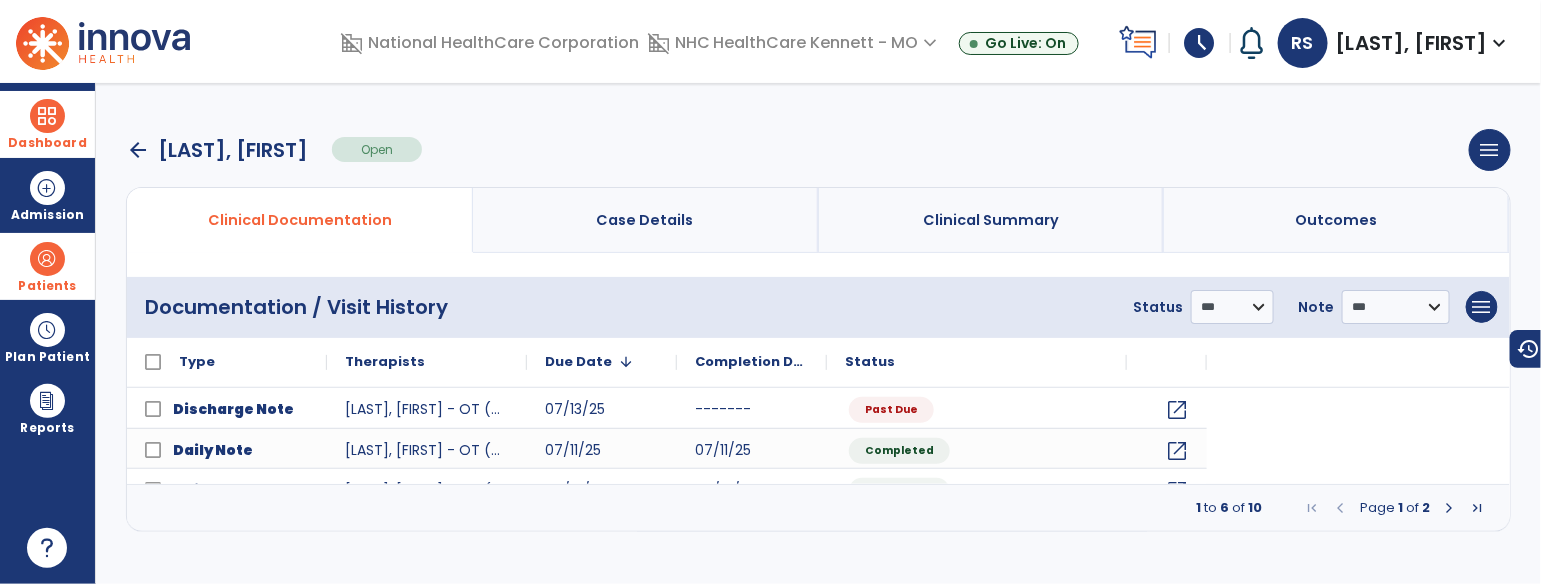 scroll, scrollTop: 0, scrollLeft: 0, axis: both 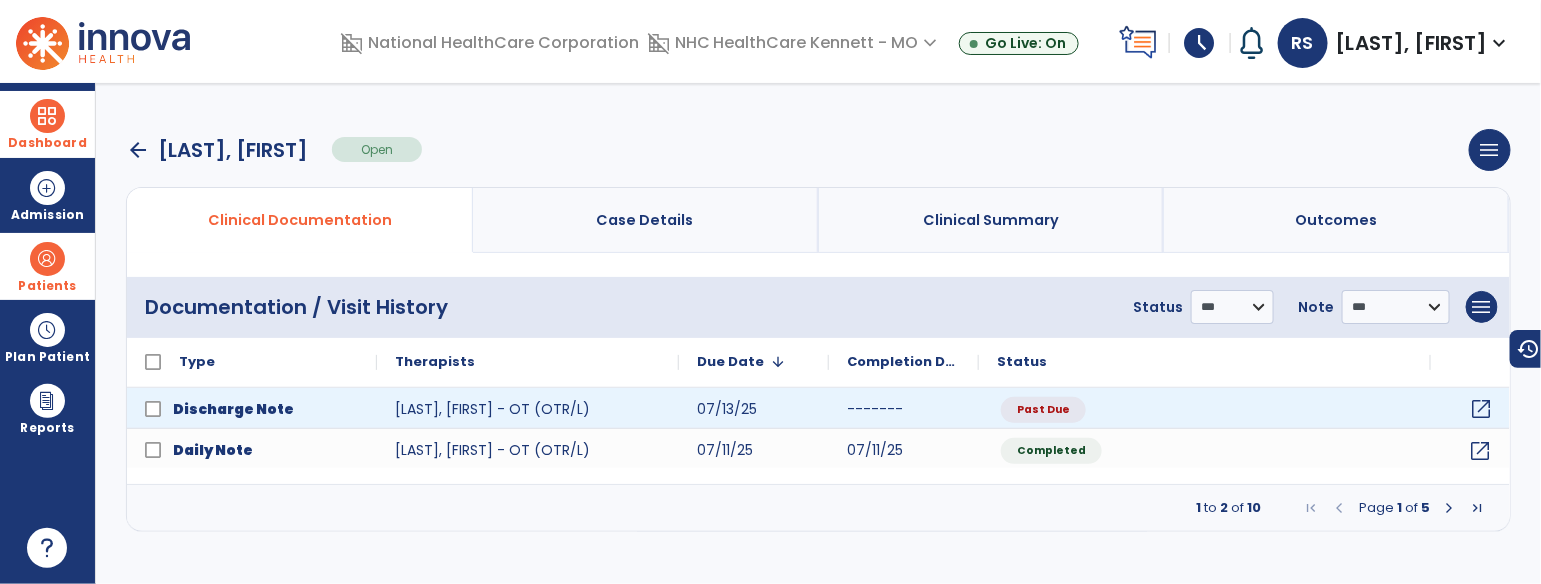 click on "open_in_new" 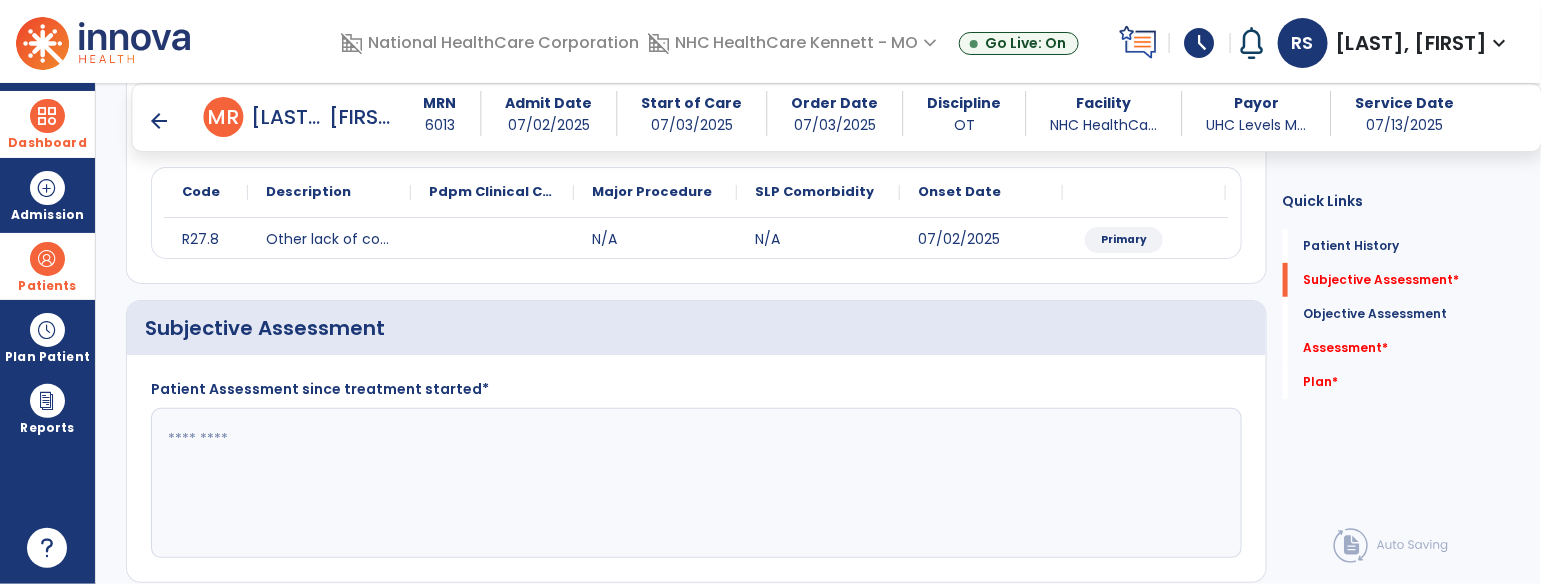 scroll, scrollTop: 333, scrollLeft: 0, axis: vertical 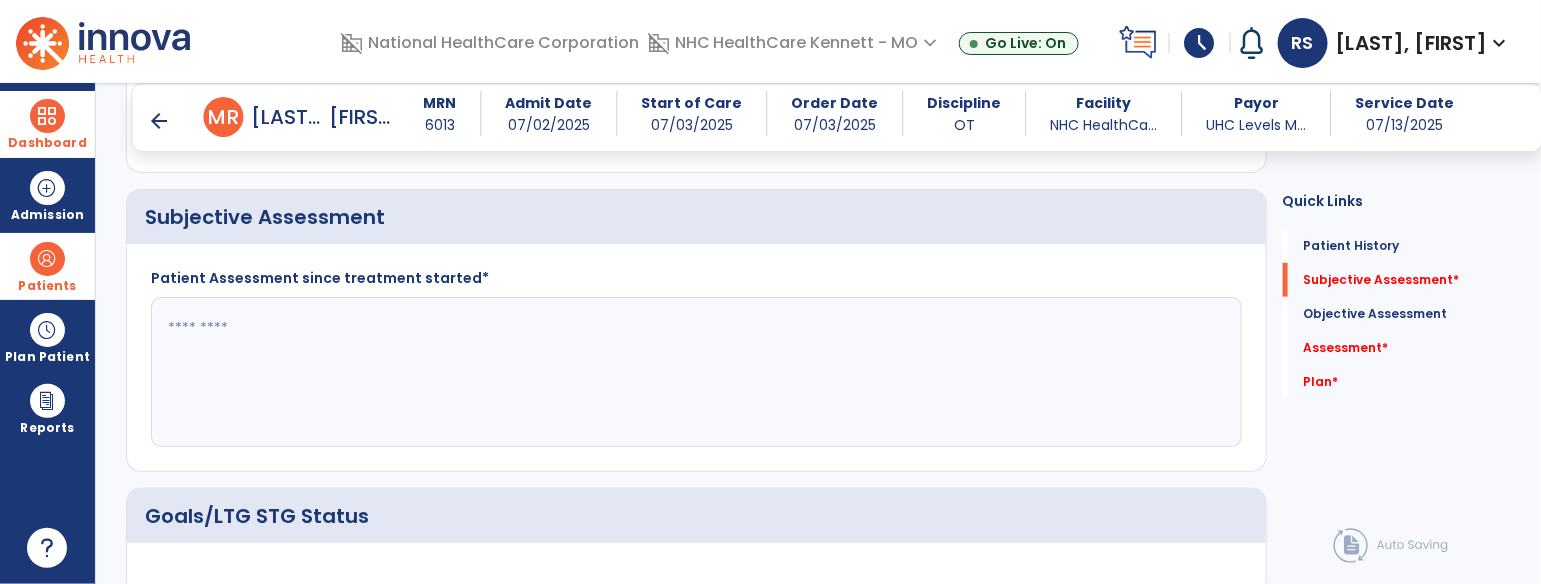click 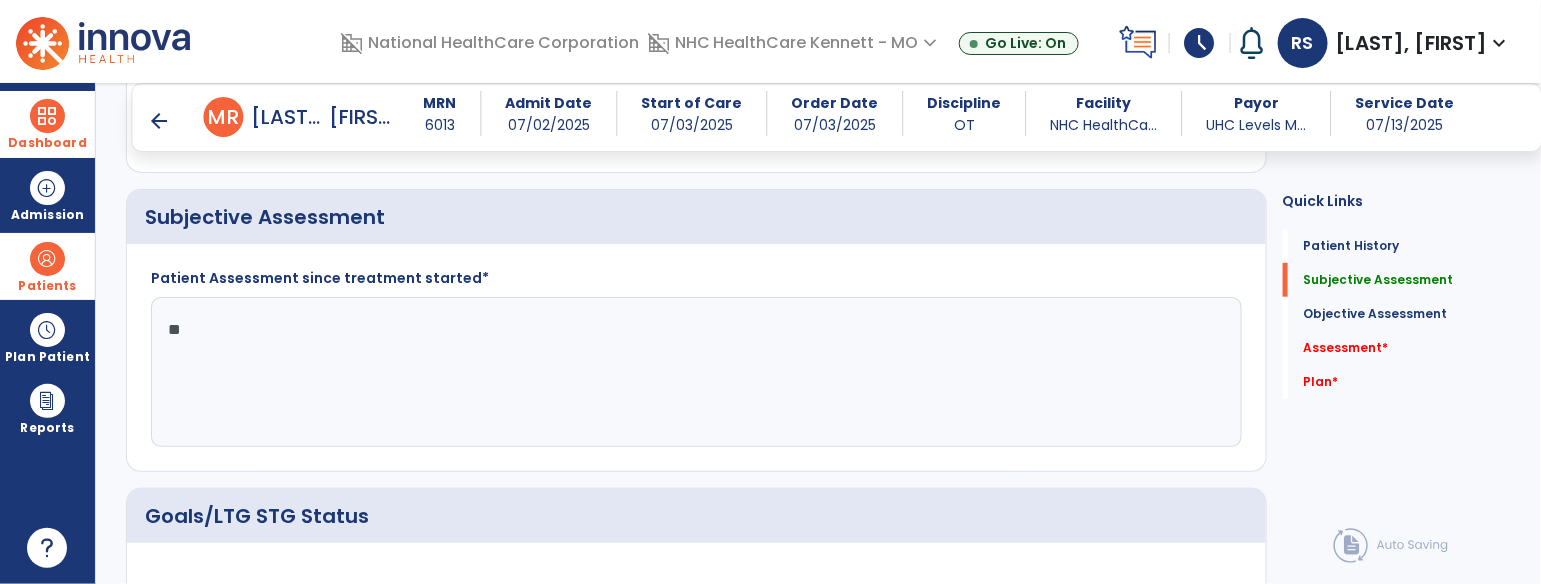 type on "*" 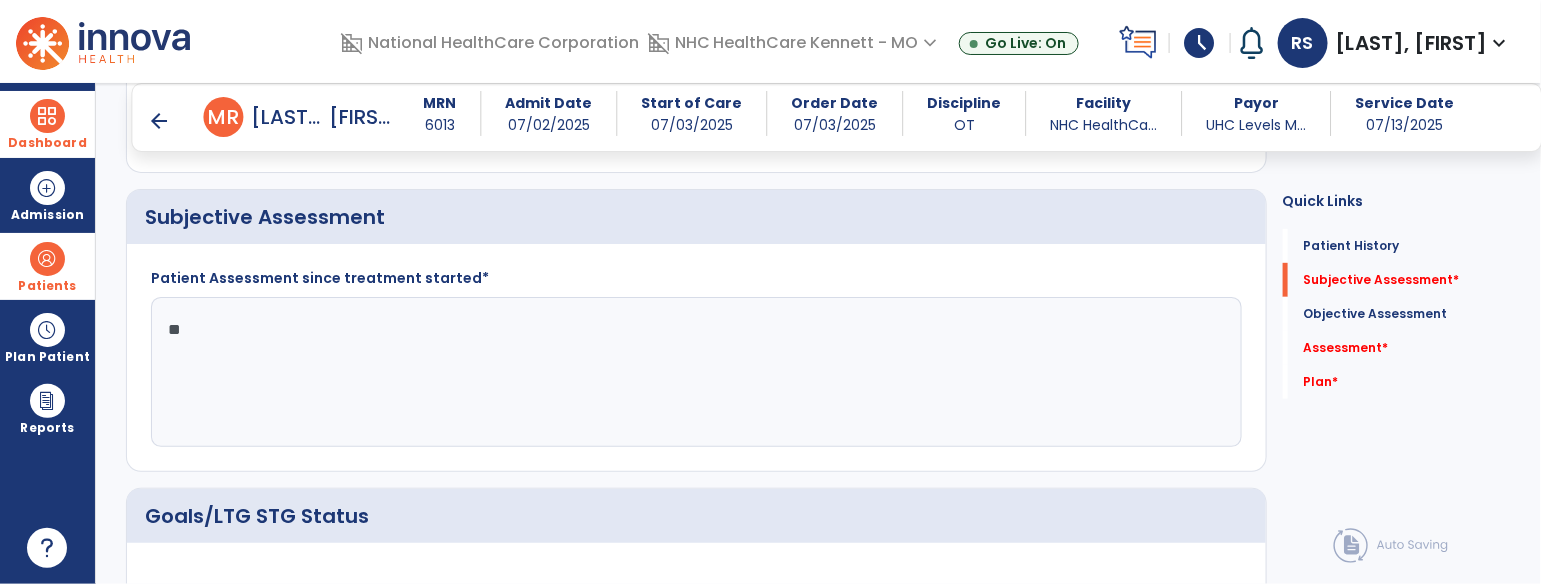 type on "*" 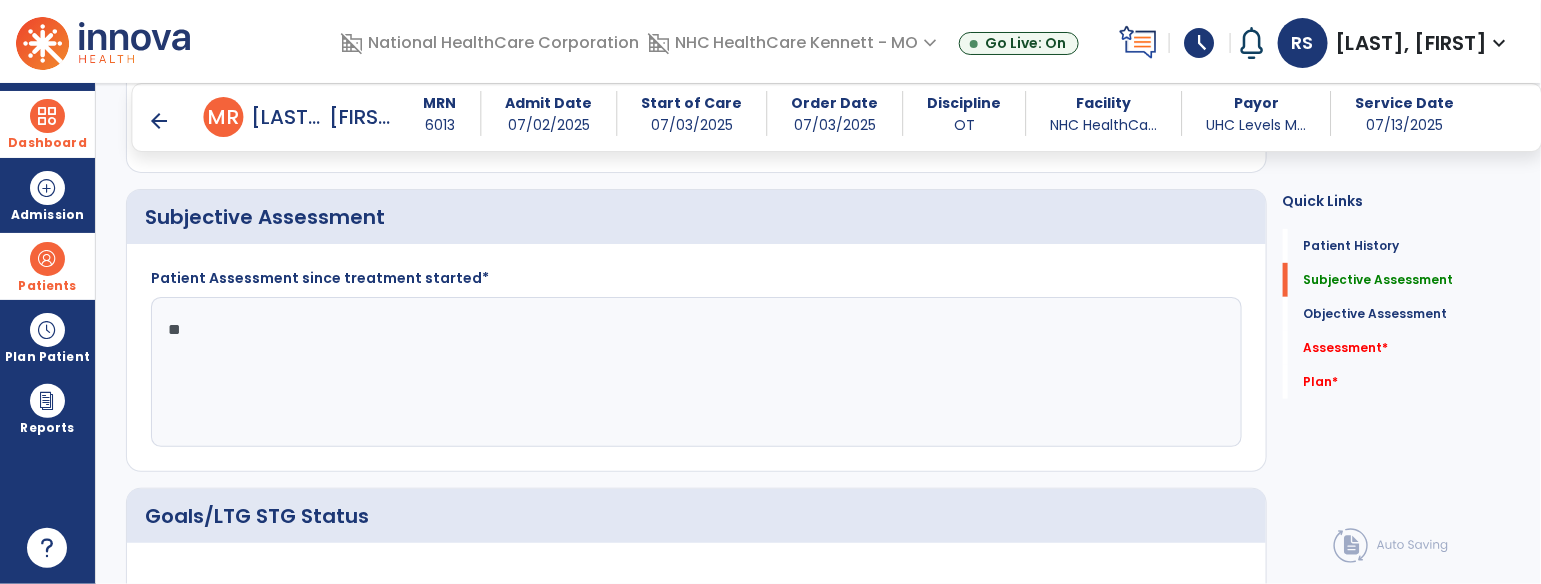 type on "*" 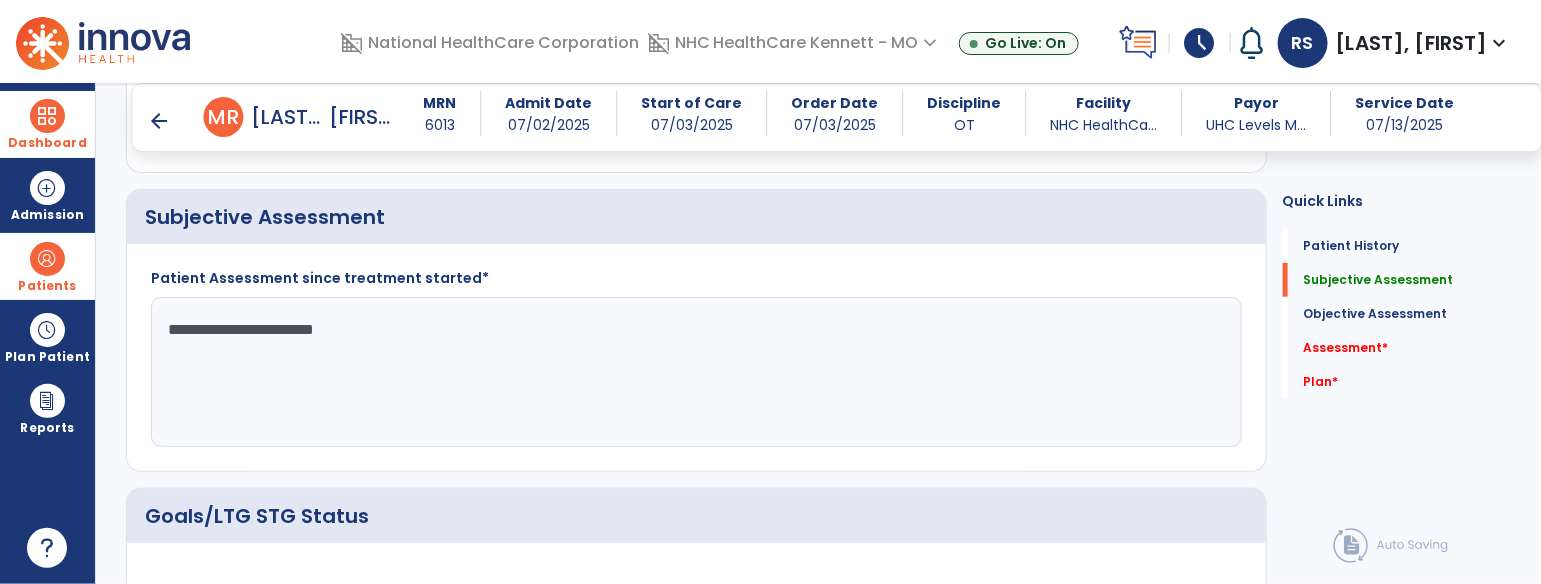 drag, startPoint x: 269, startPoint y: 326, endPoint x: 584, endPoint y: 302, distance: 315.91296 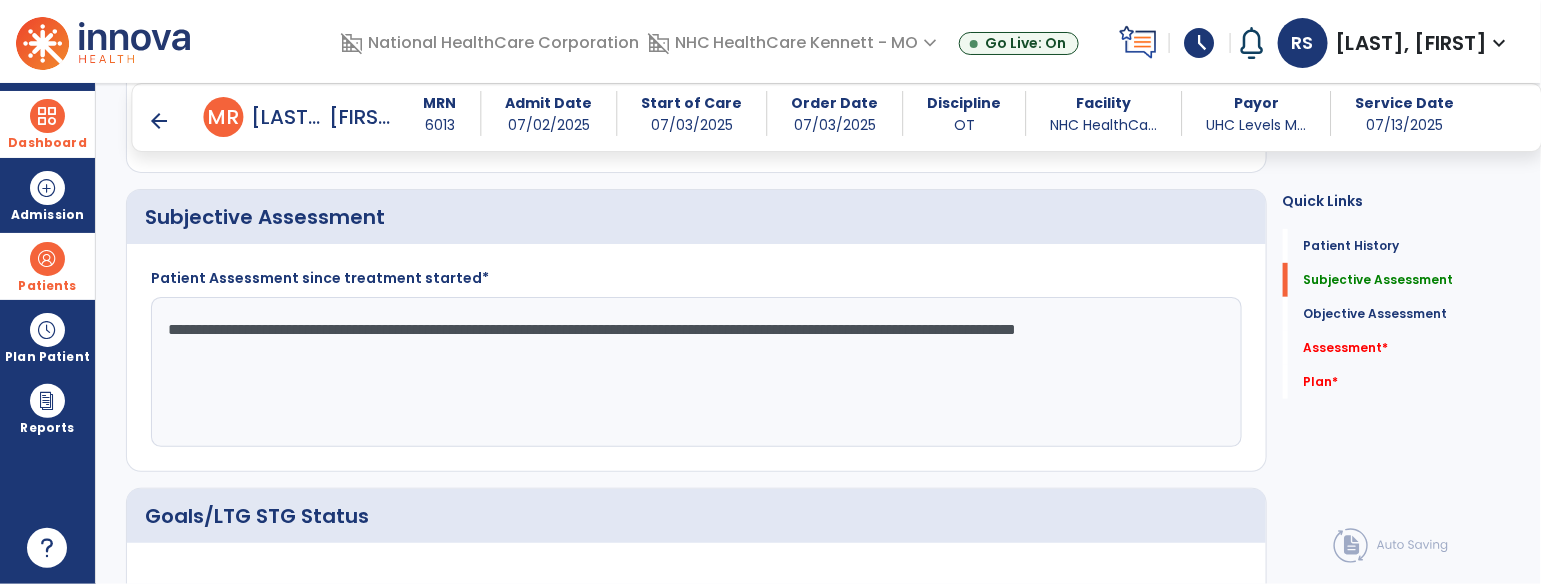 drag, startPoint x: 358, startPoint y: 394, endPoint x: 14, endPoint y: 281, distance: 362.08426 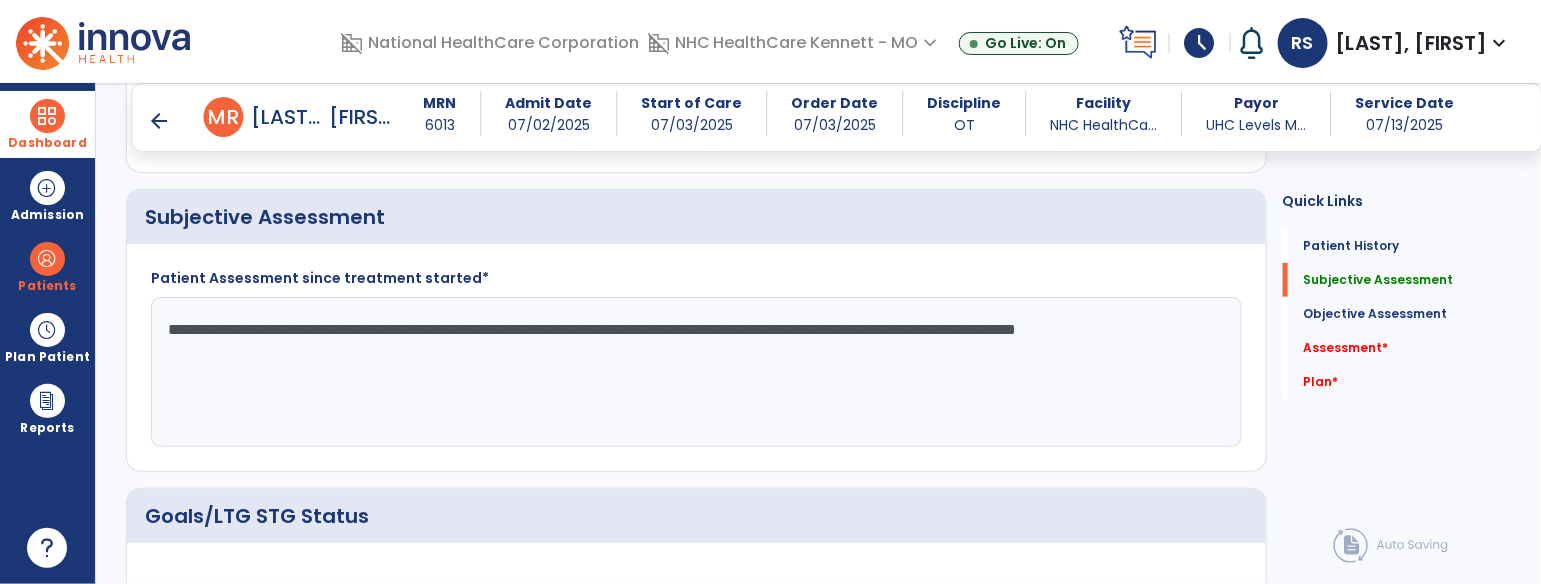 paste on "**********" 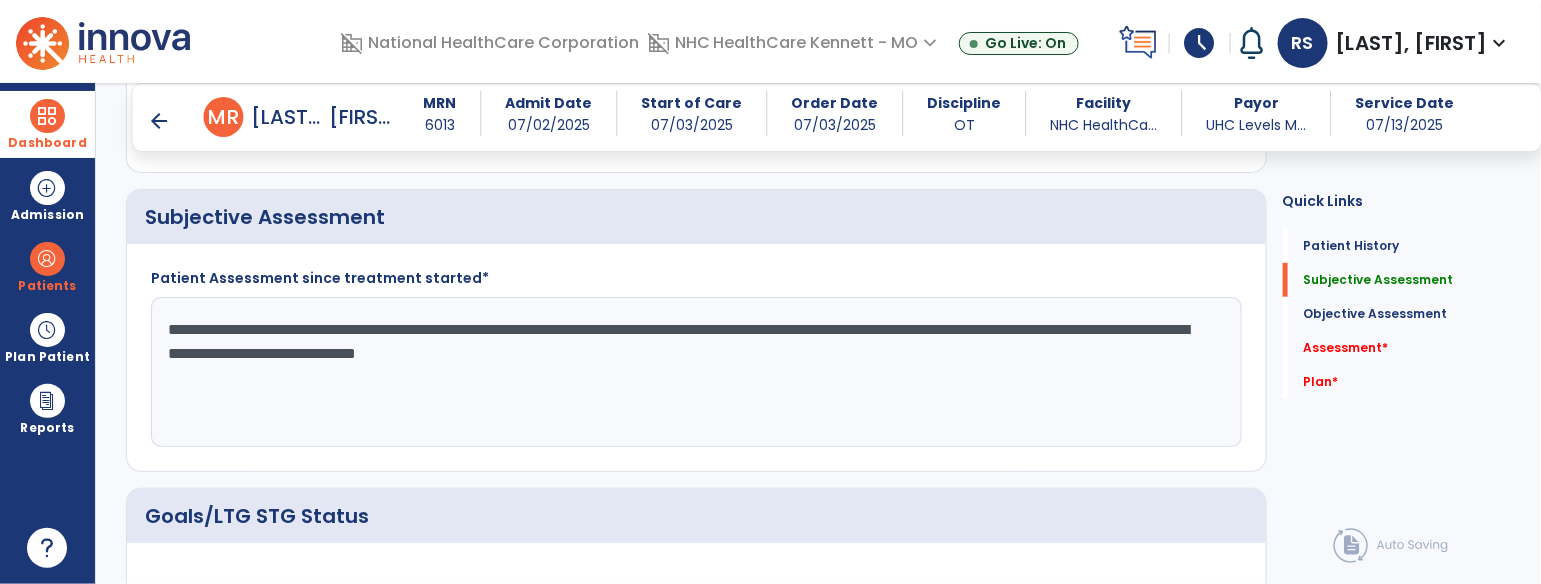 drag, startPoint x: 572, startPoint y: 329, endPoint x: 435, endPoint y: 325, distance: 137.05838 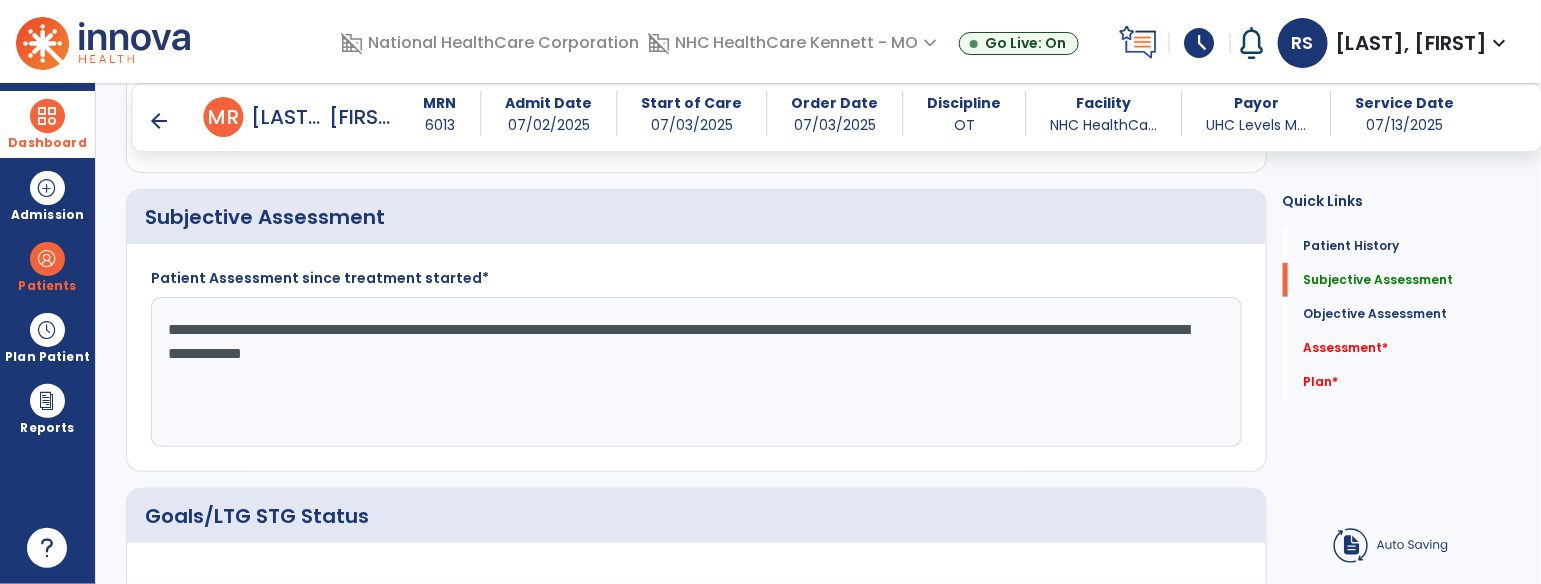 click on "**********" 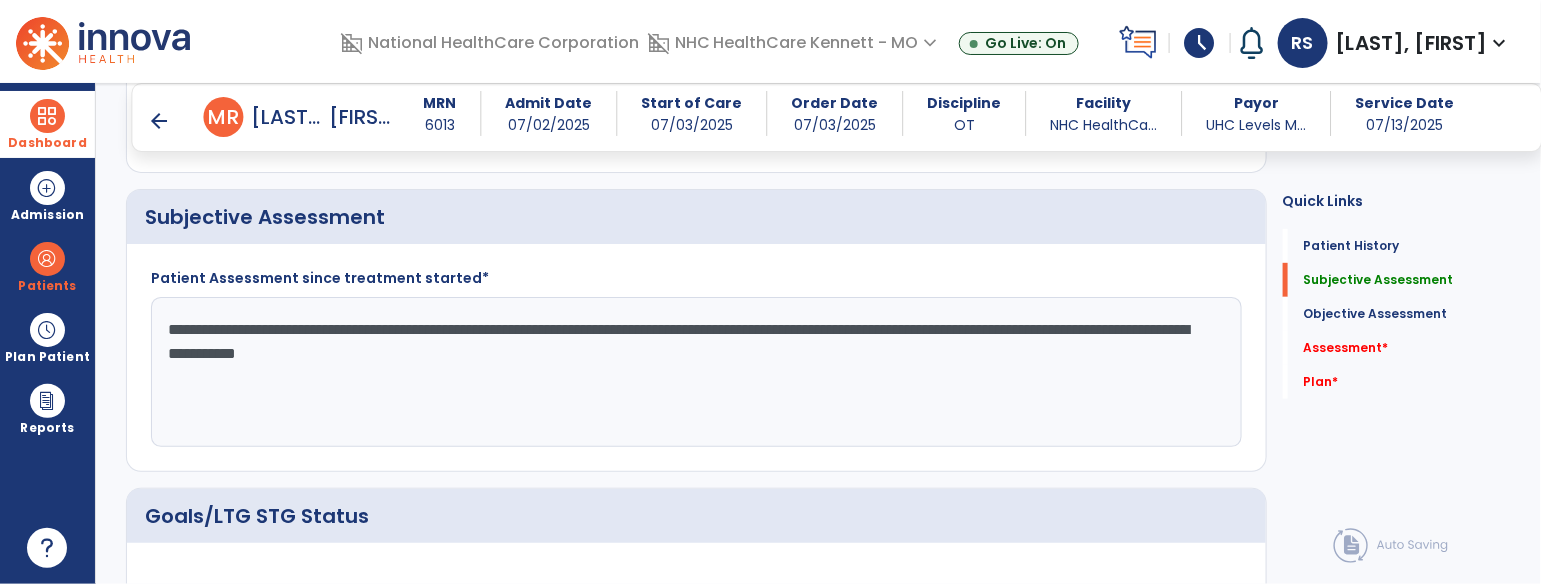 click on "**********" 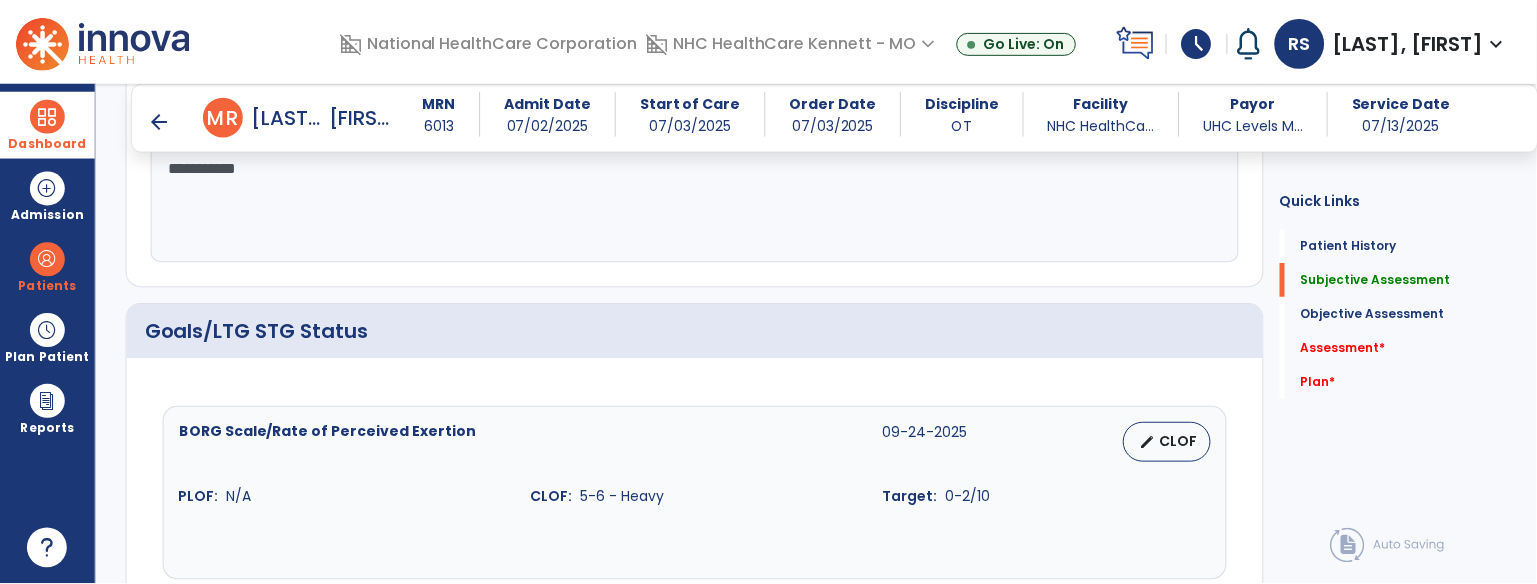 scroll, scrollTop: 555, scrollLeft: 0, axis: vertical 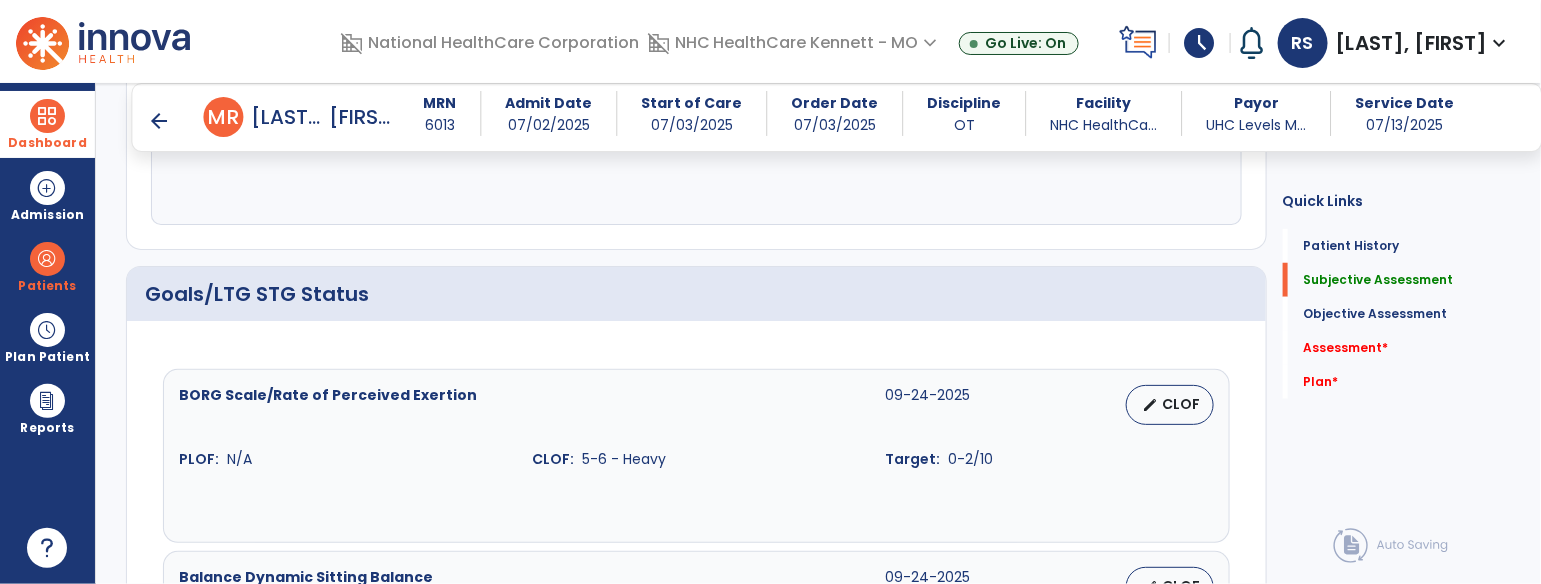 type on "**********" 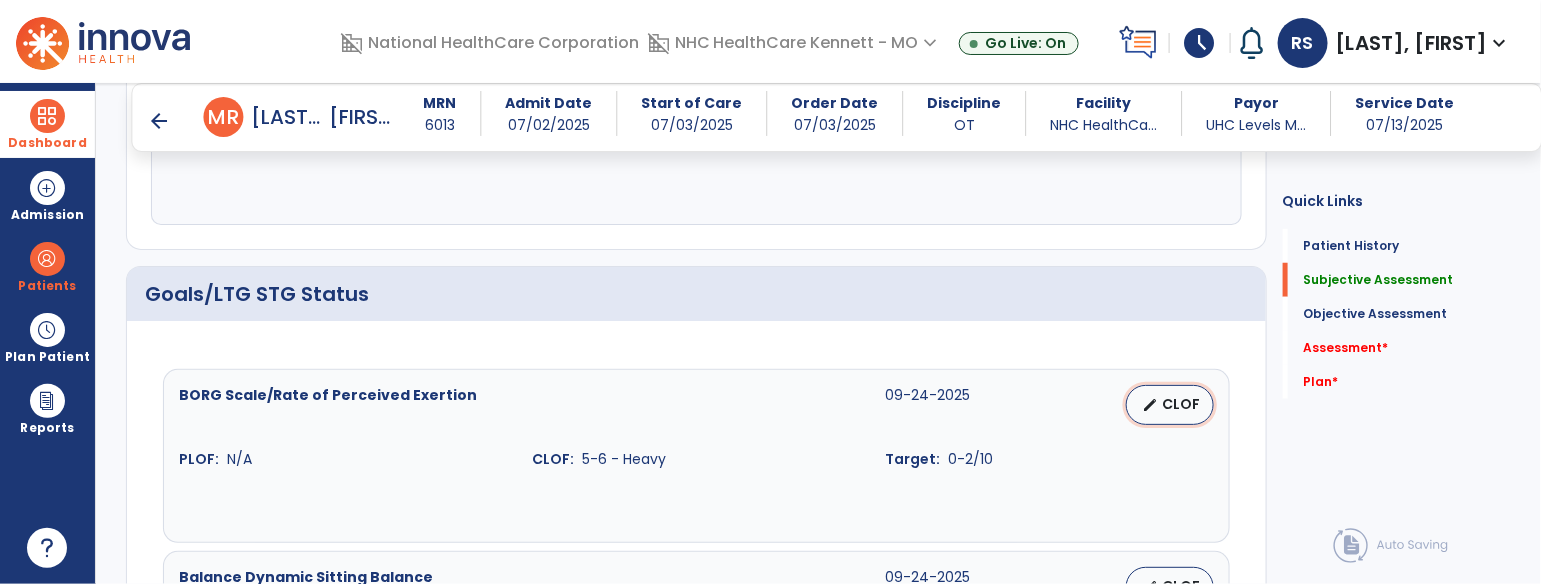 click on "edit   CLOF" at bounding box center (1170, 405) 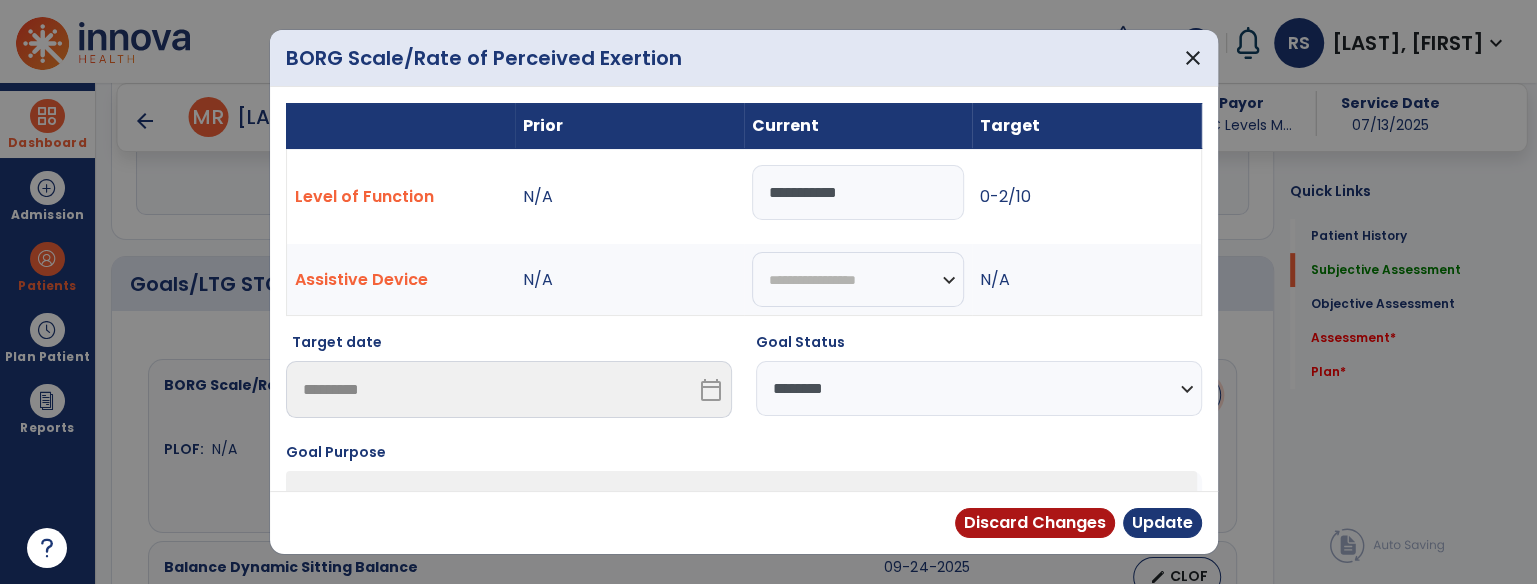 scroll, scrollTop: 555, scrollLeft: 0, axis: vertical 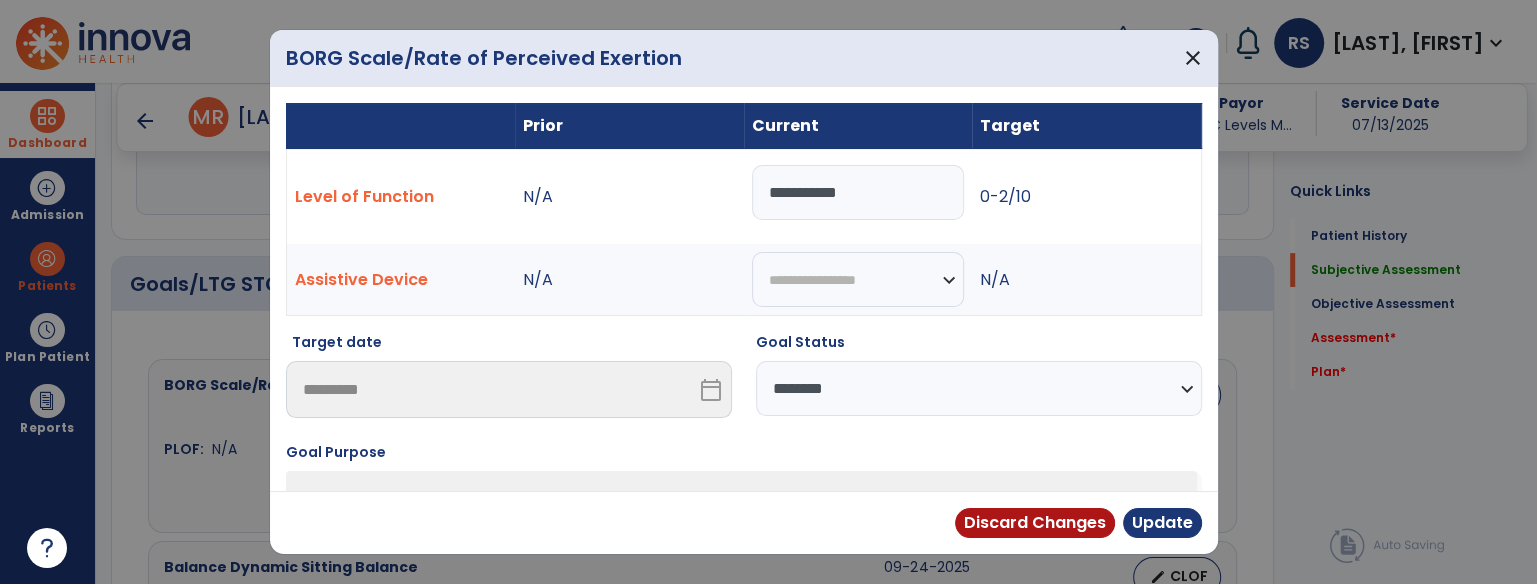 drag, startPoint x: 791, startPoint y: 201, endPoint x: 755, endPoint y: 195, distance: 36.496574 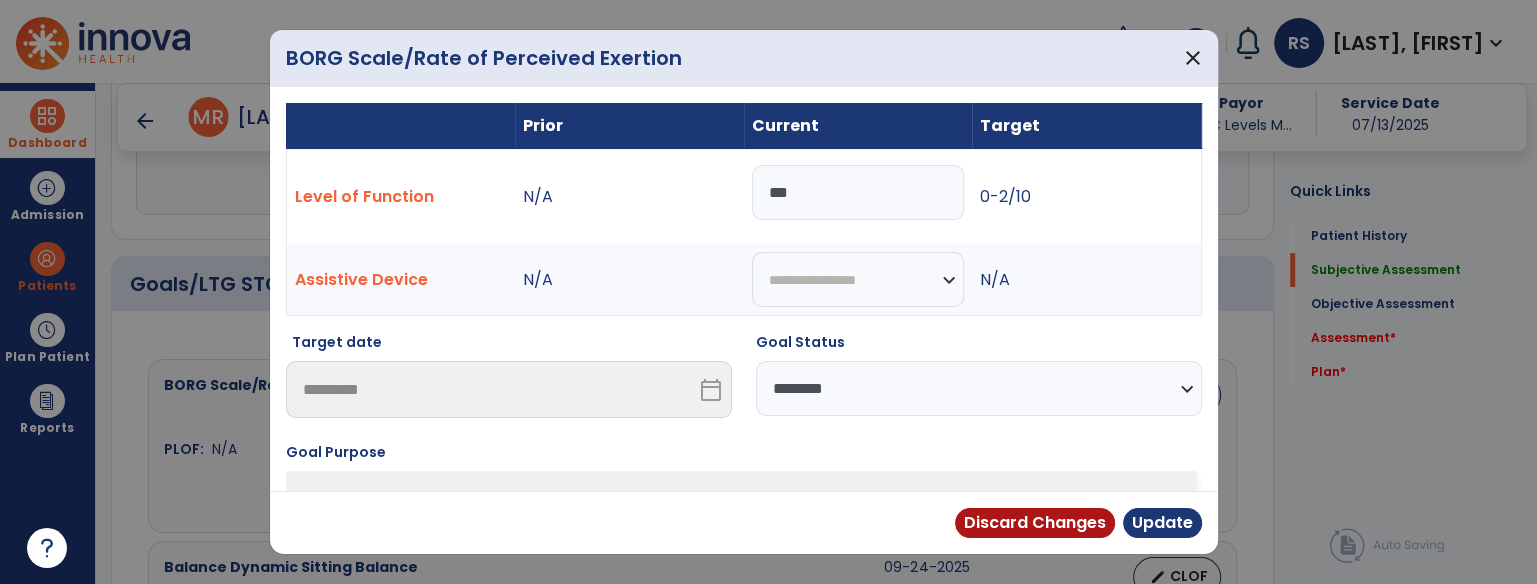 type on "***" 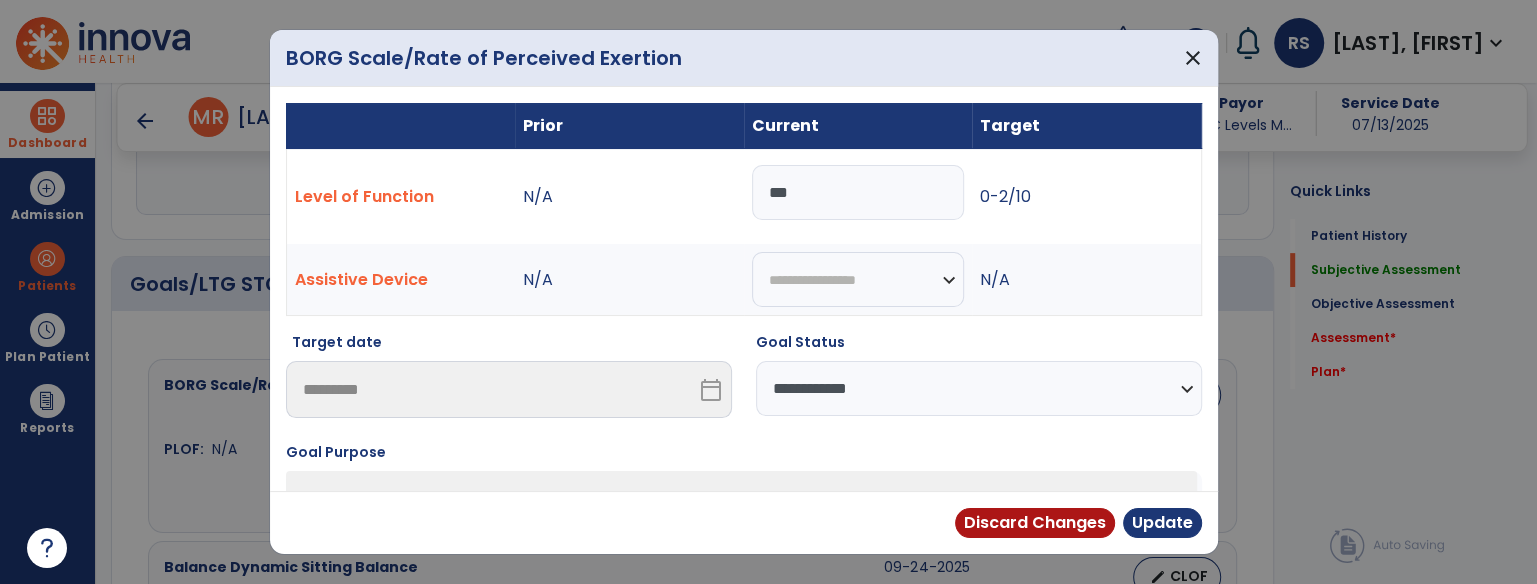 click on "**********" at bounding box center (979, 388) 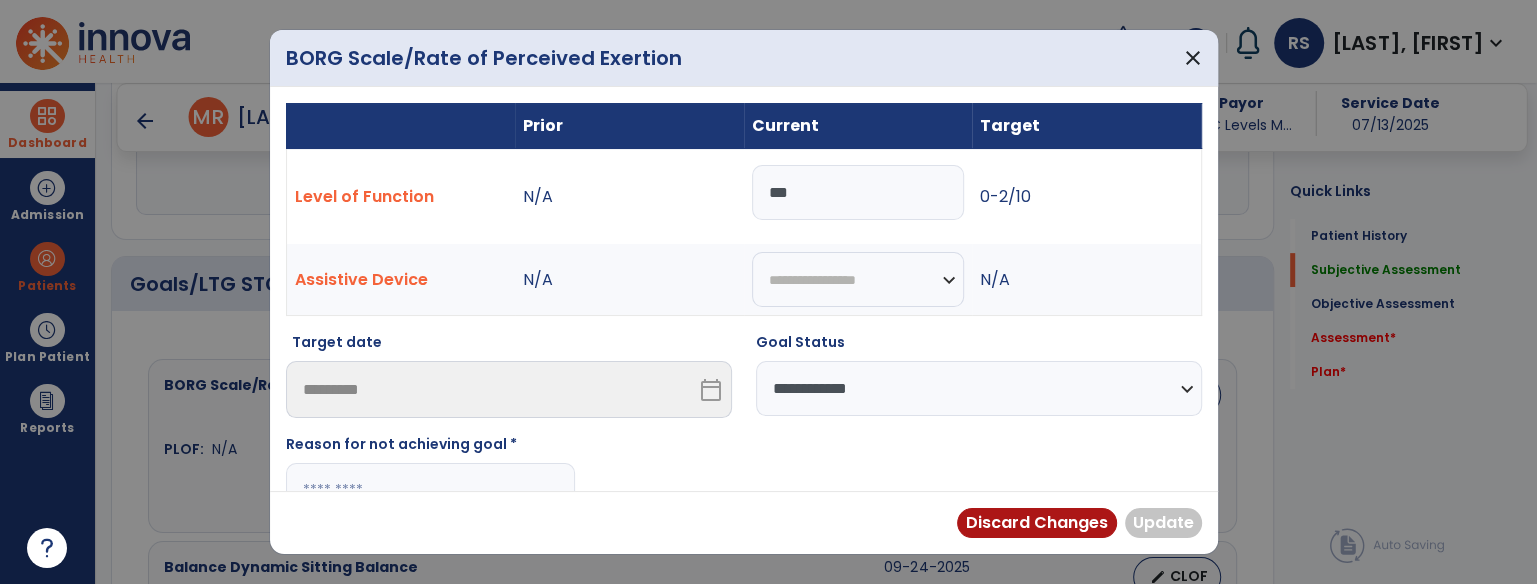 scroll, scrollTop: 111, scrollLeft: 0, axis: vertical 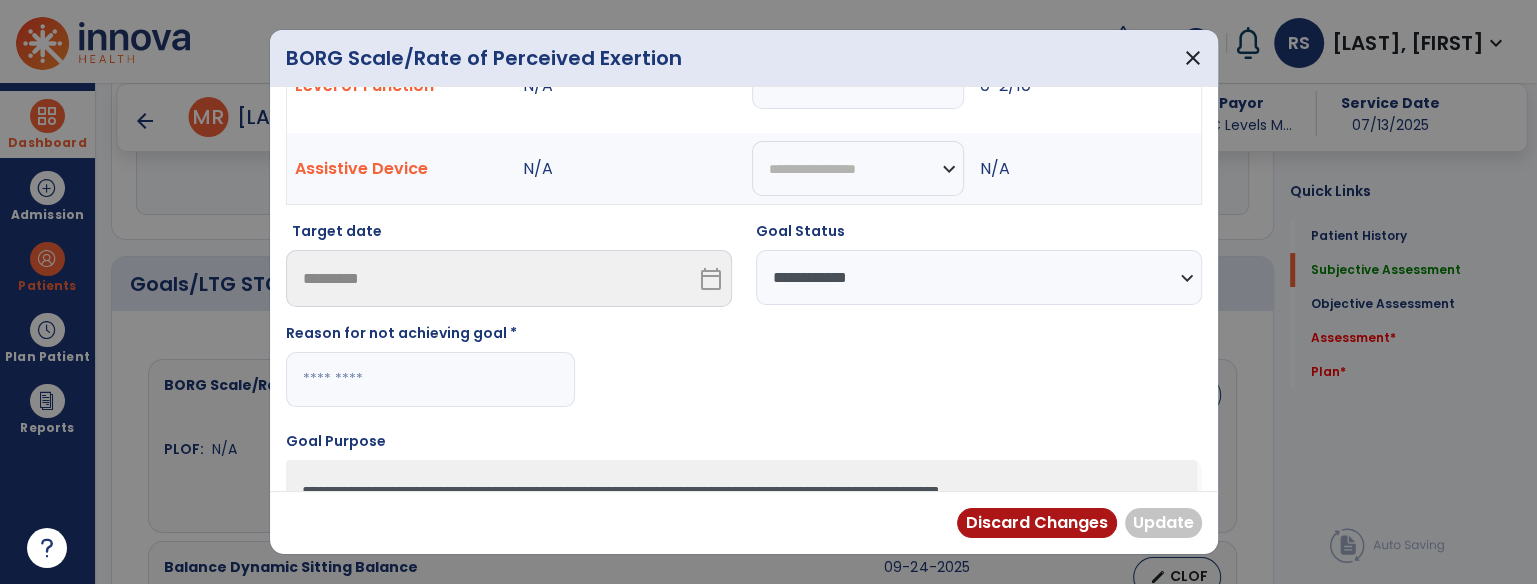 click at bounding box center [430, 379] 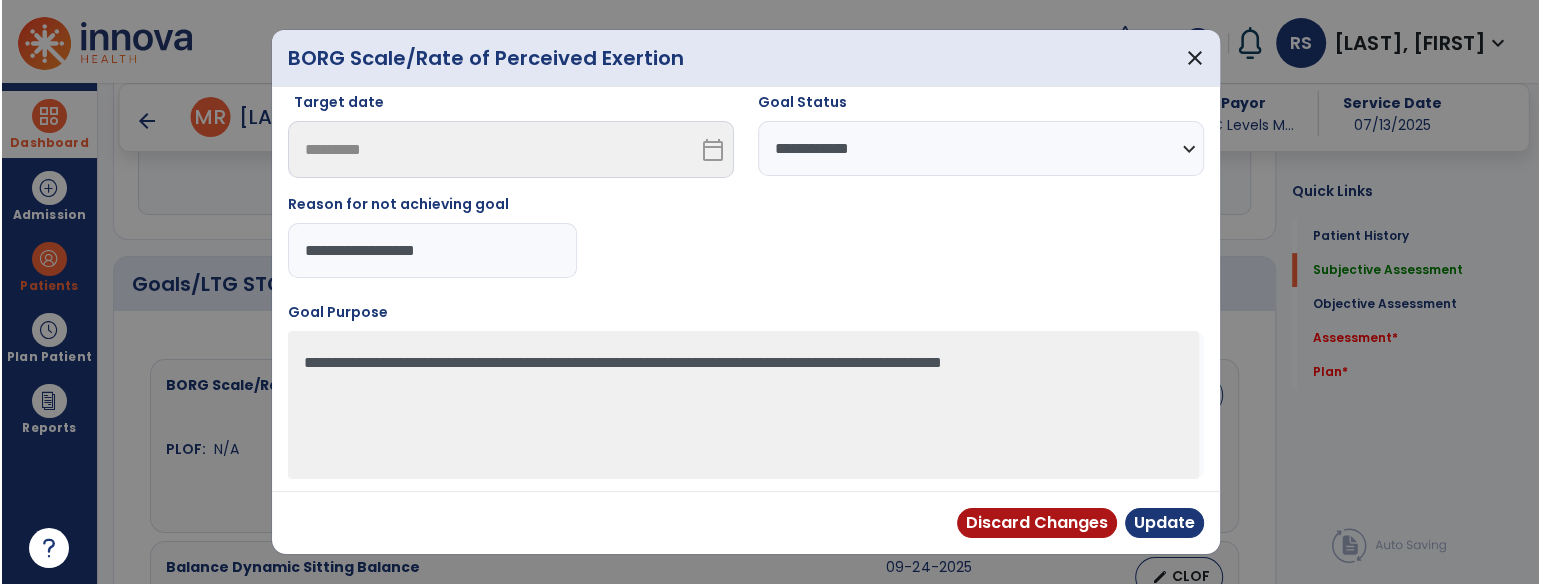 scroll, scrollTop: 241, scrollLeft: 0, axis: vertical 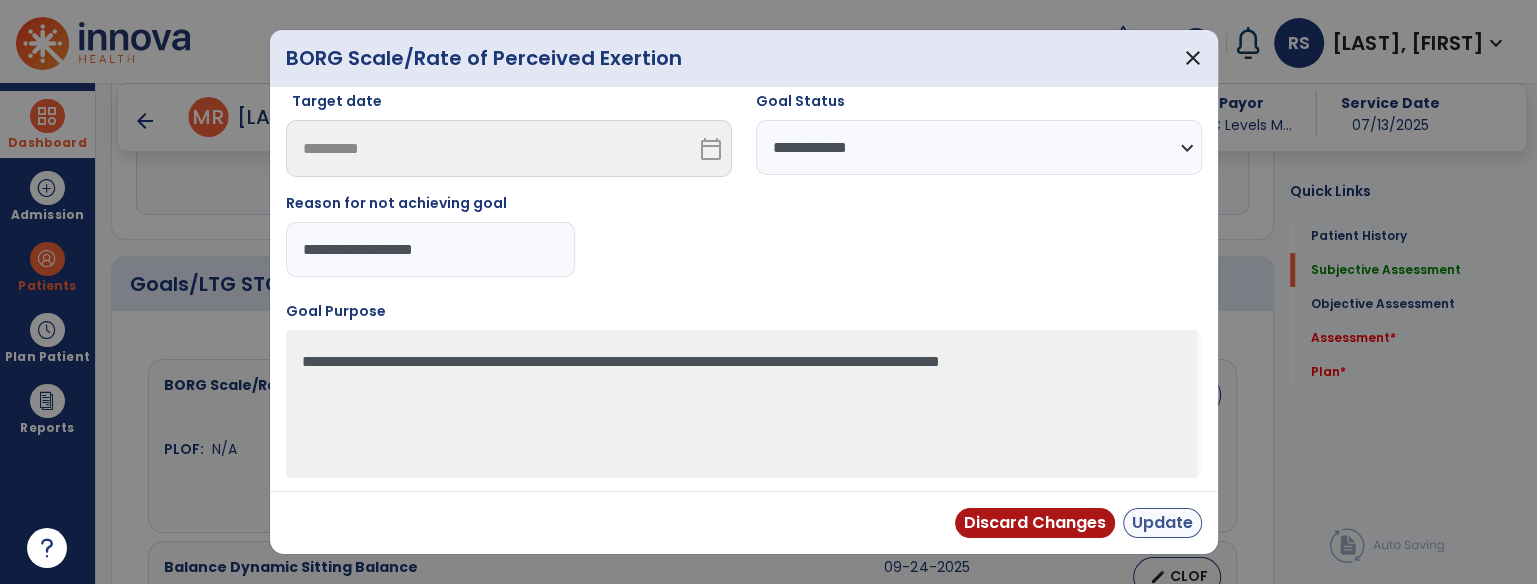 type on "**********" 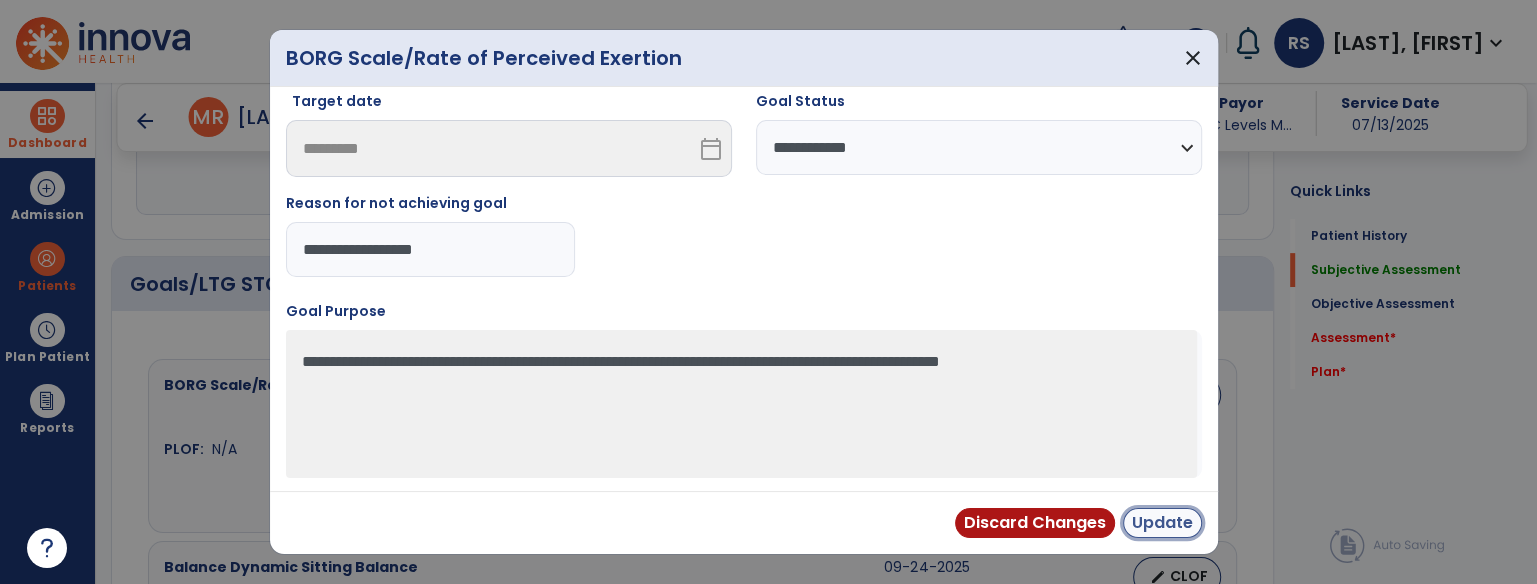 click on "Update" at bounding box center (1162, 523) 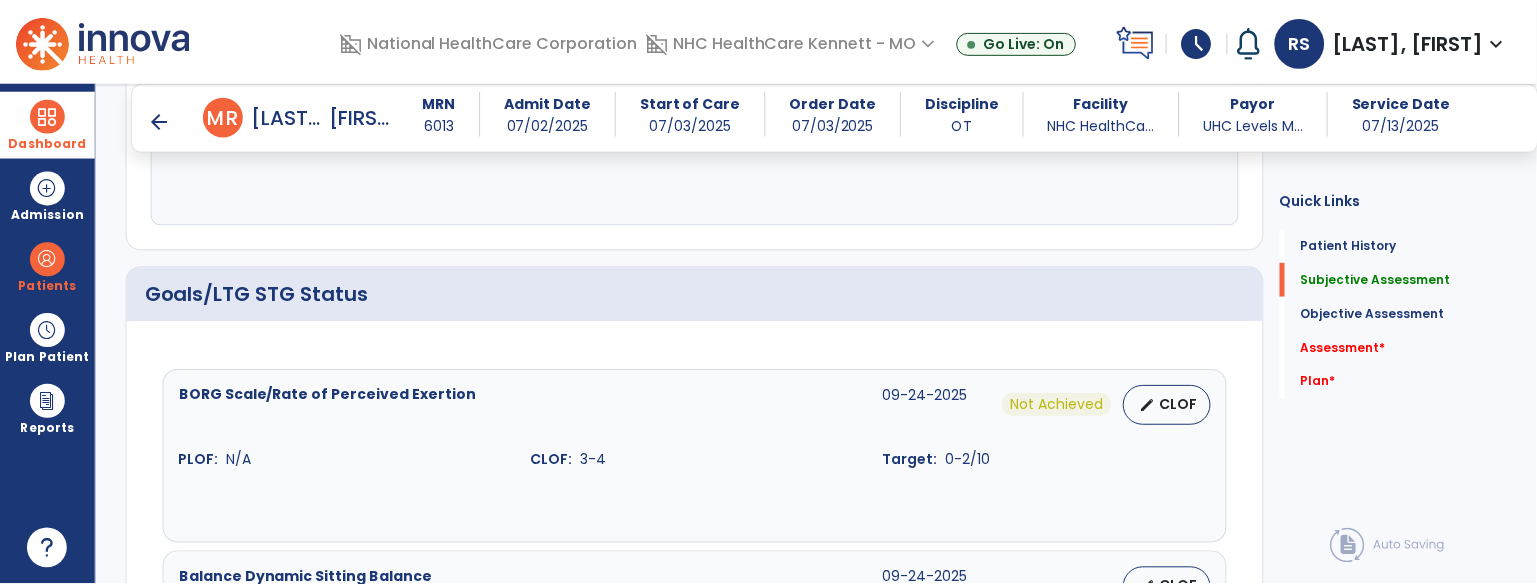 scroll, scrollTop: 888, scrollLeft: 0, axis: vertical 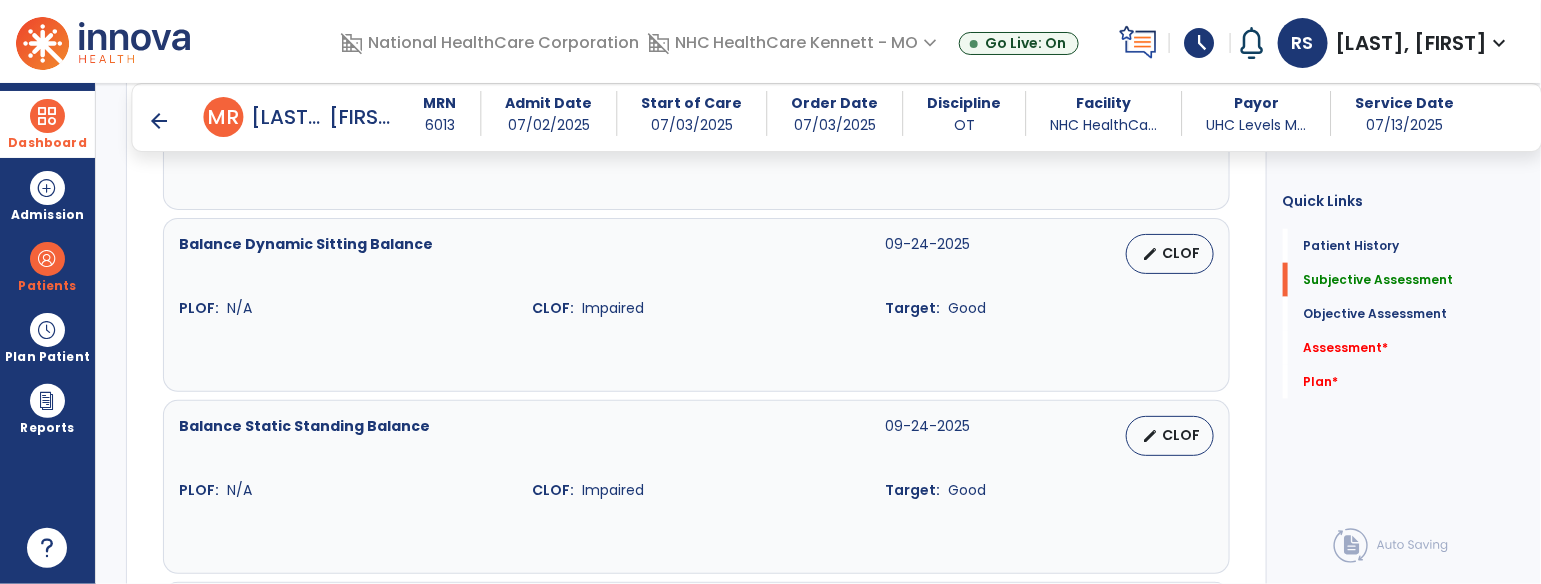 click on "edit   CLOF" at bounding box center (1137, 254) 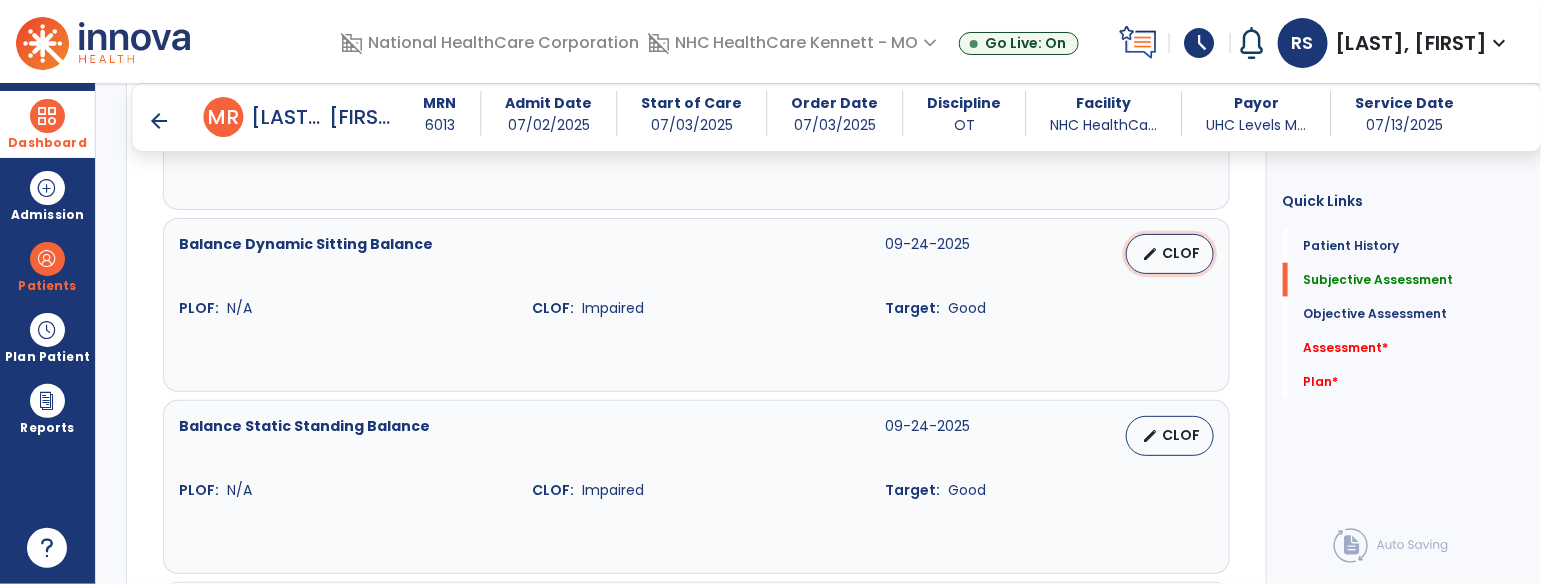 click on "CLOF" at bounding box center (1182, 253) 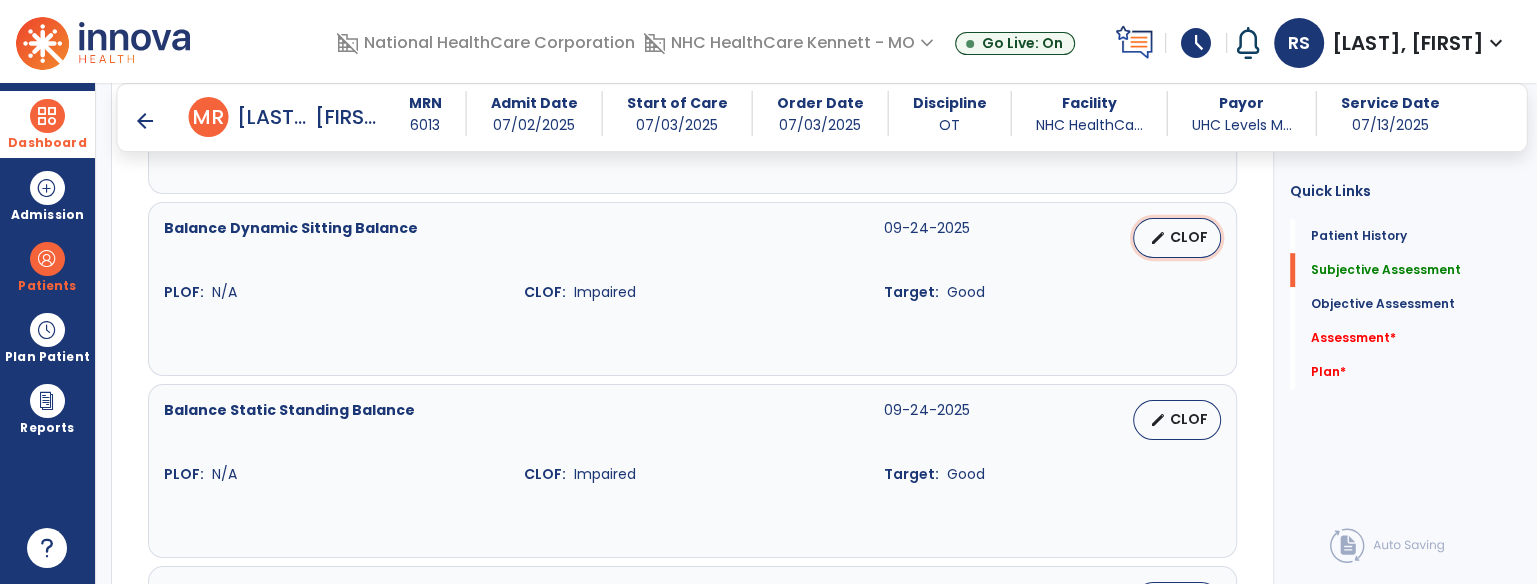 select on "********" 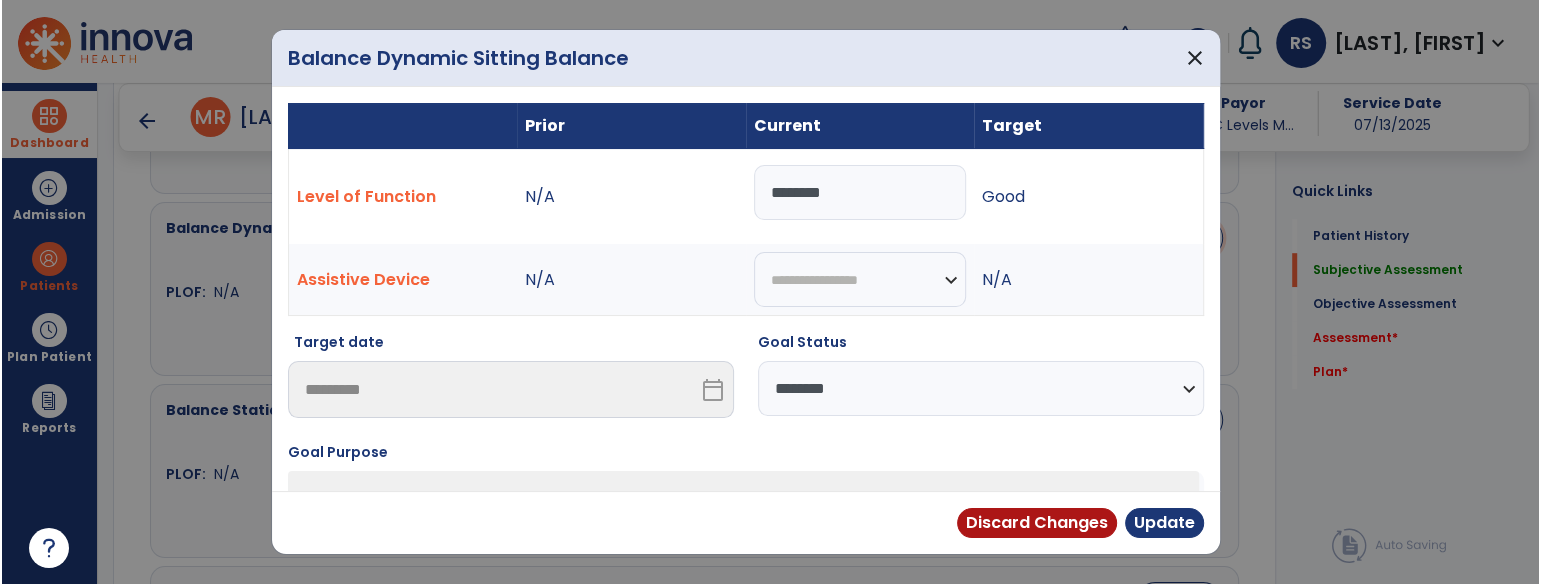 scroll, scrollTop: 888, scrollLeft: 0, axis: vertical 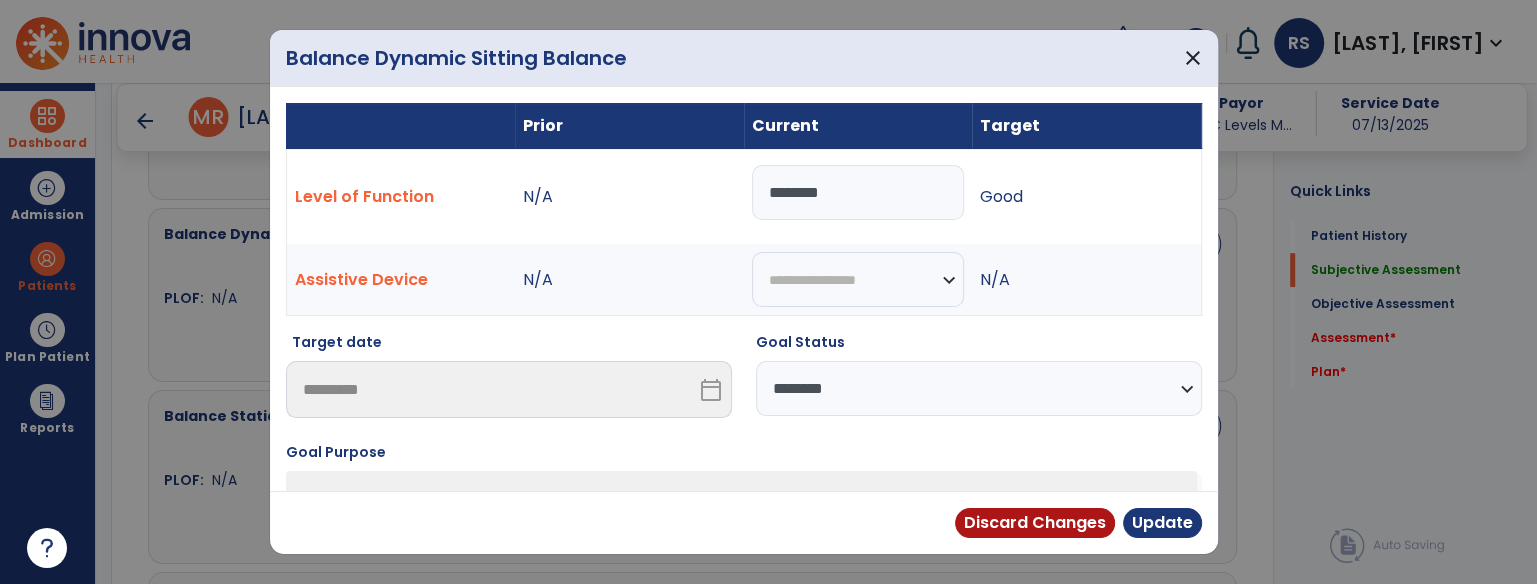 drag, startPoint x: 869, startPoint y: 186, endPoint x: 554, endPoint y: 200, distance: 315.31094 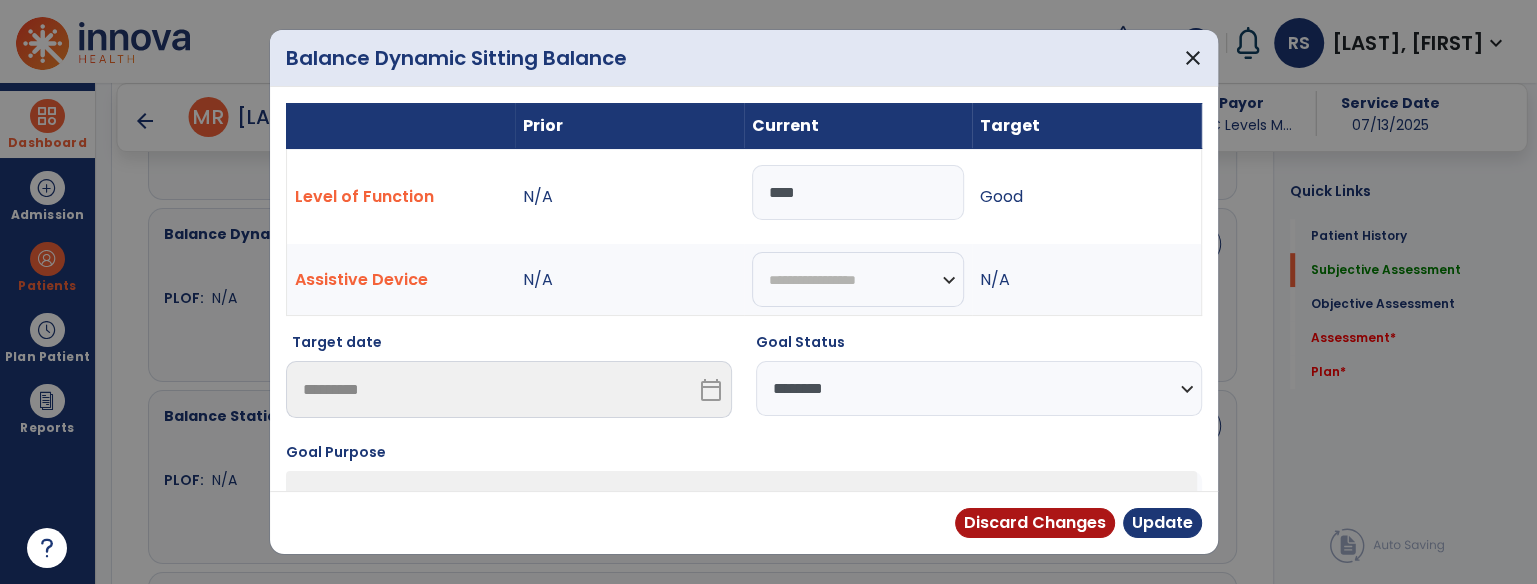 type on "****" 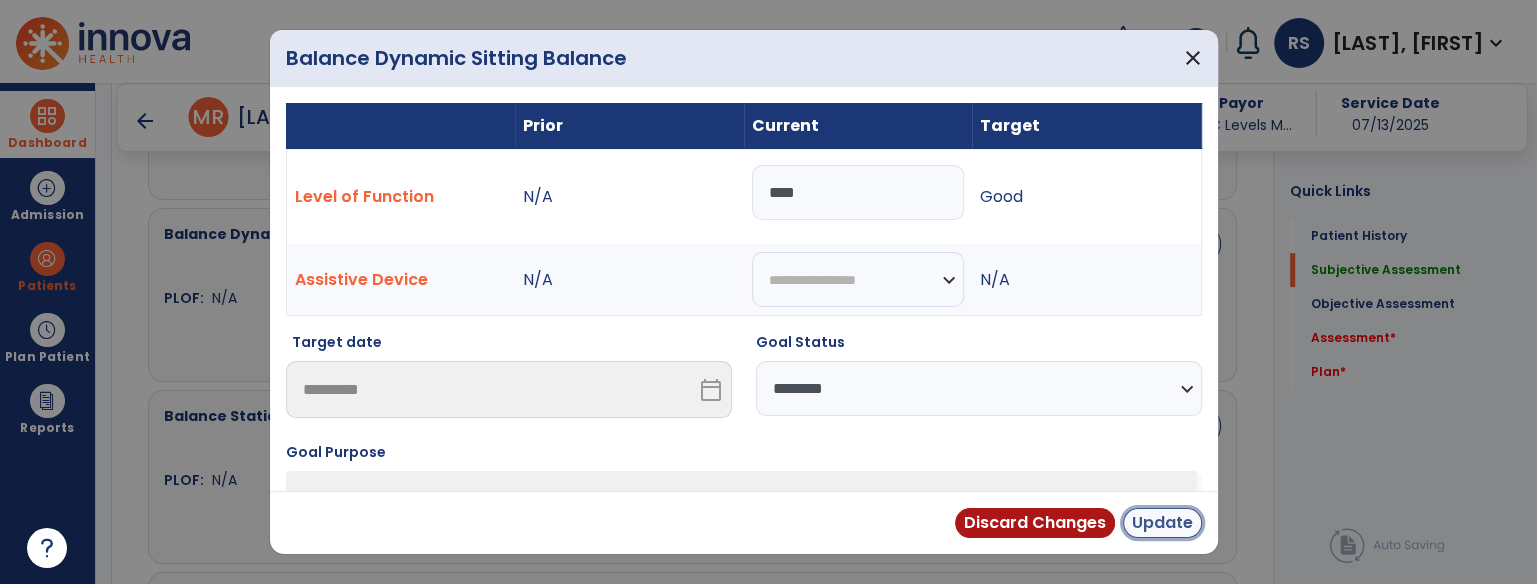 click on "Update" at bounding box center (1162, 523) 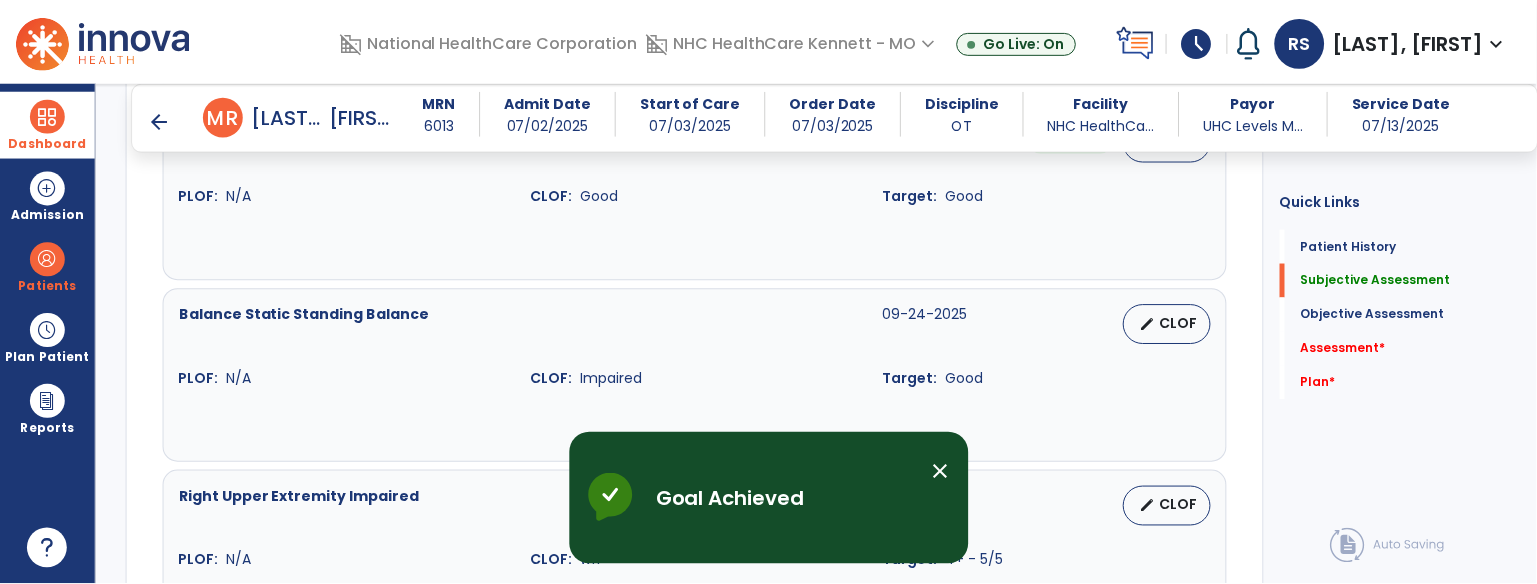 scroll, scrollTop: 1111, scrollLeft: 0, axis: vertical 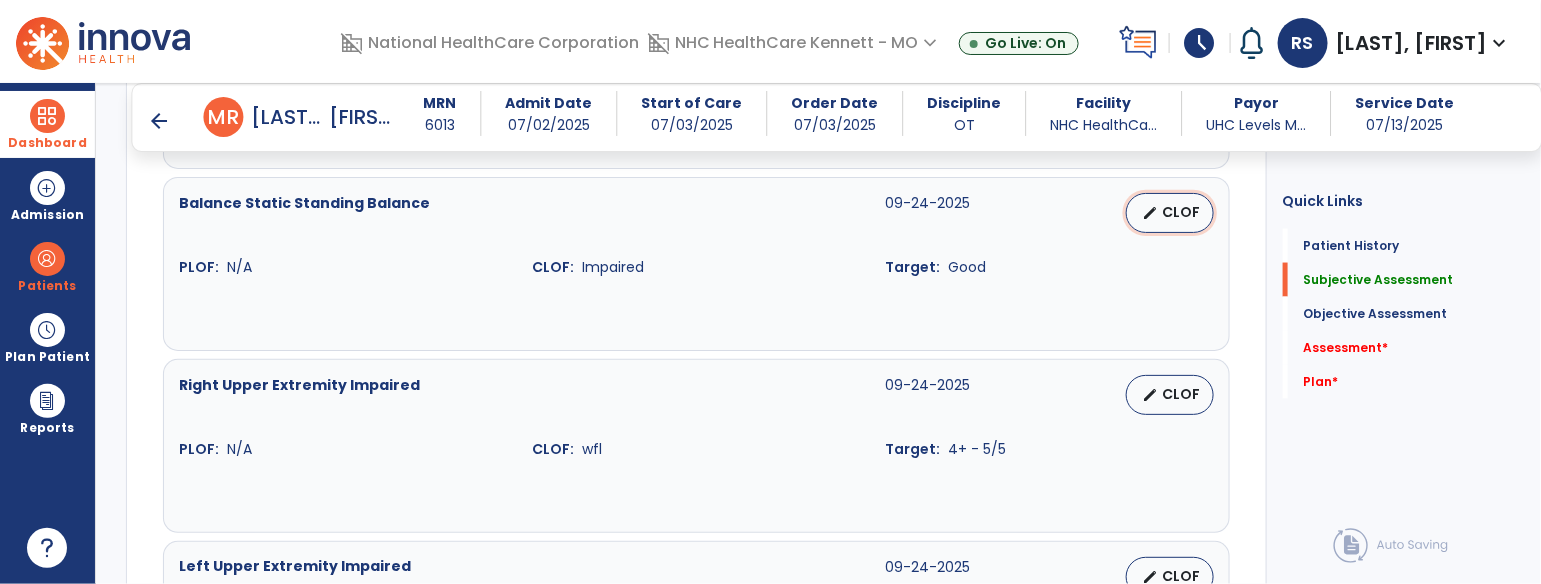 click on "edit" at bounding box center [1151, 213] 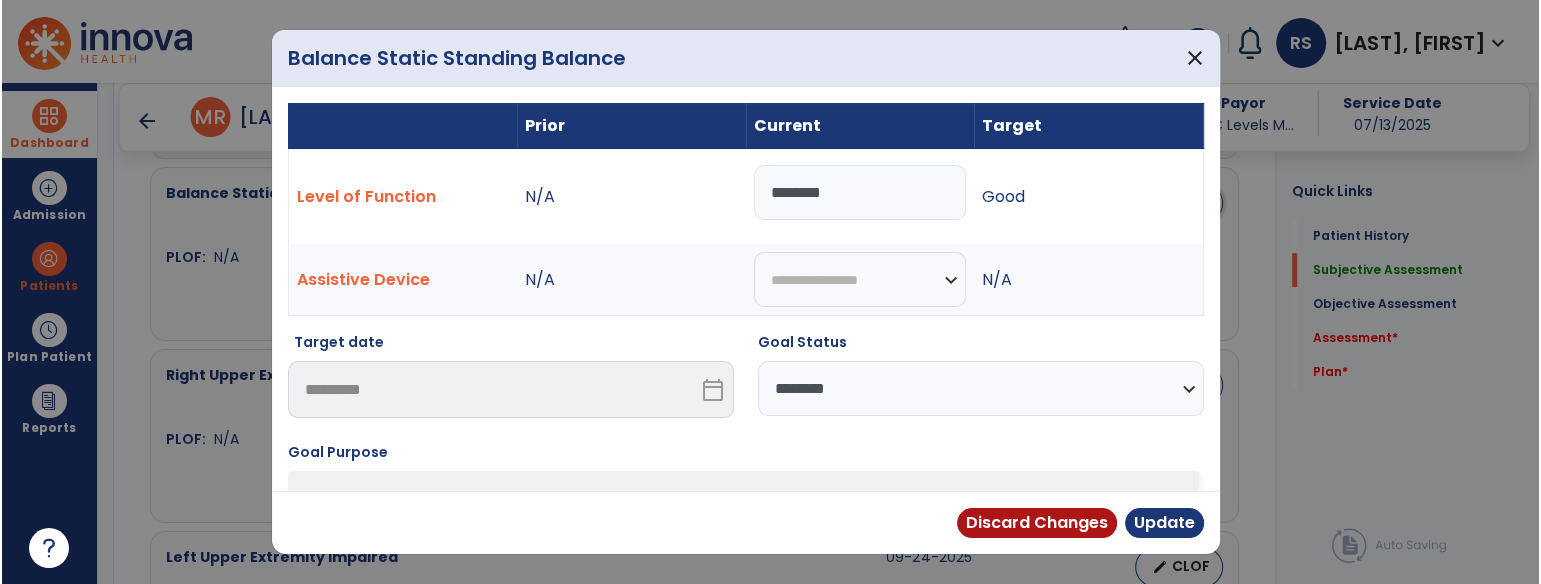 scroll, scrollTop: 1111, scrollLeft: 0, axis: vertical 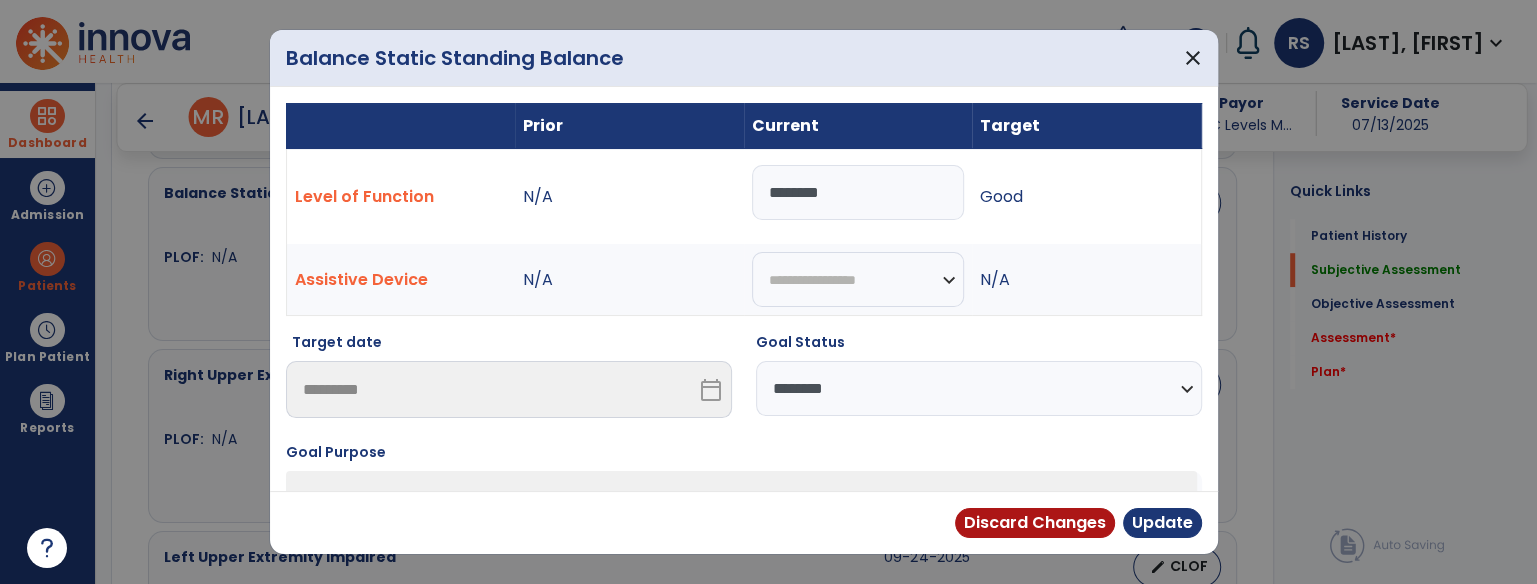 drag, startPoint x: 871, startPoint y: 191, endPoint x: 648, endPoint y: 195, distance: 223.03587 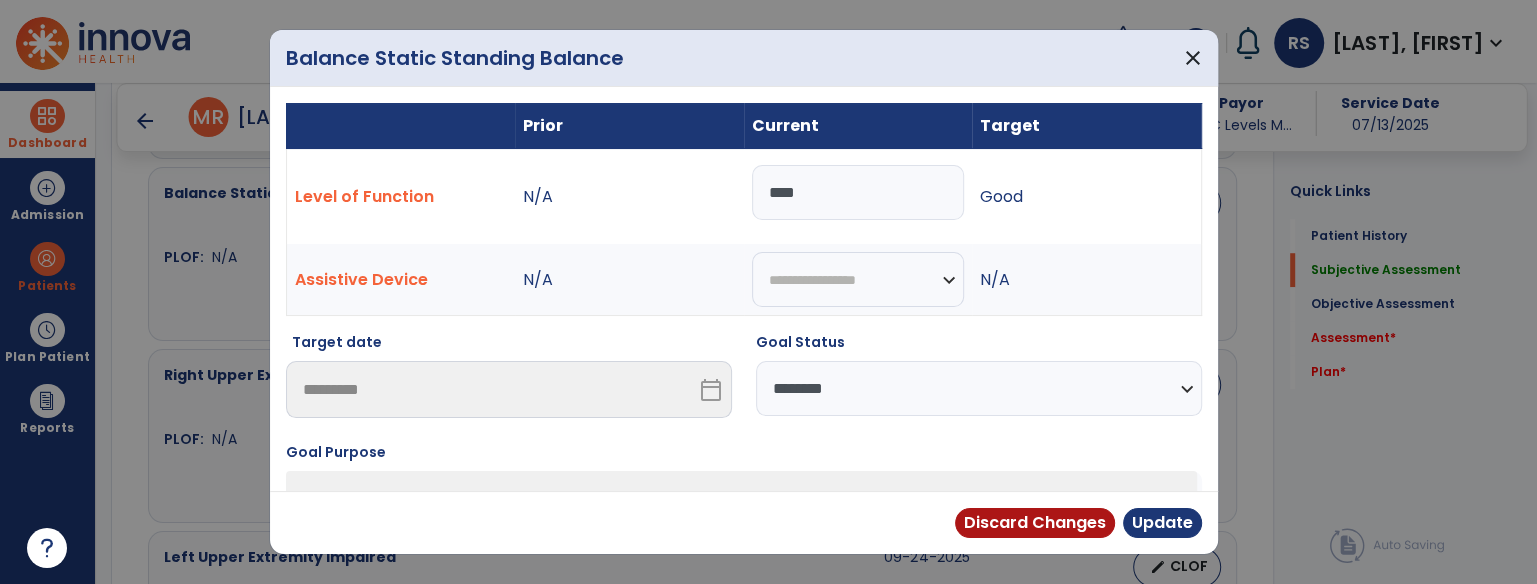 type on "****" 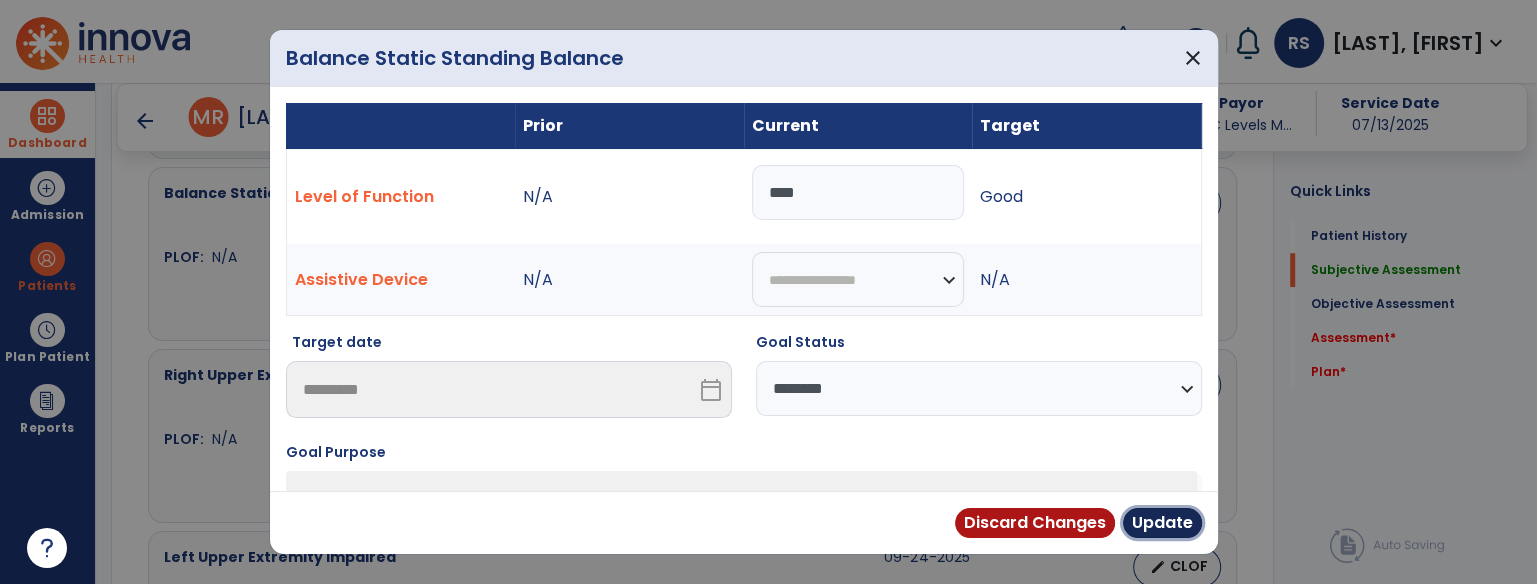click on "Update" at bounding box center [1162, 523] 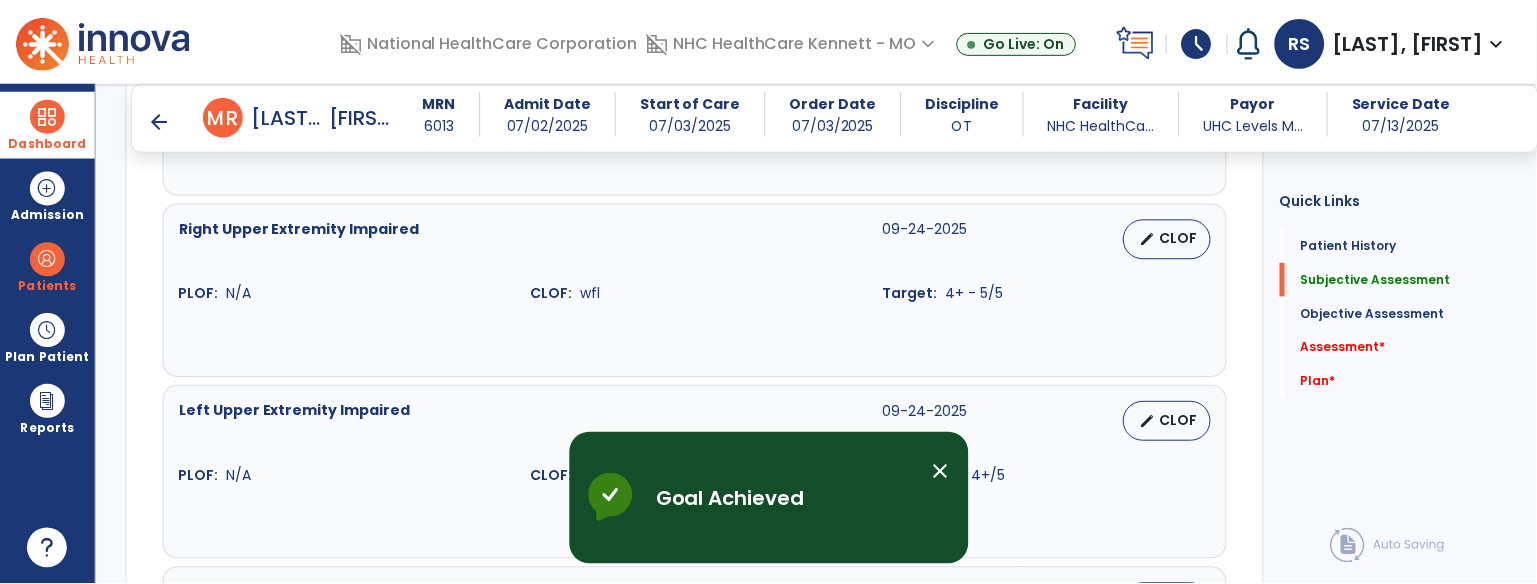 scroll, scrollTop: 1222, scrollLeft: 0, axis: vertical 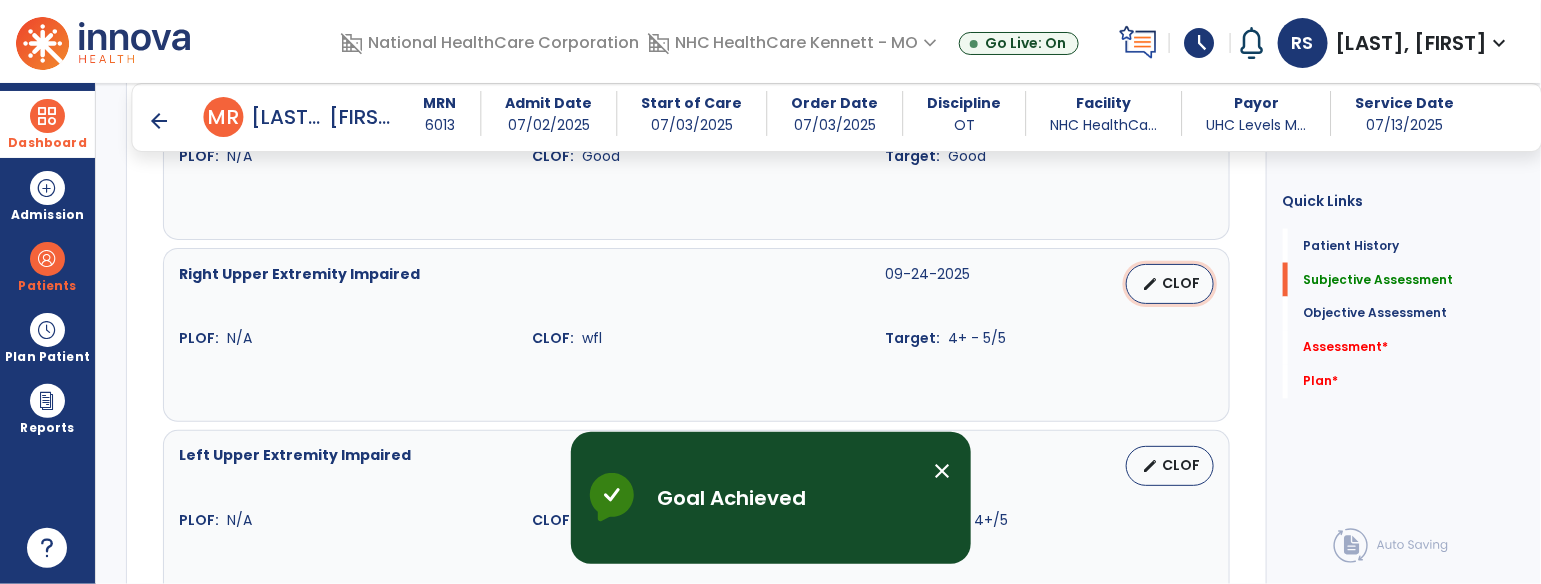 click on "edit" at bounding box center [1151, 284] 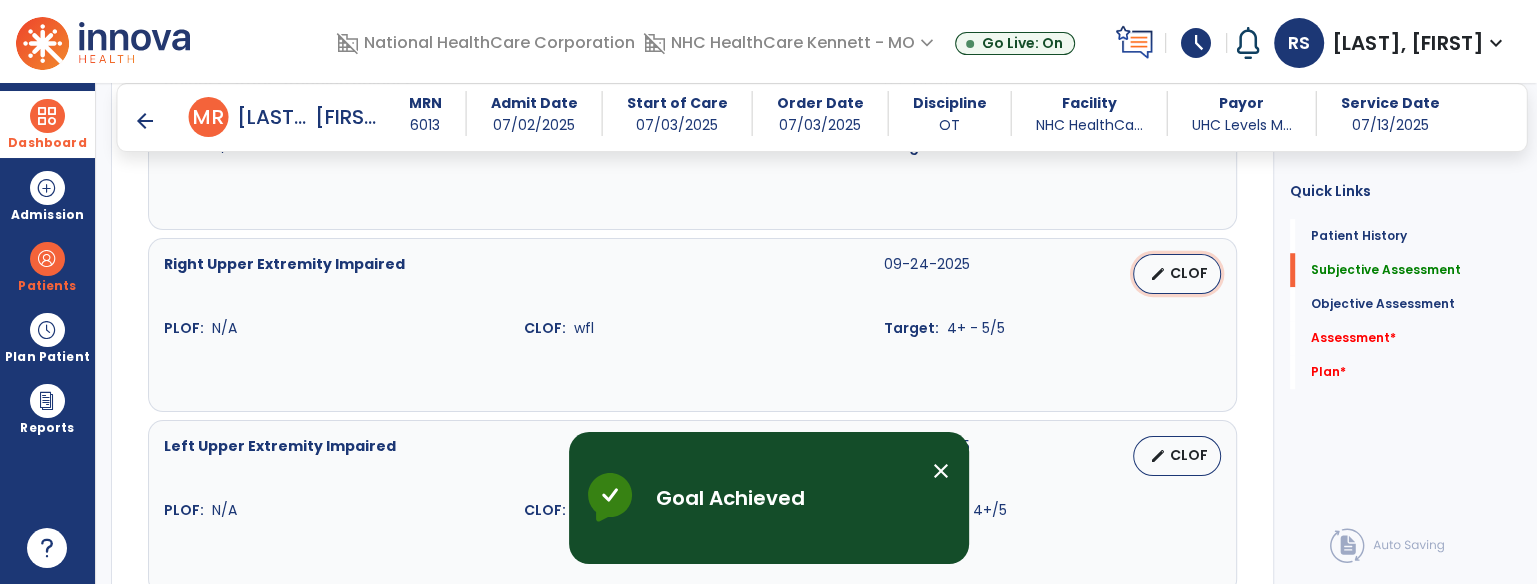 select on "********" 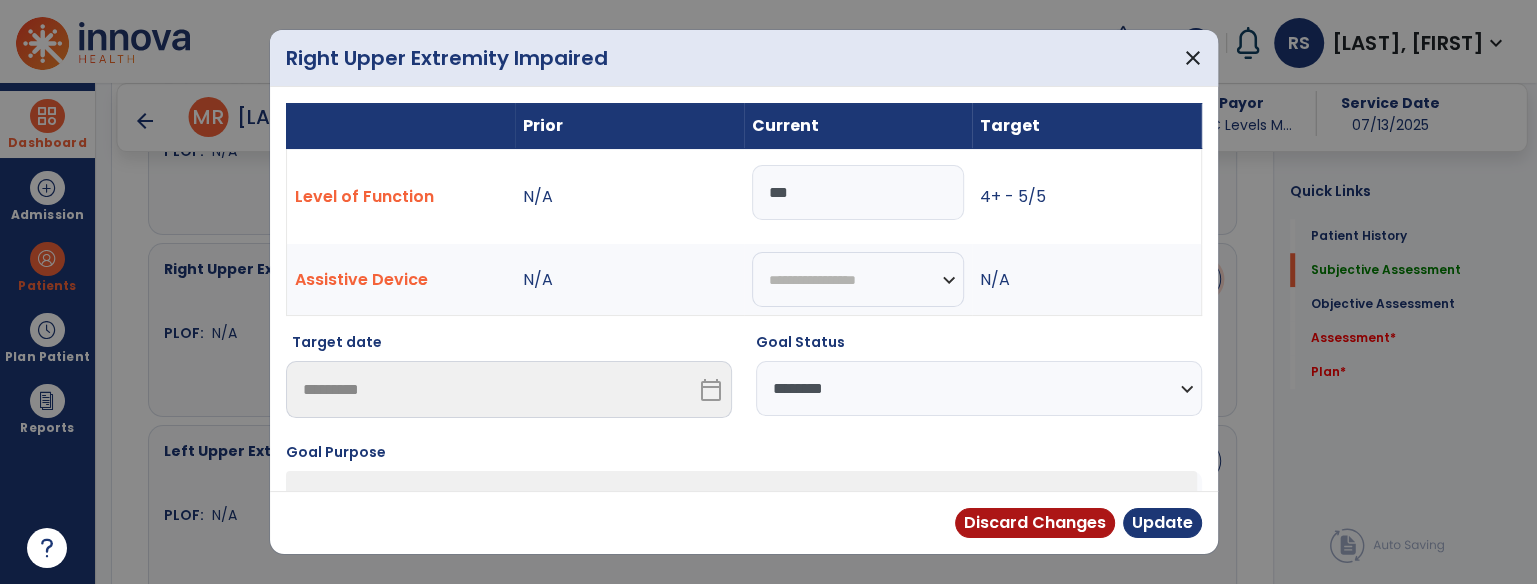 scroll, scrollTop: 1222, scrollLeft: 0, axis: vertical 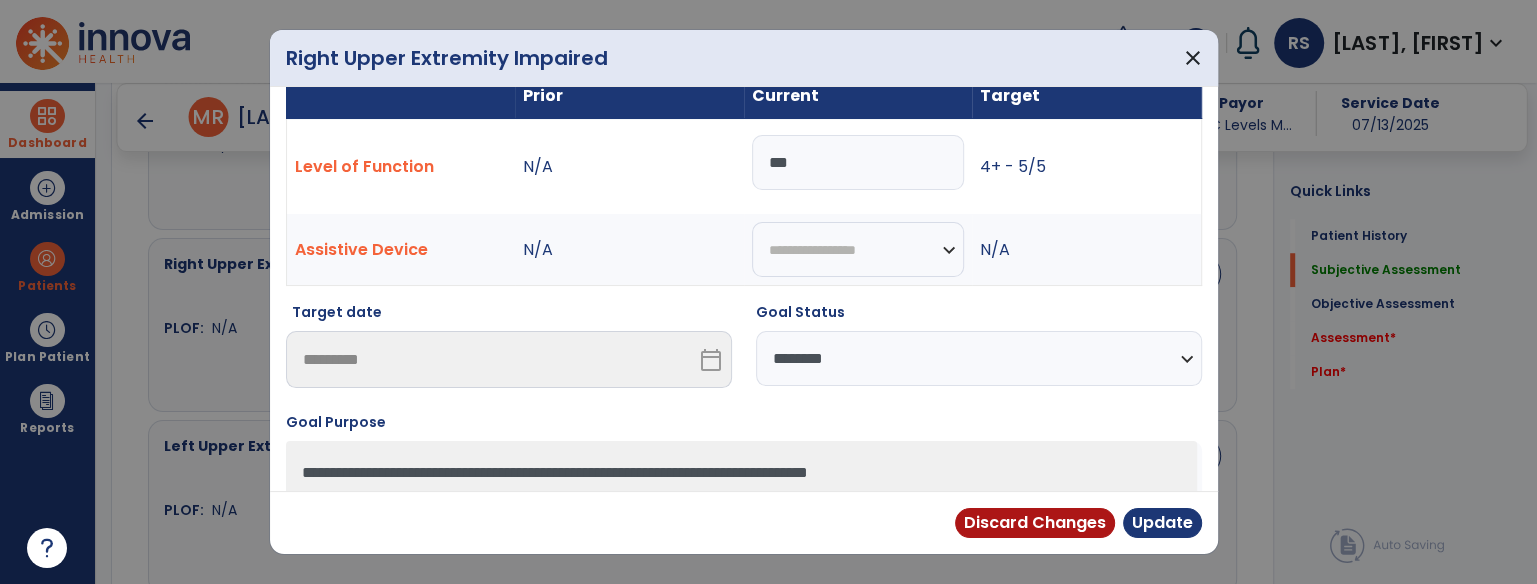 drag, startPoint x: 847, startPoint y: 168, endPoint x: 629, endPoint y: 153, distance: 218.51544 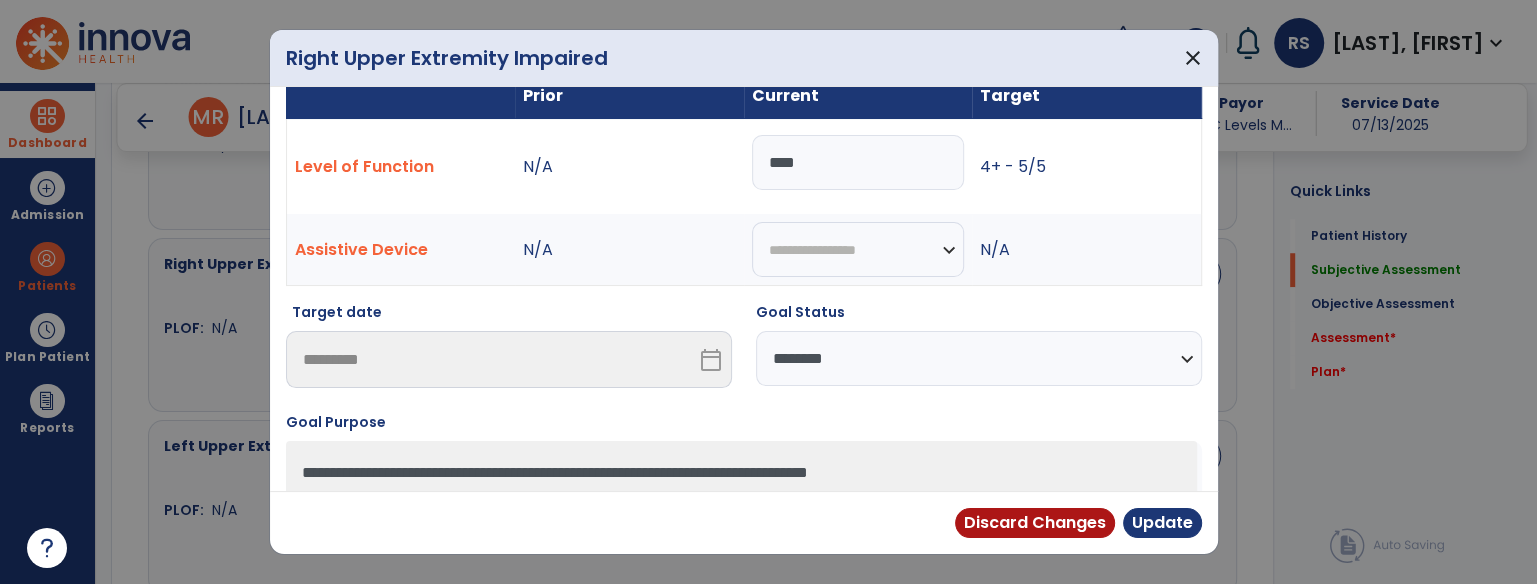 type on "****" 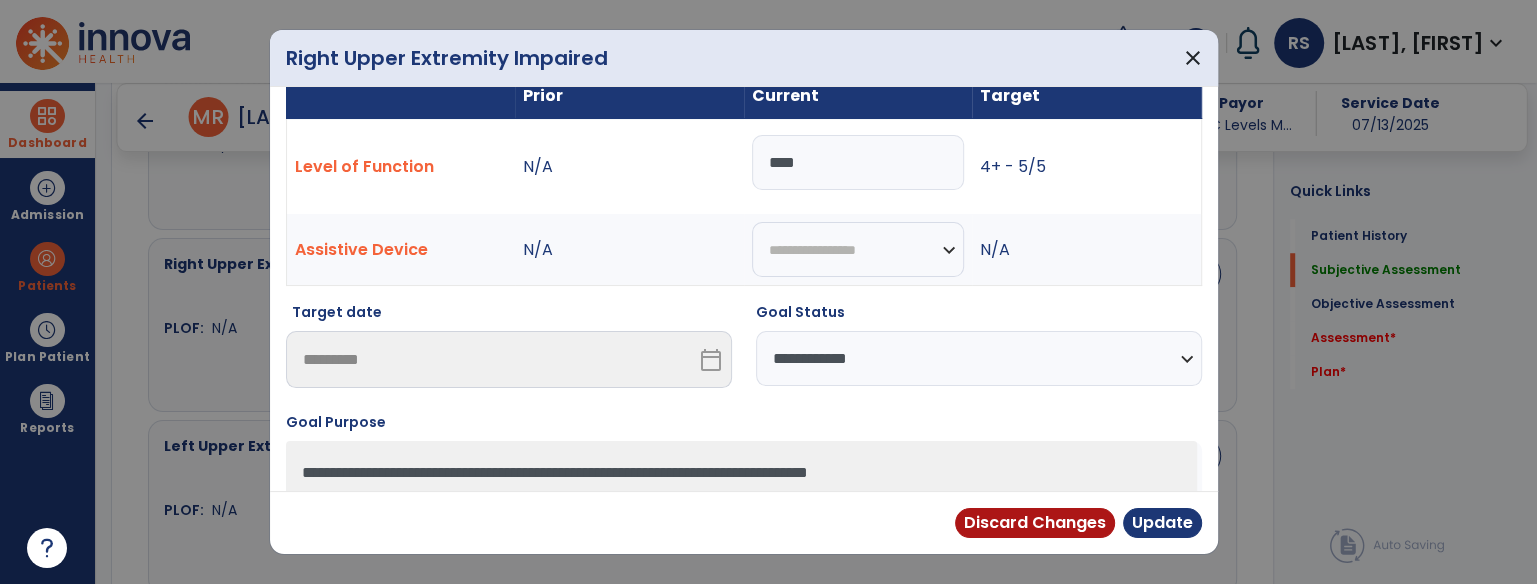 click on "**********" at bounding box center (979, 358) 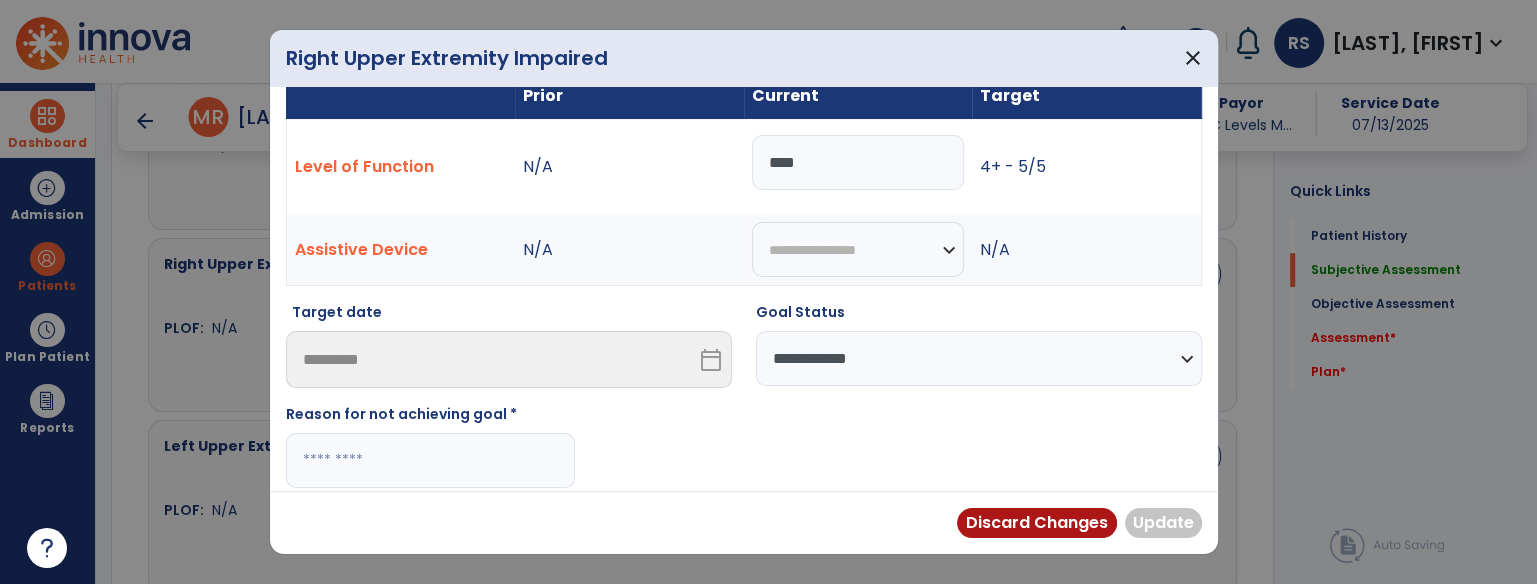 click at bounding box center [430, 460] 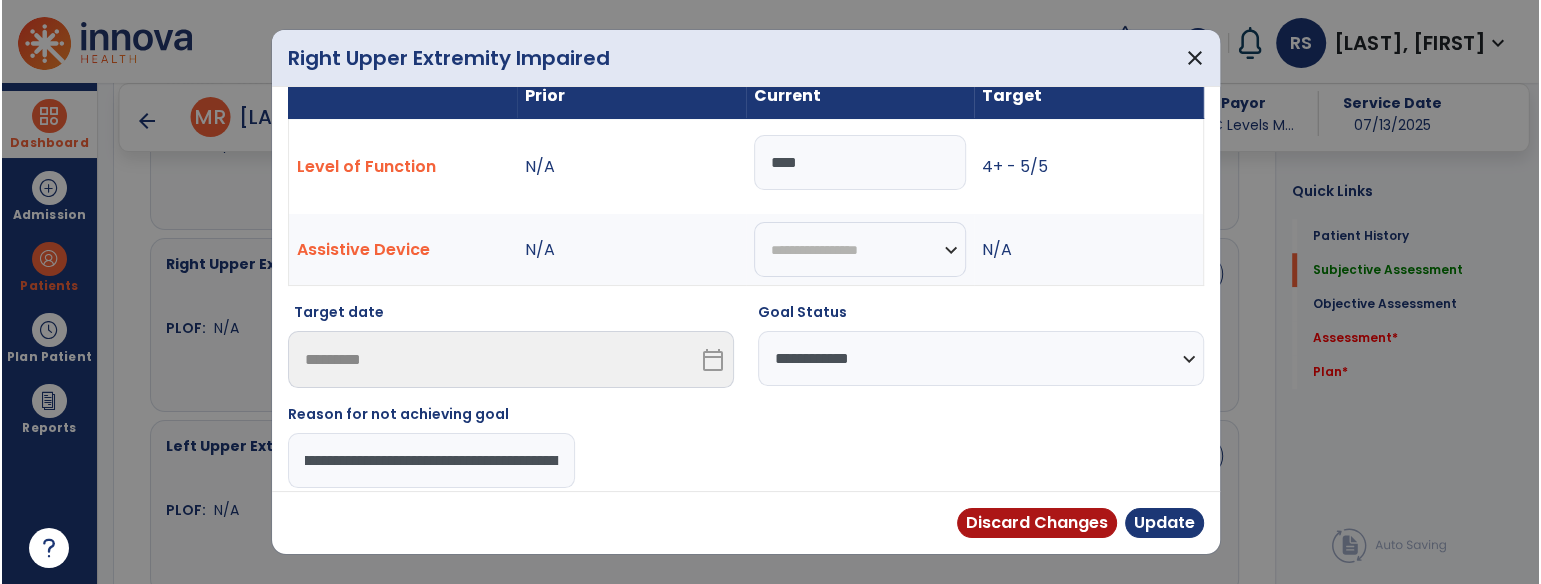 scroll, scrollTop: 0, scrollLeft: 0, axis: both 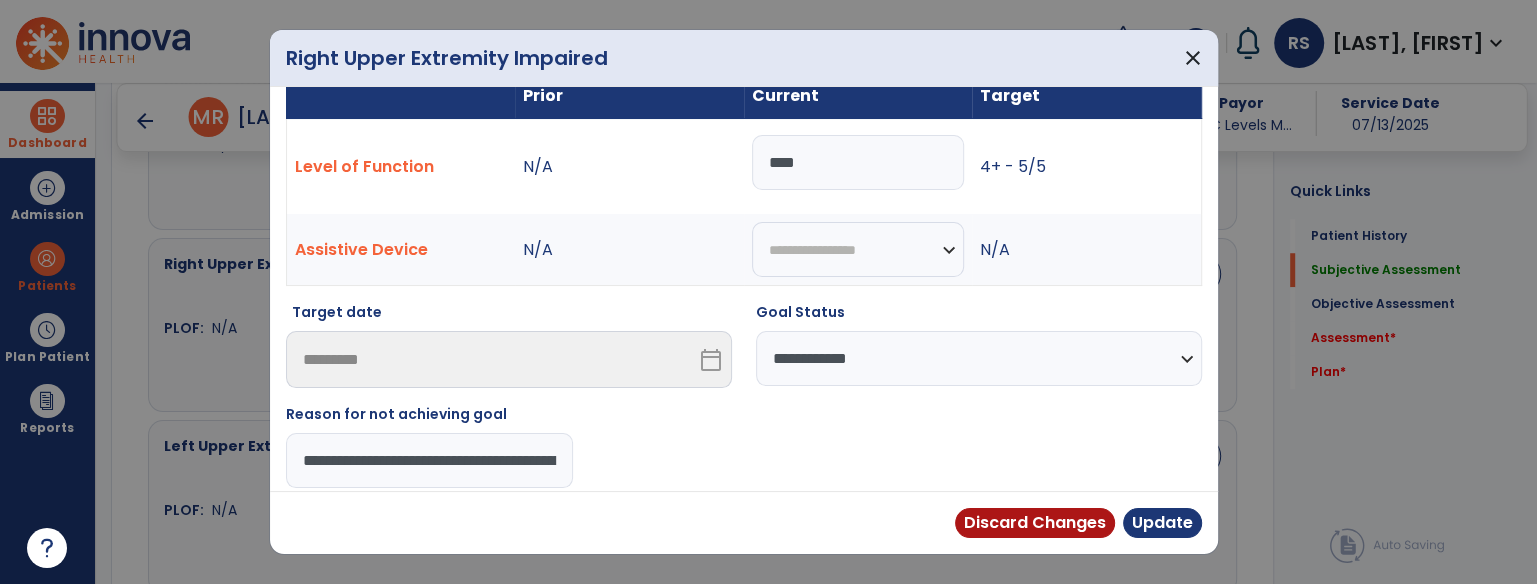 drag, startPoint x: 562, startPoint y: 464, endPoint x: 134, endPoint y: 443, distance: 428.51486 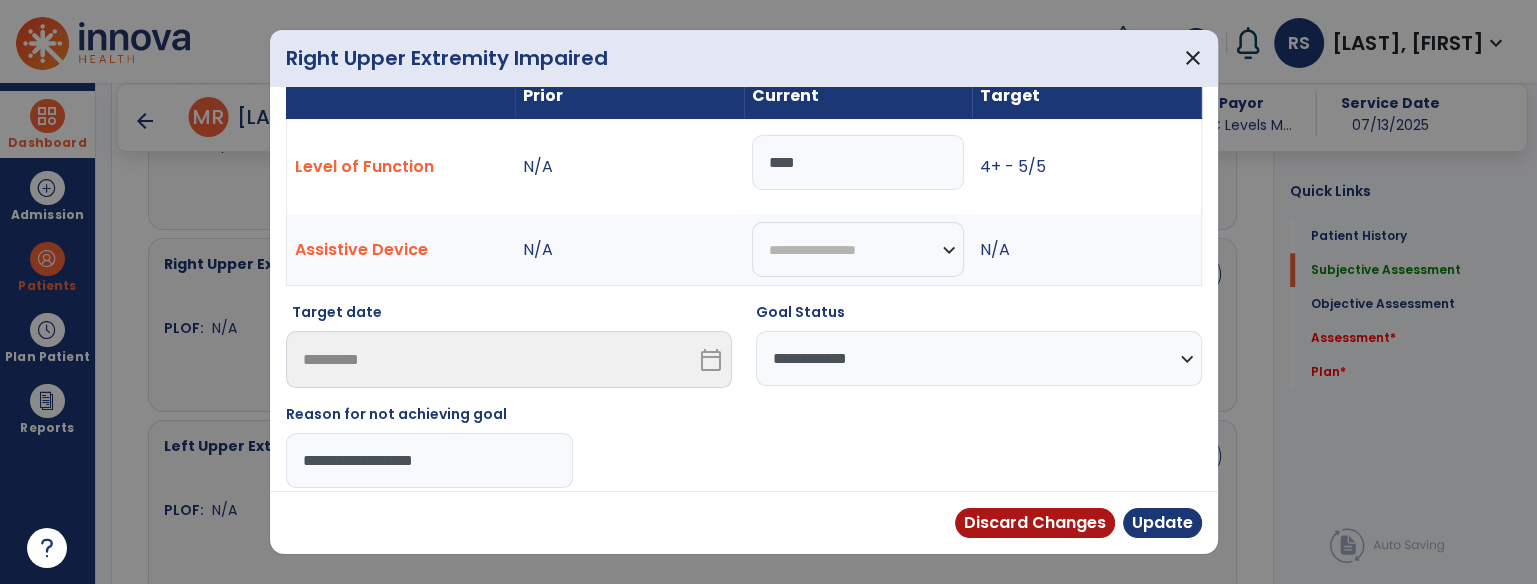 drag, startPoint x: 507, startPoint y: 450, endPoint x: 13, endPoint y: 451, distance: 494.001 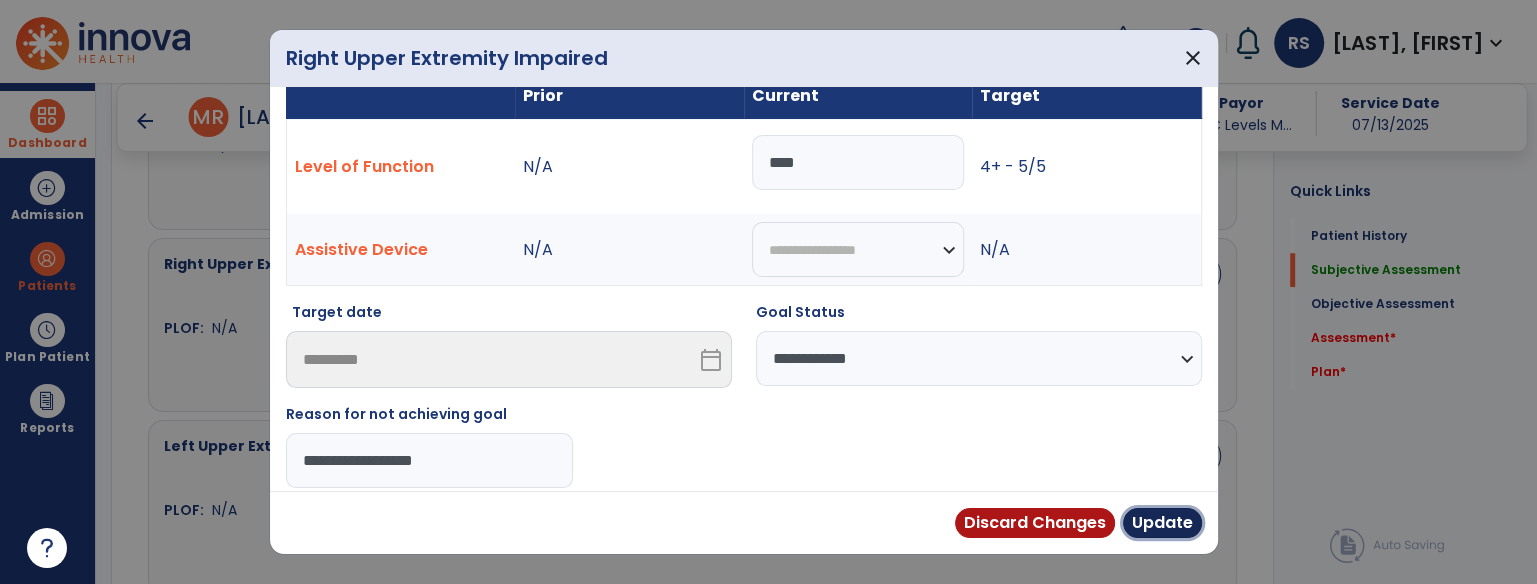 click on "Update" at bounding box center [1162, 523] 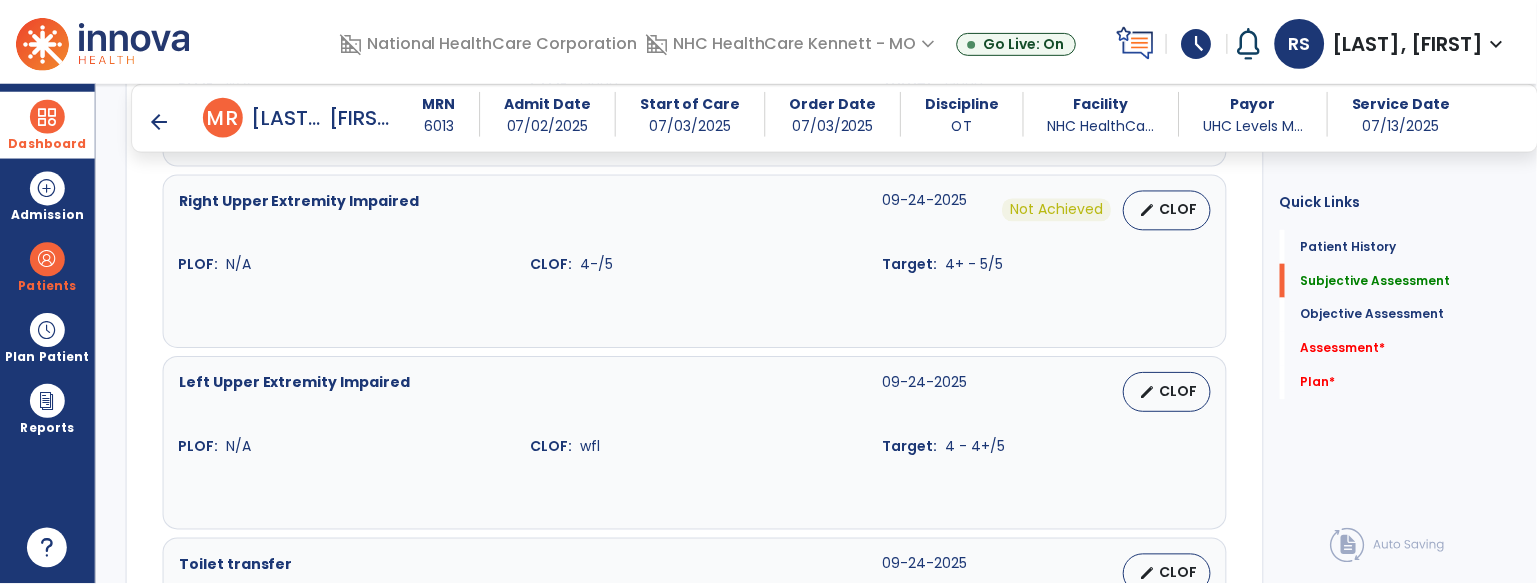 scroll, scrollTop: 1333, scrollLeft: 0, axis: vertical 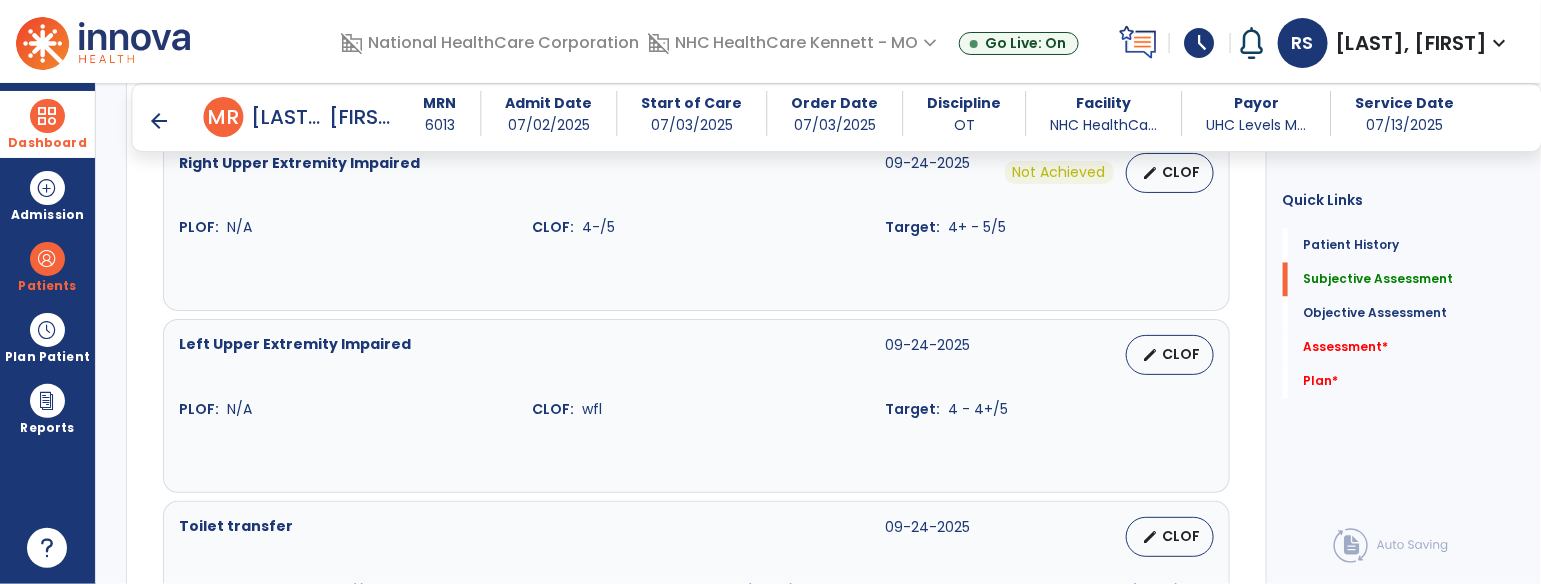 click on "edit   CLOF" at bounding box center (1137, 355) 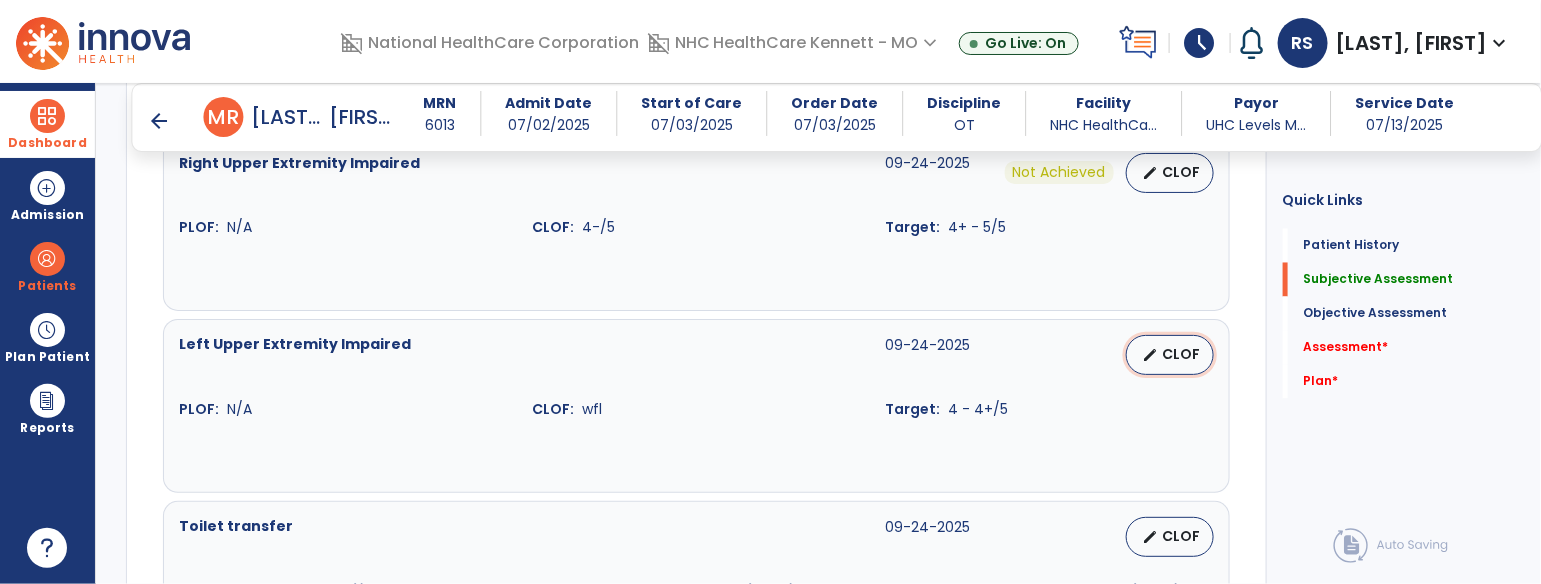 click on "CLOF" at bounding box center [1182, 354] 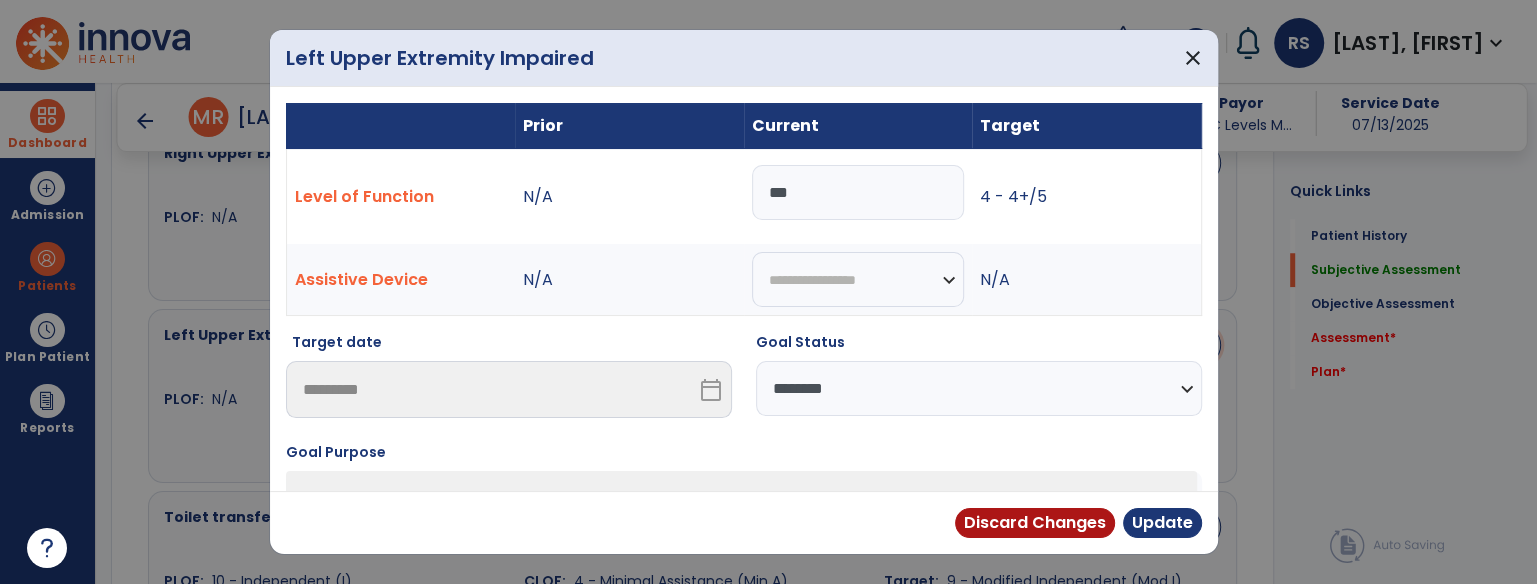 scroll, scrollTop: 1333, scrollLeft: 0, axis: vertical 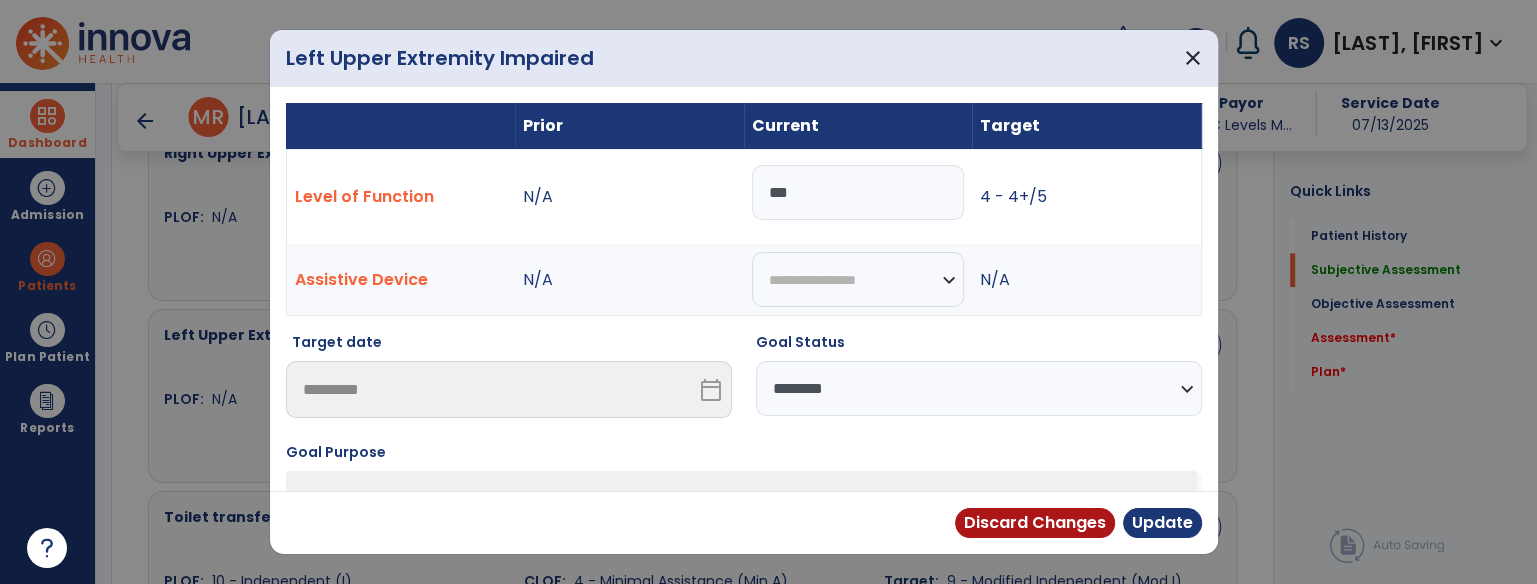 click on "Level of Function  N/A    ***  4 - 4+/5" at bounding box center [743, 197] 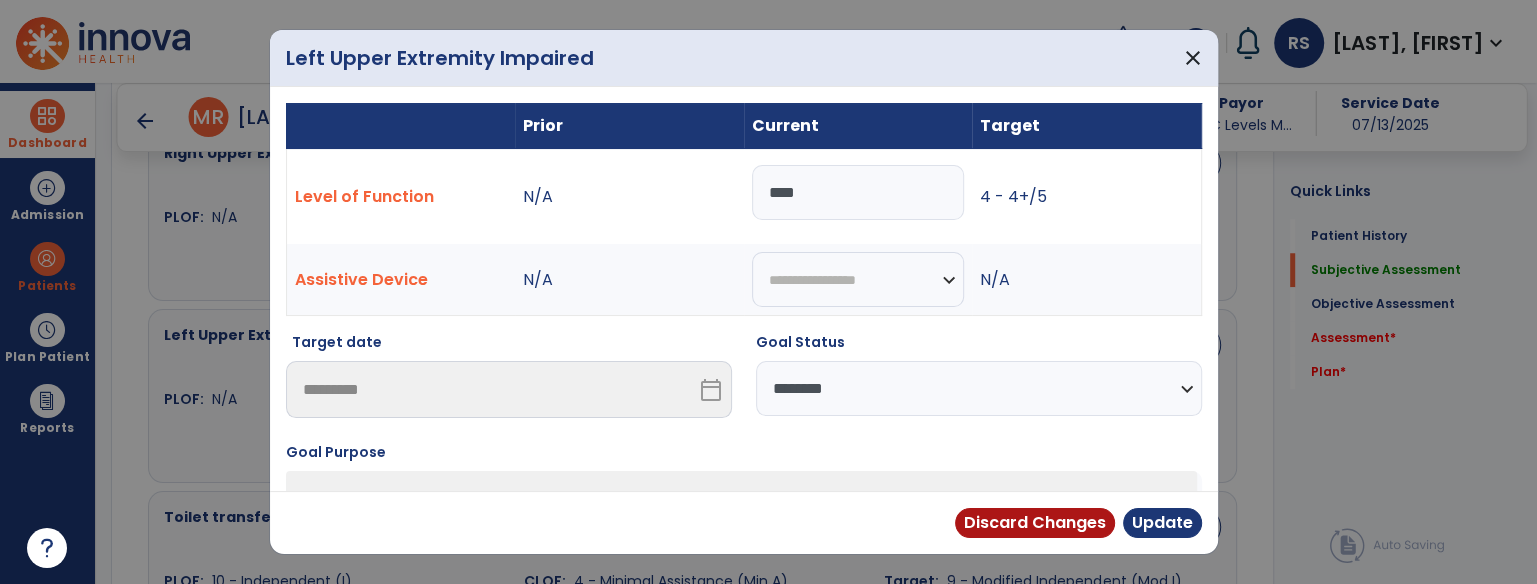 type on "****" 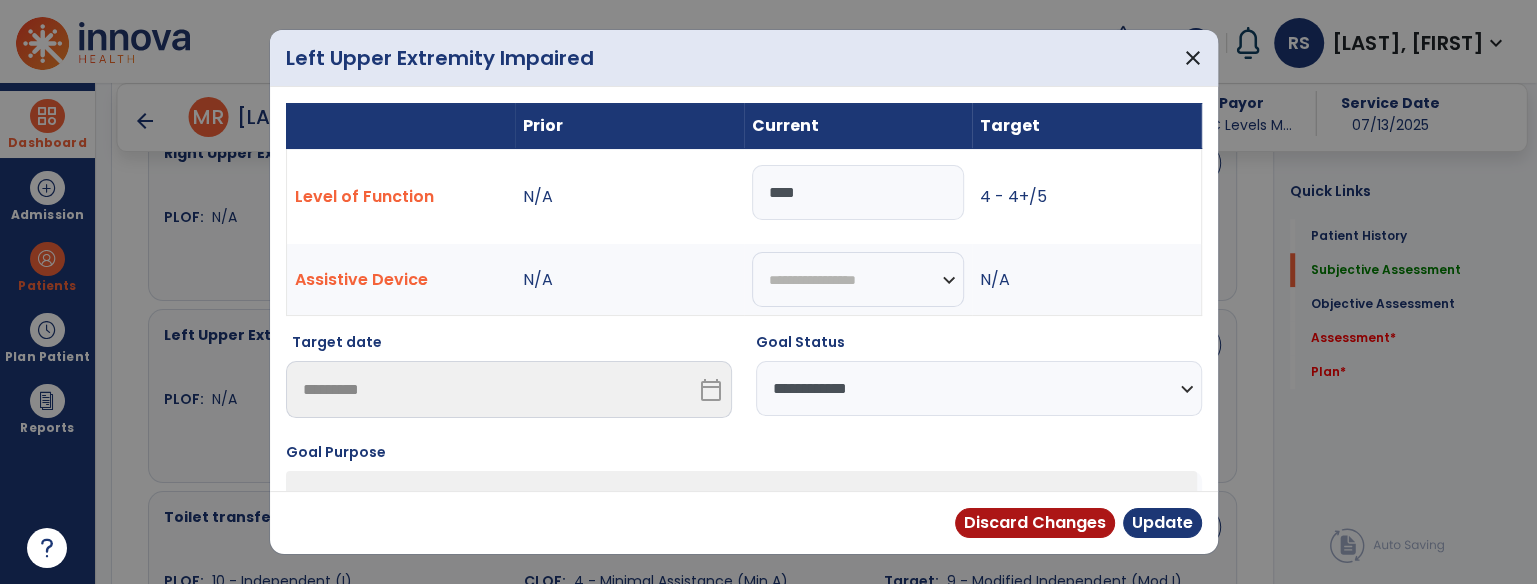 click on "**********" at bounding box center [979, 388] 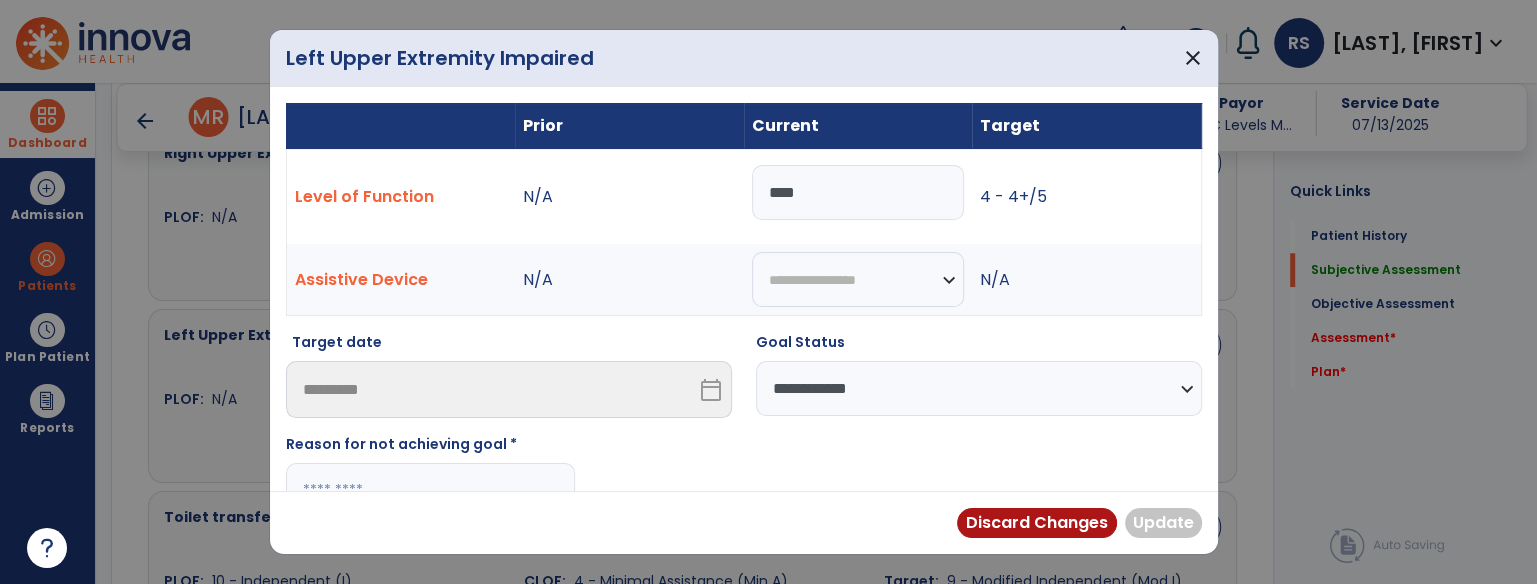 scroll, scrollTop: 111, scrollLeft: 0, axis: vertical 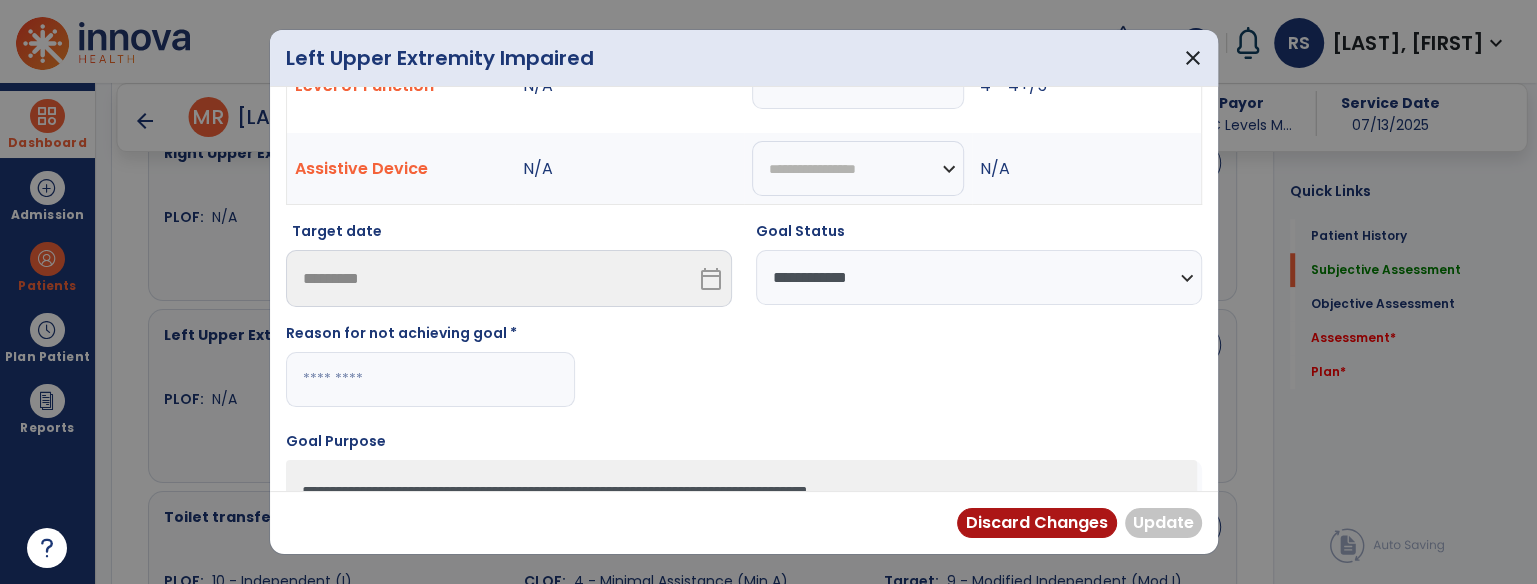 click at bounding box center (430, 379) 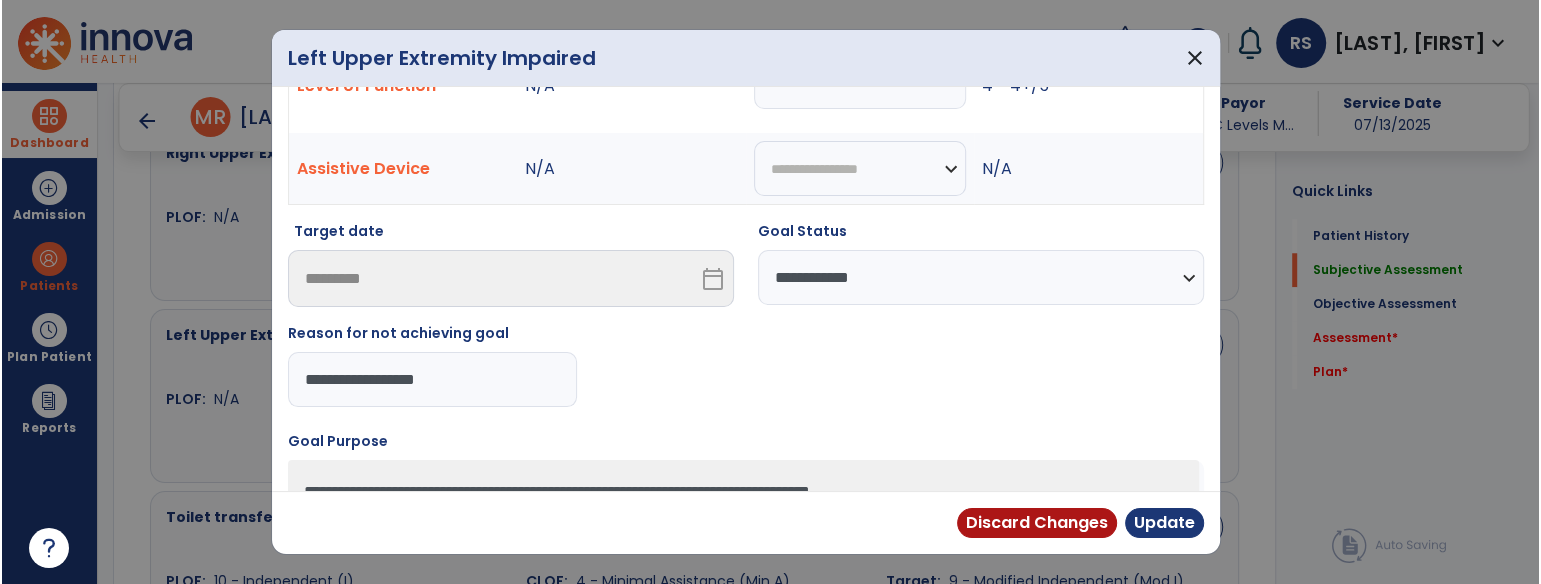 scroll, scrollTop: 222, scrollLeft: 0, axis: vertical 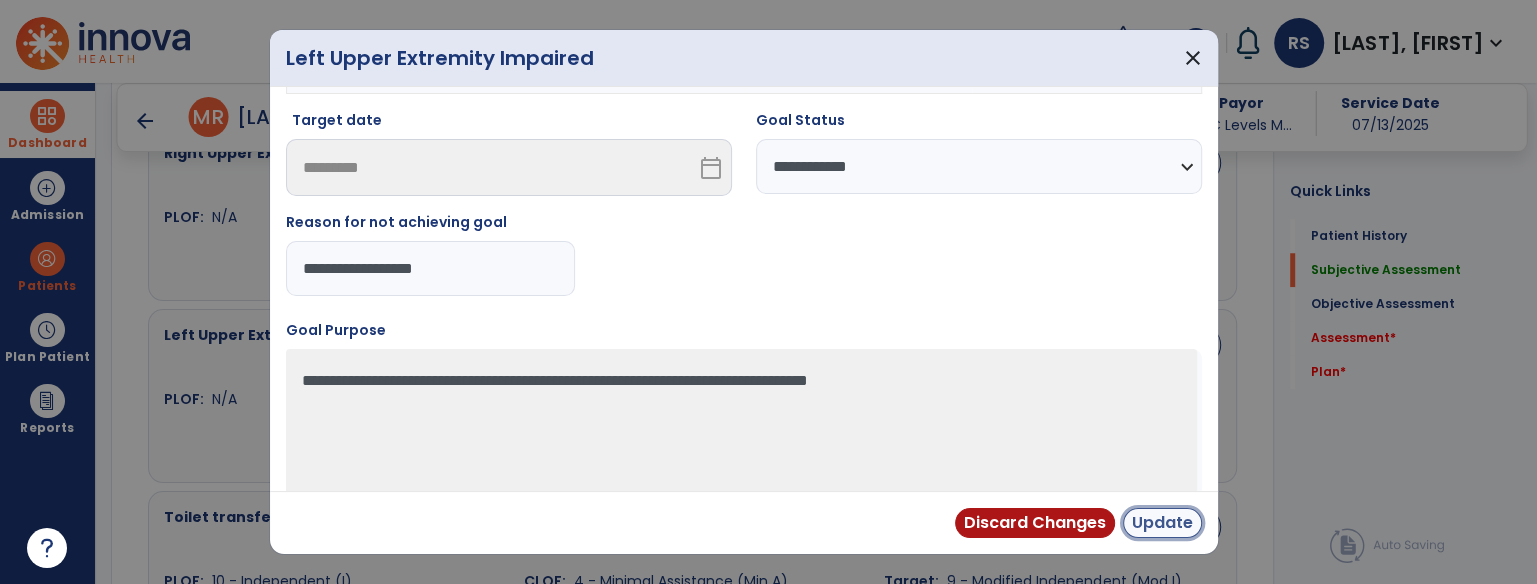 click on "Update" at bounding box center (1162, 523) 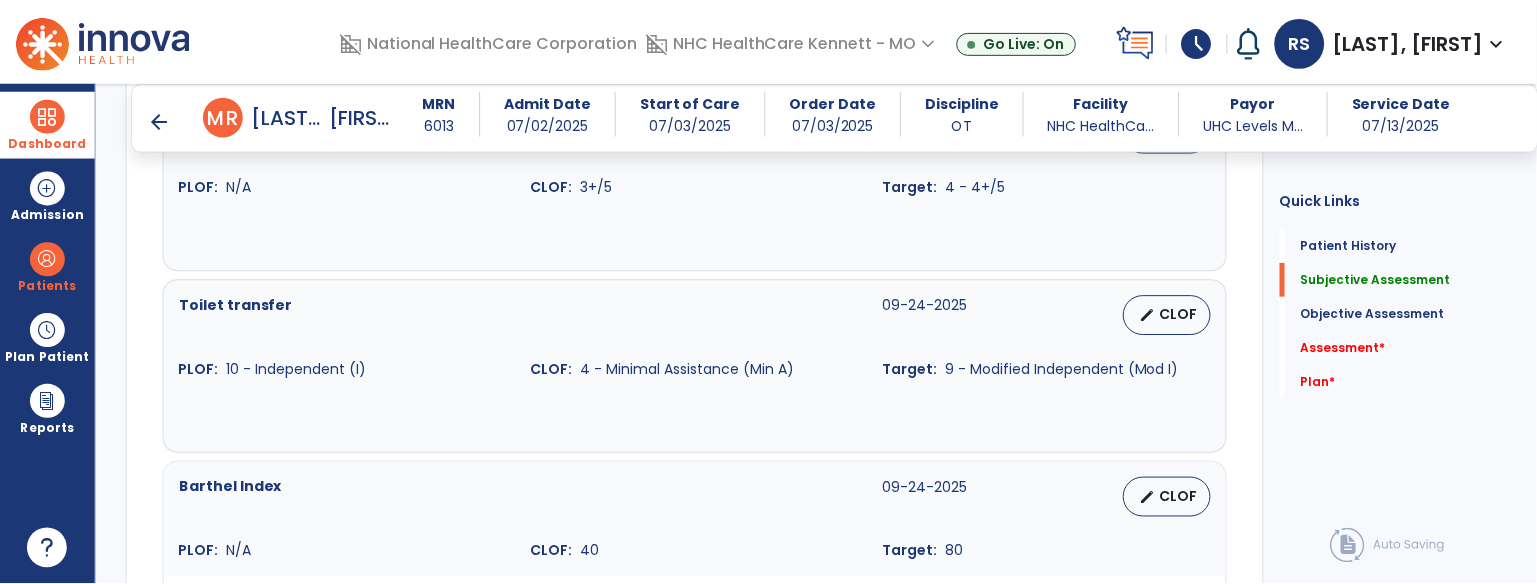 scroll, scrollTop: 1555, scrollLeft: 0, axis: vertical 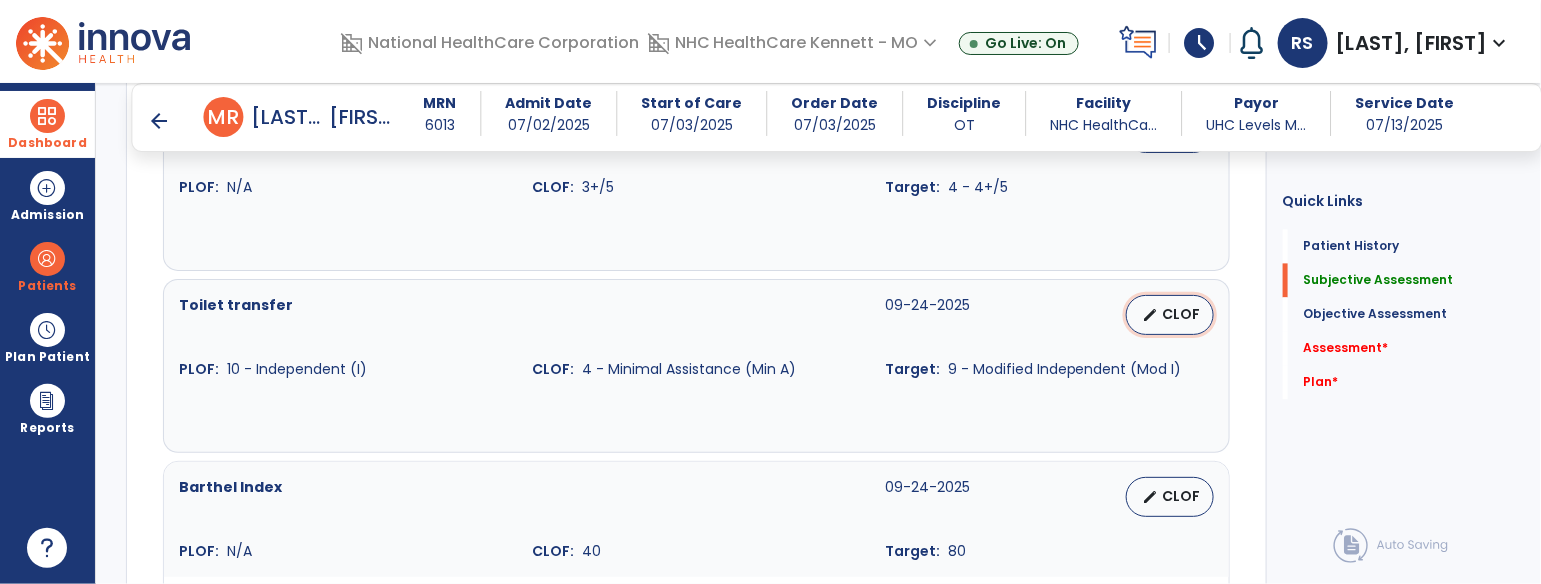 click on "edit" at bounding box center (1151, 315) 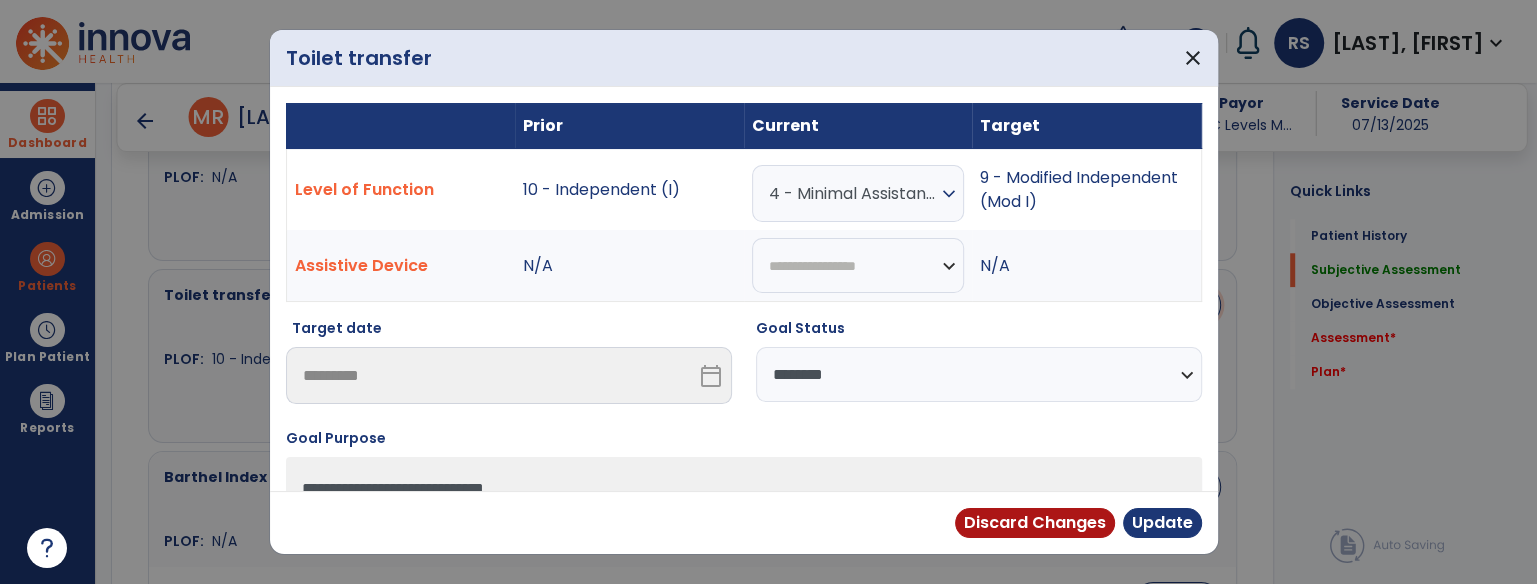 scroll, scrollTop: 1555, scrollLeft: 0, axis: vertical 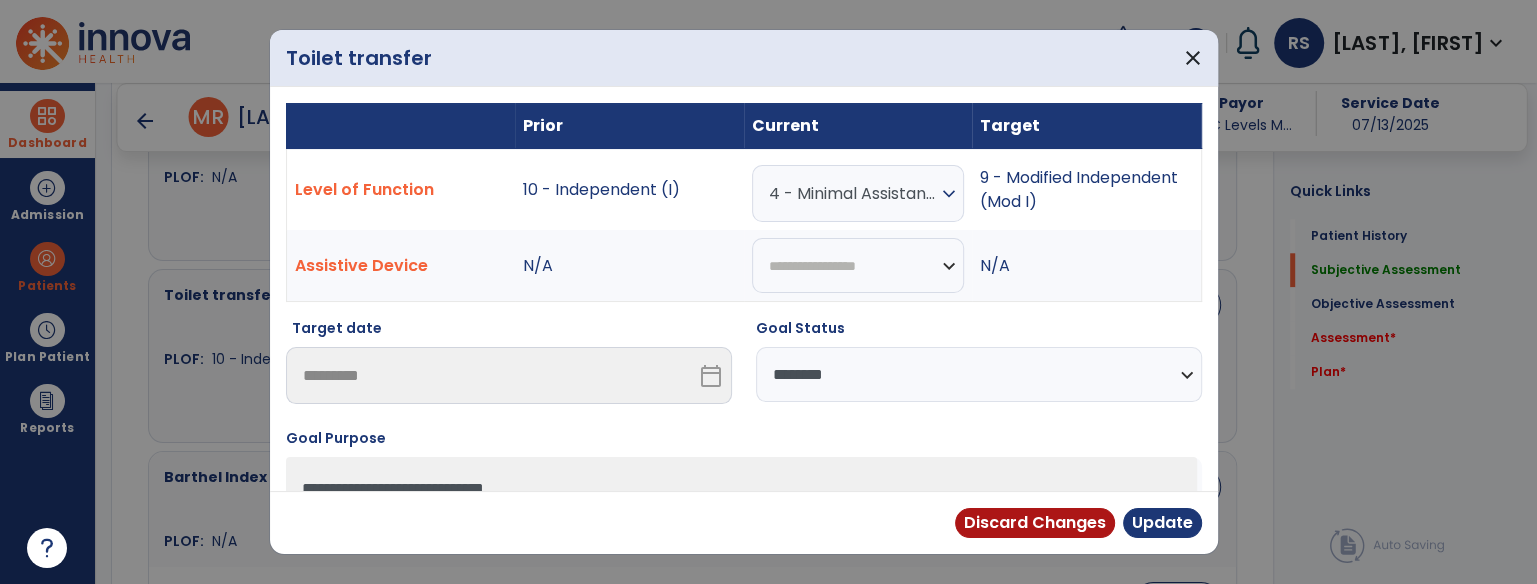 click on "expand_more" at bounding box center (949, 194) 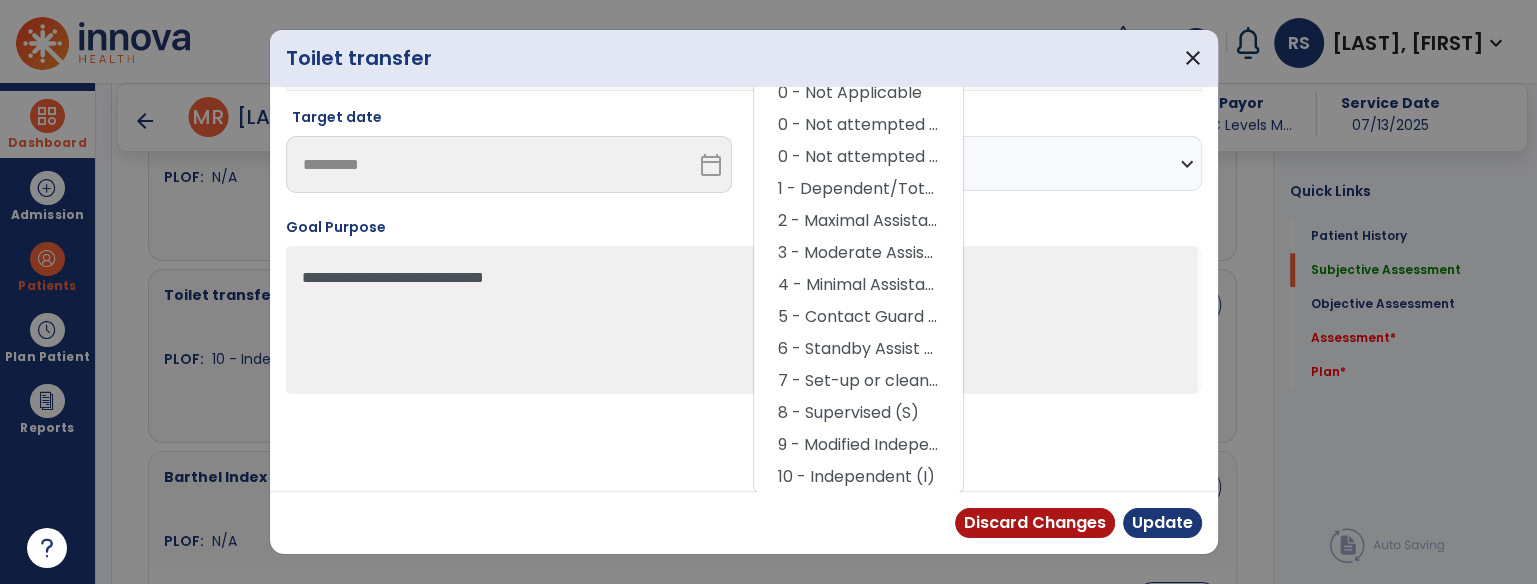 click on "6 - Standby Assist (SBA)" at bounding box center [858, 349] 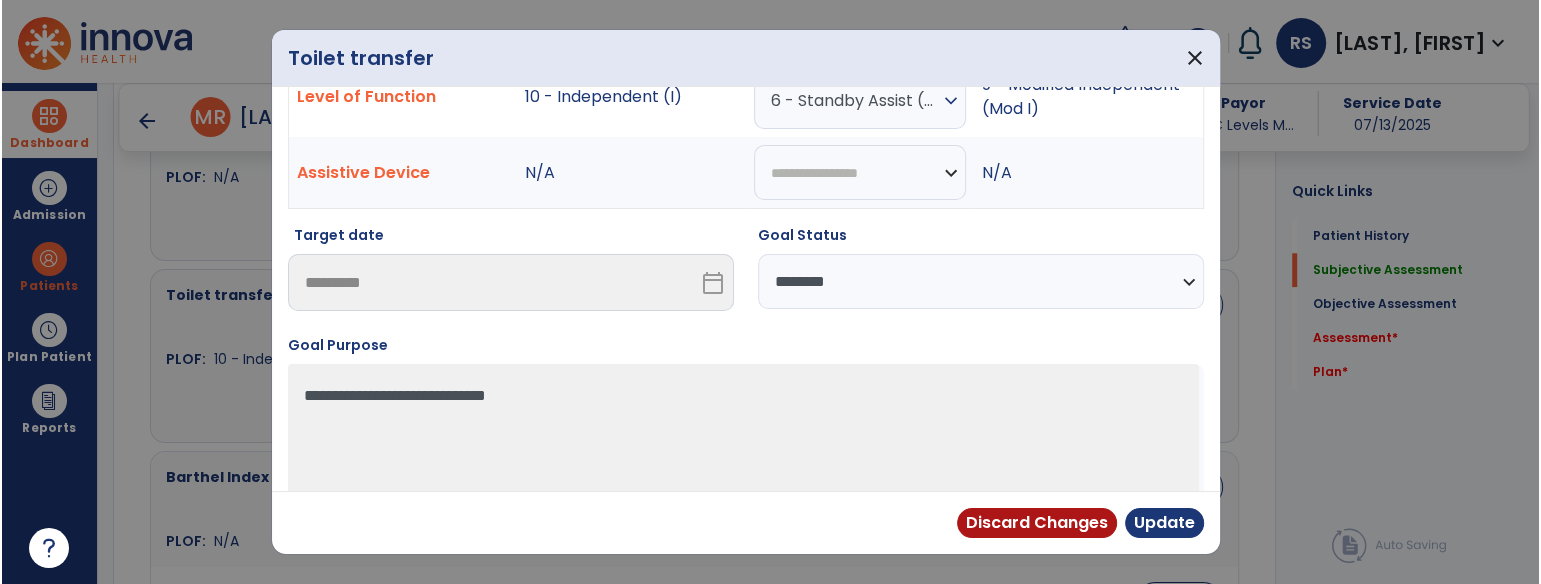 scroll, scrollTop: 127, scrollLeft: 0, axis: vertical 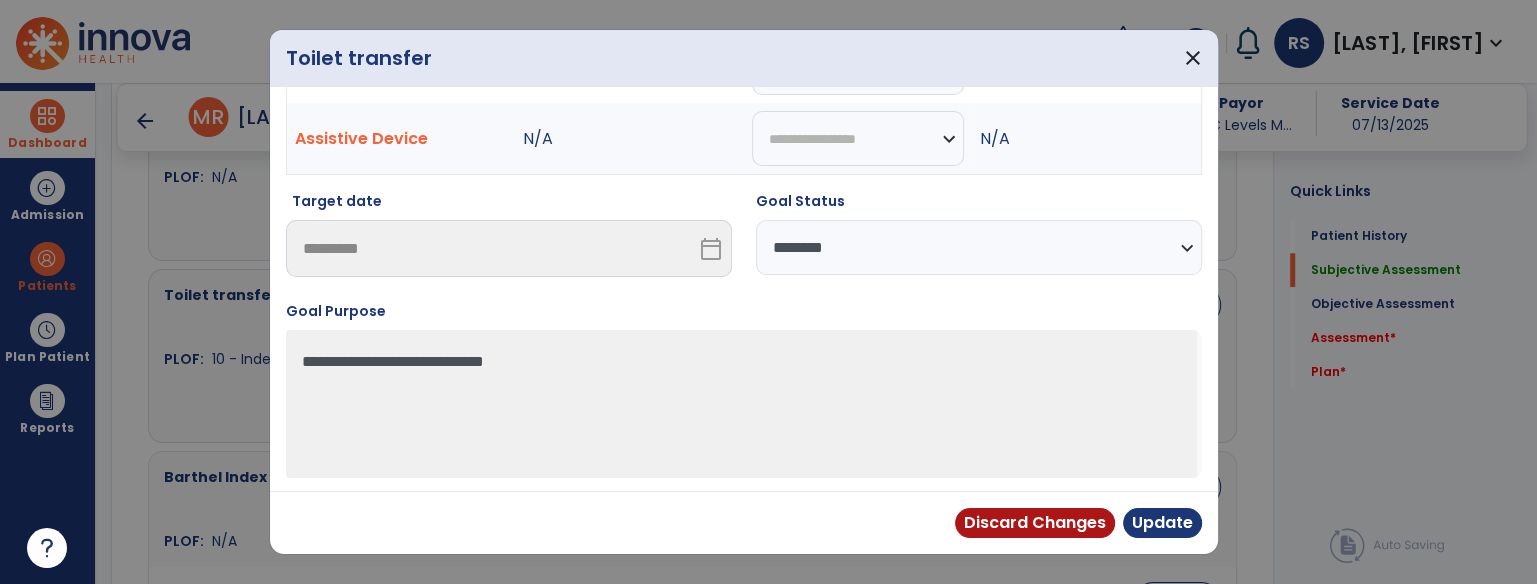 click on "**********" at bounding box center [979, 247] 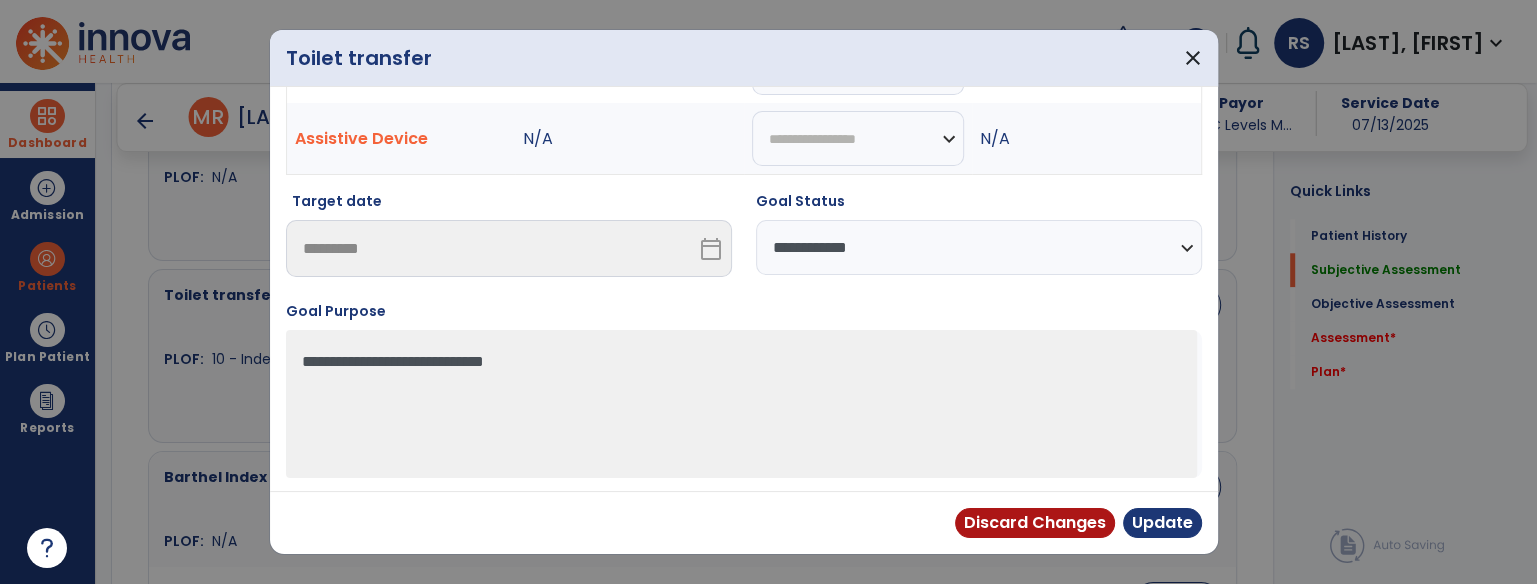 click on "**********" at bounding box center (979, 247) 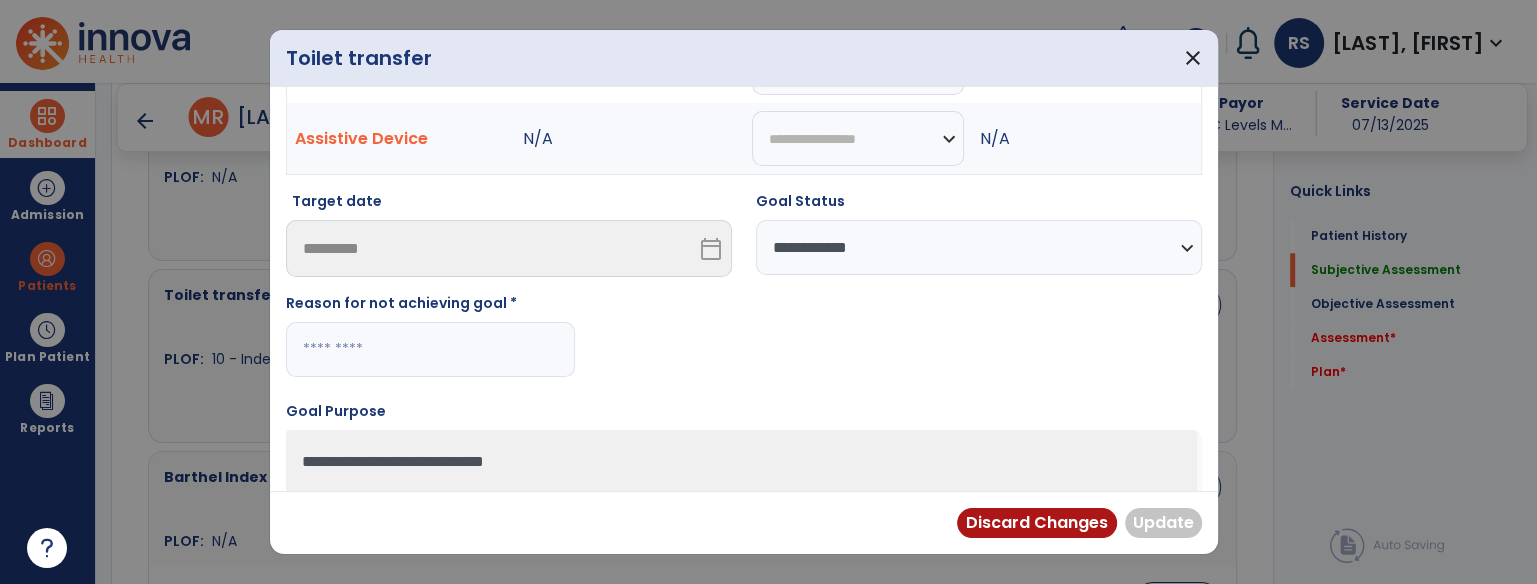 click at bounding box center [430, 349] 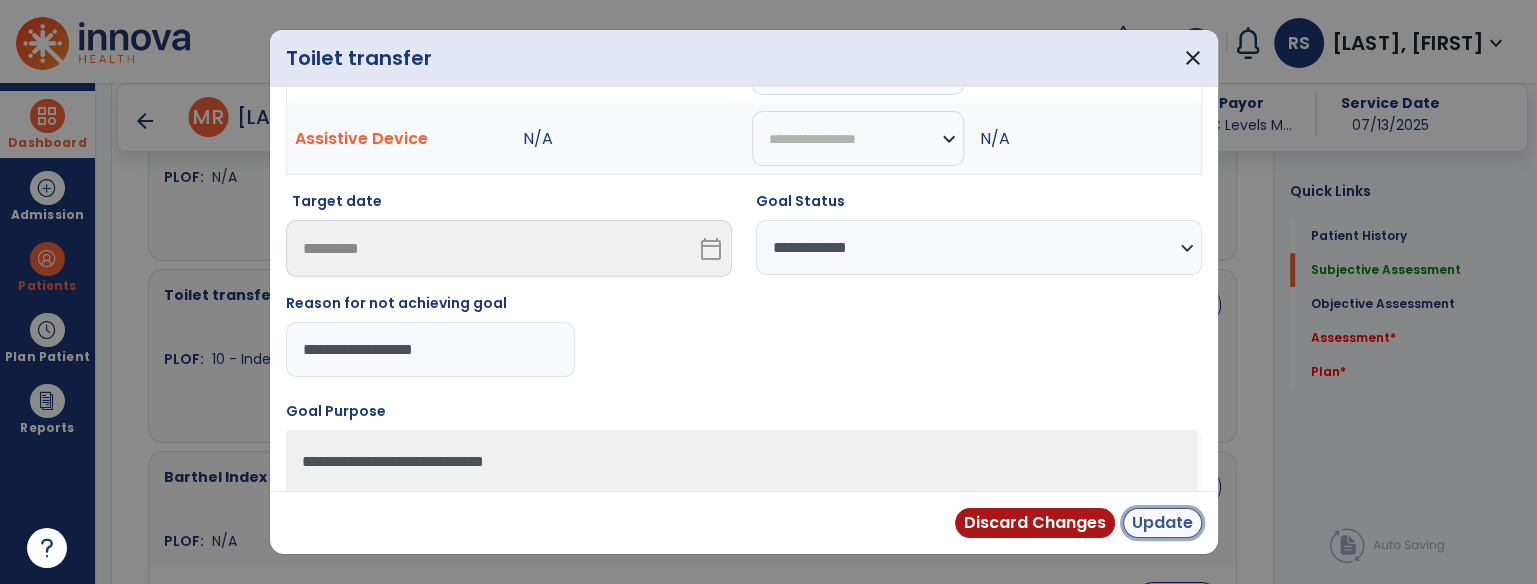 click on "Update" at bounding box center [1162, 523] 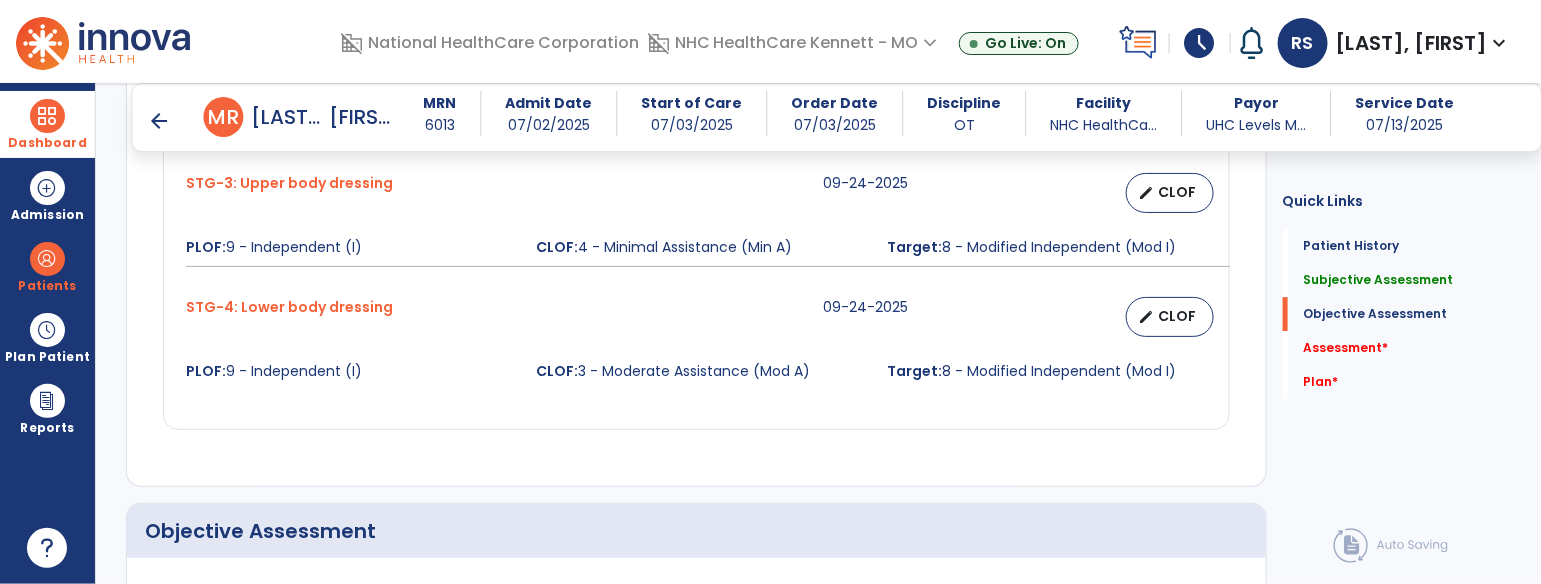 scroll, scrollTop: 2000, scrollLeft: 0, axis: vertical 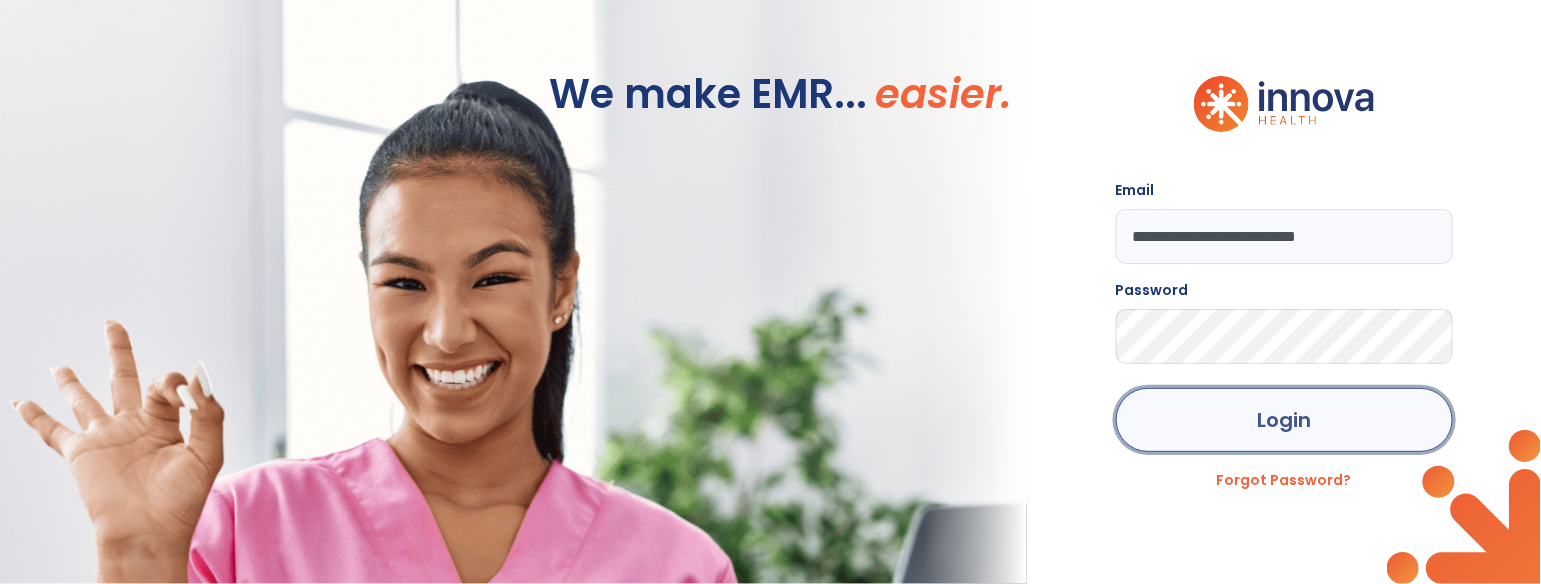click on "Login" 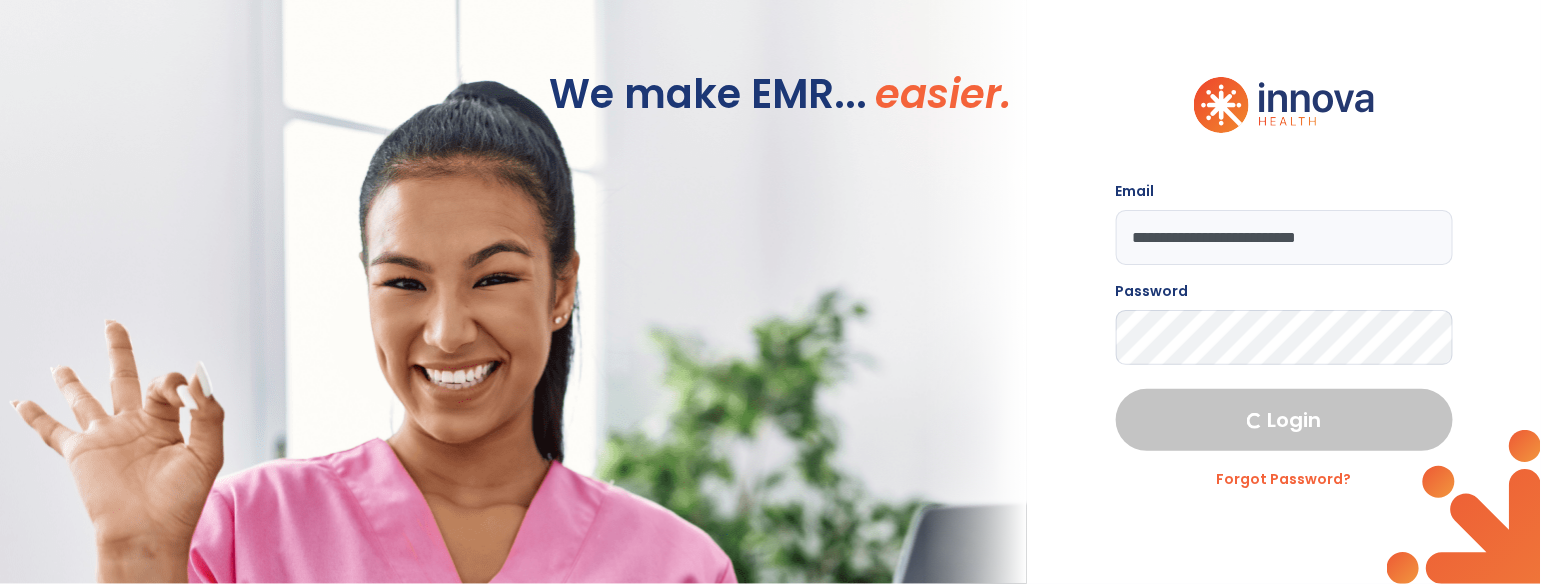 select on "****" 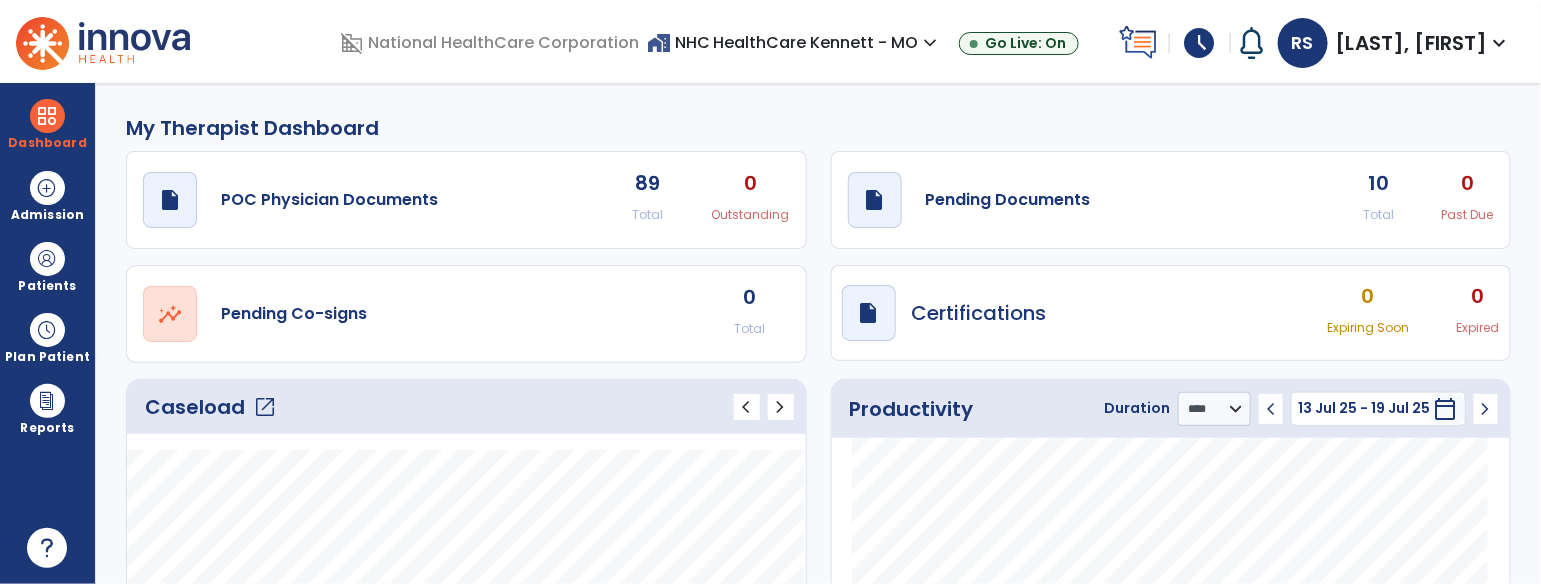 click on "Caseload   open_in_new" 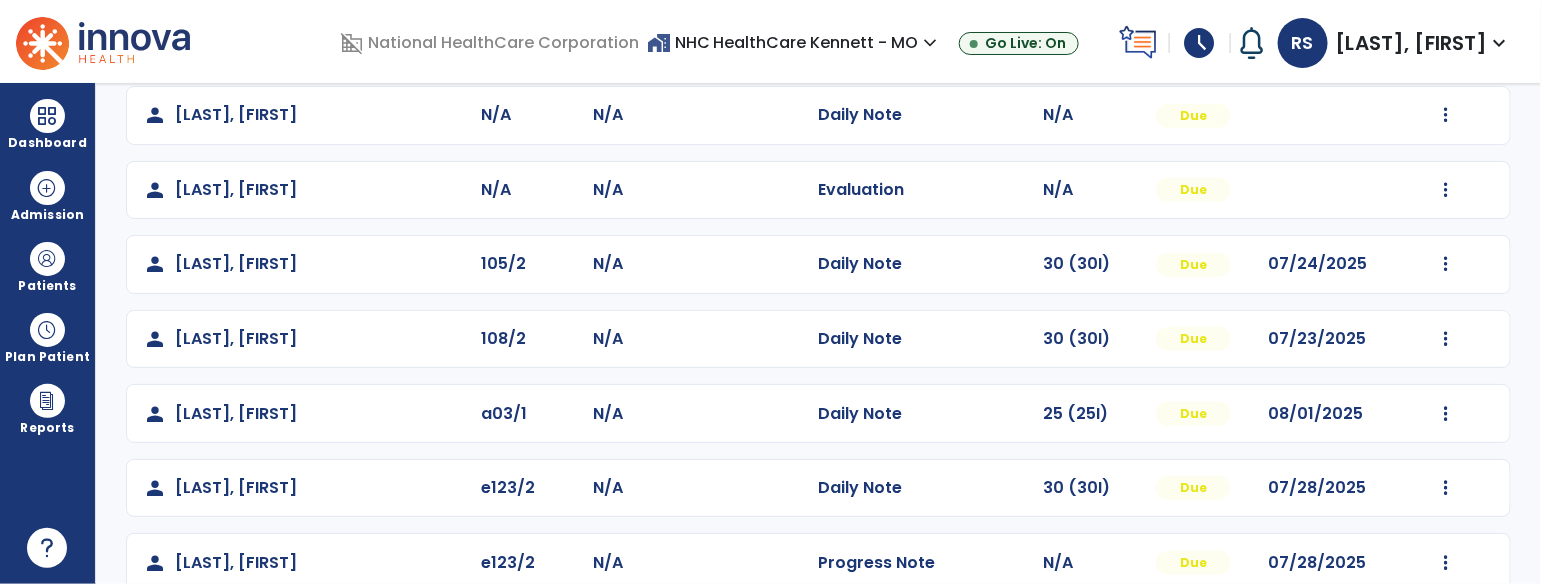 scroll, scrollTop: 358, scrollLeft: 0, axis: vertical 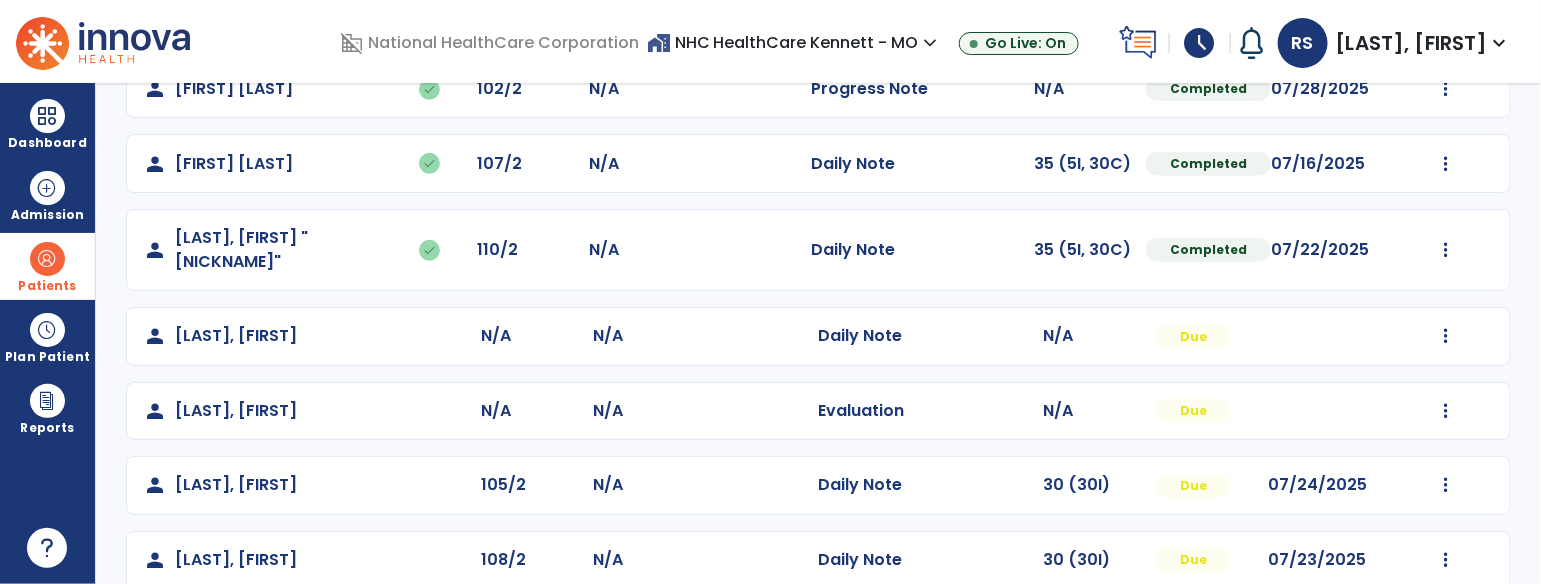 click at bounding box center [47, 259] 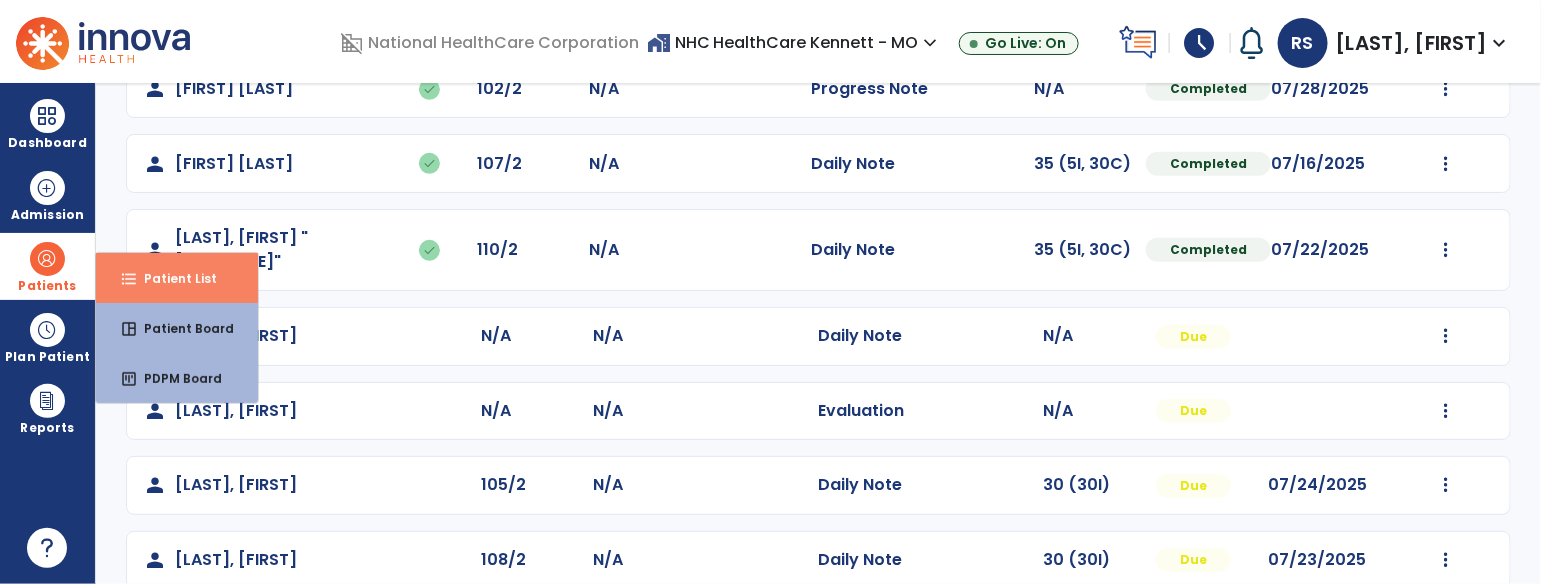 click on "Patient List" at bounding box center [172, 278] 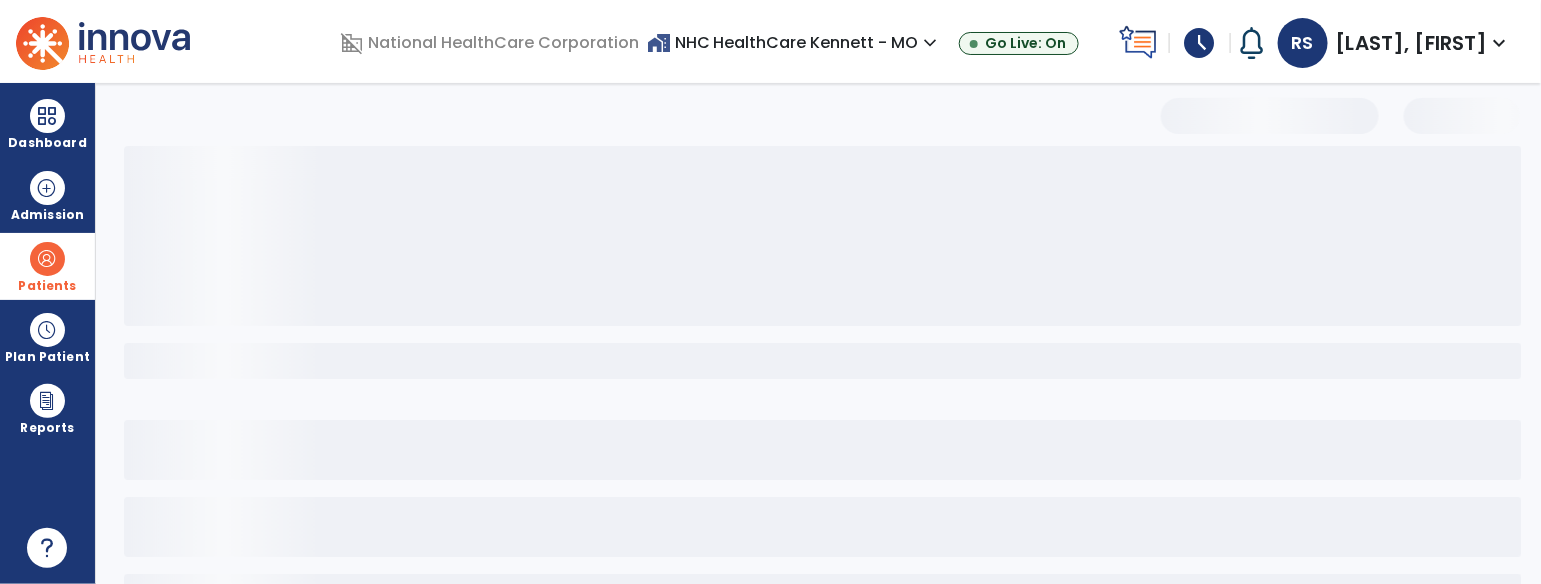 scroll, scrollTop: 168, scrollLeft: 0, axis: vertical 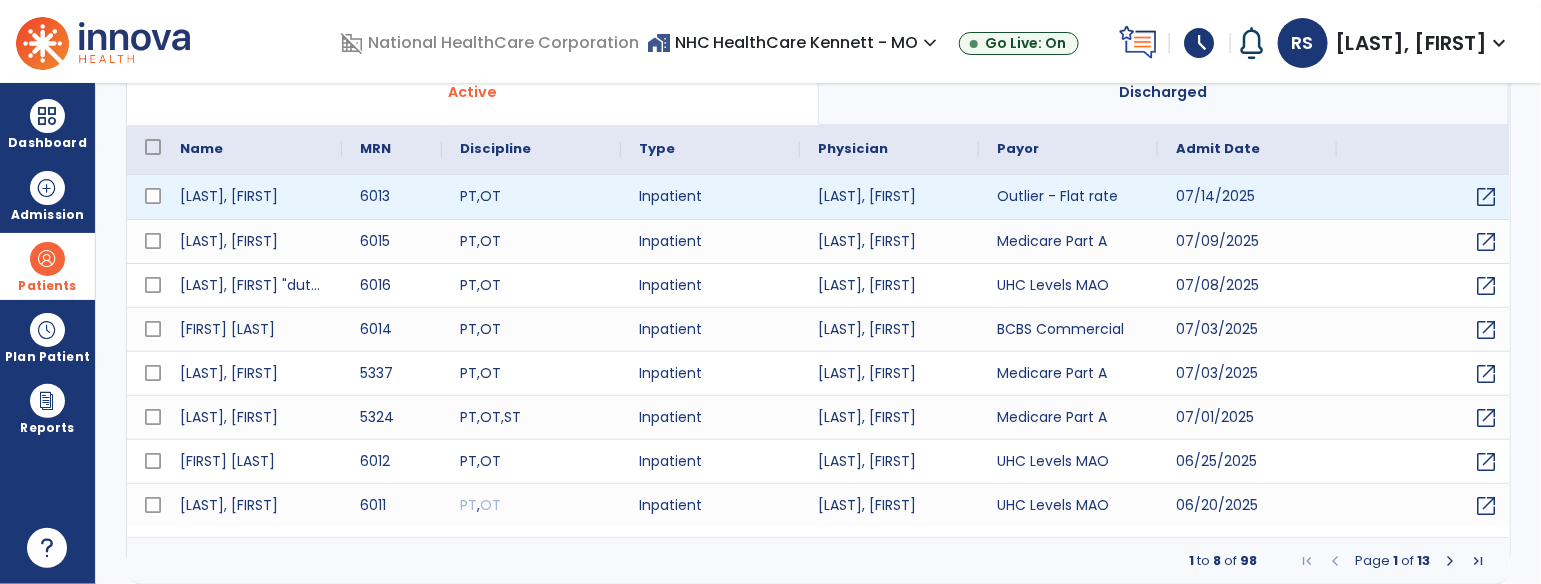 select on "***" 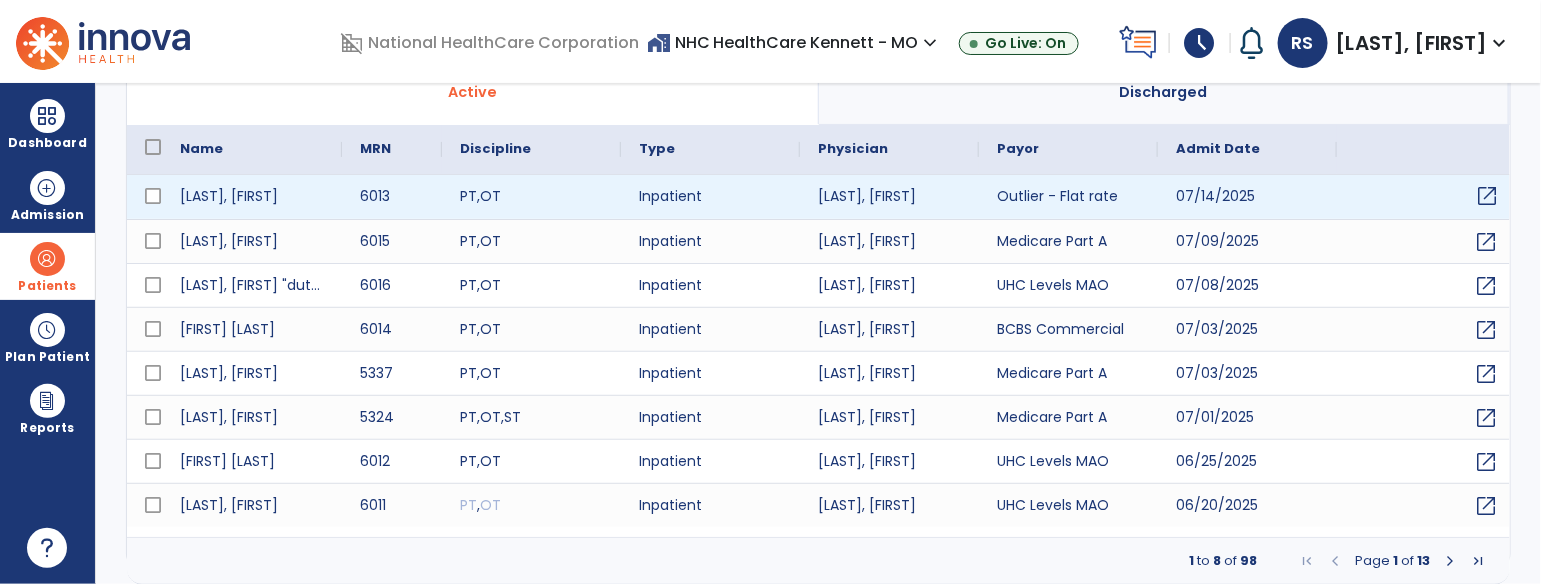 click on "open_in_new" at bounding box center (1487, 196) 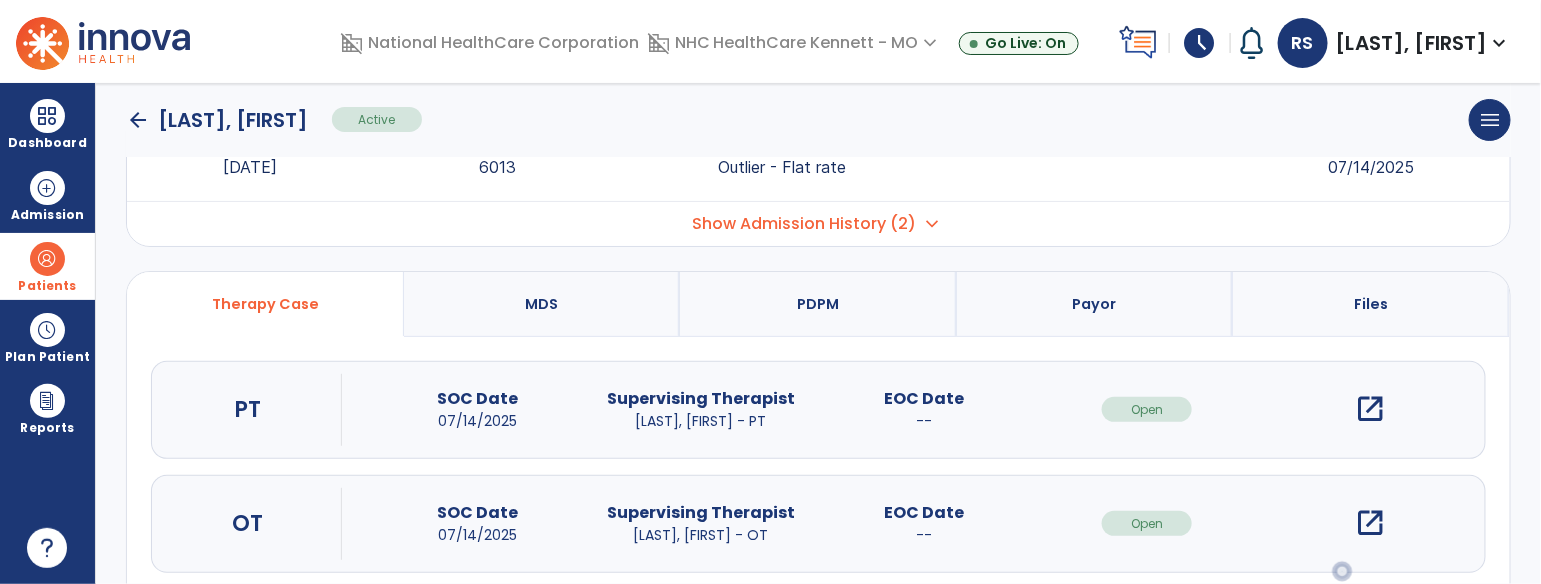 scroll, scrollTop: 7, scrollLeft: 0, axis: vertical 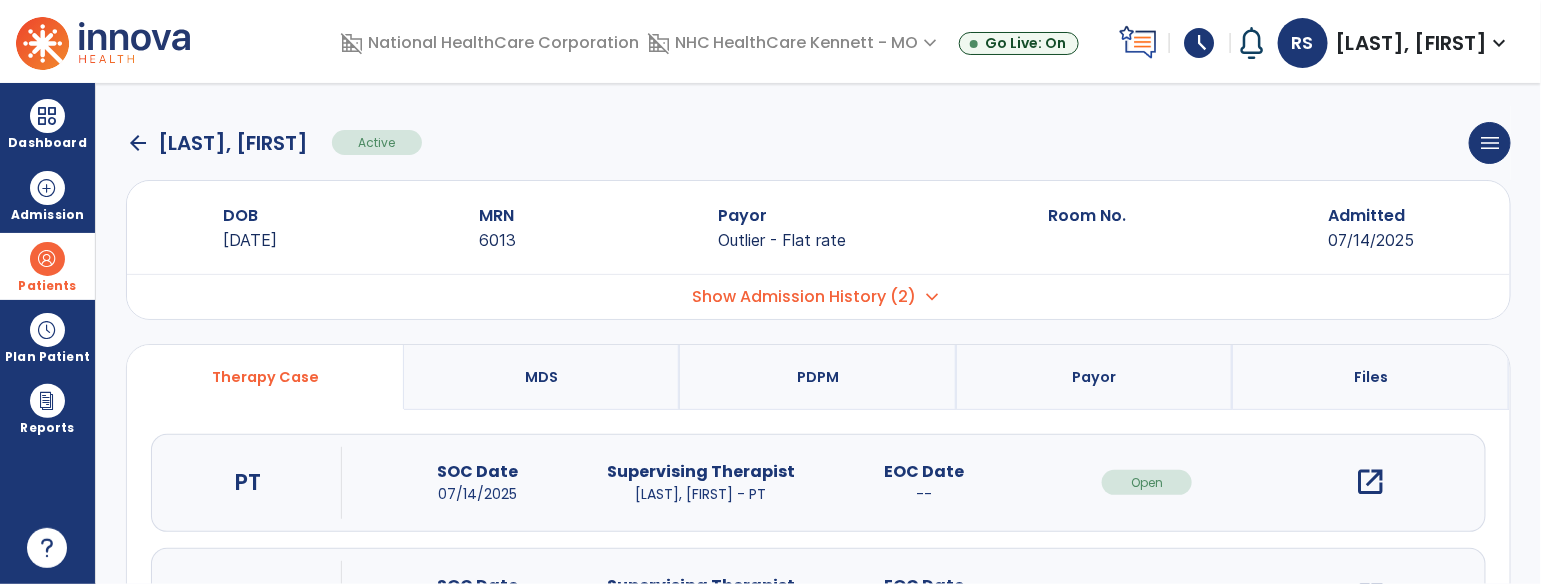 click on "expand_more" at bounding box center [933, 297] 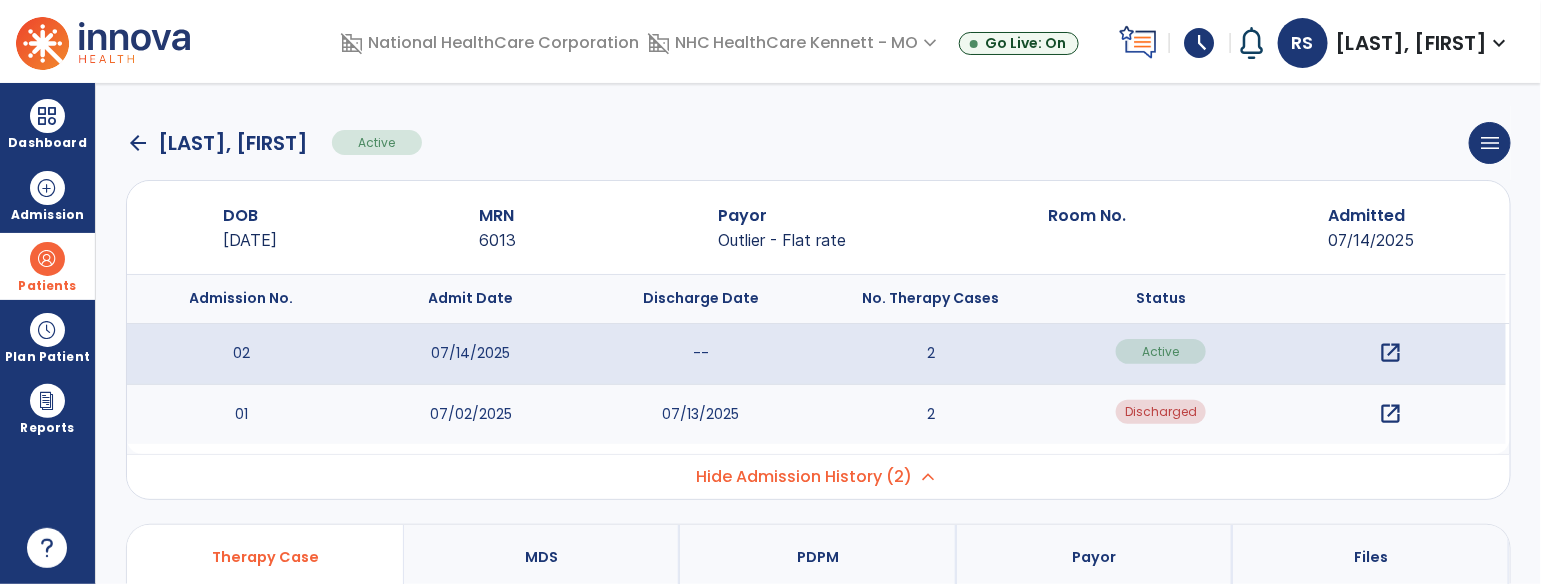 click on "open_in_new" at bounding box center (1391, 414) 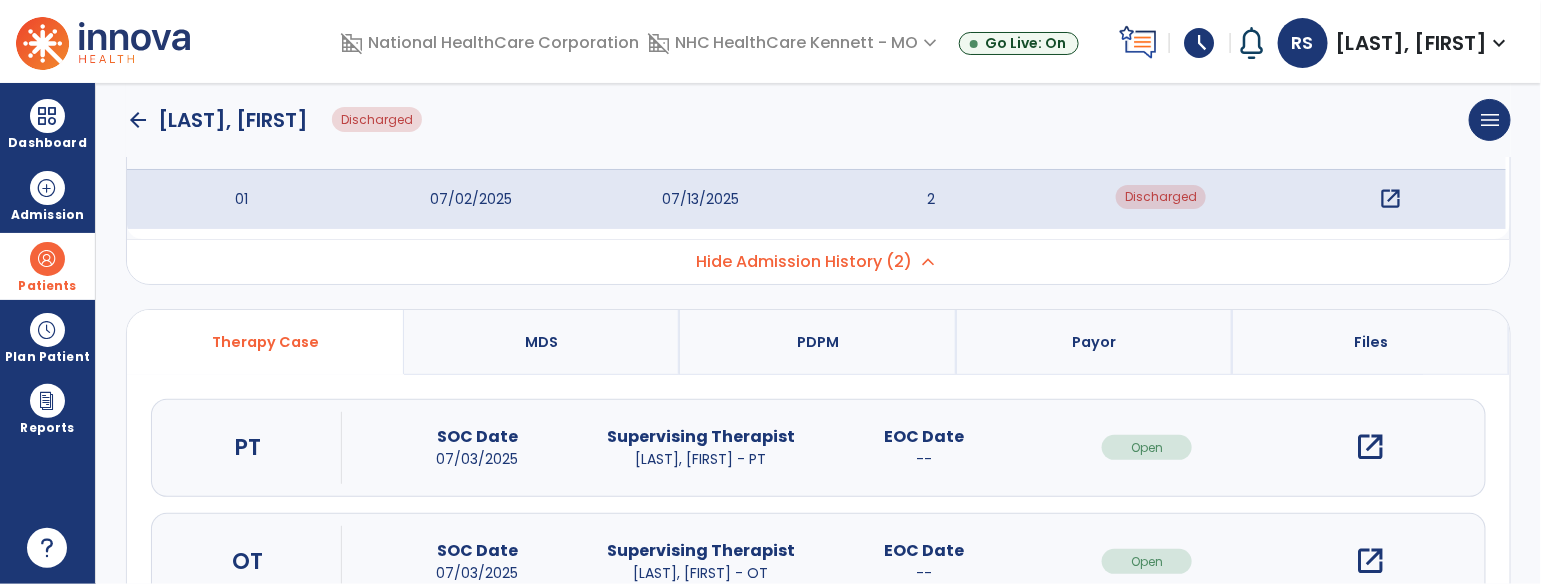 scroll, scrollTop: 7, scrollLeft: 0, axis: vertical 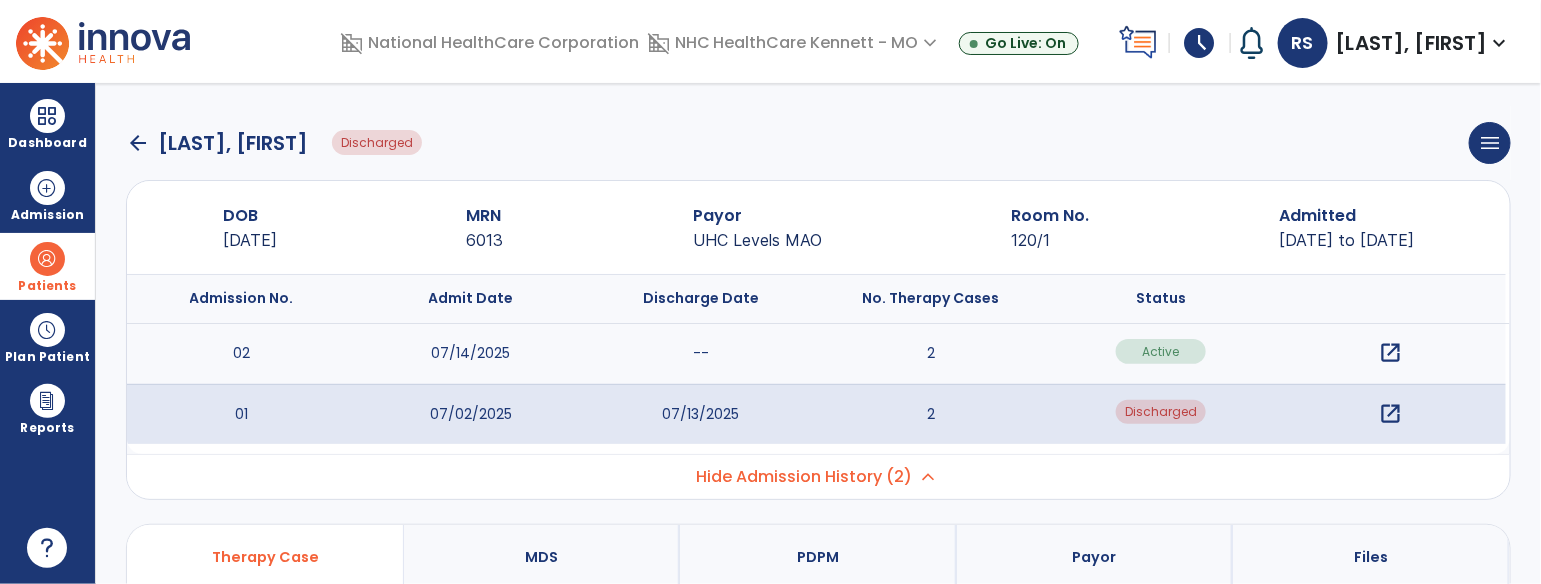 click on "open_in_new" at bounding box center (1391, 414) 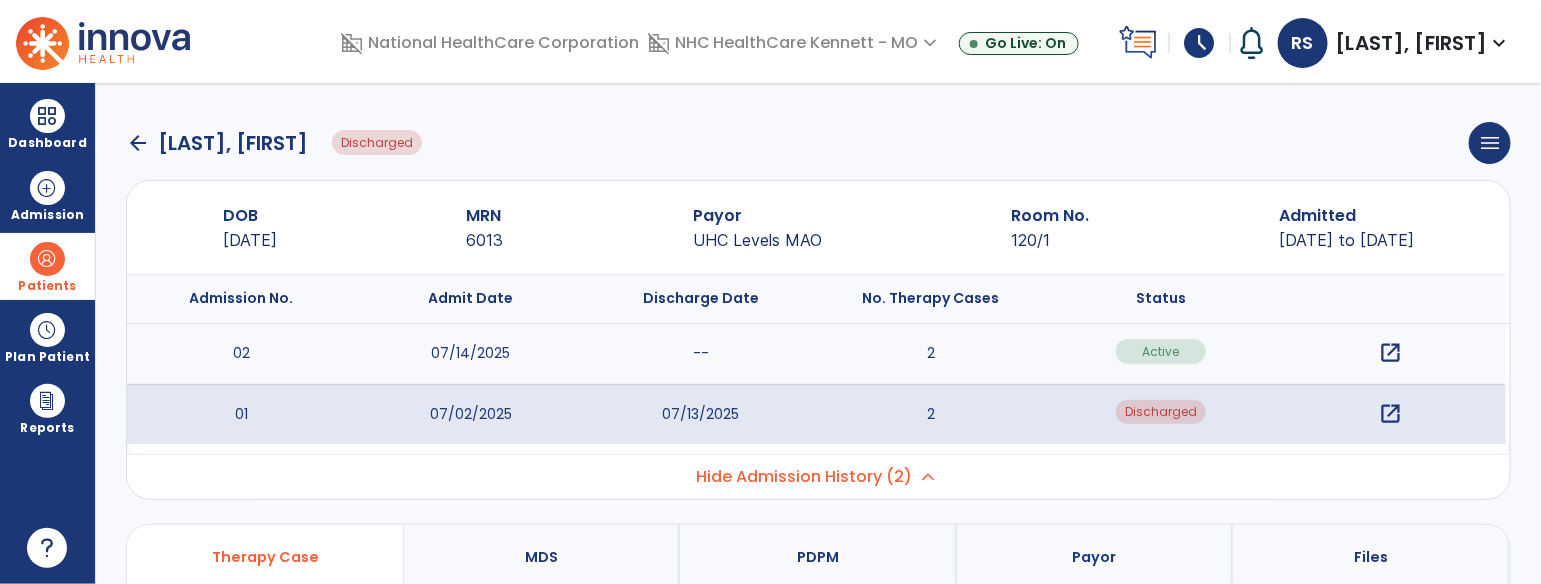 scroll, scrollTop: 0, scrollLeft: 0, axis: both 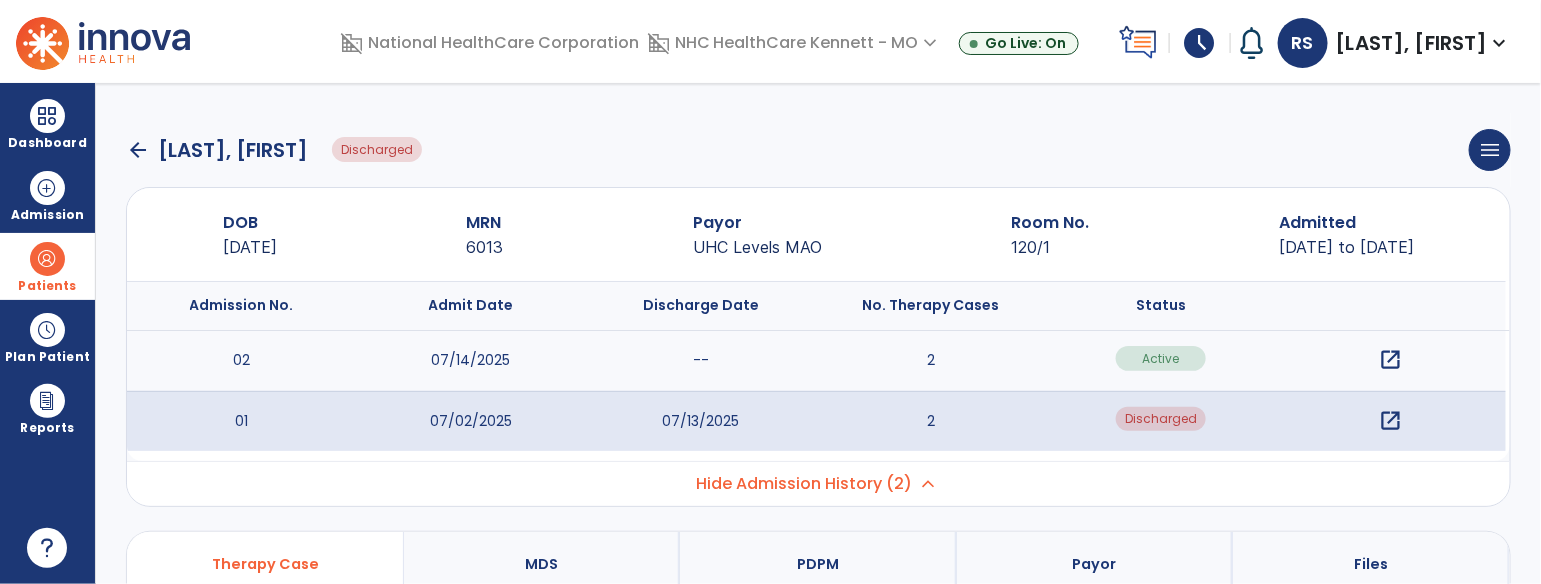 click on "open_in_new" at bounding box center (1391, 421) 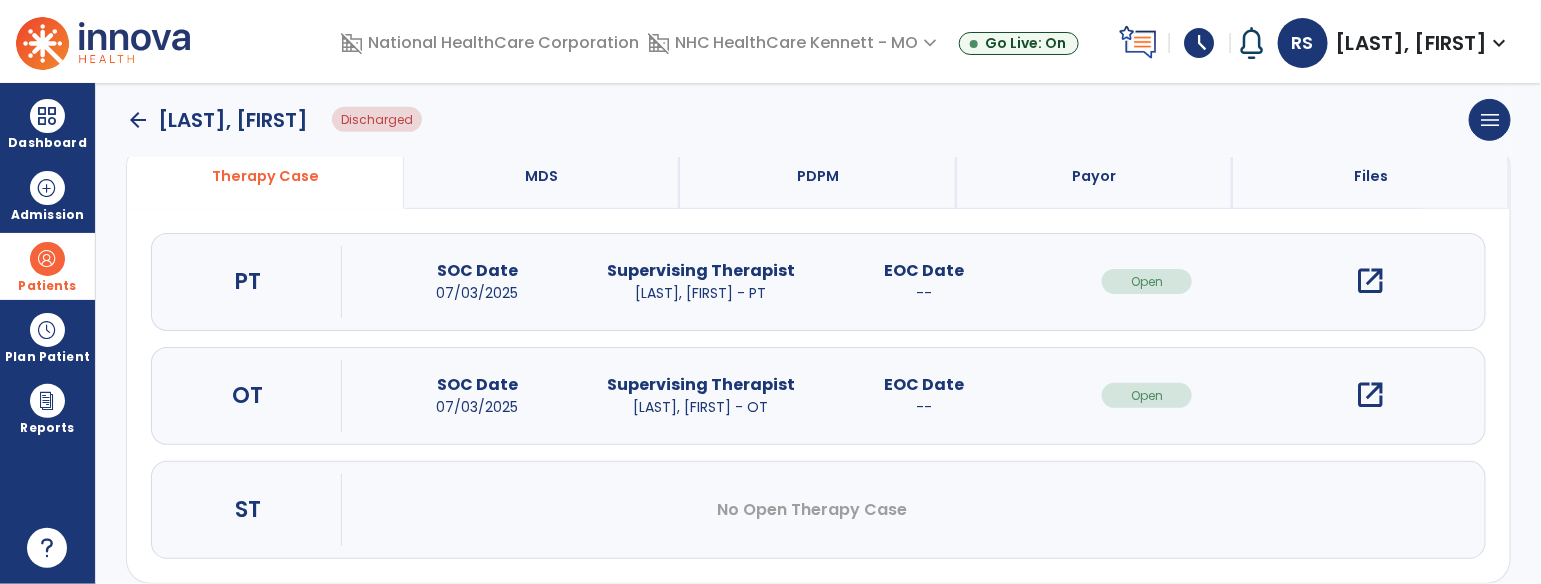 scroll, scrollTop: 408, scrollLeft: 0, axis: vertical 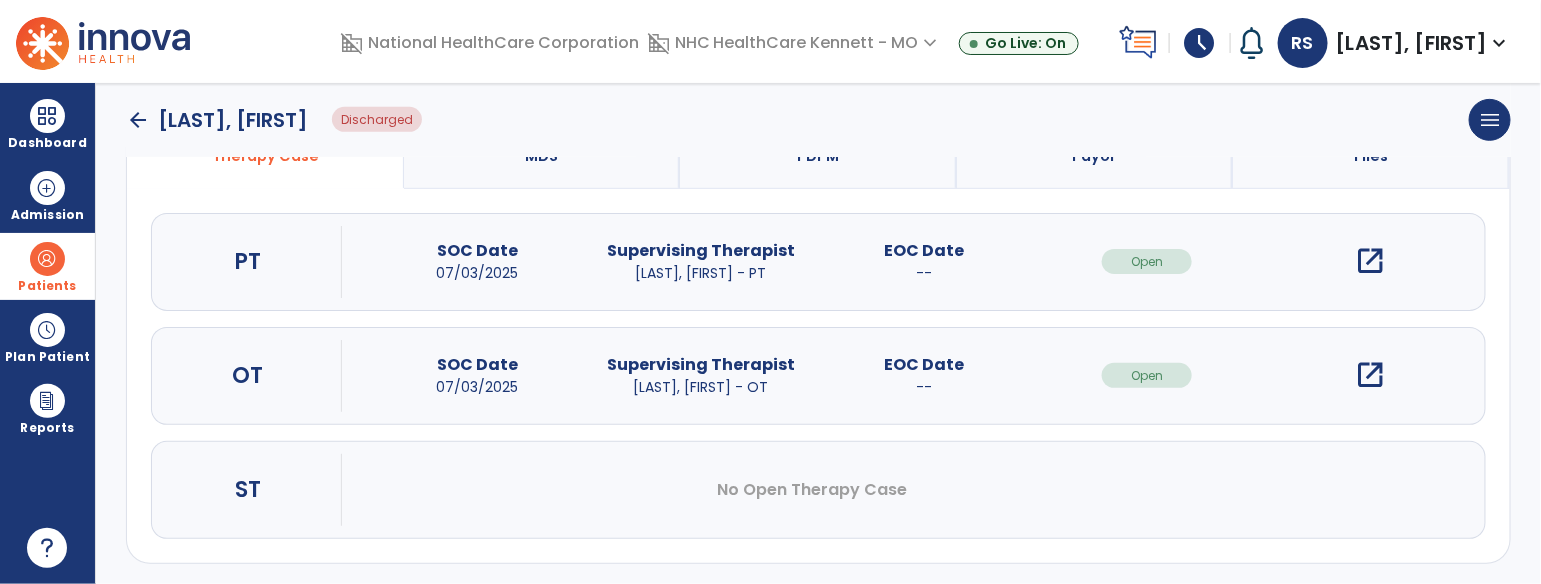 click on "open_in_new" at bounding box center [1370, 375] 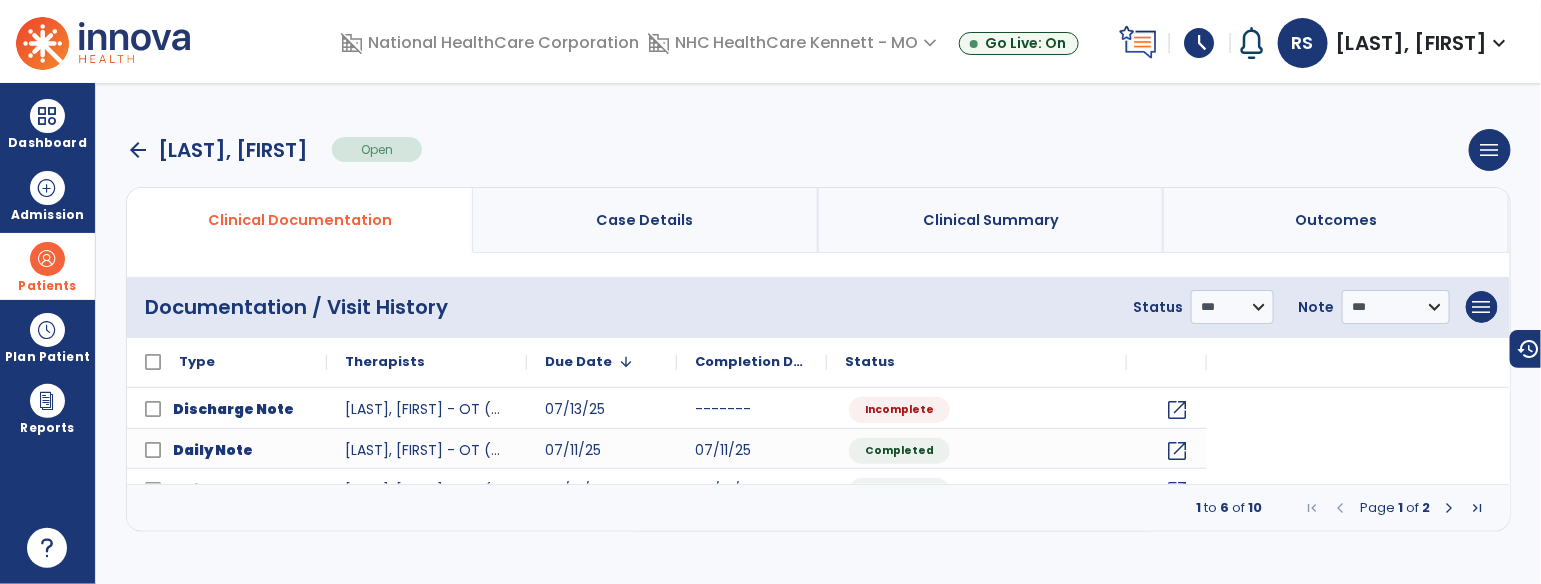 scroll, scrollTop: 0, scrollLeft: 0, axis: both 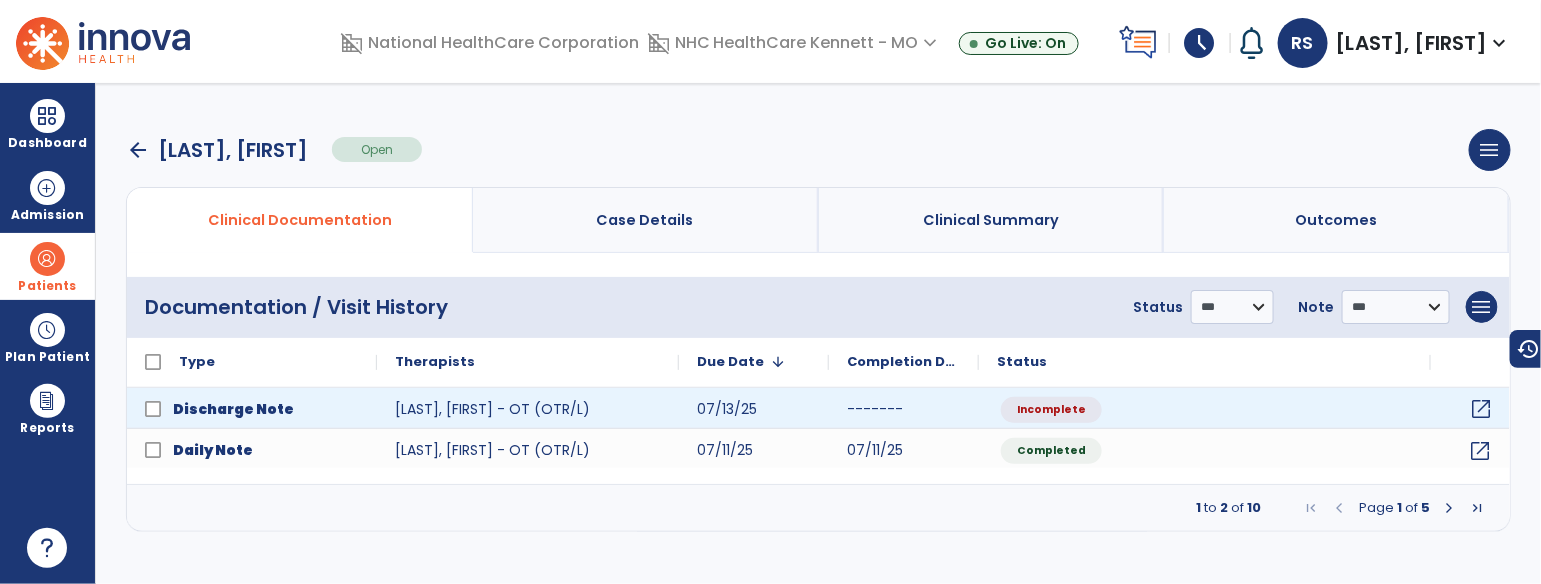 click on "open_in_new" 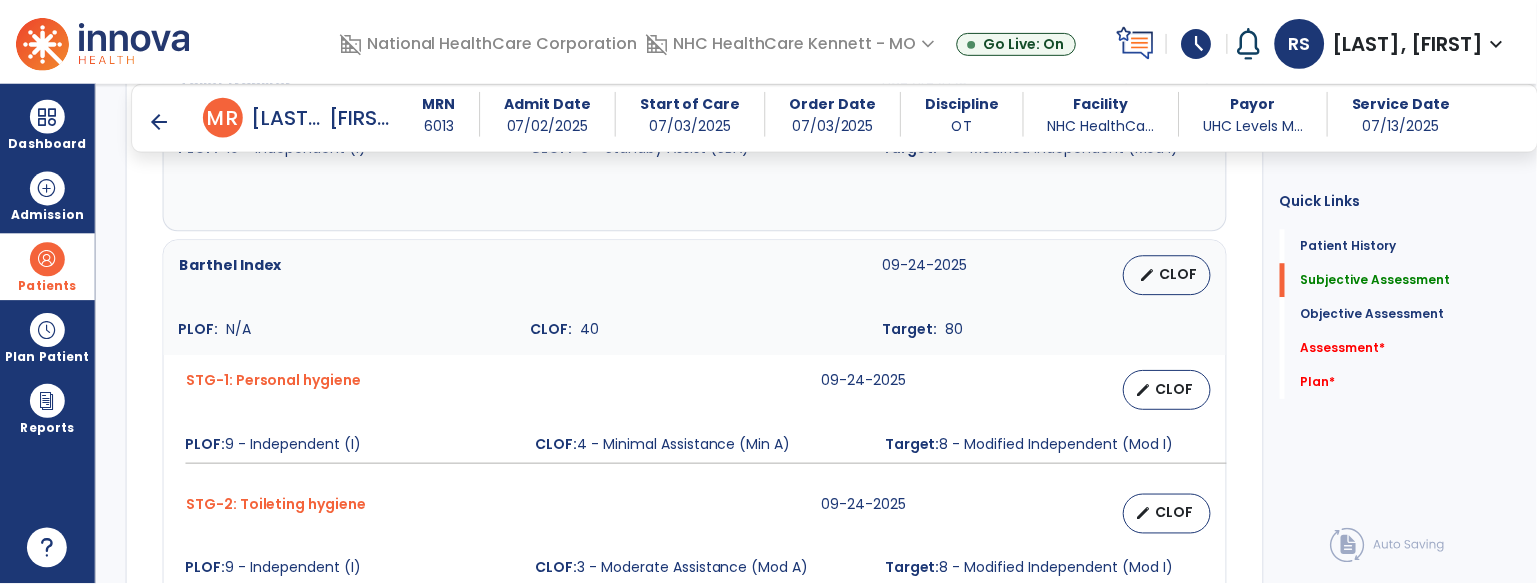 scroll, scrollTop: 1666, scrollLeft: 0, axis: vertical 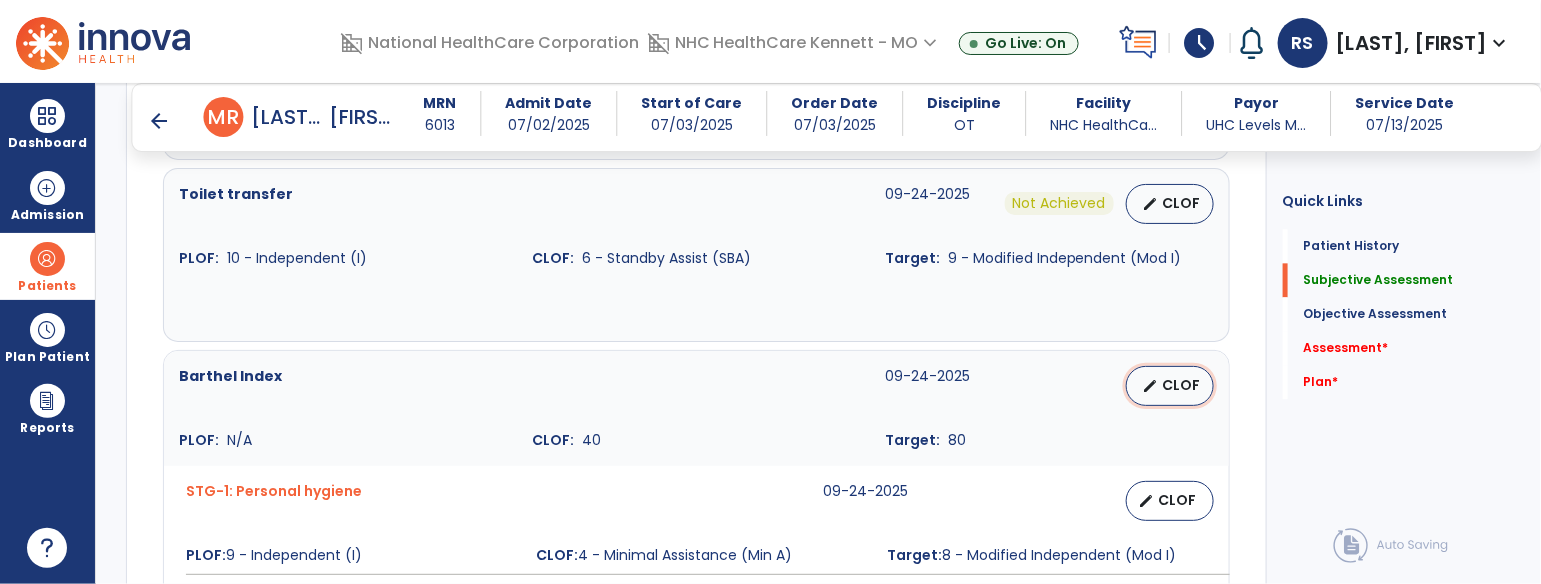 click on "CLOF" at bounding box center [1182, 385] 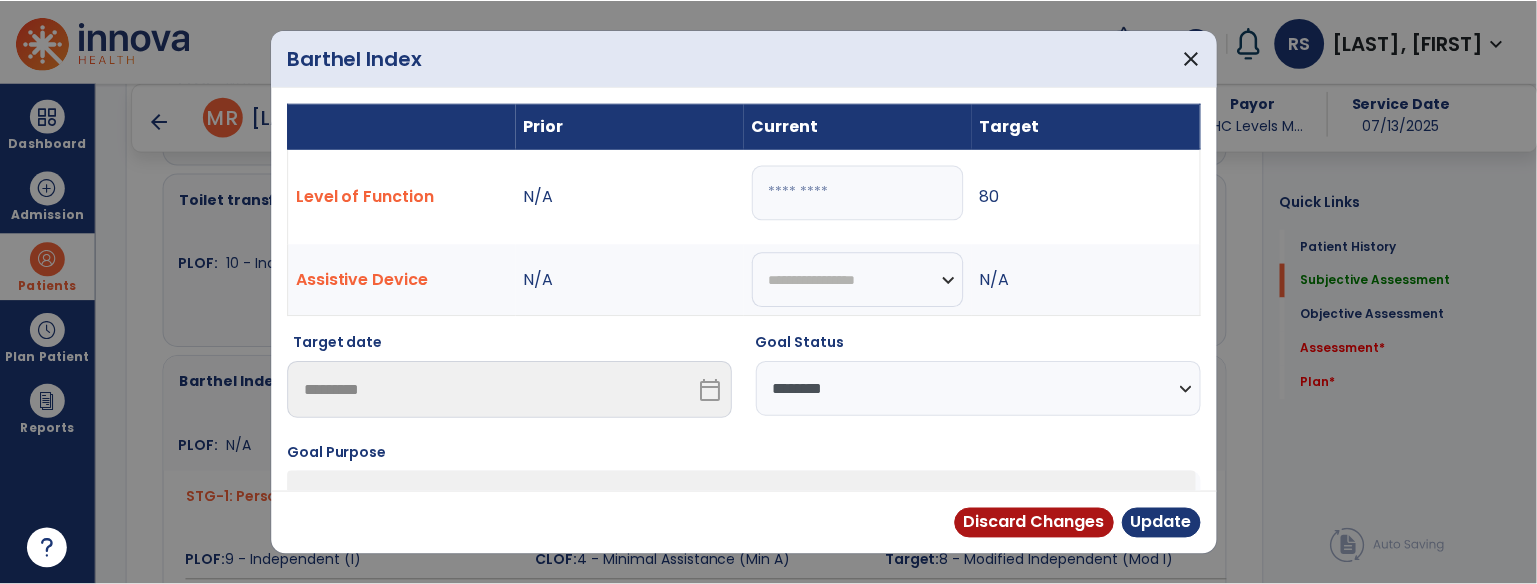 scroll, scrollTop: 1666, scrollLeft: 0, axis: vertical 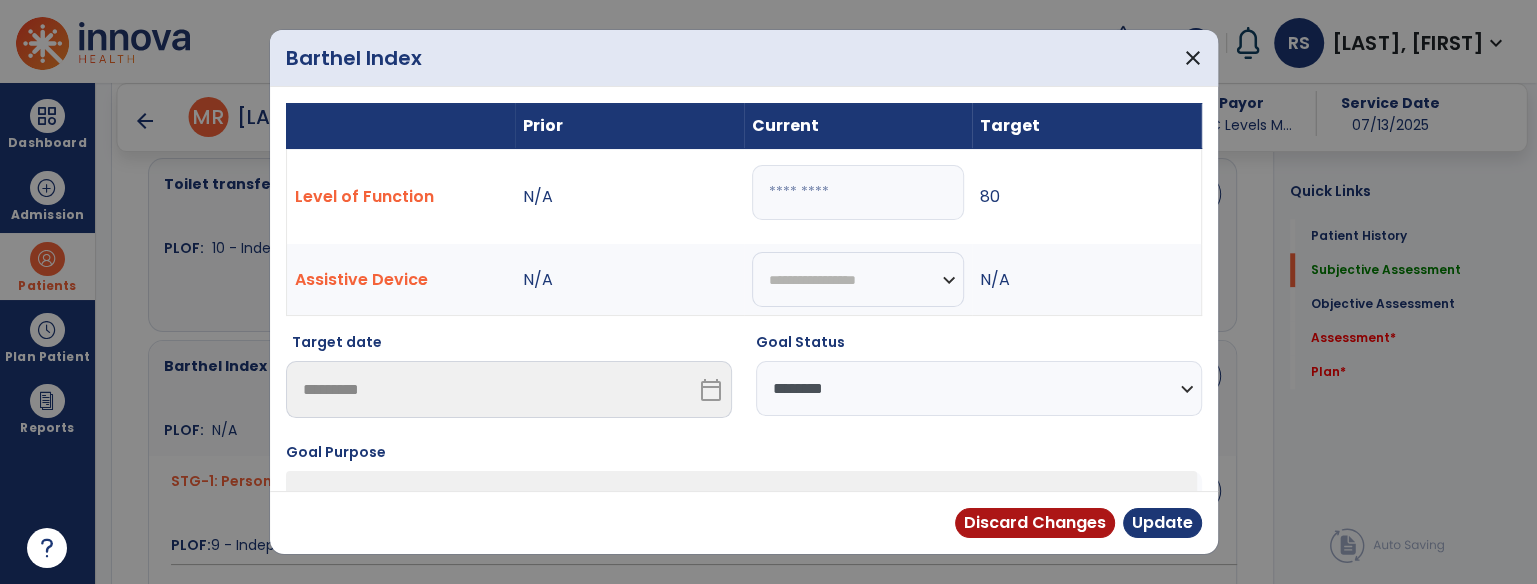 click on "**" at bounding box center (858, 192) 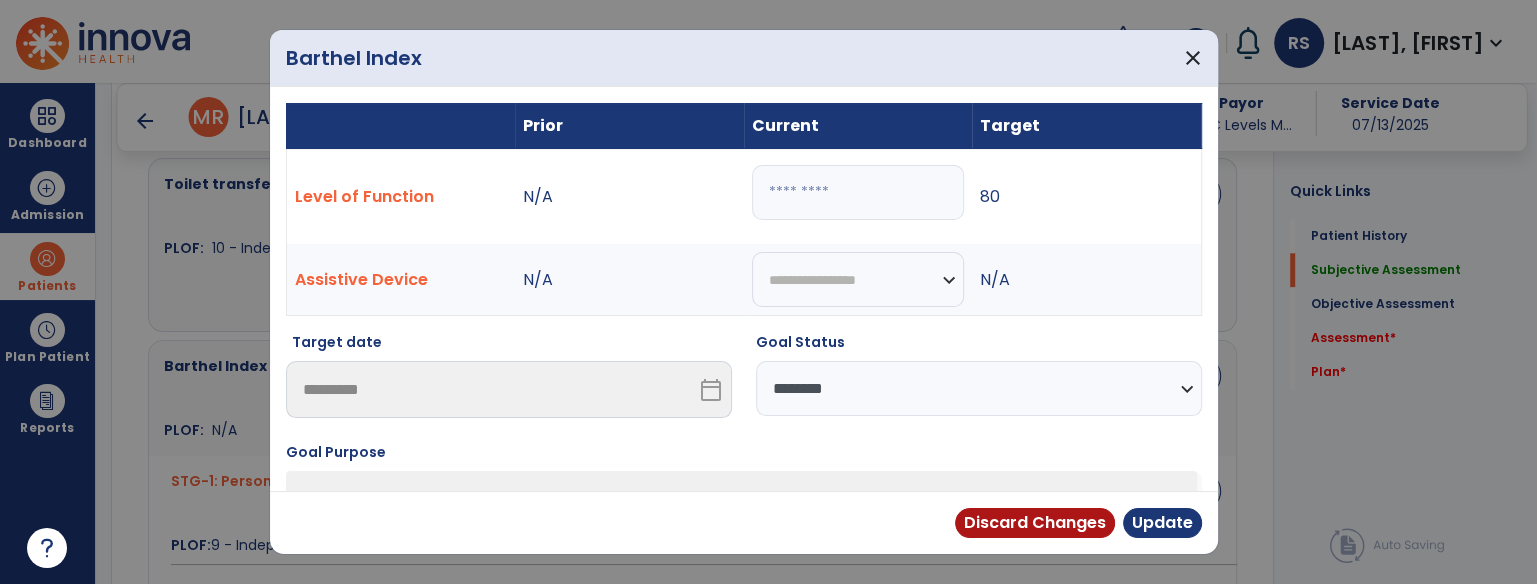 type on "**" 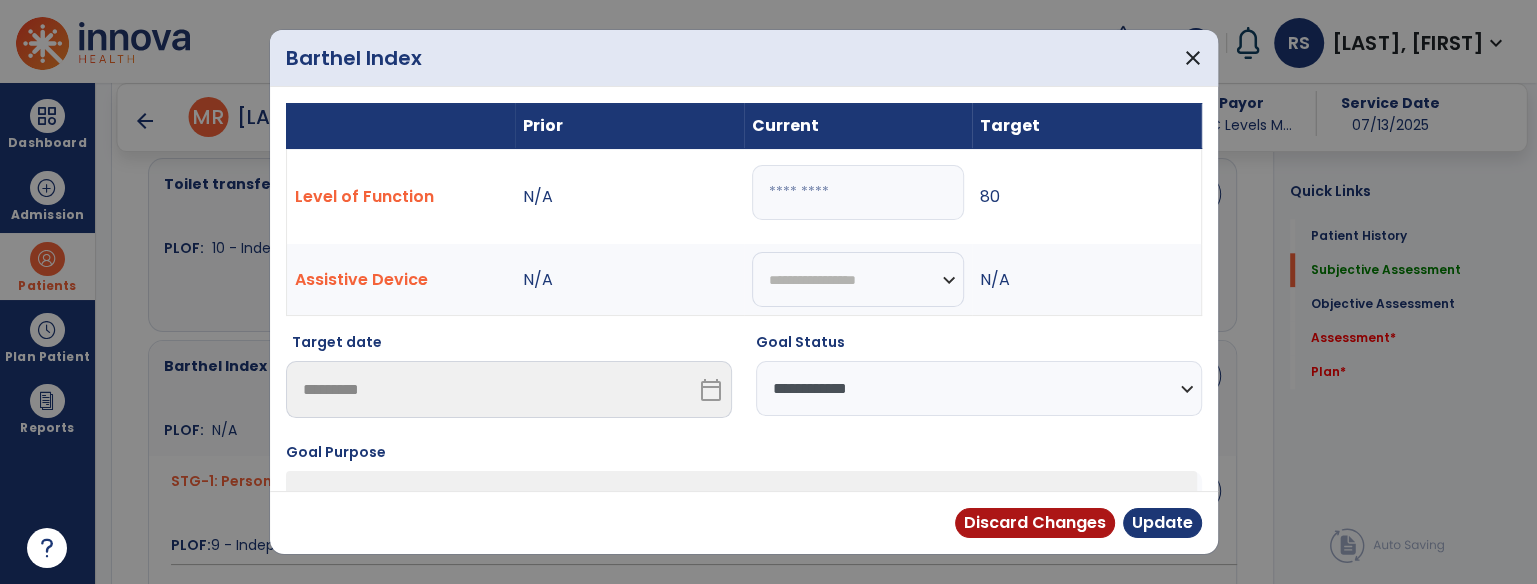 click on "**********" at bounding box center (979, 388) 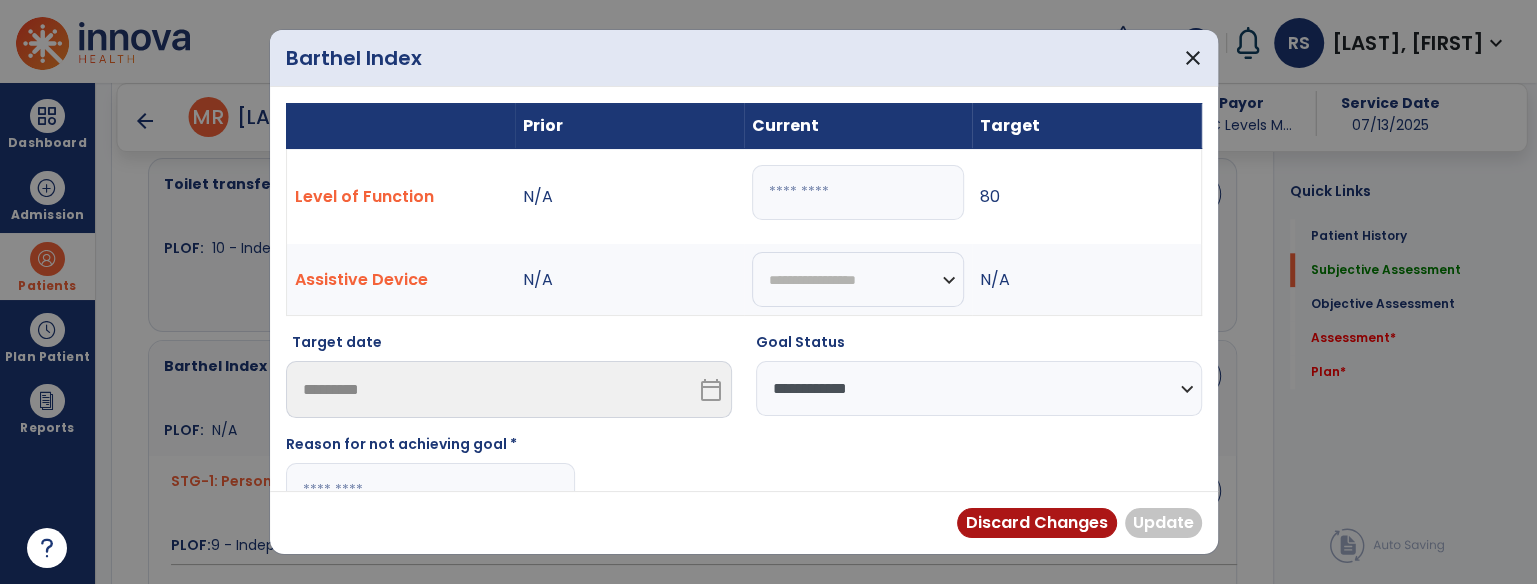 click at bounding box center [430, 490] 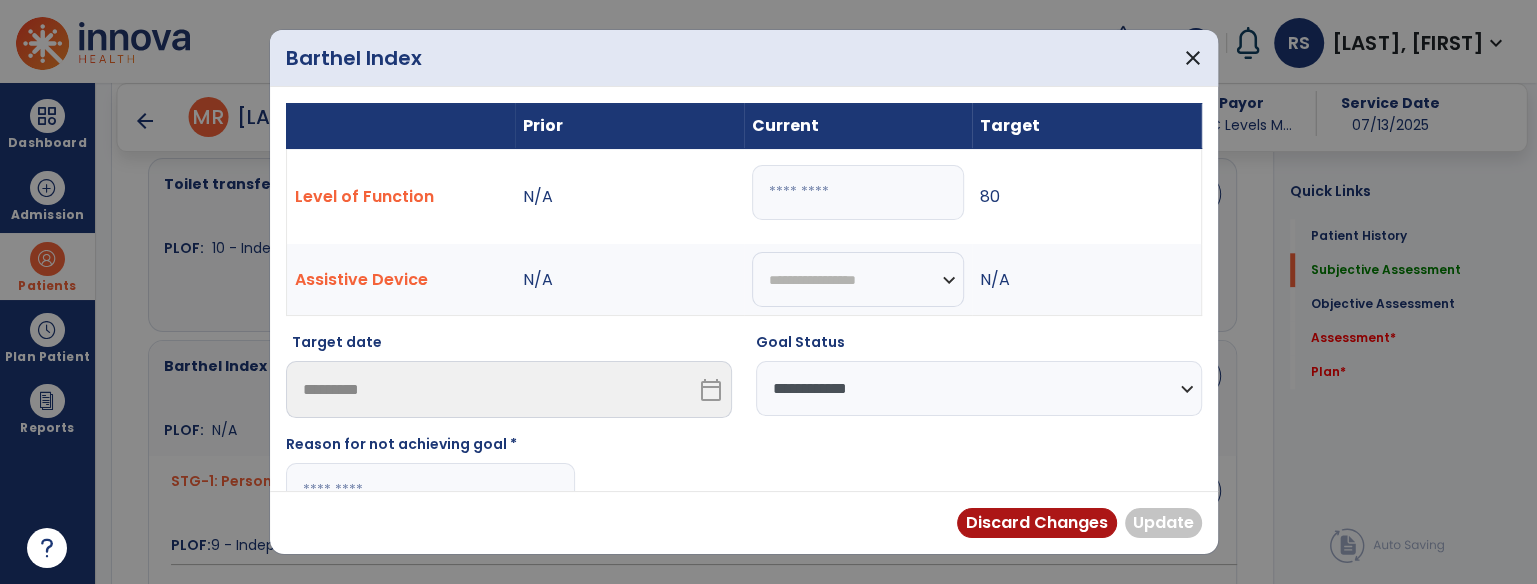paste on "**********" 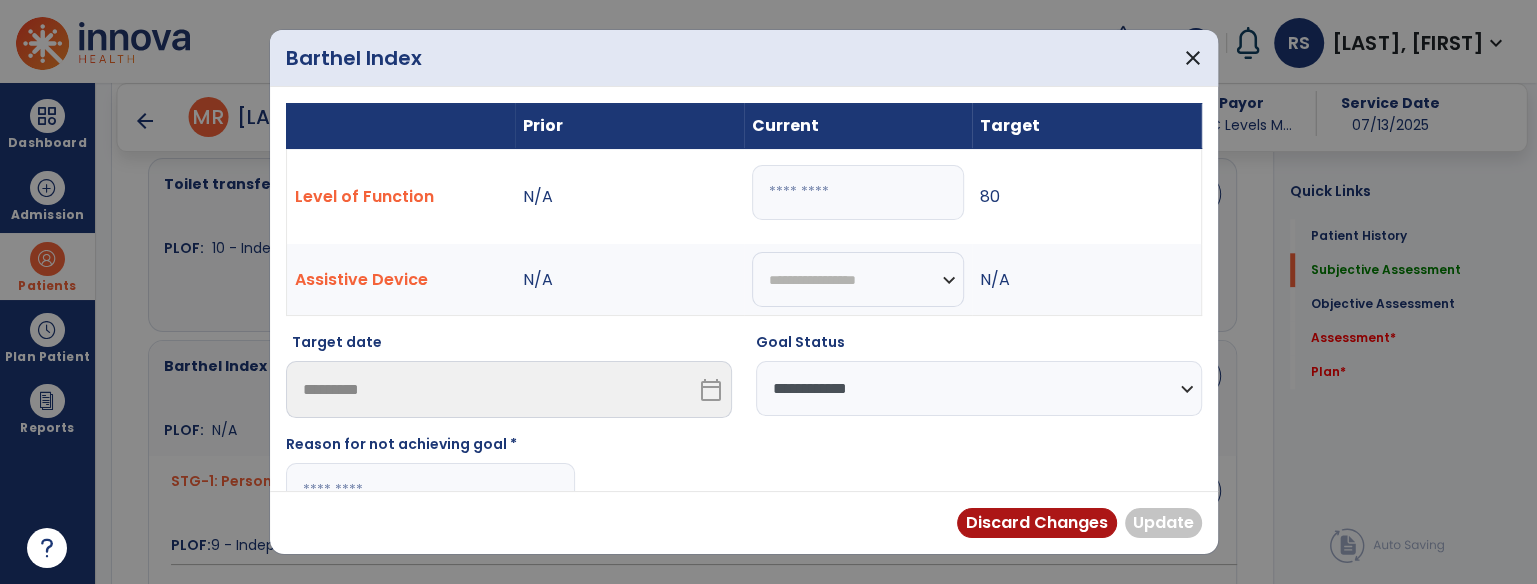 type on "**********" 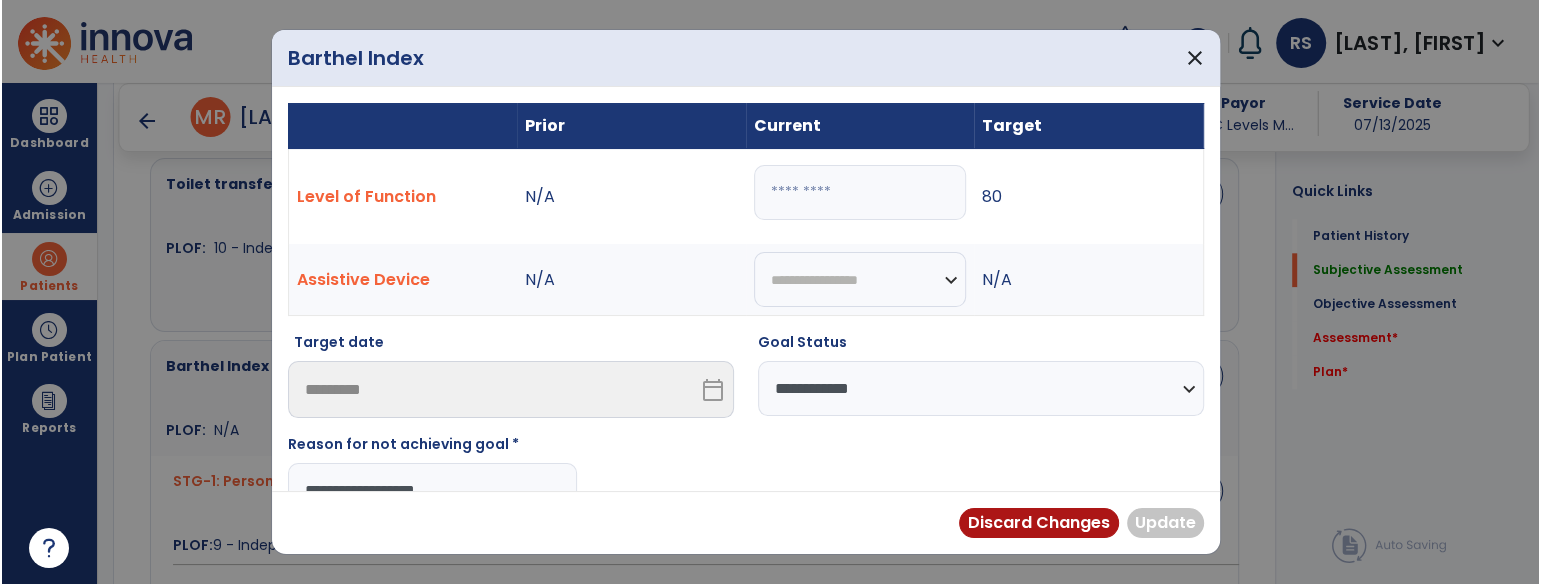 scroll, scrollTop: 8, scrollLeft: 0, axis: vertical 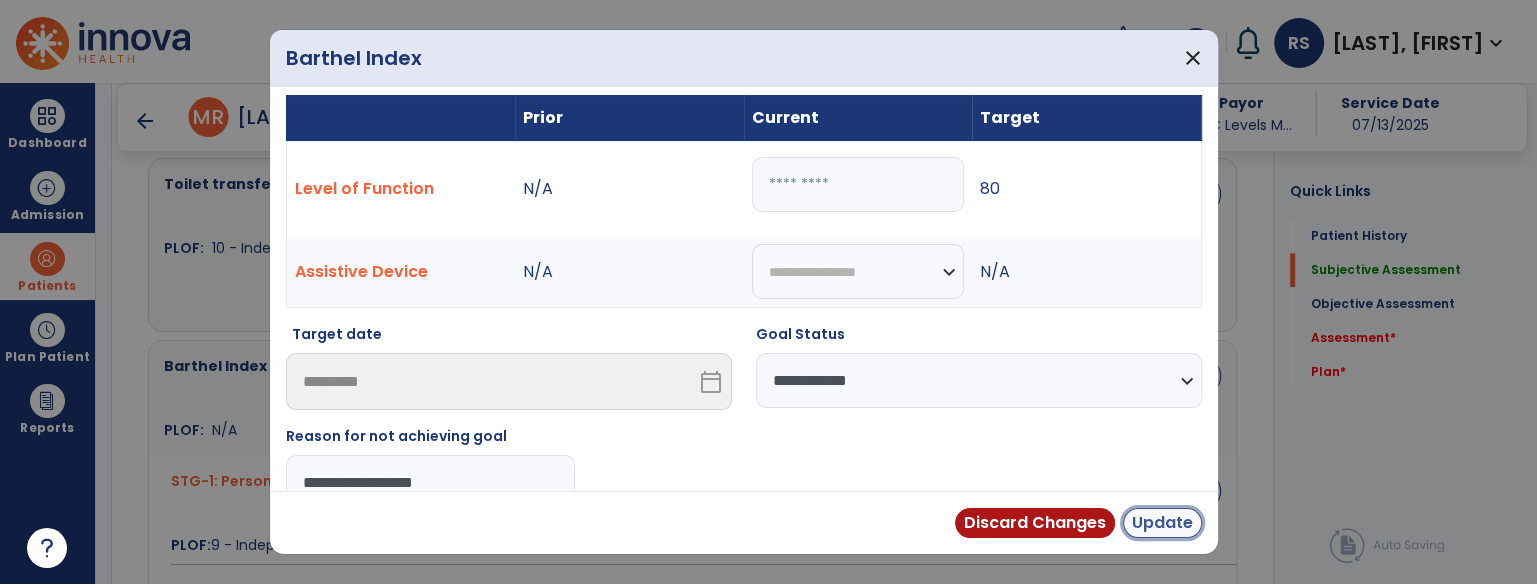 click on "Update" at bounding box center [1162, 523] 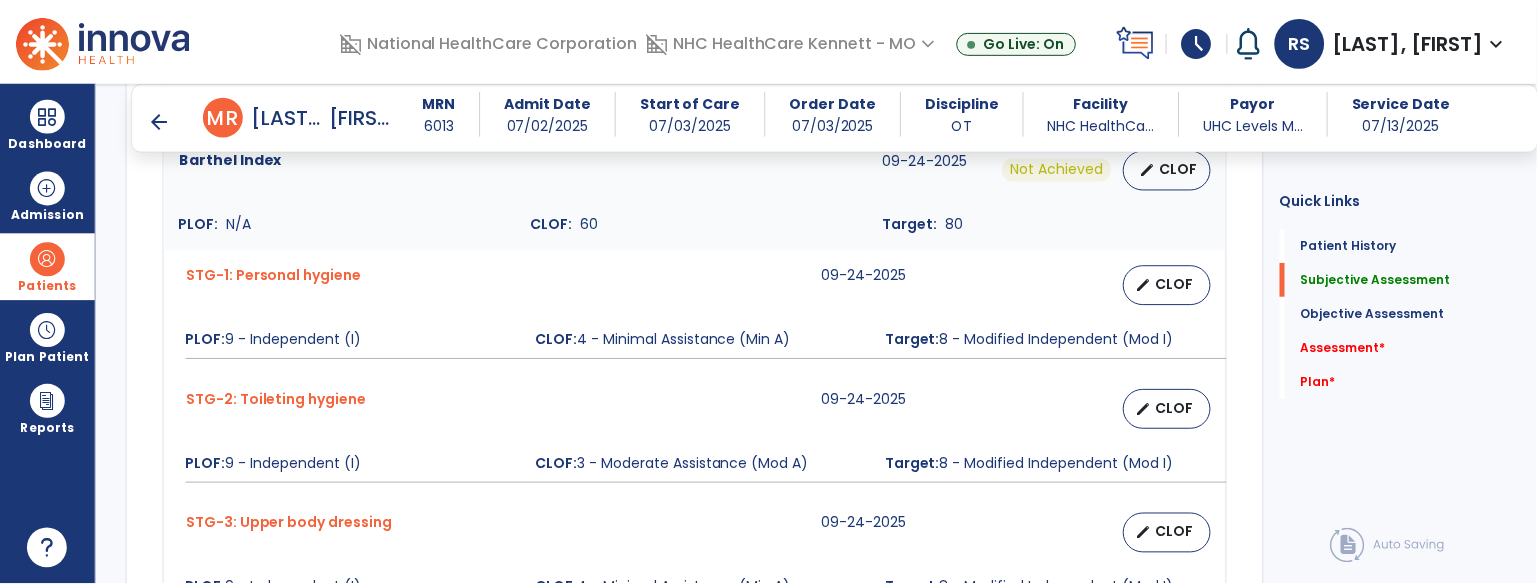 scroll, scrollTop: 1889, scrollLeft: 0, axis: vertical 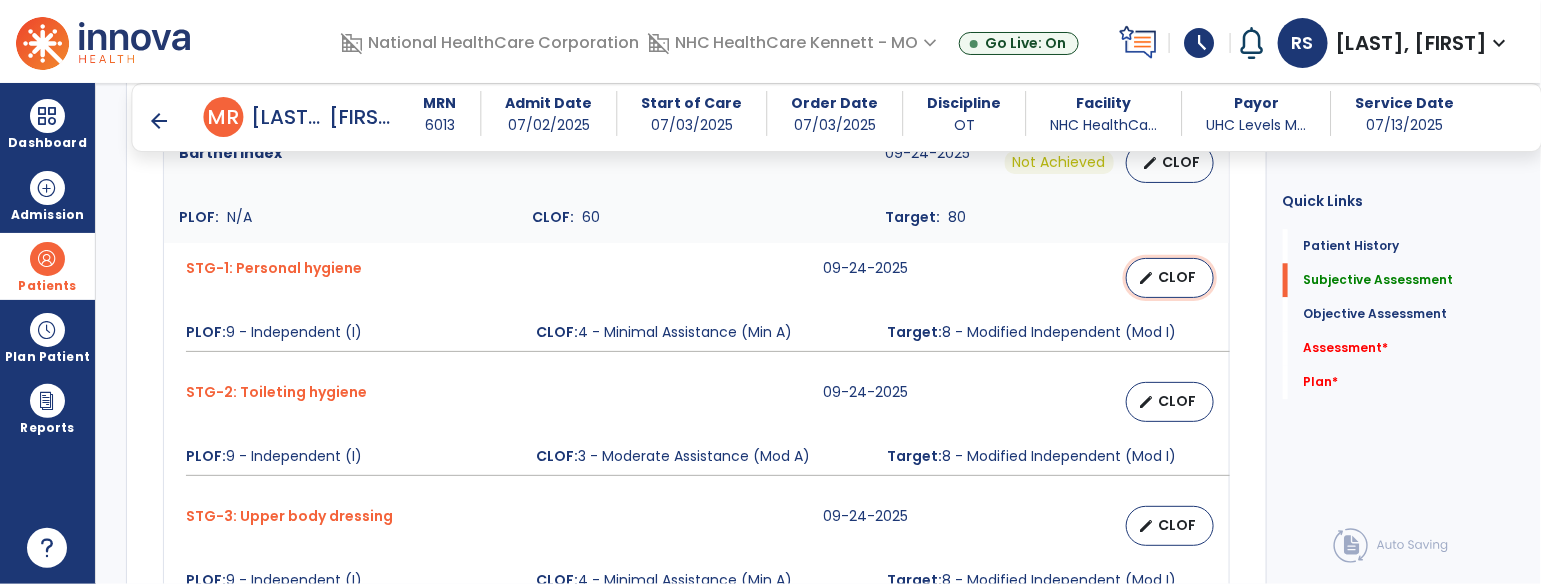 click on "edit   CLOF" at bounding box center [1170, 278] 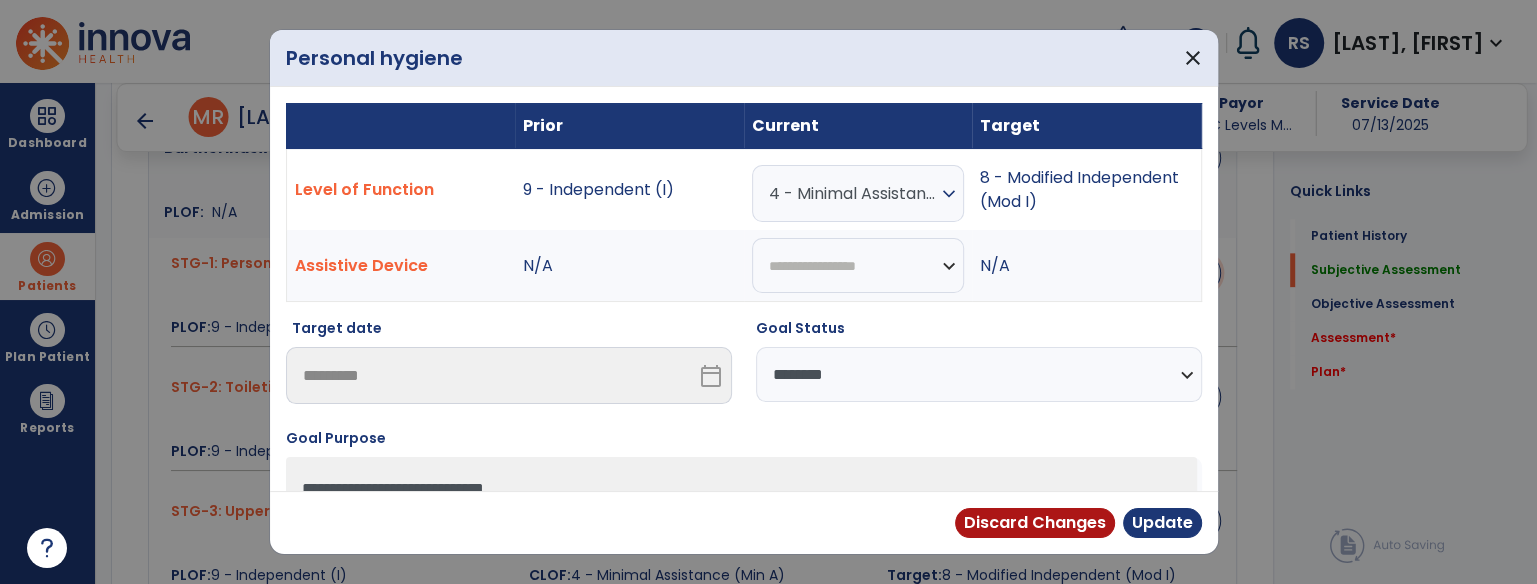 scroll, scrollTop: 1889, scrollLeft: 0, axis: vertical 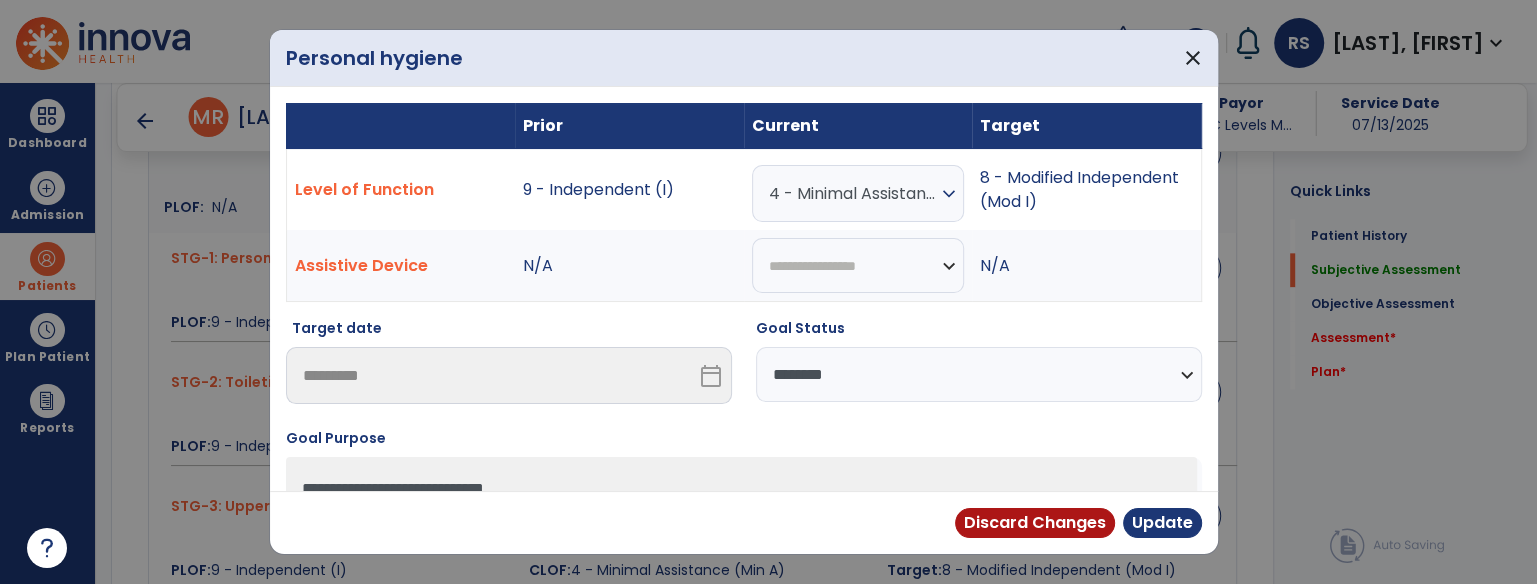 click on "4 - Minimal Assistance (Min A)" at bounding box center (853, 193) 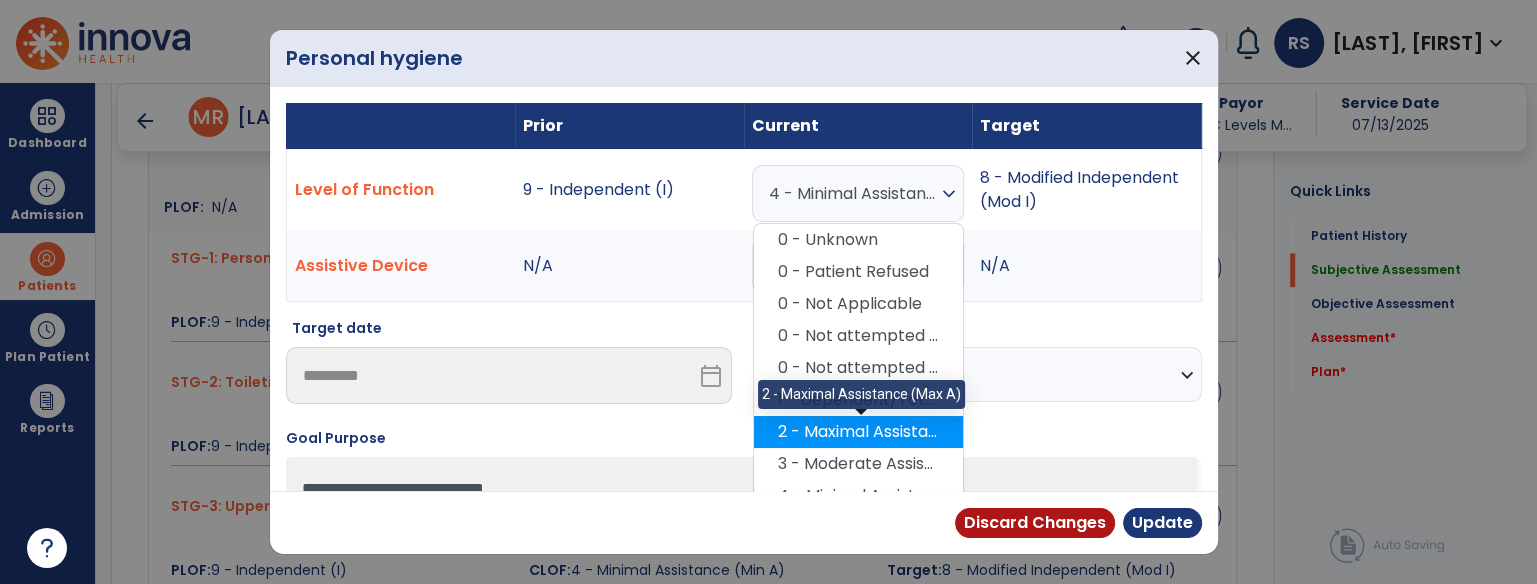 scroll, scrollTop: 211, scrollLeft: 0, axis: vertical 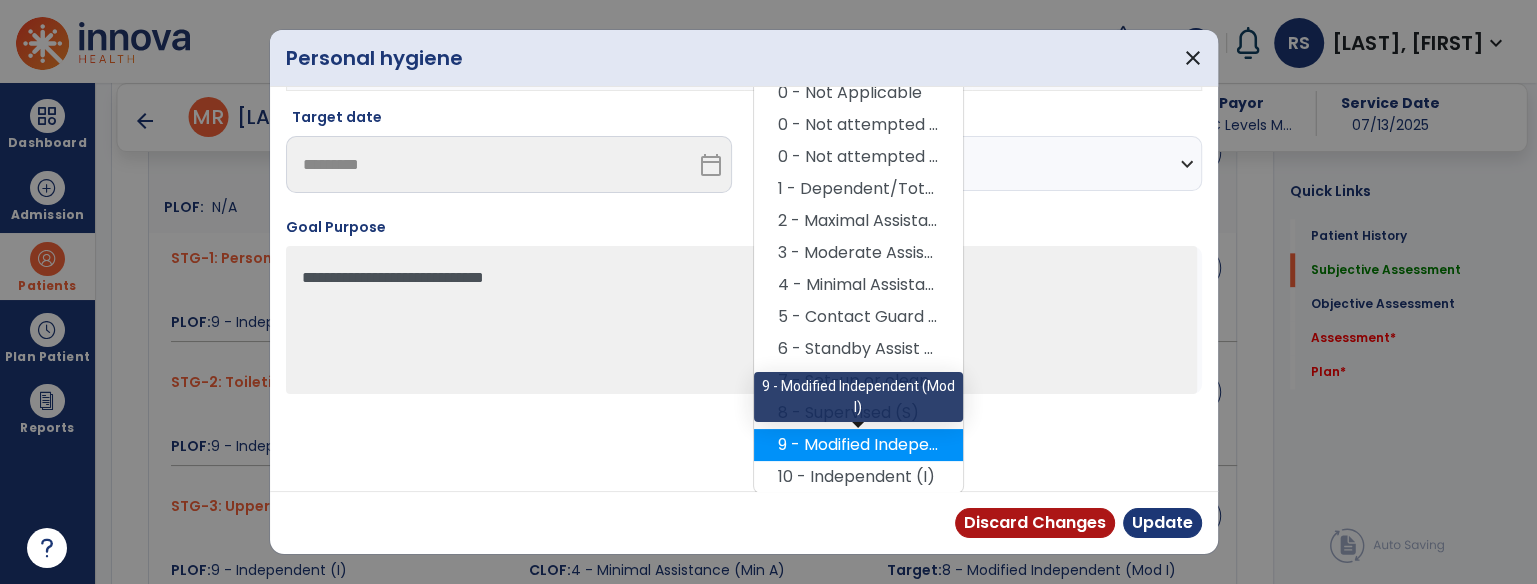 click on "9 - Modified Independent (Mod I)" at bounding box center [858, 445] 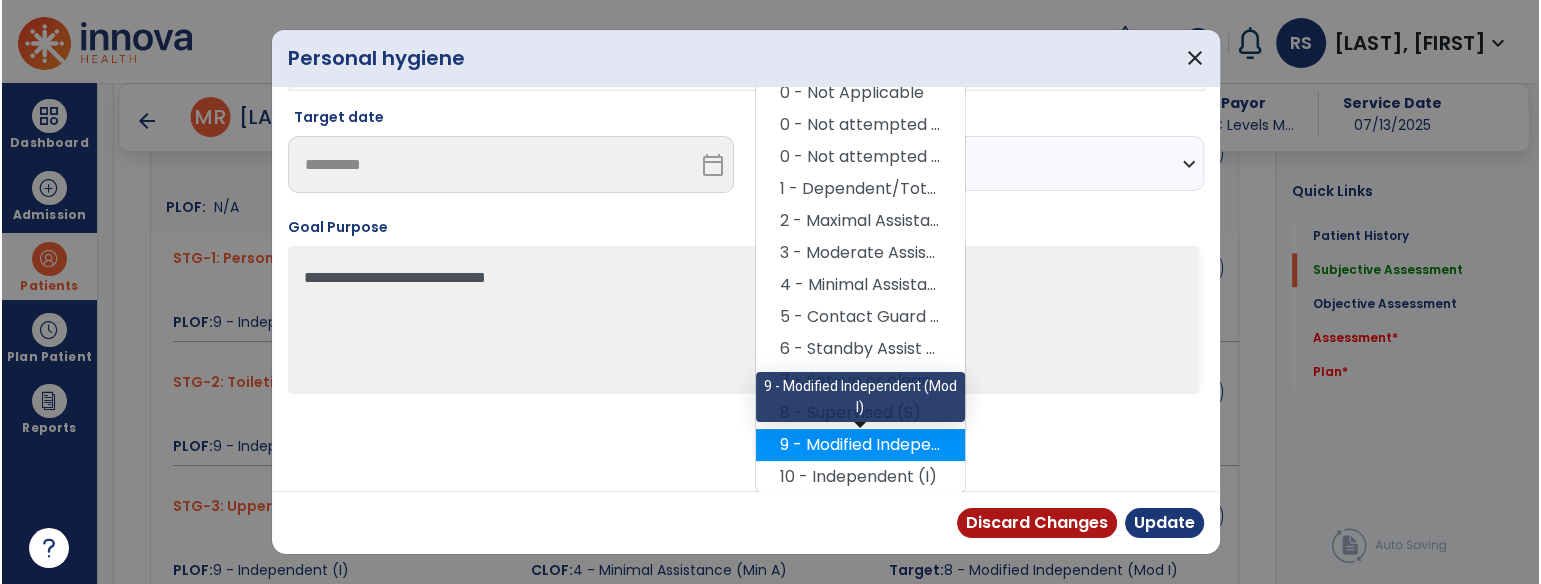 scroll, scrollTop: 128, scrollLeft: 0, axis: vertical 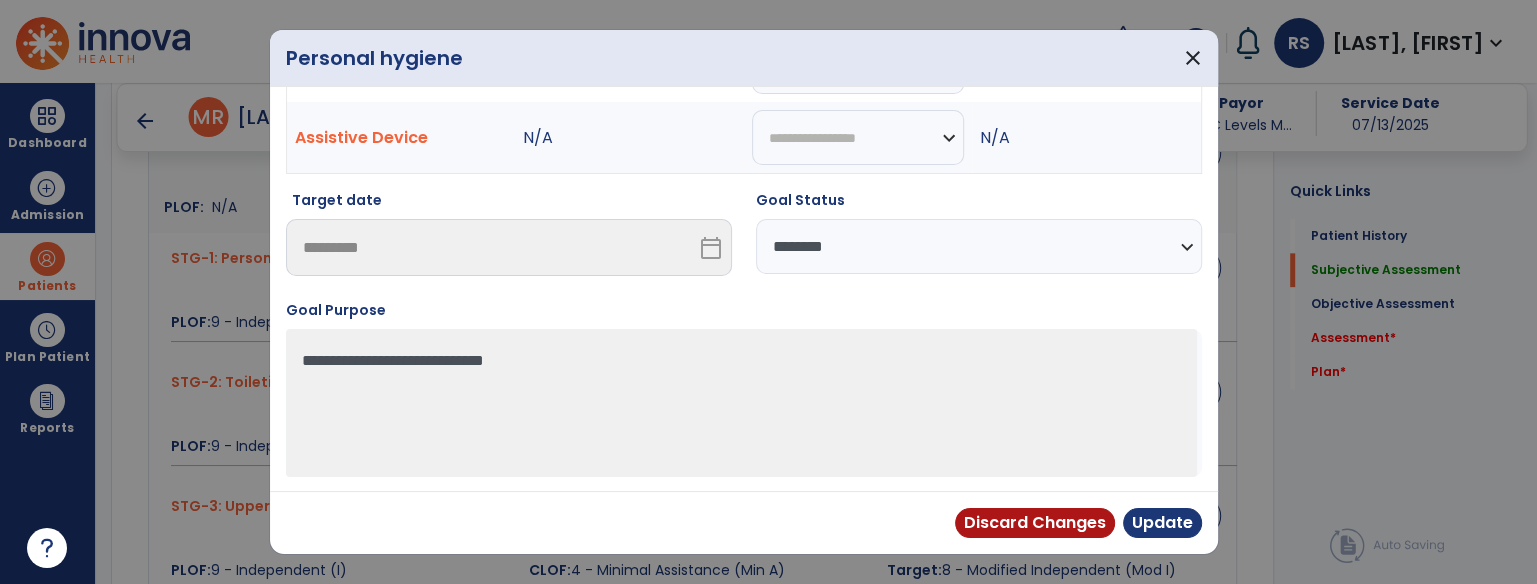 click on "**********" at bounding box center [979, 246] 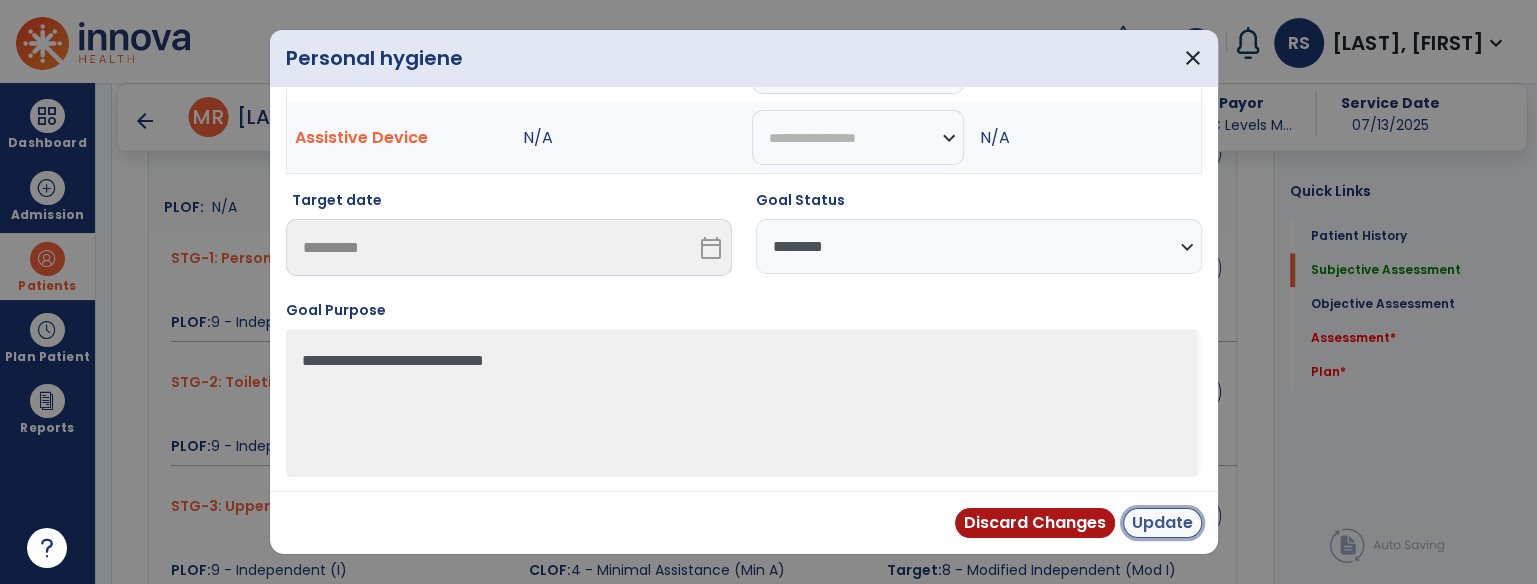 click on "Update" at bounding box center [1162, 523] 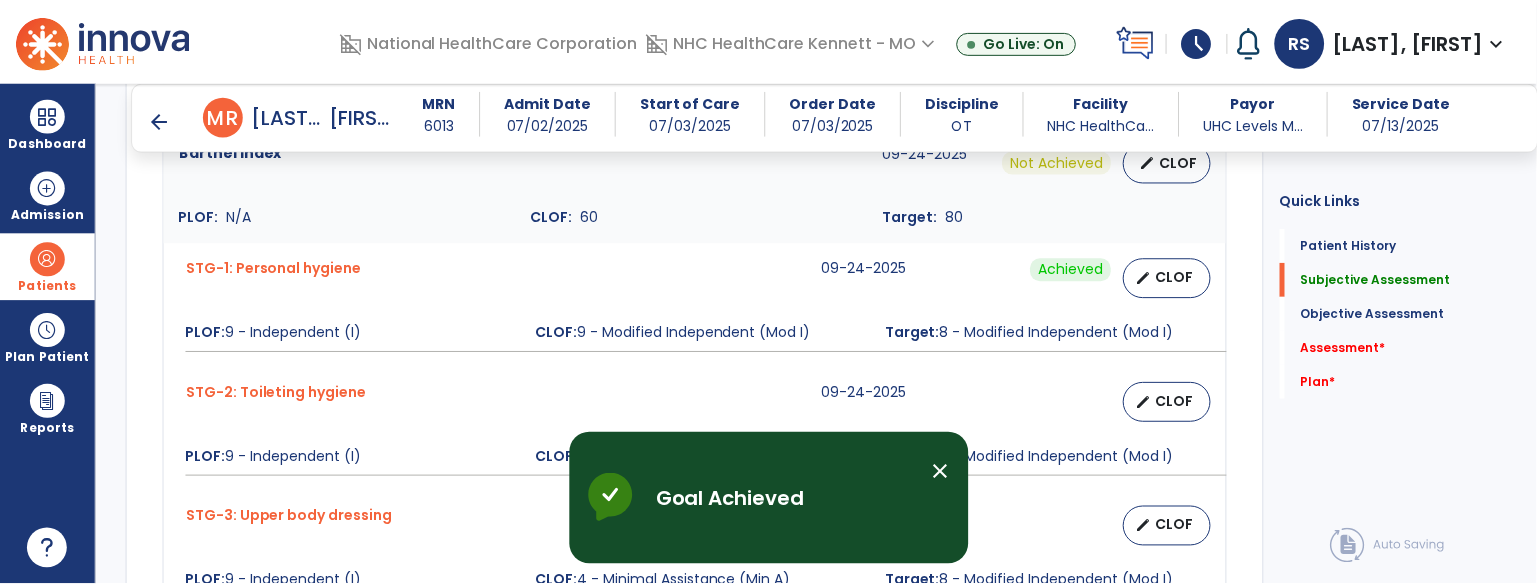 scroll, scrollTop: 2000, scrollLeft: 0, axis: vertical 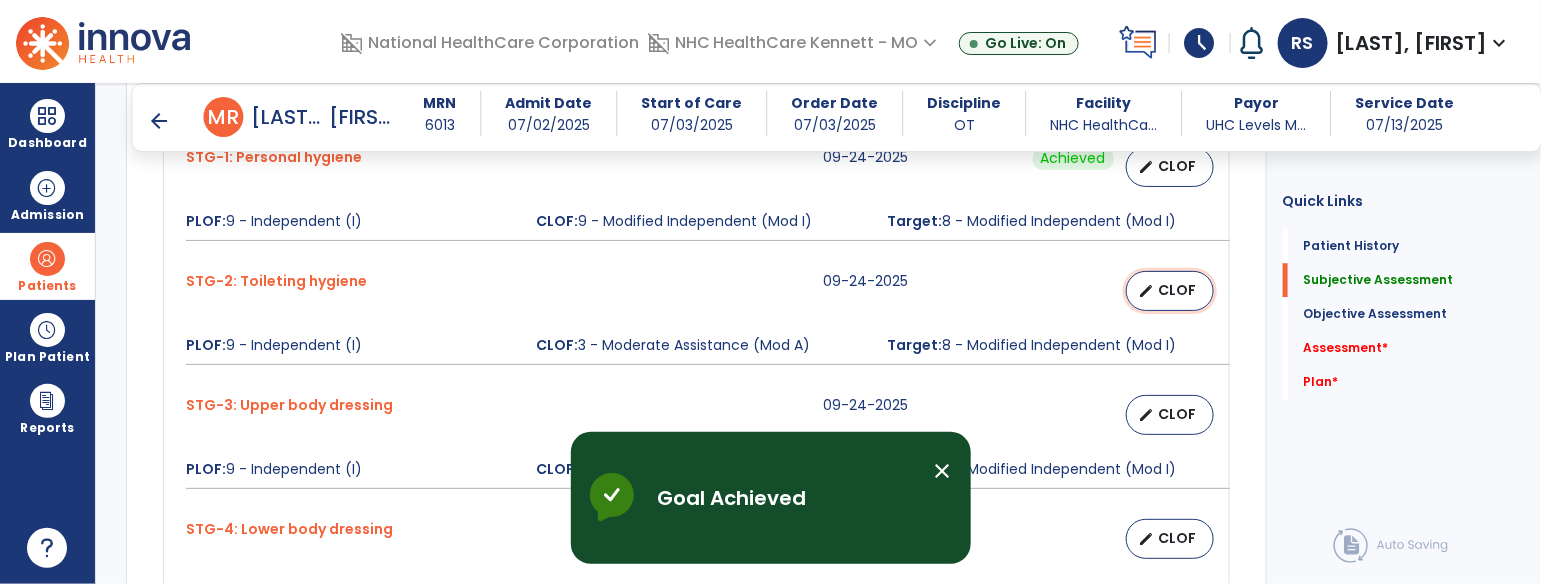 click on "CLOF" at bounding box center [1178, 290] 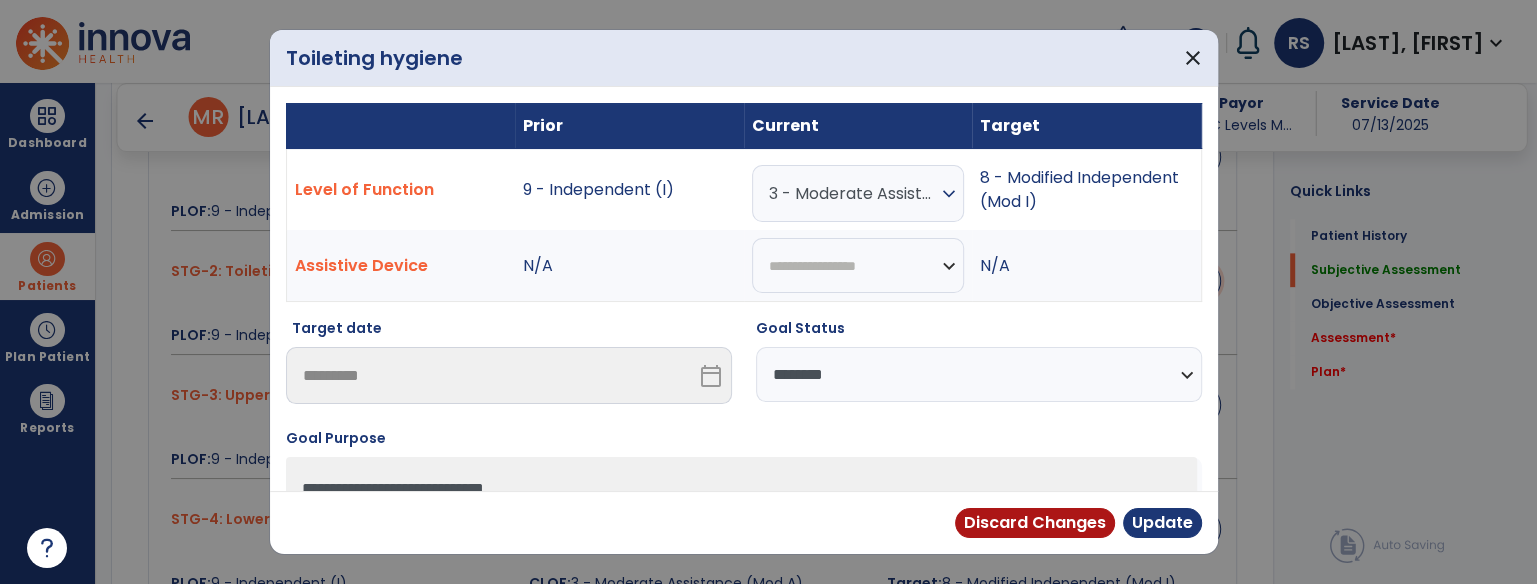 scroll, scrollTop: 2000, scrollLeft: 0, axis: vertical 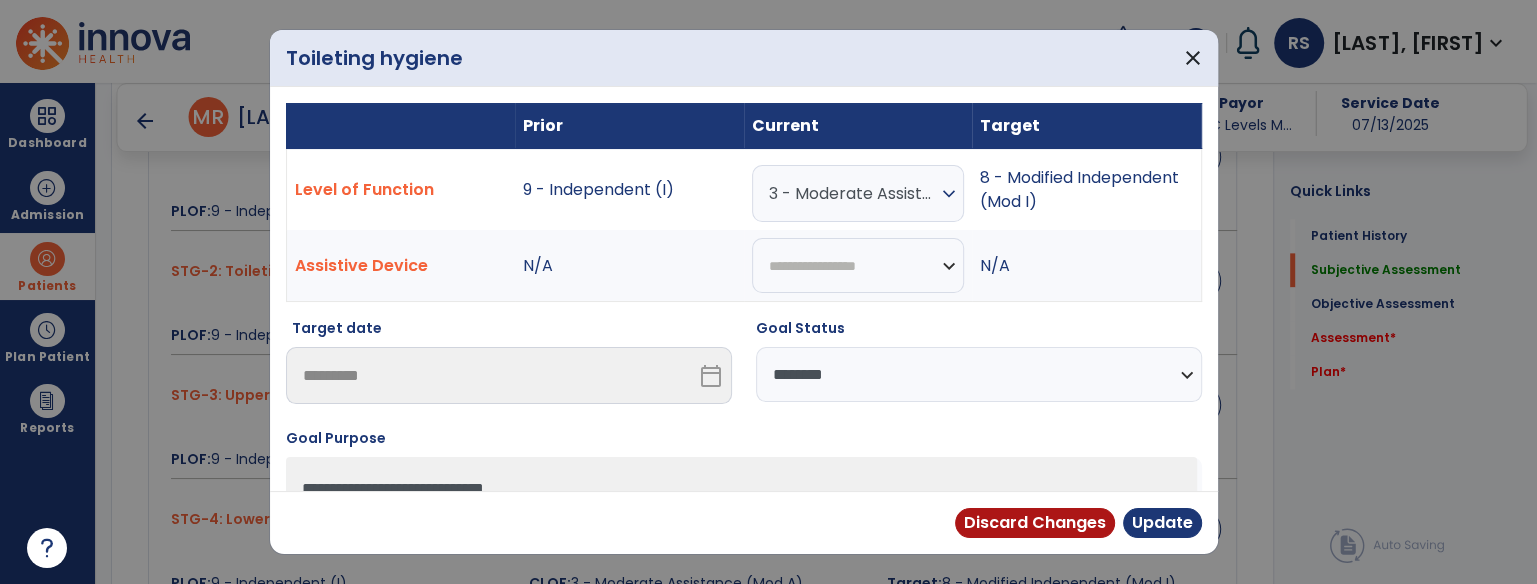 click on "3 - Moderate Assistance (Mod A)" at bounding box center (853, 193) 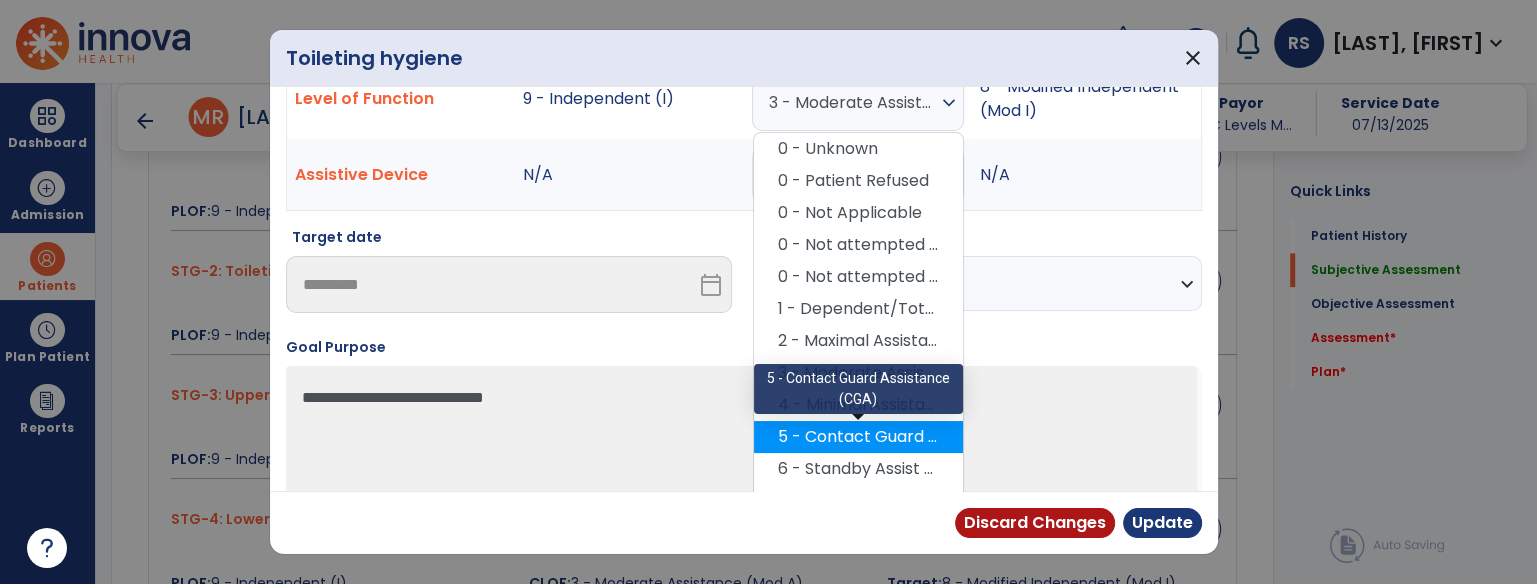 scroll, scrollTop: 111, scrollLeft: 0, axis: vertical 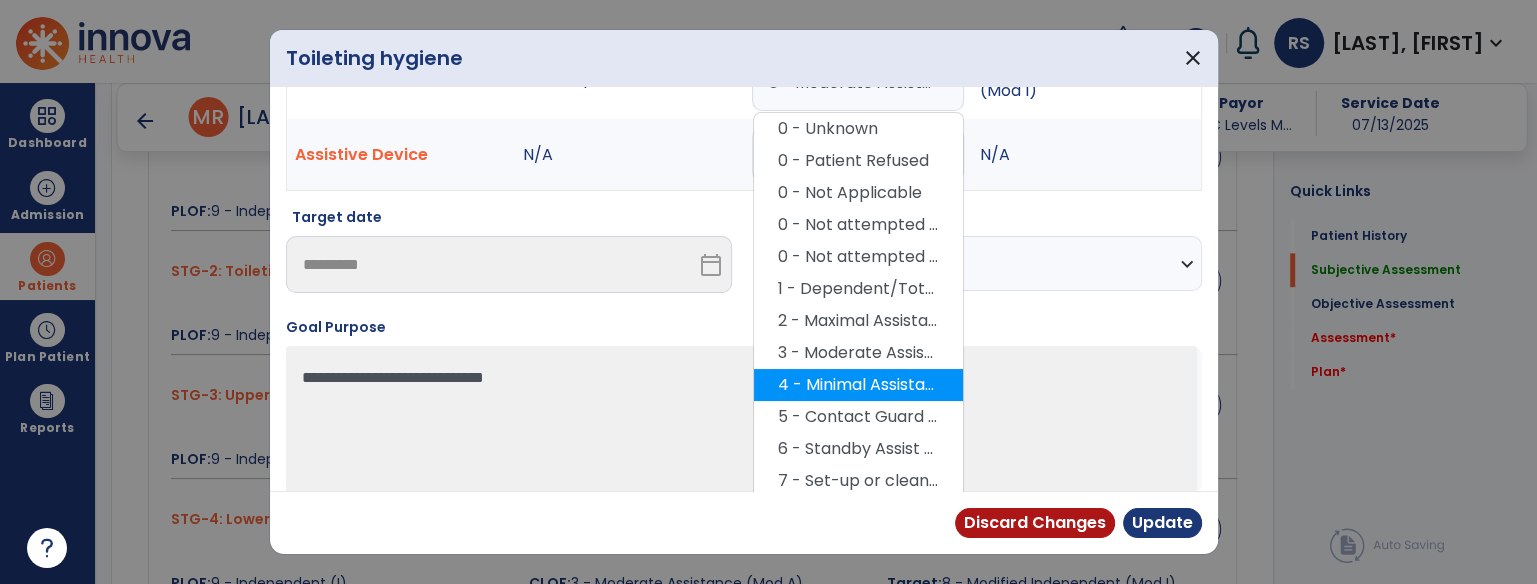 click on "4 - Minimal Assistance (Min A)" at bounding box center [858, 385] 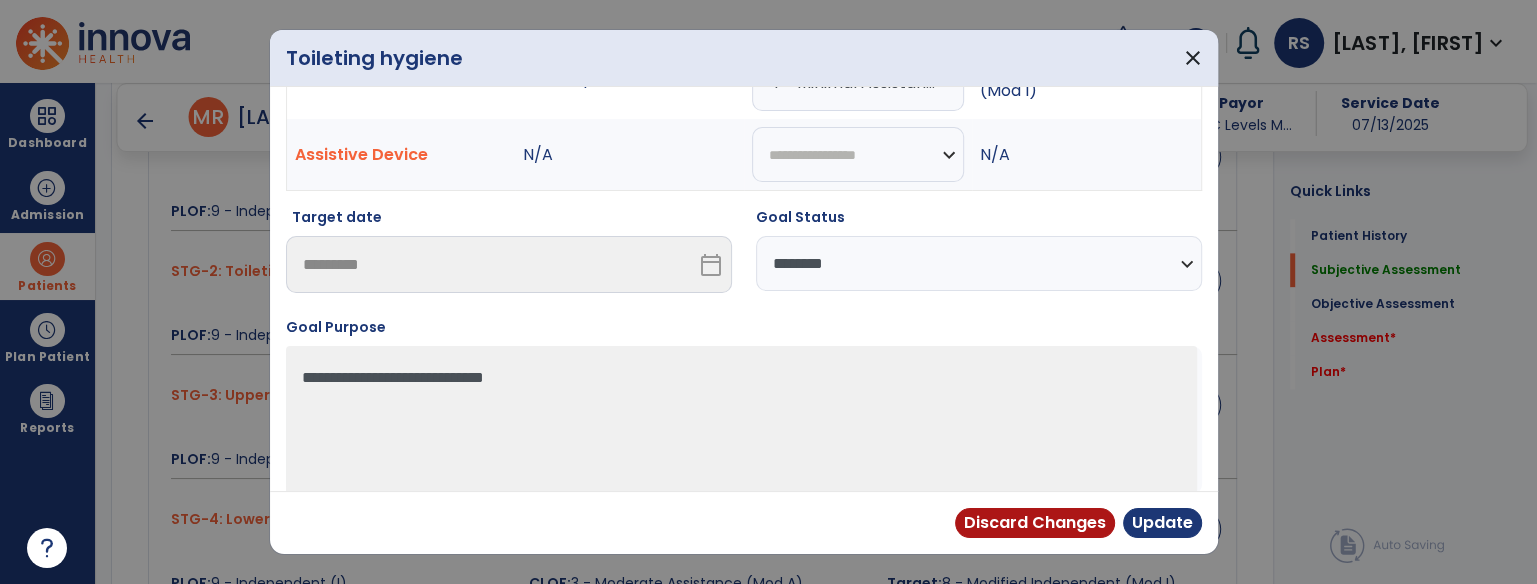 scroll, scrollTop: 0, scrollLeft: 0, axis: both 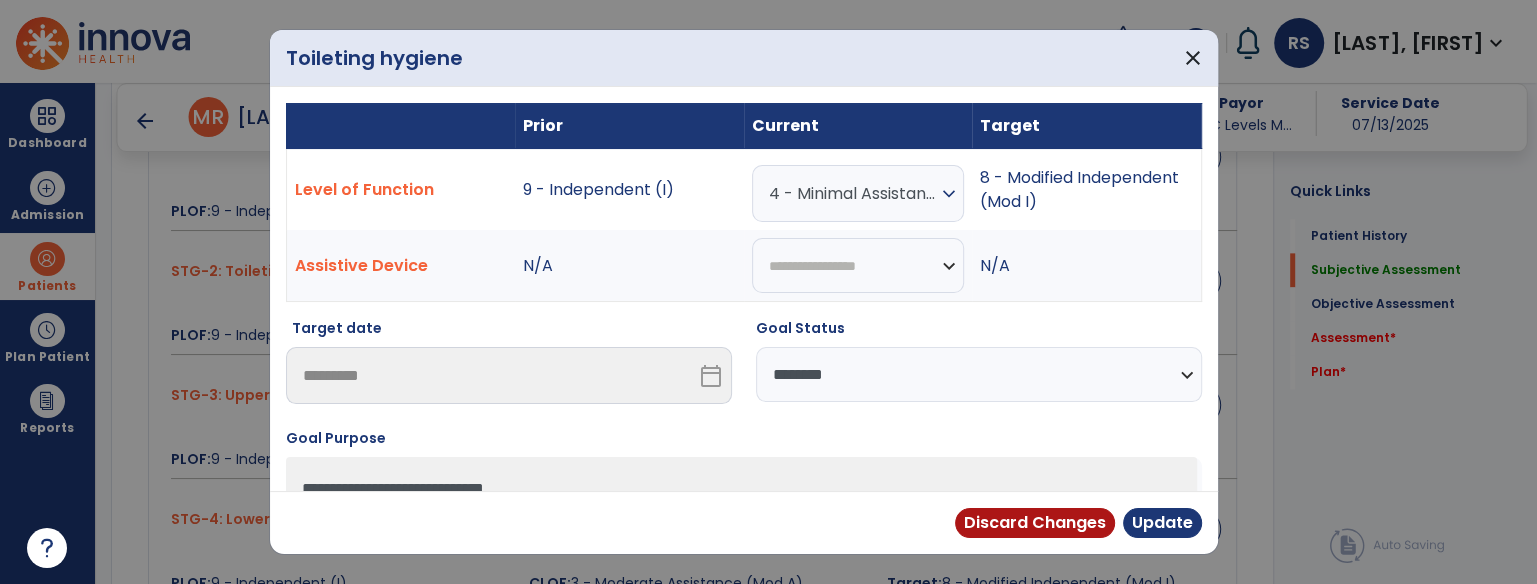 click on "**********" at bounding box center (979, 374) 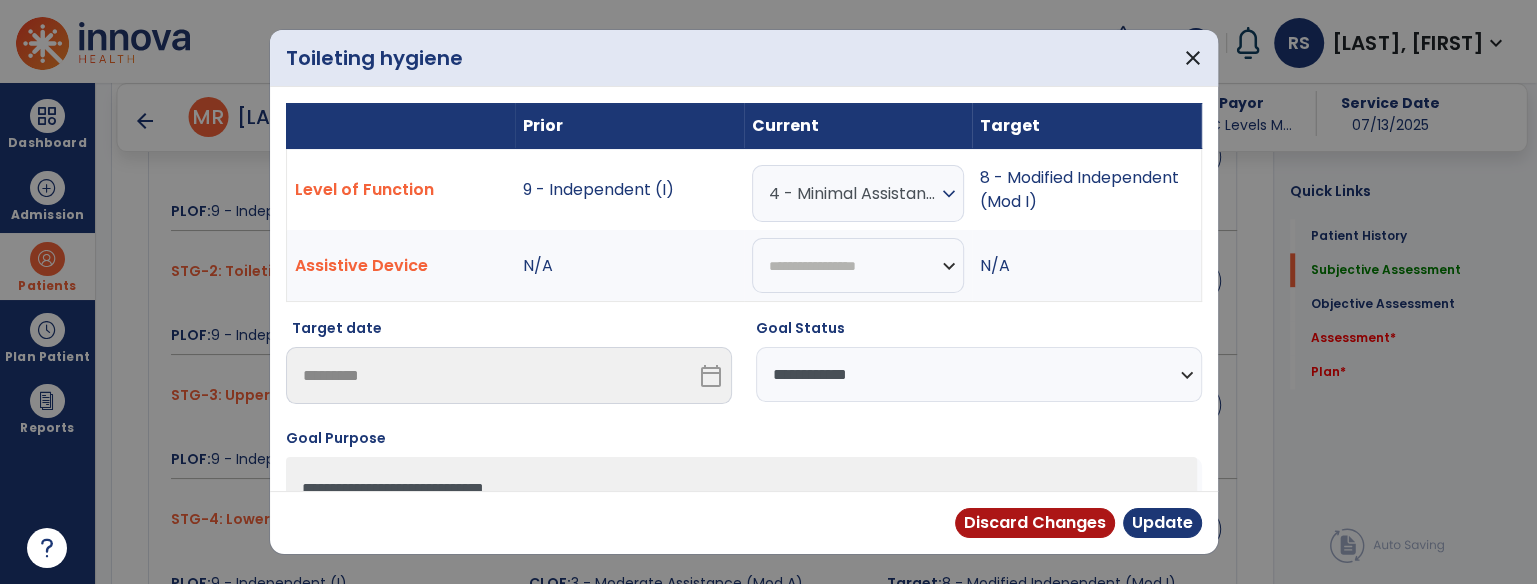 click on "**********" at bounding box center (979, 374) 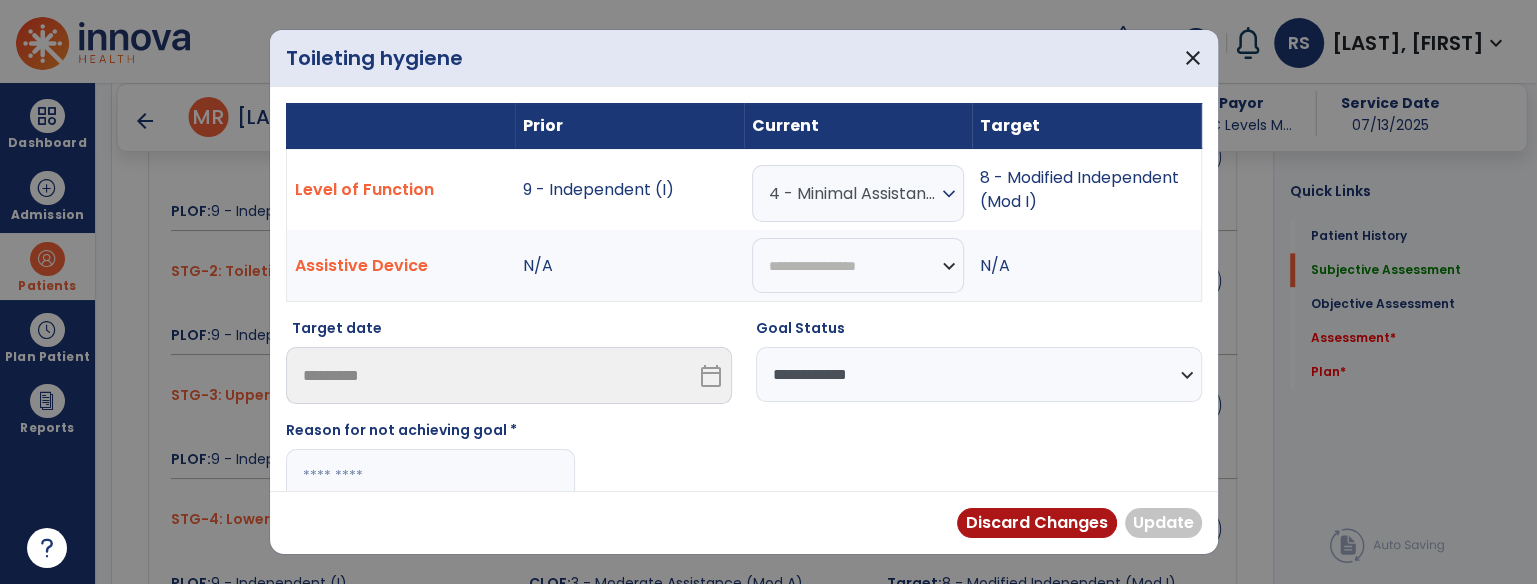 click at bounding box center [430, 476] 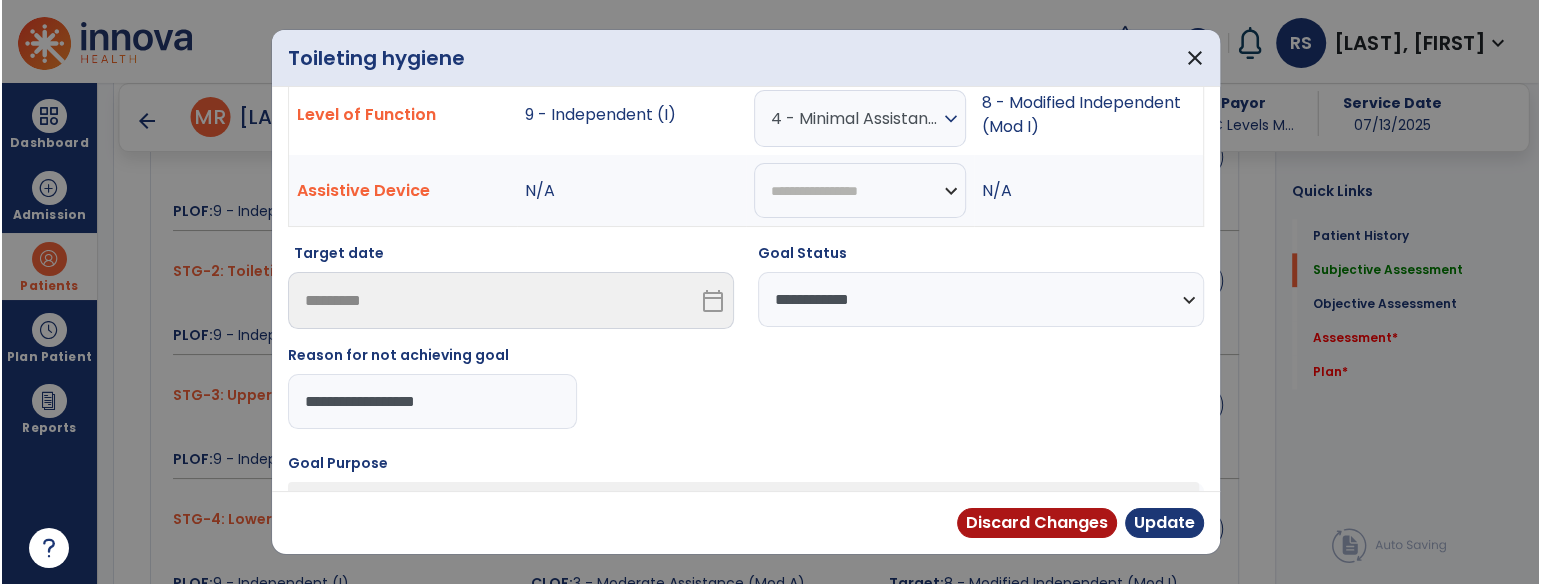 scroll, scrollTop: 111, scrollLeft: 0, axis: vertical 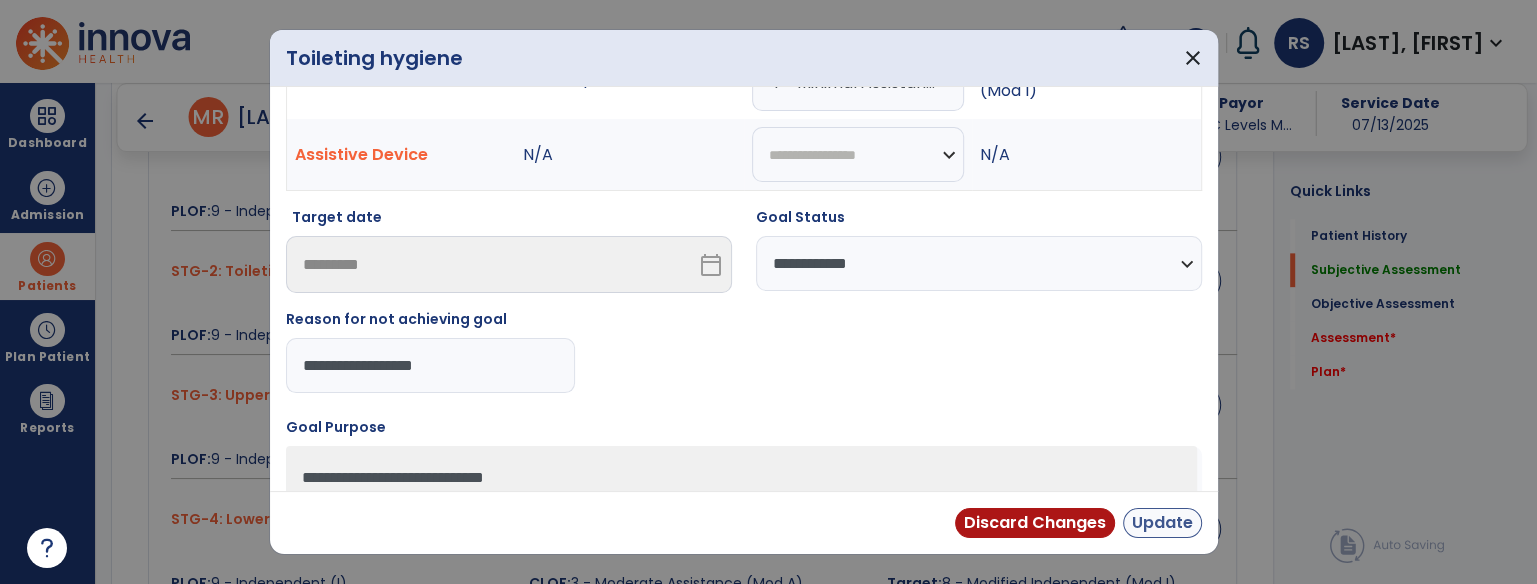 type on "**********" 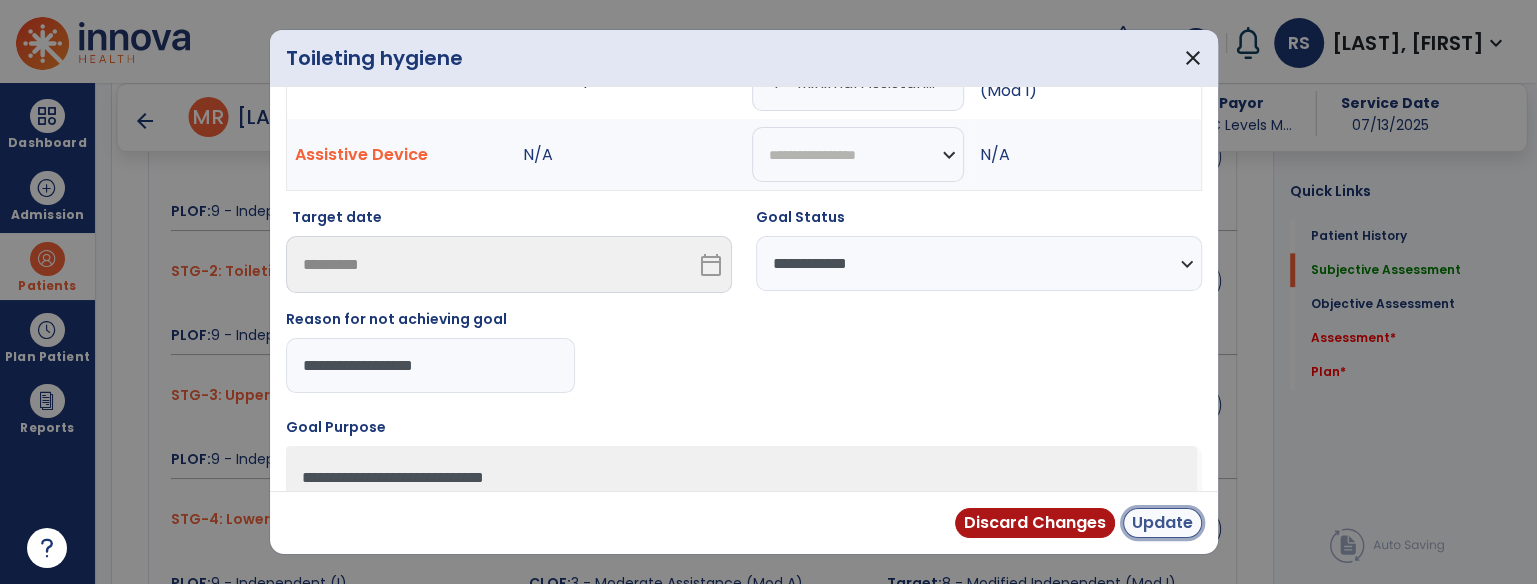 click on "Update" at bounding box center [1162, 523] 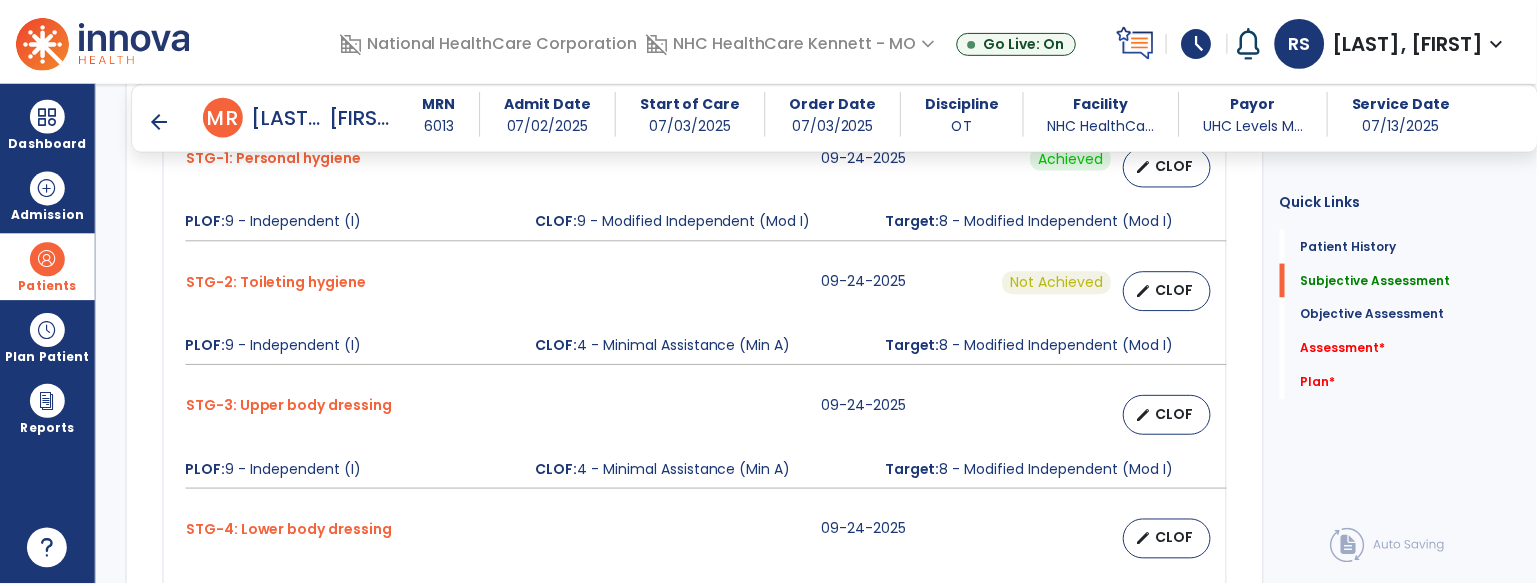 scroll, scrollTop: 2110, scrollLeft: 0, axis: vertical 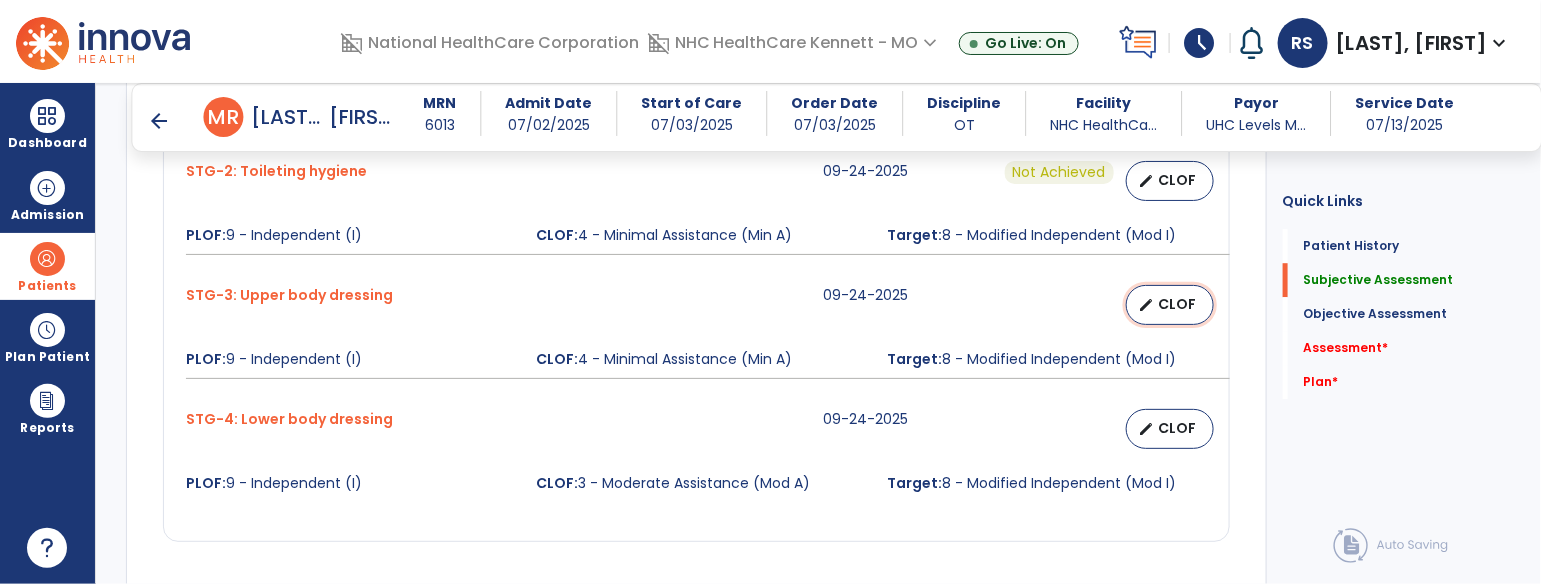 click on "edit   CLOF" at bounding box center (1170, 305) 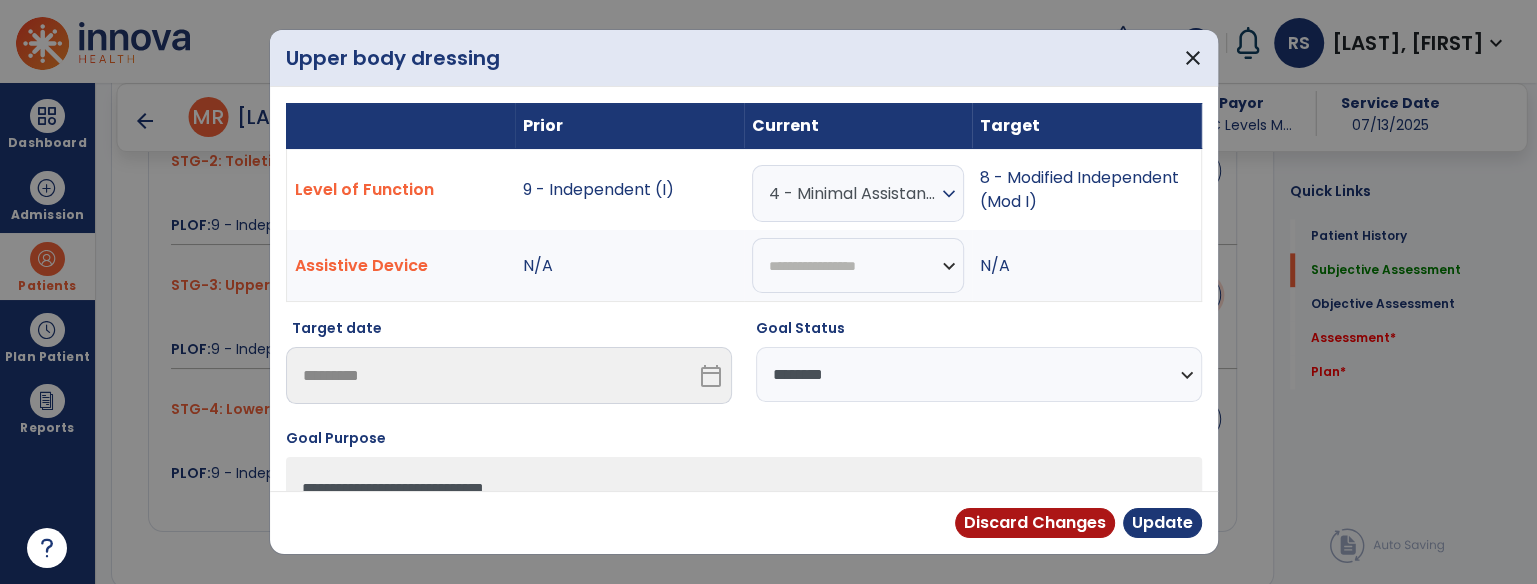 scroll, scrollTop: 2110, scrollLeft: 0, axis: vertical 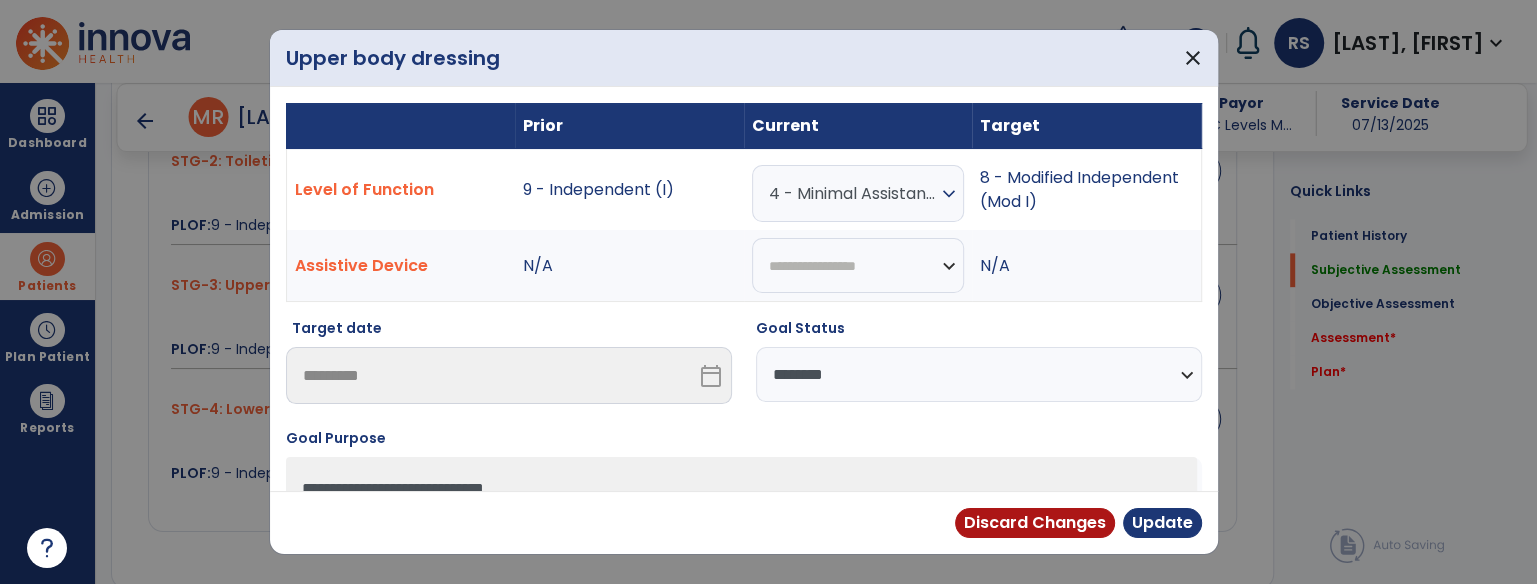 click on "4 - Minimal Assistance (Min A)" at bounding box center [853, 193] 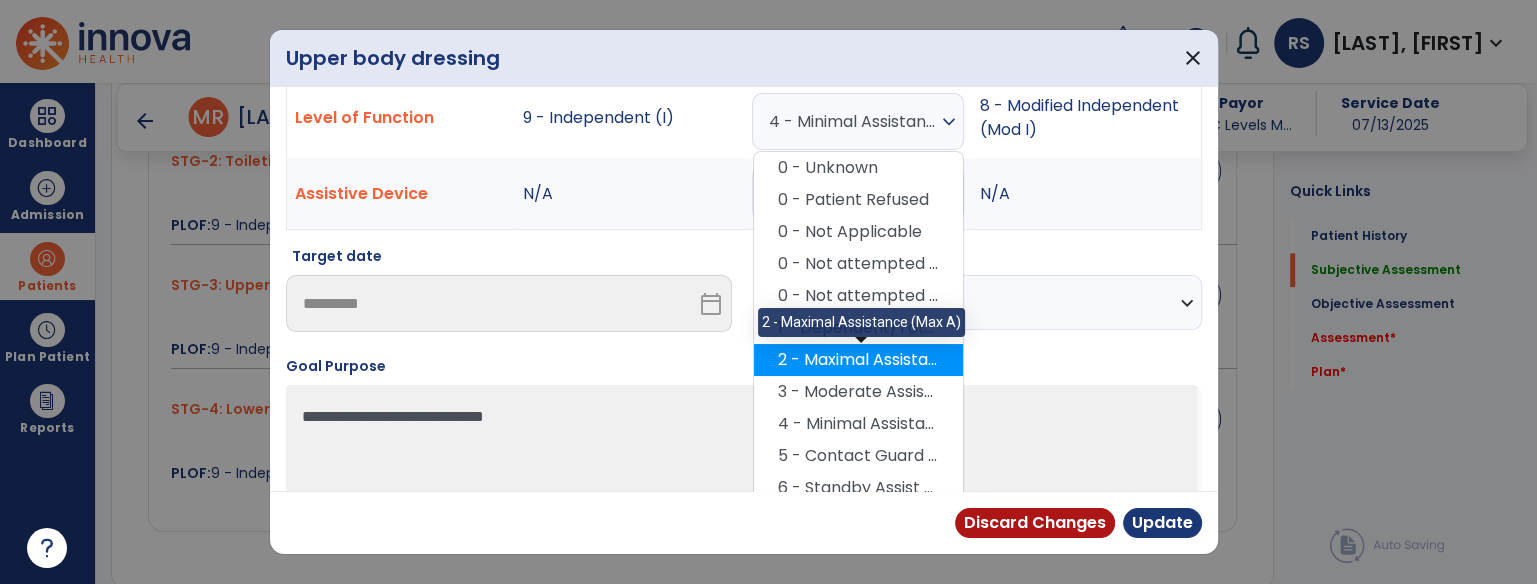 scroll, scrollTop: 211, scrollLeft: 0, axis: vertical 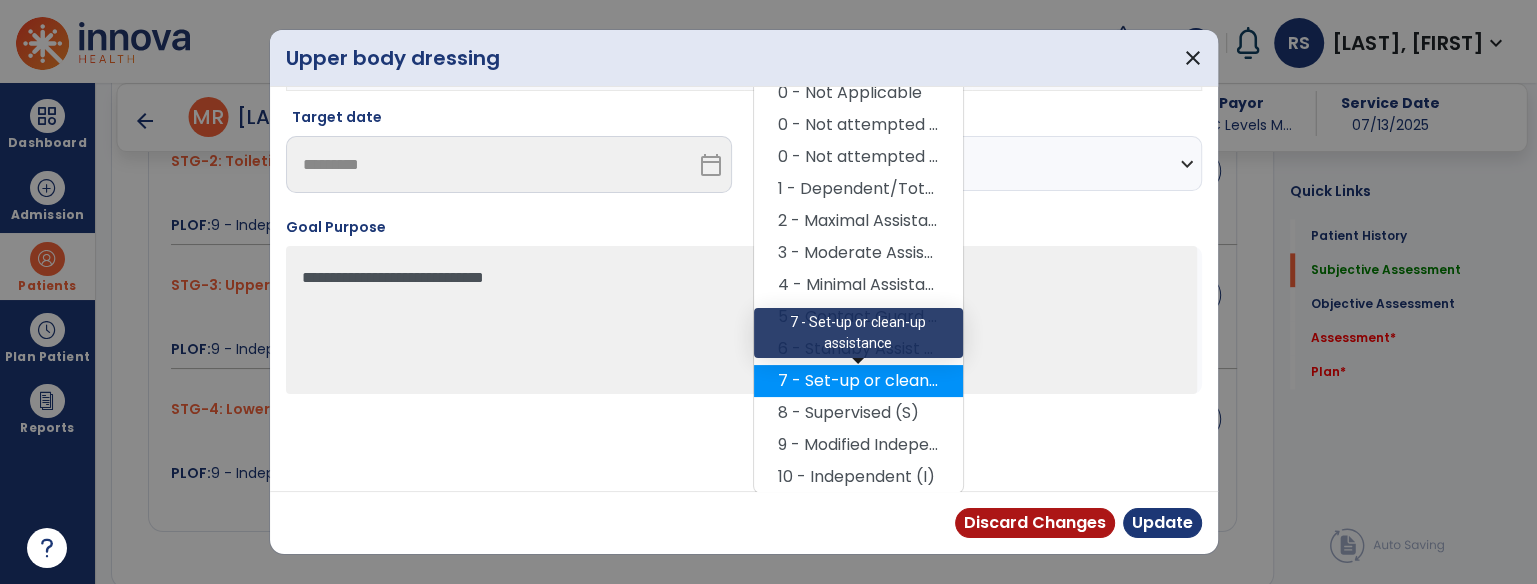 click on "7 - Set-up or clean-up assistance" at bounding box center (858, 381) 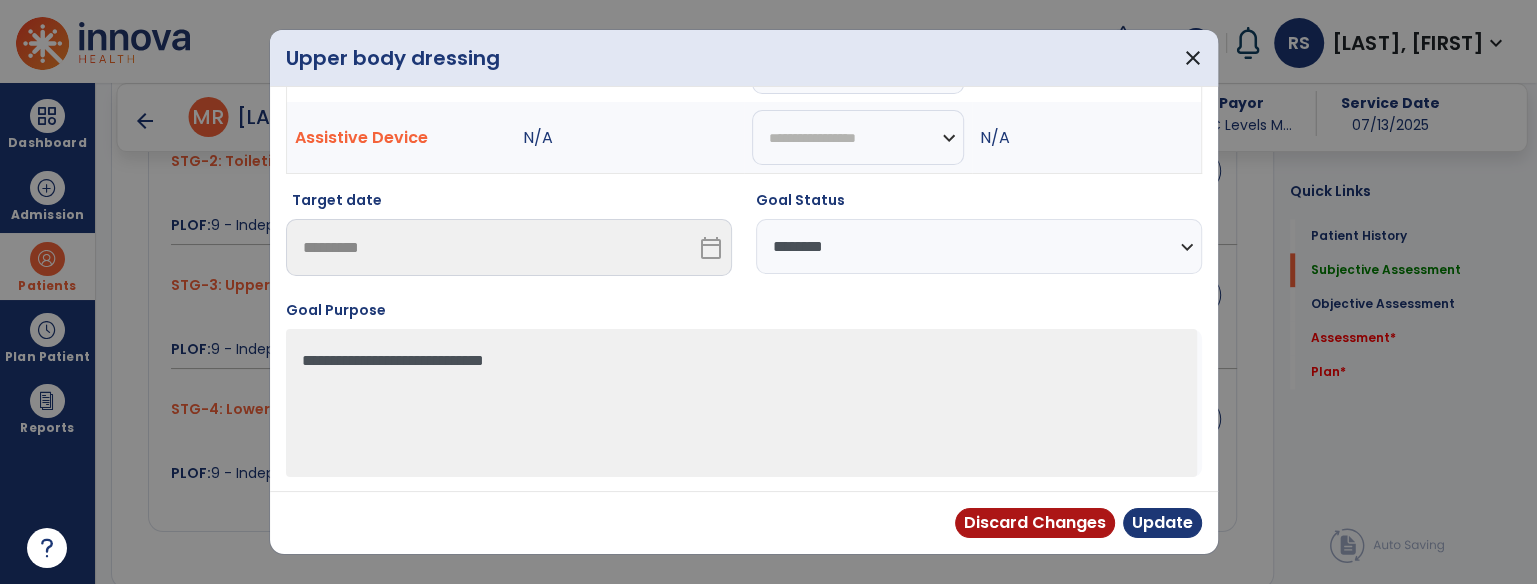 scroll, scrollTop: 16, scrollLeft: 0, axis: vertical 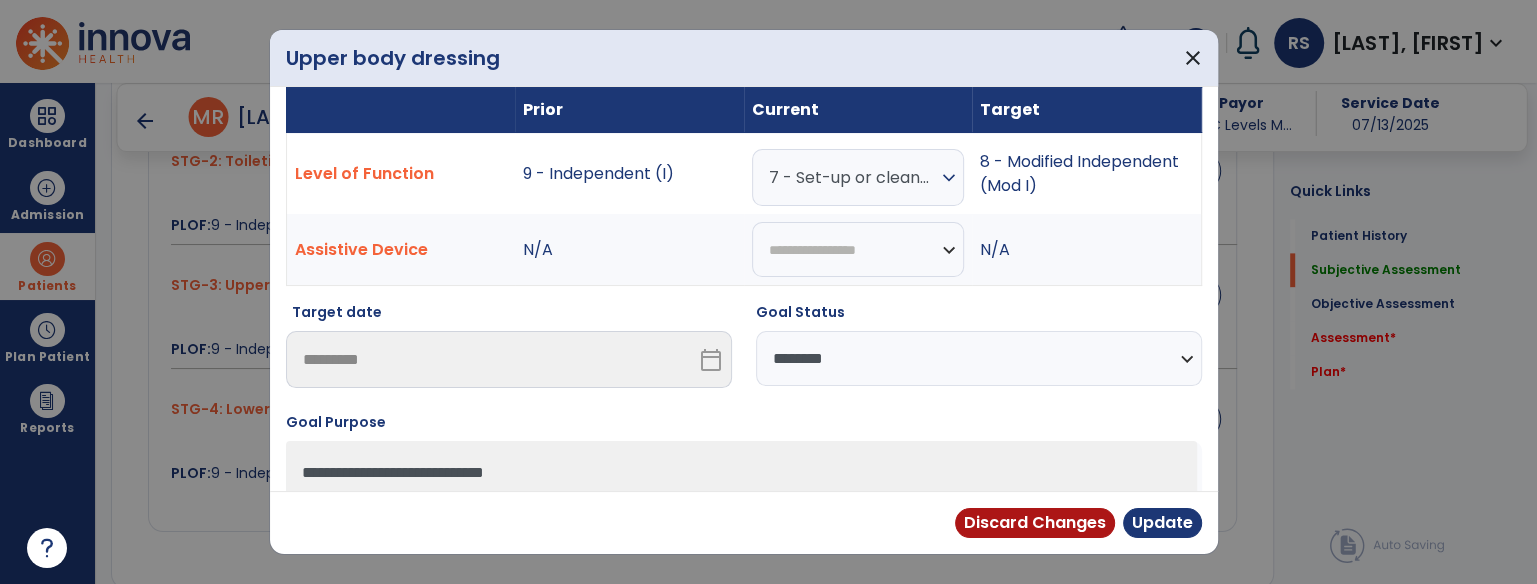 click on "expand_more" at bounding box center (949, 178) 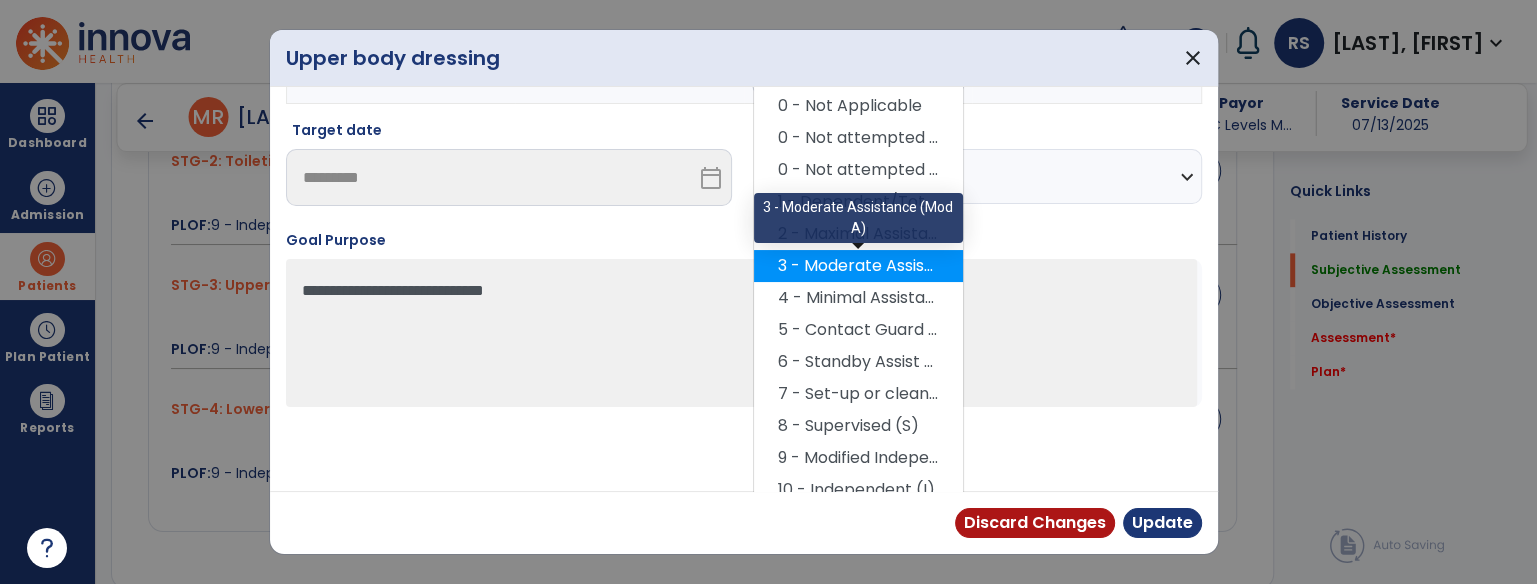 scroll, scrollTop: 211, scrollLeft: 0, axis: vertical 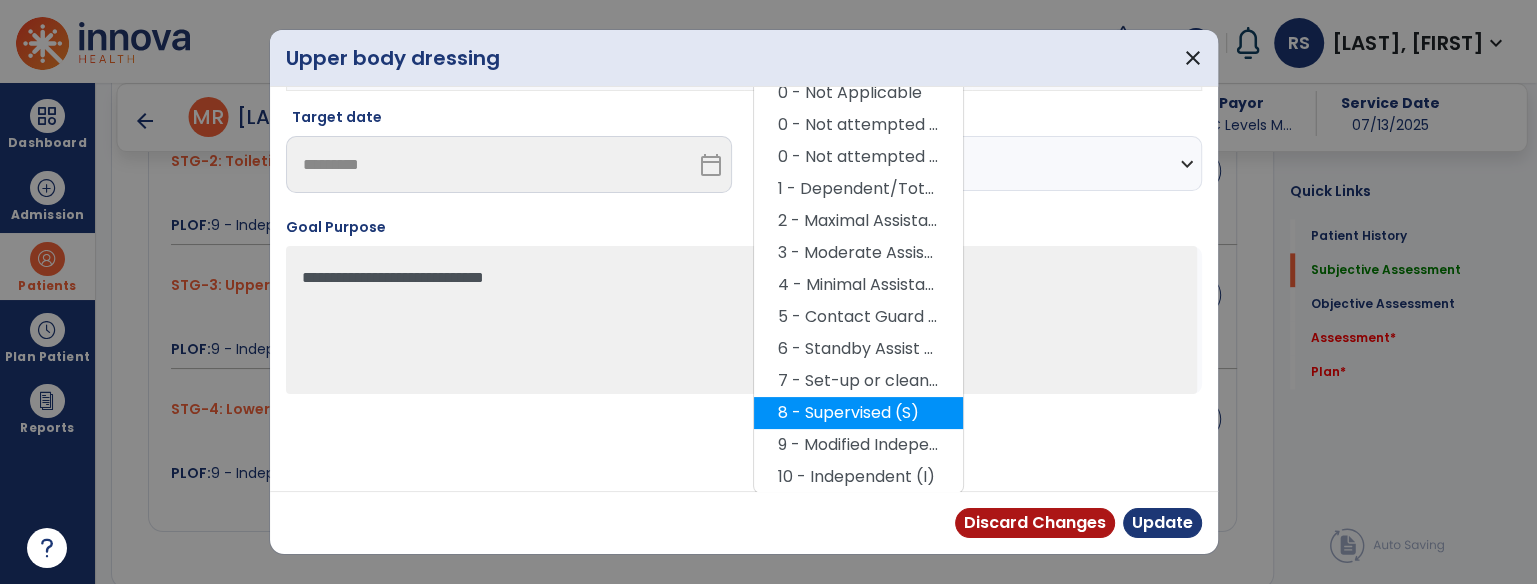 click on "8 - Supervised (S)" at bounding box center (858, 413) 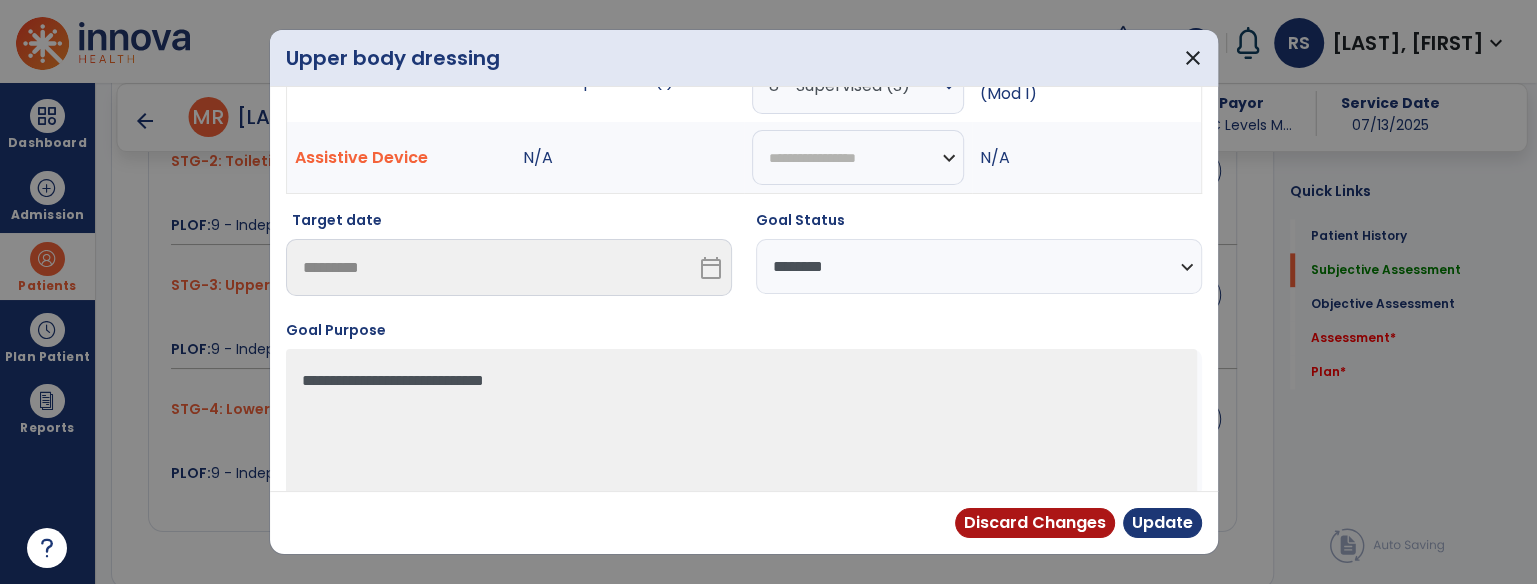 scroll, scrollTop: 127, scrollLeft: 0, axis: vertical 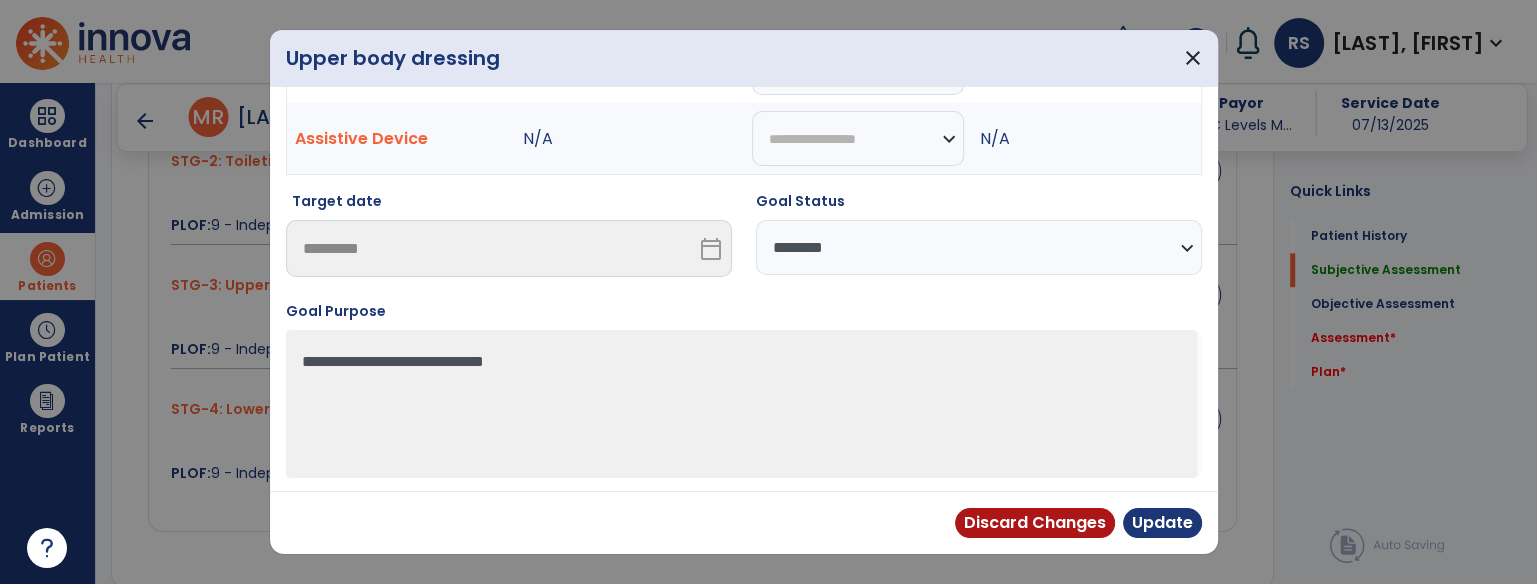 click on "**********" at bounding box center (979, 247) 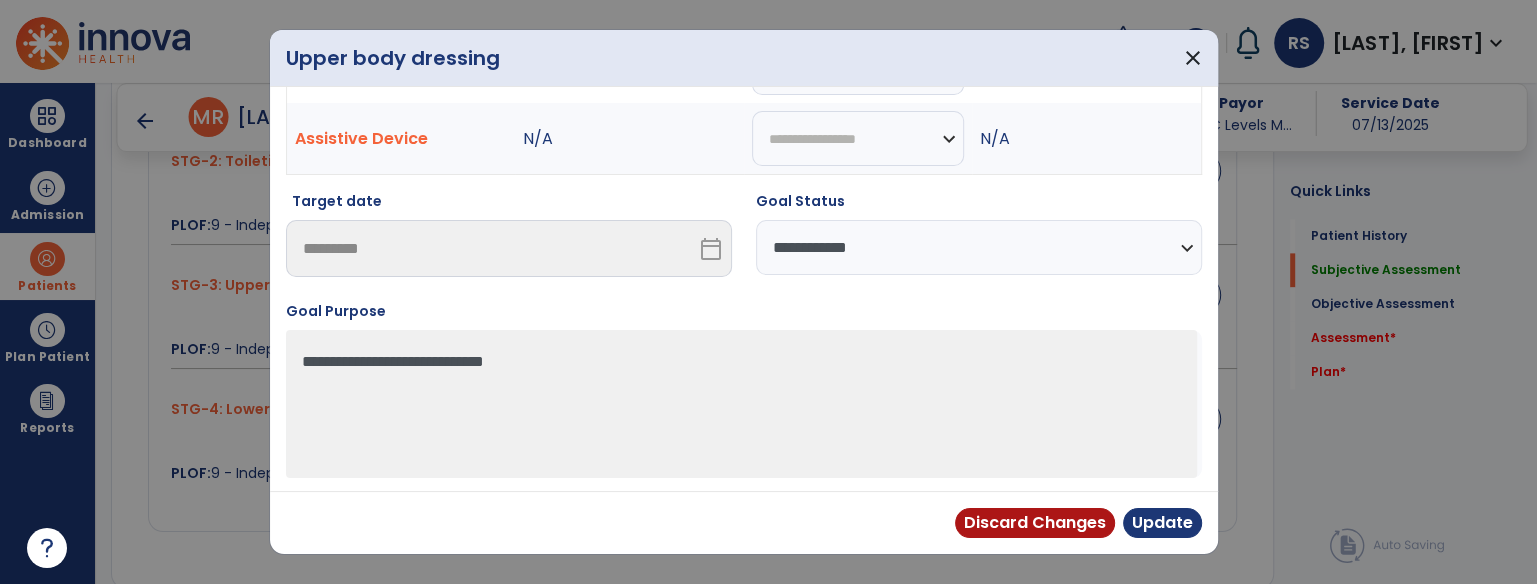click on "**********" at bounding box center (979, 247) 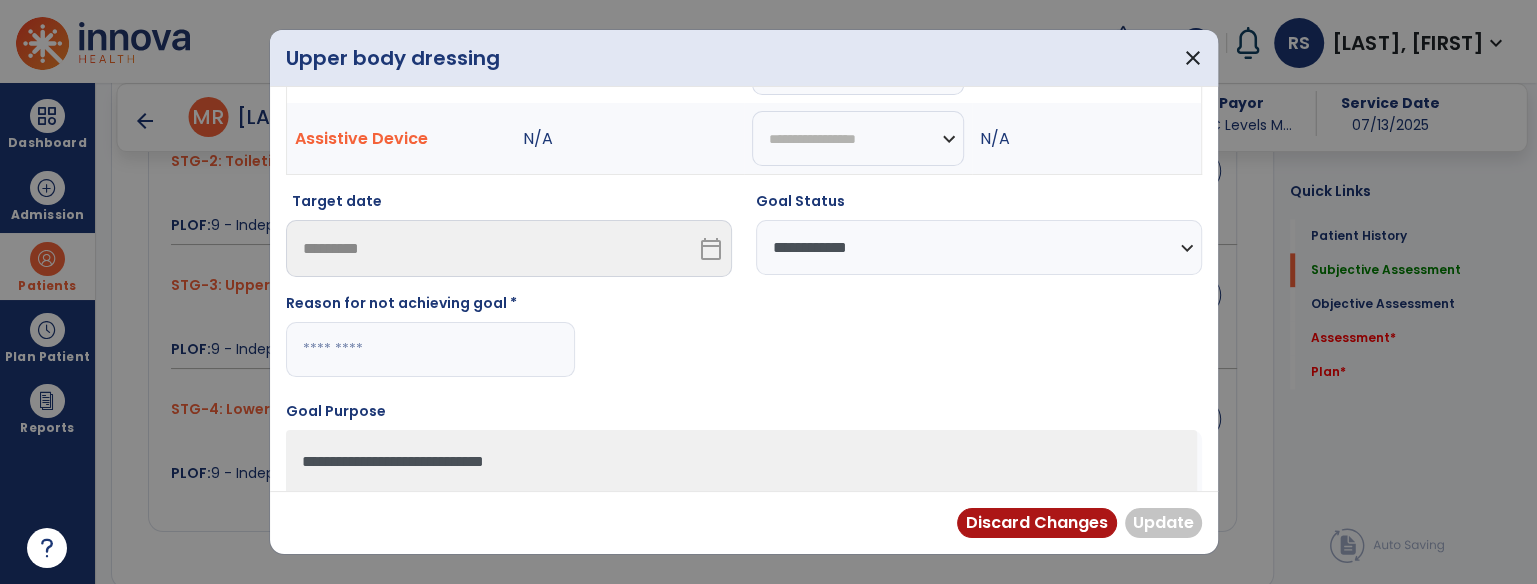click at bounding box center [430, 349] 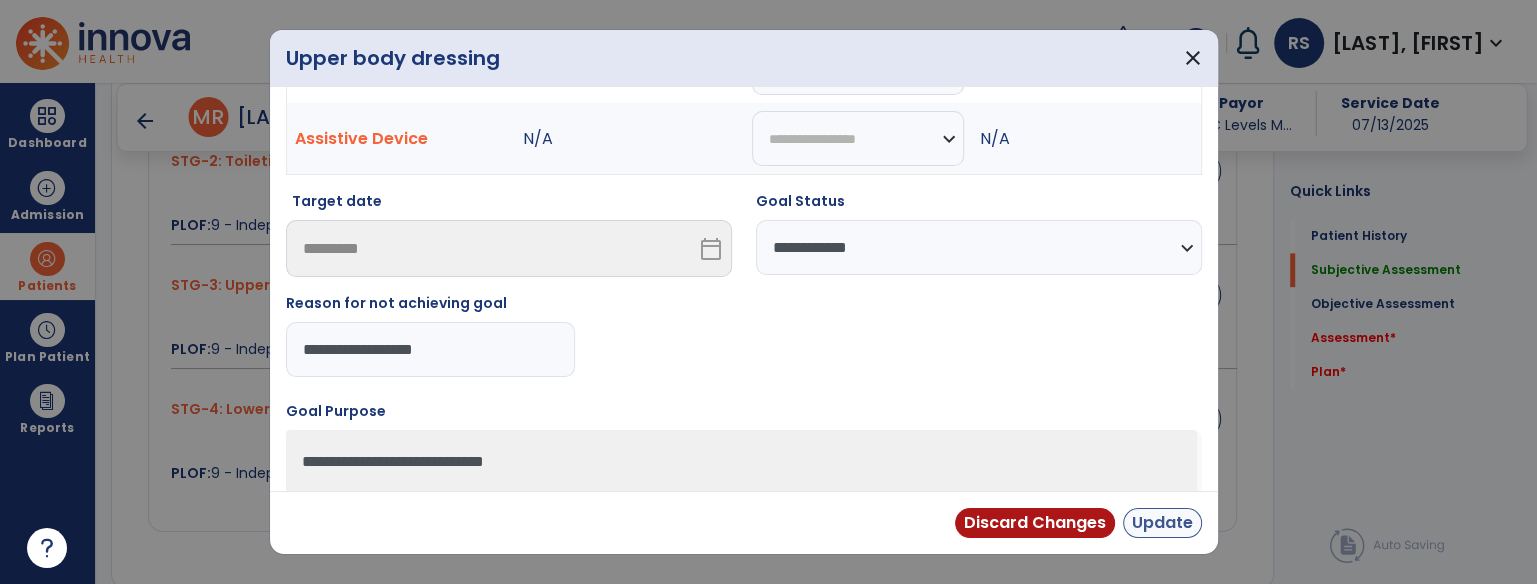 type on "**********" 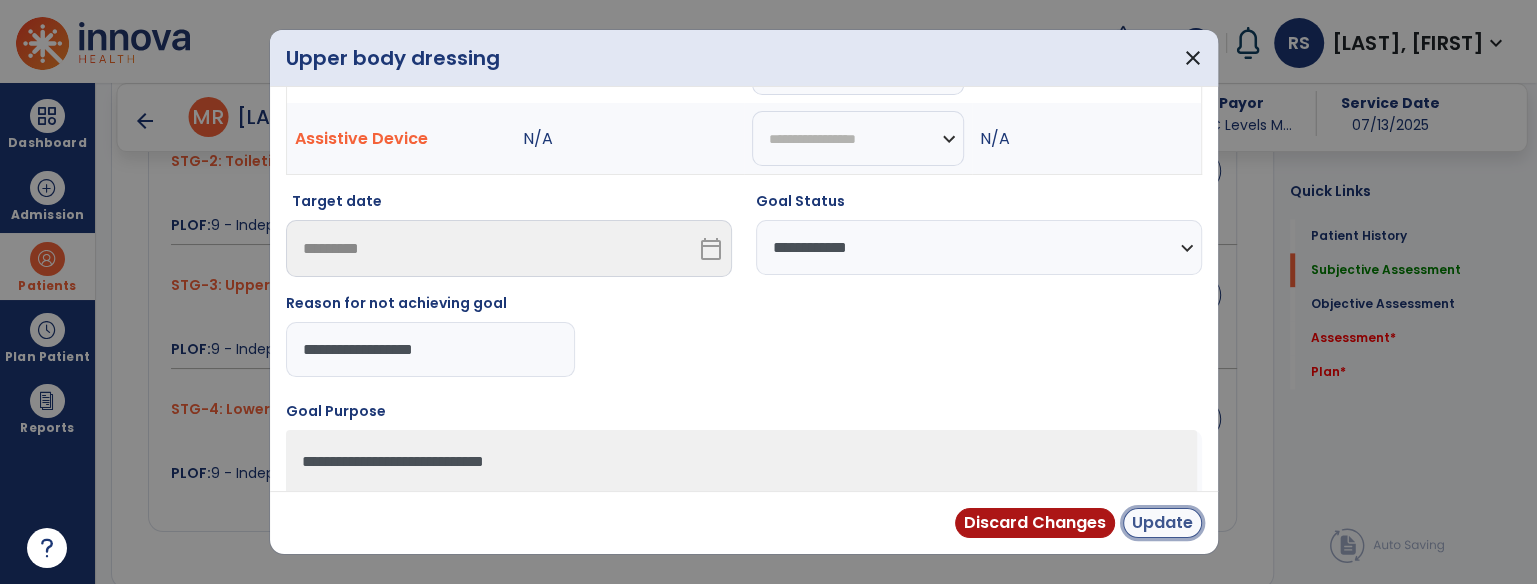 click on "Update" at bounding box center (1162, 523) 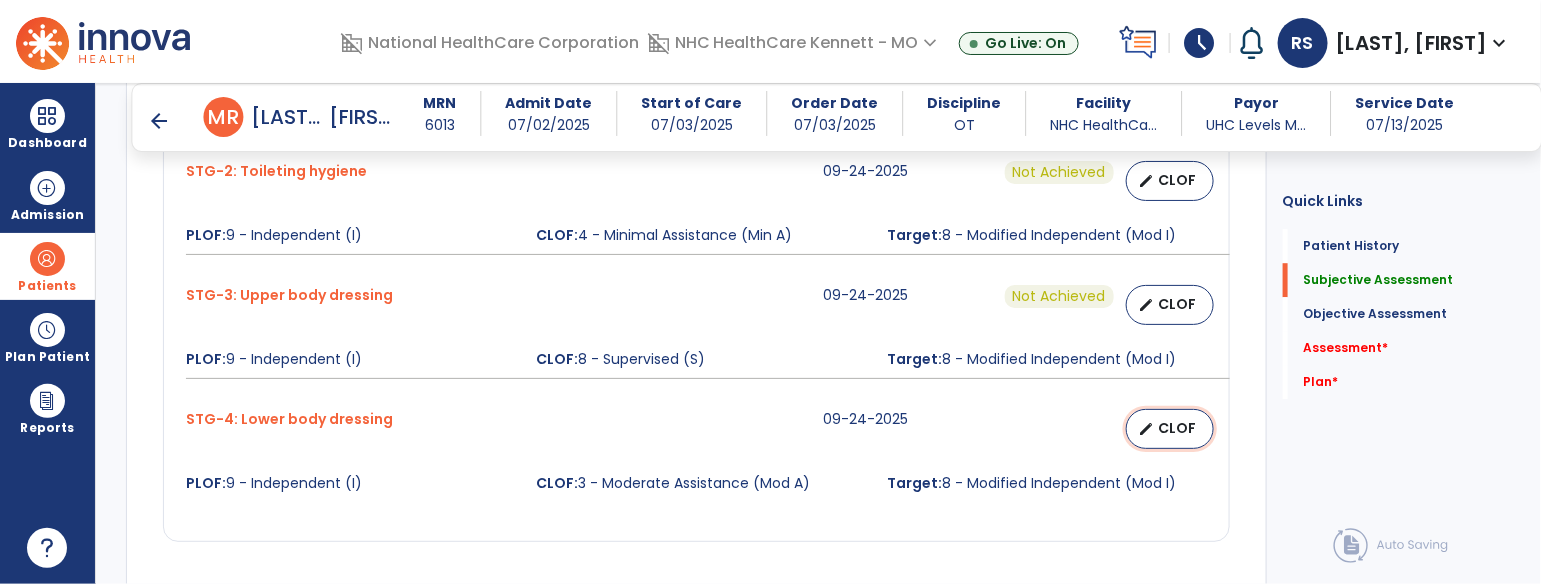 click on "CLOF" at bounding box center (1178, 428) 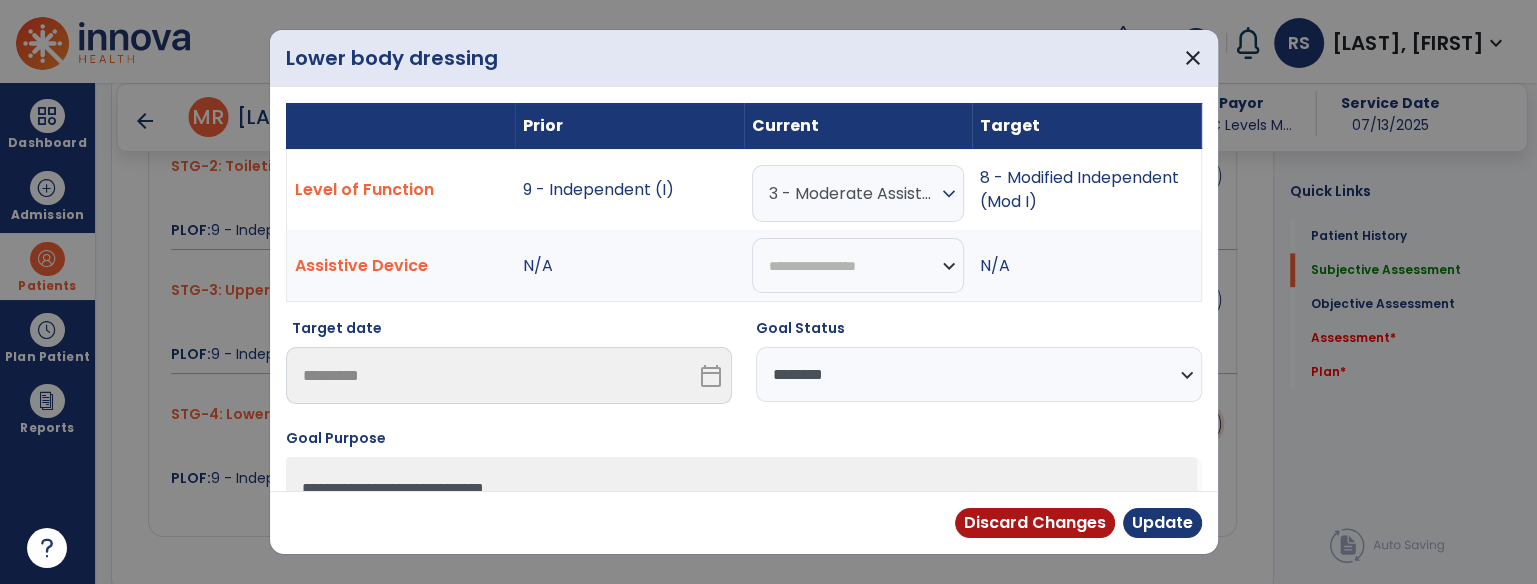 scroll, scrollTop: 2110, scrollLeft: 0, axis: vertical 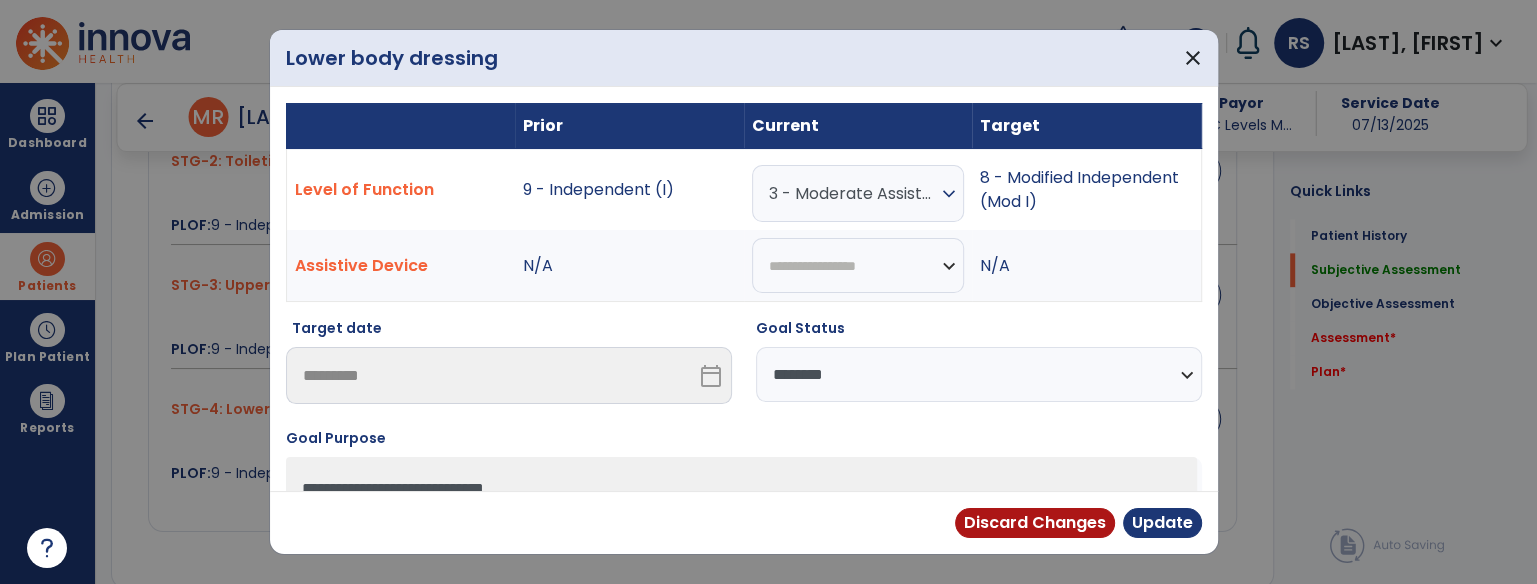click on "expand_more" at bounding box center (949, 194) 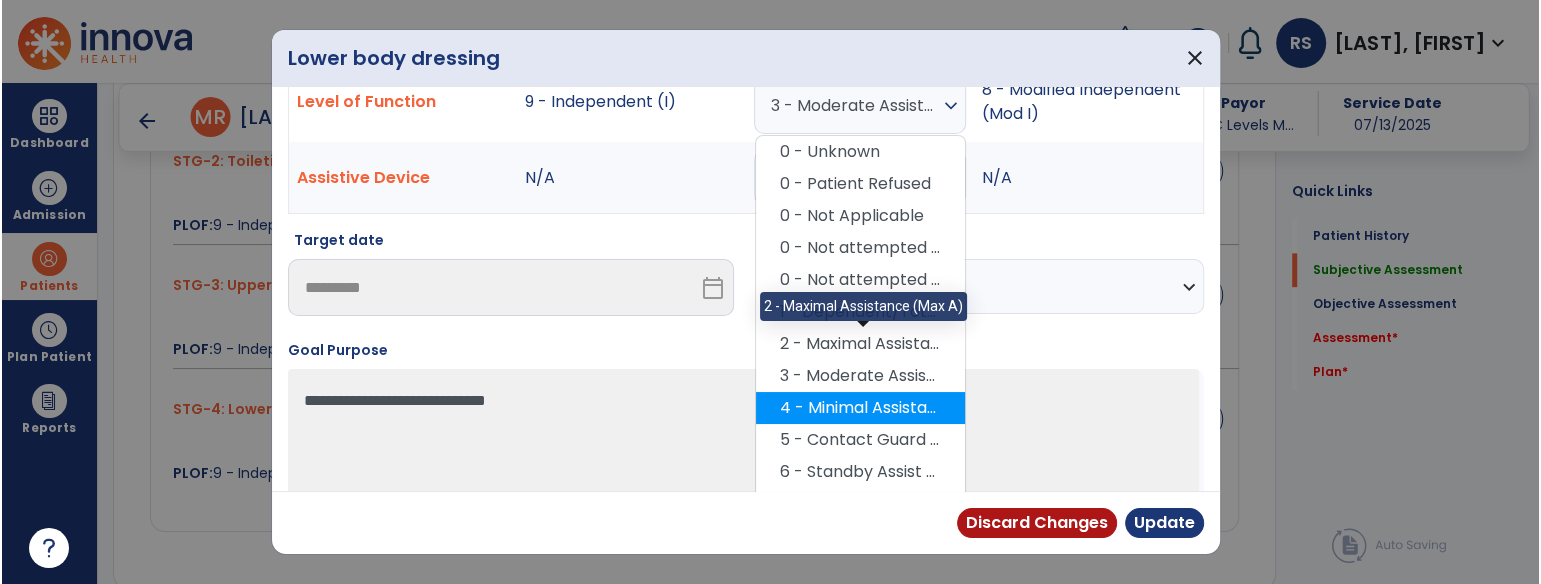 scroll, scrollTop: 111, scrollLeft: 0, axis: vertical 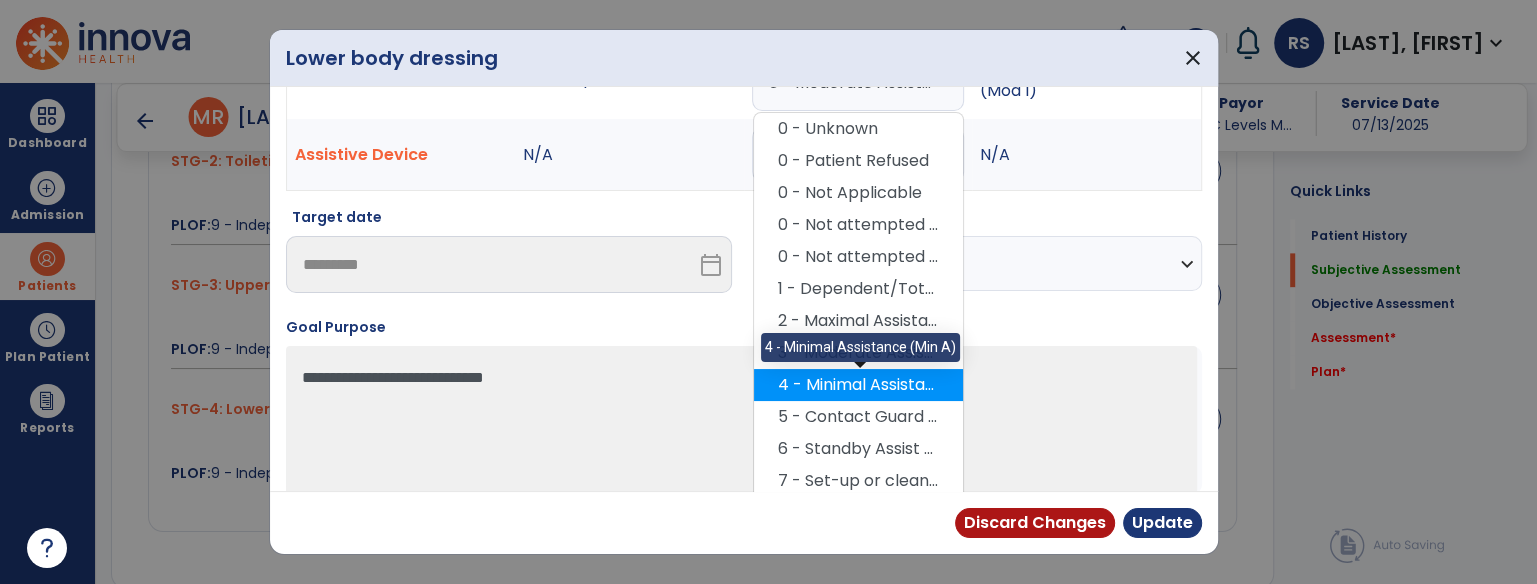 click on "4 - Minimal Assistance (Min A)" at bounding box center (858, 385) 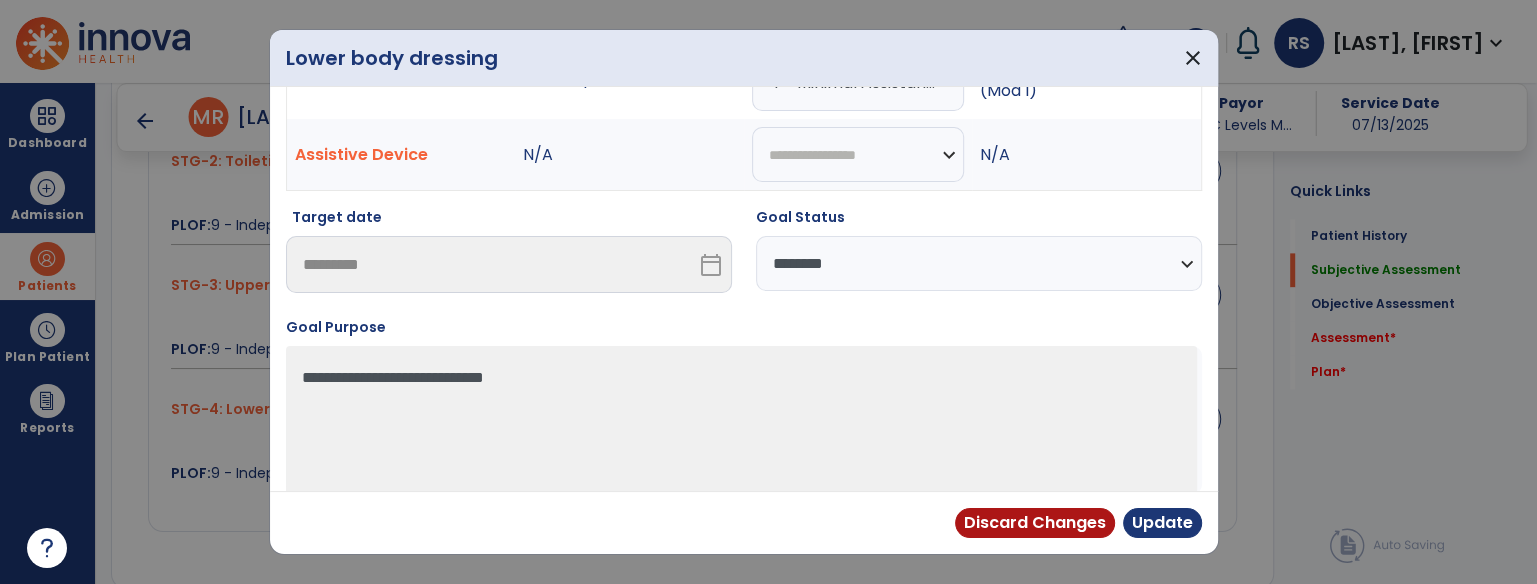 click on "**********" at bounding box center [979, 263] 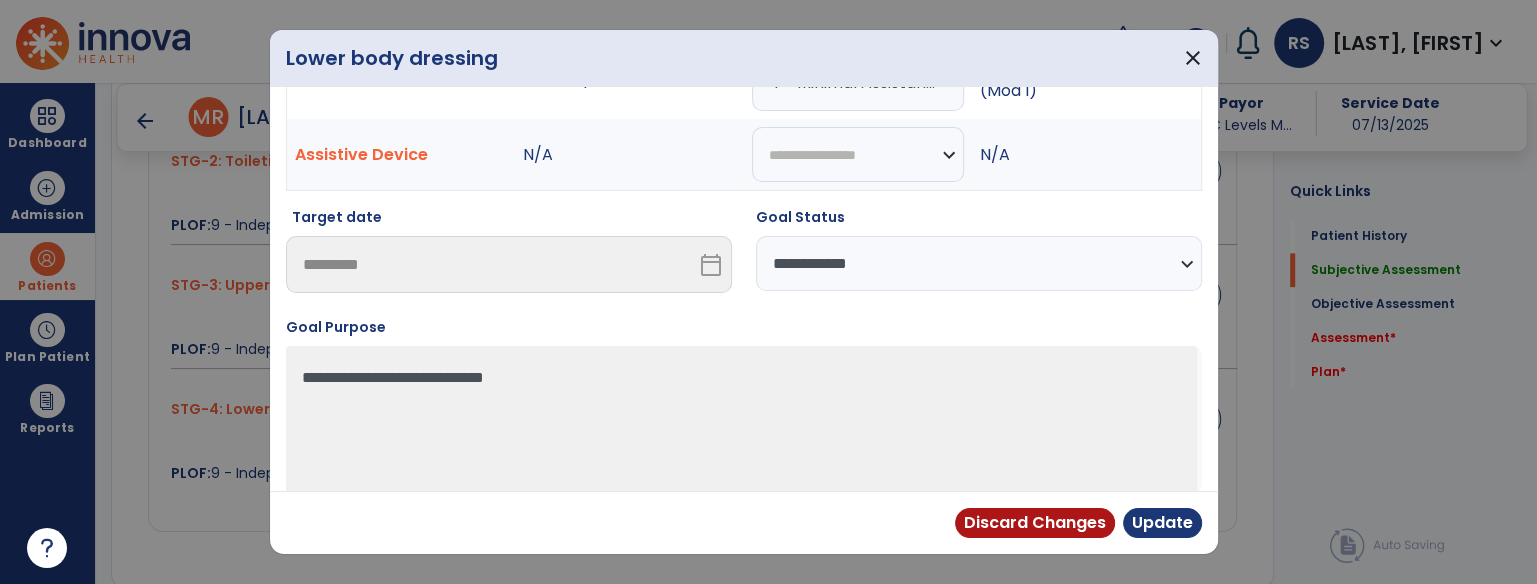 click on "**********" at bounding box center (979, 263) 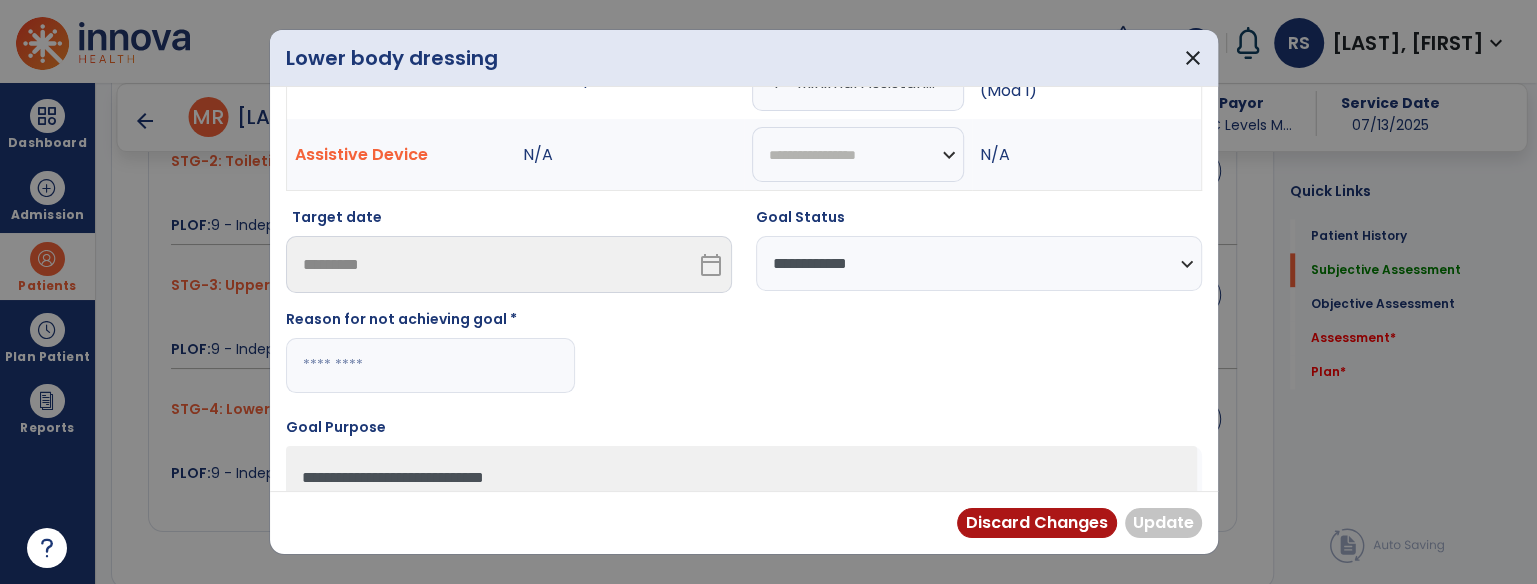 click at bounding box center [430, 365] 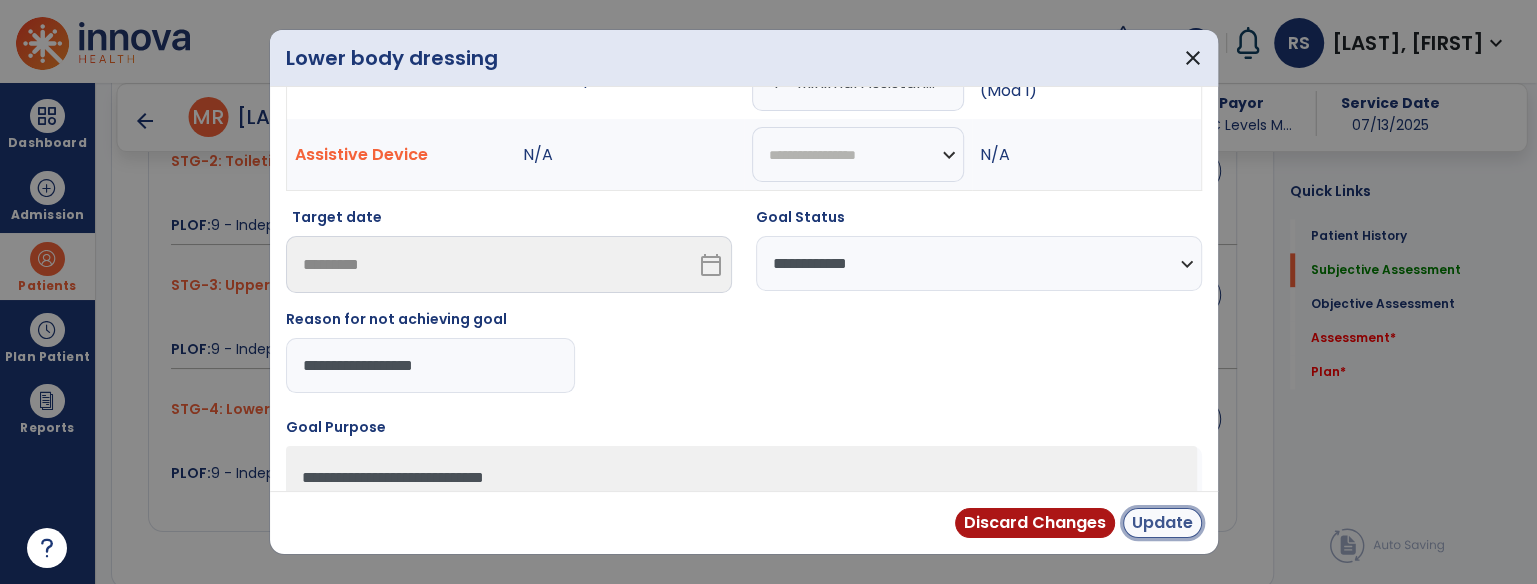 click on "Update" at bounding box center [1162, 523] 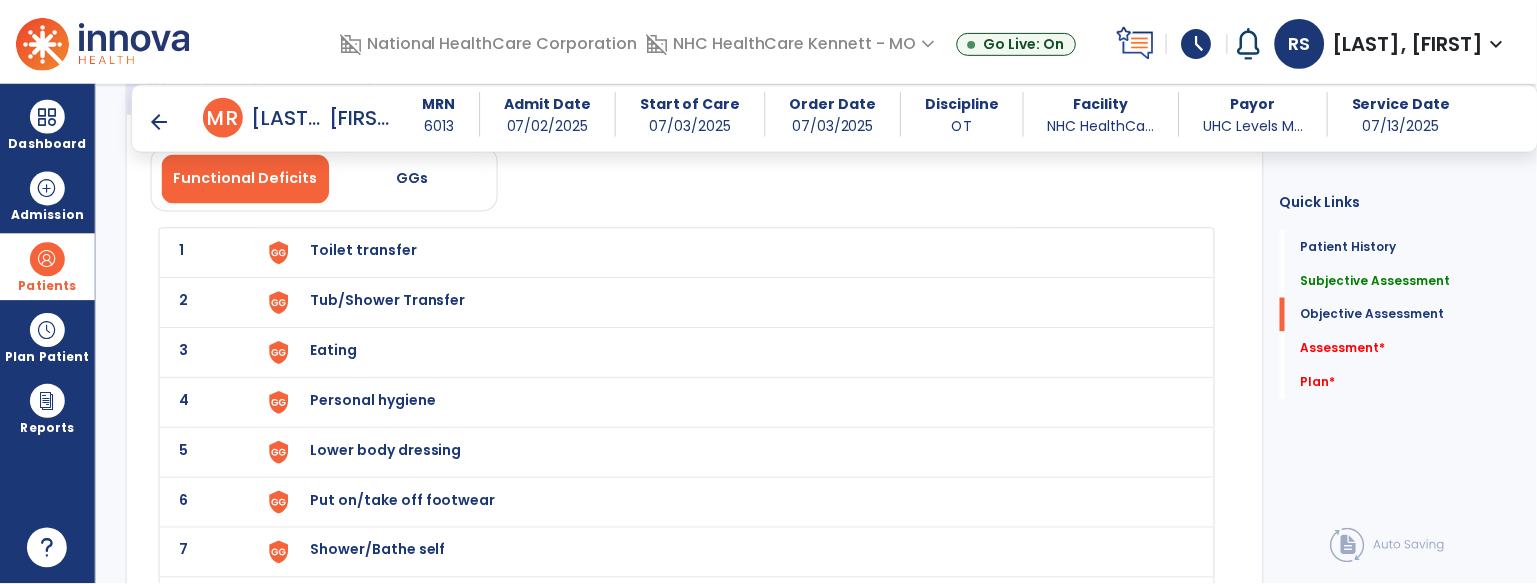 scroll, scrollTop: 2555, scrollLeft: 0, axis: vertical 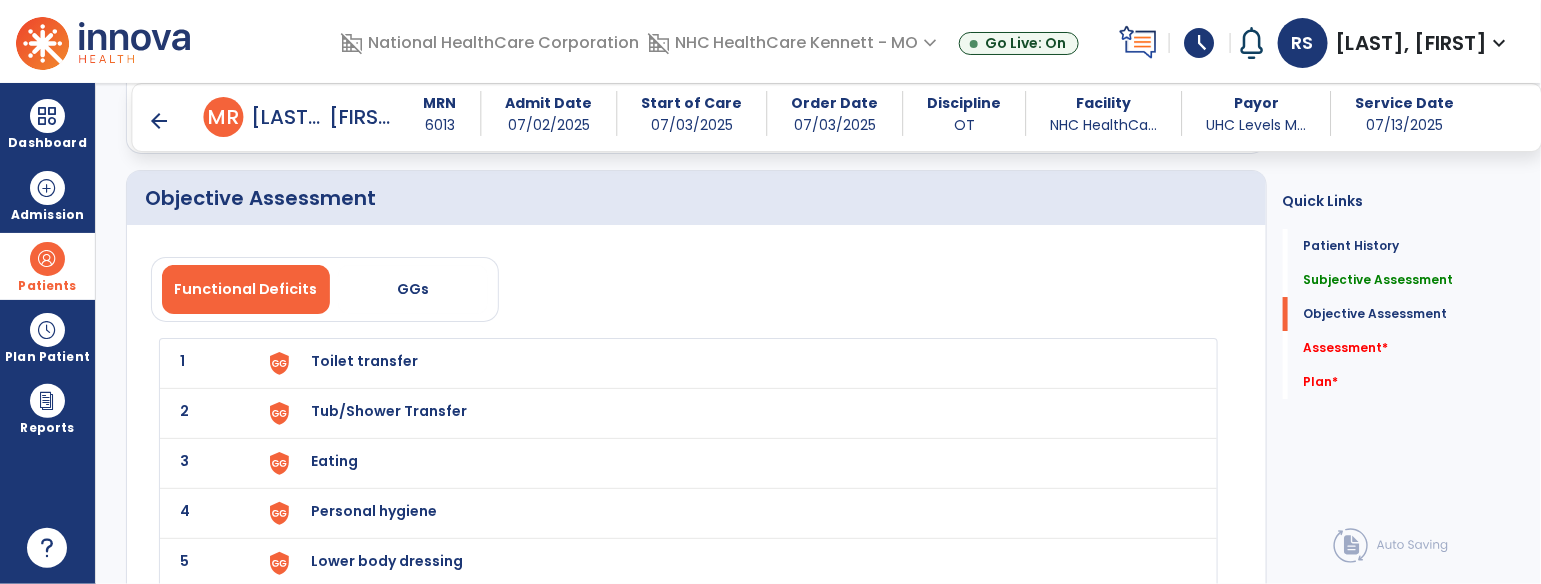 click on "1 Toilet transfer" 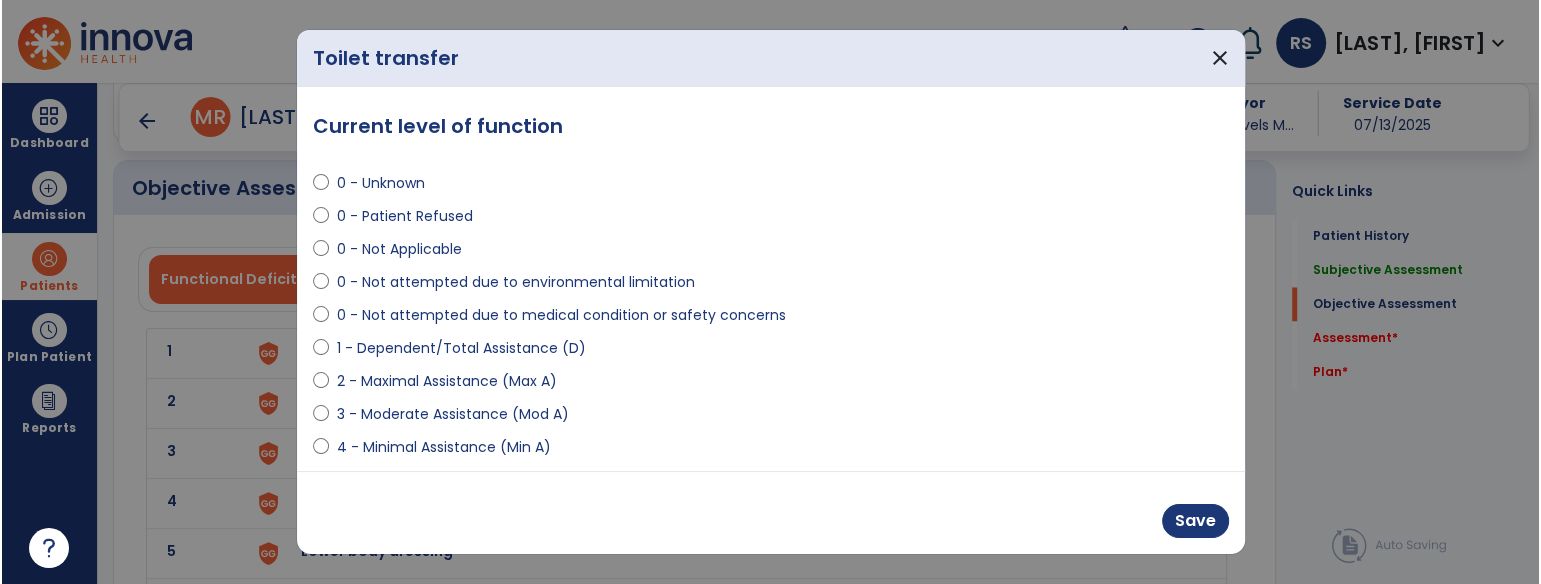 scroll, scrollTop: 2555, scrollLeft: 0, axis: vertical 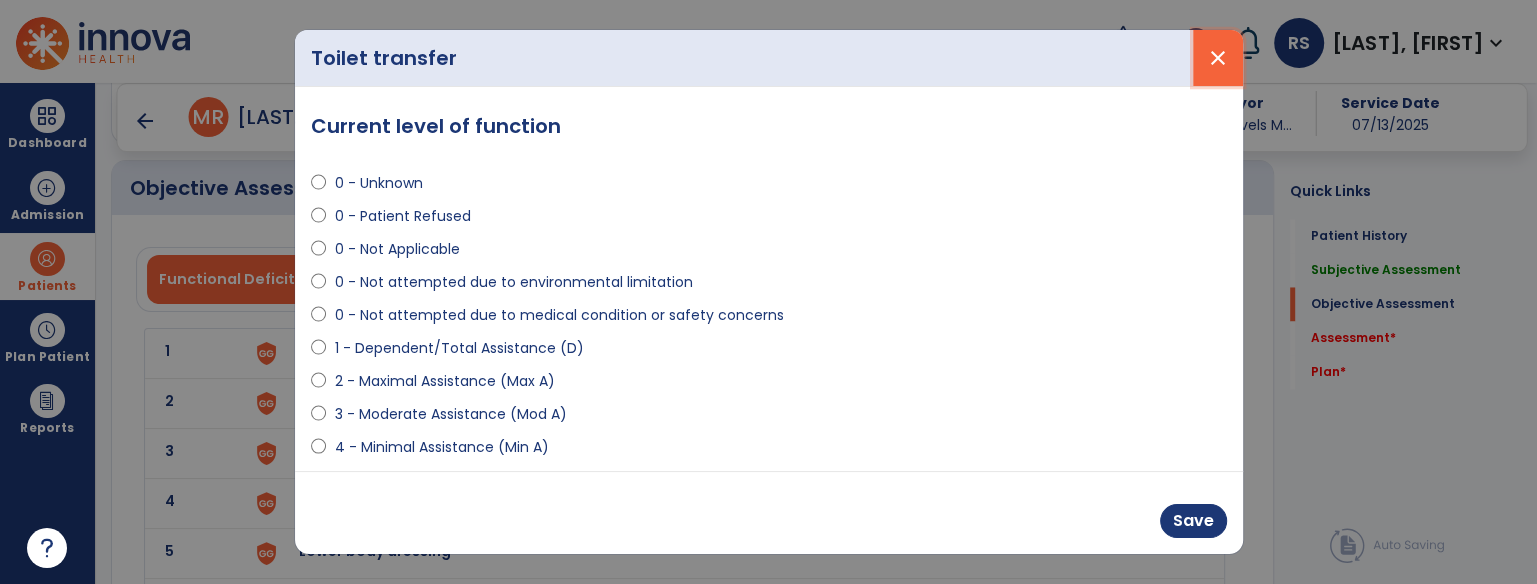 click on "close" at bounding box center [1218, 58] 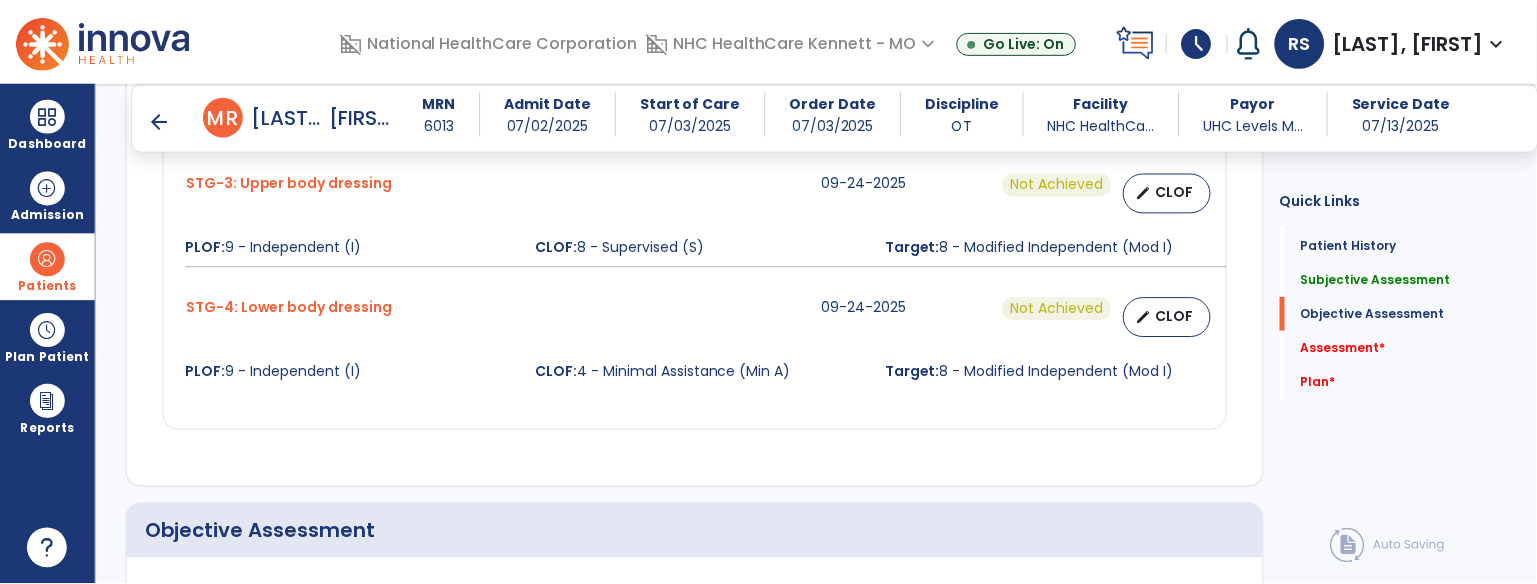 scroll, scrollTop: 2555, scrollLeft: 0, axis: vertical 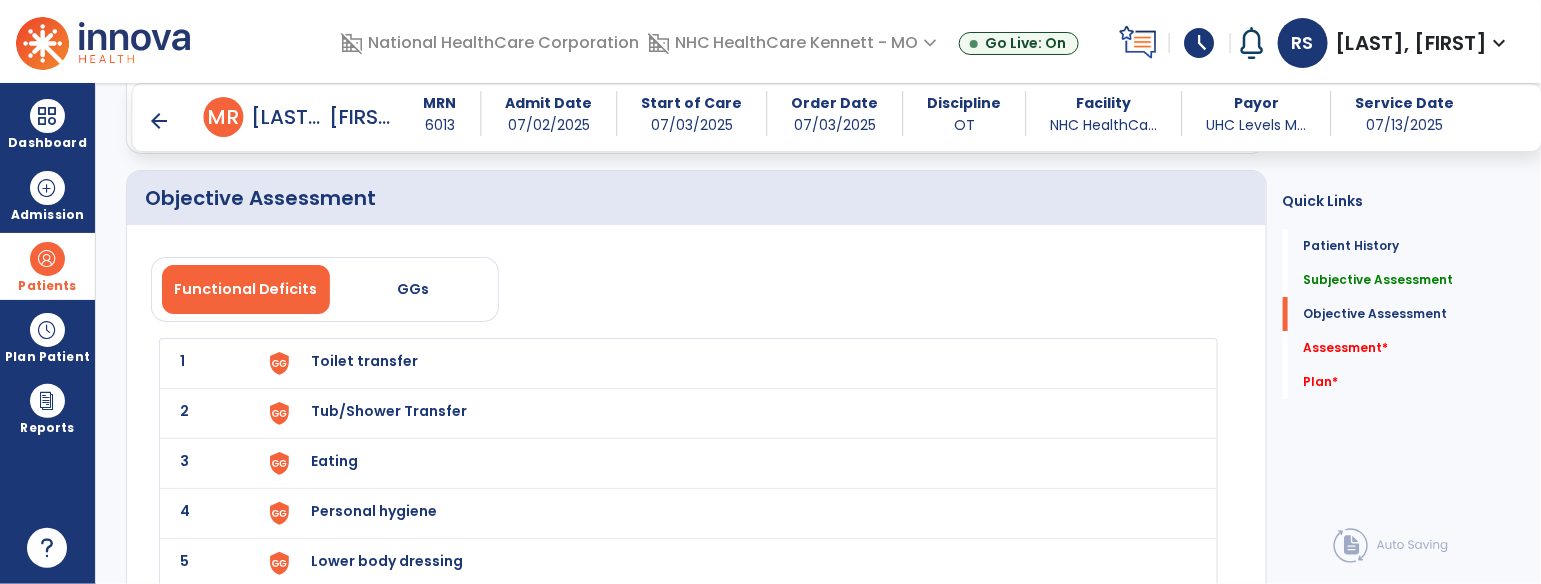 click on "Toilet transfer" at bounding box center [364, 361] 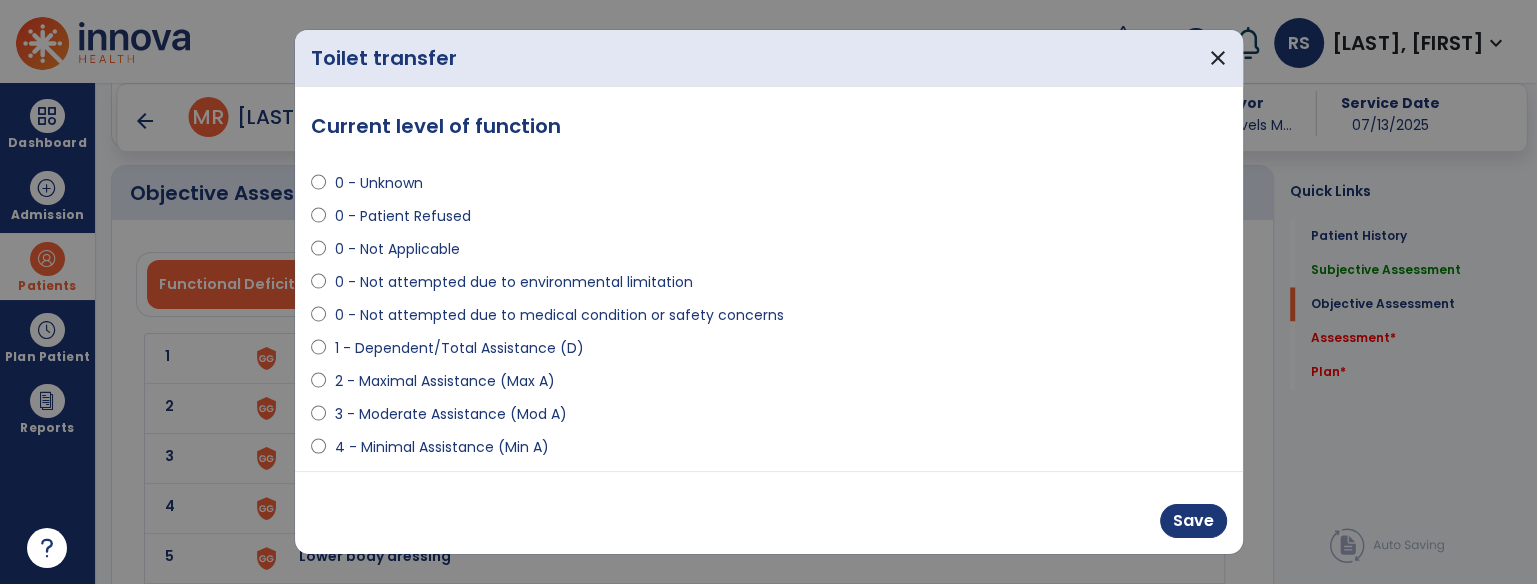 scroll, scrollTop: 2555, scrollLeft: 0, axis: vertical 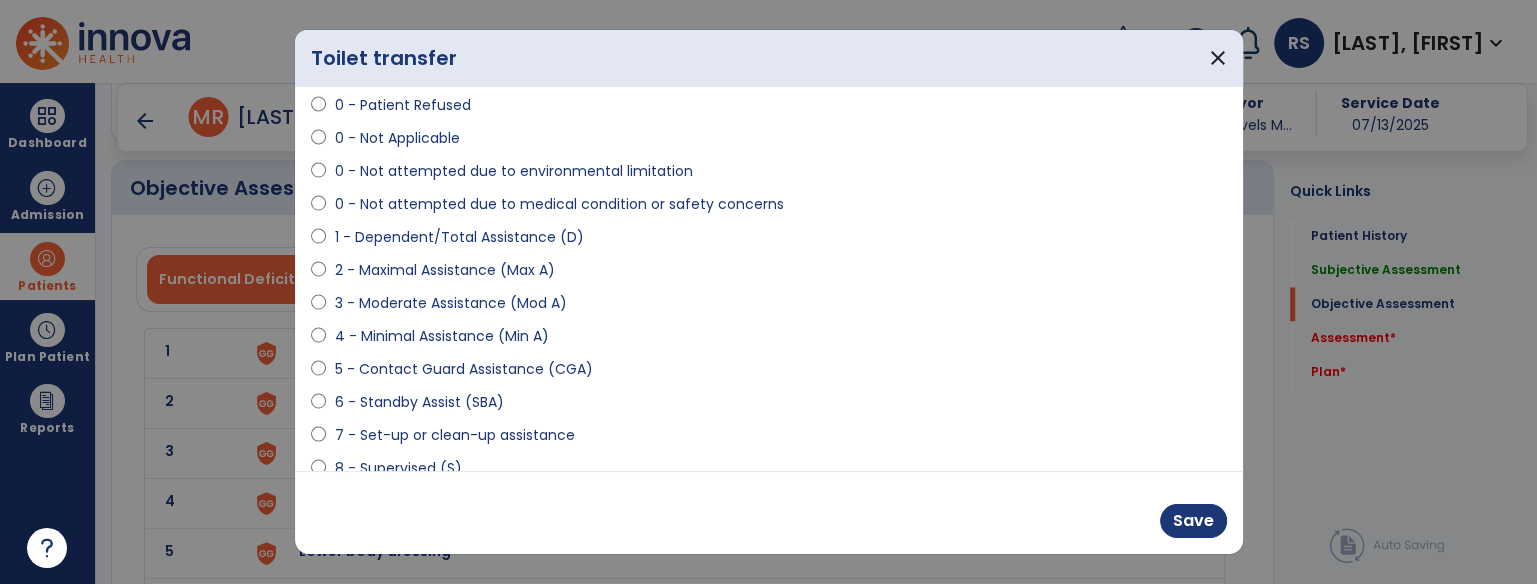 click on "6 - Standby Assist (SBA)" at bounding box center (418, 402) 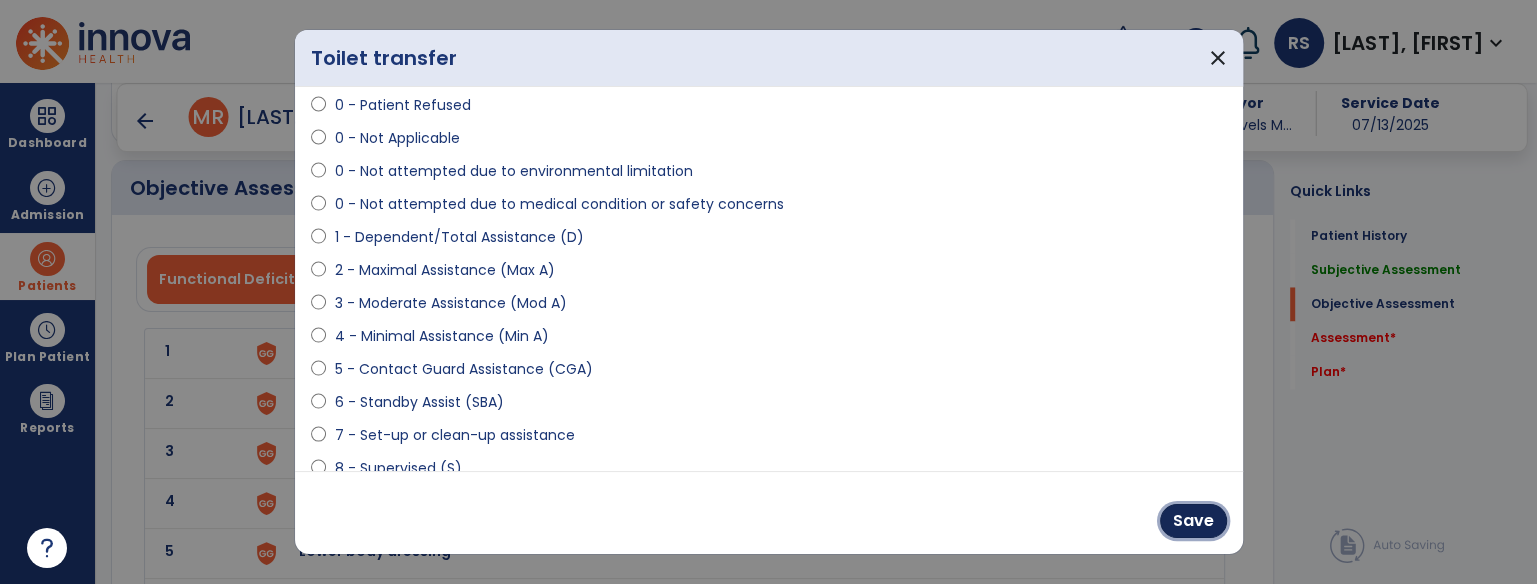 click on "Save" at bounding box center [1193, 521] 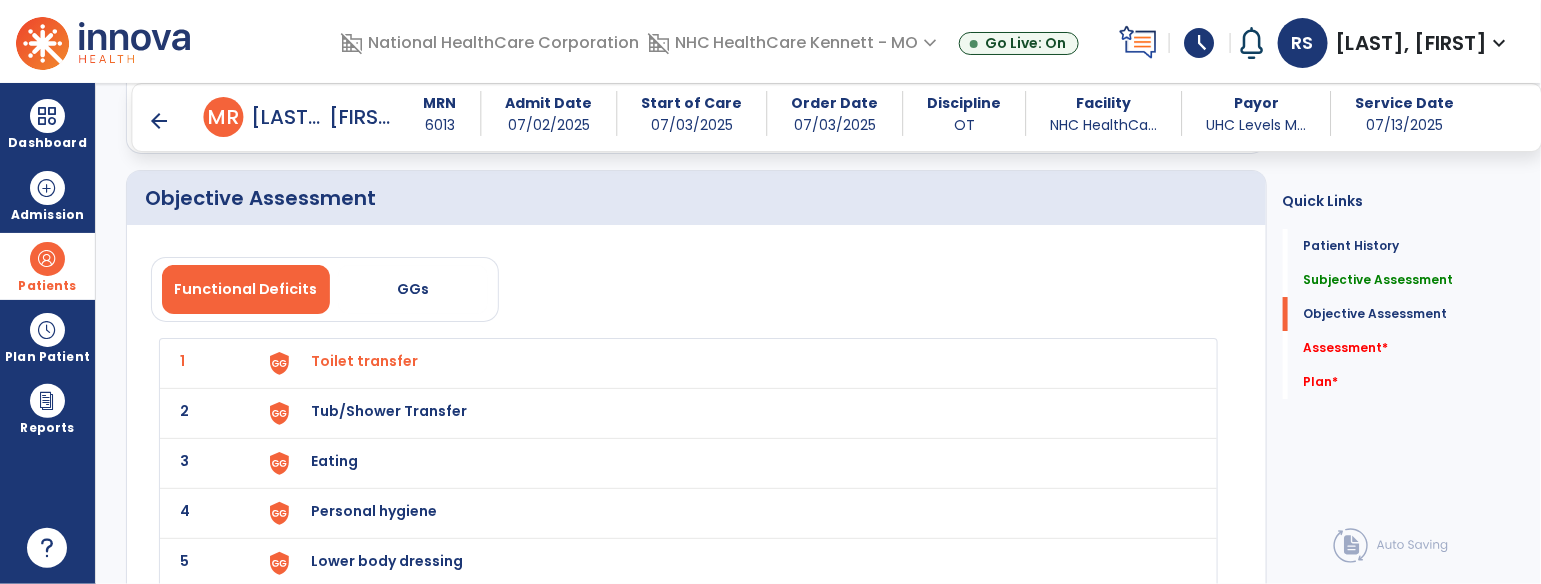 click on "Tub/Shower Transfer" at bounding box center [364, 361] 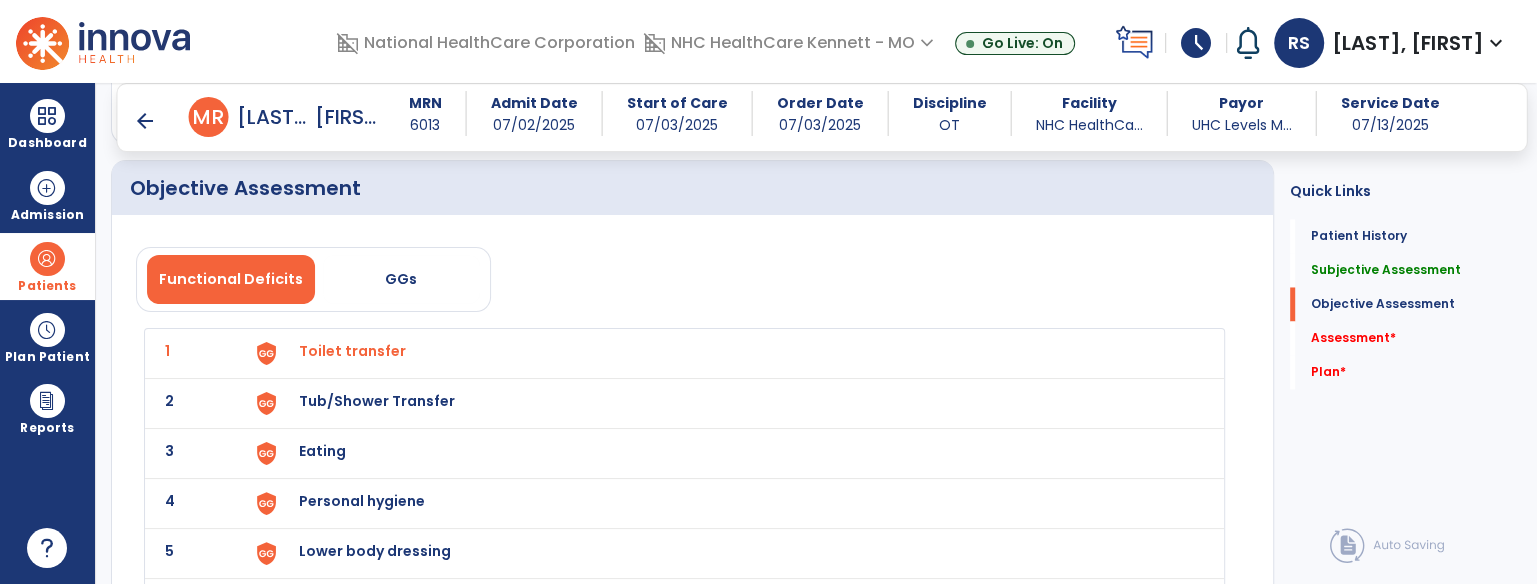 scroll, scrollTop: 2555, scrollLeft: 0, axis: vertical 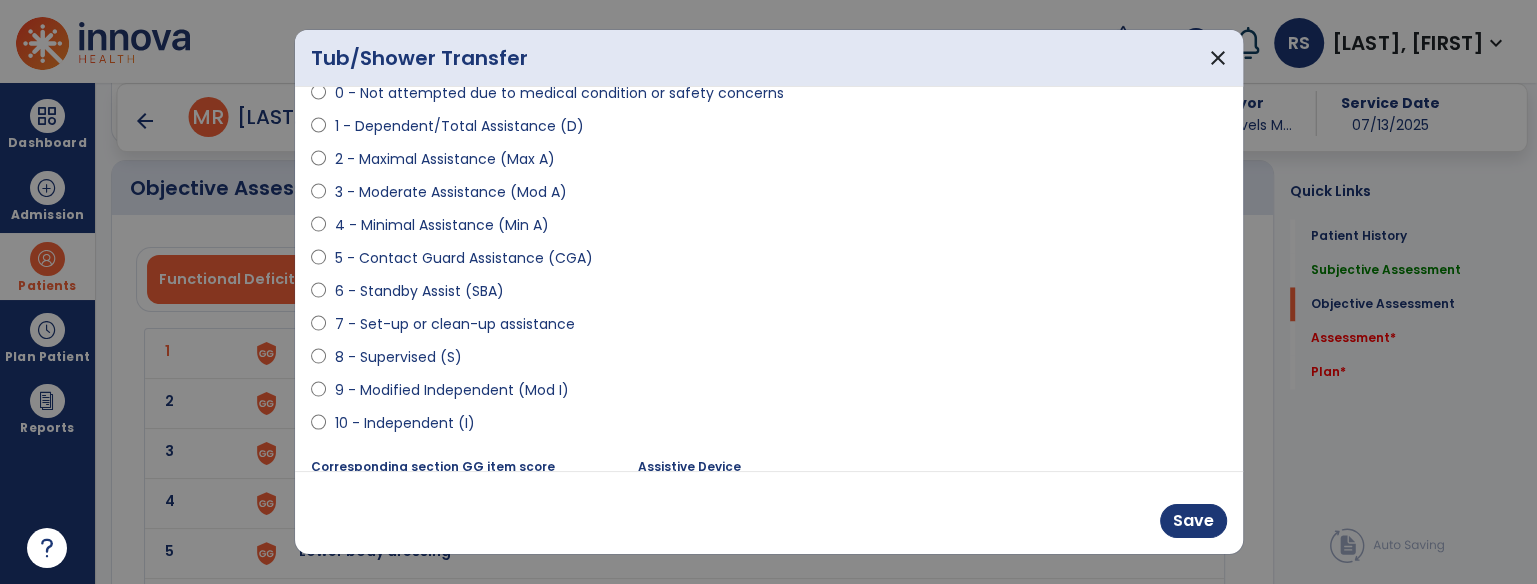 click on "6 - Standby Assist (SBA)" at bounding box center (418, 291) 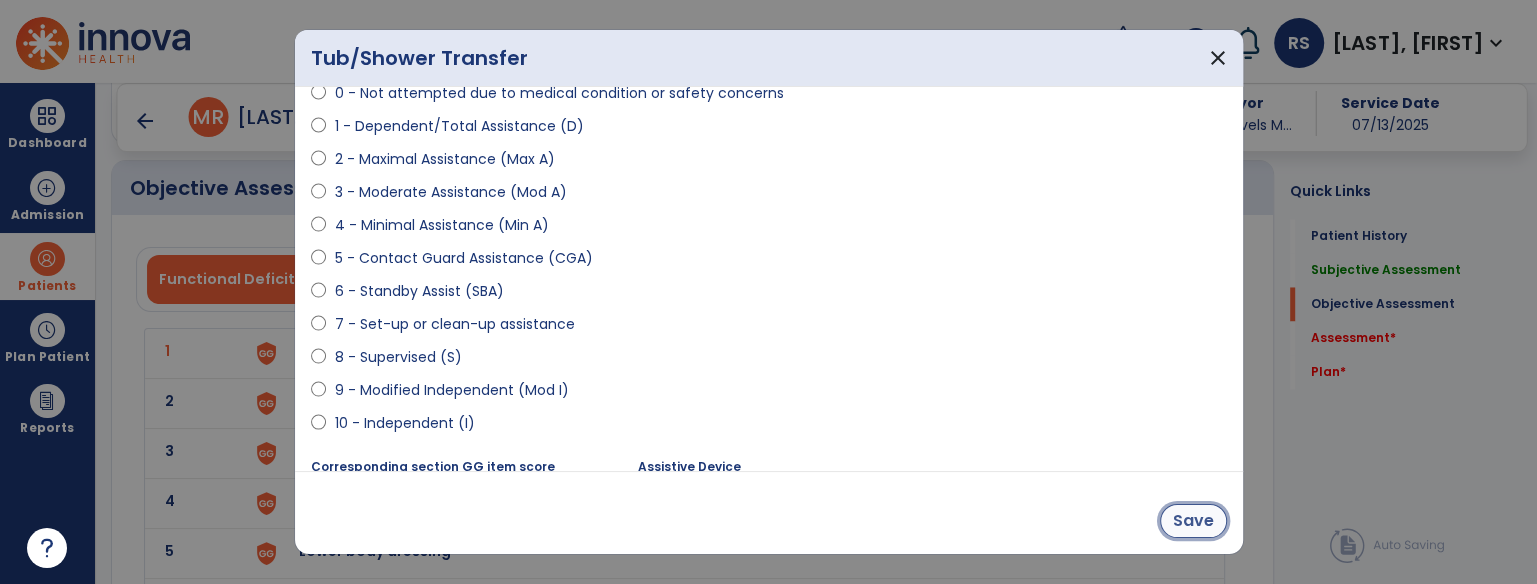 click on "Save" at bounding box center (1193, 521) 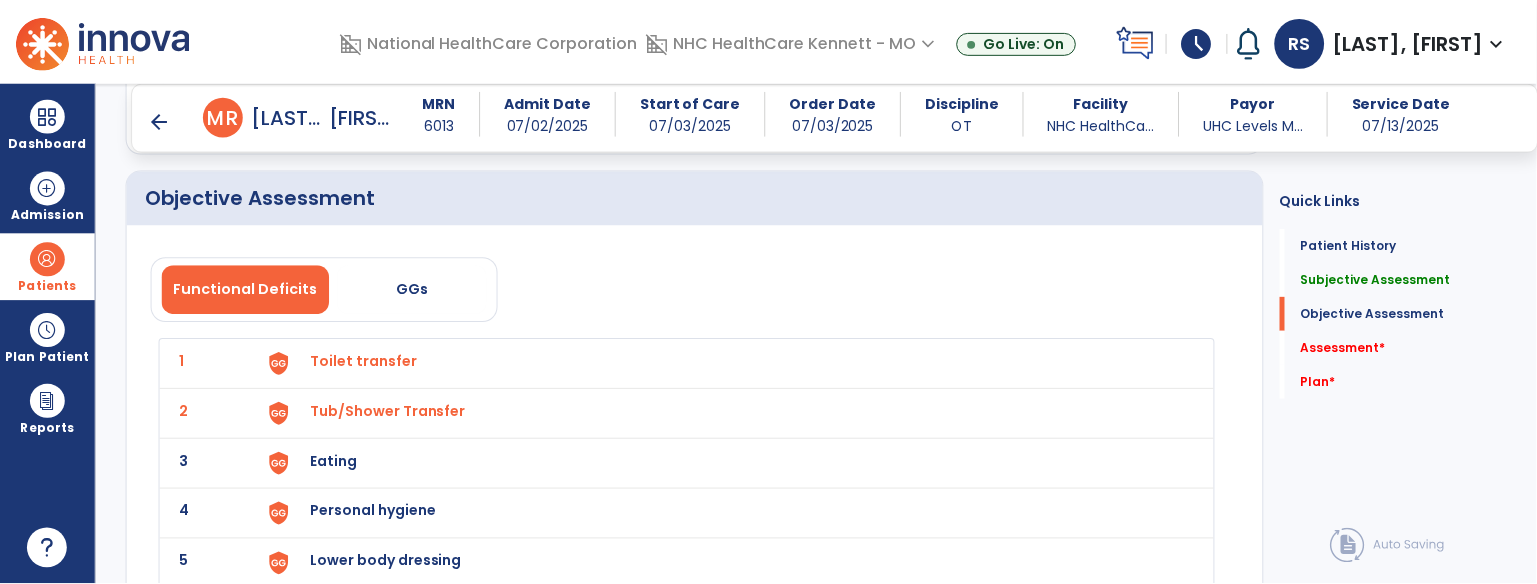 scroll, scrollTop: 2666, scrollLeft: 0, axis: vertical 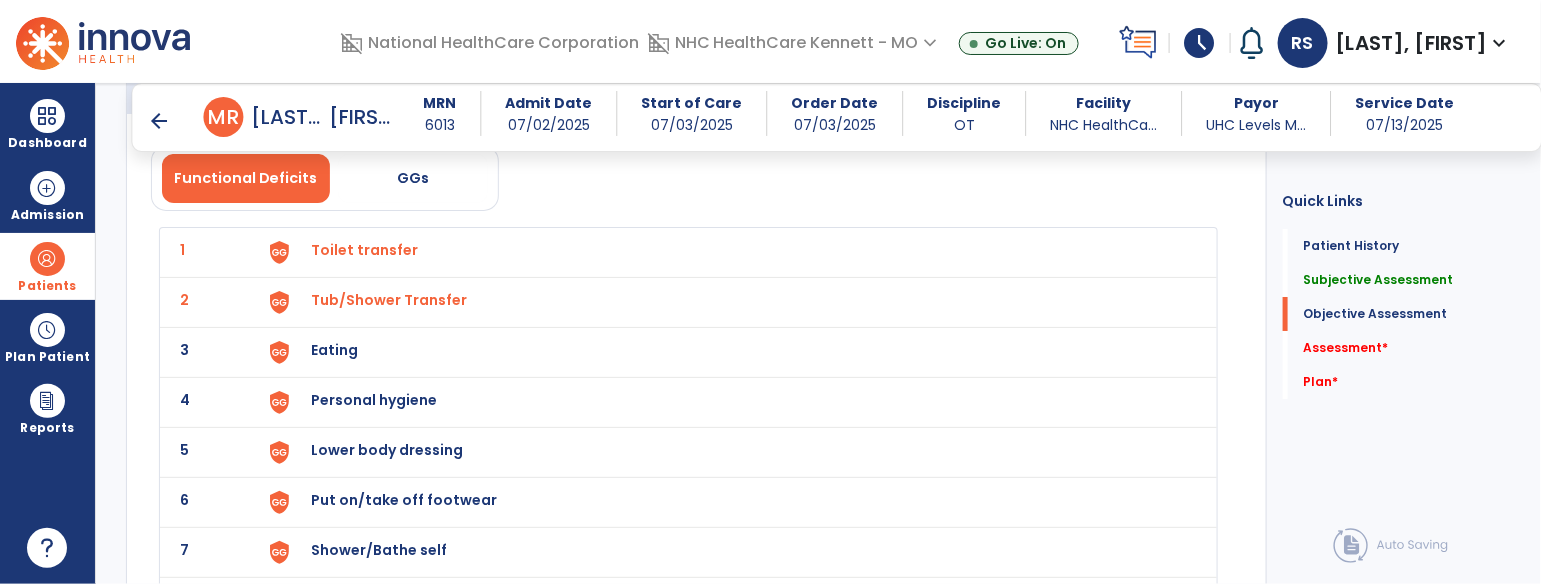 click on "Eating" at bounding box center (364, 250) 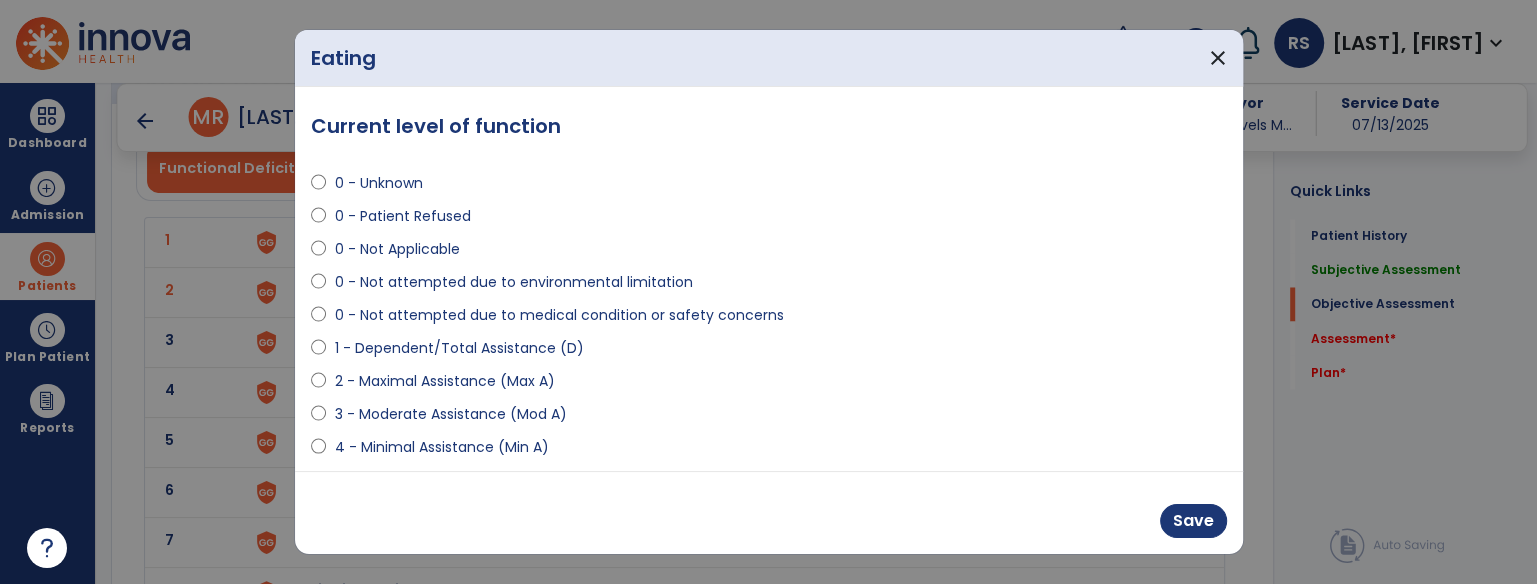 scroll, scrollTop: 2666, scrollLeft: 0, axis: vertical 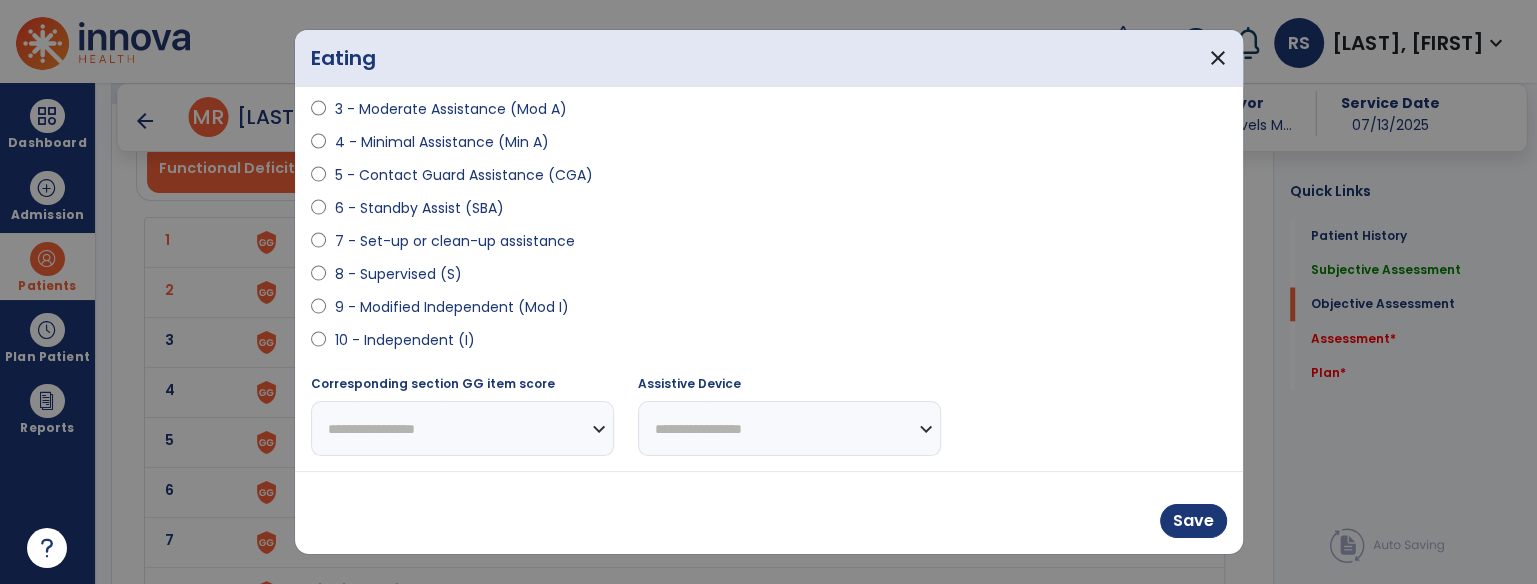 drag, startPoint x: 432, startPoint y: 310, endPoint x: 569, endPoint y: 330, distance: 138.45216 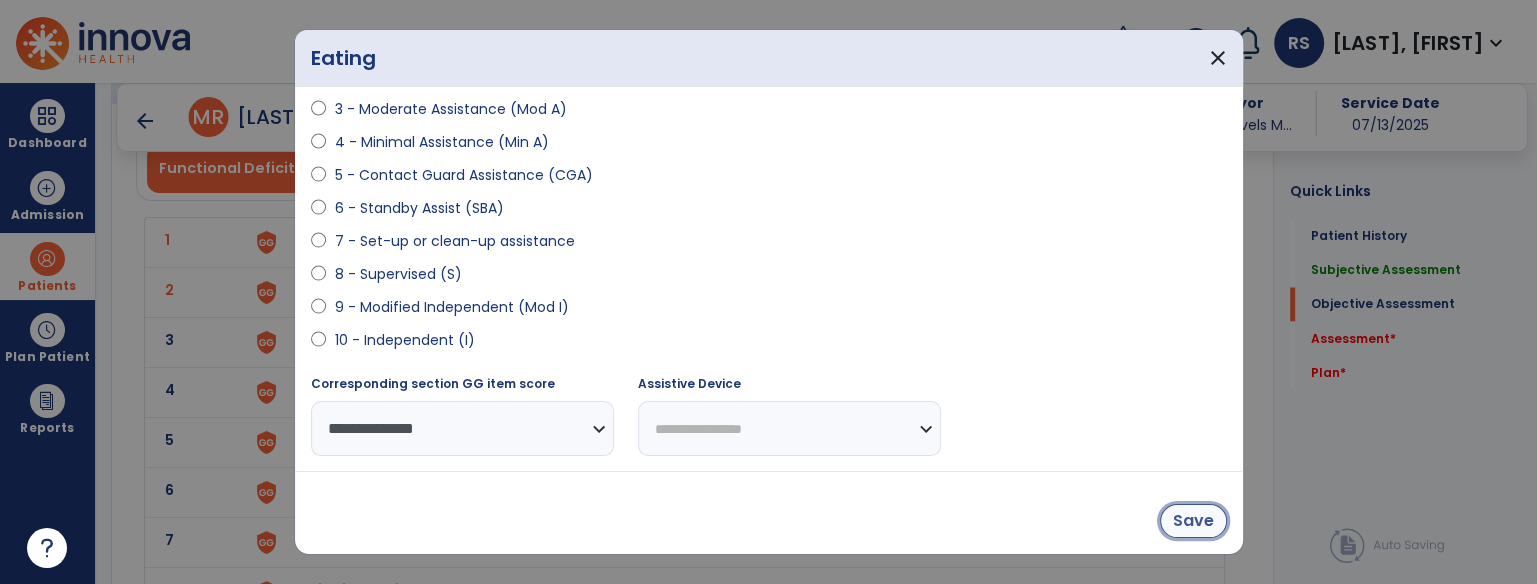 click on "Save" at bounding box center [1193, 521] 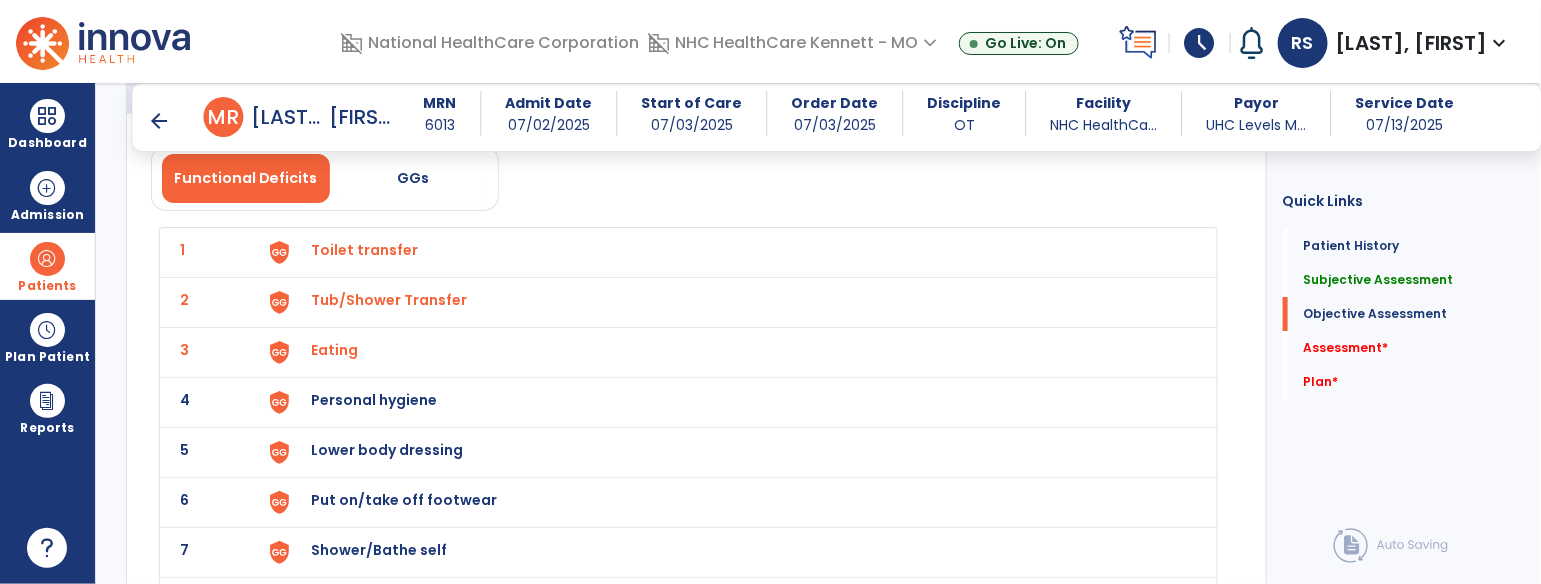 click on "Personal hygiene" at bounding box center [364, 250] 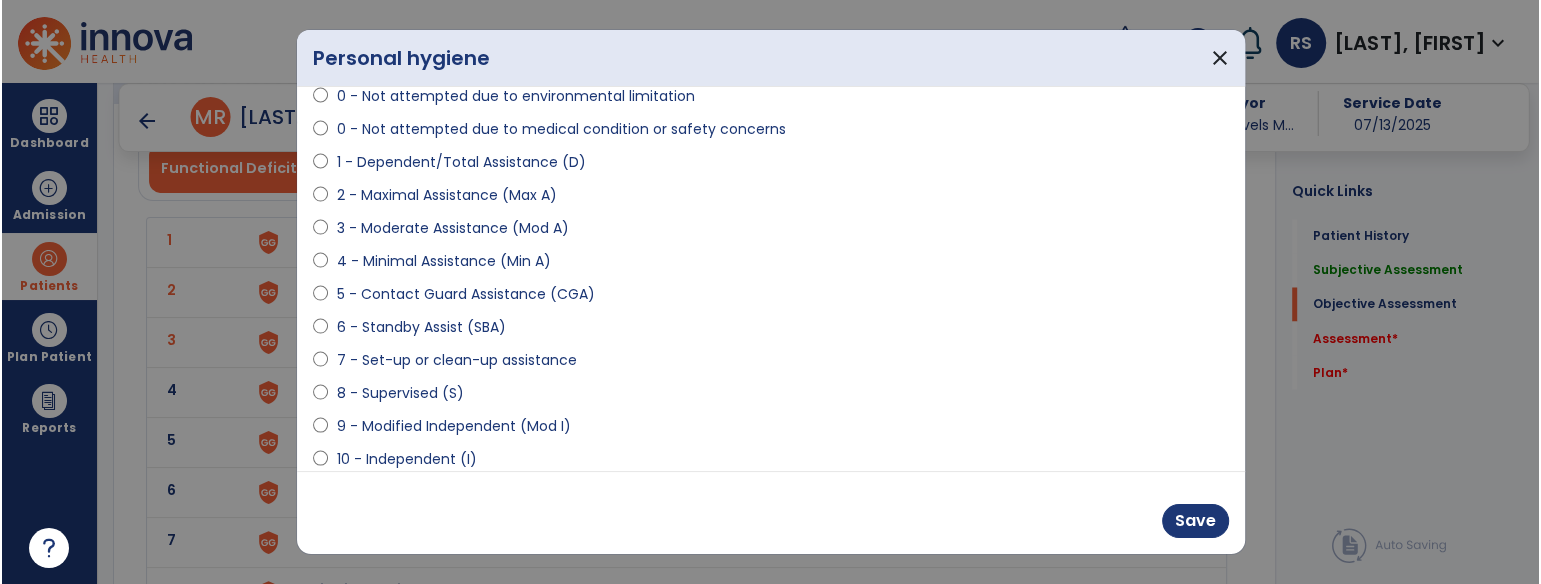 scroll, scrollTop: 222, scrollLeft: 0, axis: vertical 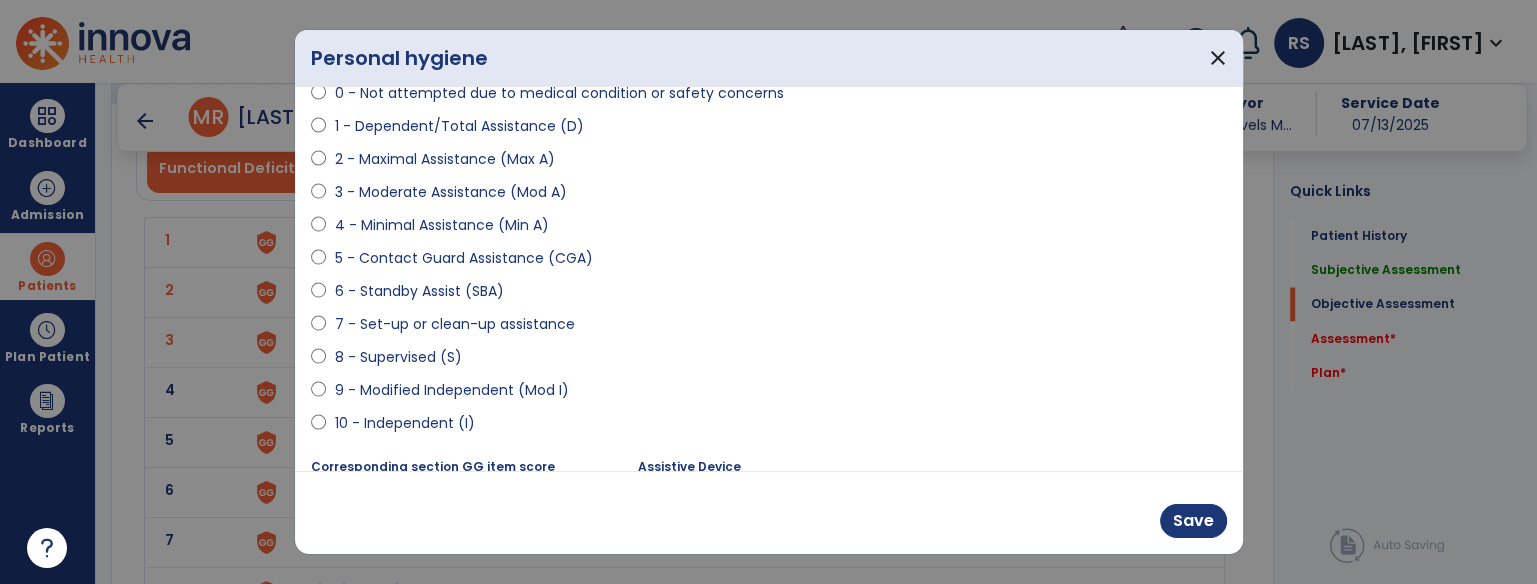 click on "9 - Modified Independent (Mod I)" at bounding box center (451, 390) 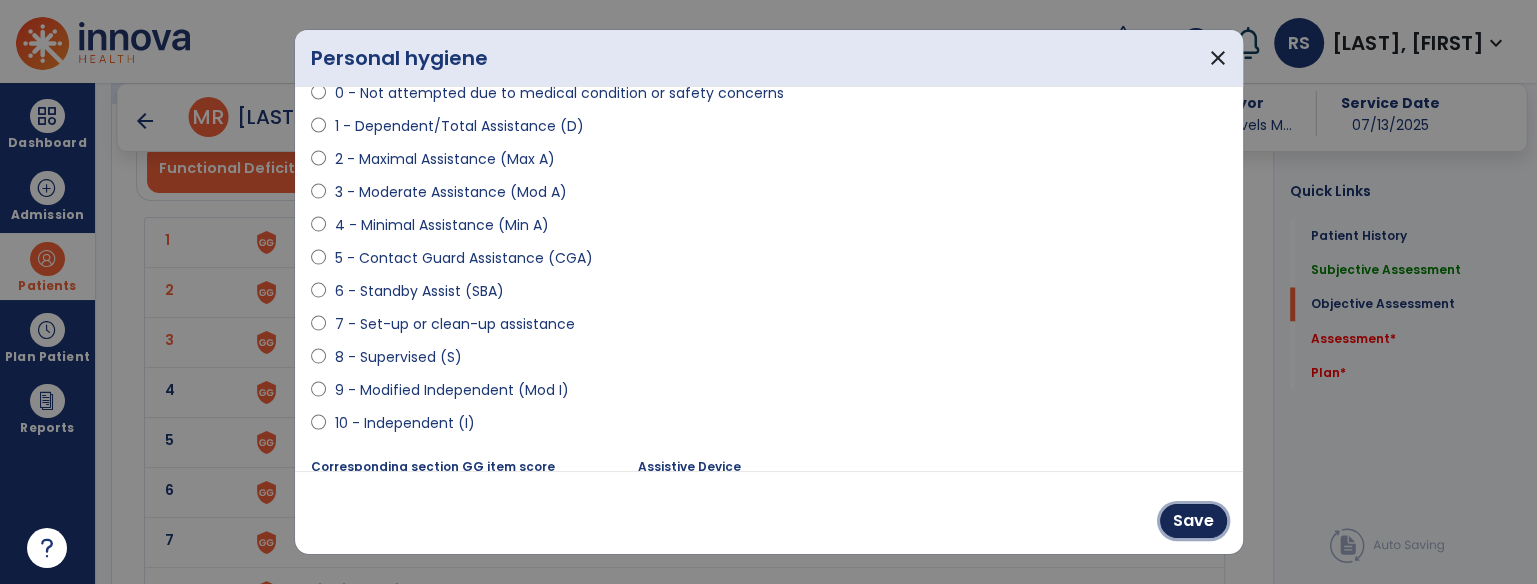 drag, startPoint x: 1215, startPoint y: 520, endPoint x: 1189, endPoint y: 527, distance: 26.925823 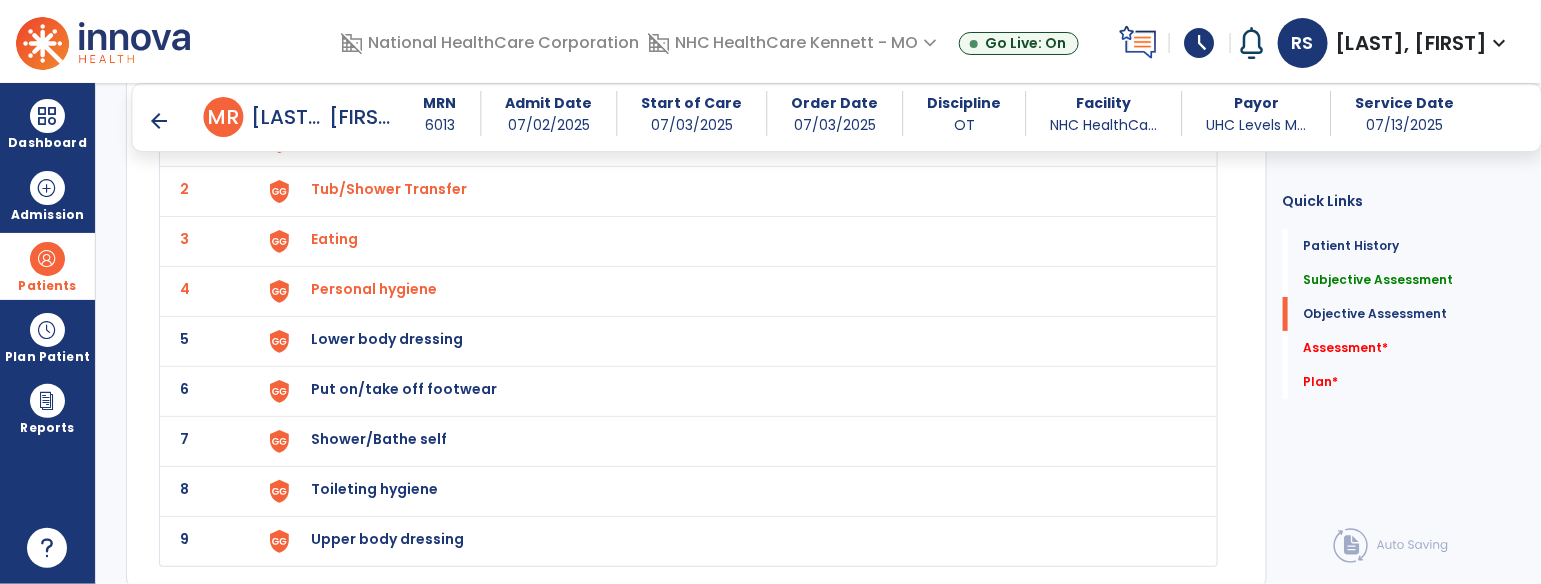 click on "Lower body dressing" at bounding box center (364, 139) 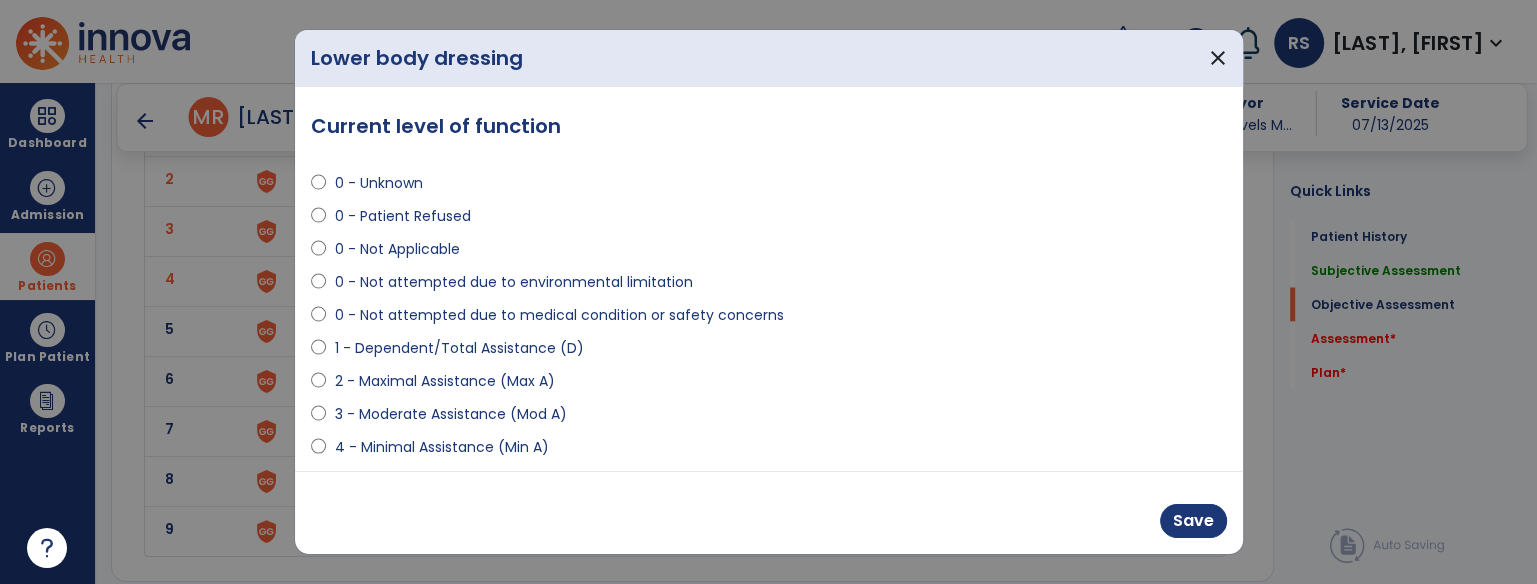 scroll, scrollTop: 2777, scrollLeft: 0, axis: vertical 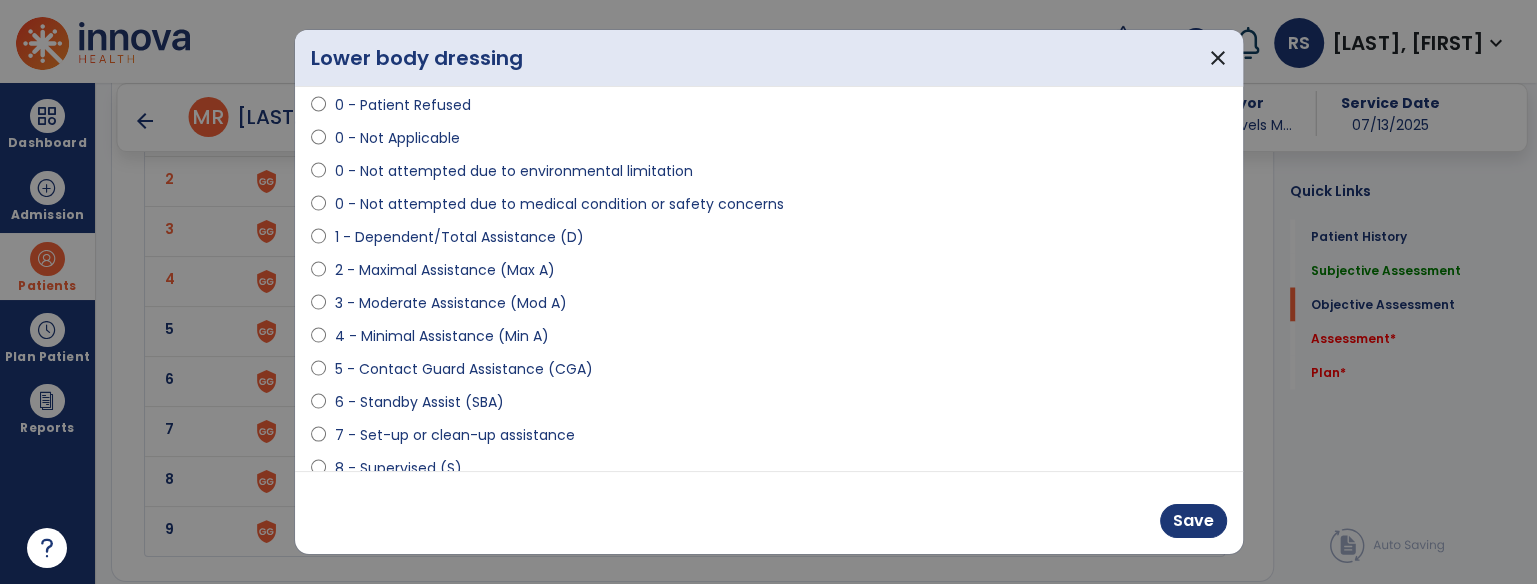 click on "4 - Minimal Assistance (Min A)" at bounding box center (441, 336) 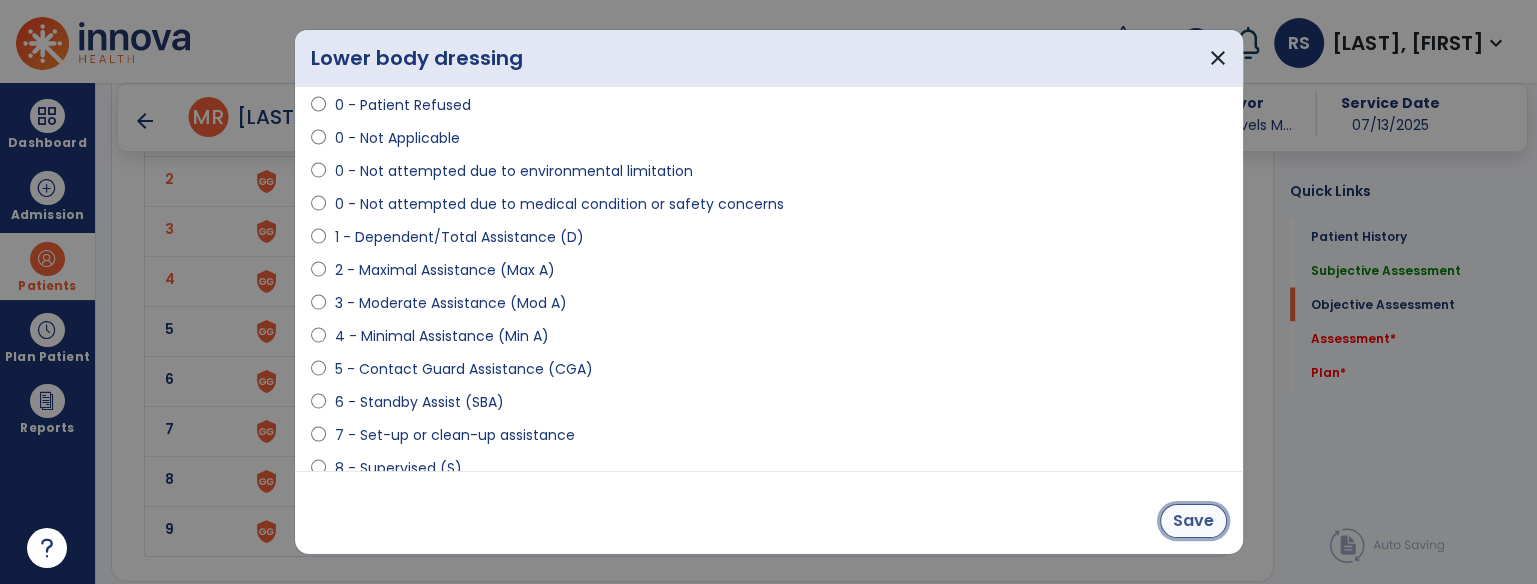 click on "Save" at bounding box center [1193, 521] 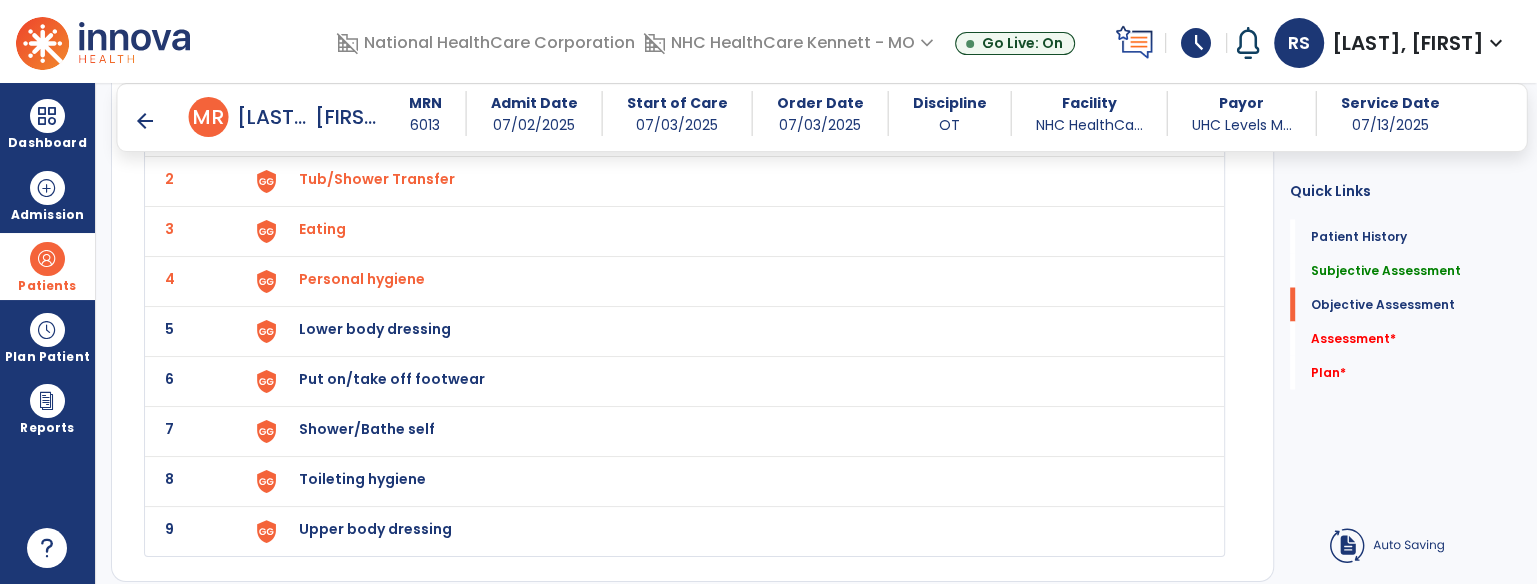 click on "9 Upper body dressing" 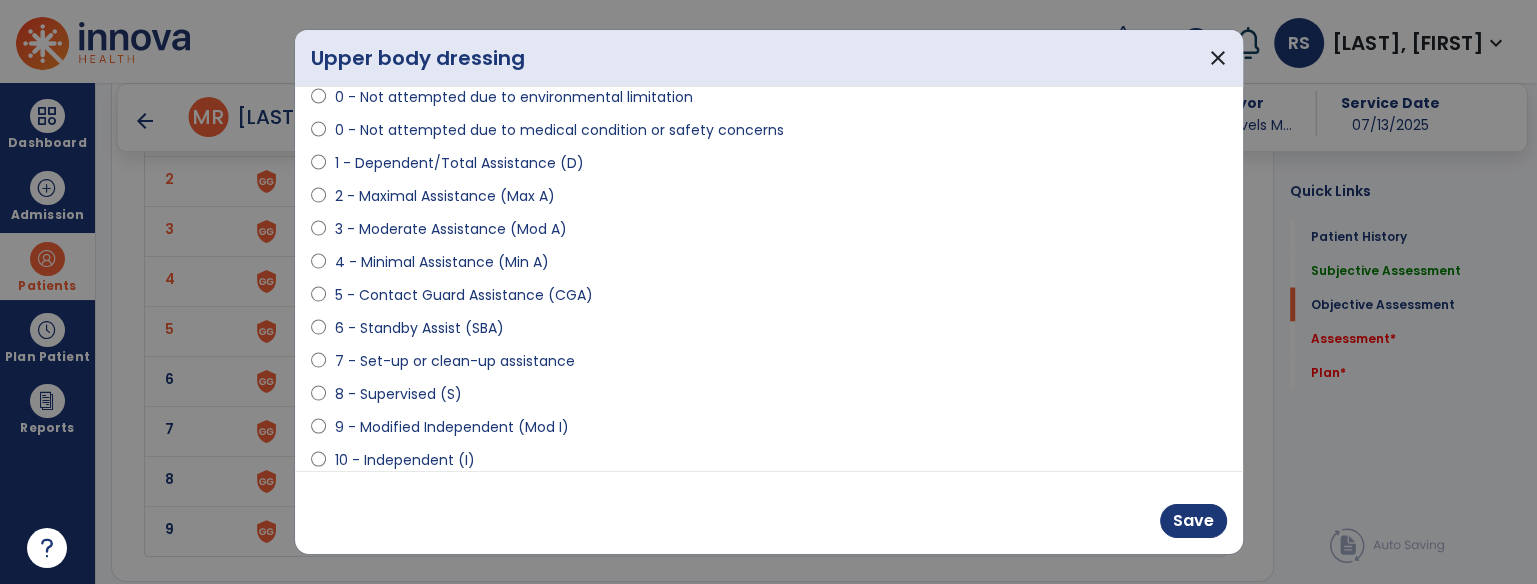 scroll, scrollTop: 222, scrollLeft: 0, axis: vertical 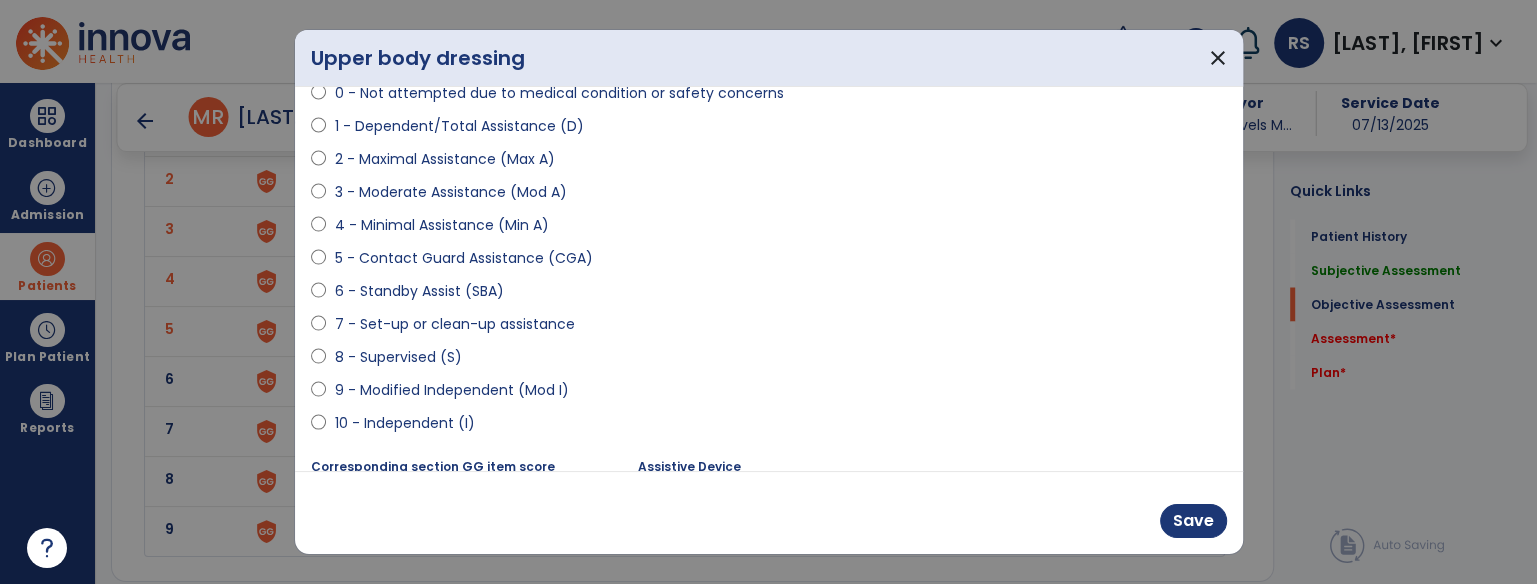 click on "8 - Supervised (S)" at bounding box center [397, 357] 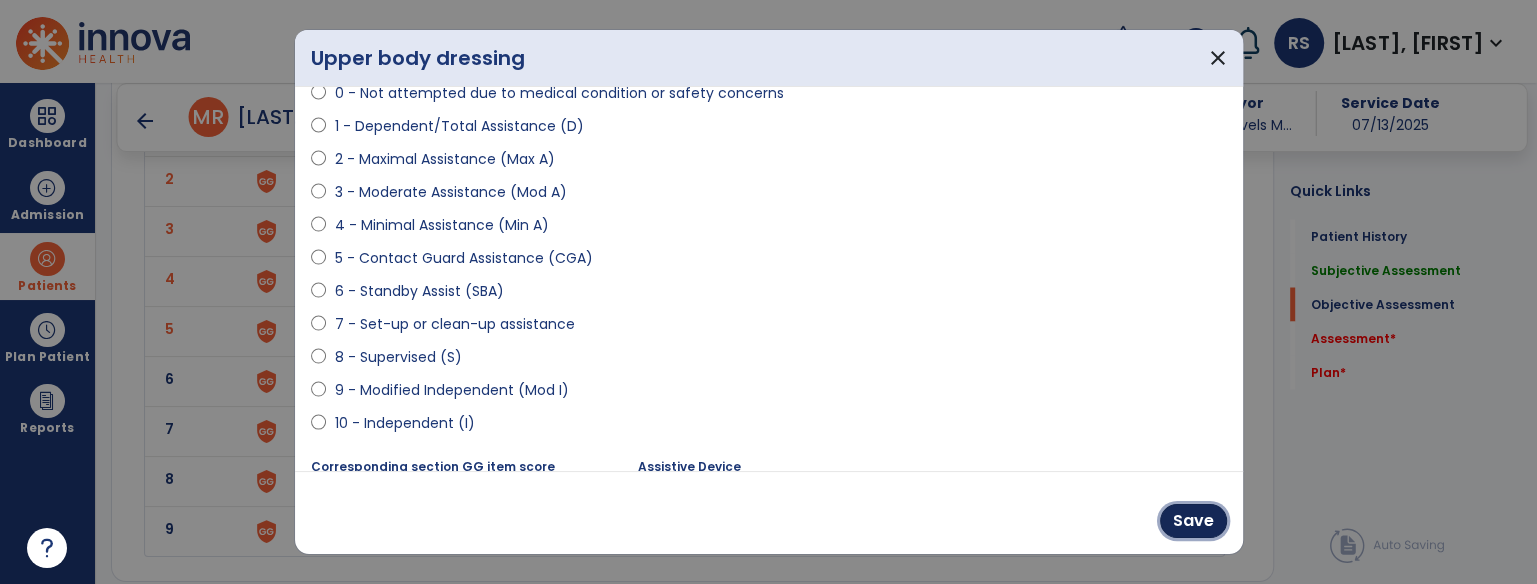 click on "Save" at bounding box center [1193, 521] 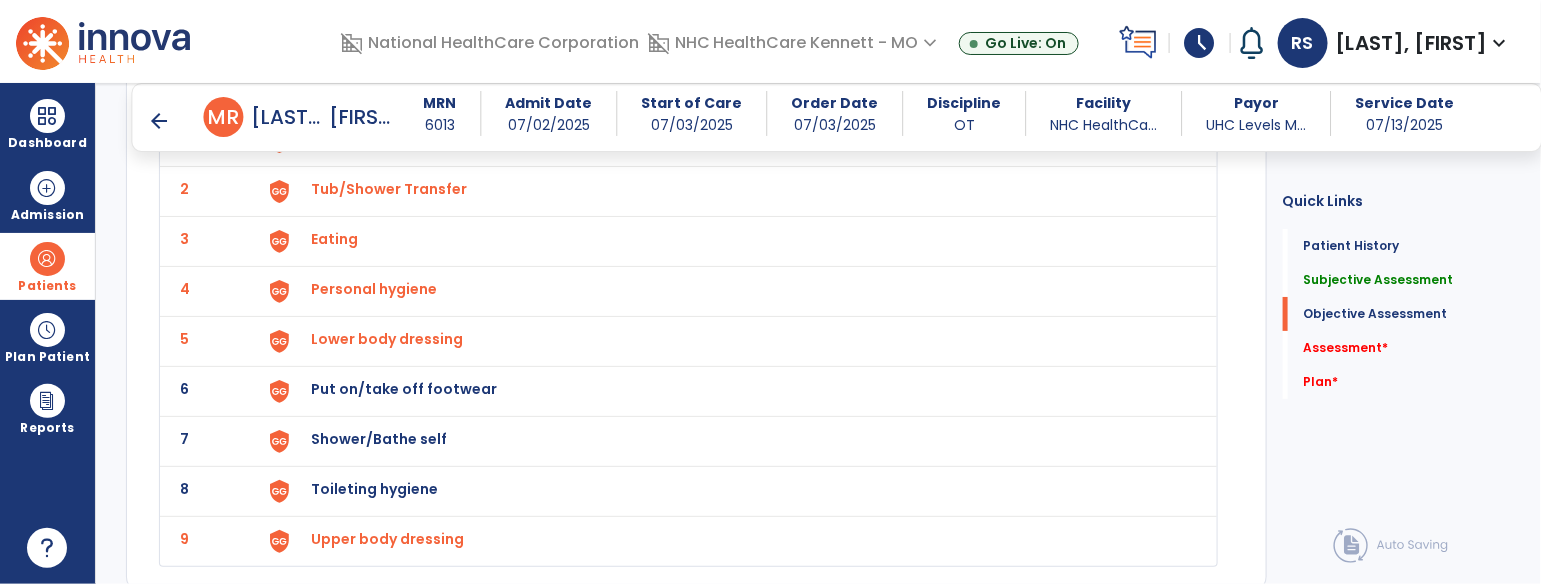 click on "Put on/take off footwear" at bounding box center [364, 139] 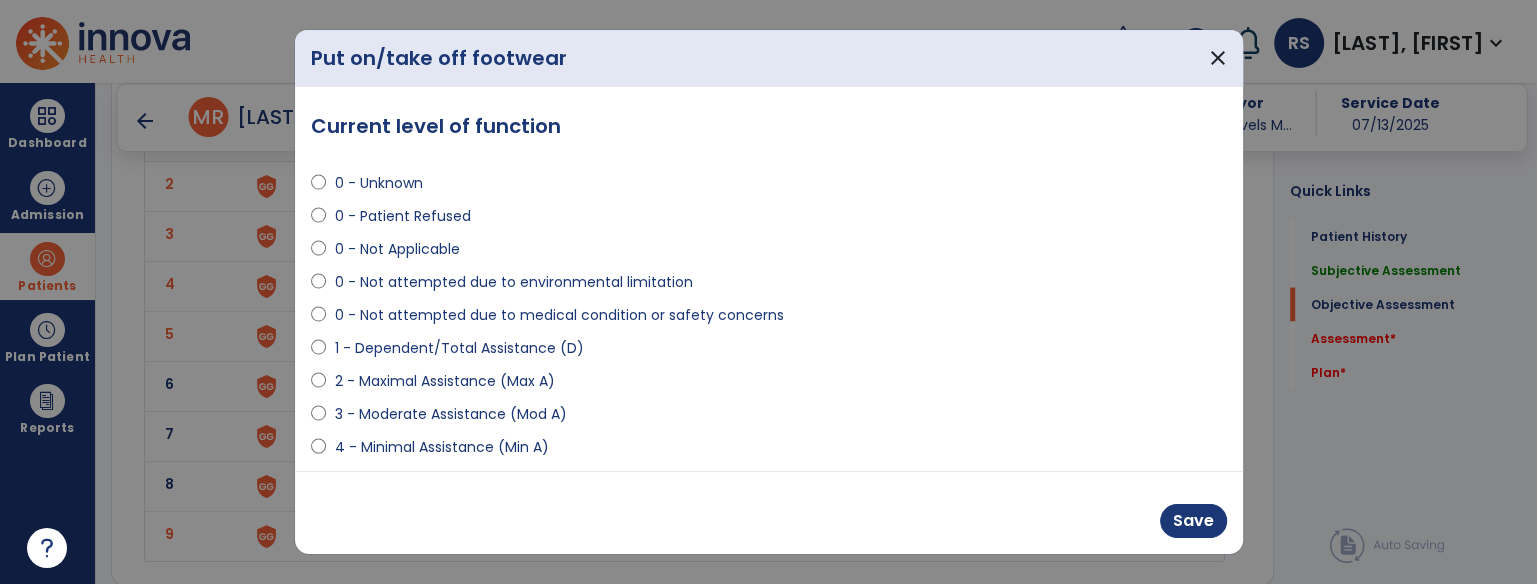 scroll, scrollTop: 2777, scrollLeft: 0, axis: vertical 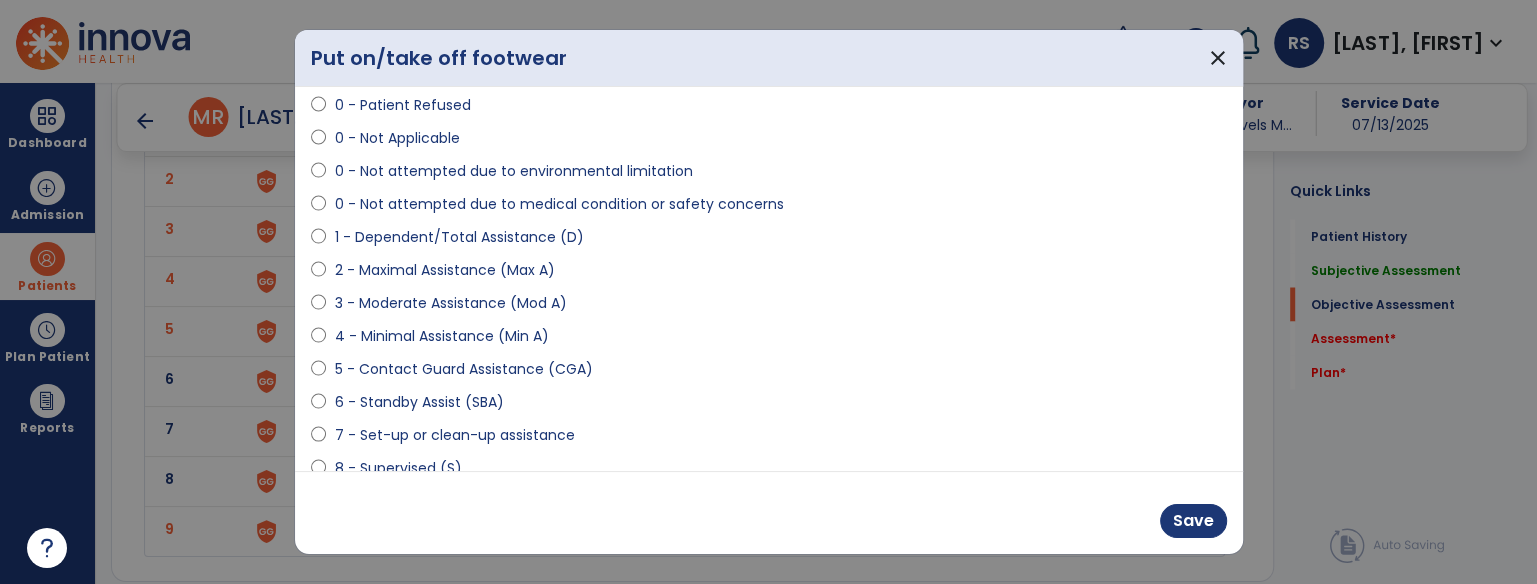 drag, startPoint x: 426, startPoint y: 333, endPoint x: 502, endPoint y: 357, distance: 79.69943 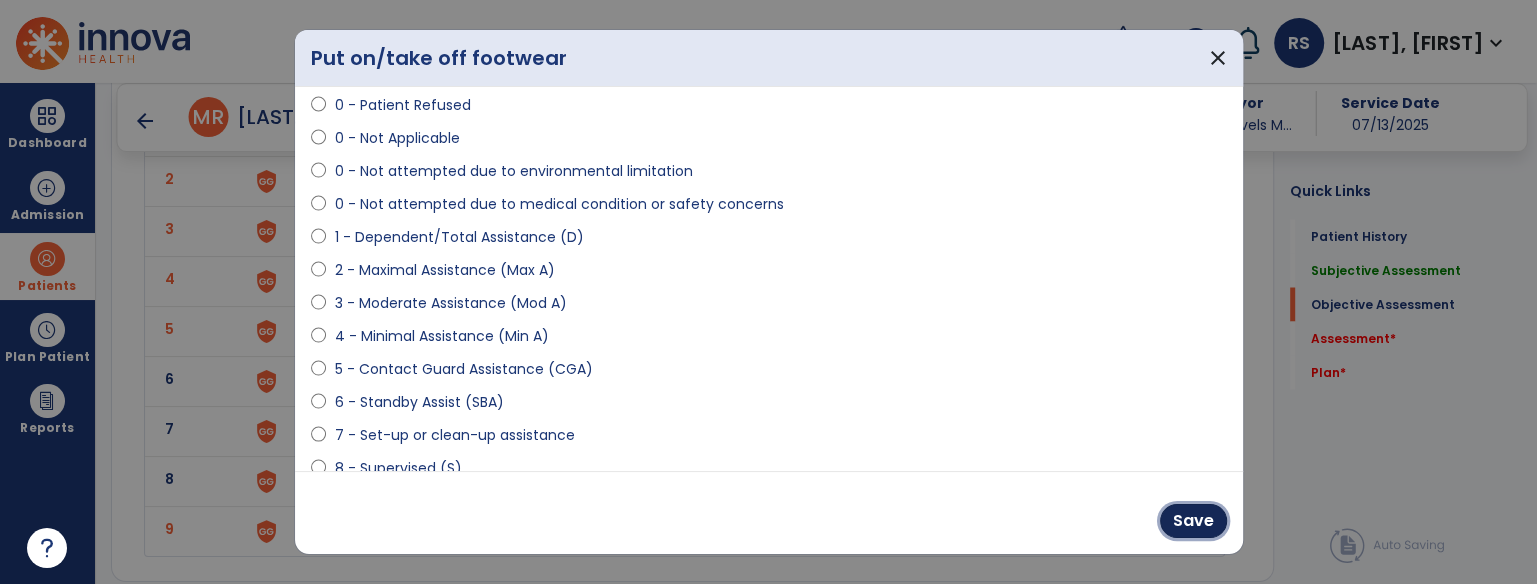 click on "Save" at bounding box center [1193, 521] 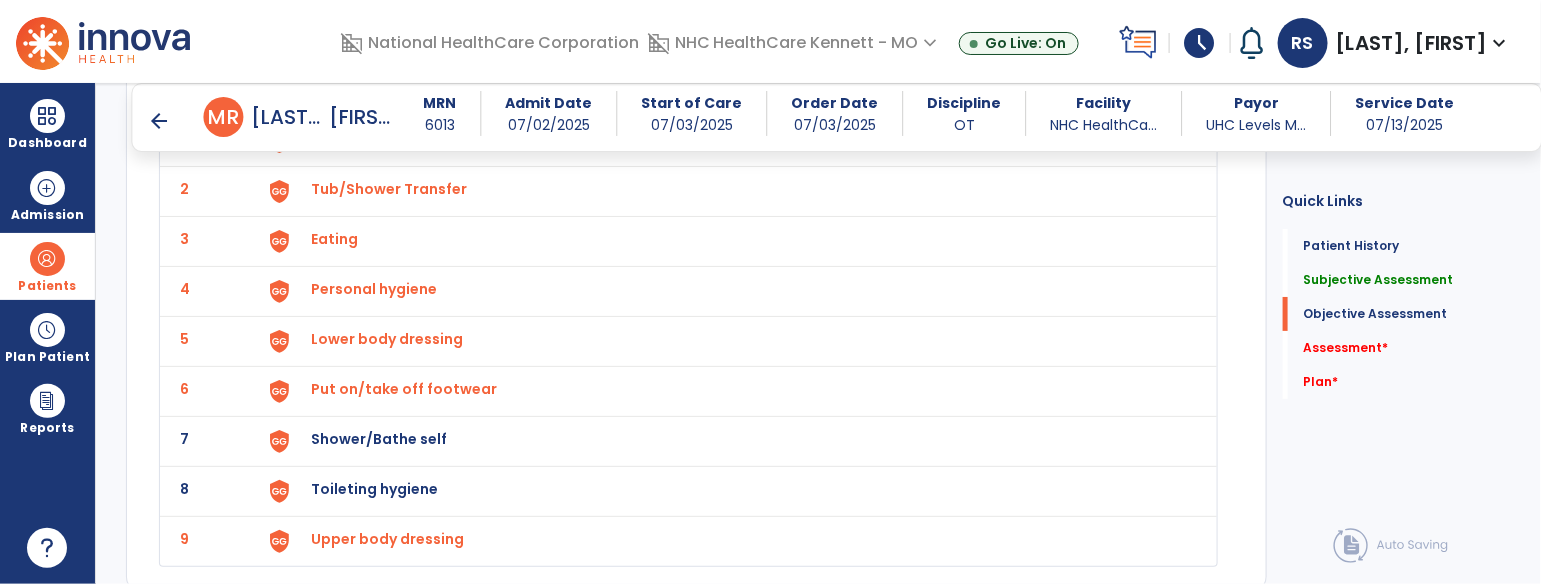 click on "Shower/Bathe self" at bounding box center [364, 139] 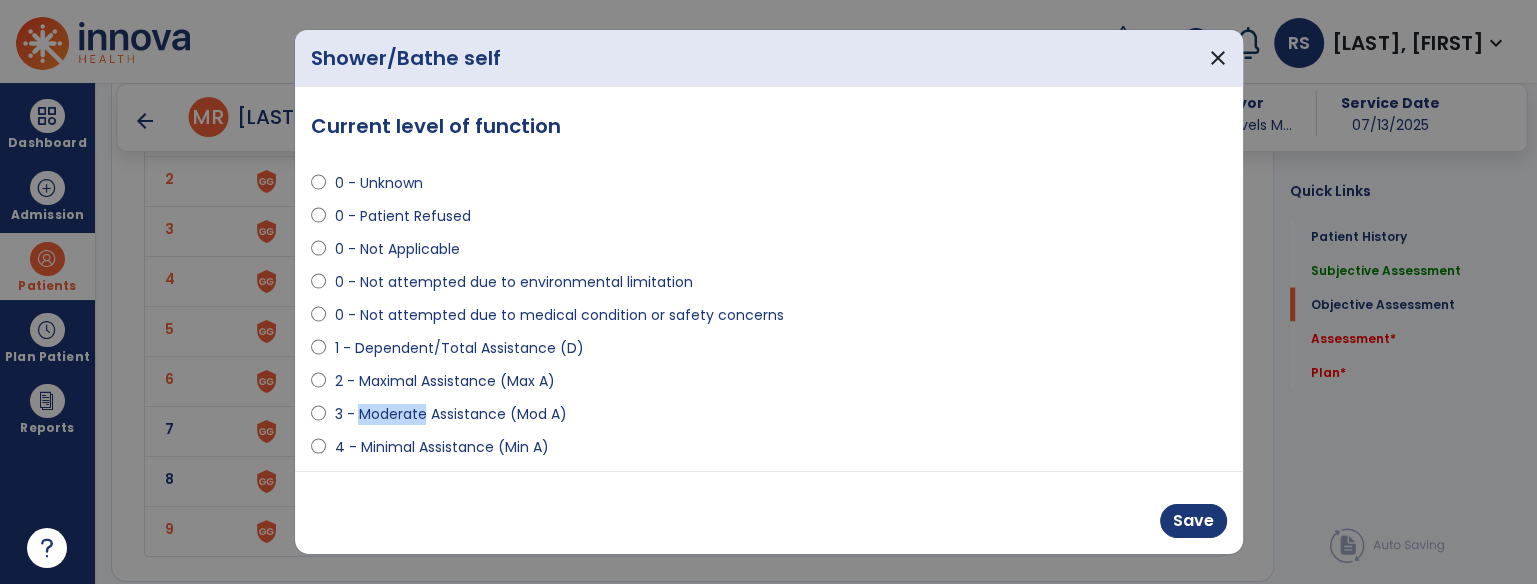 scroll, scrollTop: 2777, scrollLeft: 0, axis: vertical 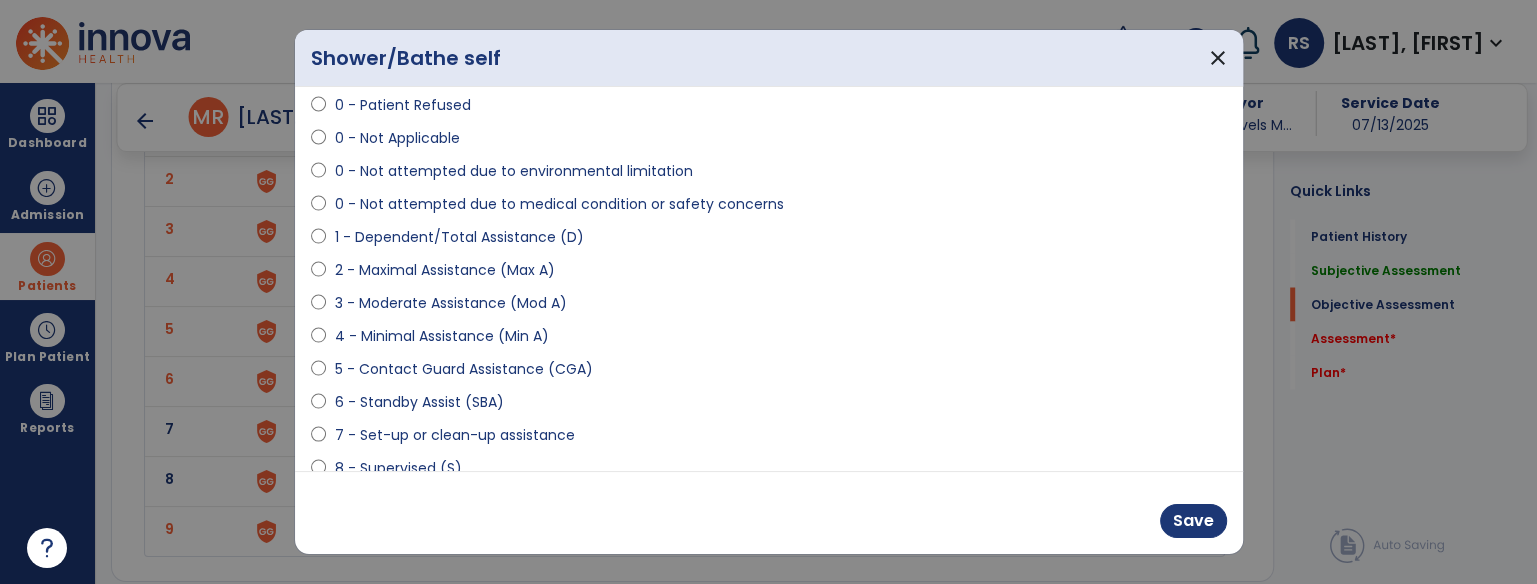 drag, startPoint x: 450, startPoint y: 338, endPoint x: 537, endPoint y: 354, distance: 88.45903 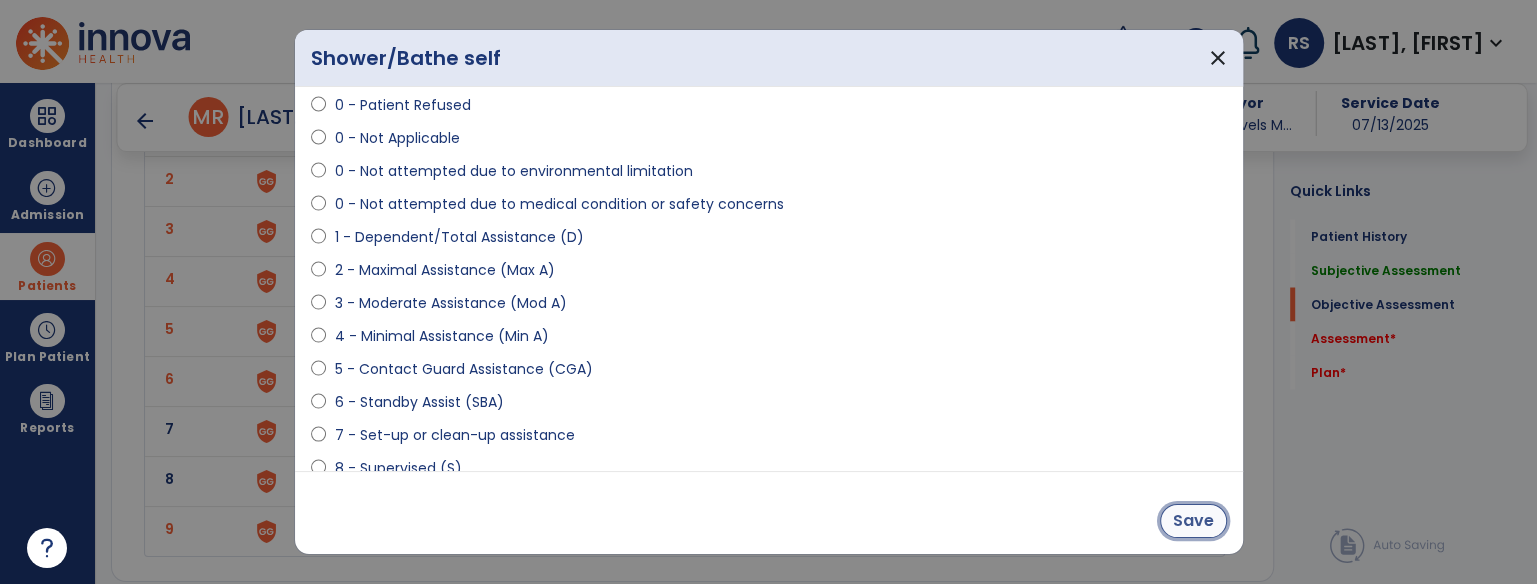 click on "Save" at bounding box center (1193, 521) 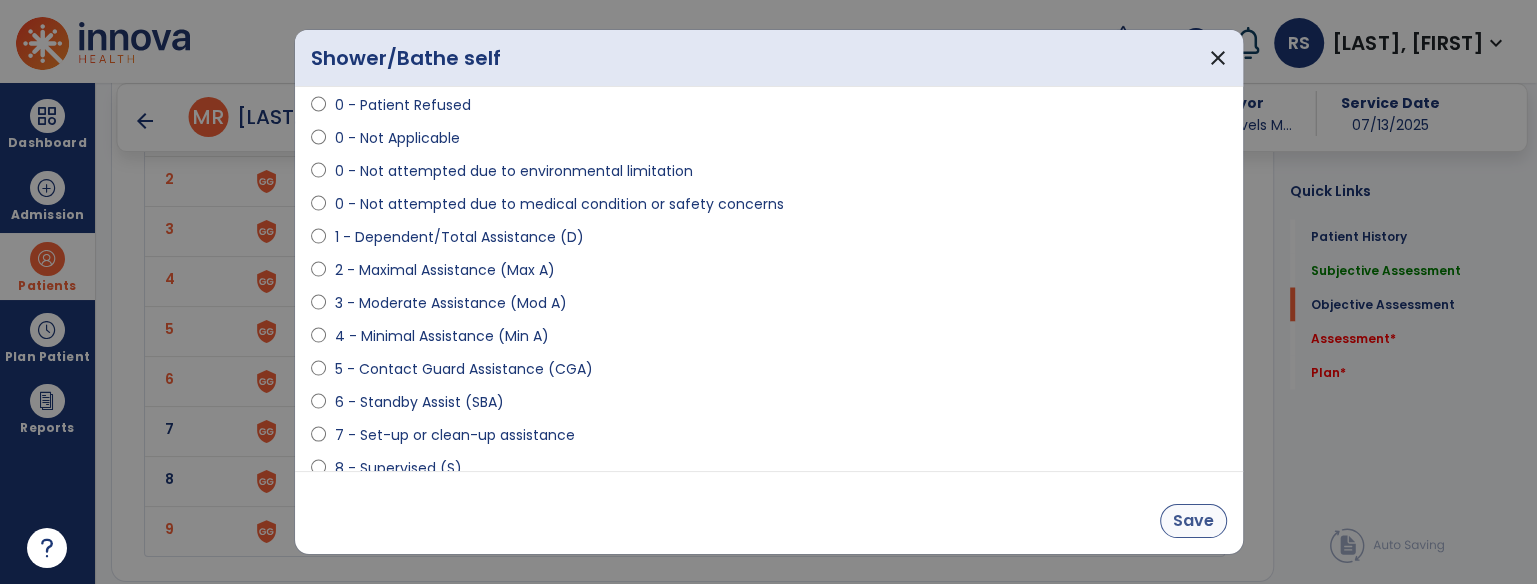 click on "9 Upper body dressing" 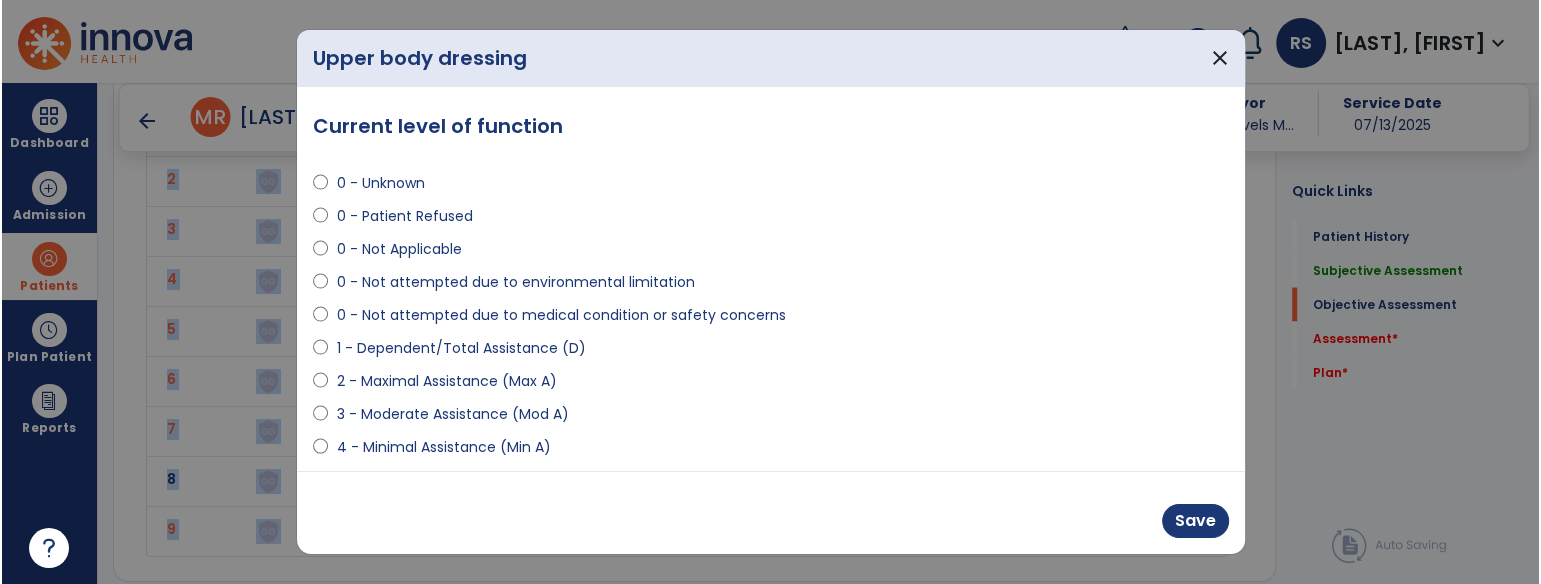 scroll, scrollTop: 111, scrollLeft: 0, axis: vertical 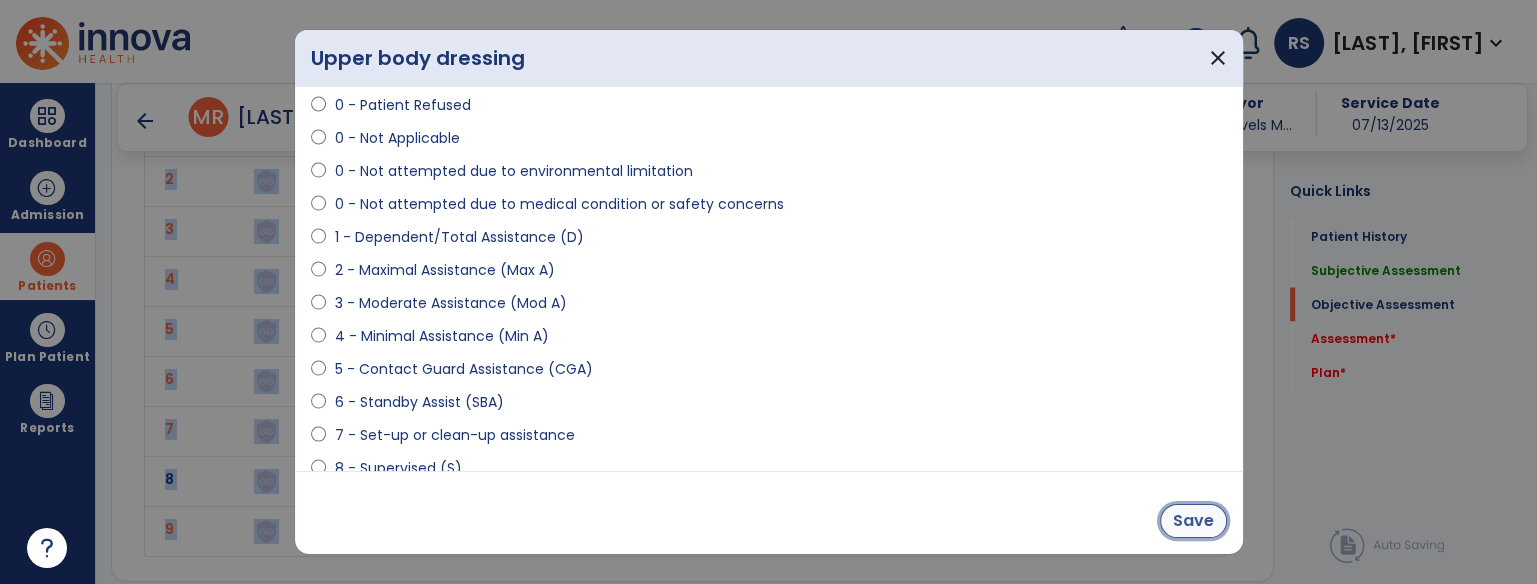 click on "Save" at bounding box center (1193, 521) 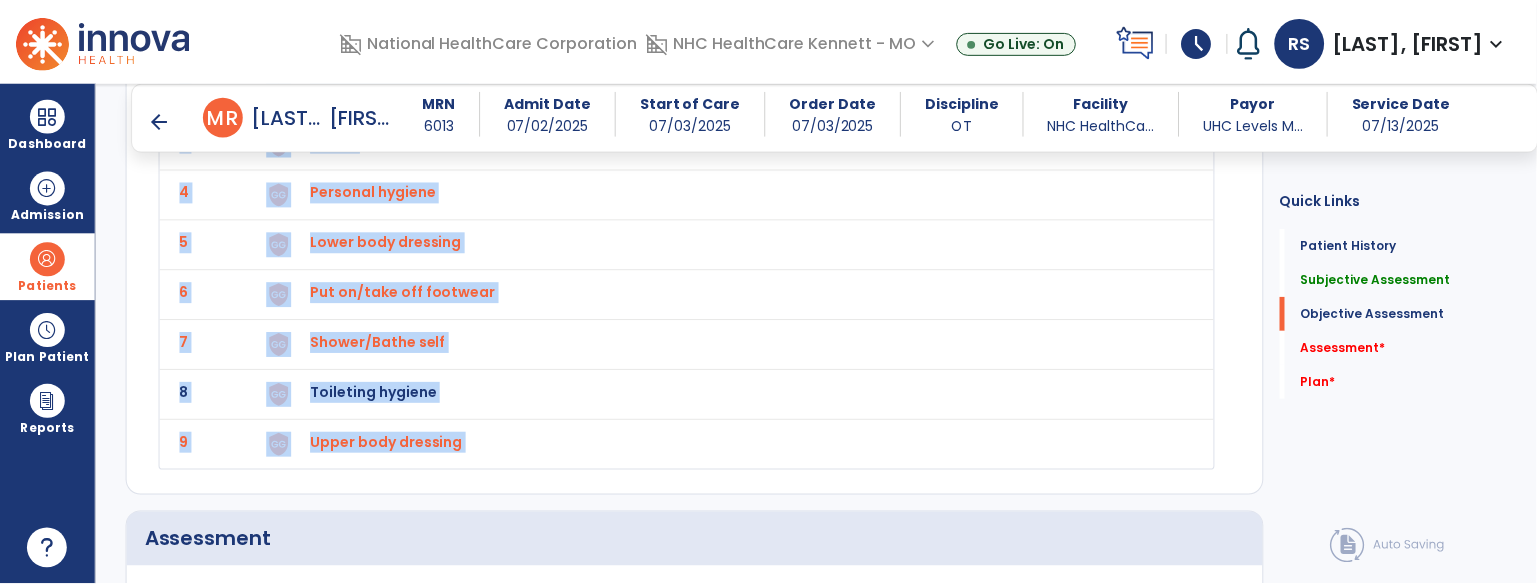 scroll, scrollTop: 2999, scrollLeft: 0, axis: vertical 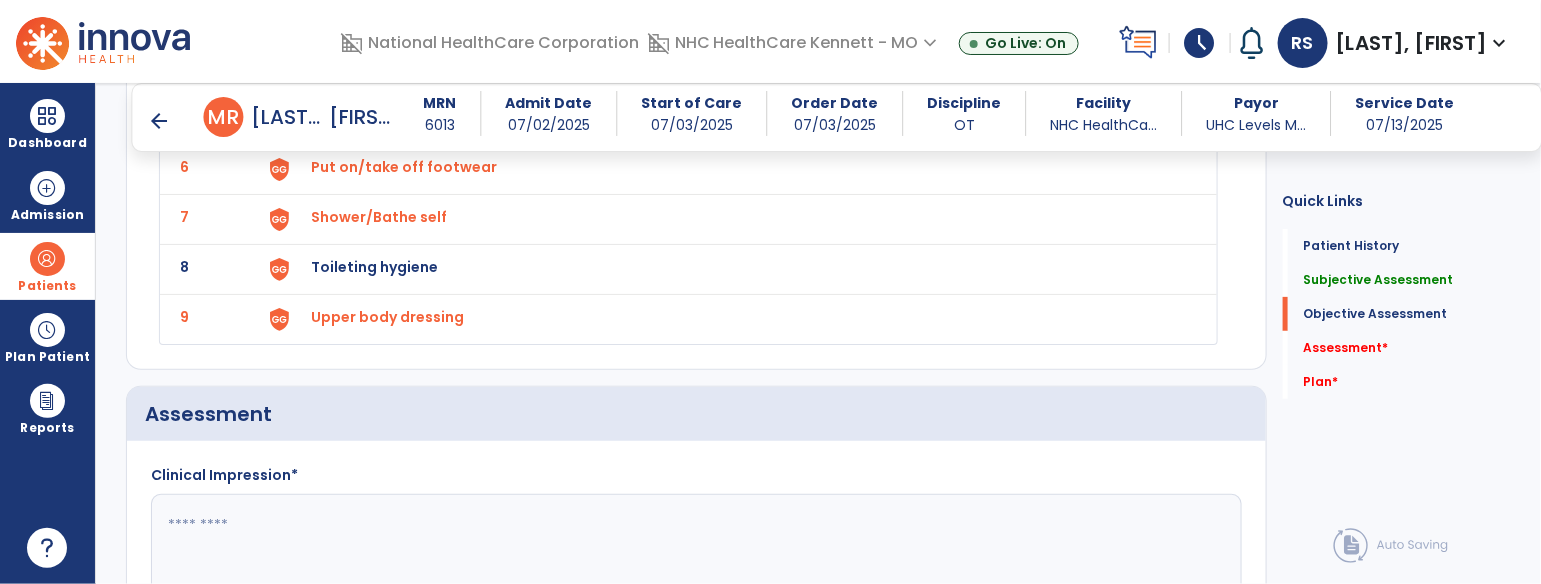 click on "Assessment" 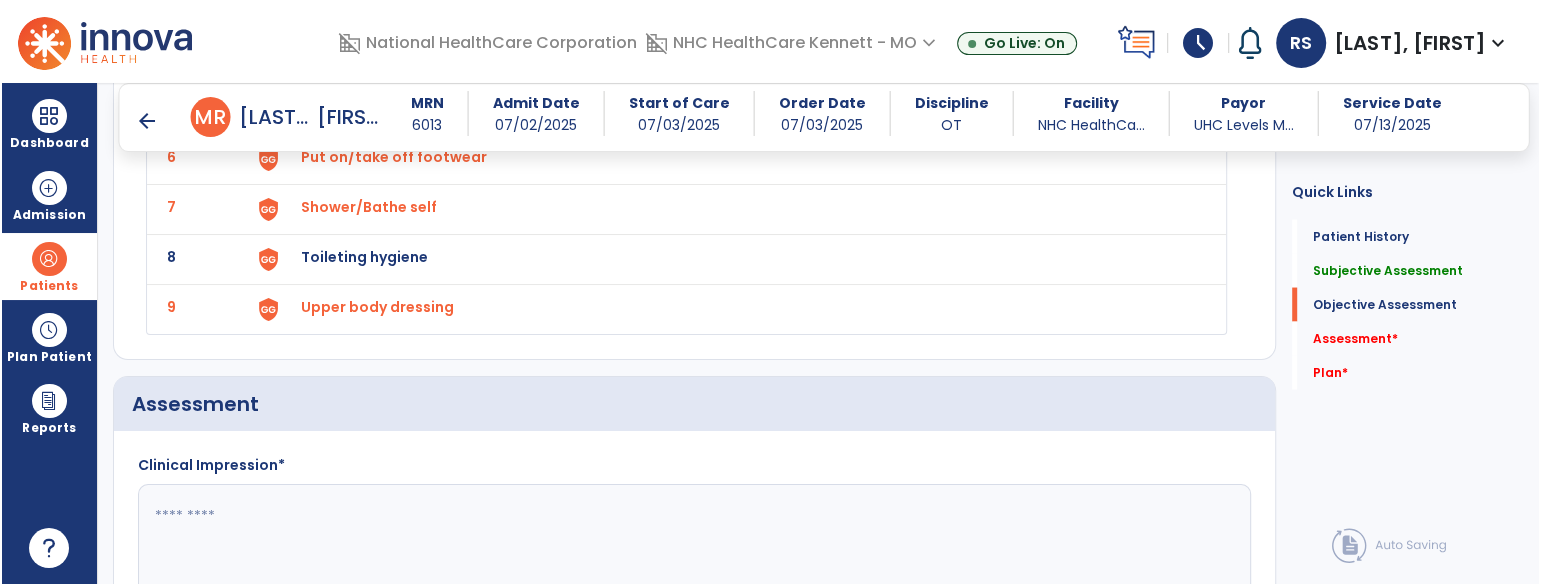 scroll, scrollTop: 2999, scrollLeft: 0, axis: vertical 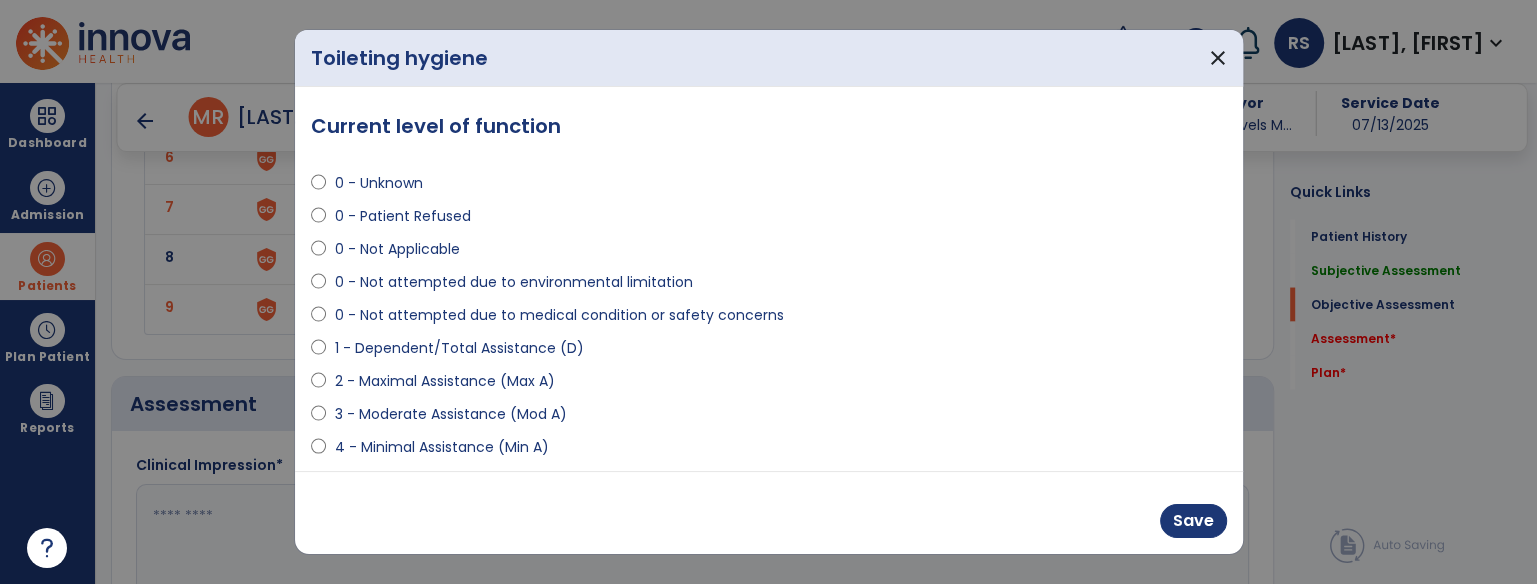 click on "4 - Minimal Assistance (Min A)" at bounding box center (441, 447) 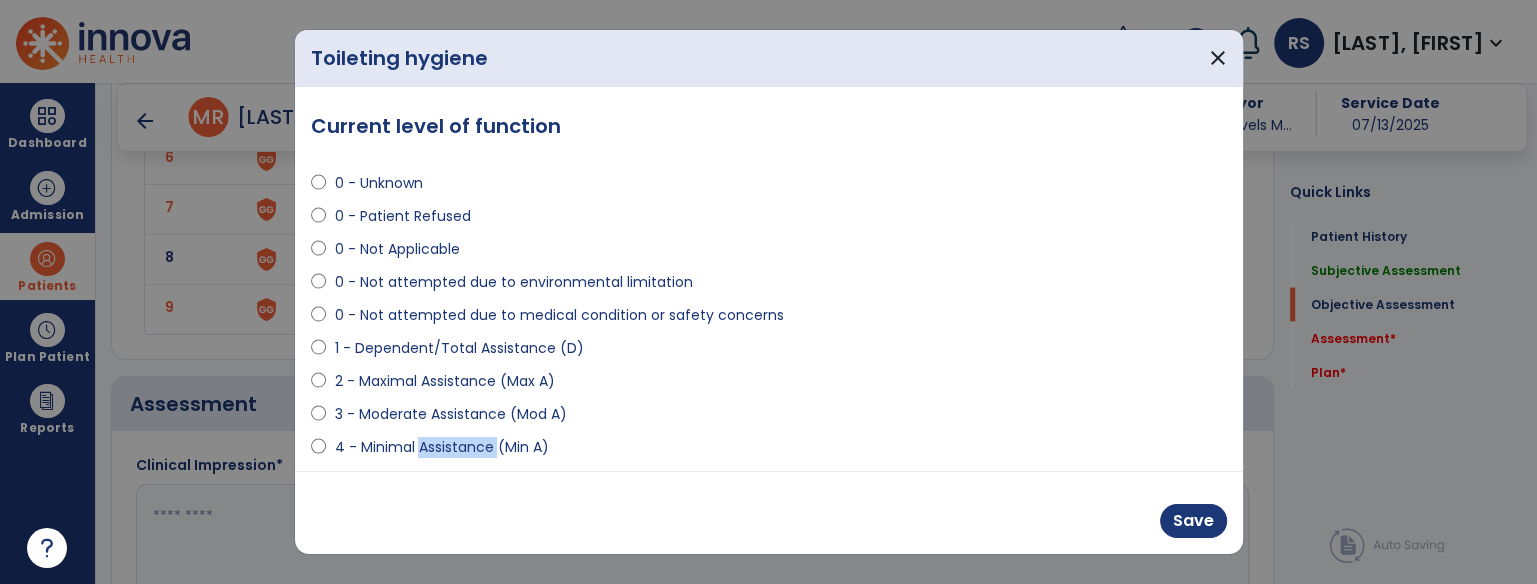 click on "4 - Minimal Assistance (Min A)" at bounding box center (441, 447) 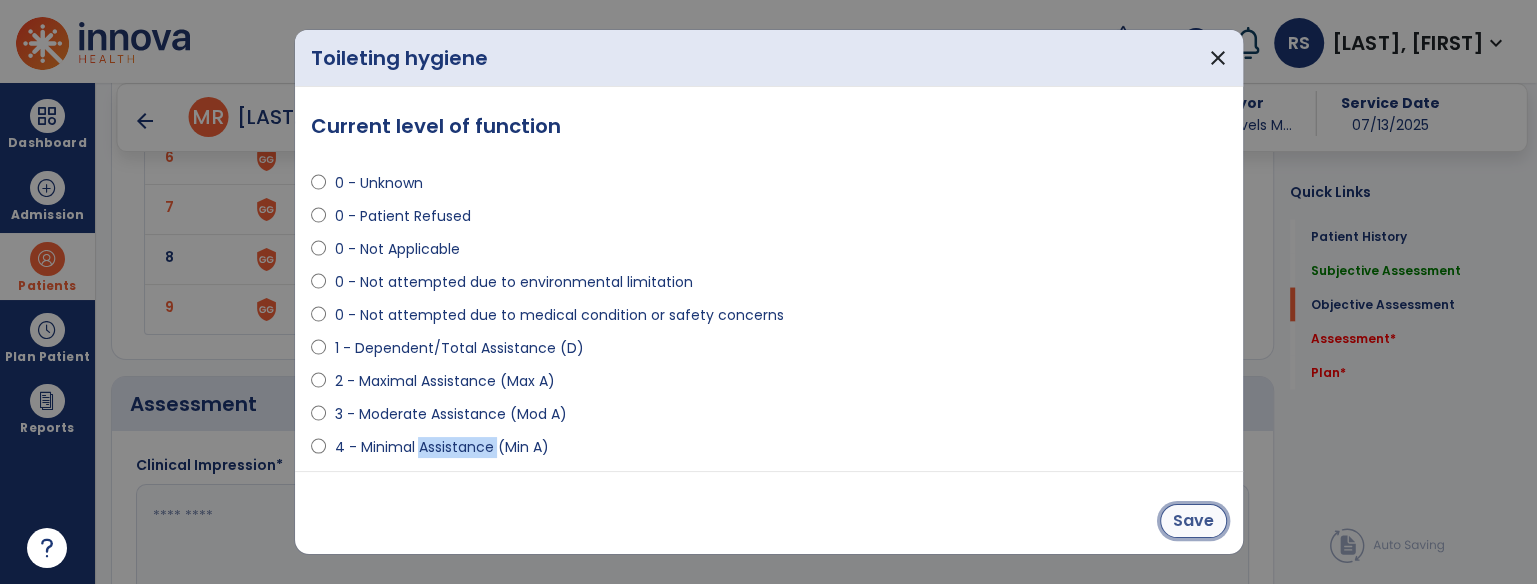 click on "Save" at bounding box center (1193, 521) 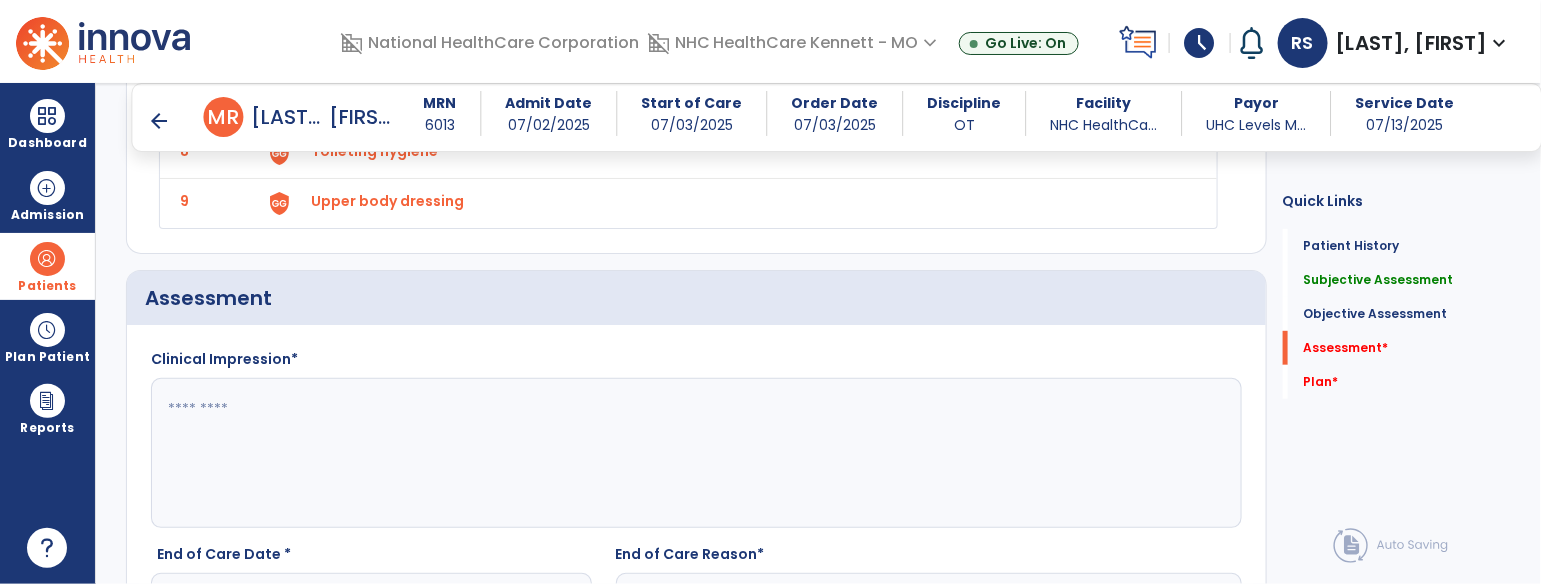 scroll, scrollTop: 3111, scrollLeft: 0, axis: vertical 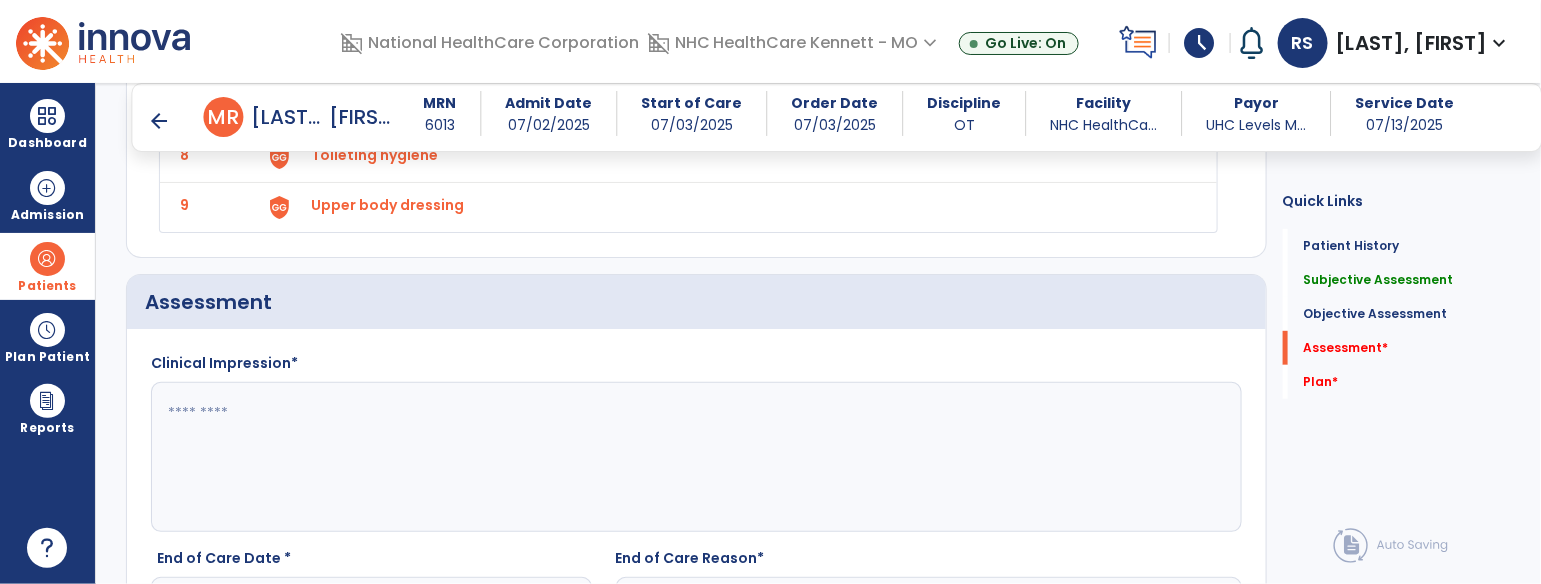 click 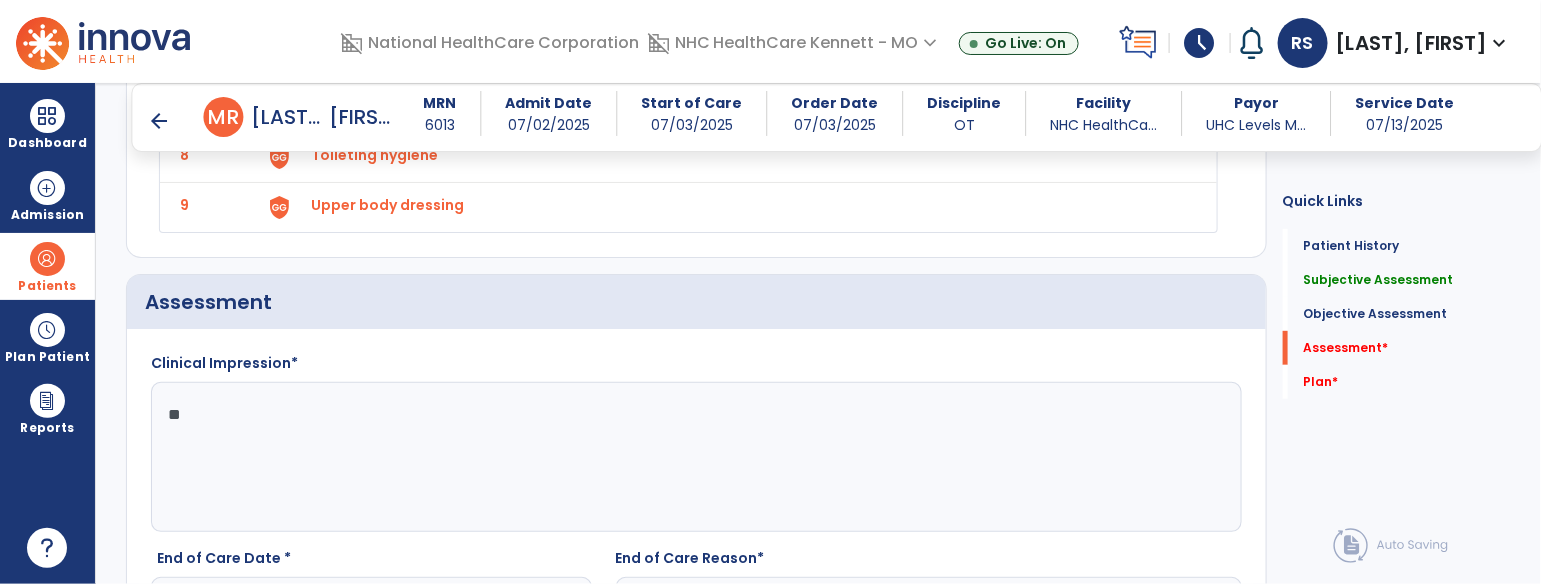 type on "*" 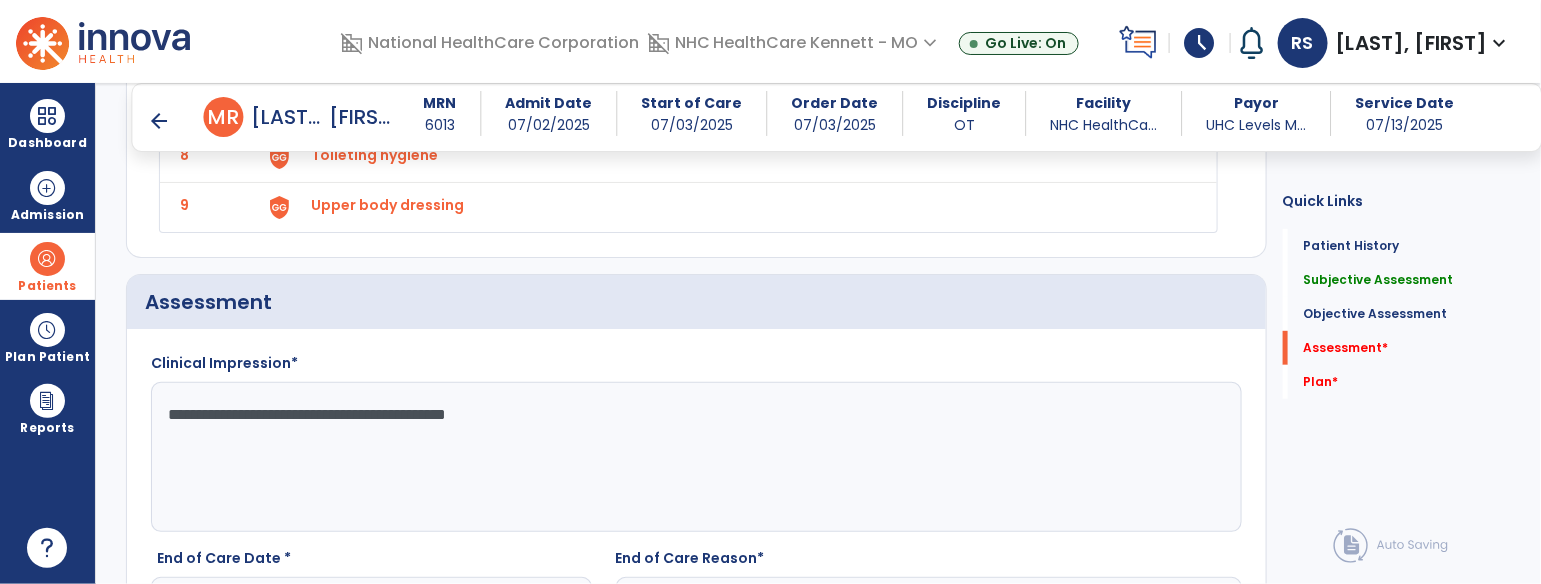 click on "**********" 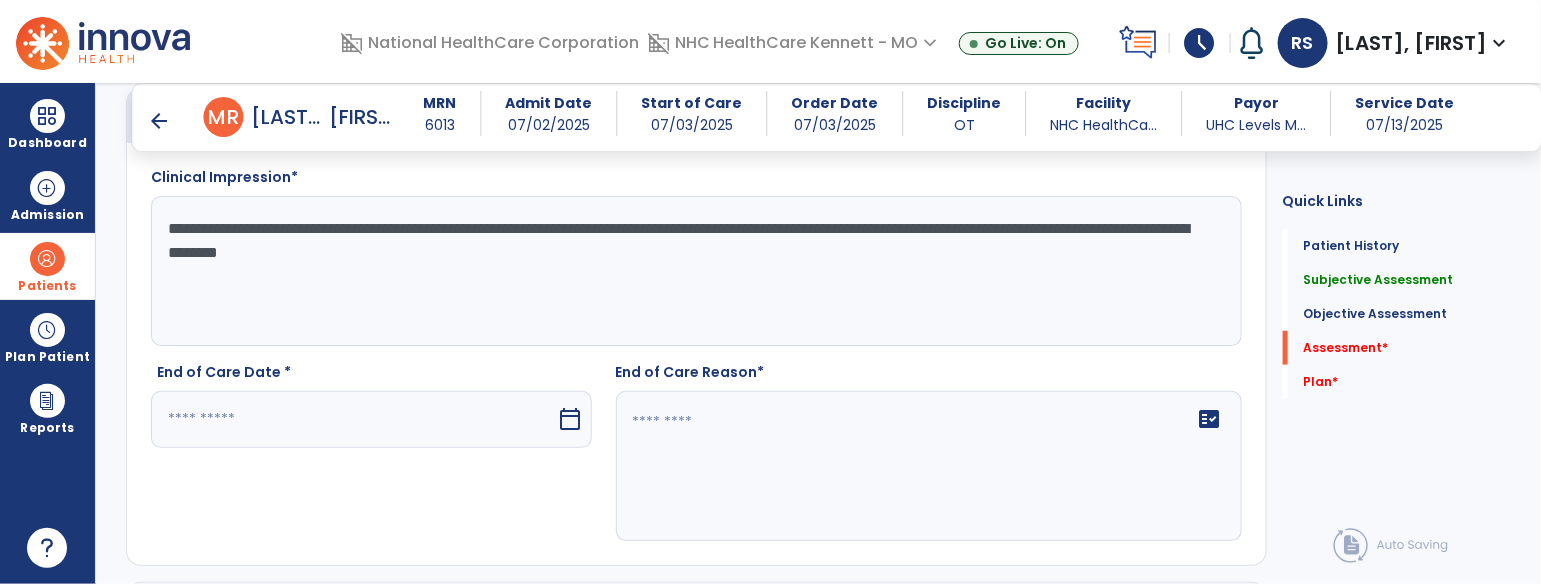 scroll, scrollTop: 3444, scrollLeft: 0, axis: vertical 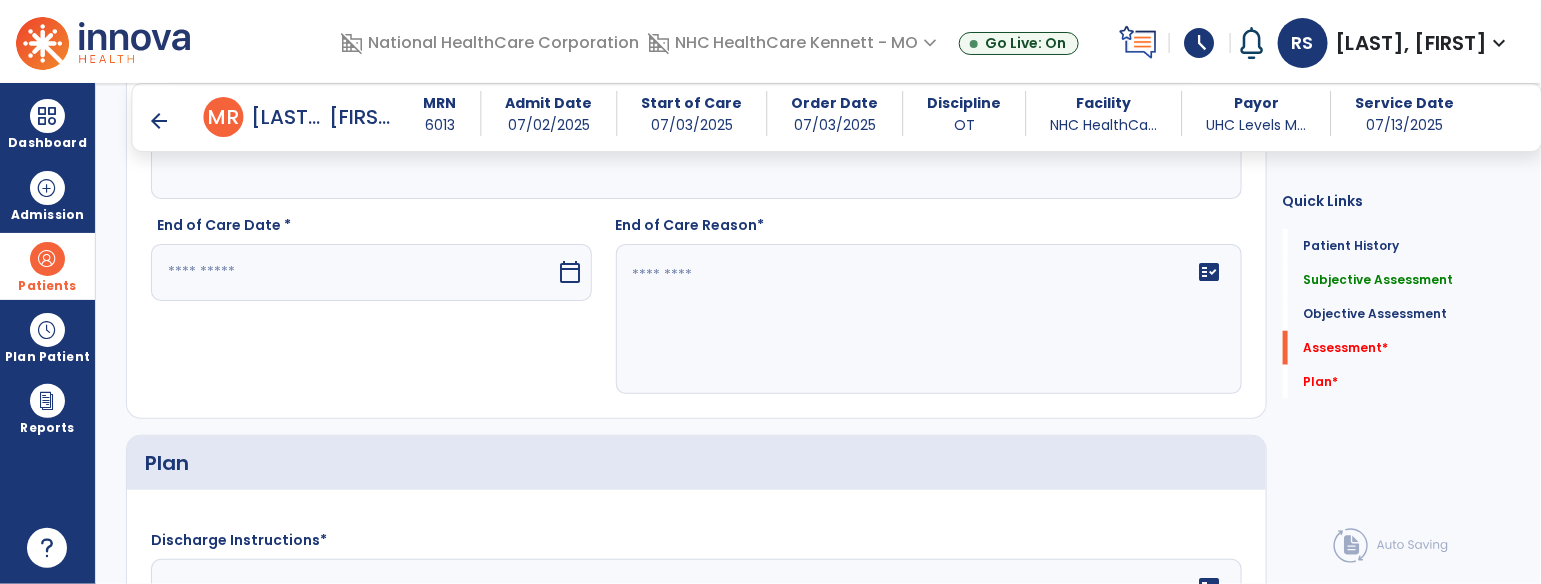 type on "**********" 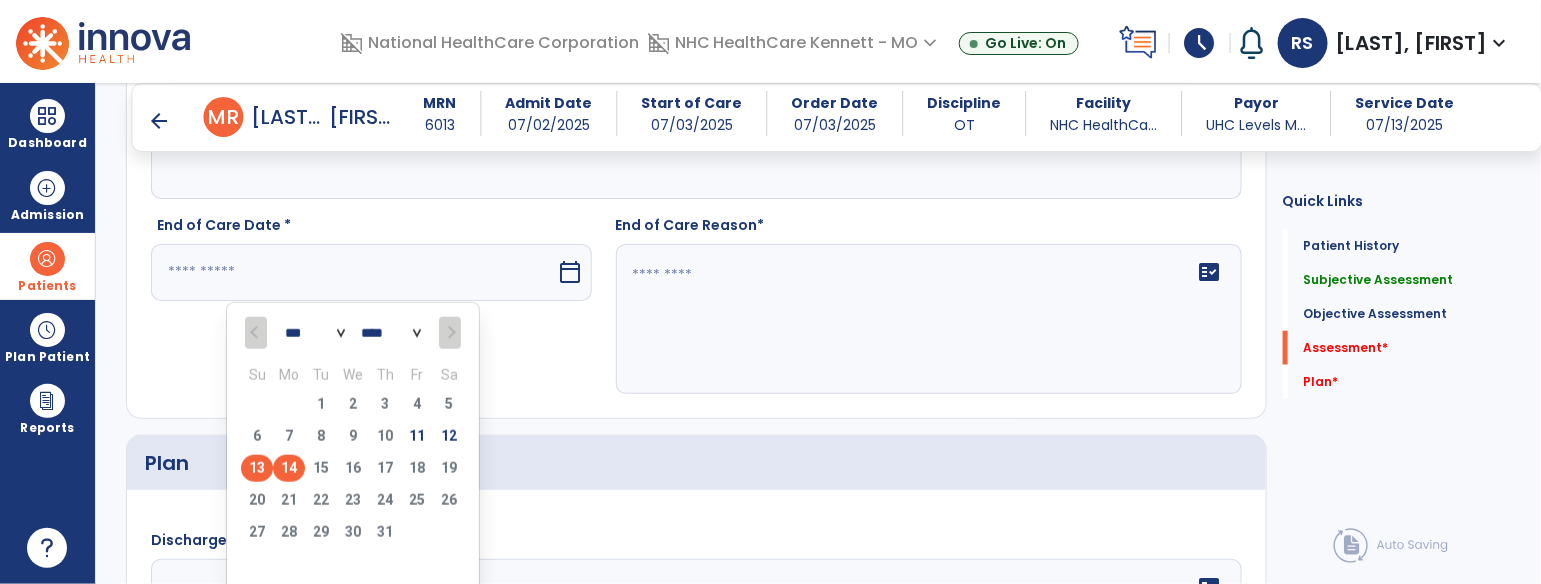 click on "13" at bounding box center (257, 468) 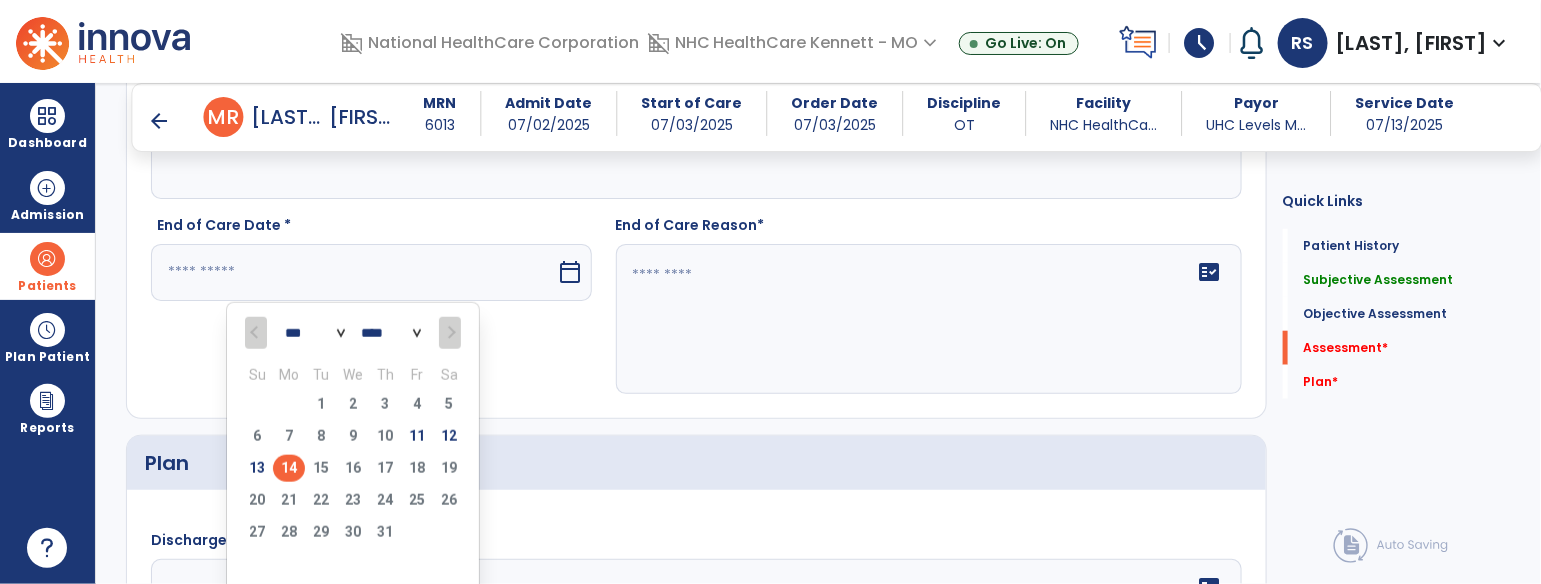 type on "*********" 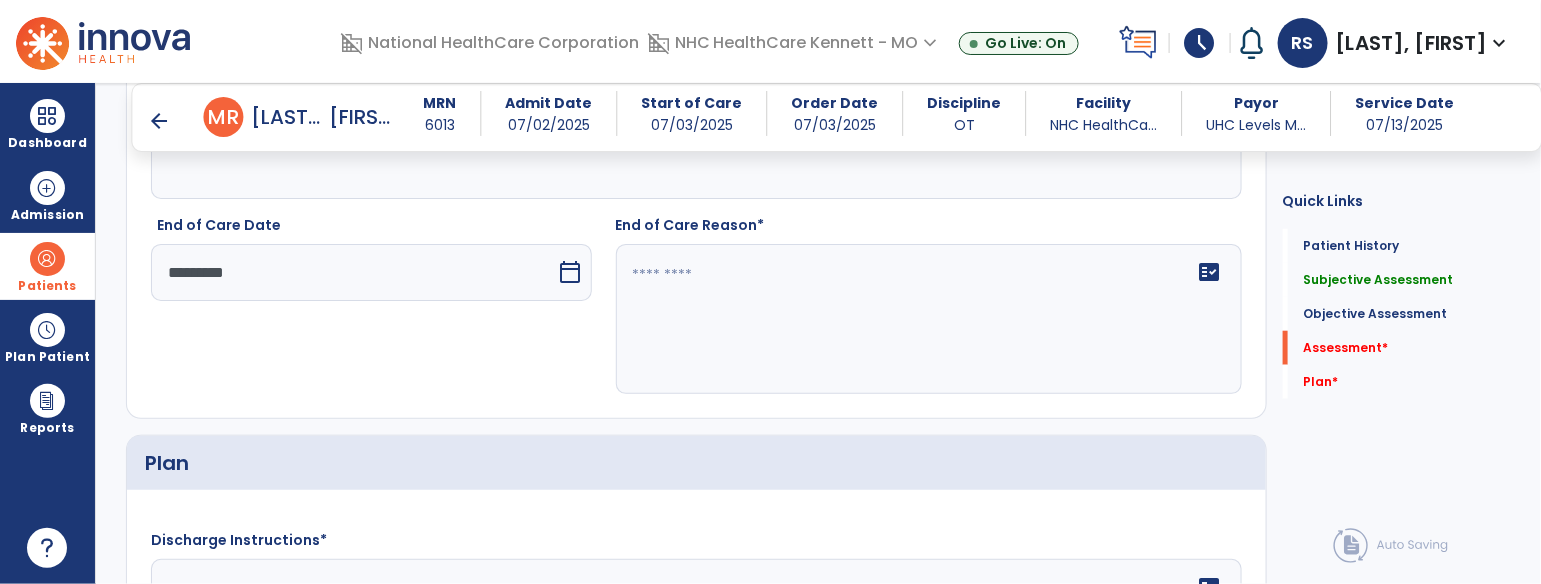 click 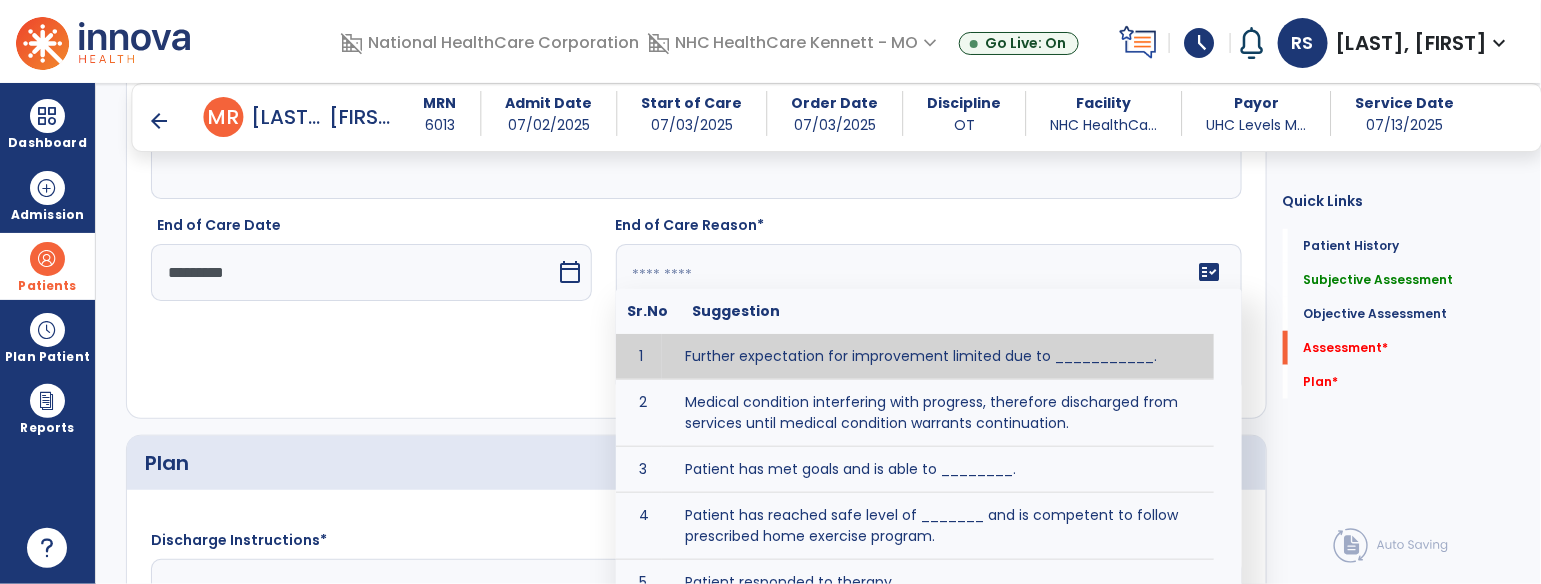 paste on "**********" 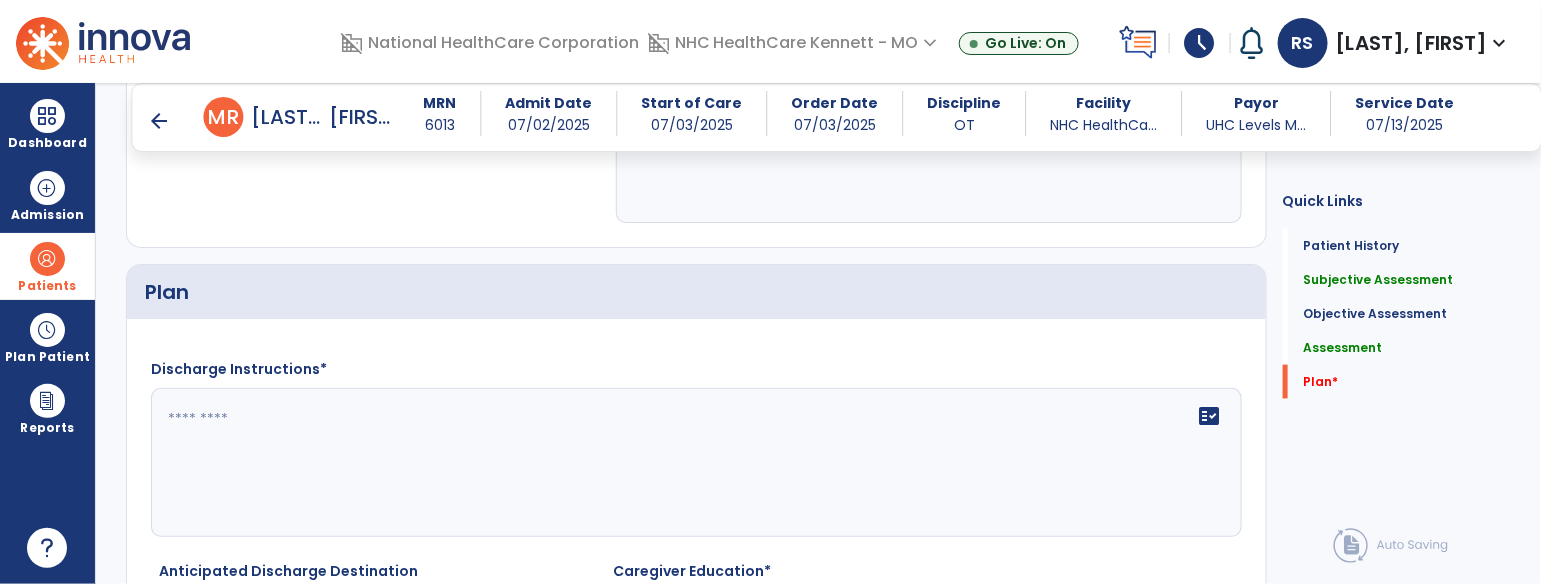 scroll, scrollTop: 3778, scrollLeft: 0, axis: vertical 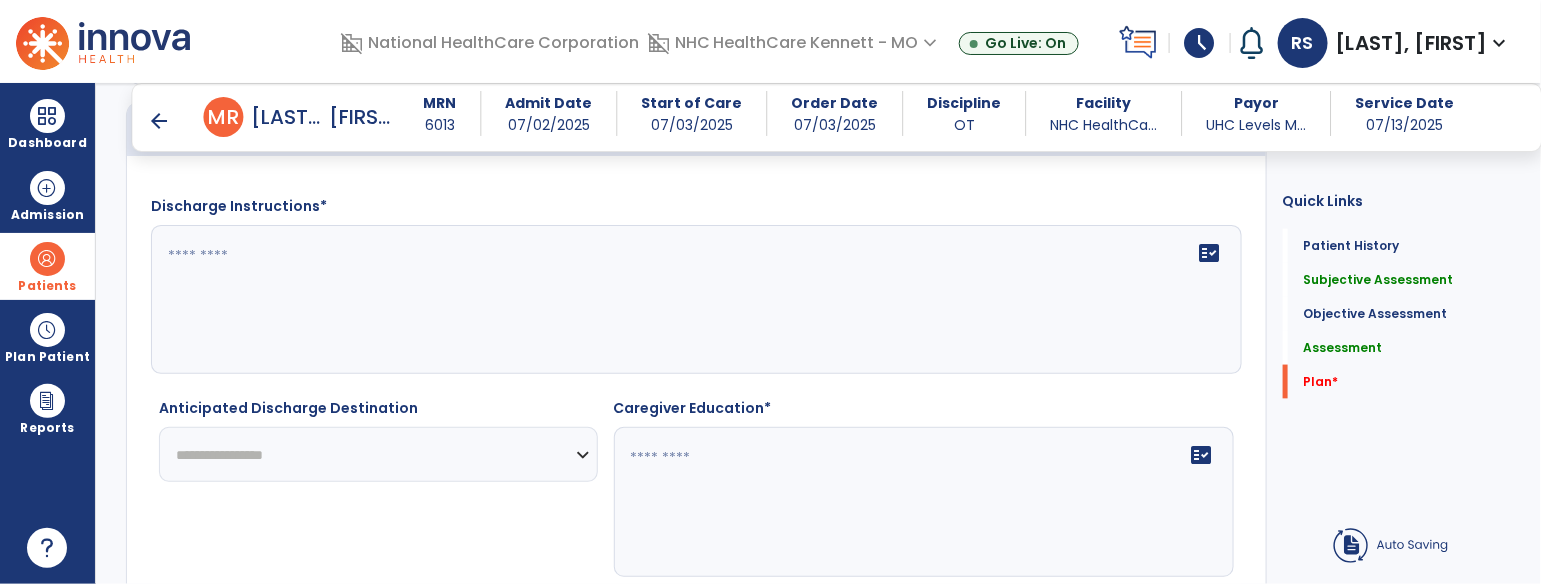 type on "**********" 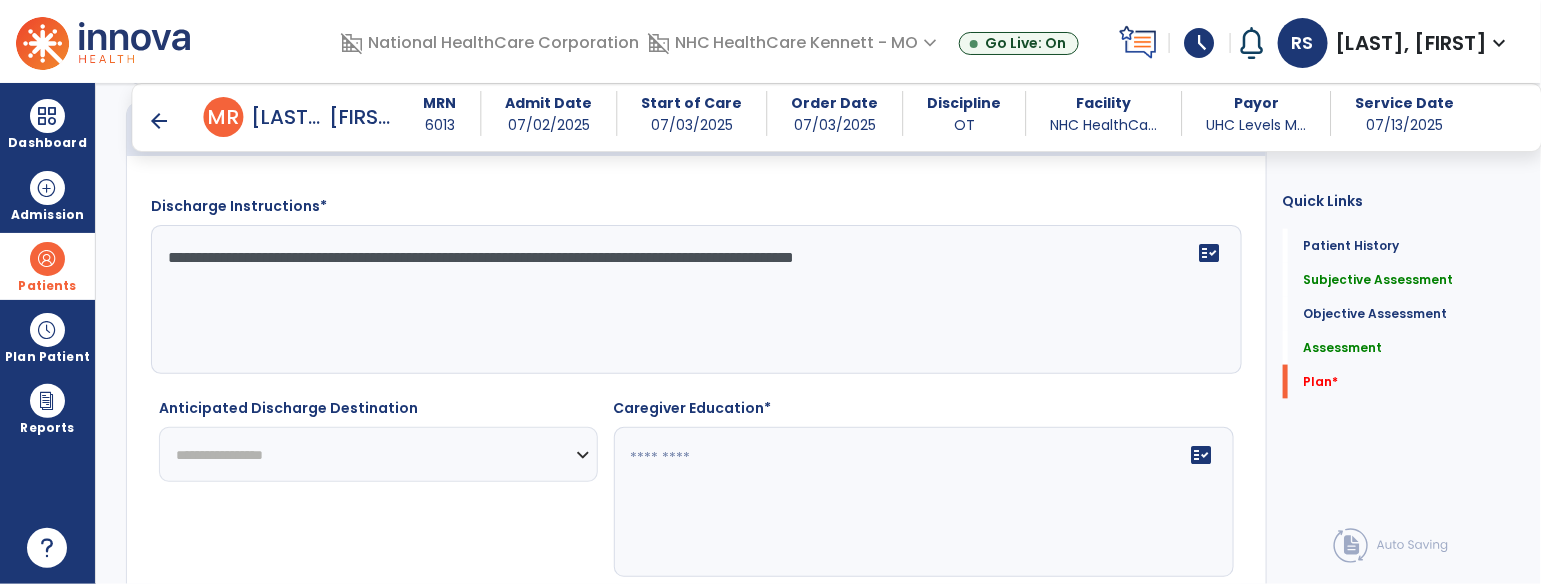 type on "**********" 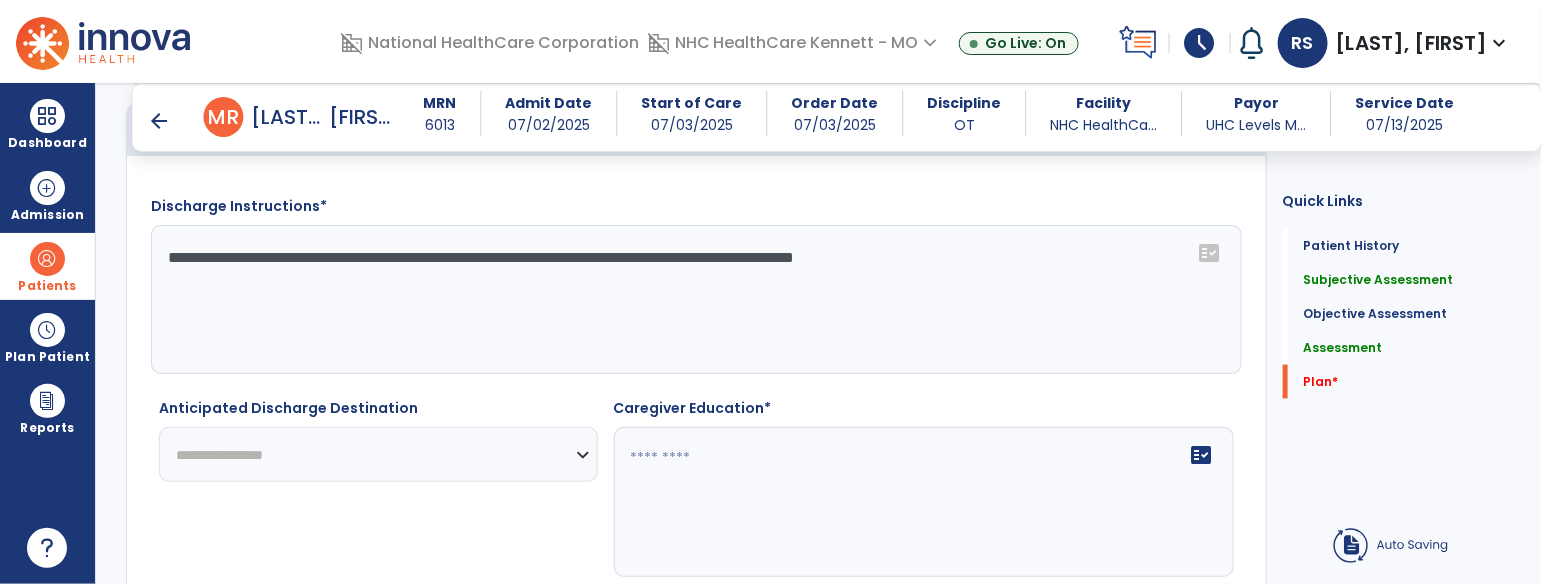 click on "**********" 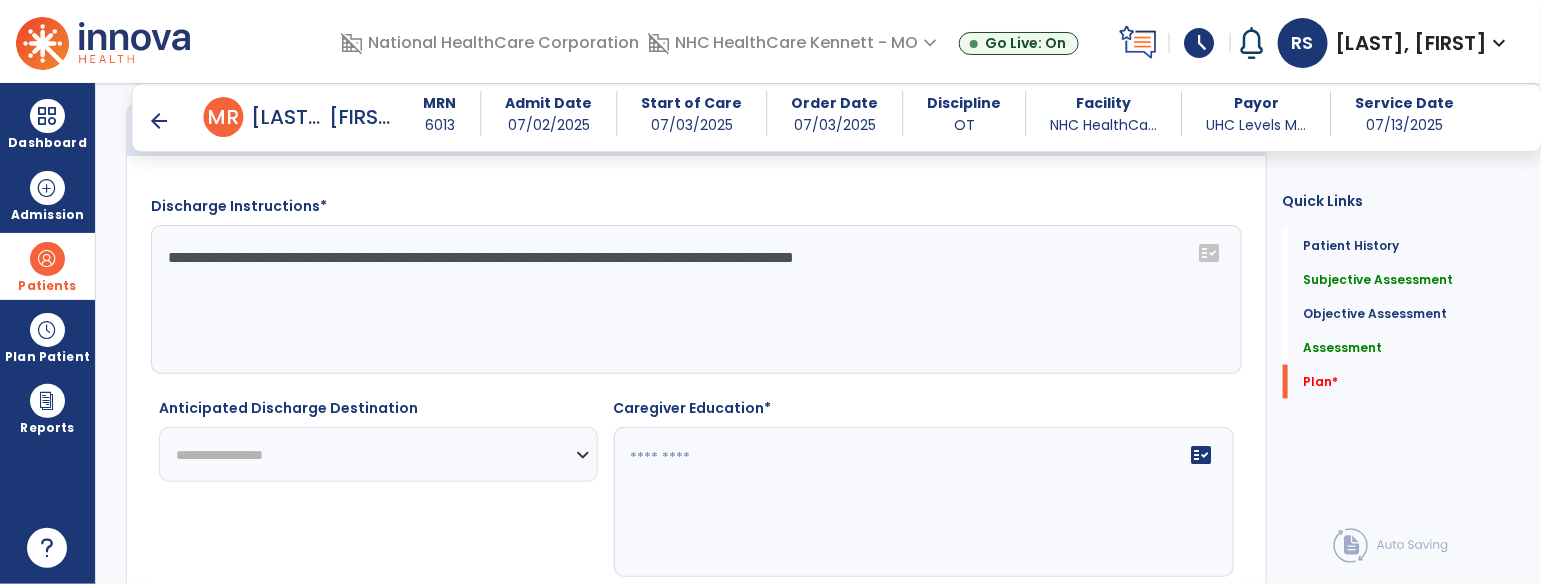 select on "****" 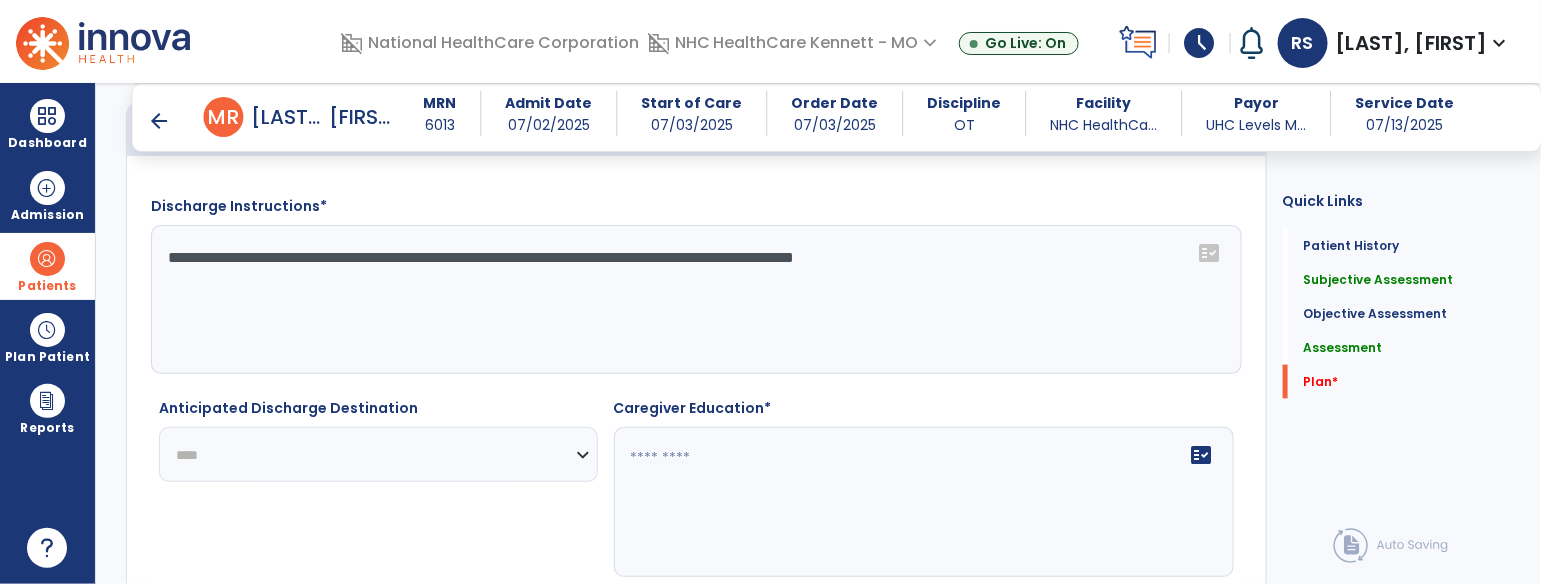 click on "**********" 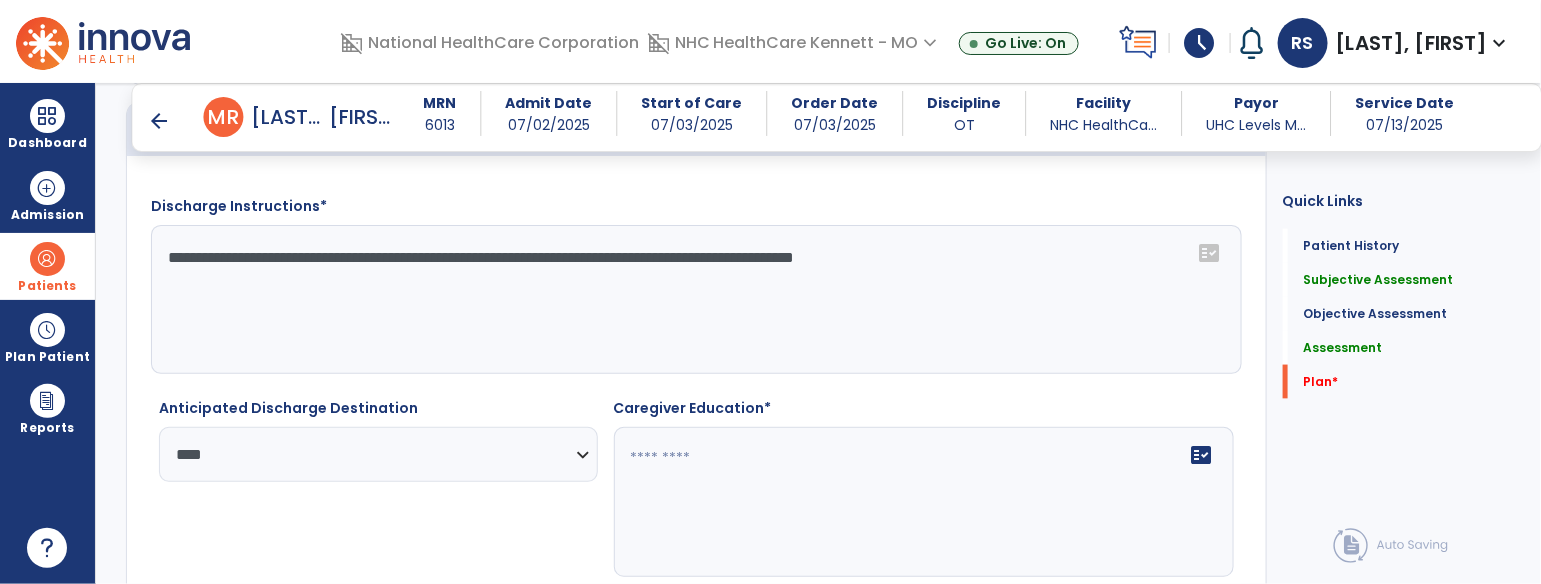 click on "fact_check" 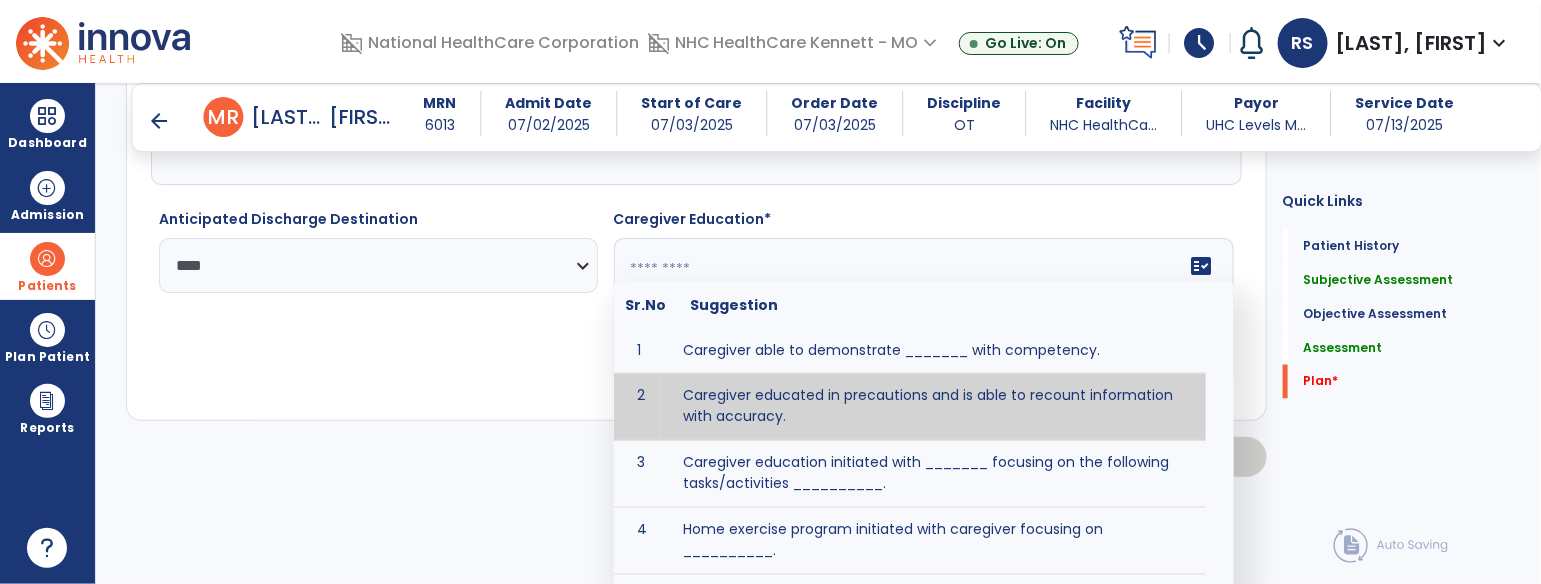 type on "**********" 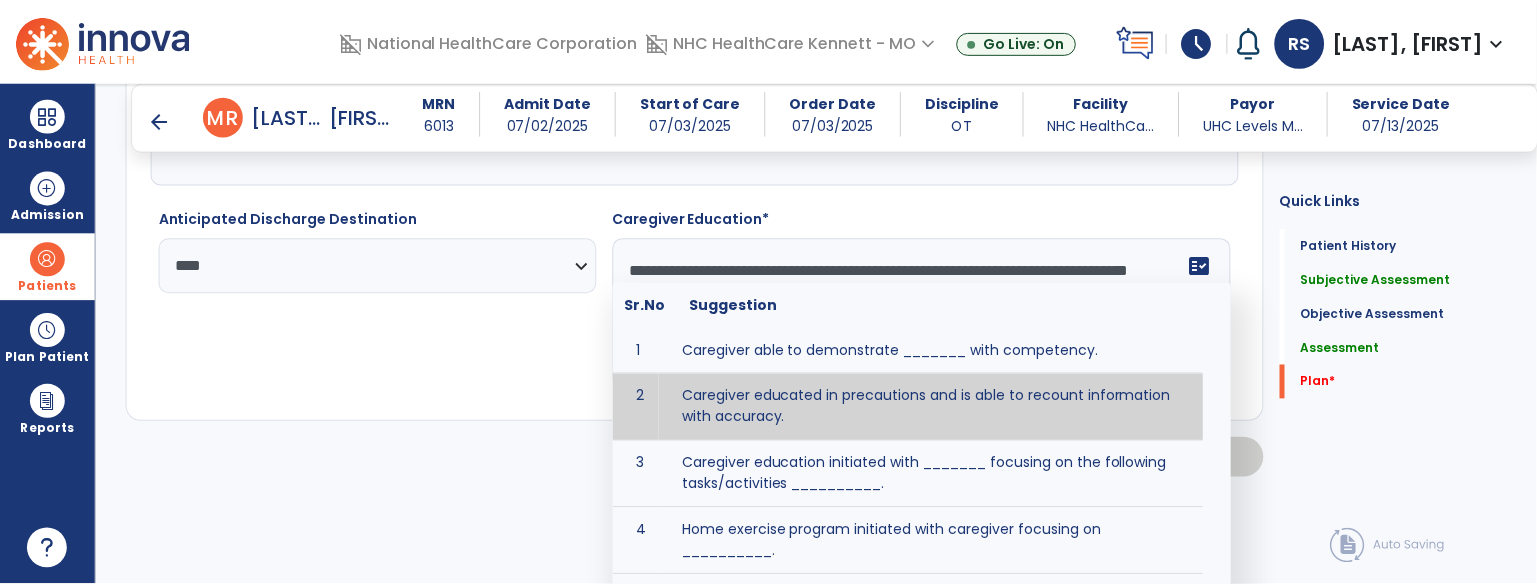 scroll, scrollTop: 3867, scrollLeft: 0, axis: vertical 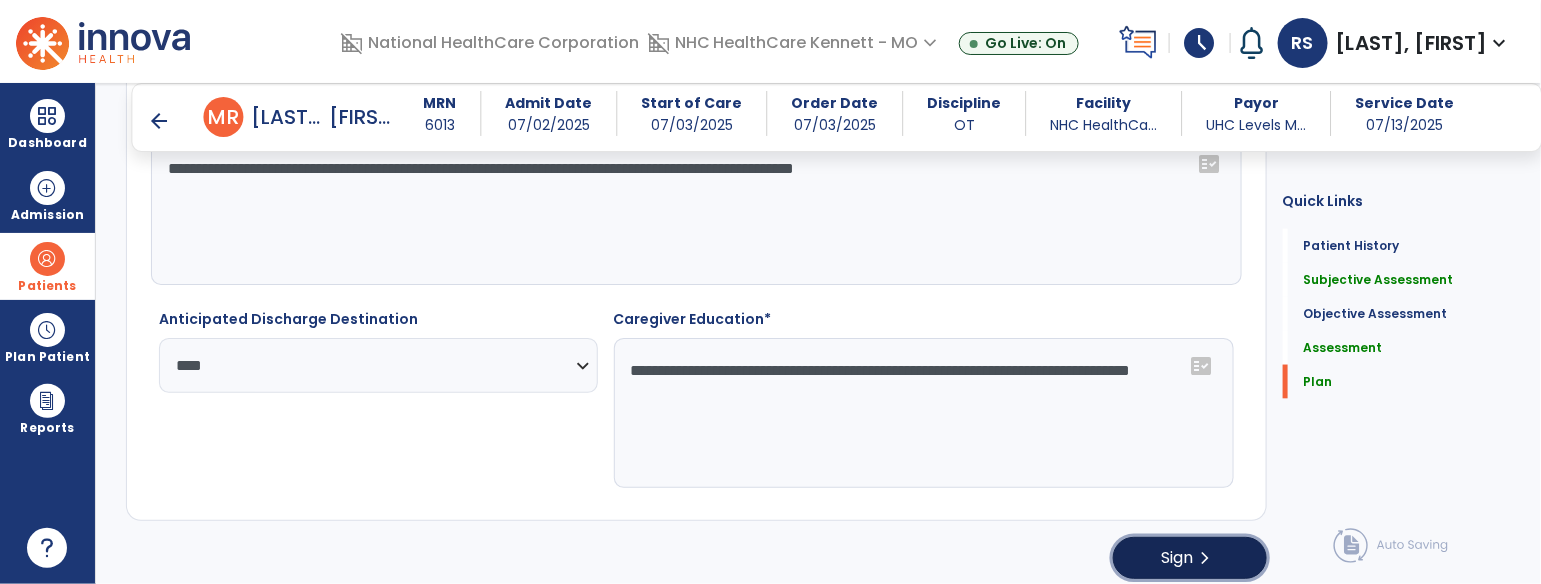 click on "Sign" 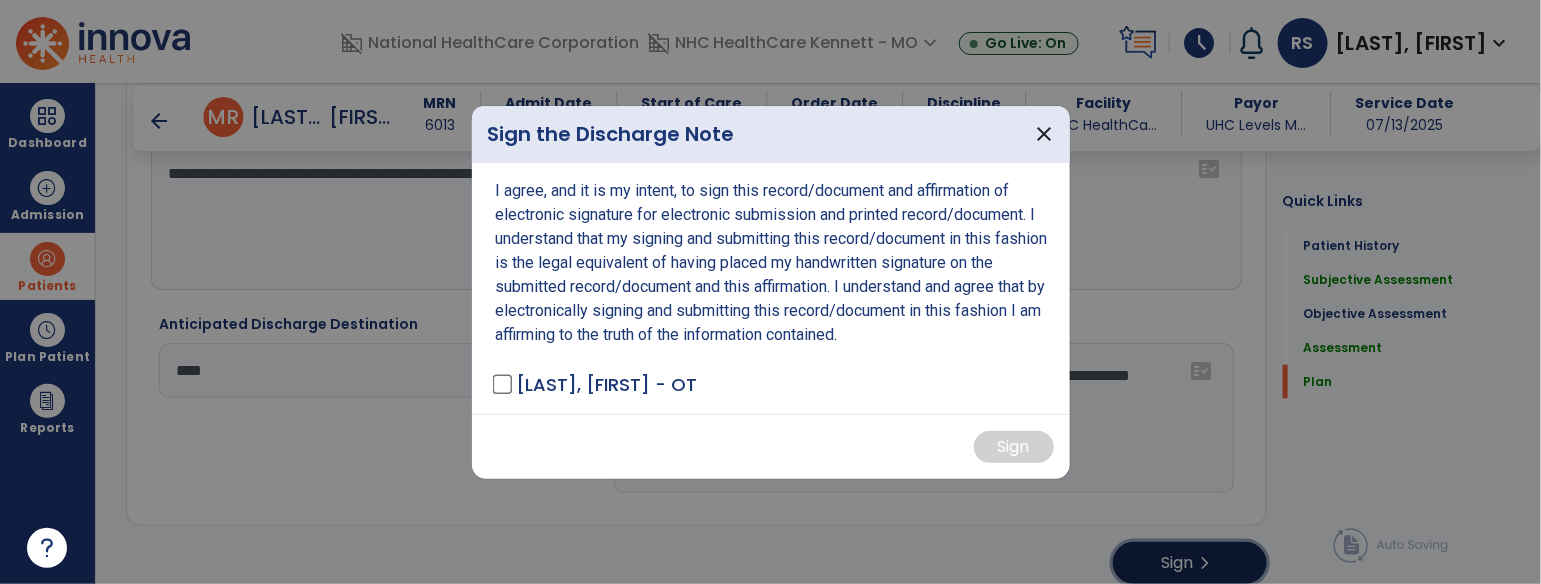scroll, scrollTop: 3867, scrollLeft: 0, axis: vertical 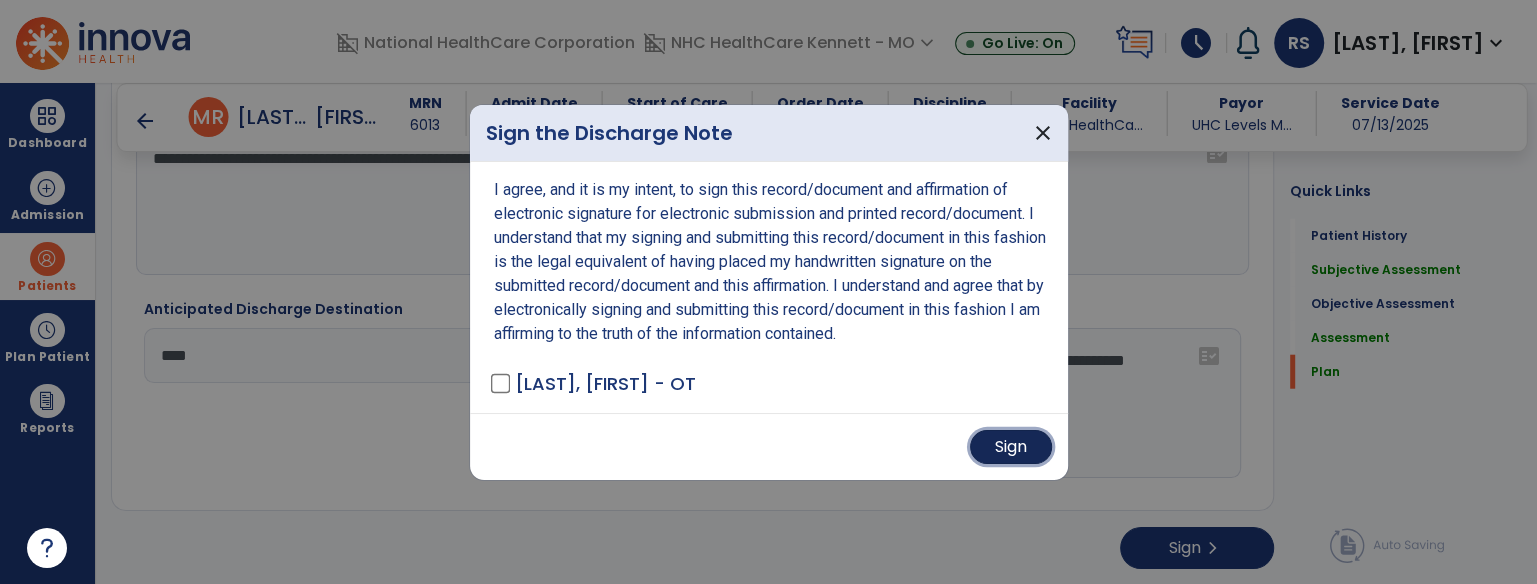 click on "Sign" at bounding box center (1011, 447) 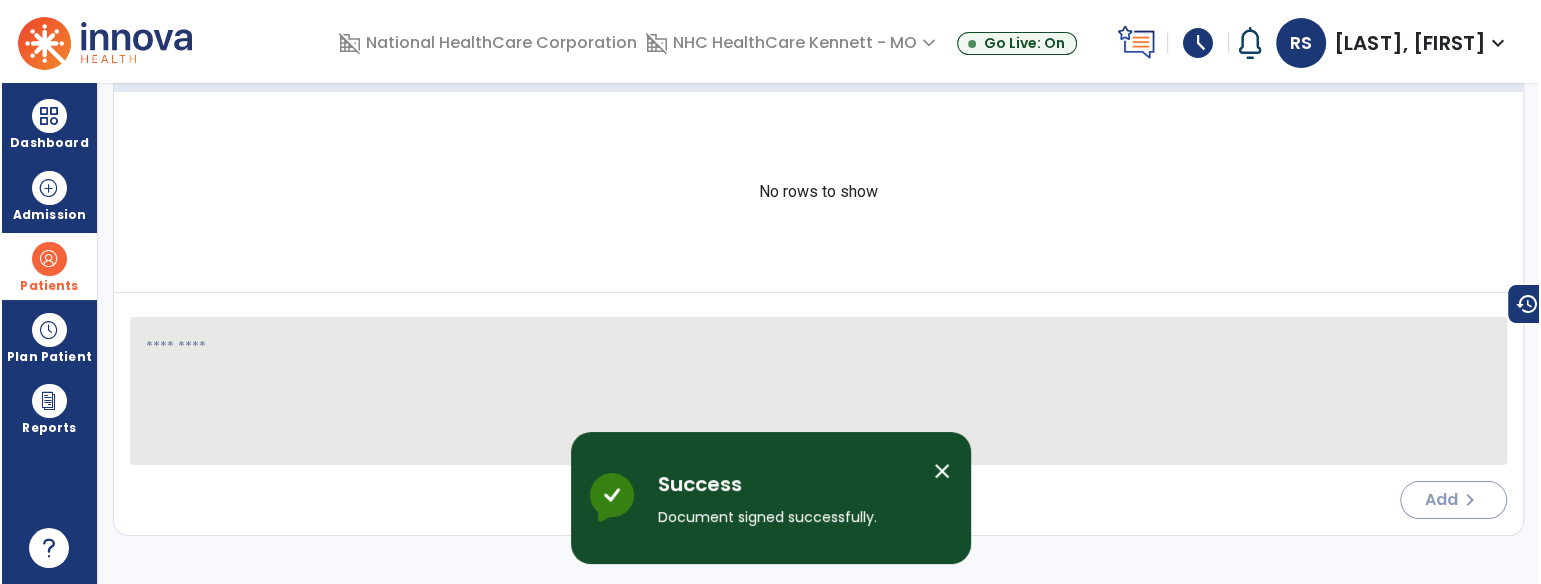 scroll, scrollTop: 0, scrollLeft: 0, axis: both 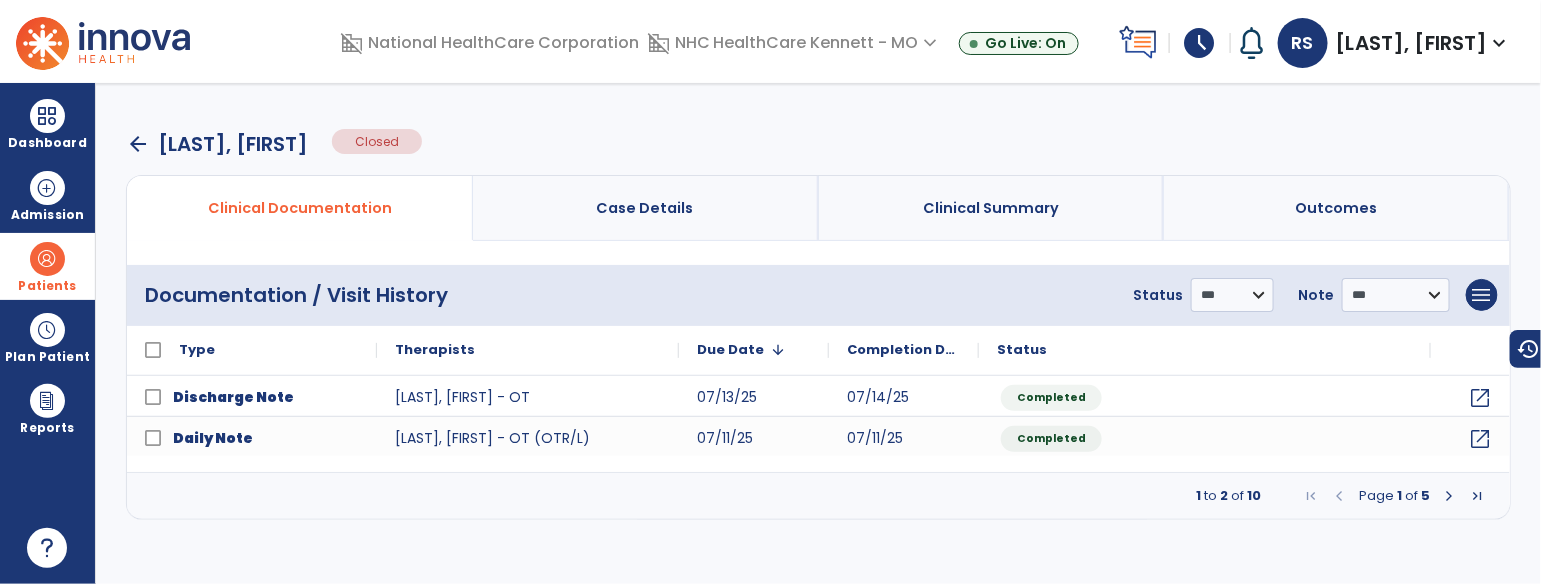click on "arrow_back" at bounding box center (138, 144) 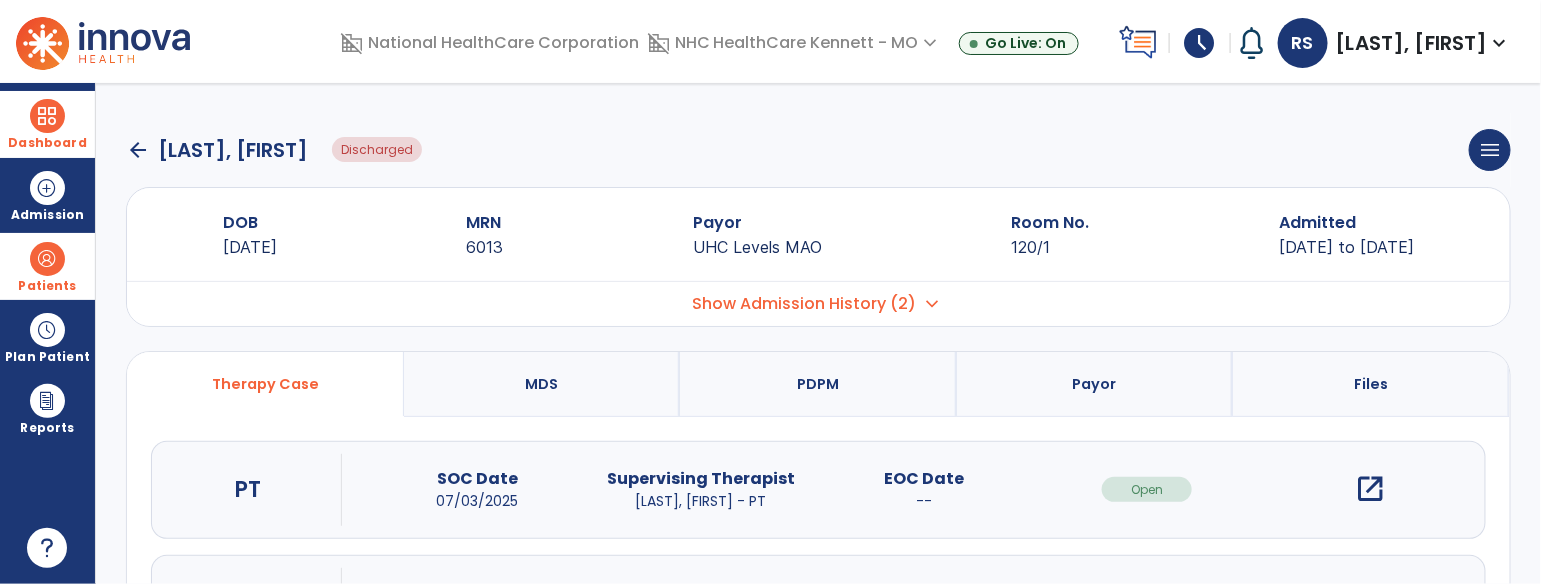click at bounding box center [47, 116] 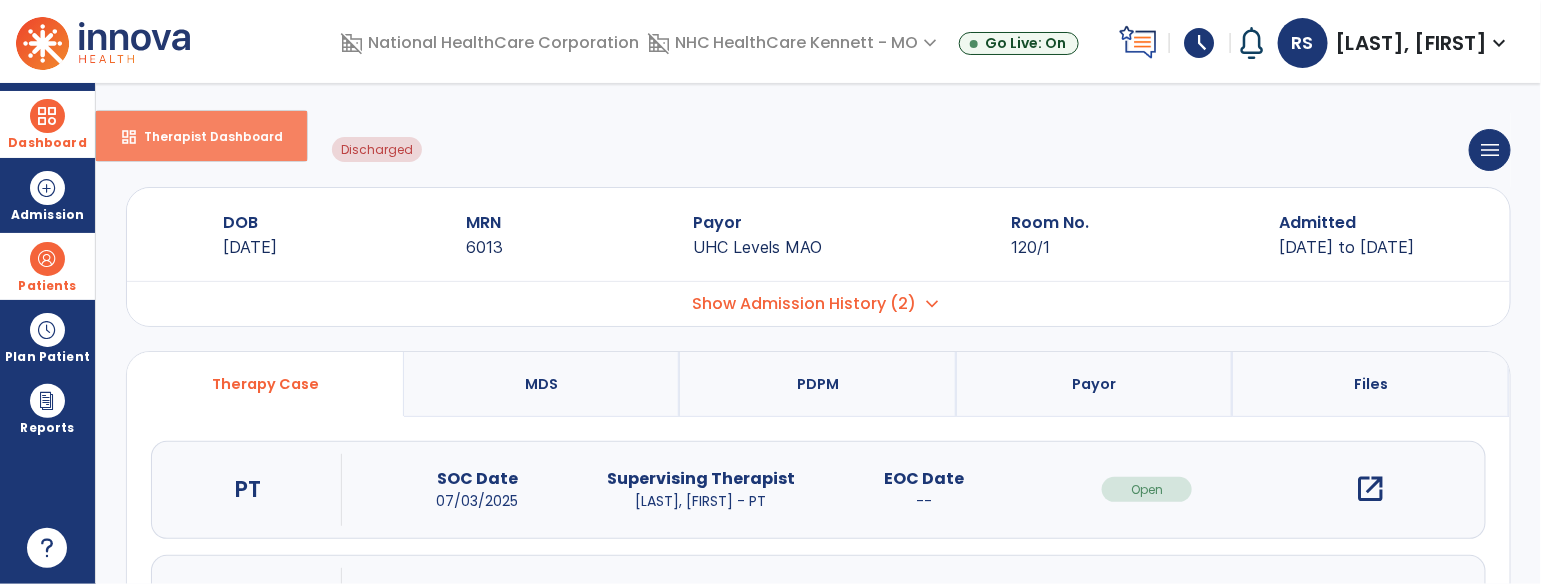 click on "Therapist Dashboard" at bounding box center [205, 136] 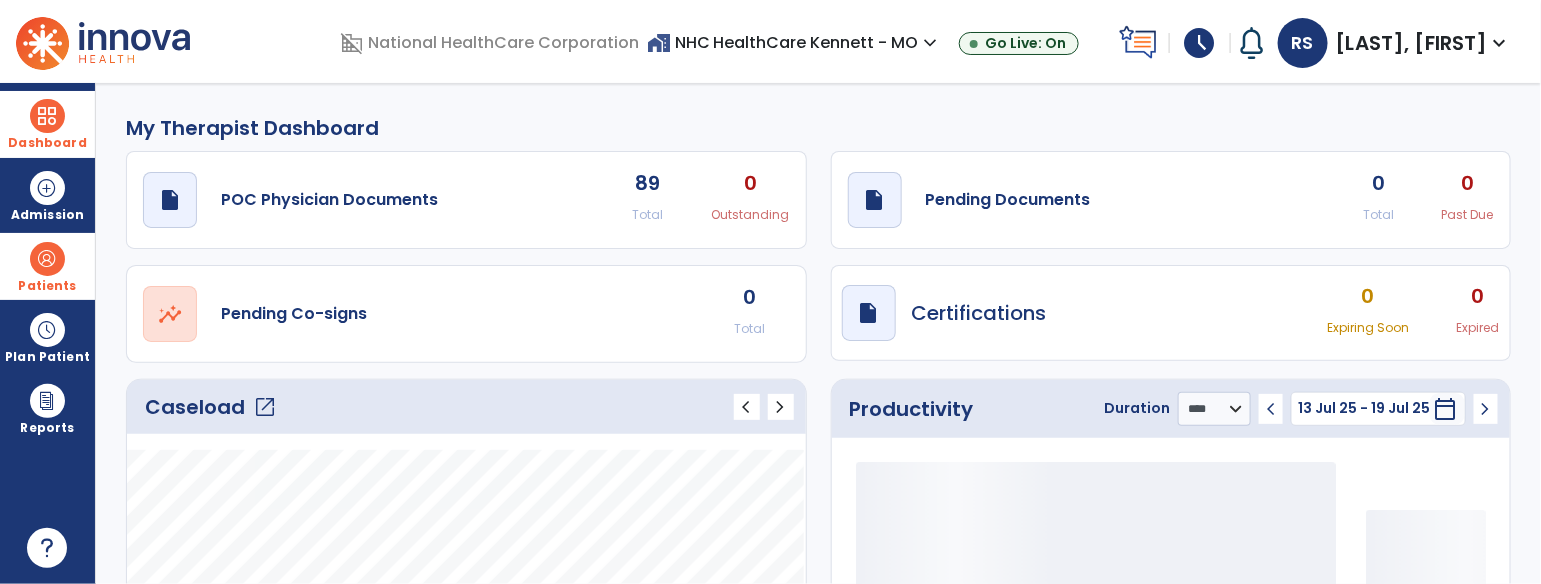 click on "Caseload   open_in_new" 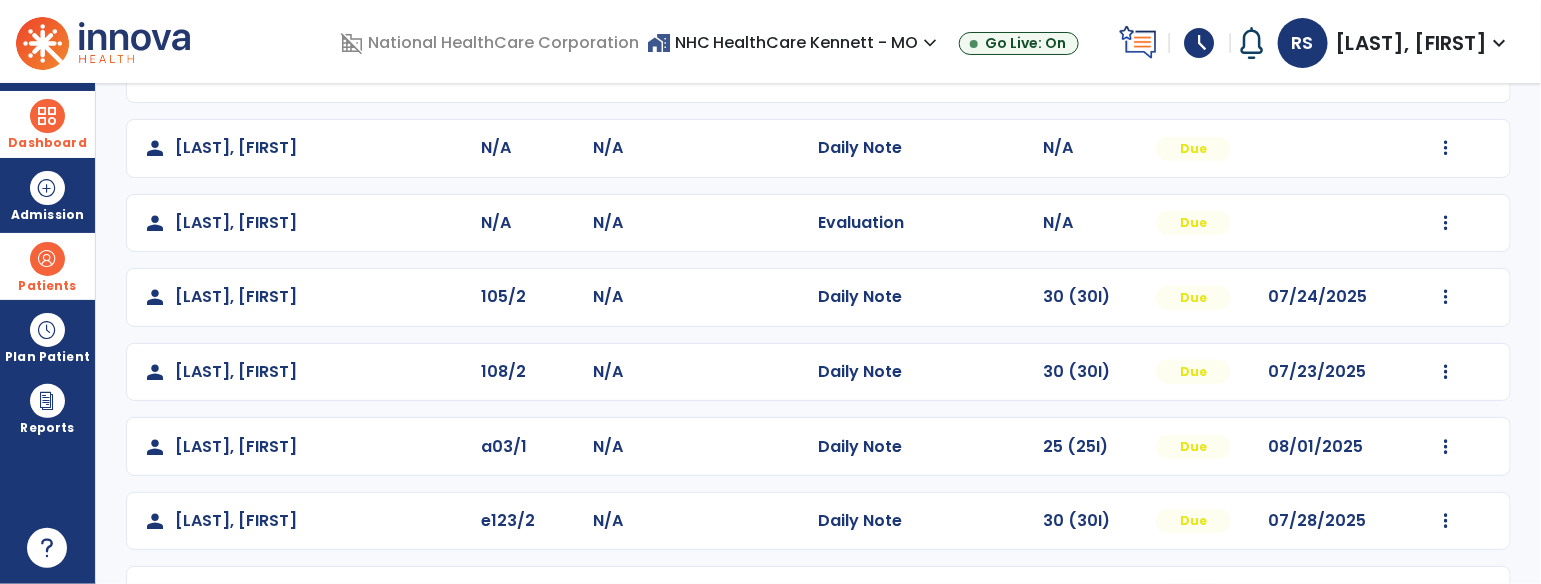 scroll, scrollTop: 555, scrollLeft: 0, axis: vertical 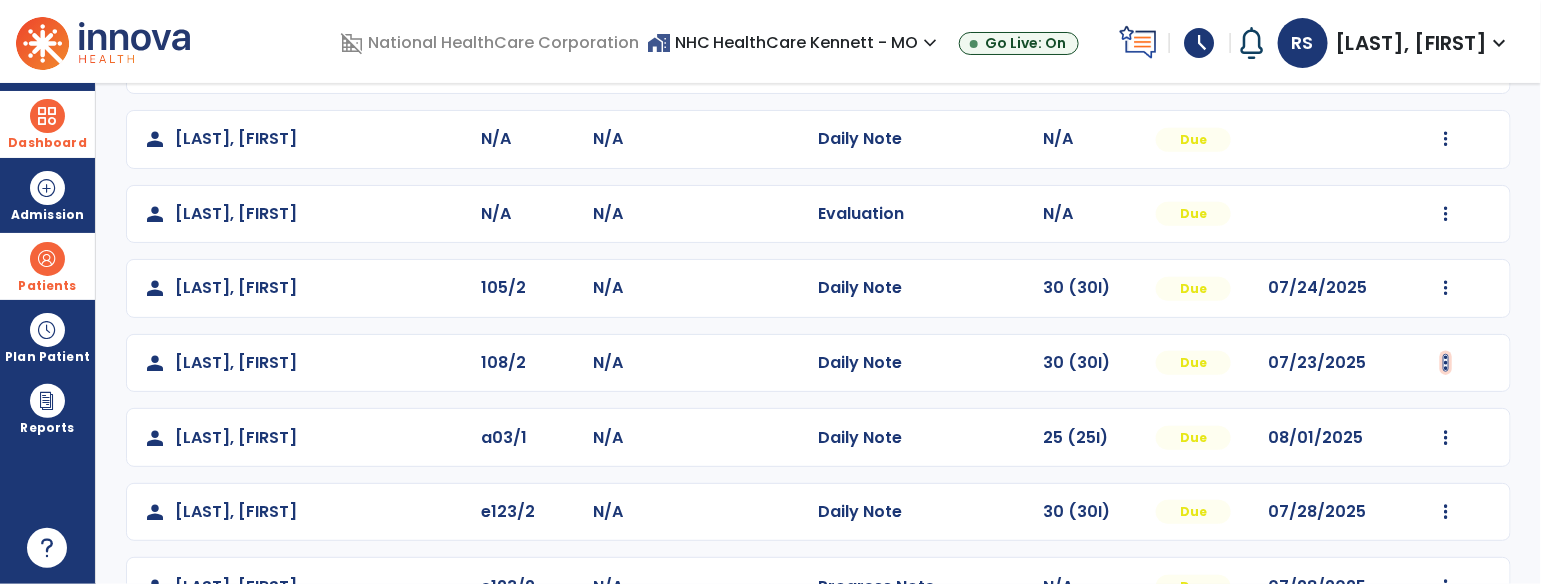 click at bounding box center (1446, -257) 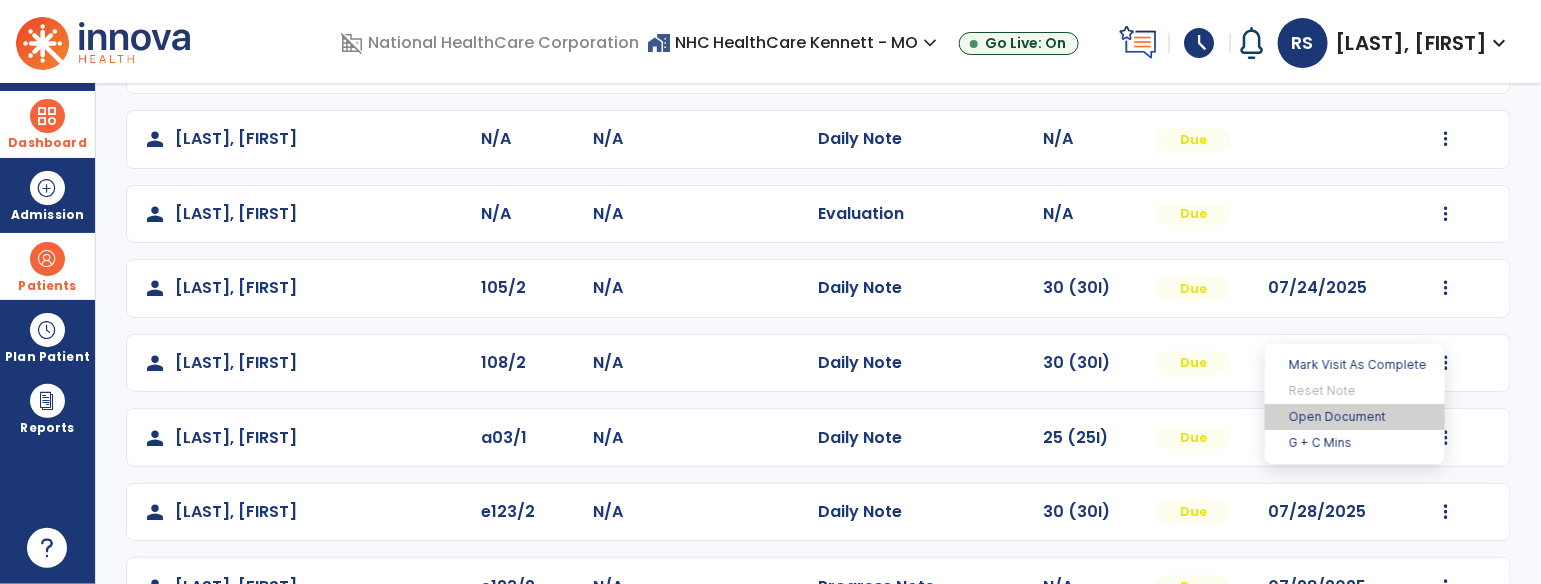click on "Open Document" at bounding box center (1355, 417) 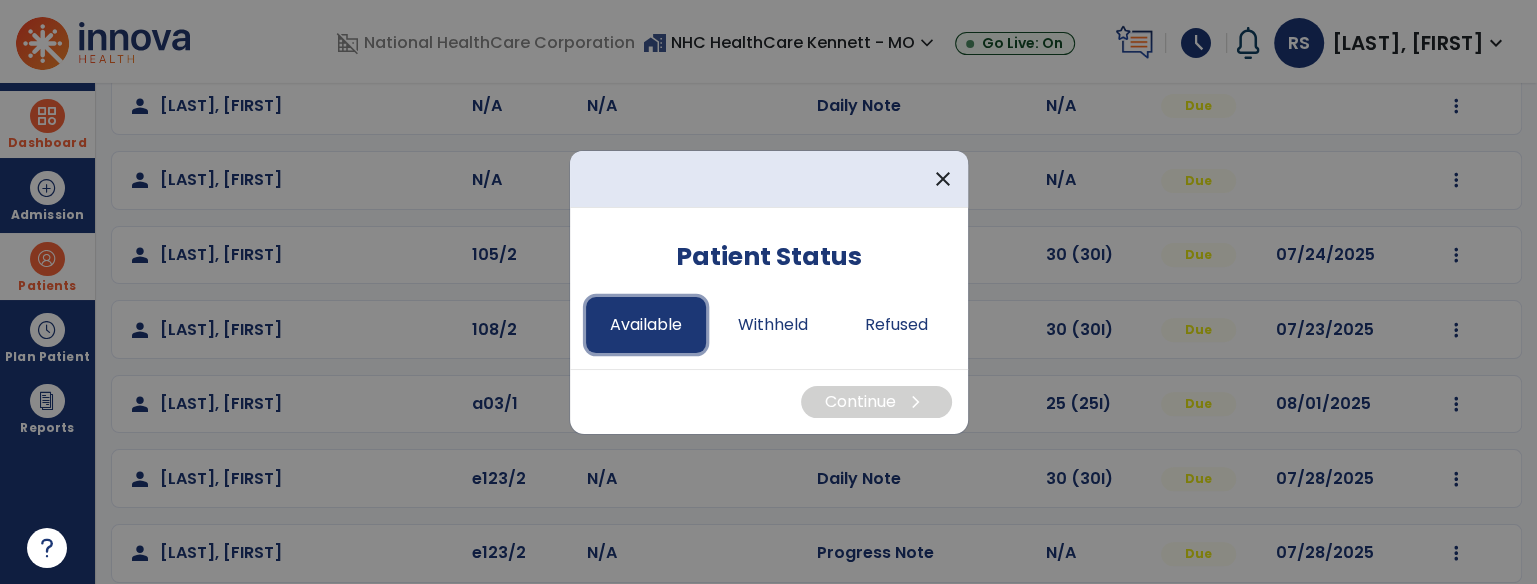 click on "Available" at bounding box center (646, 325) 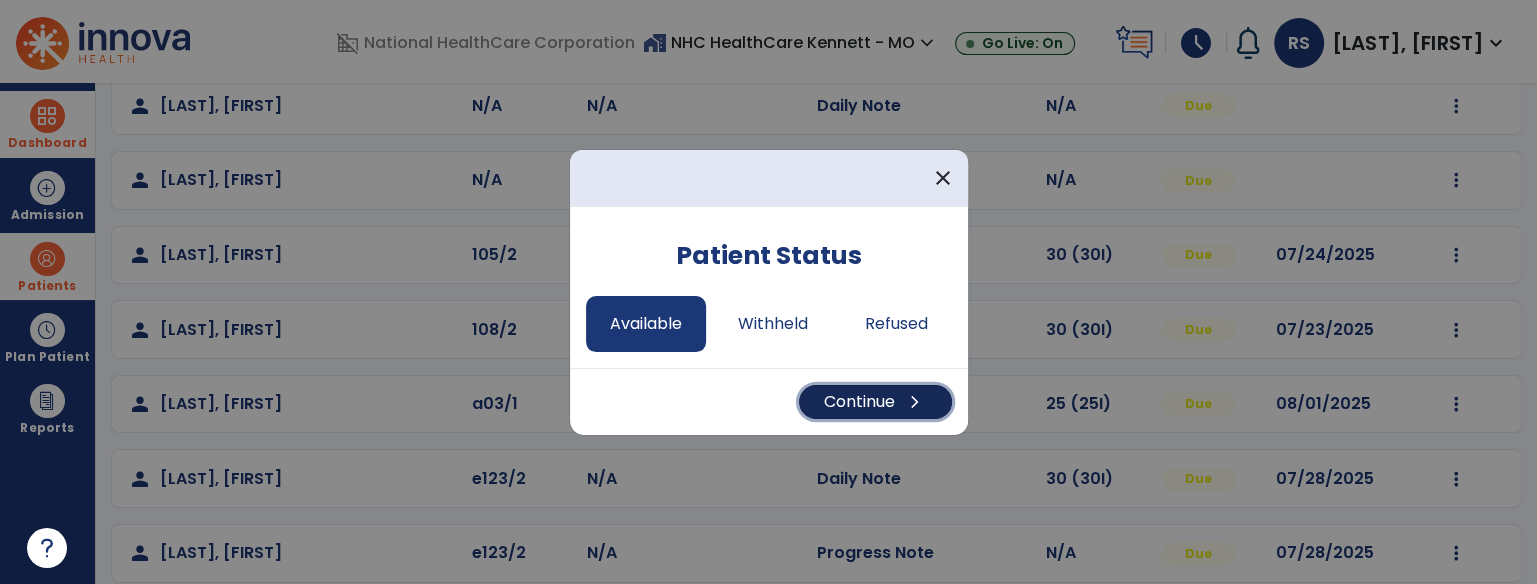 click on "Continue   chevron_right" at bounding box center (875, 402) 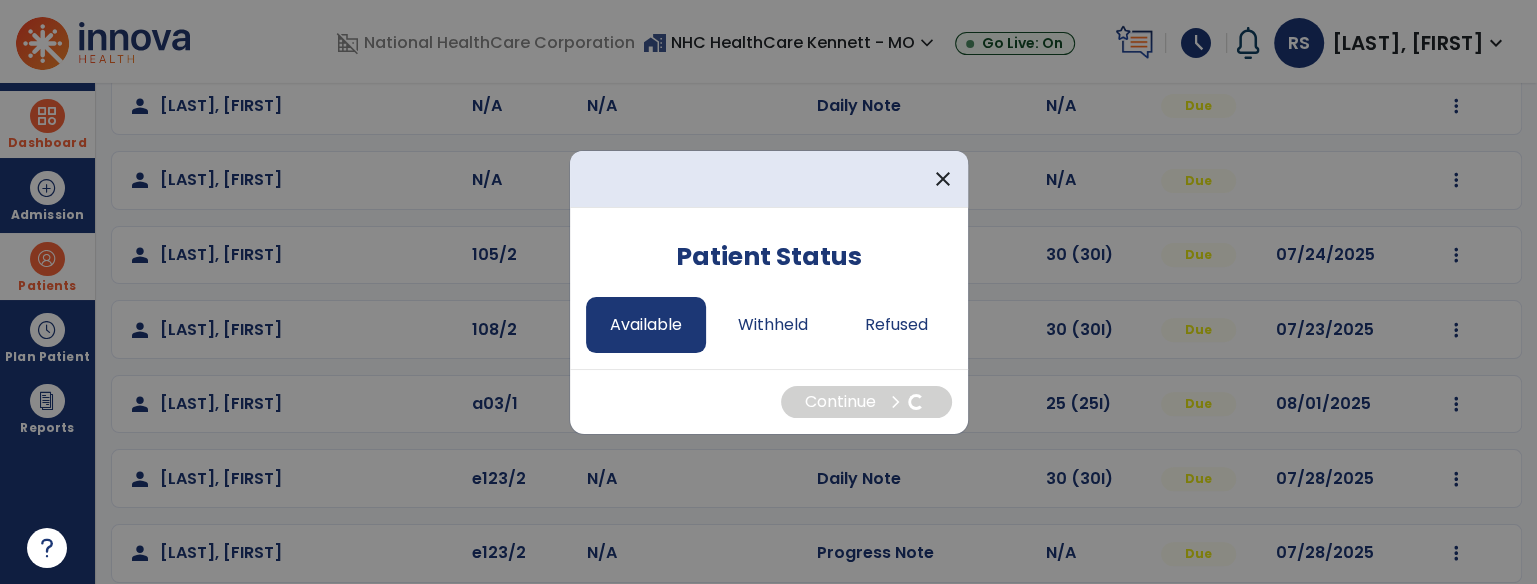 select on "*" 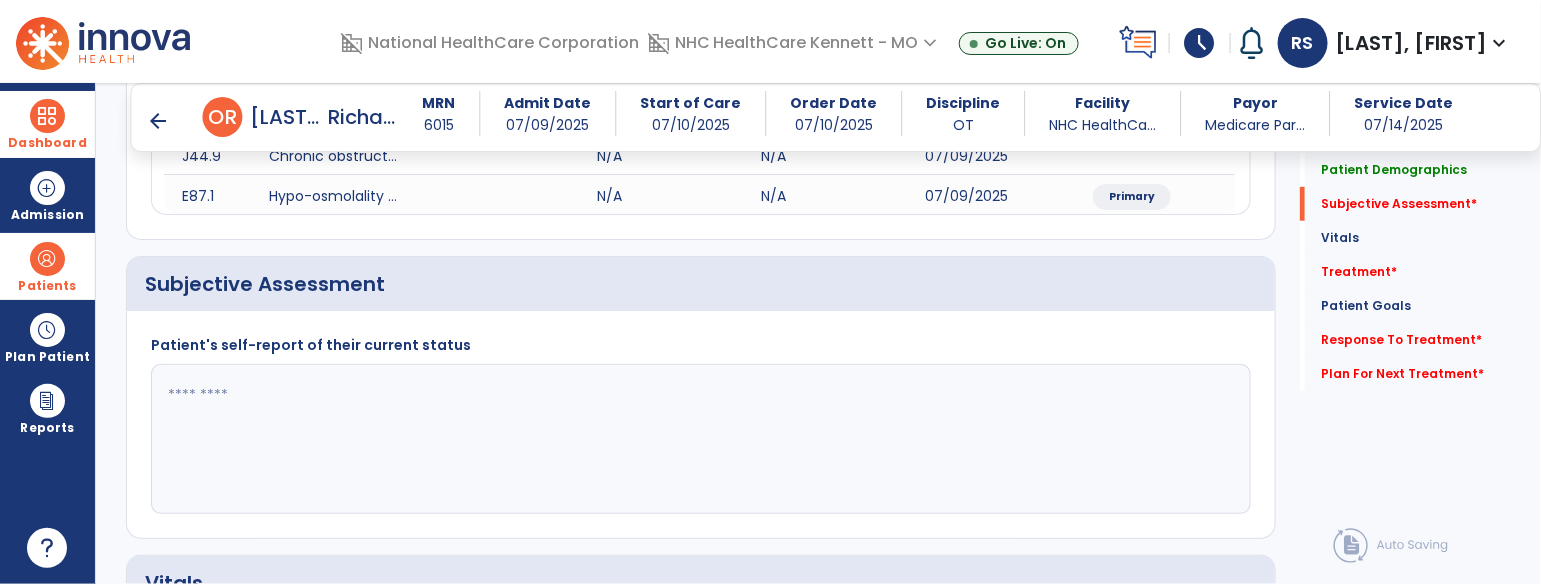 scroll, scrollTop: 389, scrollLeft: 0, axis: vertical 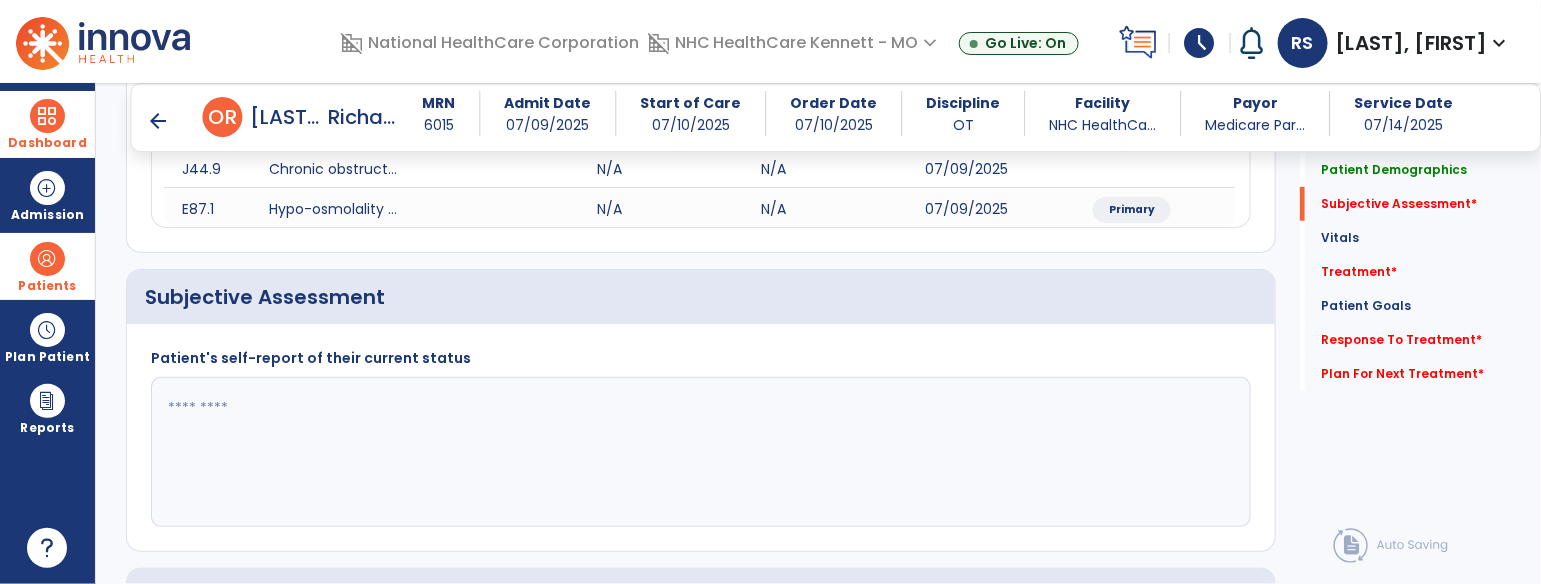 click 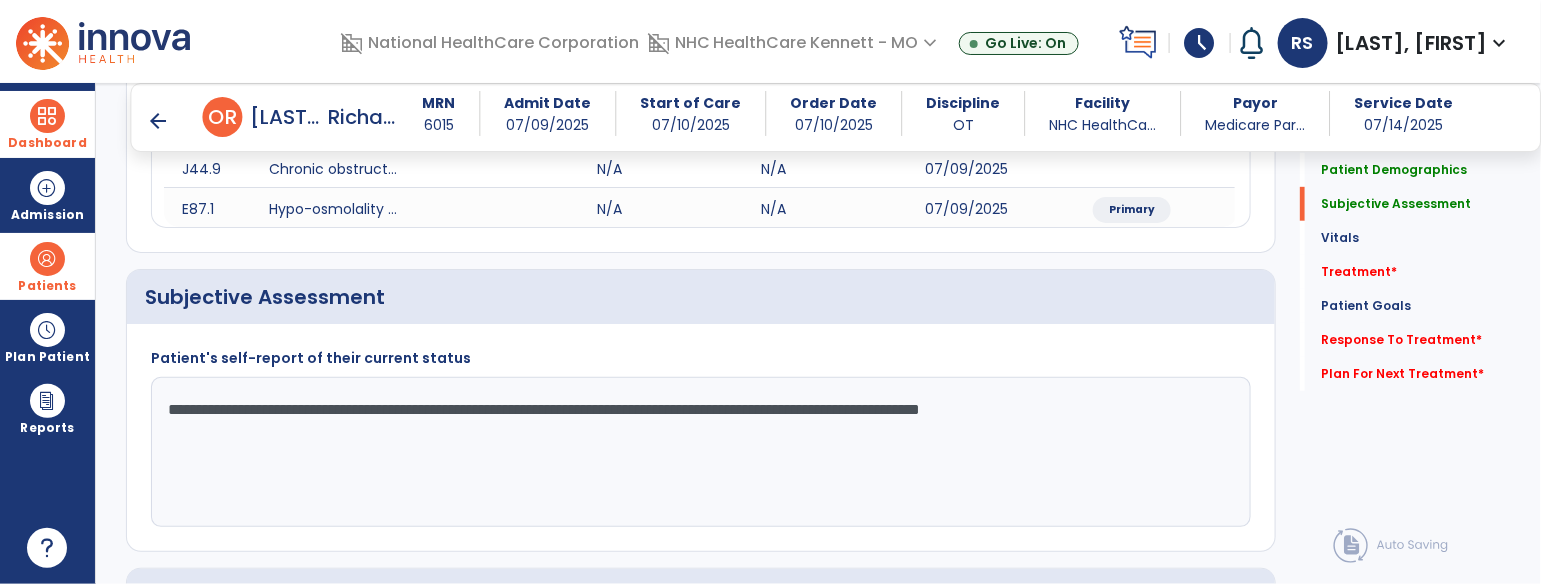 type on "**********" 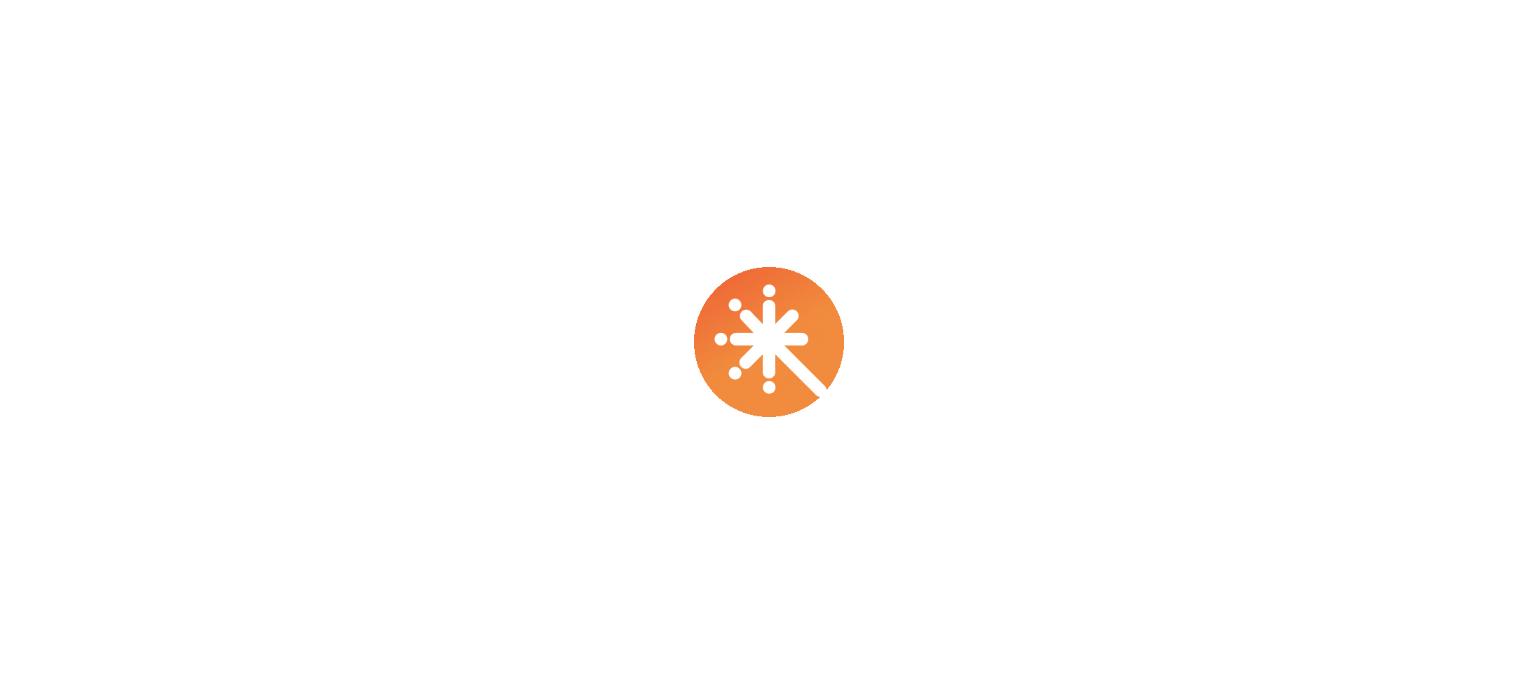 scroll, scrollTop: 0, scrollLeft: 0, axis: both 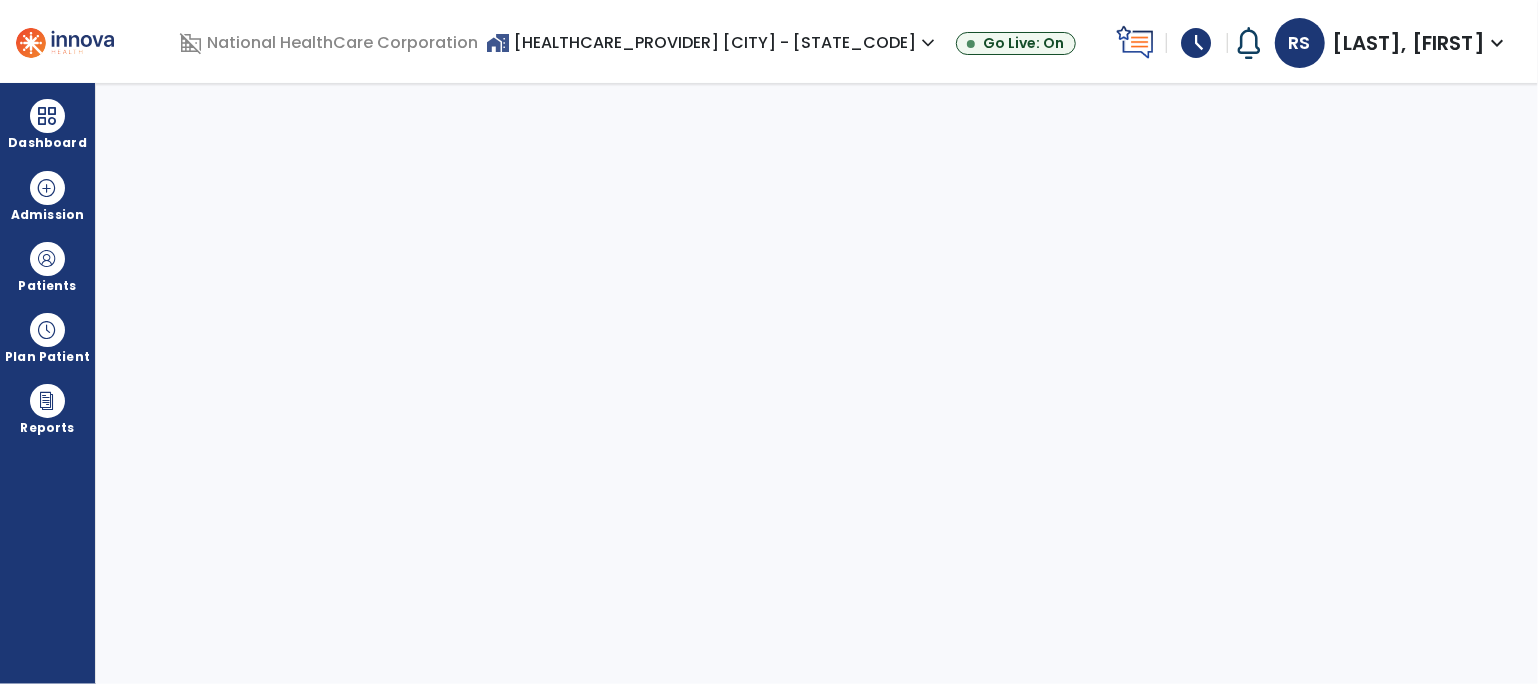 select on "****" 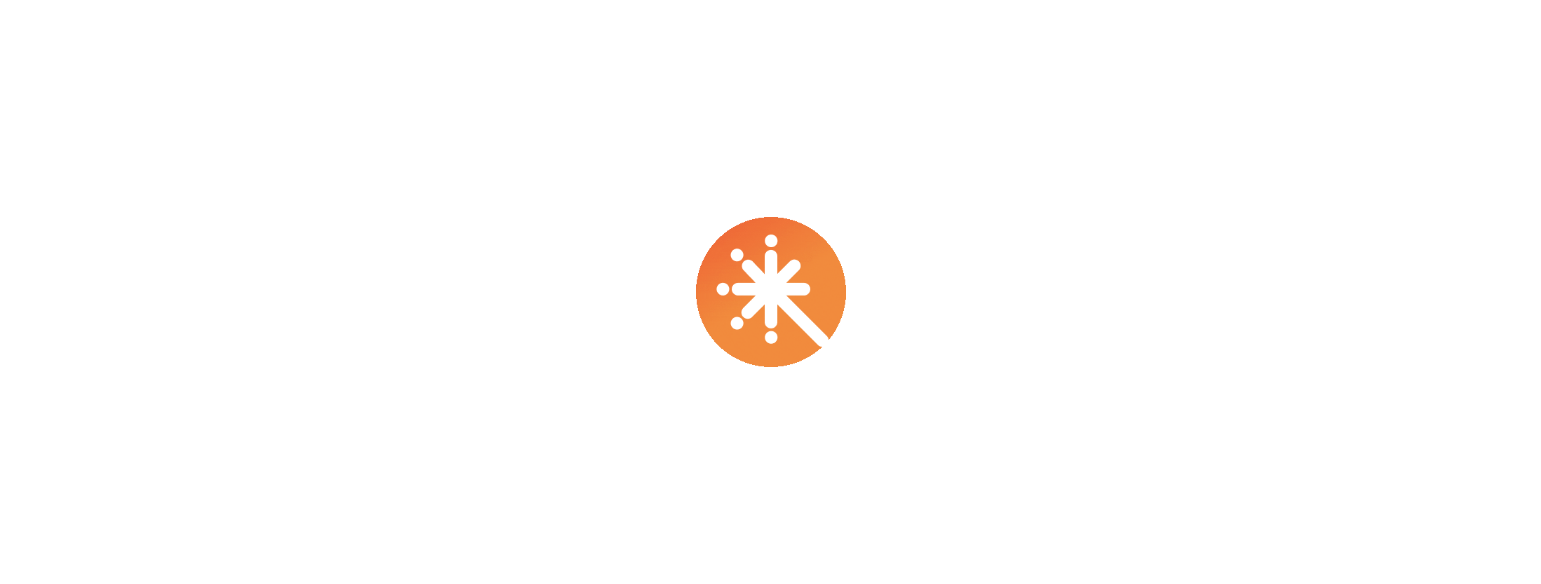 scroll, scrollTop: 0, scrollLeft: 0, axis: both 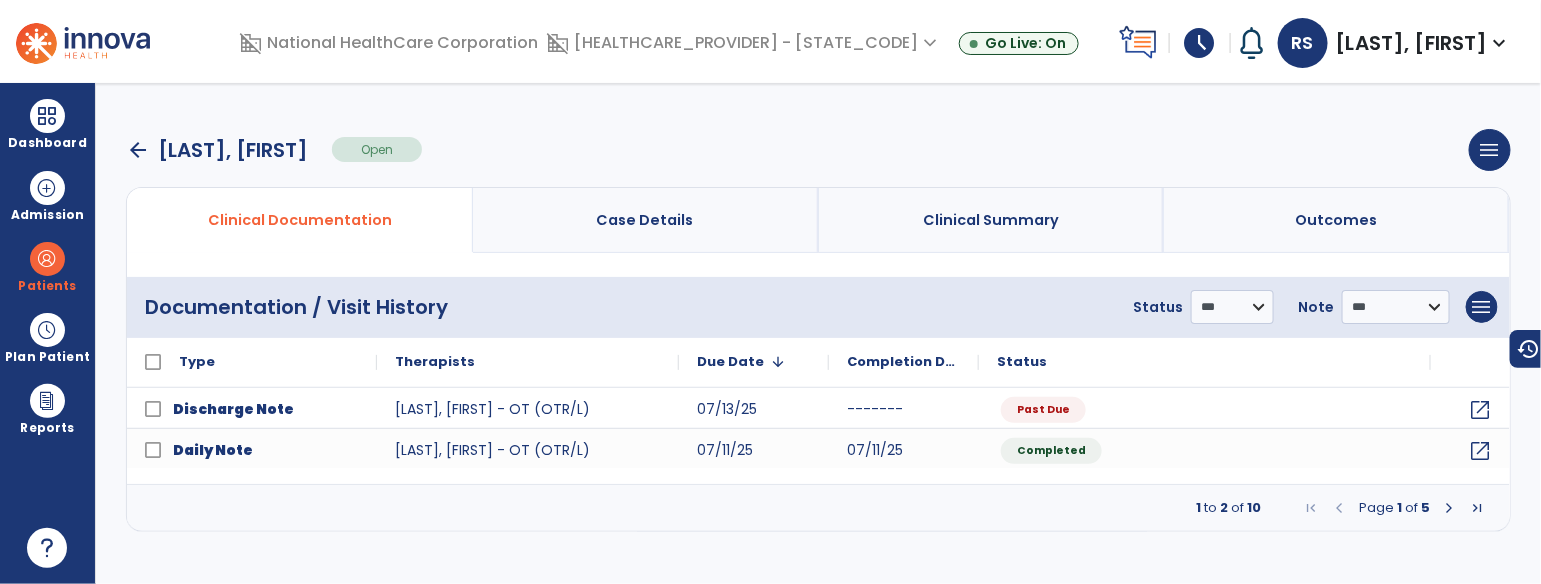 click at bounding box center (1450, 508) 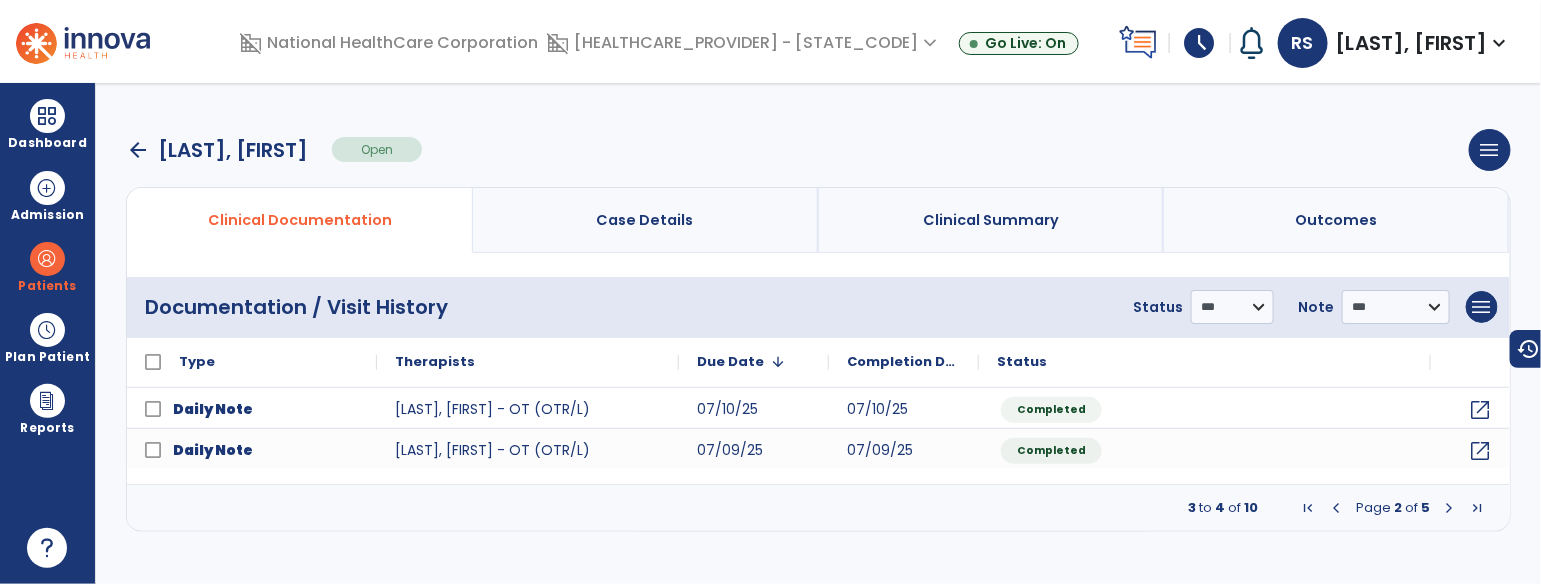 click at bounding box center (1450, 508) 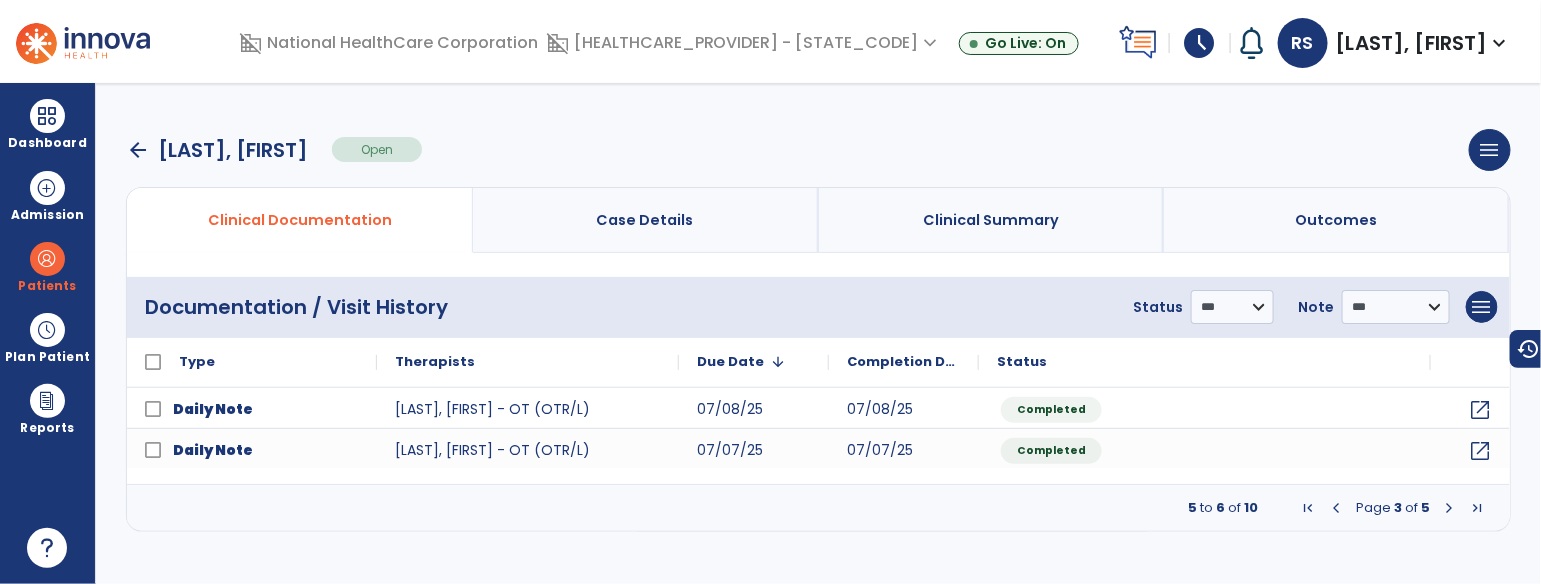 click at bounding box center (1450, 508) 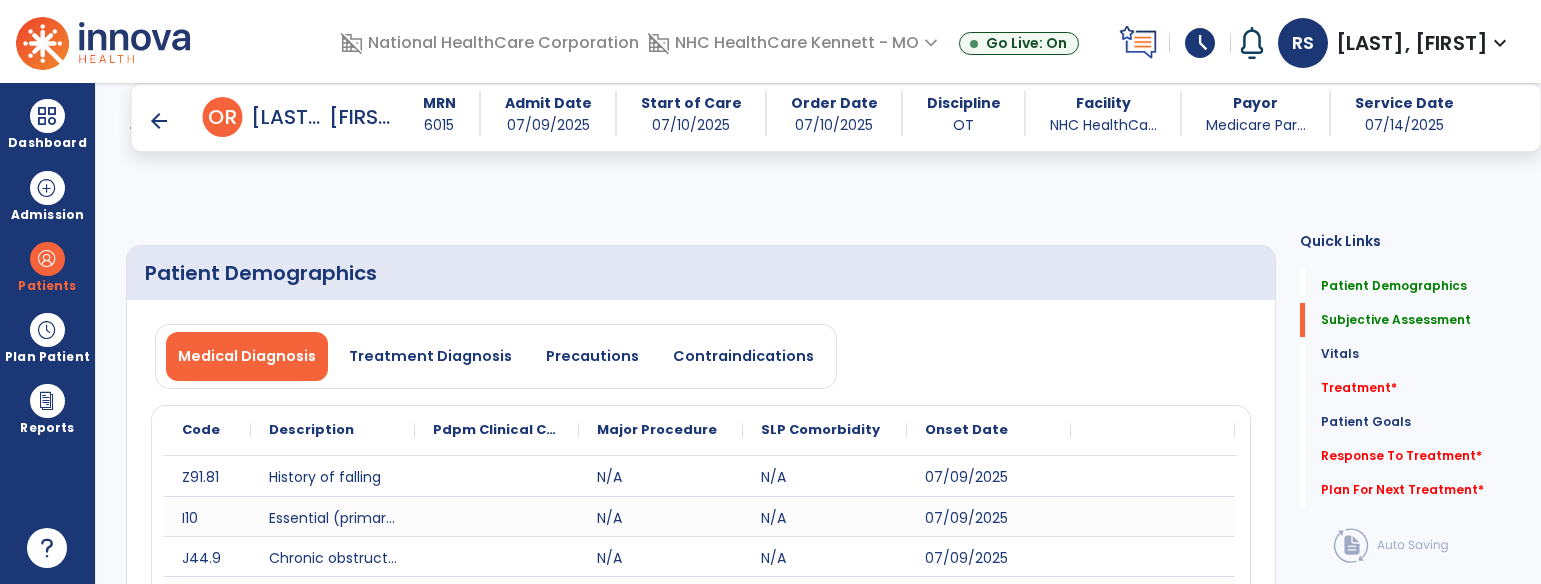 select on "*" 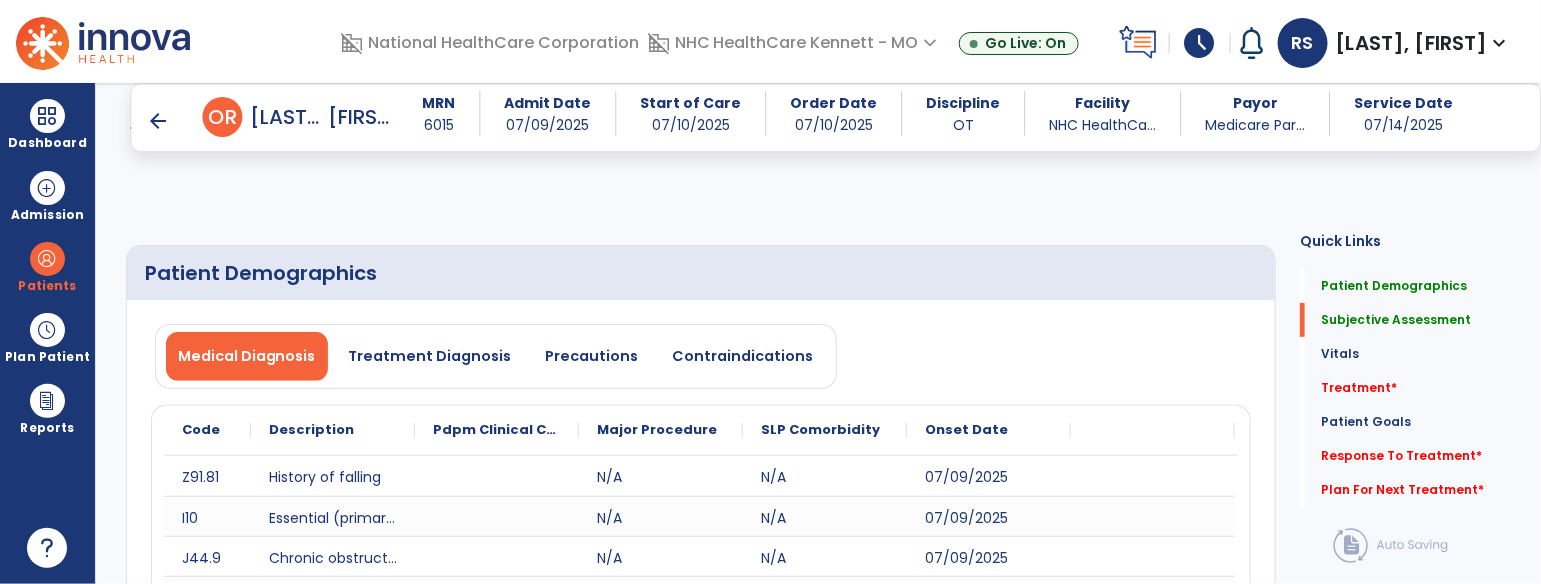 scroll, scrollTop: 389, scrollLeft: 0, axis: vertical 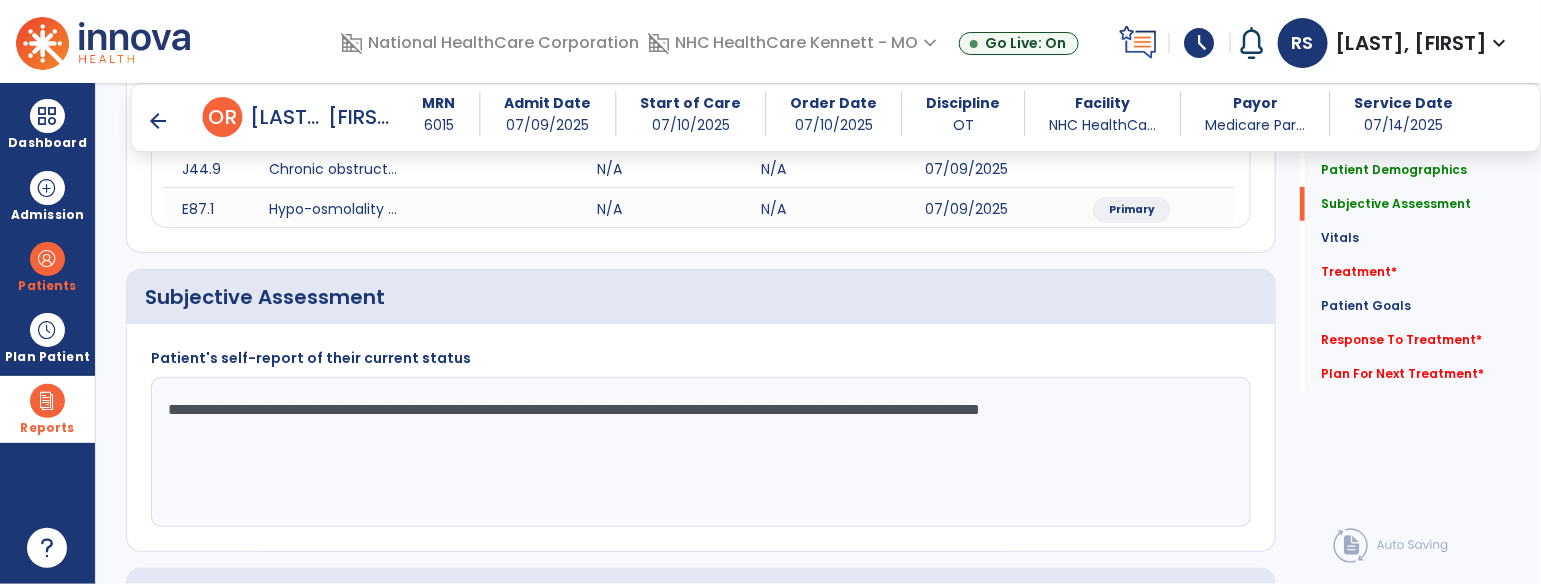 drag, startPoint x: 384, startPoint y: 447, endPoint x: 76, endPoint y: 389, distance: 313.41345 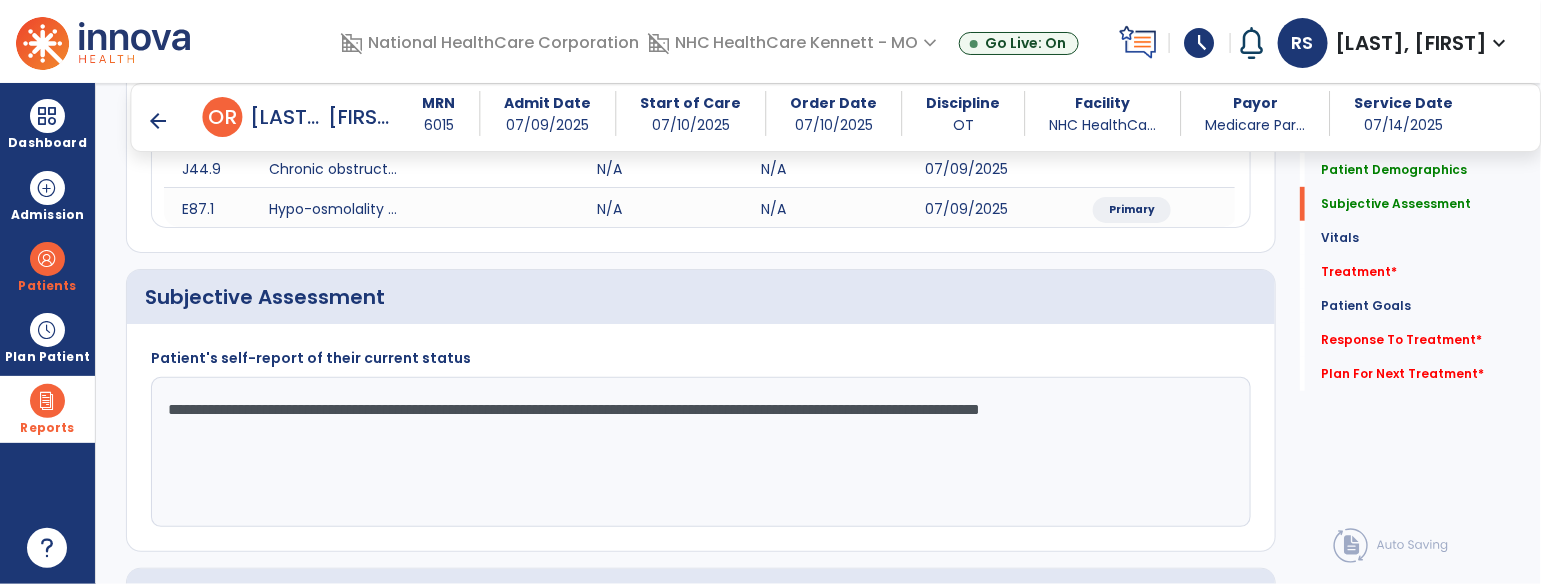 click on "Dashboard  dashboard  Therapist Dashboard Admission Patients  format_list_bulleted  Patient List  space_dashboard  Patient Board  insert_chart  PDPM Board Plan Patient  event_note  Planner  content_paste_go  Scheduler  content_paste_go  Whiteboard Reports  export_notes  Billing Exports  note_alt  EOM Report  event_note  Minutes By Payor  inbox_customize  Service Log  playlist_add_check  Triple Check Report  arrow_back   Daily Note   arrow_back      O  R  [LAST],   [FIRST]  MRN [NUMBER] Admit Date [DATE] Start of Care [DATE] Order Date [DATE] Discipline OT Facility NHC HealthCa... Payor Medicare Par... Service Date [DATE] Patient Demographics  Medical Diagnosis   Treatment Diagnosis   Precautions   Contraindications
Code
N/A" at bounding box center [770, 292] 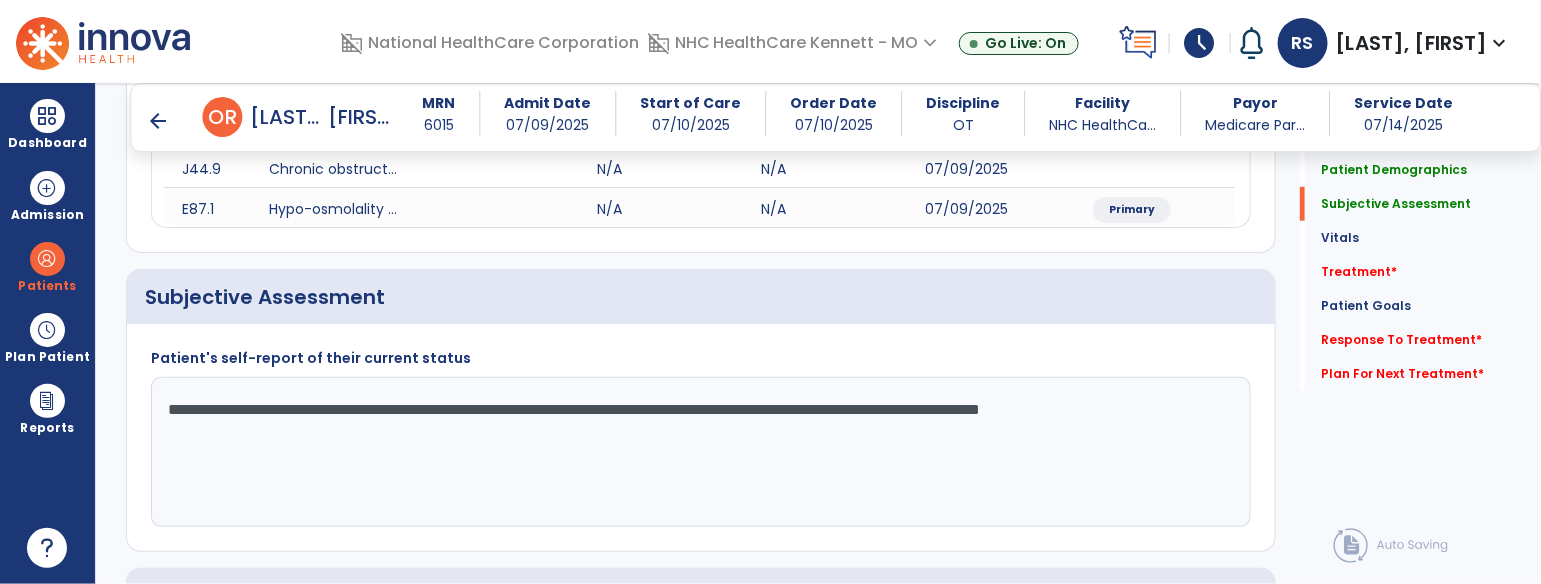 paste on "**********" 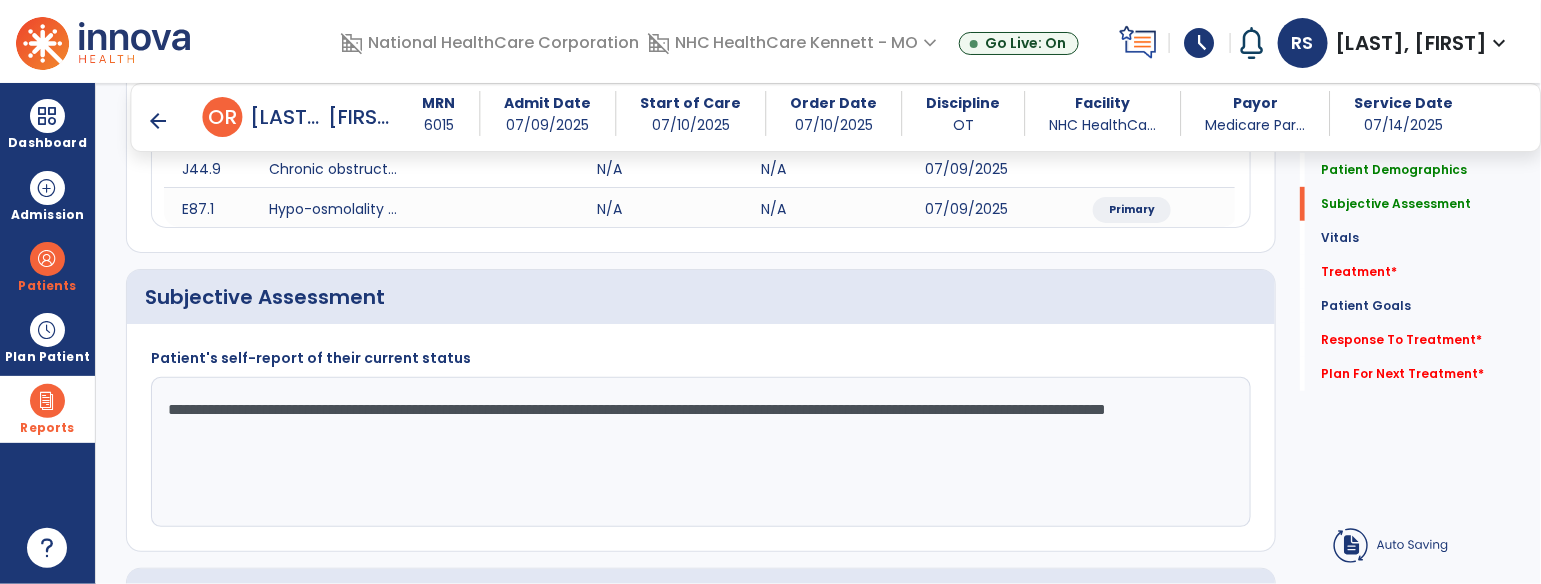 drag, startPoint x: 209, startPoint y: 409, endPoint x: 23, endPoint y: 394, distance: 186.60385 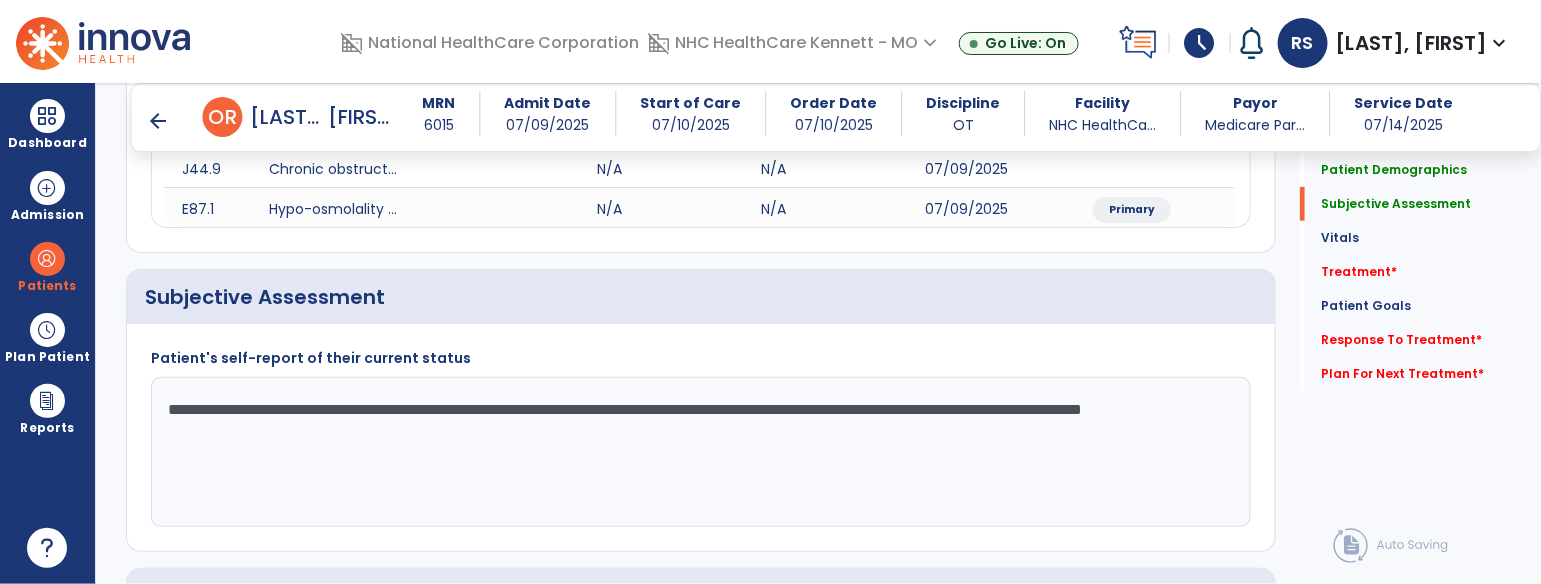 click on "**********" 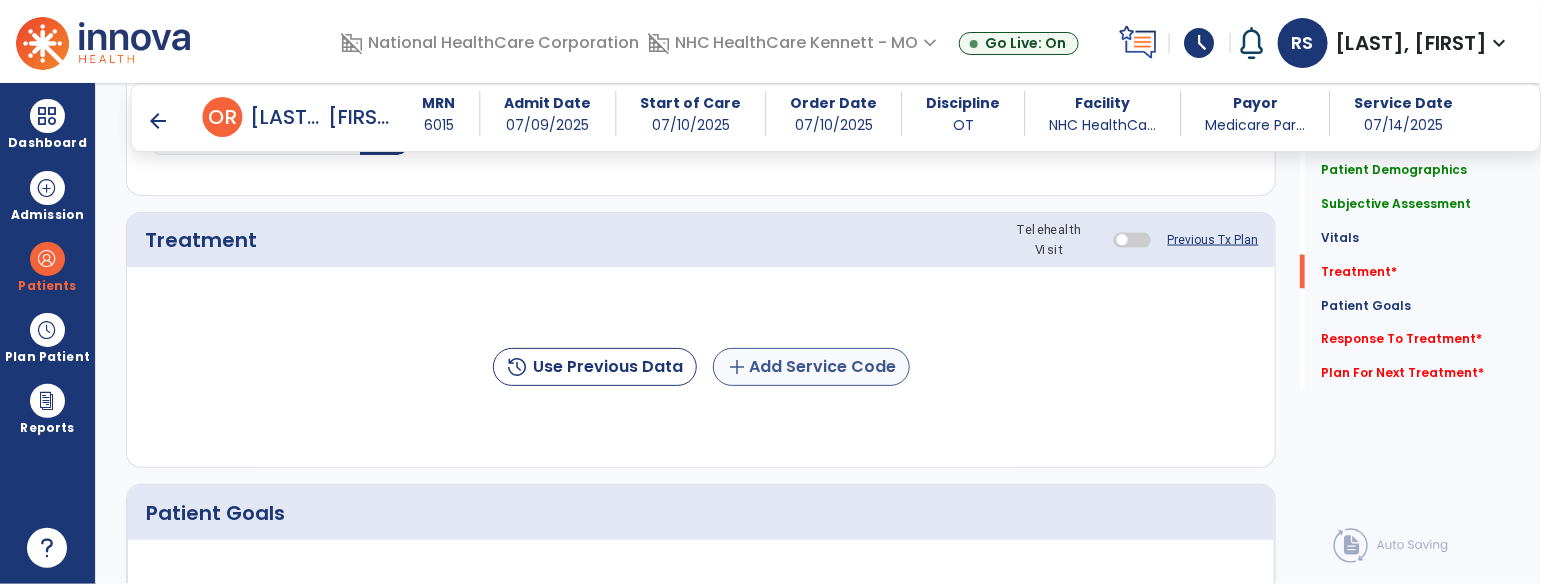 type on "**********" 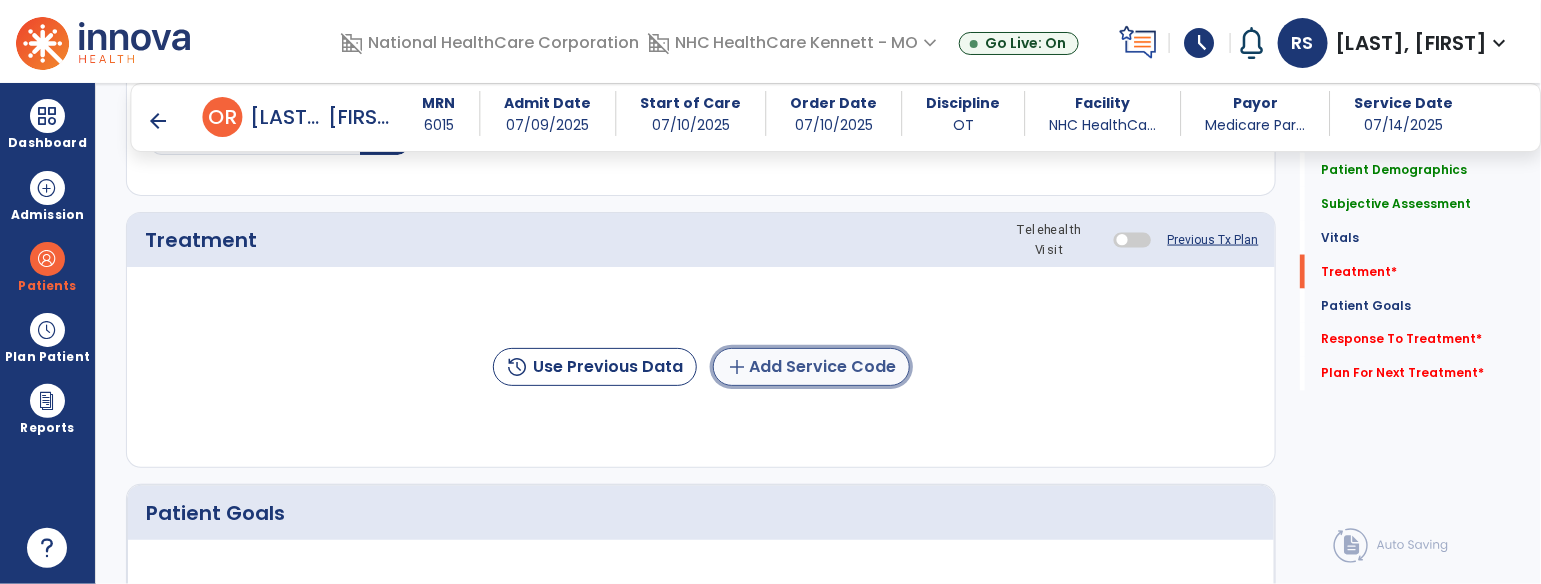 click on "add  Add Service Code" 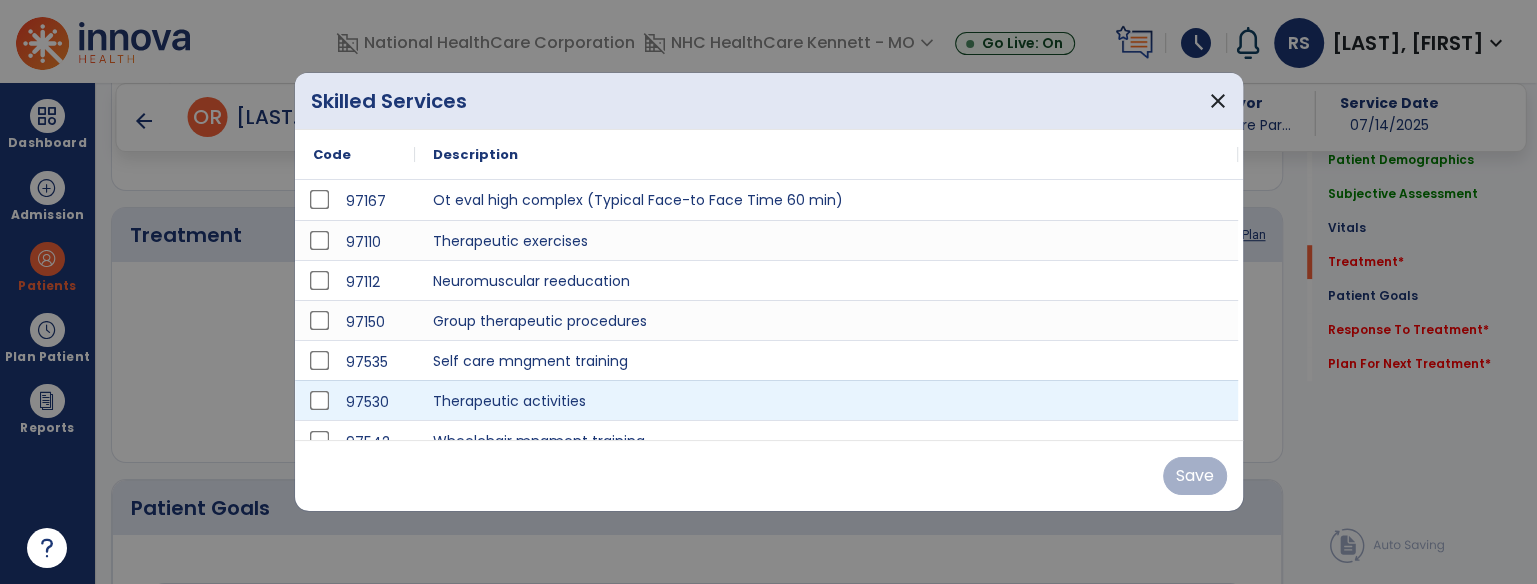 scroll, scrollTop: 1167, scrollLeft: 0, axis: vertical 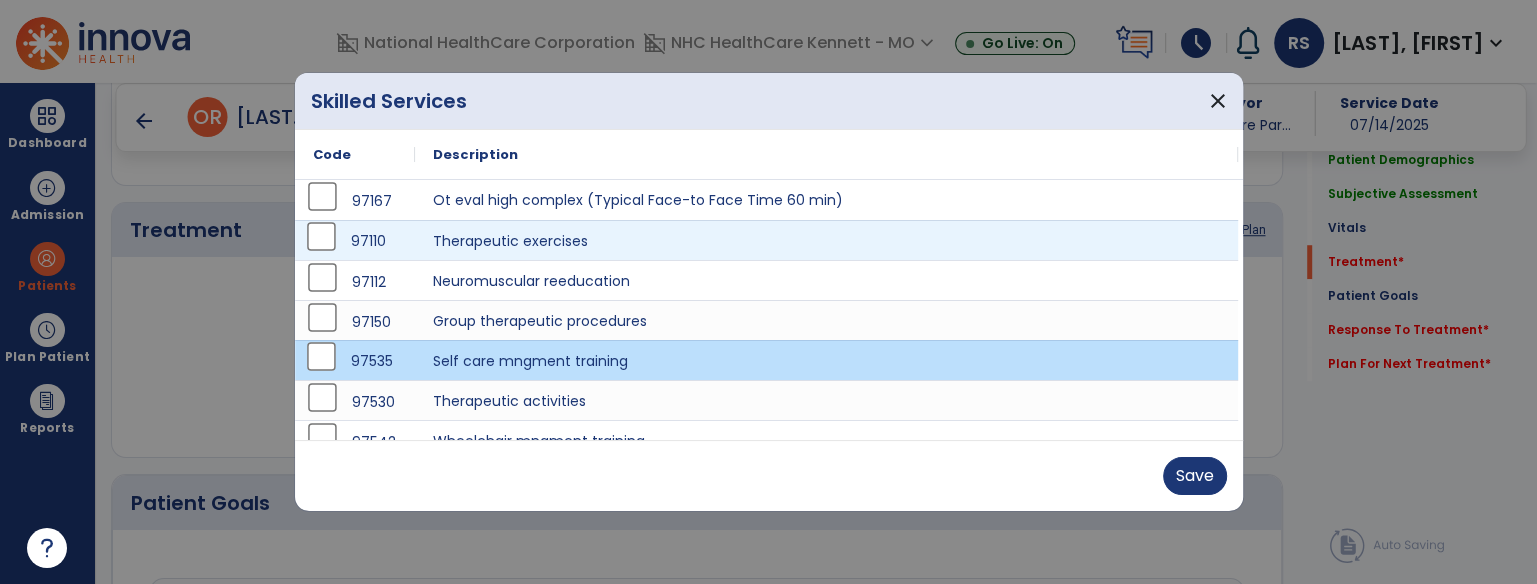 click on "97110" at bounding box center (355, 241) 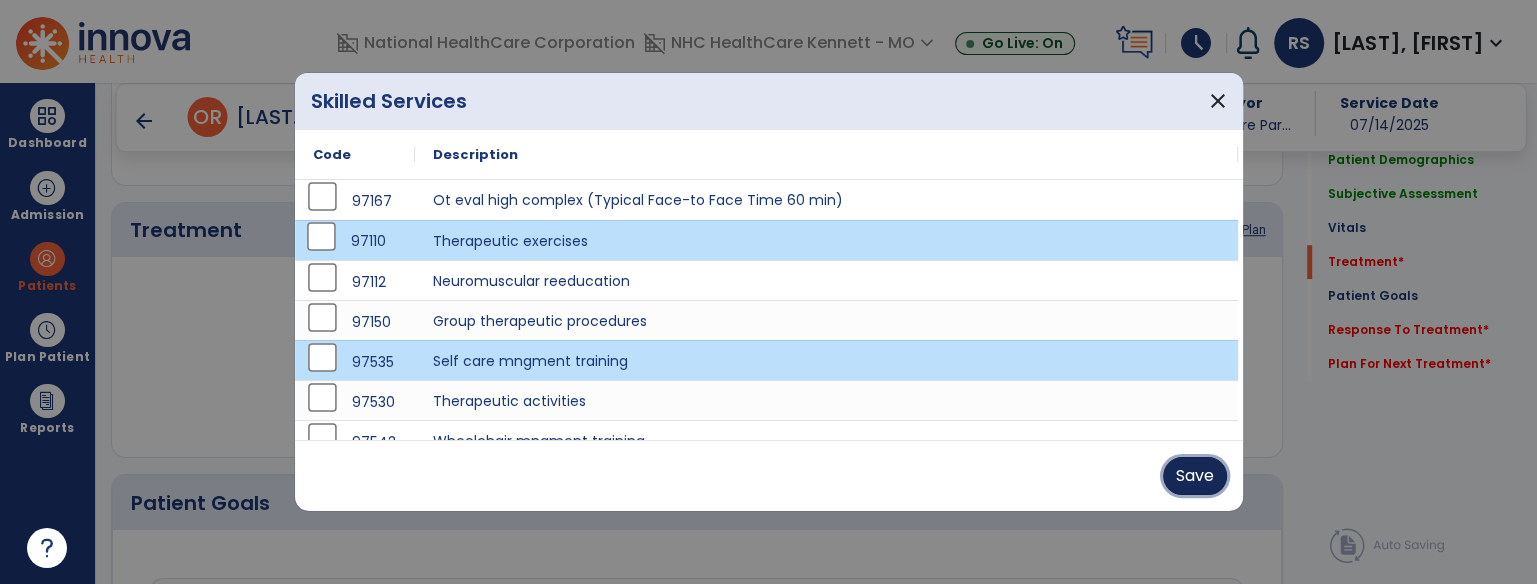 click on "Save" at bounding box center [1195, 476] 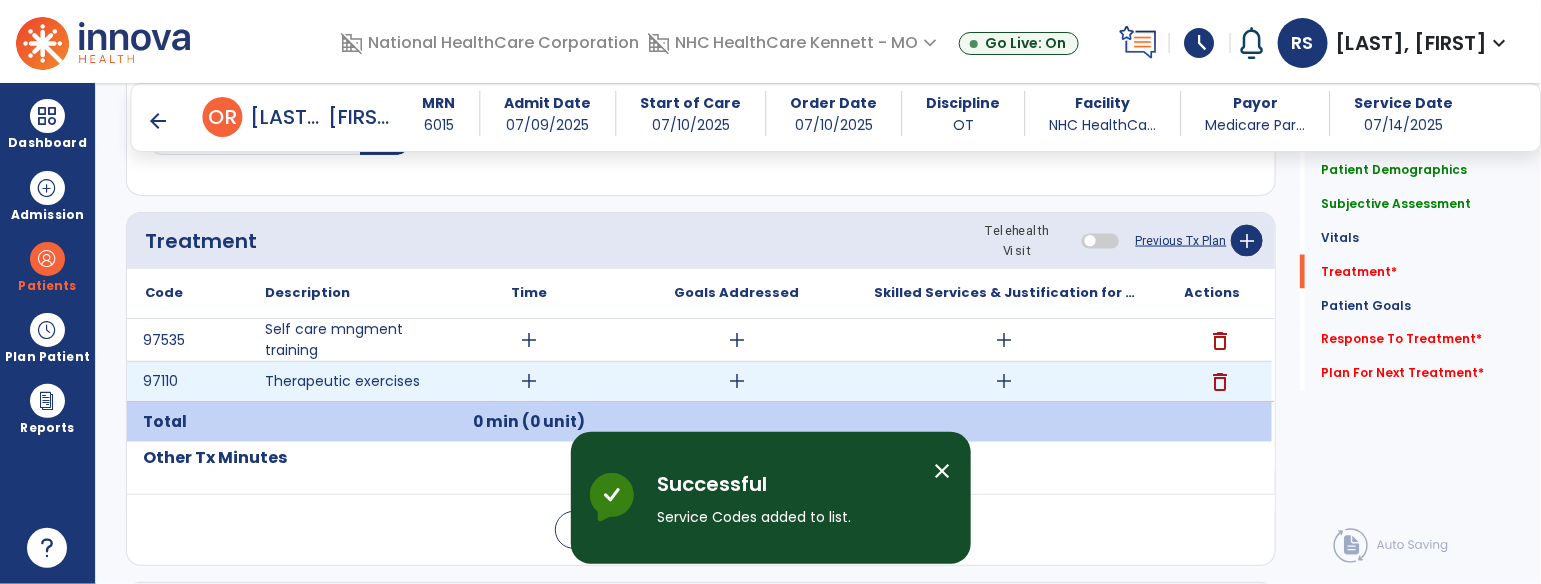 click on "add" at bounding box center (529, 381) 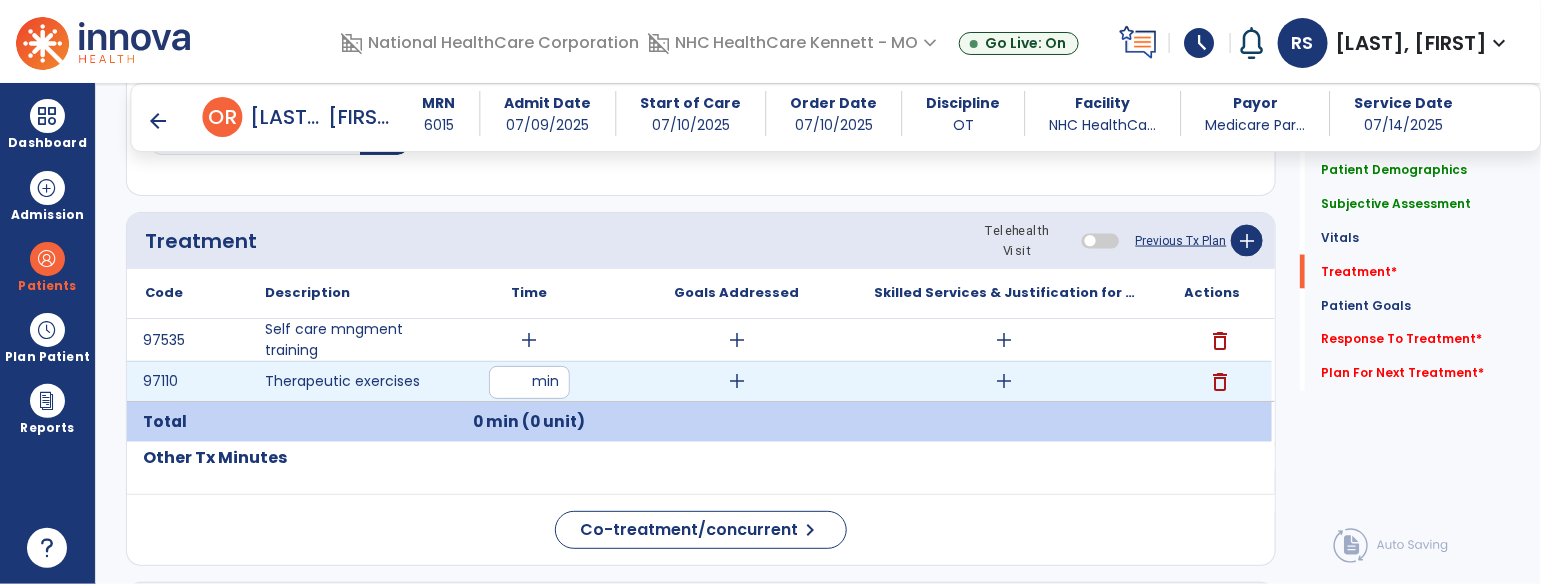 drag, startPoint x: 516, startPoint y: 379, endPoint x: 393, endPoint y: 372, distance: 123.19903 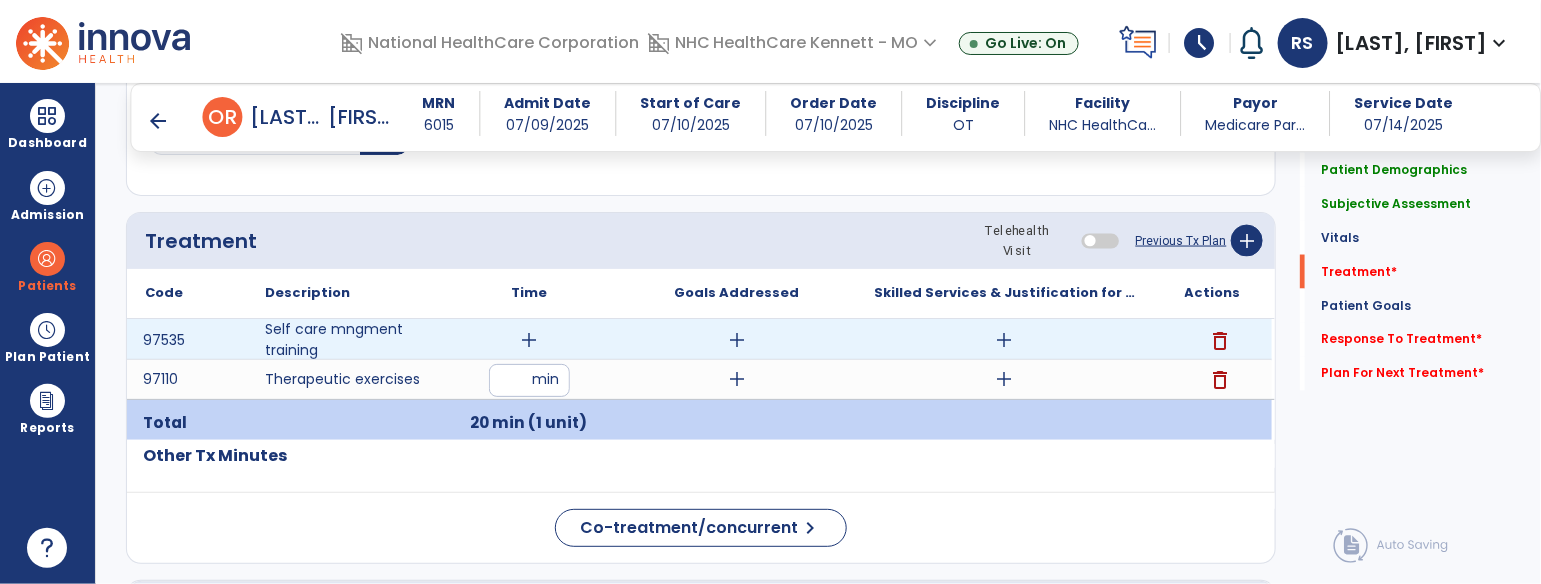 click on "add" at bounding box center (529, 340) 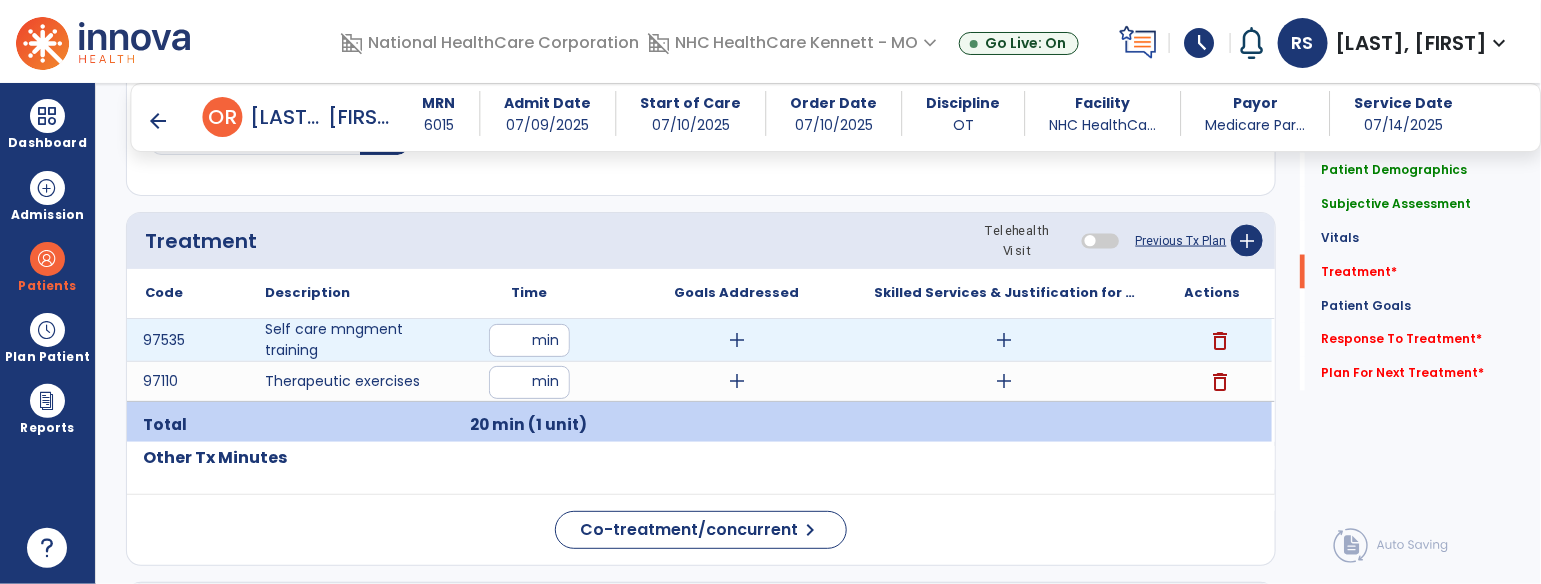 type on "**" 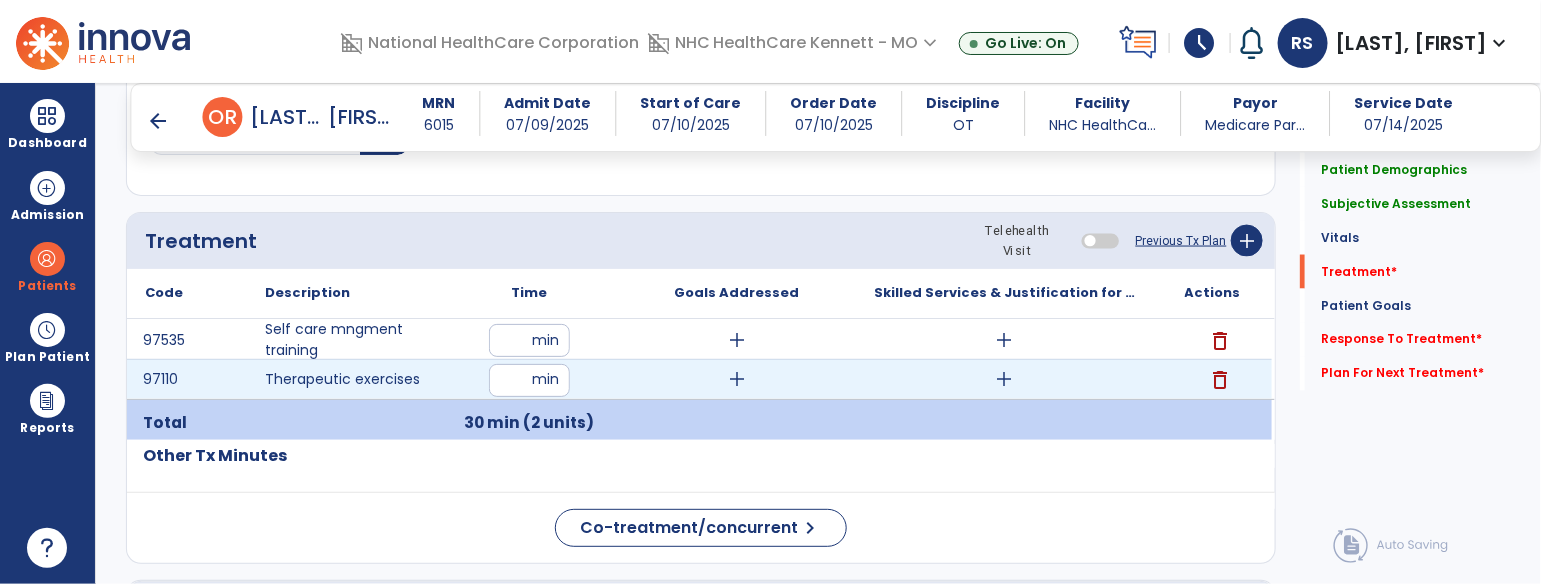 click on "add" at bounding box center [1005, 379] 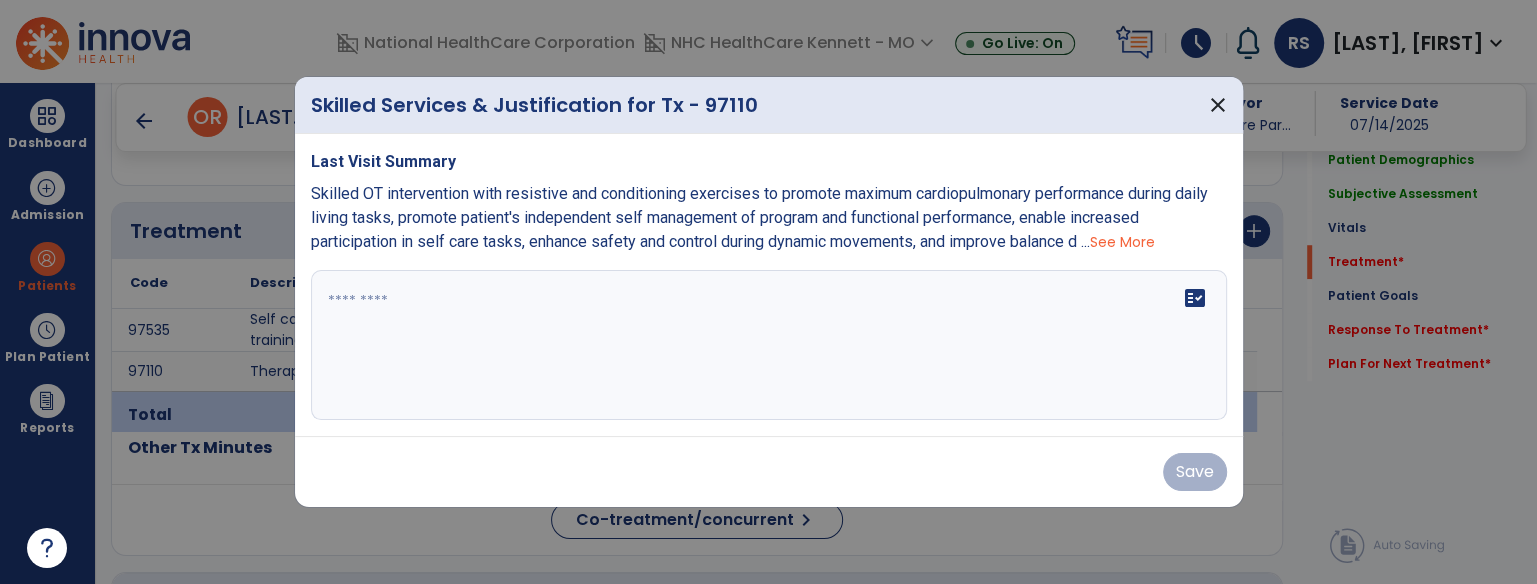 scroll, scrollTop: 1167, scrollLeft: 0, axis: vertical 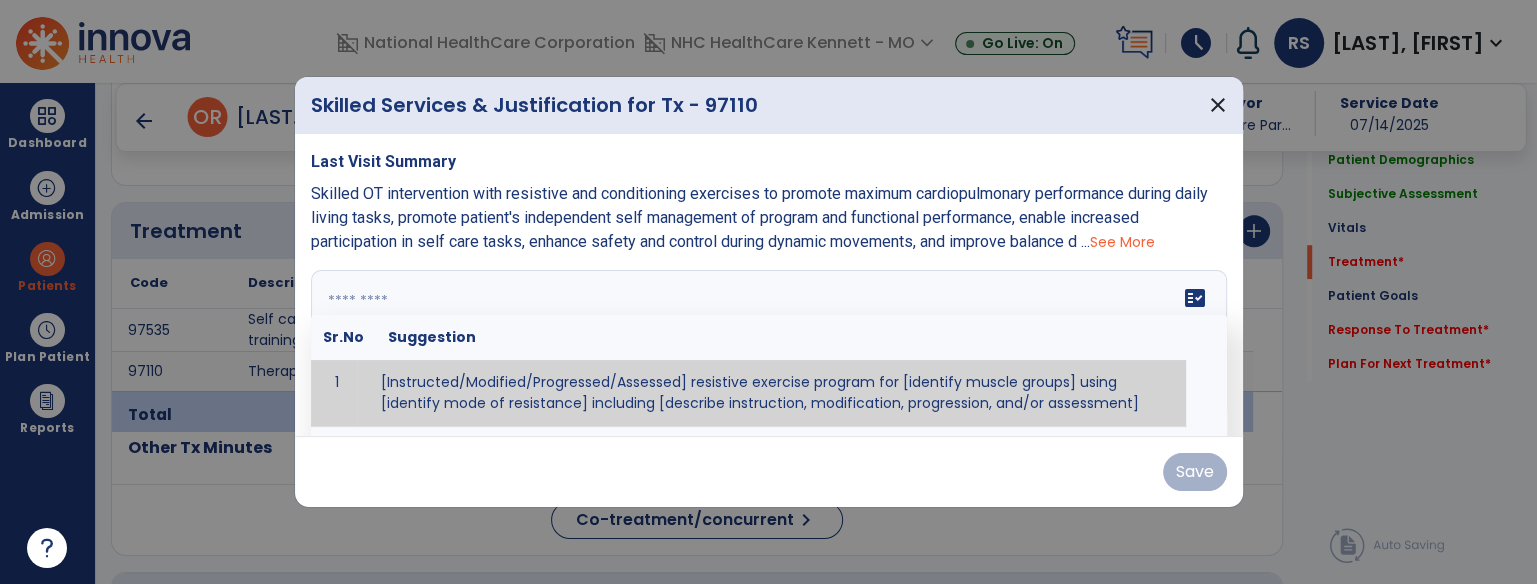 click on "fact_check  Sr.No Suggestion 1 [Instructed/Modified/Progressed/Assessed] resistive exercise program for [identify muscle groups] using [identify mode of resistance] including [describe instruction, modification, progression, and/or assessment] 2 [Instructed/Modified/Progressed/Assessed] aerobic exercise program using [identify equipment/mode] including [describe instruction, modification,progression, and/or assessment] 3 [Instructed/Modified/Progressed/Assessed] [PROM/A/AROM/AROM] program for [identify joint movements] using [contract-relax, over-pressure, inhibitory techniques, other] 4 [Assessed/Tested] aerobic capacity with administration of [aerobic capacity test]" at bounding box center [769, 345] 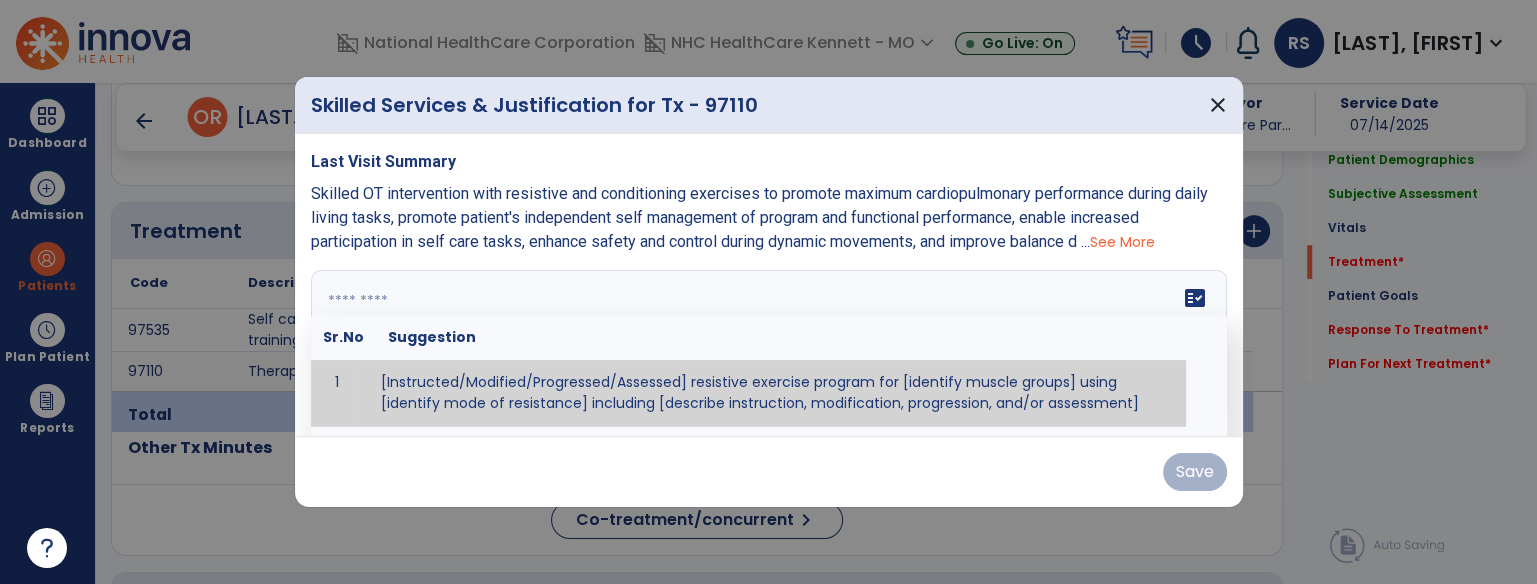 paste on "**********" 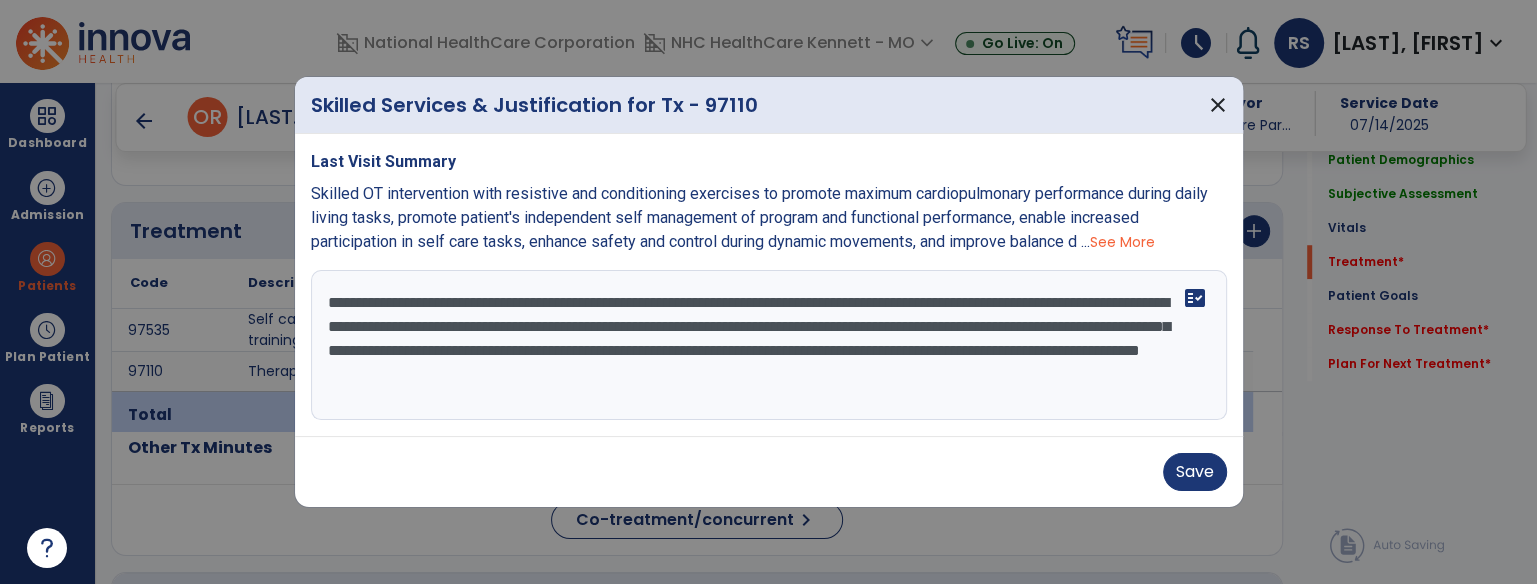 drag, startPoint x: 812, startPoint y: 380, endPoint x: 770, endPoint y: 372, distance: 42.755116 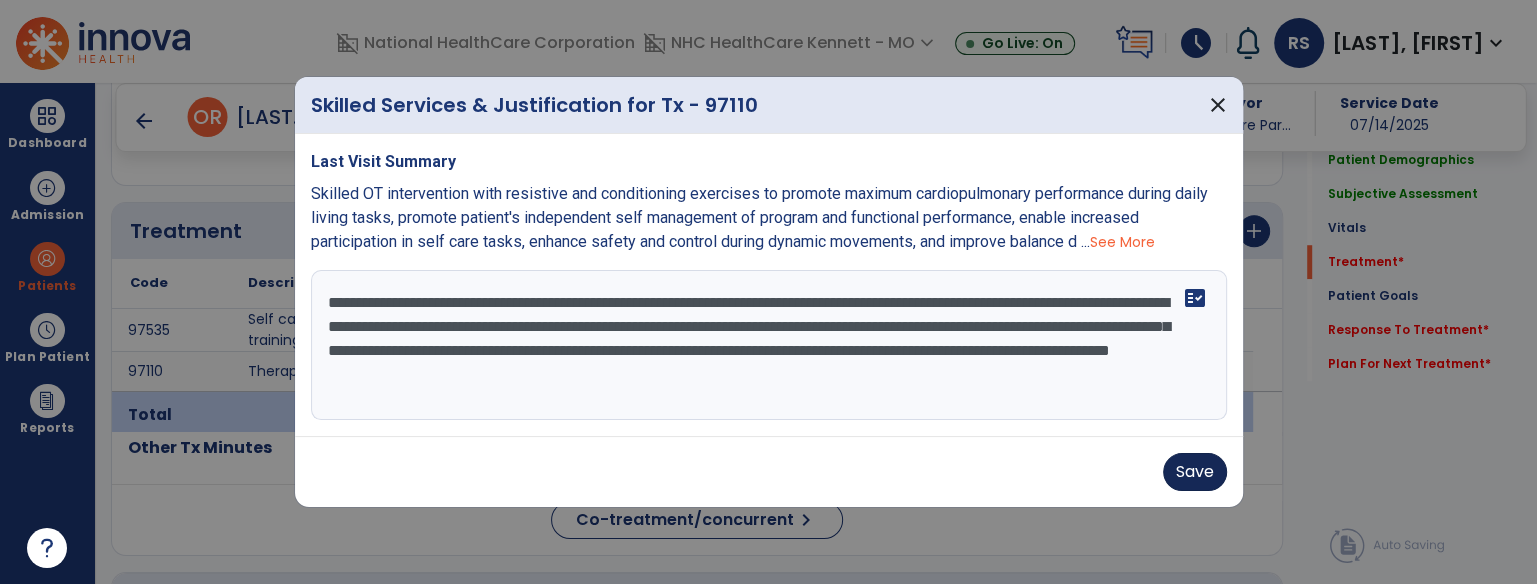 type on "**********" 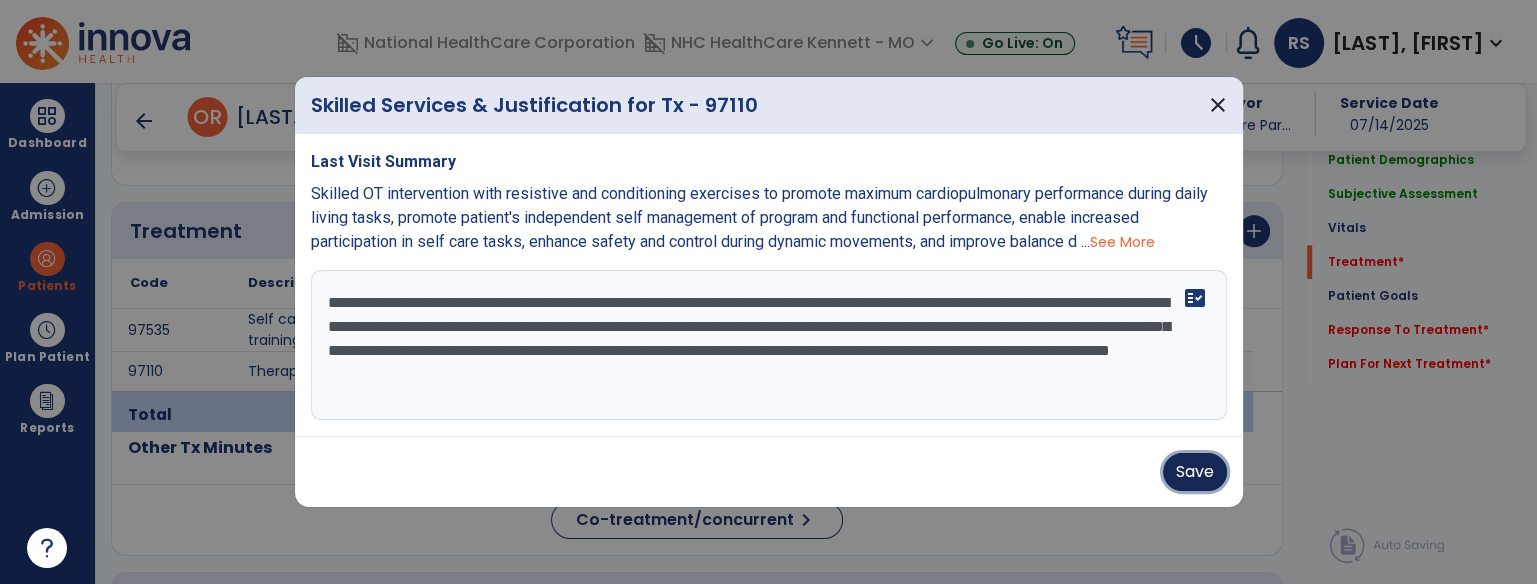 drag, startPoint x: 1206, startPoint y: 465, endPoint x: 1185, endPoint y: 474, distance: 22.847319 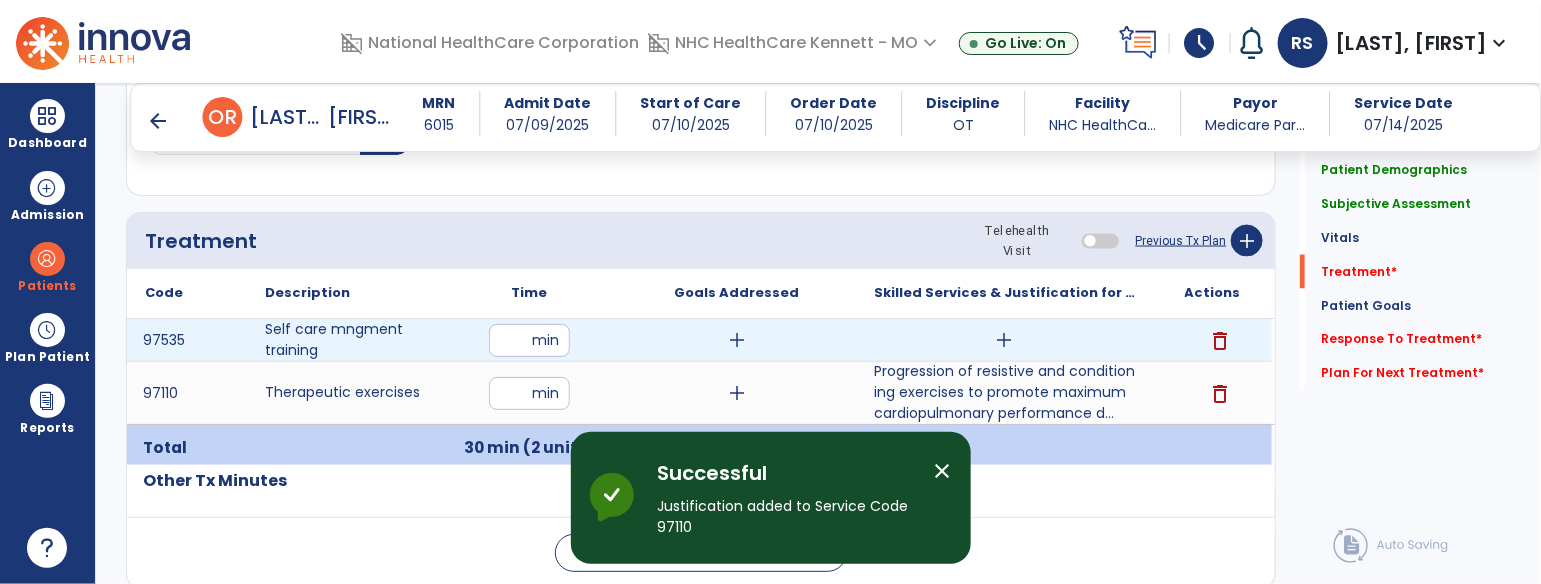 click on "add" at bounding box center [1005, 340] 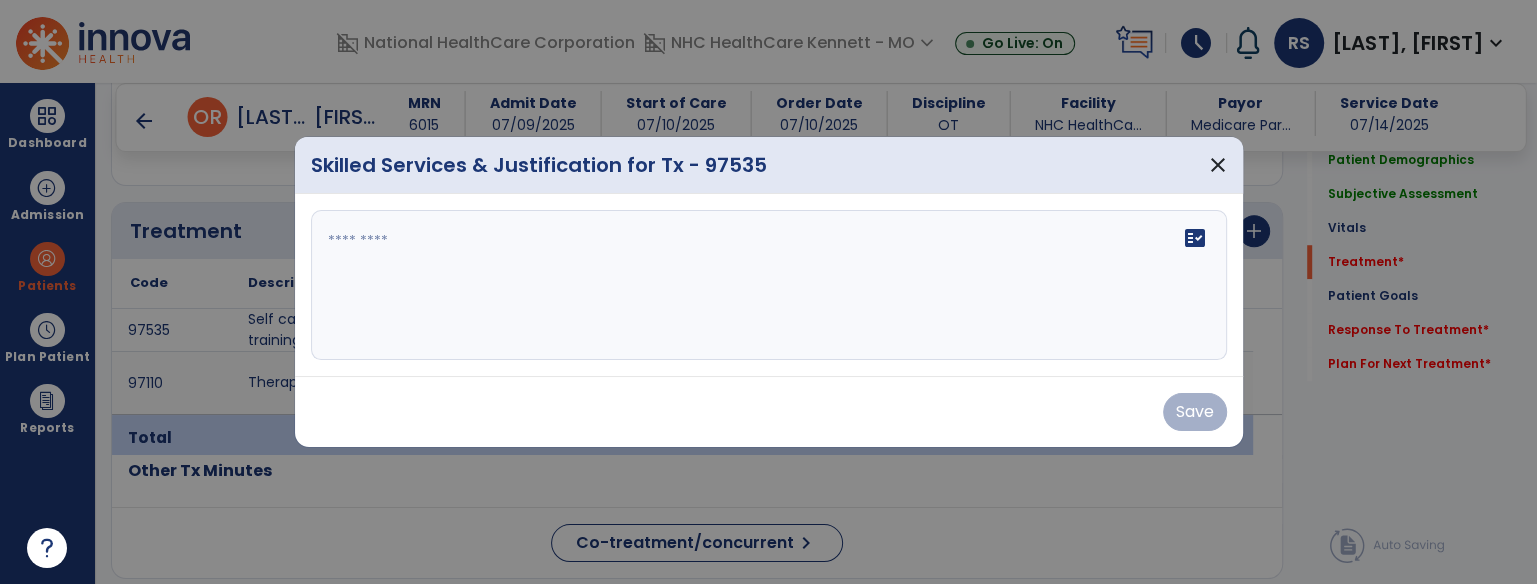 scroll, scrollTop: 1167, scrollLeft: 0, axis: vertical 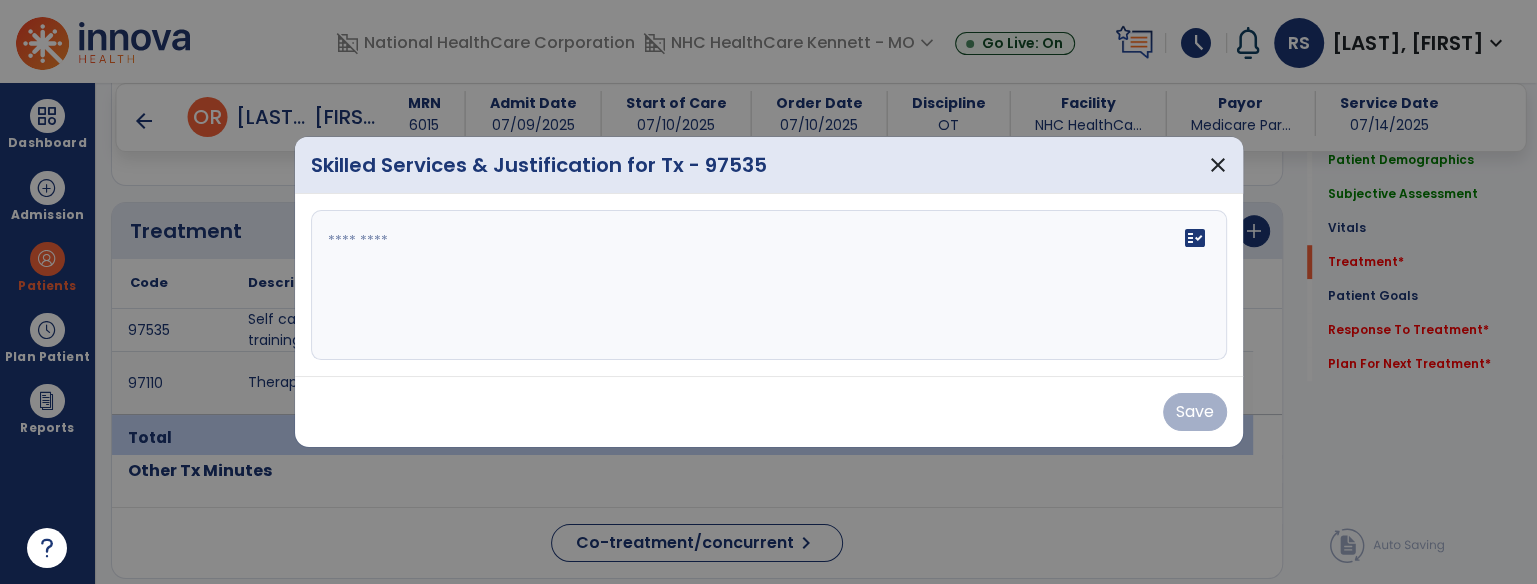 click at bounding box center (769, 285) 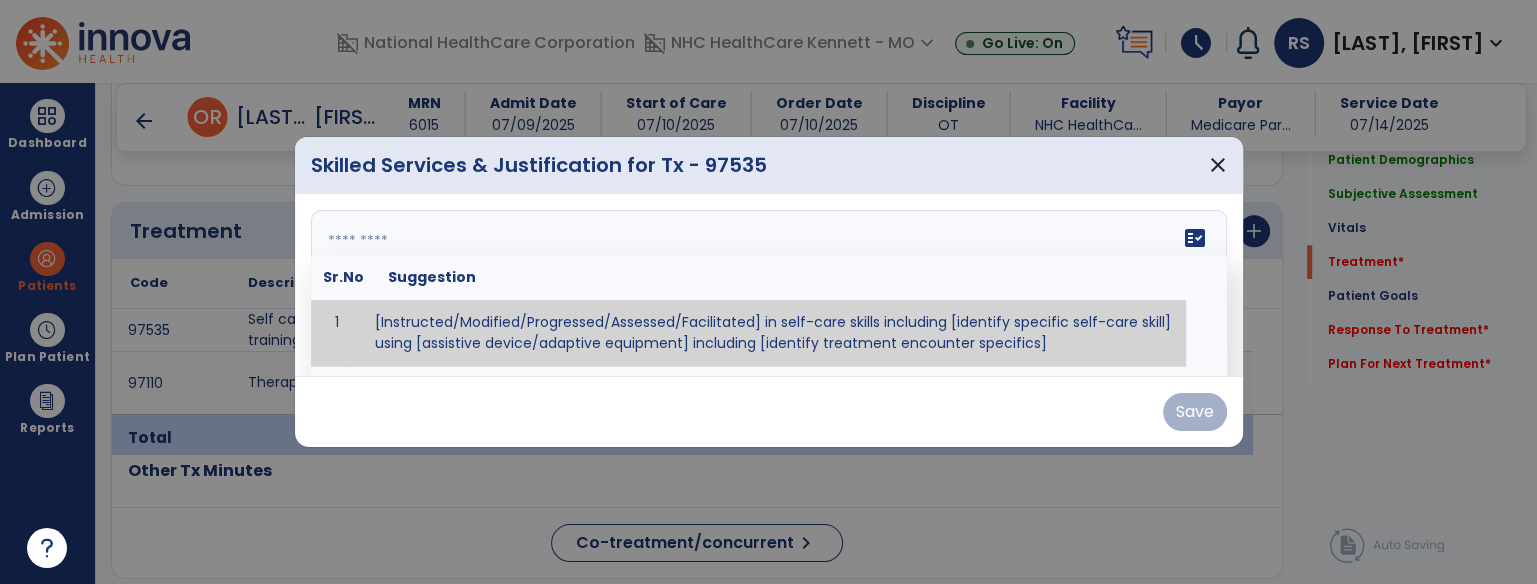 click at bounding box center [767, 285] 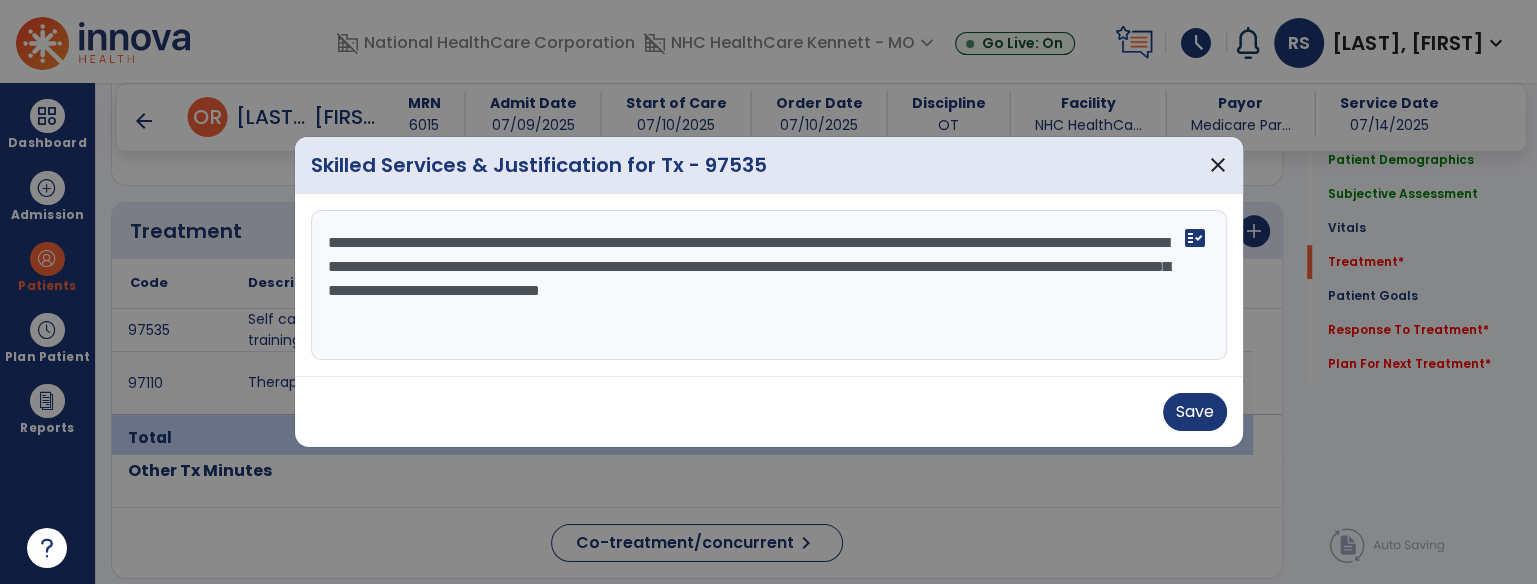drag, startPoint x: 325, startPoint y: 245, endPoint x: 349, endPoint y: 278, distance: 40.804413 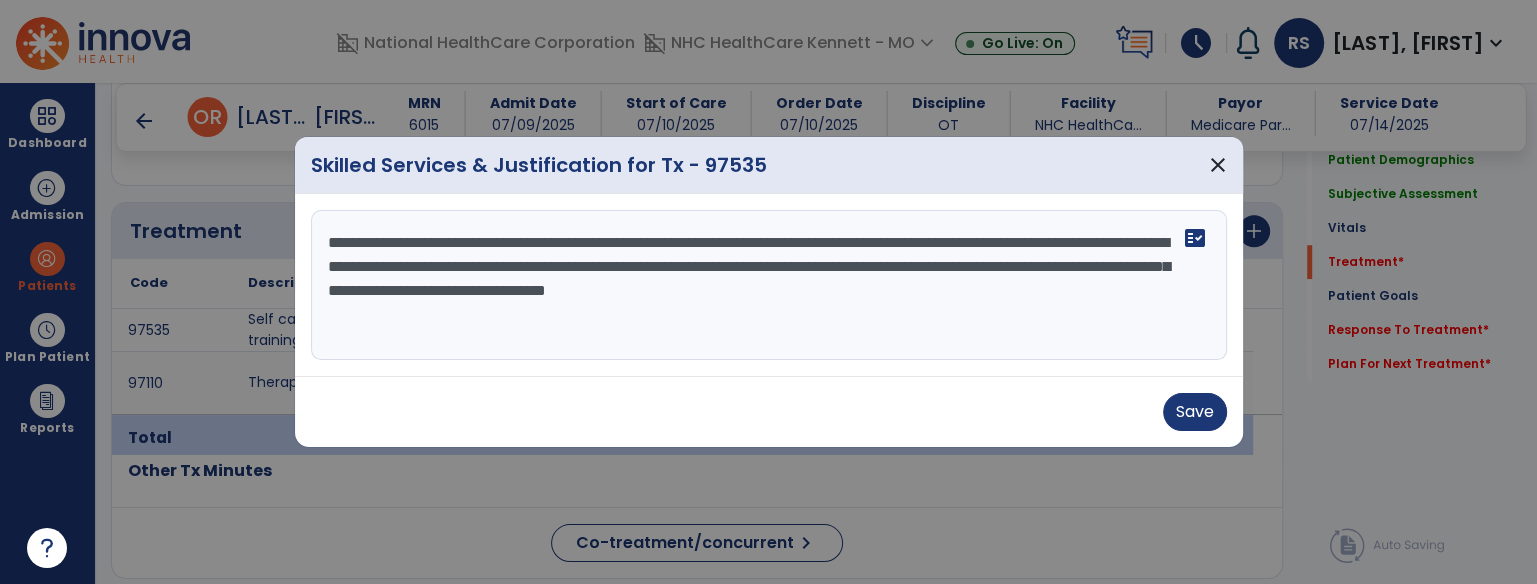 drag, startPoint x: 1061, startPoint y: 263, endPoint x: 654, endPoint y: 297, distance: 408.41766 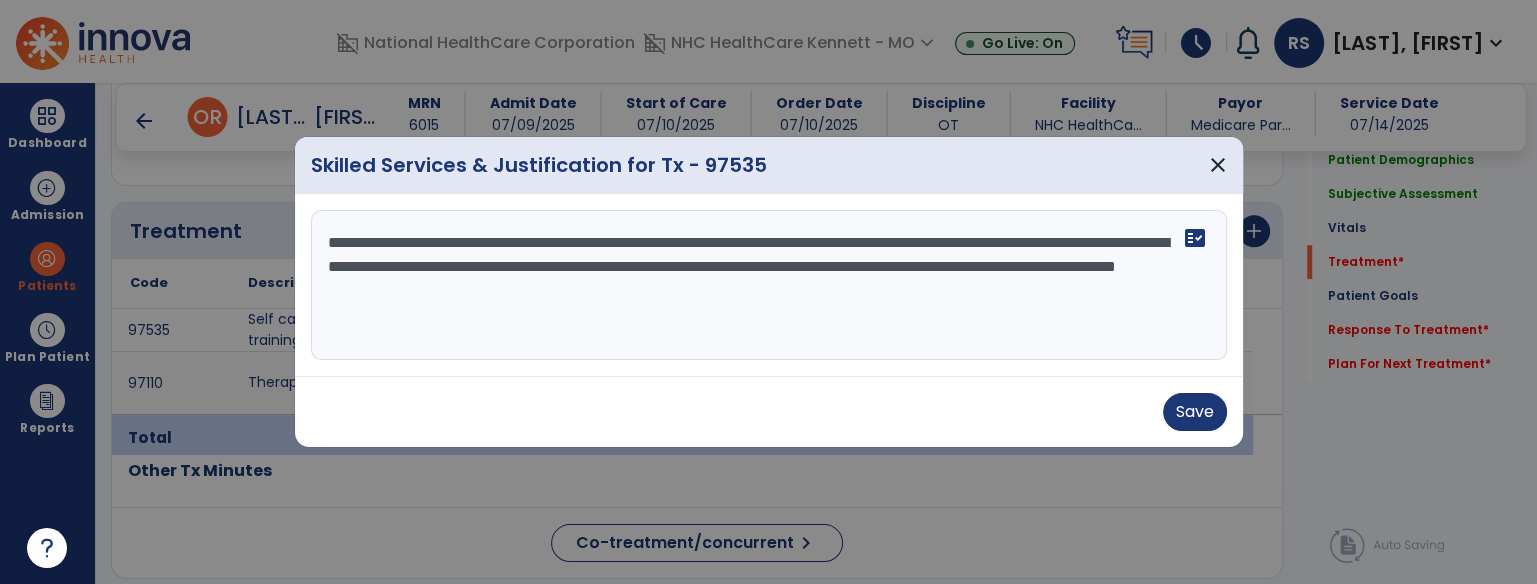 drag, startPoint x: 450, startPoint y: 293, endPoint x: 1025, endPoint y: 307, distance: 575.1704 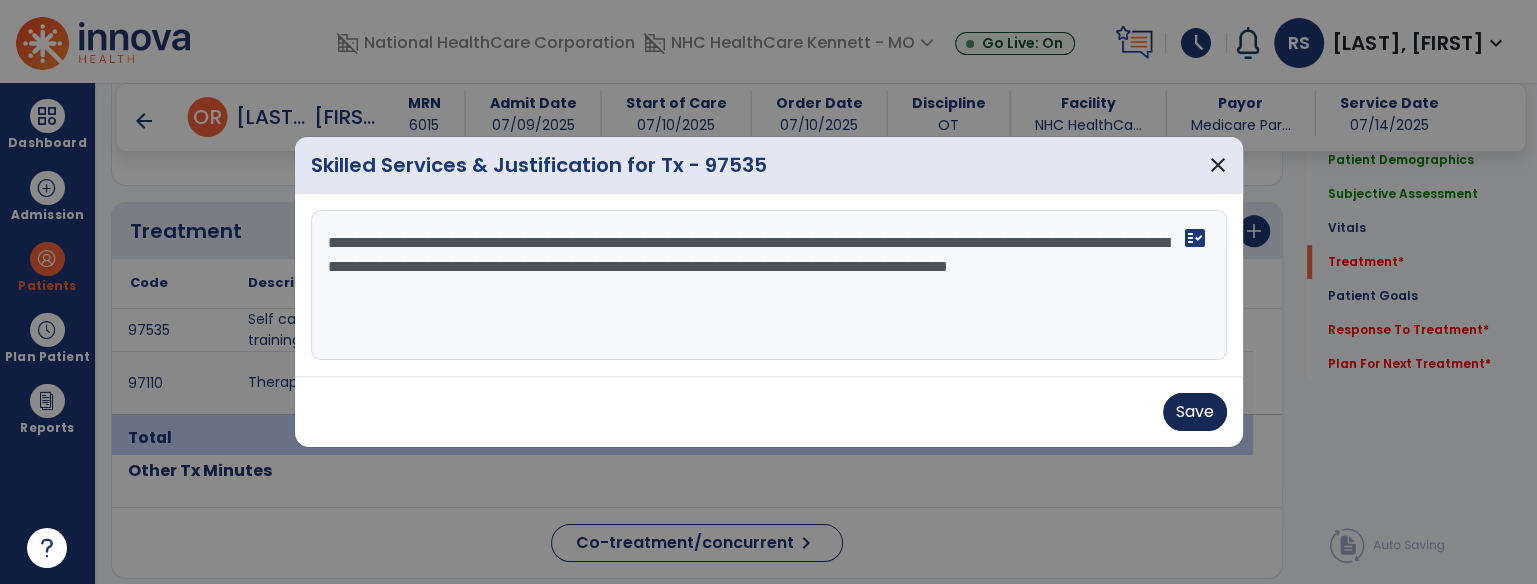 type on "**********" 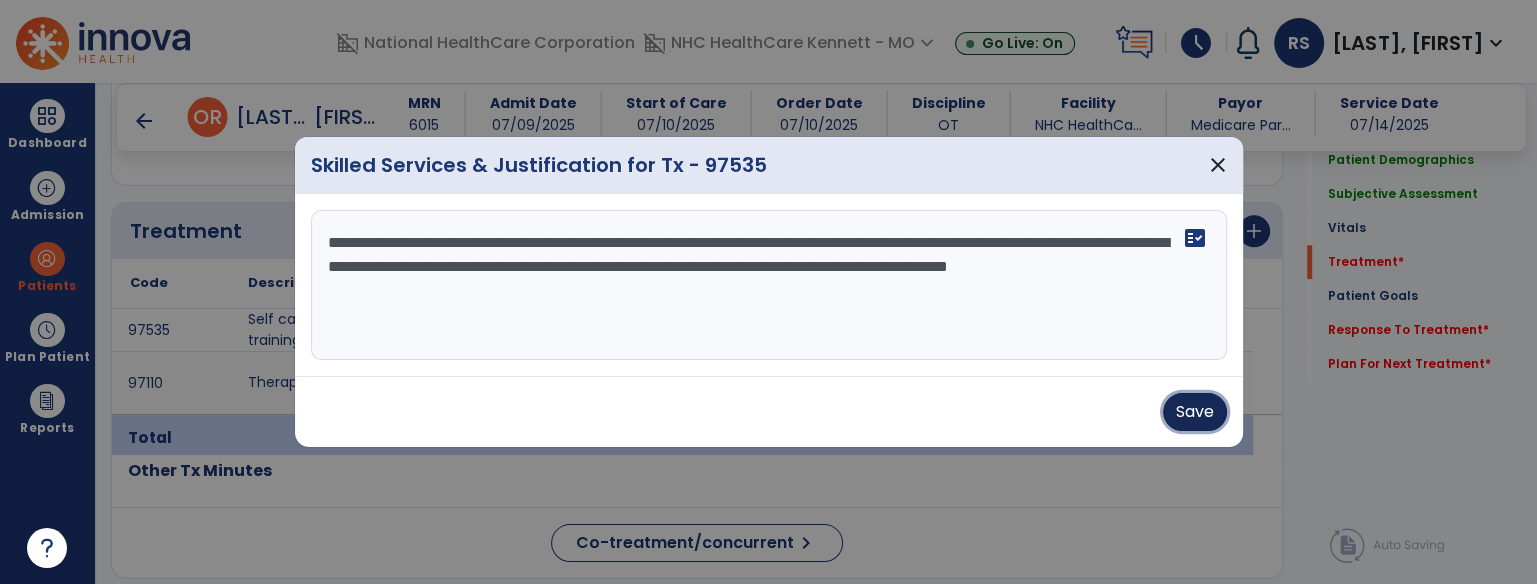 click on "Save" at bounding box center [1195, 412] 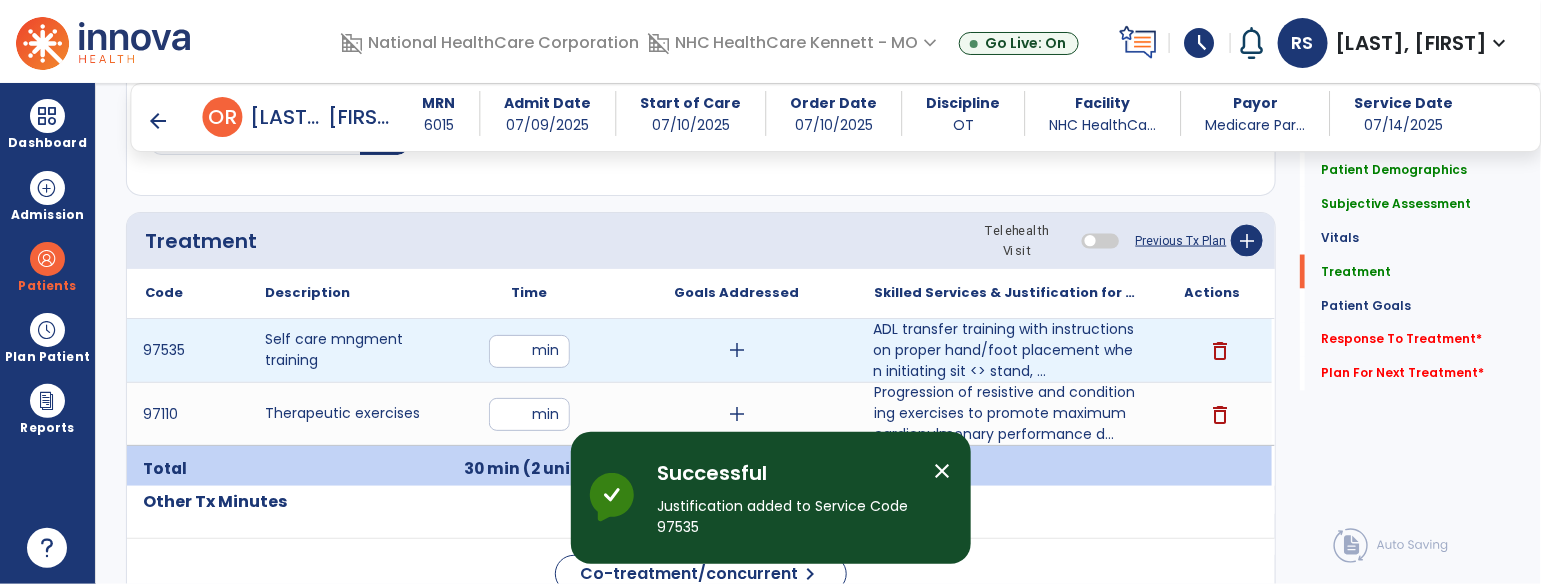click on "add" at bounding box center [737, 350] 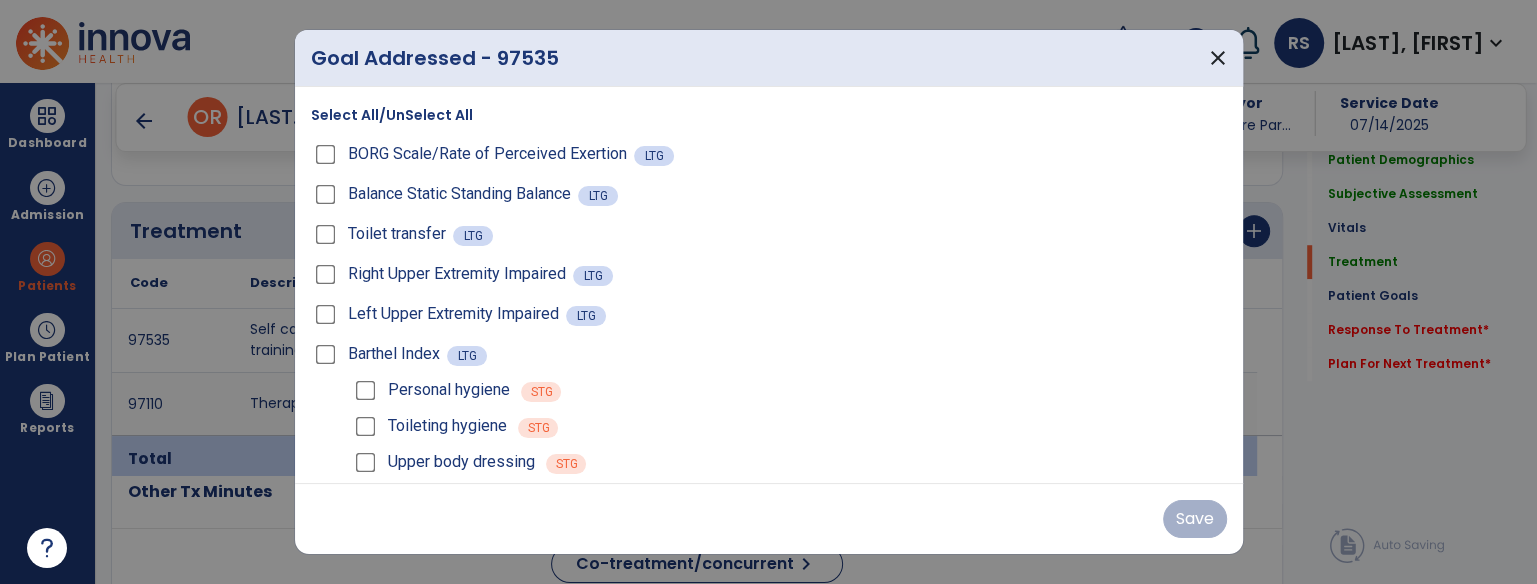scroll, scrollTop: 1167, scrollLeft: 0, axis: vertical 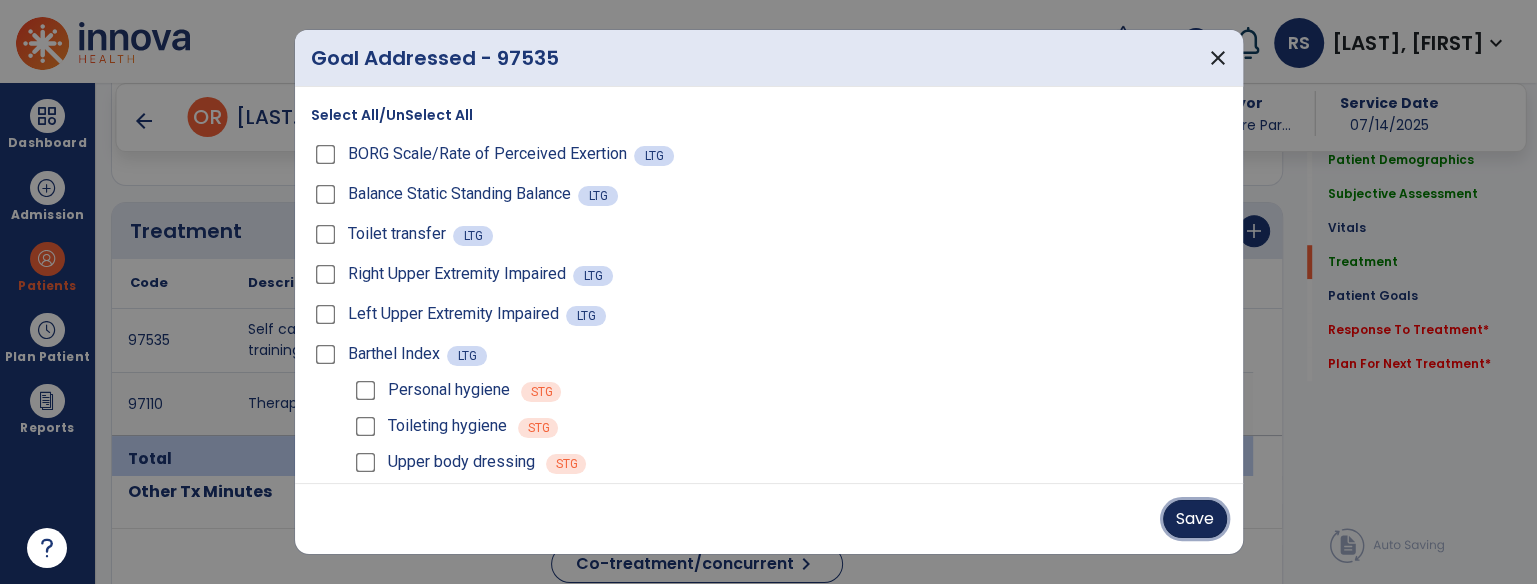 click on "Save" at bounding box center [1195, 519] 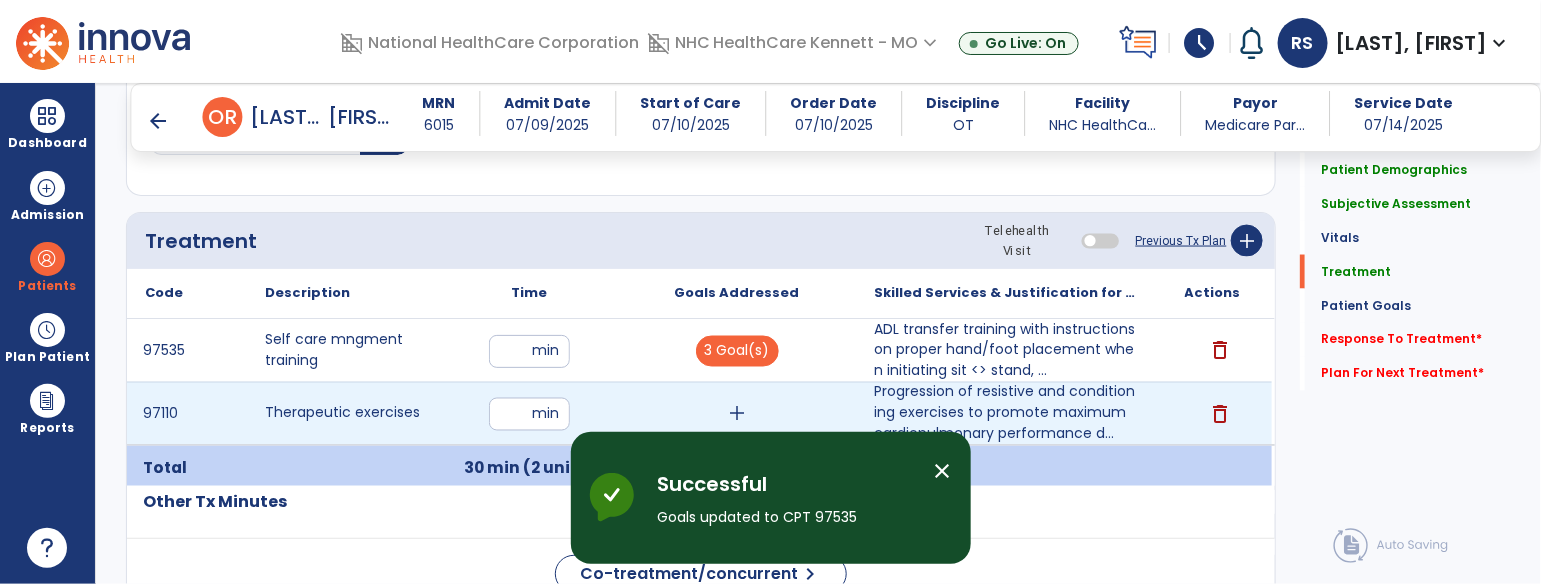 click on "add" at bounding box center [737, 414] 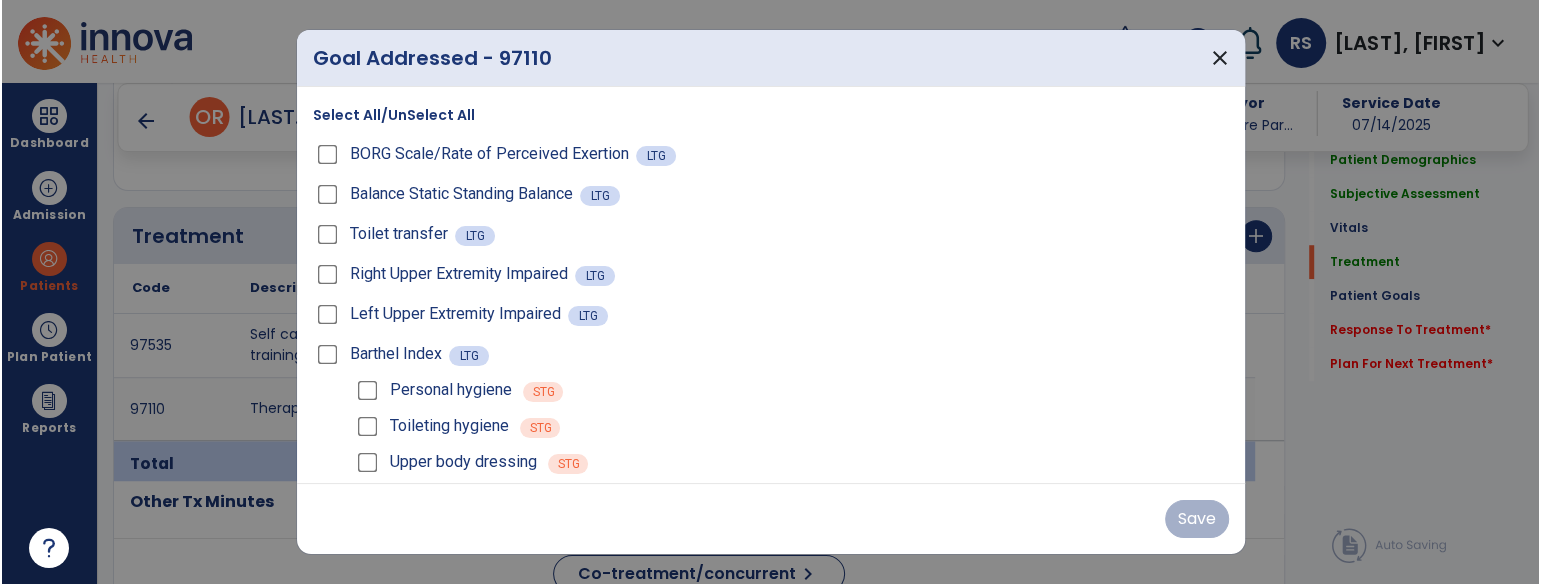 scroll, scrollTop: 1167, scrollLeft: 0, axis: vertical 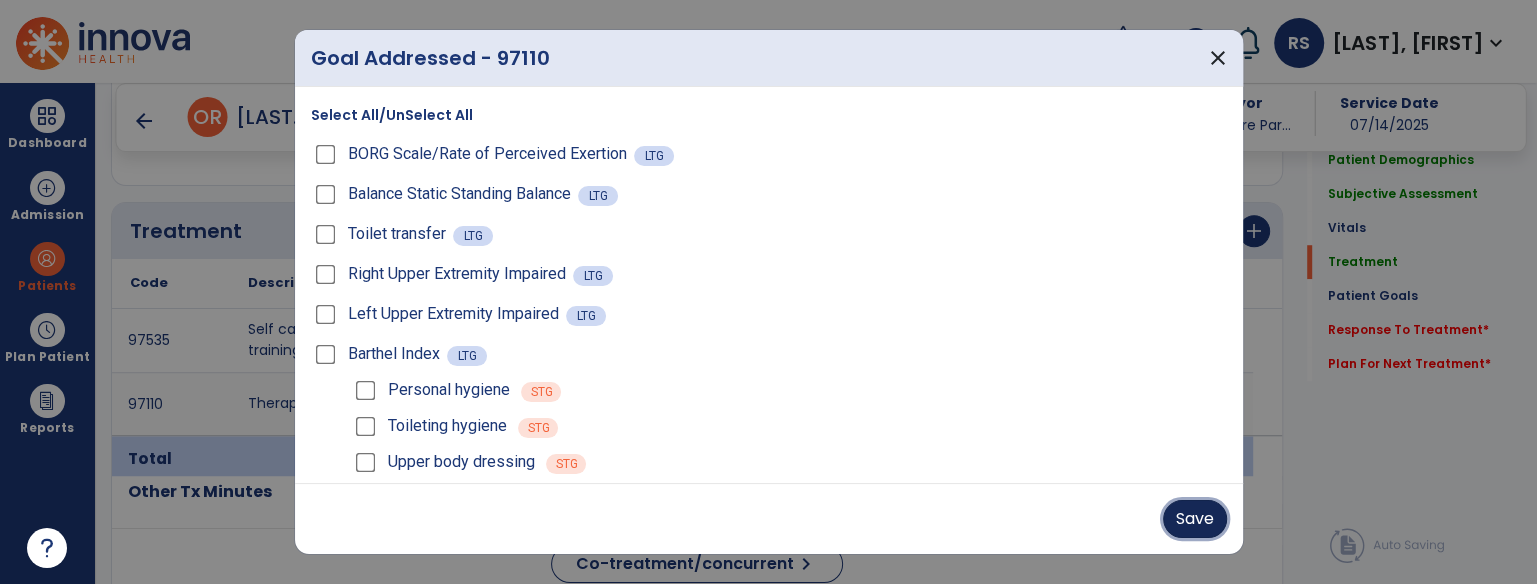 click on "Save" at bounding box center (1195, 519) 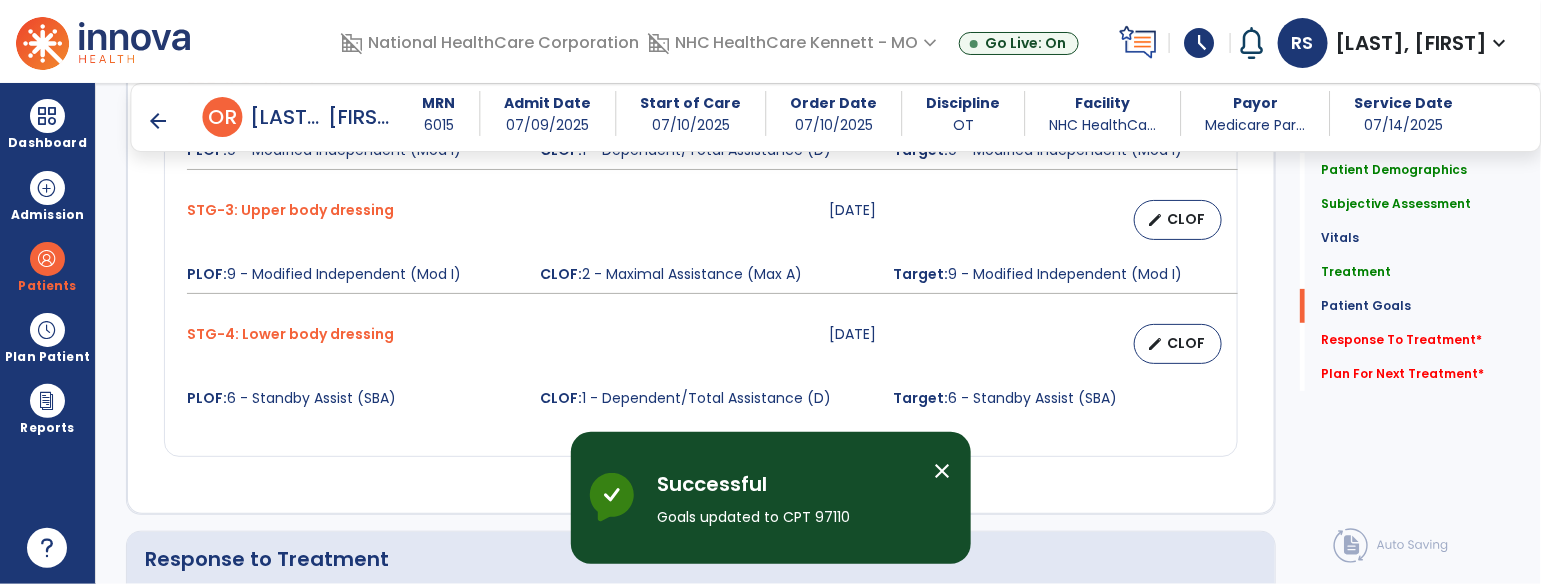 scroll, scrollTop: 3279, scrollLeft: 0, axis: vertical 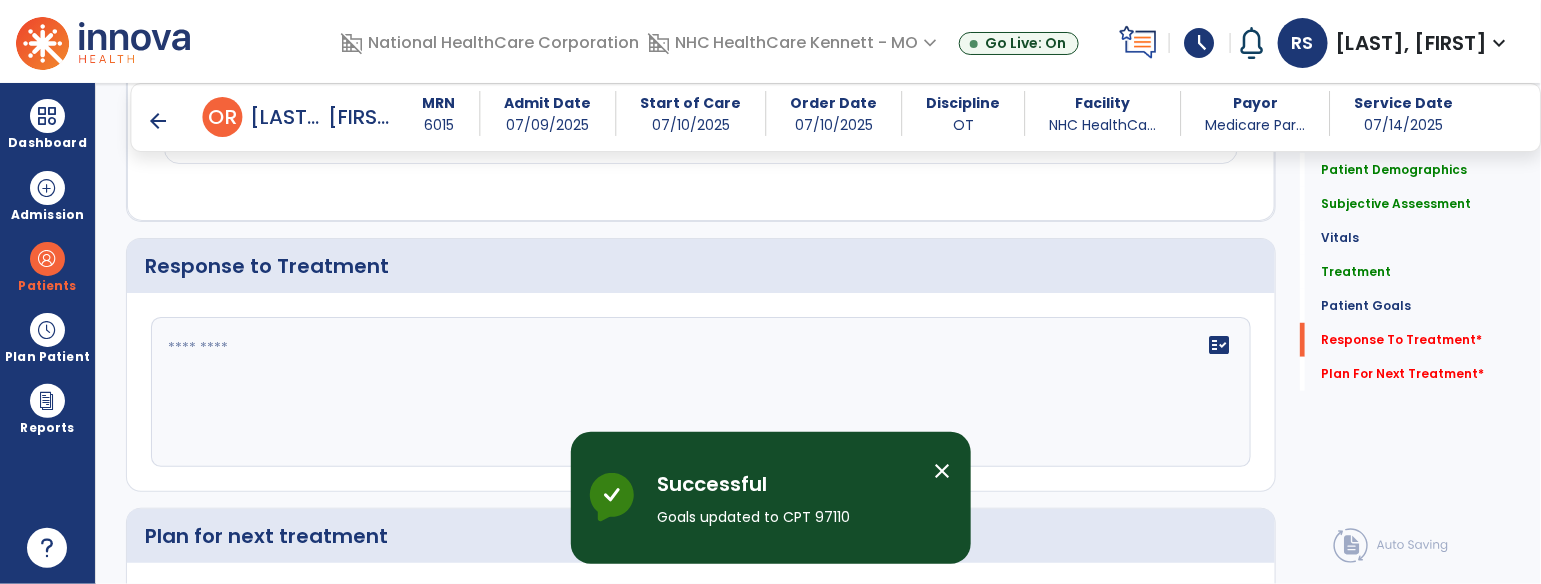 click 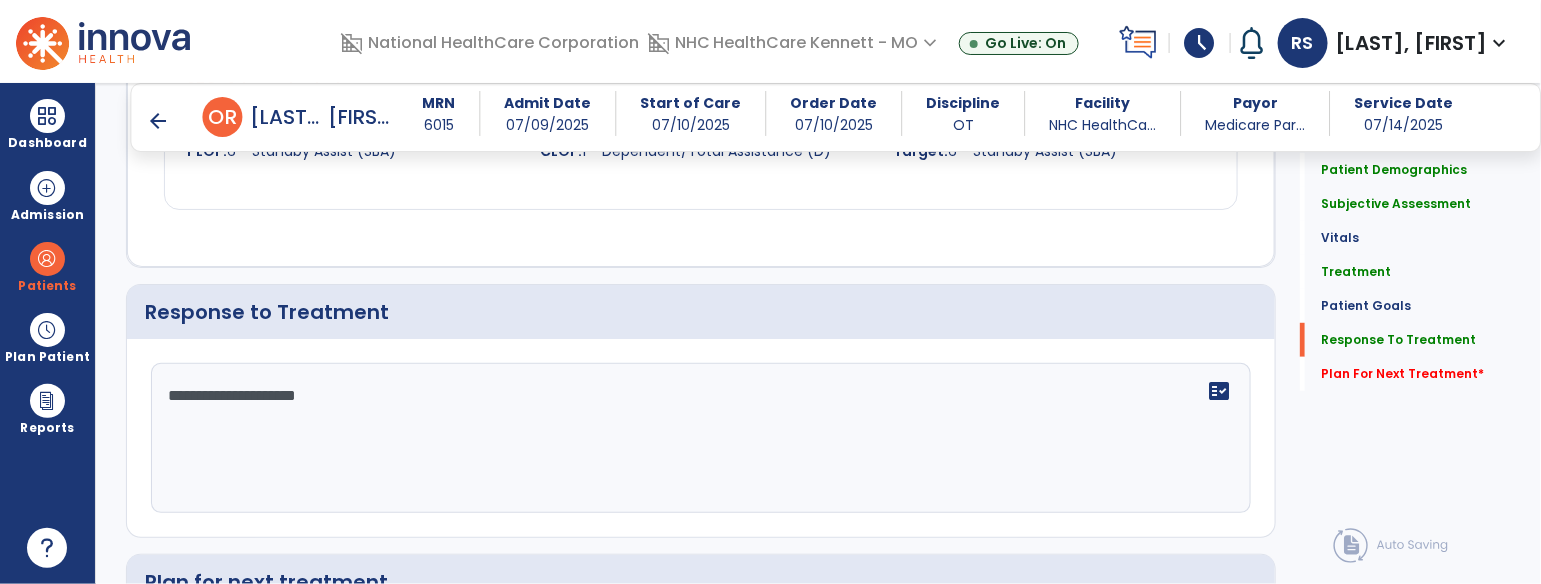 scroll, scrollTop: 3279, scrollLeft: 0, axis: vertical 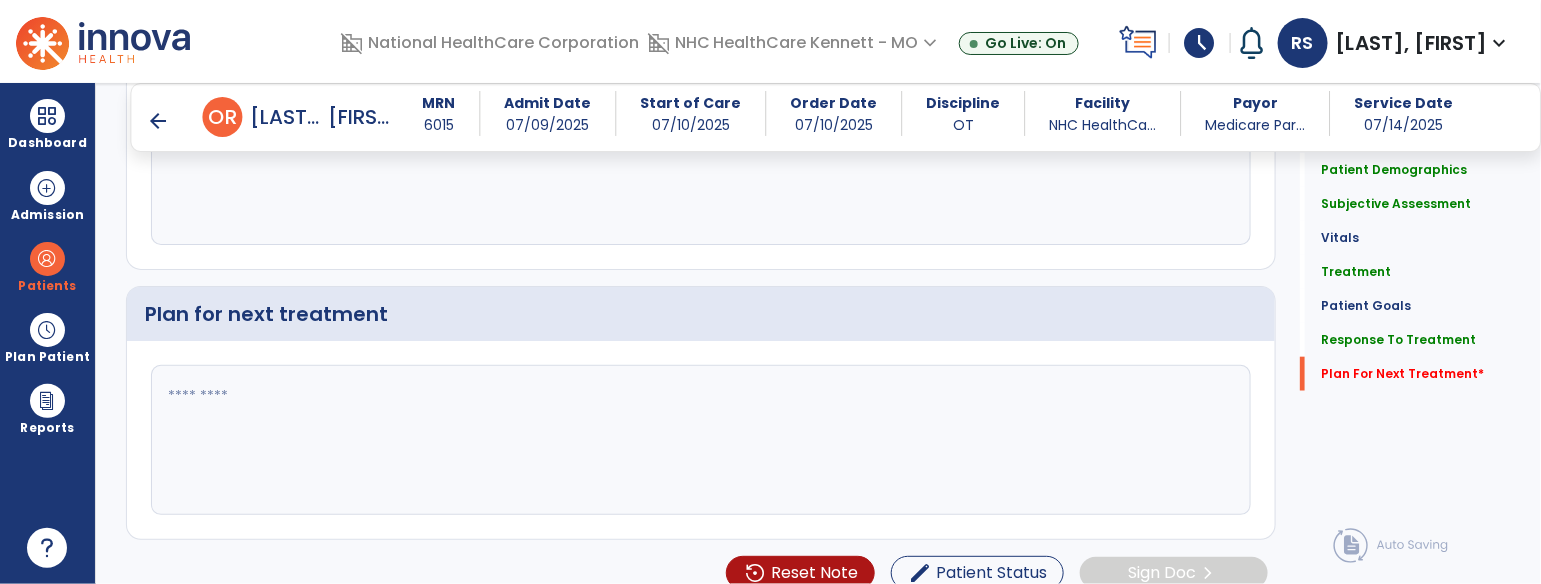type on "**********" 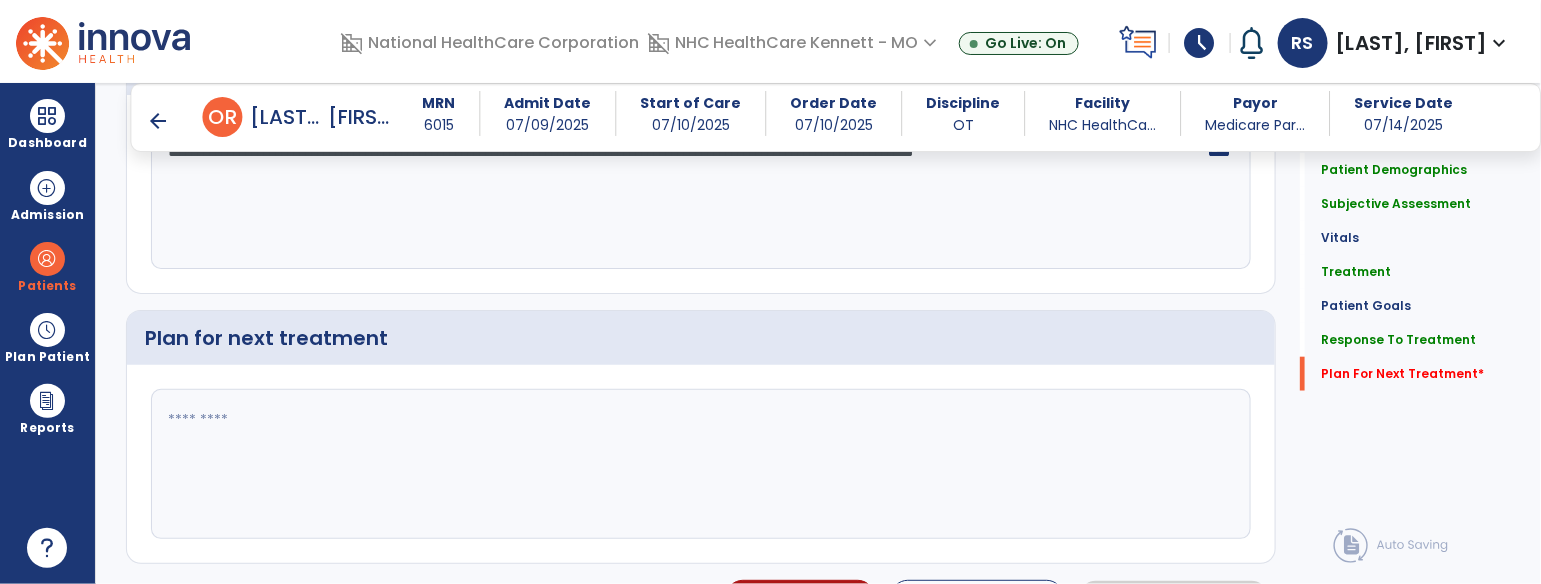scroll, scrollTop: 3501, scrollLeft: 0, axis: vertical 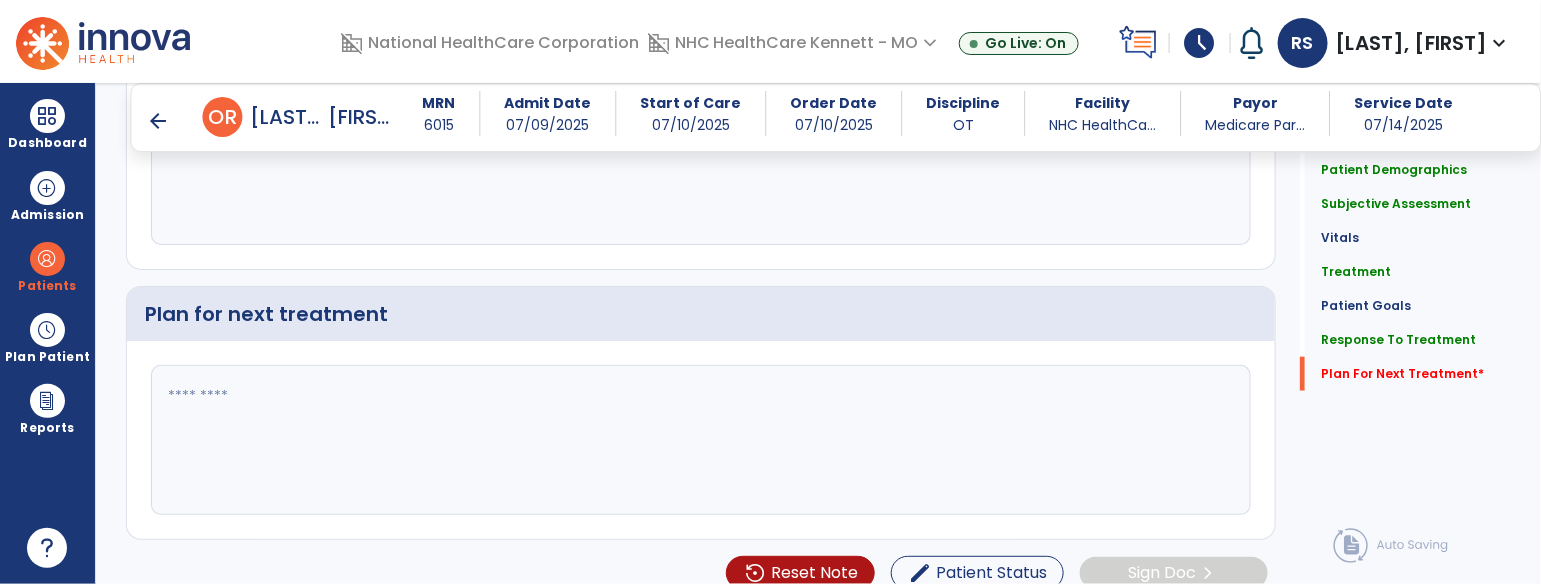 paste on "**********" 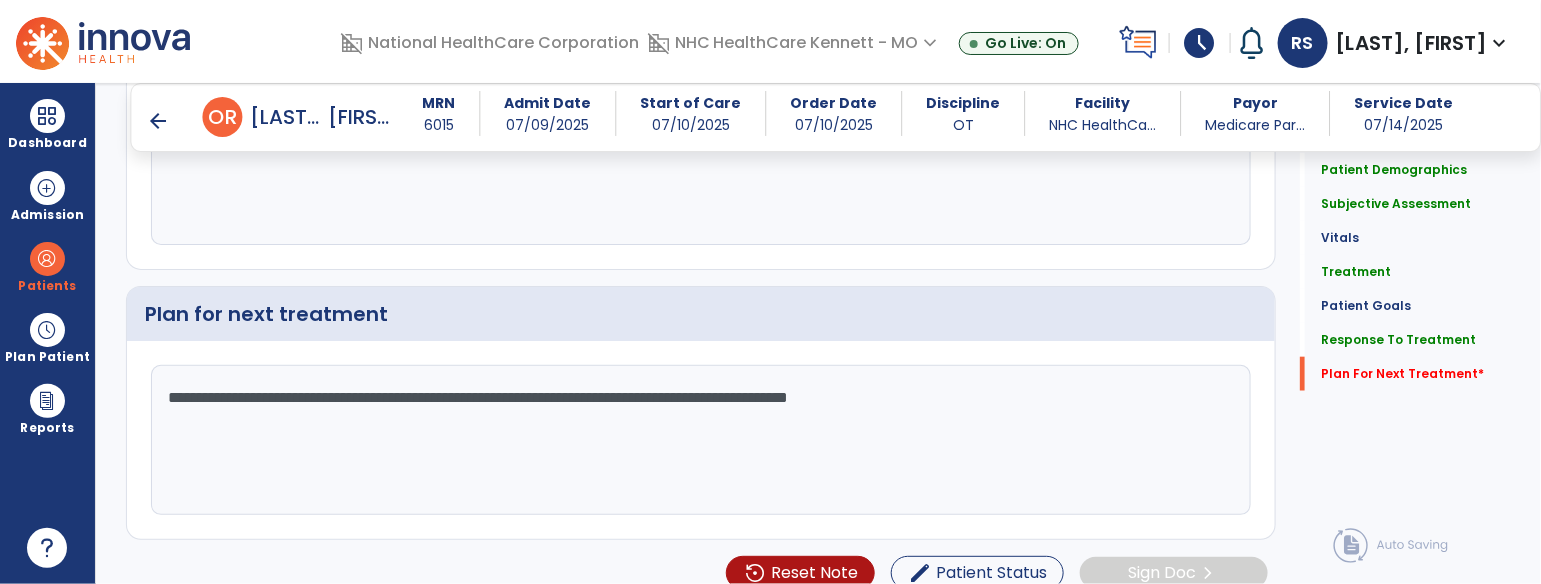 click on "**********" 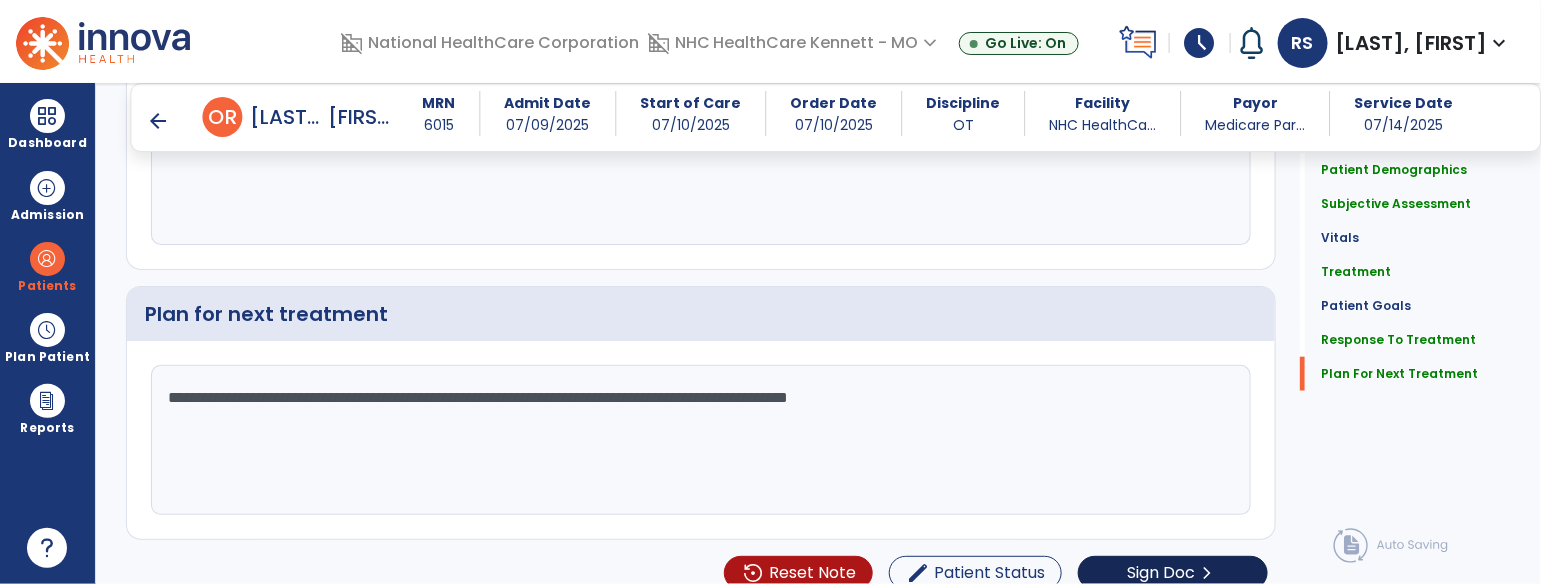 type on "**********" 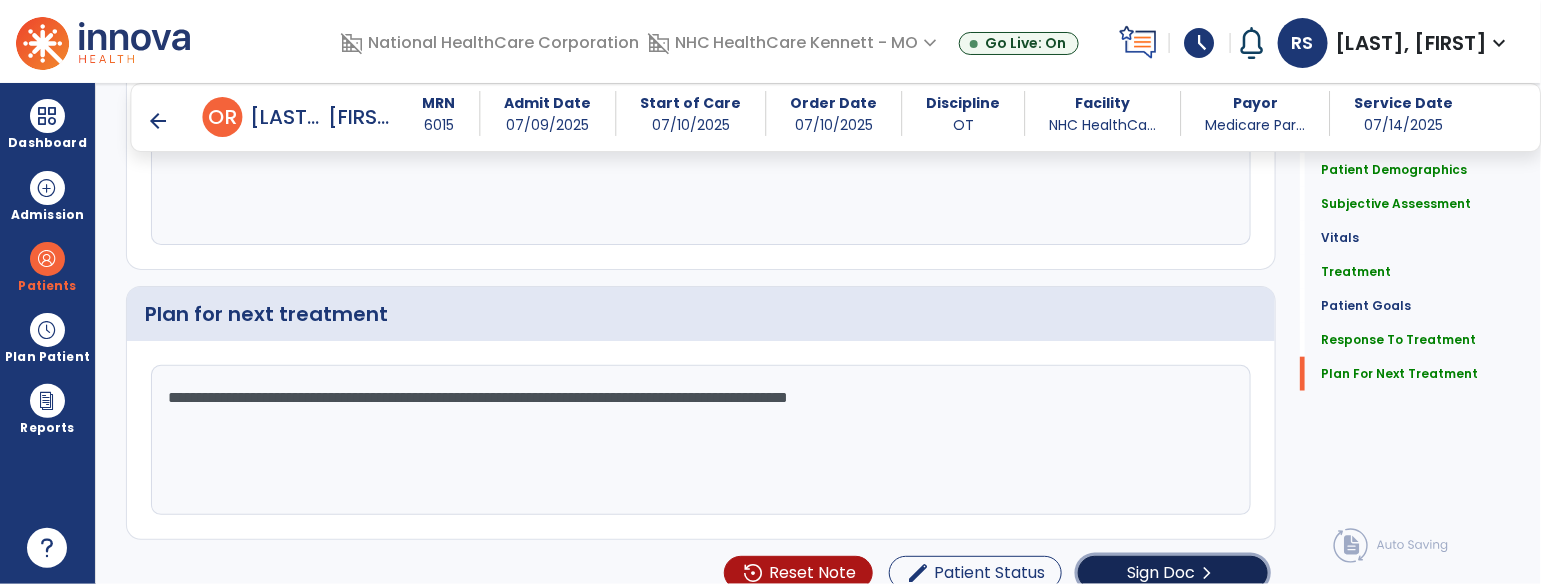 click on "Sign Doc" 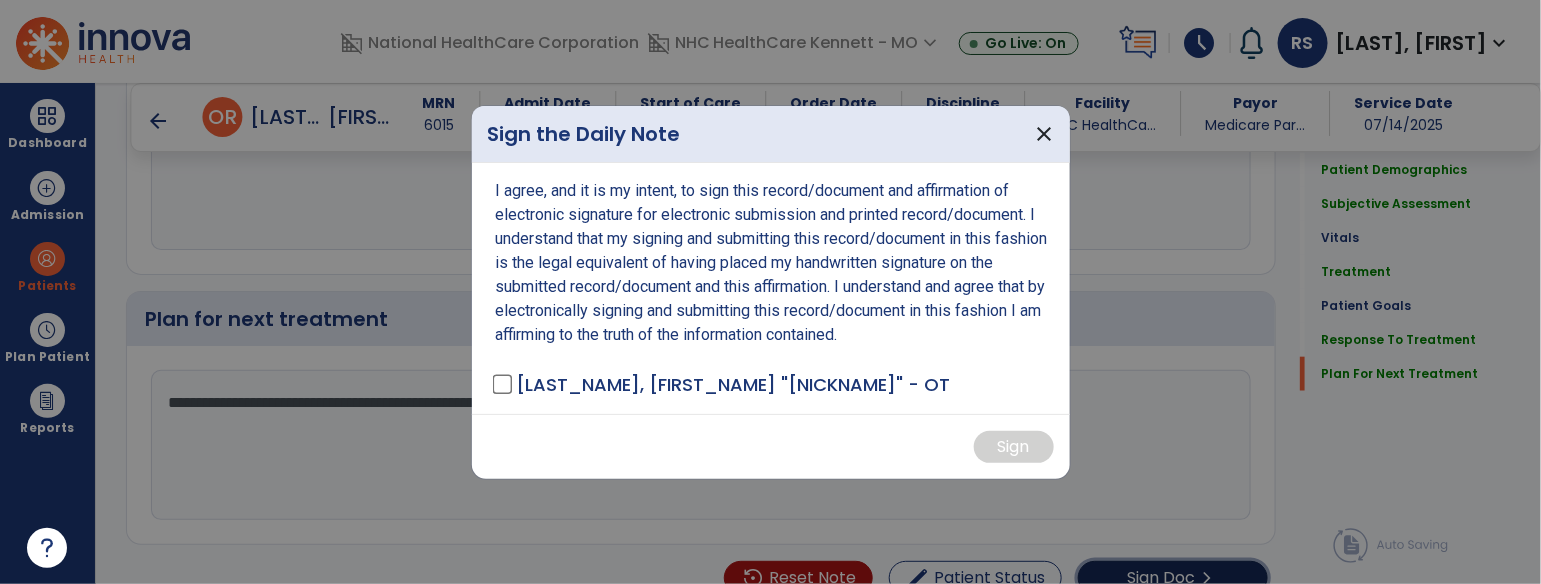 scroll, scrollTop: 3501, scrollLeft: 0, axis: vertical 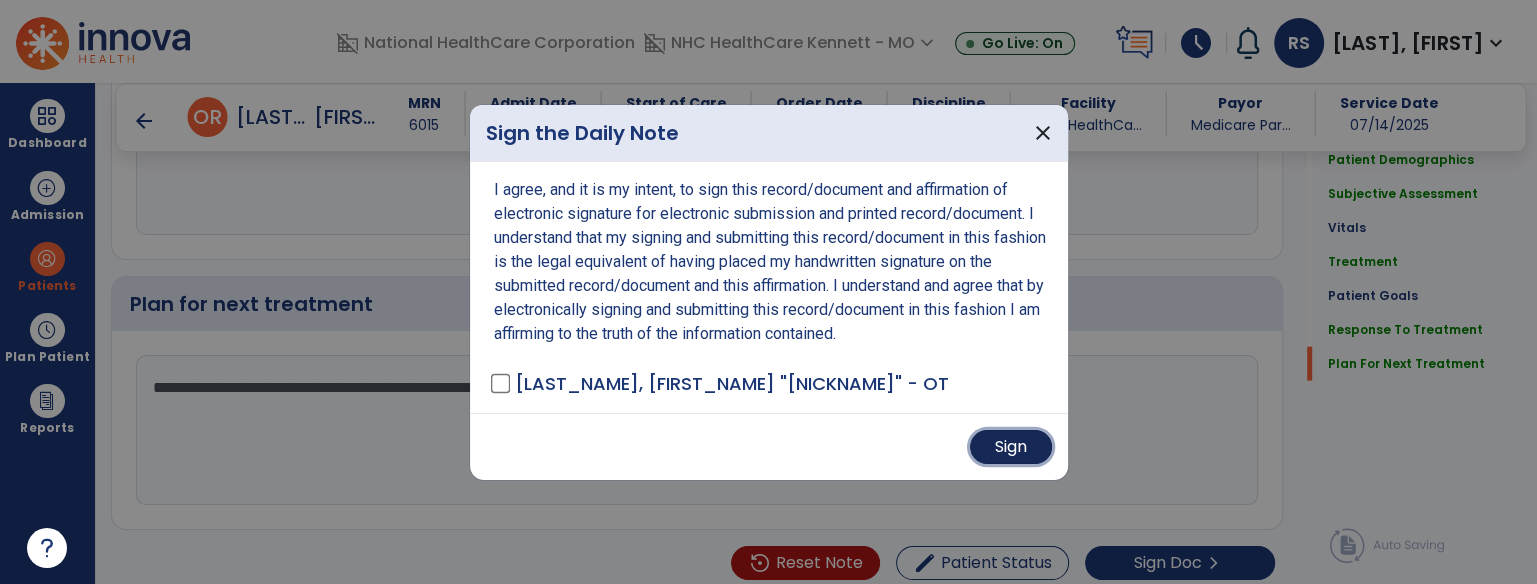 click on "Sign" at bounding box center (1011, 447) 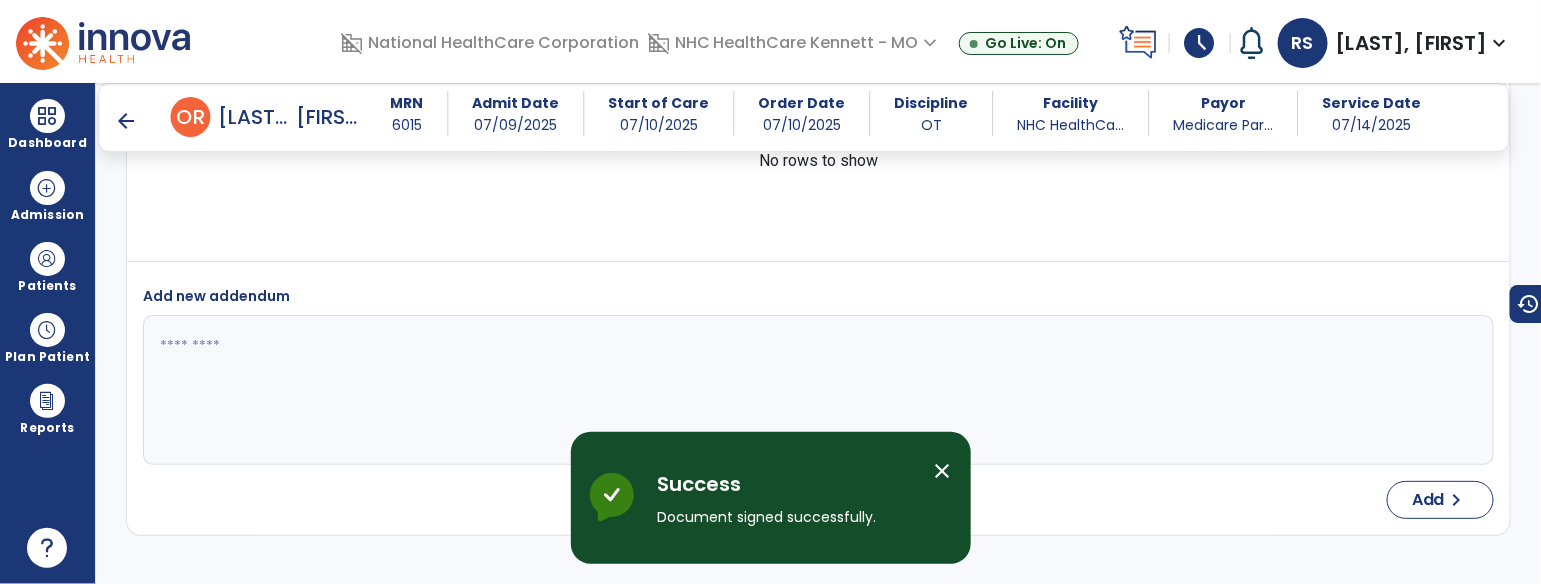 click on "arrow_back" at bounding box center (127, 121) 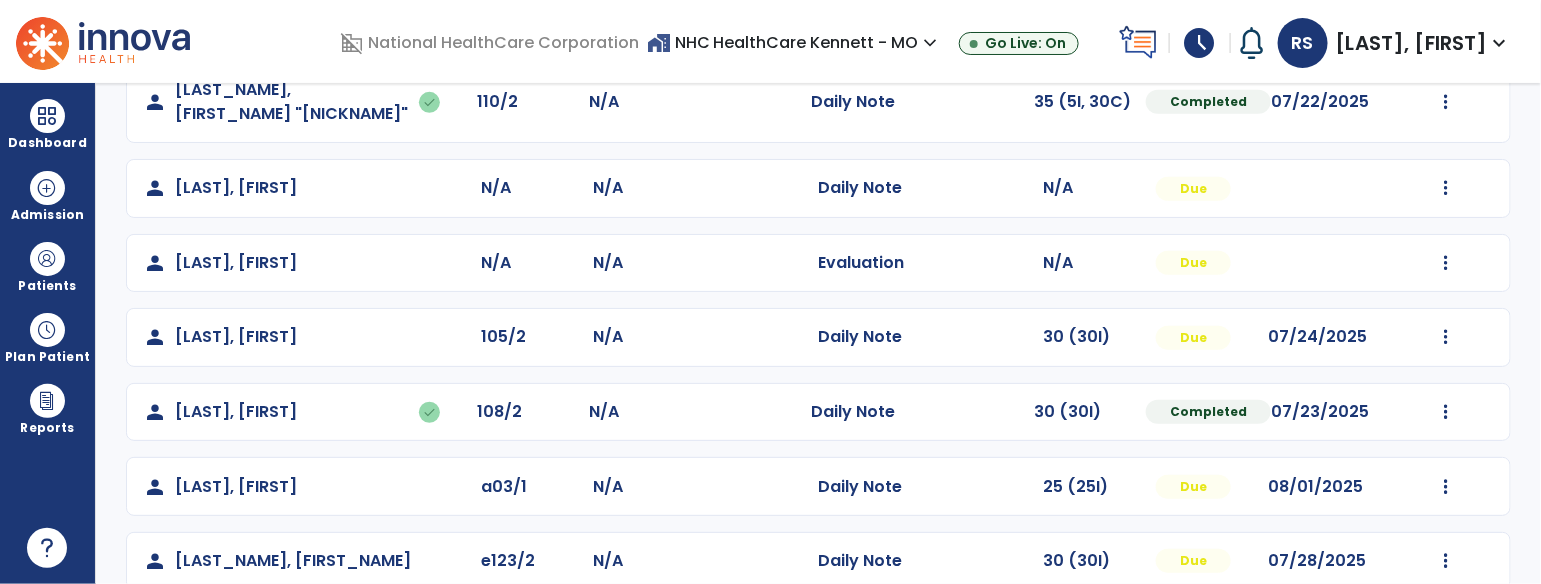 scroll, scrollTop: 469, scrollLeft: 0, axis: vertical 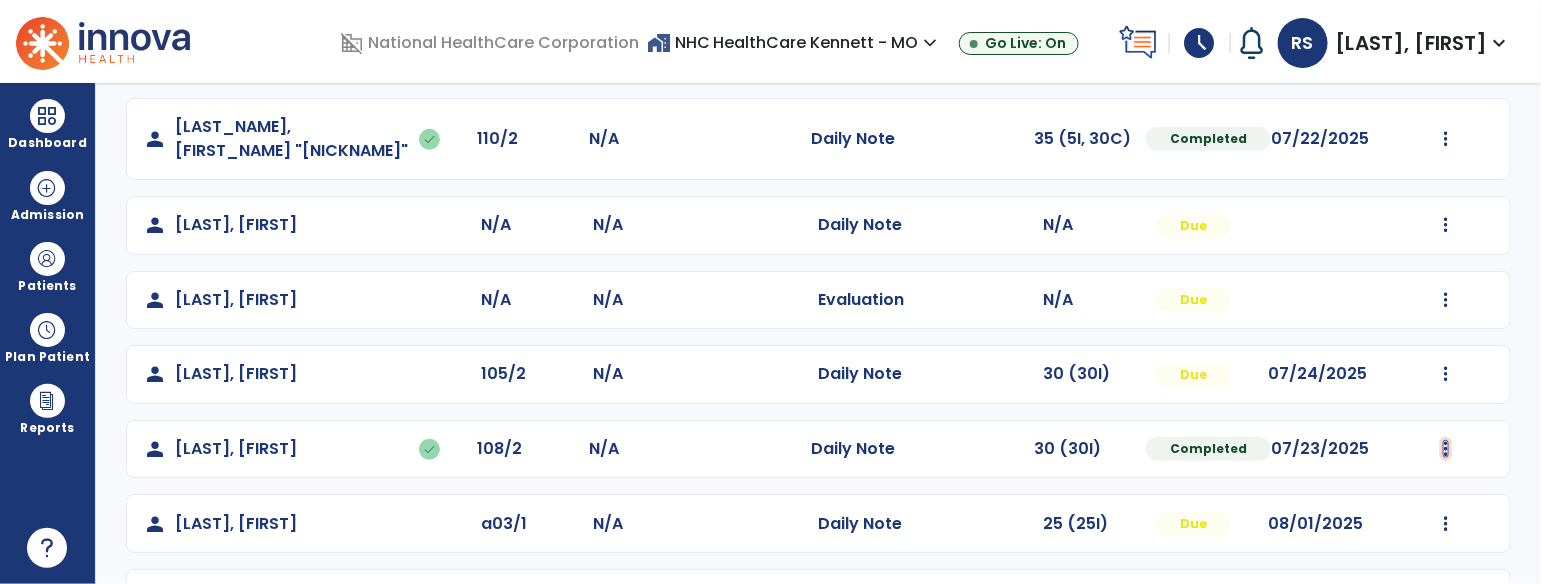 click at bounding box center (1446, -171) 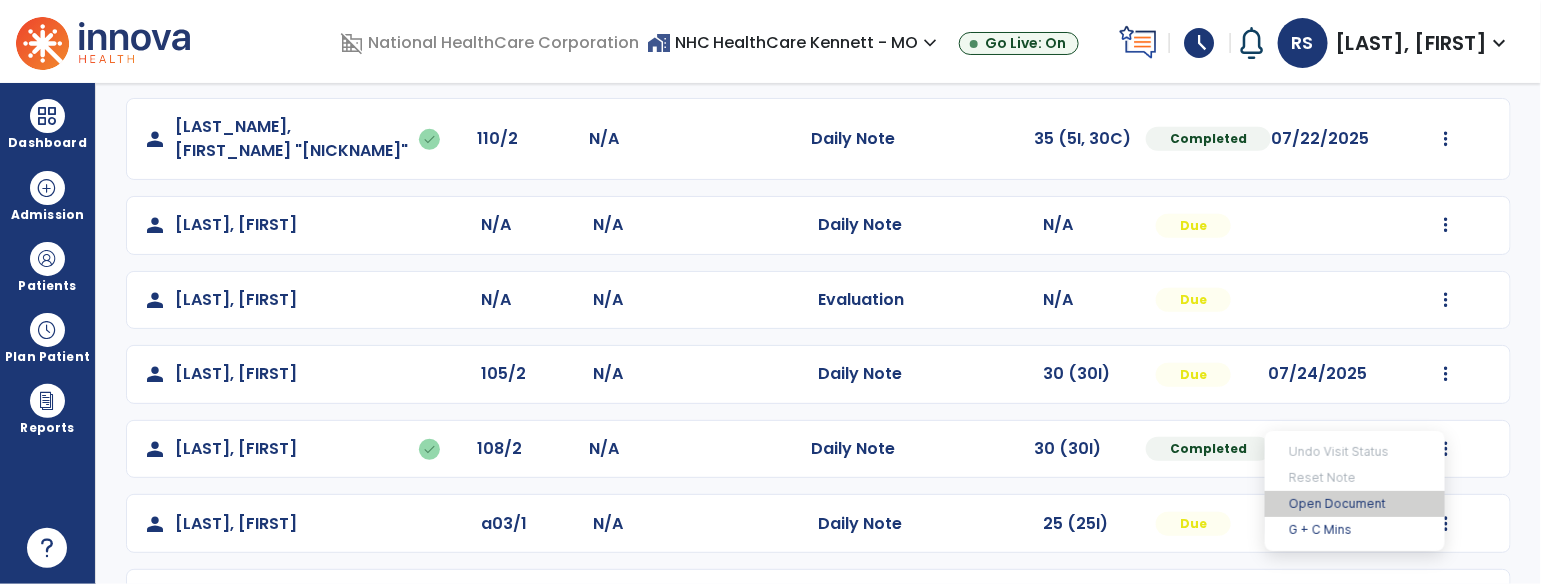click on "Open Document" at bounding box center [1355, 504] 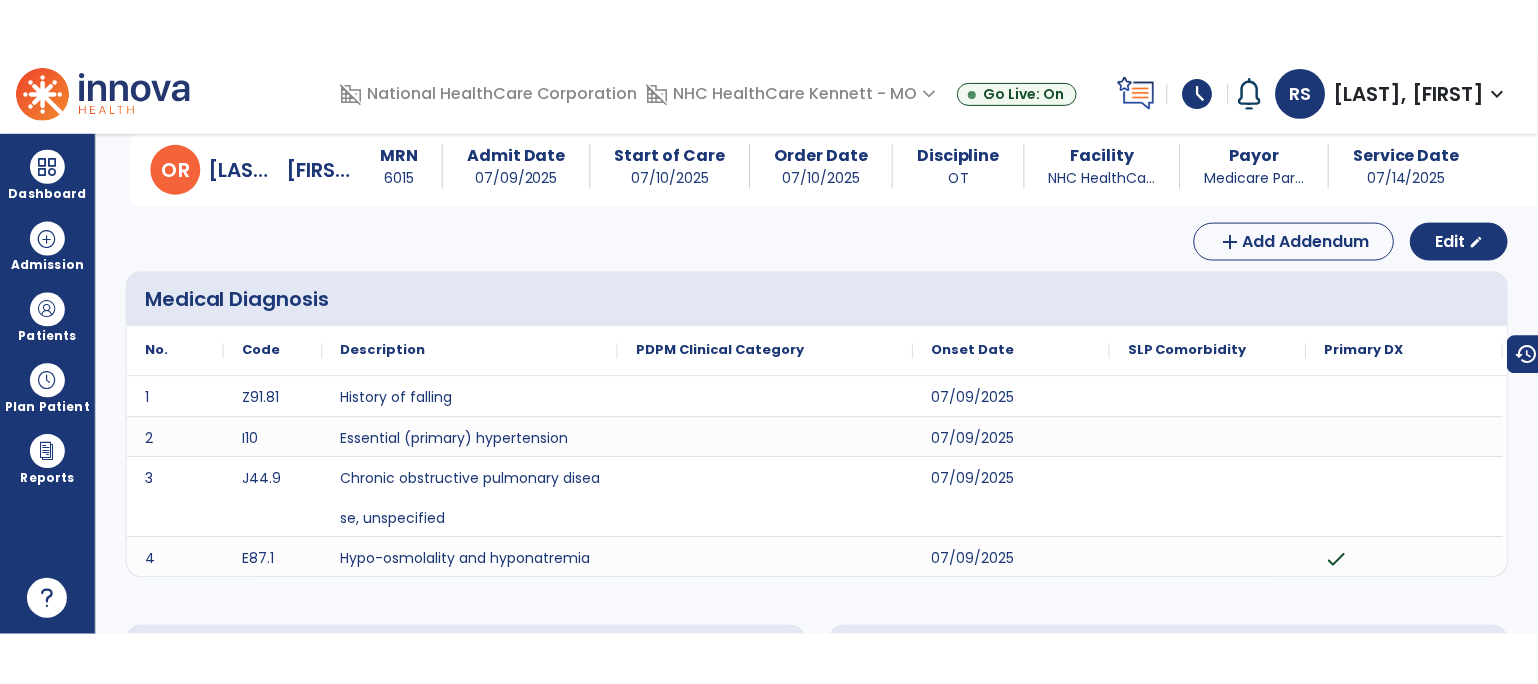 scroll, scrollTop: 0, scrollLeft: 0, axis: both 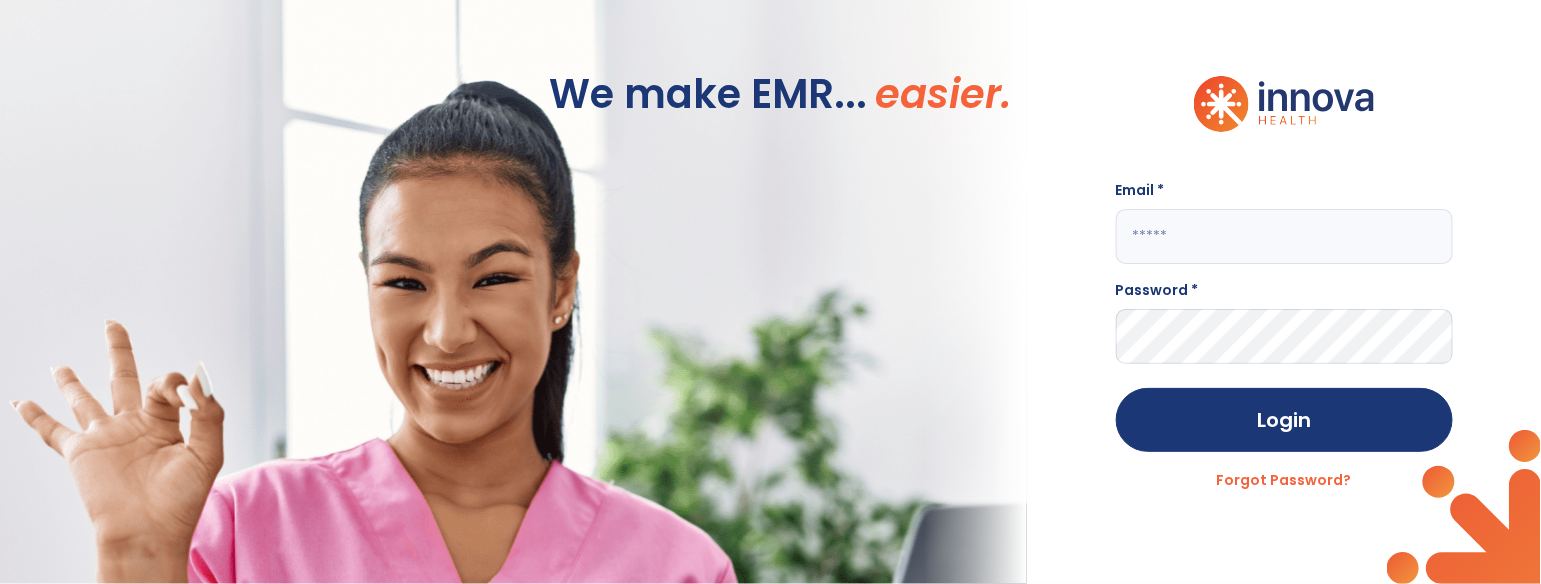 type on "**********" 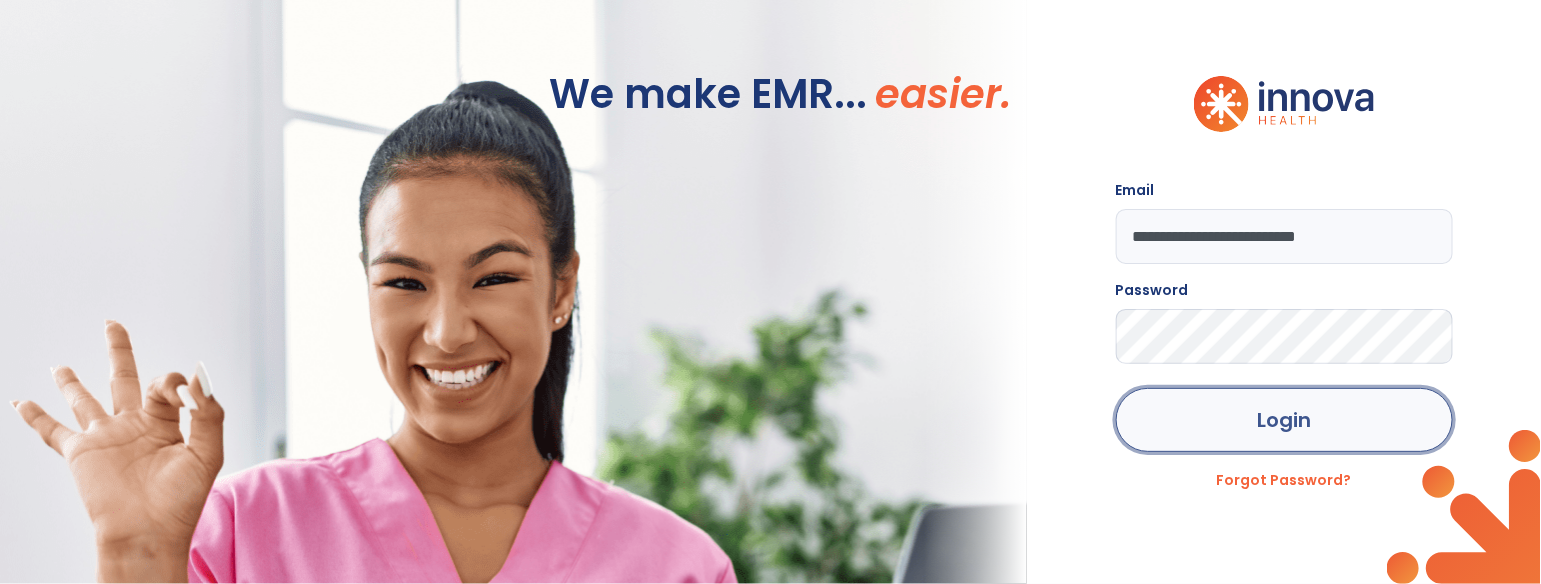 click on "Login" 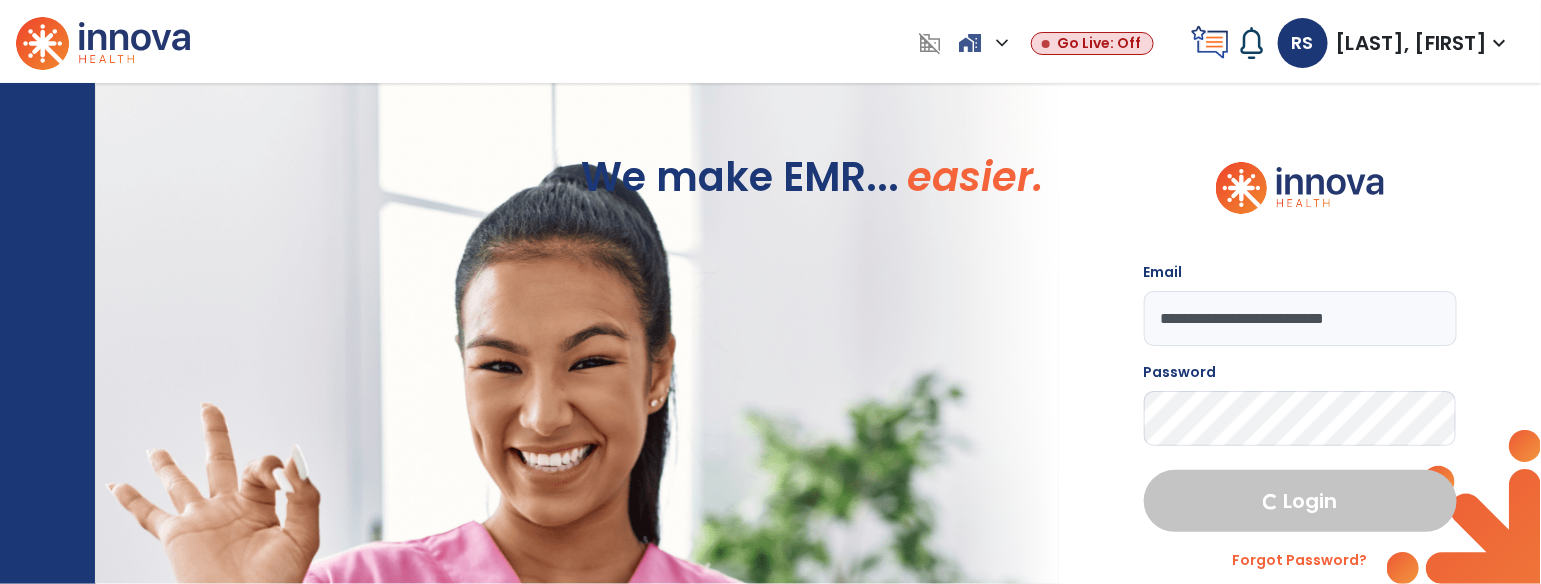 select on "****" 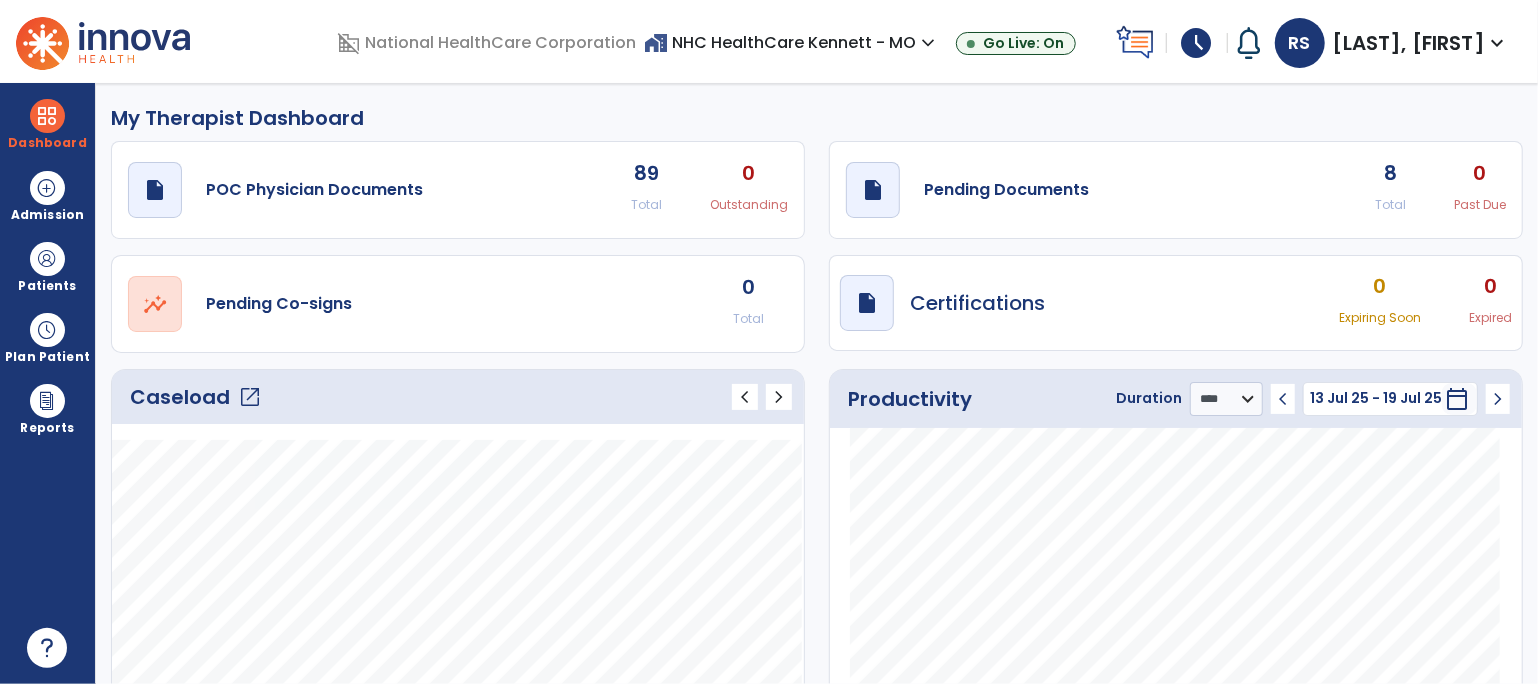 click on "Caseload   open_in_new" 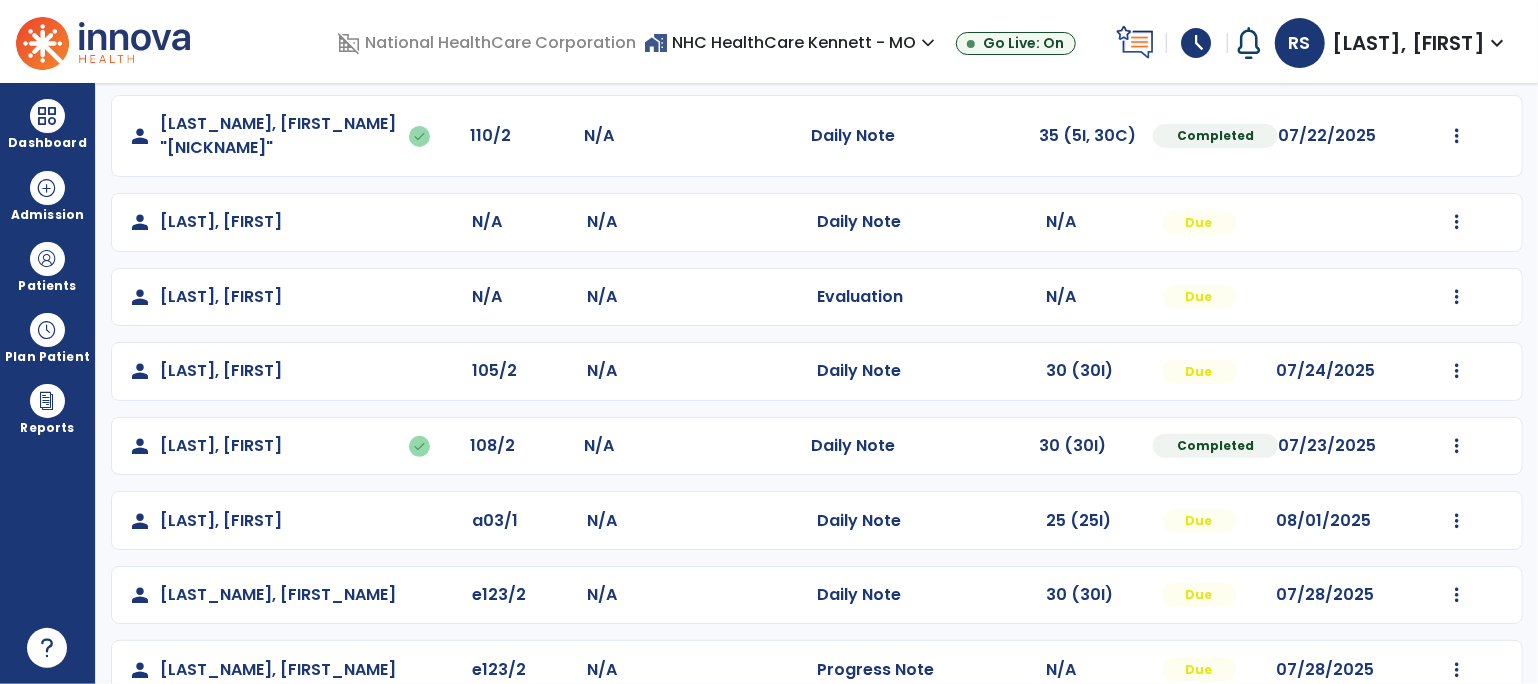 scroll, scrollTop: 470, scrollLeft: 0, axis: vertical 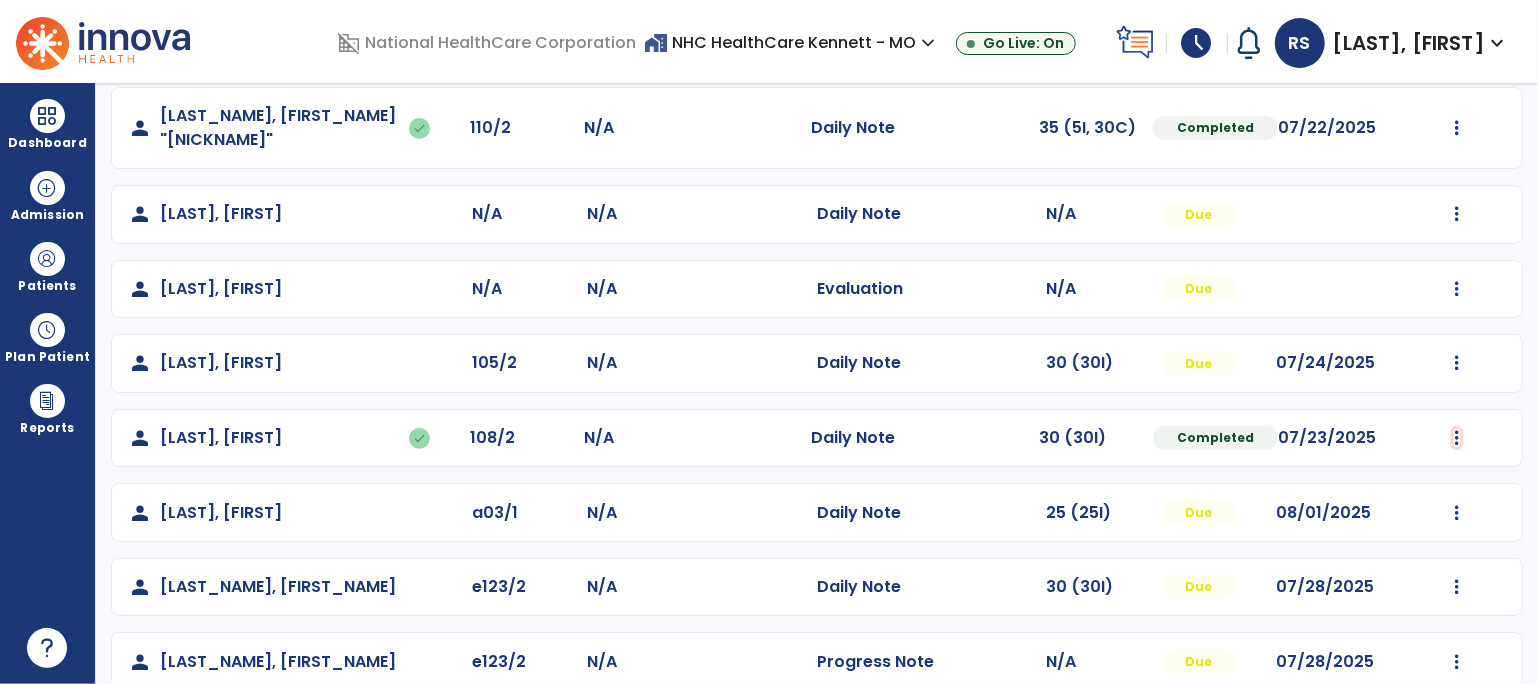 click on "Undo Visit Status   Reset Note   Open Document   G + C Mins" 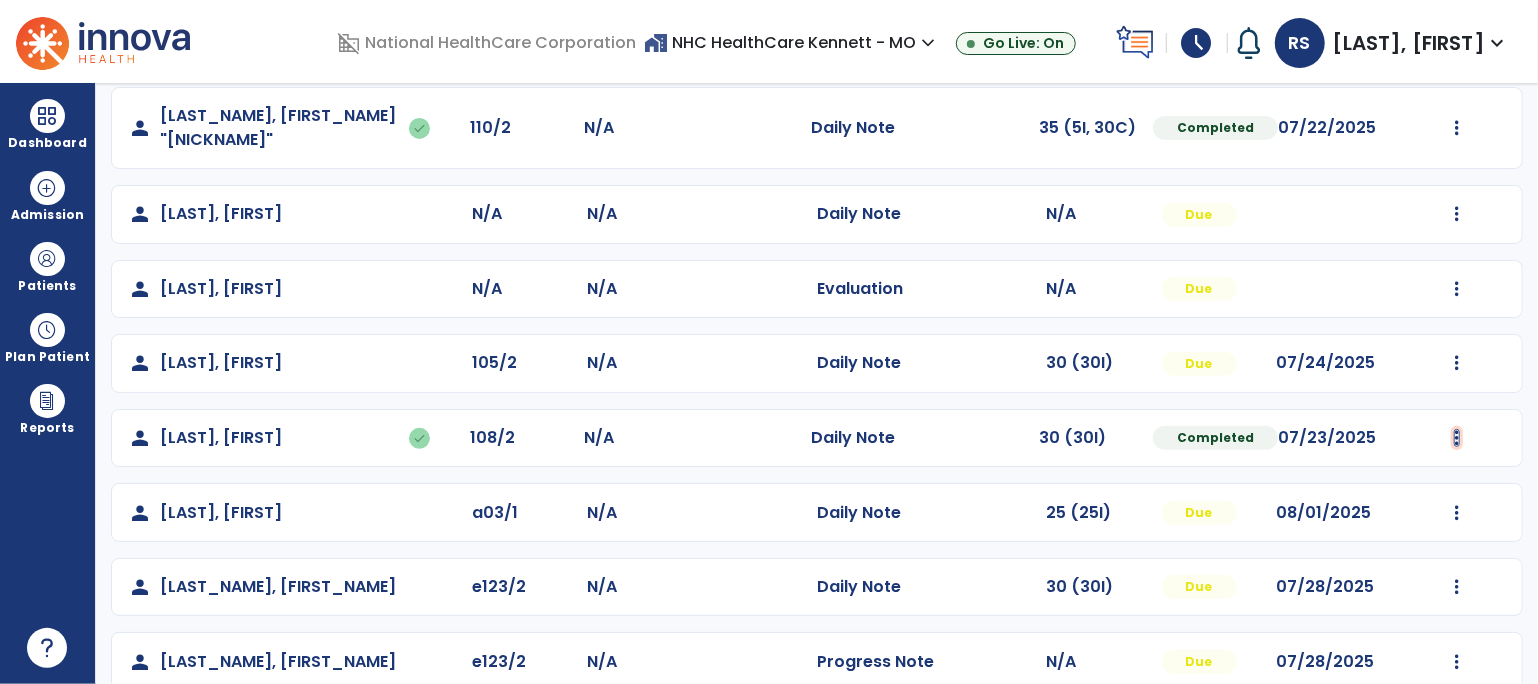 click at bounding box center (1457, -182) 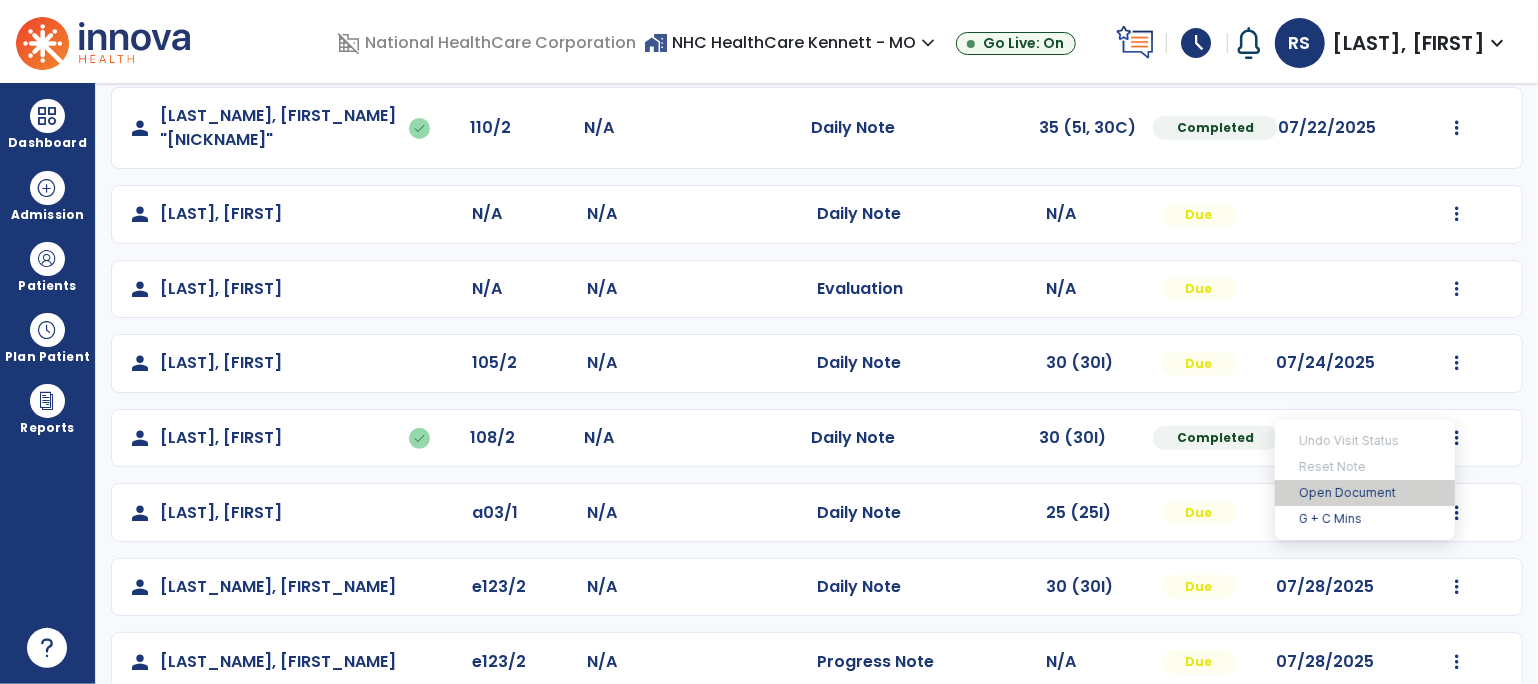 click on "Open Document" at bounding box center [1365, 493] 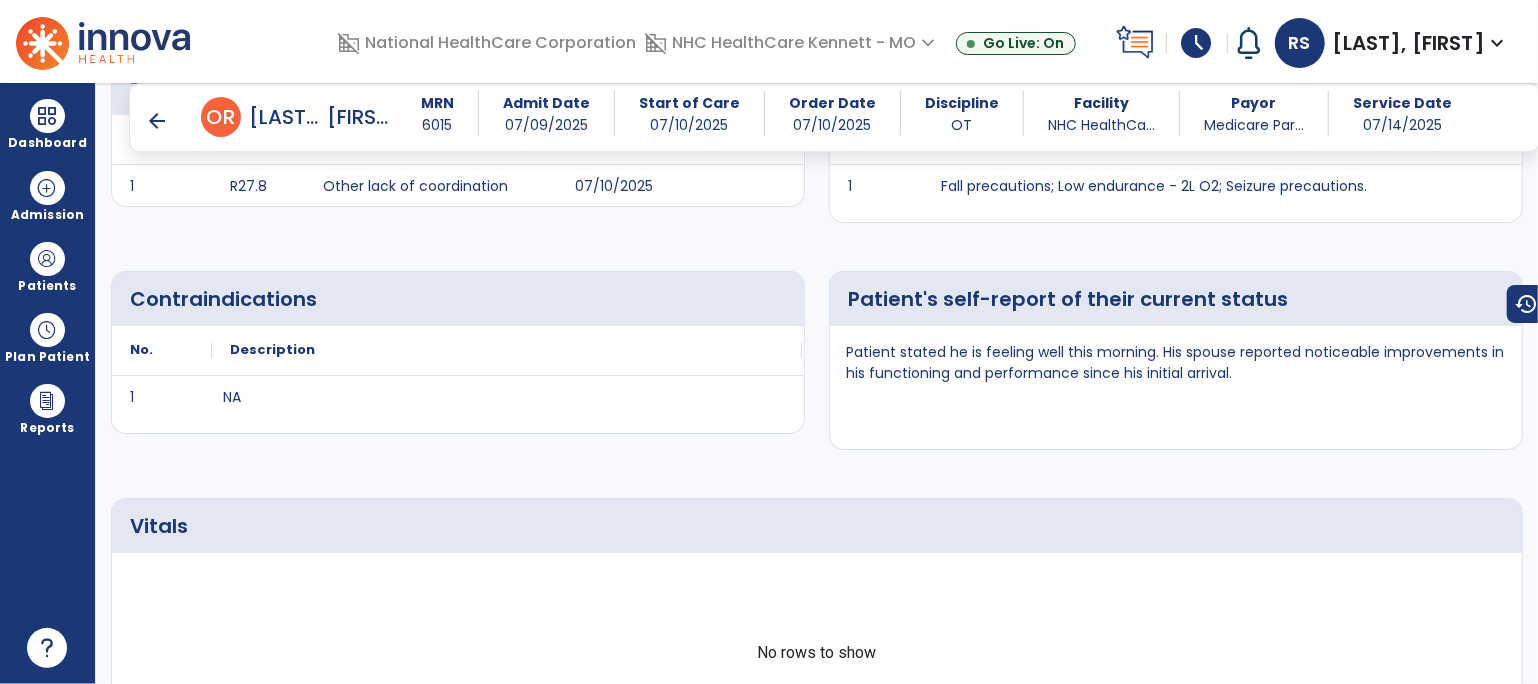 scroll, scrollTop: 84, scrollLeft: 0, axis: vertical 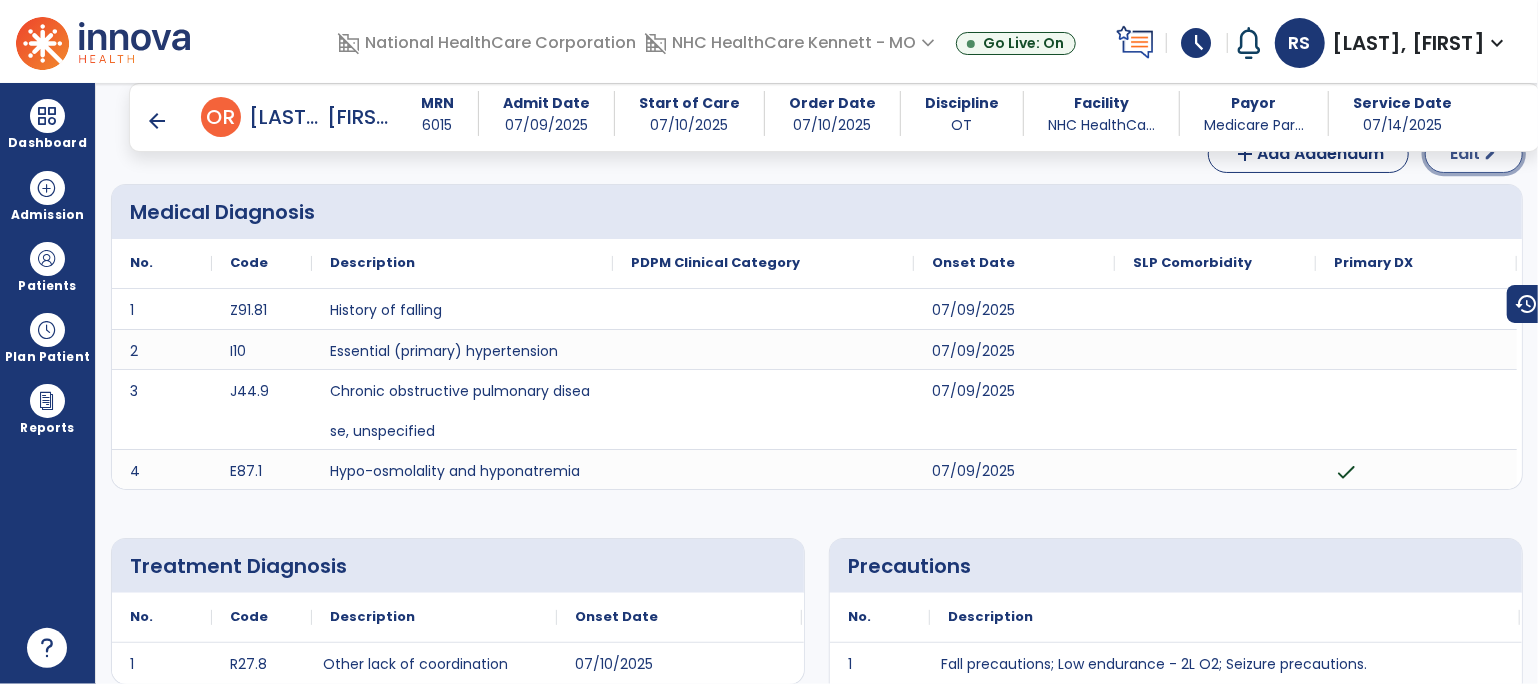 click on "Edit  edit" 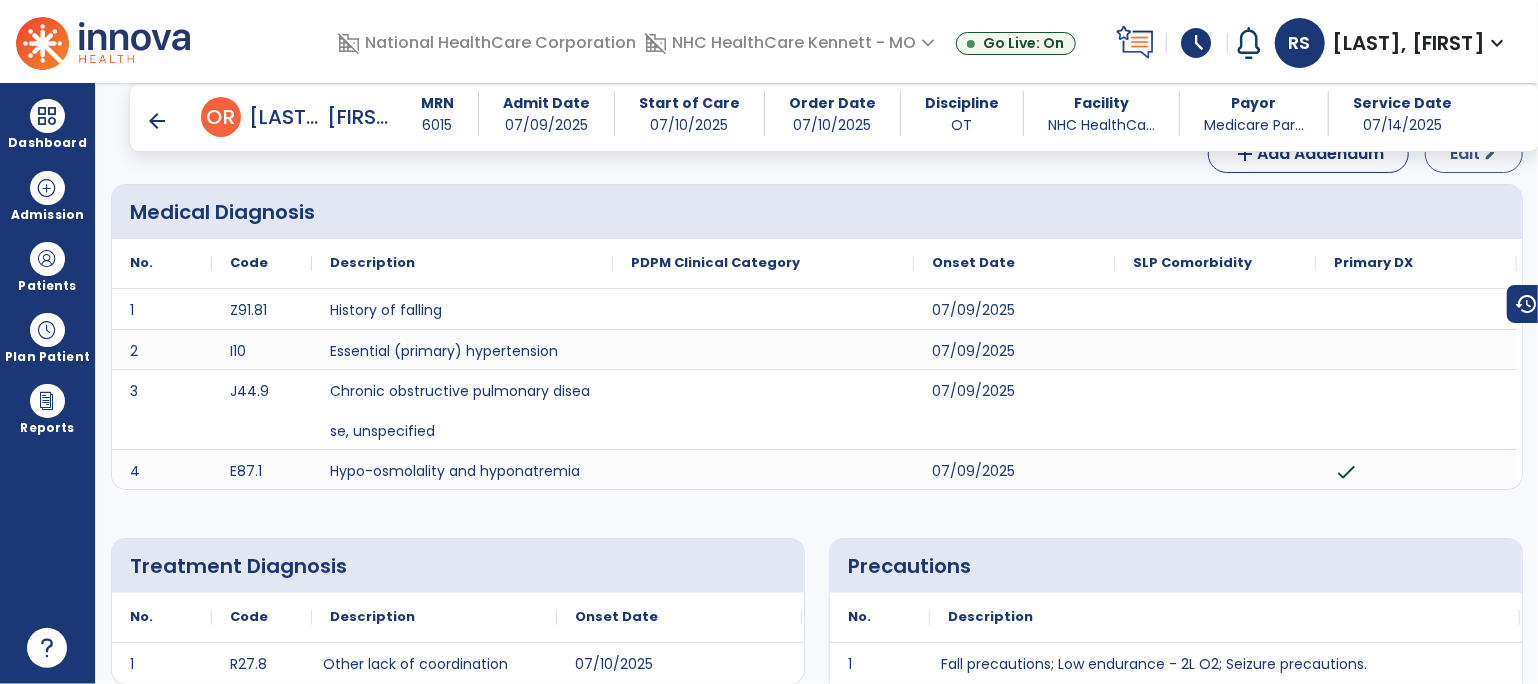 select on "*" 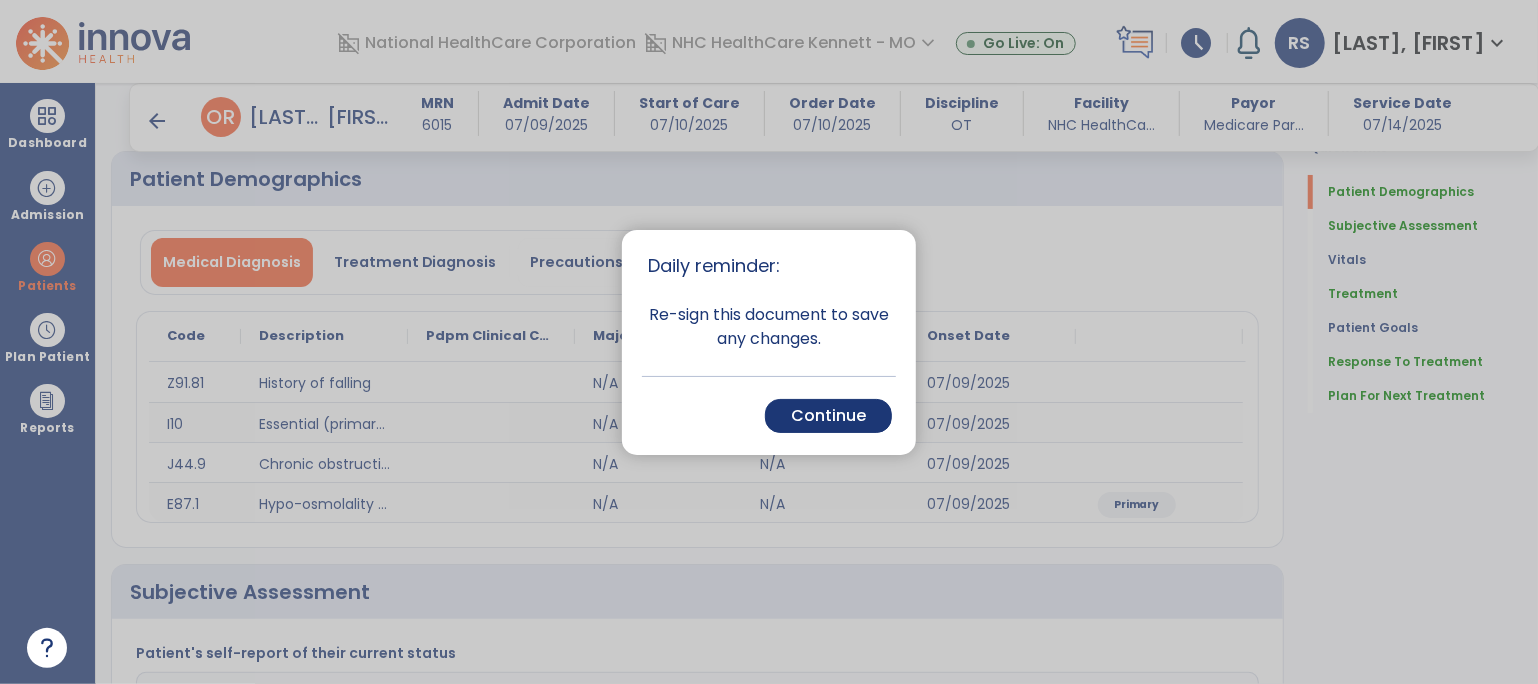 scroll, scrollTop: 529, scrollLeft: 0, axis: vertical 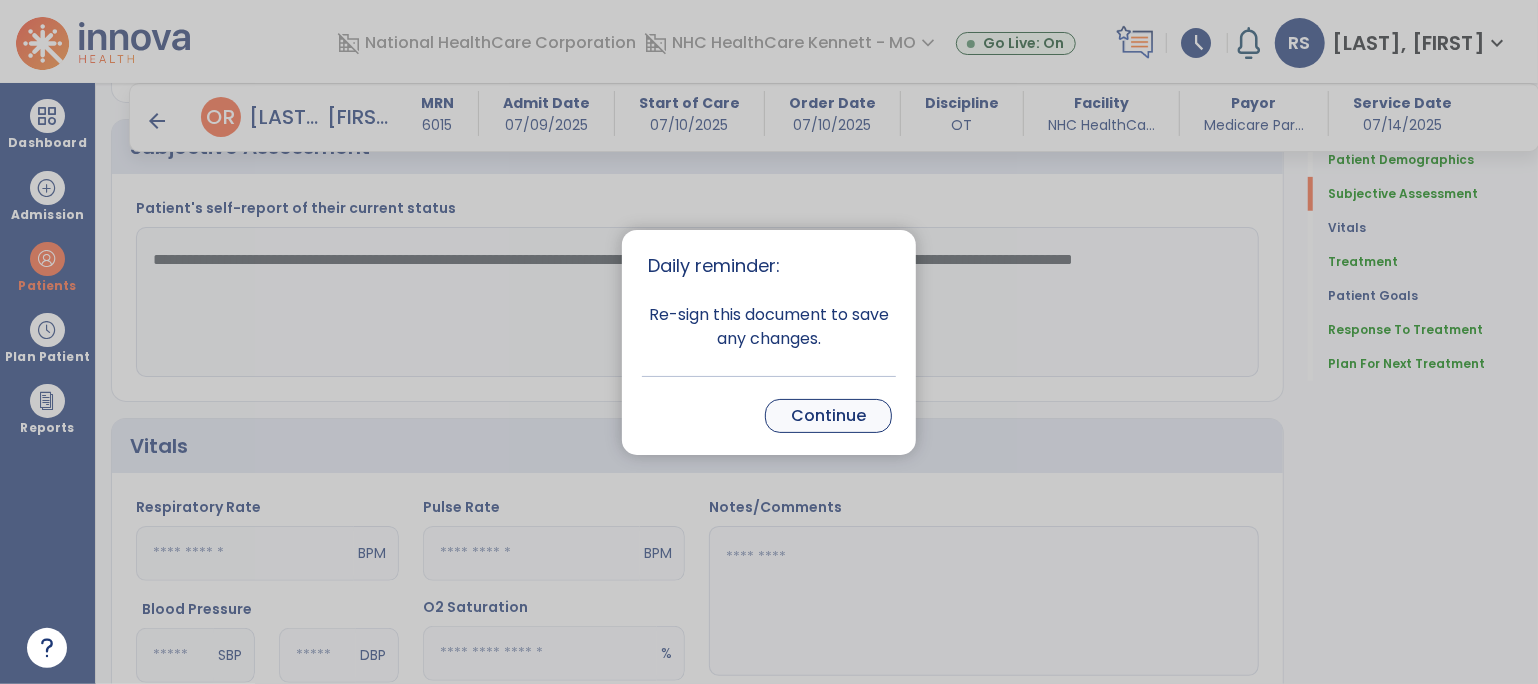 click on "Continue" at bounding box center (828, 416) 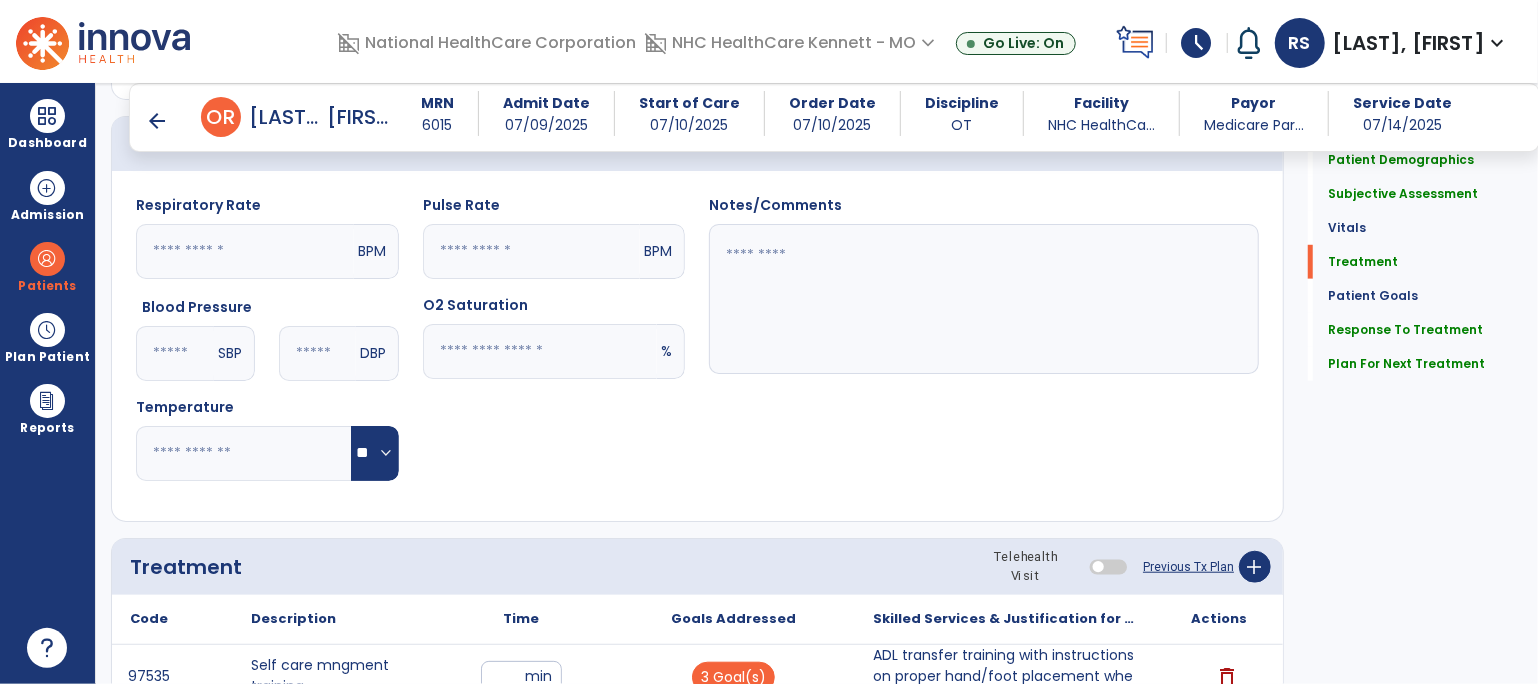 scroll, scrollTop: 1085, scrollLeft: 0, axis: vertical 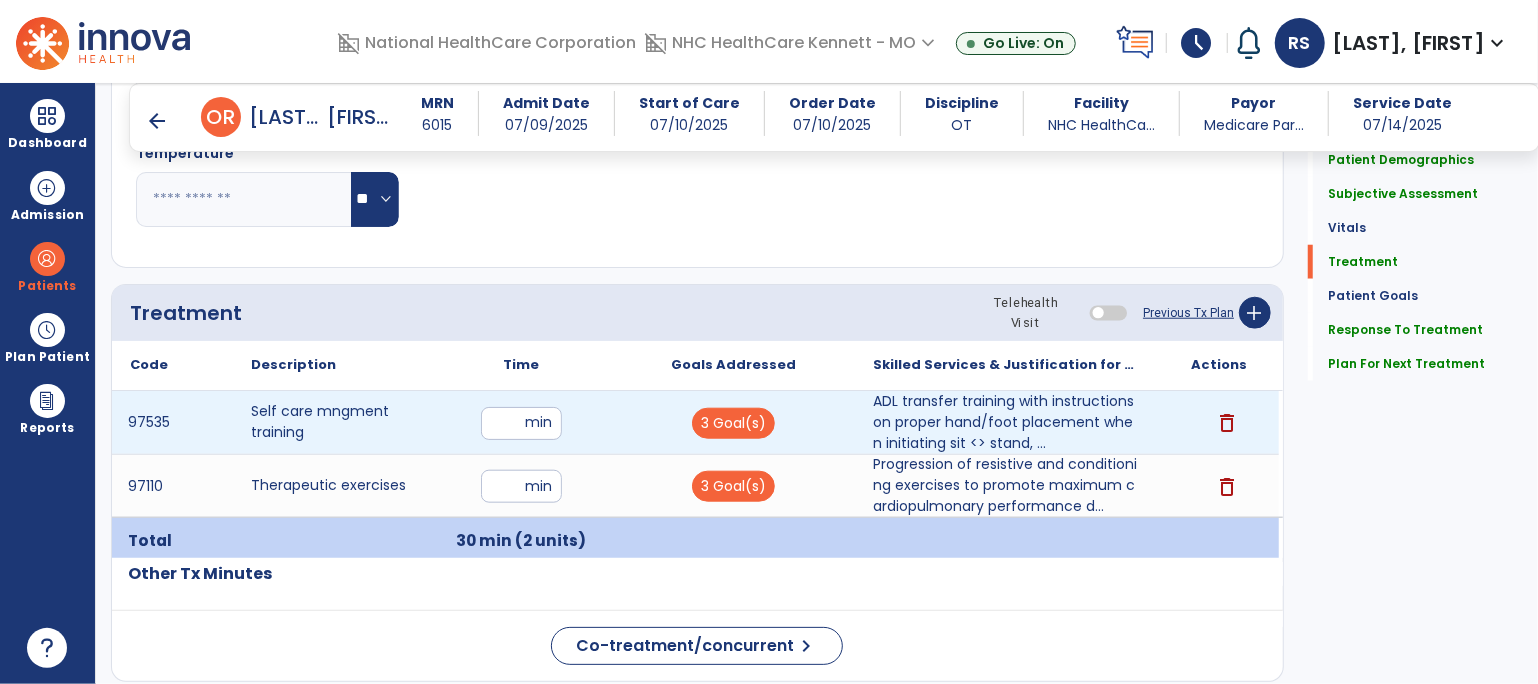 drag, startPoint x: 507, startPoint y: 427, endPoint x: 490, endPoint y: 419, distance: 18.788294 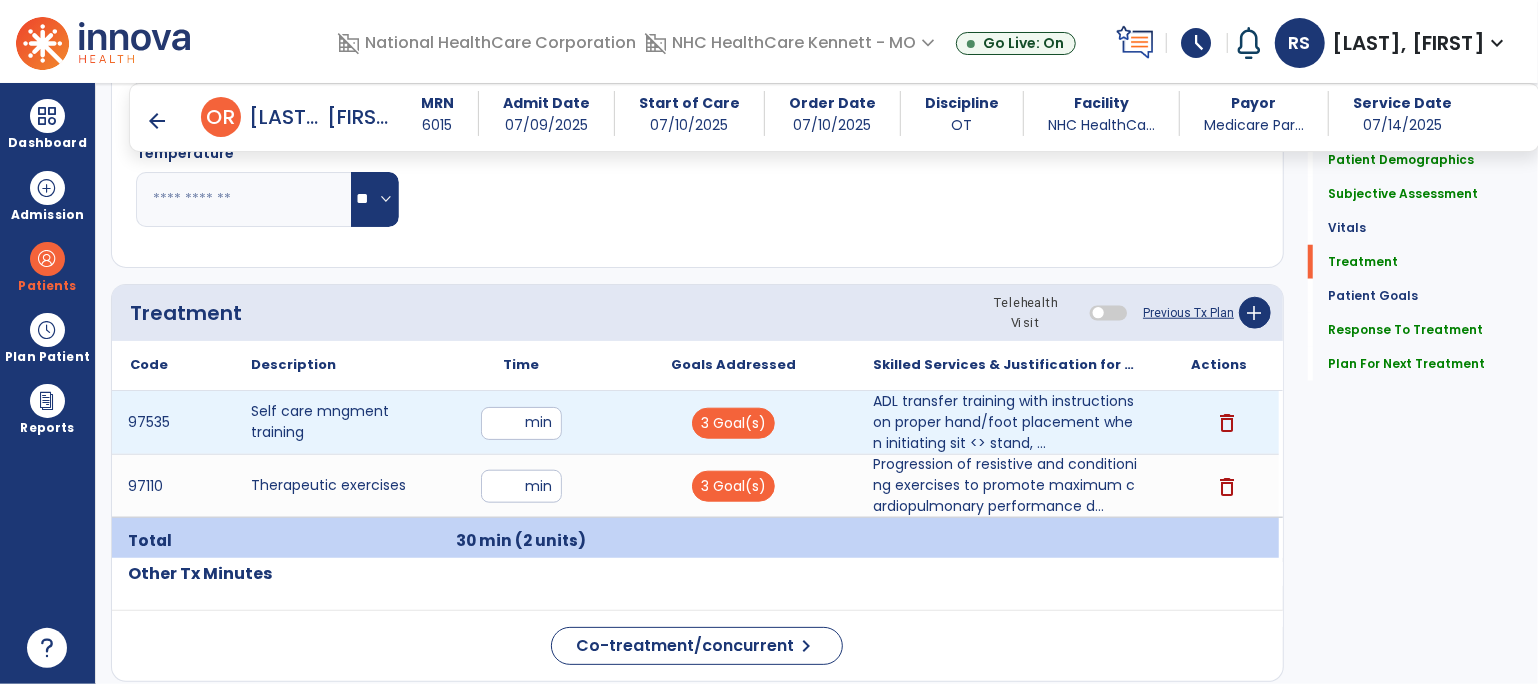type on "**" 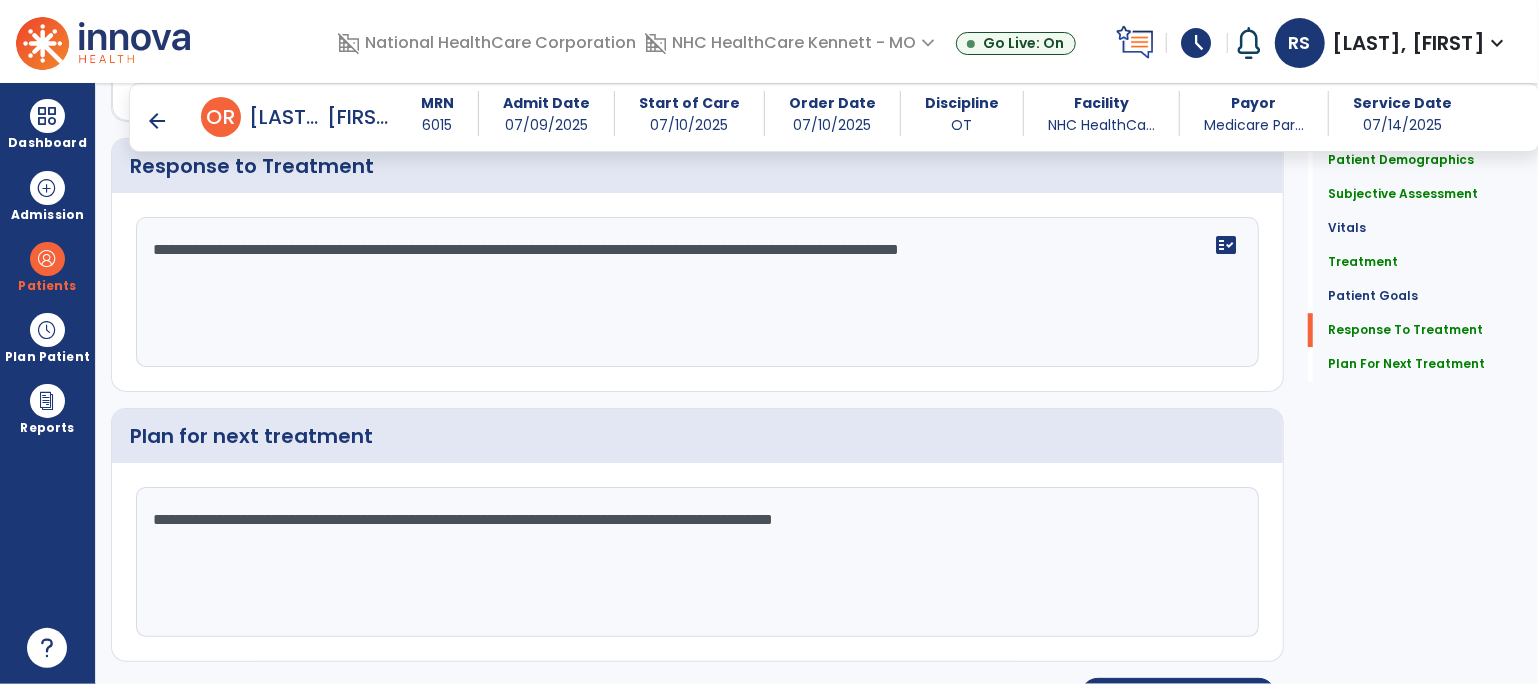 scroll, scrollTop: 3404, scrollLeft: 0, axis: vertical 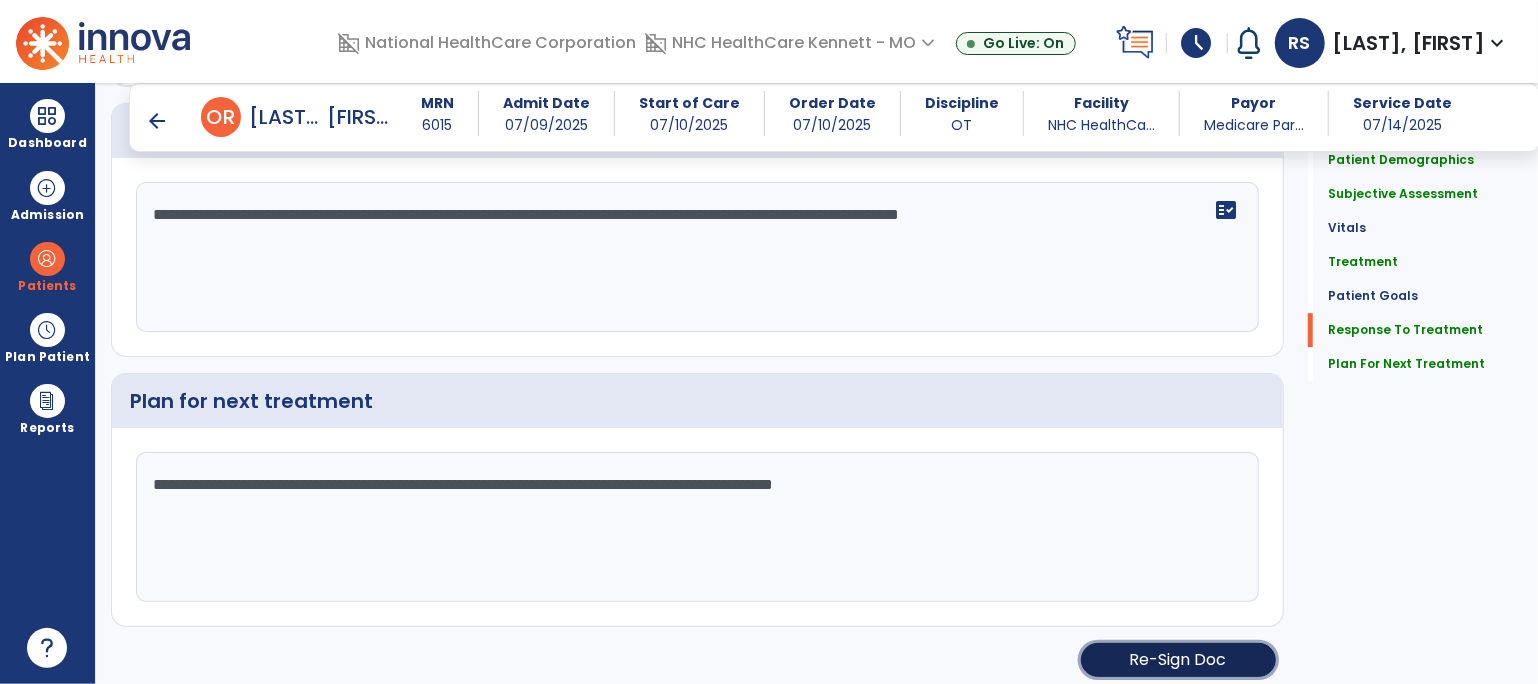 click on "Re-Sign Doc" 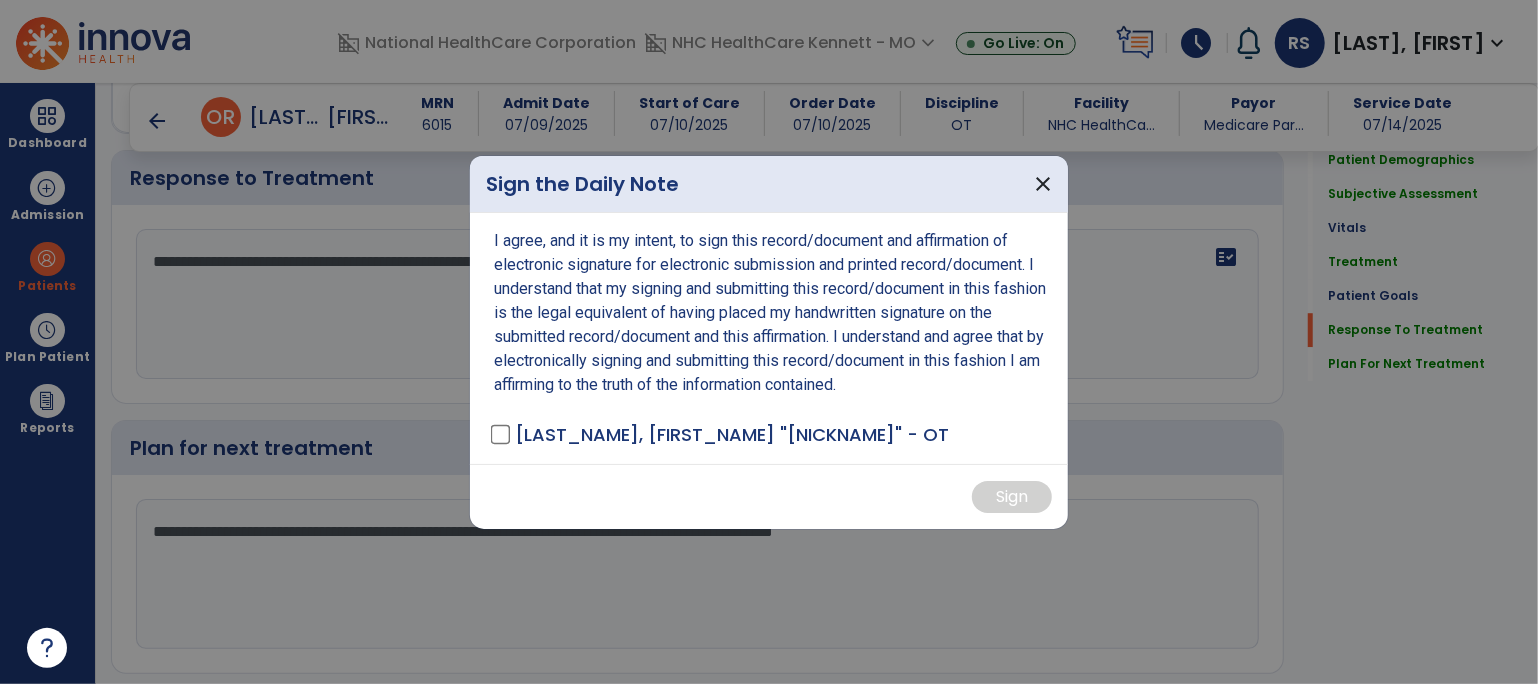 scroll, scrollTop: 3404, scrollLeft: 0, axis: vertical 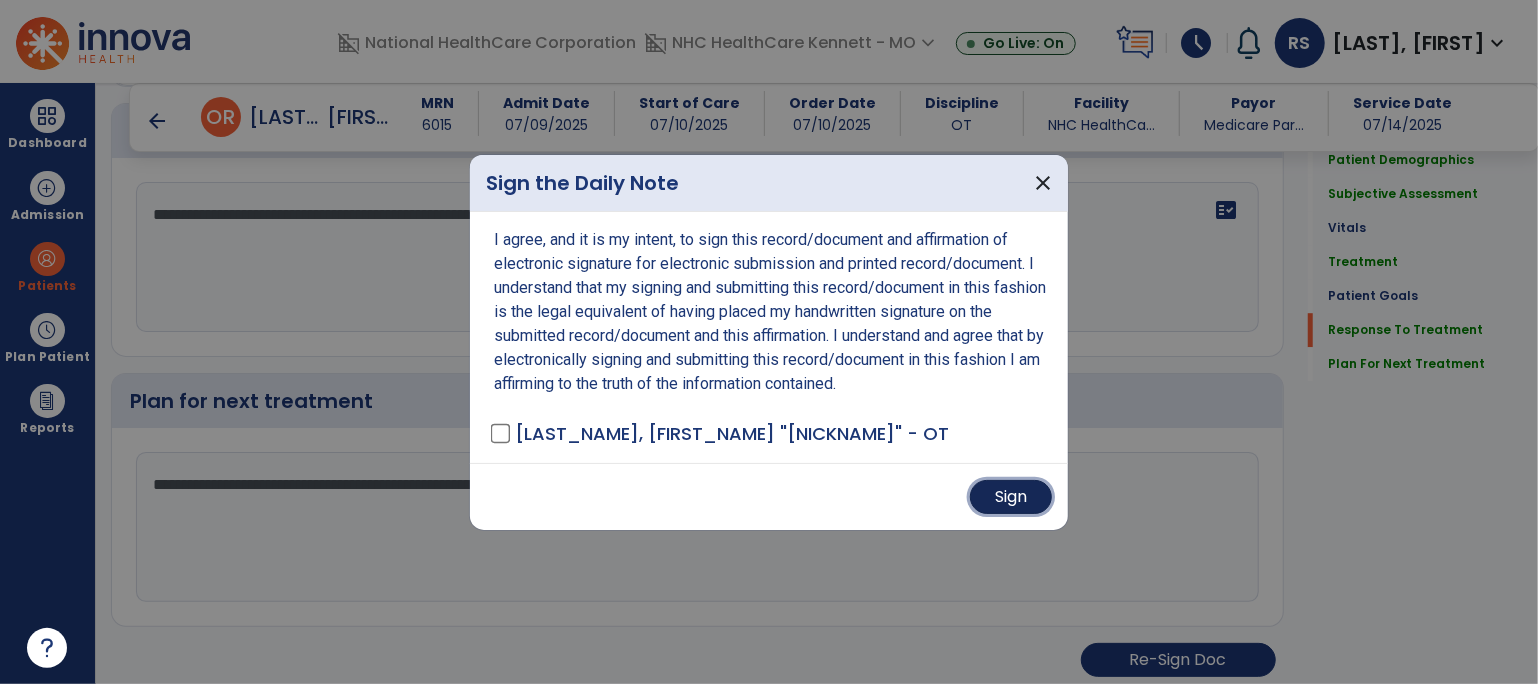 click on "Sign" at bounding box center (1011, 497) 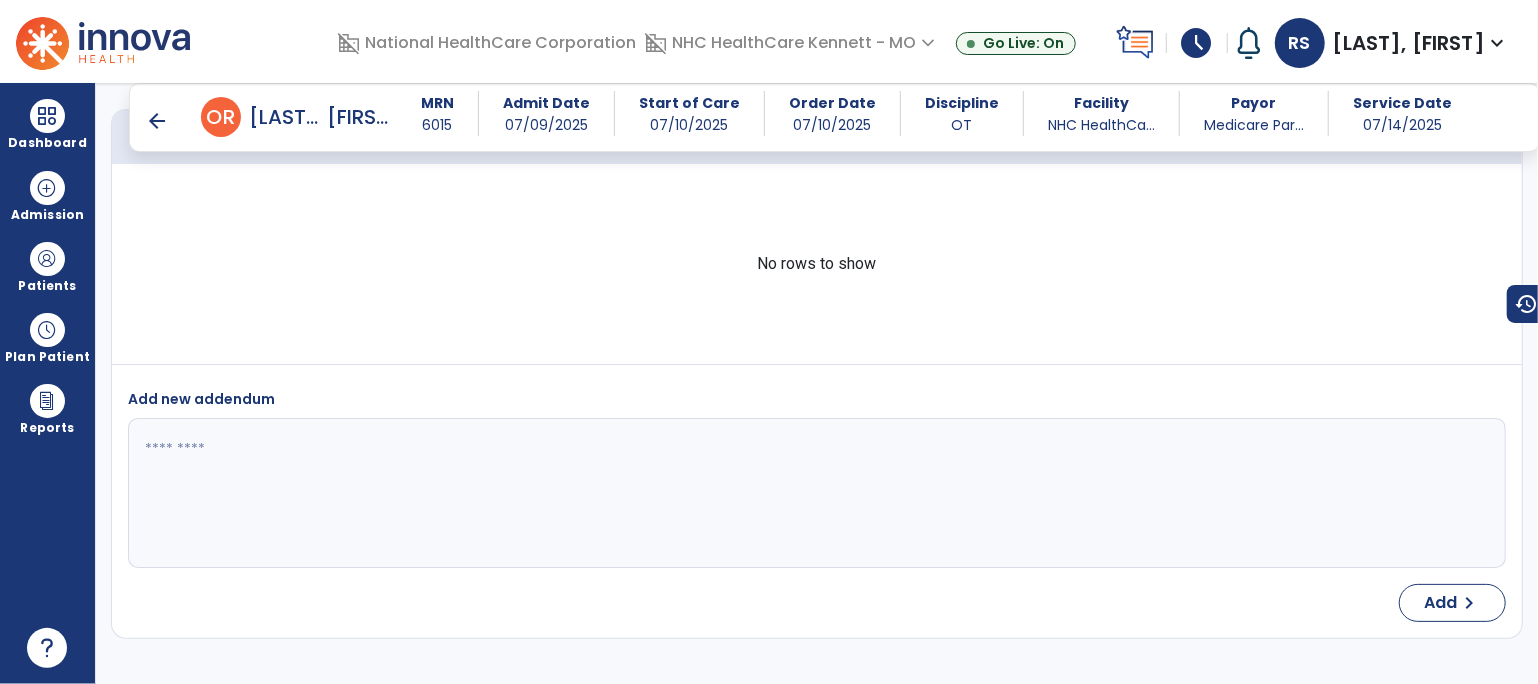 scroll, scrollTop: 4665, scrollLeft: 0, axis: vertical 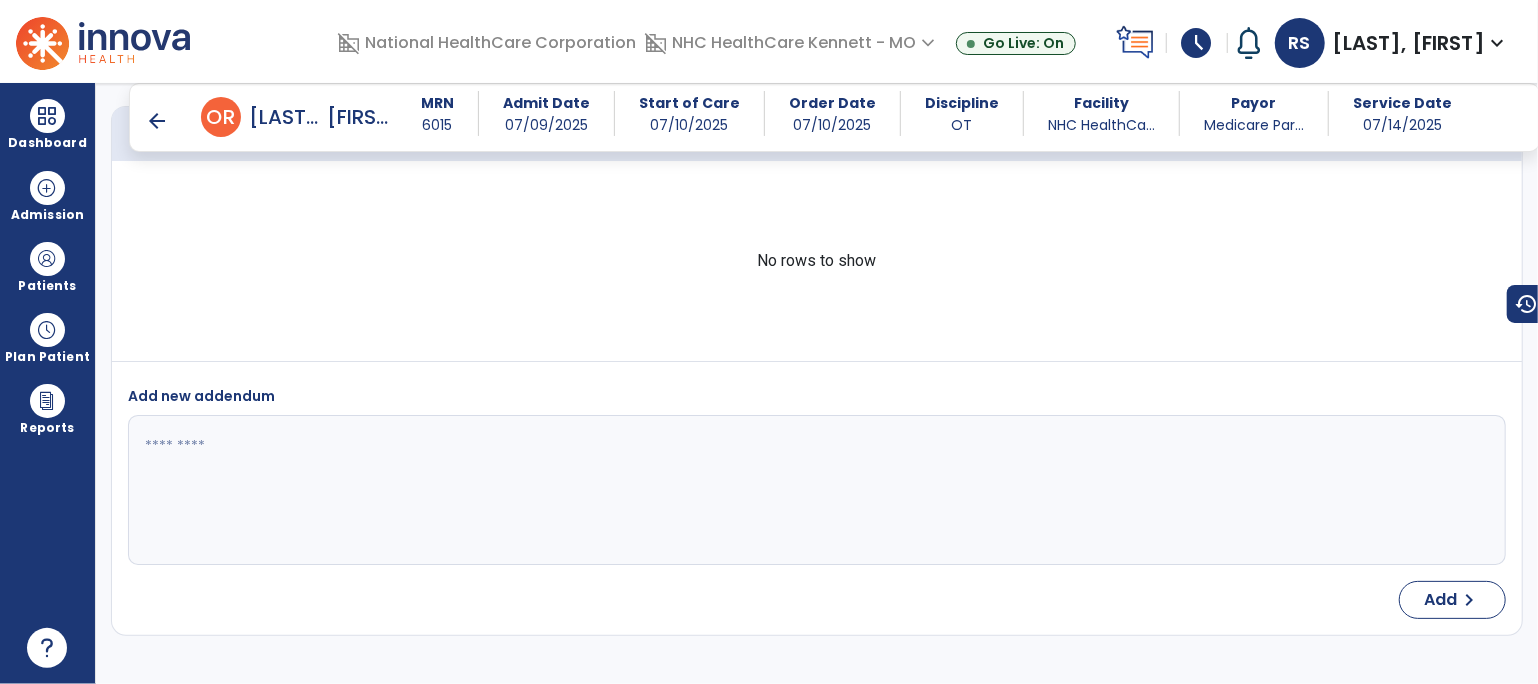 click on "arrow_back" at bounding box center (157, 121) 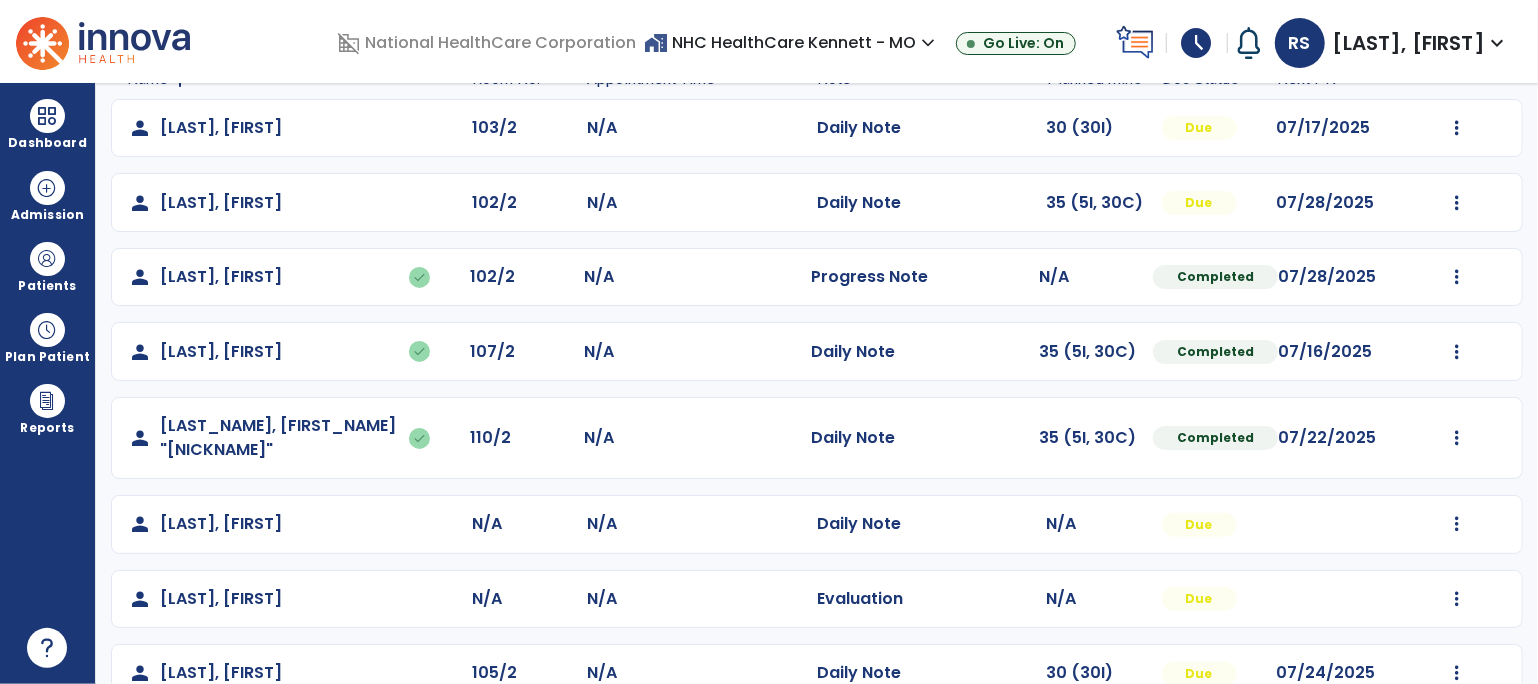 scroll, scrollTop: 0, scrollLeft: 0, axis: both 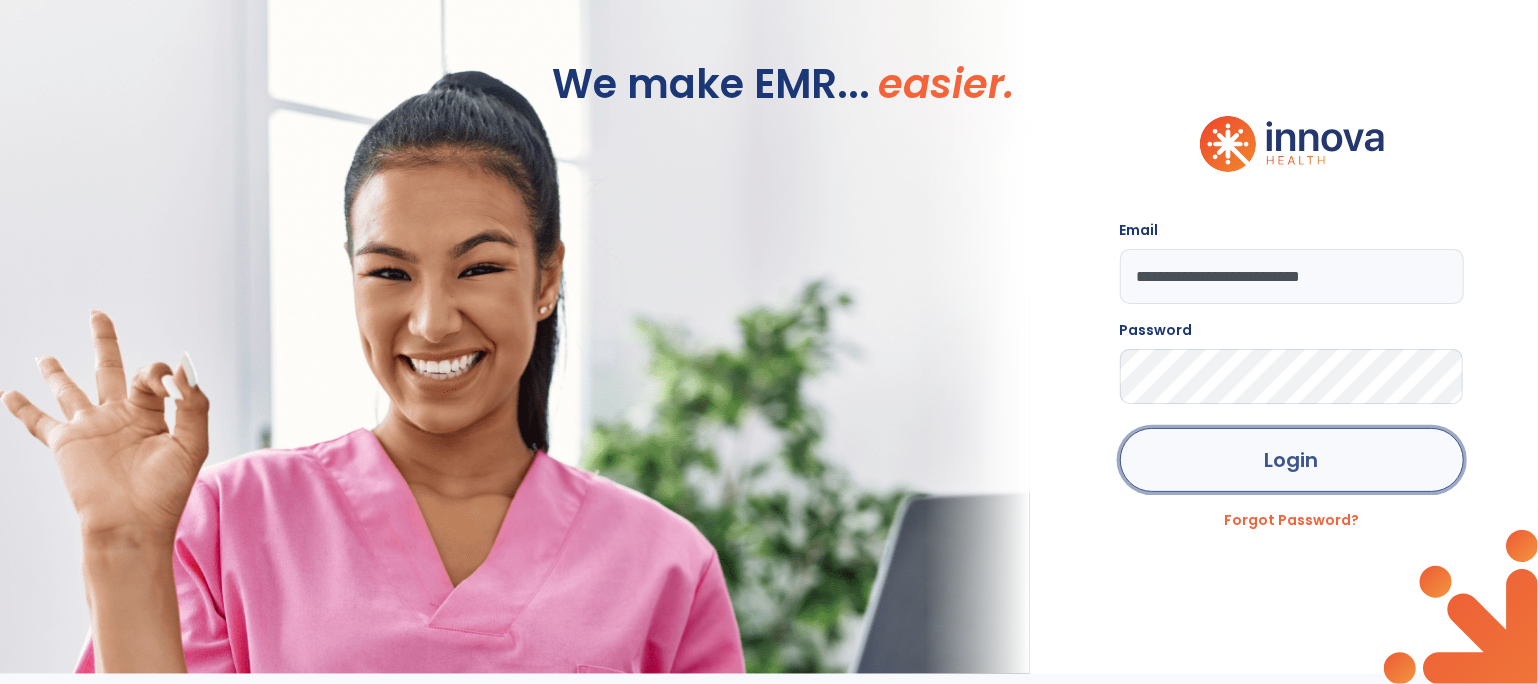 click on "Login" 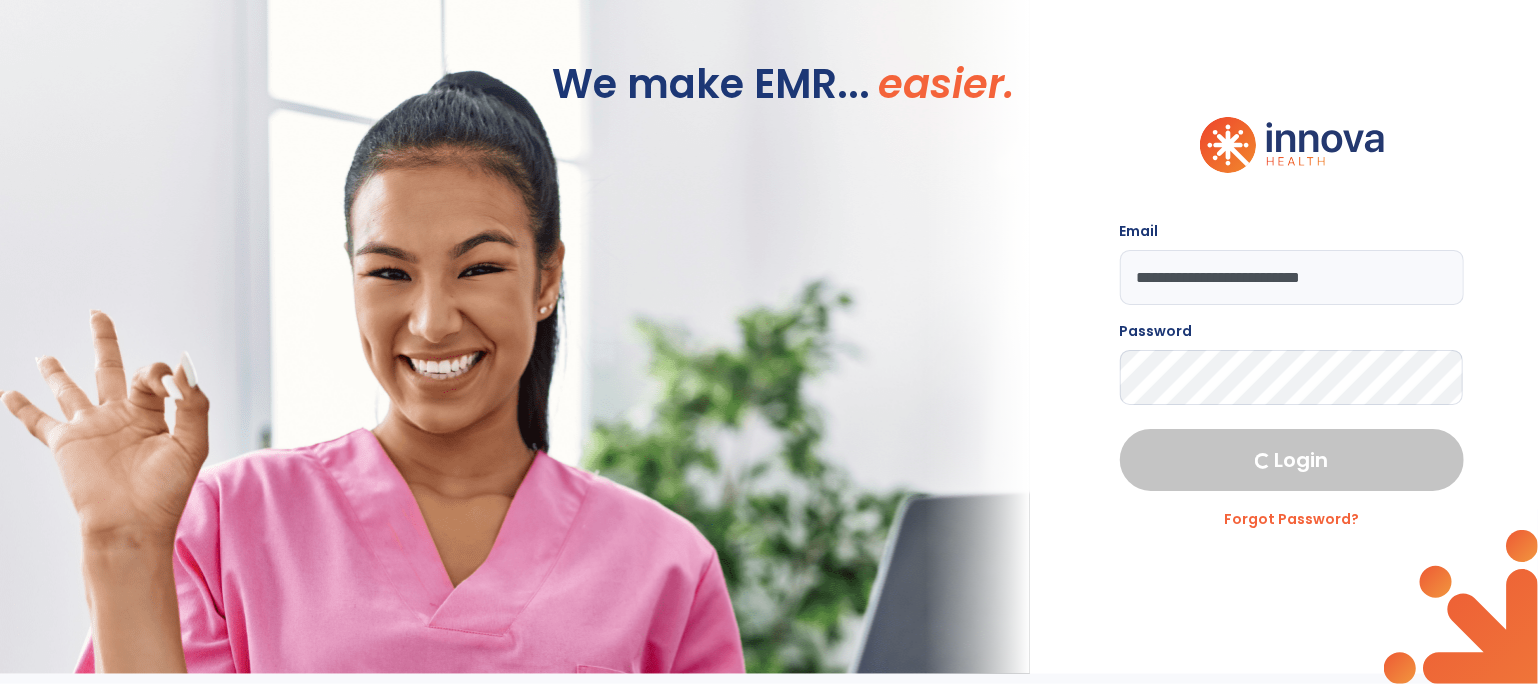 select on "****" 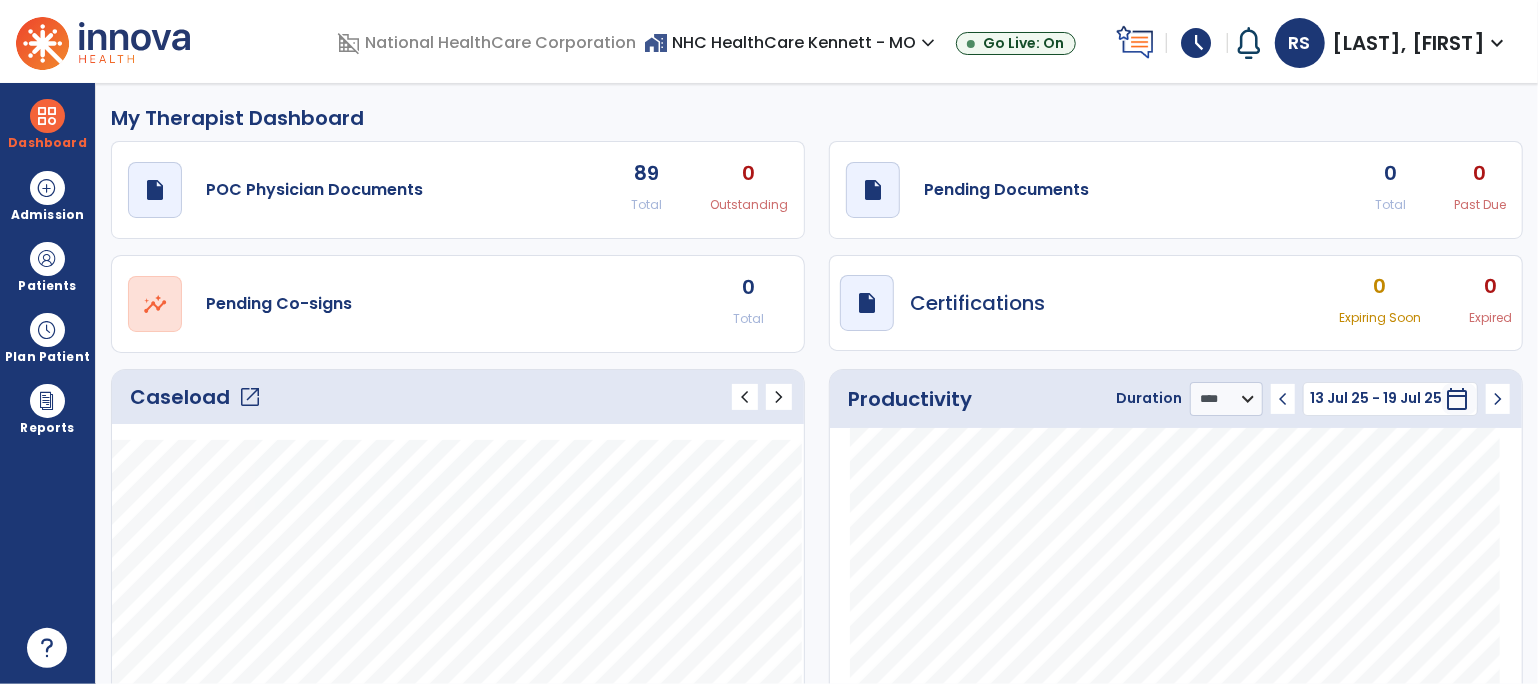 click on "Caseload   open_in_new" 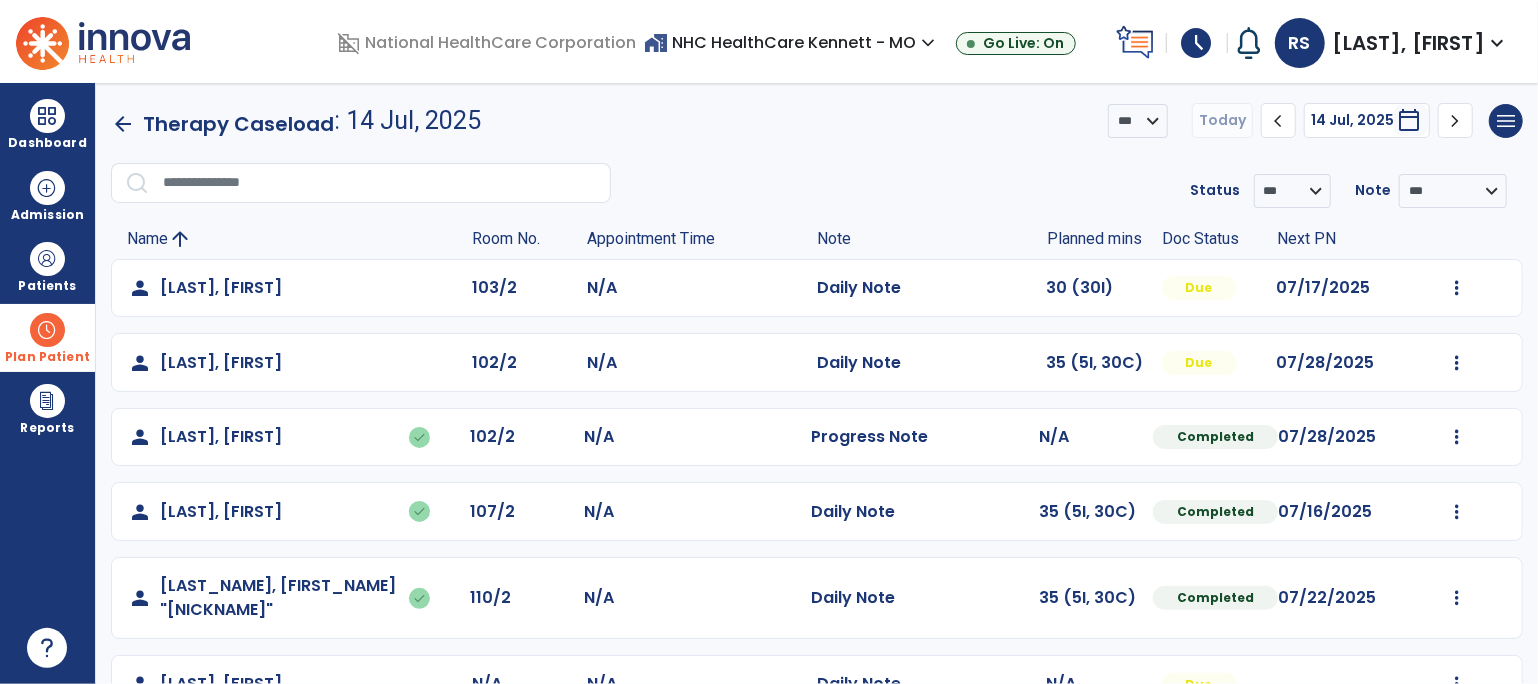 click at bounding box center [47, 330] 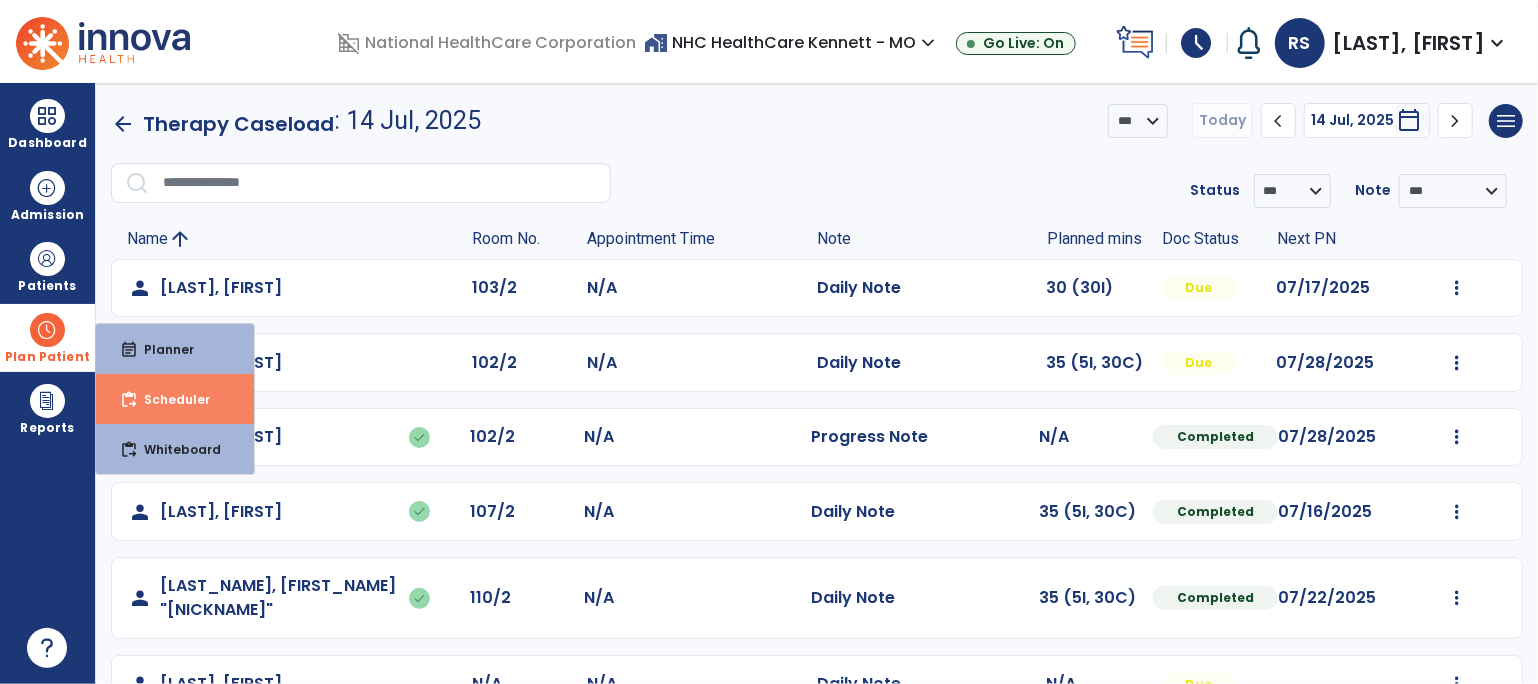 click on "Scheduler" at bounding box center [169, 399] 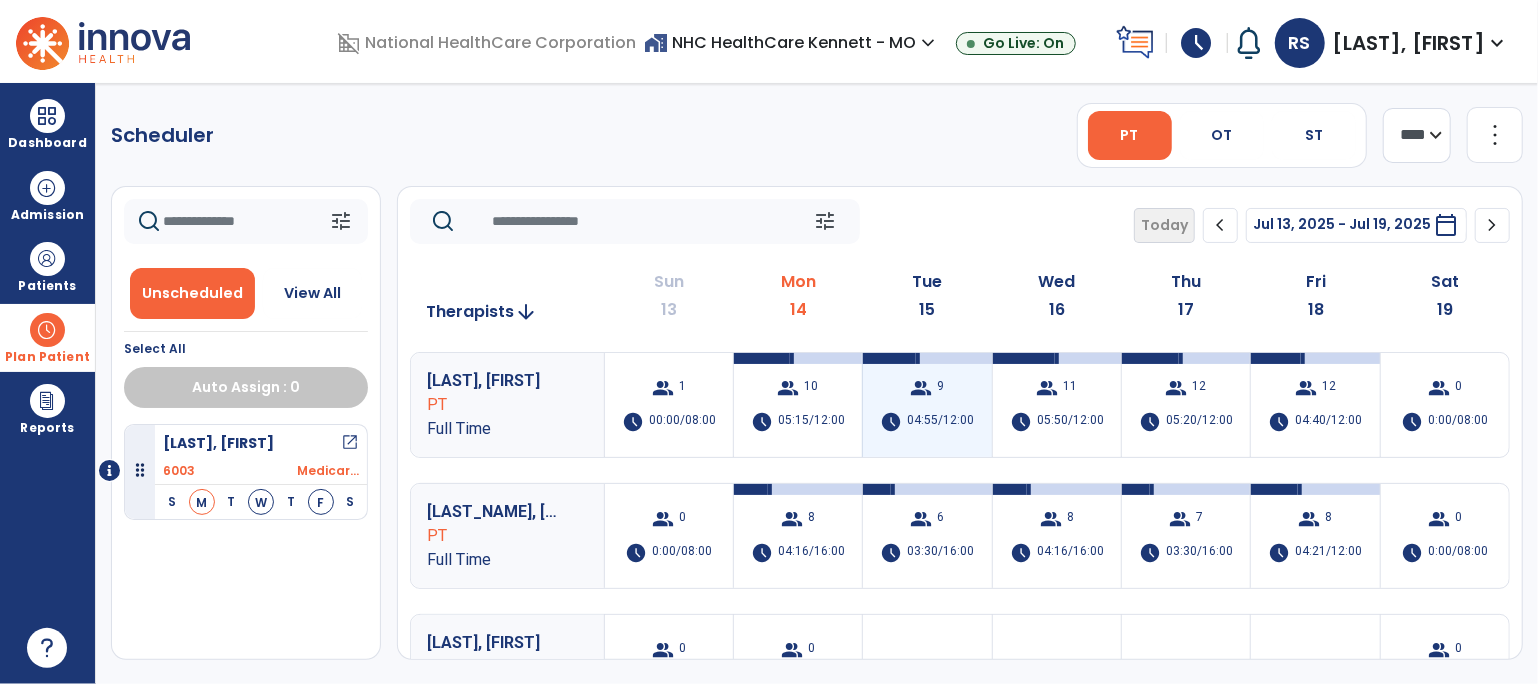 click on "04:55/12:00" at bounding box center (940, 422) 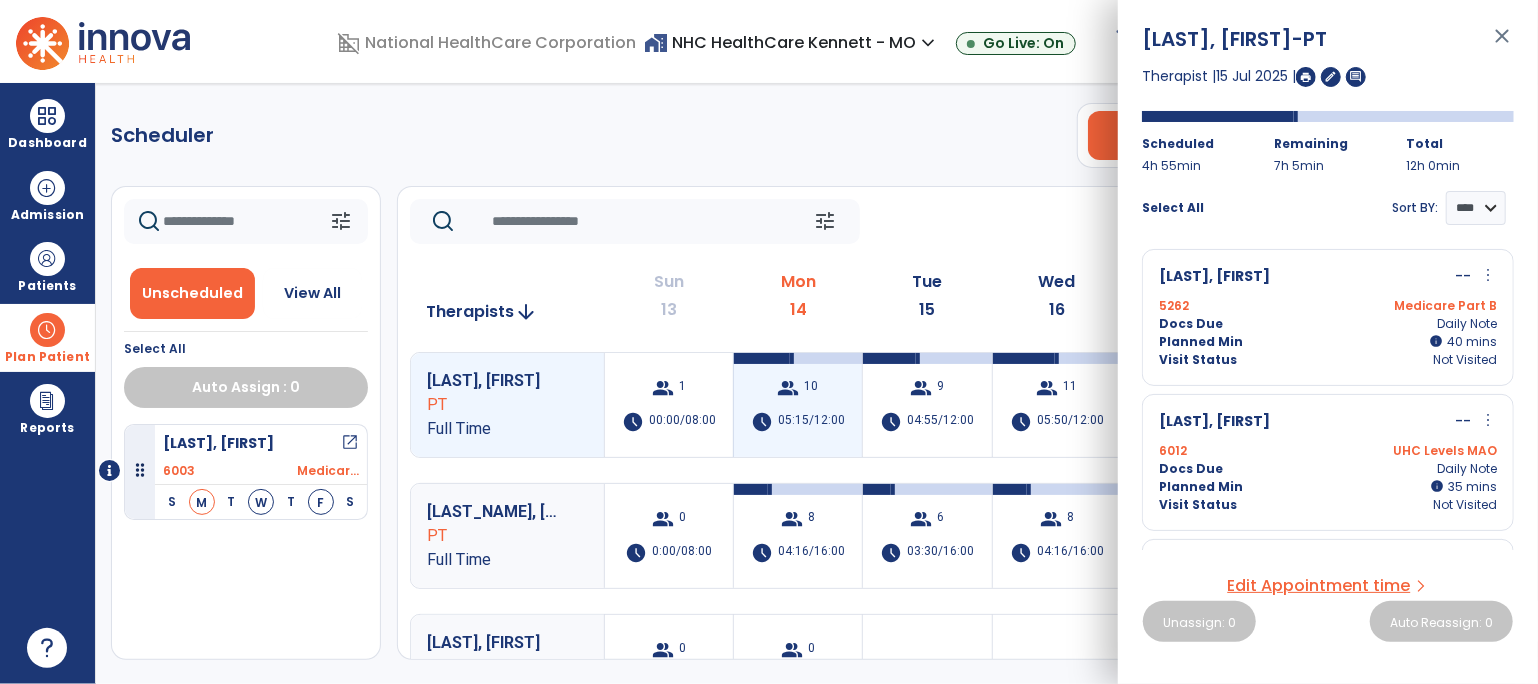 click on "group  10  schedule  05:15/12:00" at bounding box center (798, 405) 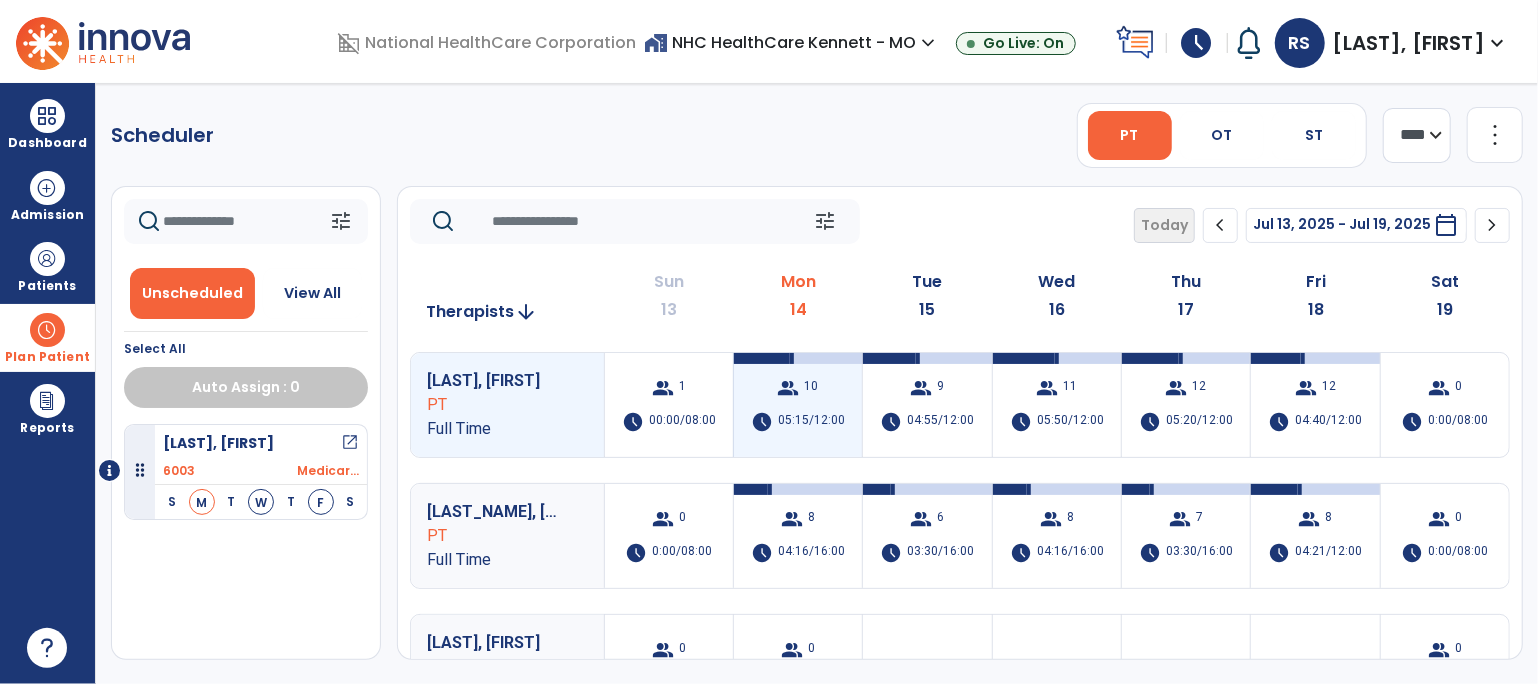 click on "group  10  schedule  05:15/12:00" at bounding box center [798, 405] 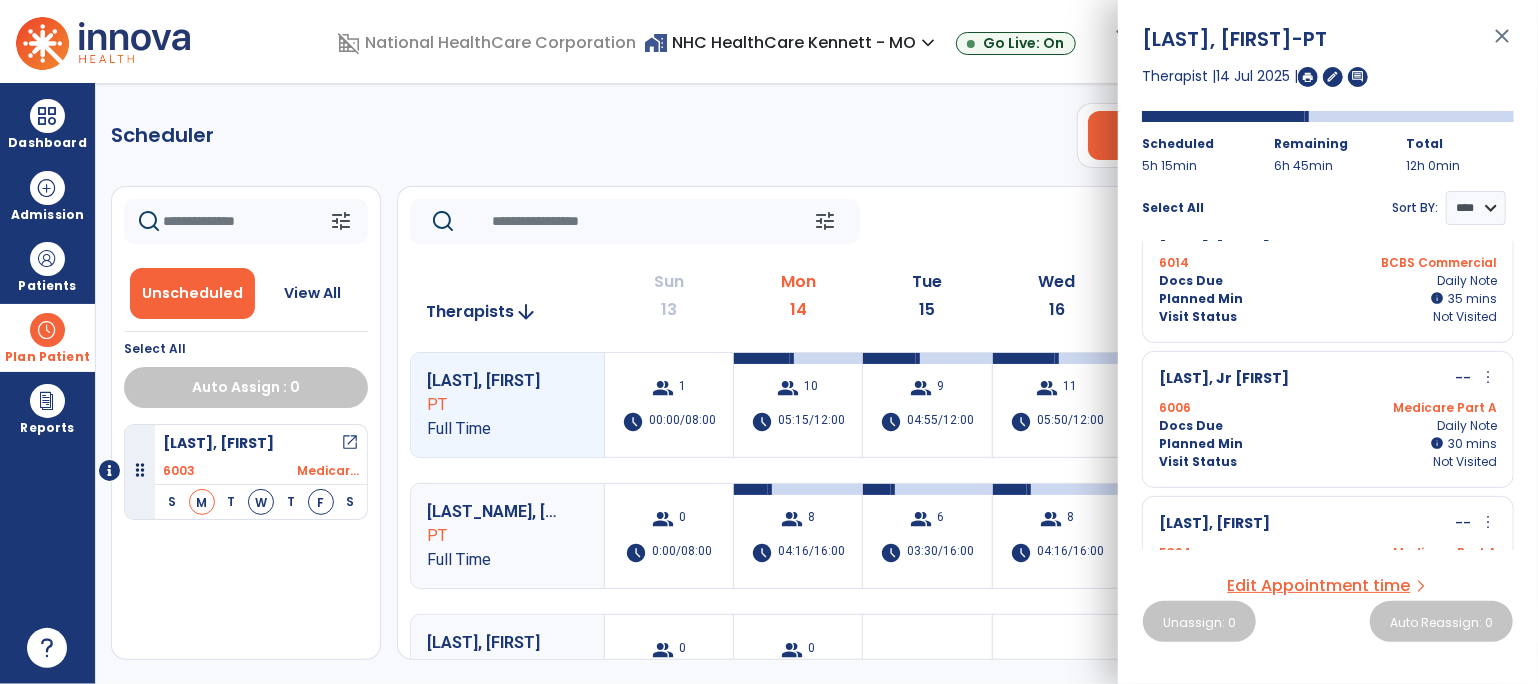 scroll, scrollTop: 0, scrollLeft: 0, axis: both 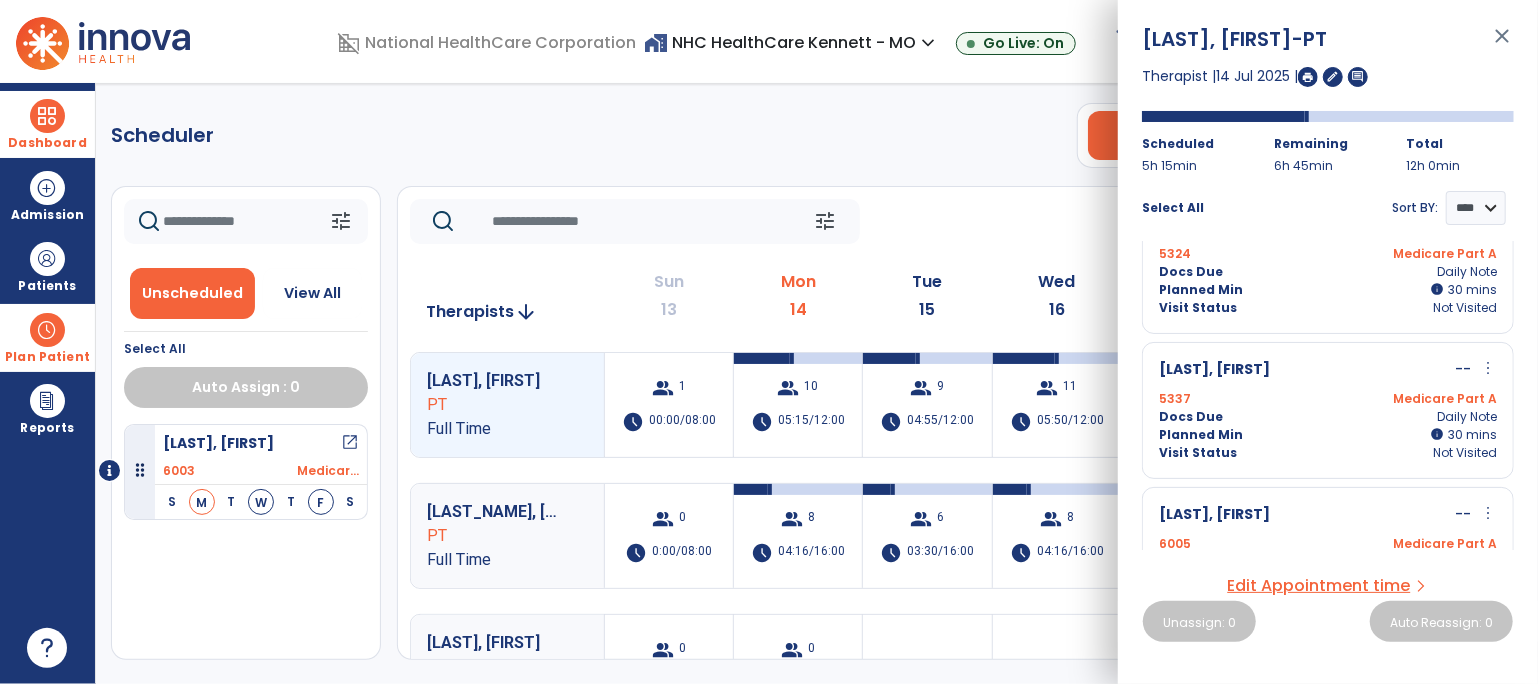 click on "Dashboard  dashboard  Therapist Dashboard Admission Patients  format_list_bulleted  Patient List  space_dashboard  Patient Board  insert_chart  PDPM Board Plan Patient  event_note  Planner  content_paste_go  Scheduler  content_paste_go  Whiteboard Reports  export_notes  Billing Exports  note_alt  EOM Report  event_note  Minutes By Payor  inbox_customize  Service Log  playlist_add_check  Triple Check Report" at bounding box center [48, 383] 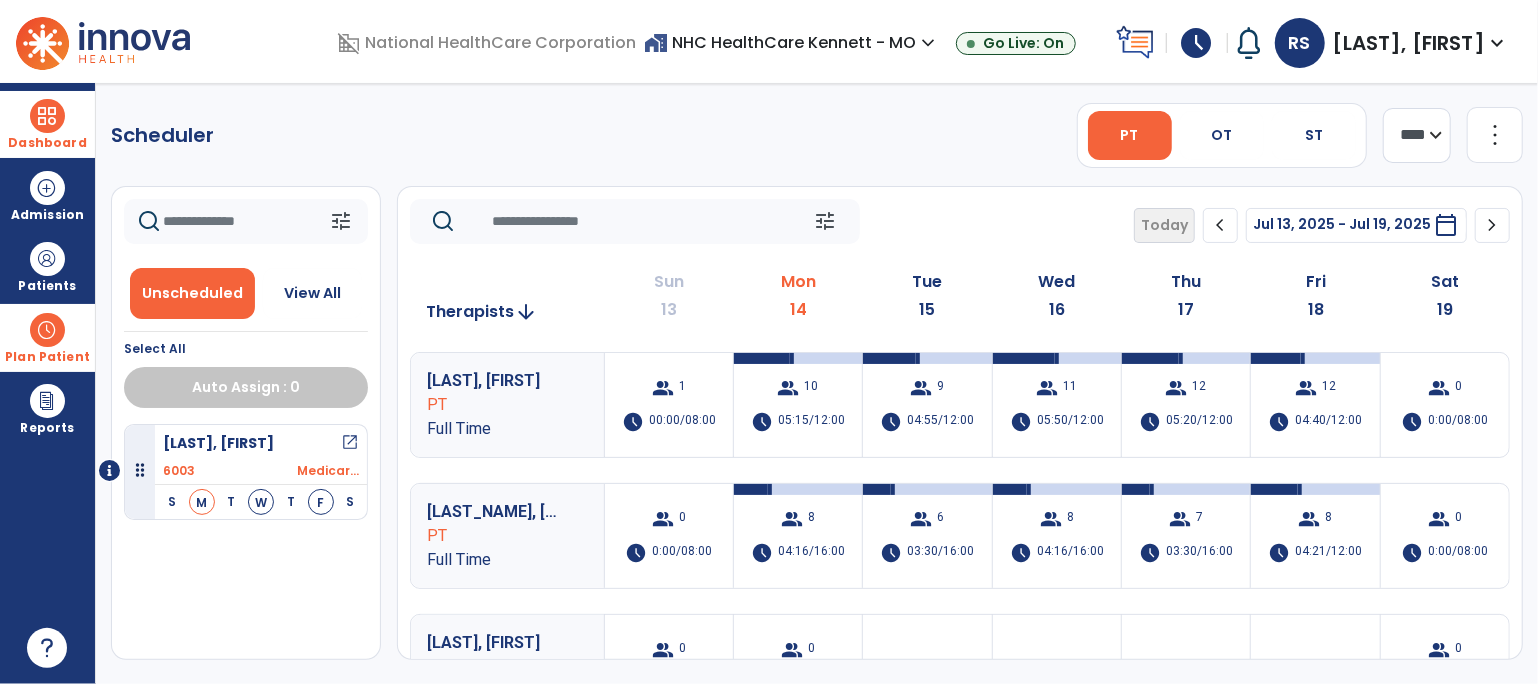 click at bounding box center [47, 116] 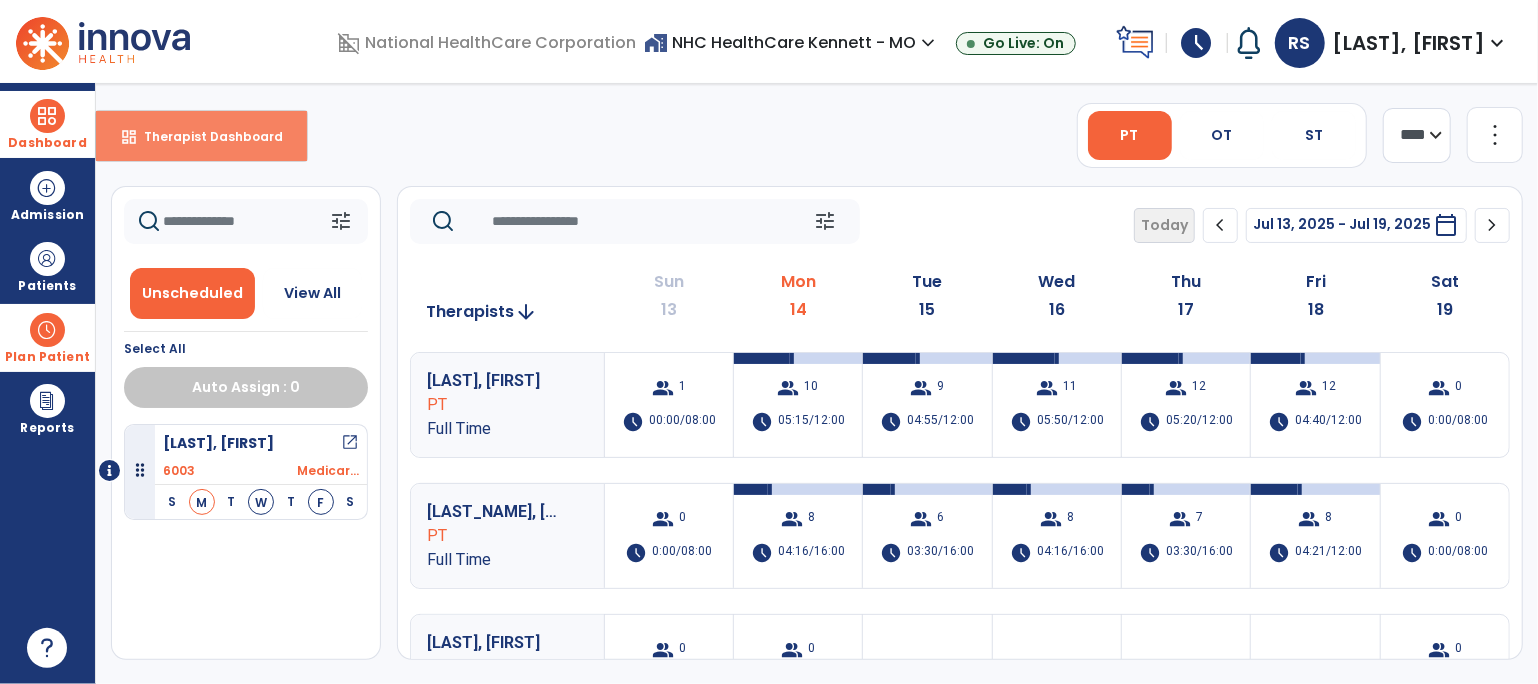 click on "Therapist Dashboard" at bounding box center [205, 136] 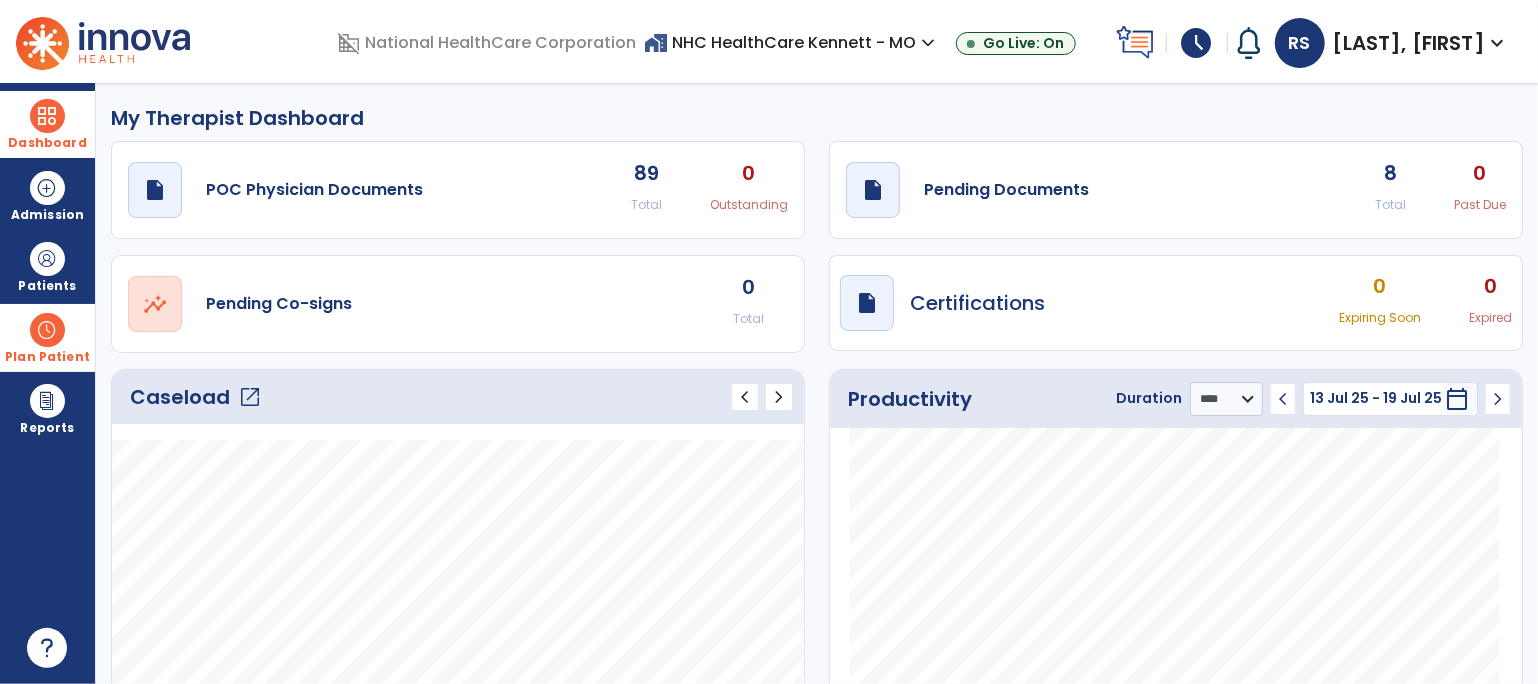 click on "Caseload   open_in_new" 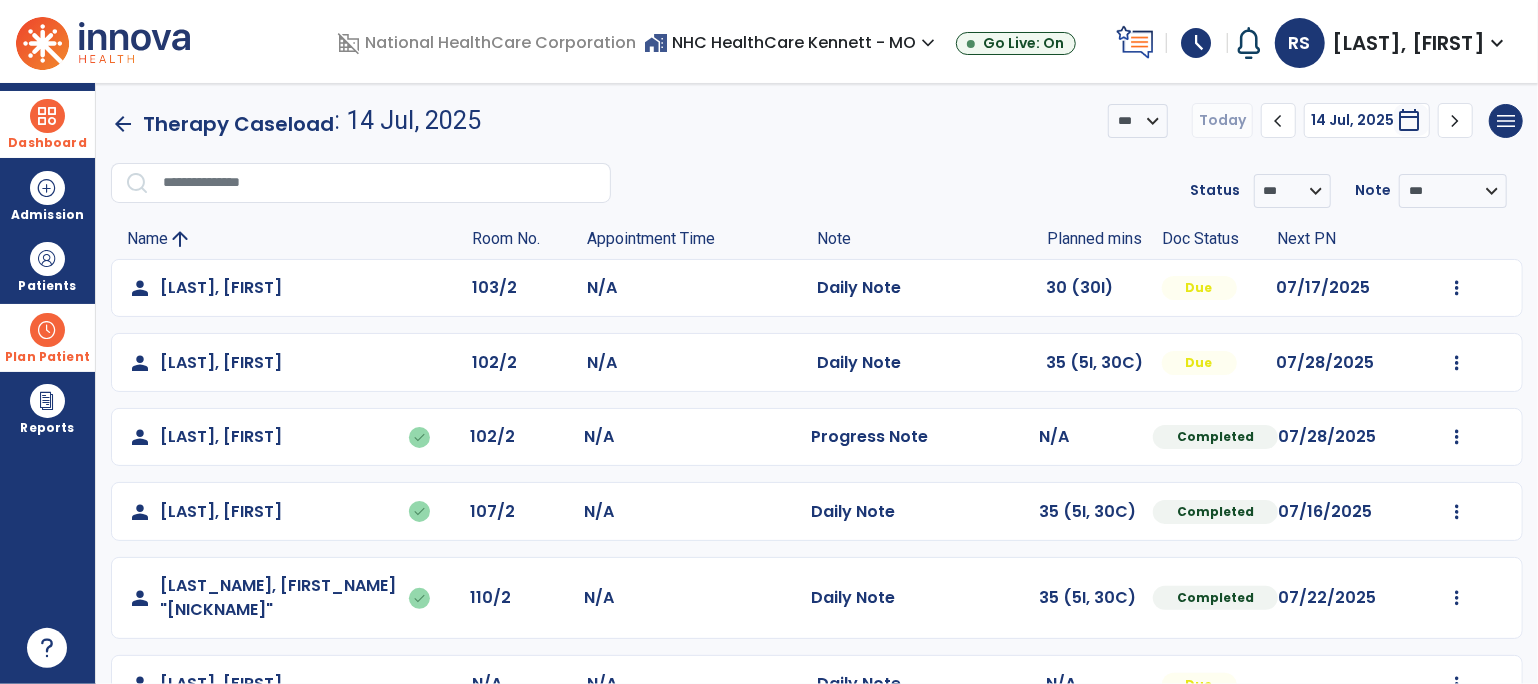 scroll, scrollTop: 470, scrollLeft: 0, axis: vertical 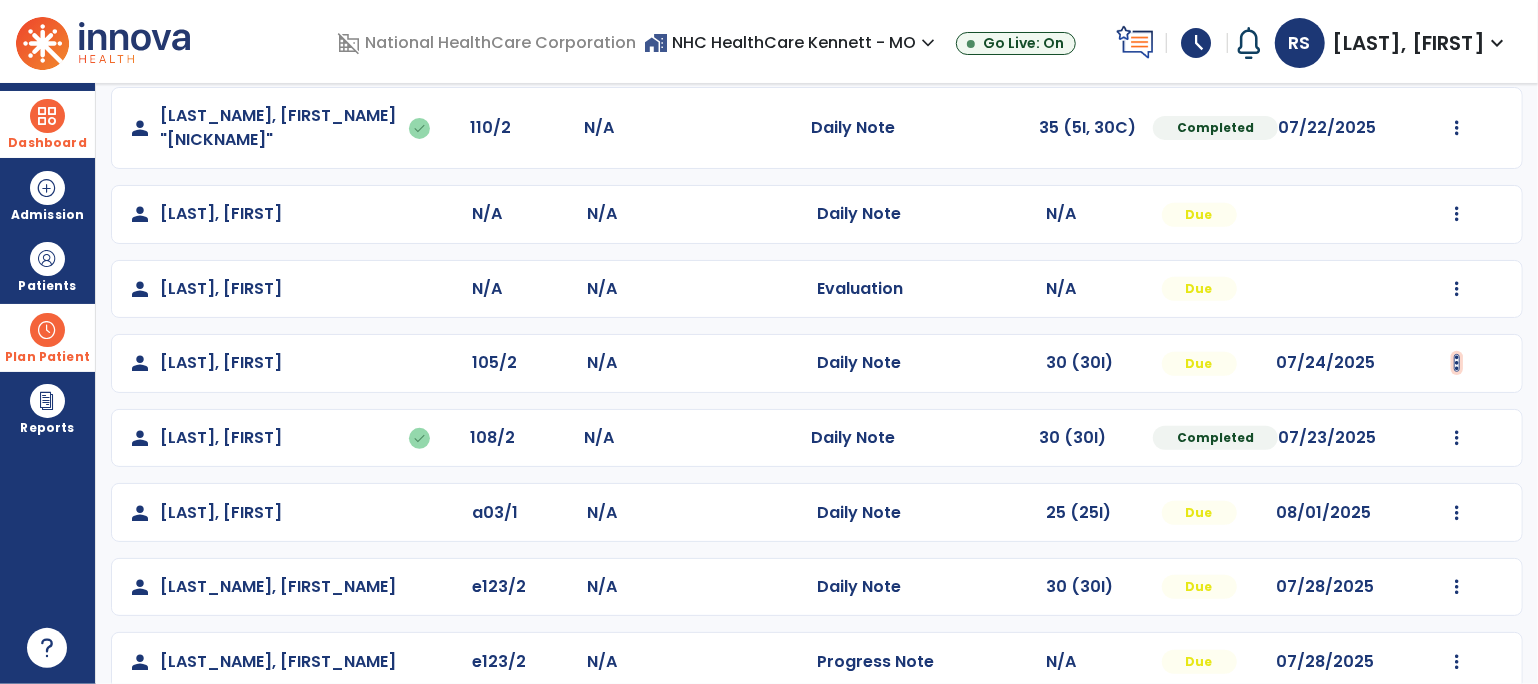 click at bounding box center (1457, -182) 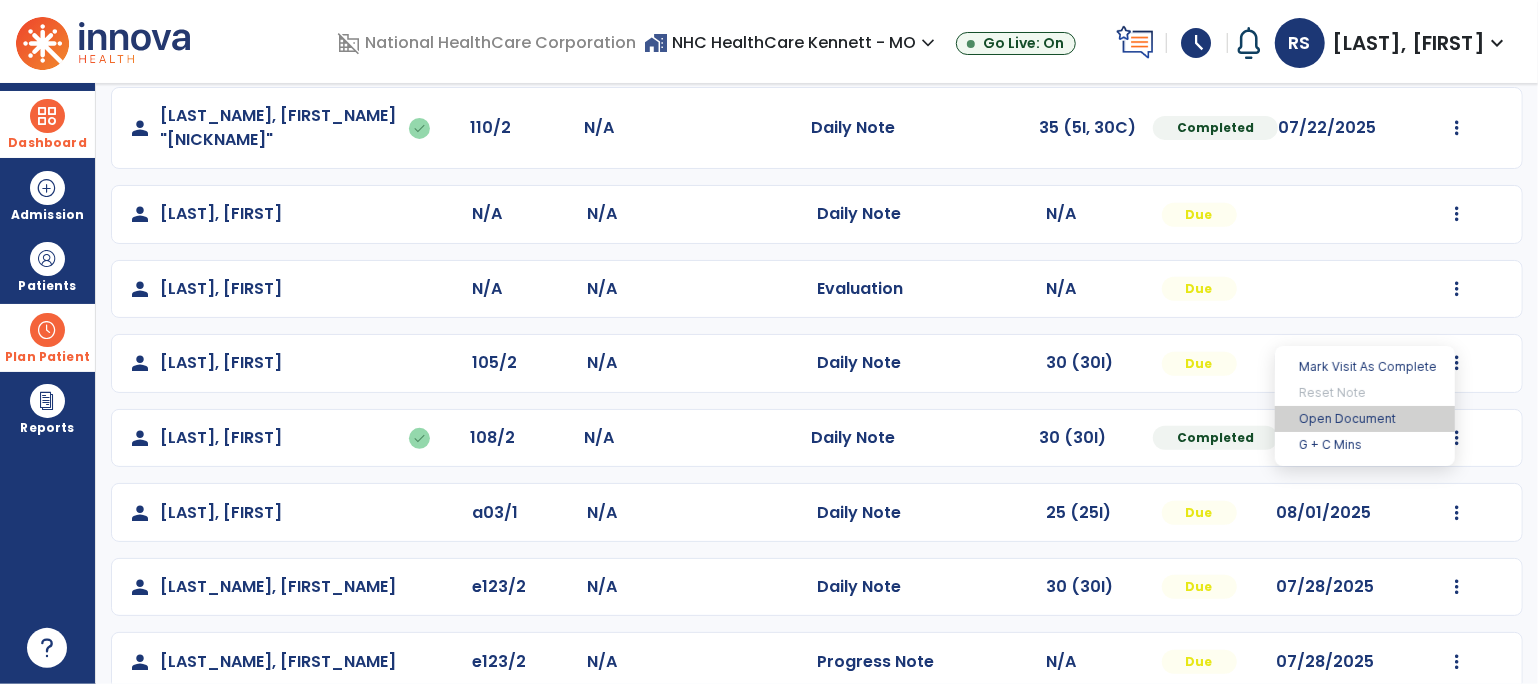 click on "Open Document" at bounding box center [1365, 419] 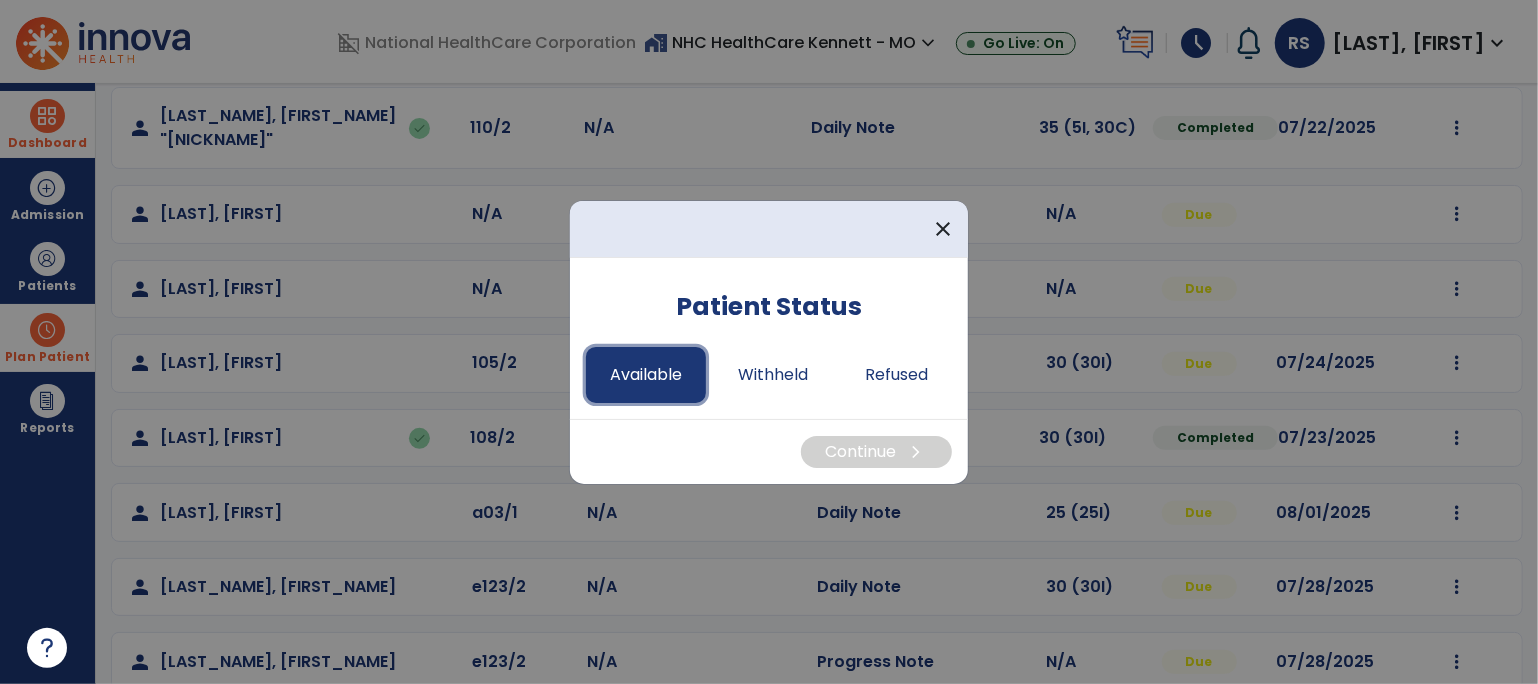 click on "Available" at bounding box center (646, 375) 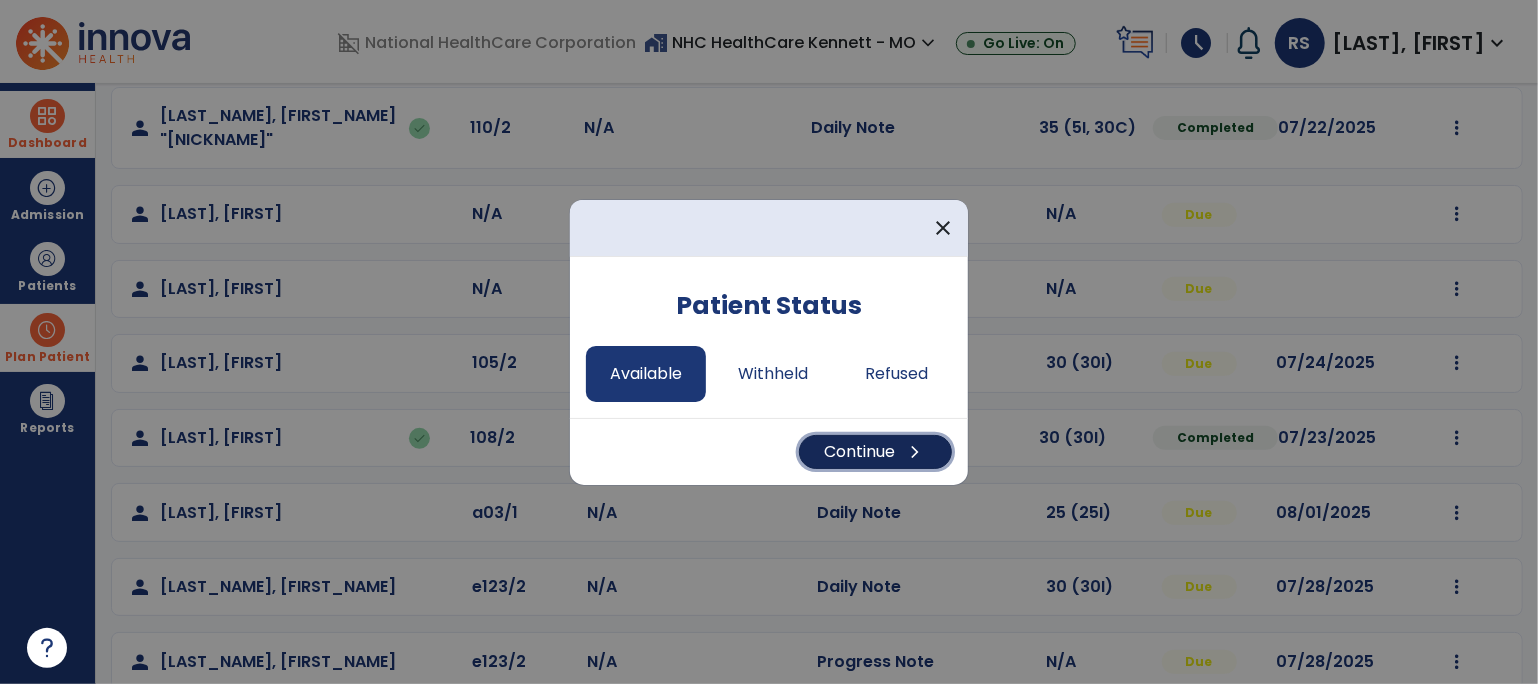 click on "Continue   chevron_right" at bounding box center (875, 452) 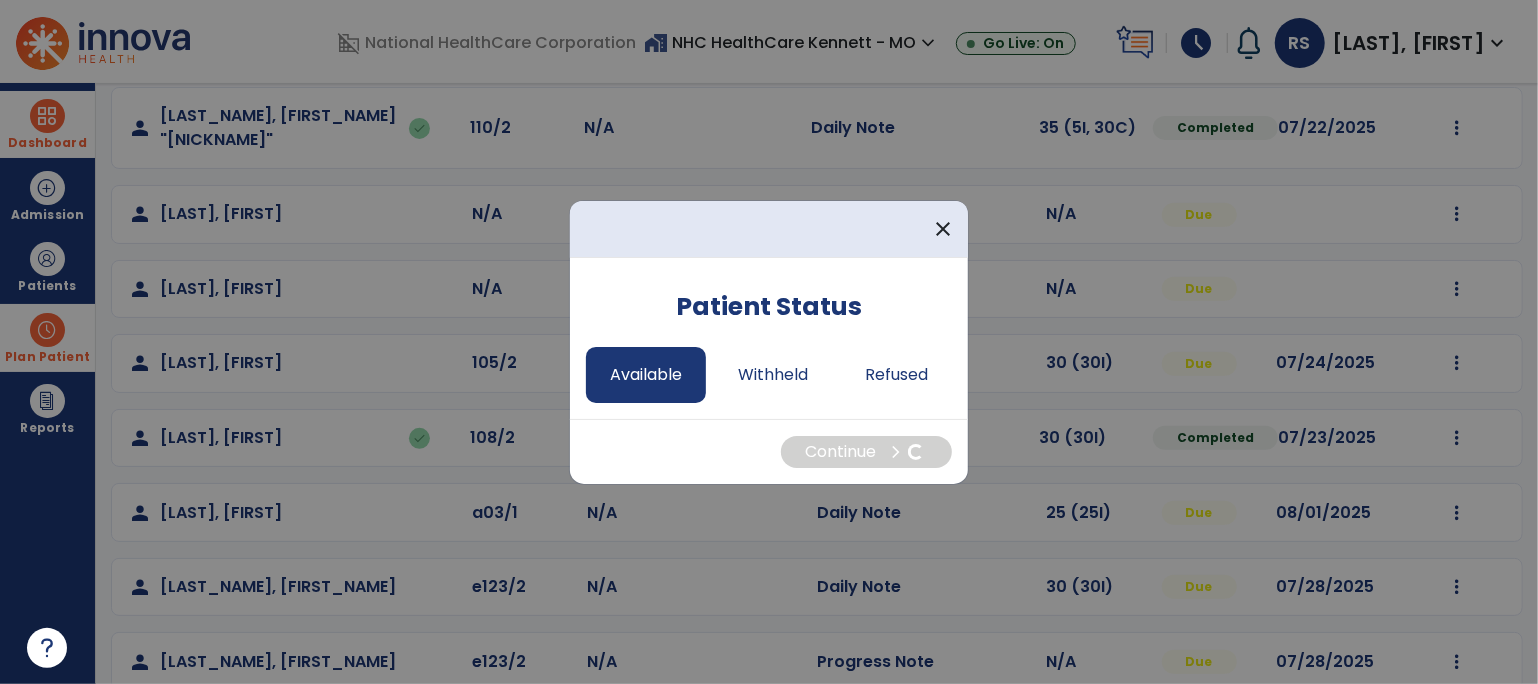 select on "*" 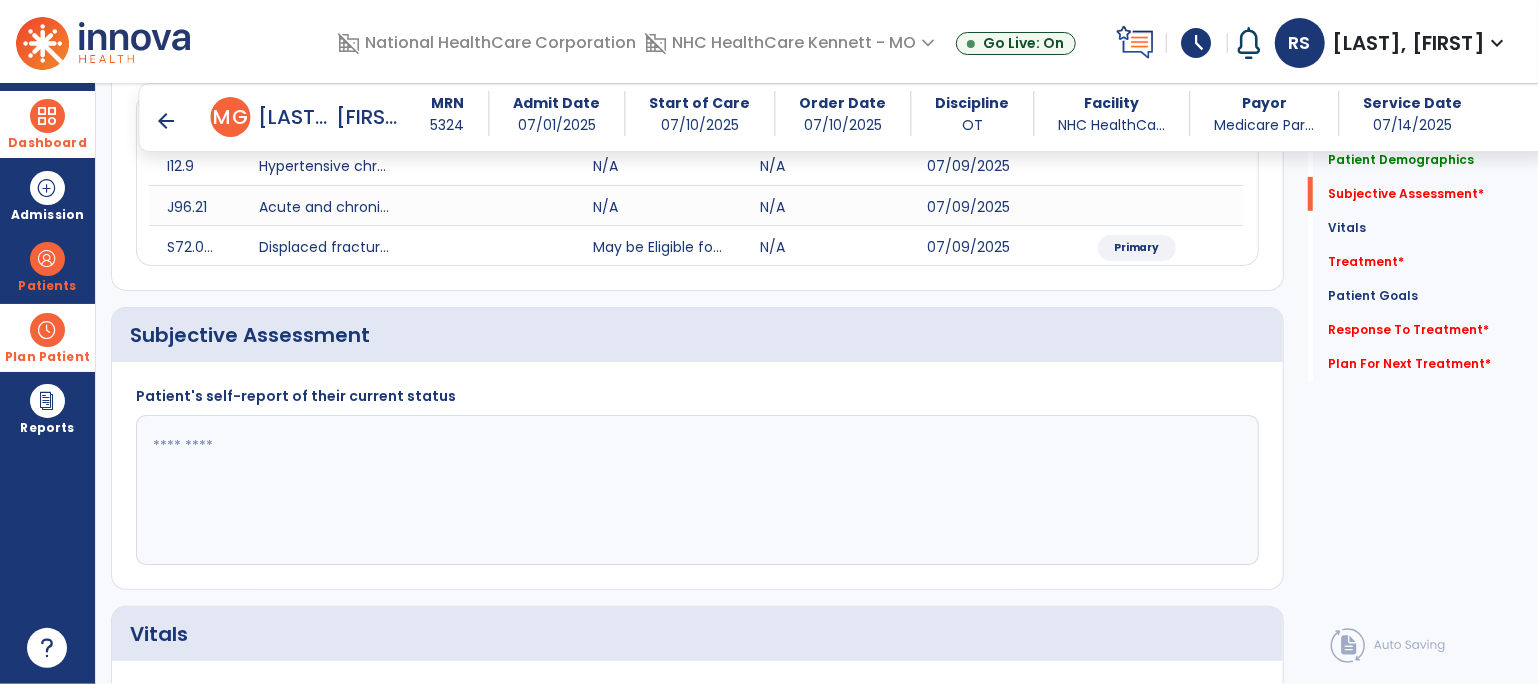 scroll, scrollTop: 333, scrollLeft: 0, axis: vertical 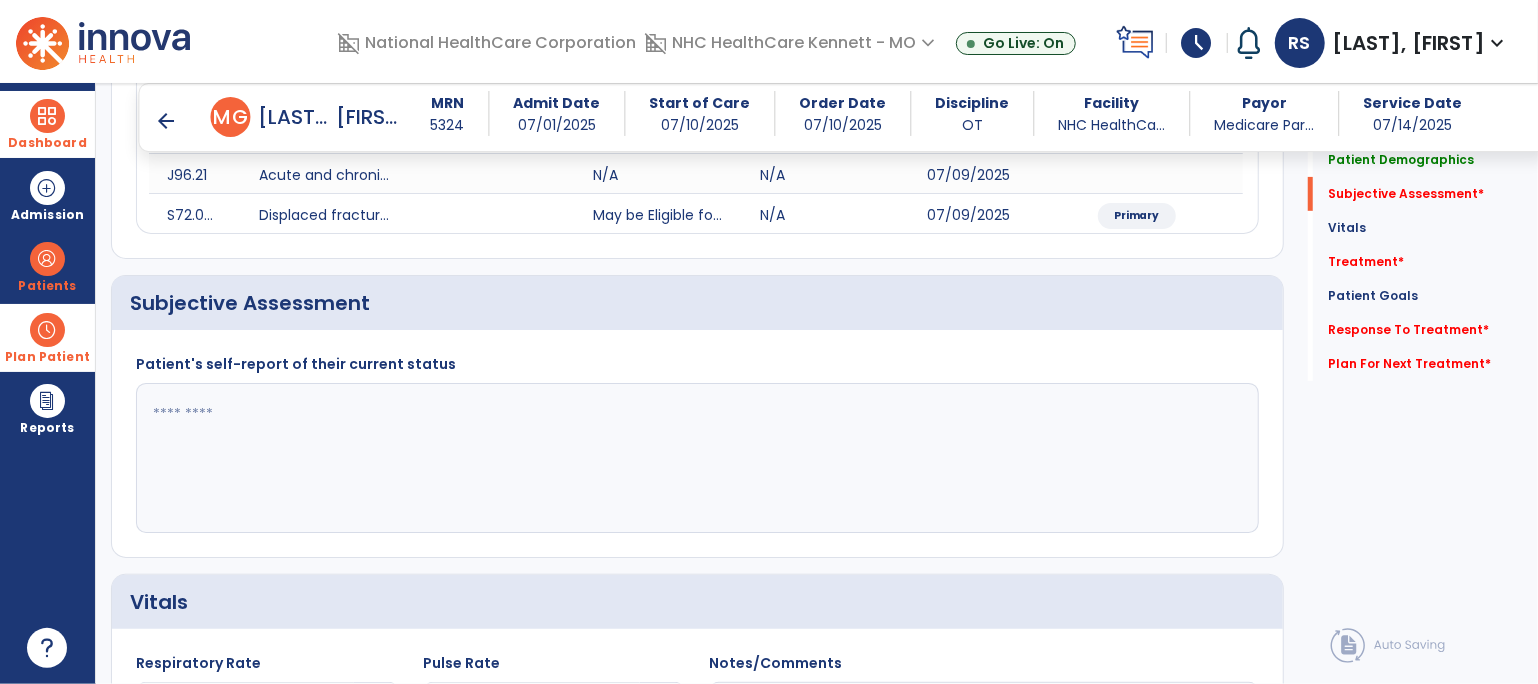 click 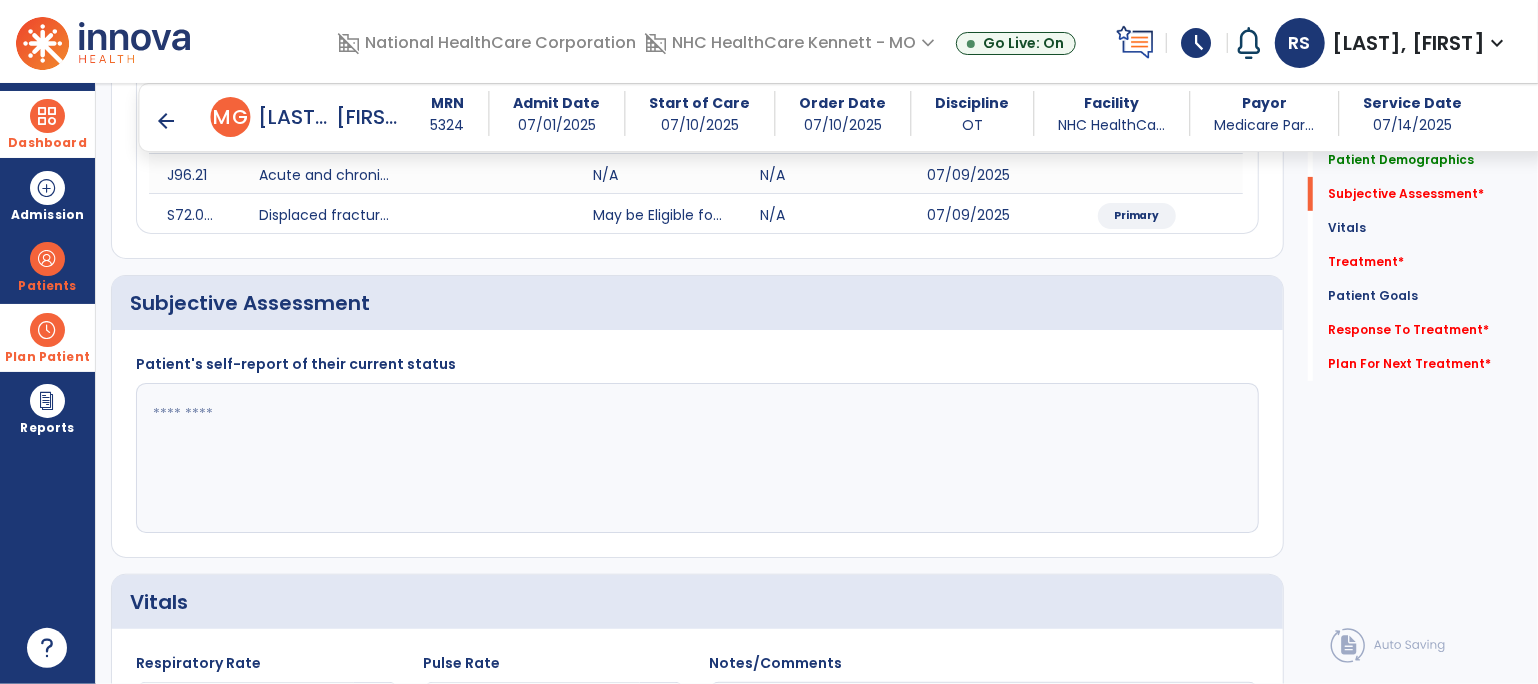 click 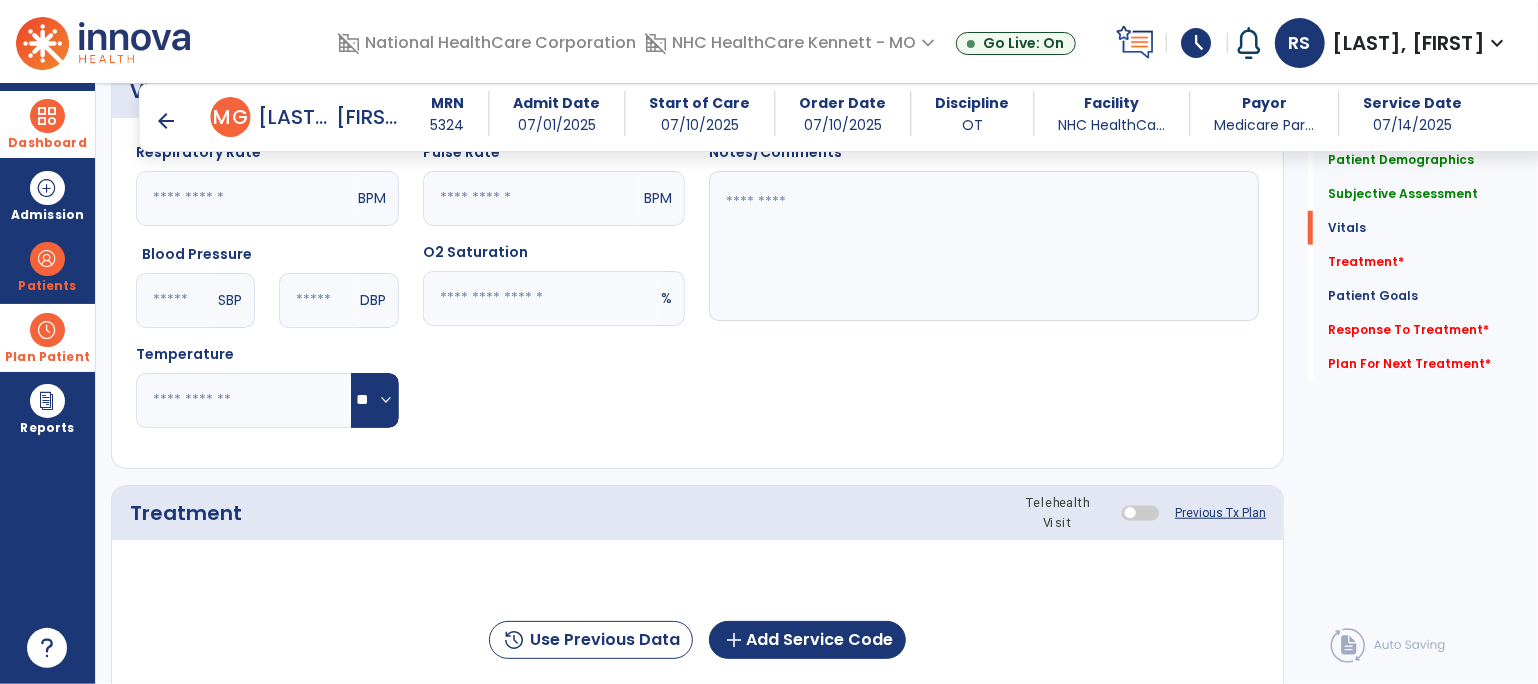 scroll, scrollTop: 1111, scrollLeft: 0, axis: vertical 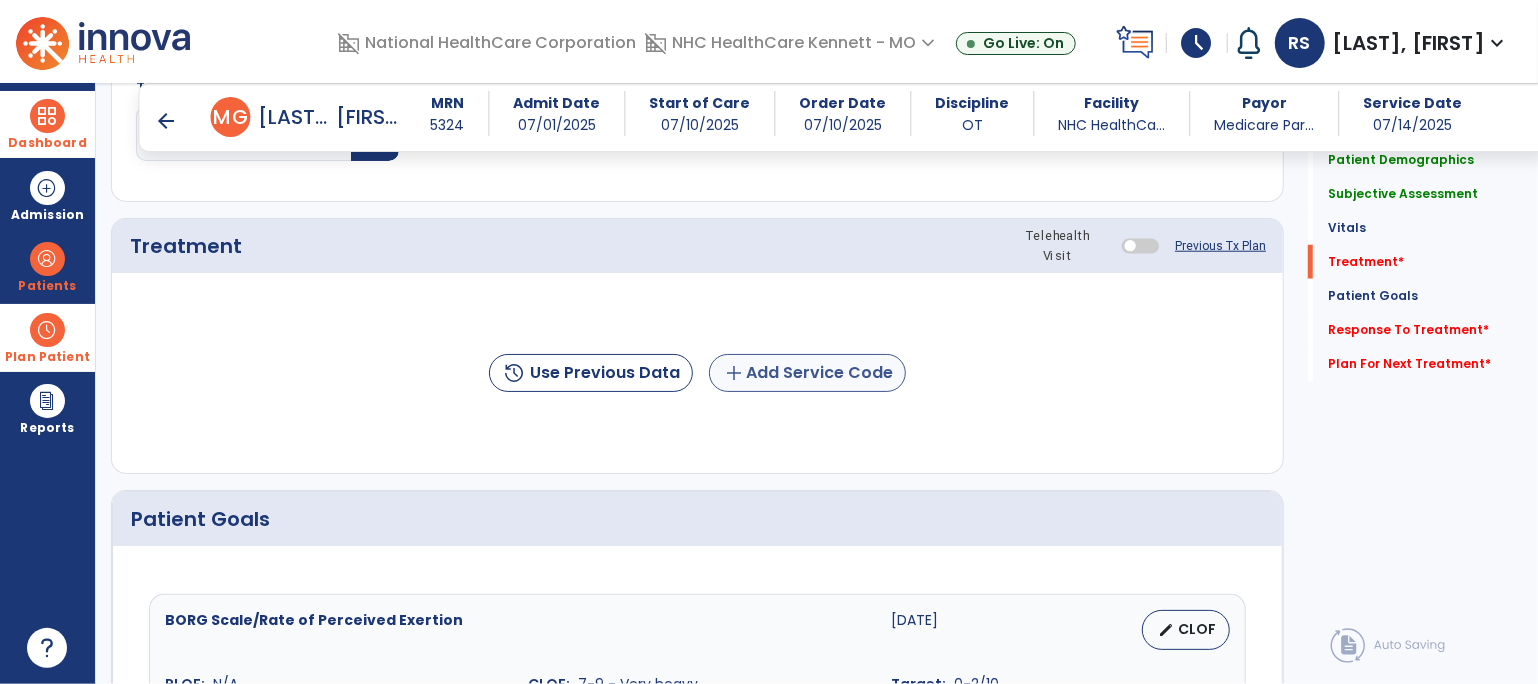 type on "**********" 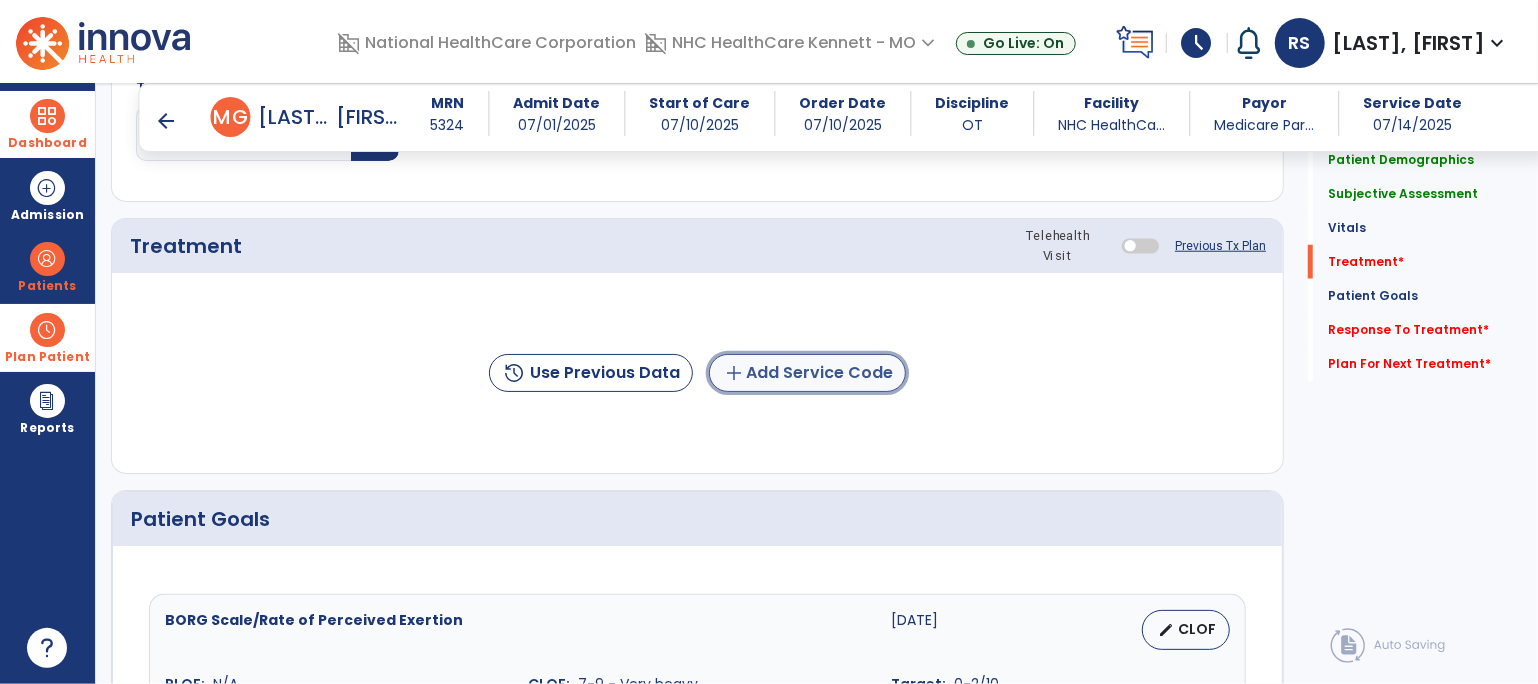 click on "add  Add Service Code" 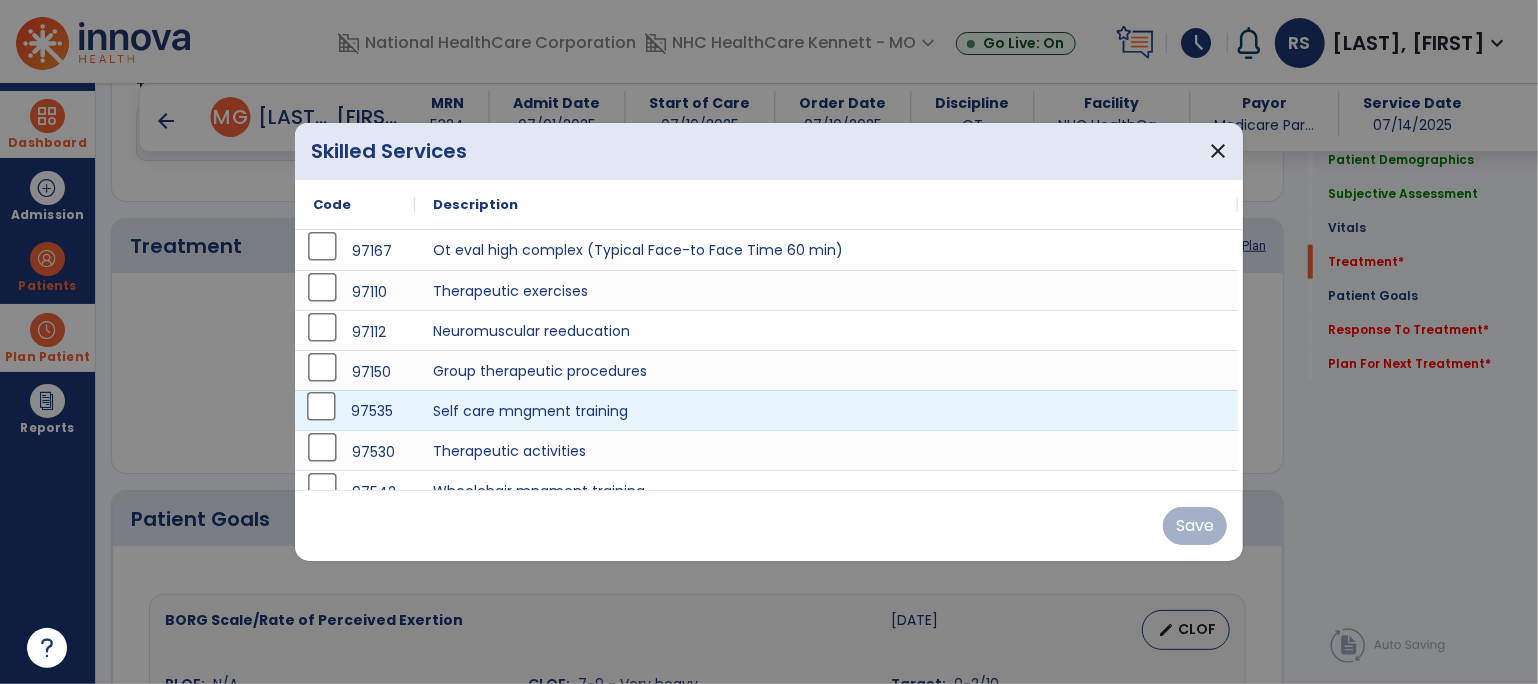 click on "97535" at bounding box center (355, 410) 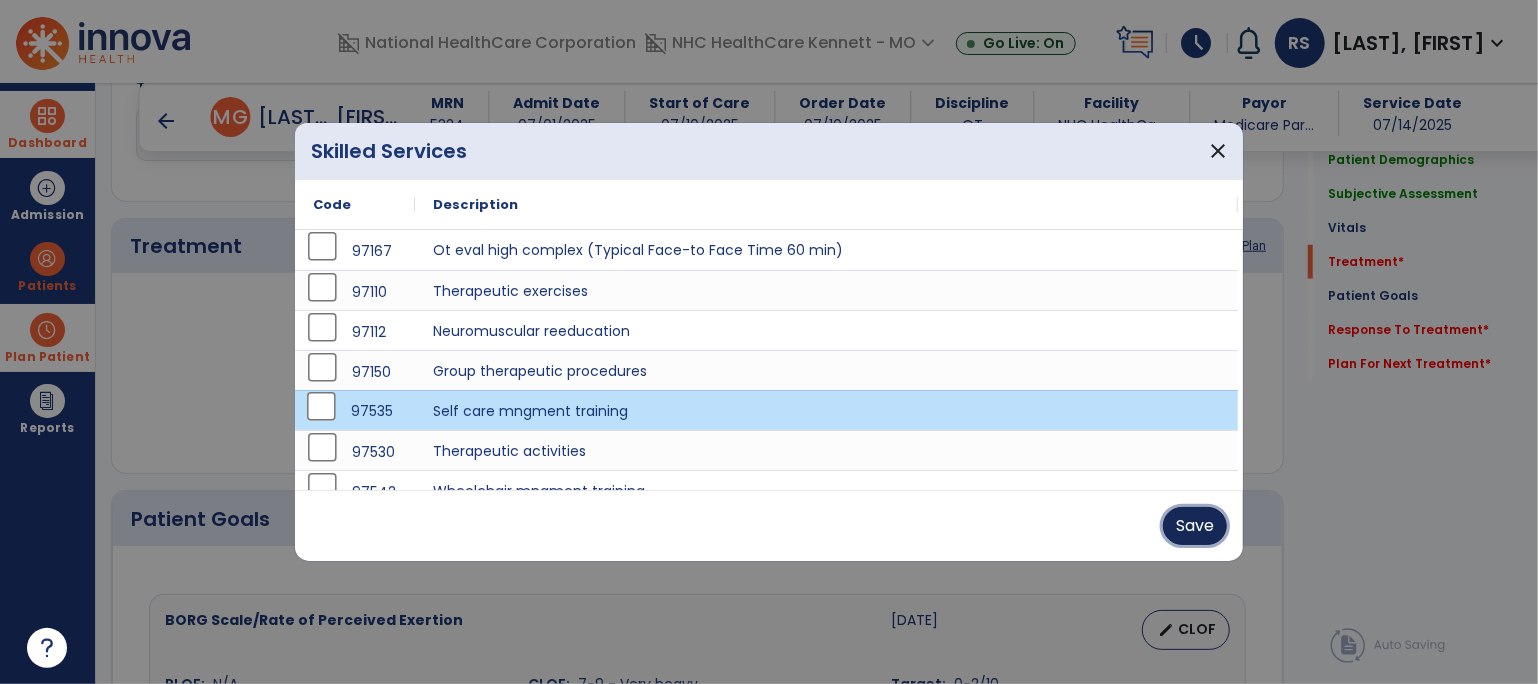 click on "Save" at bounding box center (1195, 526) 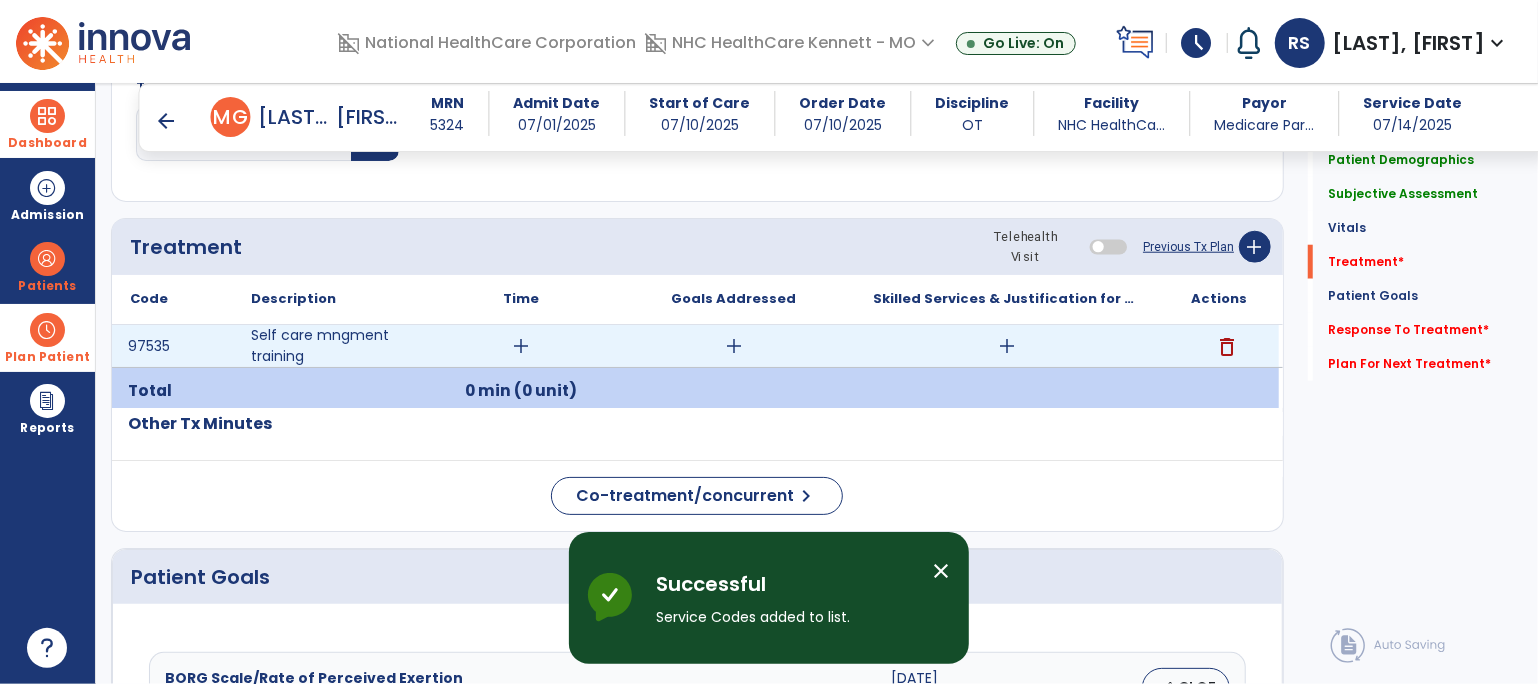 click on "add" at bounding box center [521, 346] 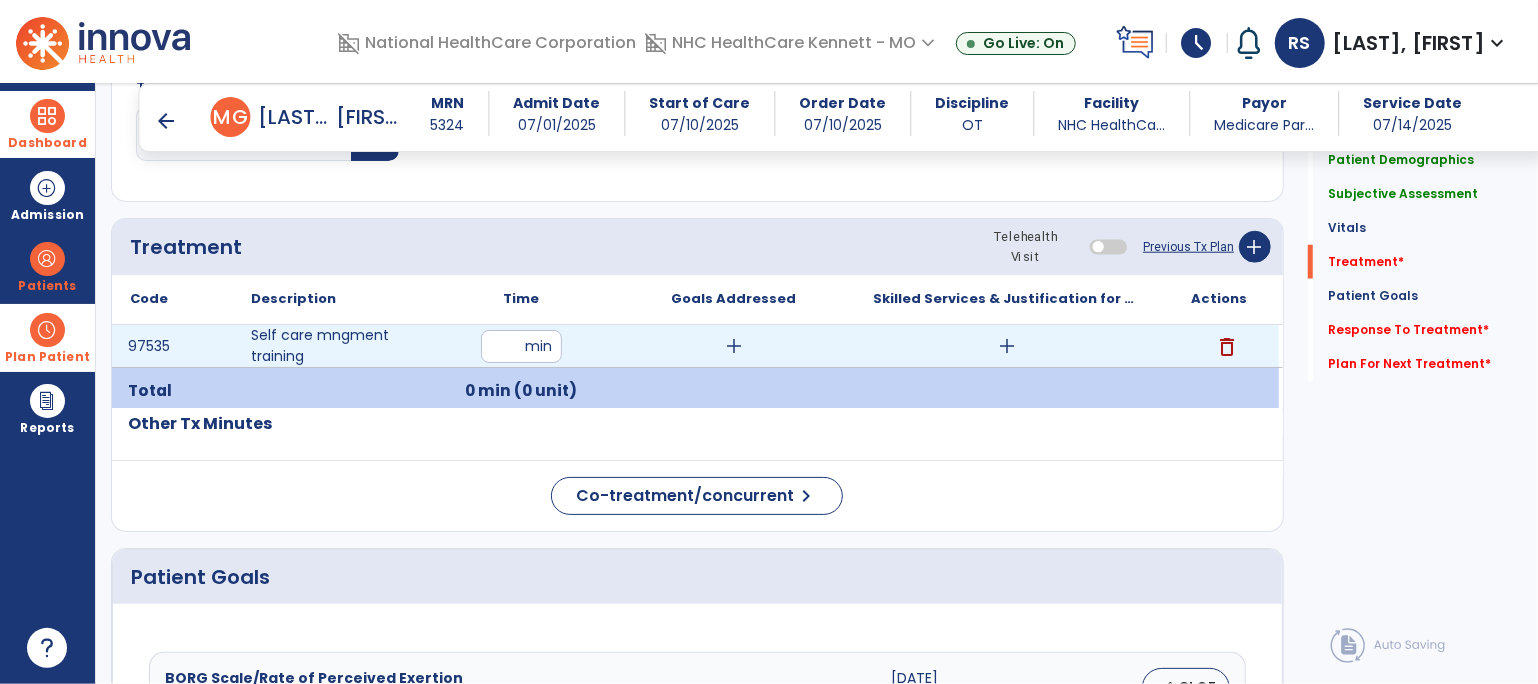 type on "**" 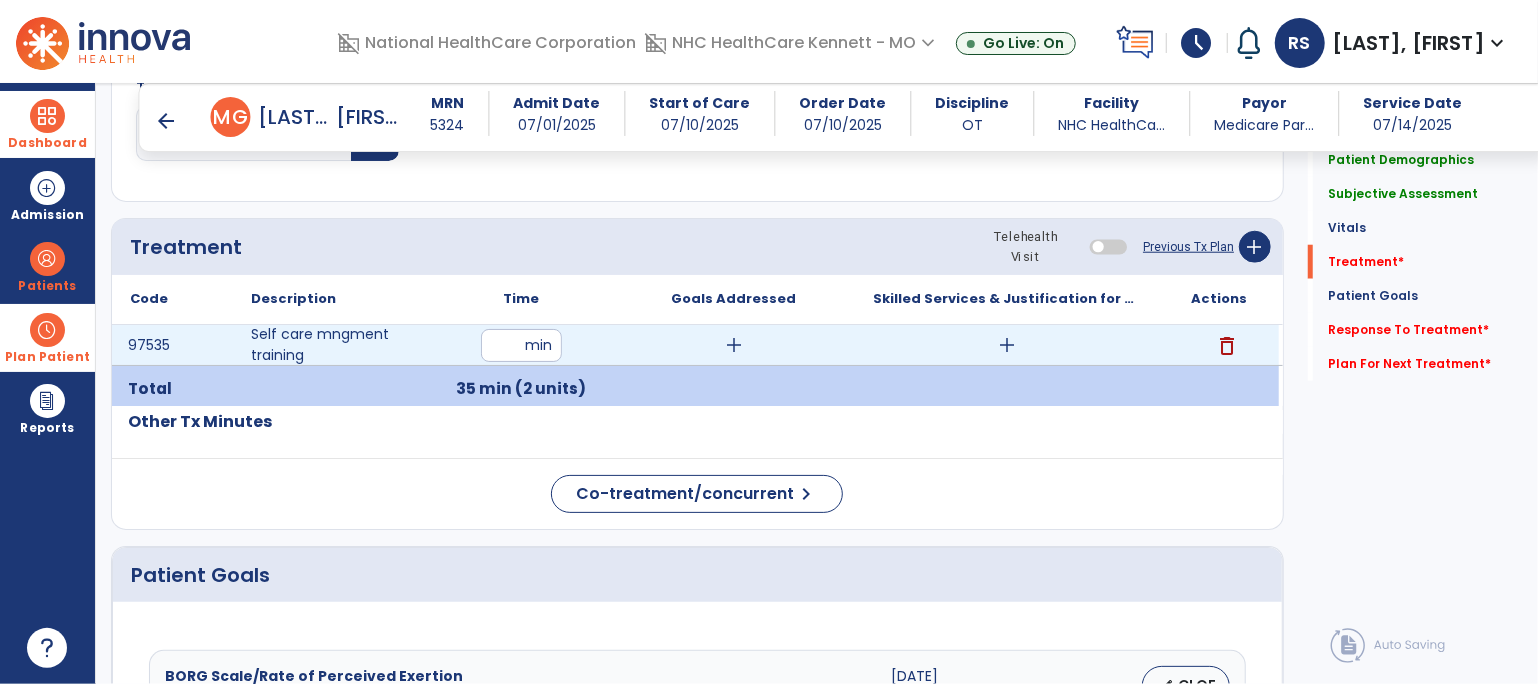 click on "add" at bounding box center [1007, 345] 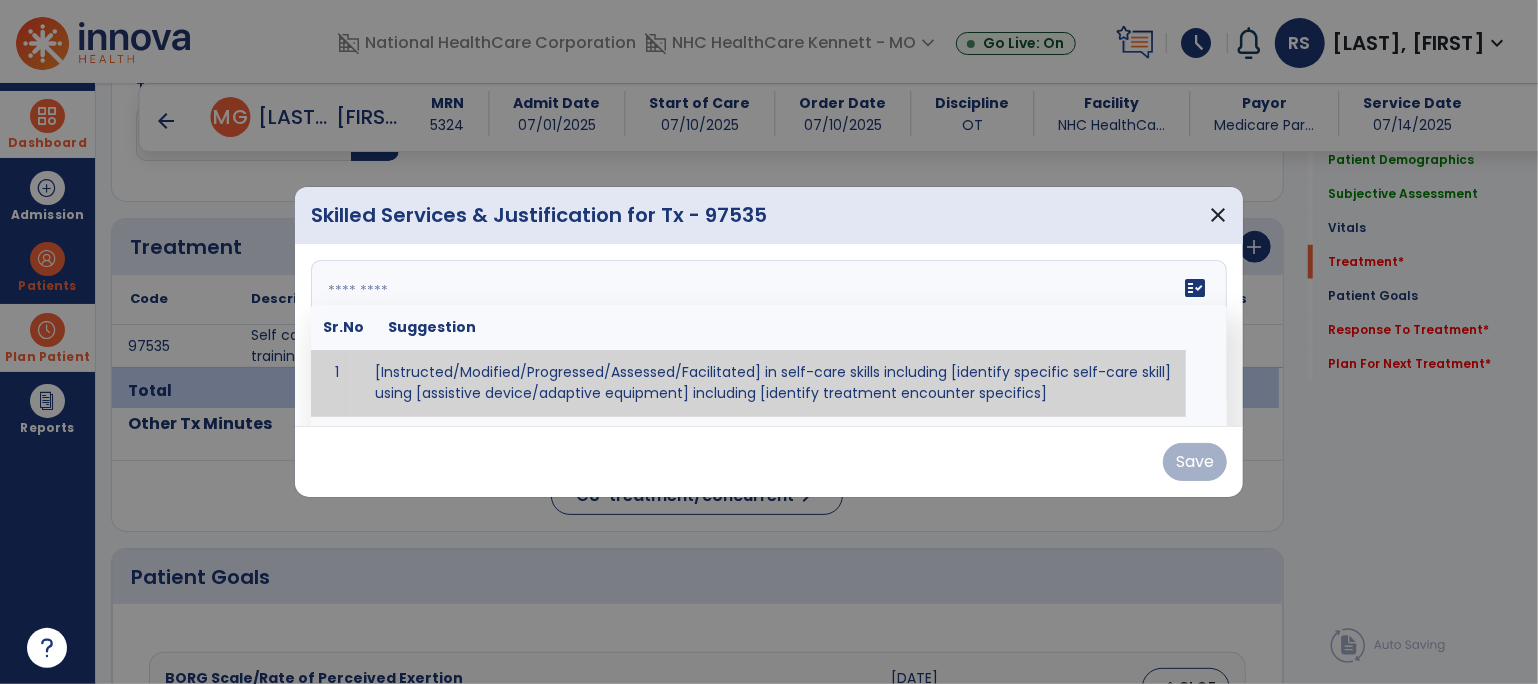 click on "fact_check  Sr.No Suggestion 1 [Instructed/Modified/Progressed/Assessed/Facilitated] in self-care skills including [identify specific self-care skill] using [assistive device/adaptive equipment] including [identify treatment encounter specifics]" at bounding box center [769, 335] 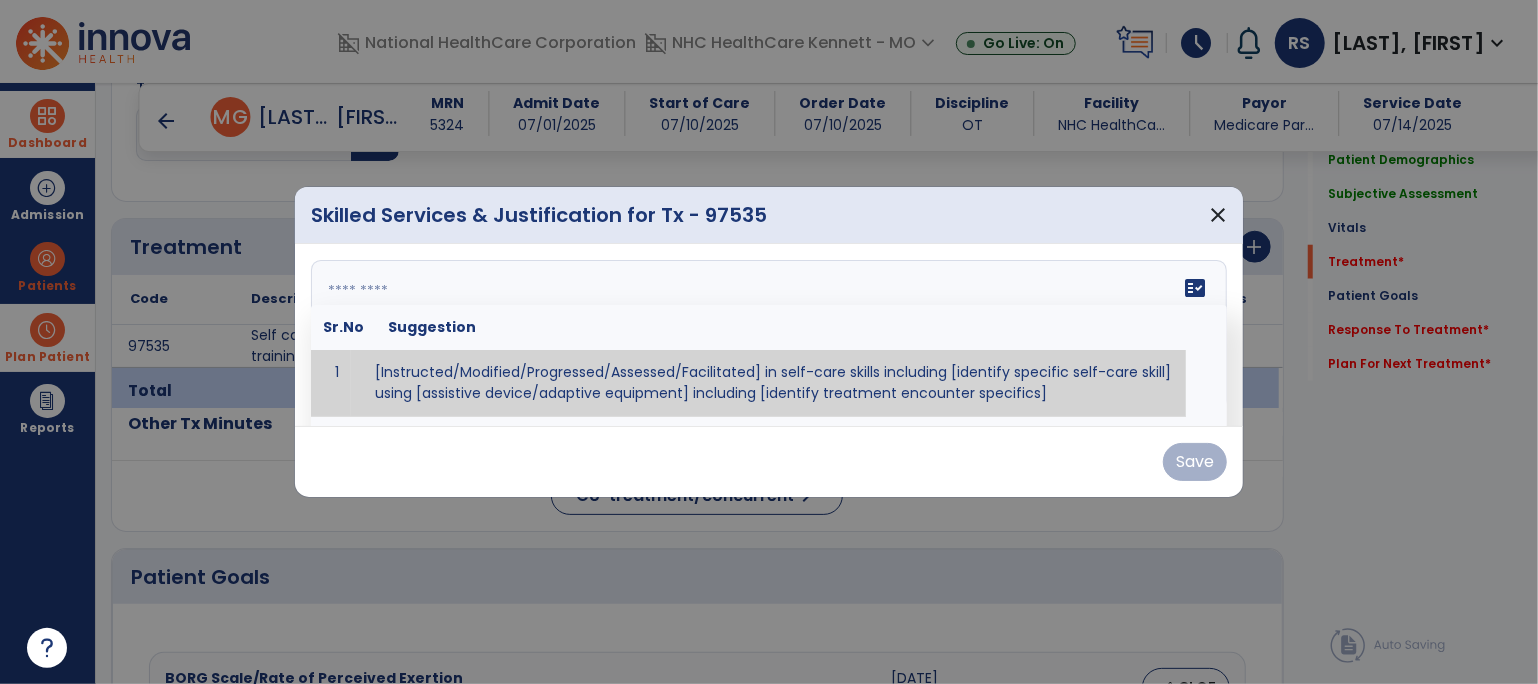 click at bounding box center (767, 335) 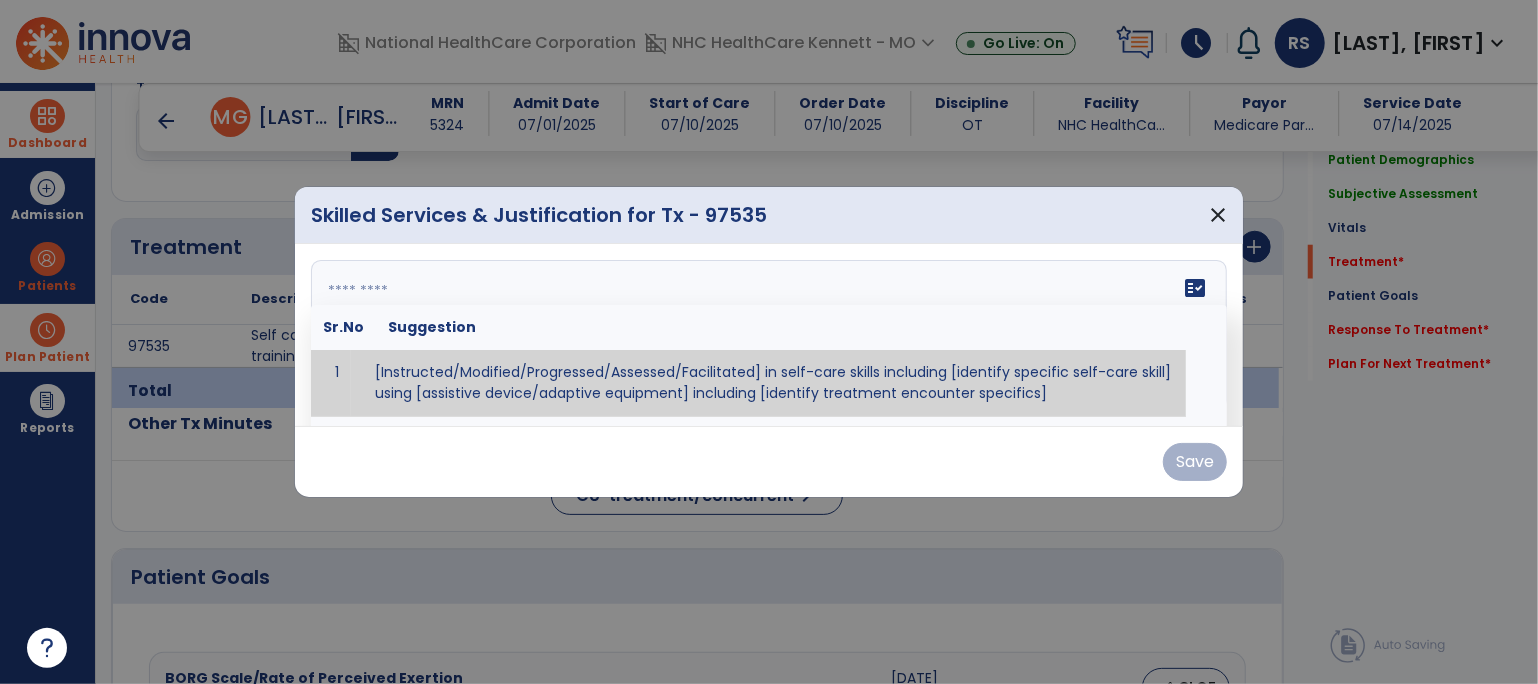 paste on "**********" 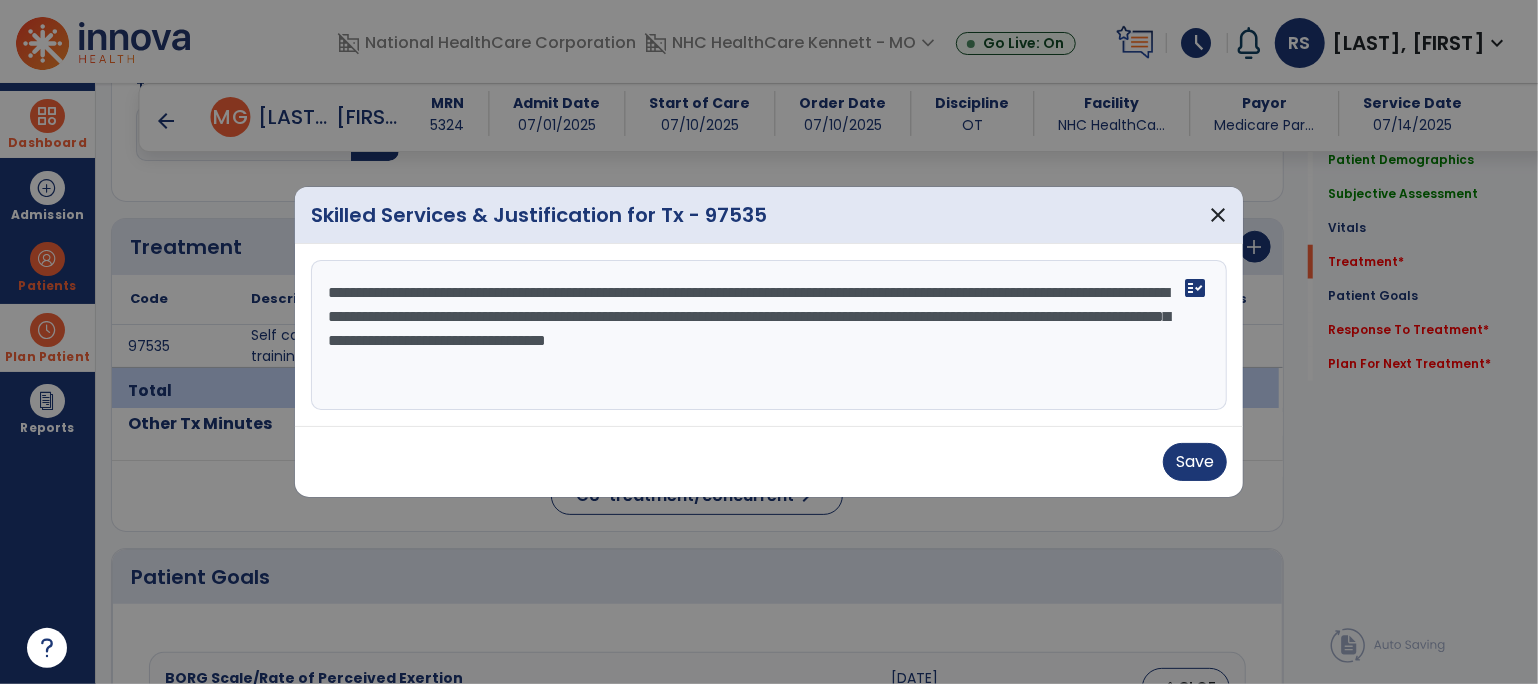 click on "**********" at bounding box center (769, 335) 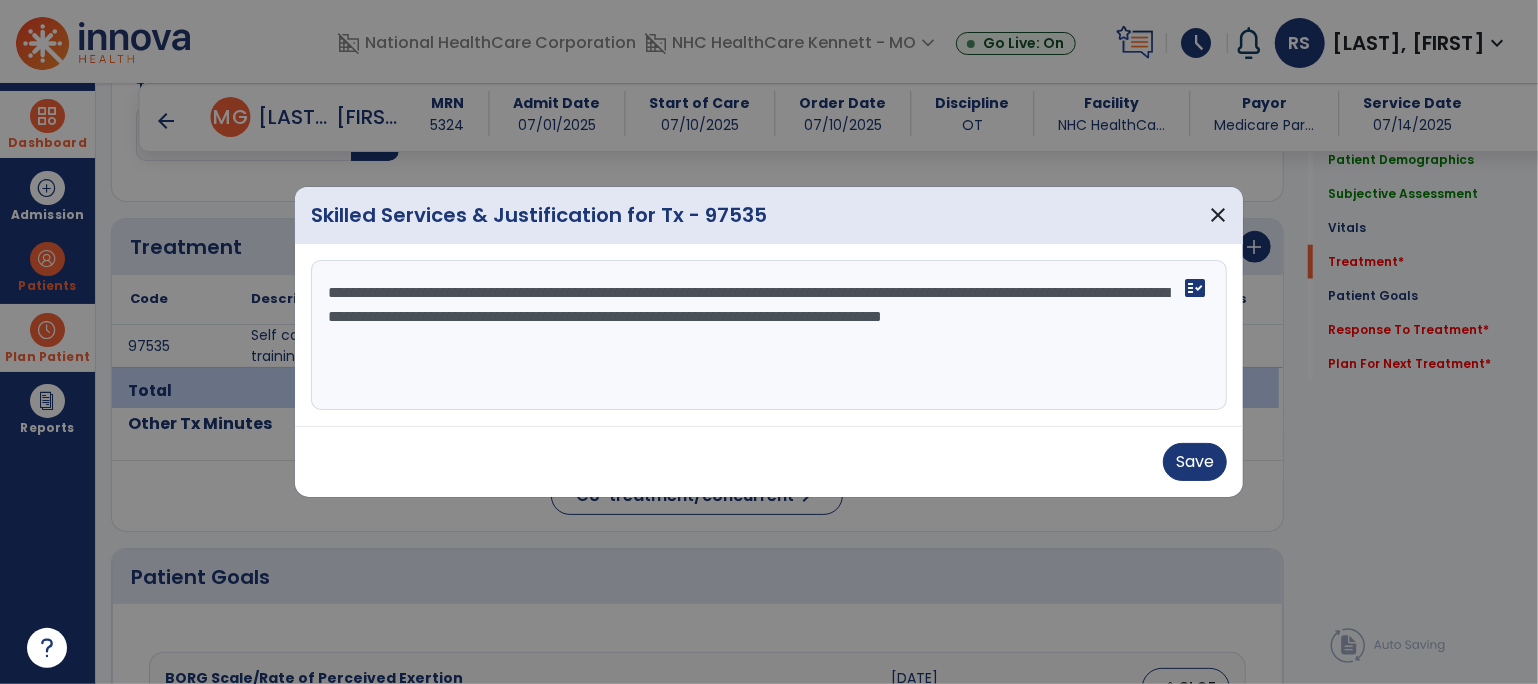 drag, startPoint x: 939, startPoint y: 318, endPoint x: 950, endPoint y: 420, distance: 102.59142 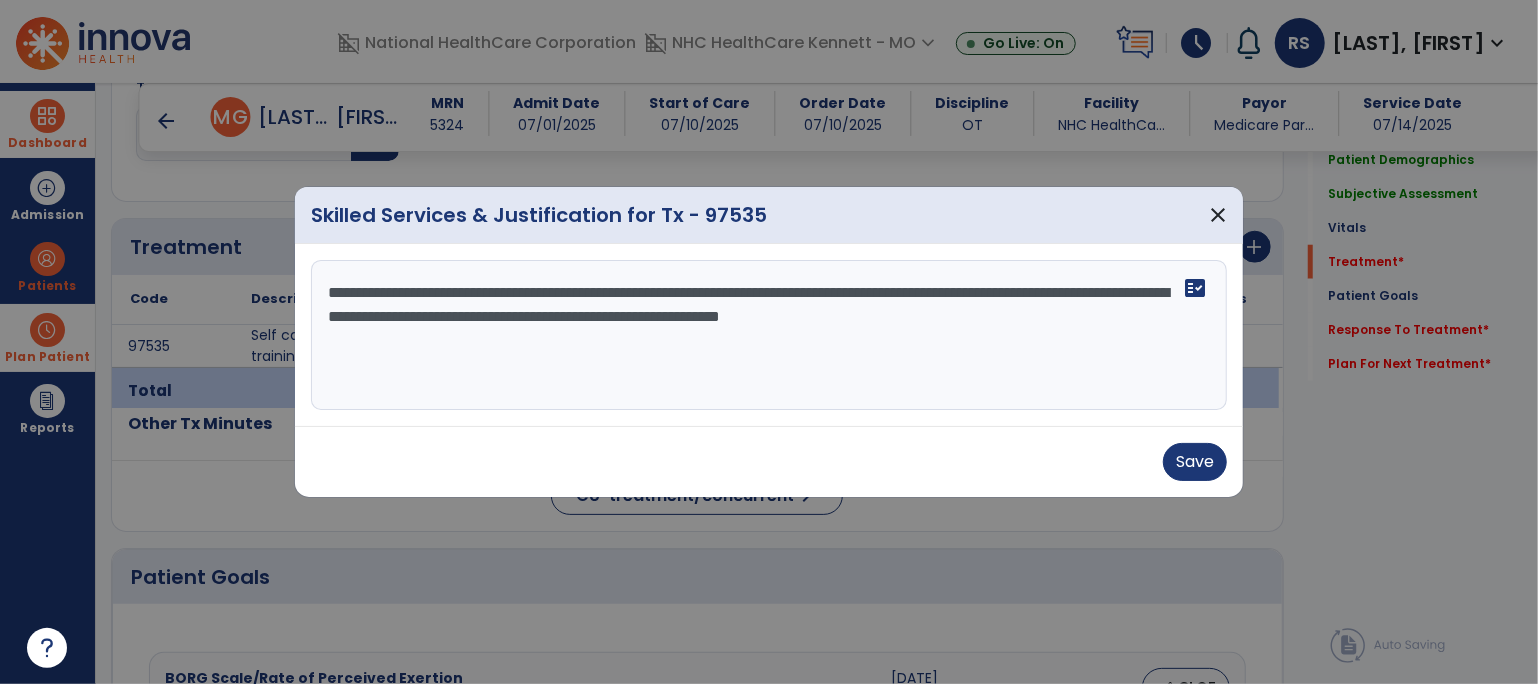 paste on "**********" 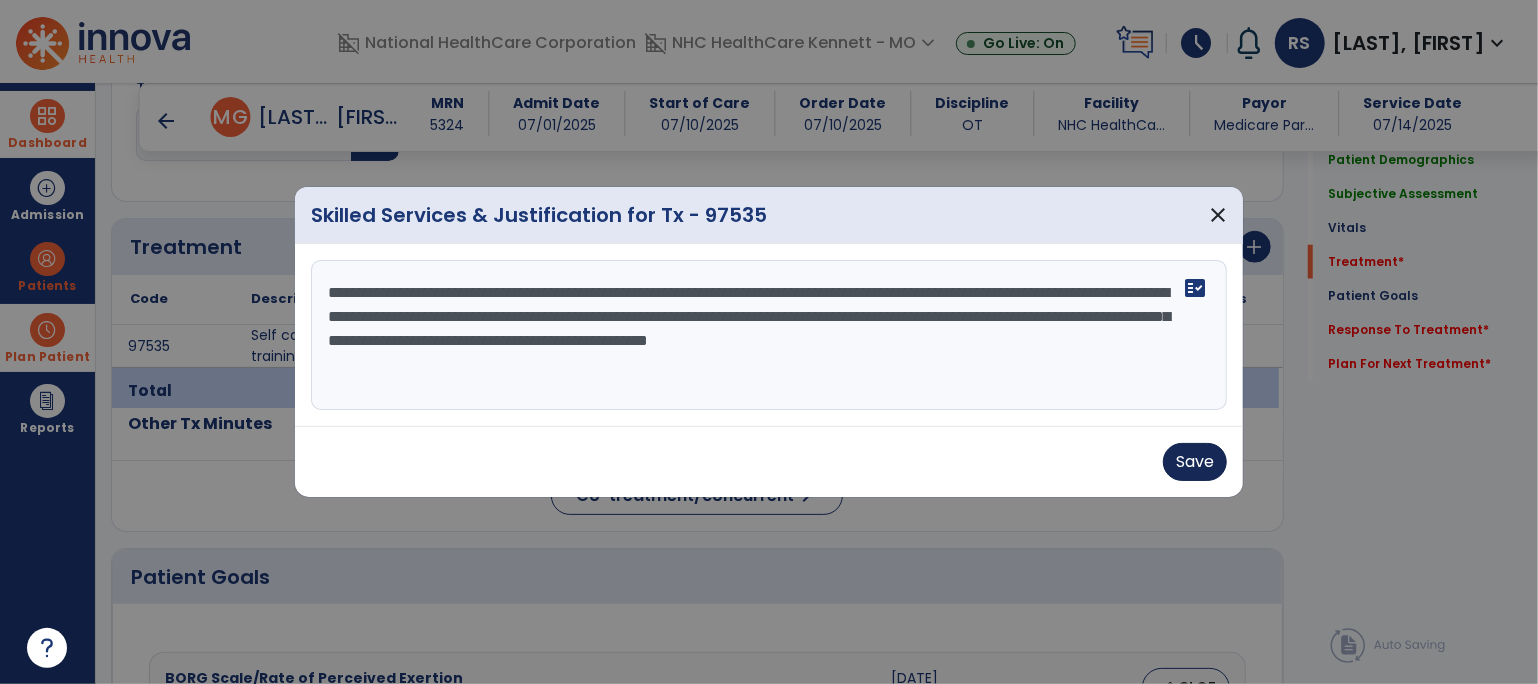 type on "**********" 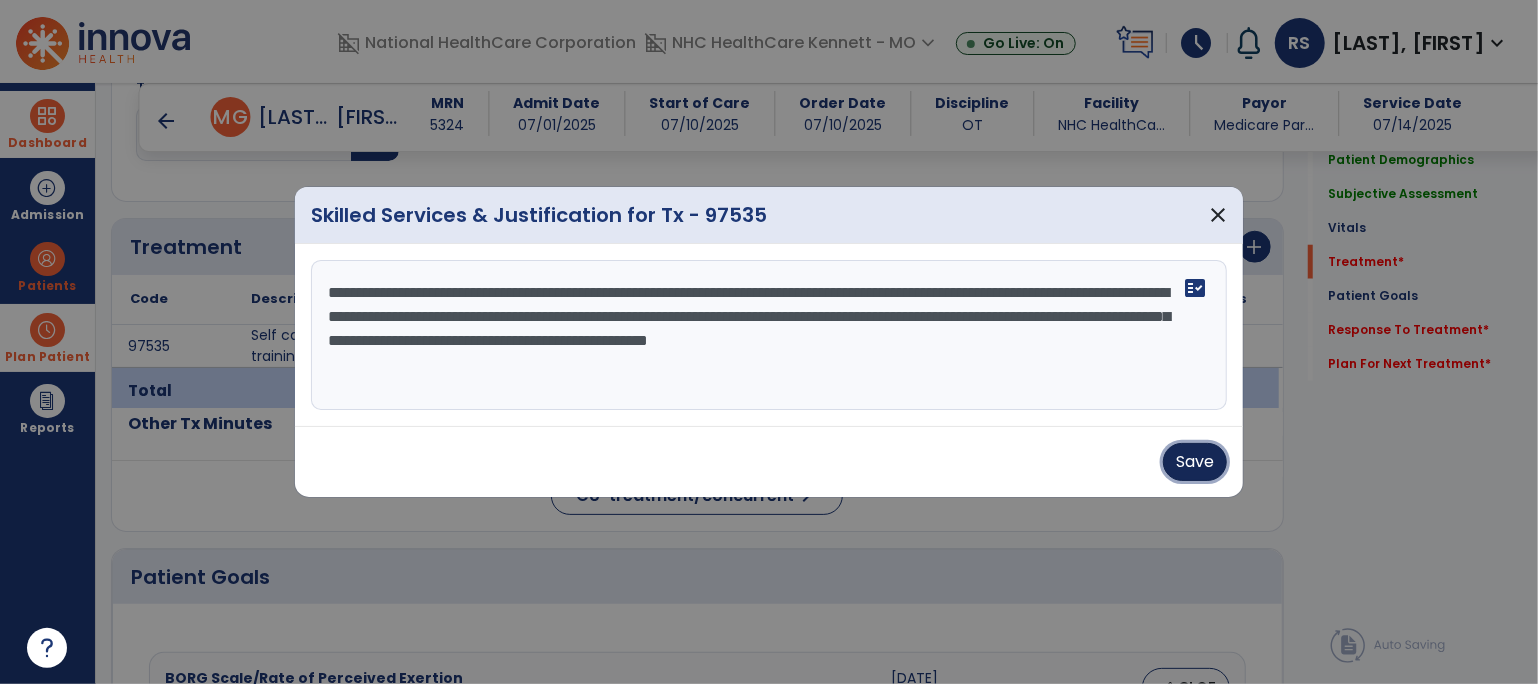 click on "Save" at bounding box center [1195, 462] 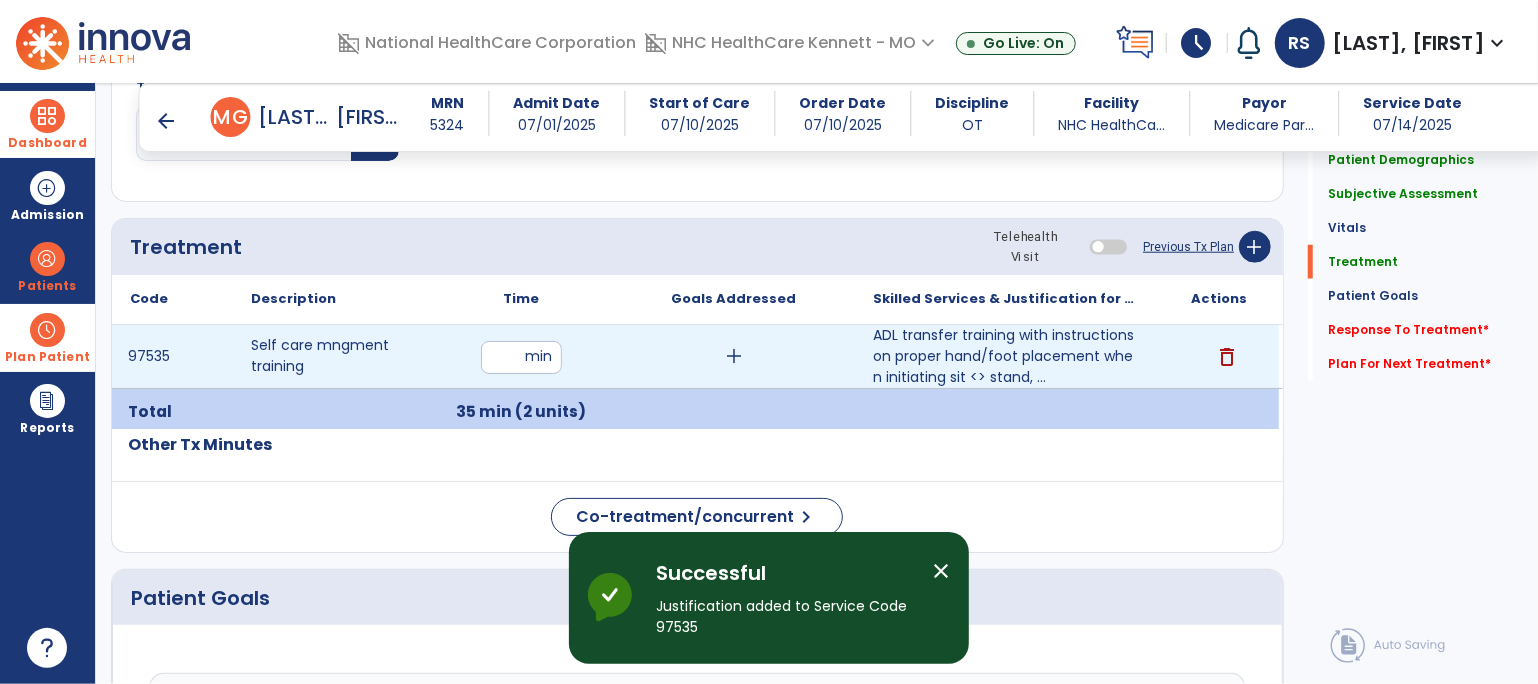 click on "add" at bounding box center [734, 356] 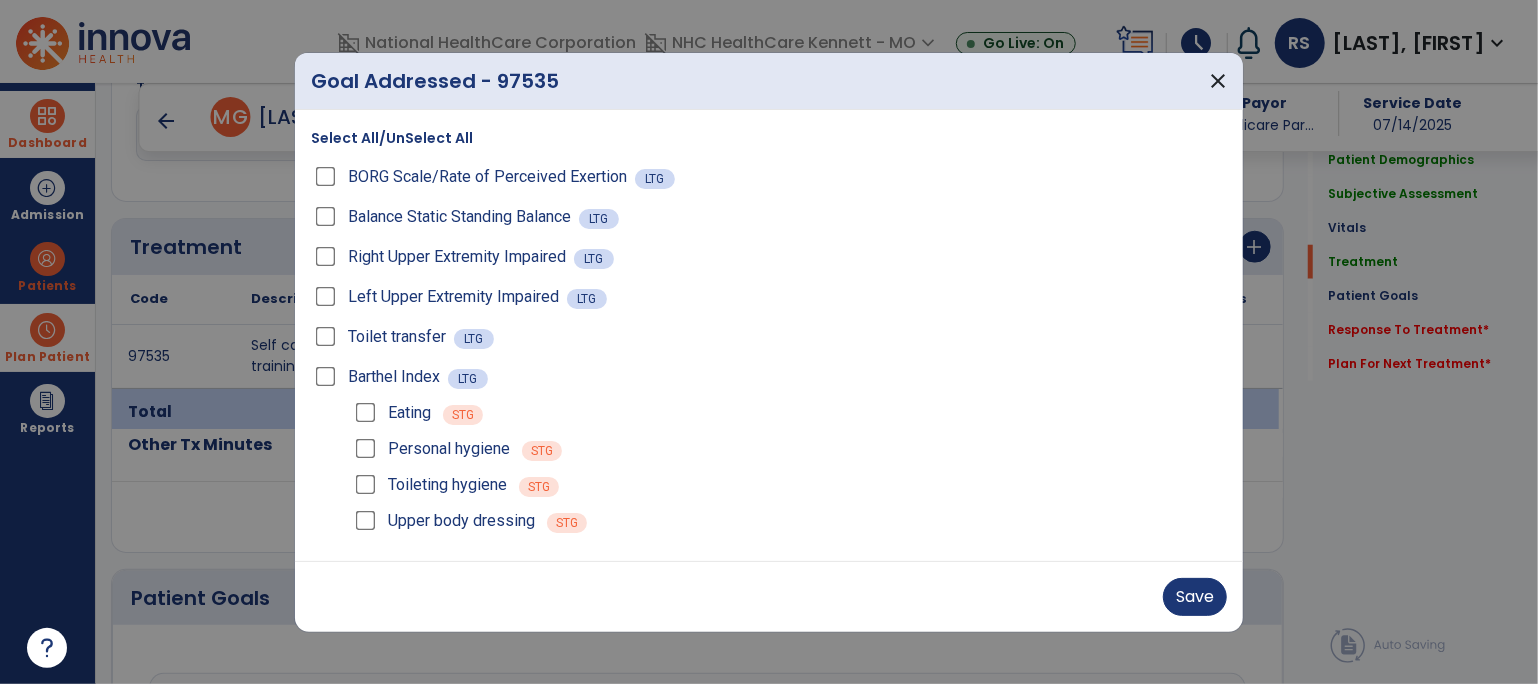 click on "Right Upper Extremity  Impaired" at bounding box center (442, 257) 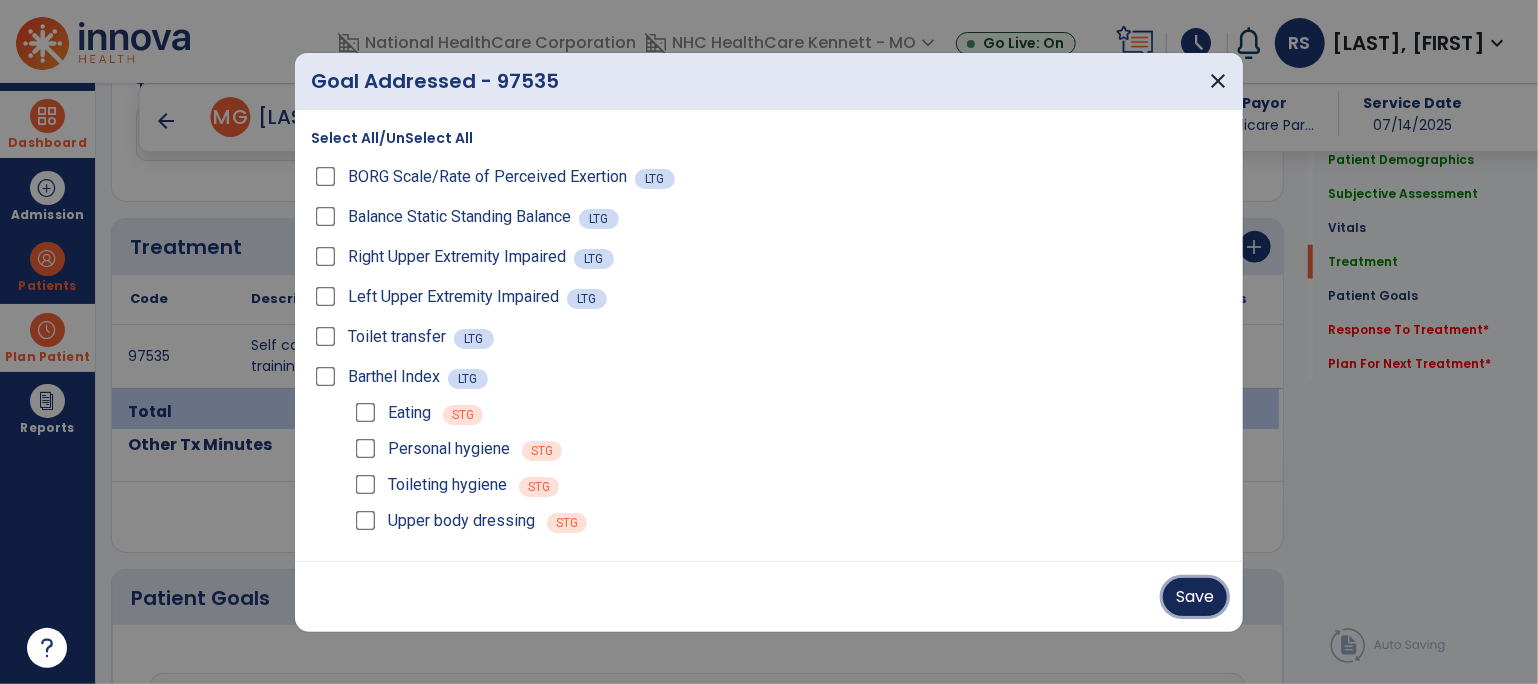 click on "Save" at bounding box center (1195, 597) 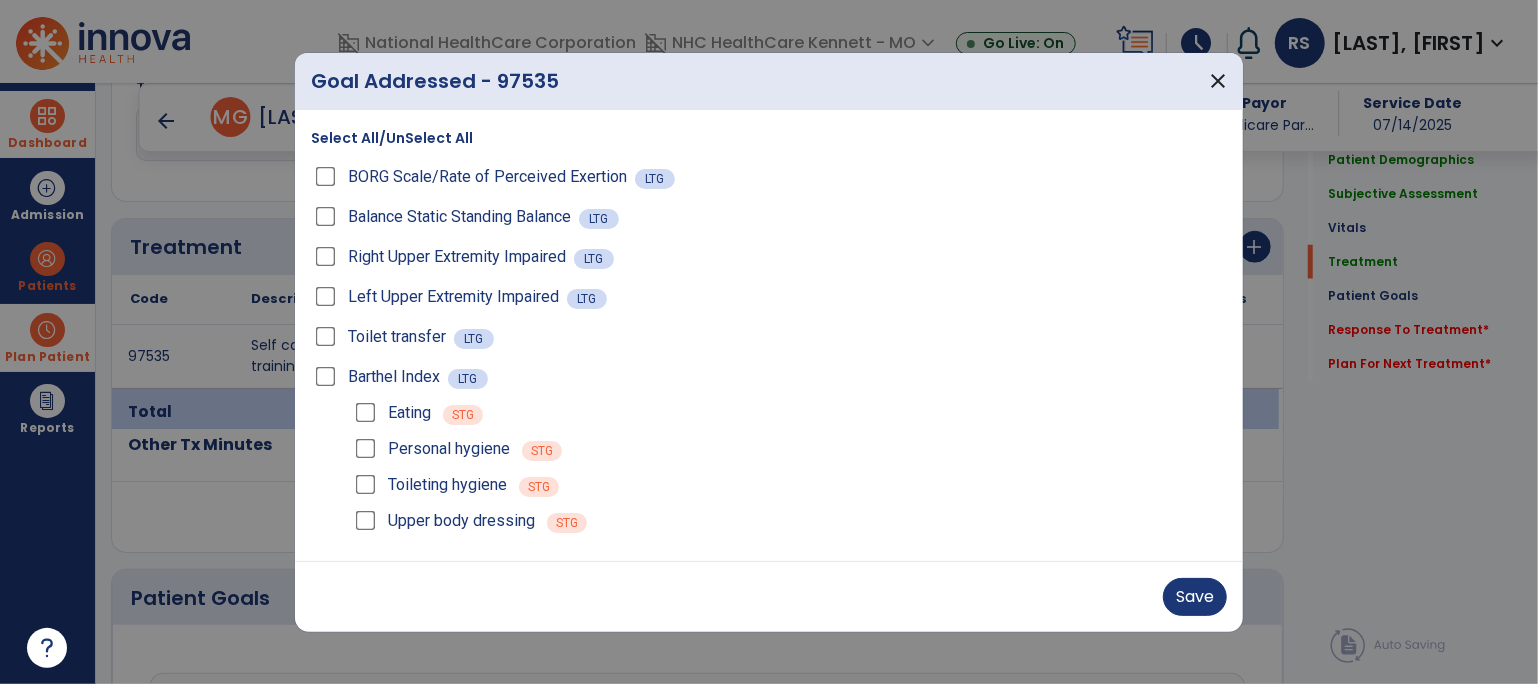 click on "Save" at bounding box center (769, 597) 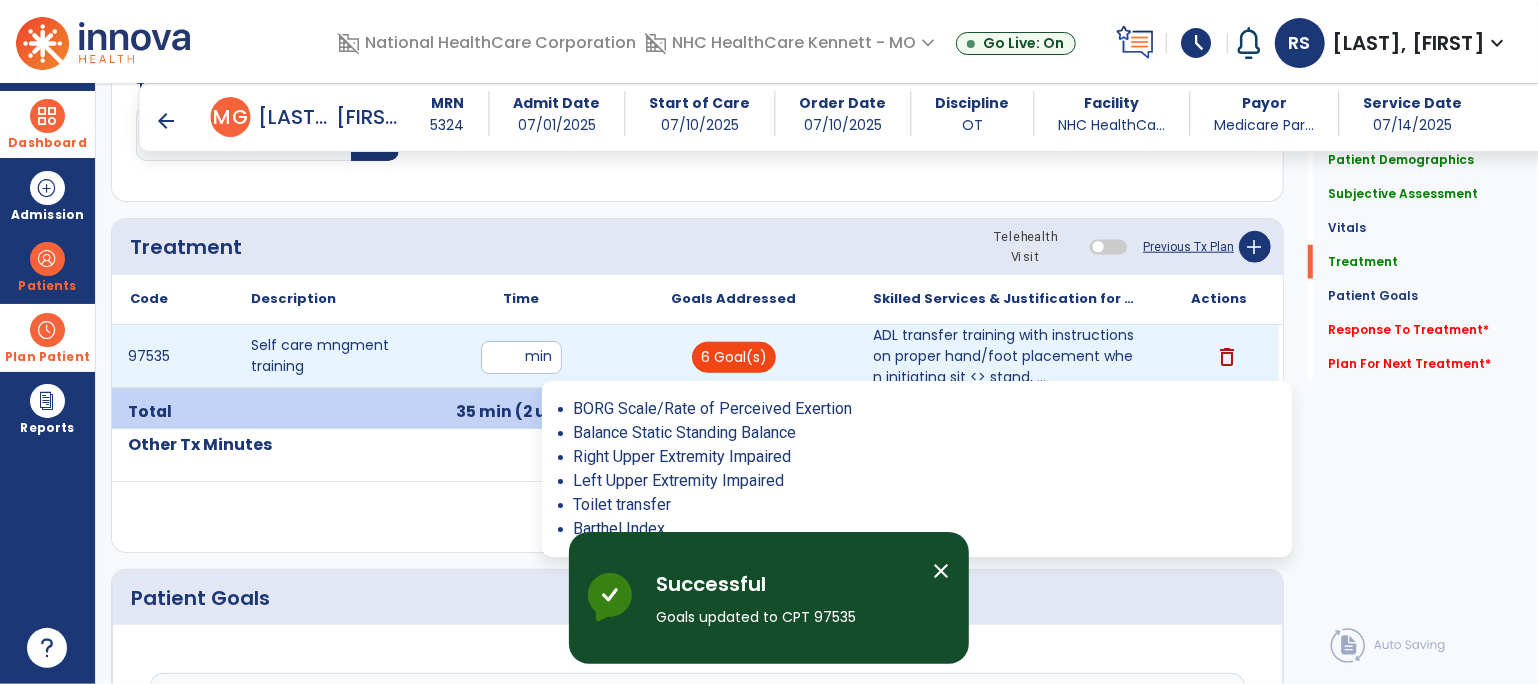 scroll, scrollTop: 1333, scrollLeft: 0, axis: vertical 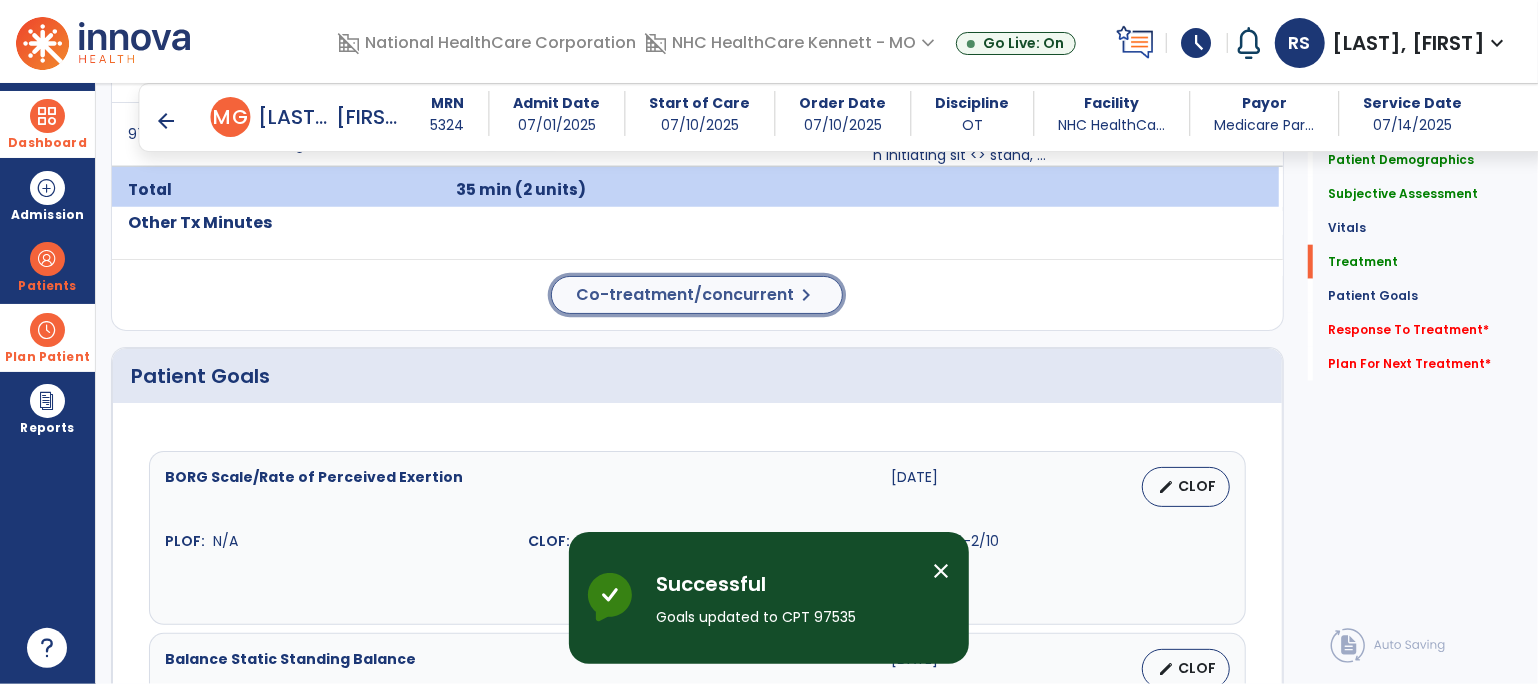 click on "Co-treatment/concurrent" 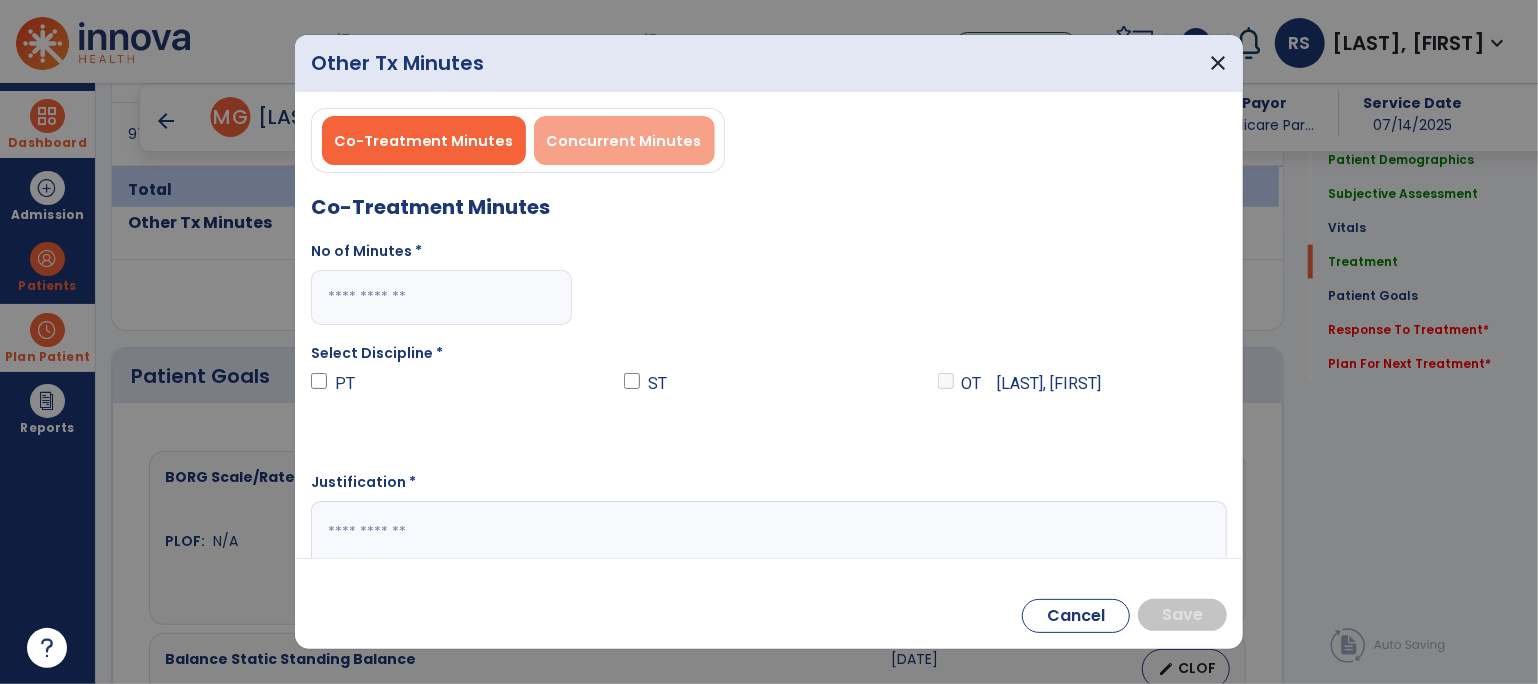 click on "Concurrent Minutes" at bounding box center (624, 141) 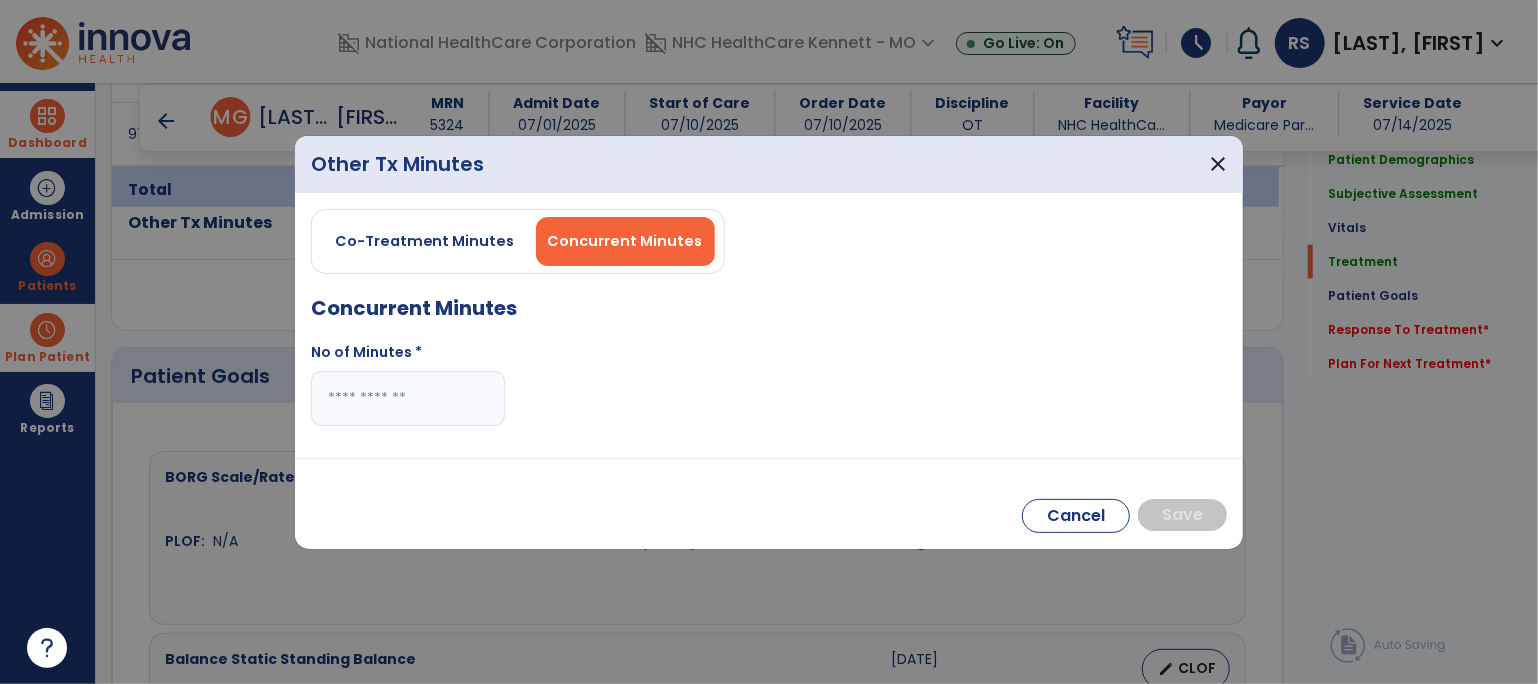 click at bounding box center [408, 398] 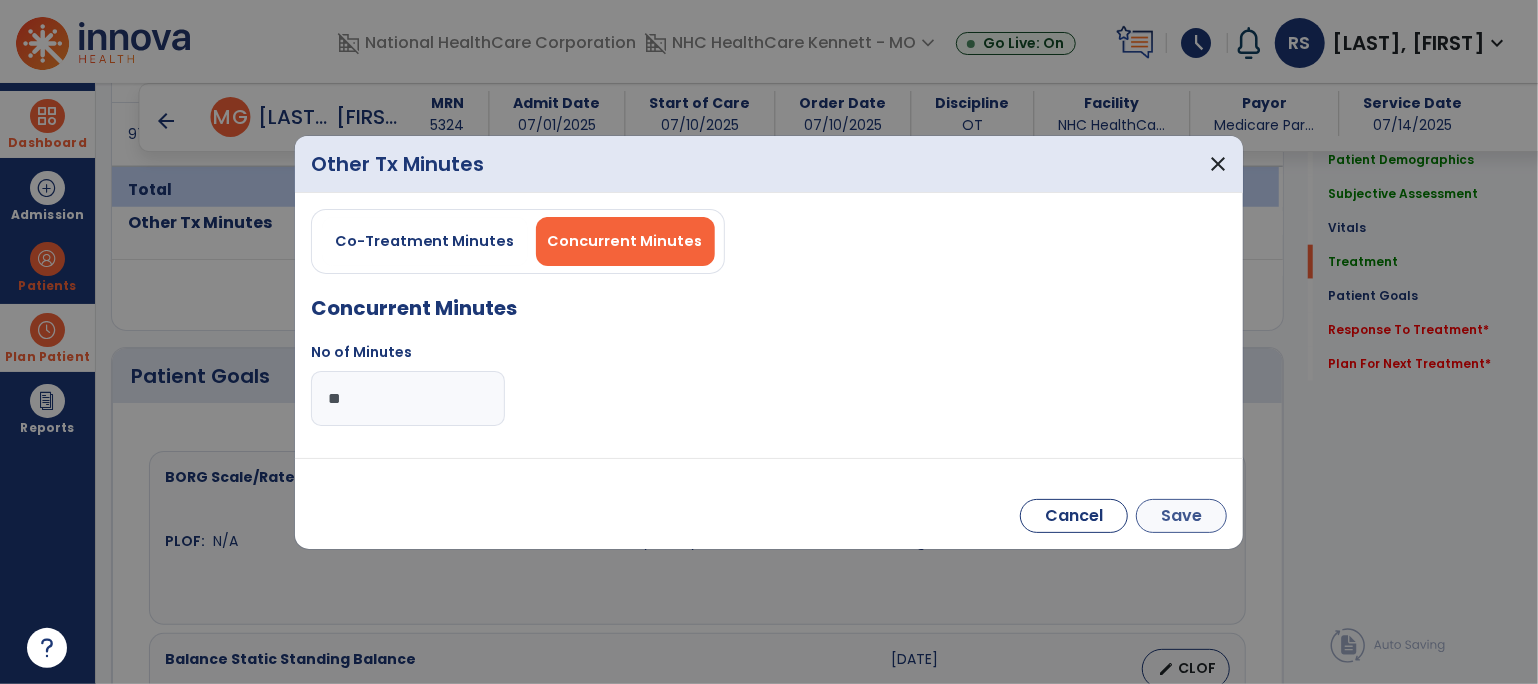 type on "**" 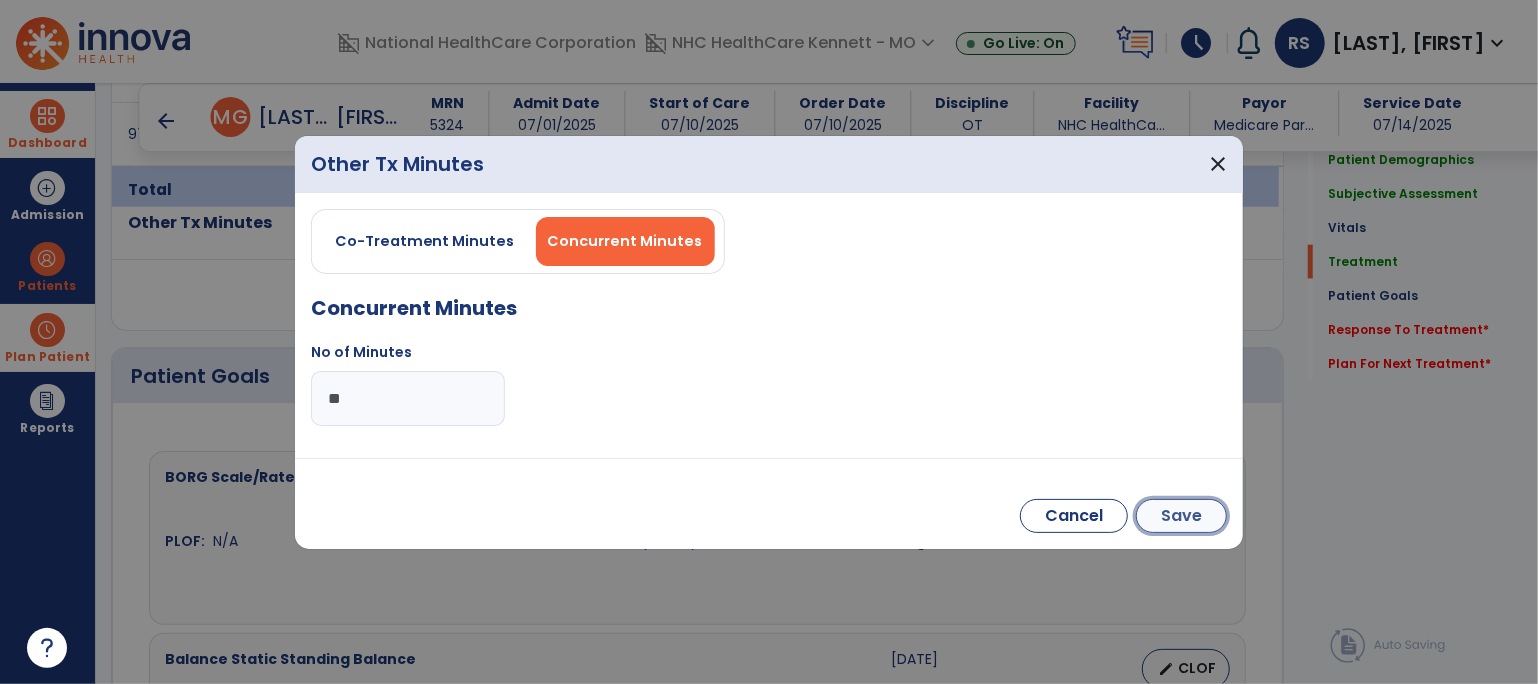 click on "Save" at bounding box center [1181, 516] 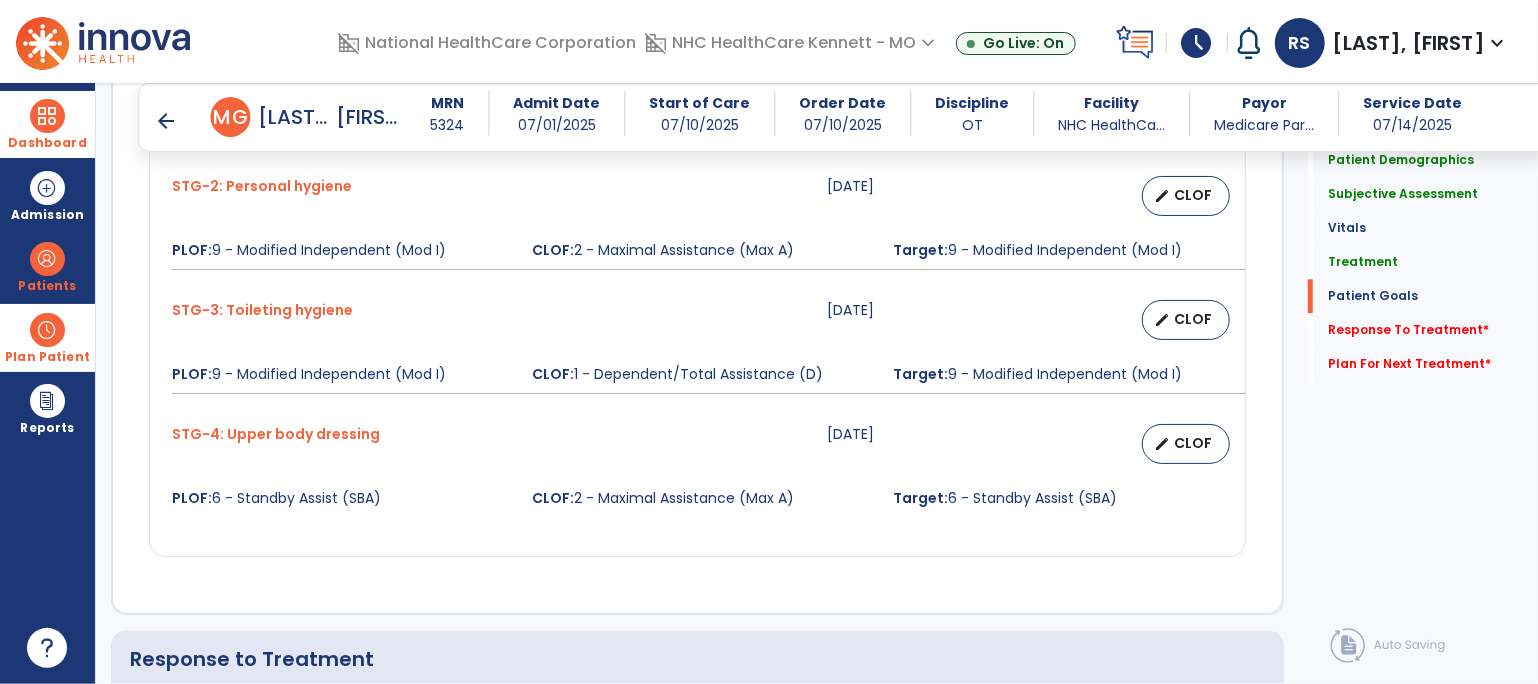 scroll, scrollTop: 3111, scrollLeft: 0, axis: vertical 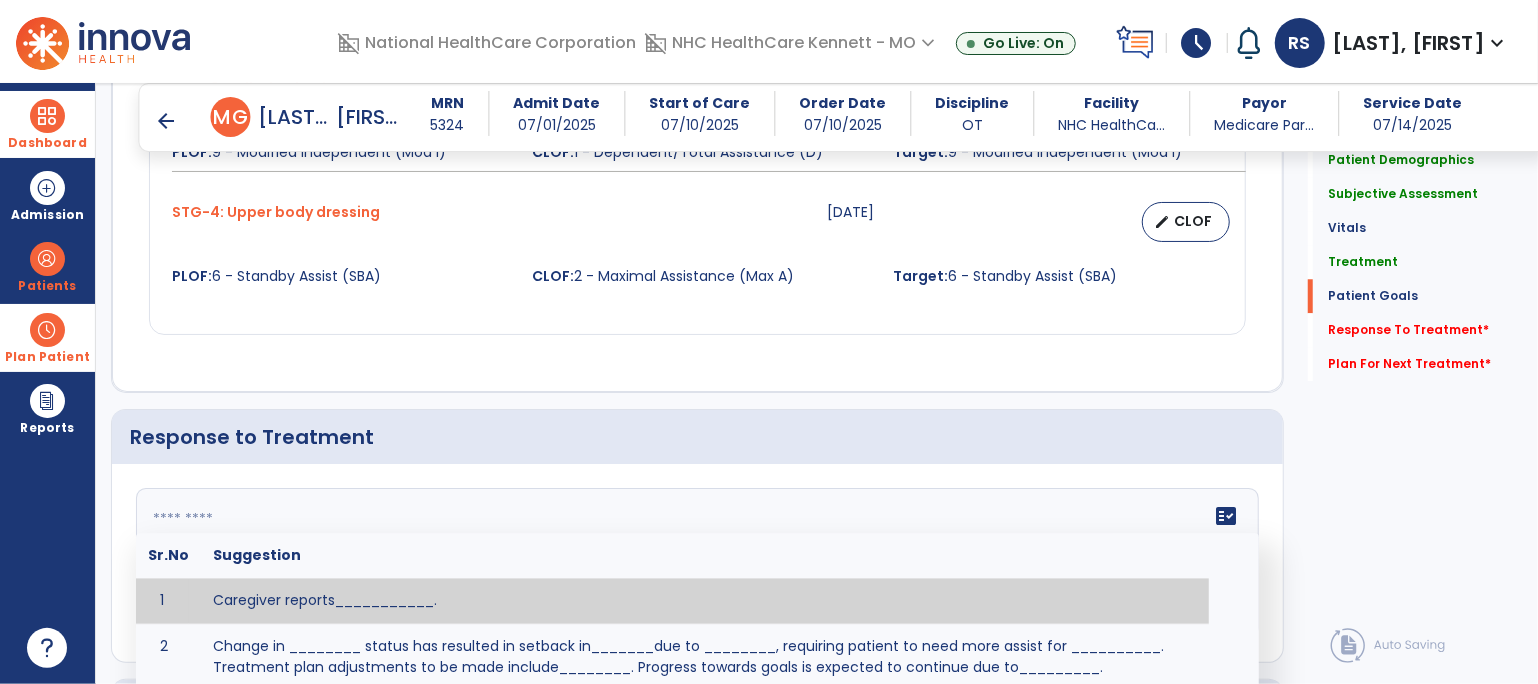 click 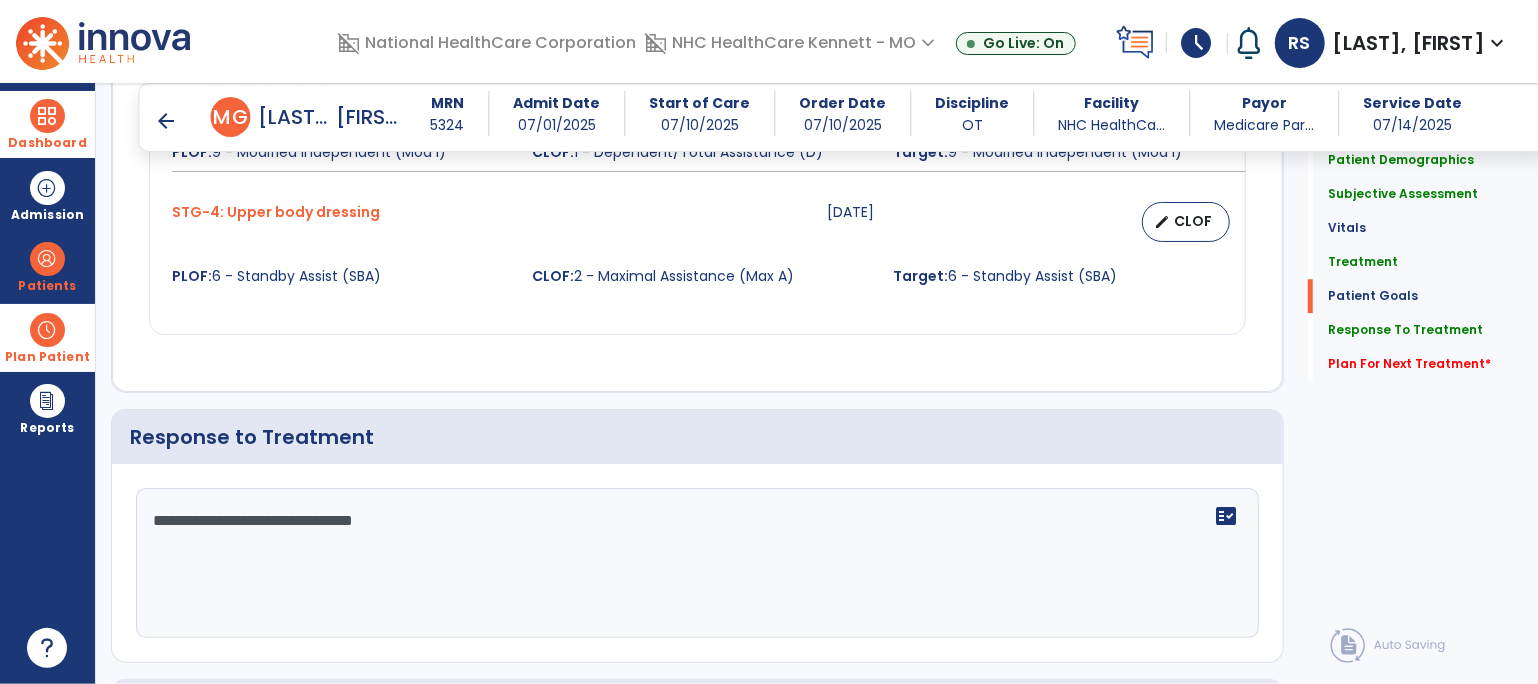 scroll, scrollTop: 3111, scrollLeft: 0, axis: vertical 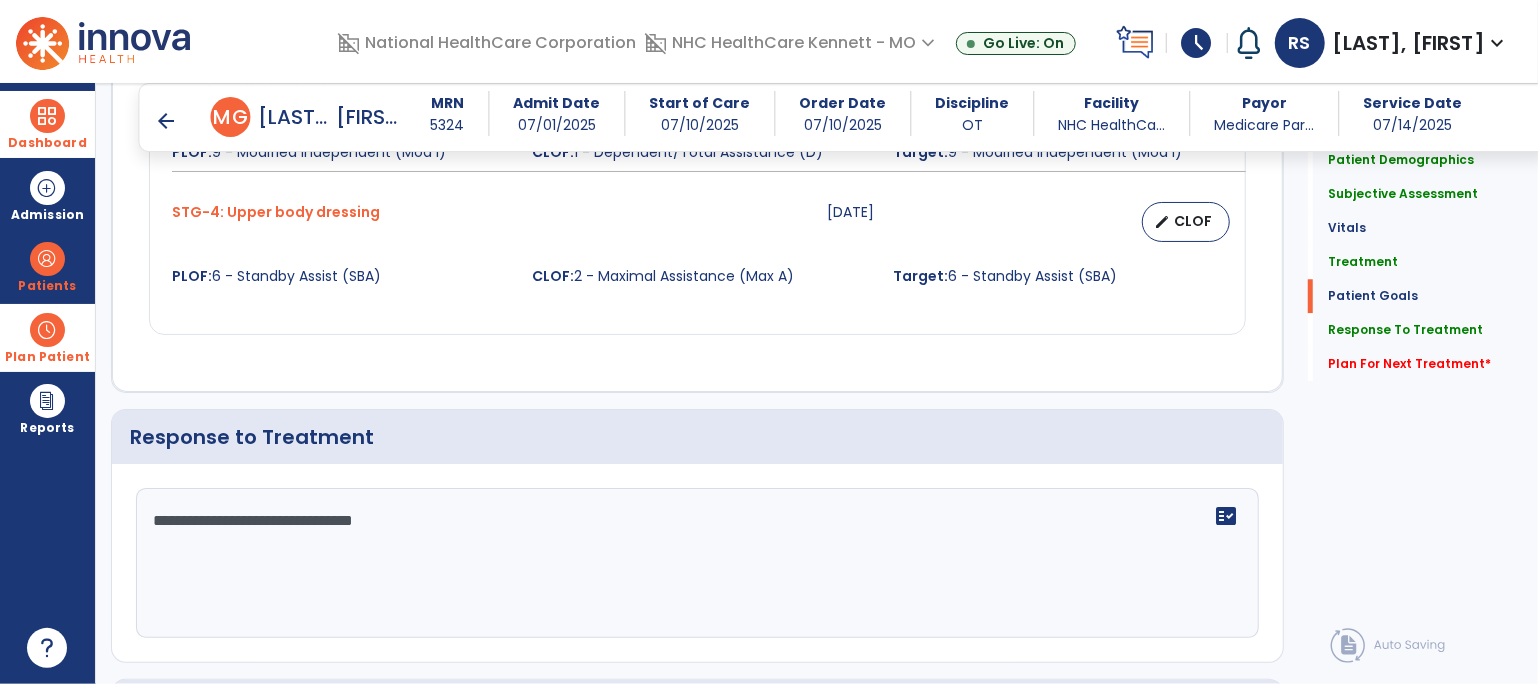 click on "**********" 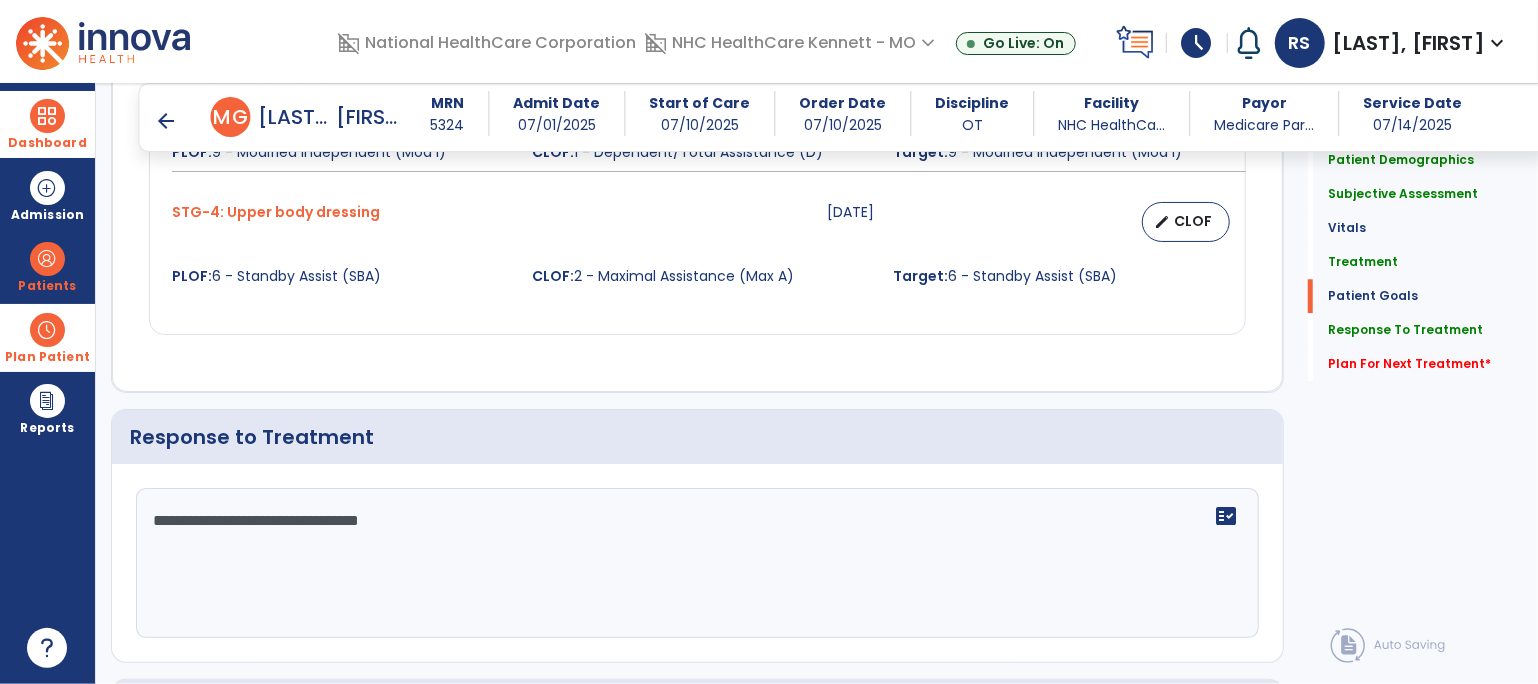 click on "**********" 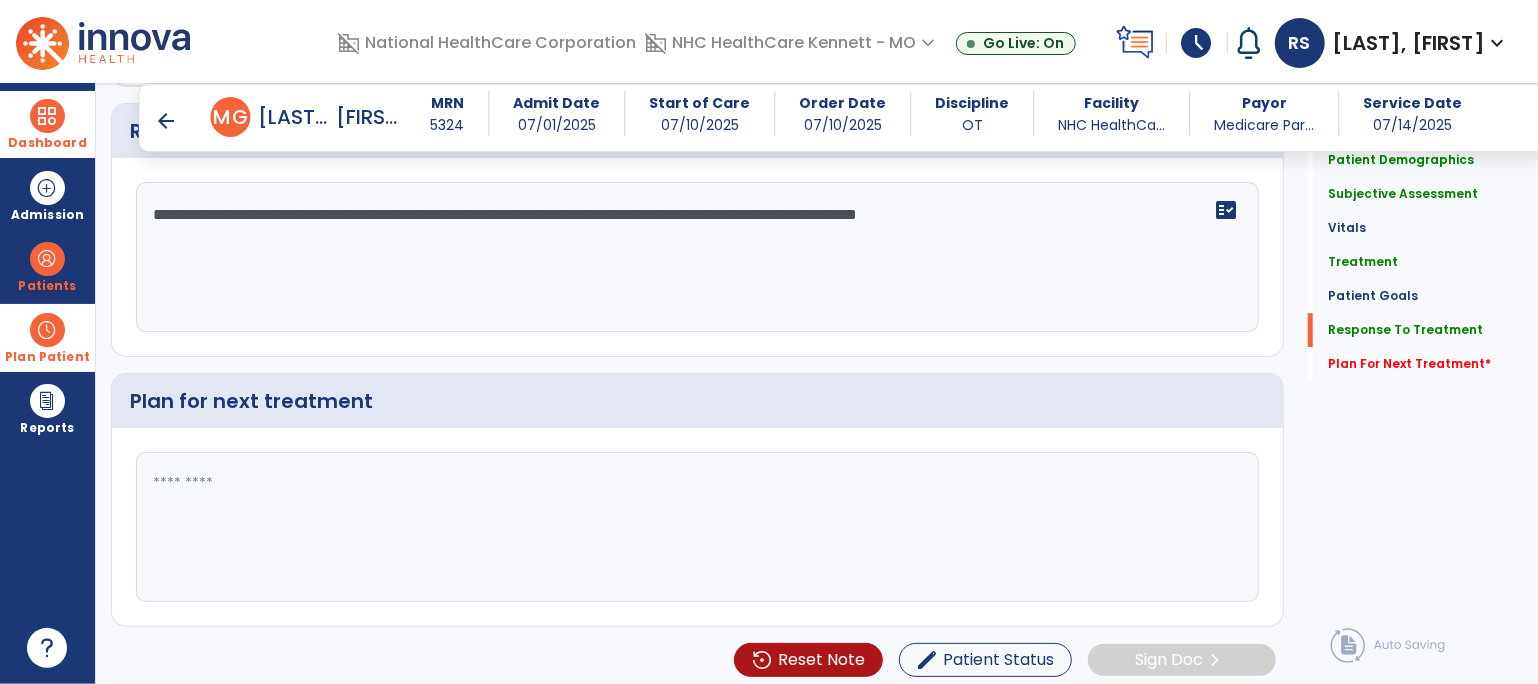 type on "**********" 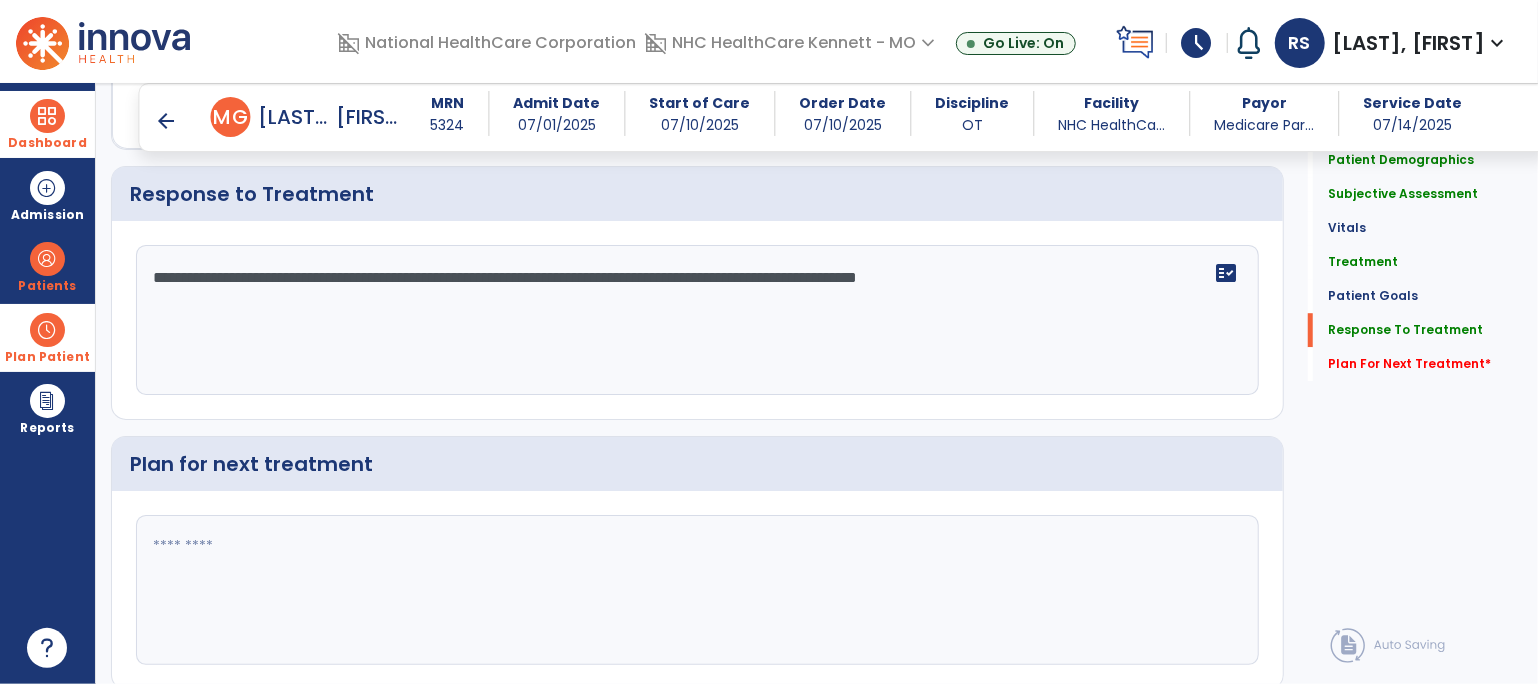 scroll, scrollTop: 3417, scrollLeft: 0, axis: vertical 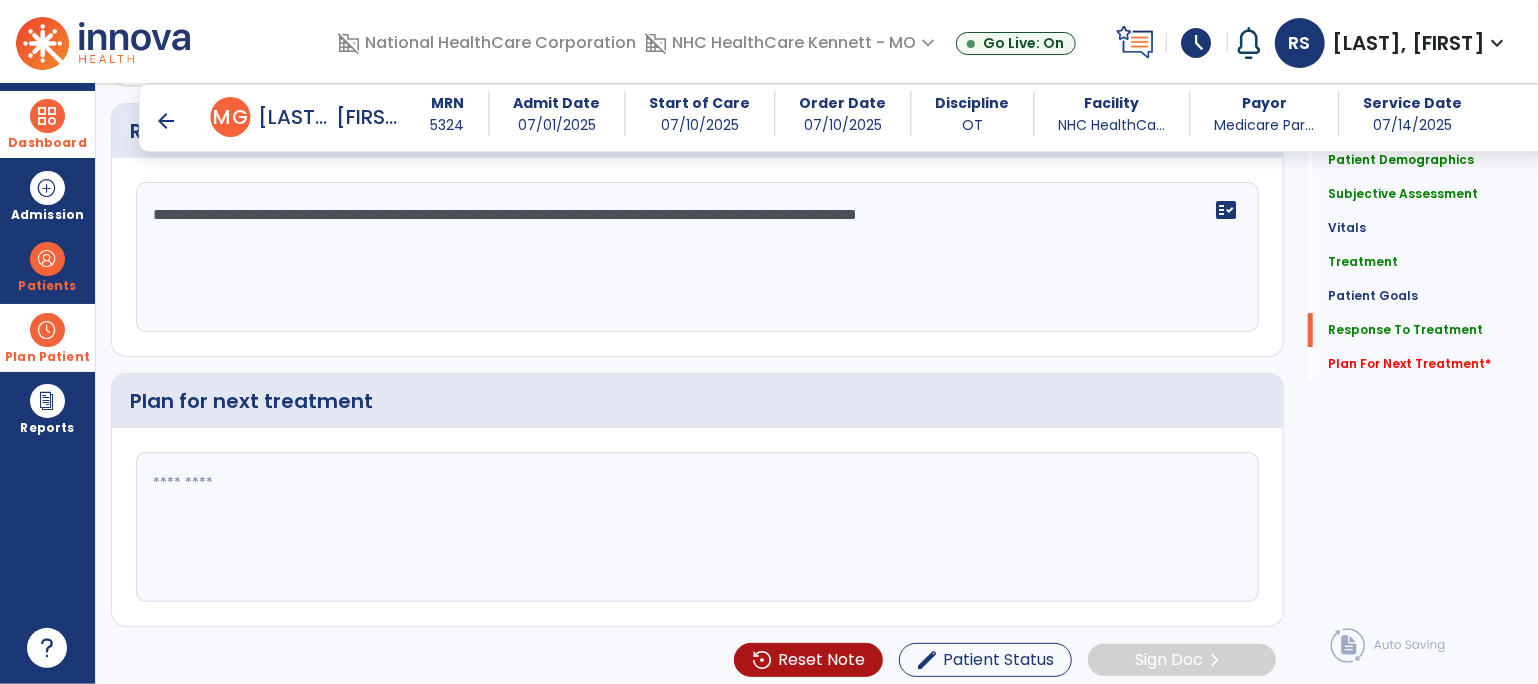 paste on "**********" 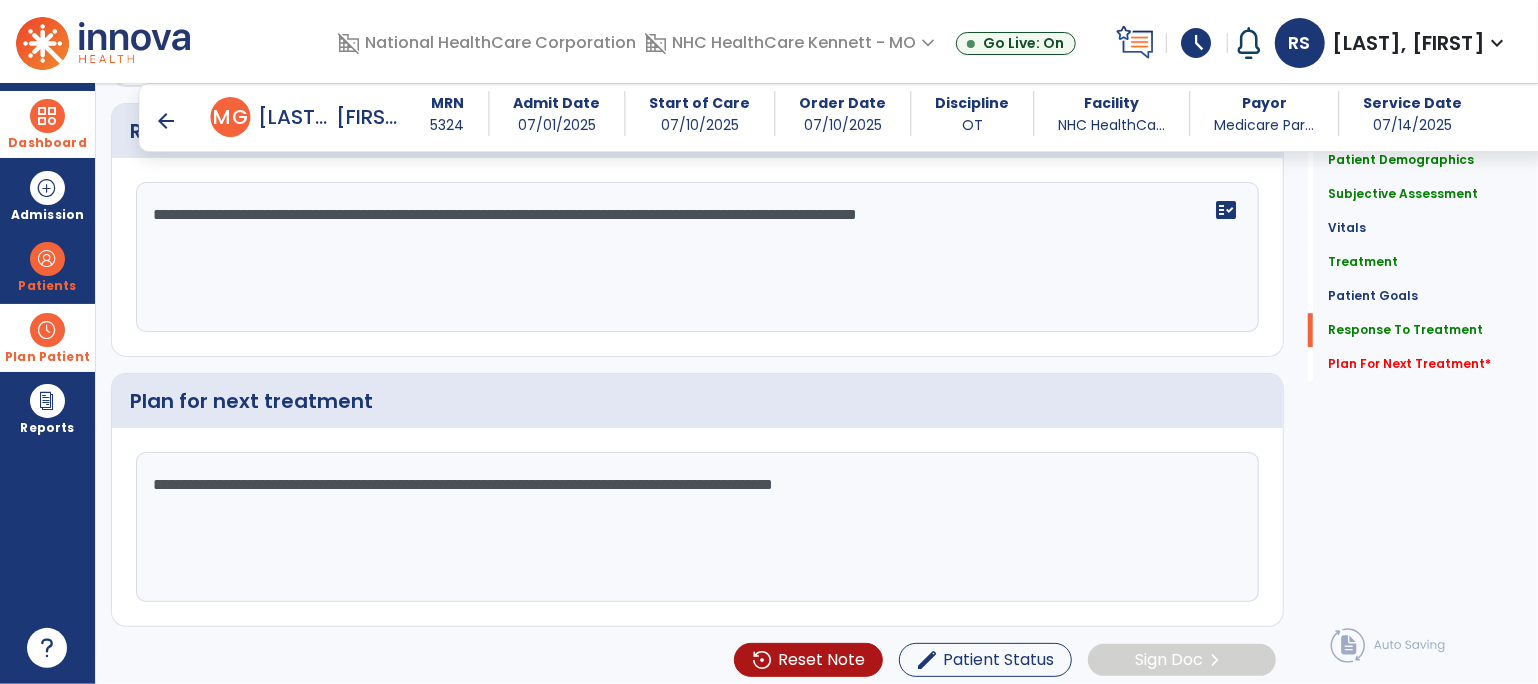 click on "**********" 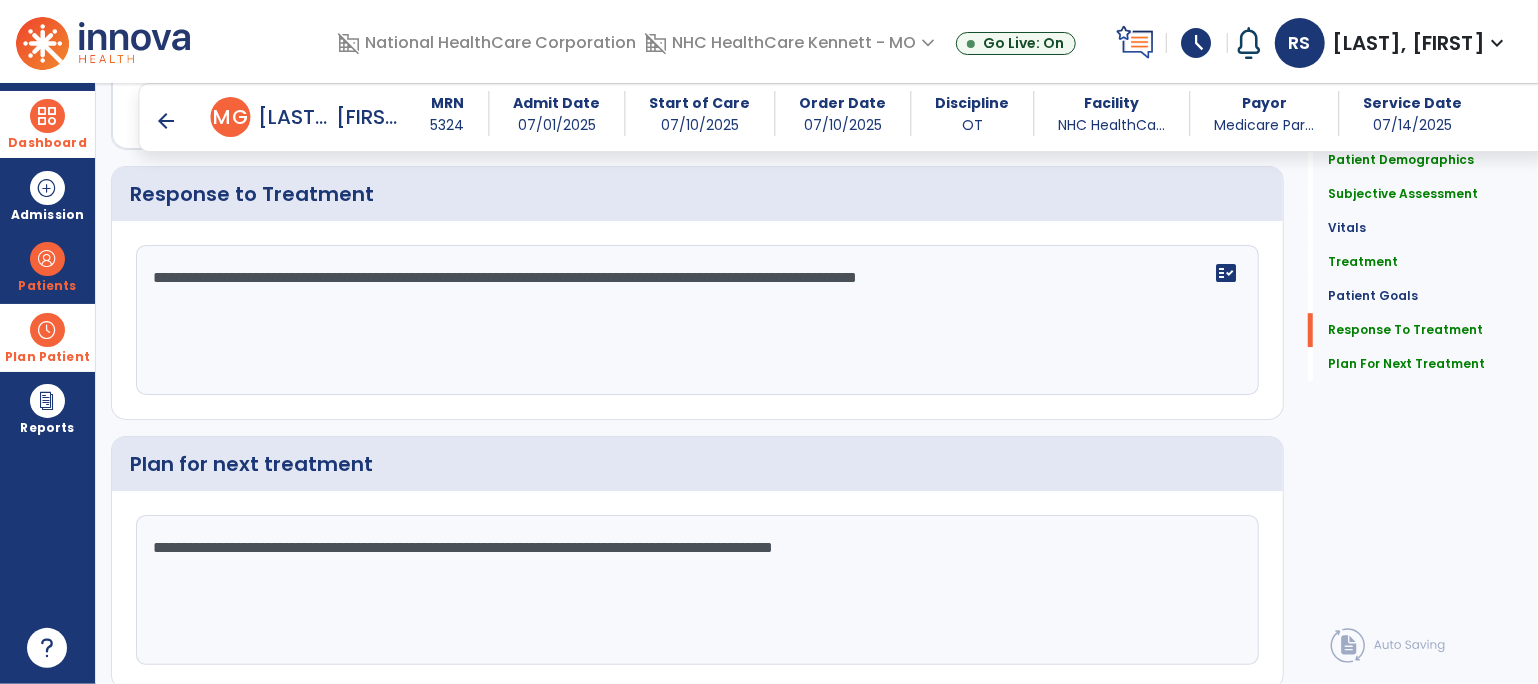 scroll, scrollTop: 3417, scrollLeft: 0, axis: vertical 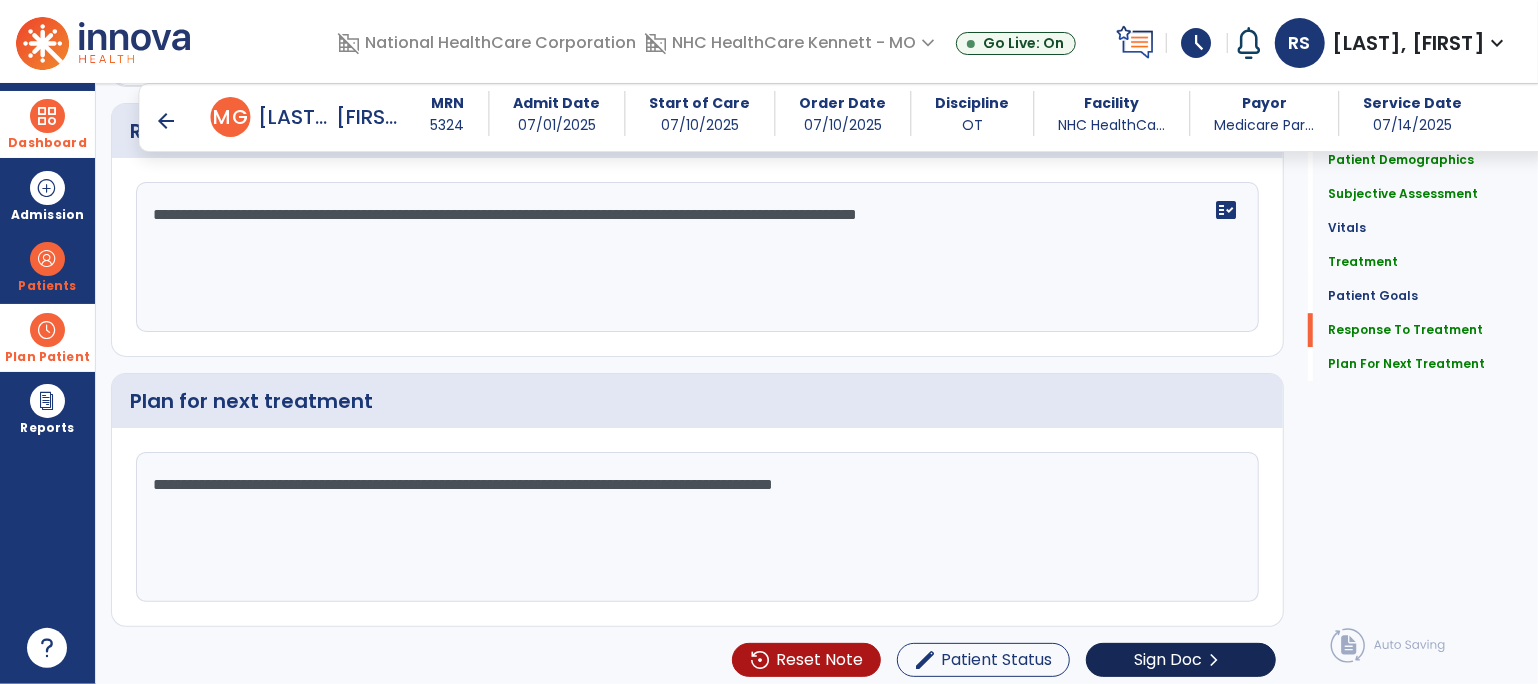 type on "**********" 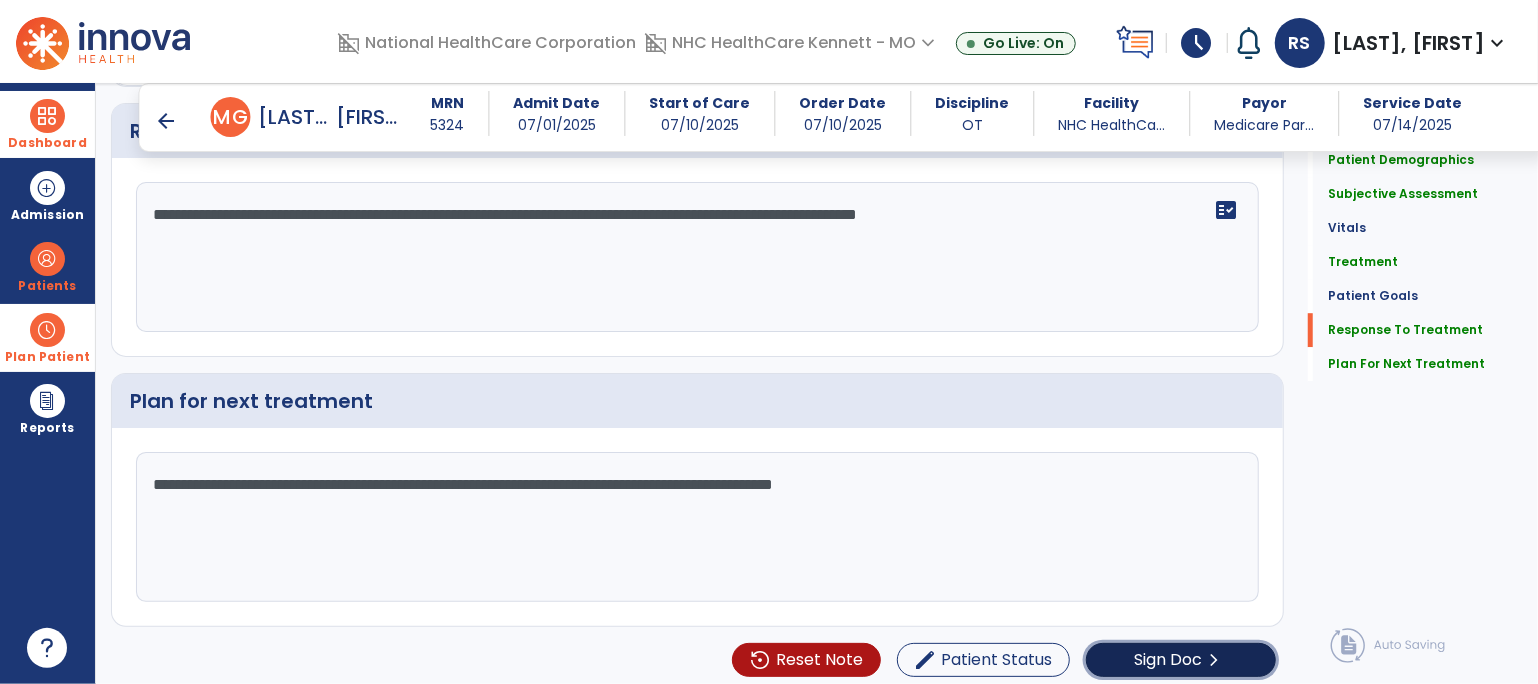 click on "Sign Doc" 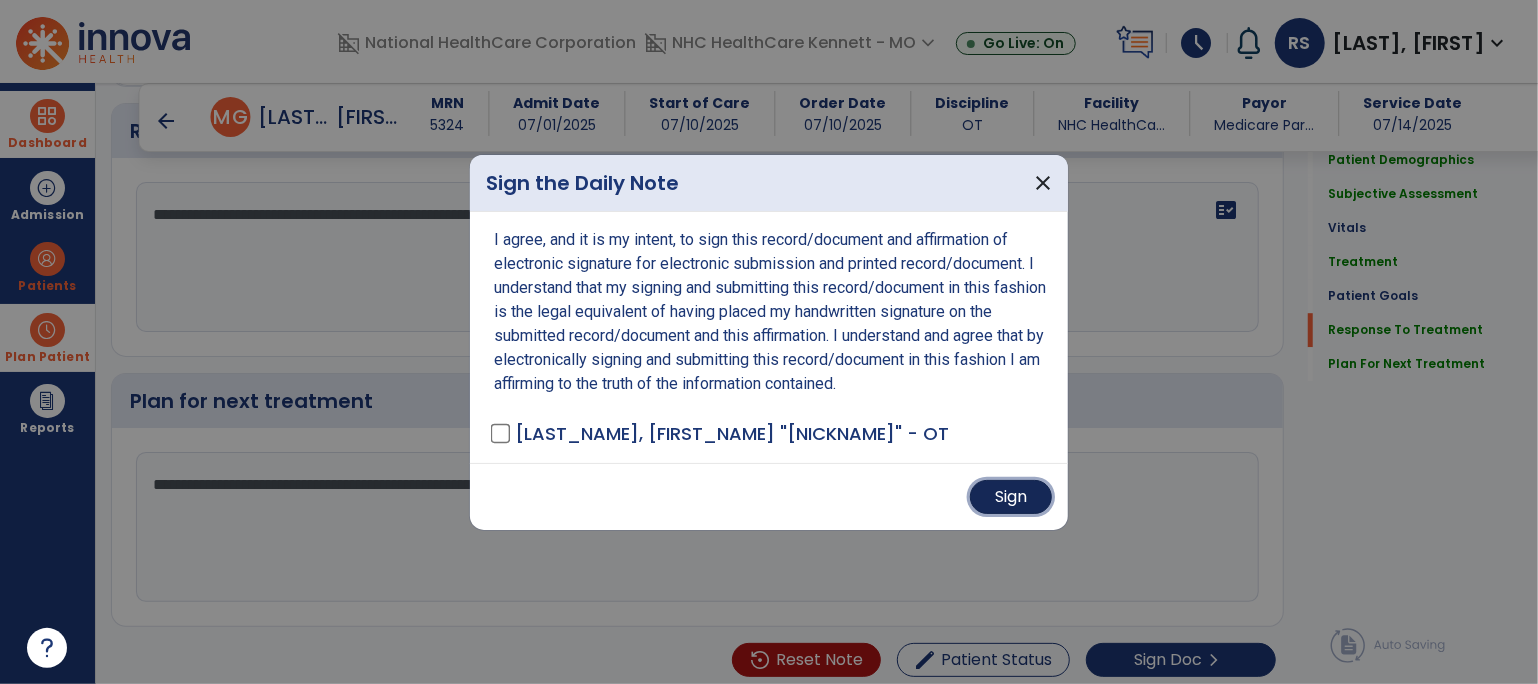 click on "Sign" at bounding box center [1011, 497] 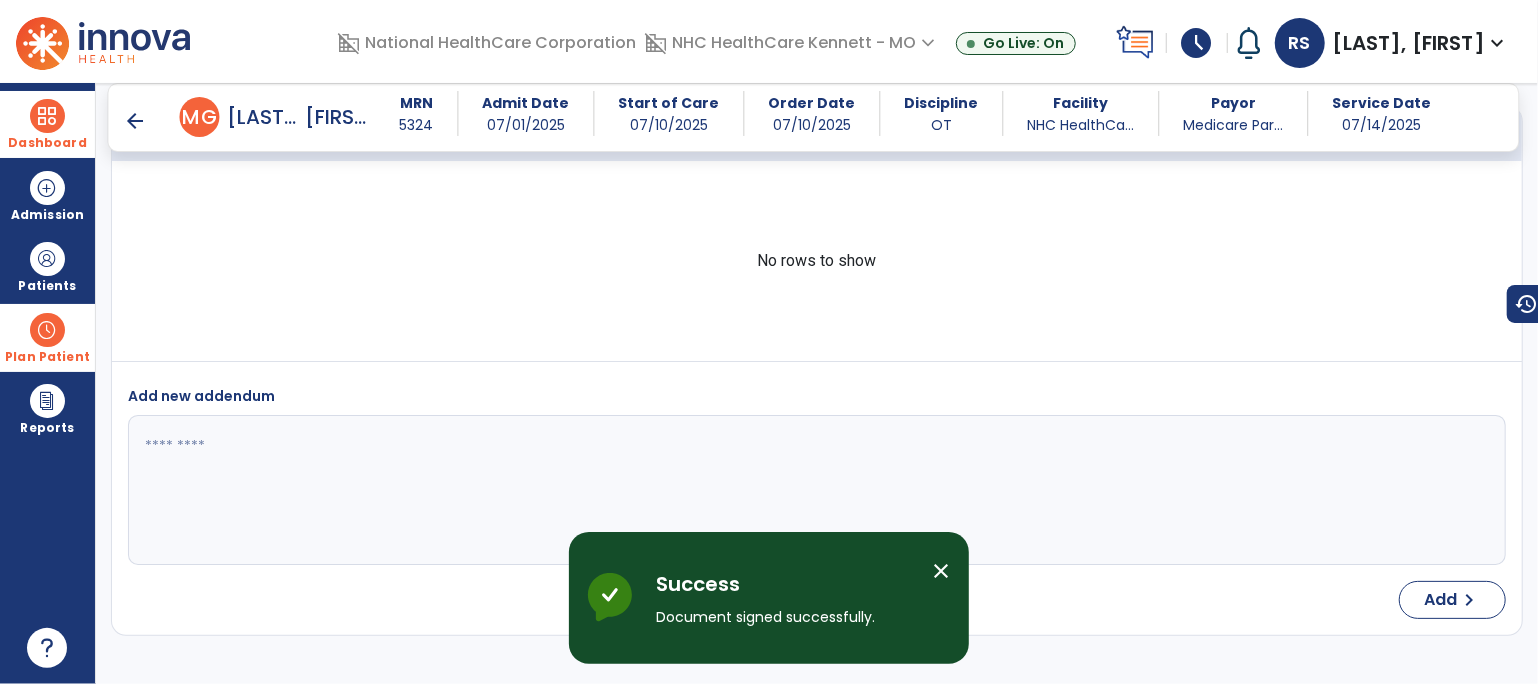 scroll, scrollTop: 4579, scrollLeft: 0, axis: vertical 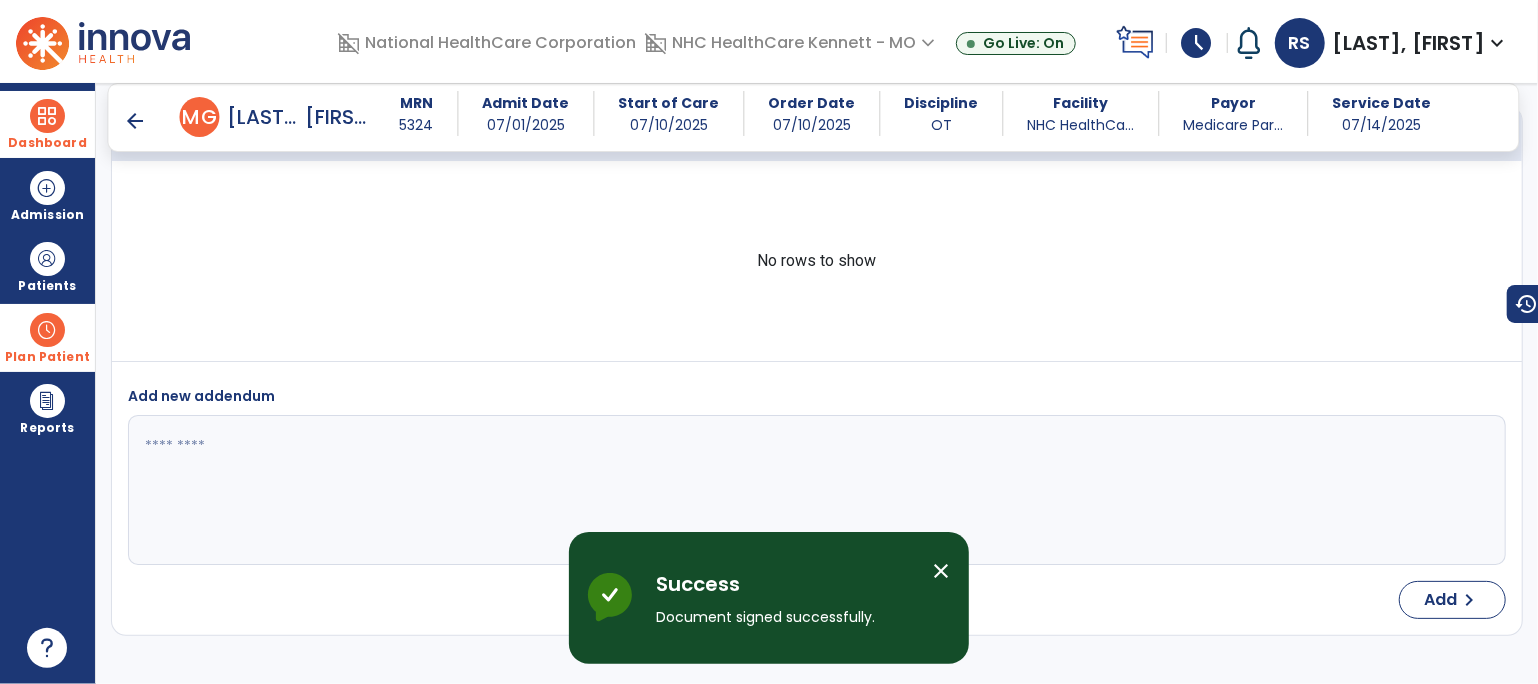 click on "arrow_back" at bounding box center [136, 121] 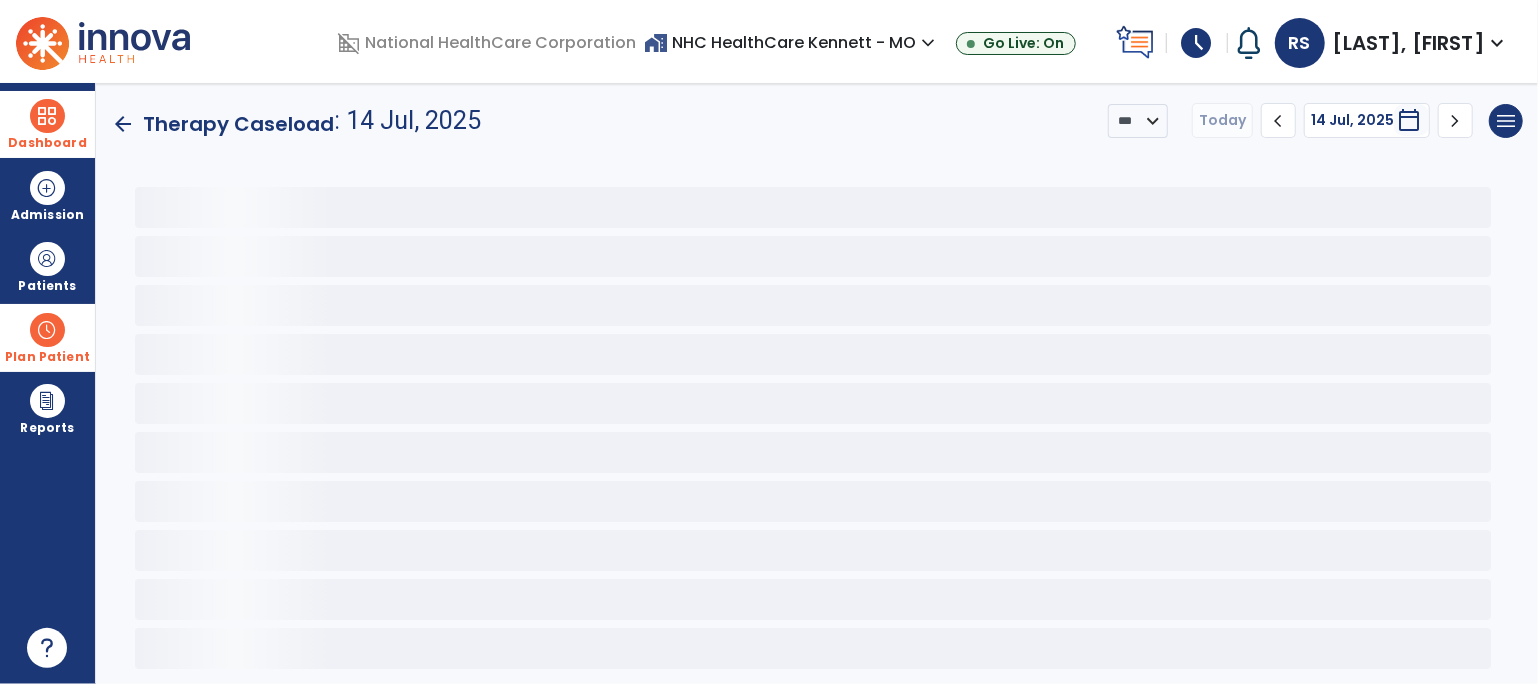 scroll, scrollTop: 0, scrollLeft: 0, axis: both 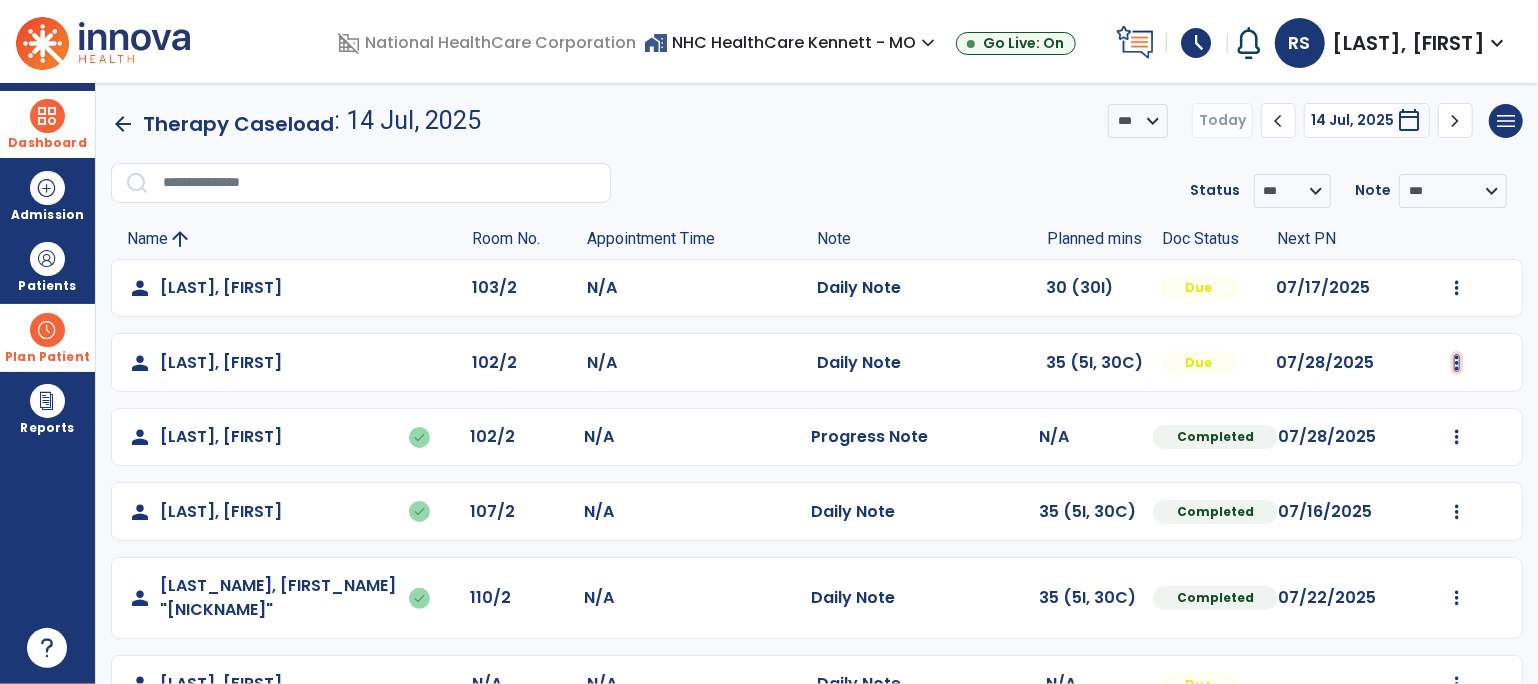 click at bounding box center (1457, 288) 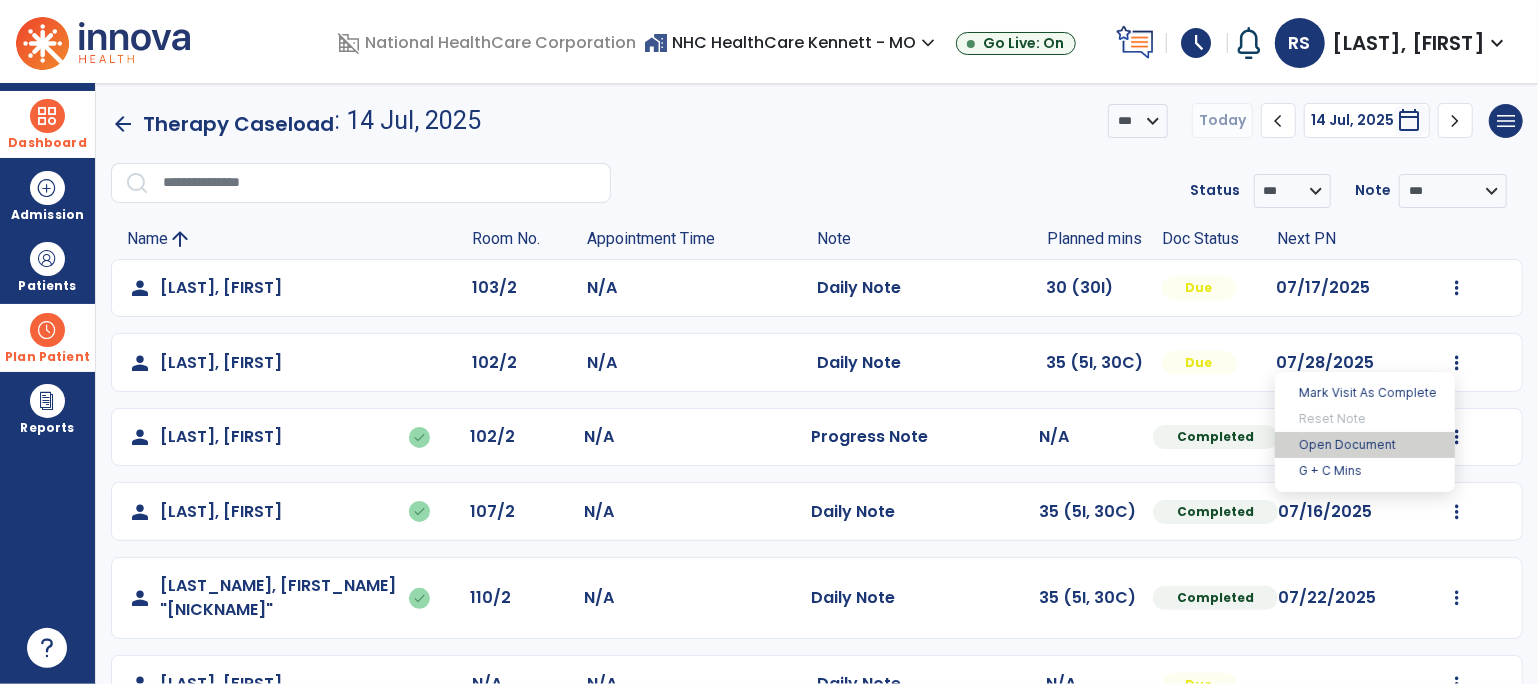 click on "Open Document" at bounding box center (1365, 445) 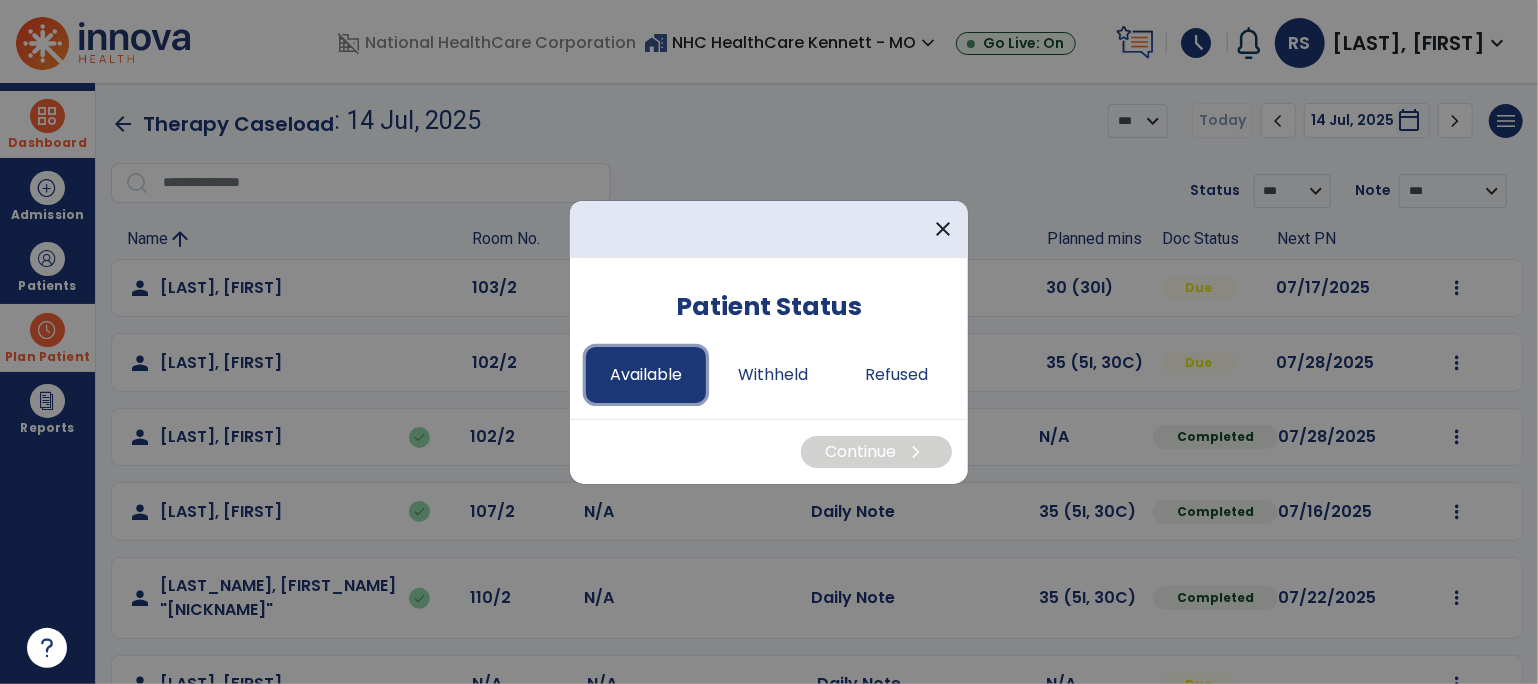 click on "Available" at bounding box center [646, 375] 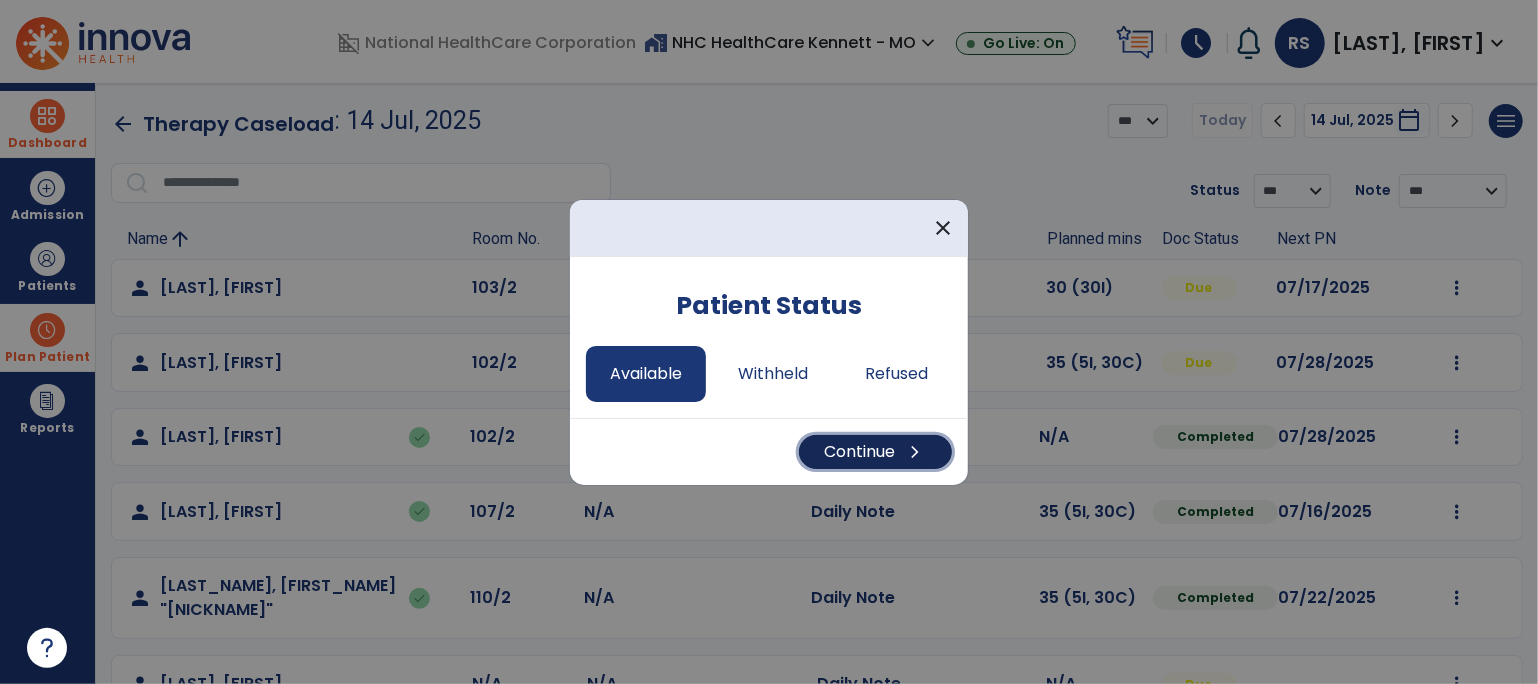 click on "Continue   chevron_right" at bounding box center (875, 452) 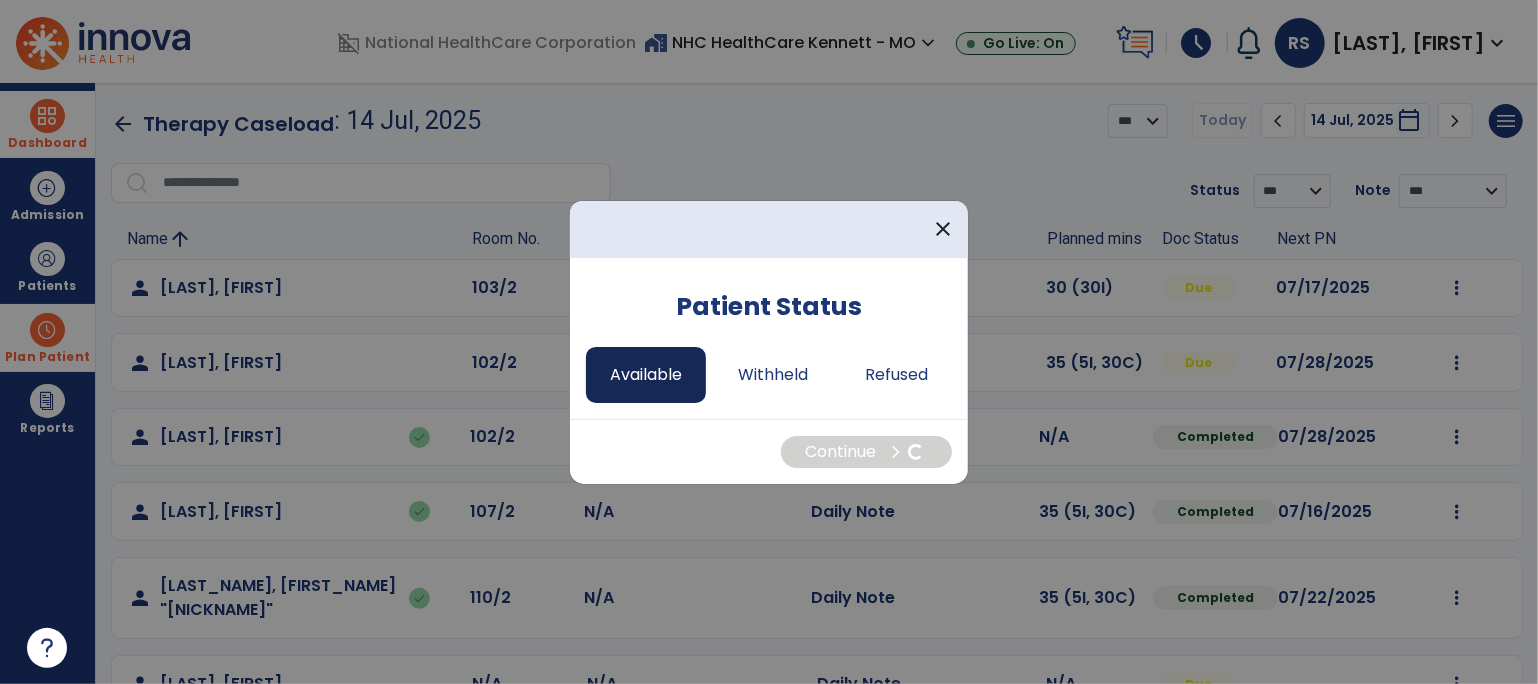 select on "*" 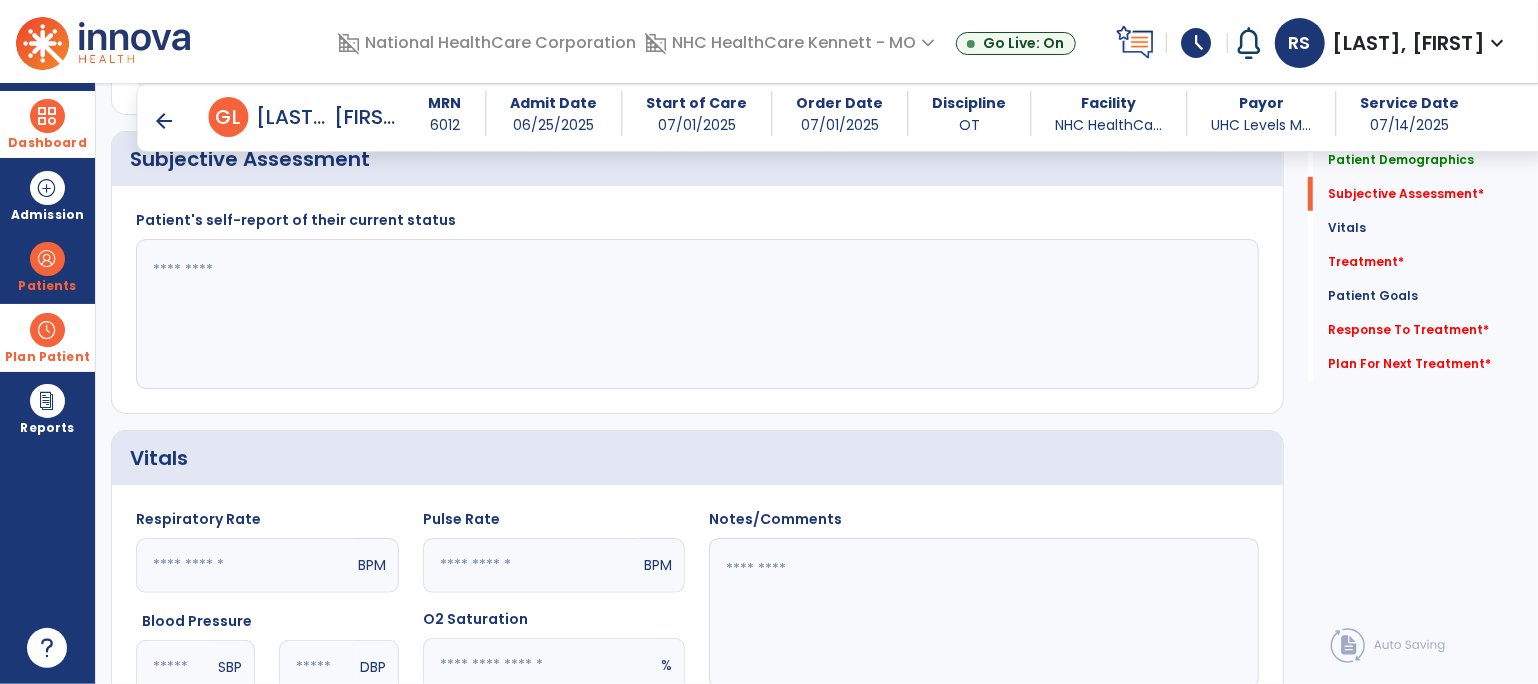 scroll, scrollTop: 600, scrollLeft: 0, axis: vertical 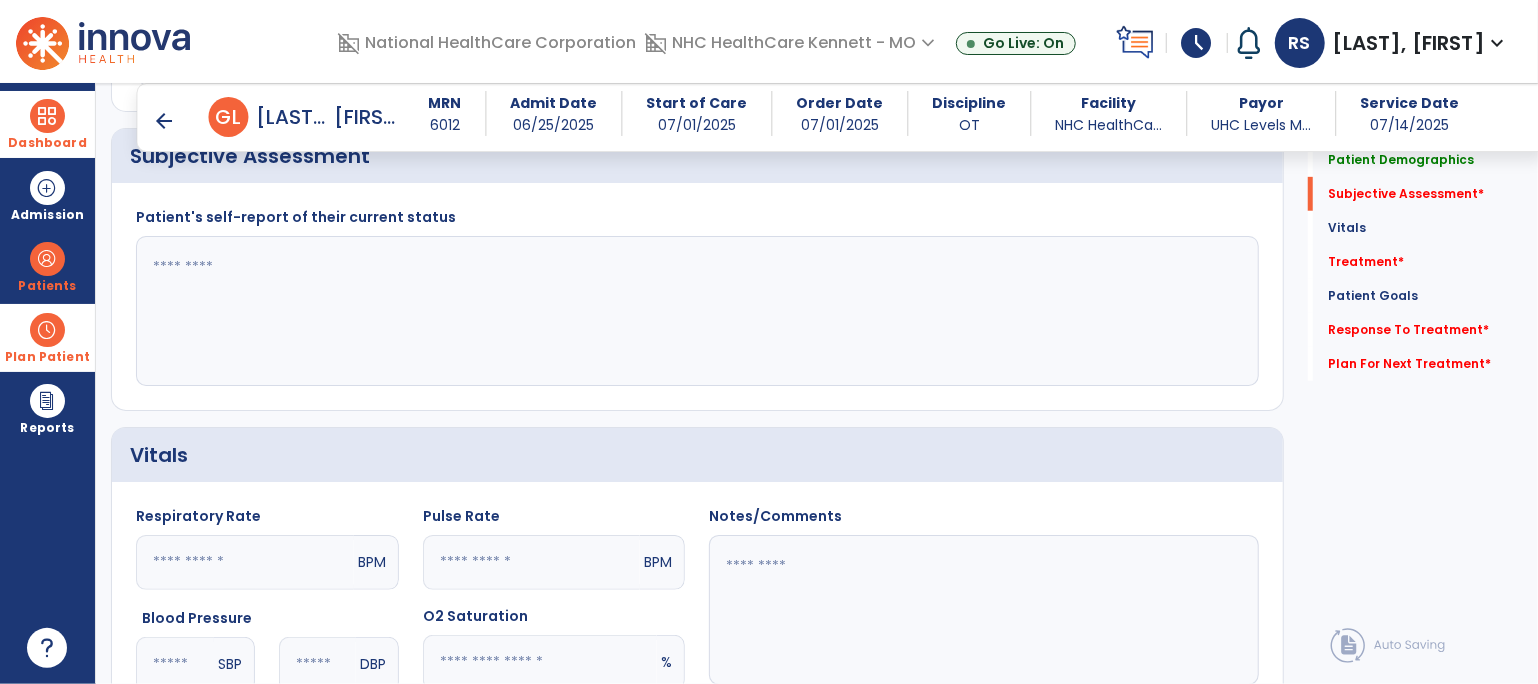 click 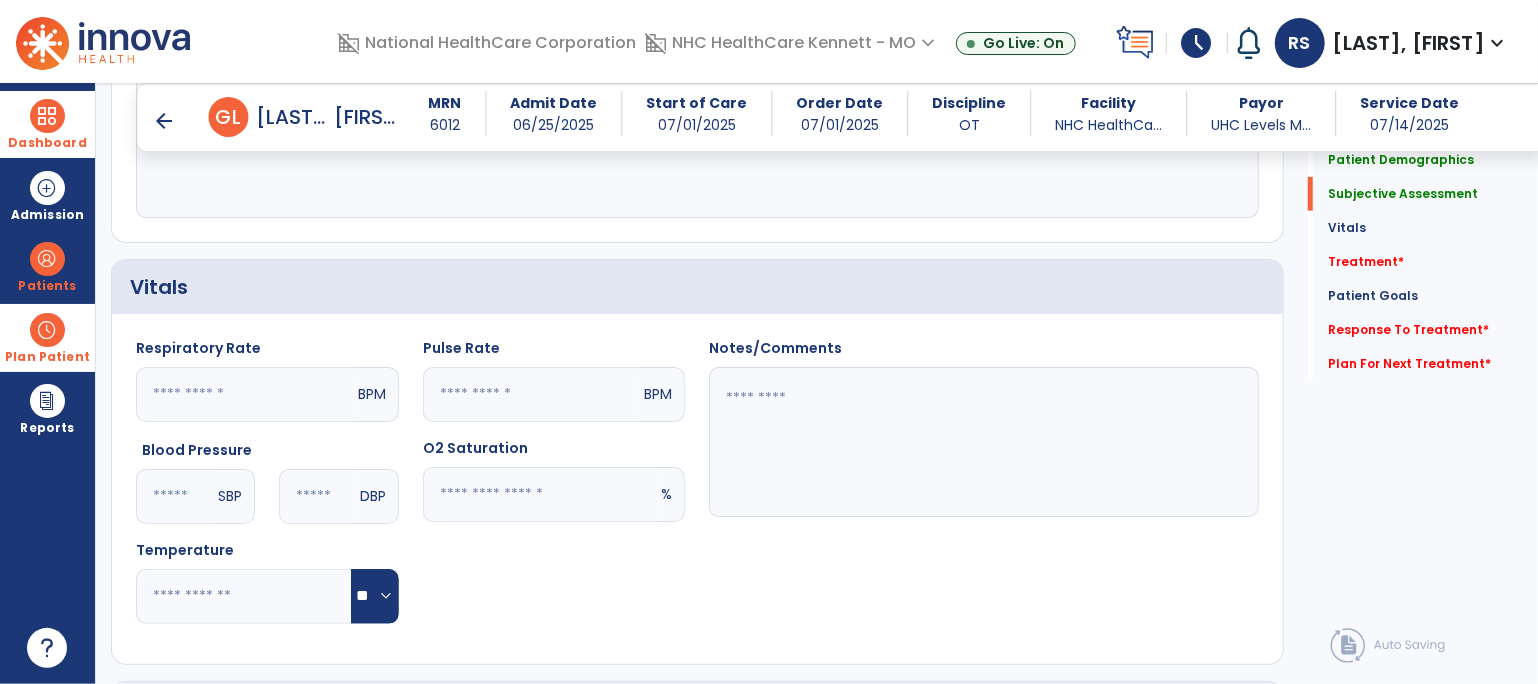 scroll, scrollTop: 1156, scrollLeft: 0, axis: vertical 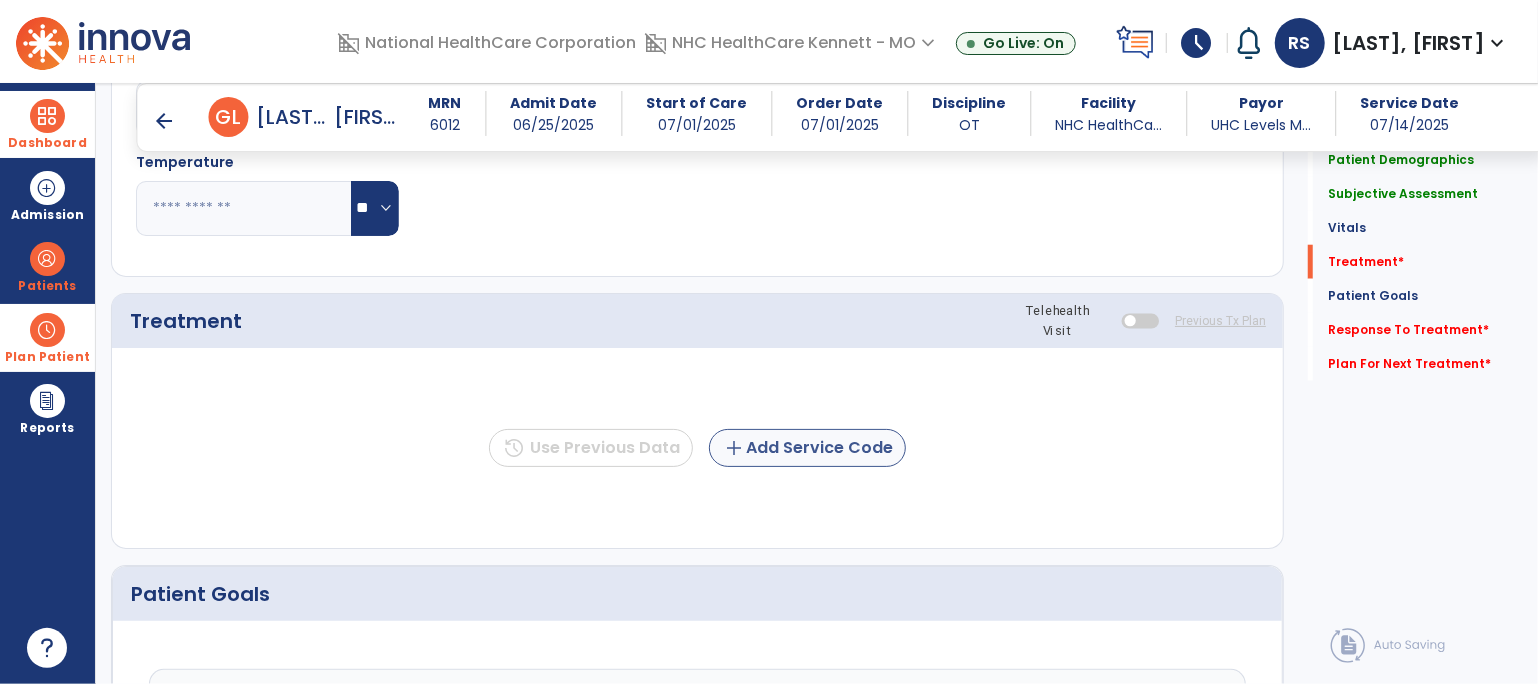 type on "**********" 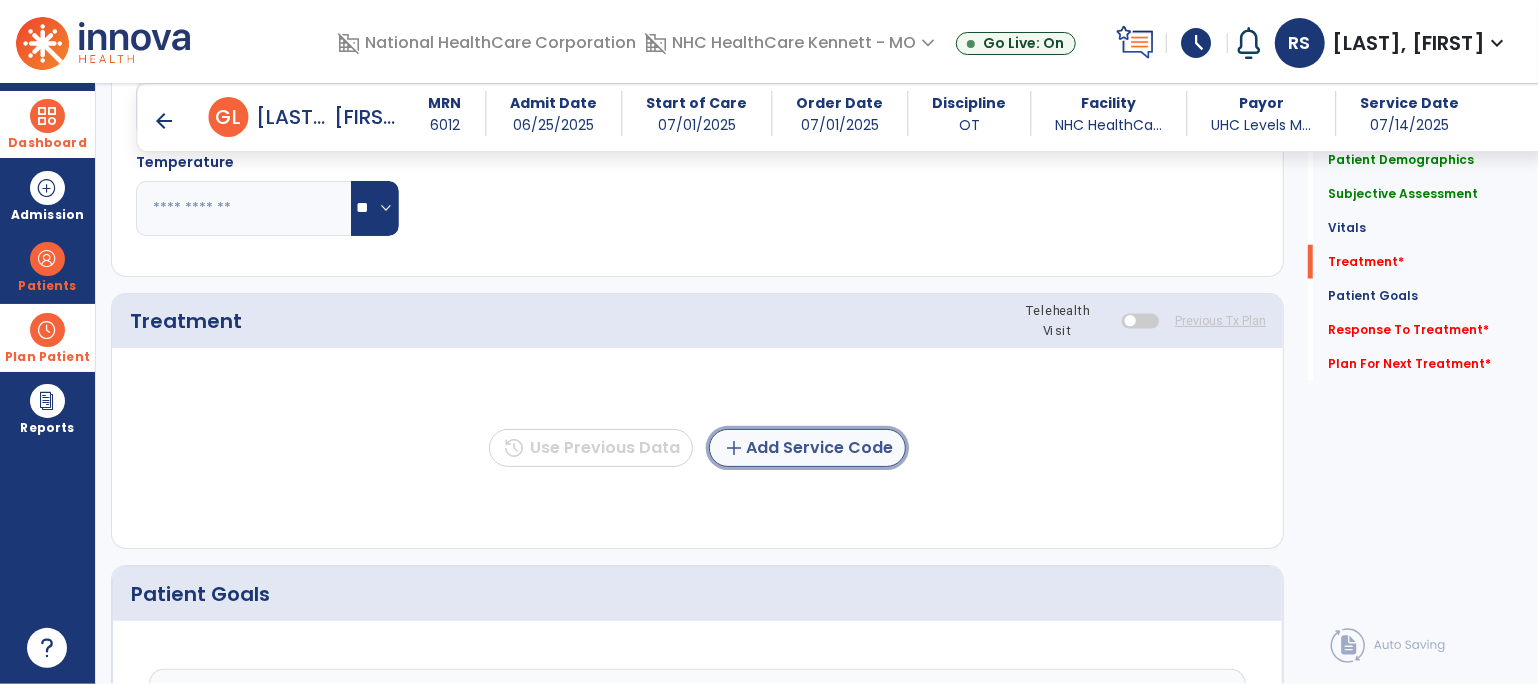 click on "add  Add Service Code" 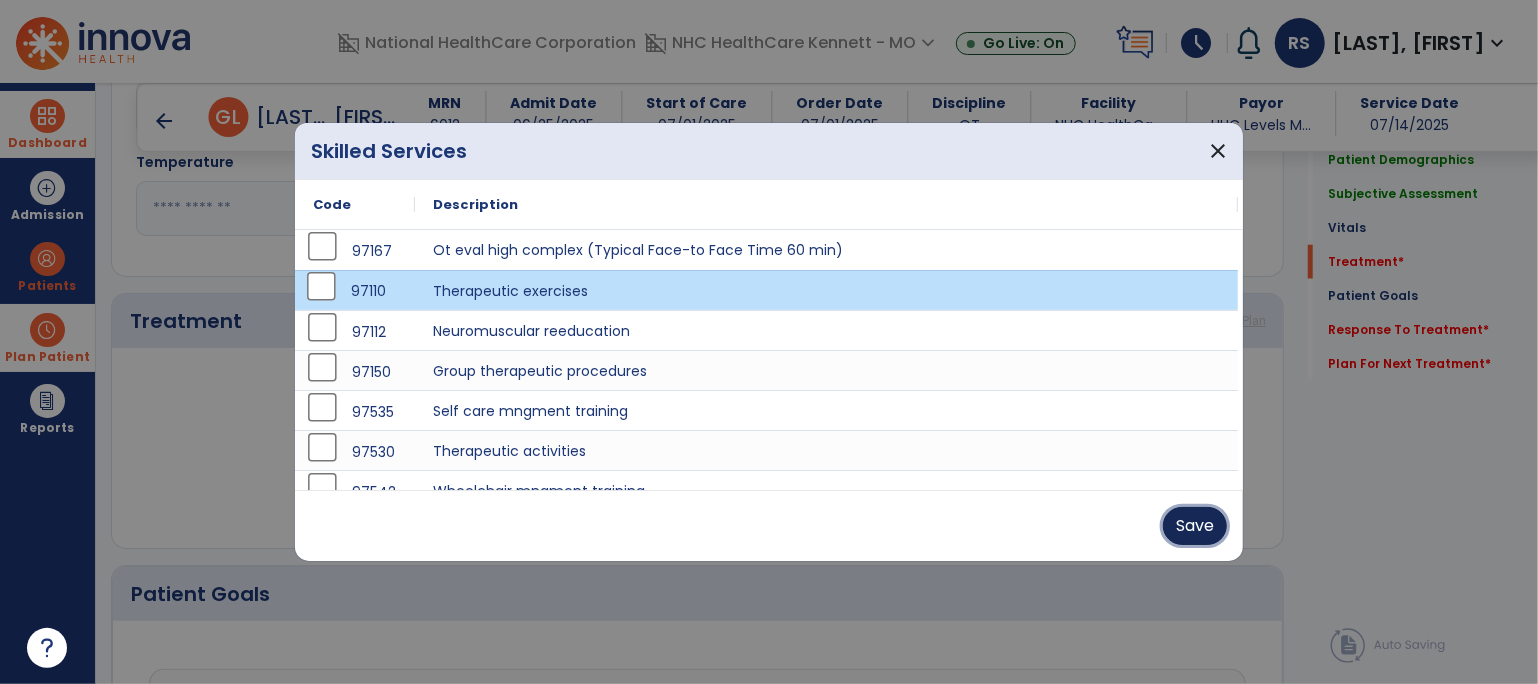 click on "Save" at bounding box center [1195, 526] 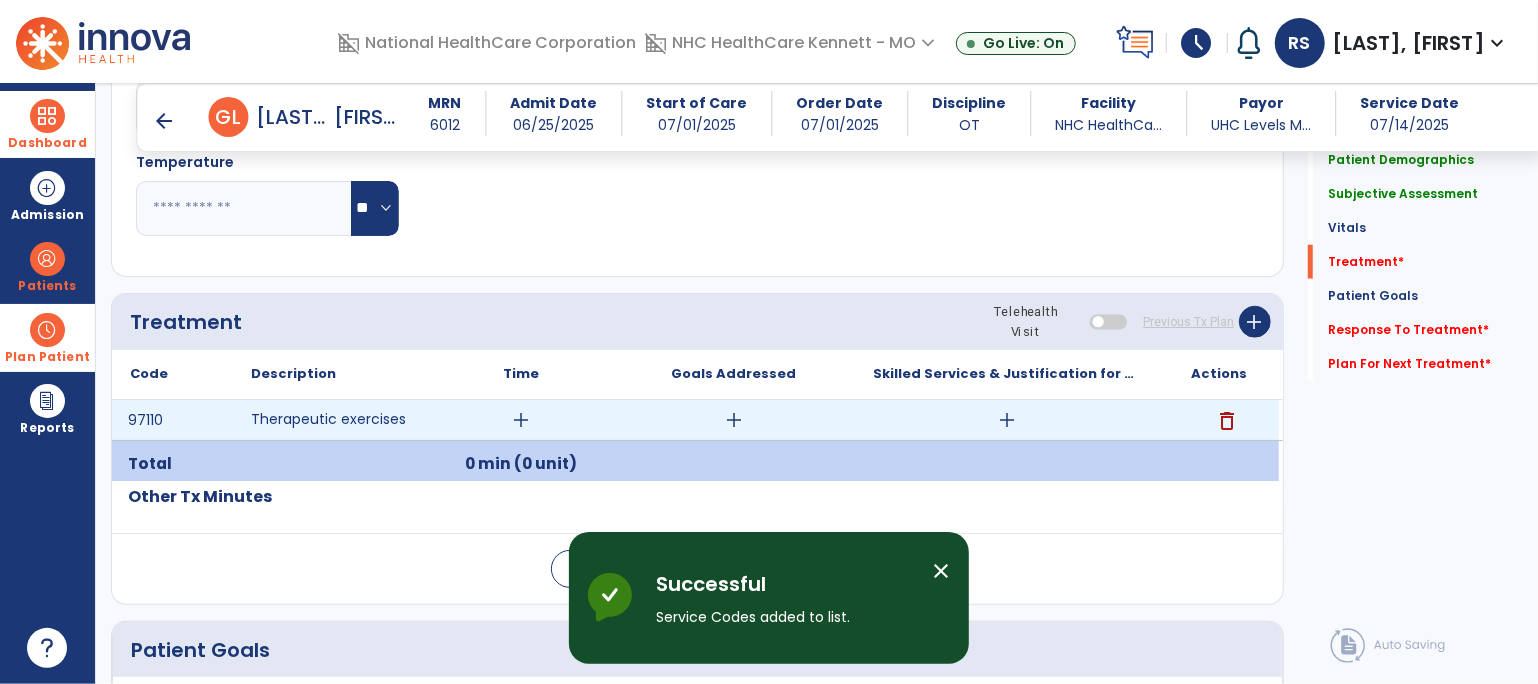 click on "add" at bounding box center [521, 420] 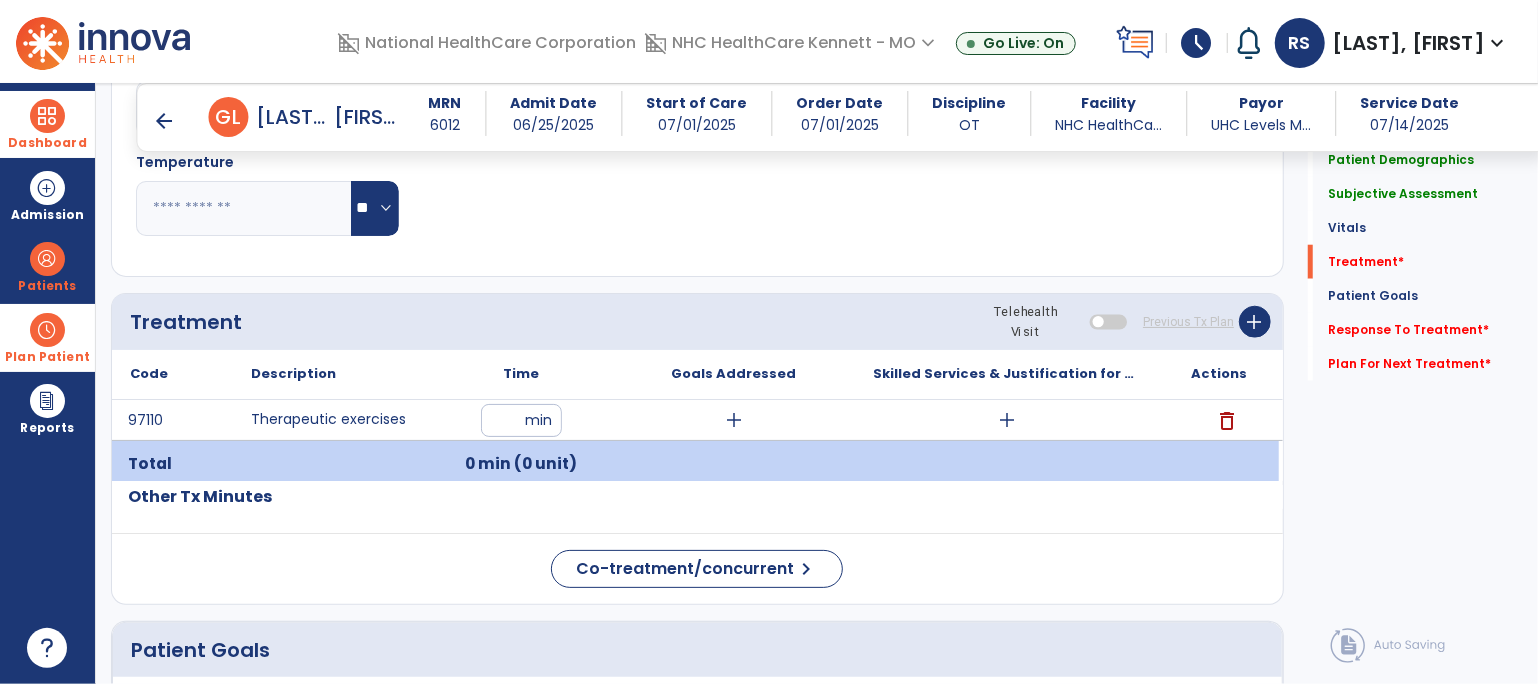 type on "**" 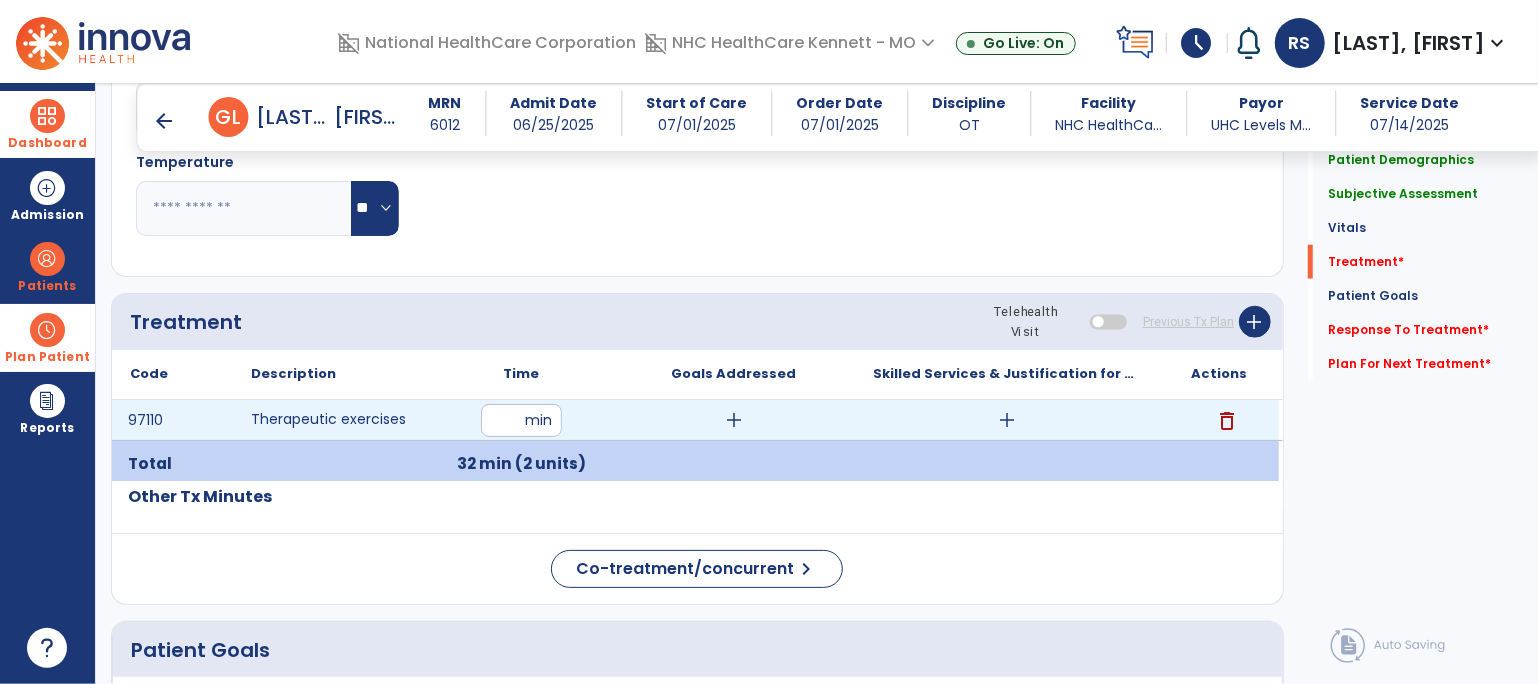 click on "add" at bounding box center (1006, 420) 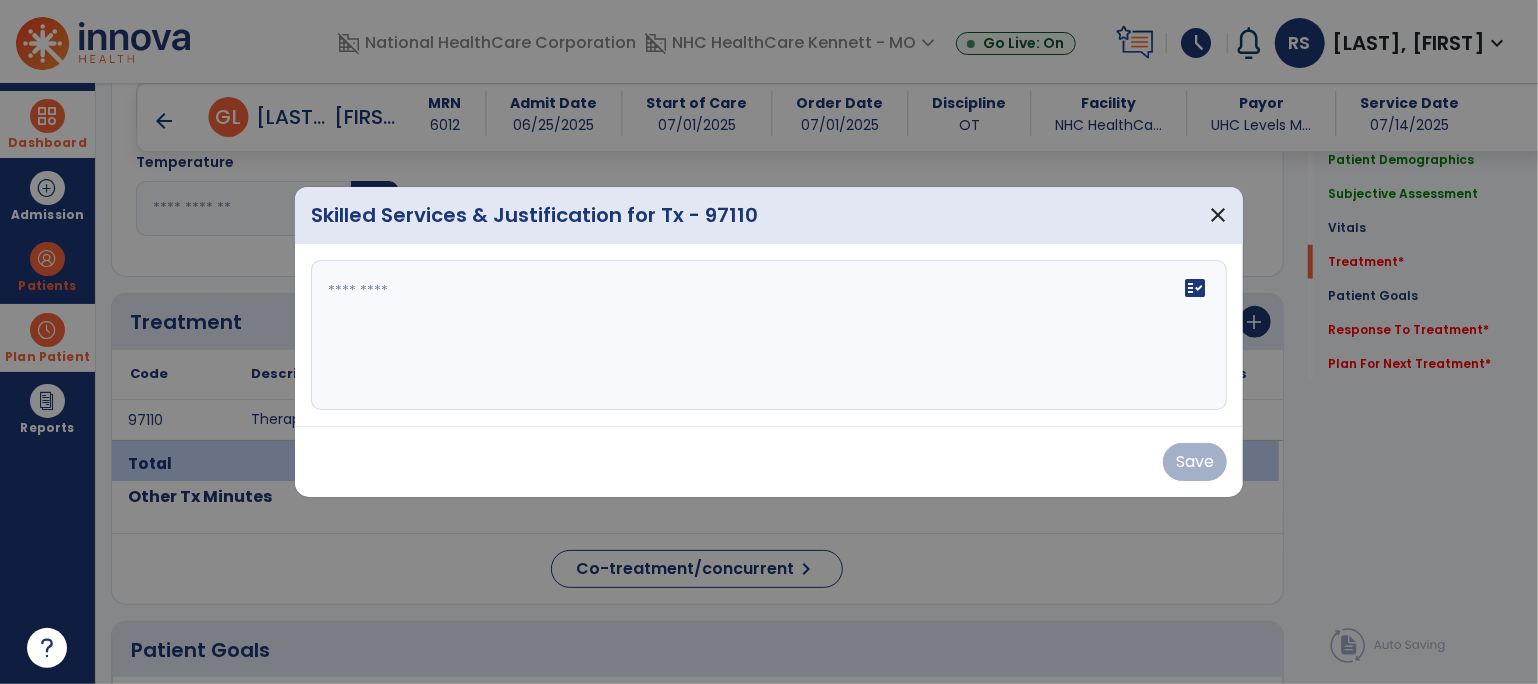 click on "fact_check" at bounding box center [769, 335] 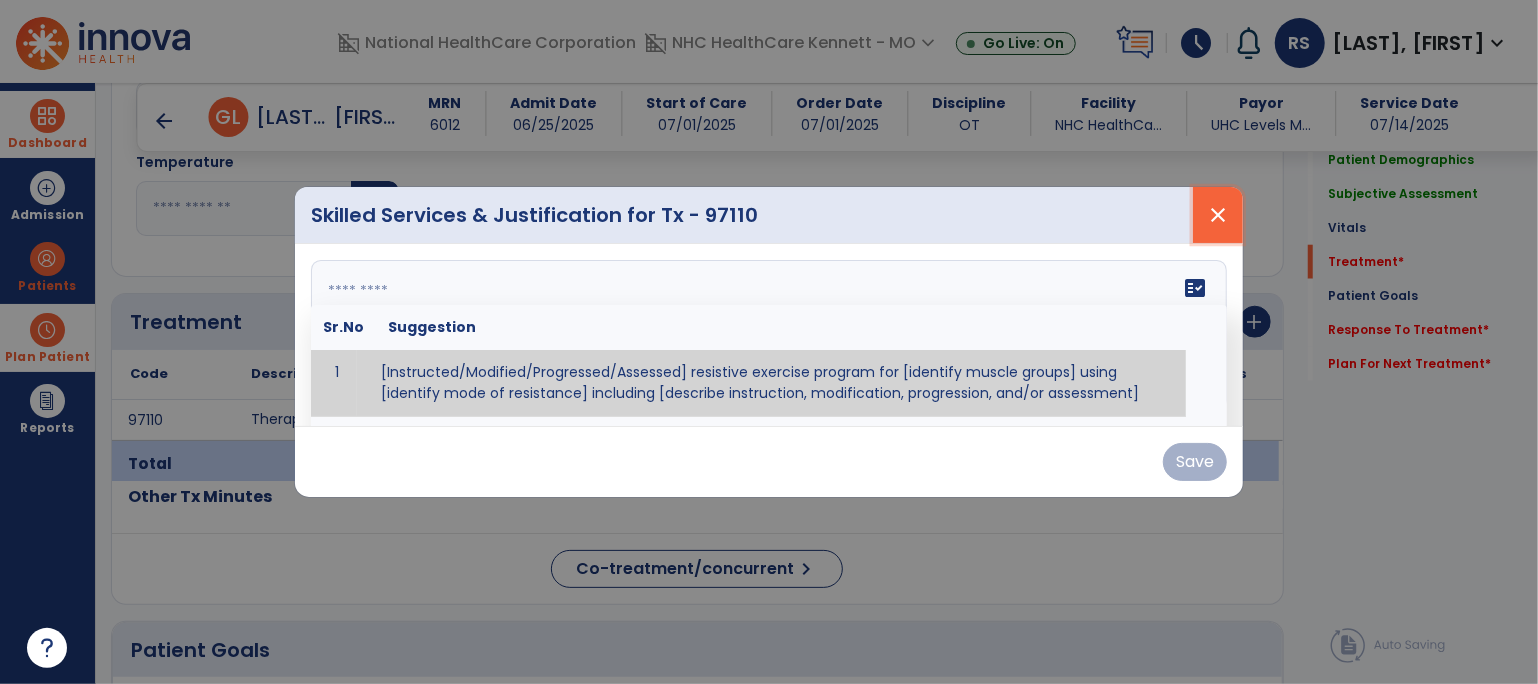 click on "close" at bounding box center (1218, 215) 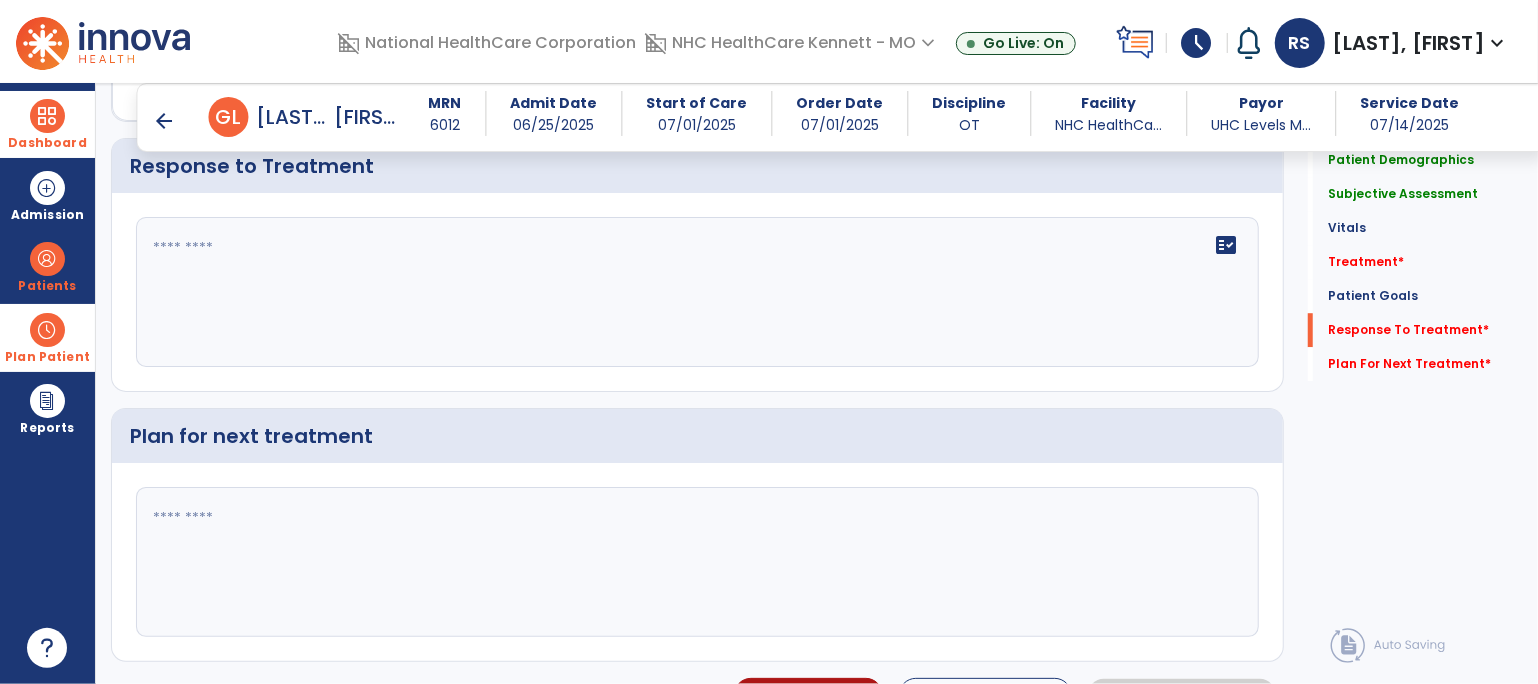 scroll, scrollTop: 3397, scrollLeft: 0, axis: vertical 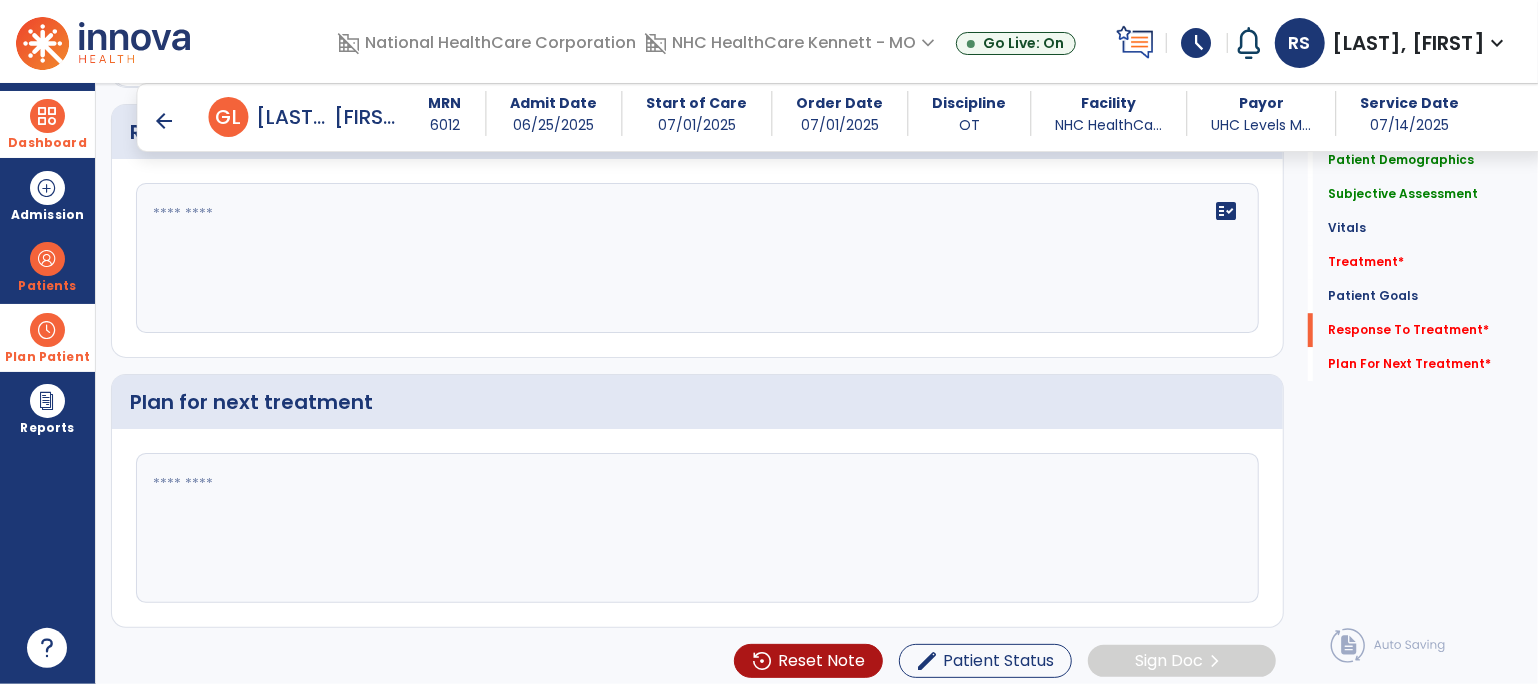click 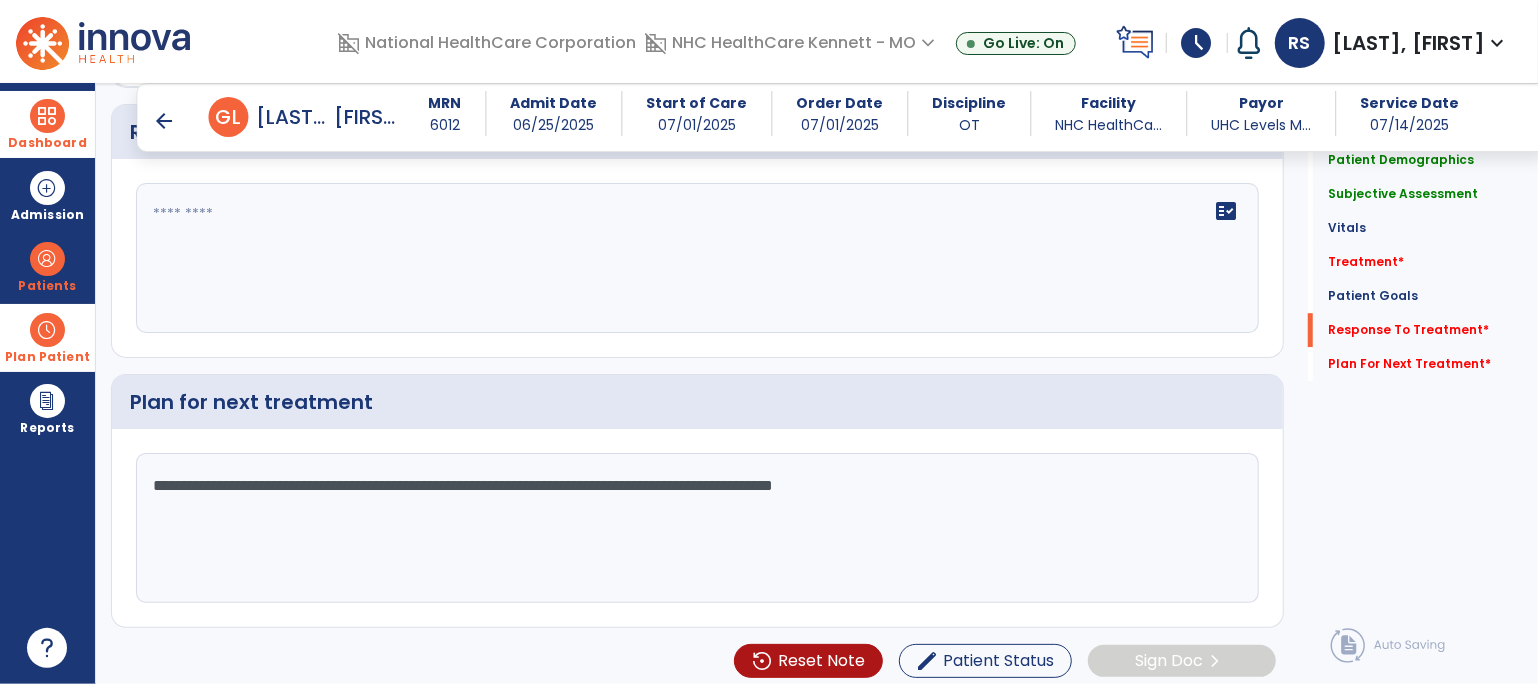 type on "**********" 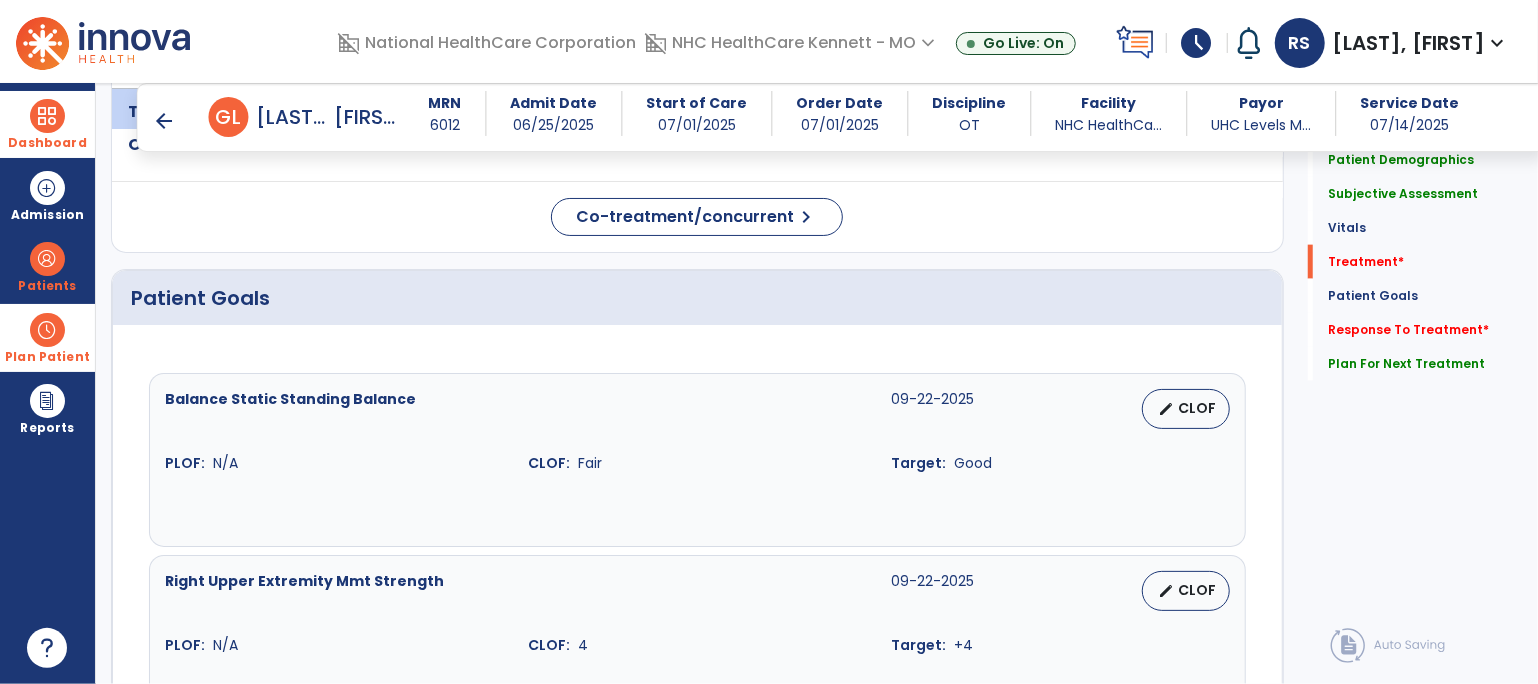 scroll, scrollTop: 1175, scrollLeft: 0, axis: vertical 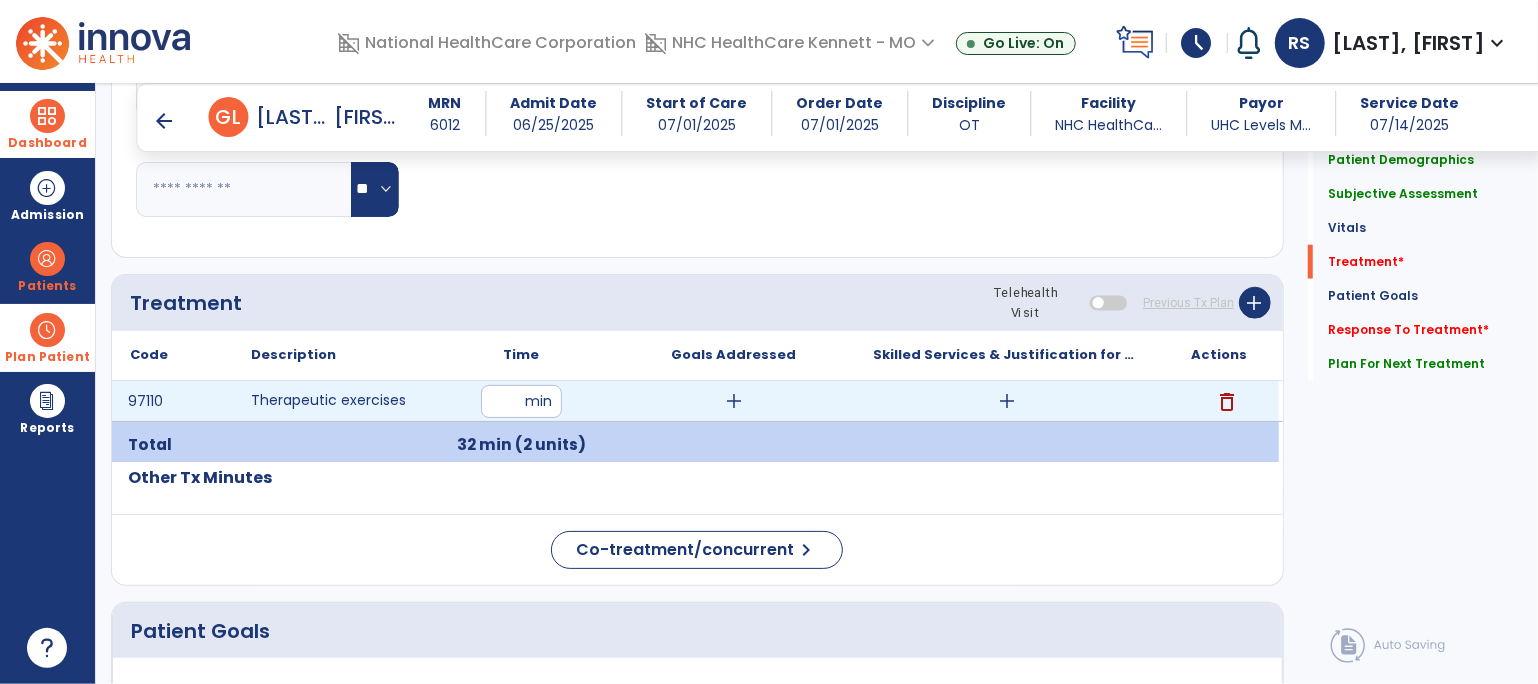 click on "add" at bounding box center (1007, 401) 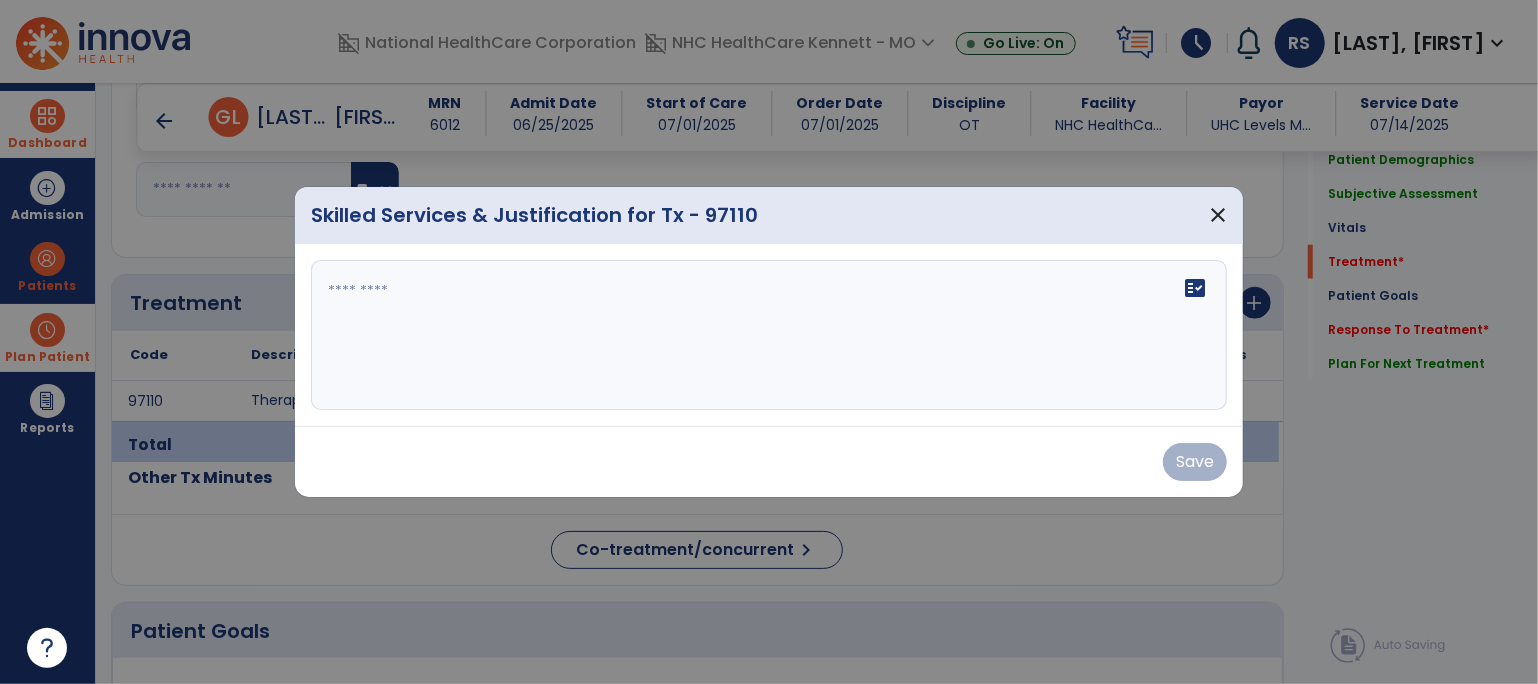 click on "fact_check" at bounding box center (769, 335) 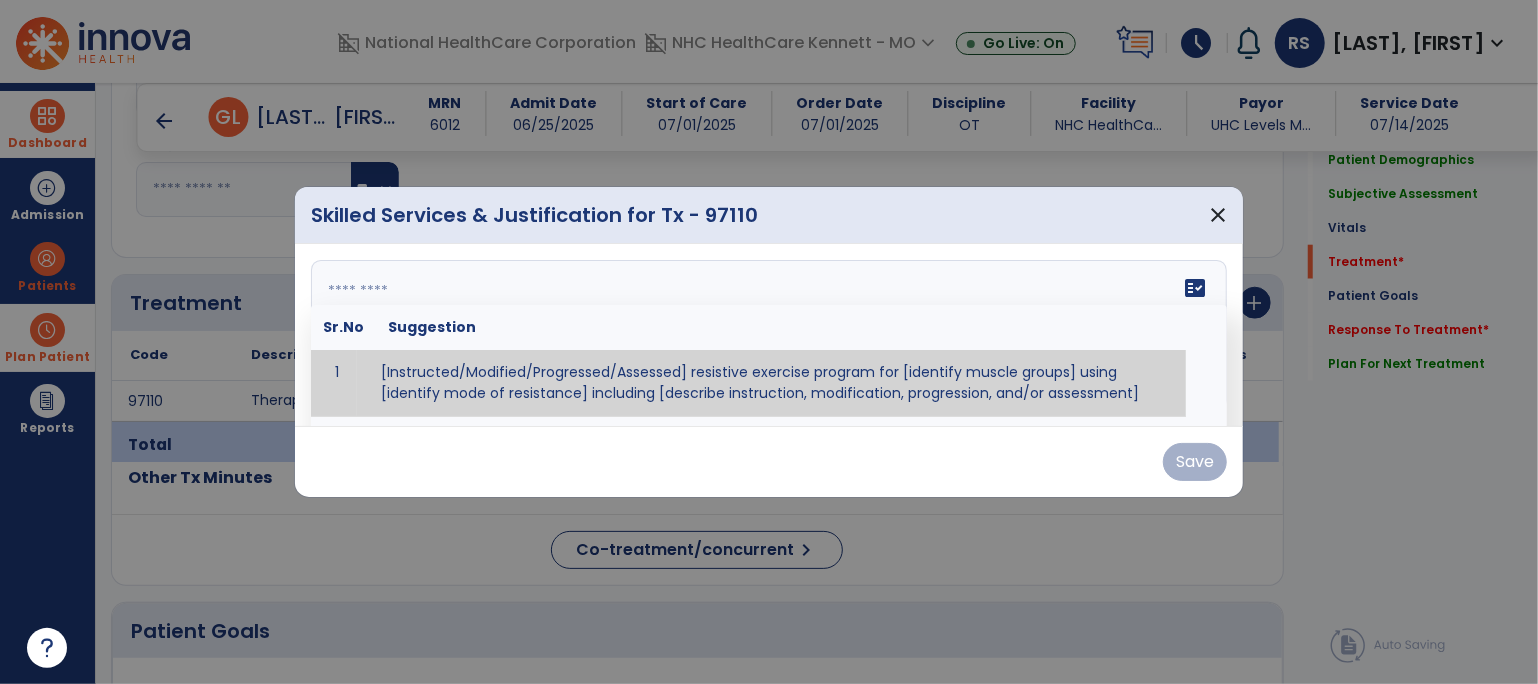 paste on "**********" 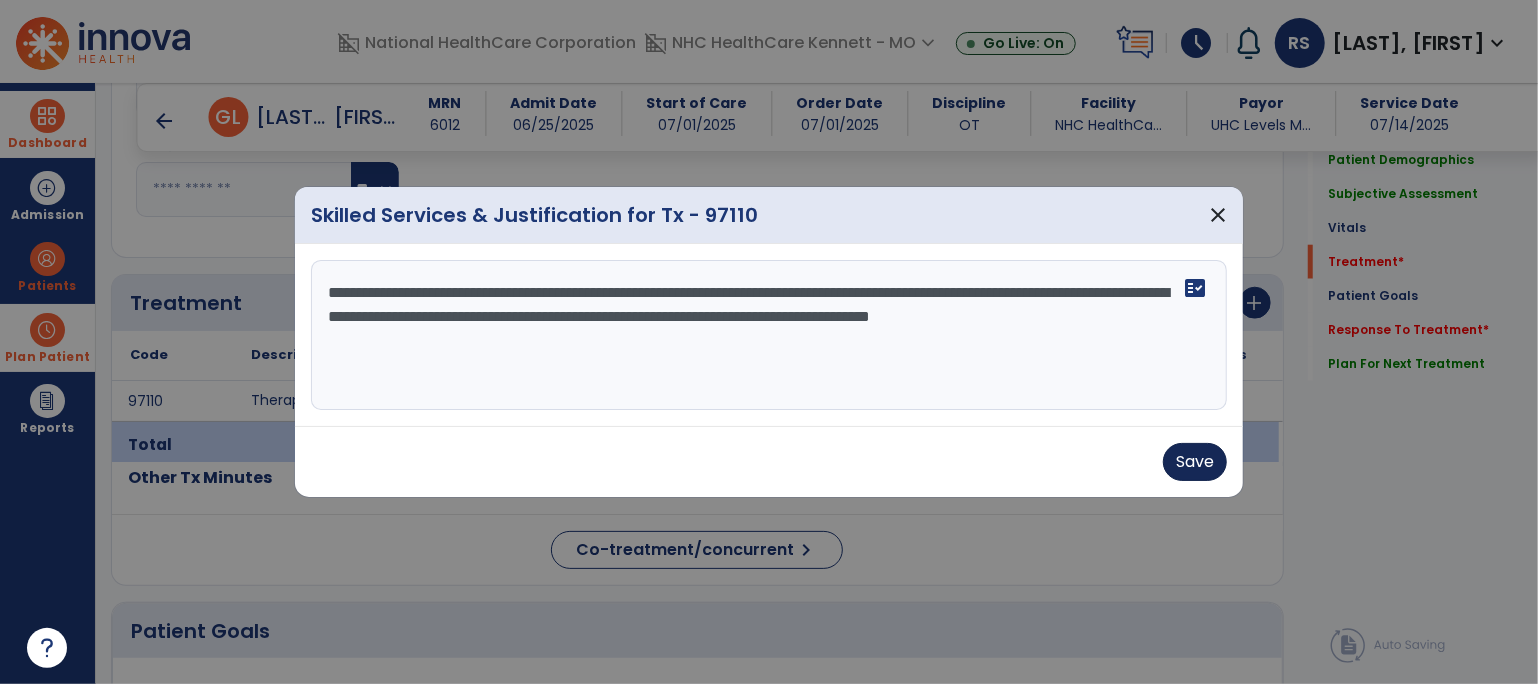 type on "**********" 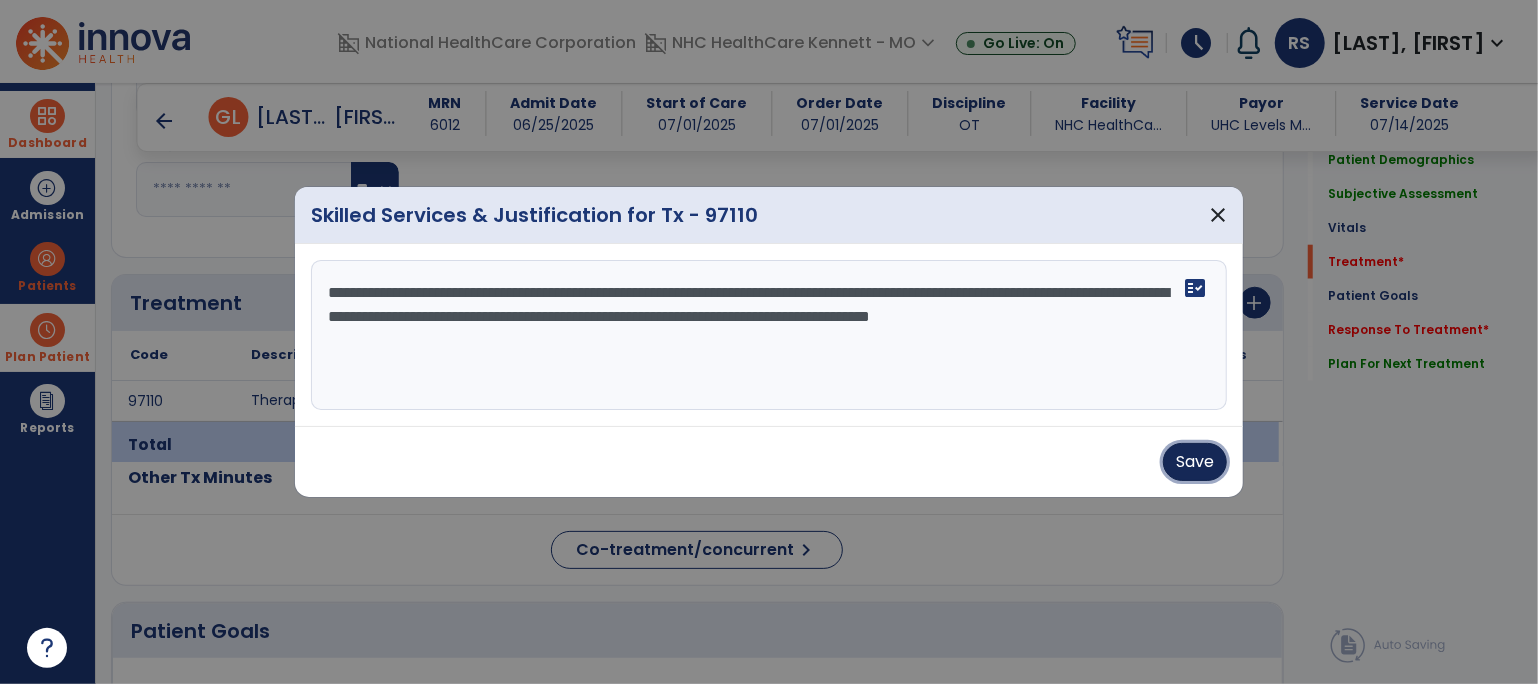 drag, startPoint x: 1197, startPoint y: 462, endPoint x: 1041, endPoint y: 423, distance: 160.80112 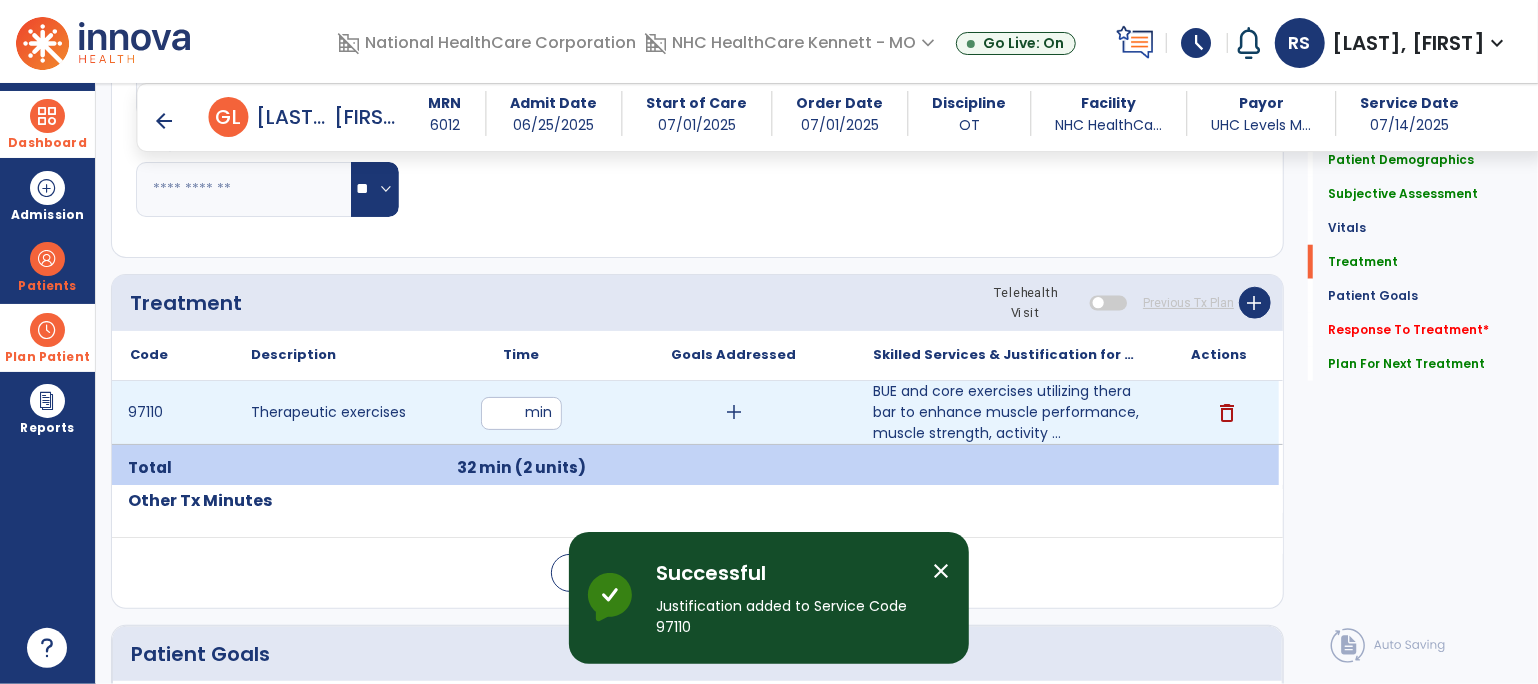 click on "add" at bounding box center [733, 412] 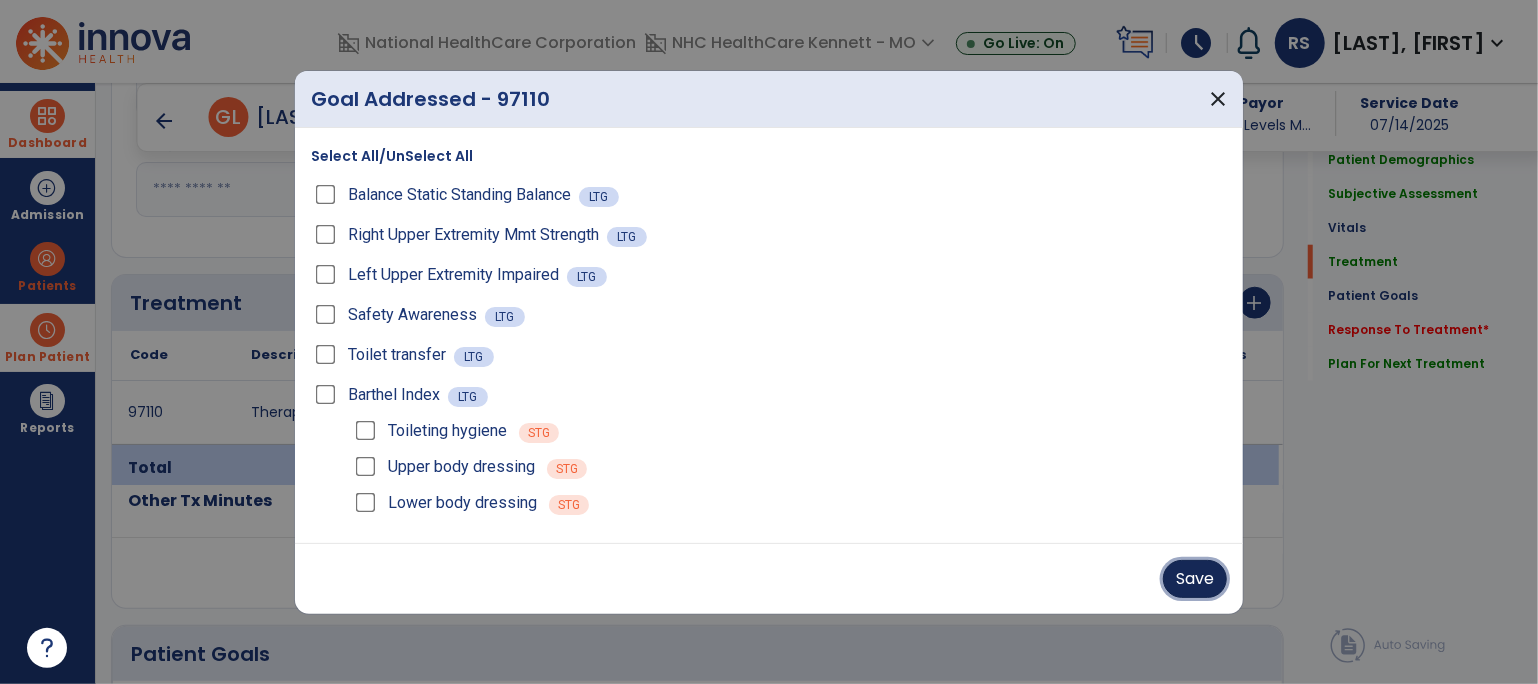 click on "Save" at bounding box center [1195, 579] 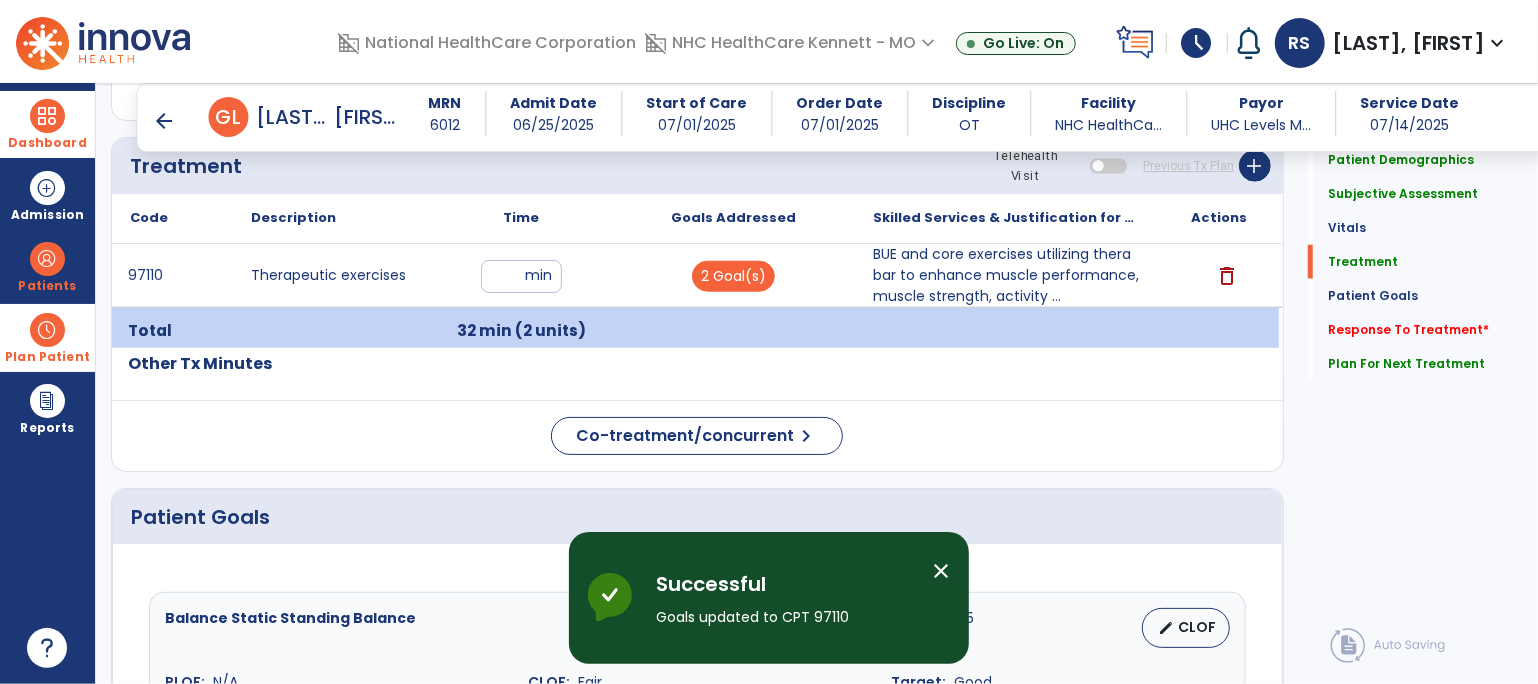 scroll, scrollTop: 1398, scrollLeft: 0, axis: vertical 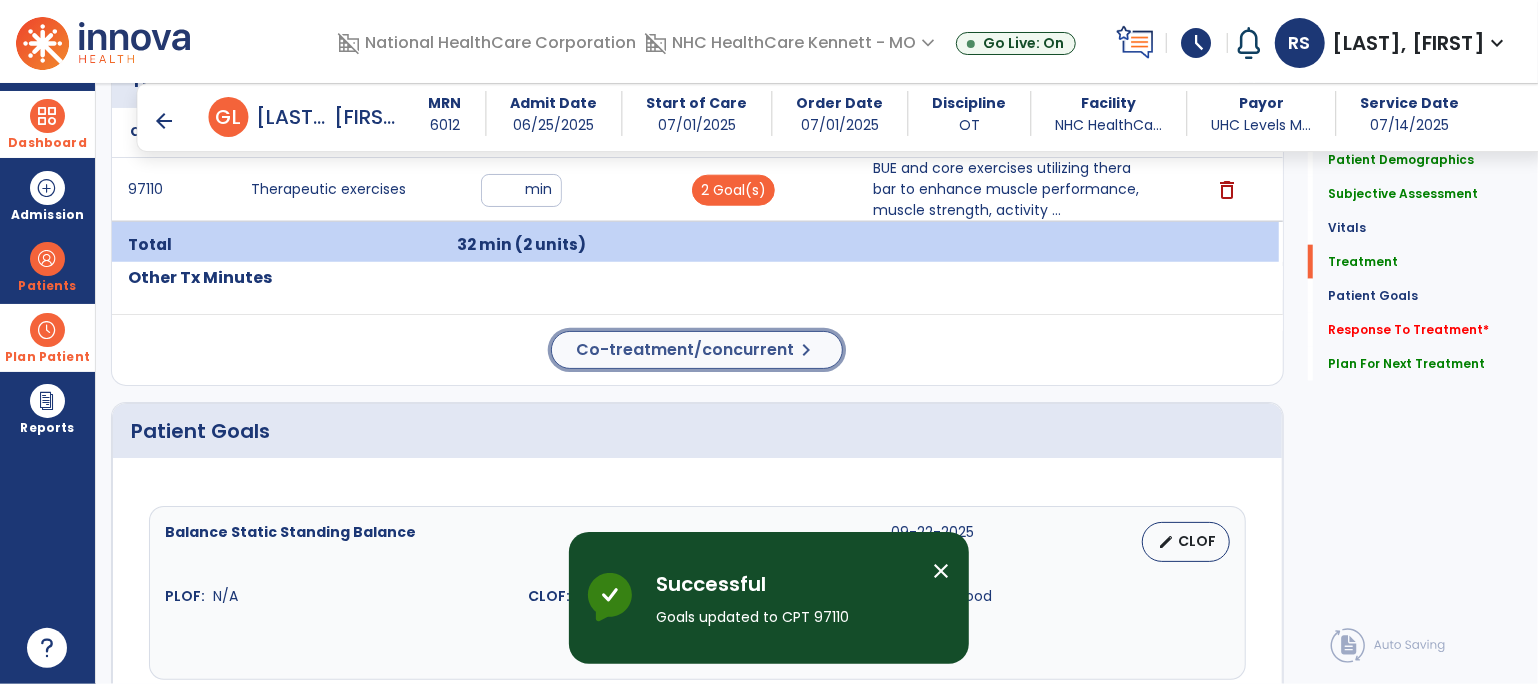 click on "Co-treatment/concurrent" 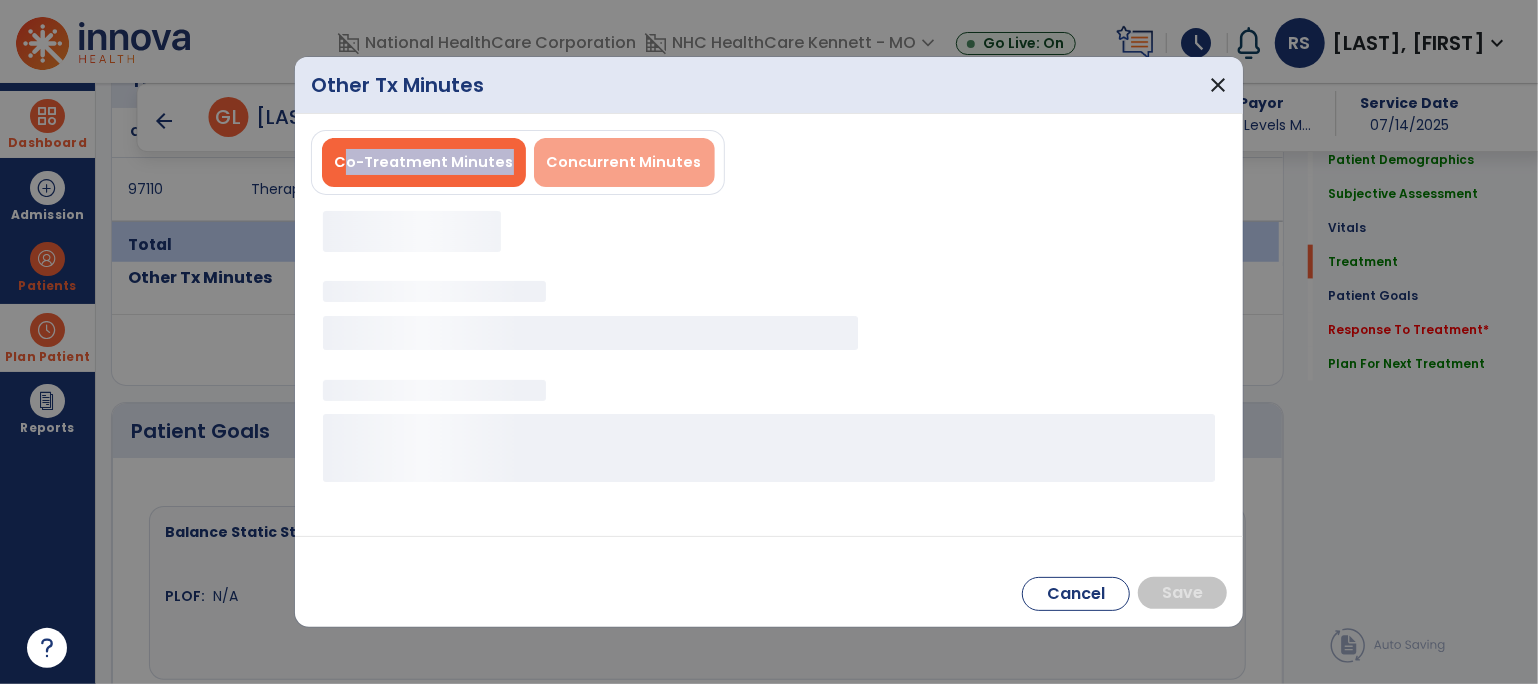 click on "Co-Treatment Minutes   Concurrent Minutes" at bounding box center [769, 325] 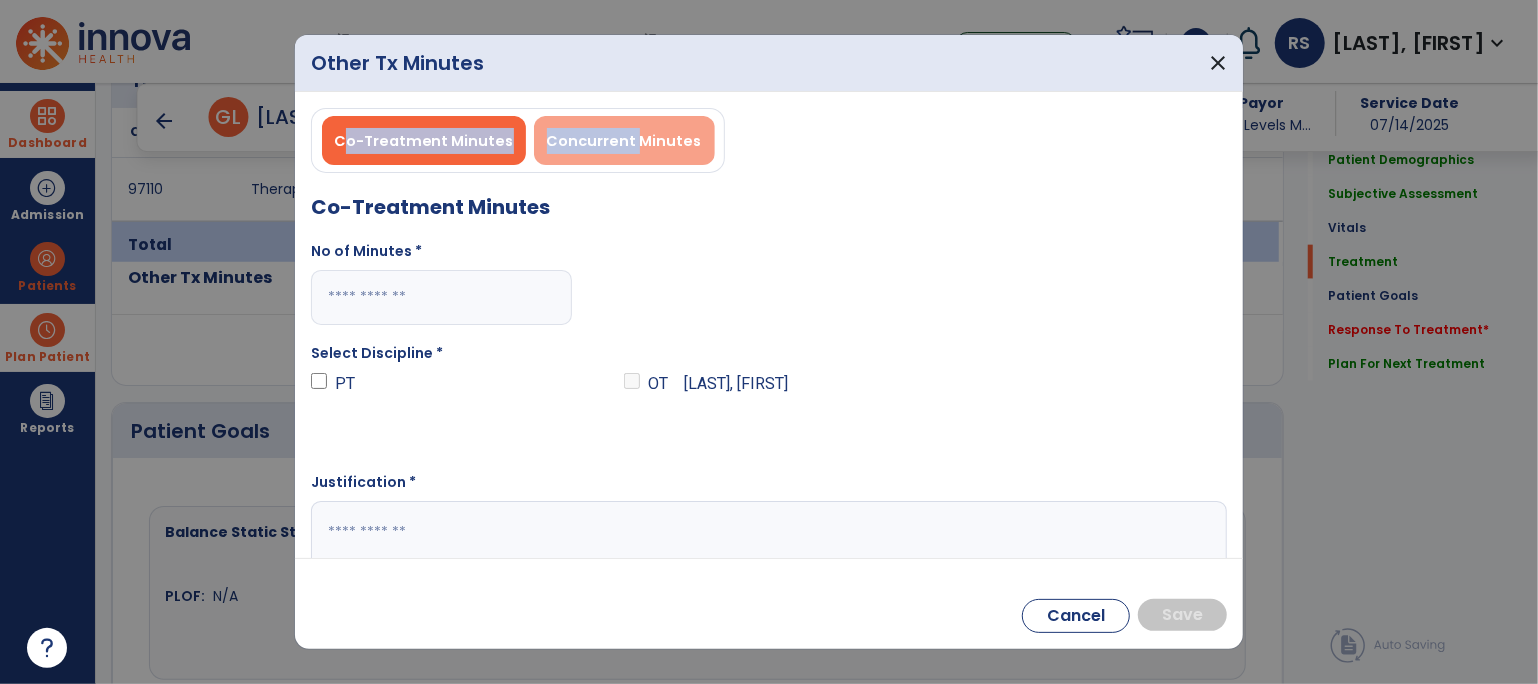click on "Concurrent Minutes" at bounding box center (624, 141) 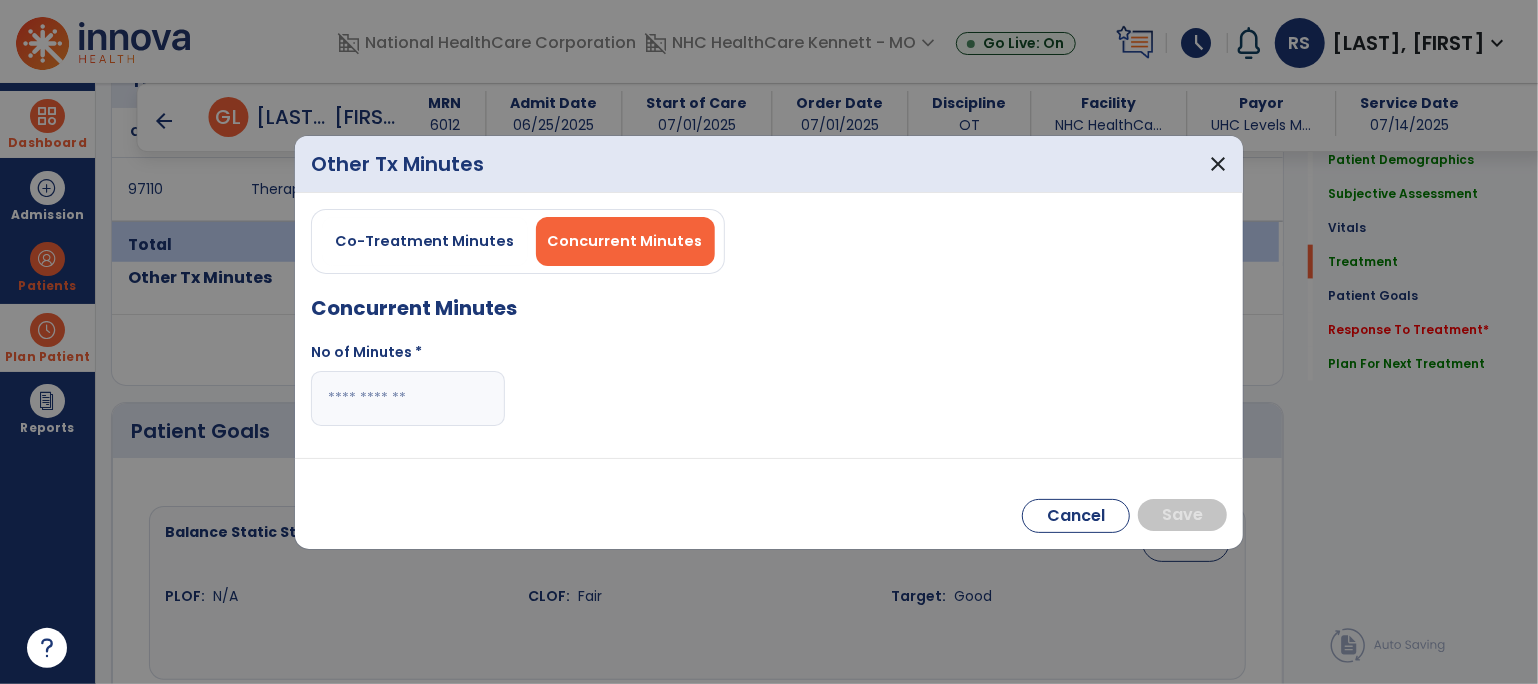 click at bounding box center [408, 398] 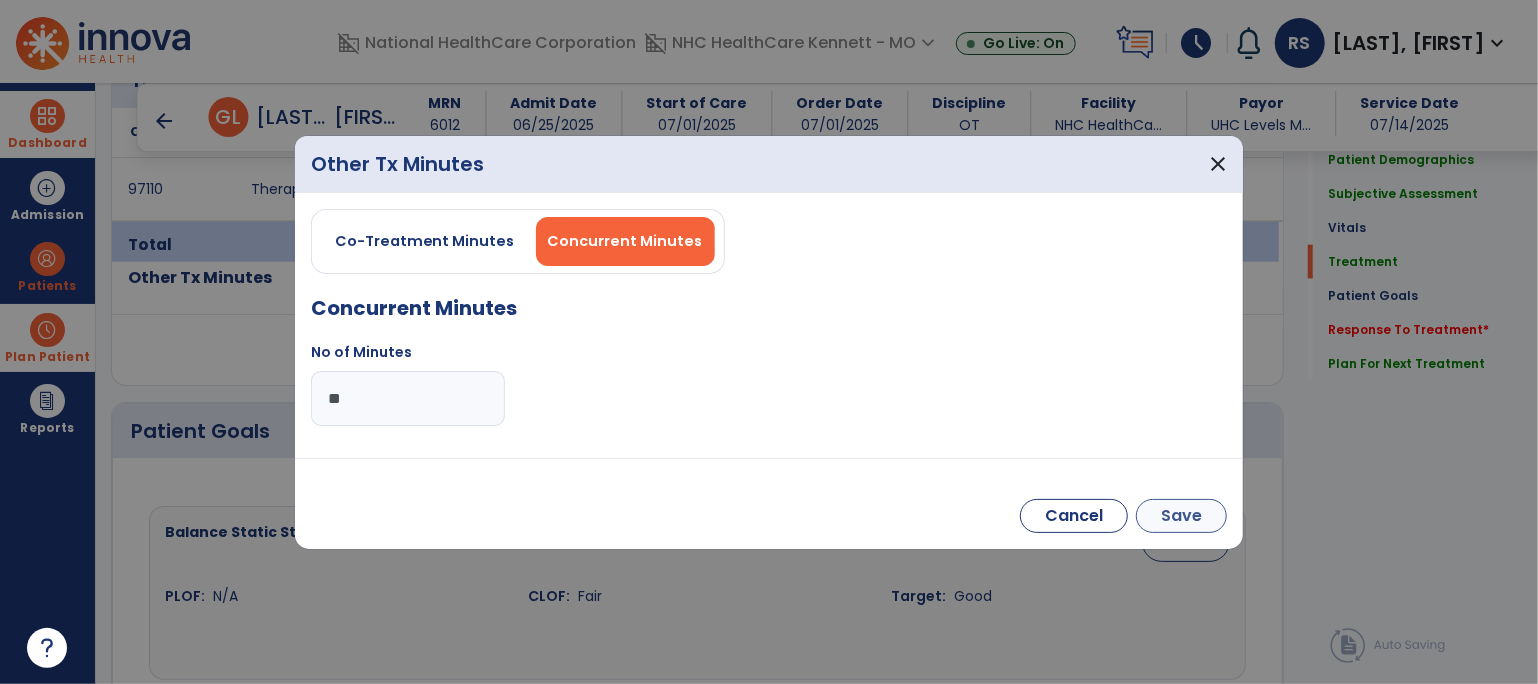 type on "**" 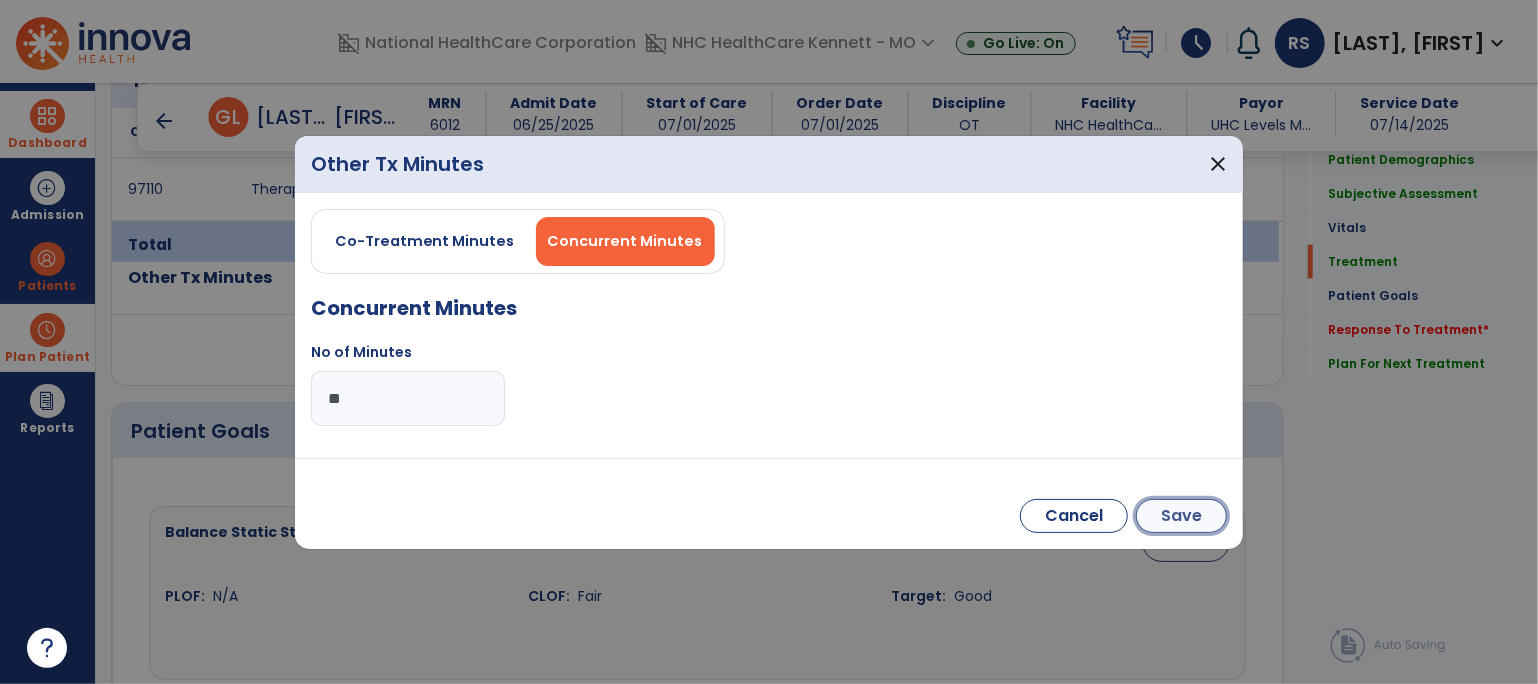click on "Save" at bounding box center [1181, 516] 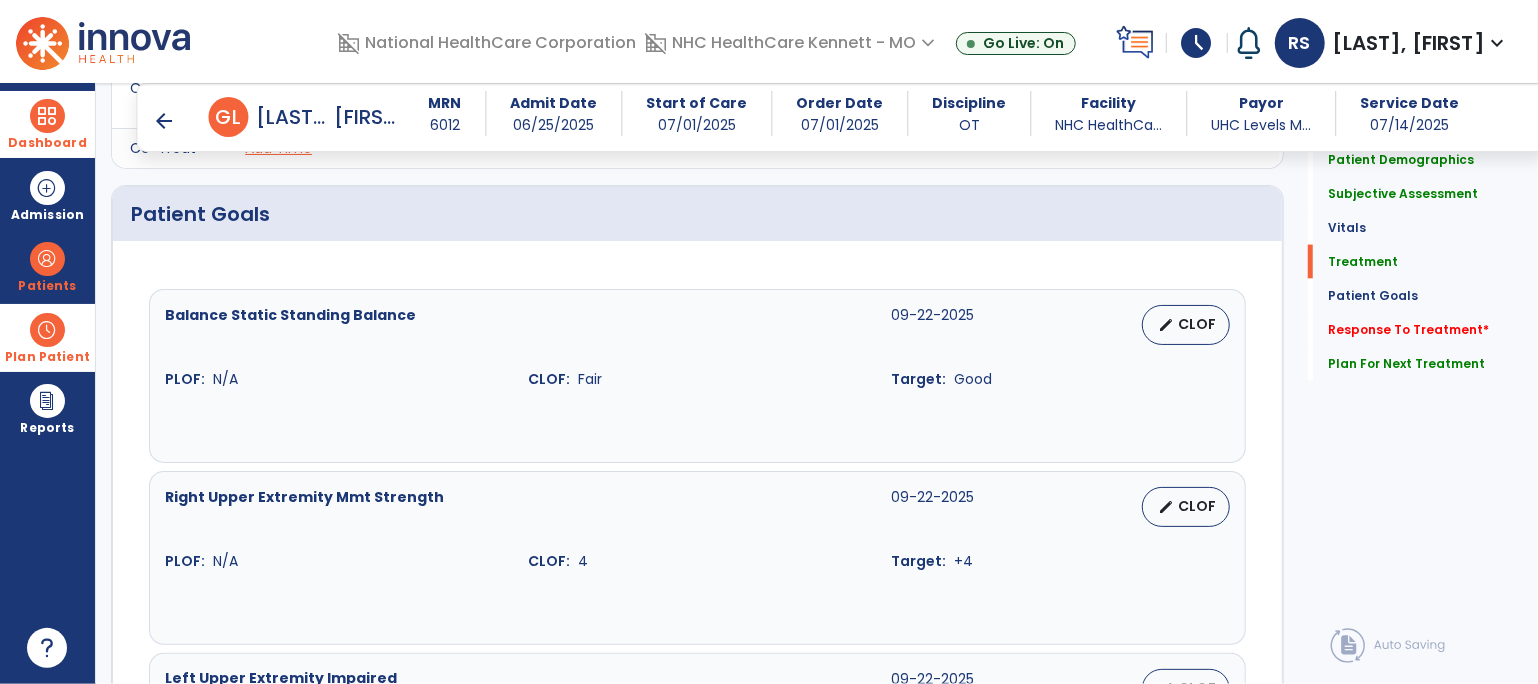 scroll, scrollTop: 1064, scrollLeft: 0, axis: vertical 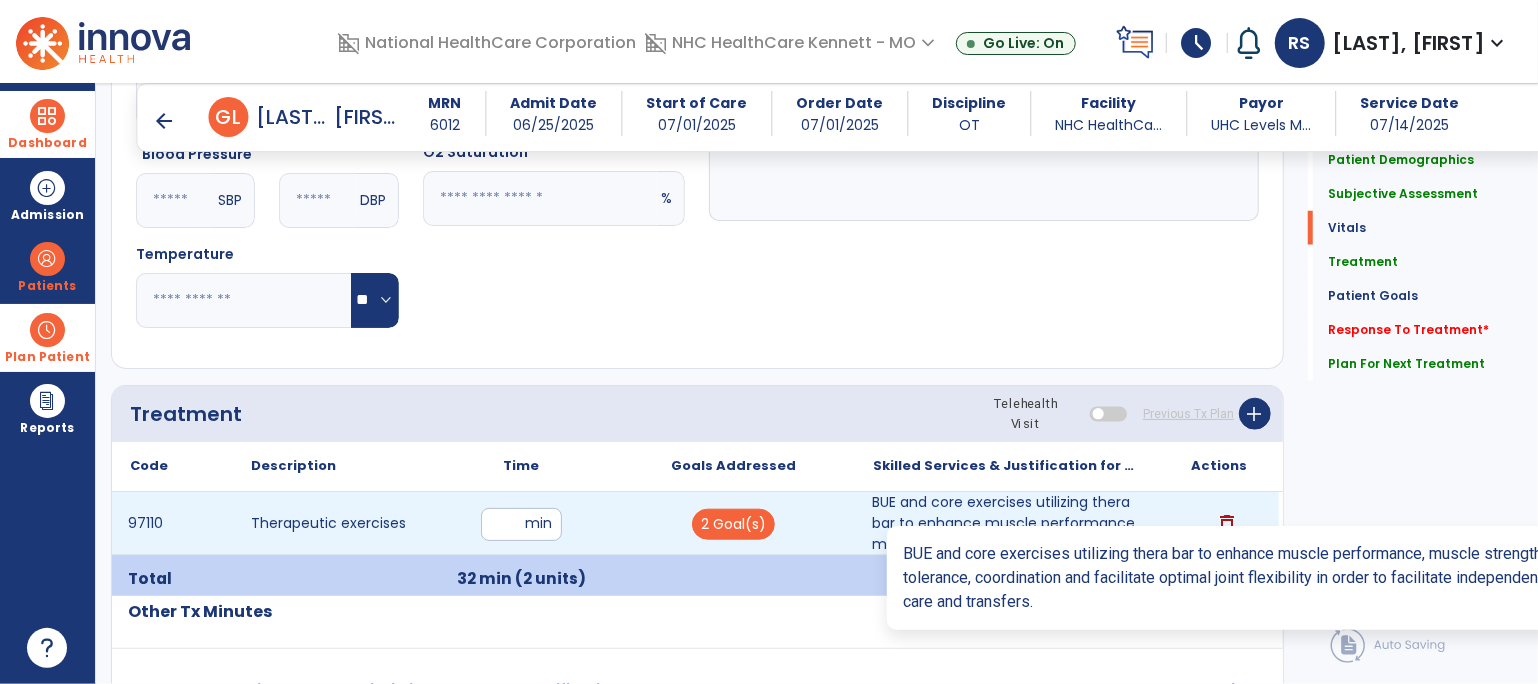 click on "BUE and core exercises utilizing thera bar to enhance muscle performance, muscle strength, activity ..." at bounding box center (1006, 523) 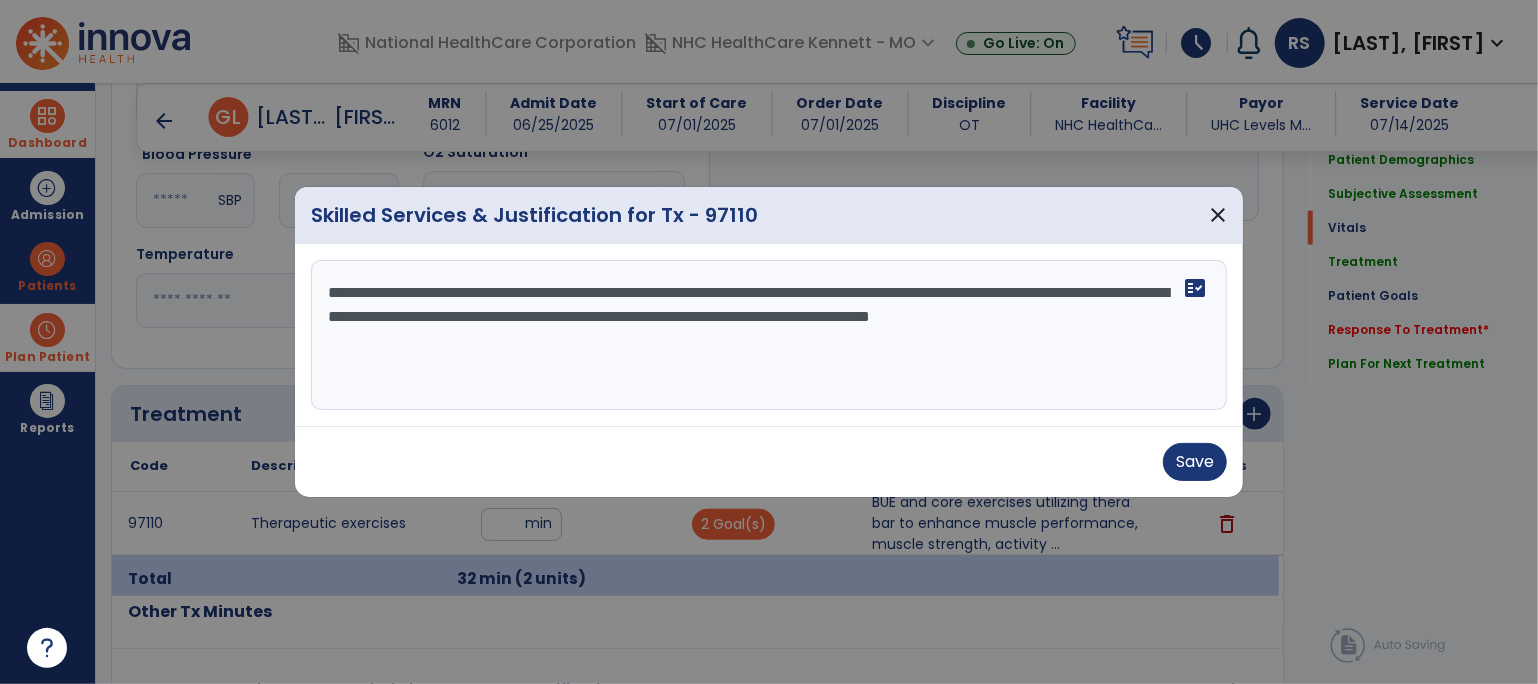 click on "**********" at bounding box center [769, 335] 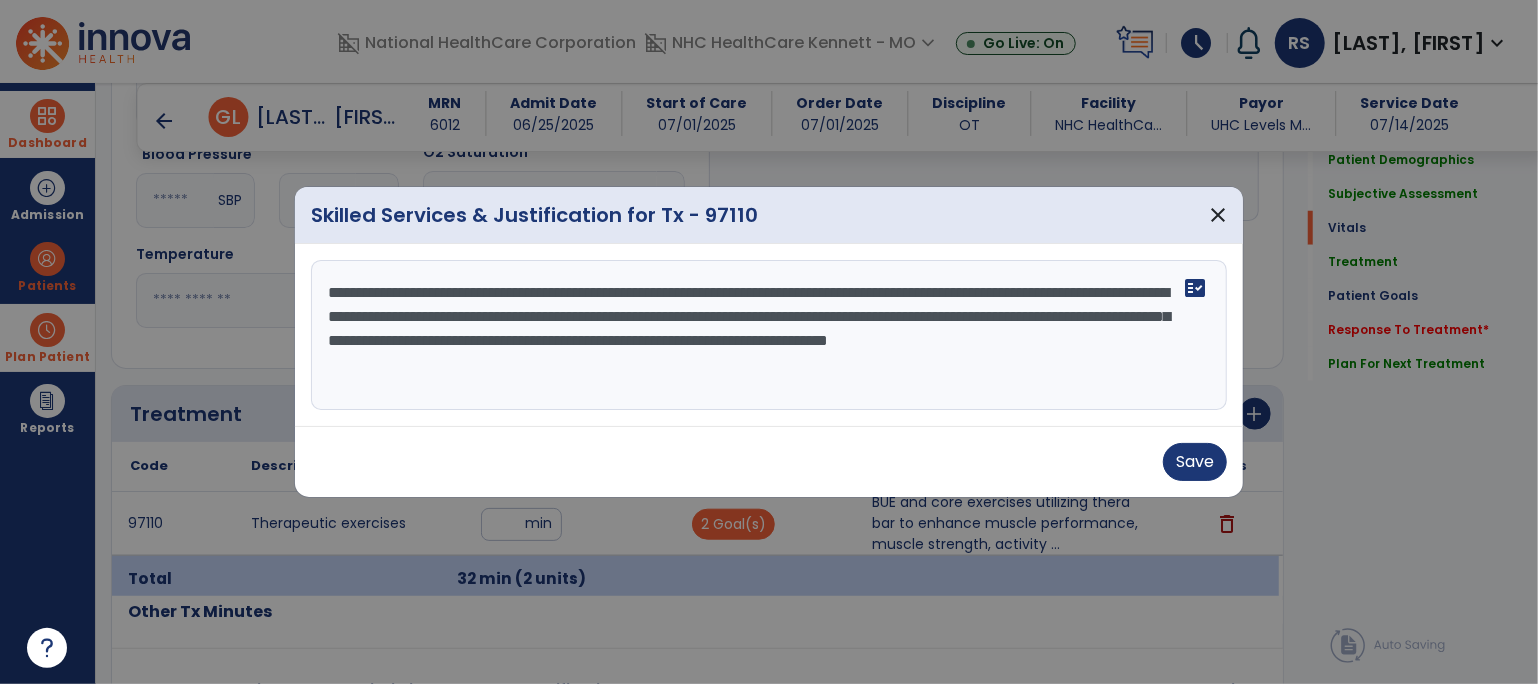 click on "**********" at bounding box center [769, 335] 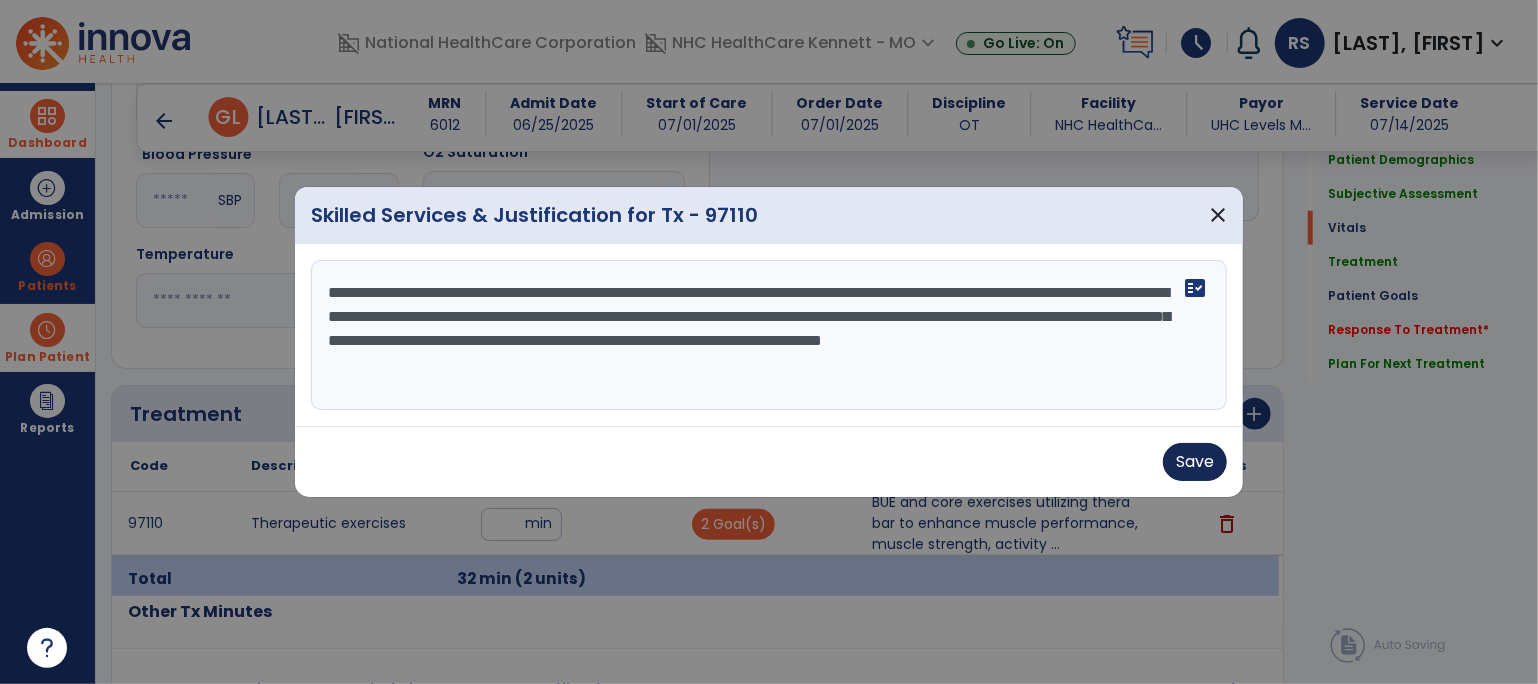 type on "**********" 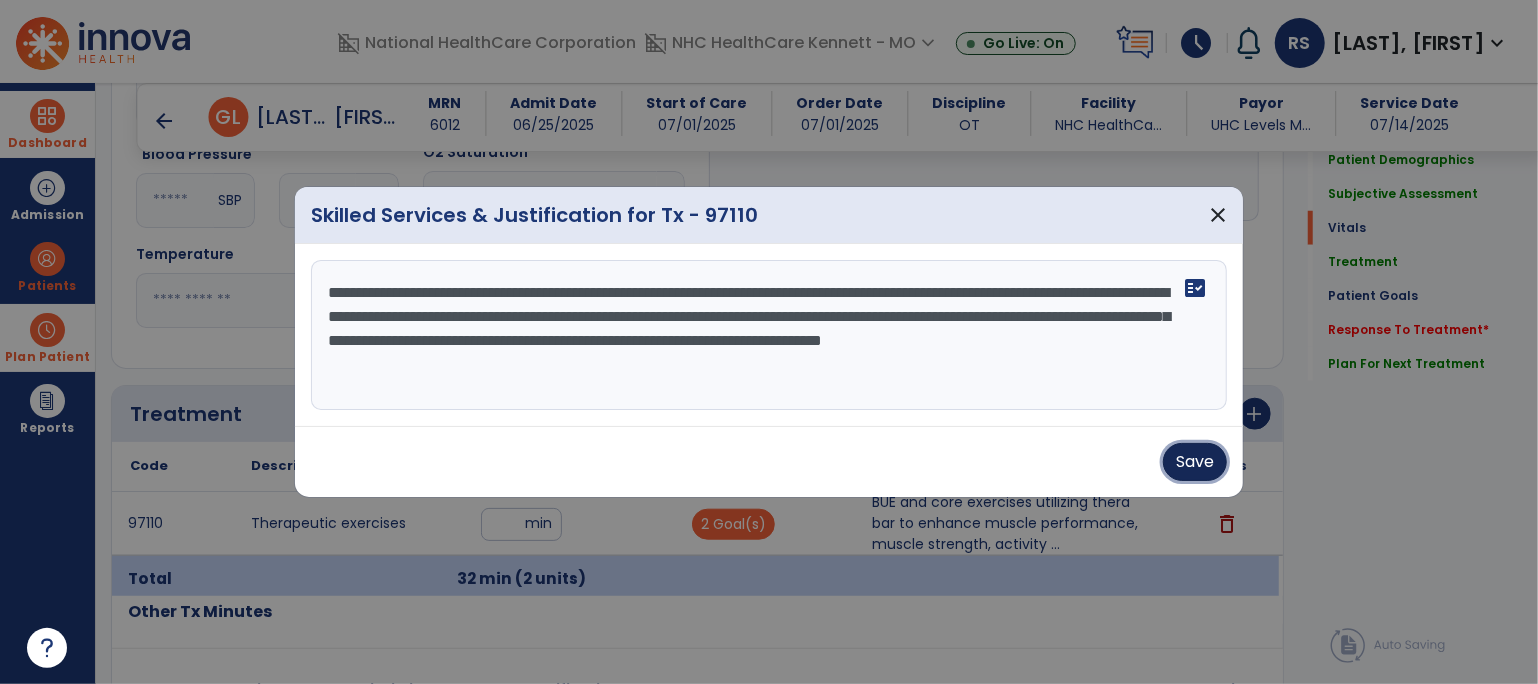 click on "Save" at bounding box center (1195, 462) 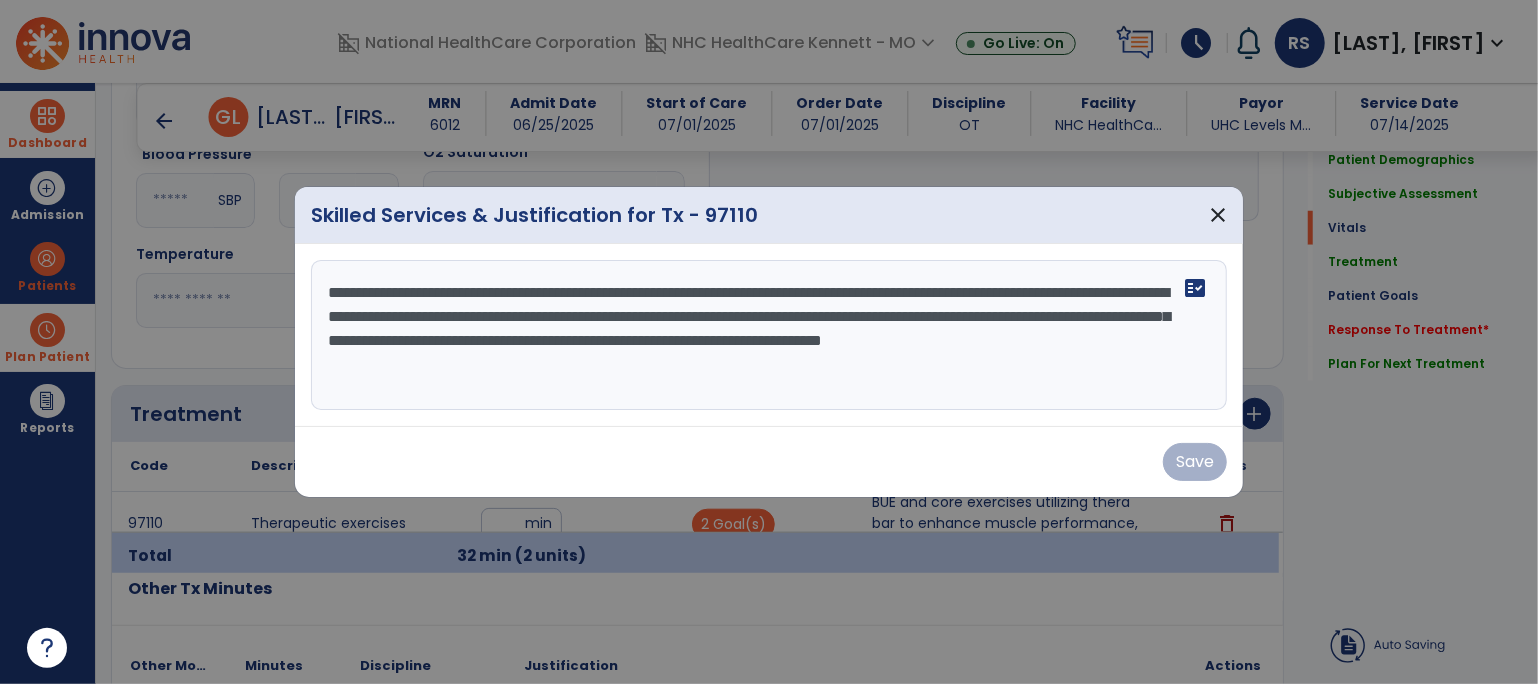 click on "Save" at bounding box center (769, 462) 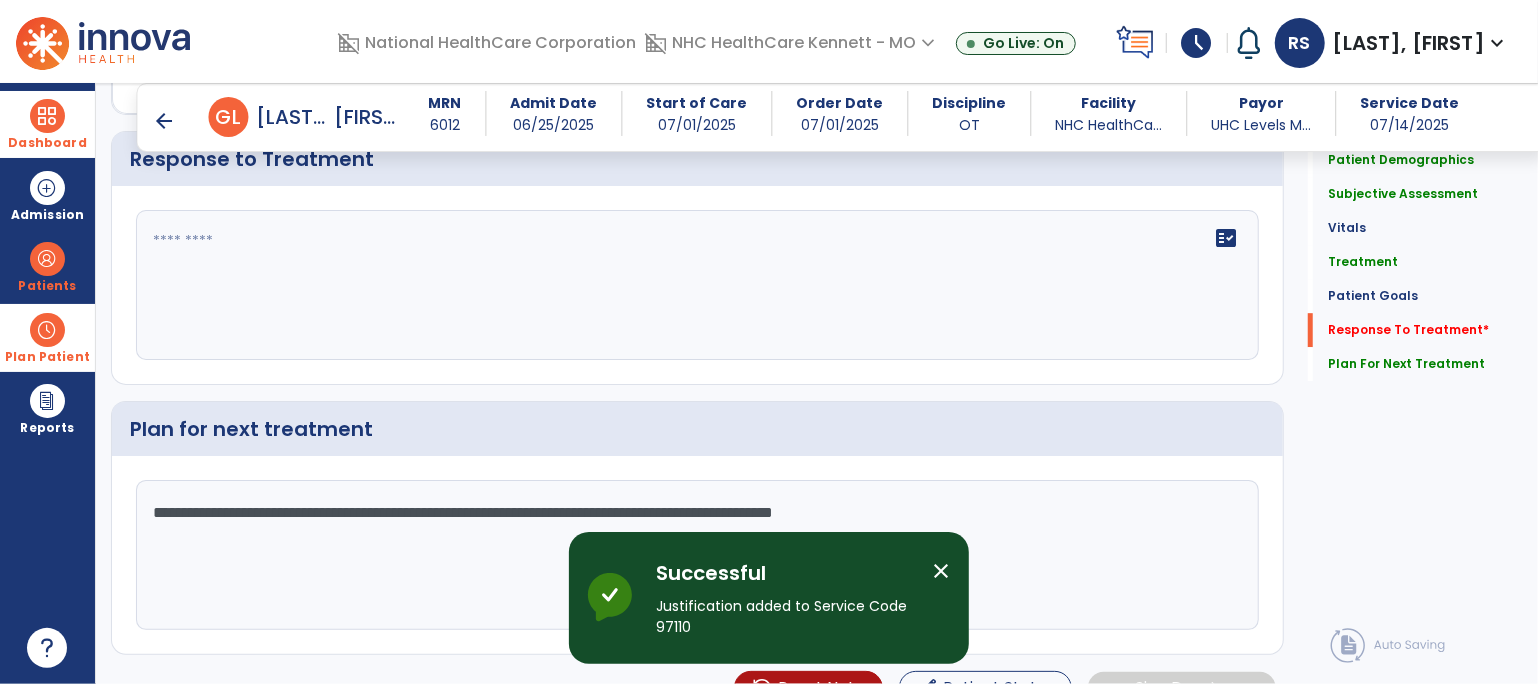 scroll, scrollTop: 3397, scrollLeft: 0, axis: vertical 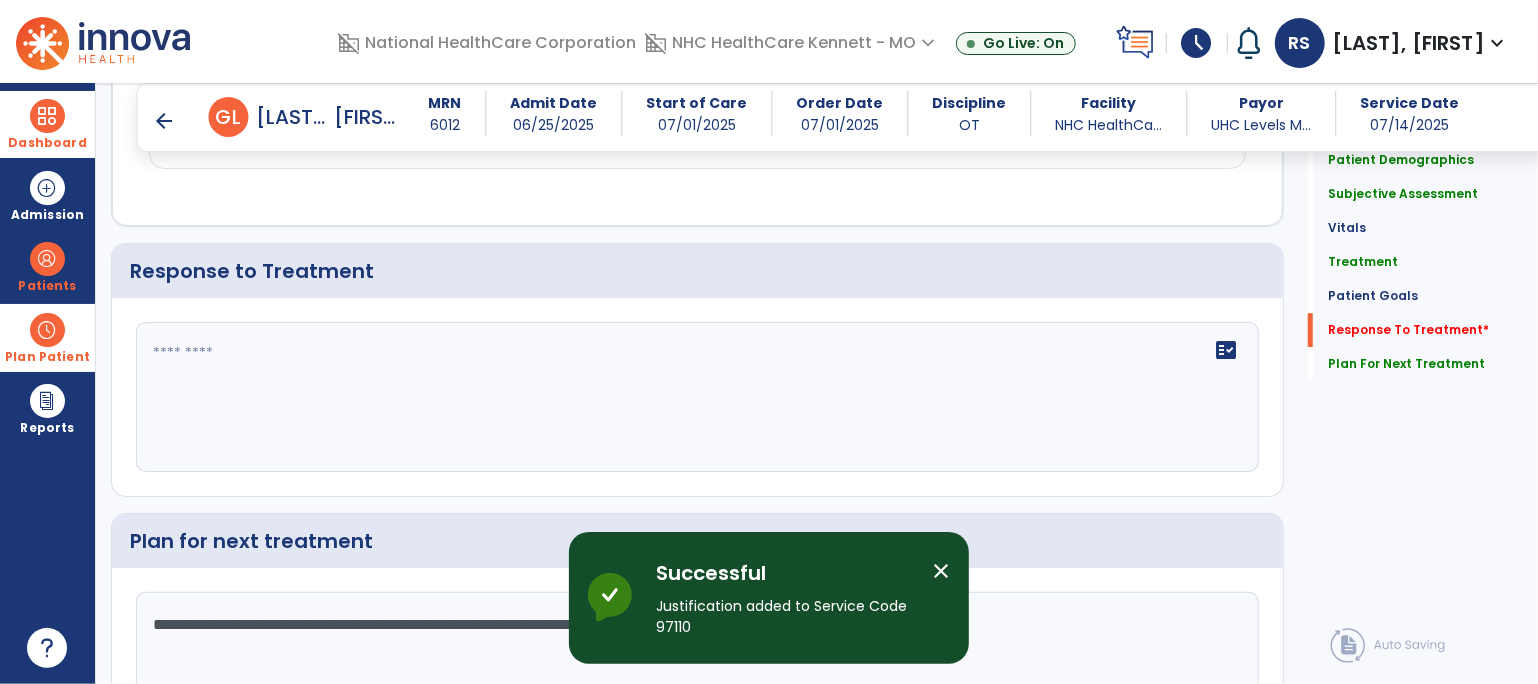click on "fact_check" 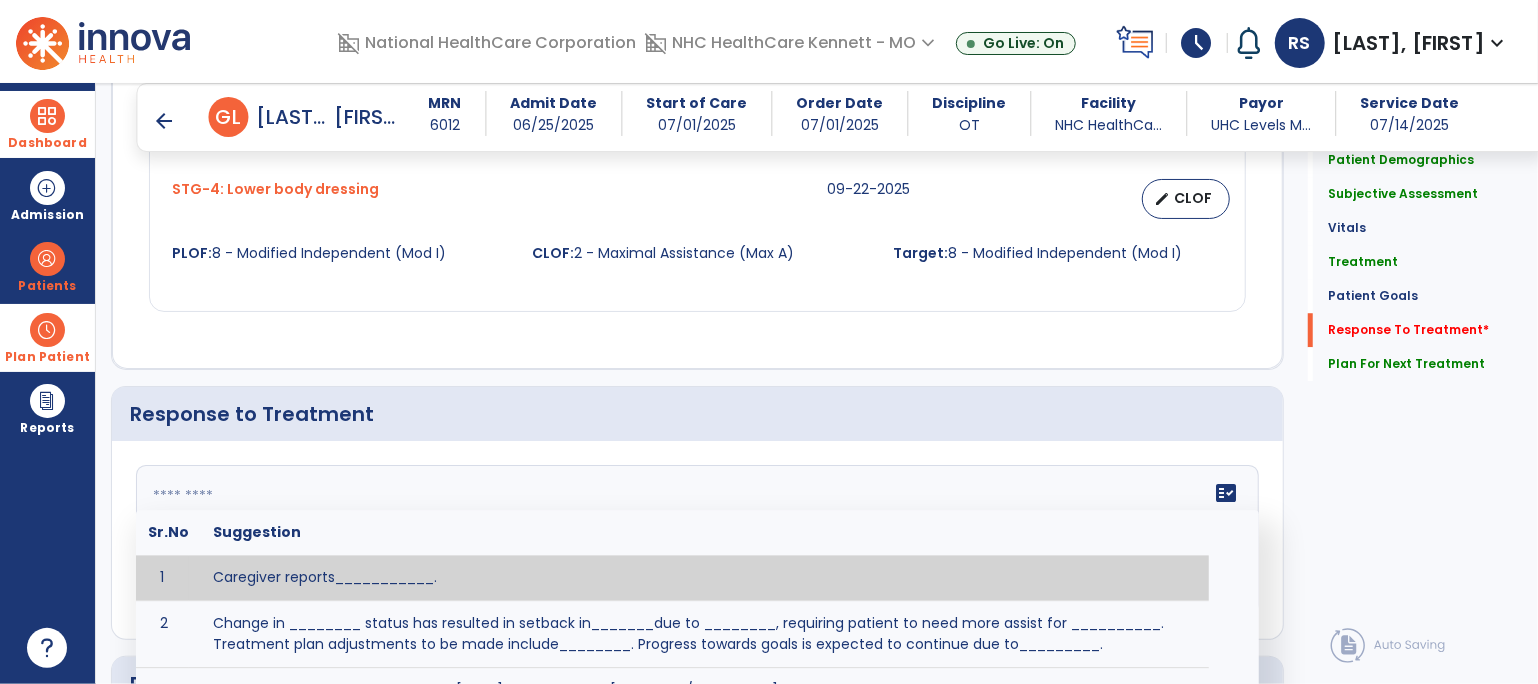 scroll, scrollTop: 3397, scrollLeft: 0, axis: vertical 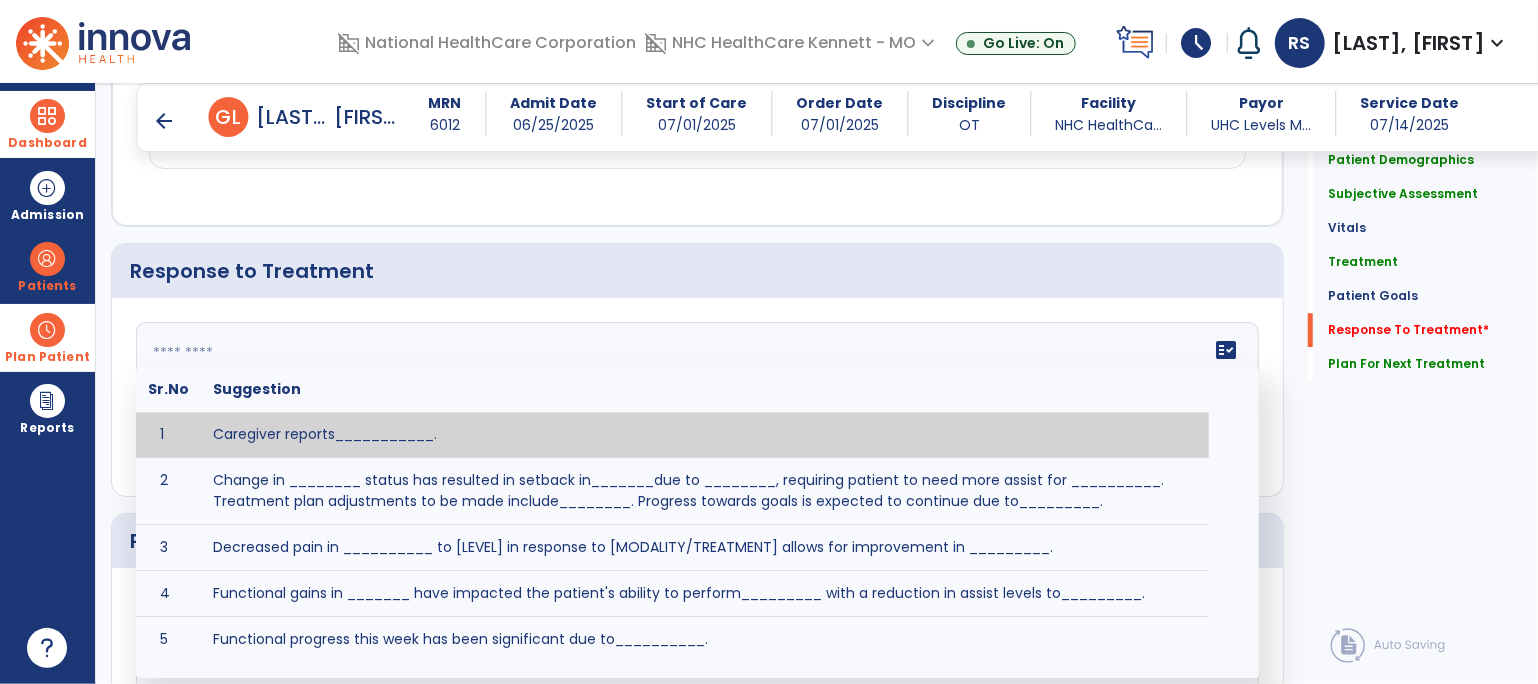 click 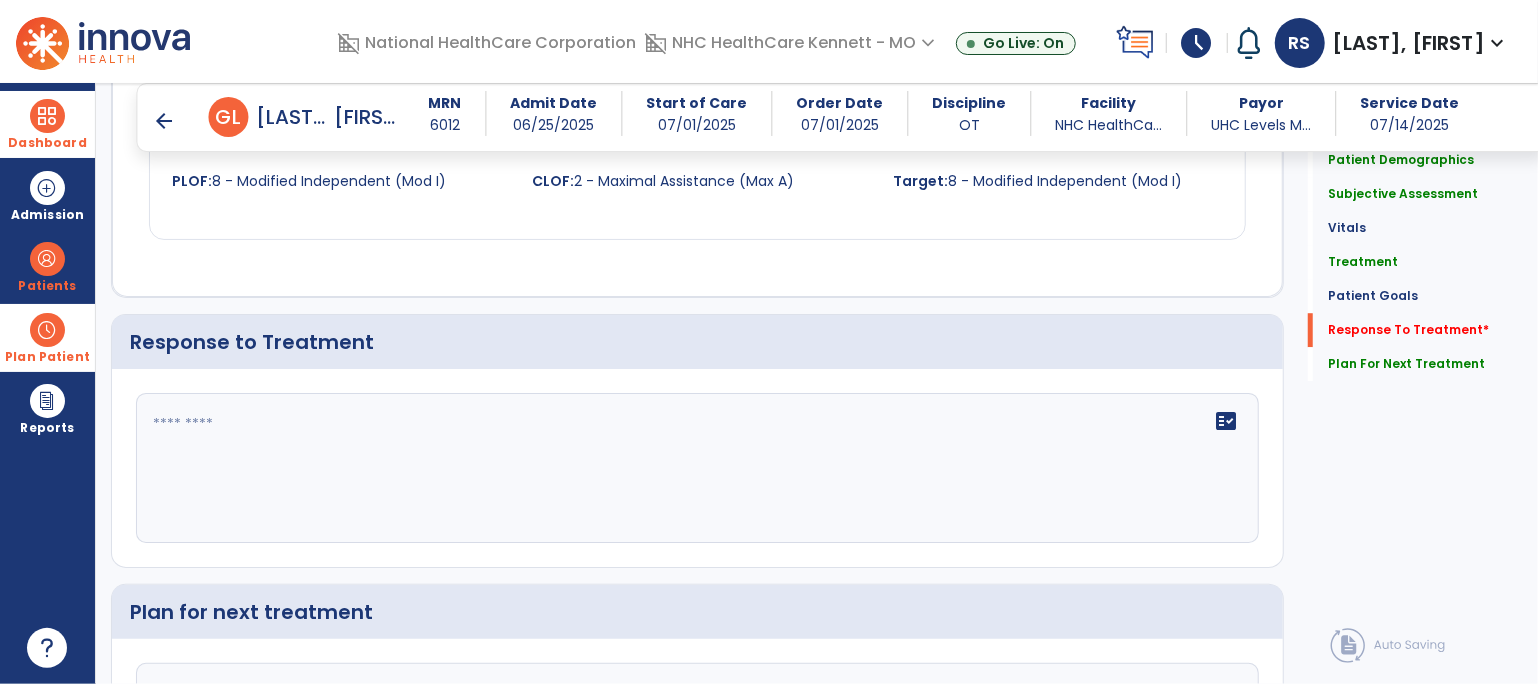 scroll, scrollTop: 3444, scrollLeft: 0, axis: vertical 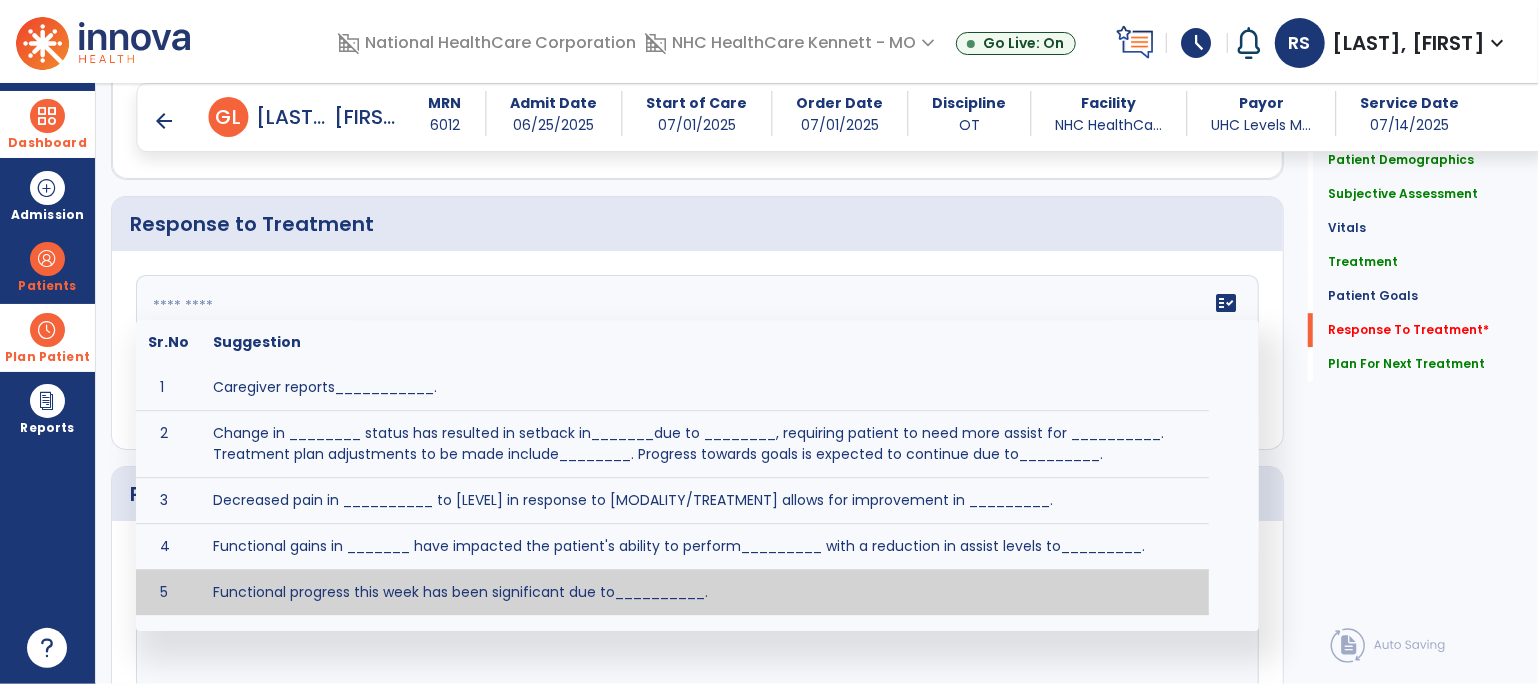 click 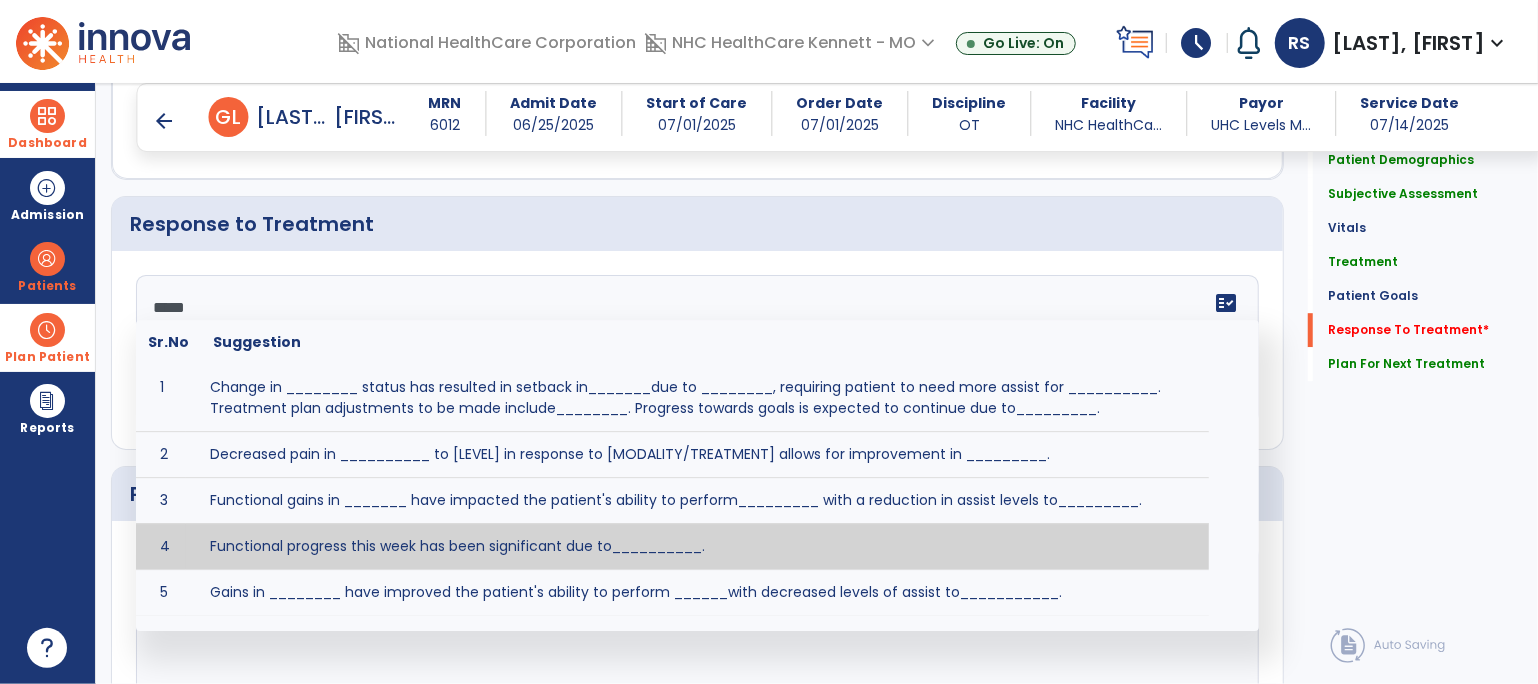 scroll, scrollTop: 0, scrollLeft: 0, axis: both 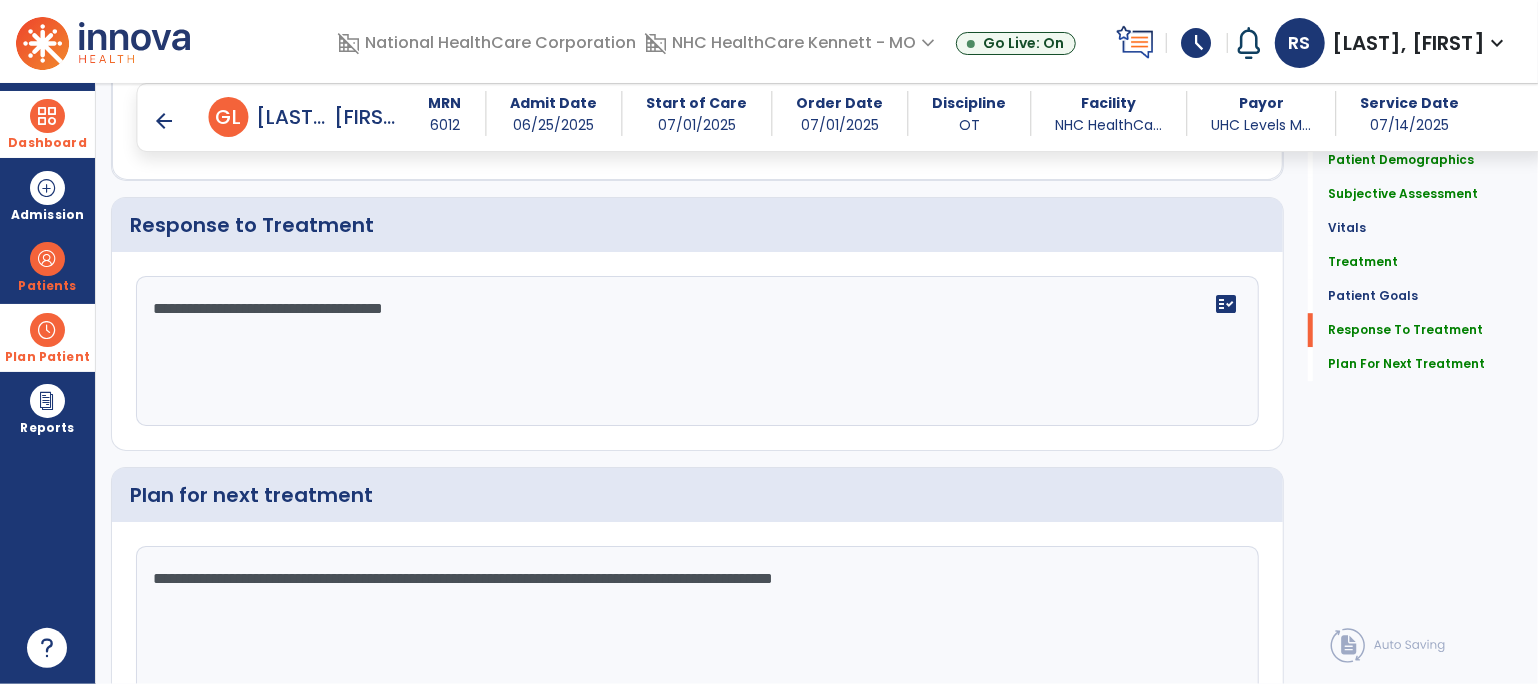 drag, startPoint x: 164, startPoint y: 300, endPoint x: 80, endPoint y: 301, distance: 84.00595 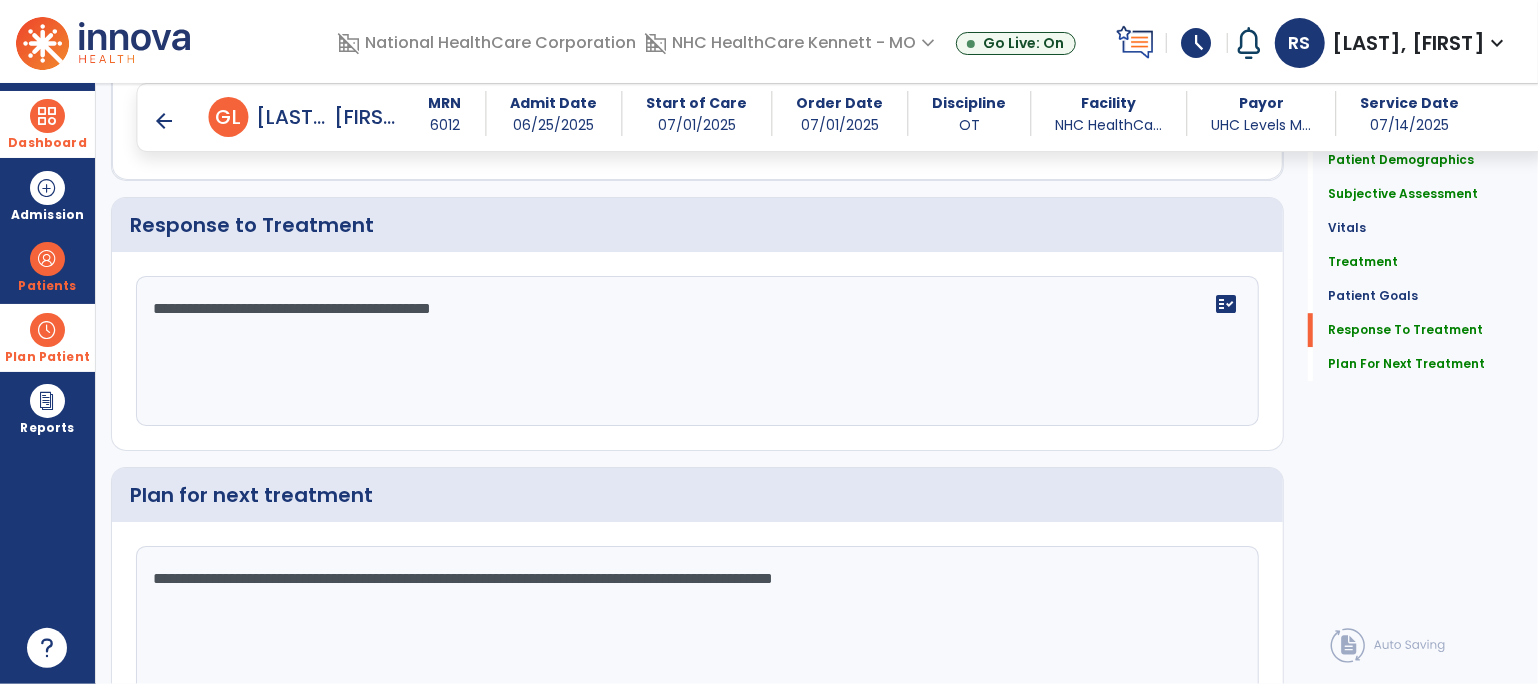 click on "**********" 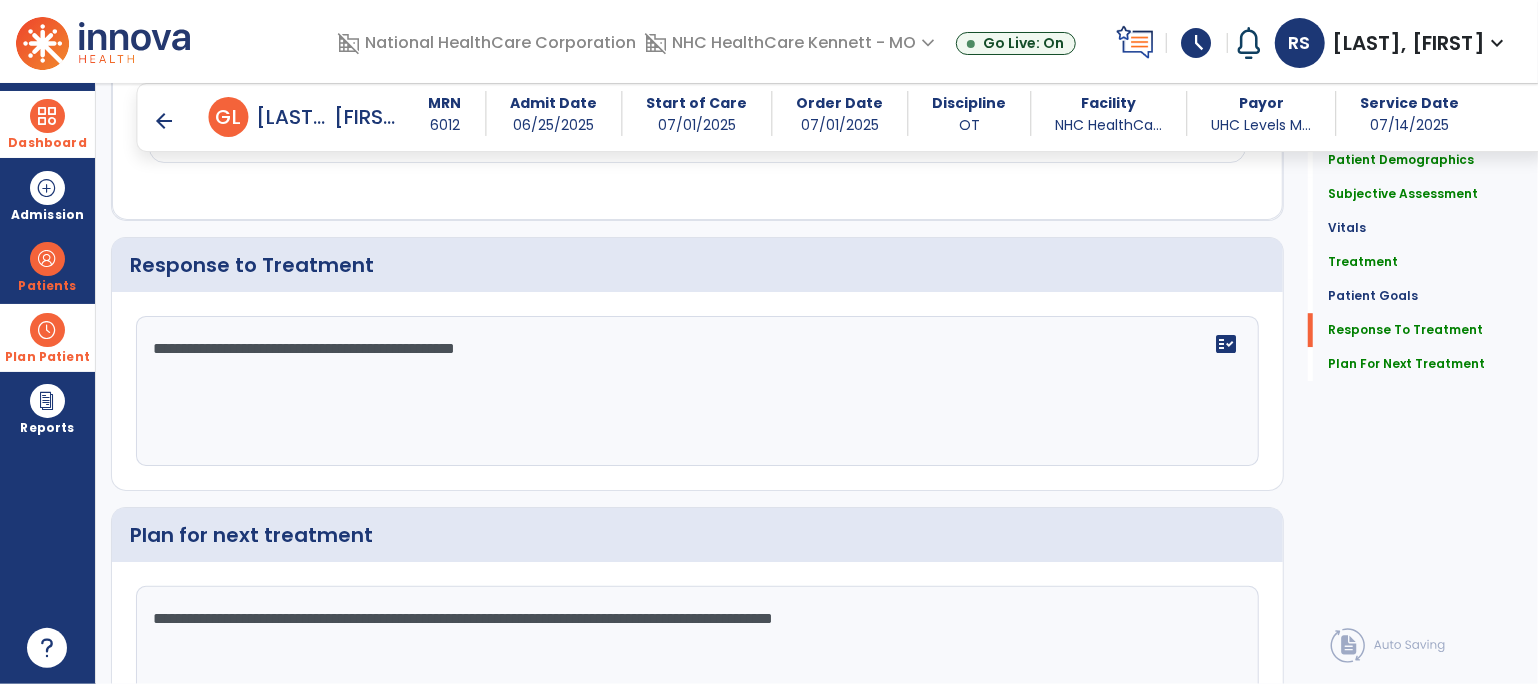 scroll, scrollTop: 3443, scrollLeft: 0, axis: vertical 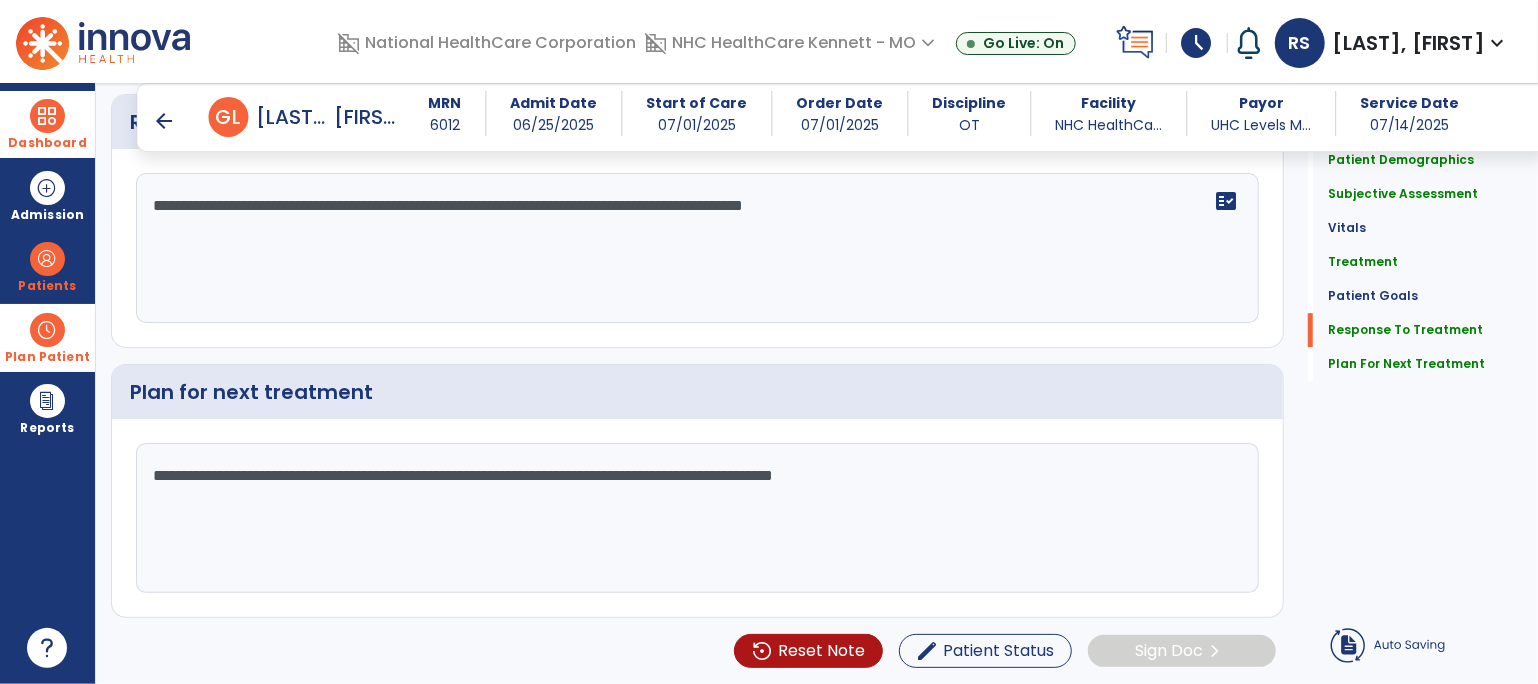 type on "**********" 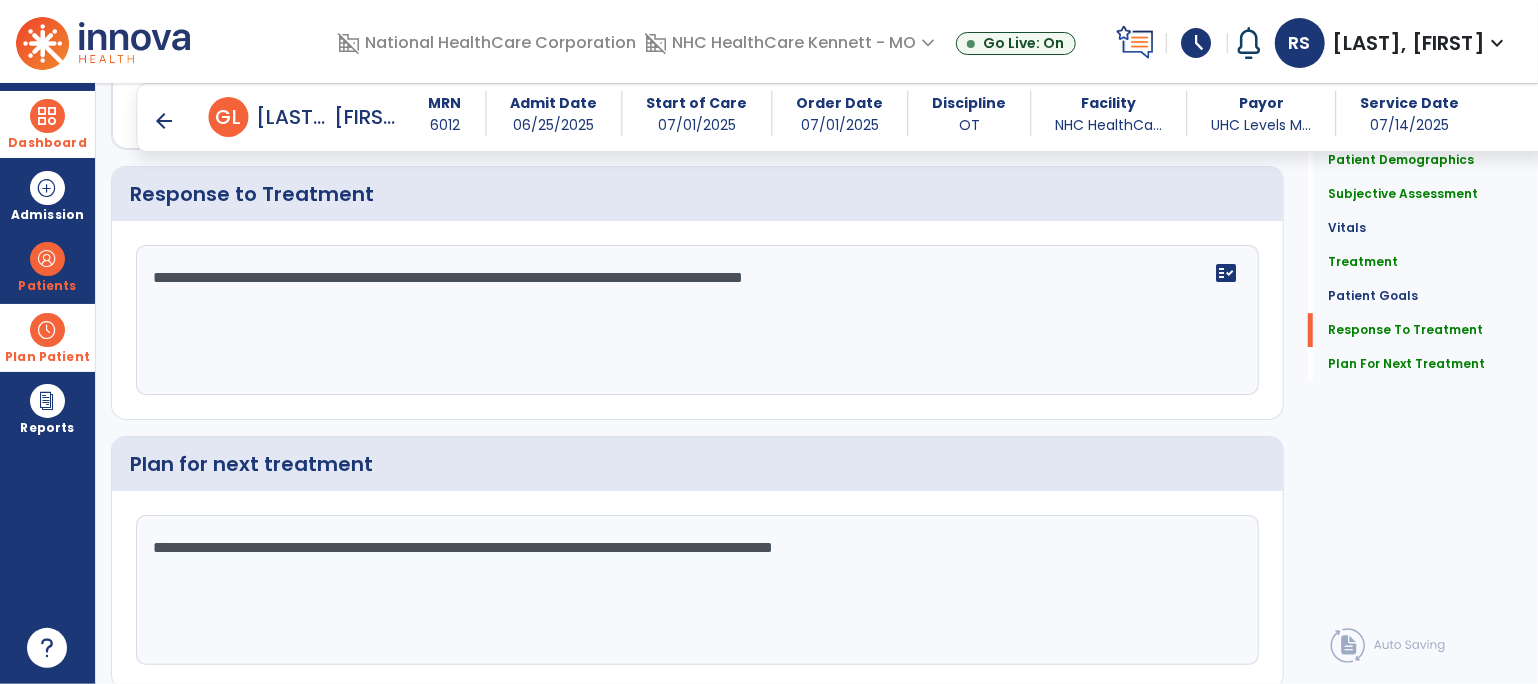scroll, scrollTop: 3537, scrollLeft: 0, axis: vertical 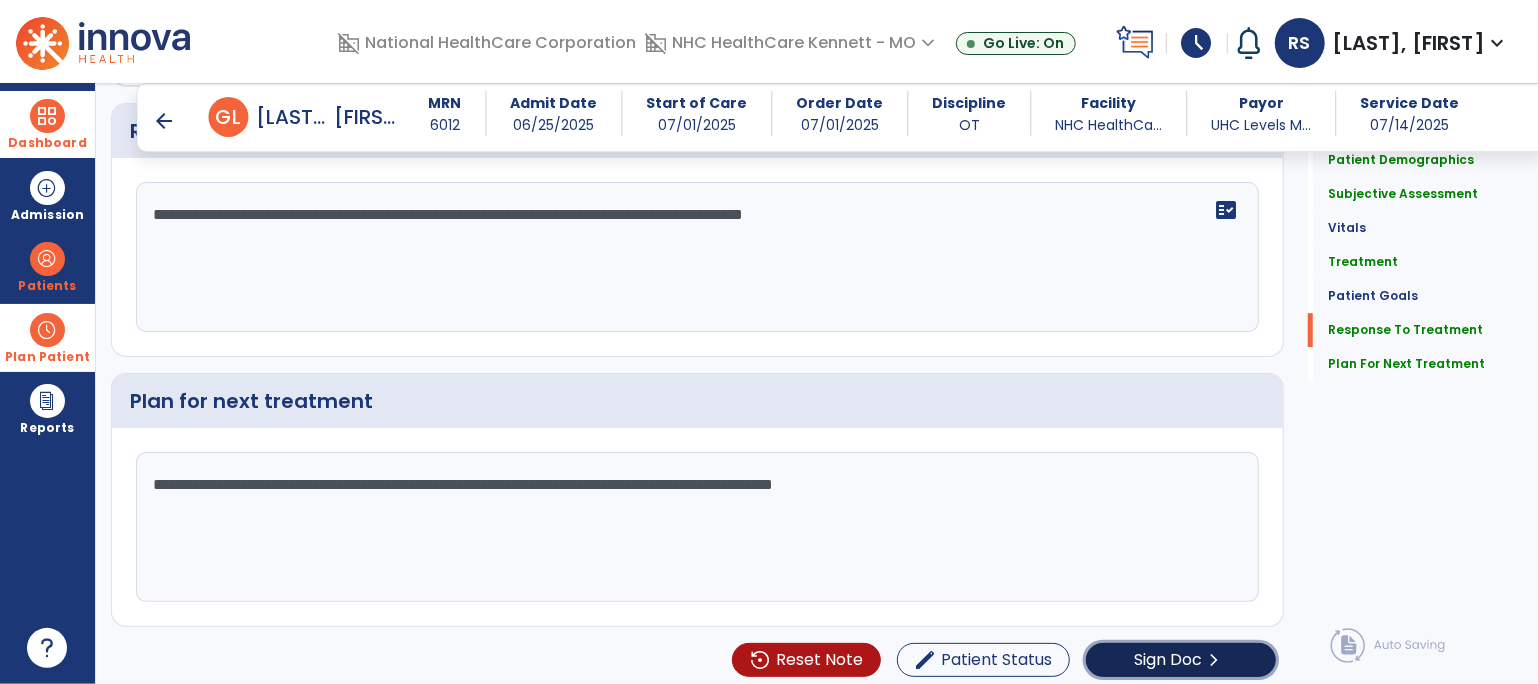 click on "Sign Doc" 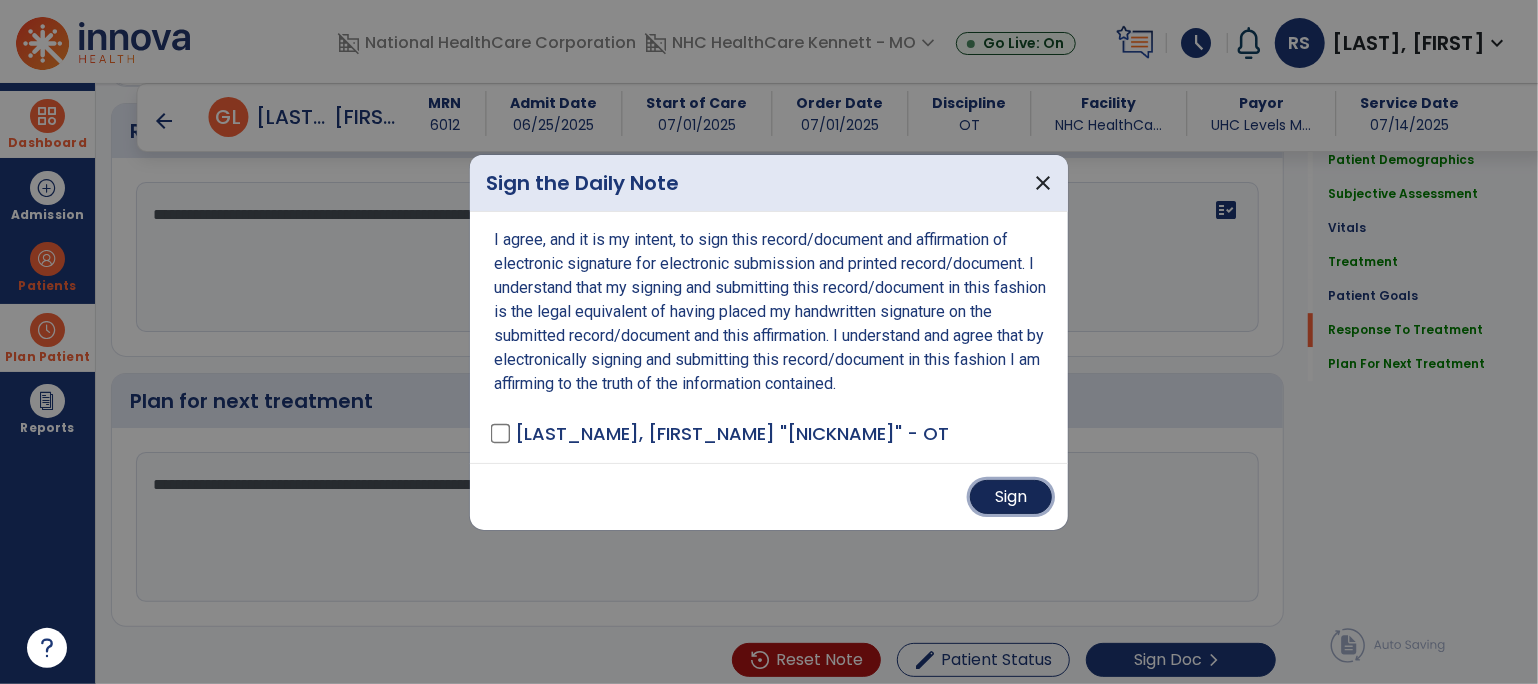 click on "Sign" at bounding box center [1011, 497] 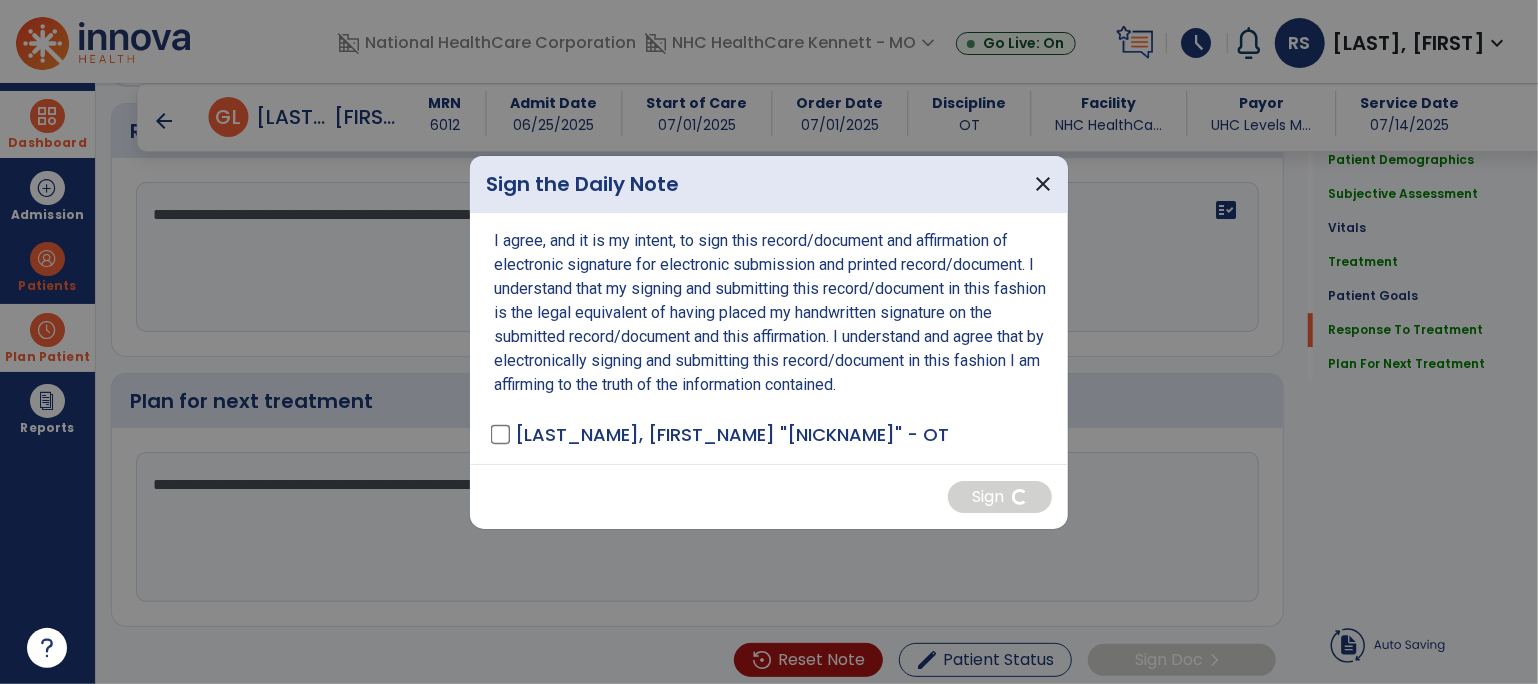 drag, startPoint x: 687, startPoint y: 290, endPoint x: 585, endPoint y: 173, distance: 155.2192 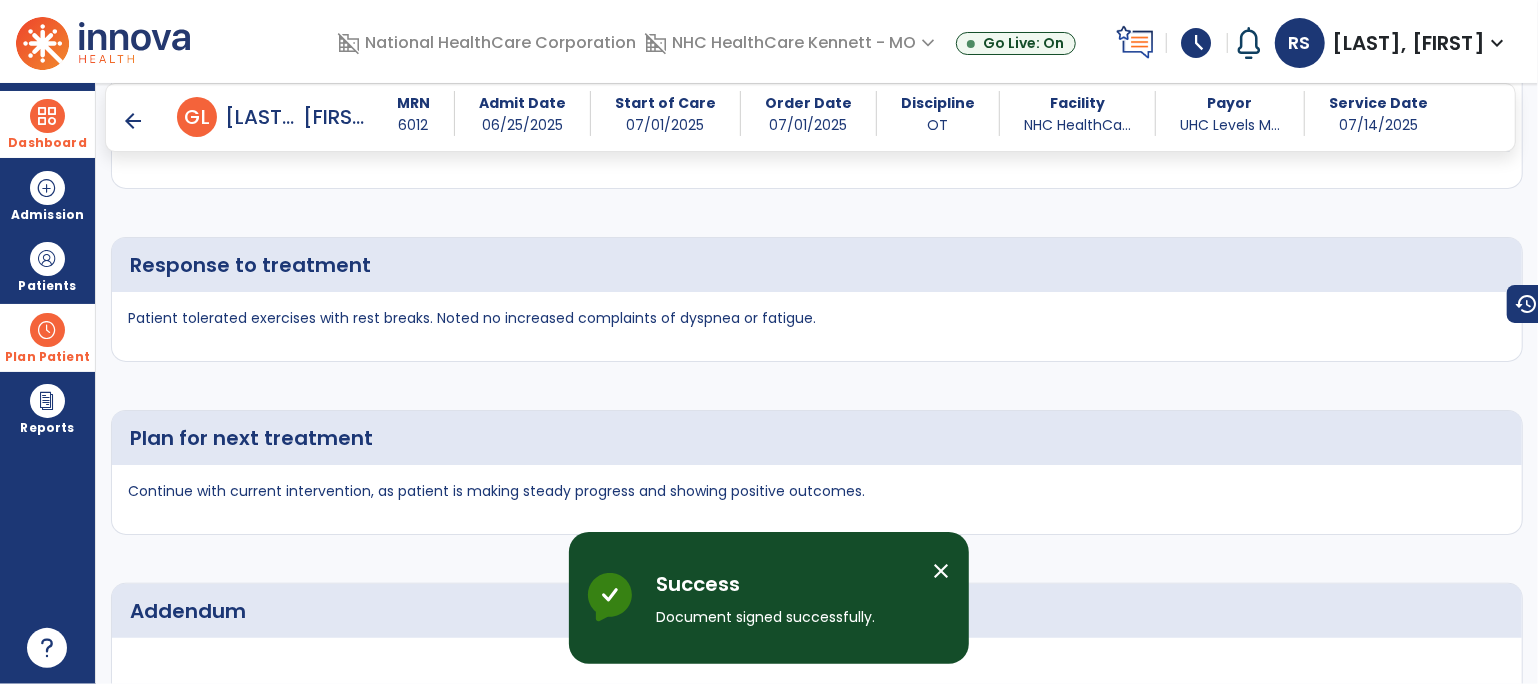 scroll, scrollTop: 4571, scrollLeft: 0, axis: vertical 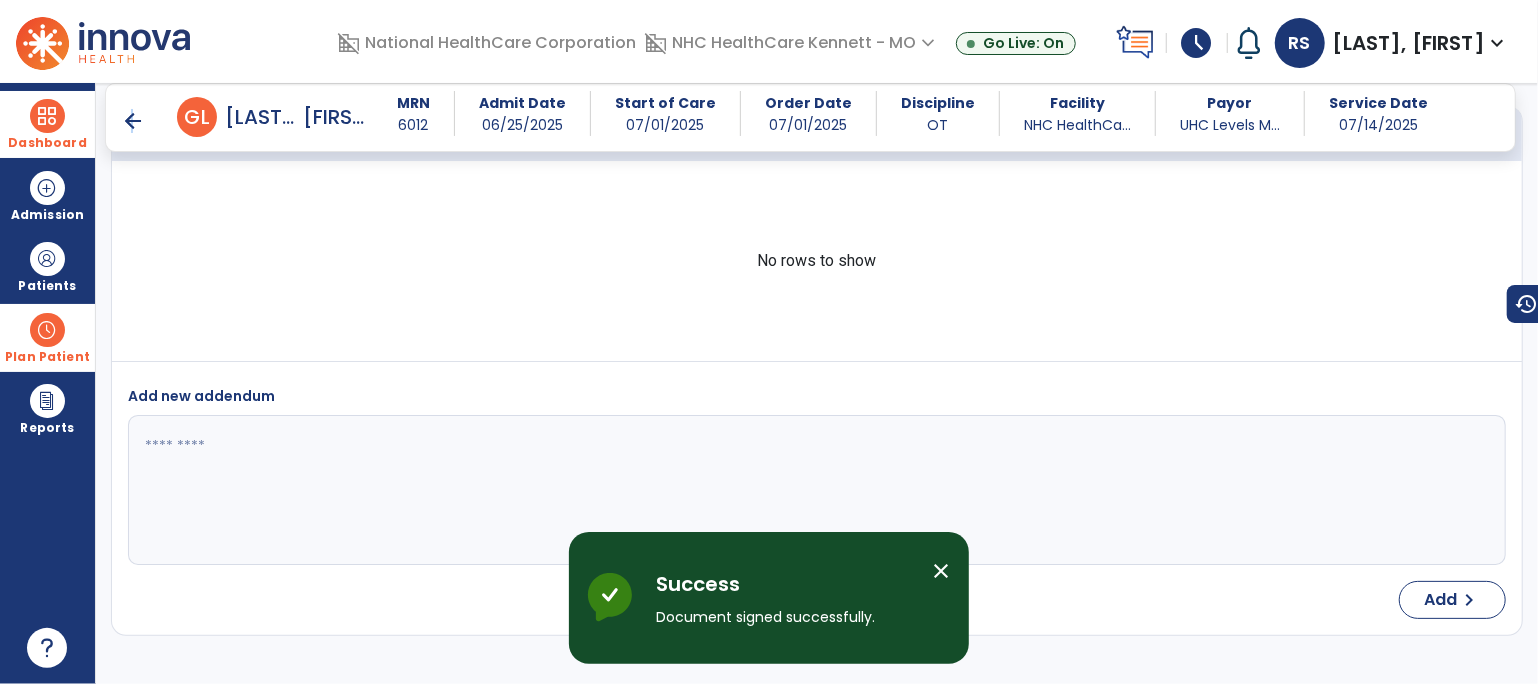drag, startPoint x: 585, startPoint y: 173, endPoint x: 130, endPoint y: 116, distance: 458.55643 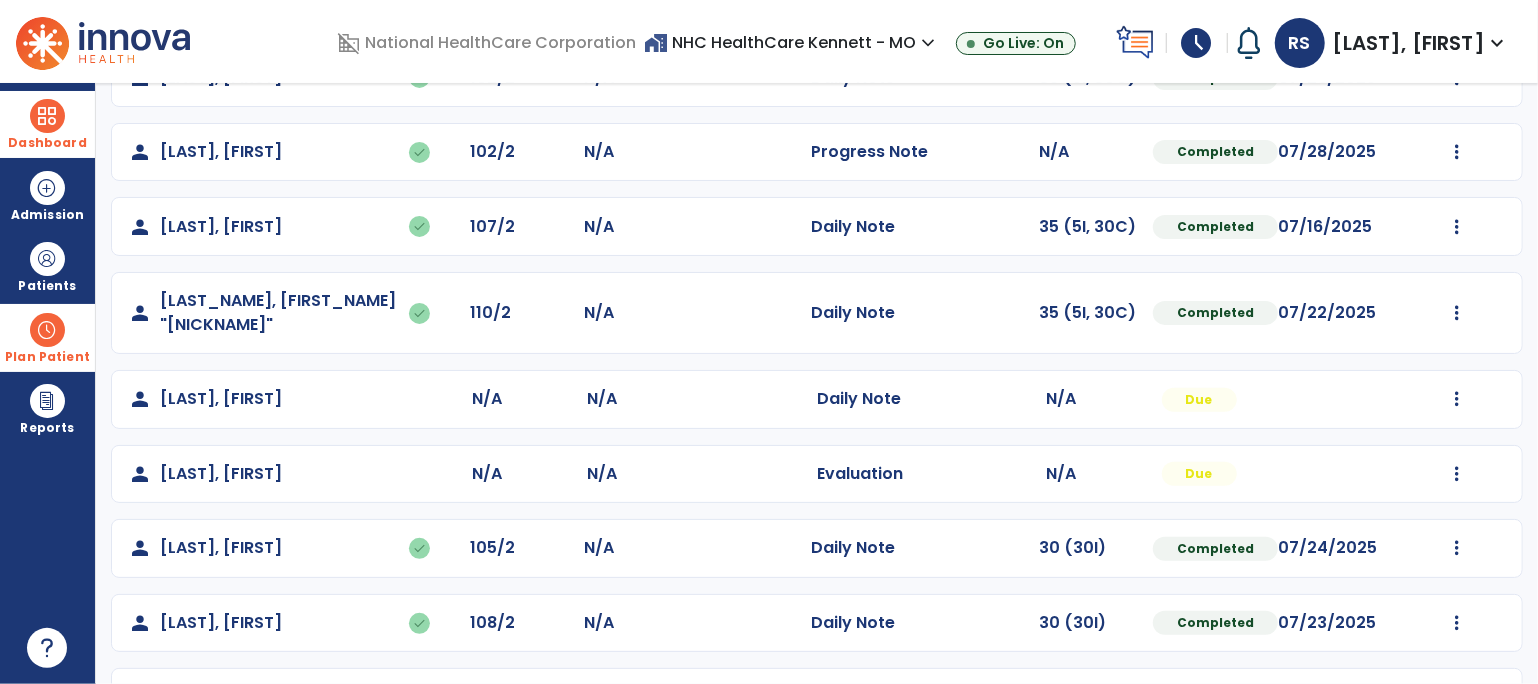 scroll, scrollTop: 0, scrollLeft: 0, axis: both 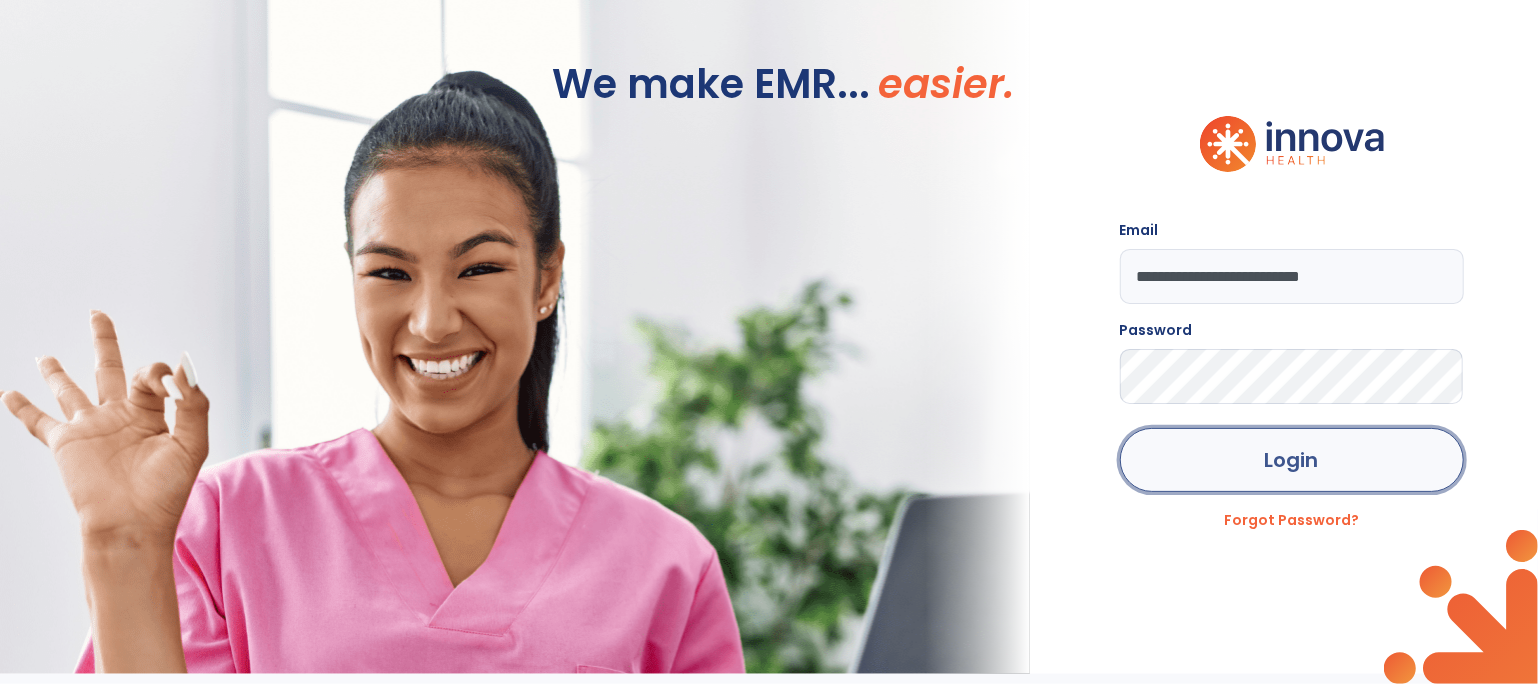 click on "Login" 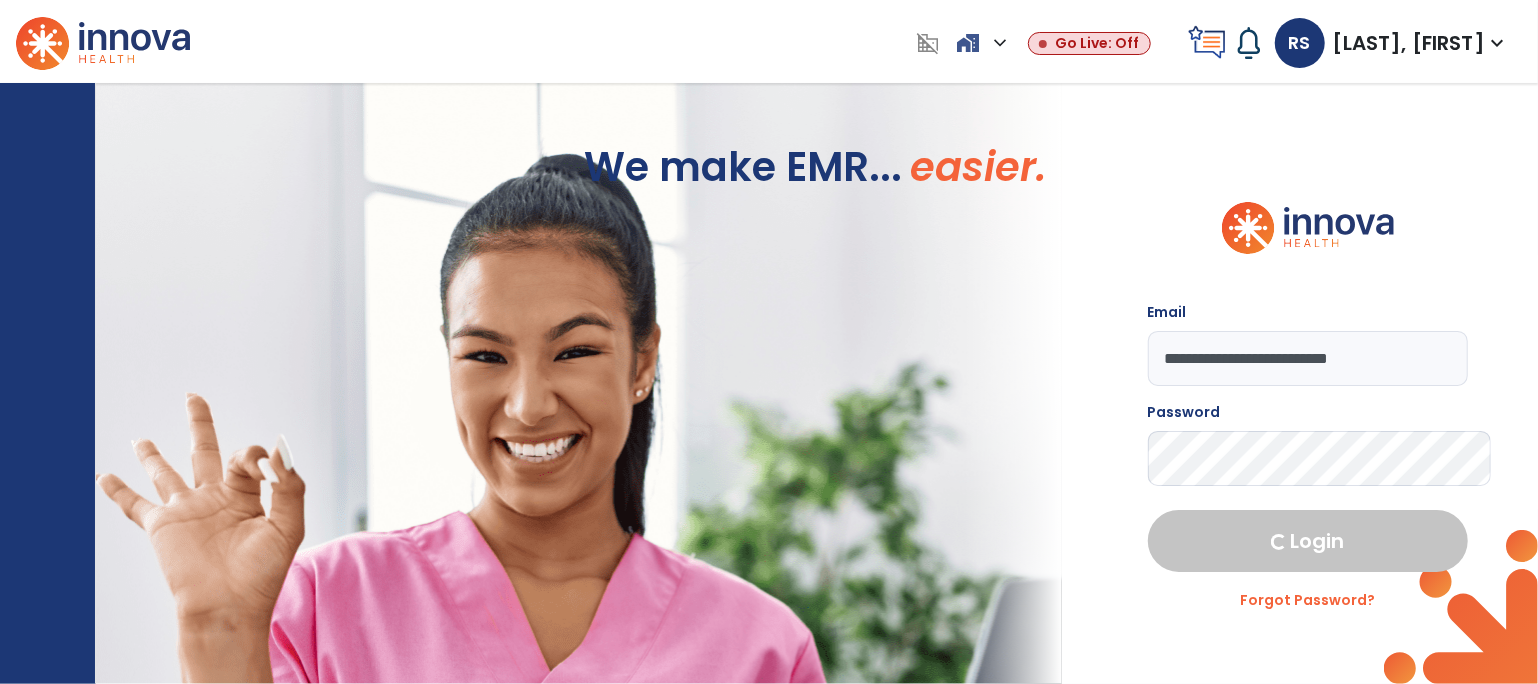 select on "****" 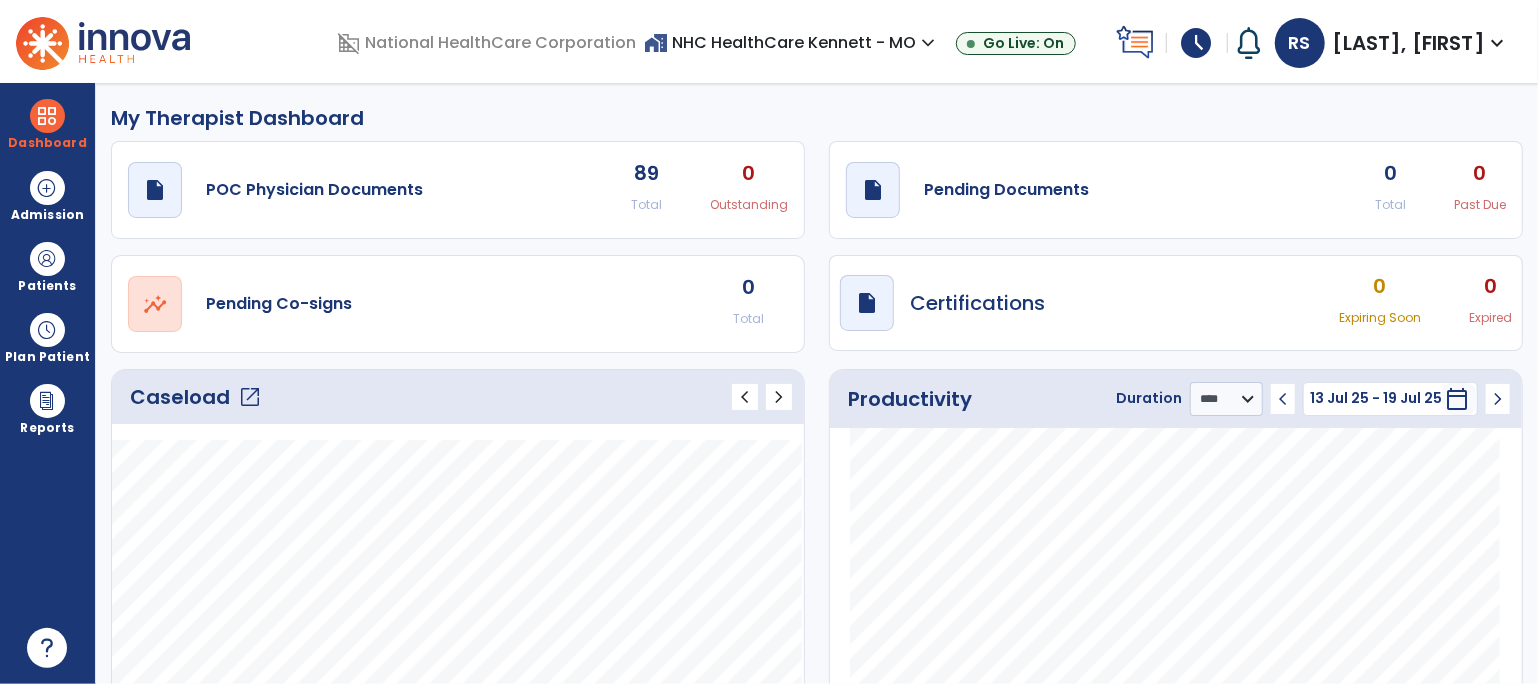 click on "Caseload   open_in_new" 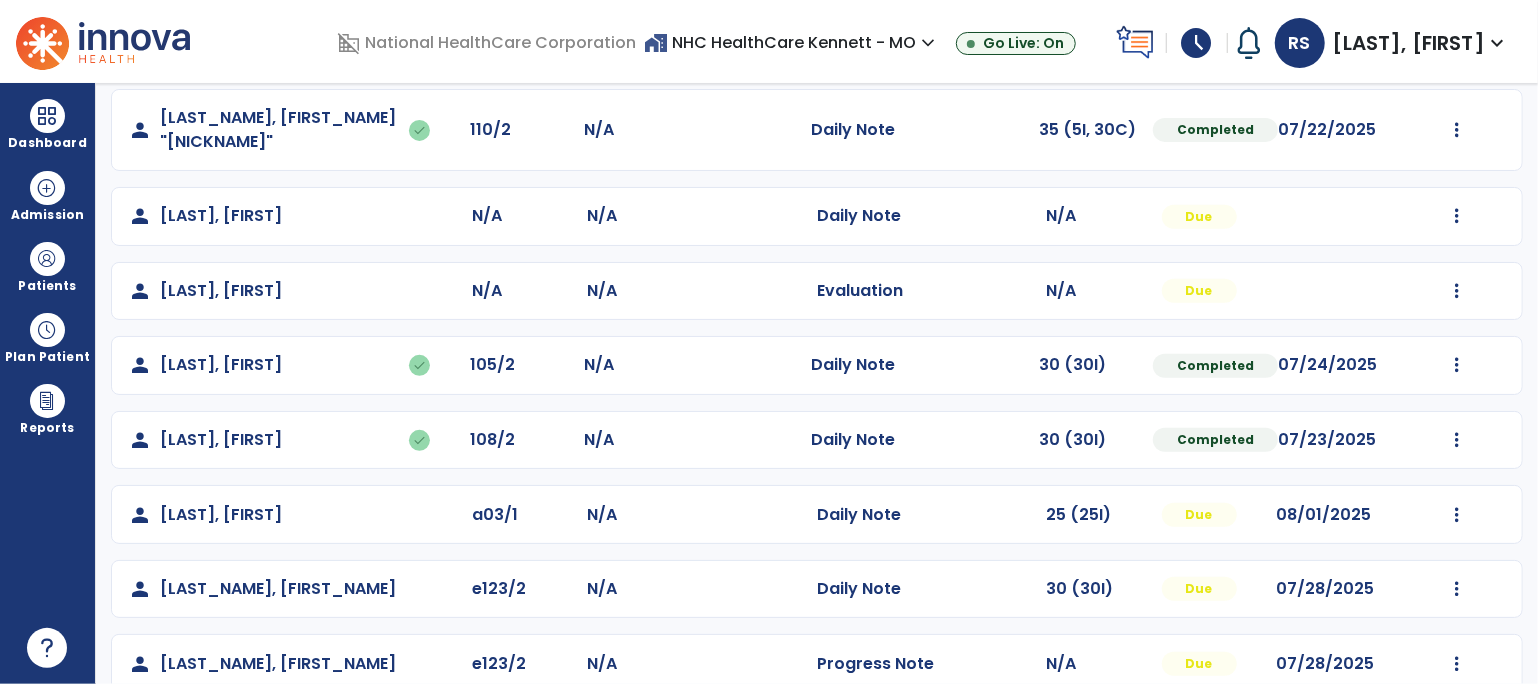 scroll, scrollTop: 470, scrollLeft: 0, axis: vertical 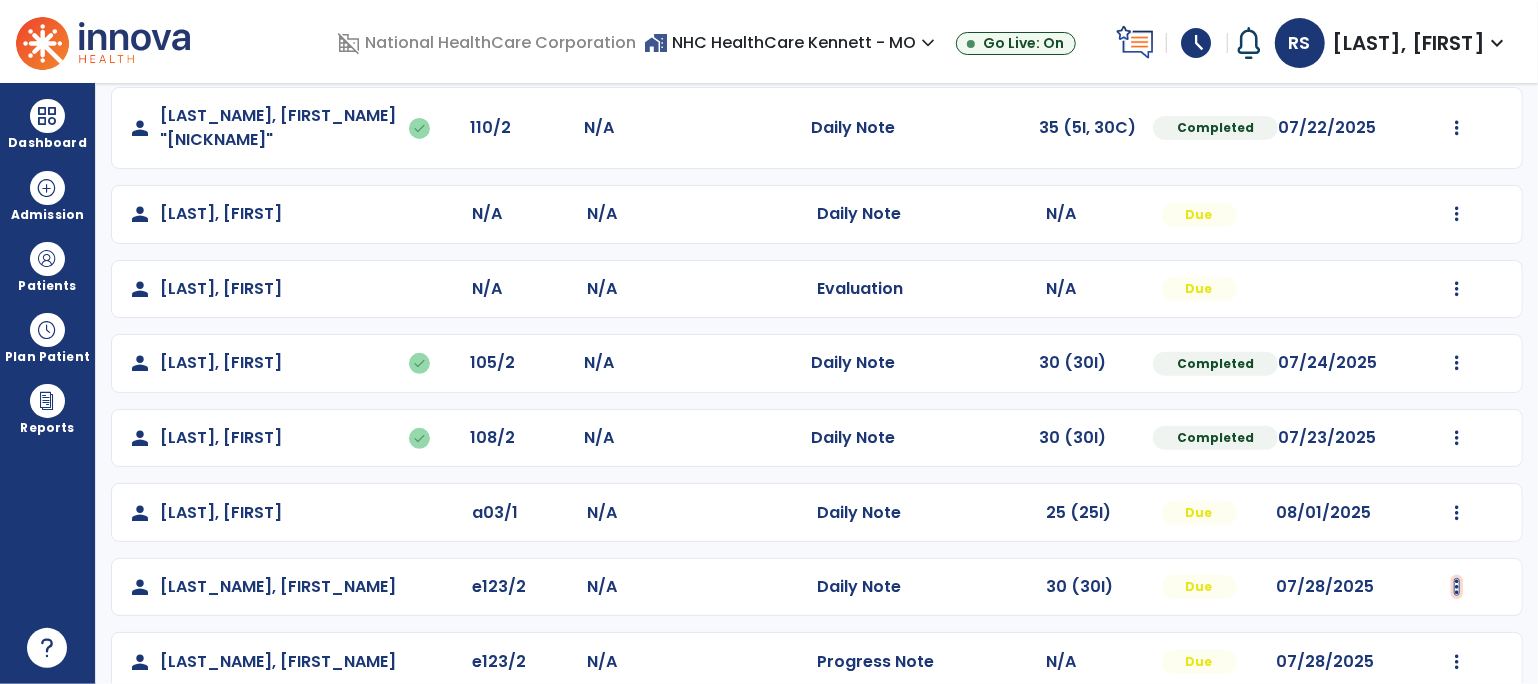 click at bounding box center [1457, -182] 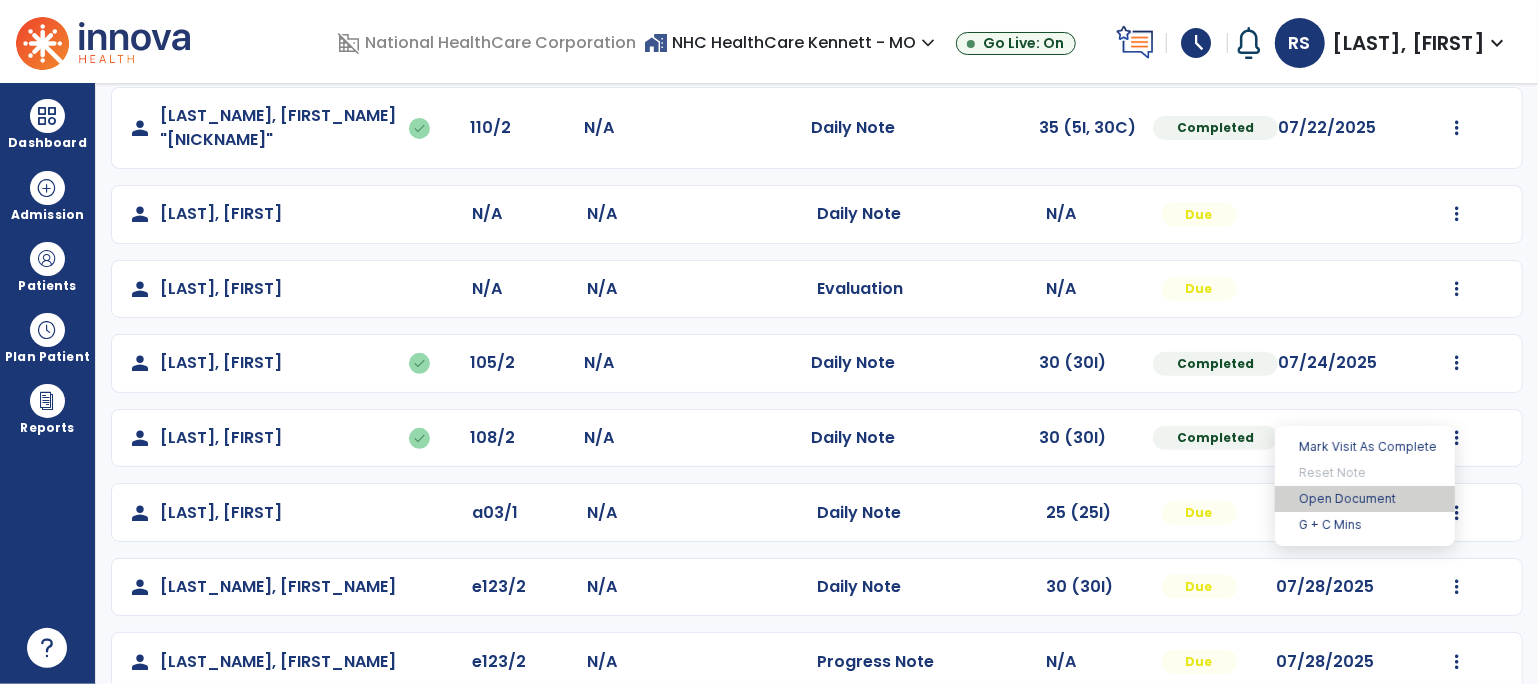 click on "Open Document" at bounding box center [1365, 499] 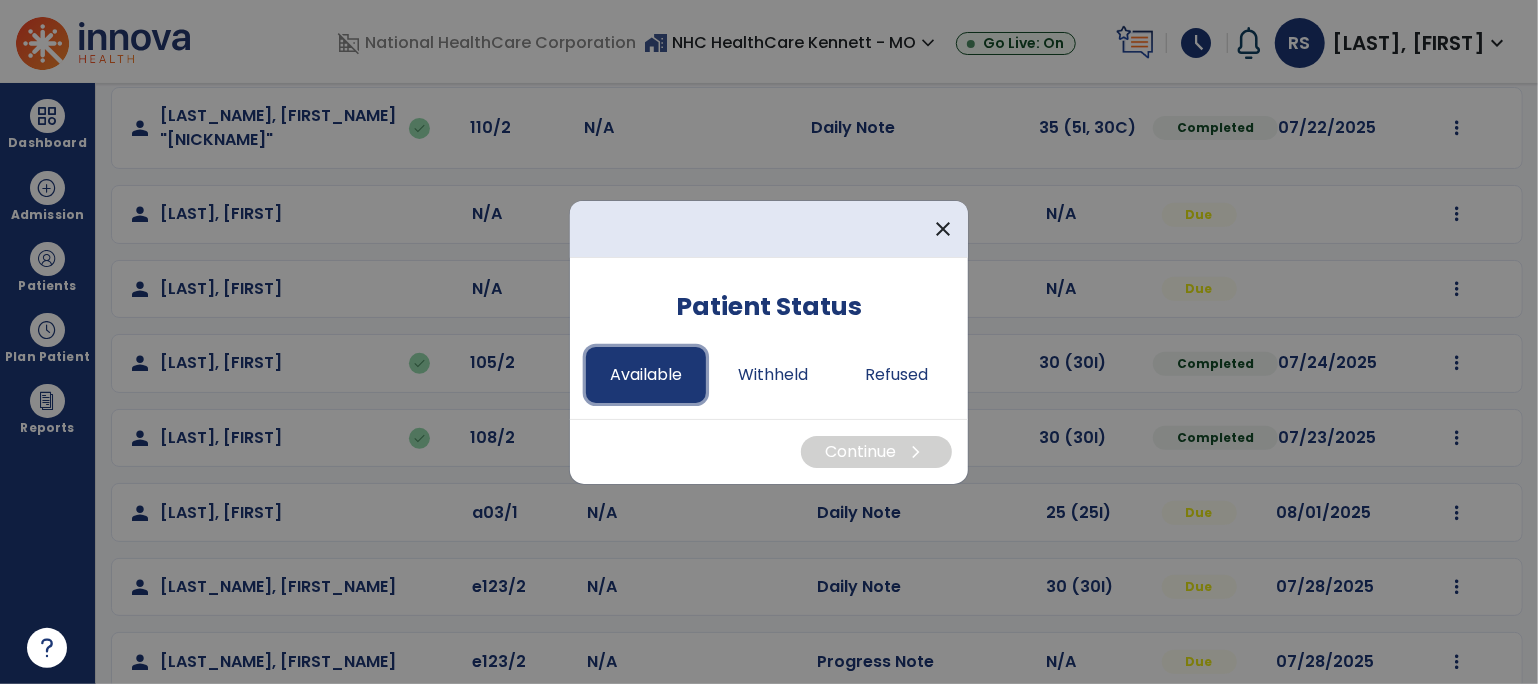 click on "Available" at bounding box center (646, 375) 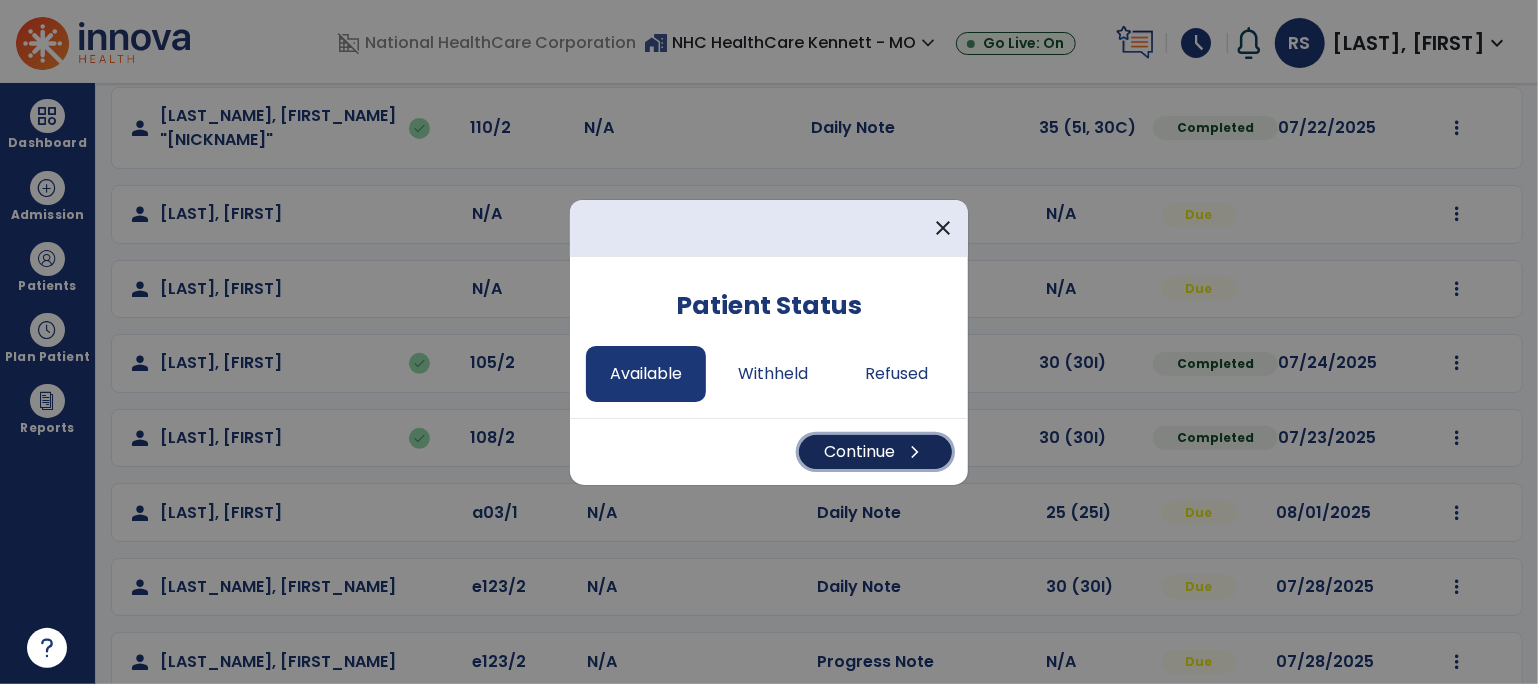 click on "Continue   chevron_right" at bounding box center [875, 452] 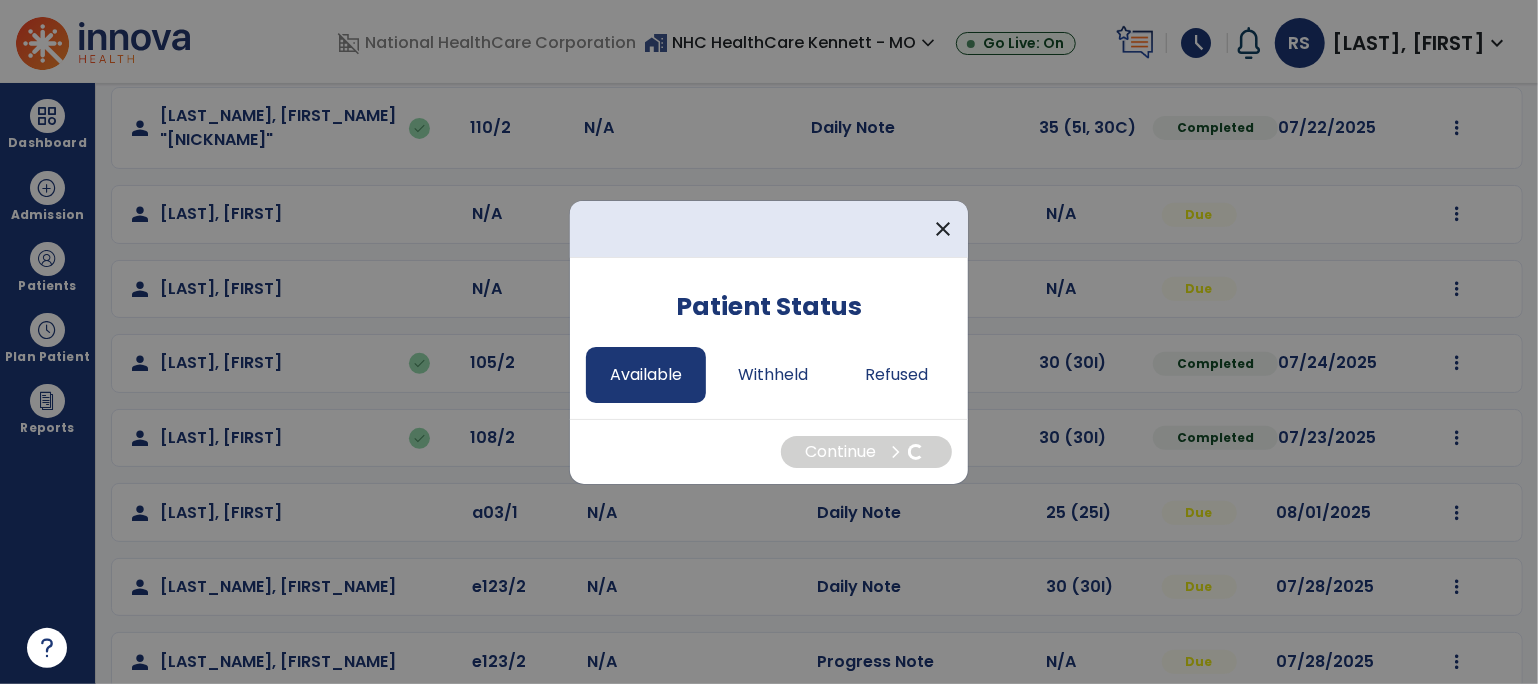 select on "*" 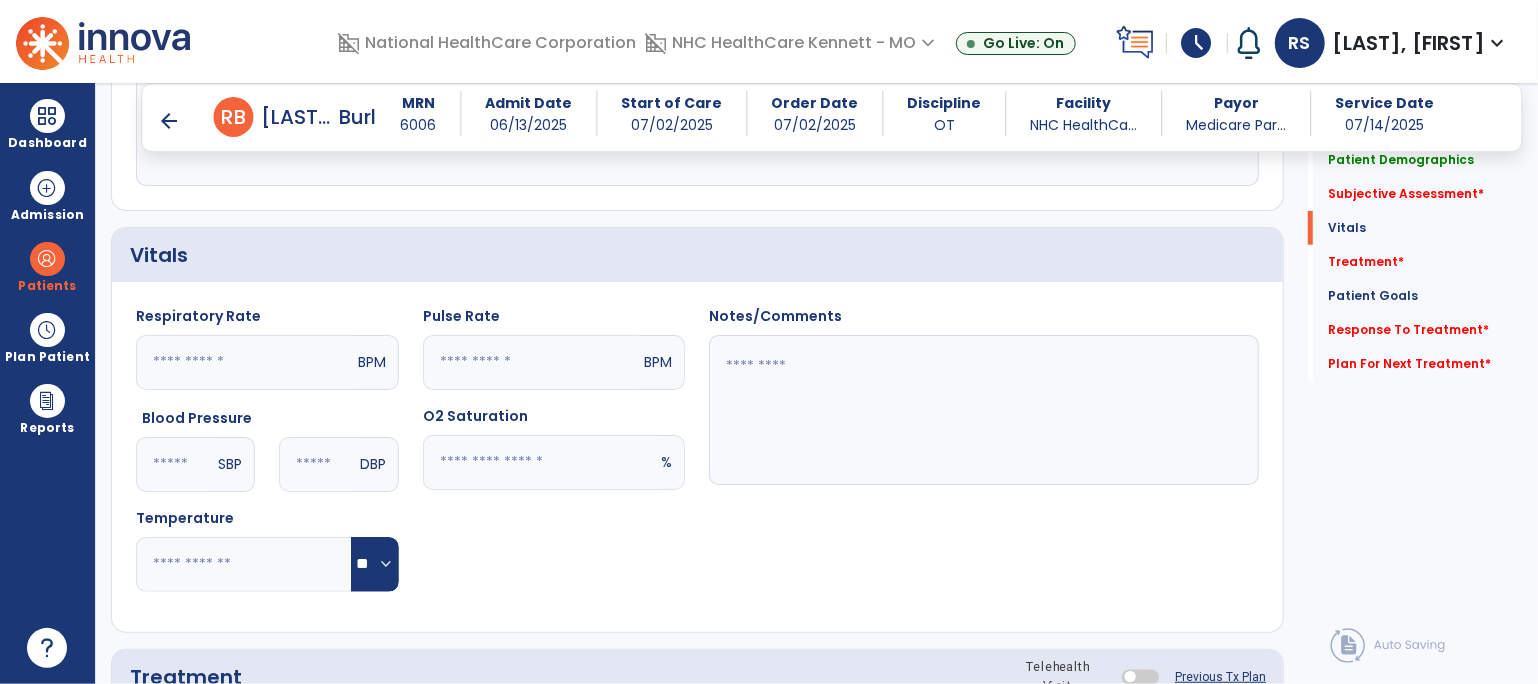 scroll, scrollTop: 267, scrollLeft: 0, axis: vertical 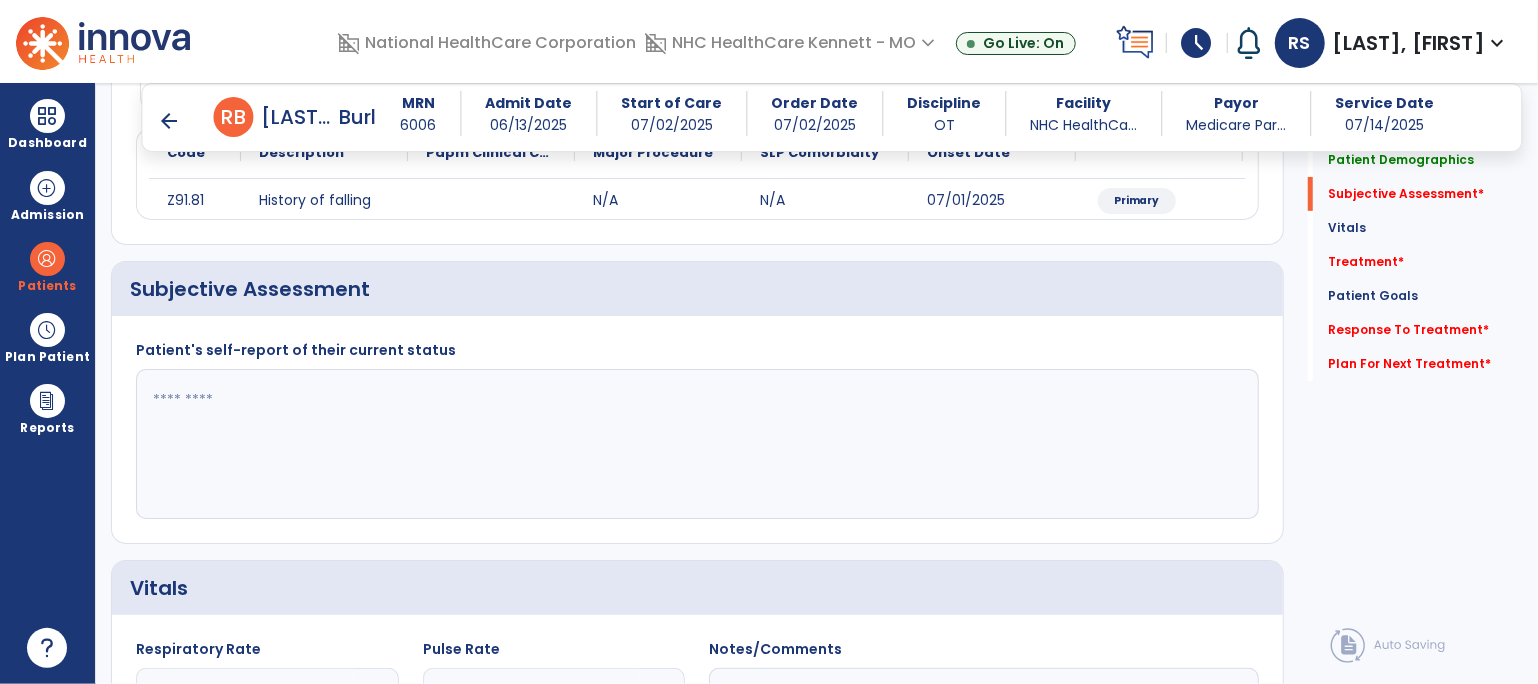 click 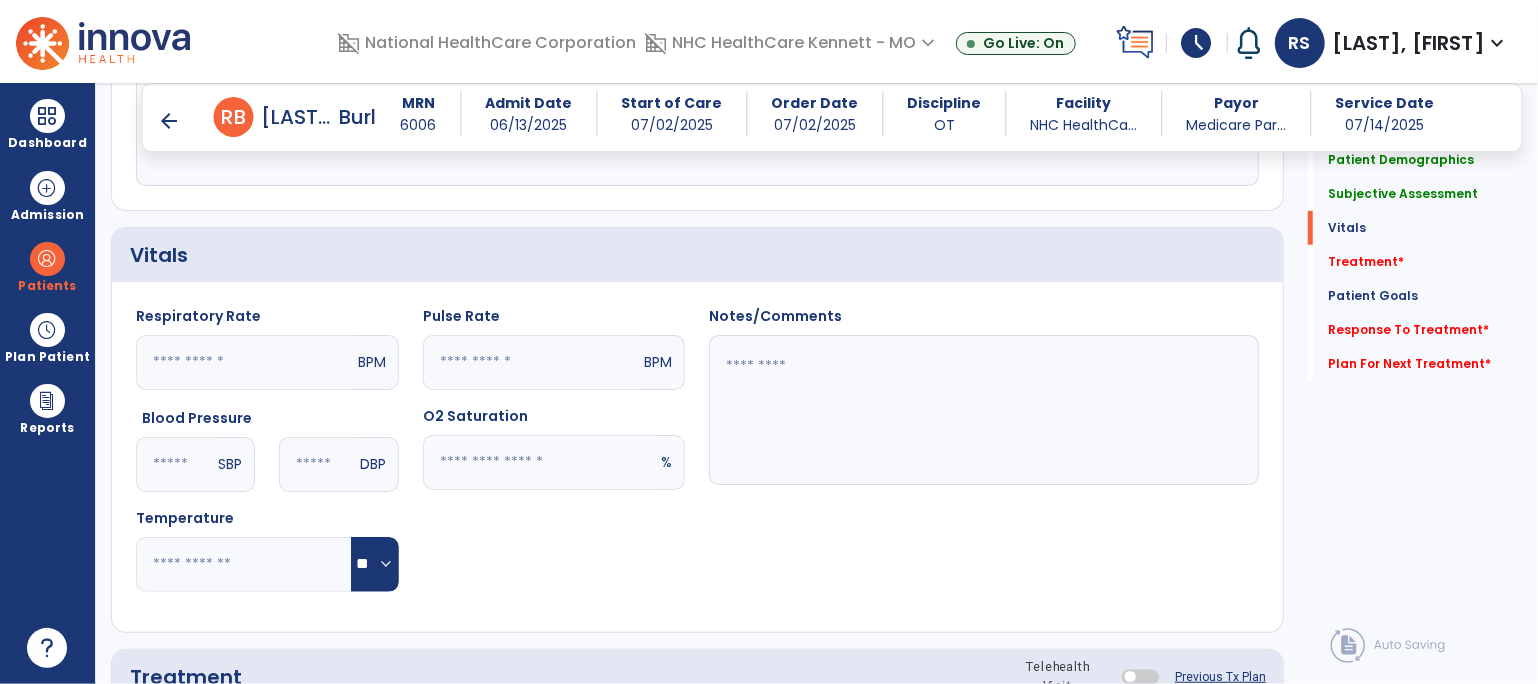scroll, scrollTop: 1045, scrollLeft: 0, axis: vertical 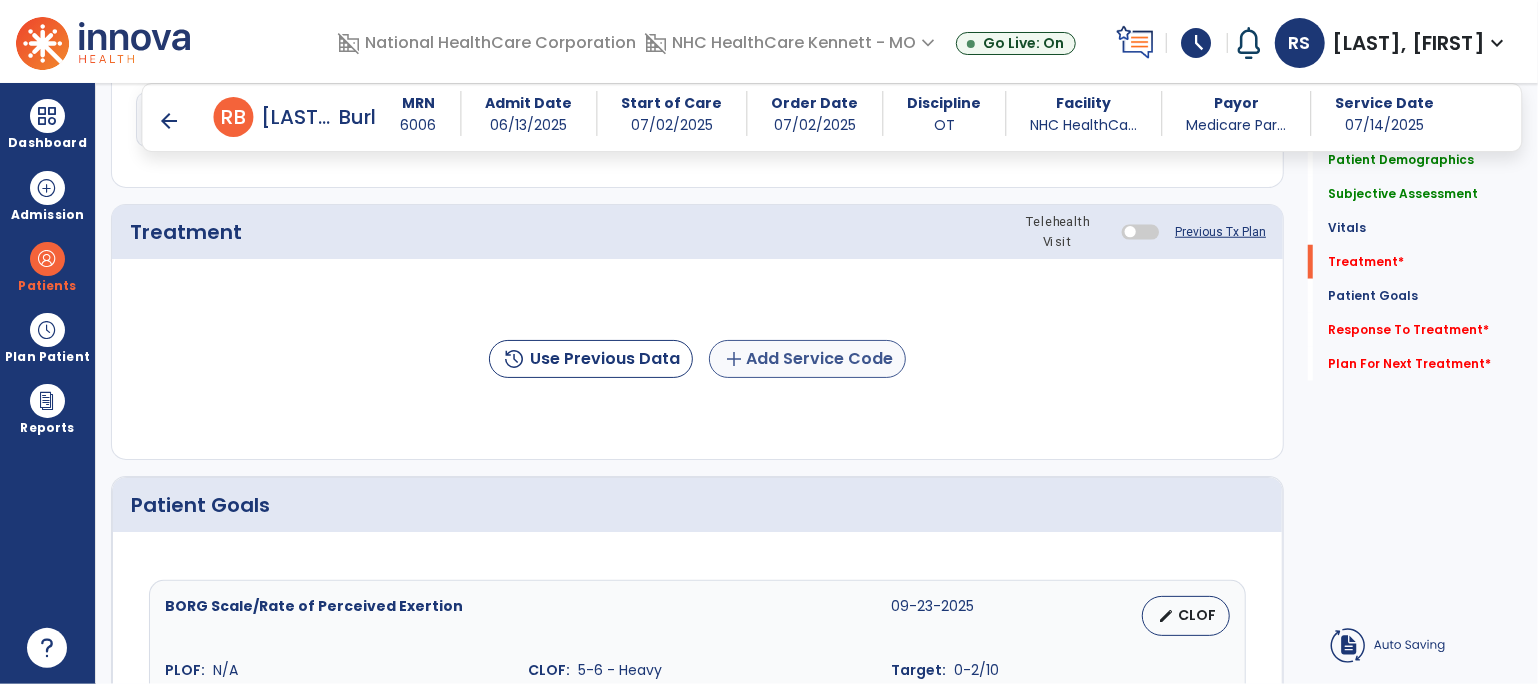type on "**********" 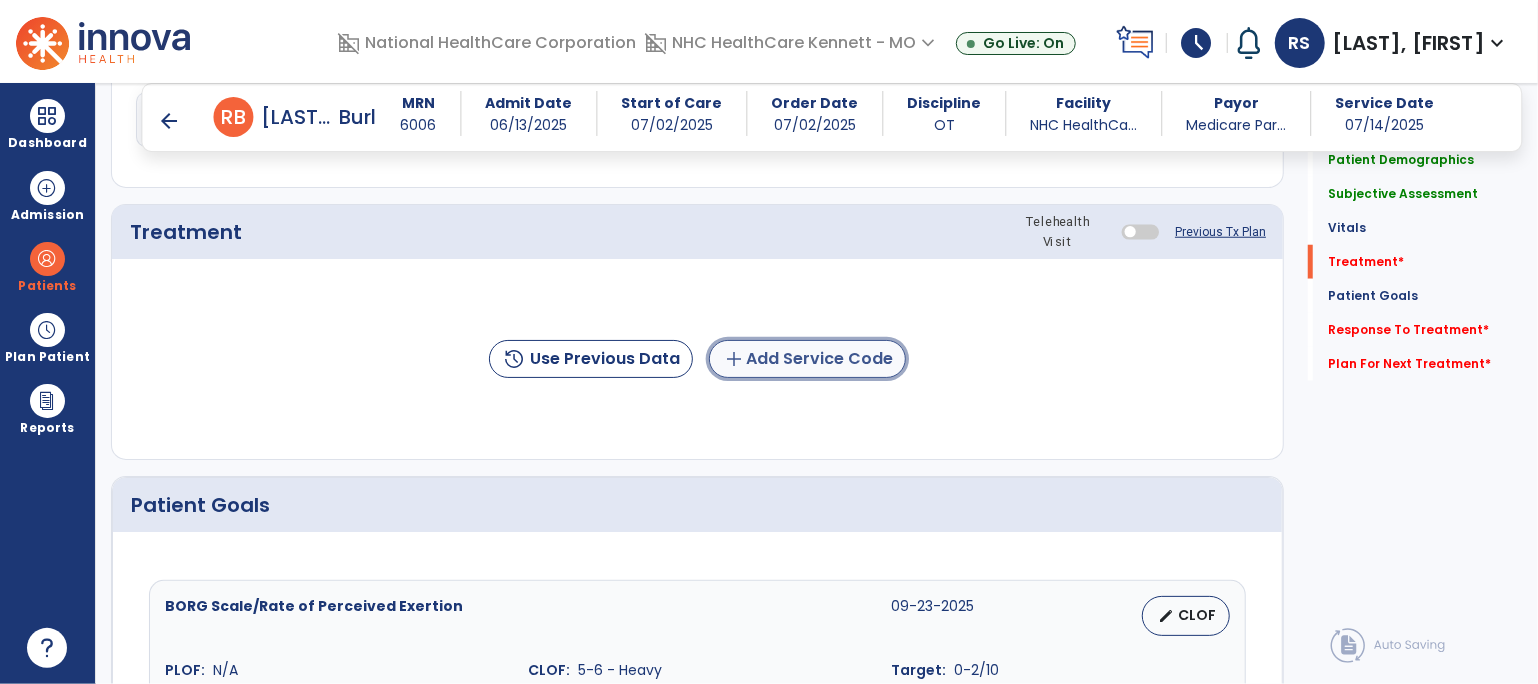 click on "add  Add Service Code" 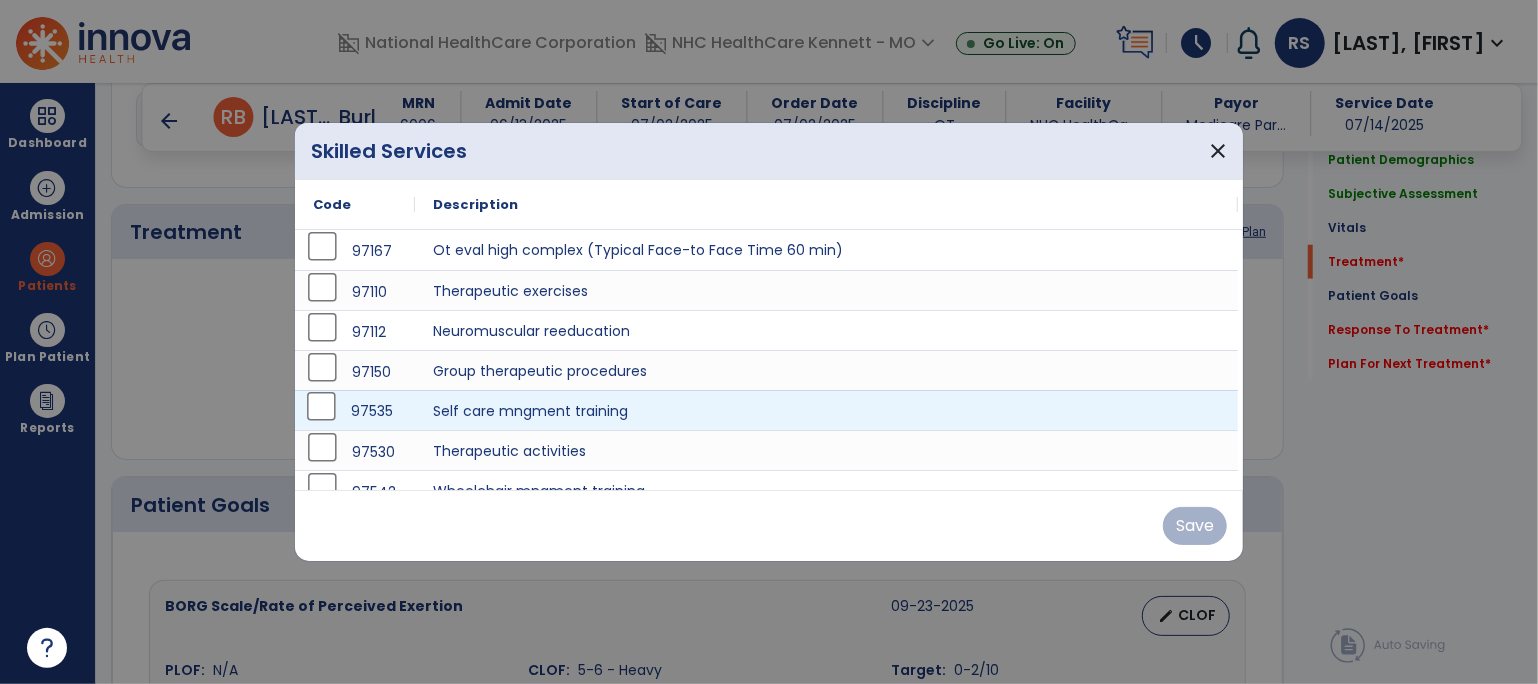 click on "97535" at bounding box center [355, 410] 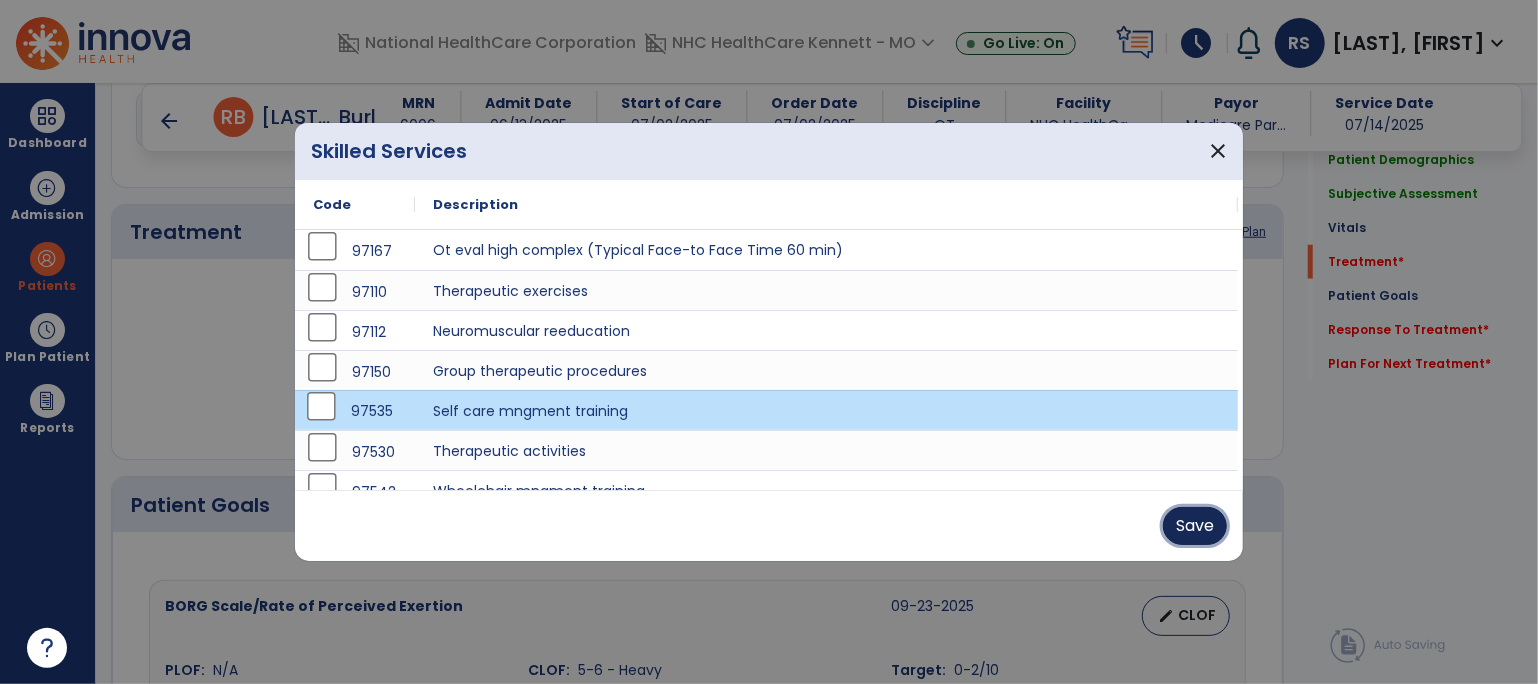 click on "Save" at bounding box center [1195, 526] 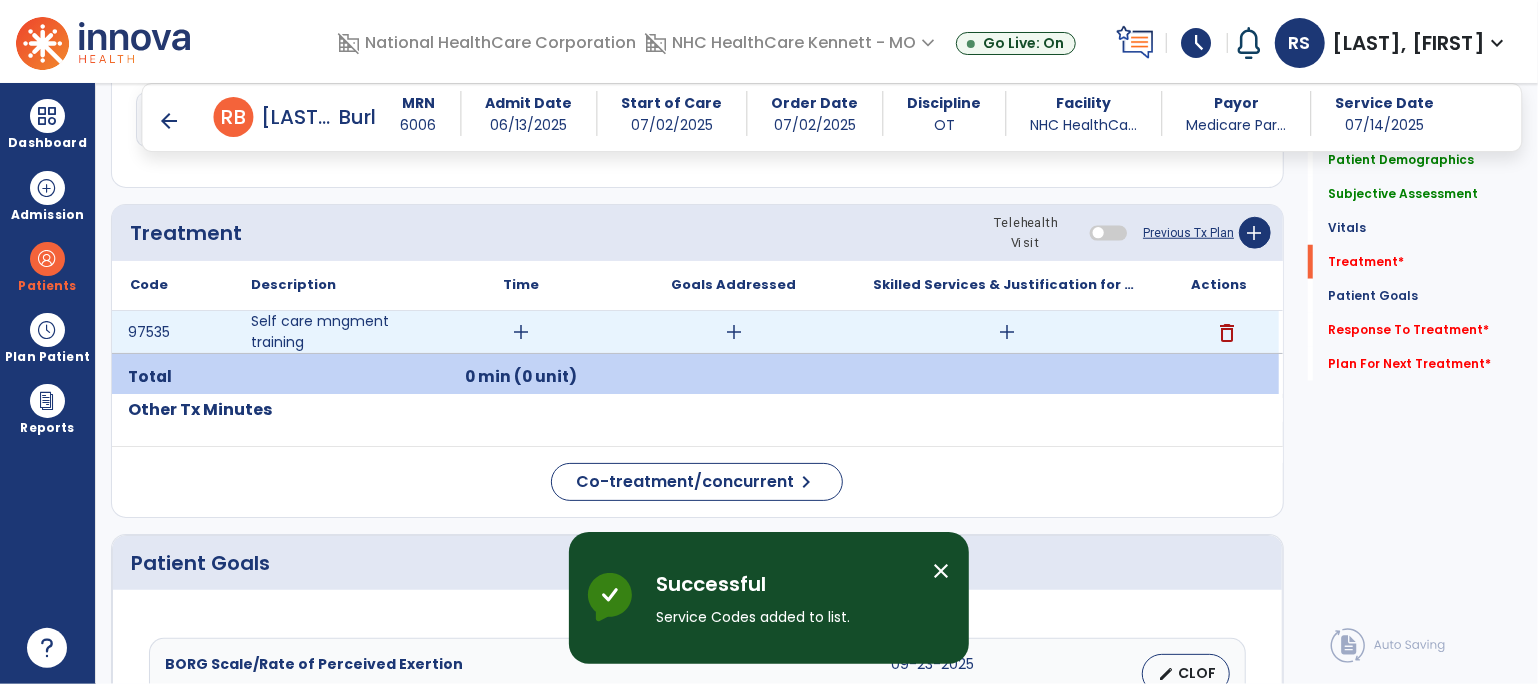 click on "add" at bounding box center (521, 332) 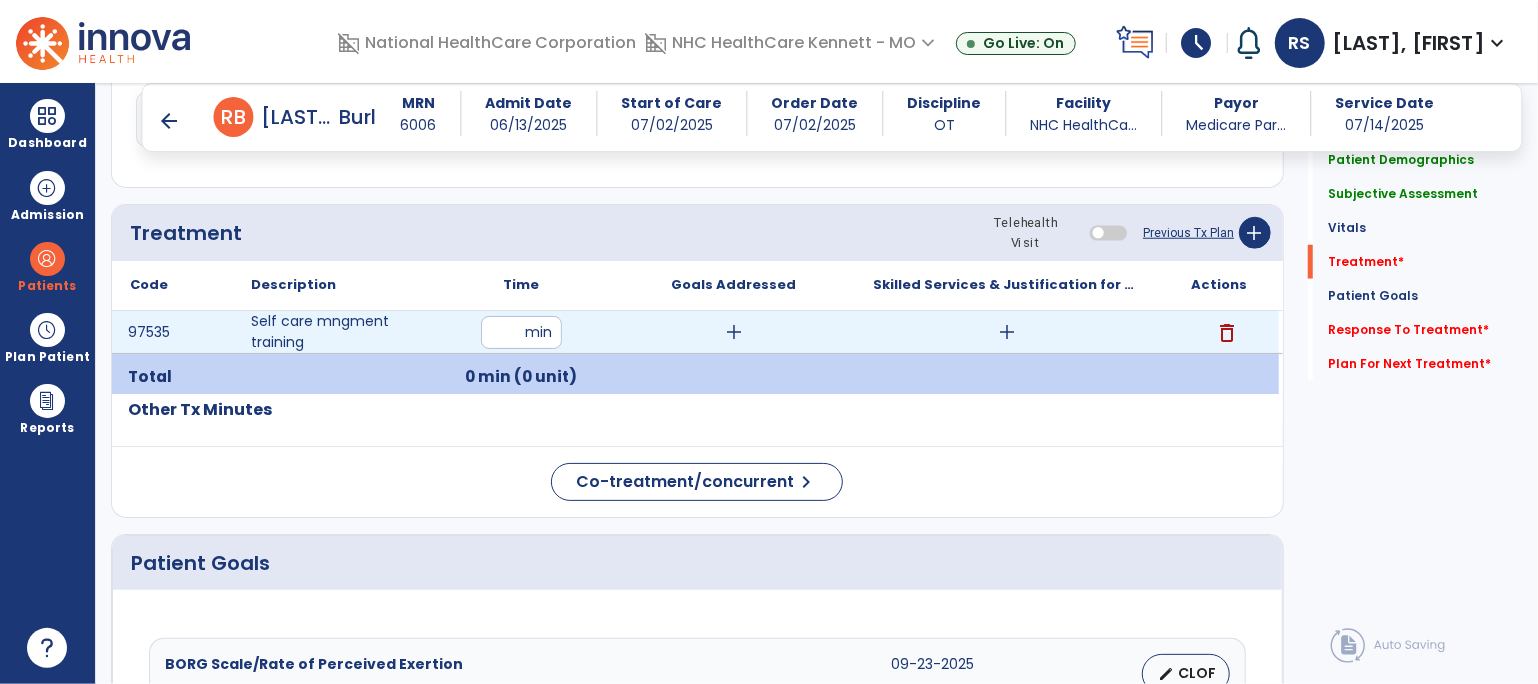 type on "**" 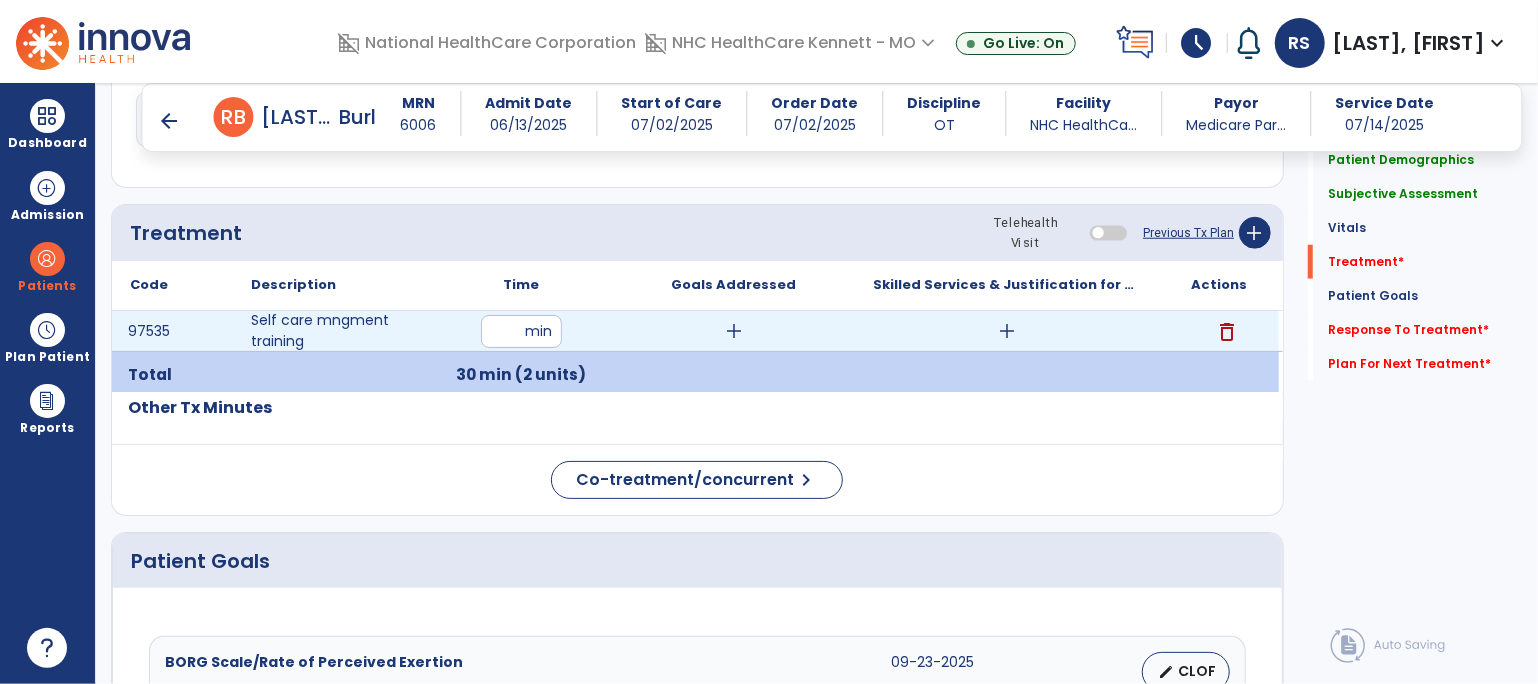 click on "add" at bounding box center (1007, 331) 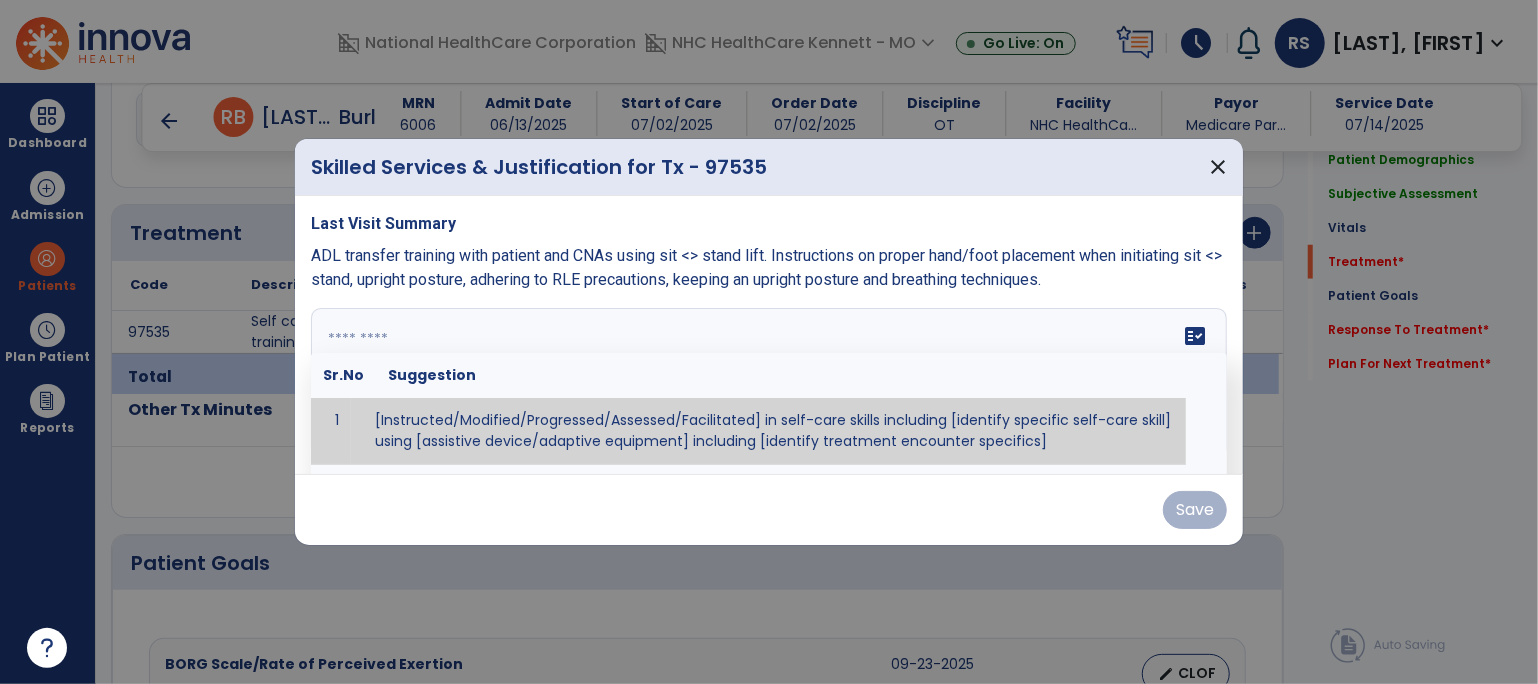 click on "fact_check  Sr.No Suggestion 1 [Instructed/Modified/Progressed/Assessed/Facilitated] in self-care skills including [identify specific self-care skill] using [assistive device/adaptive equipment] including [identify treatment encounter specifics]" at bounding box center [769, 383] 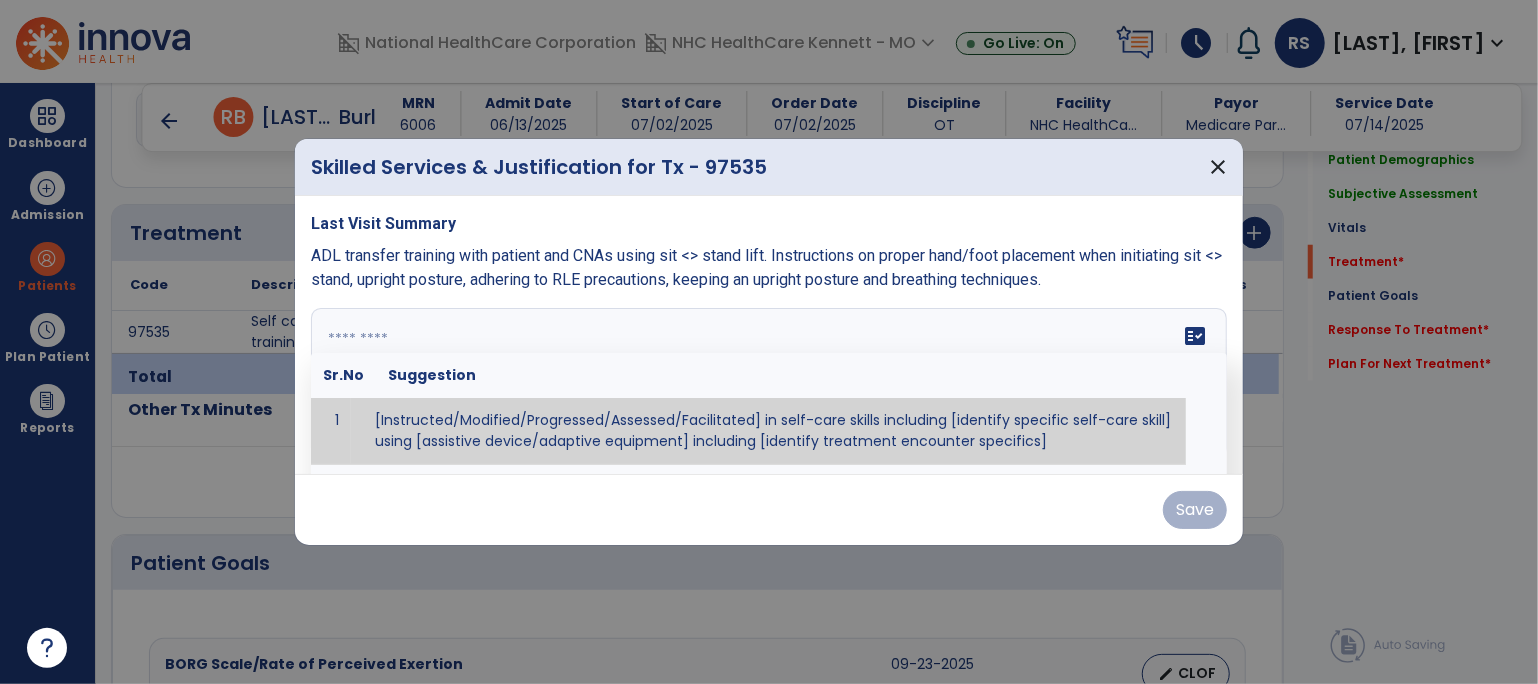 paste on "**********" 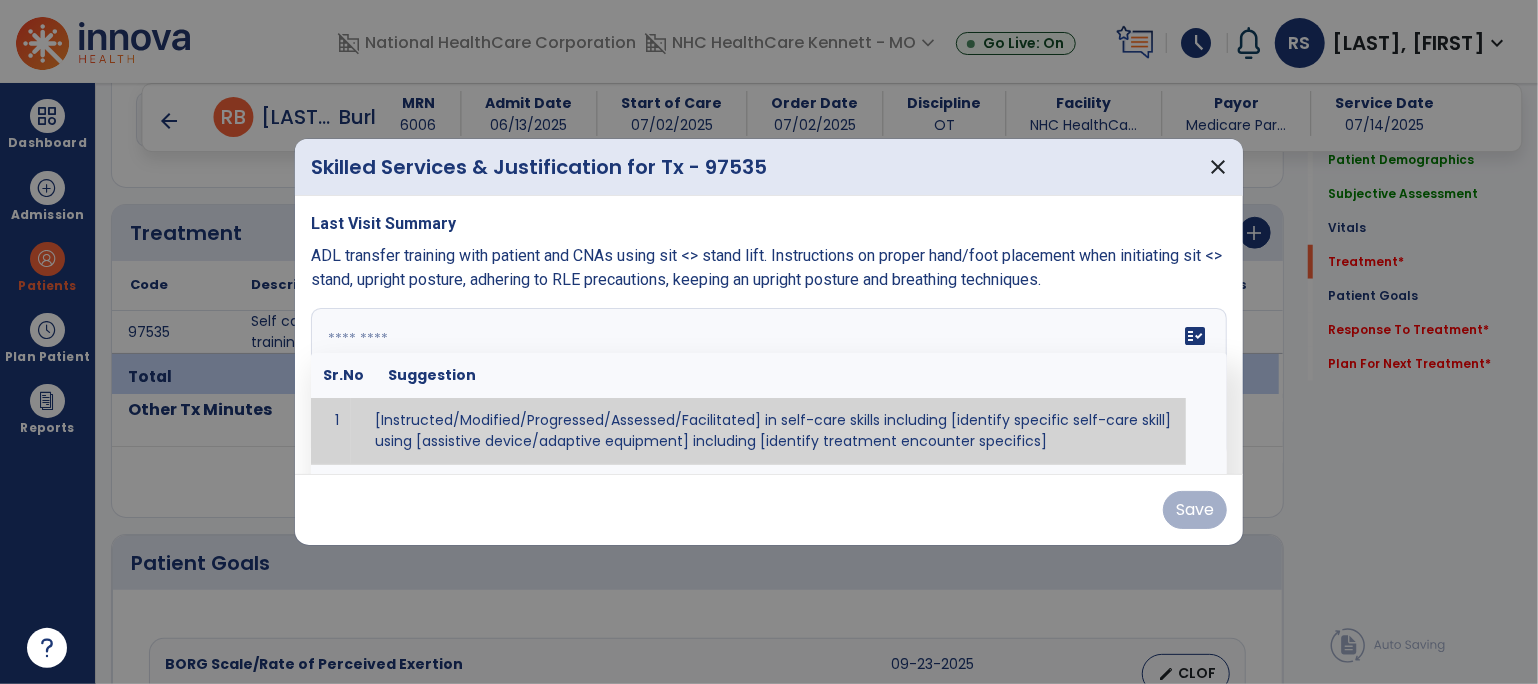 type on "**********" 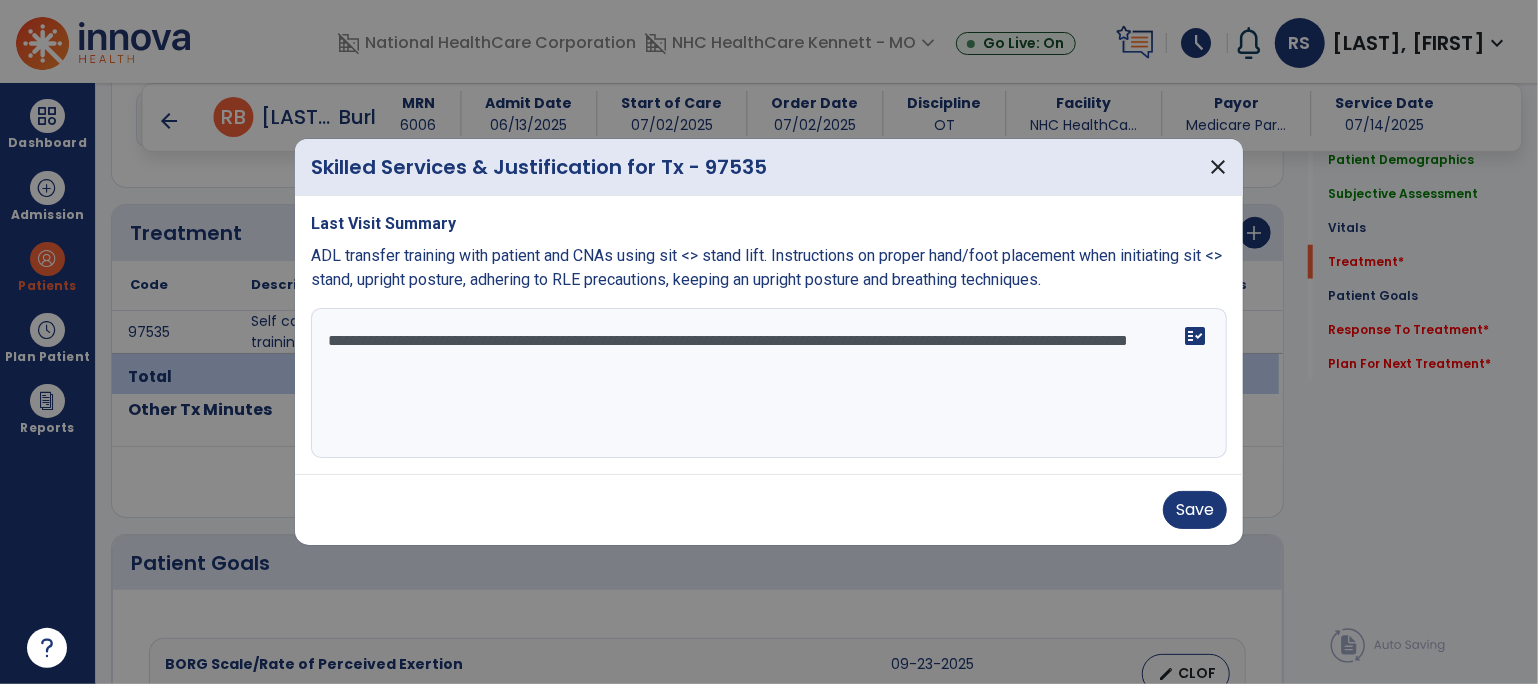 drag, startPoint x: 648, startPoint y: 382, endPoint x: 10, endPoint y: 303, distance: 642.87244 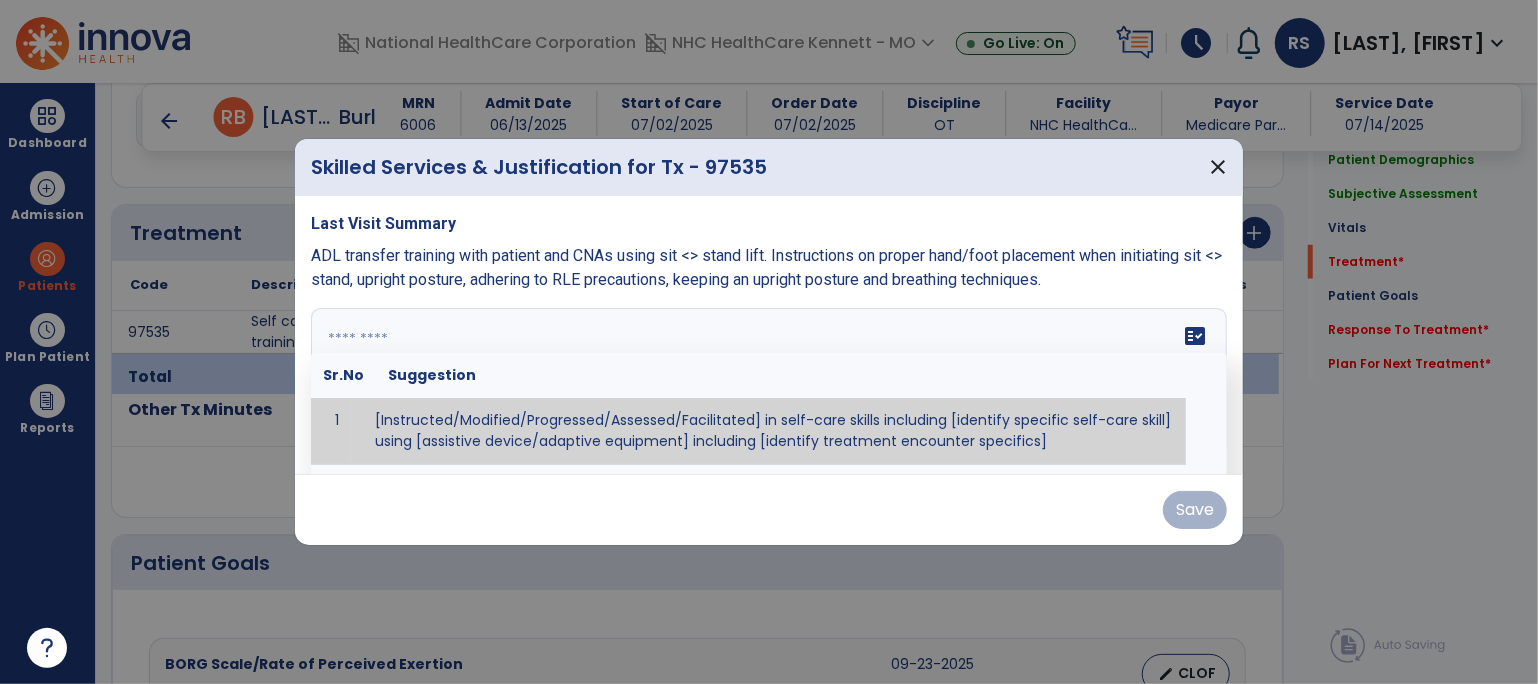 paste on "**********" 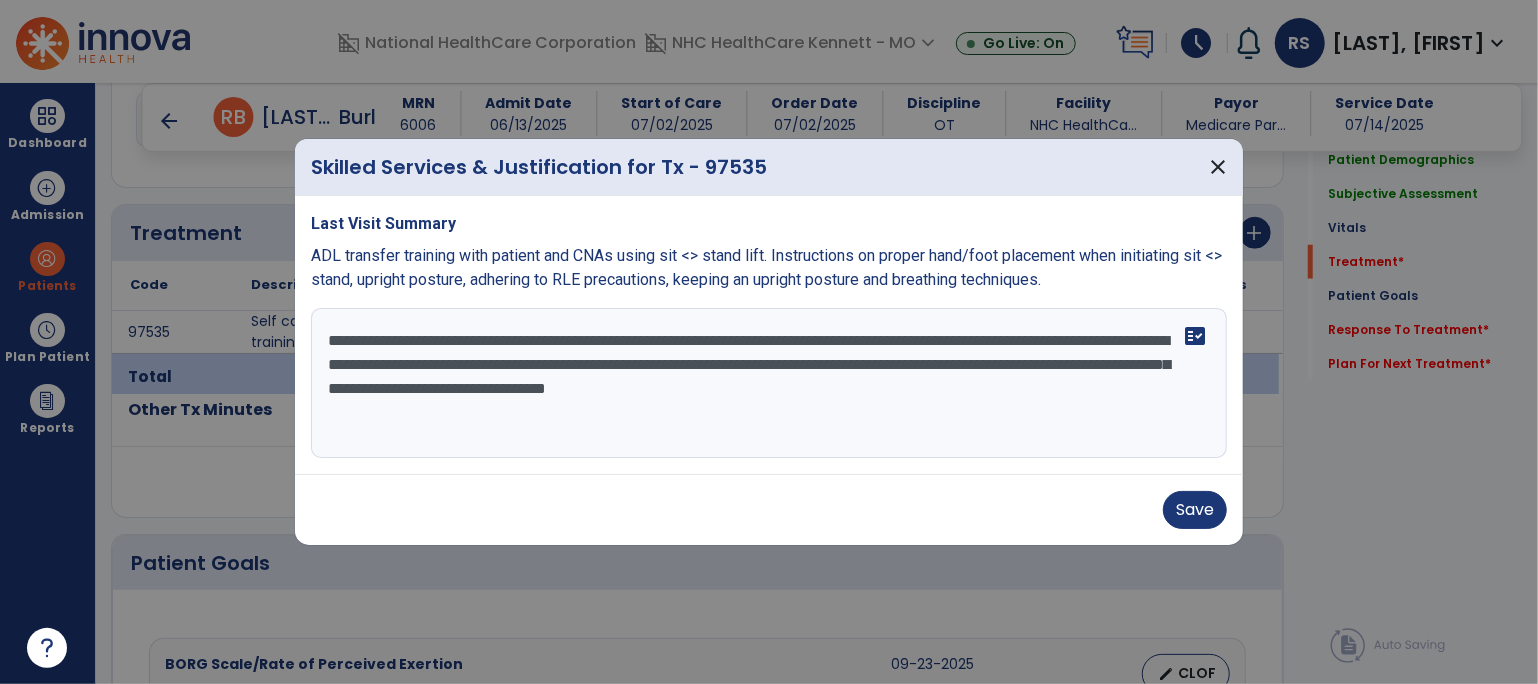 drag, startPoint x: 900, startPoint y: 366, endPoint x: 1054, endPoint y: 358, distance: 154.20766 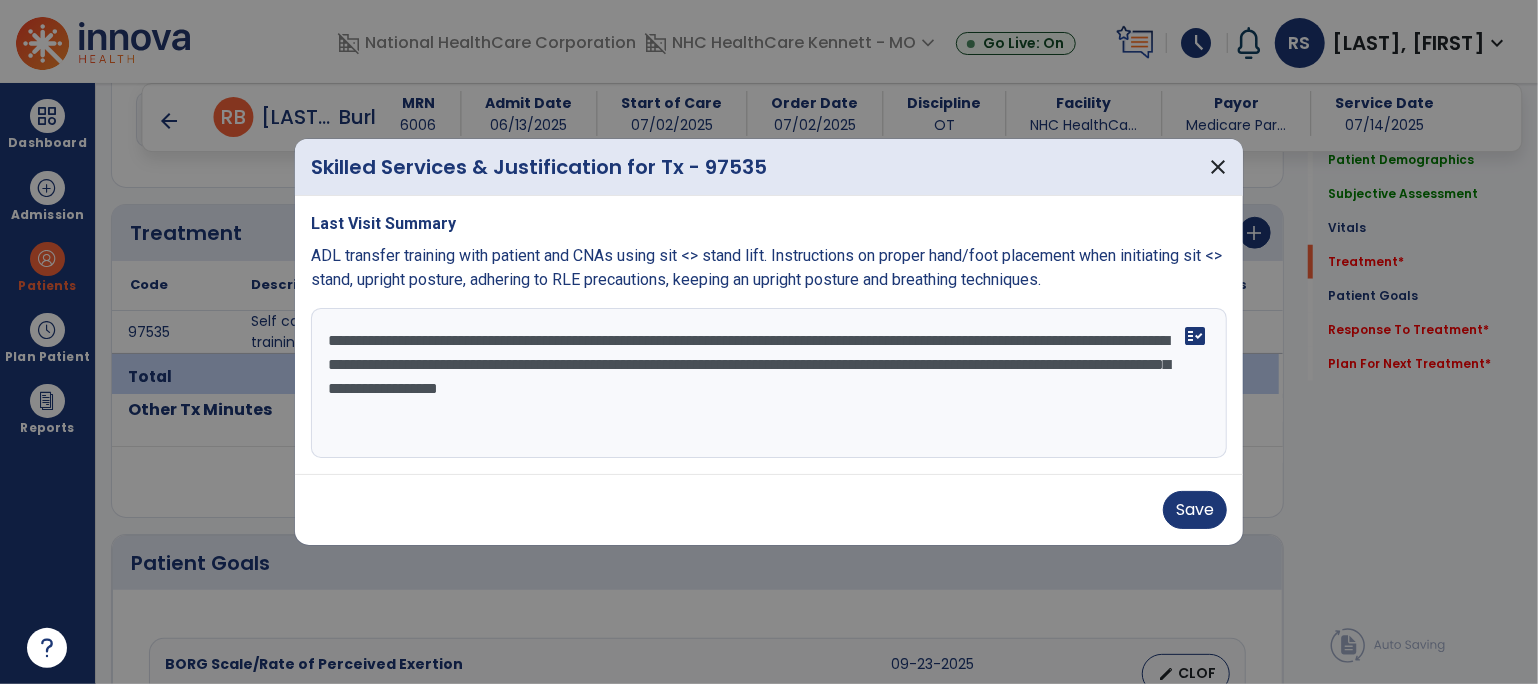 drag, startPoint x: 902, startPoint y: 366, endPoint x: 440, endPoint y: 398, distance: 463.1069 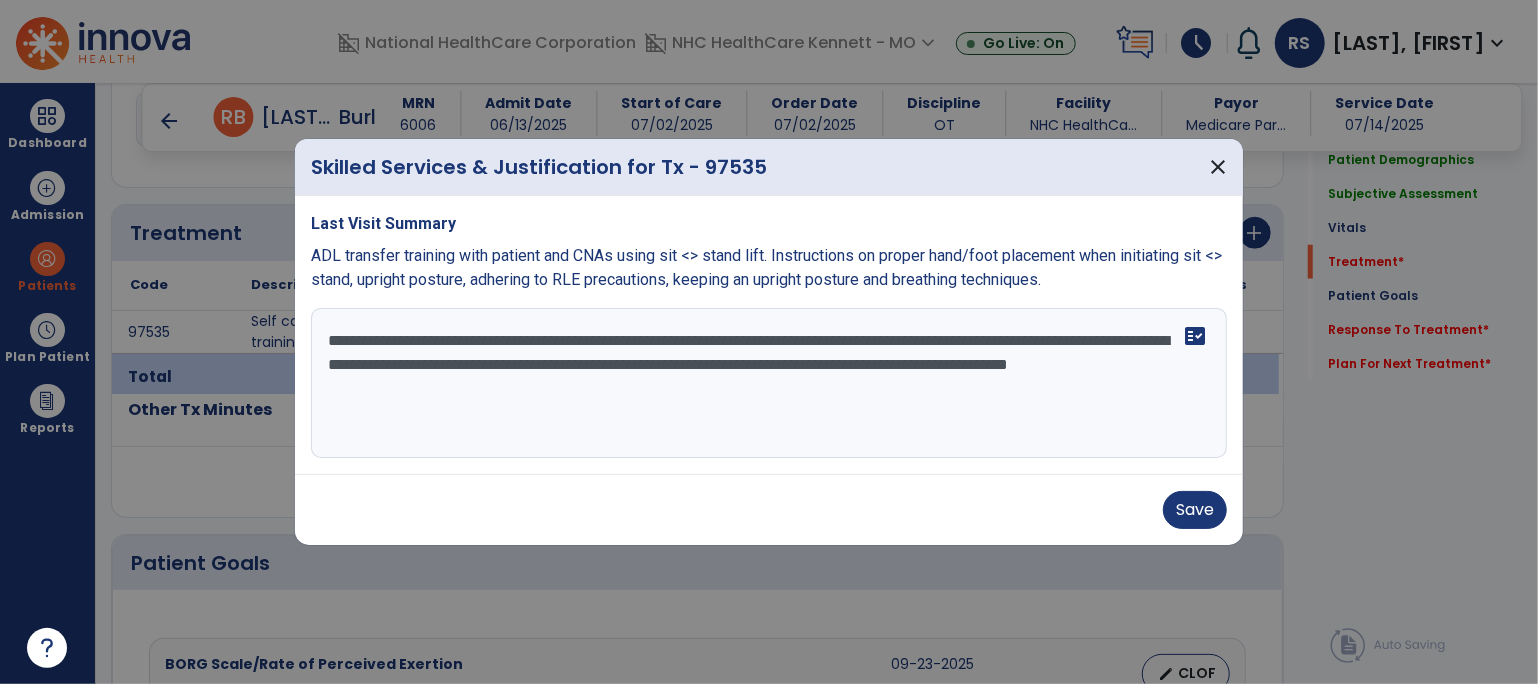 drag, startPoint x: 1101, startPoint y: 369, endPoint x: 1106, endPoint y: 404, distance: 35.35534 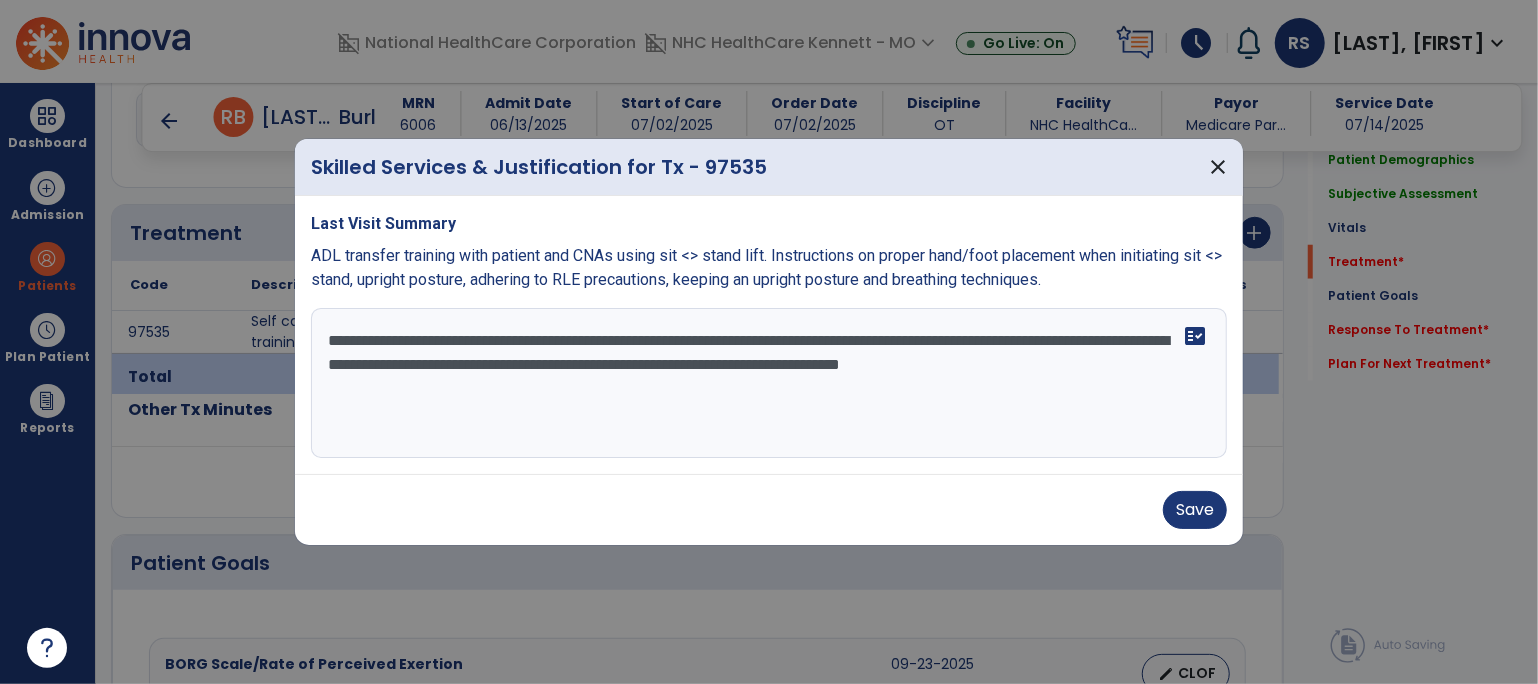 type on "**********" 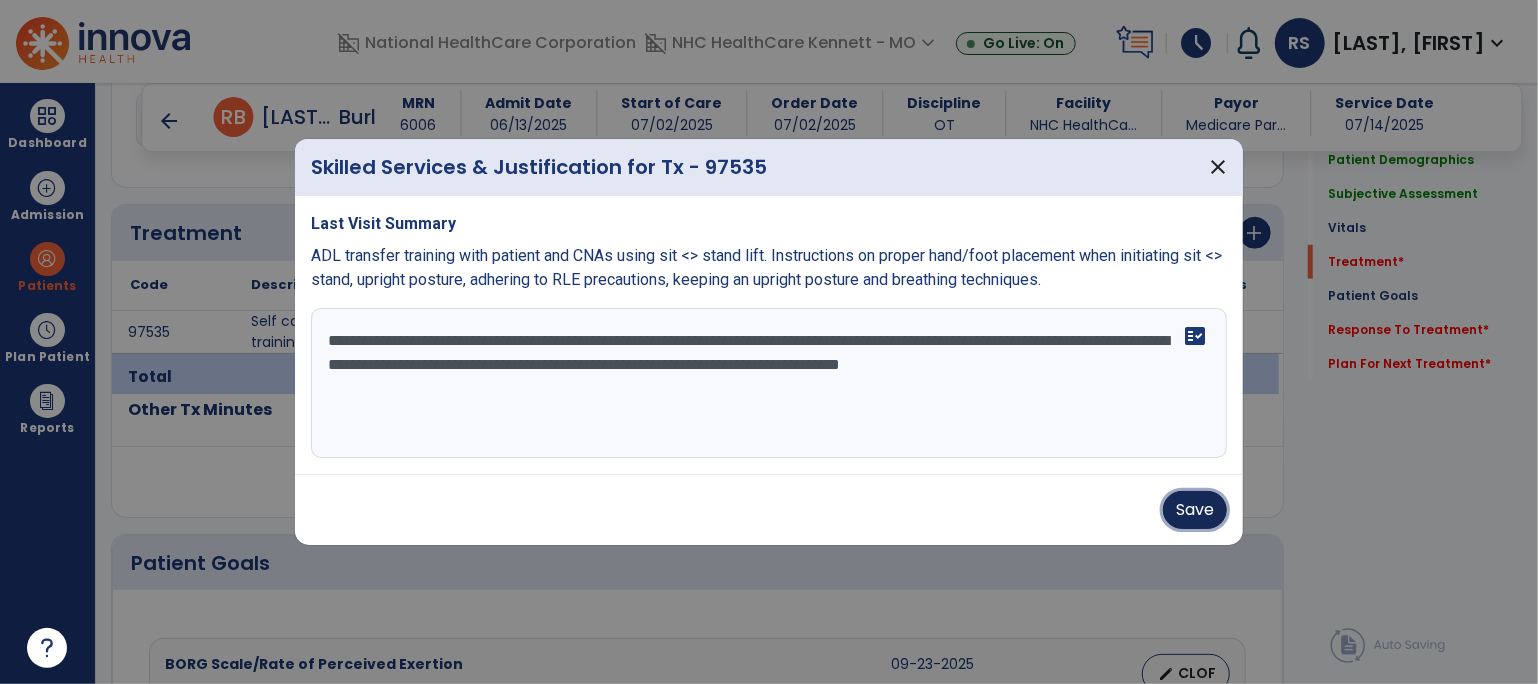 click on "Save" at bounding box center (1195, 510) 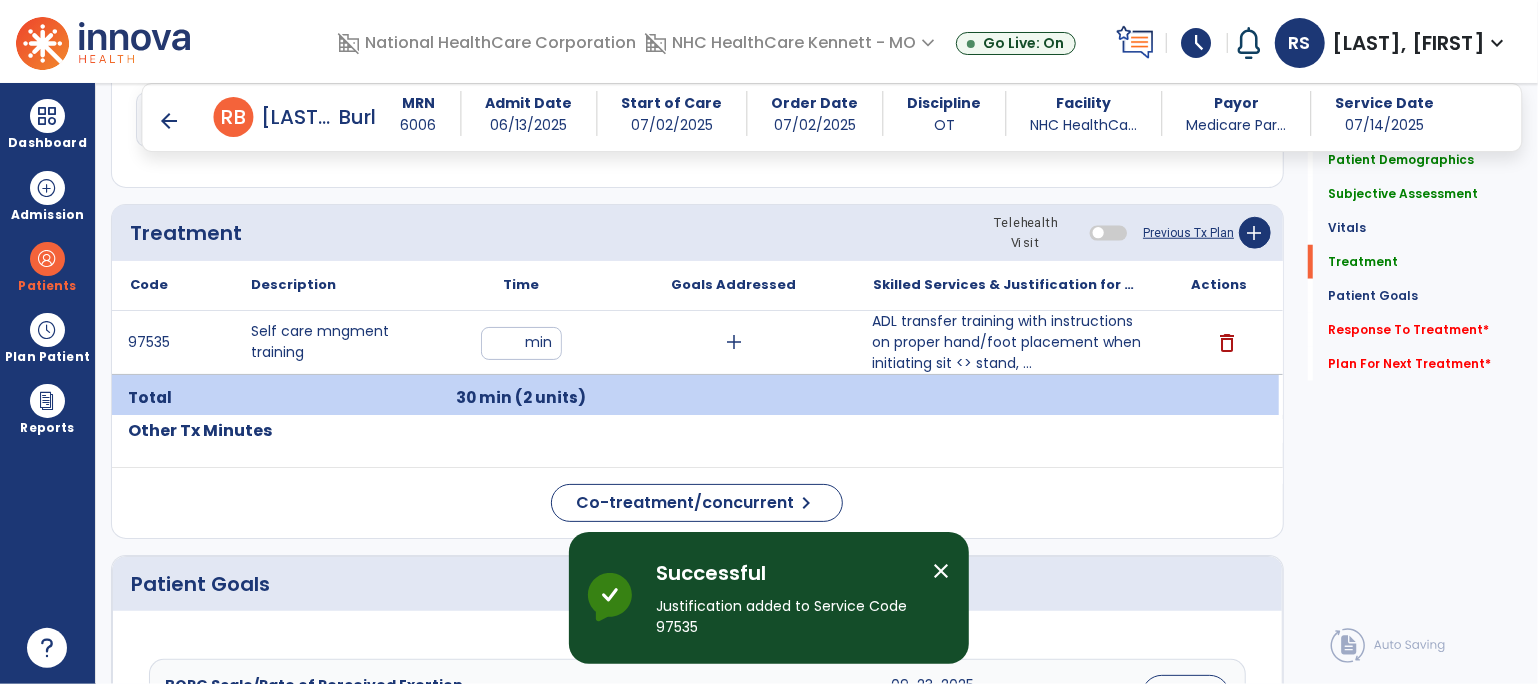 scroll, scrollTop: 267, scrollLeft: 0, axis: vertical 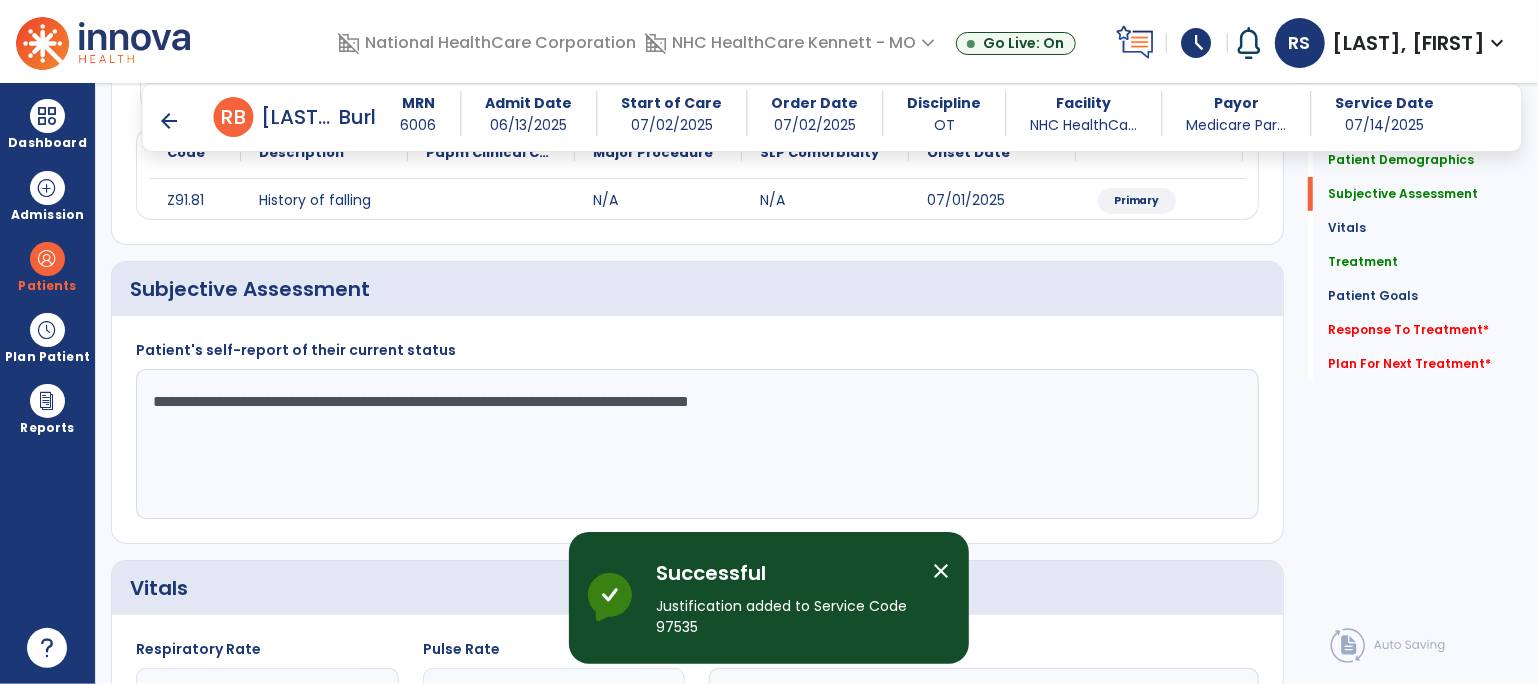 click on "**********" 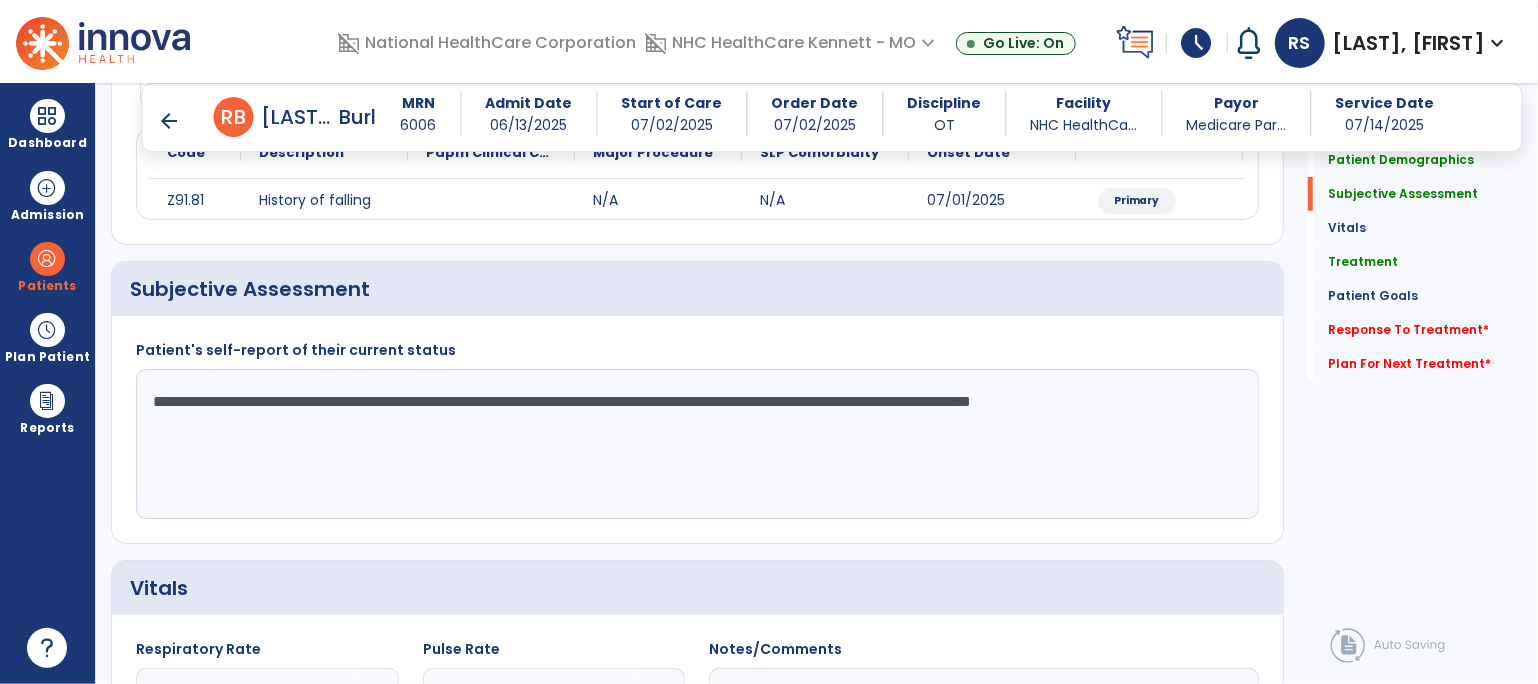 drag, startPoint x: 301, startPoint y: 442, endPoint x: 146, endPoint y: 361, distance: 174.88853 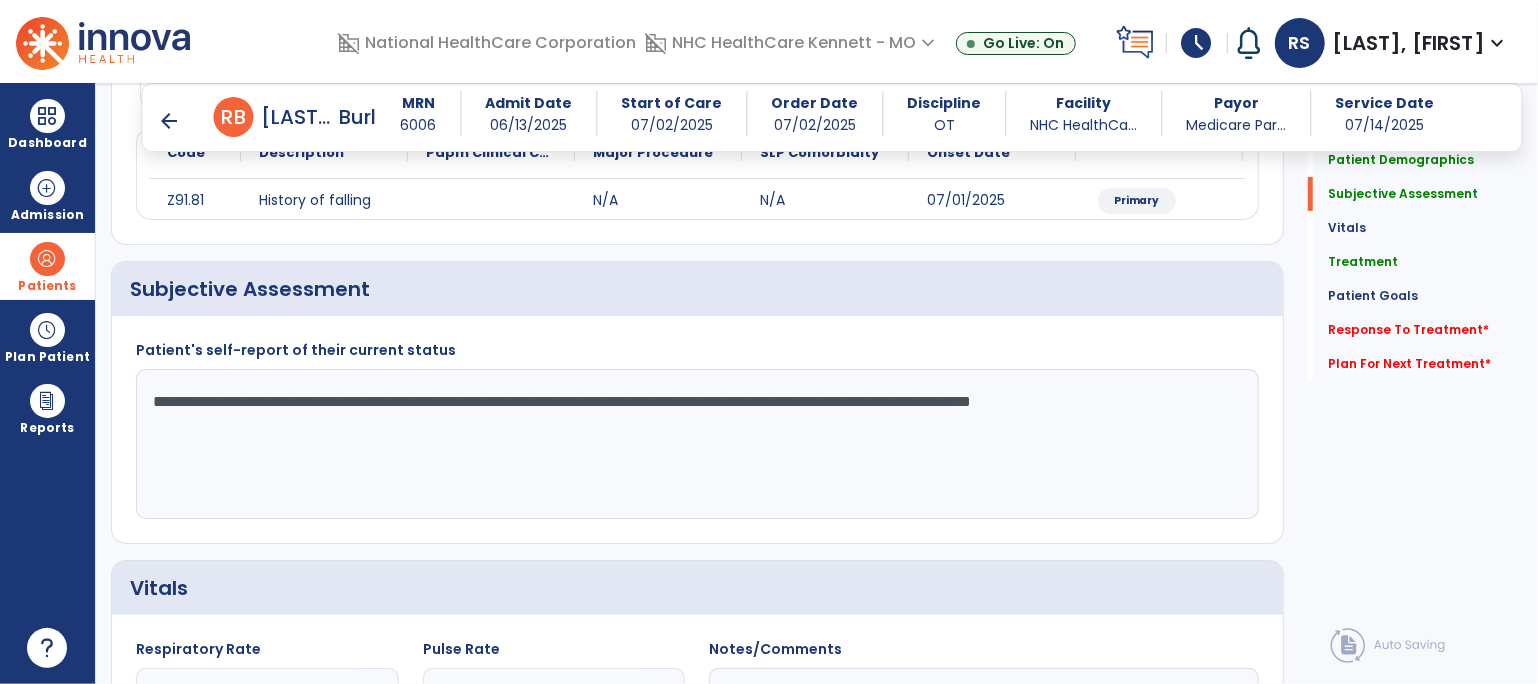 drag, startPoint x: 426, startPoint y: 443, endPoint x: 0, endPoint y: 285, distance: 454.3567 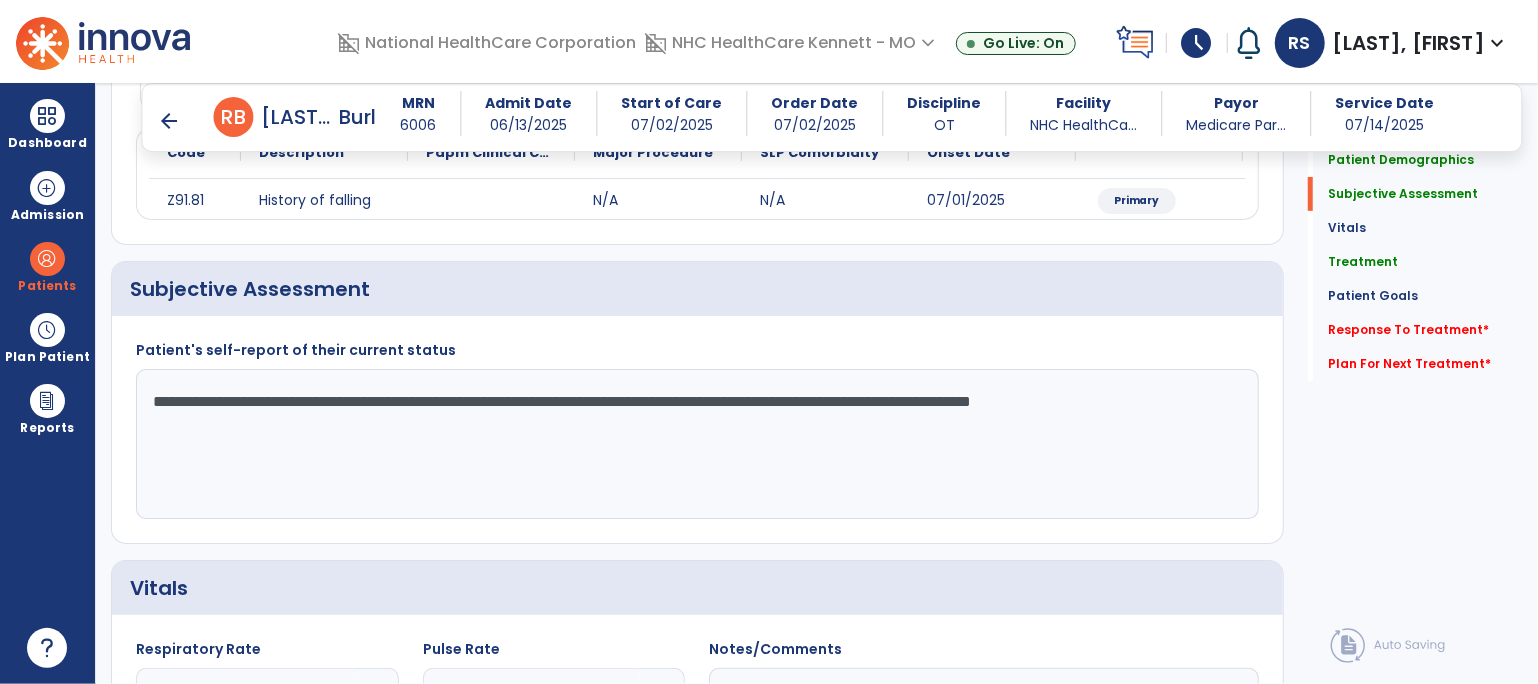 paste on "**********" 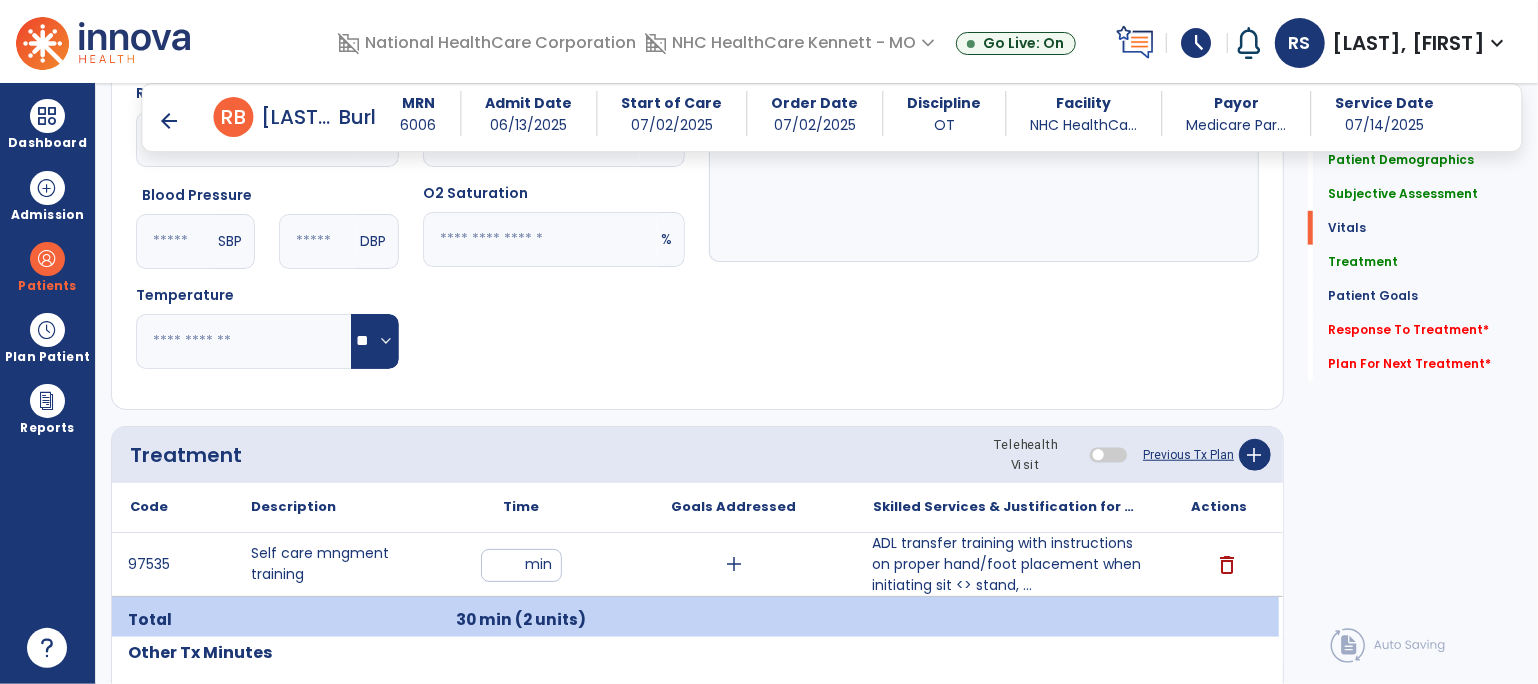 scroll, scrollTop: 933, scrollLeft: 0, axis: vertical 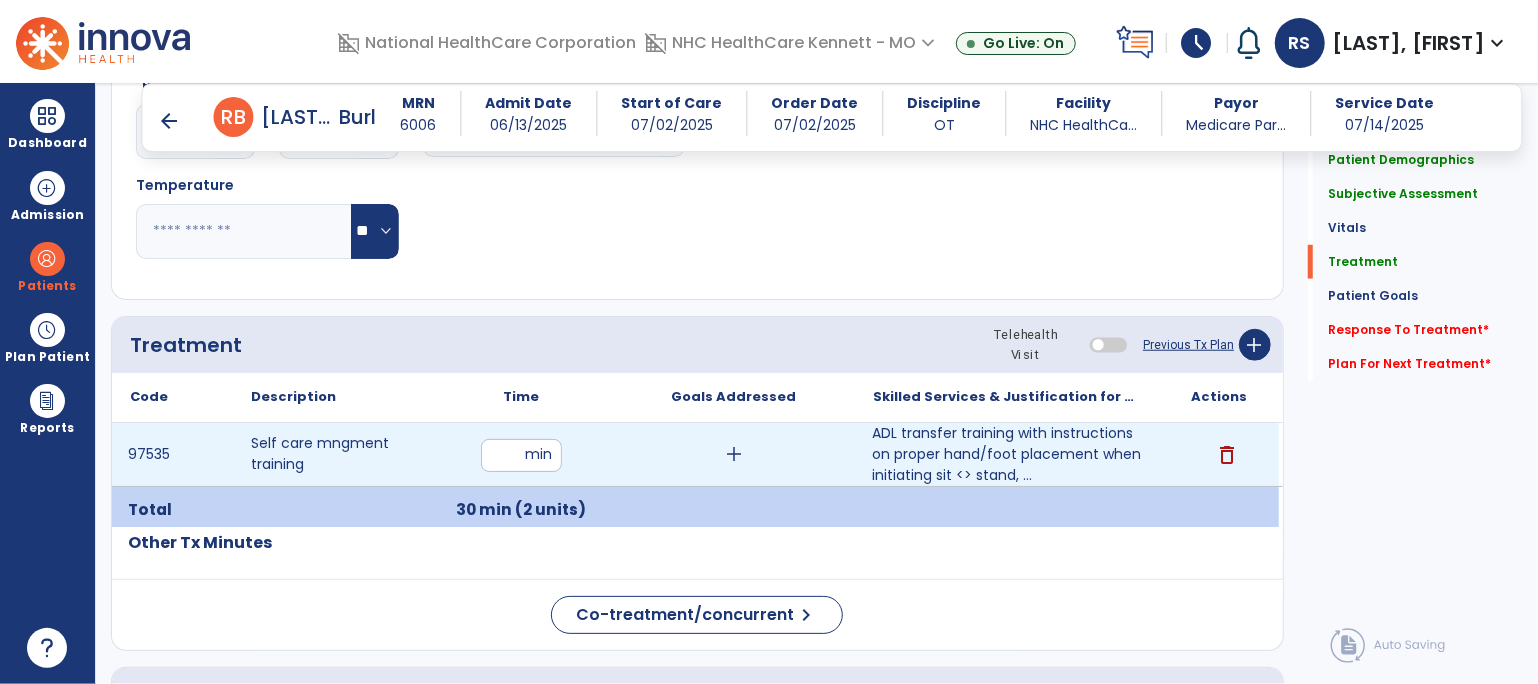 type on "**********" 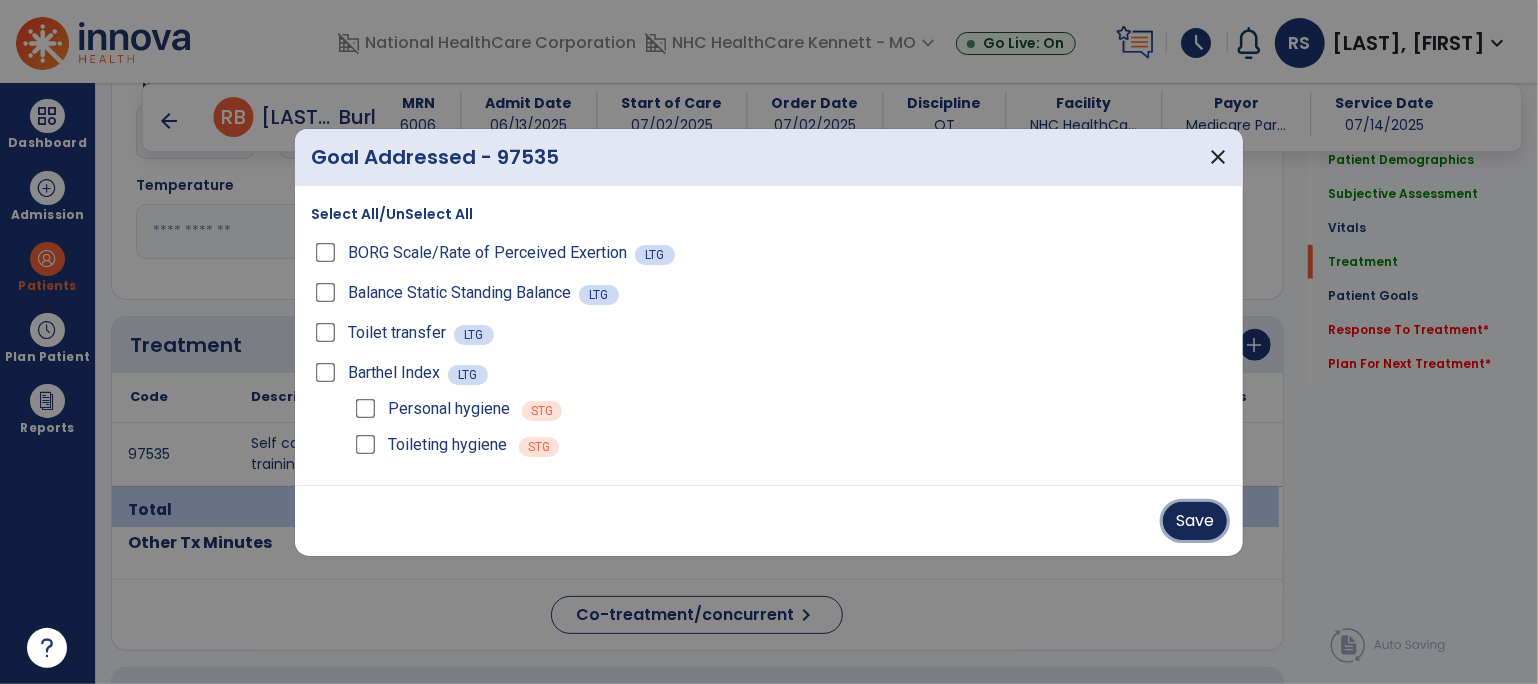drag, startPoint x: 1177, startPoint y: 512, endPoint x: 936, endPoint y: 495, distance: 241.59885 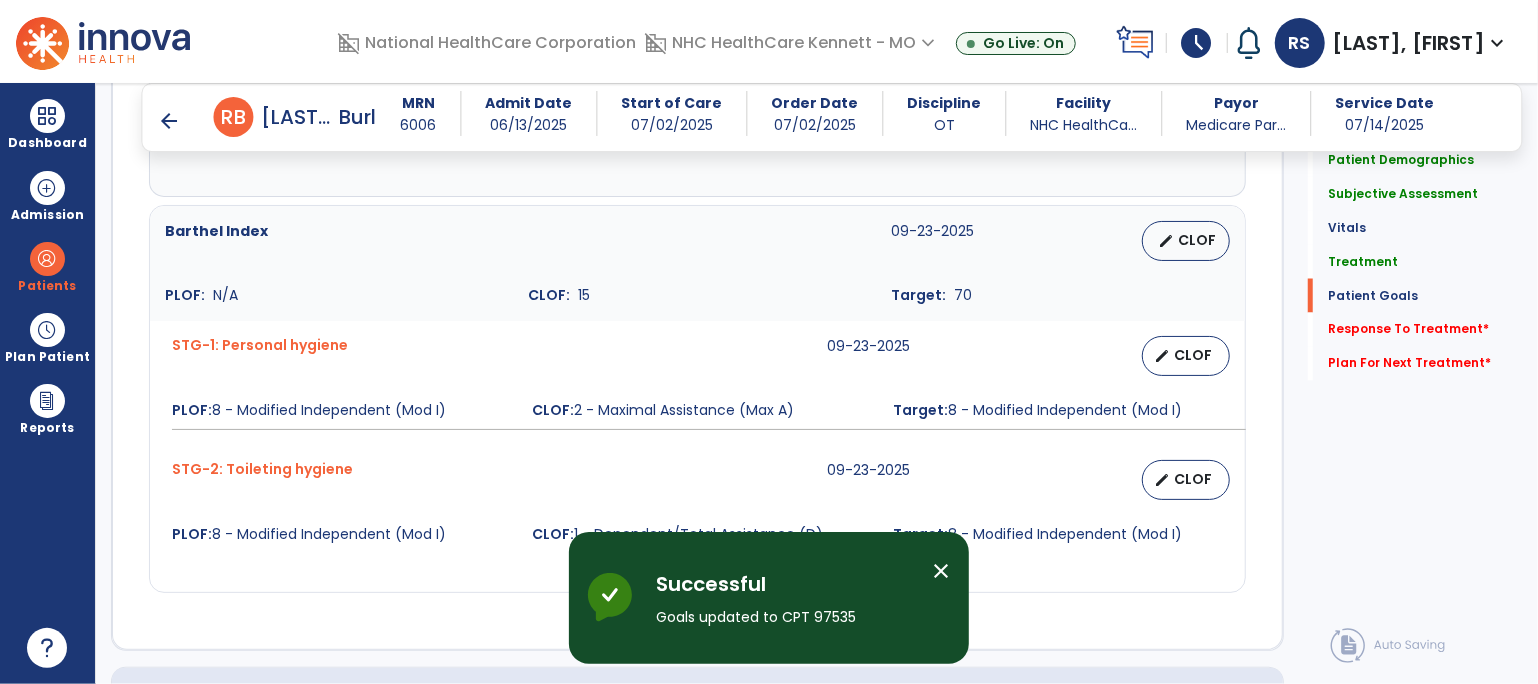 scroll, scrollTop: 2601, scrollLeft: 0, axis: vertical 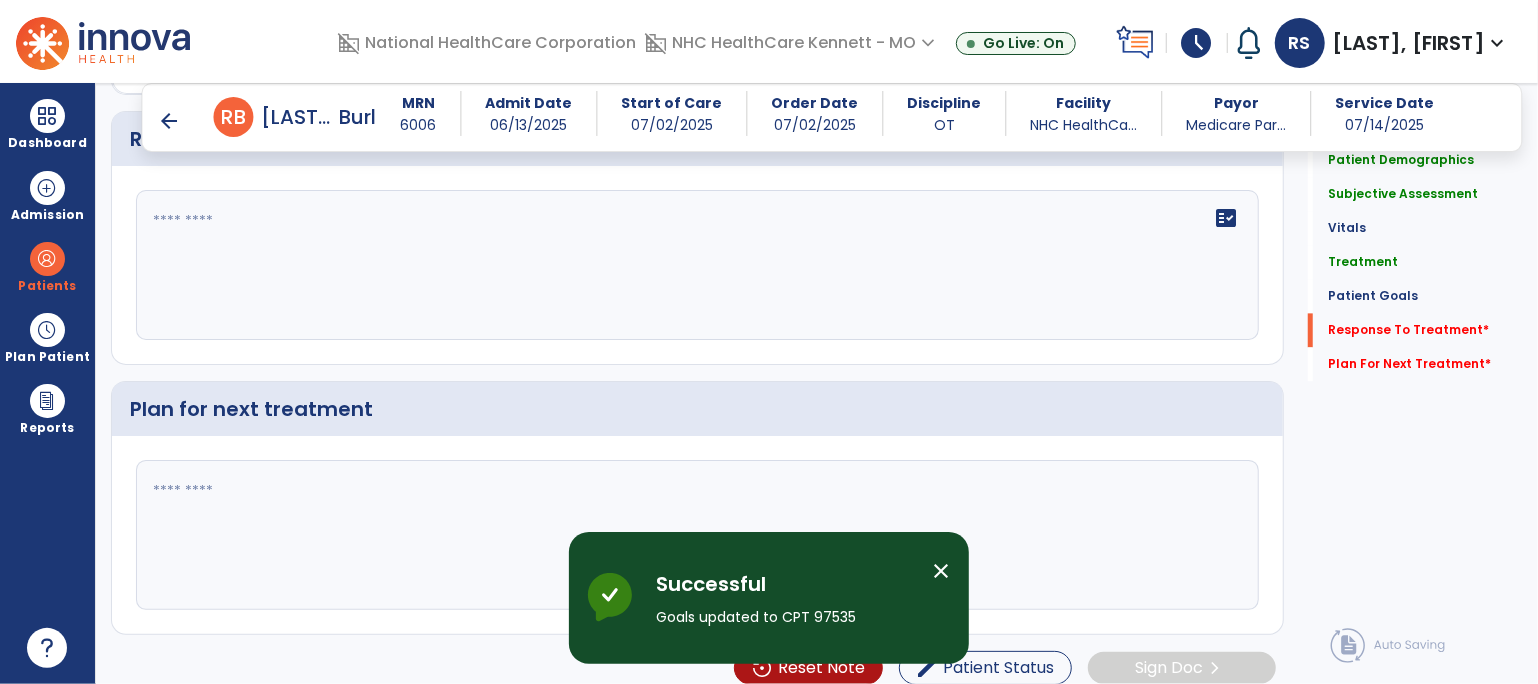 click on "fact_check" 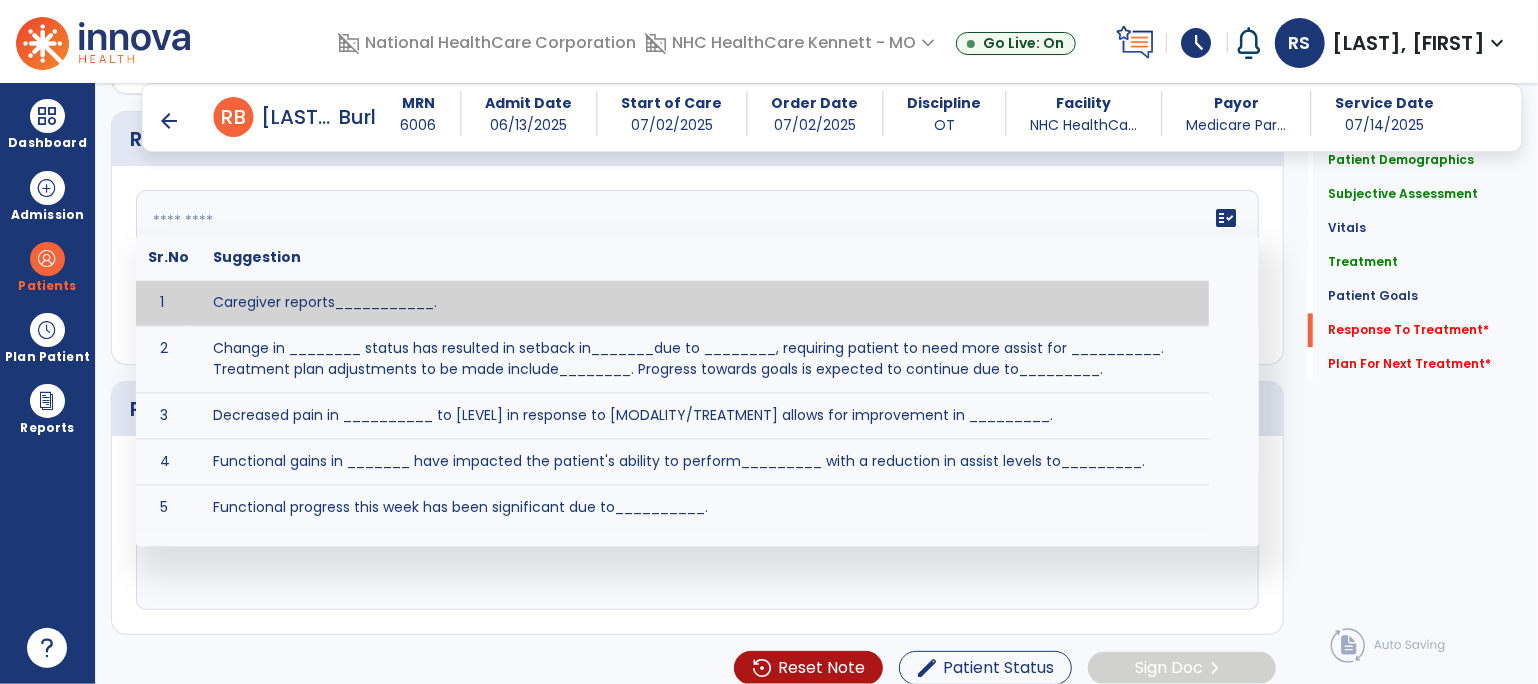 scroll, scrollTop: 2489, scrollLeft: 0, axis: vertical 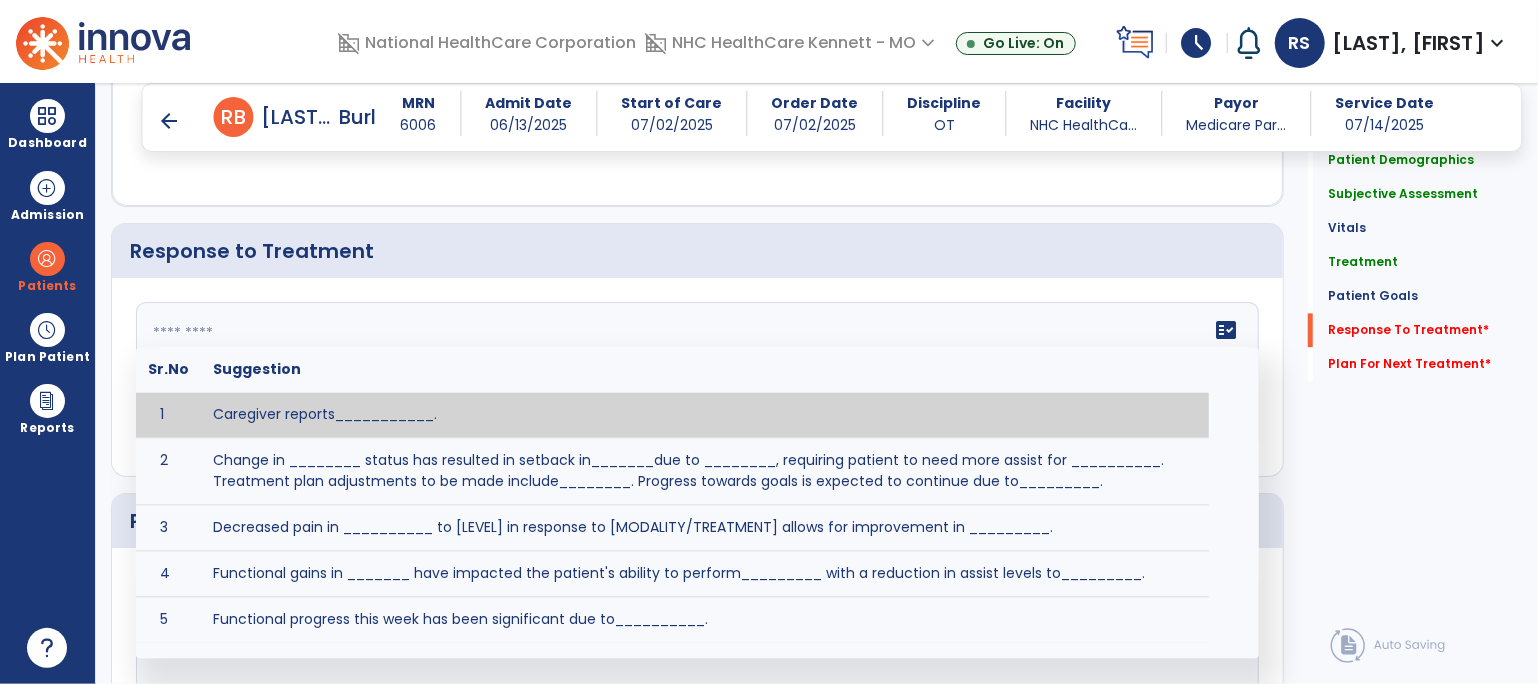 paste on "**********" 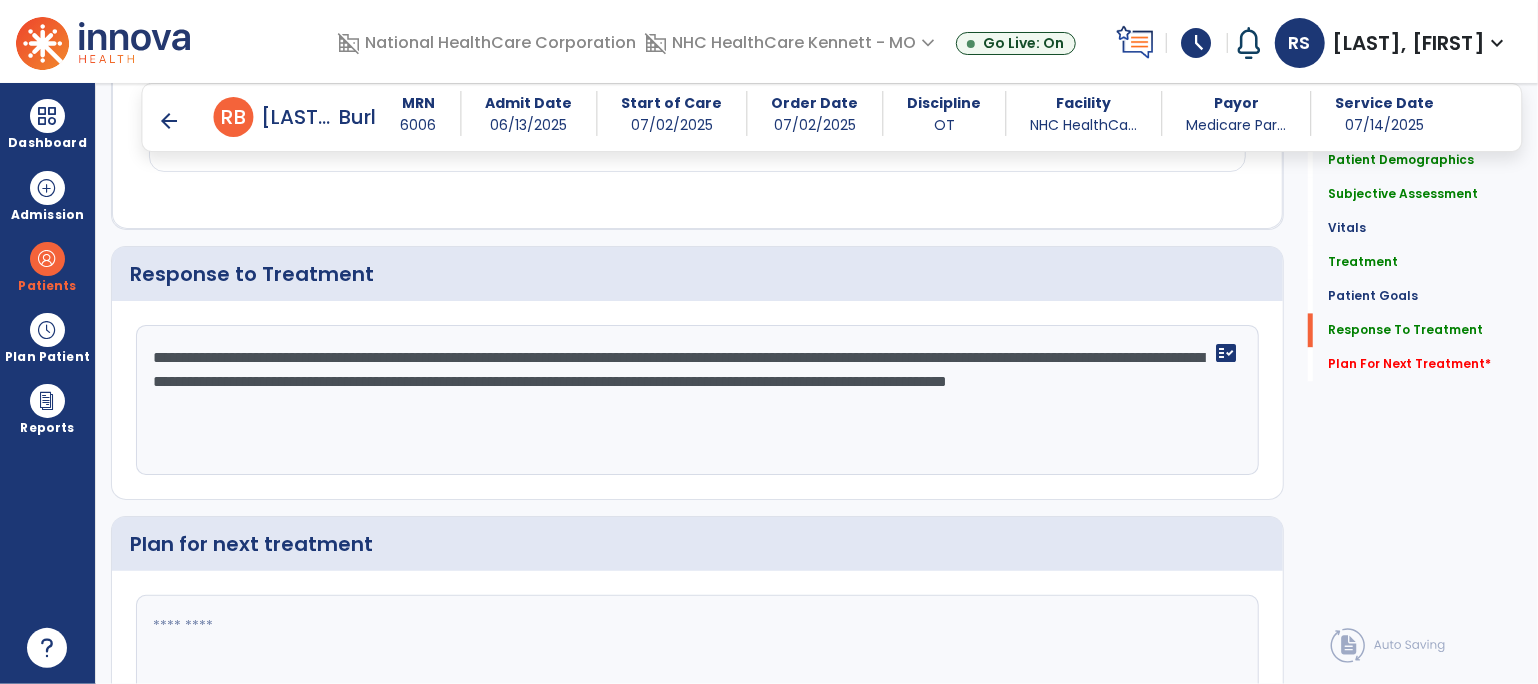 scroll, scrollTop: 2489, scrollLeft: 0, axis: vertical 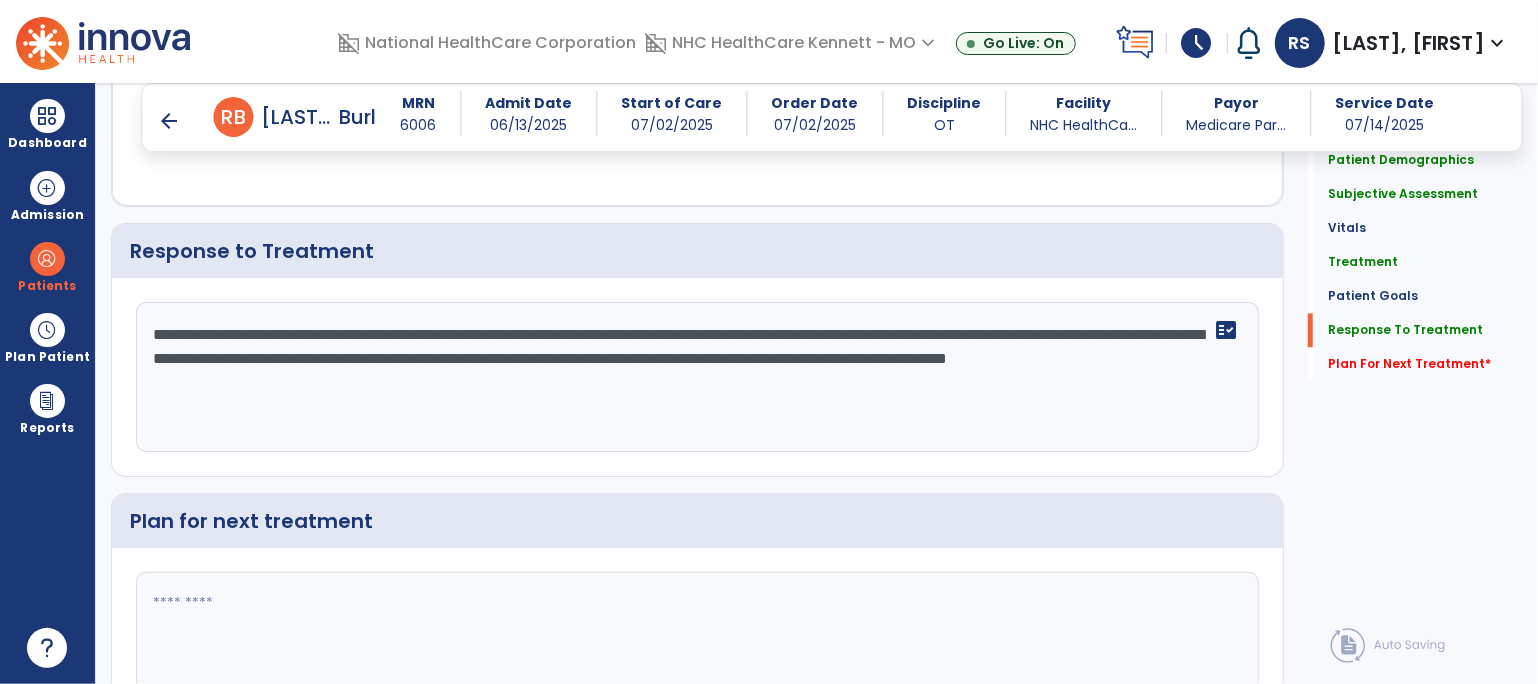 drag, startPoint x: 609, startPoint y: 355, endPoint x: 727, endPoint y: 346, distance: 118.34272 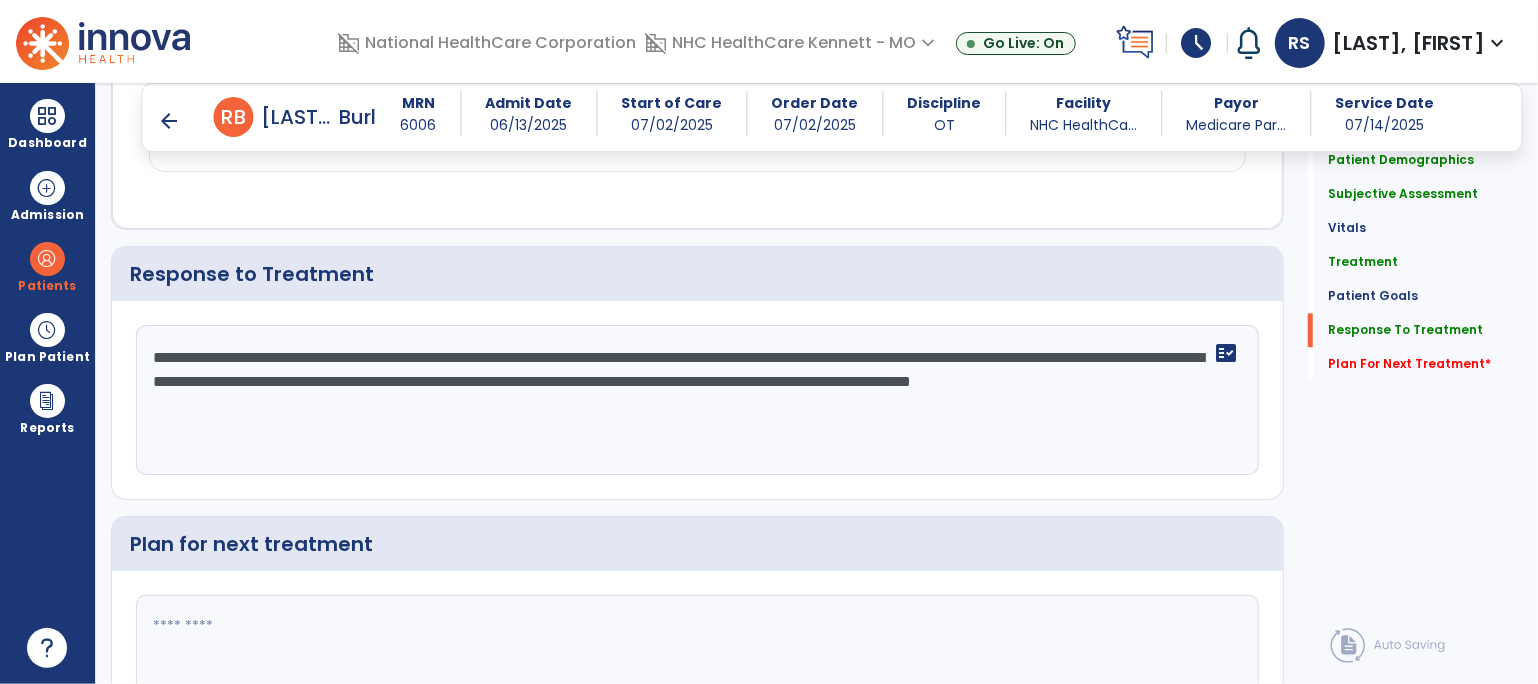 scroll, scrollTop: 2489, scrollLeft: 0, axis: vertical 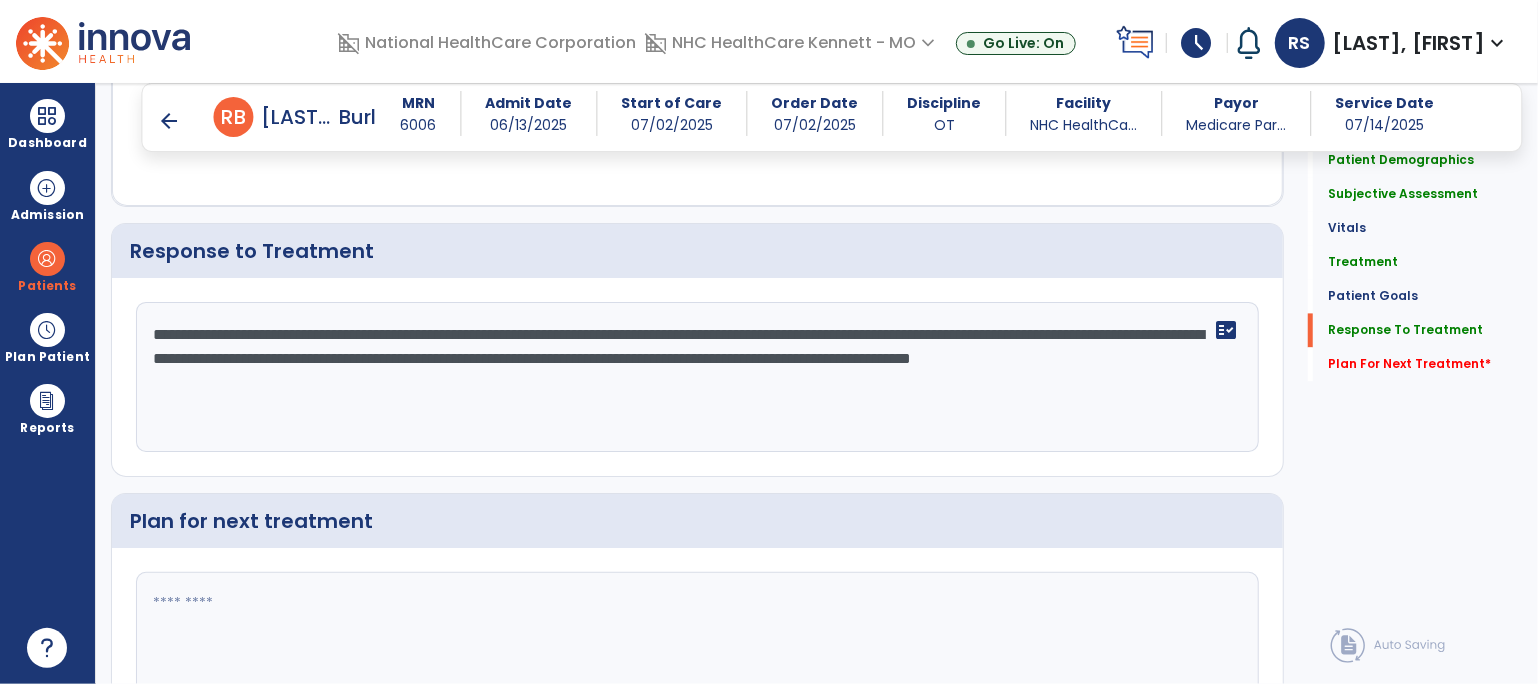 click on "**********" 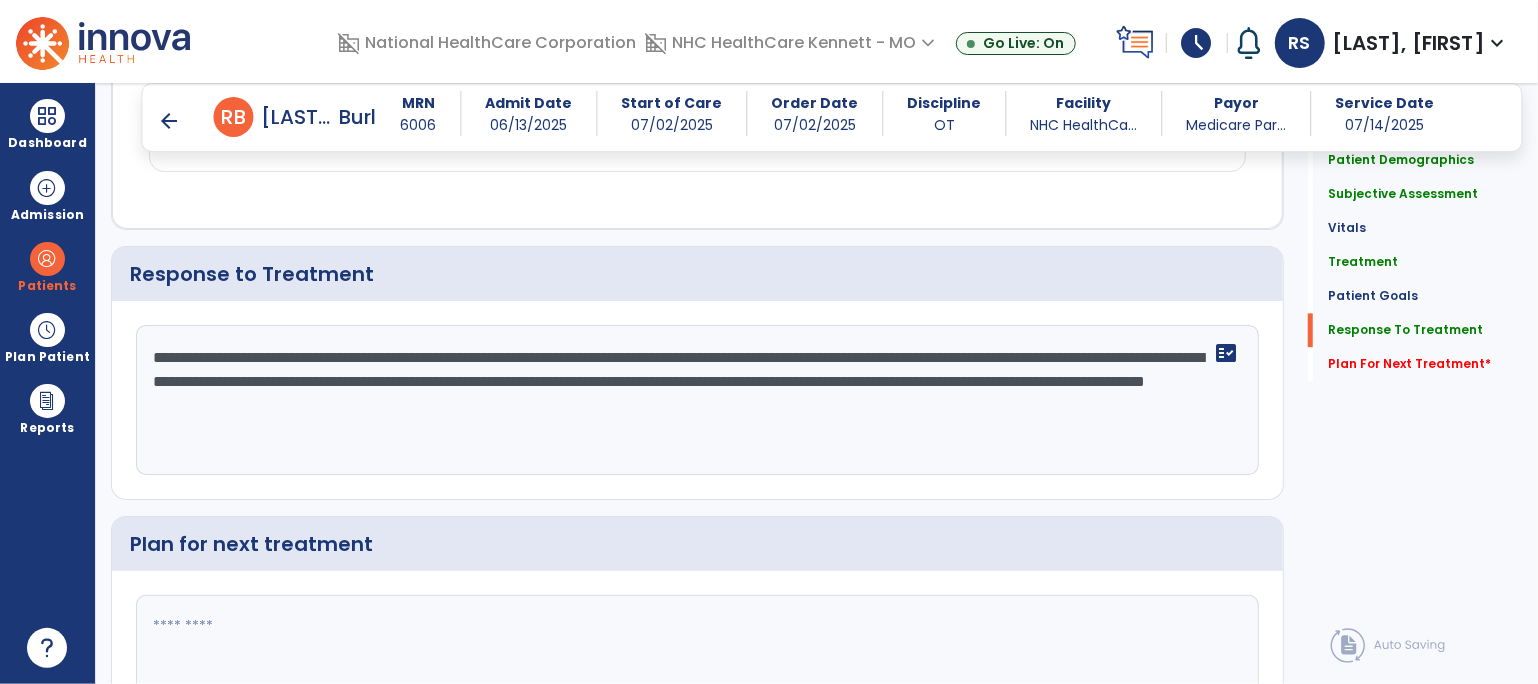 scroll, scrollTop: 2489, scrollLeft: 0, axis: vertical 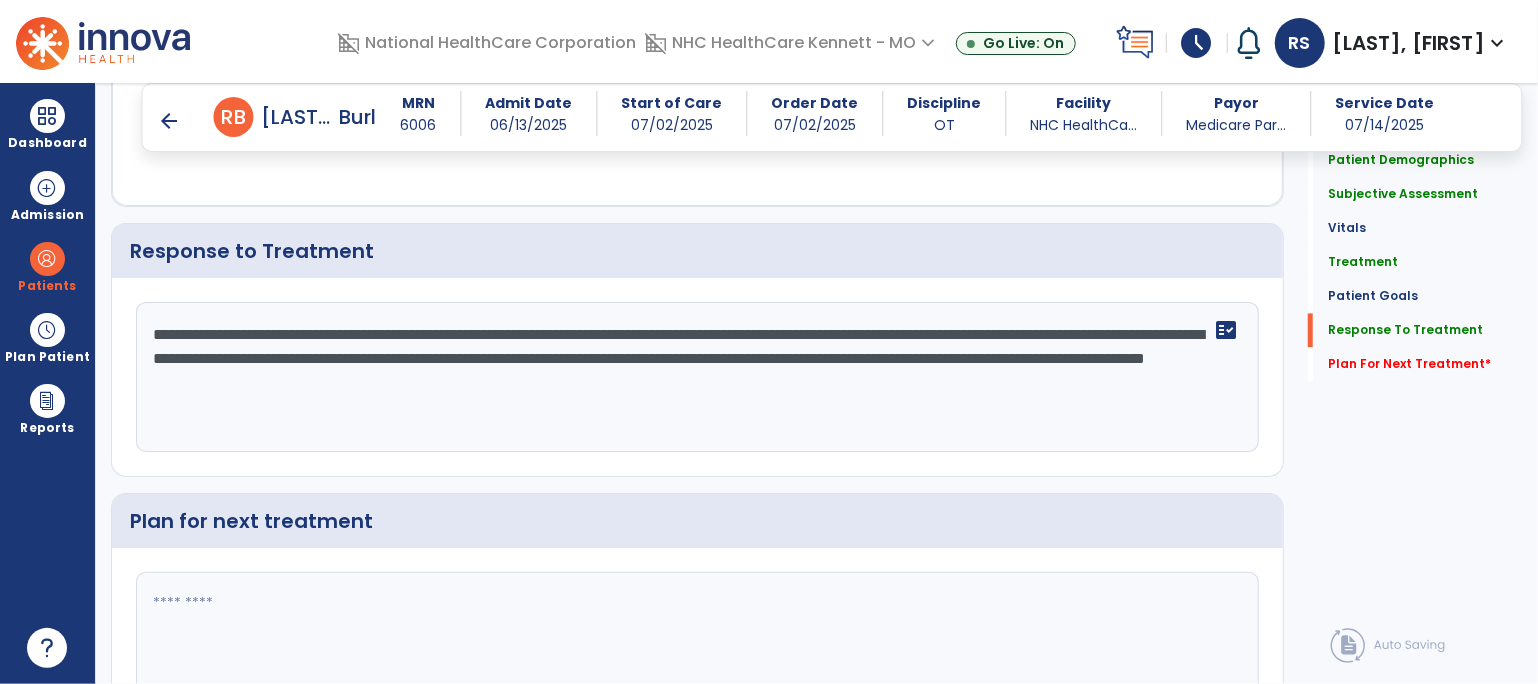 click on "**********" 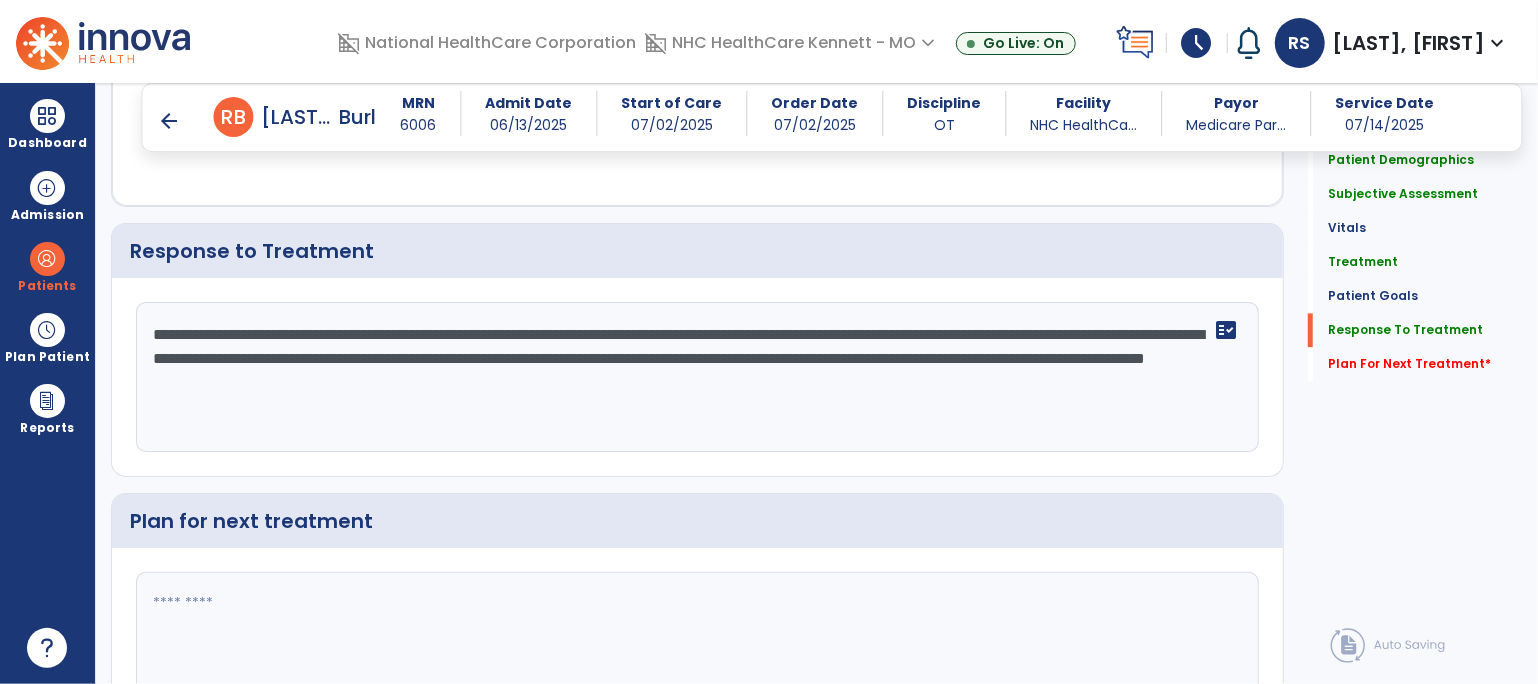 click on "**********" 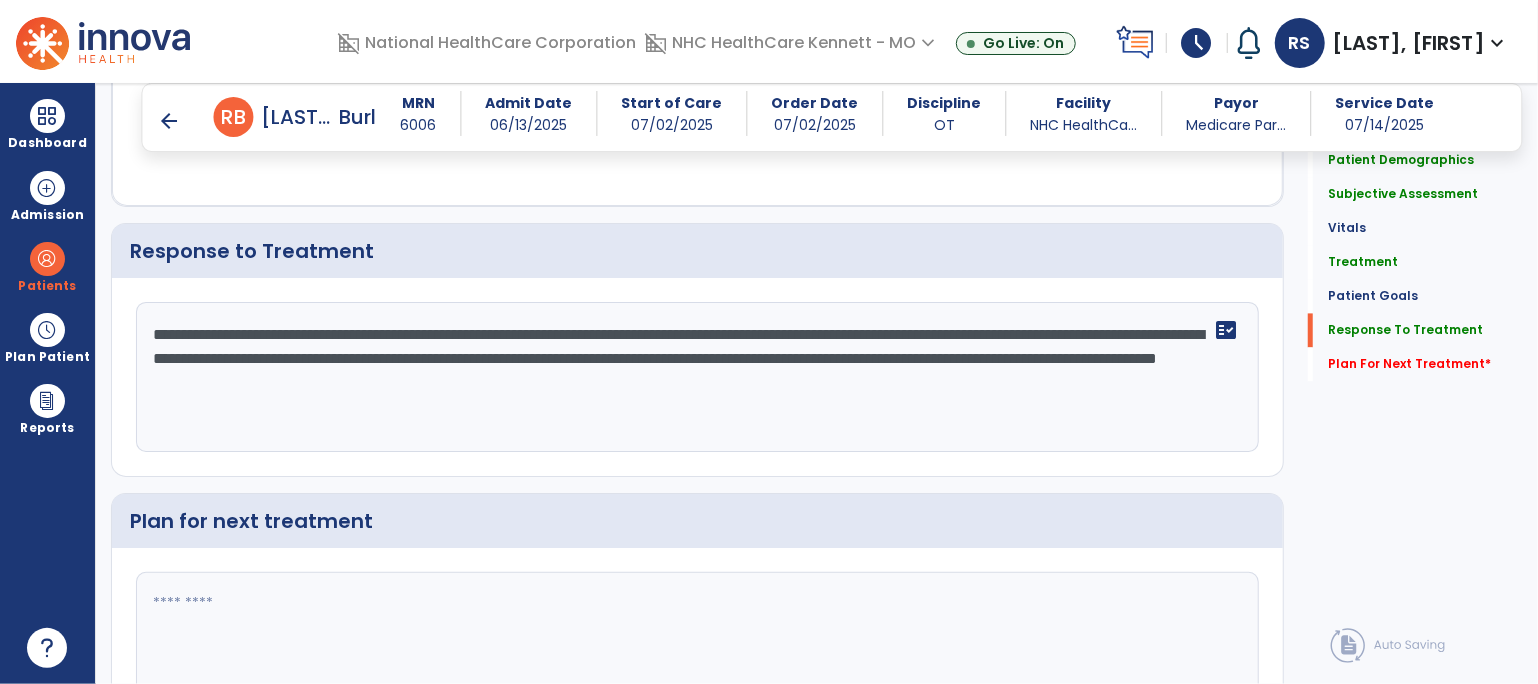 scroll, scrollTop: 2610, scrollLeft: 0, axis: vertical 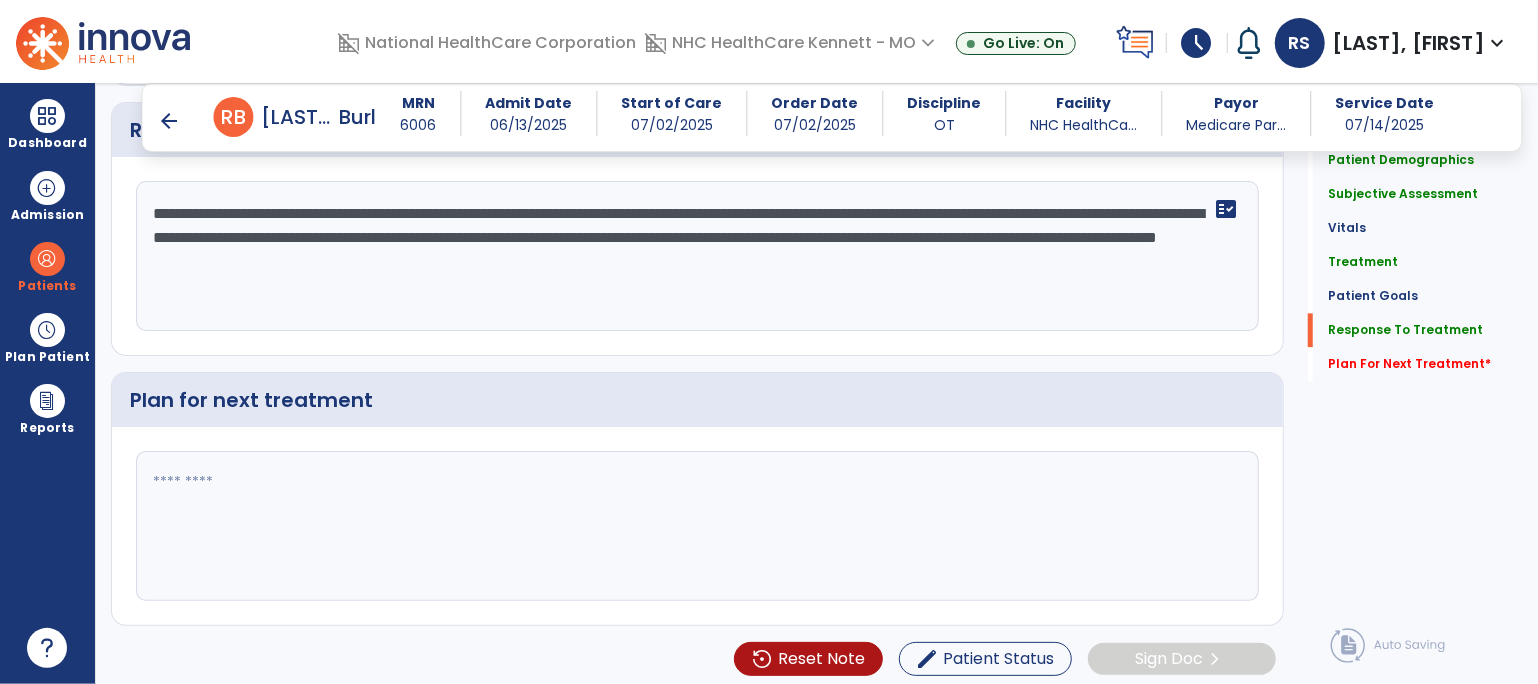 type on "**********" 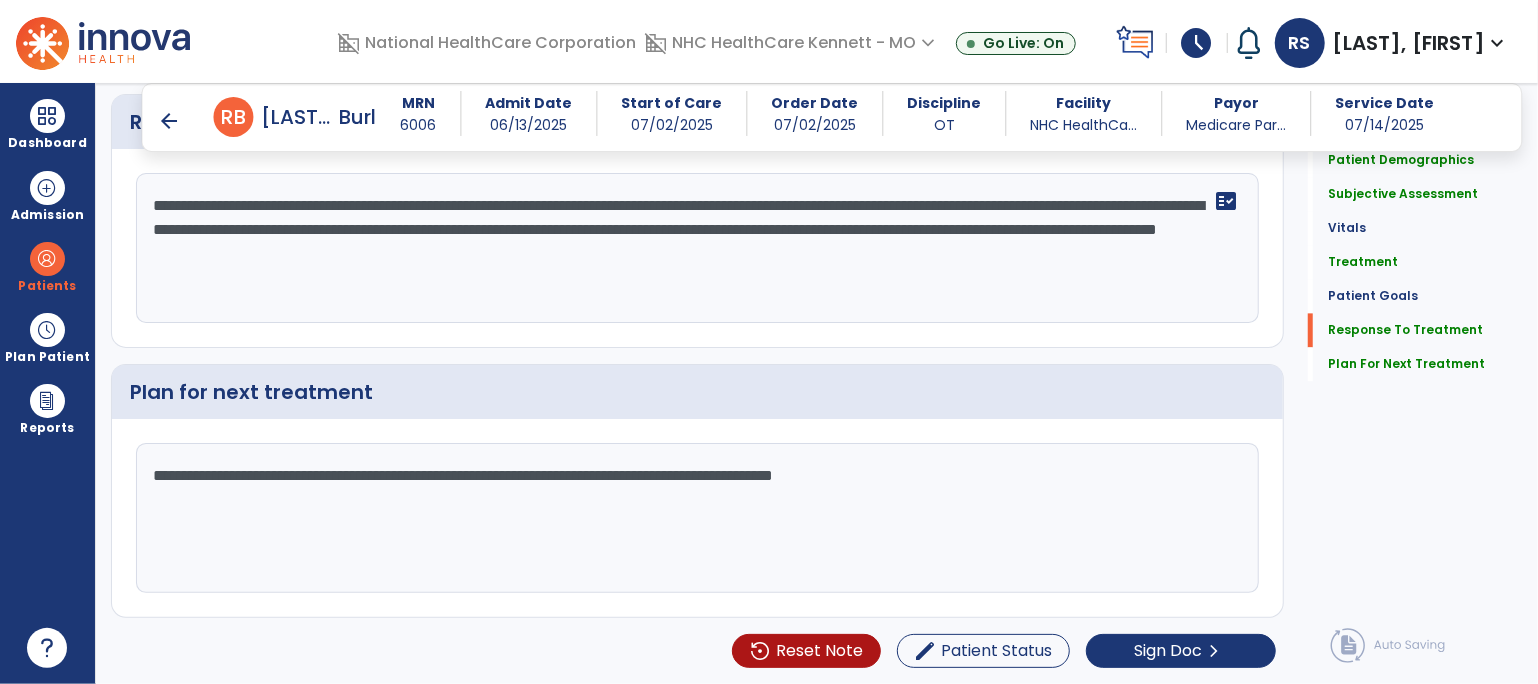 scroll, scrollTop: 2610, scrollLeft: 0, axis: vertical 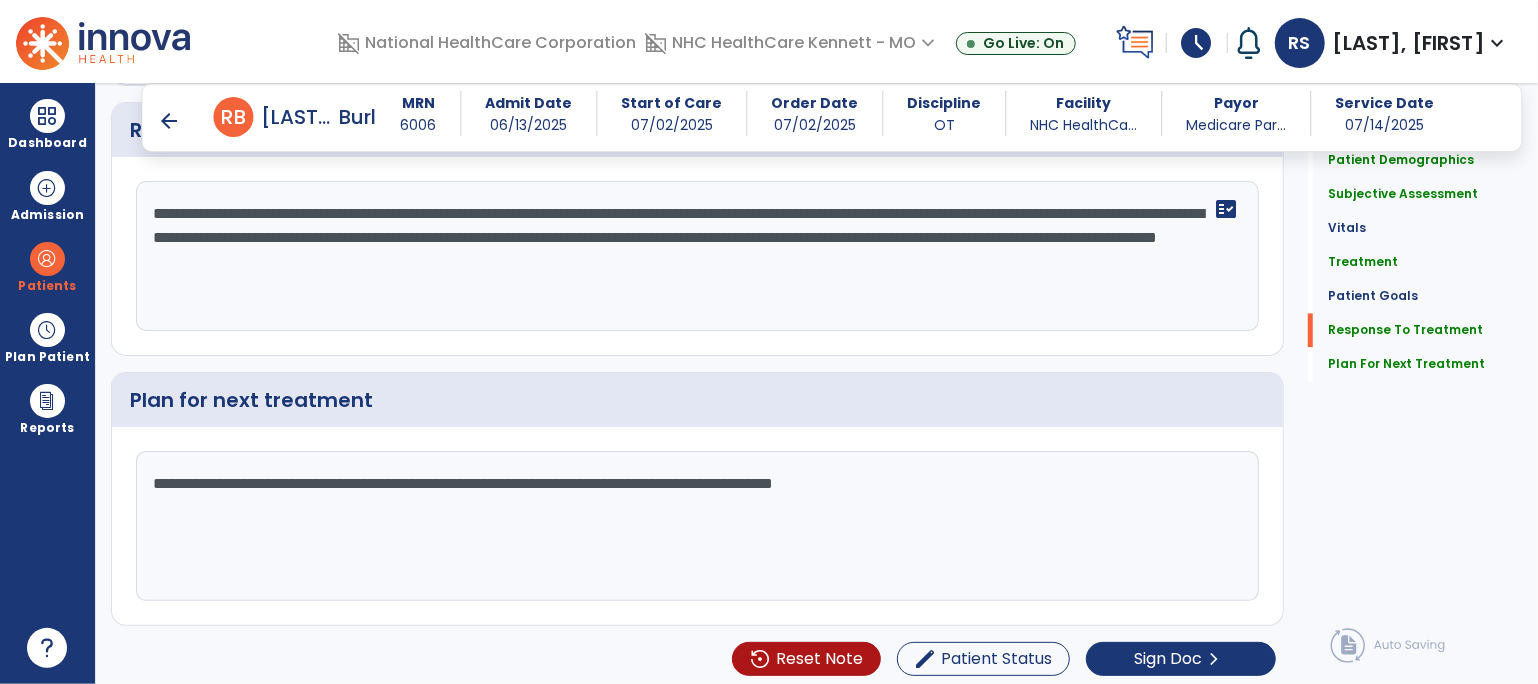 type on "**********" 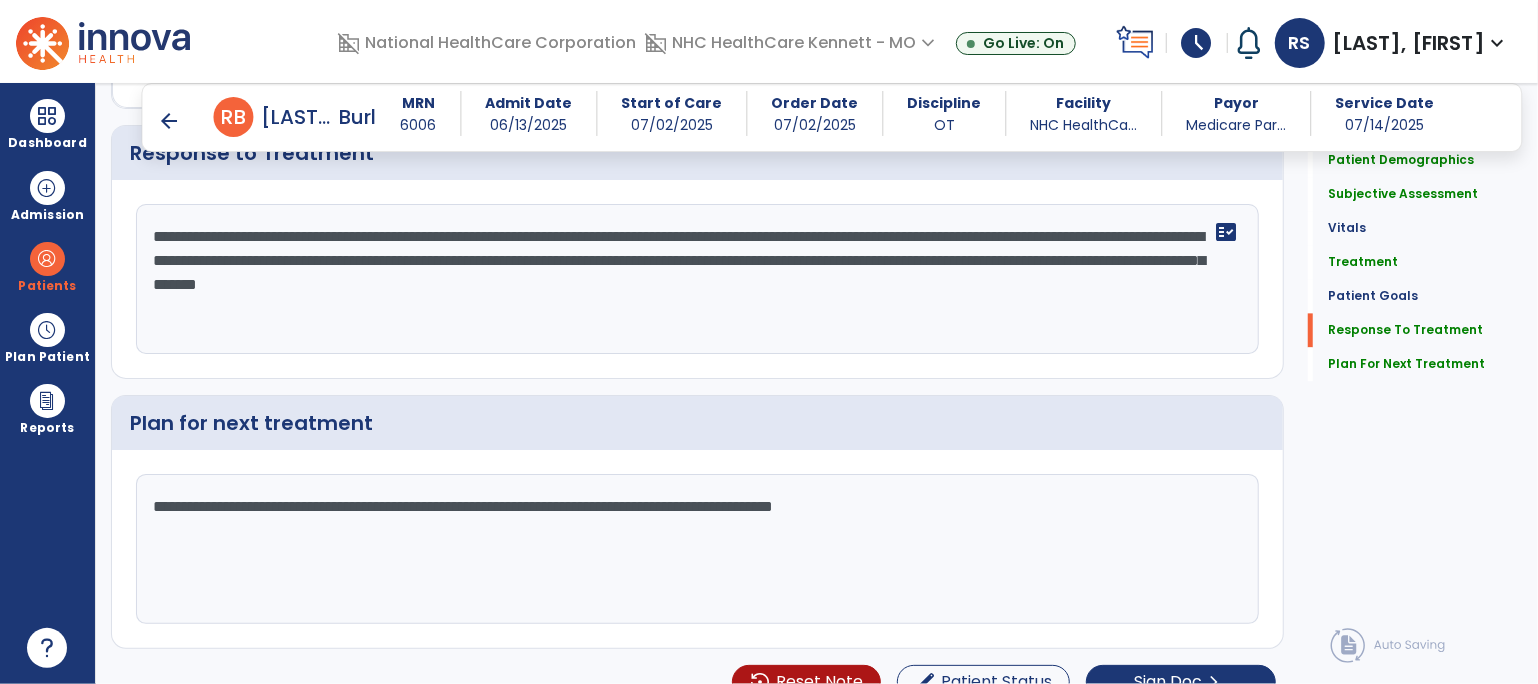 scroll, scrollTop: 2610, scrollLeft: 0, axis: vertical 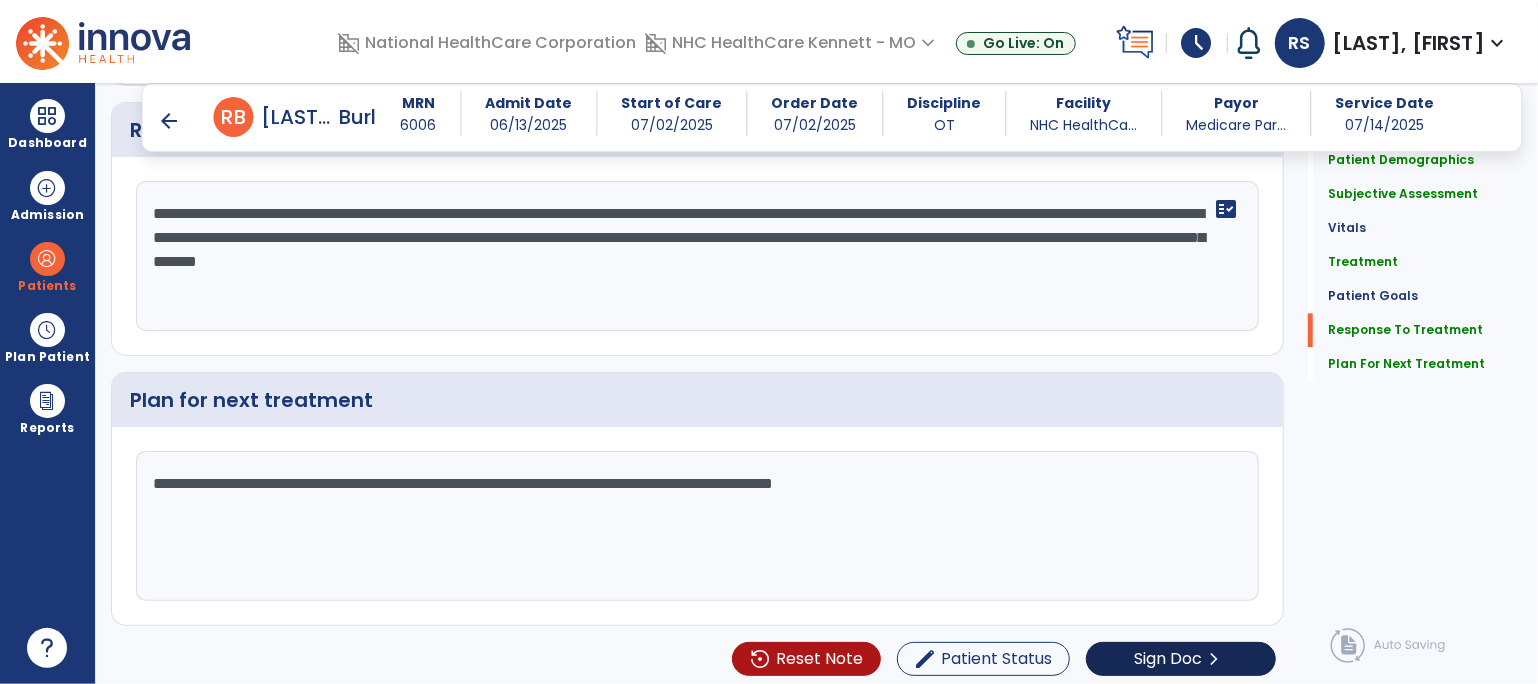 type on "**********" 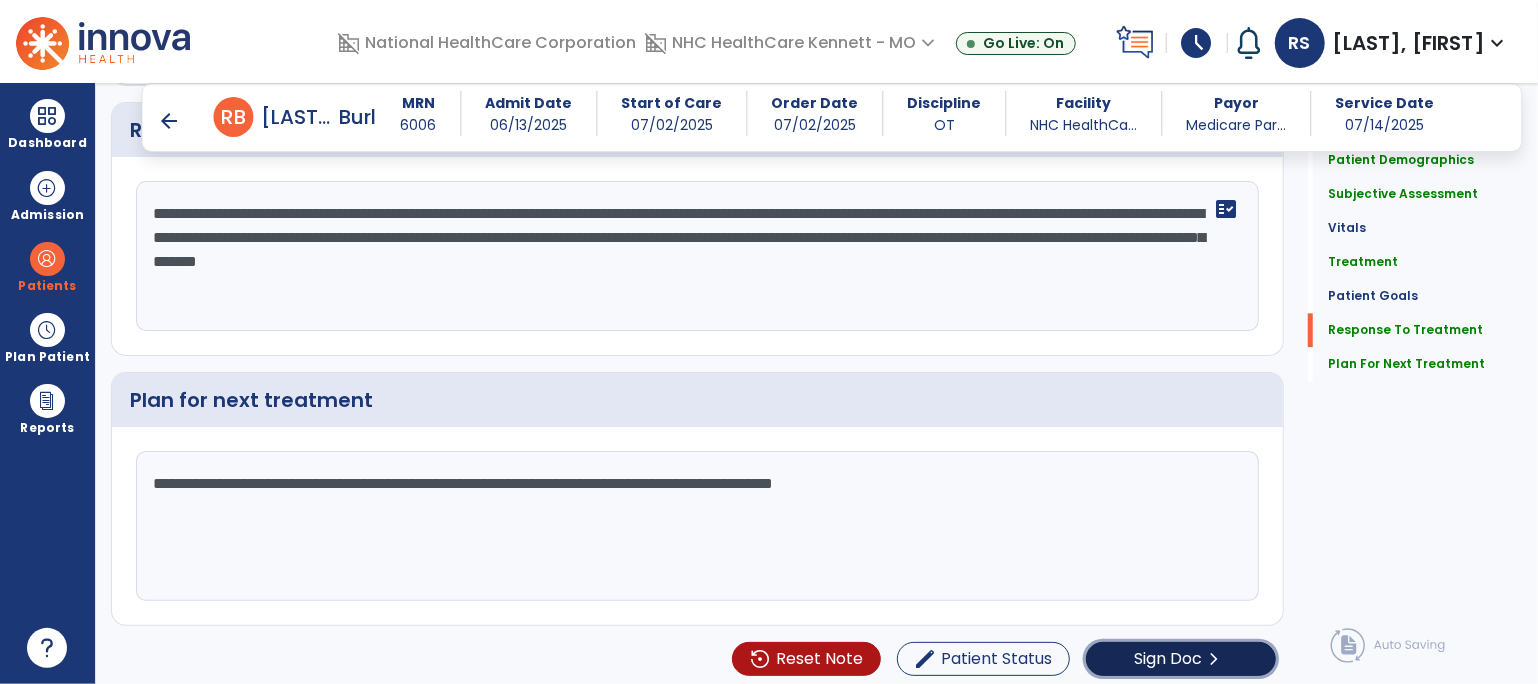 click on "Sign Doc" 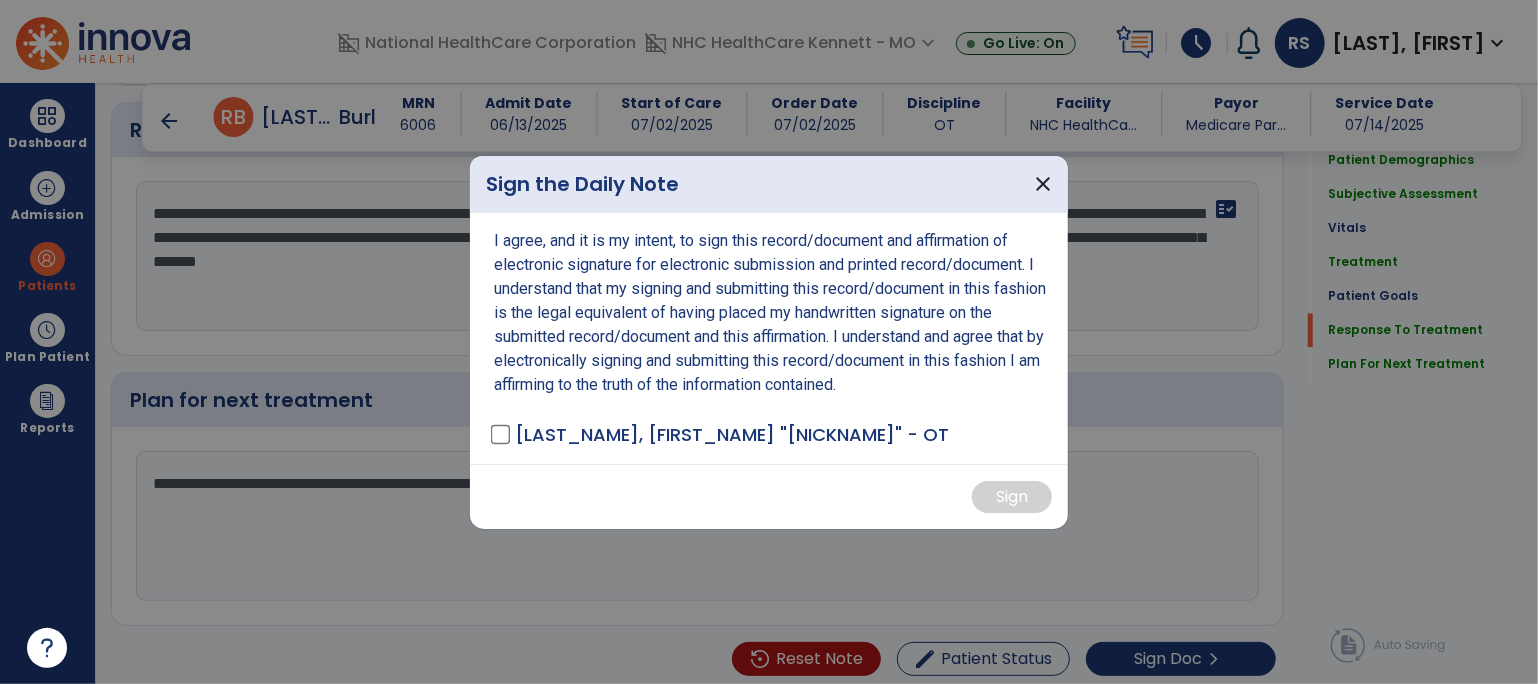 click on "[LAST_NAME], [FIRST_NAME] "[NICKNAME]"  - OT" at bounding box center [732, 434] 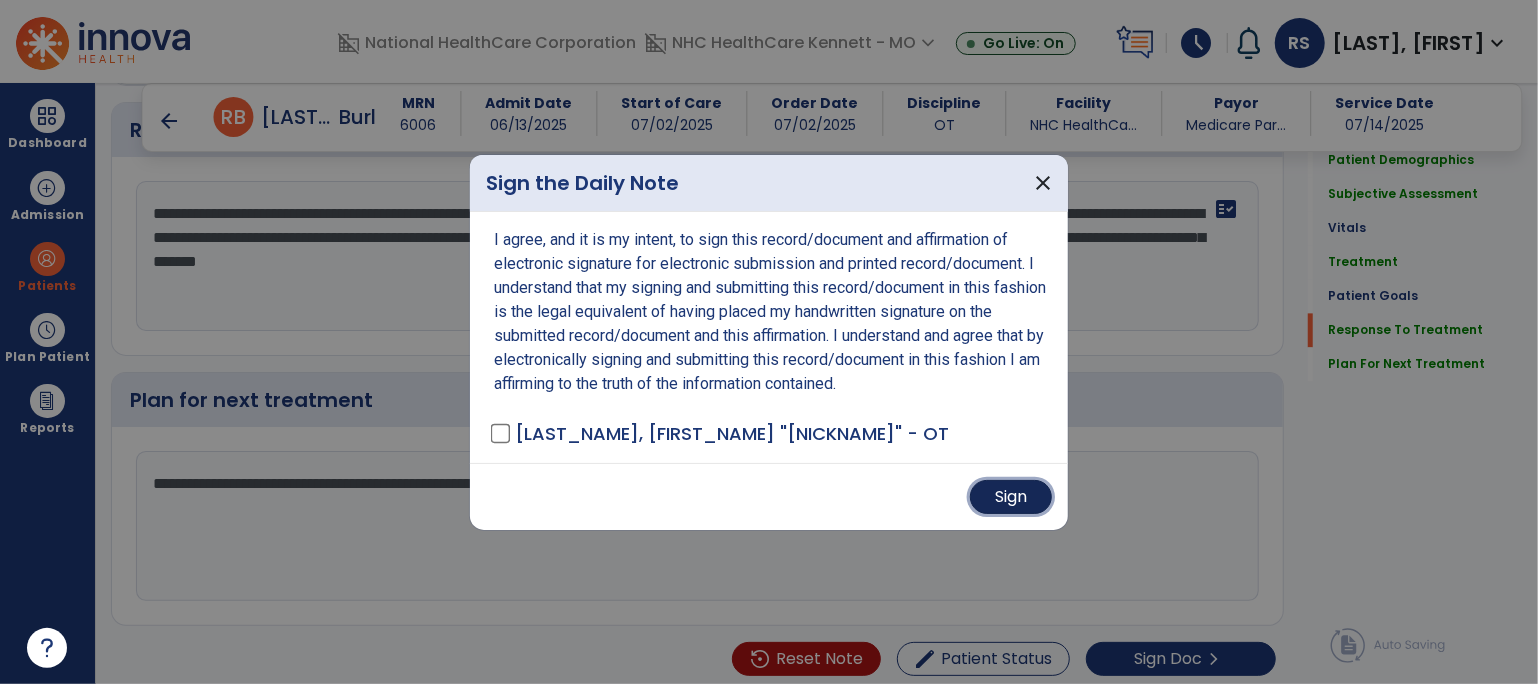 click on "Sign" at bounding box center [1011, 497] 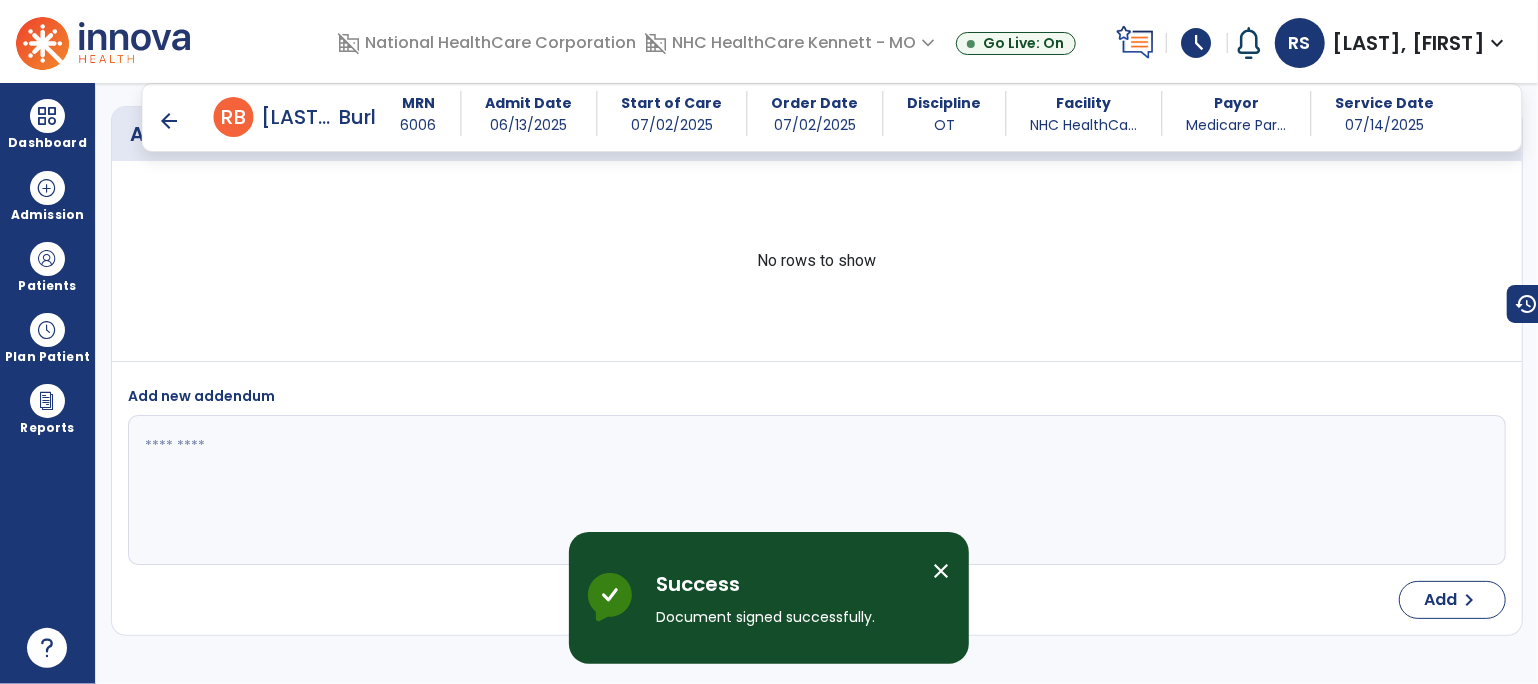 scroll, scrollTop: 3515, scrollLeft: 0, axis: vertical 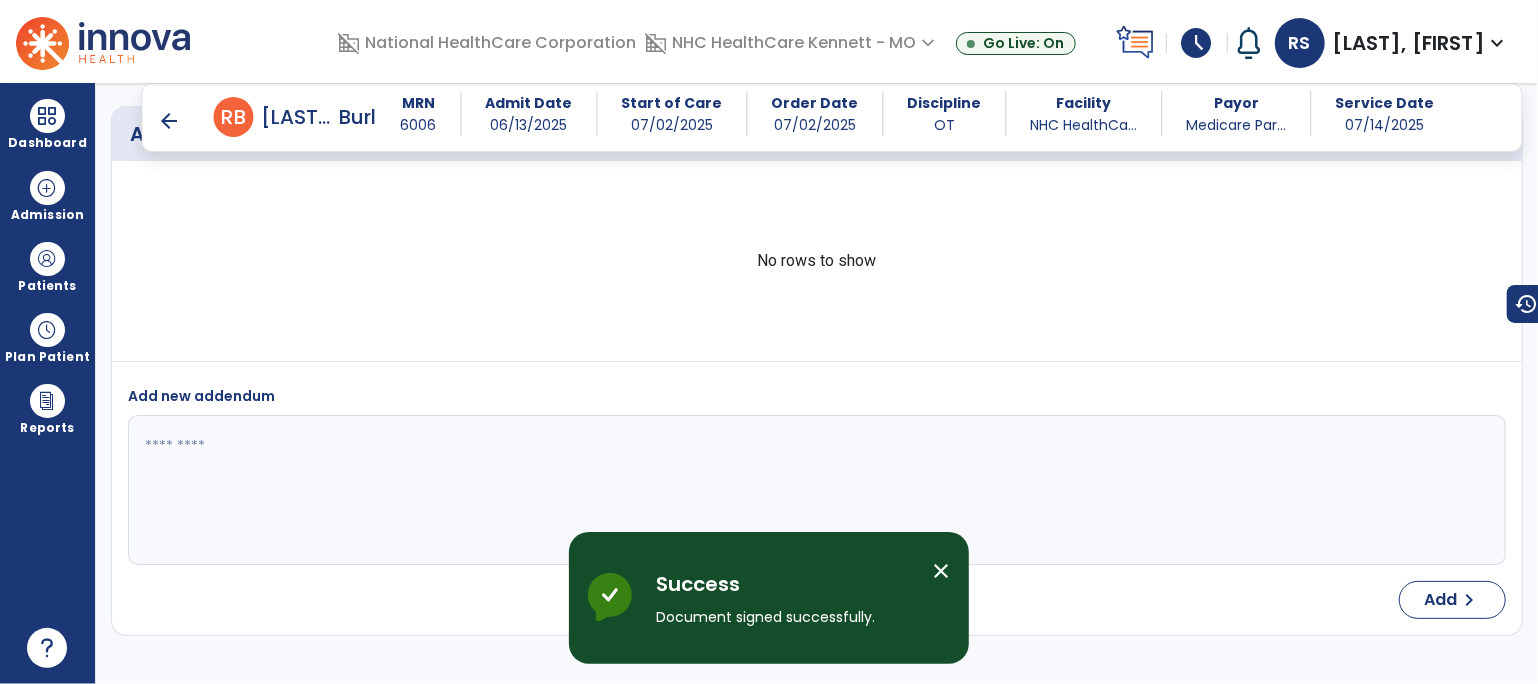 click on "arrow_back" at bounding box center (170, 121) 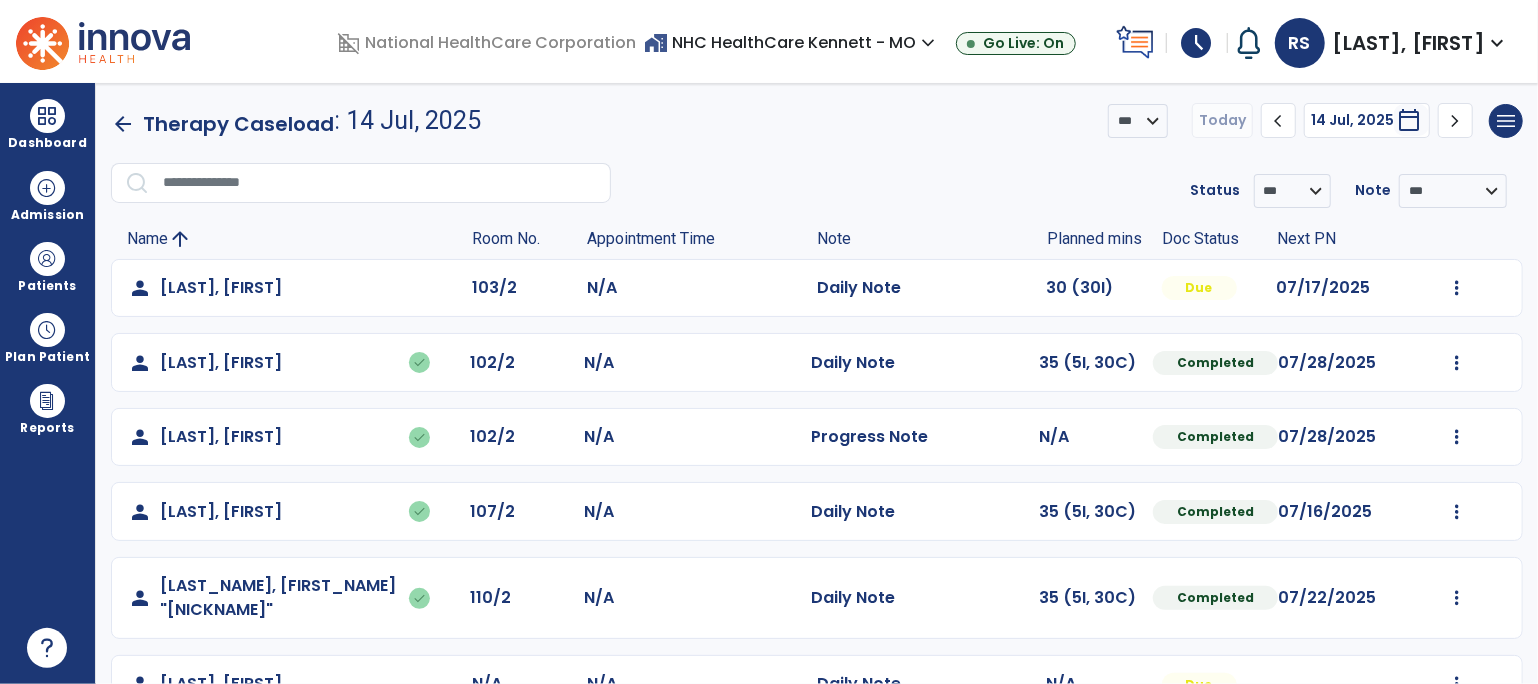 scroll, scrollTop: 470, scrollLeft: 0, axis: vertical 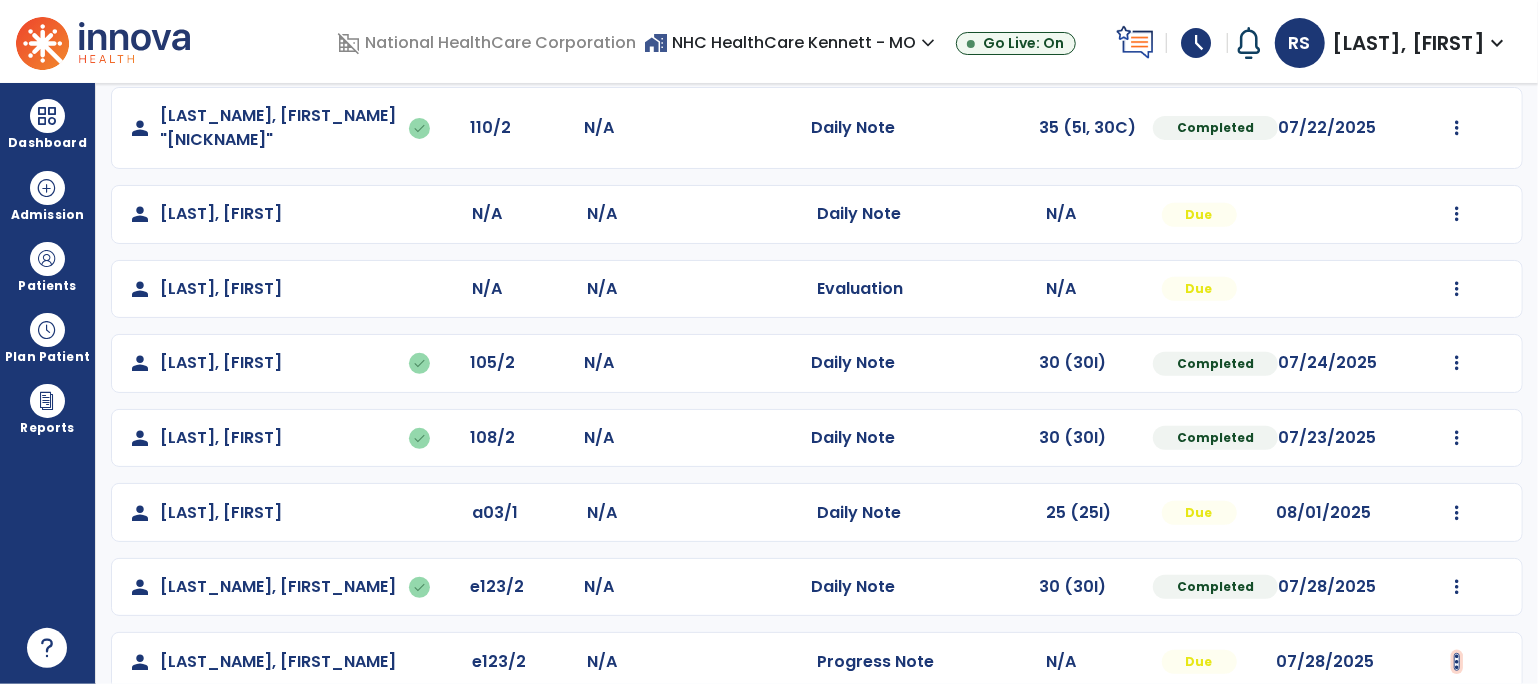 click at bounding box center [1457, -182] 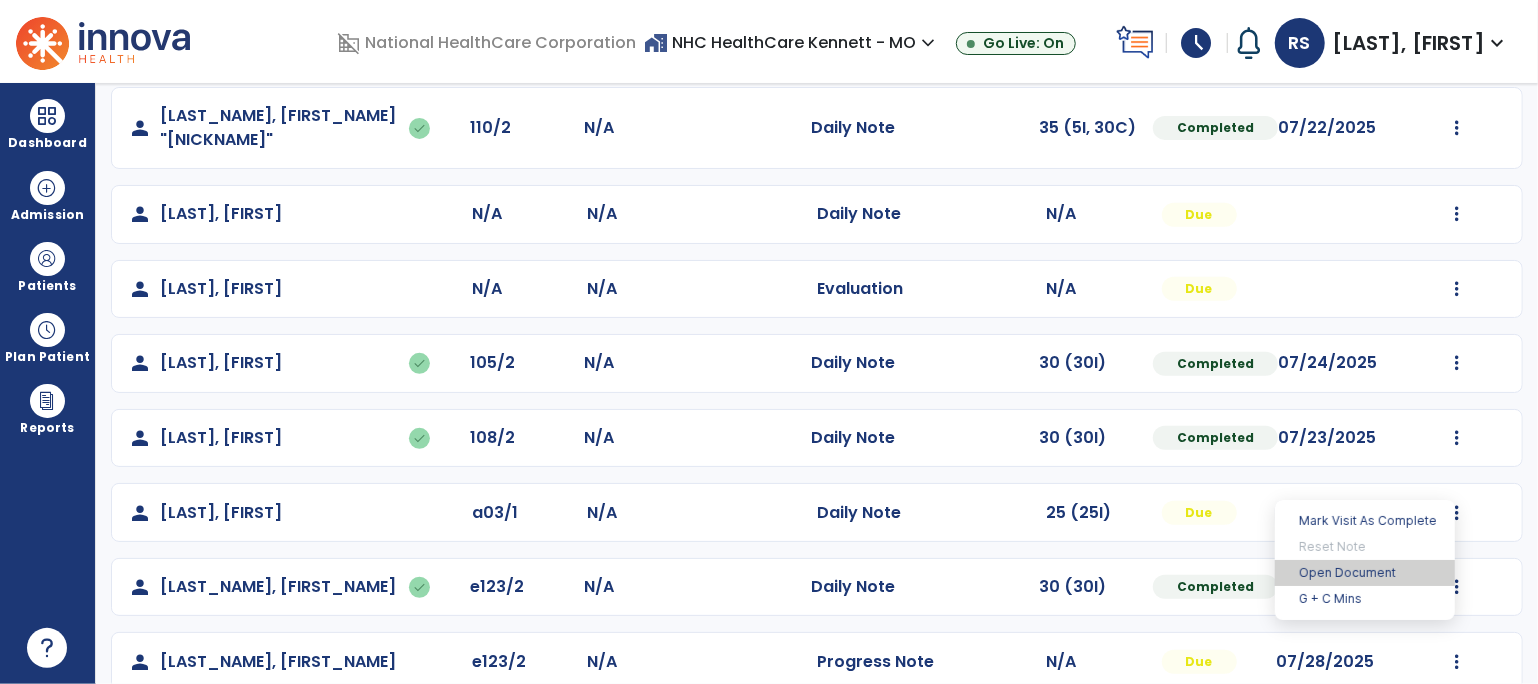 click on "Open Document" at bounding box center [1365, 573] 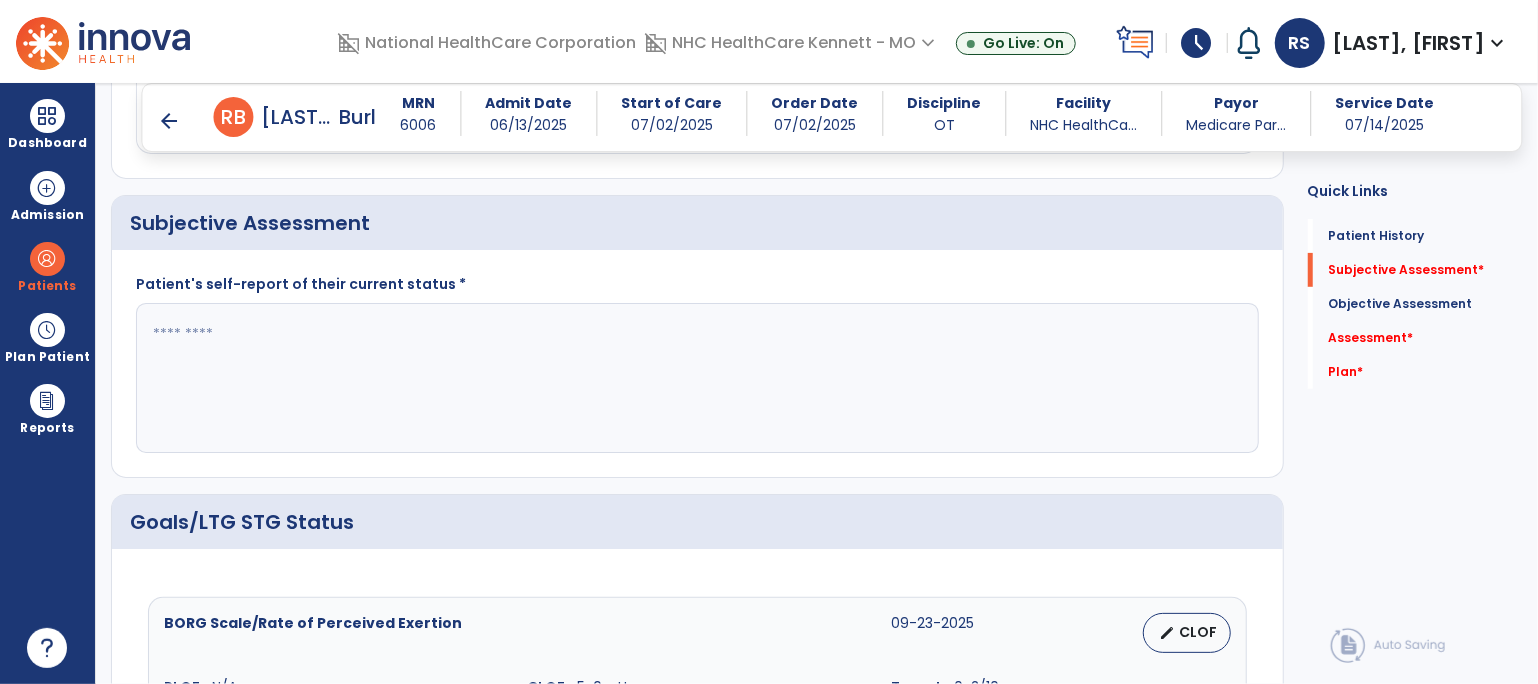 scroll, scrollTop: 333, scrollLeft: 0, axis: vertical 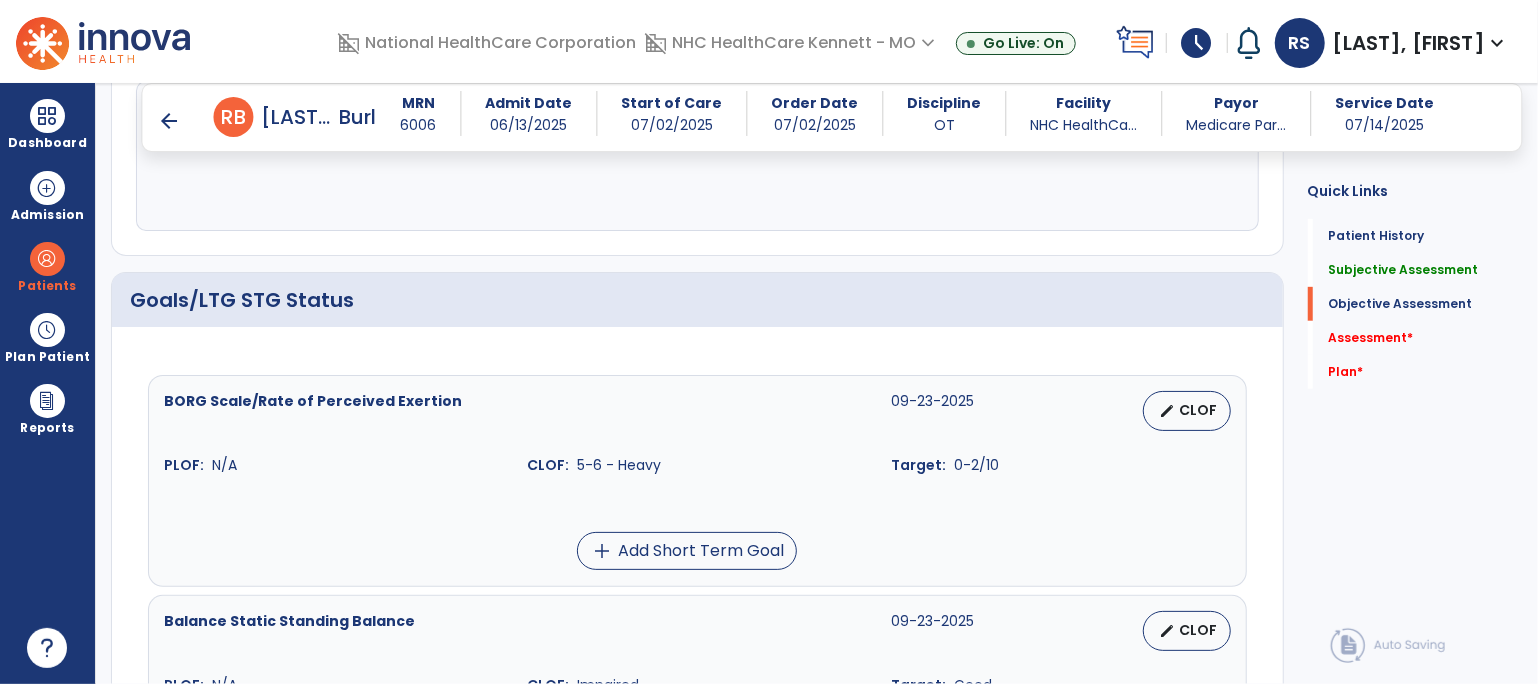 type on "**********" 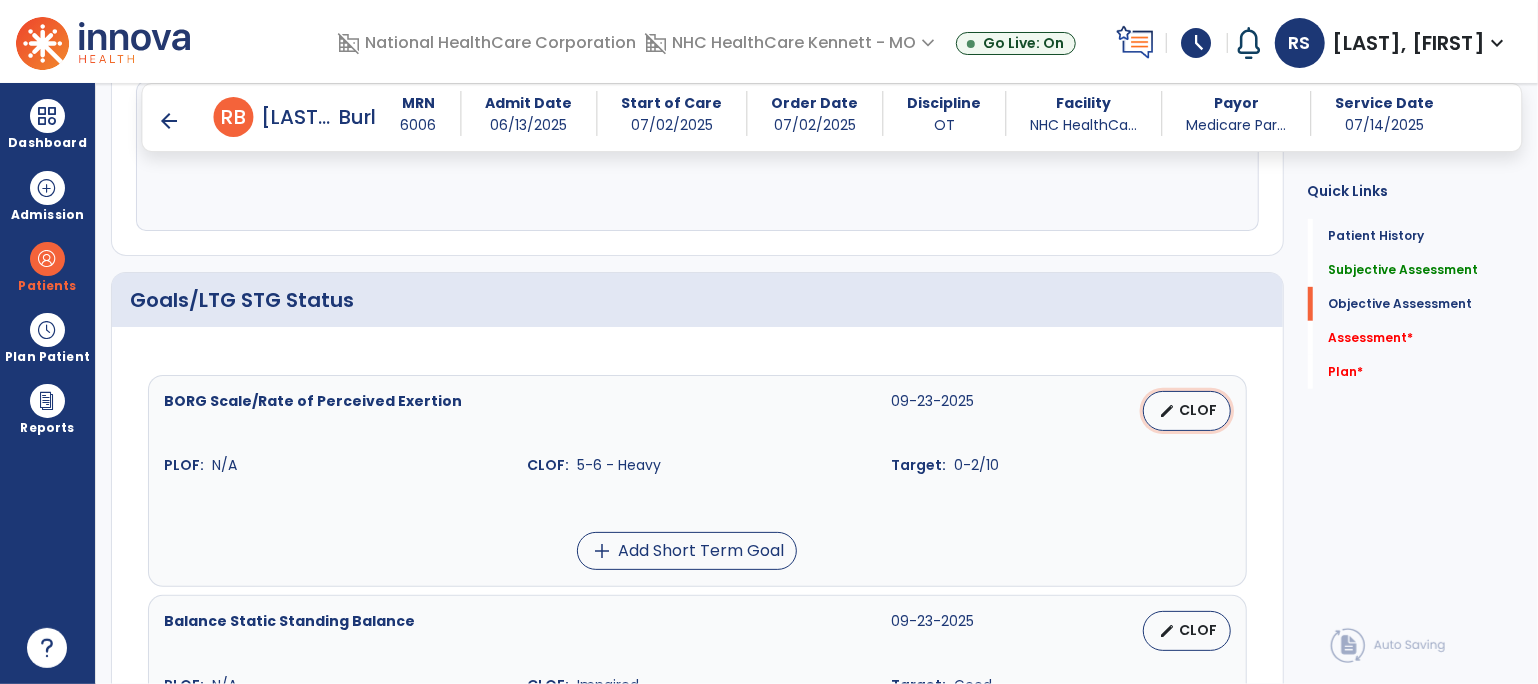 click on "CLOF" at bounding box center [1199, 410] 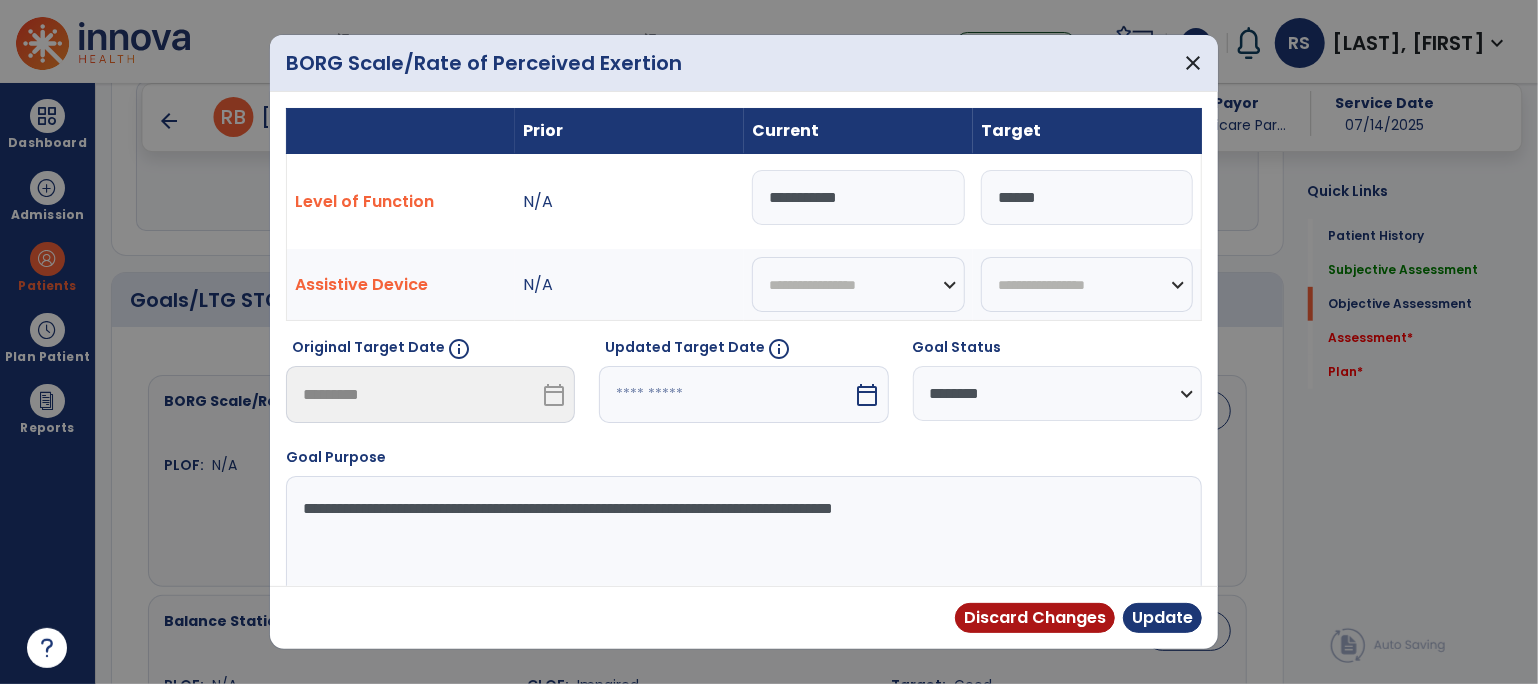 click on "**********" at bounding box center [858, 197] 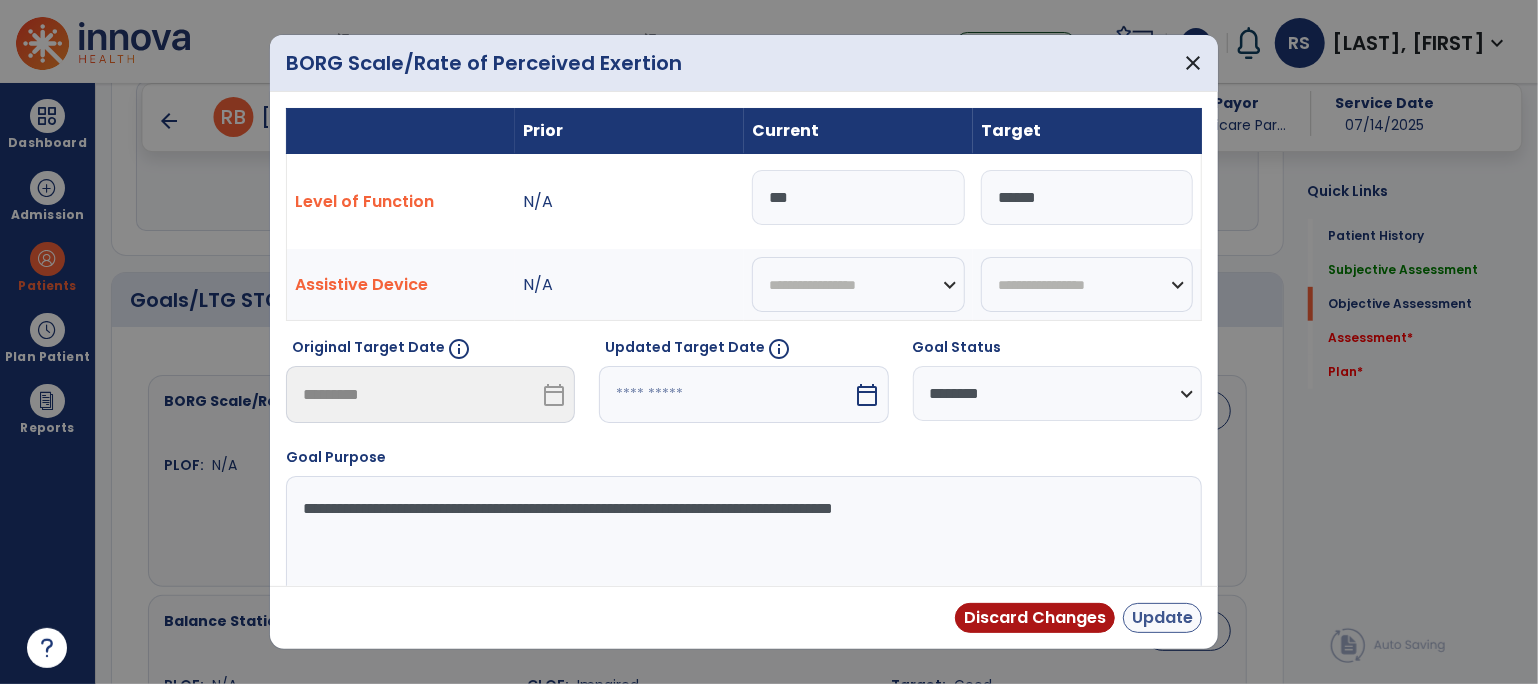 type on "***" 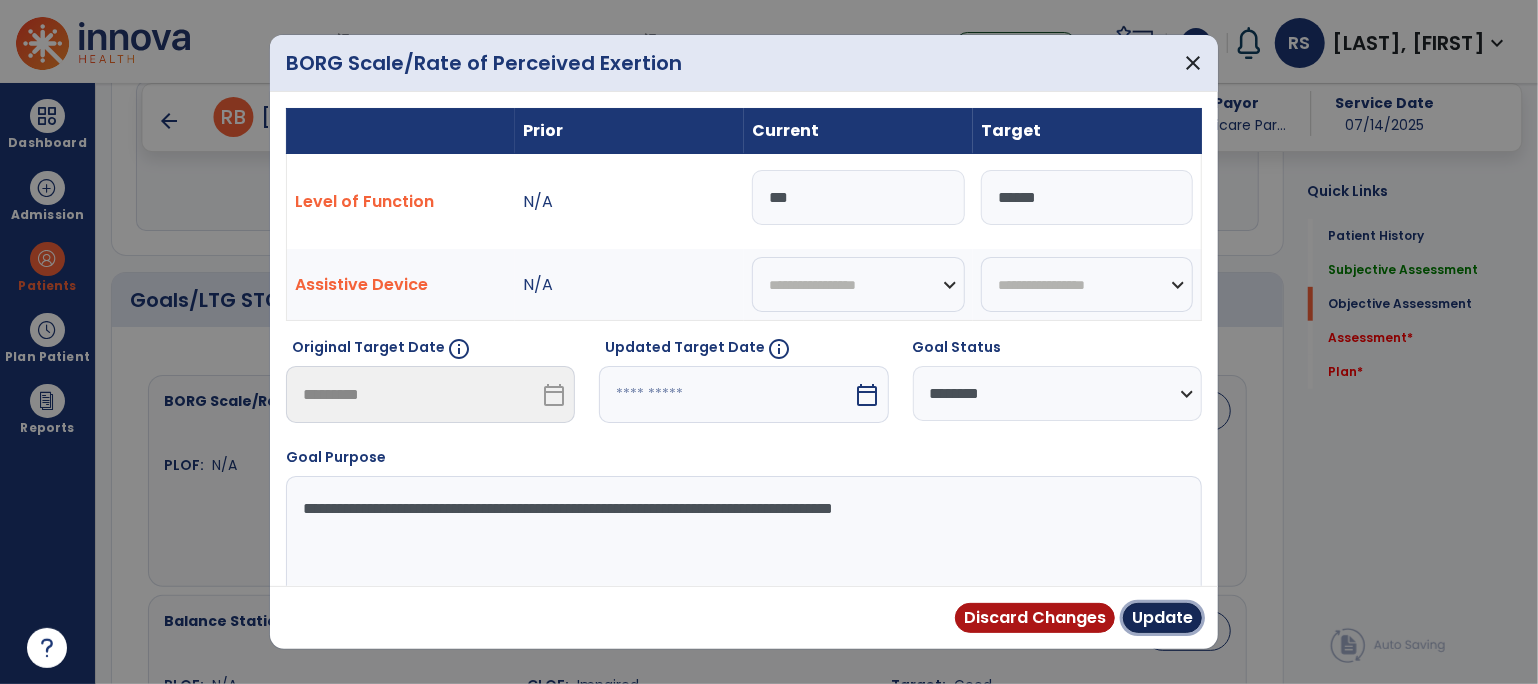drag, startPoint x: 1162, startPoint y: 615, endPoint x: 1101, endPoint y: 588, distance: 66.70832 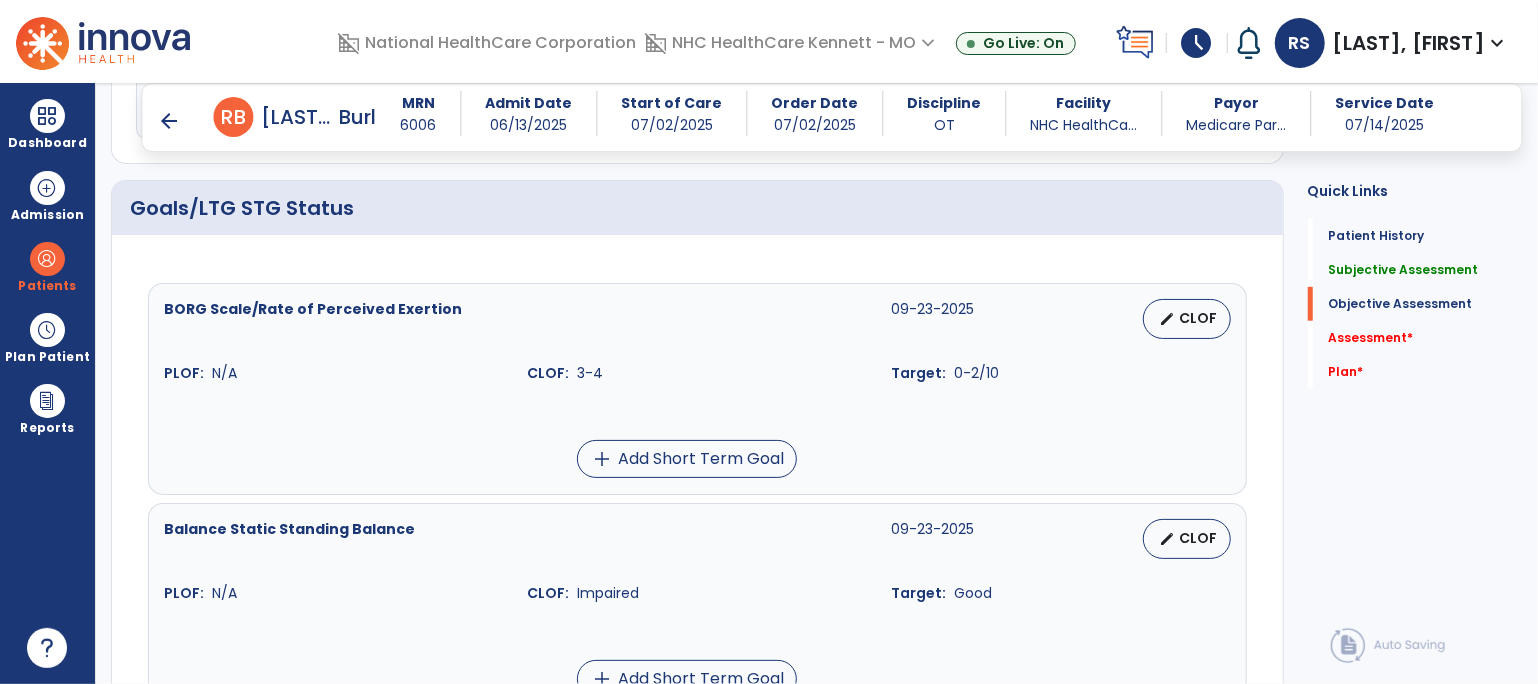 scroll, scrollTop: 888, scrollLeft: 0, axis: vertical 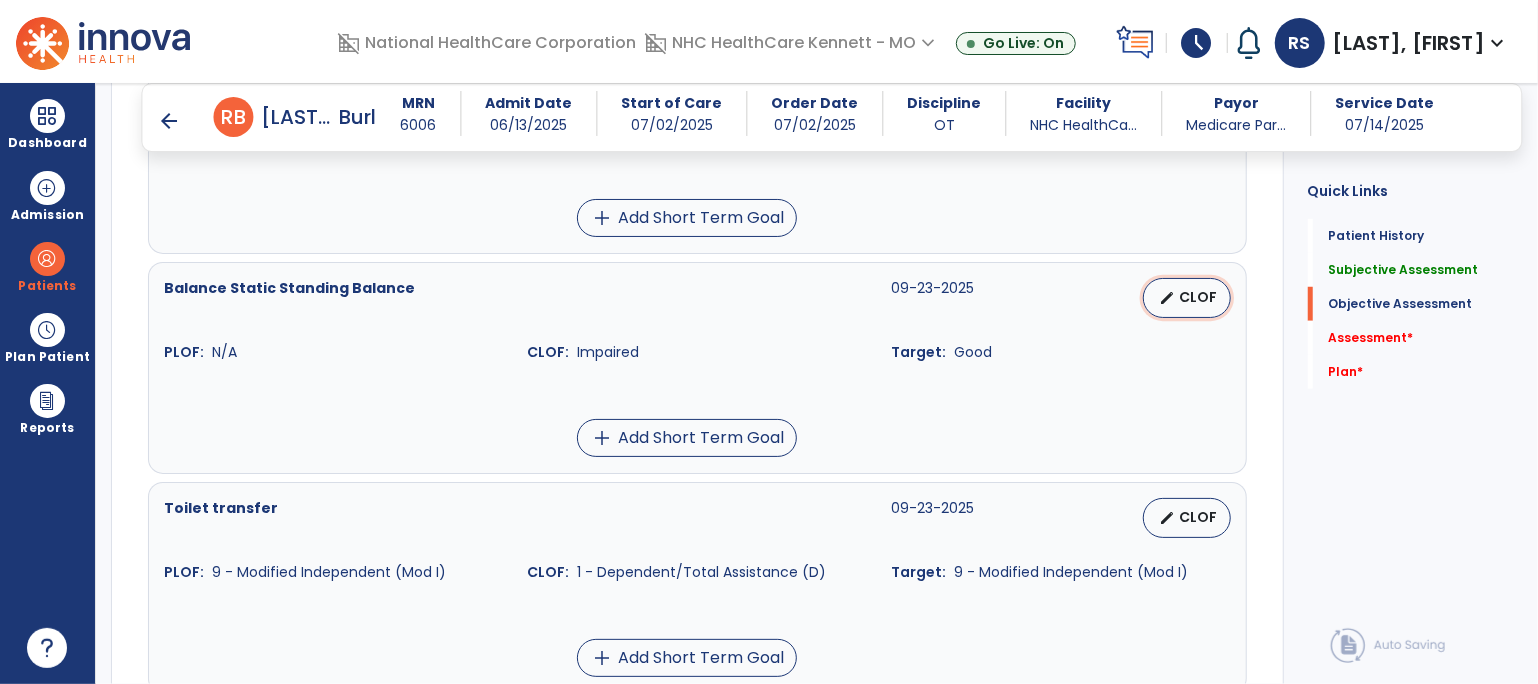 click on "edit   CLOF" at bounding box center (1187, 298) 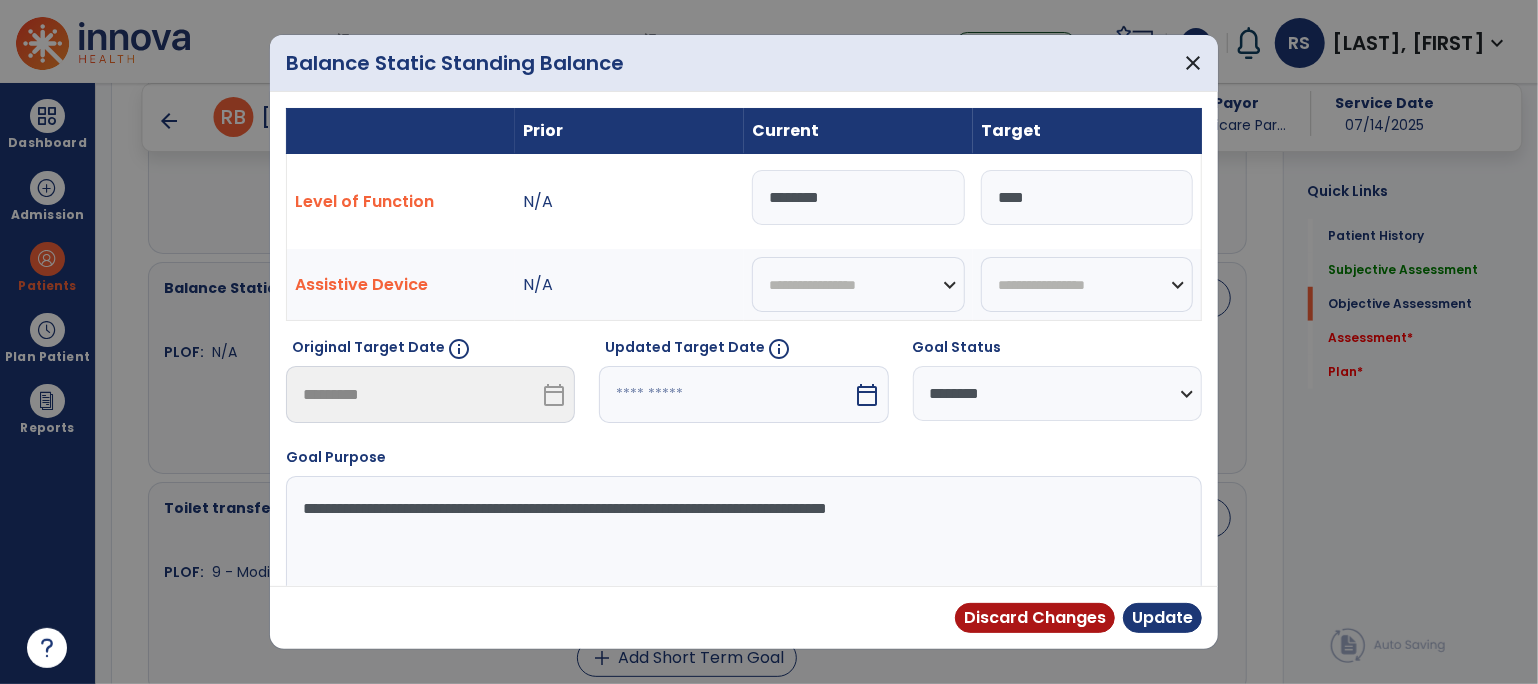 drag, startPoint x: 864, startPoint y: 199, endPoint x: 684, endPoint y: 183, distance: 180.70972 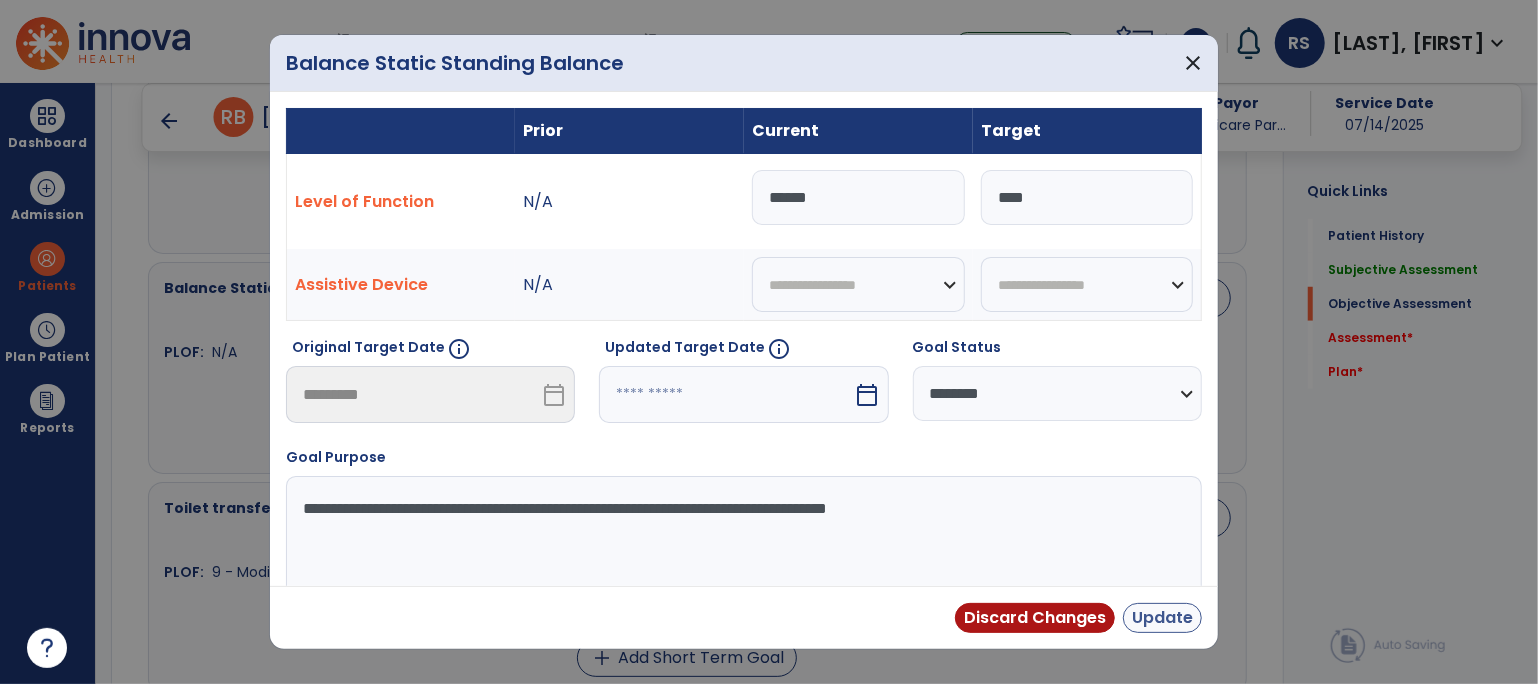 type on "******" 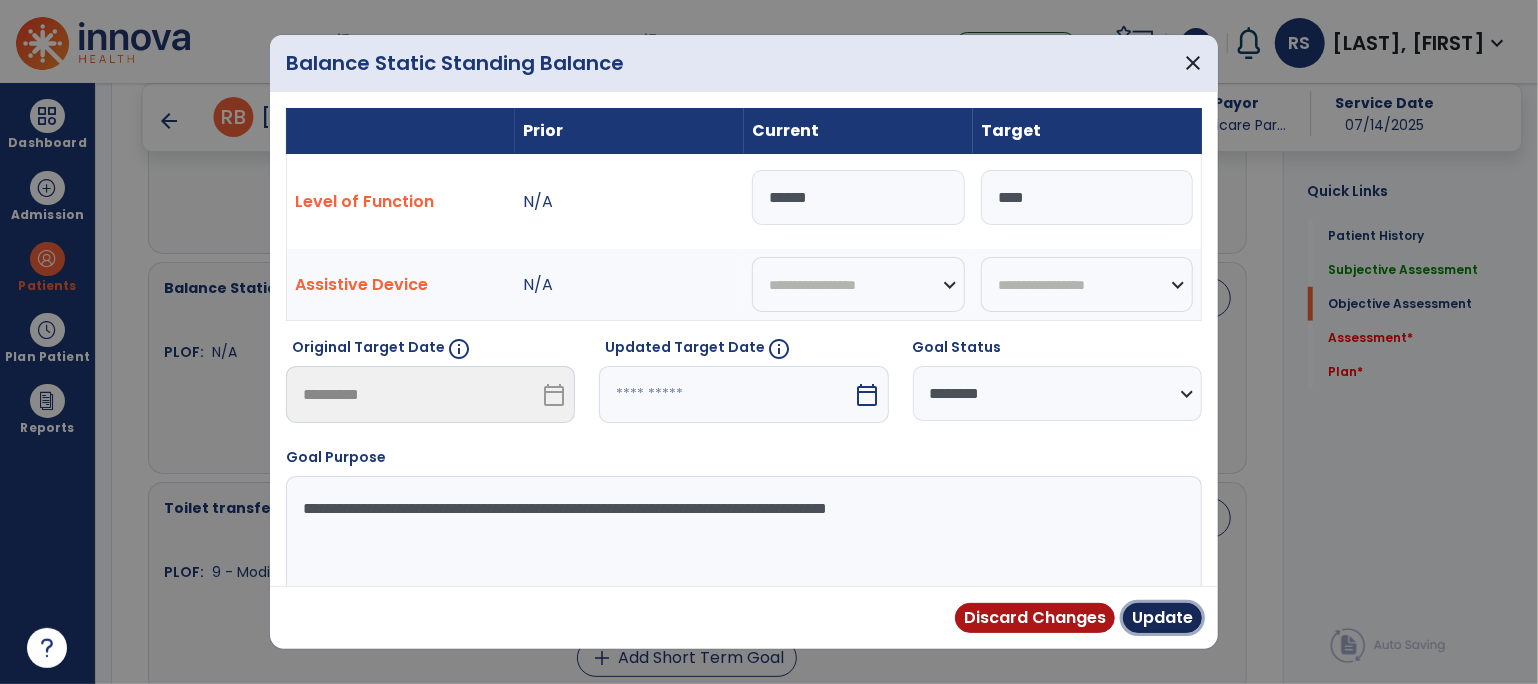 click on "Update" at bounding box center (1162, 618) 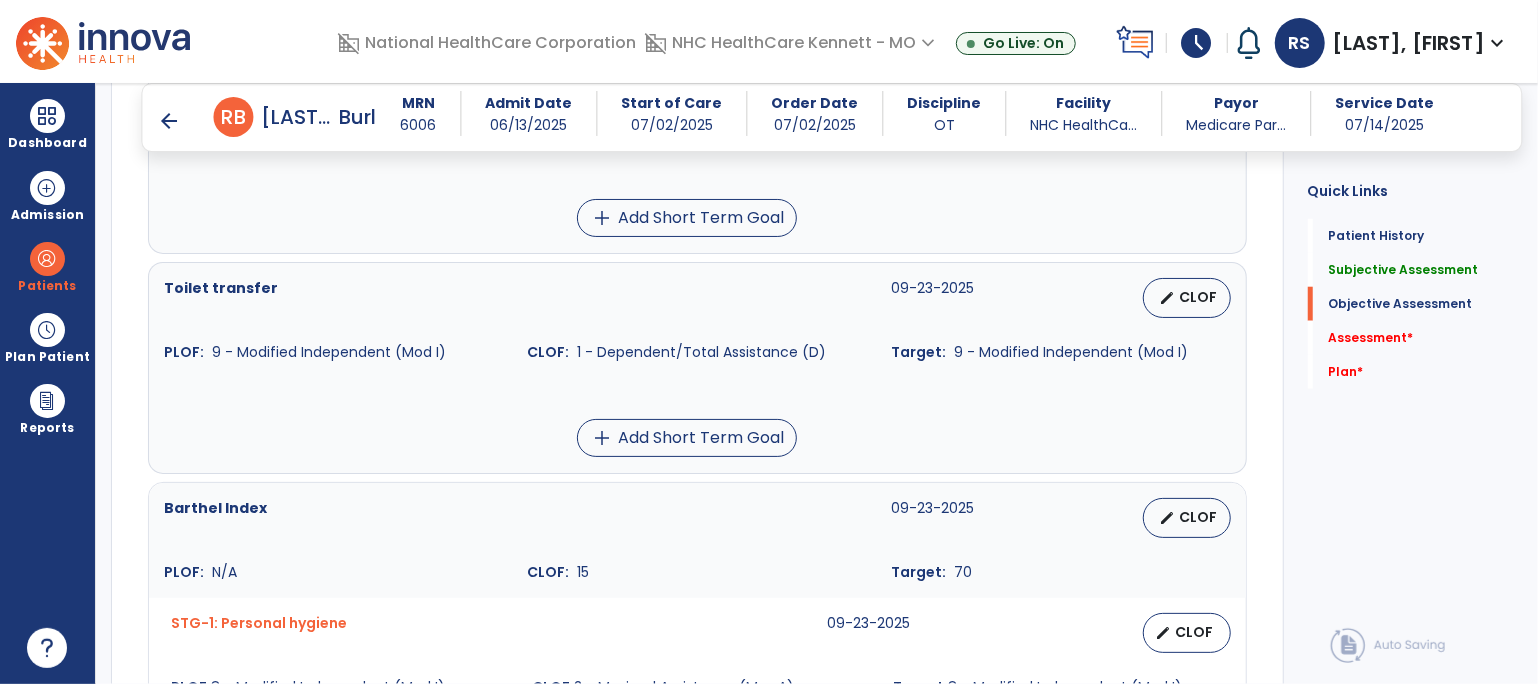 scroll, scrollTop: 1222, scrollLeft: 0, axis: vertical 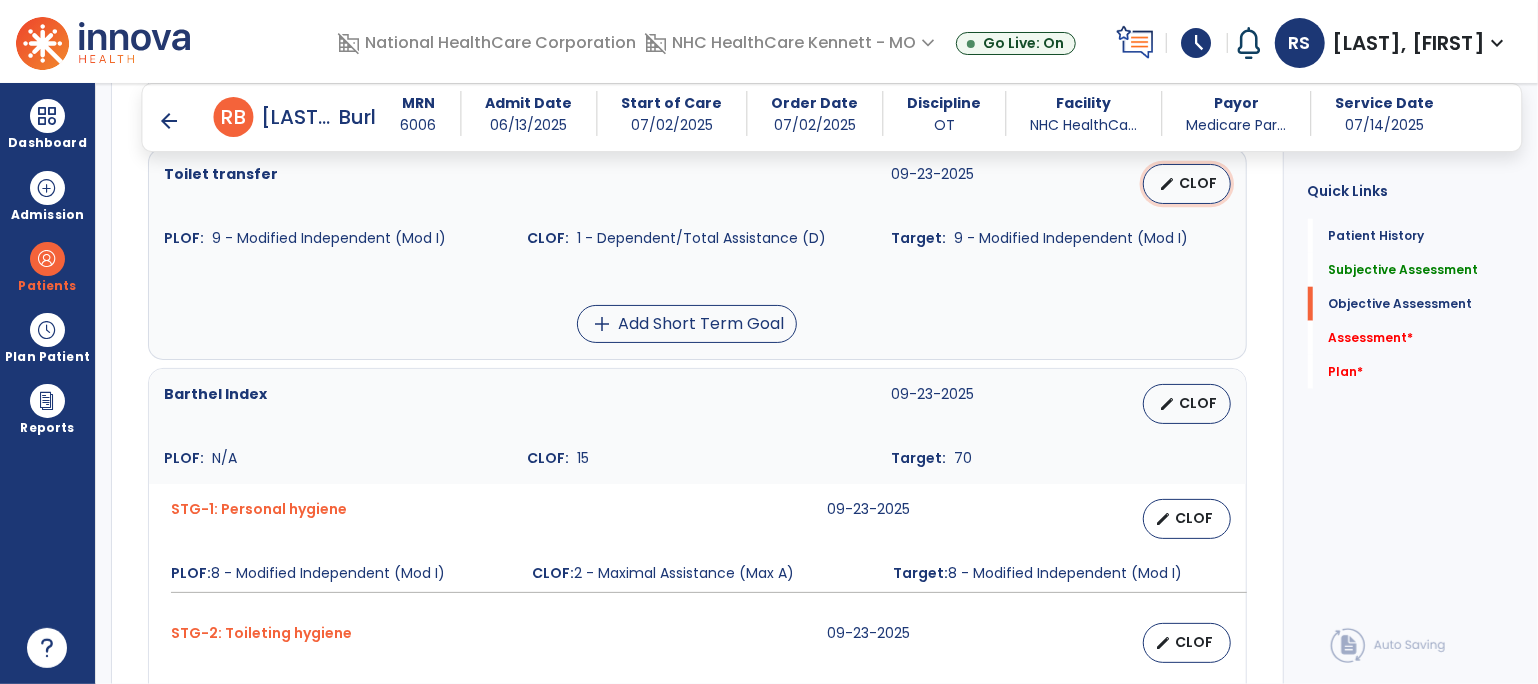 click on "edit" at bounding box center [1168, 184] 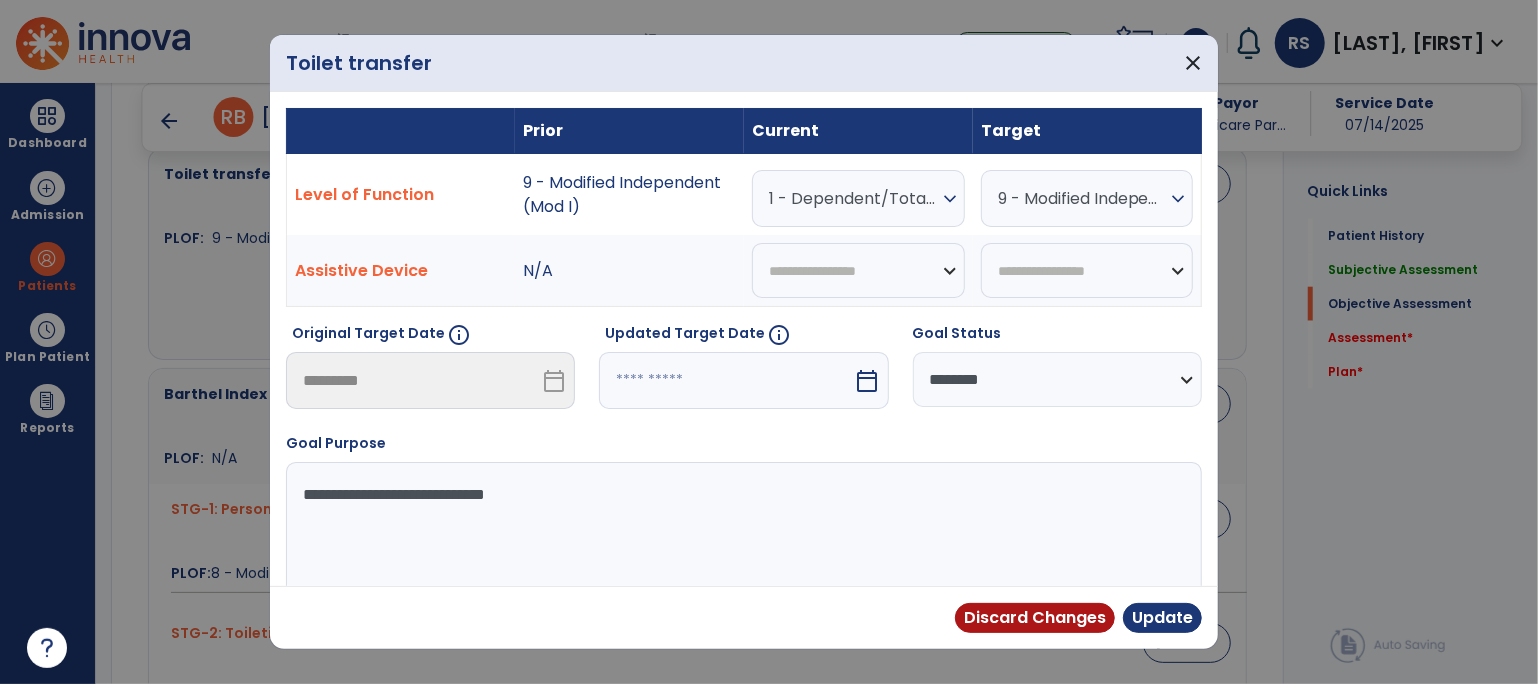 click on "expand_more" at bounding box center (950, 199) 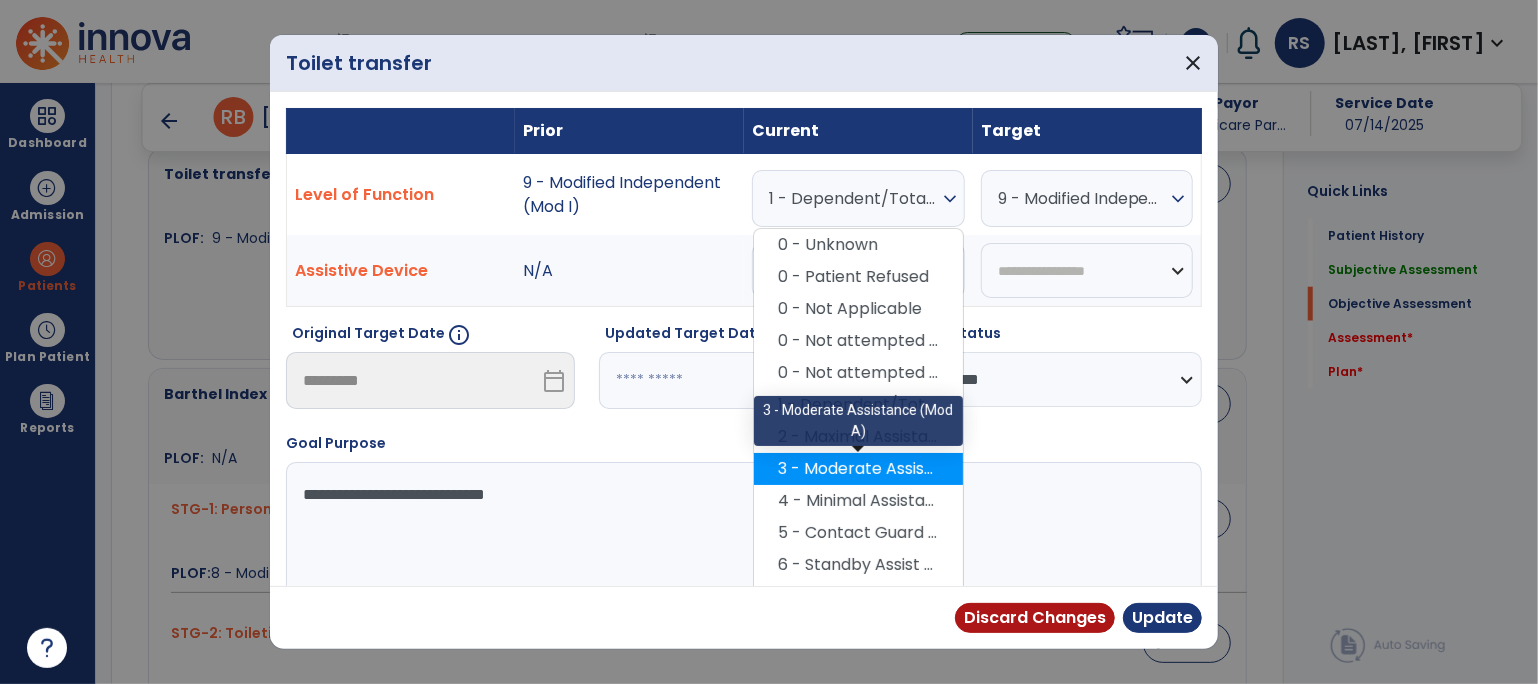 click on "3 - Moderate Assistance (Mod A)" at bounding box center [858, 469] 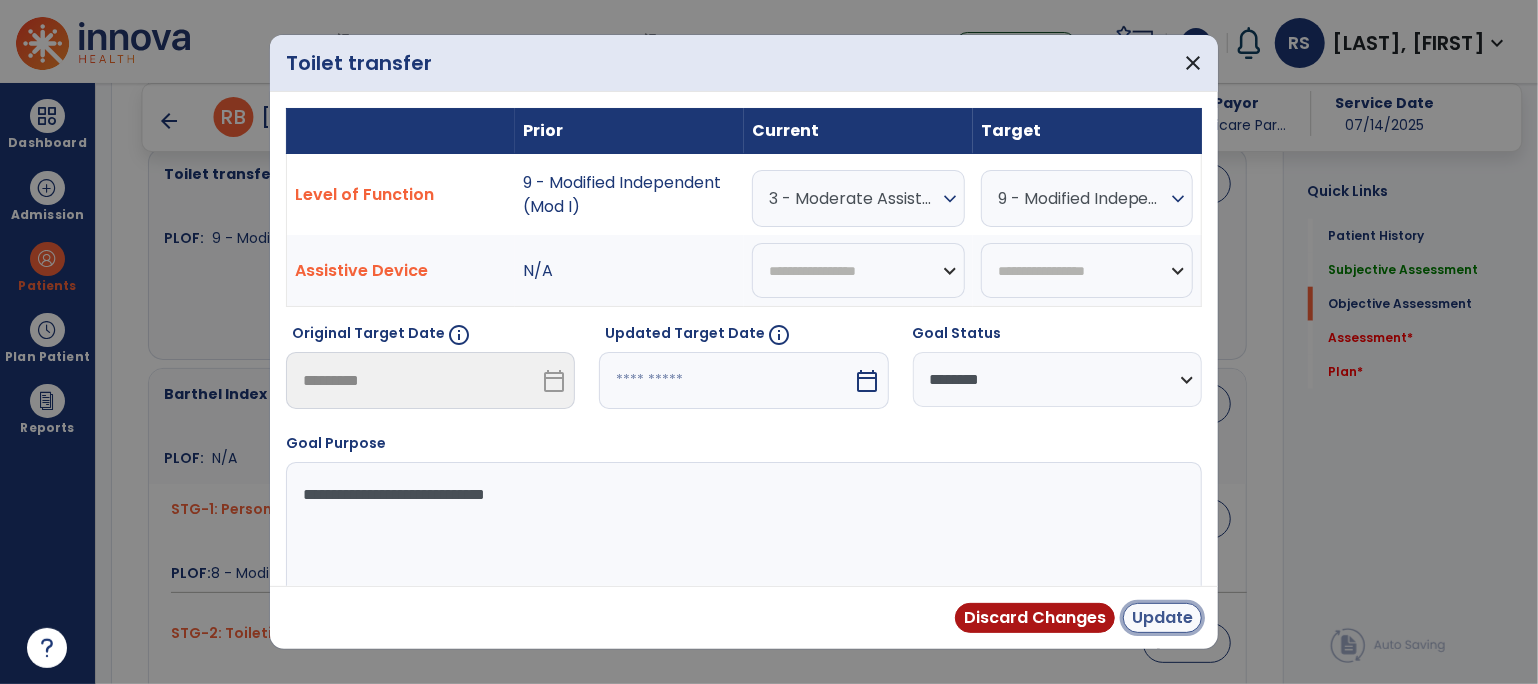 click on "Update" at bounding box center (1162, 618) 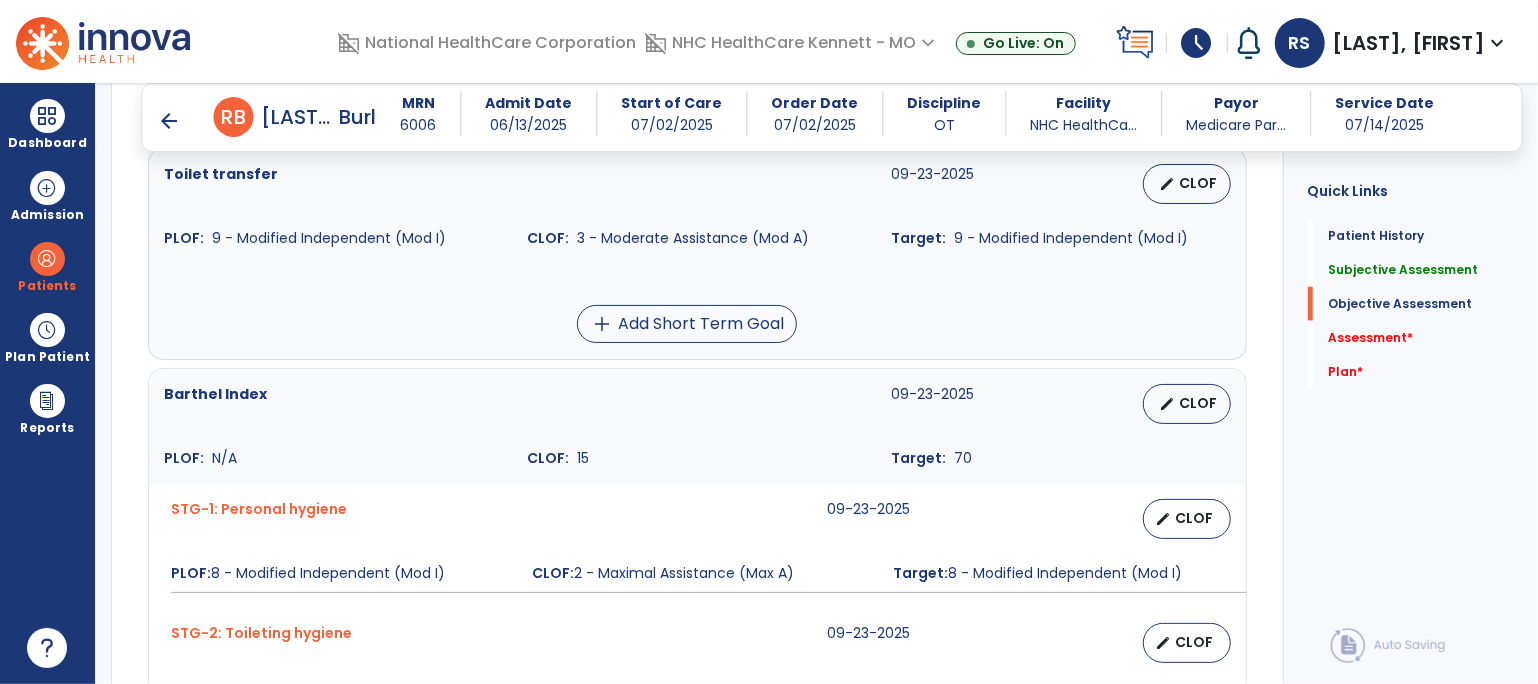 scroll, scrollTop: 1333, scrollLeft: 0, axis: vertical 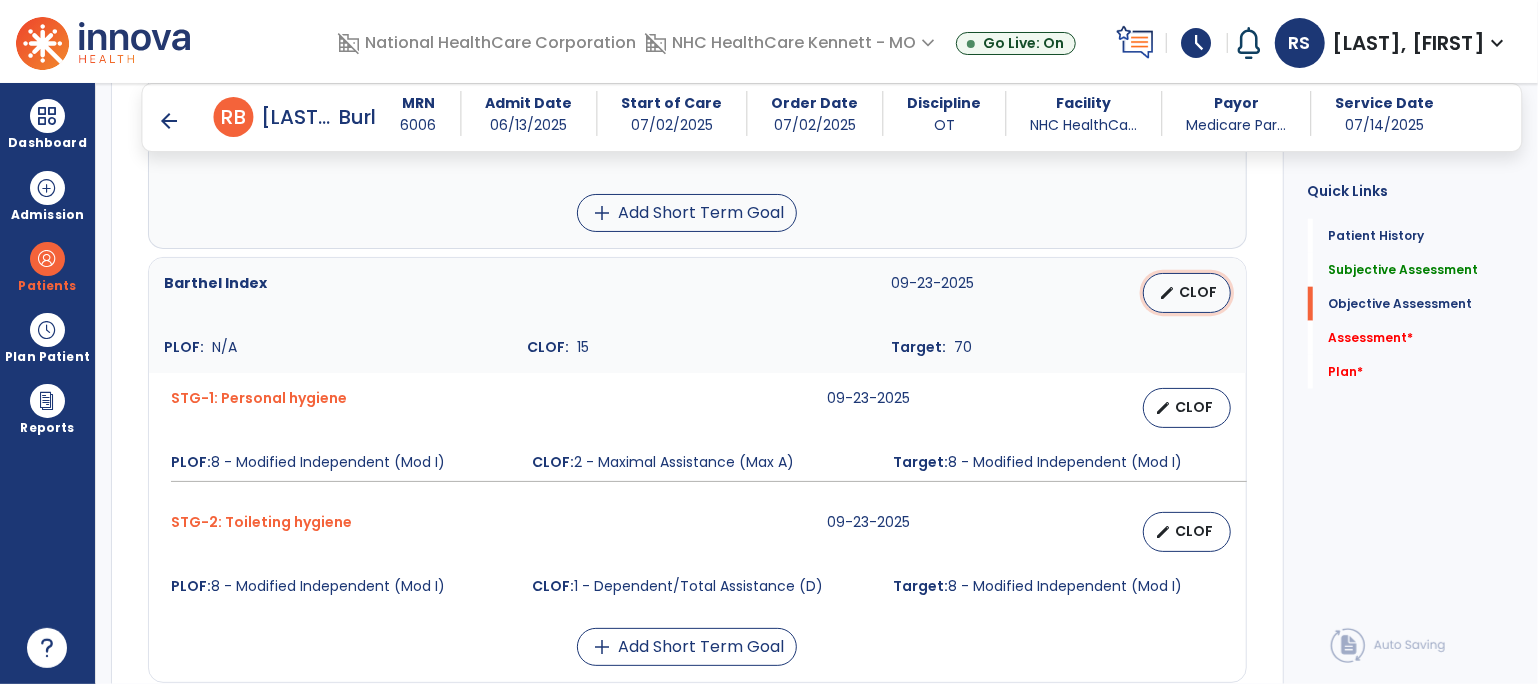 click on "edit   CLOF" at bounding box center (1187, 293) 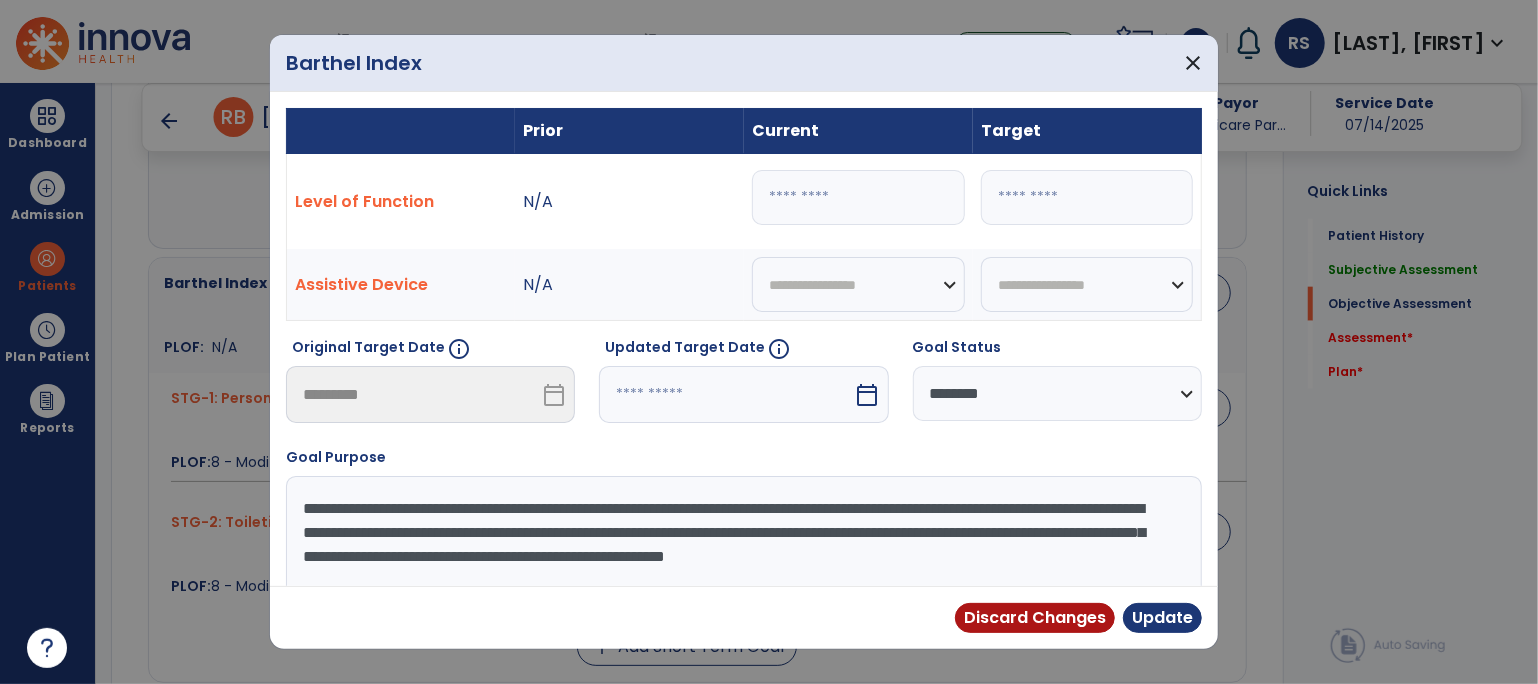 drag, startPoint x: 675, startPoint y: 204, endPoint x: 619, endPoint y: 198, distance: 56.32051 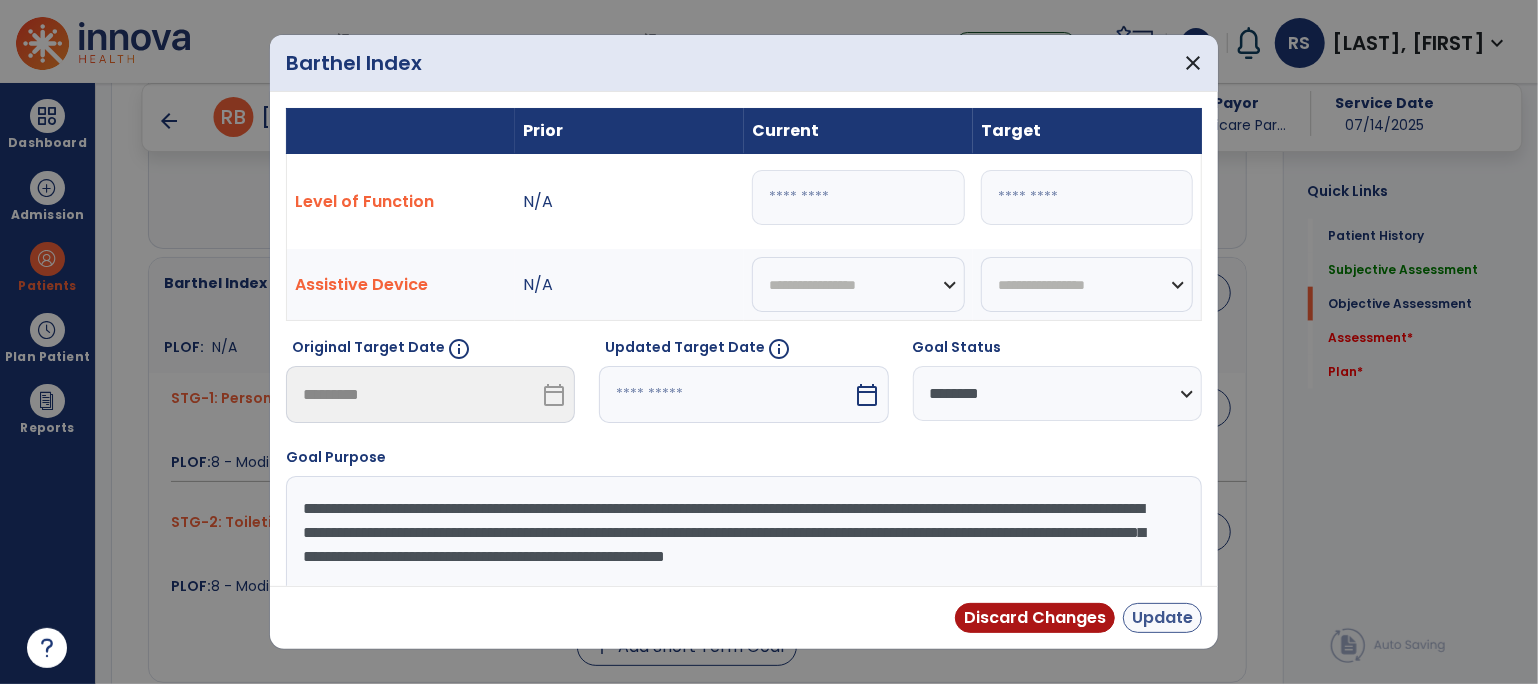 type on "**" 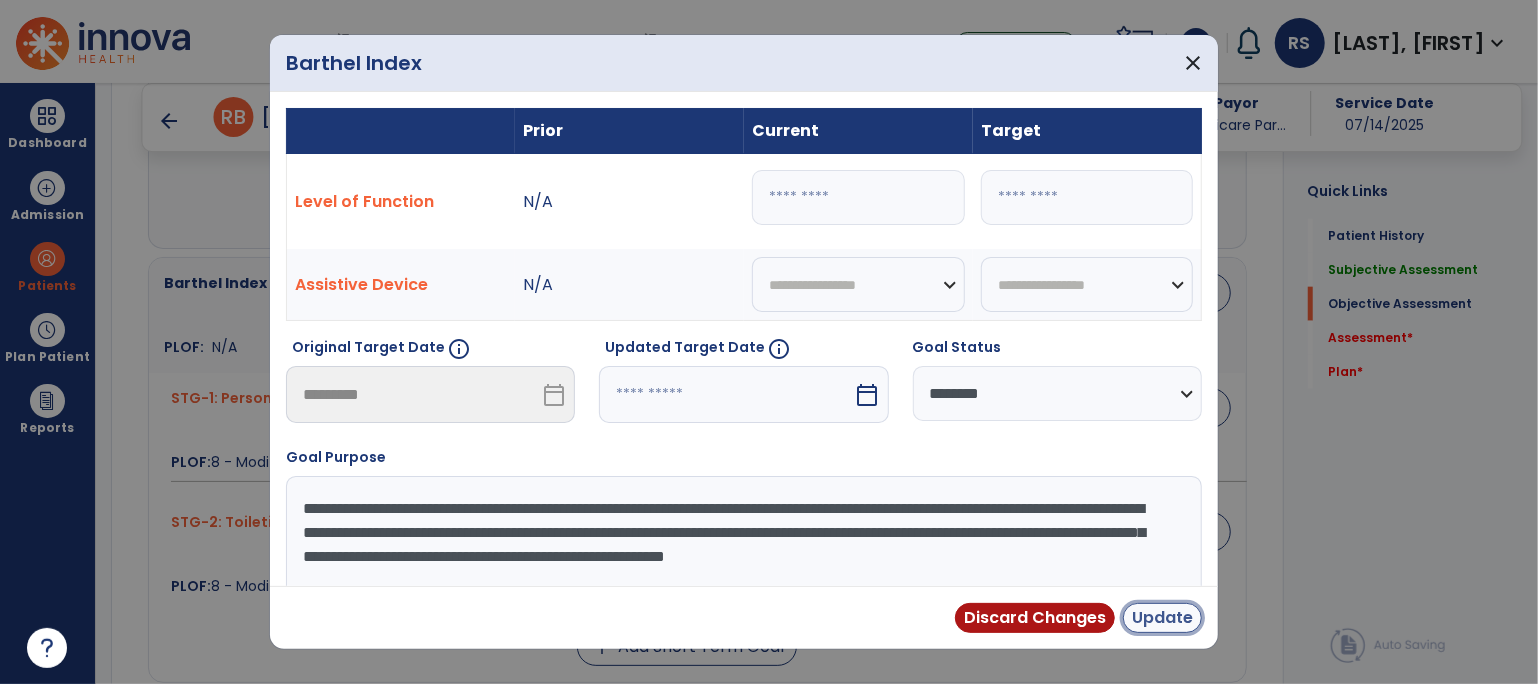 click on "Update" at bounding box center (1162, 618) 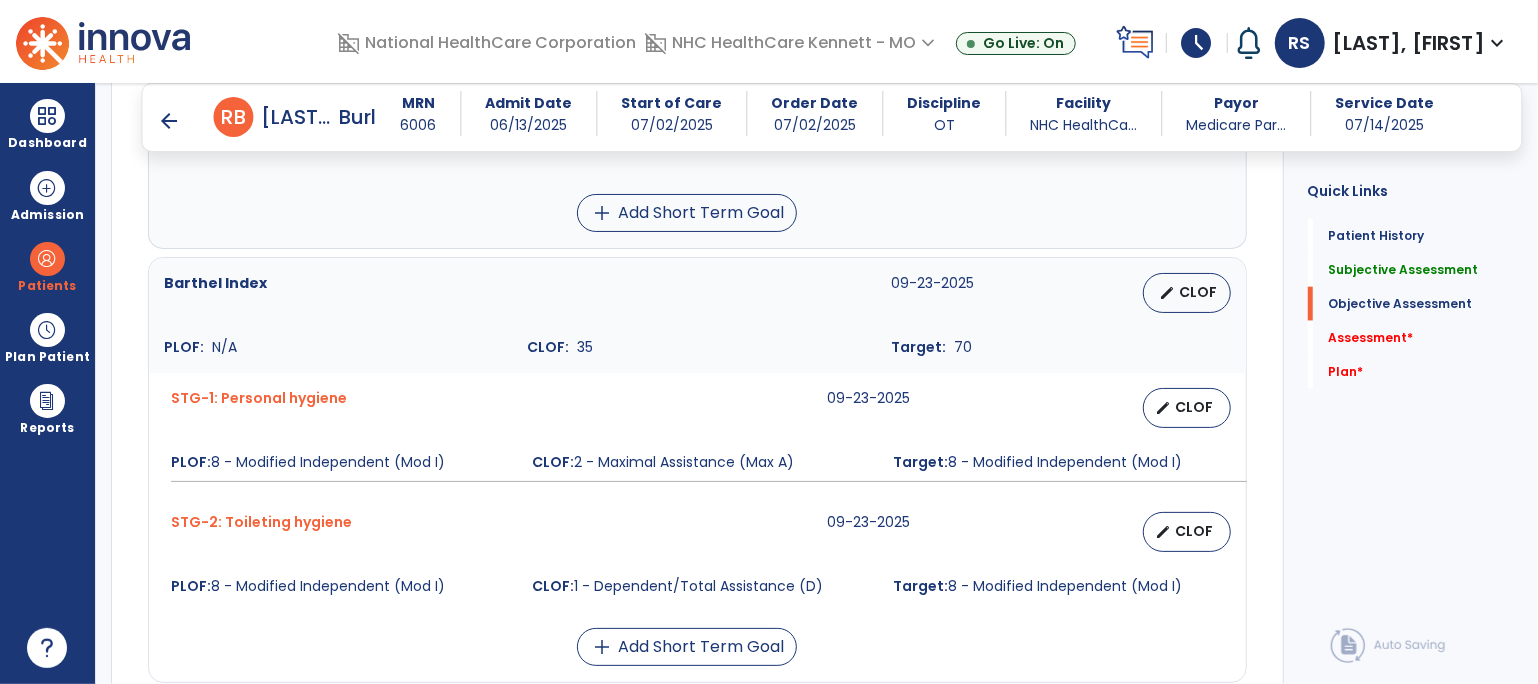 scroll, scrollTop: 1444, scrollLeft: 0, axis: vertical 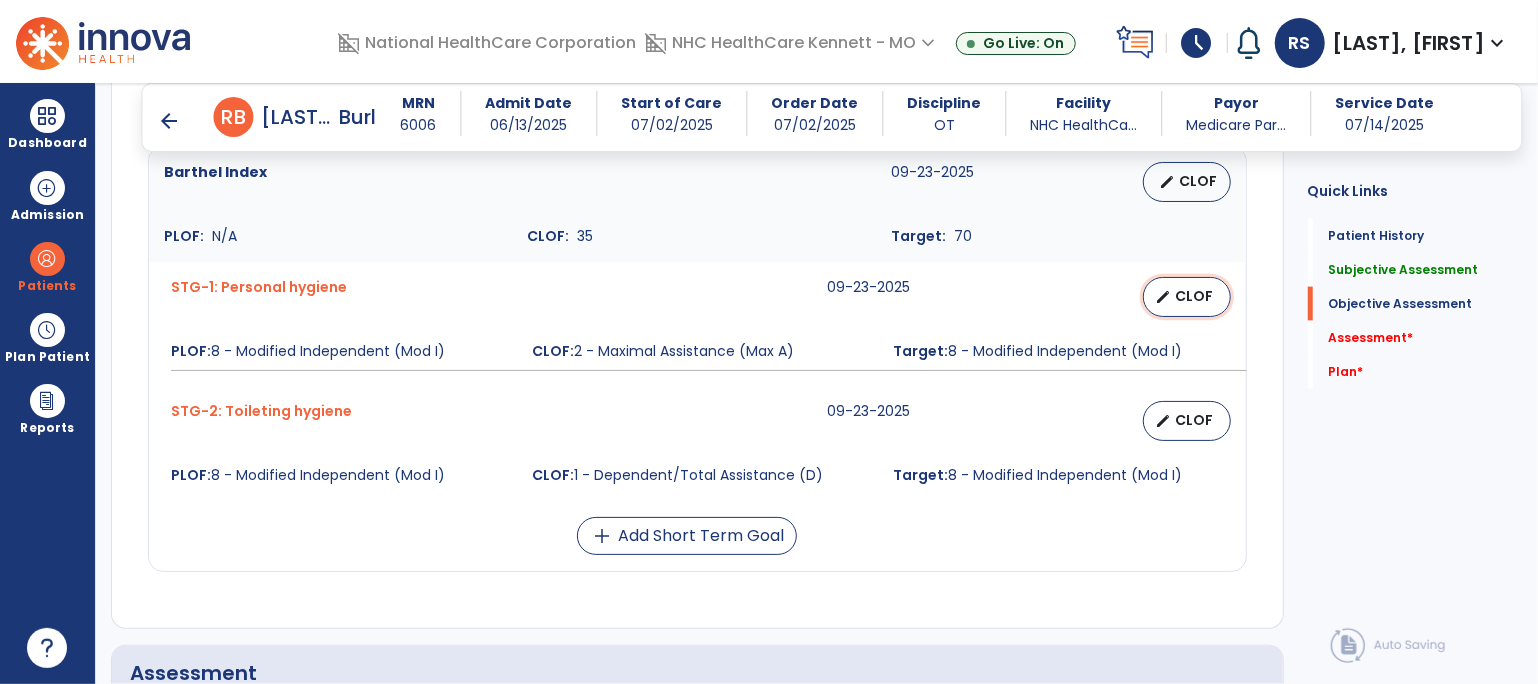 click on "edit   CLOF" at bounding box center (1187, 297) 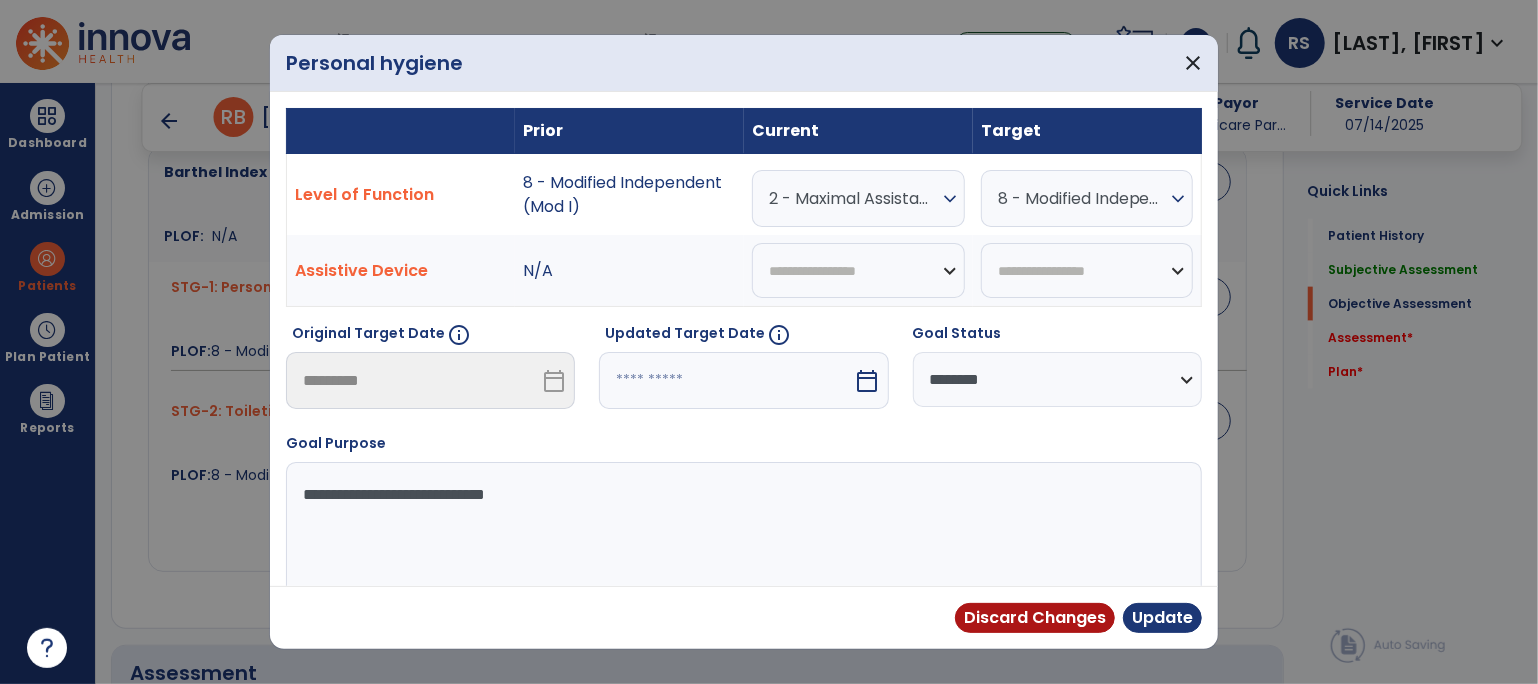 click on "2 - Maximal Assistance (Max A)" at bounding box center [853, 198] 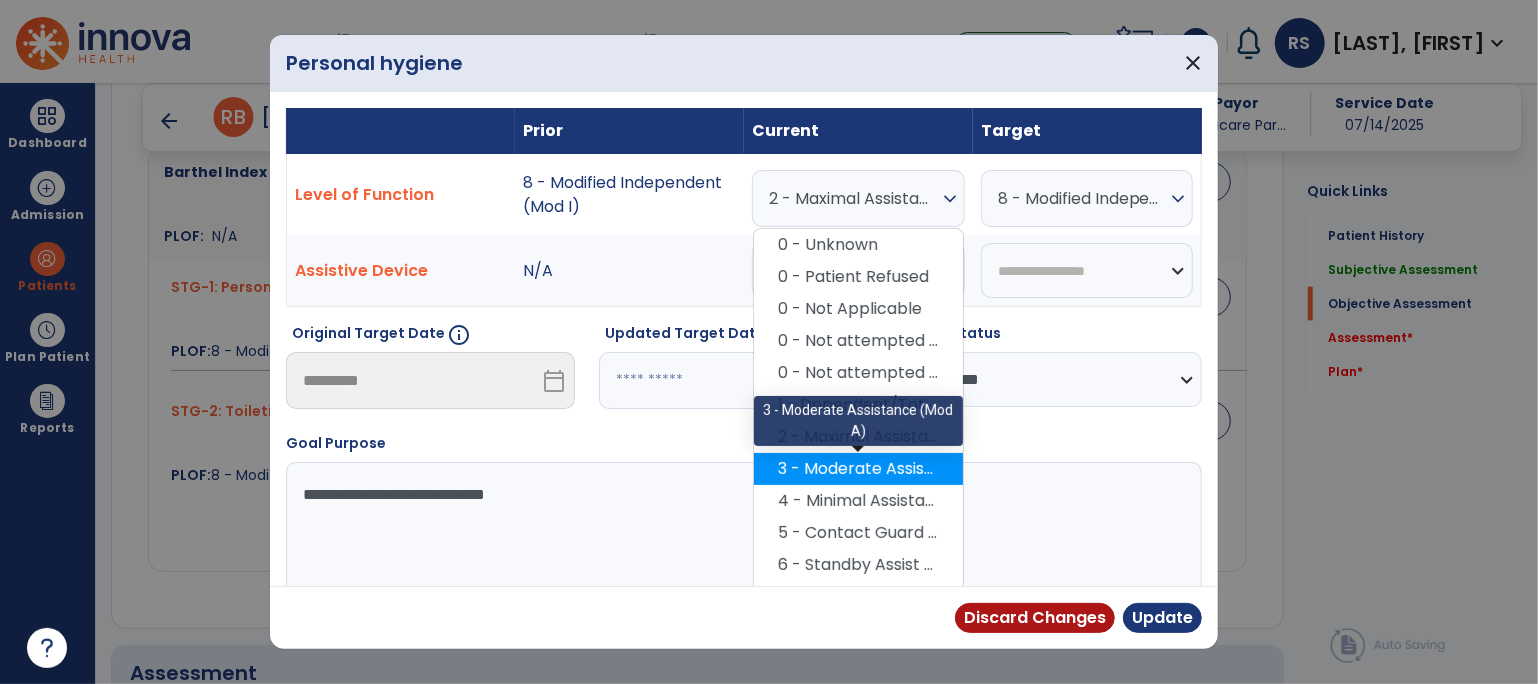 click on "3 - Moderate Assistance (Mod A)" at bounding box center (858, 469) 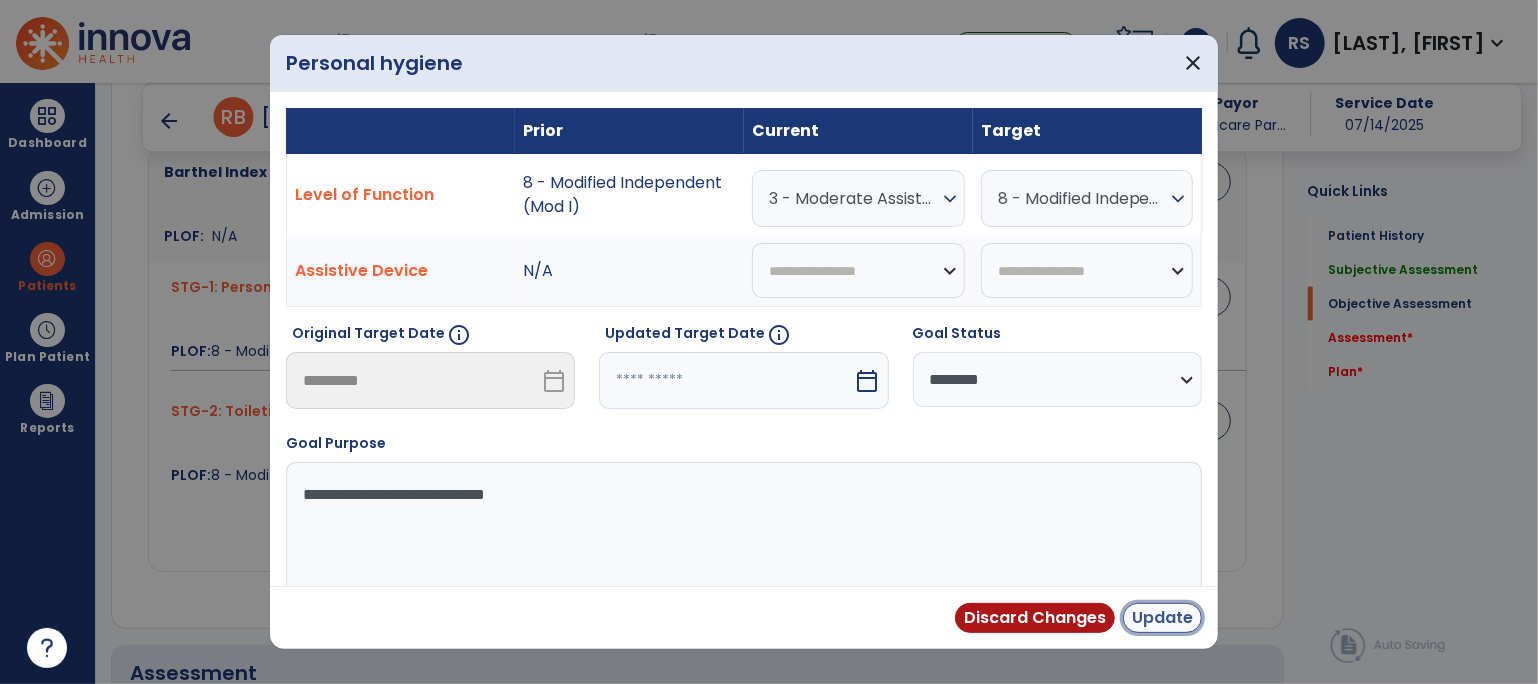 click on "Update" at bounding box center (1162, 618) 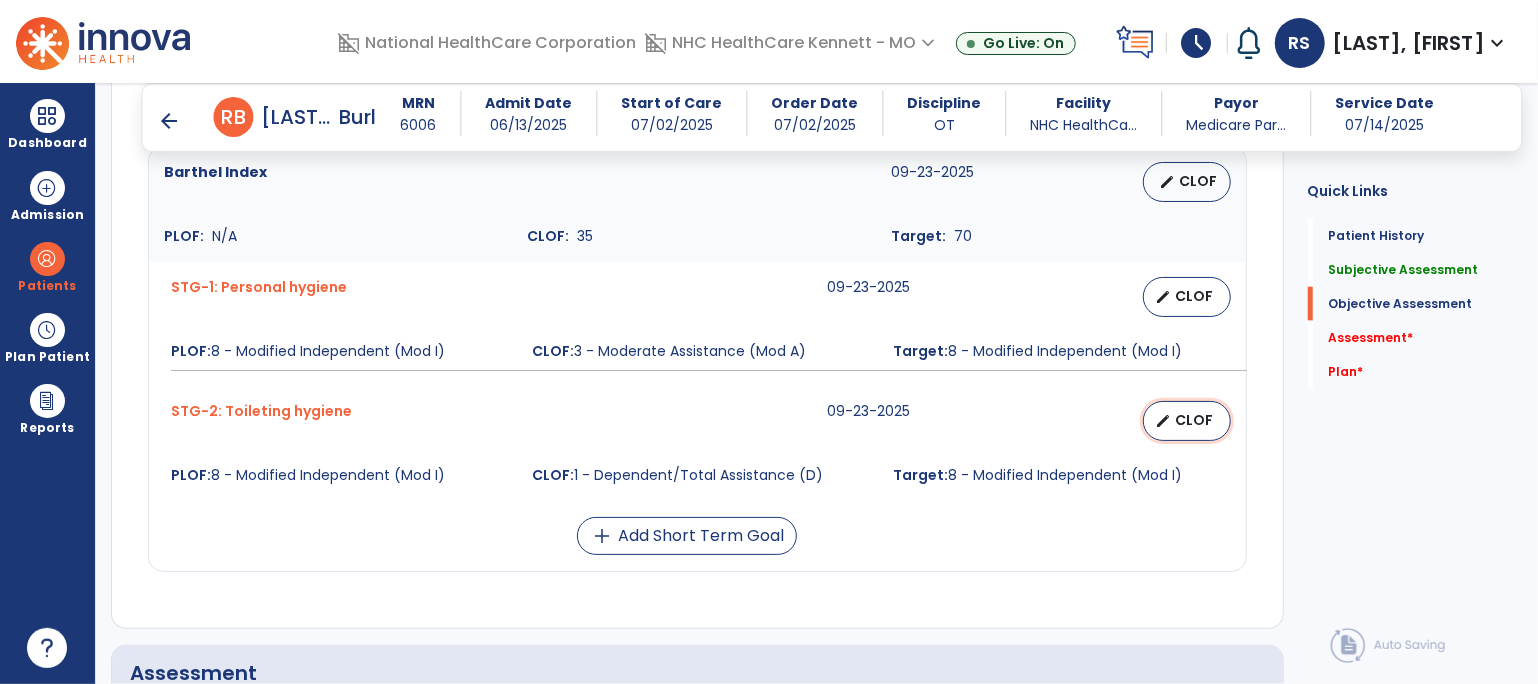 click on "edit   CLOF" at bounding box center (1187, 421) 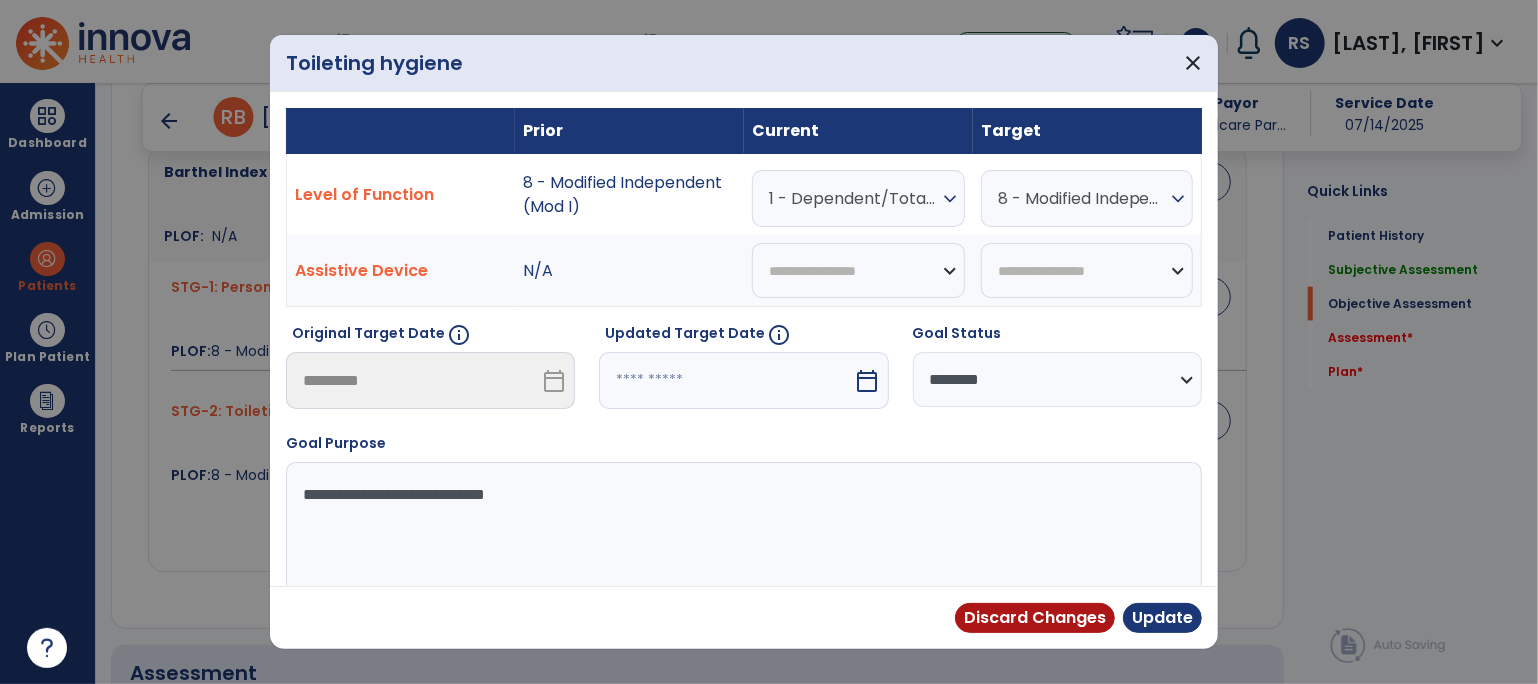 click on "1 - Dependent/Total Assistance (D)" at bounding box center (853, 198) 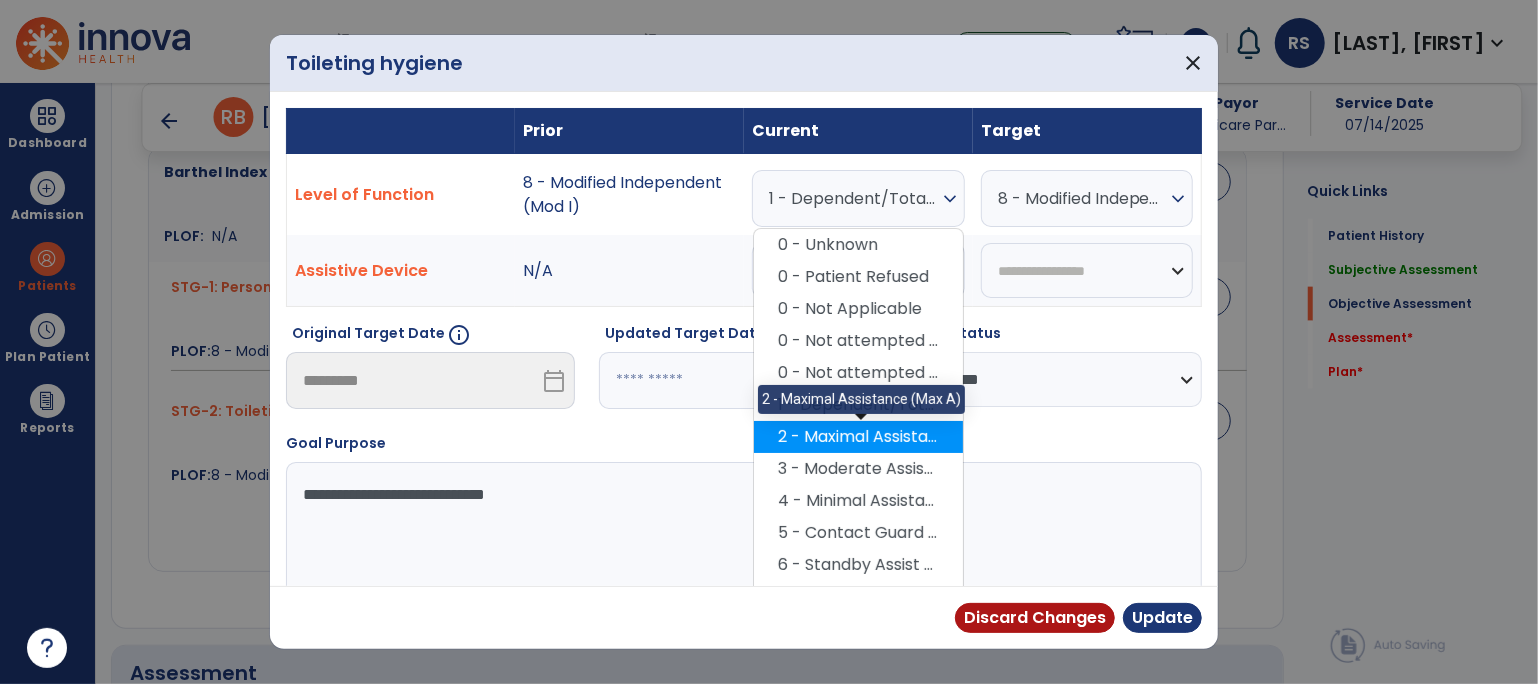 click on "2 - Maximal Assistance (Max A)" at bounding box center (858, 437) 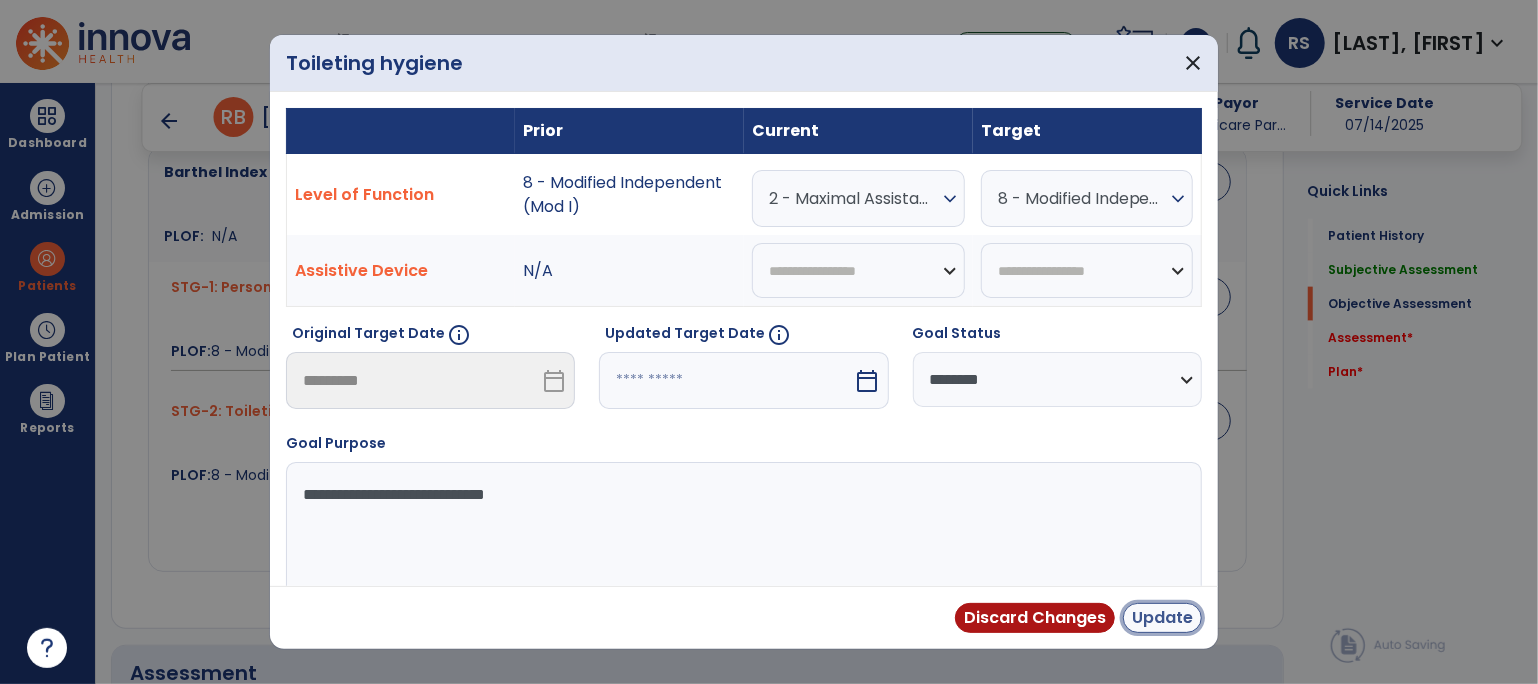 click on "Update" at bounding box center (1162, 618) 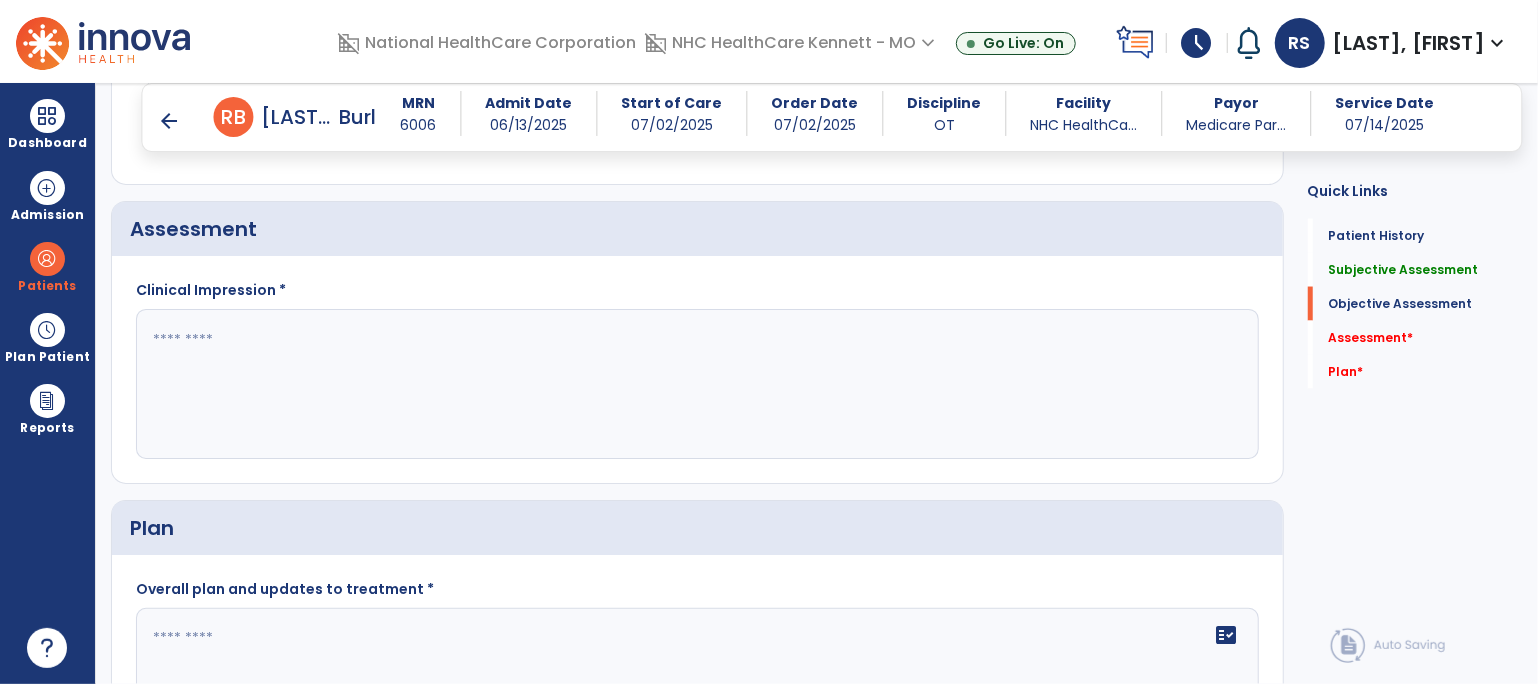 scroll, scrollTop: 1889, scrollLeft: 0, axis: vertical 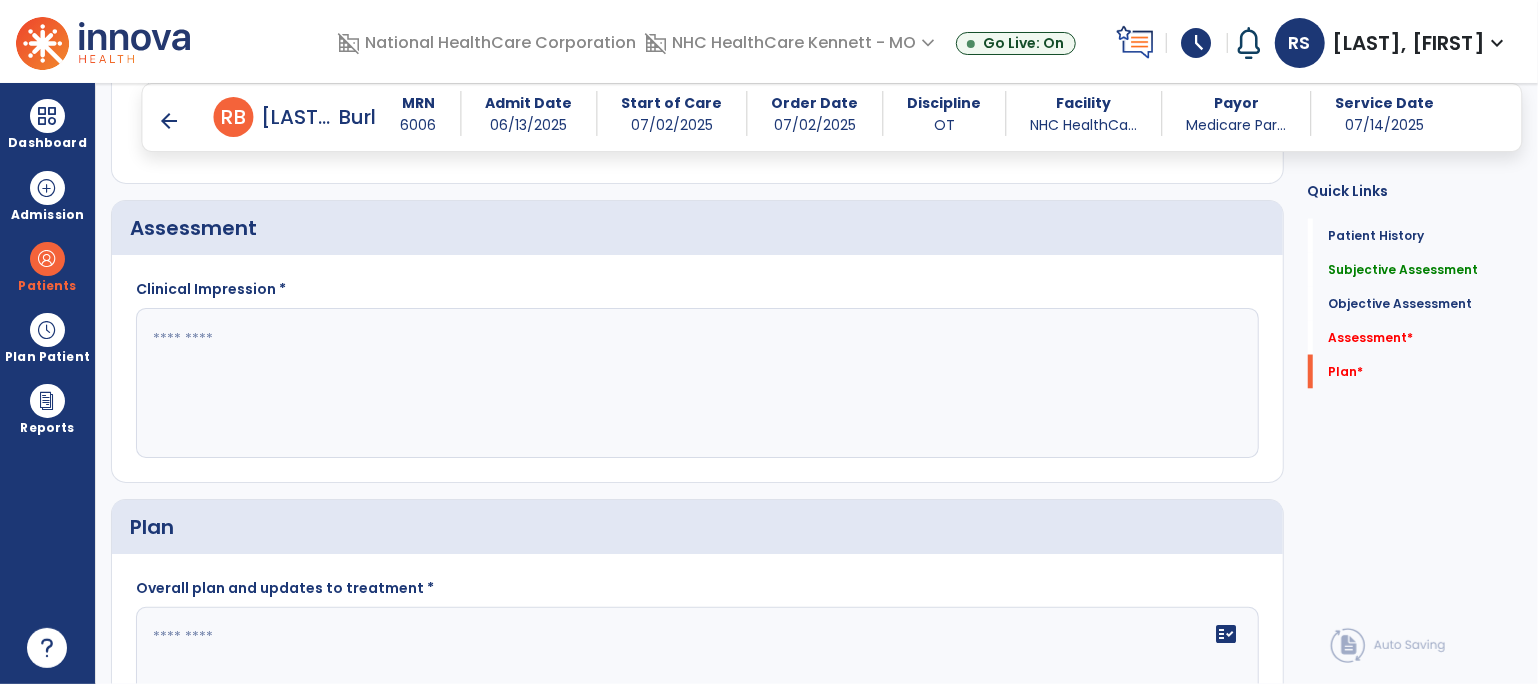 click 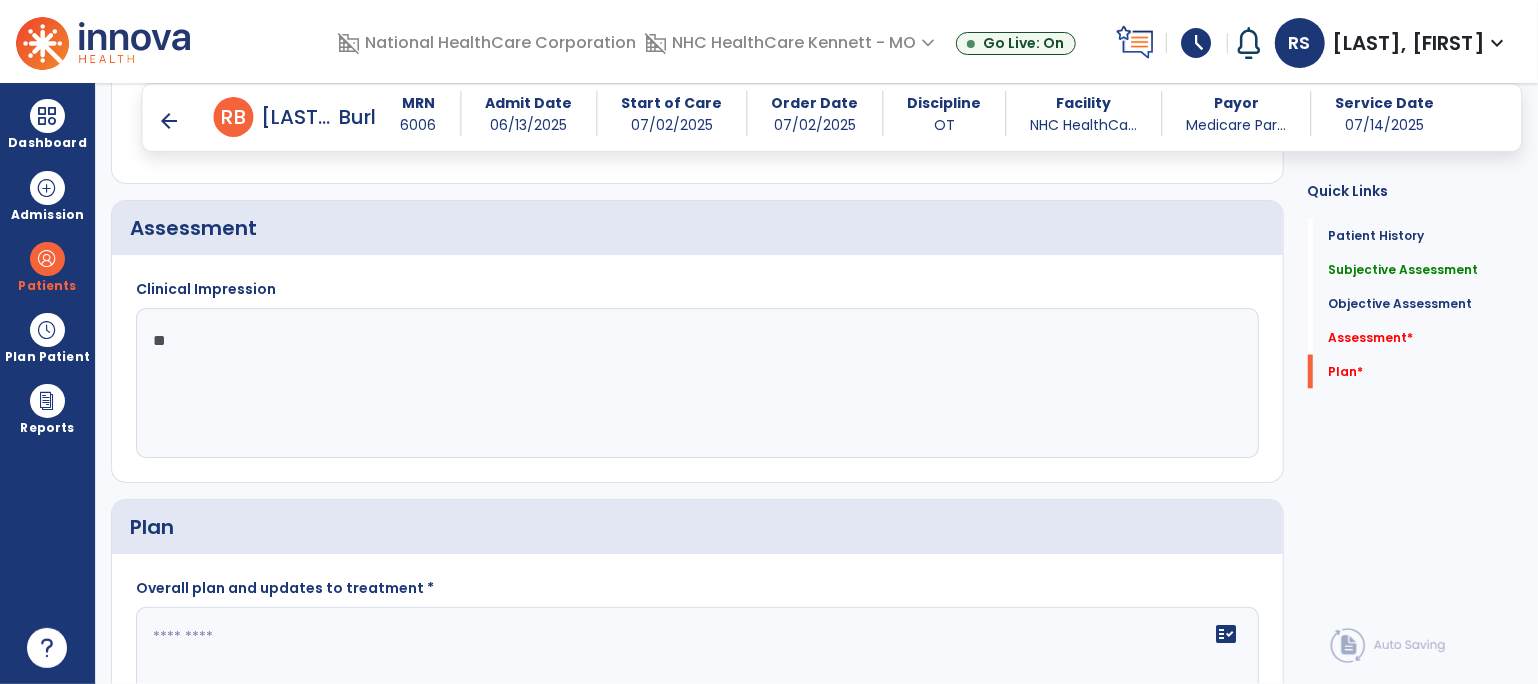 type on "*" 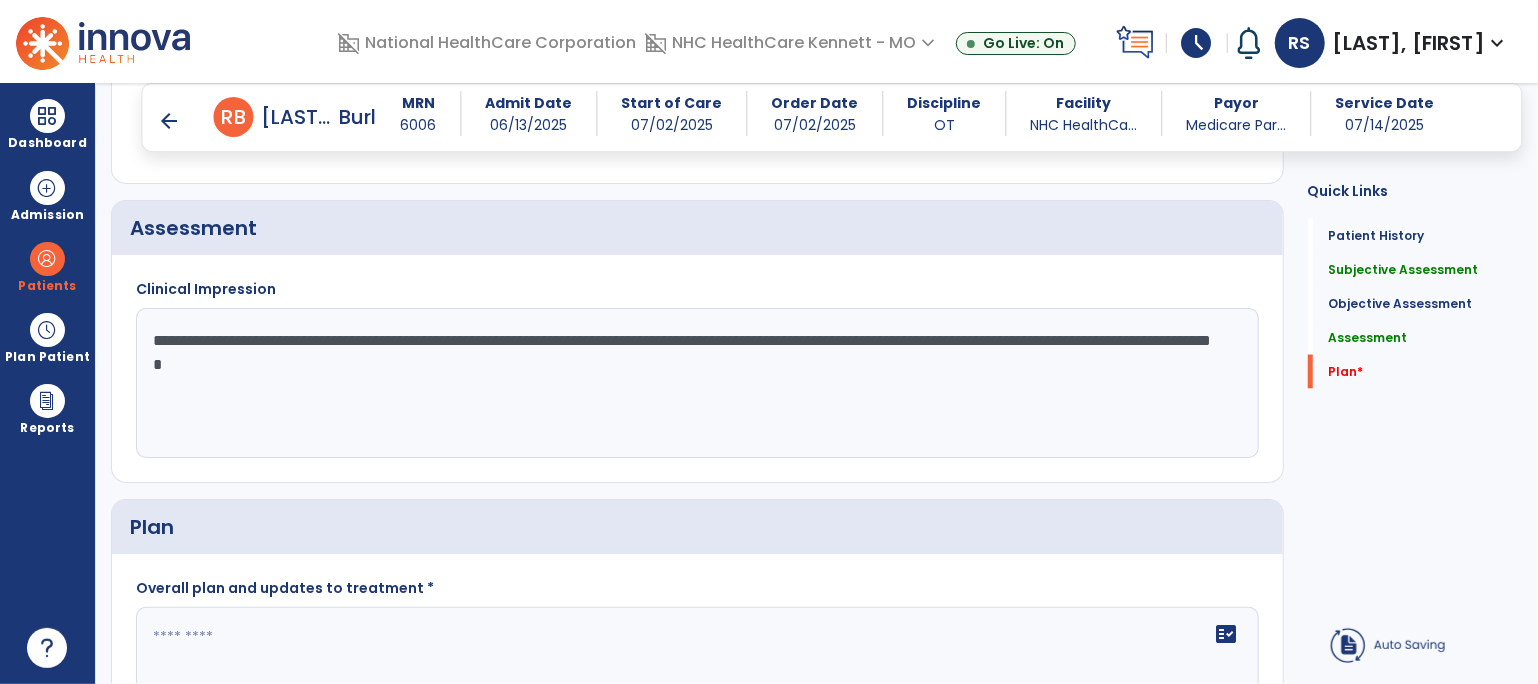 drag, startPoint x: 675, startPoint y: 396, endPoint x: 104, endPoint y: 318, distance: 576.30286 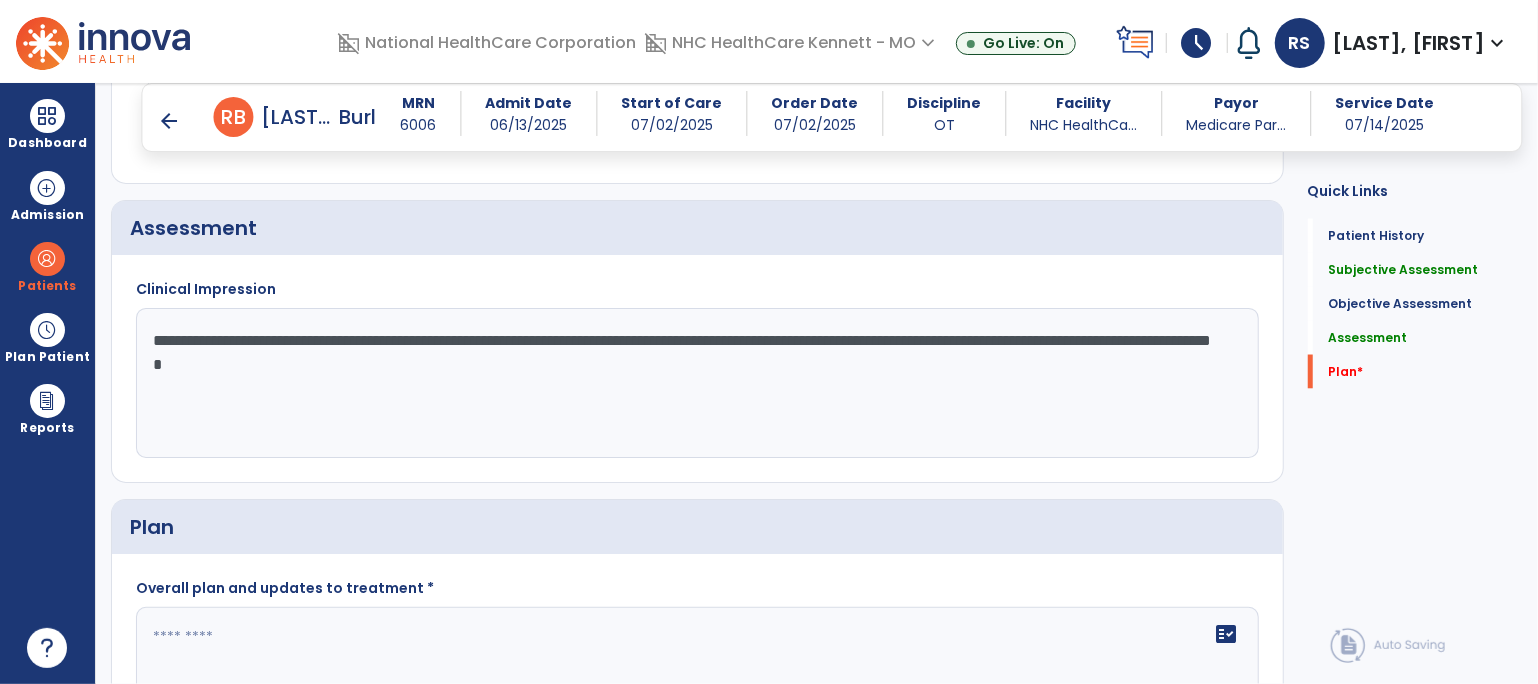 paste on "**********" 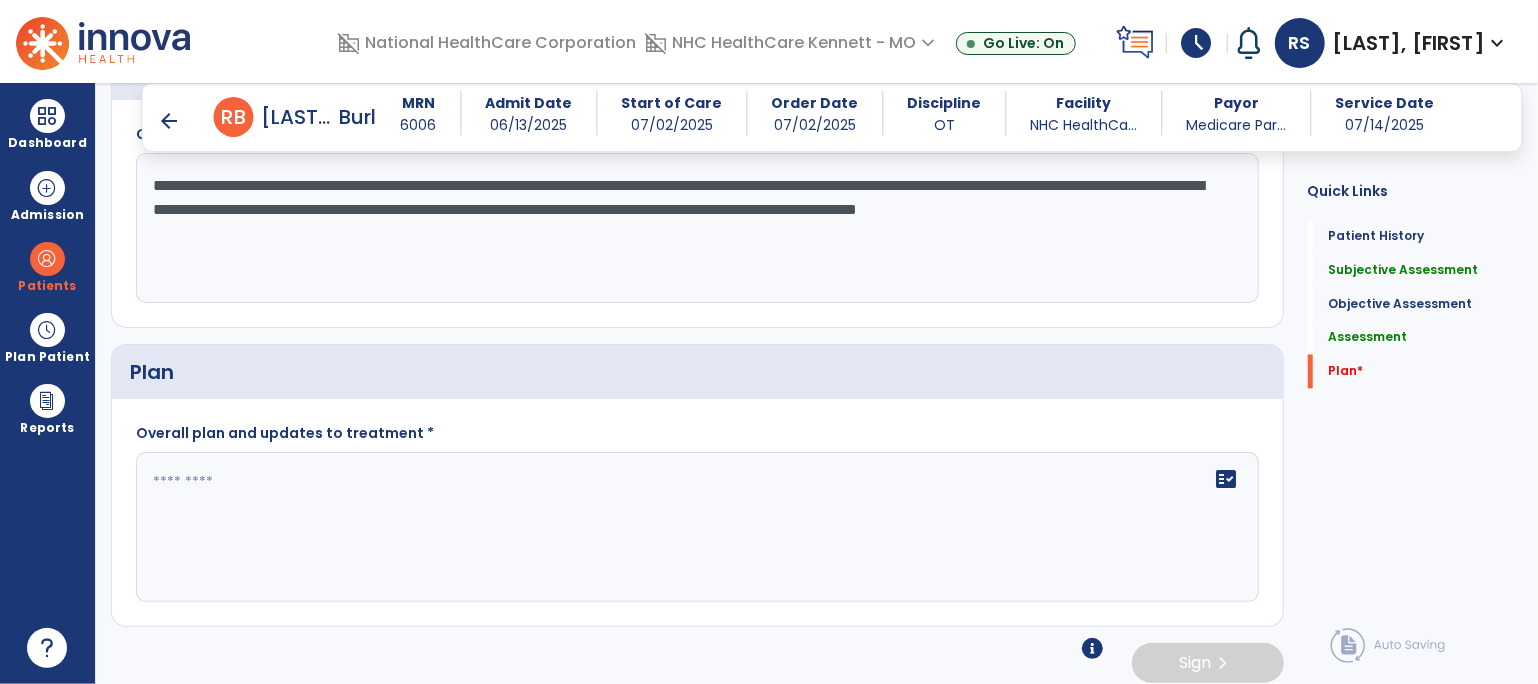 scroll, scrollTop: 2050, scrollLeft: 0, axis: vertical 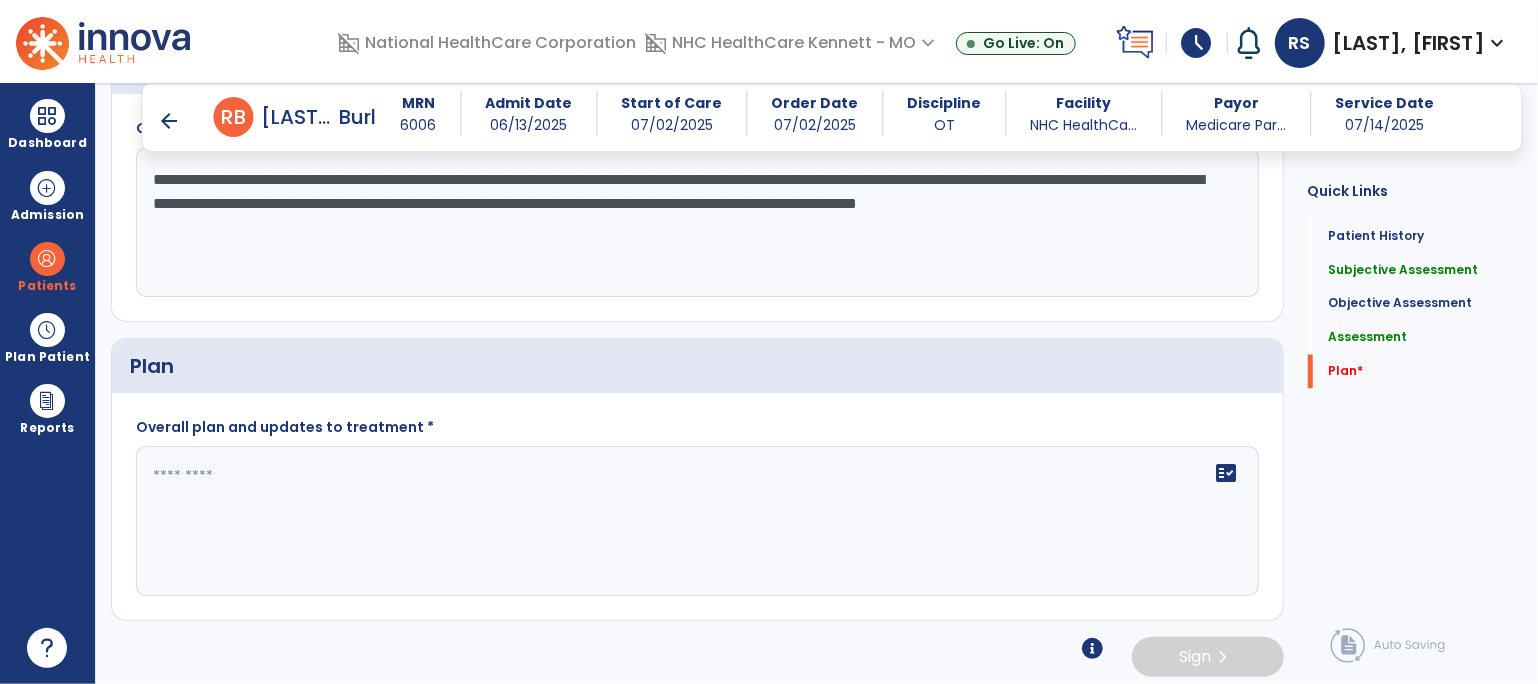 type on "**********" 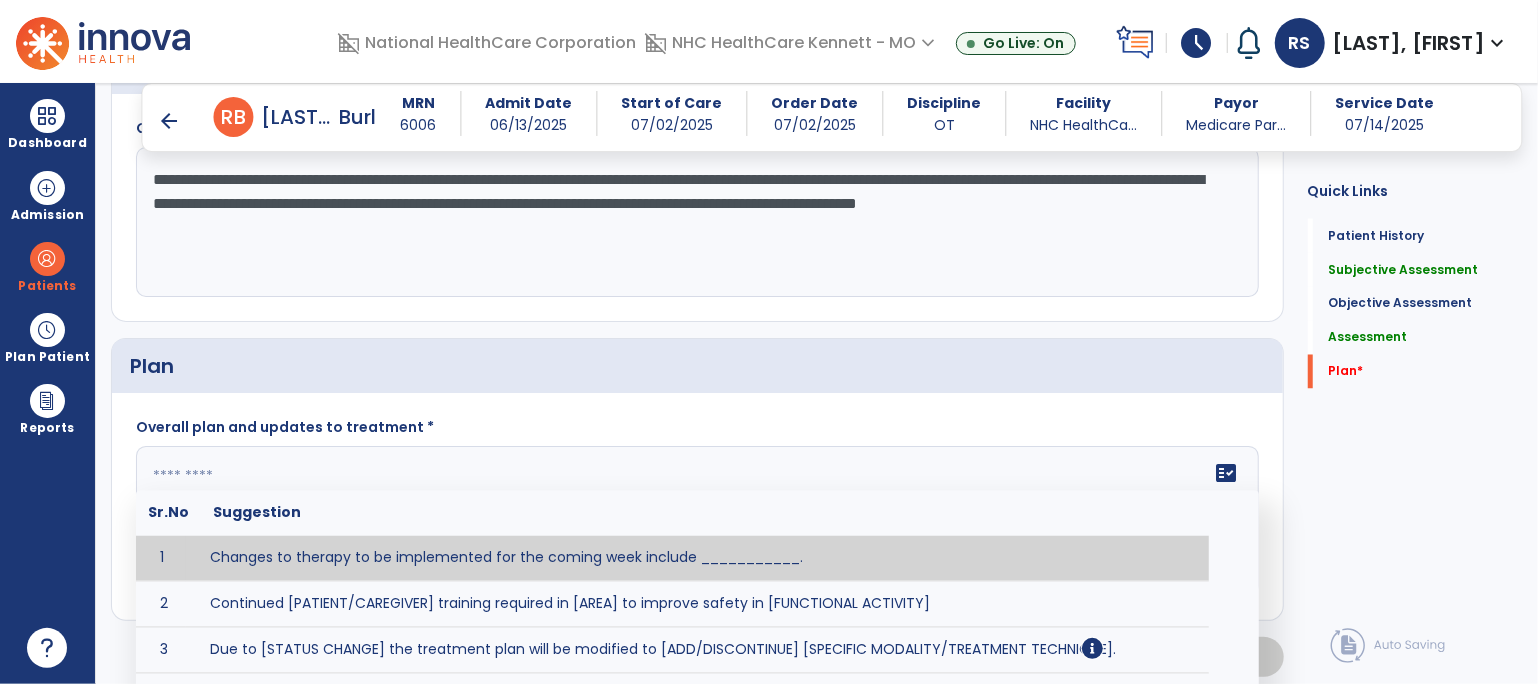 click 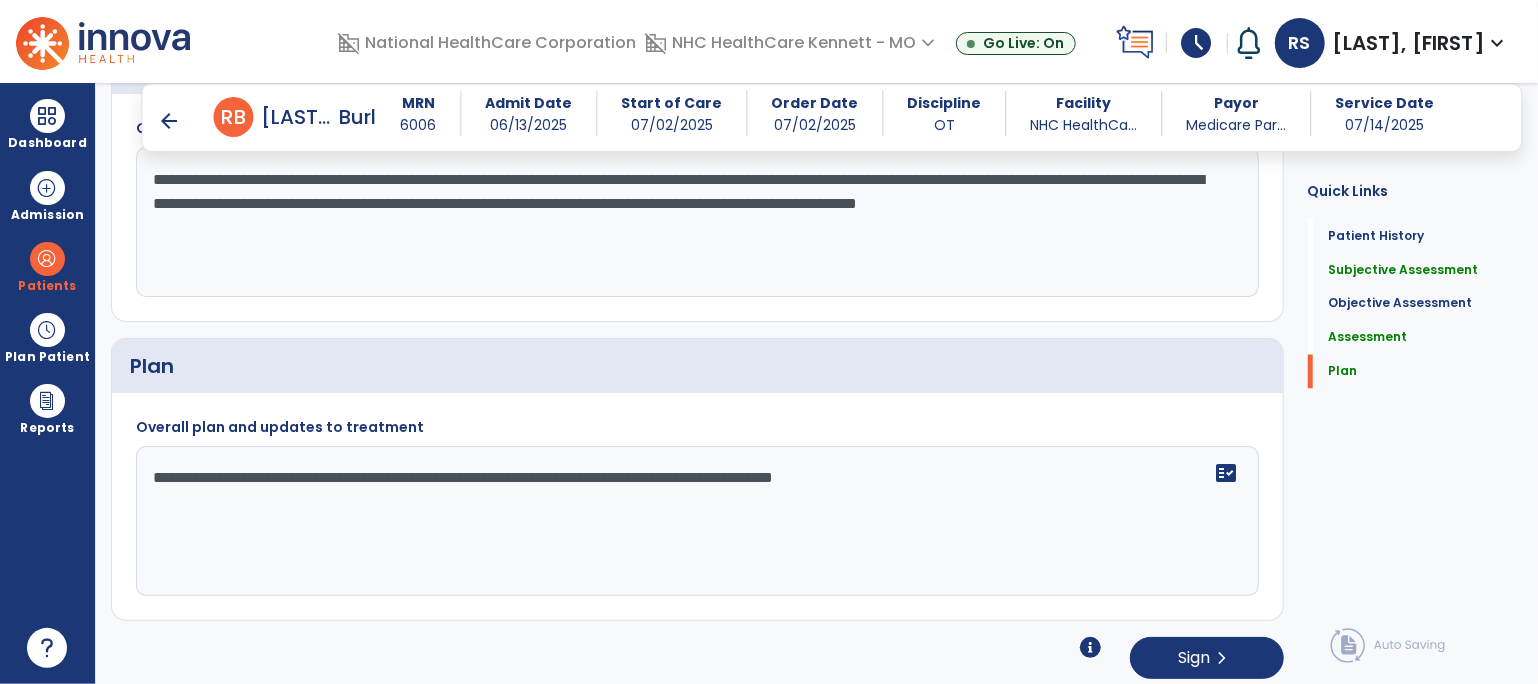 scroll, scrollTop: 2052, scrollLeft: 0, axis: vertical 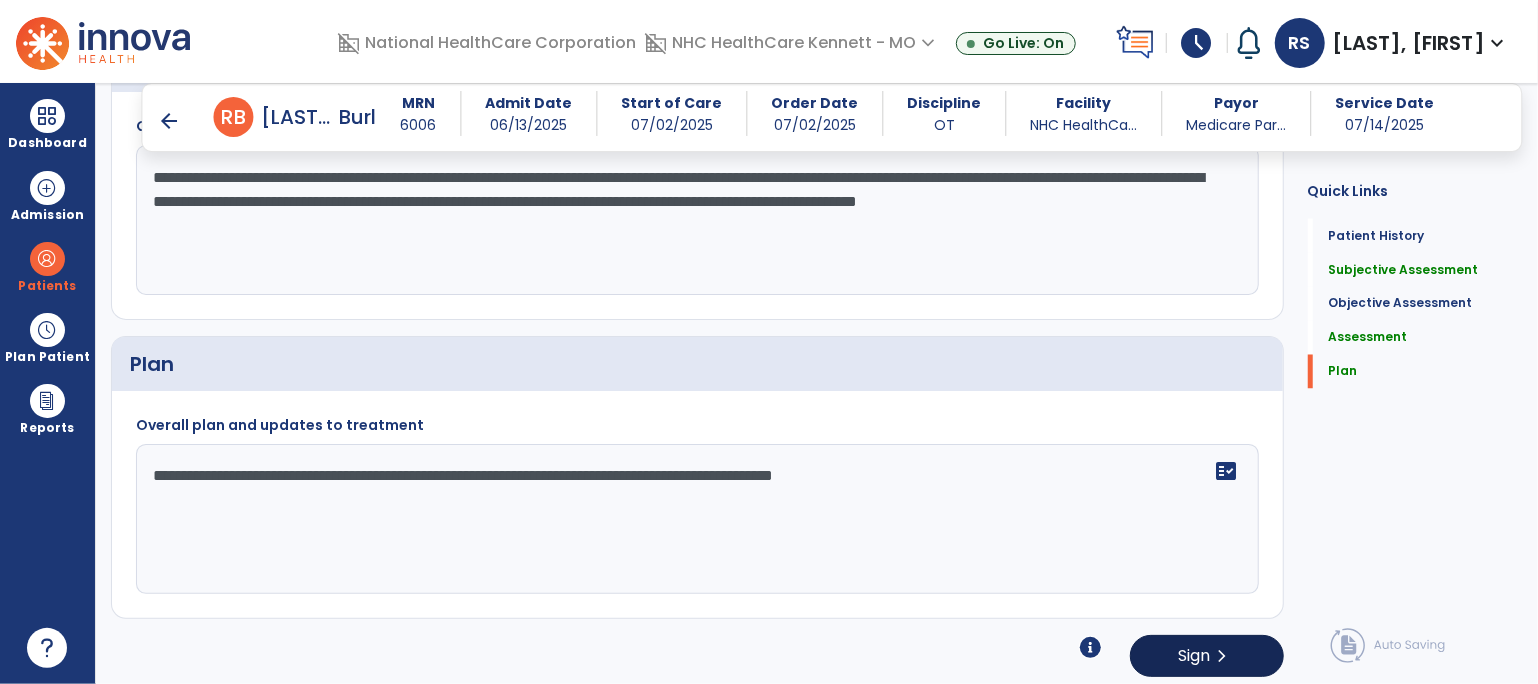 type on "**********" 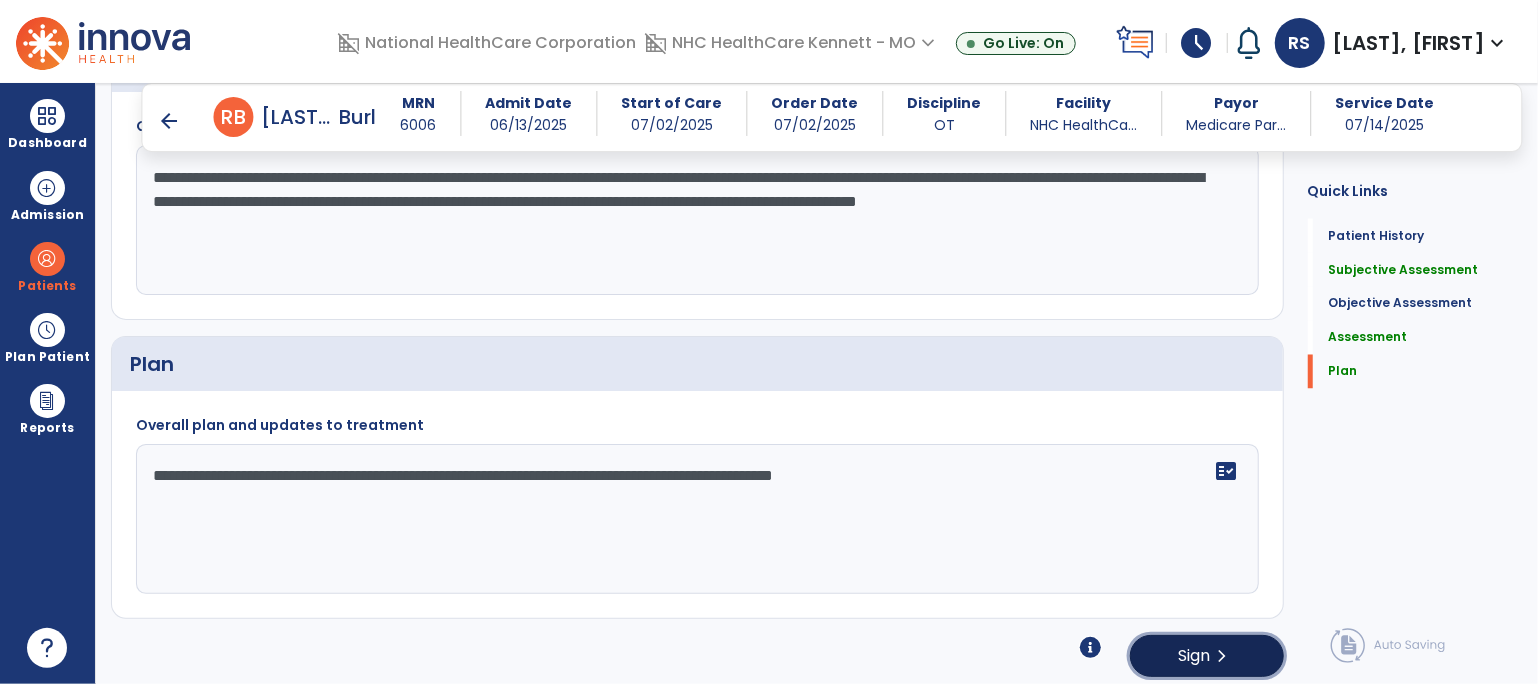 click on "Sign  chevron_right" 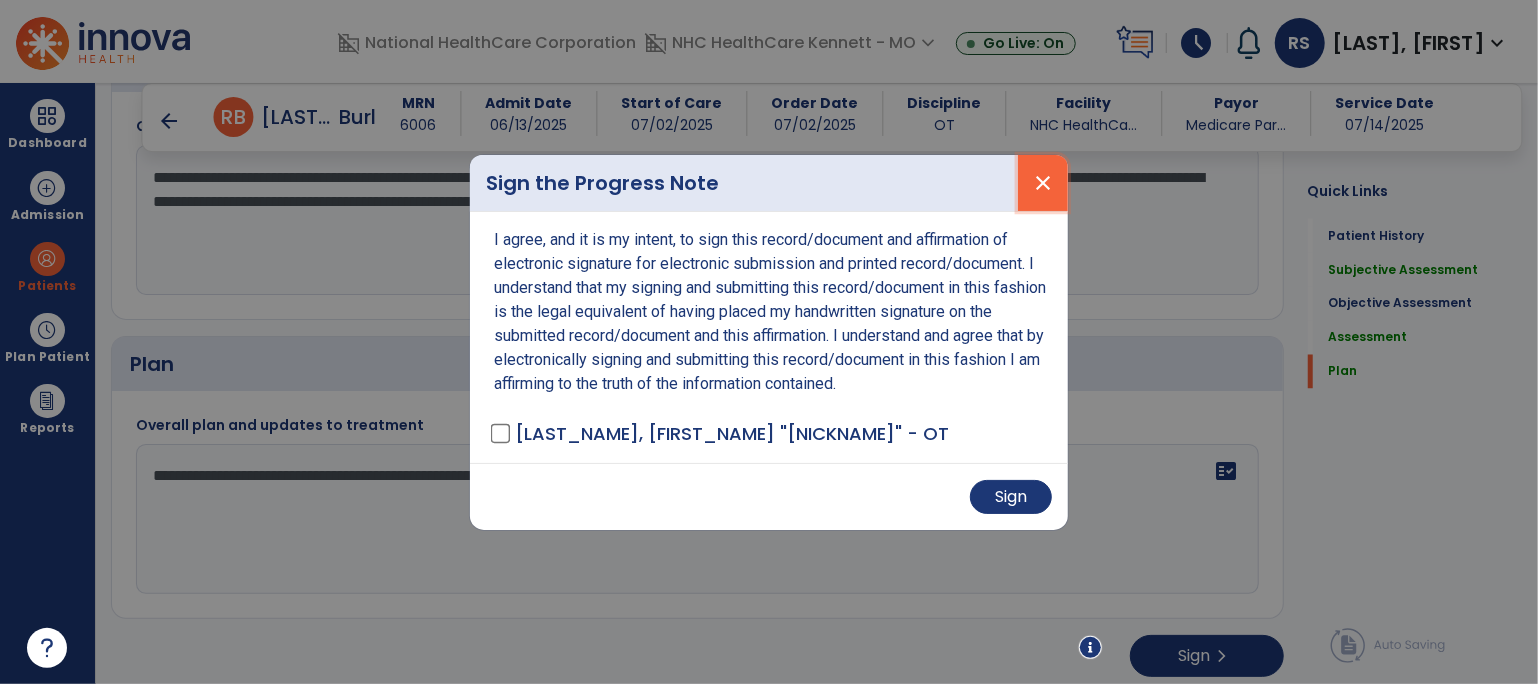 click on "close" at bounding box center (1043, 183) 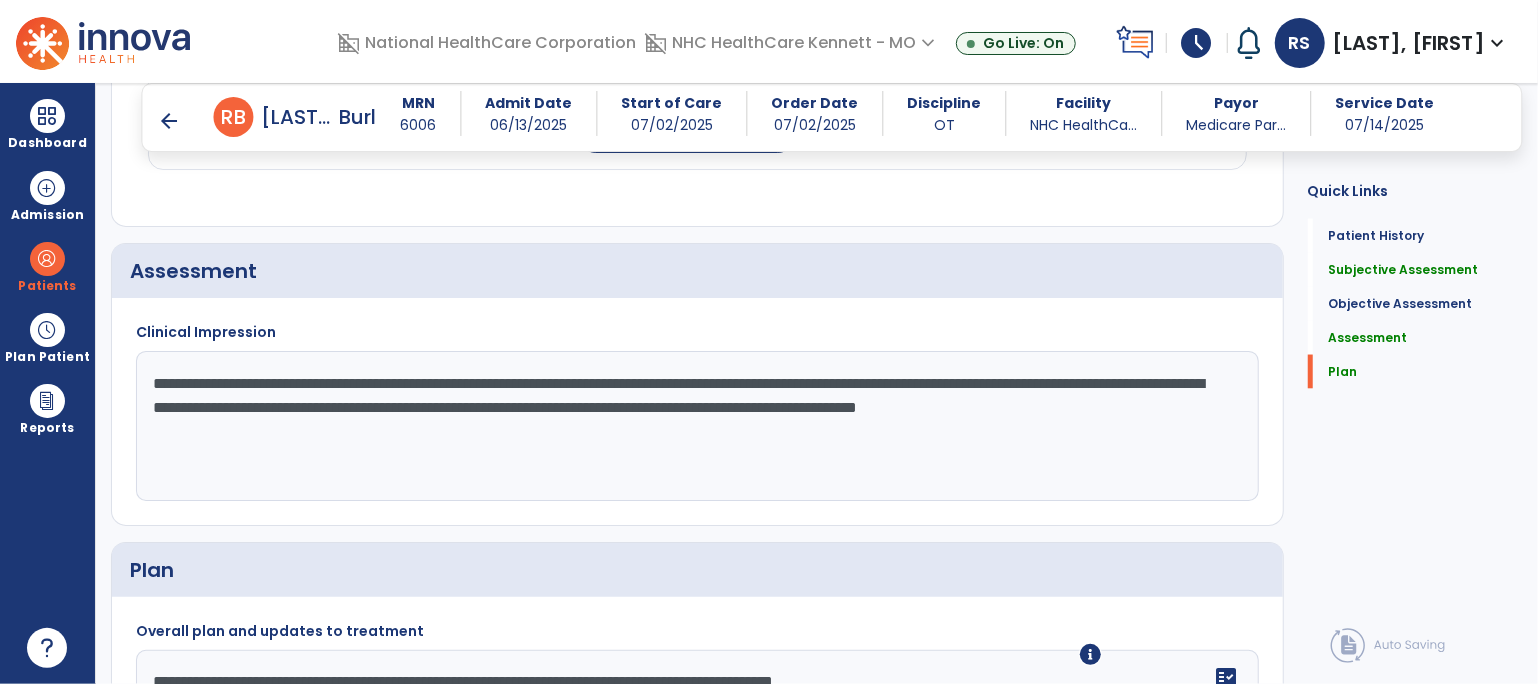 scroll, scrollTop: 2052, scrollLeft: 0, axis: vertical 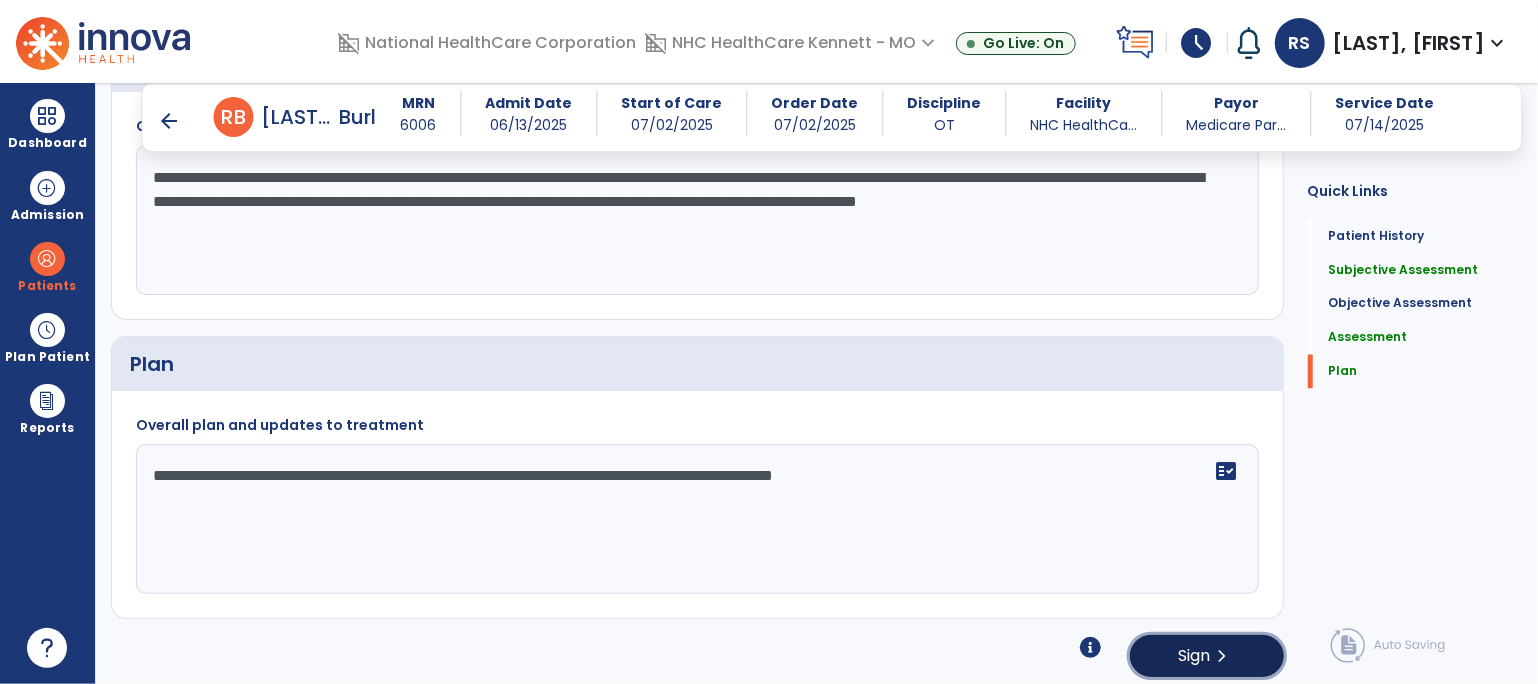 click on "chevron_right" 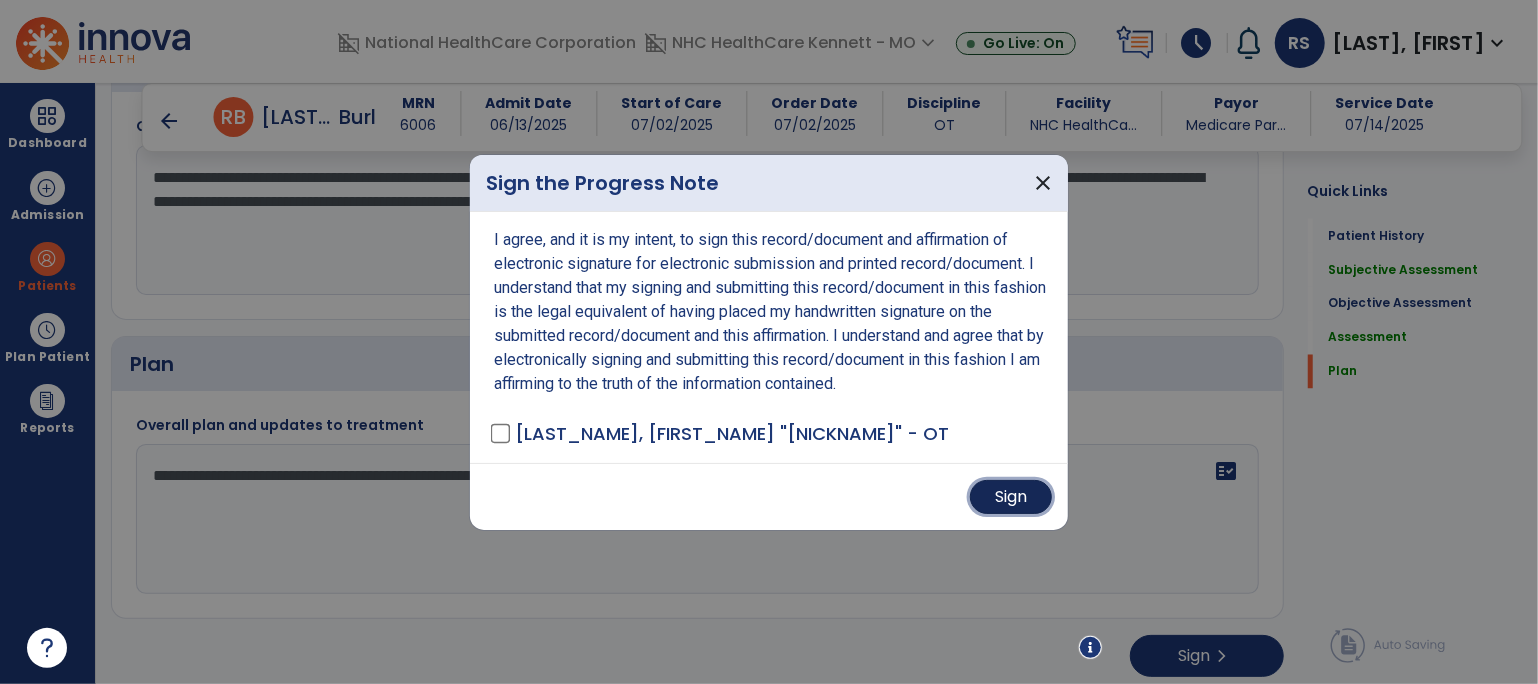 click on "Sign" at bounding box center [1011, 497] 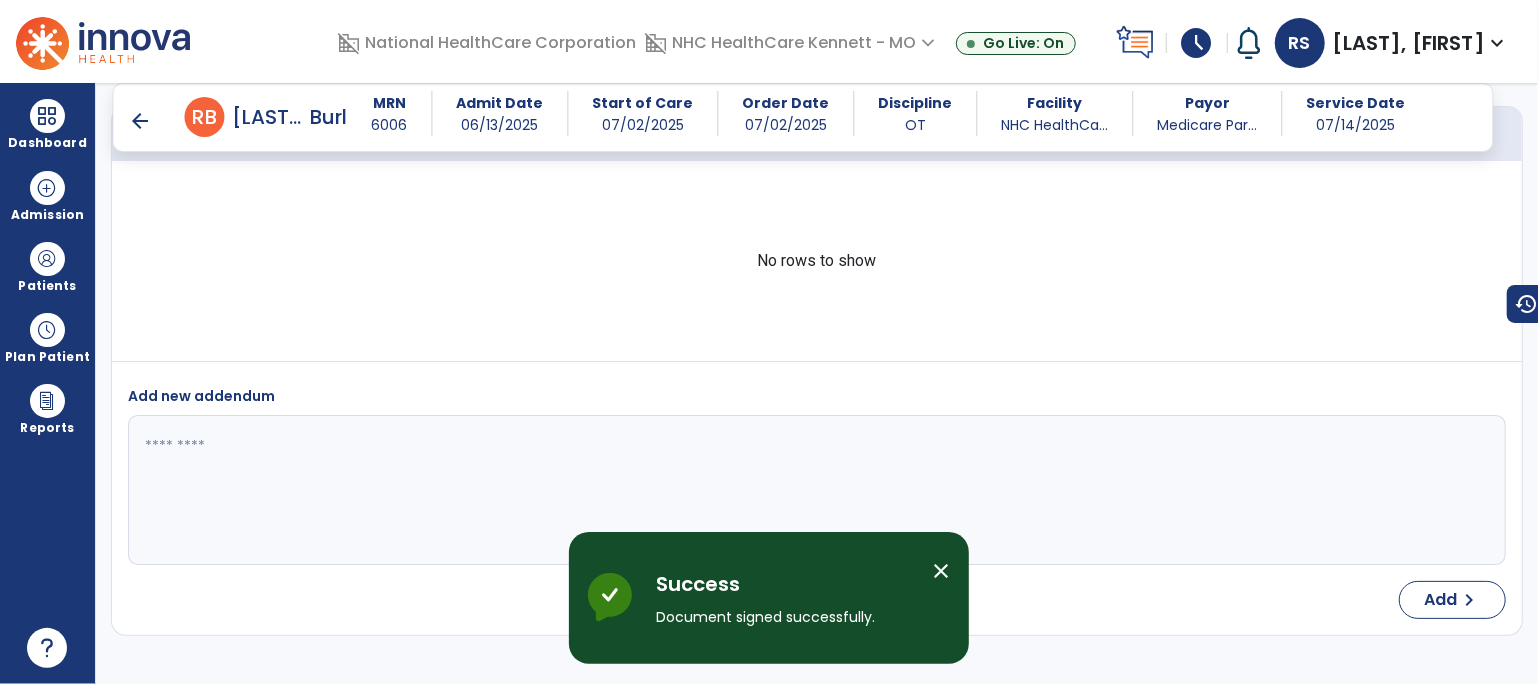 scroll, scrollTop: 2504, scrollLeft: 0, axis: vertical 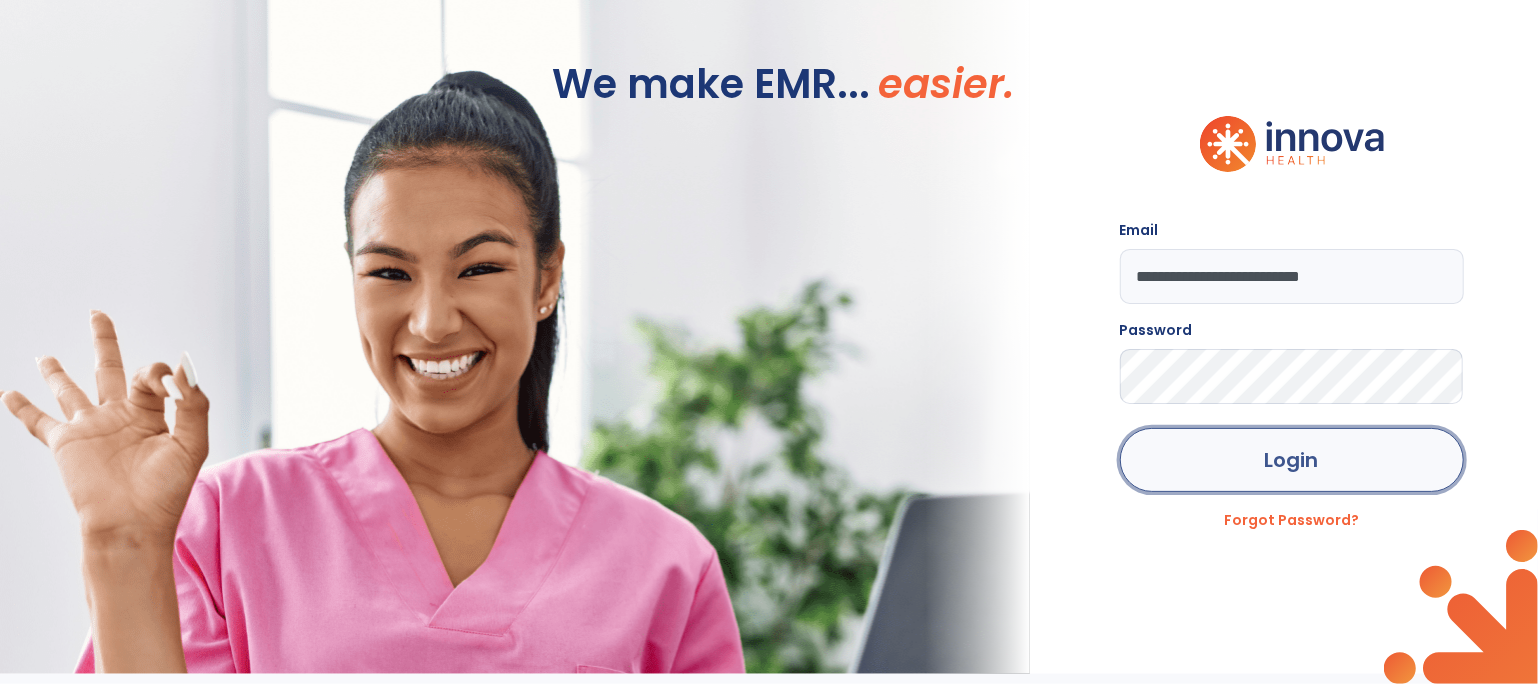 click on "Login" 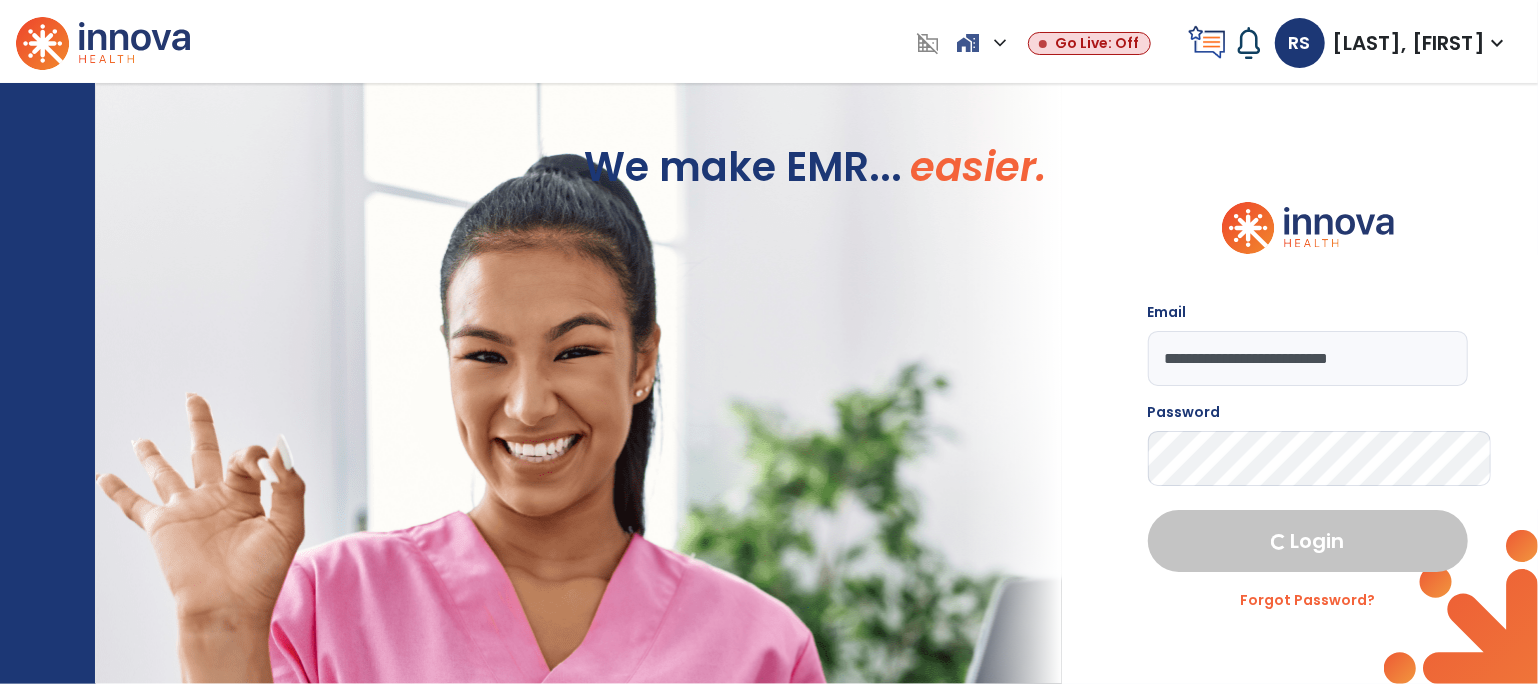 select on "****" 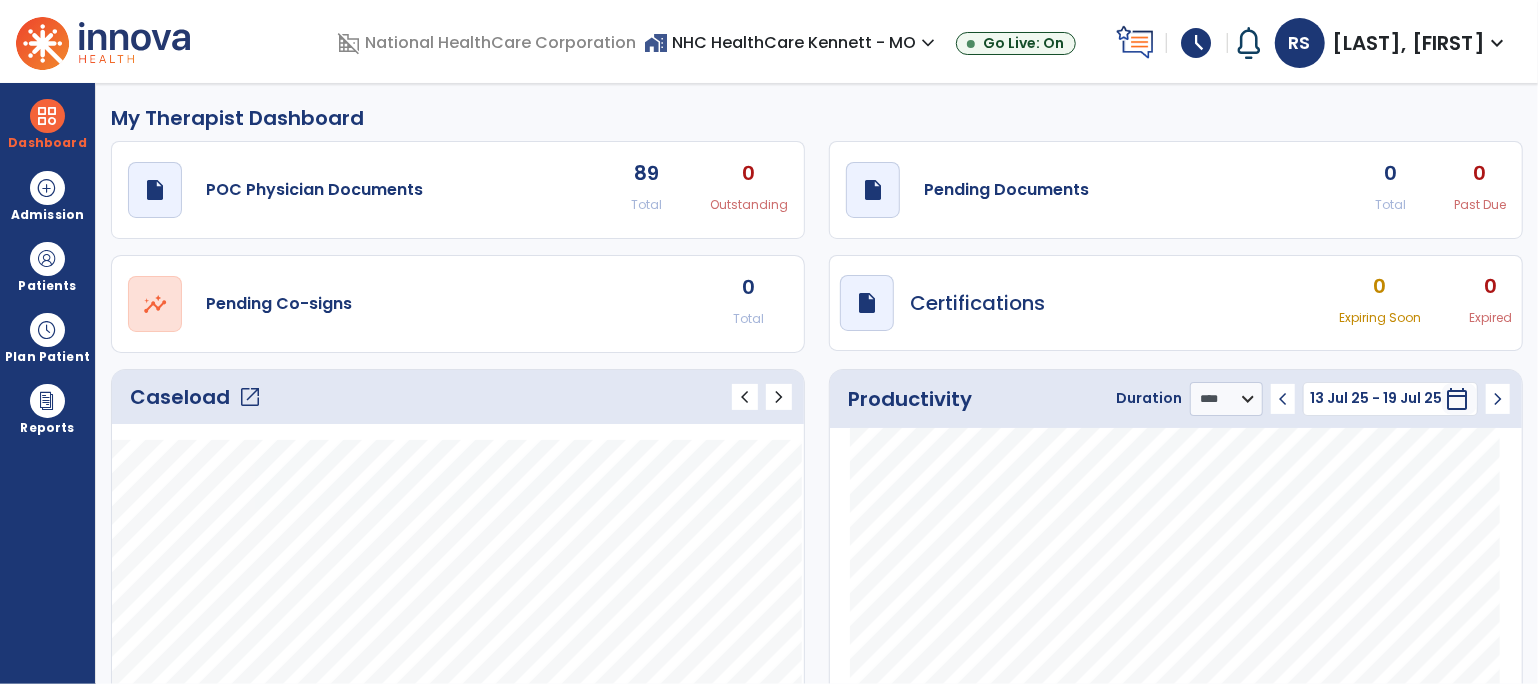 click on "Caseload   open_in_new" 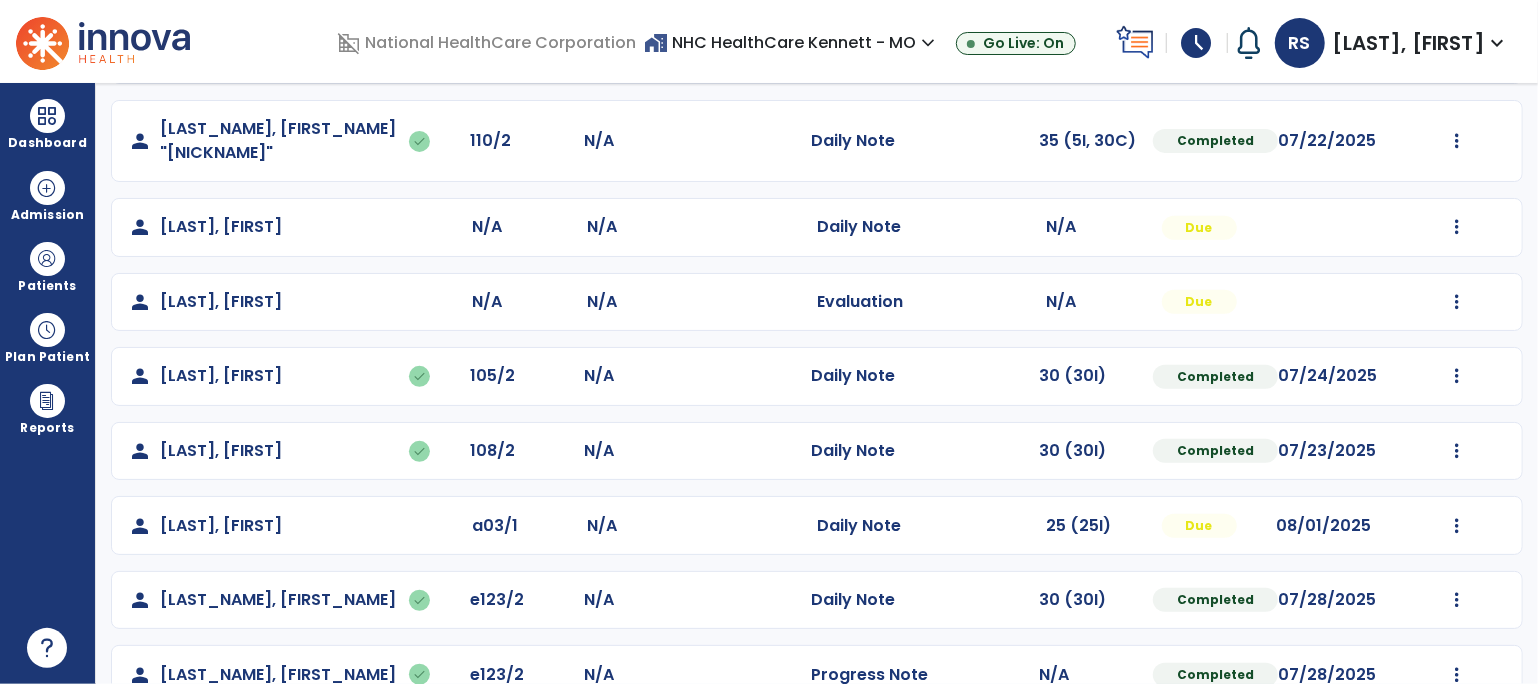 scroll, scrollTop: 470, scrollLeft: 0, axis: vertical 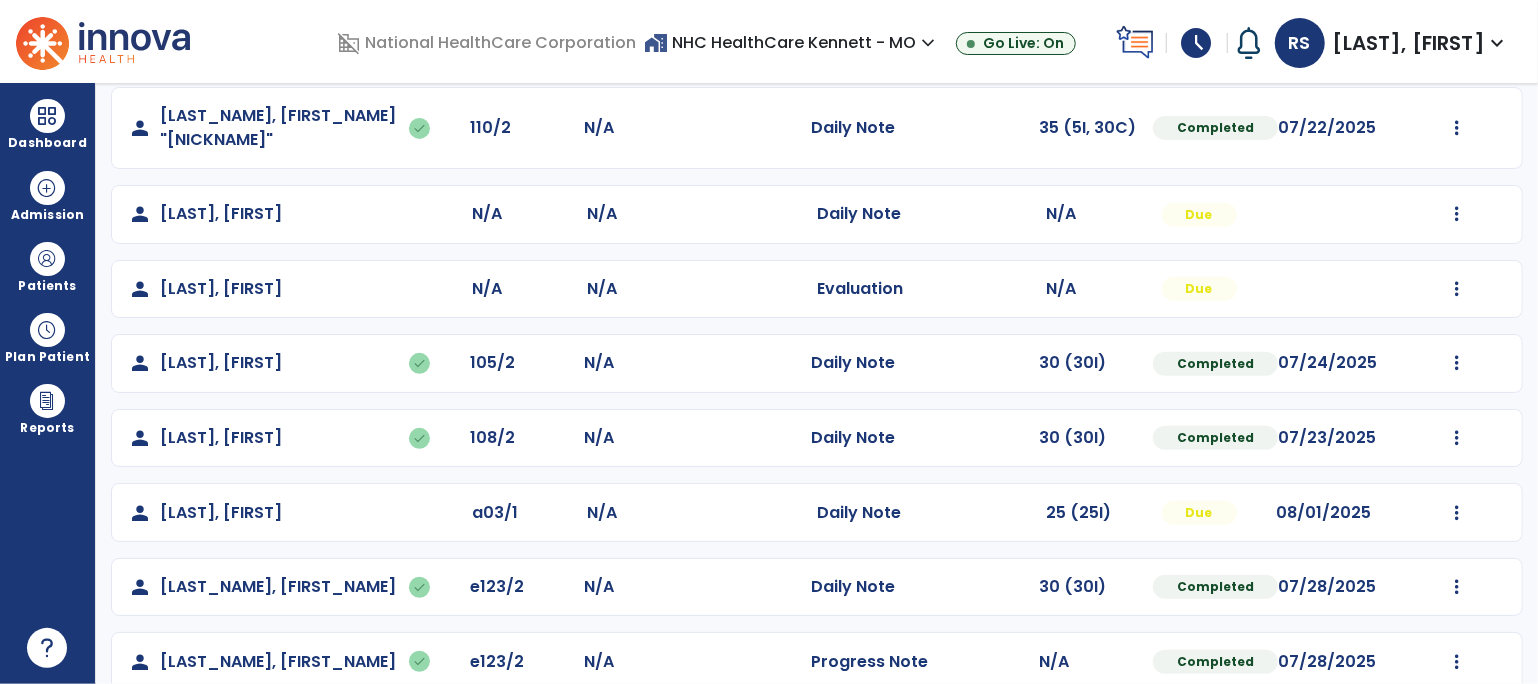 drag, startPoint x: 809, startPoint y: 475, endPoint x: 827, endPoint y: 486, distance: 21.095022 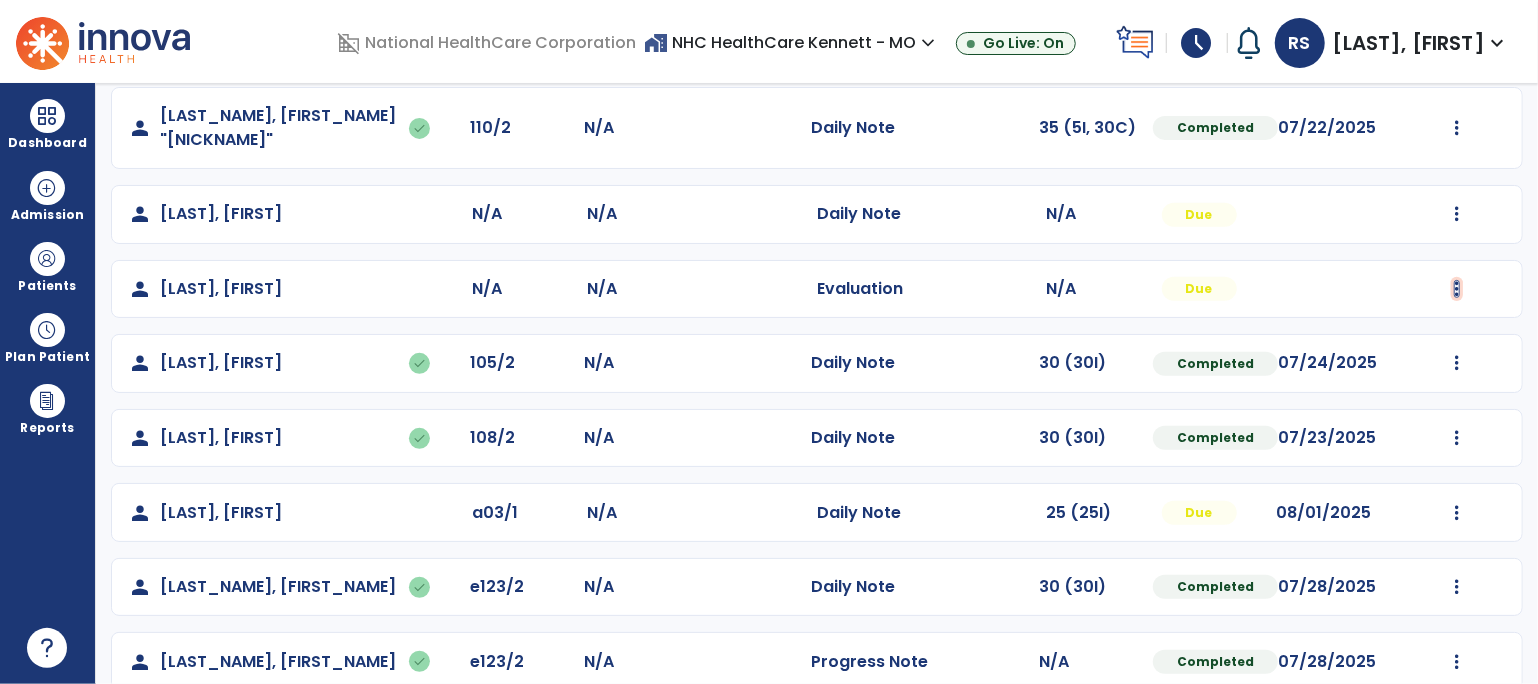 click at bounding box center [1457, -182] 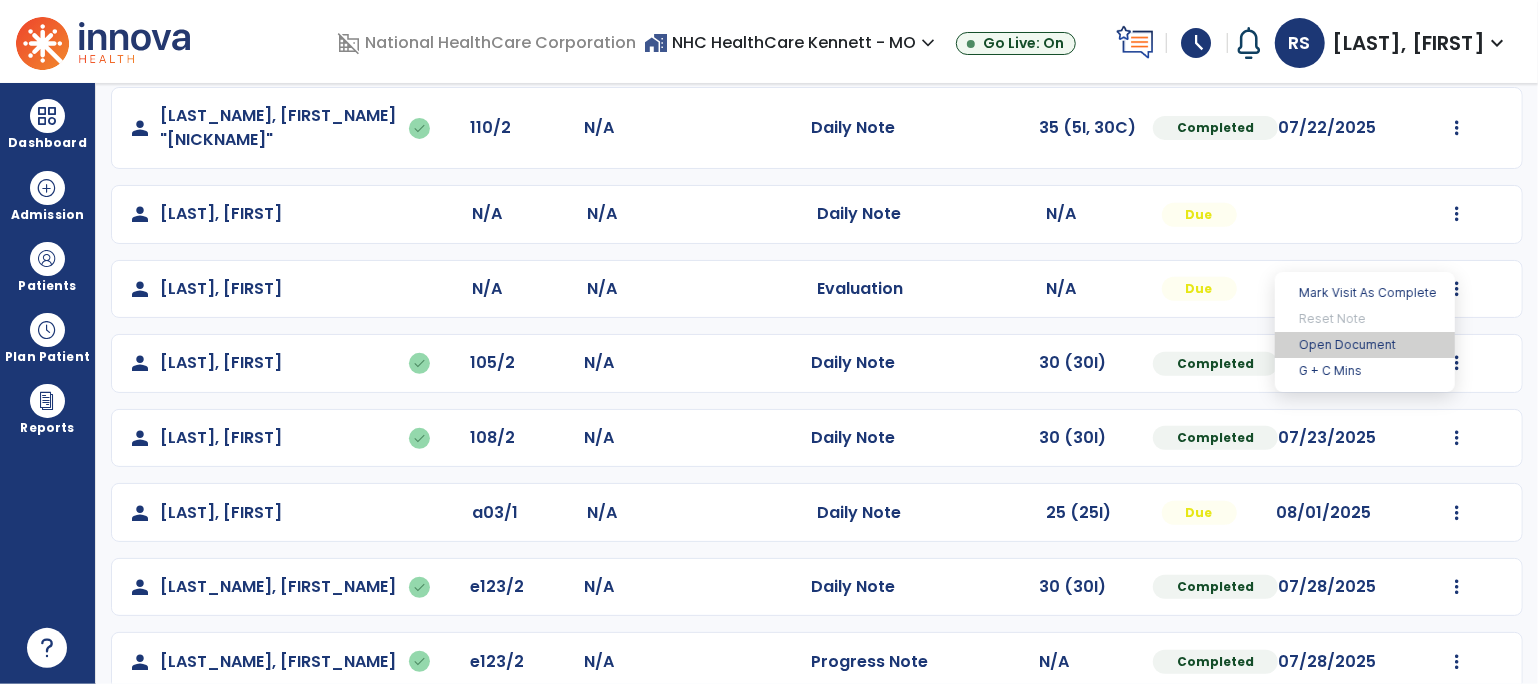 click on "Open Document" at bounding box center [1365, 345] 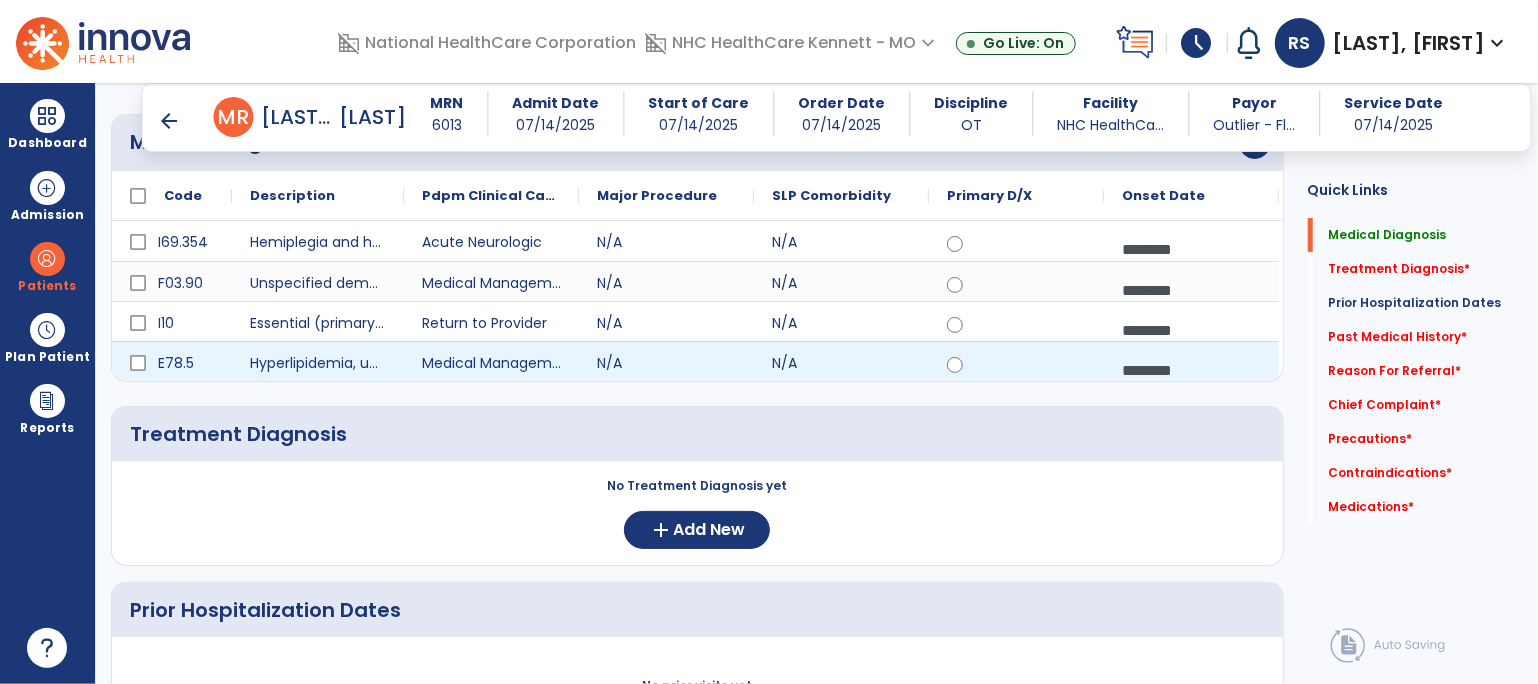 scroll, scrollTop: 267, scrollLeft: 0, axis: vertical 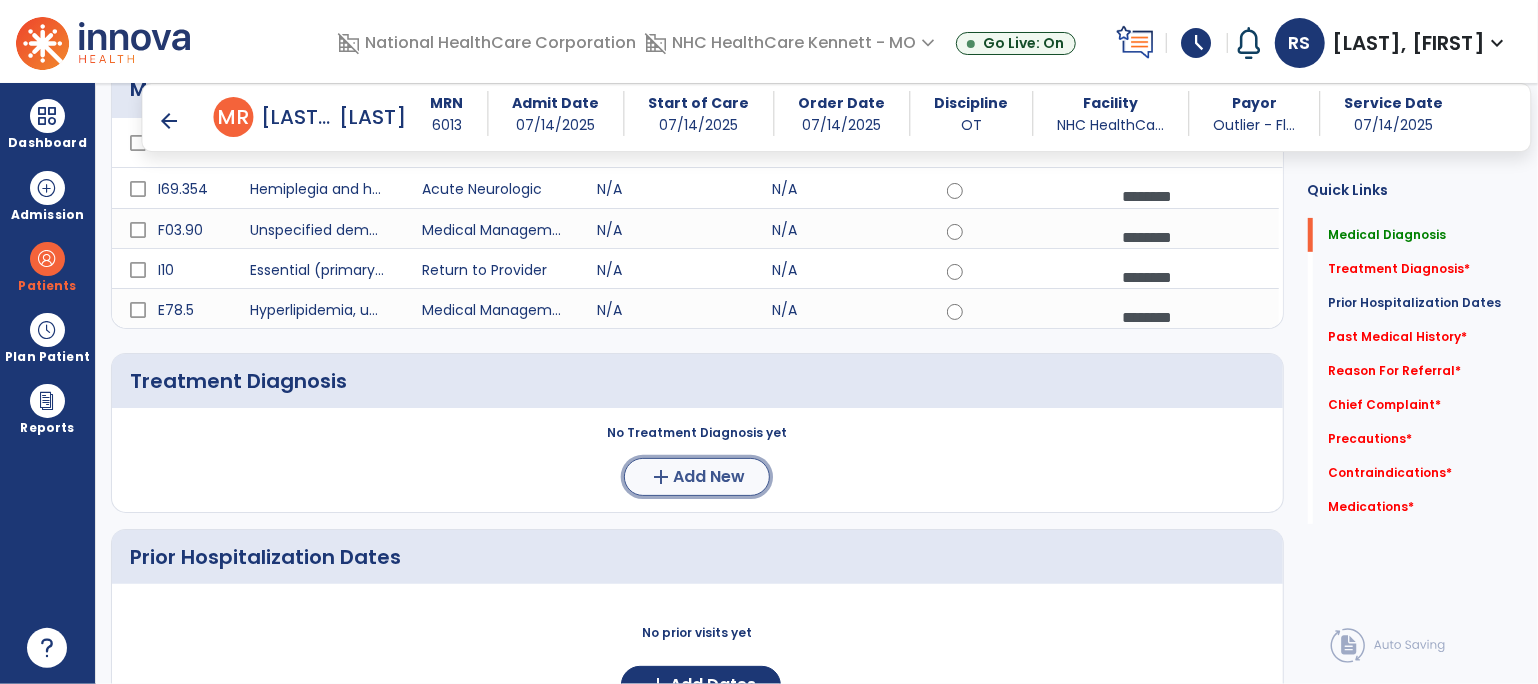 click on "Add New" 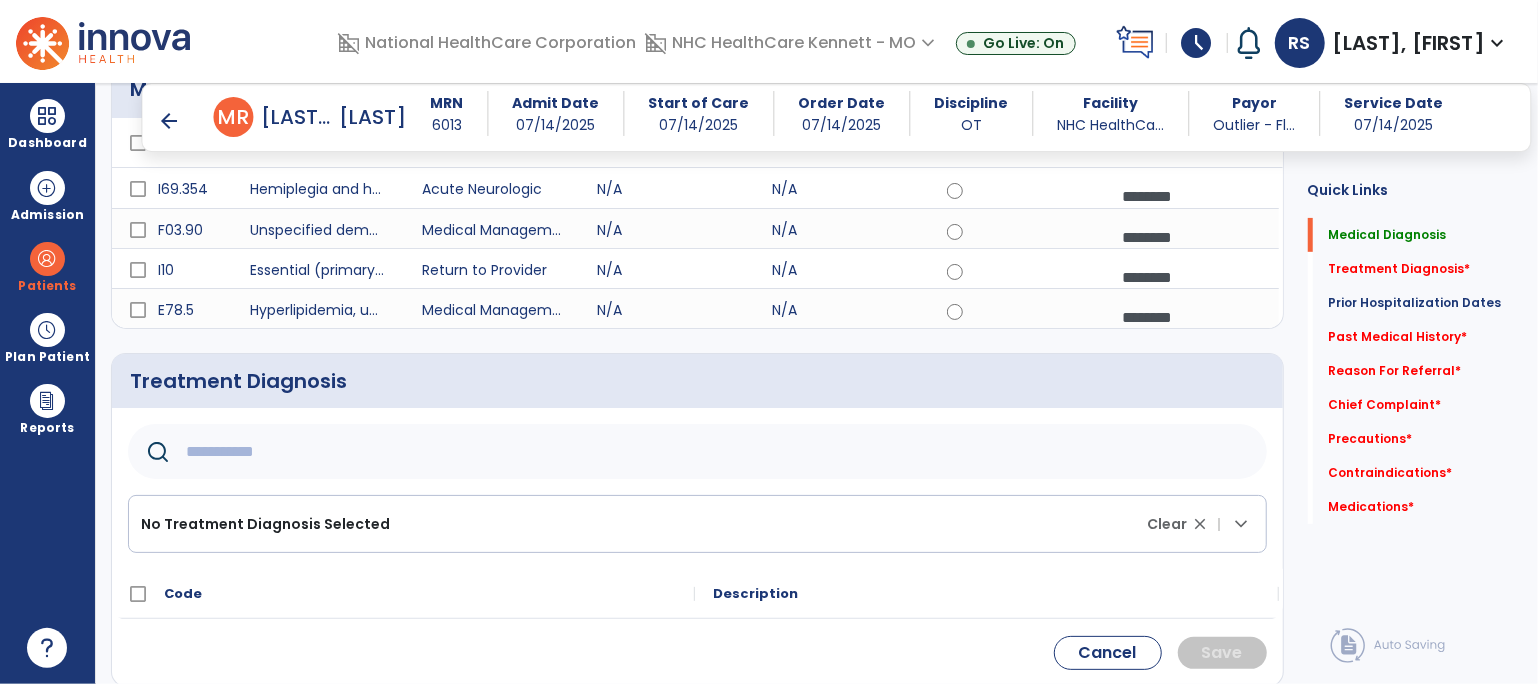 click 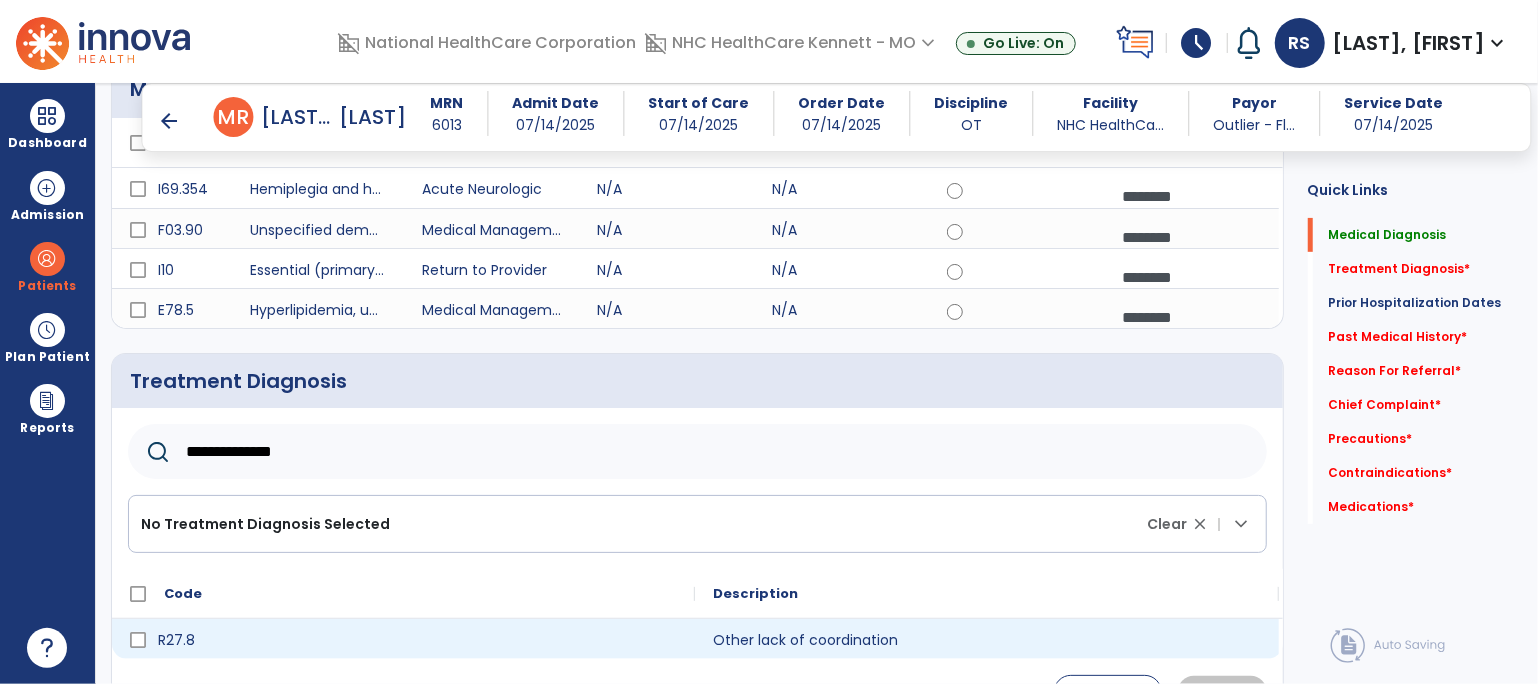 type on "**********" 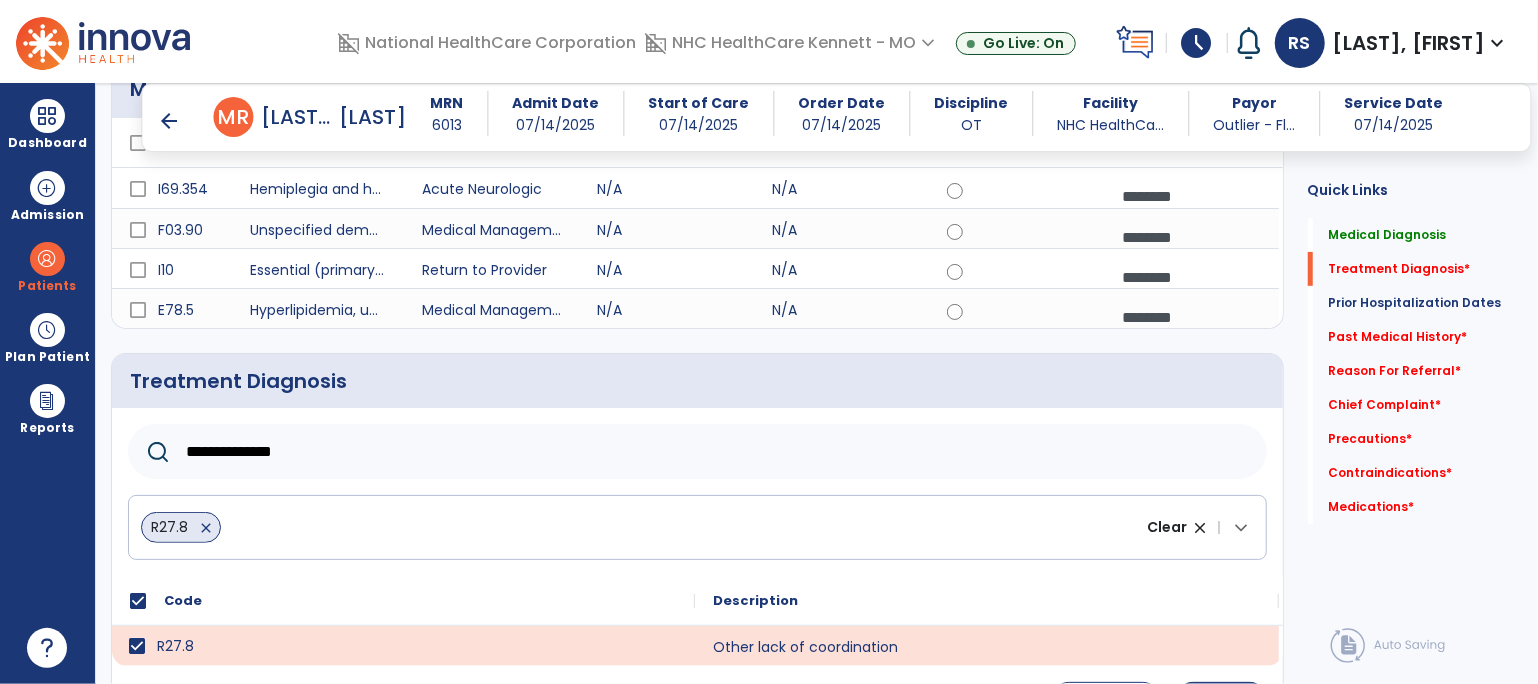 scroll, scrollTop: 600, scrollLeft: 0, axis: vertical 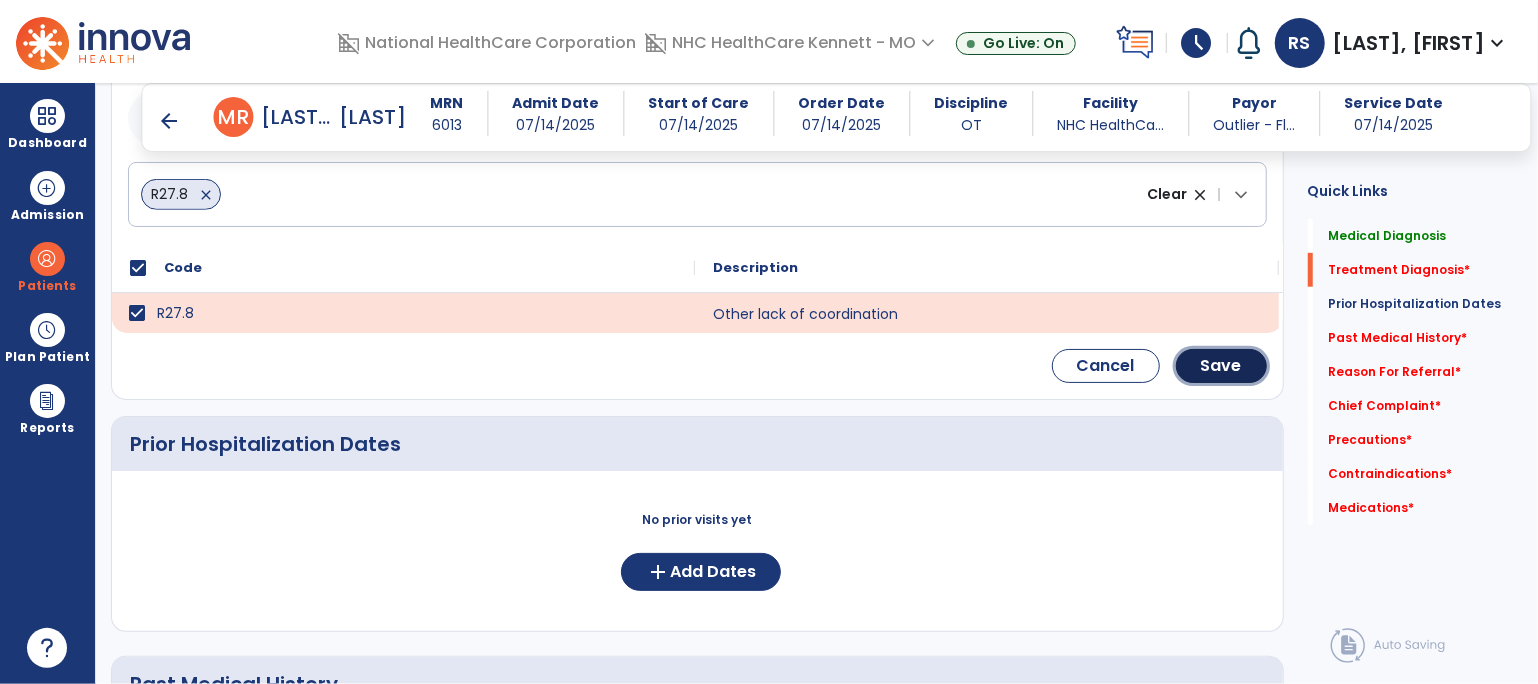 click on "Save" 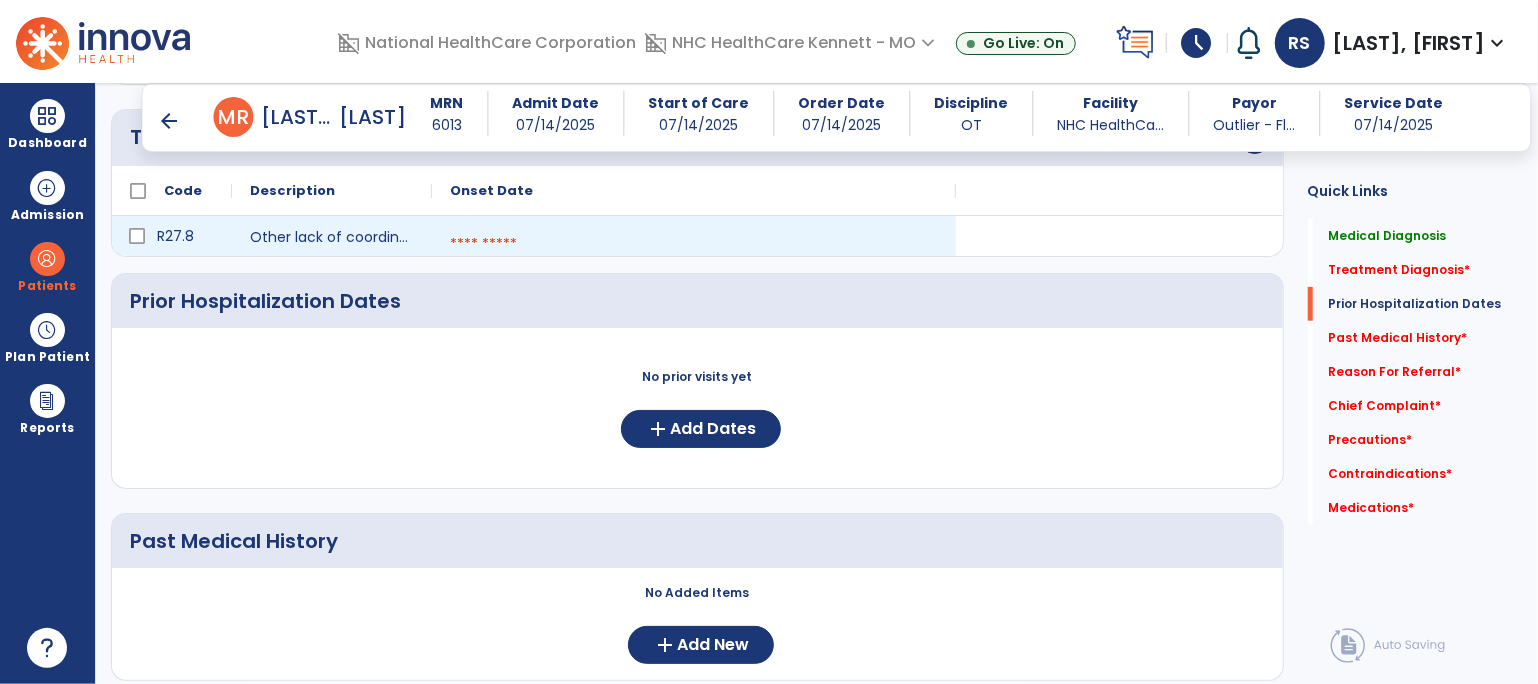 scroll, scrollTop: 475, scrollLeft: 0, axis: vertical 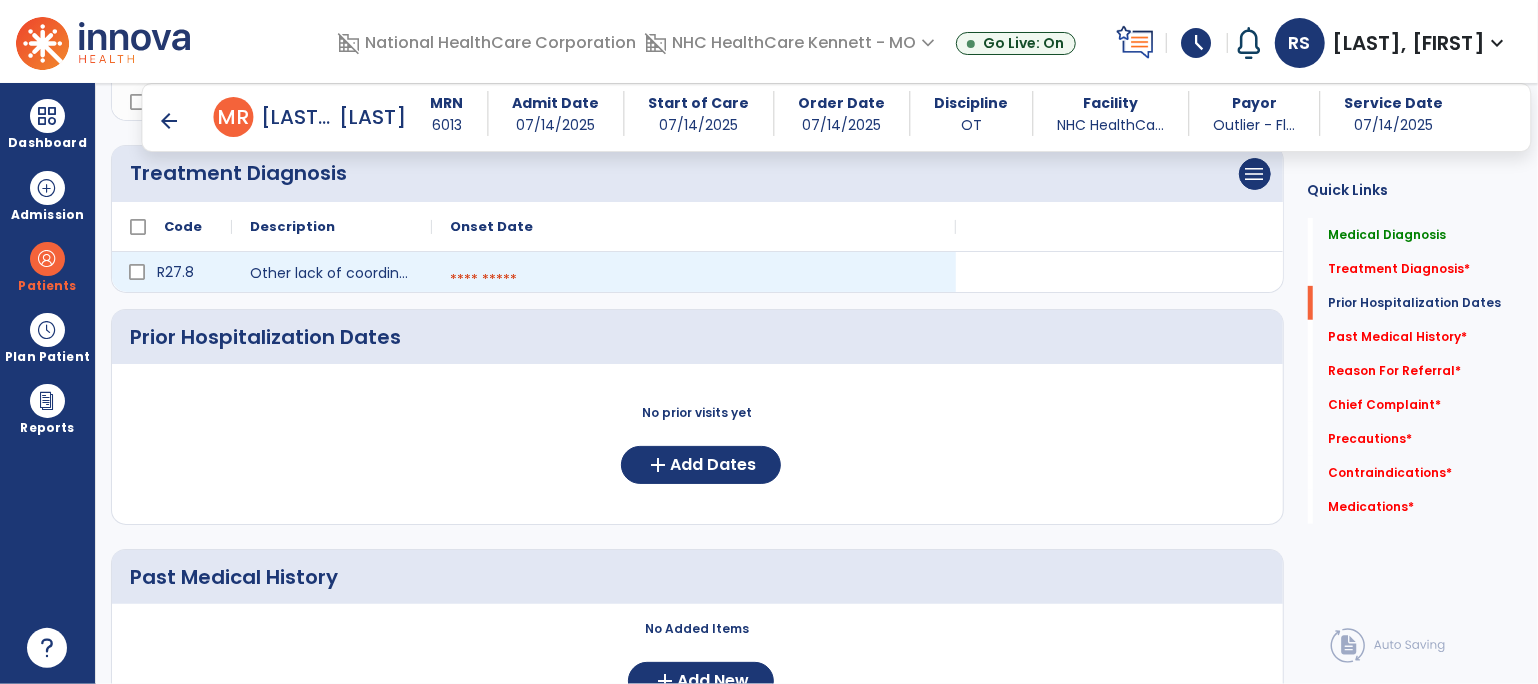 click at bounding box center (694, 280) 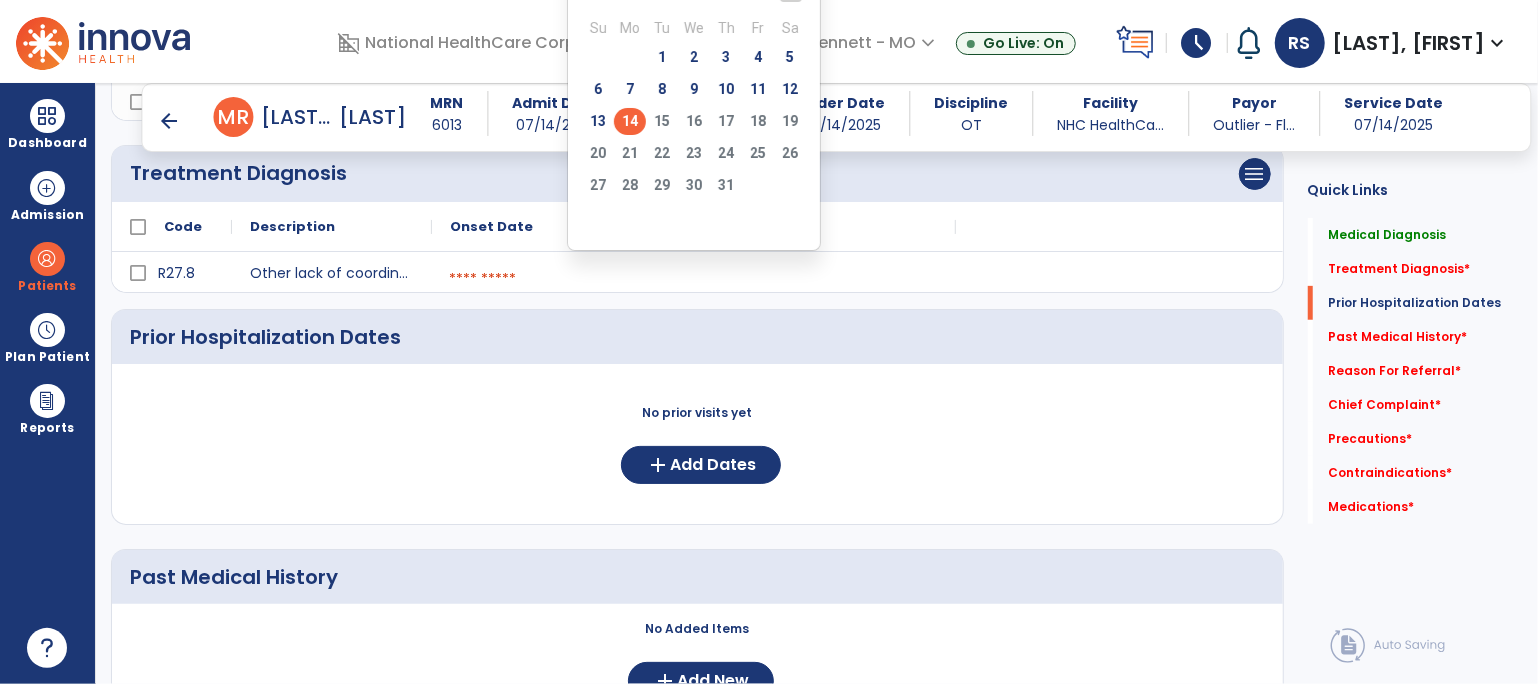 click on "14" 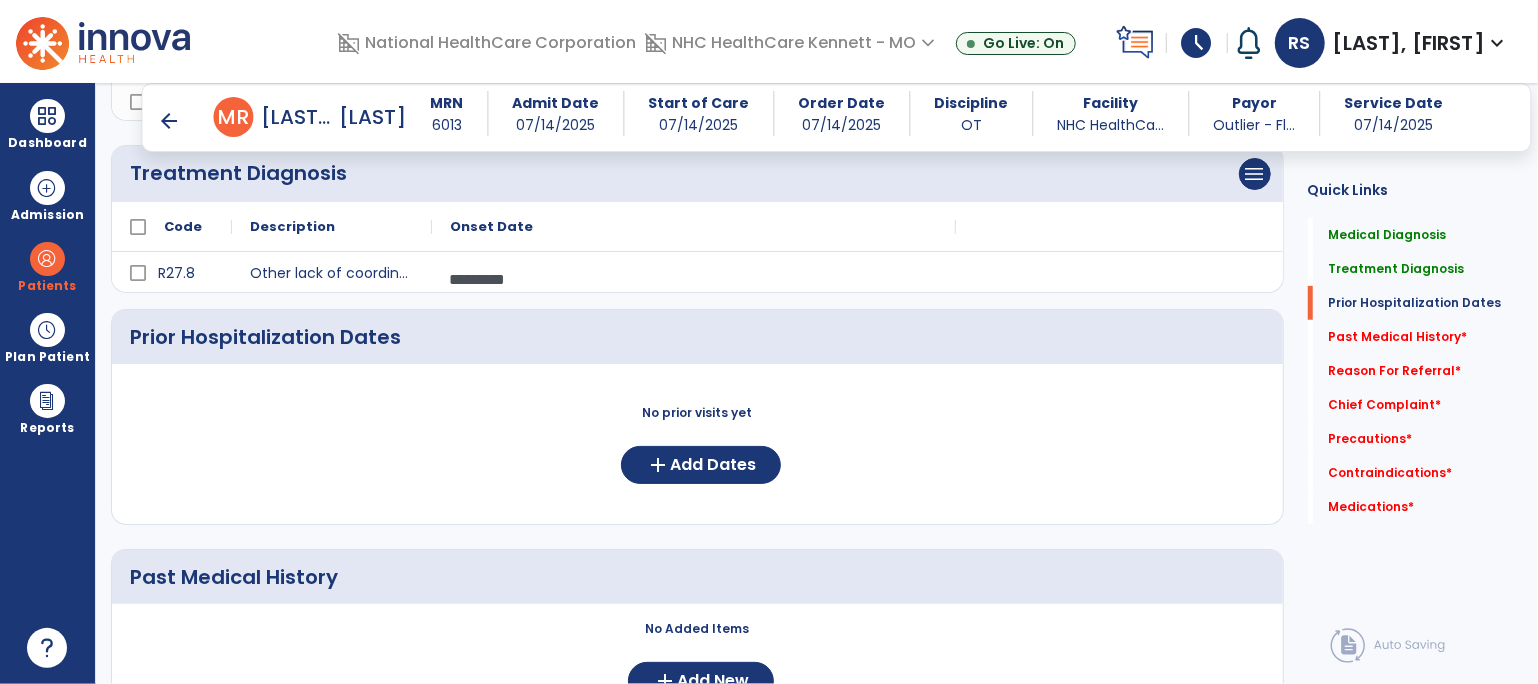 scroll, scrollTop: 586, scrollLeft: 0, axis: vertical 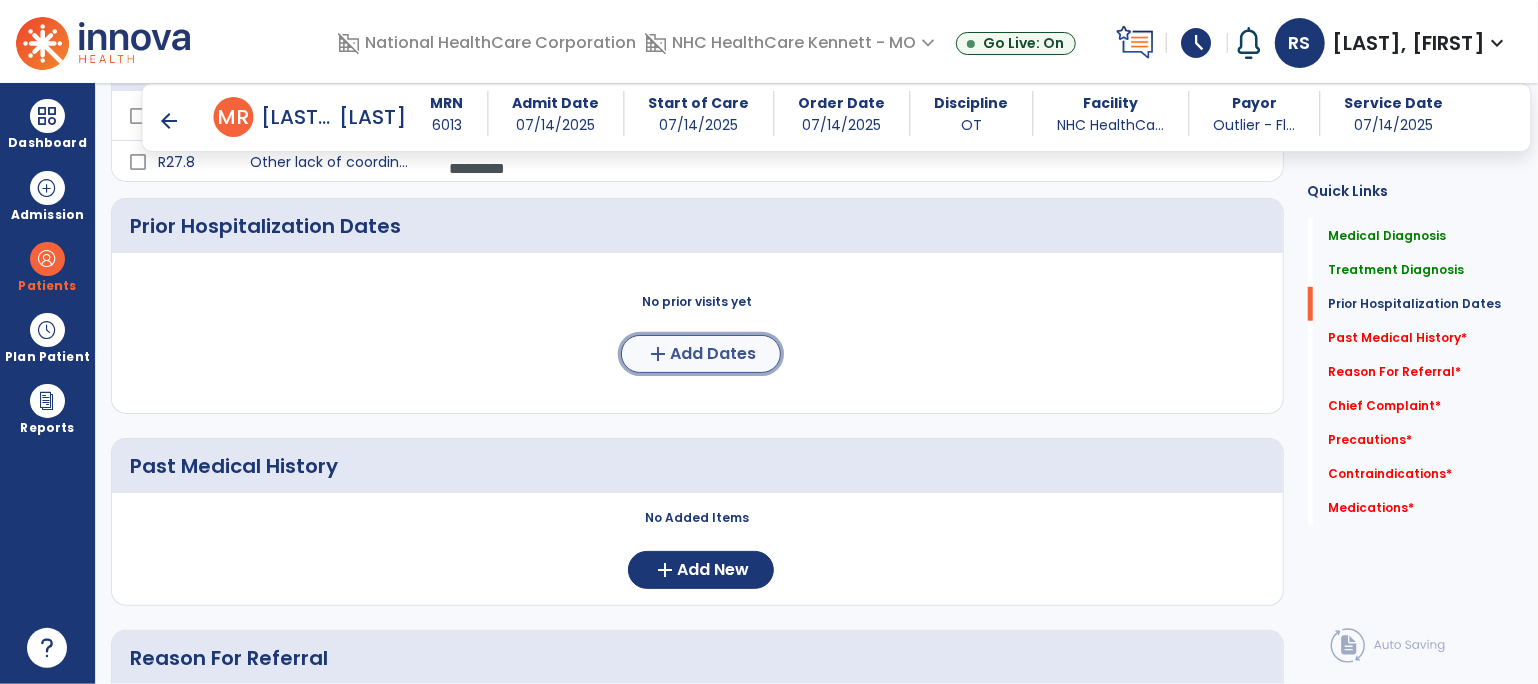 click on "Add Dates" 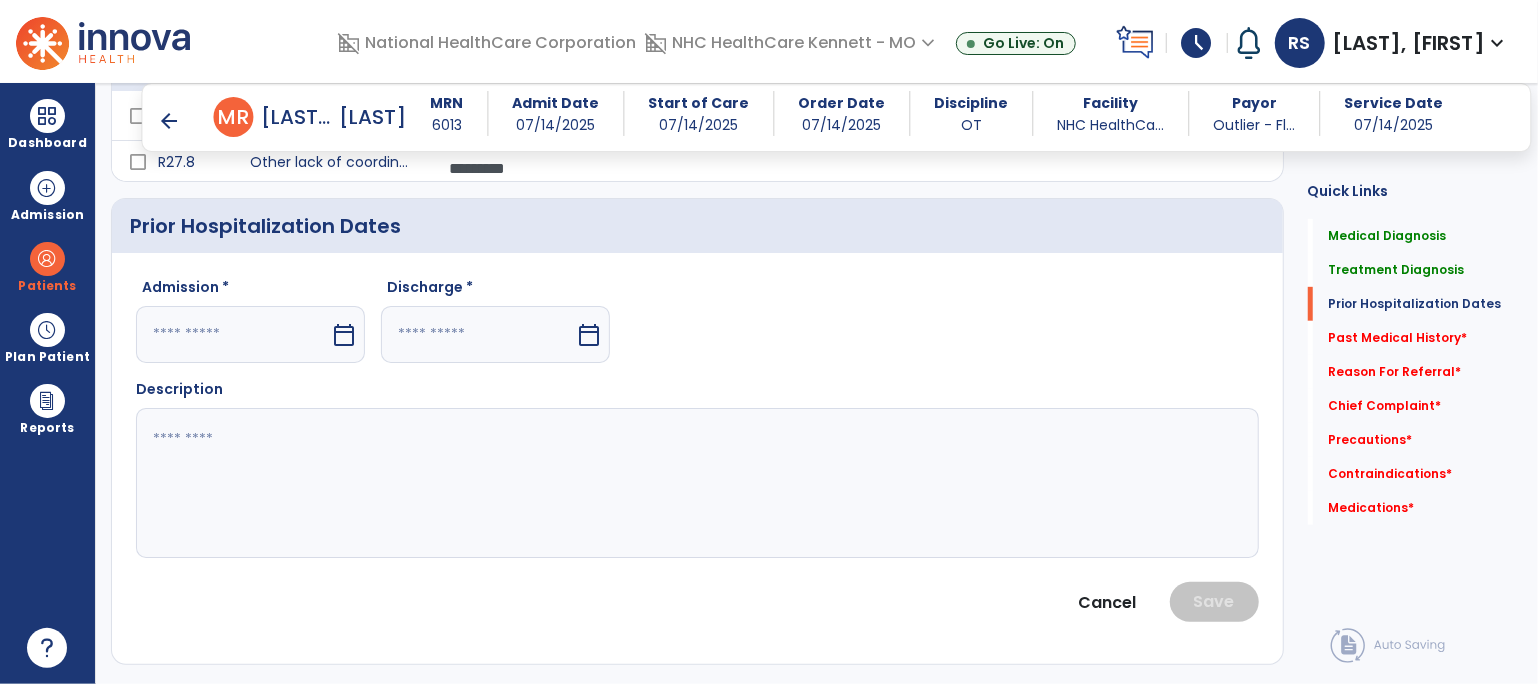 click on "calendar_today" at bounding box center (344, 335) 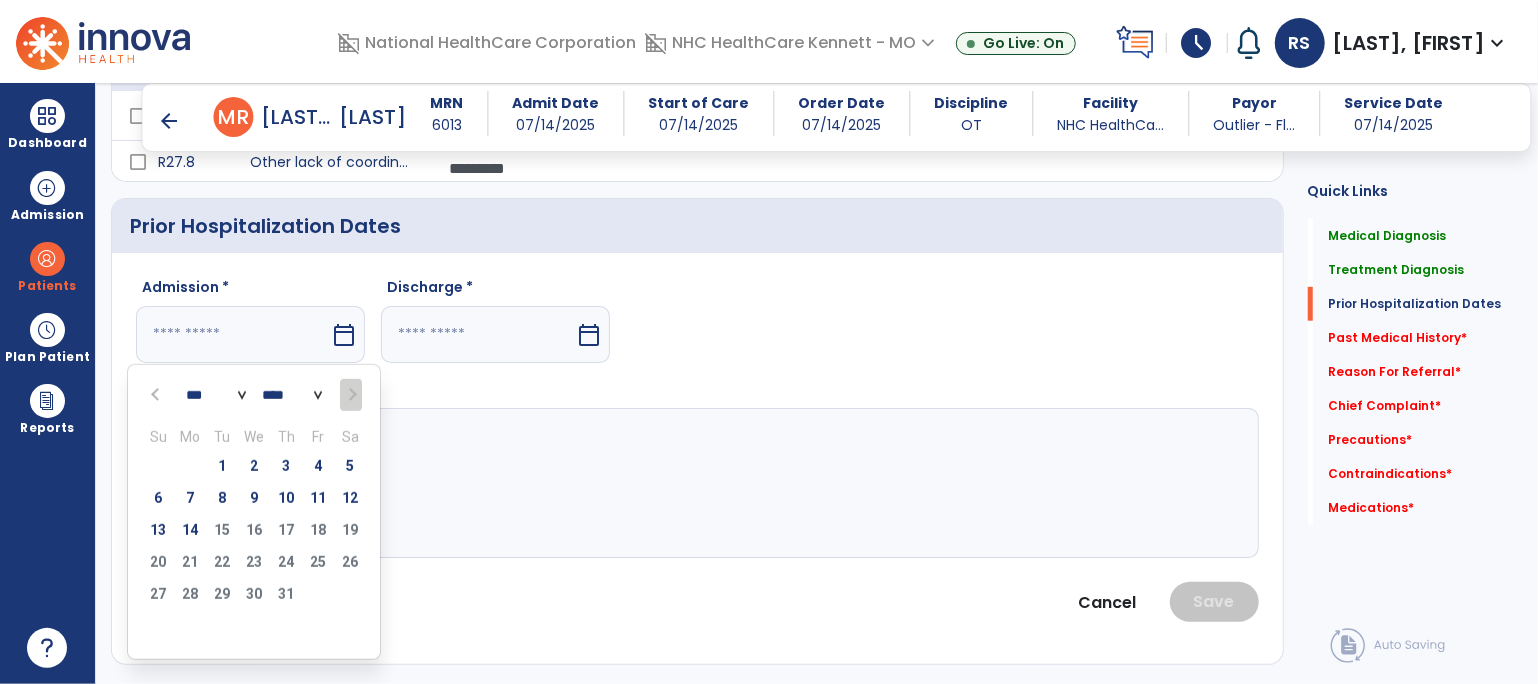 click at bounding box center (157, 395) 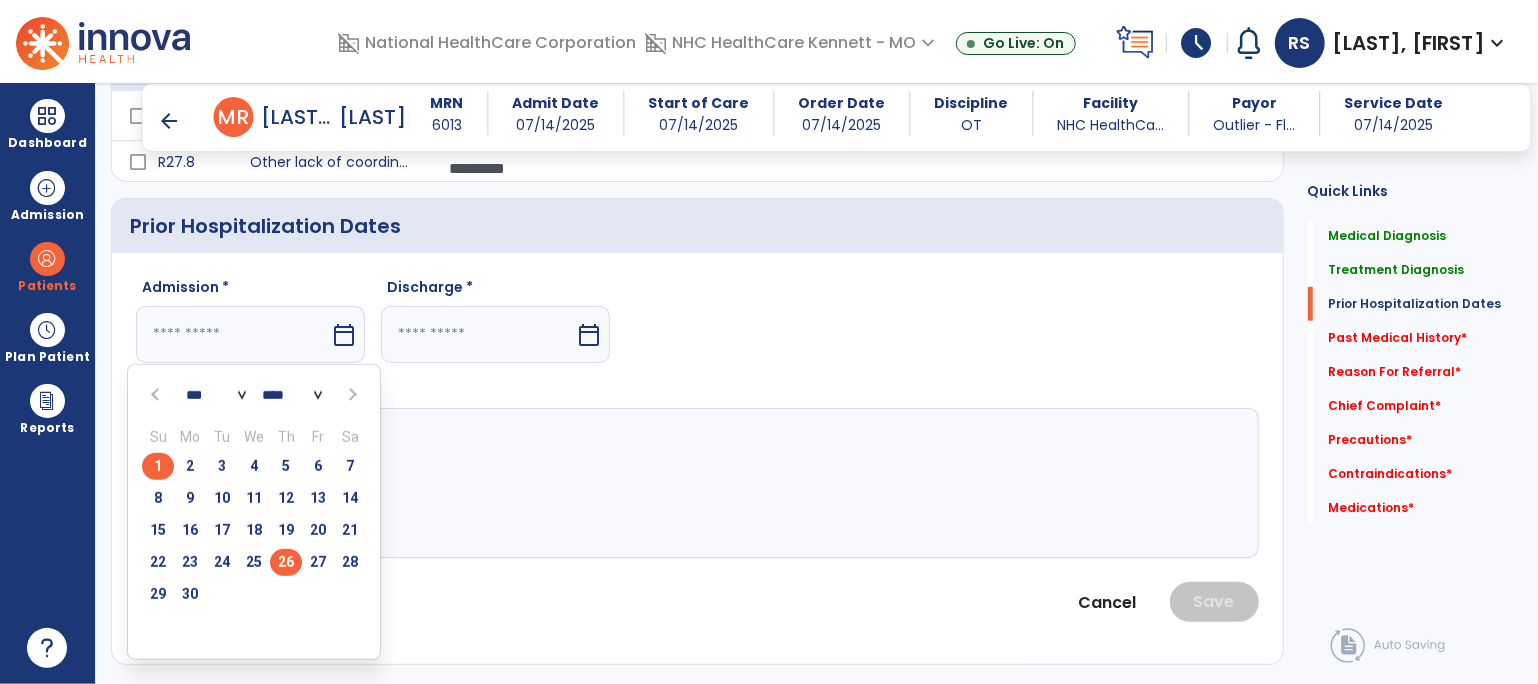 click on "26" at bounding box center (286, 562) 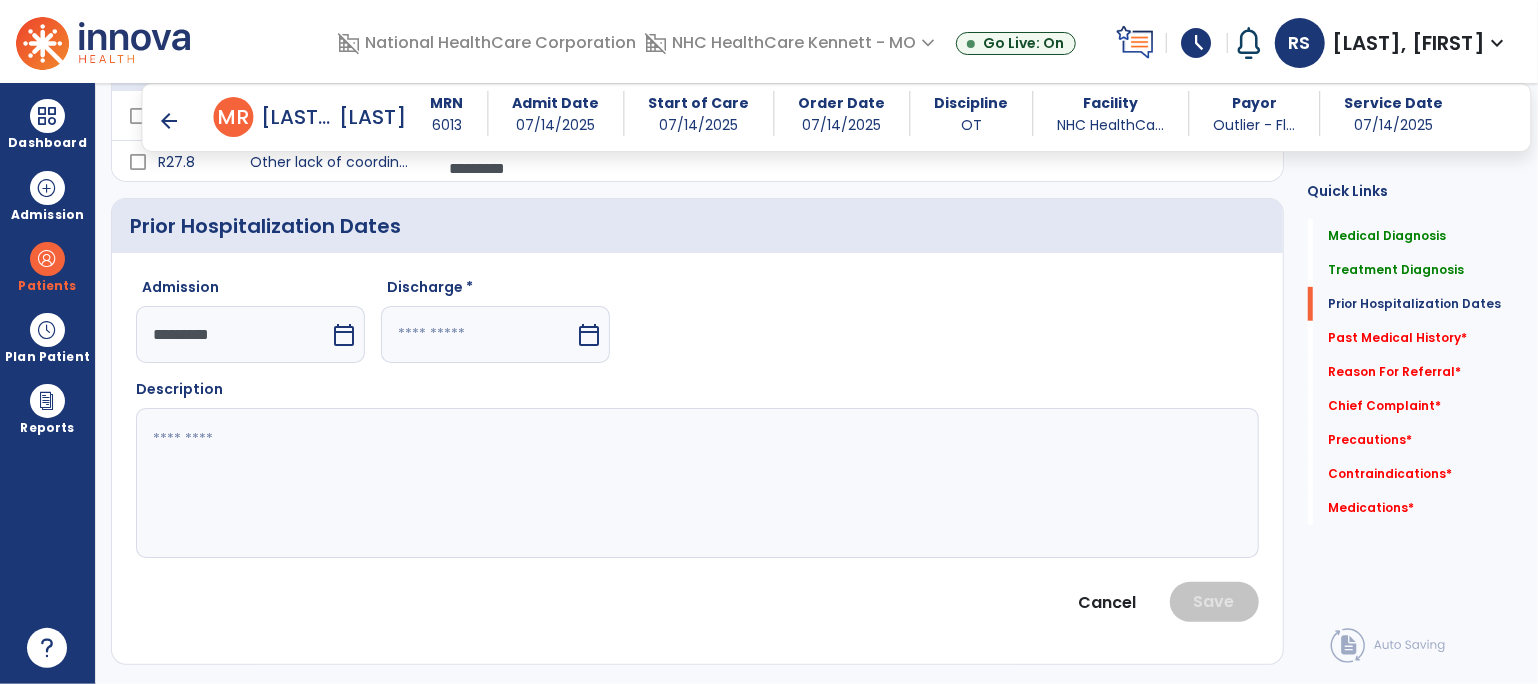 click on "calendar_today" at bounding box center [589, 335] 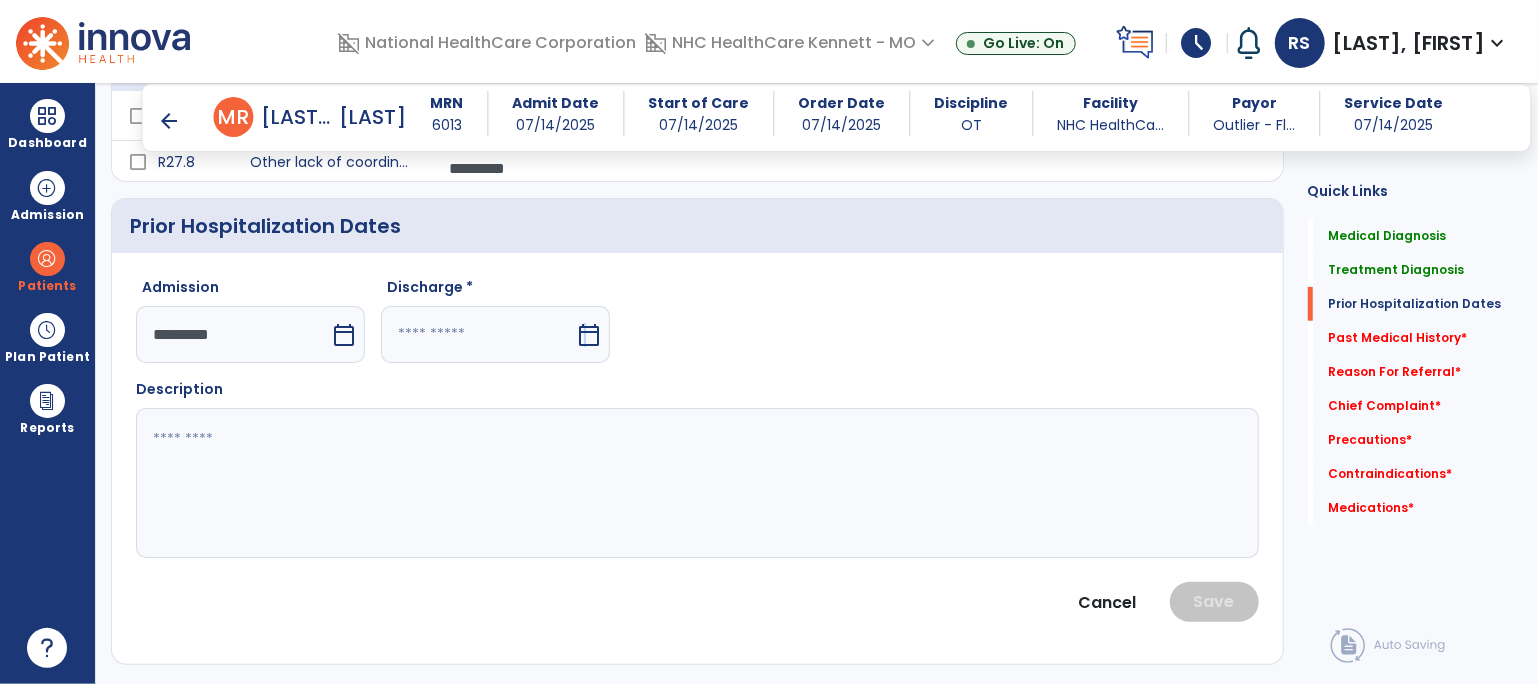 select on "*" 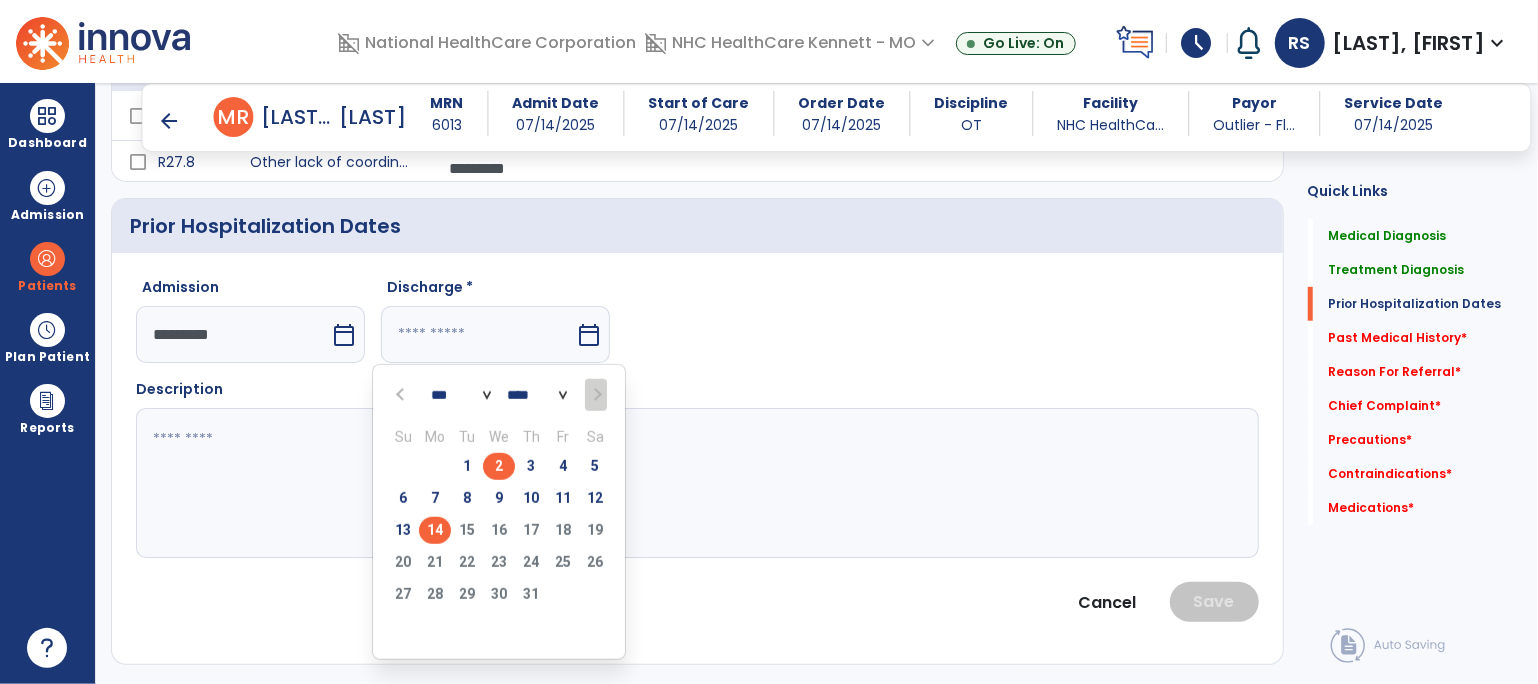 click on "2" at bounding box center (499, 466) 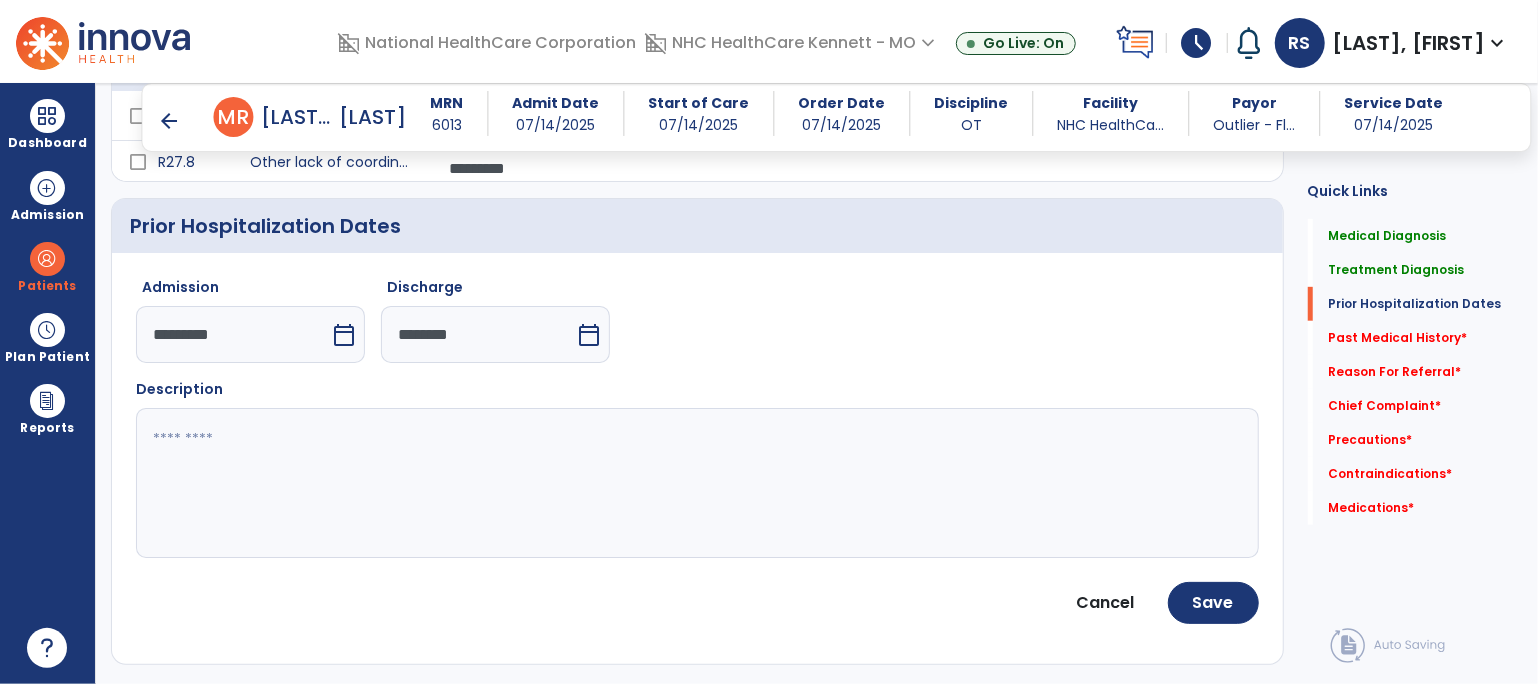 click 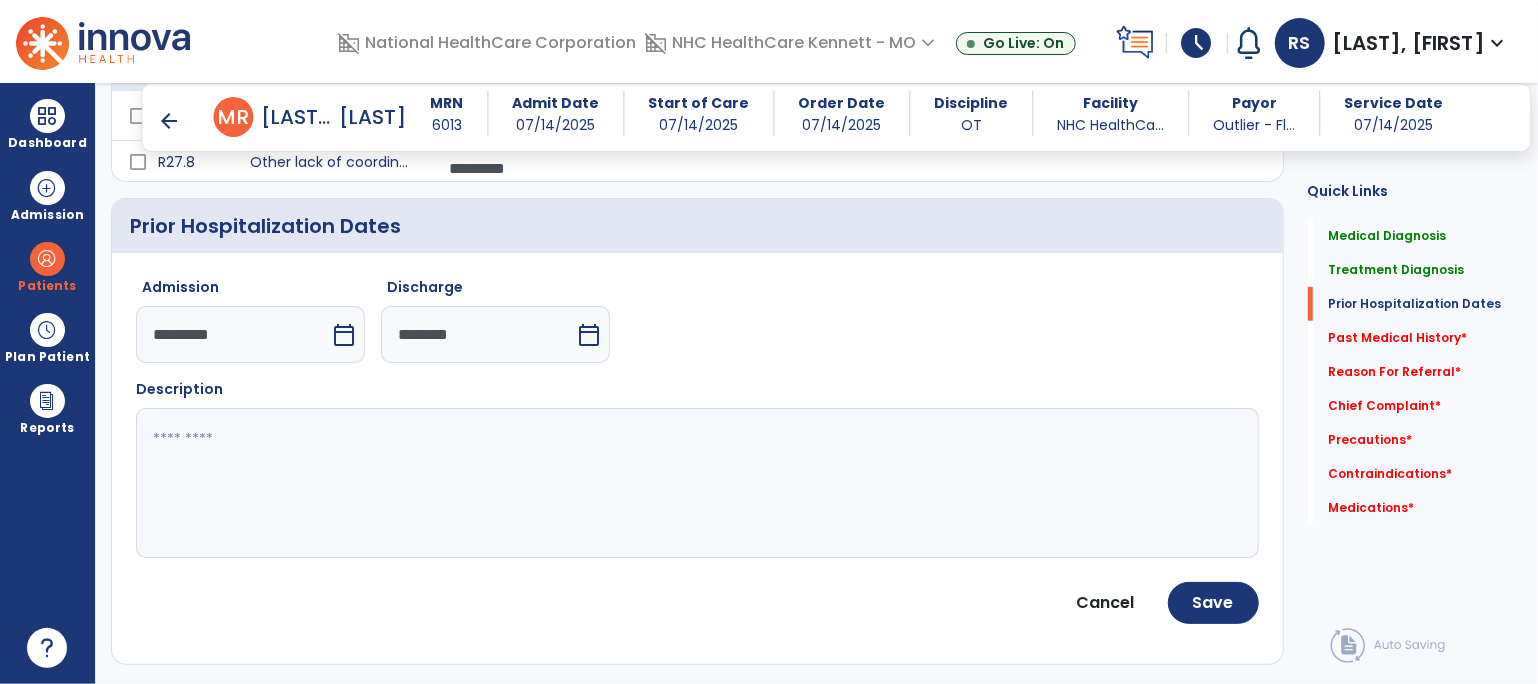 paste on "**********" 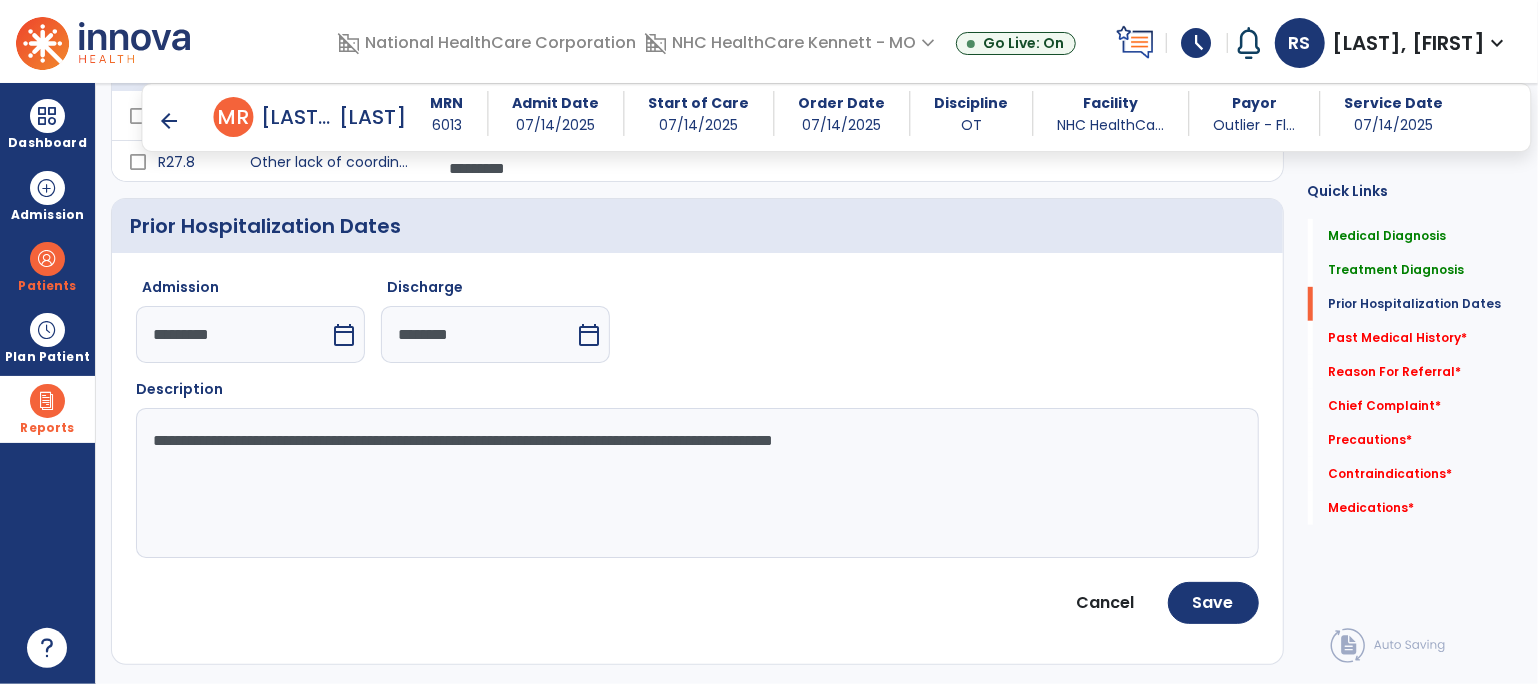 drag, startPoint x: 1041, startPoint y: 442, endPoint x: 20, endPoint y: 414, distance: 1021.38385 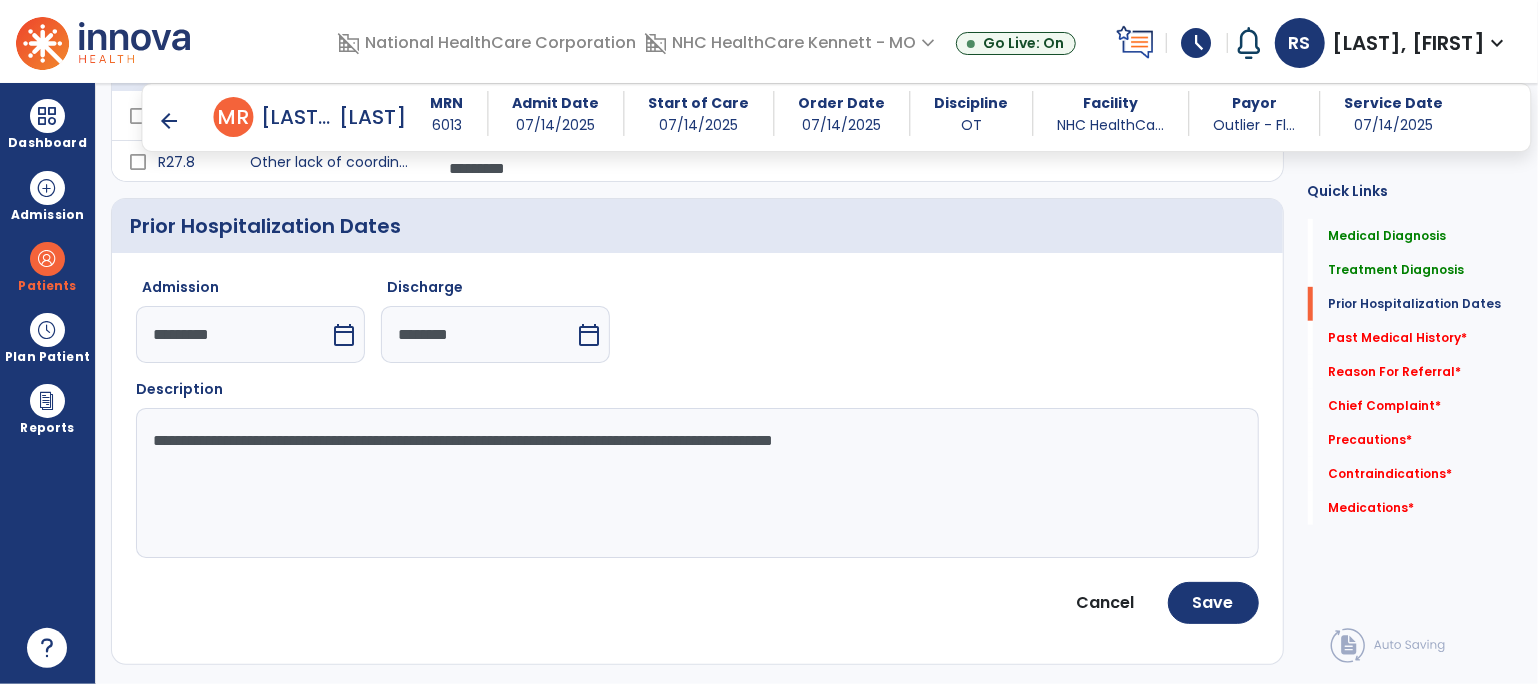 paste on "**********" 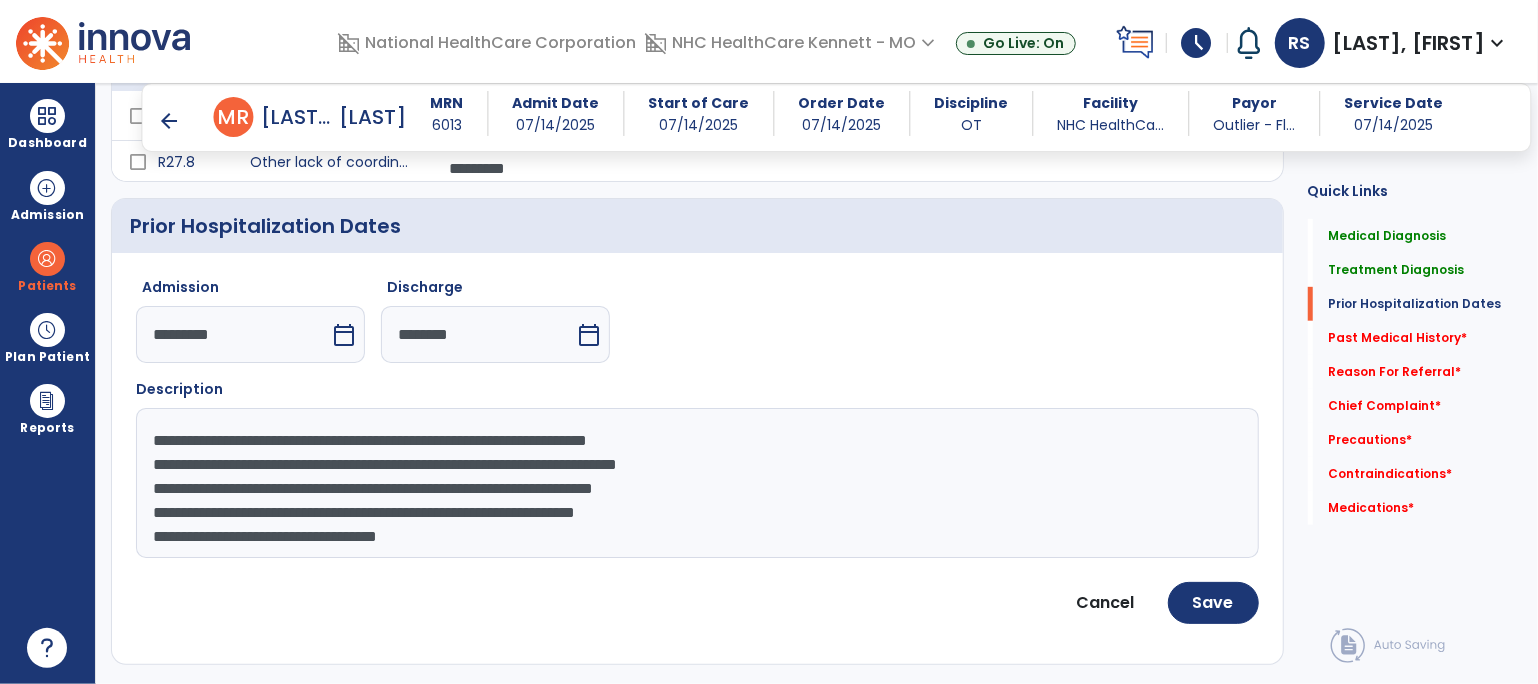 scroll, scrollTop: 14, scrollLeft: 0, axis: vertical 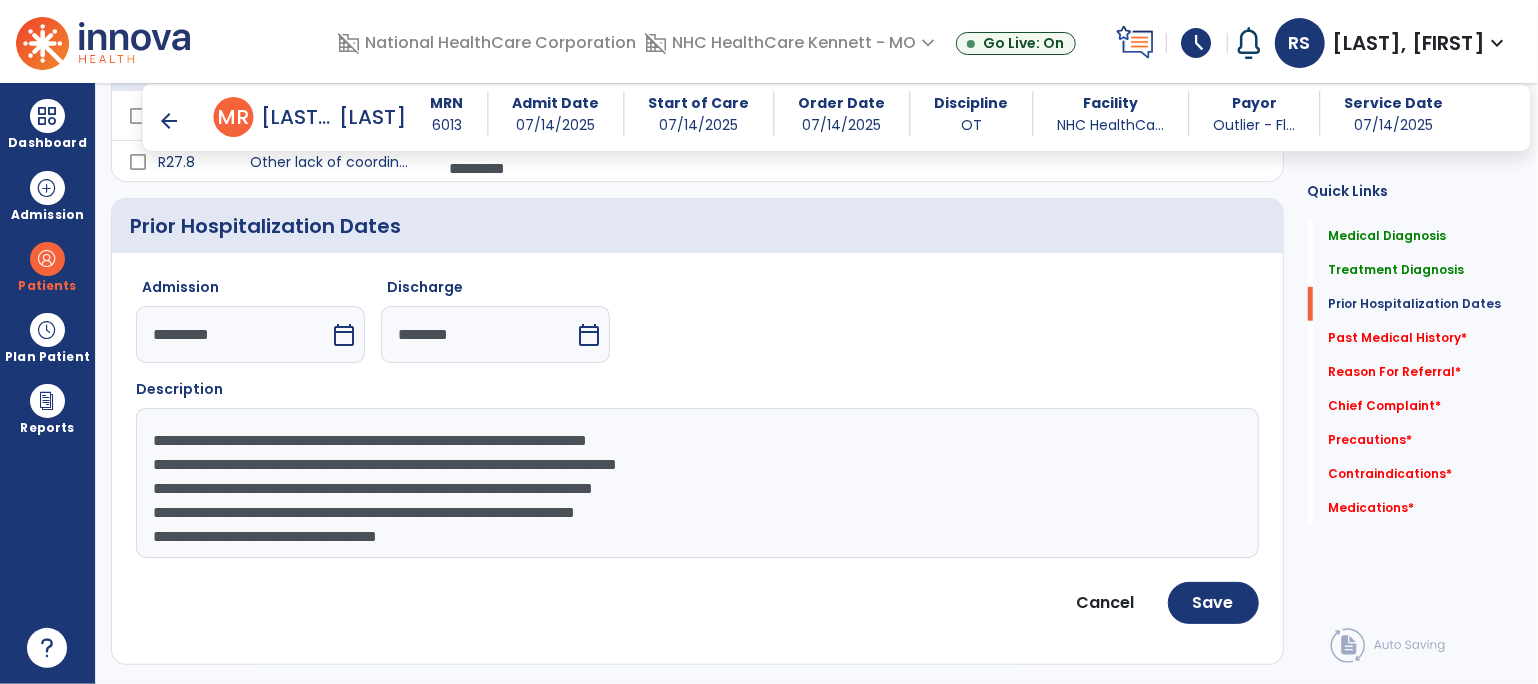 click on "**********" 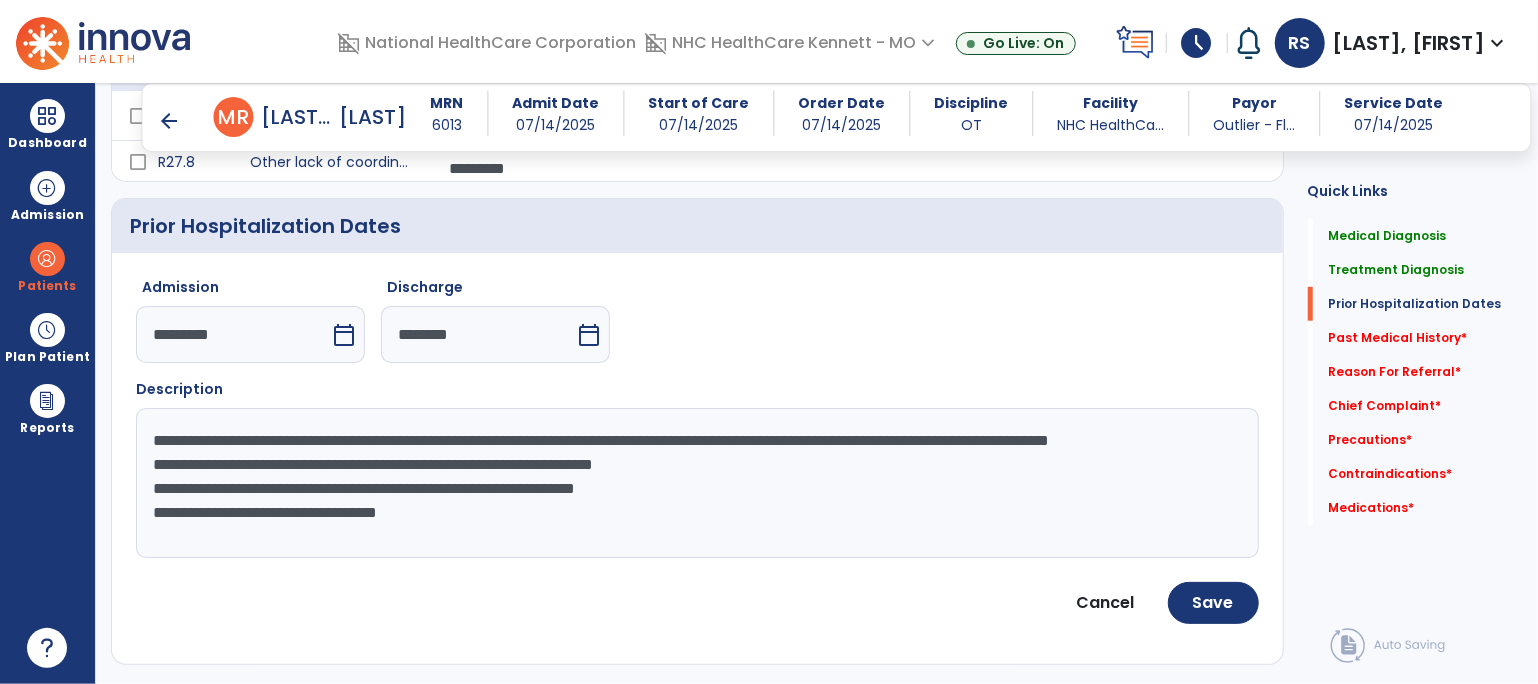 scroll, scrollTop: 0, scrollLeft: 0, axis: both 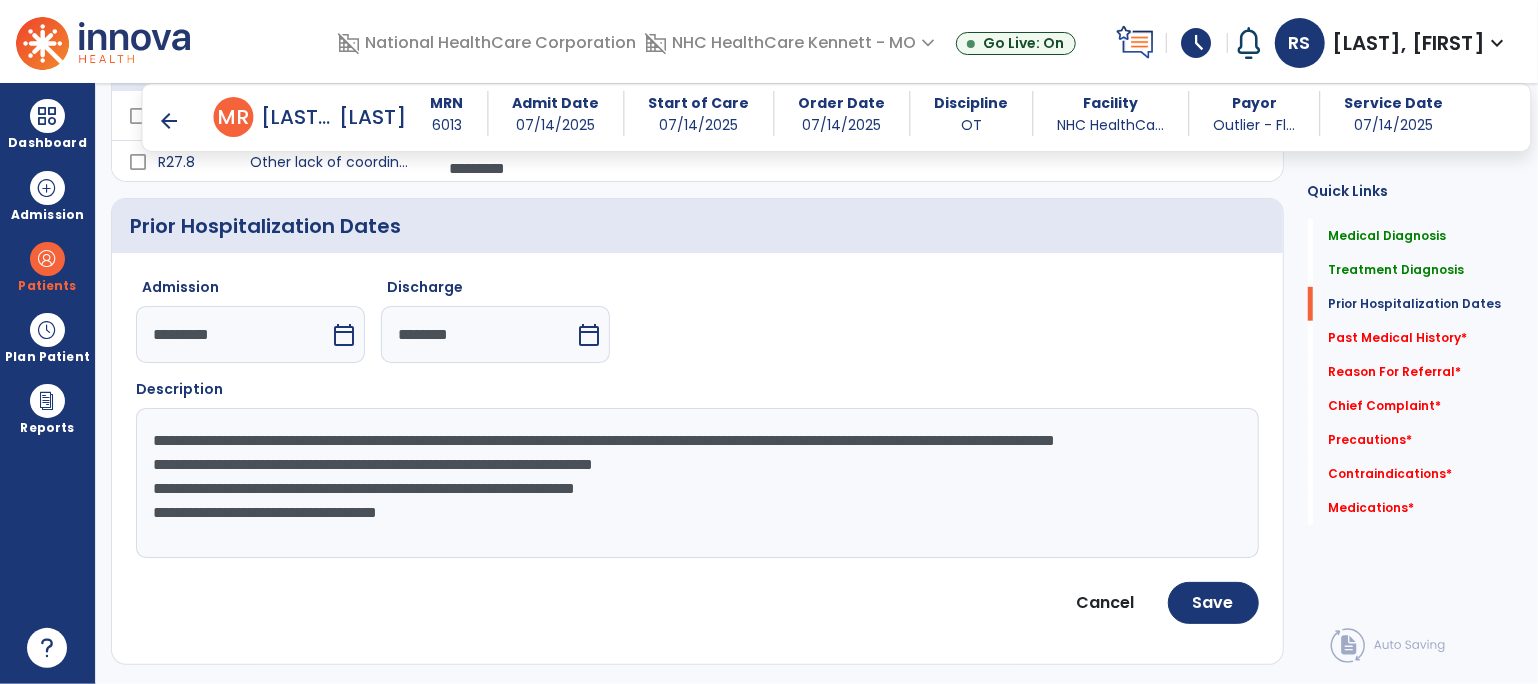 click on "**********" 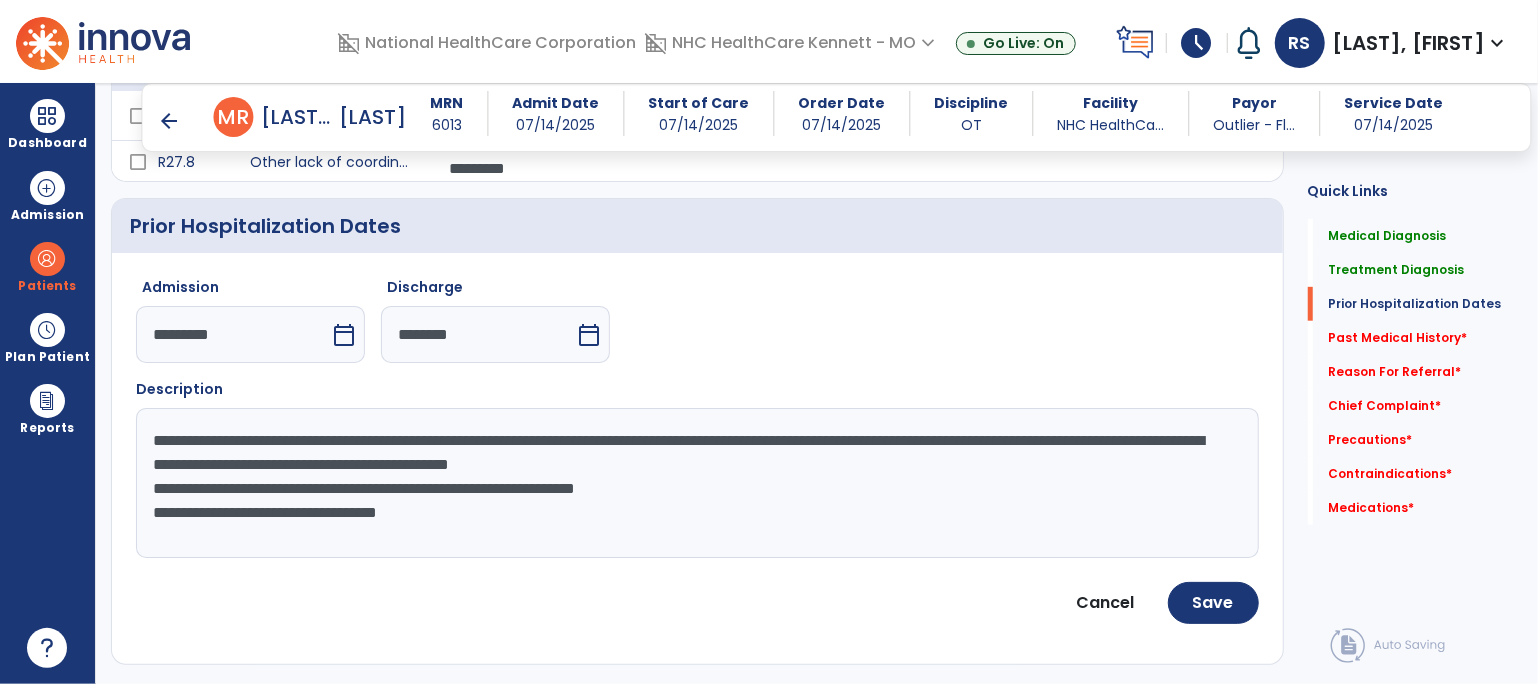 click on "**********" 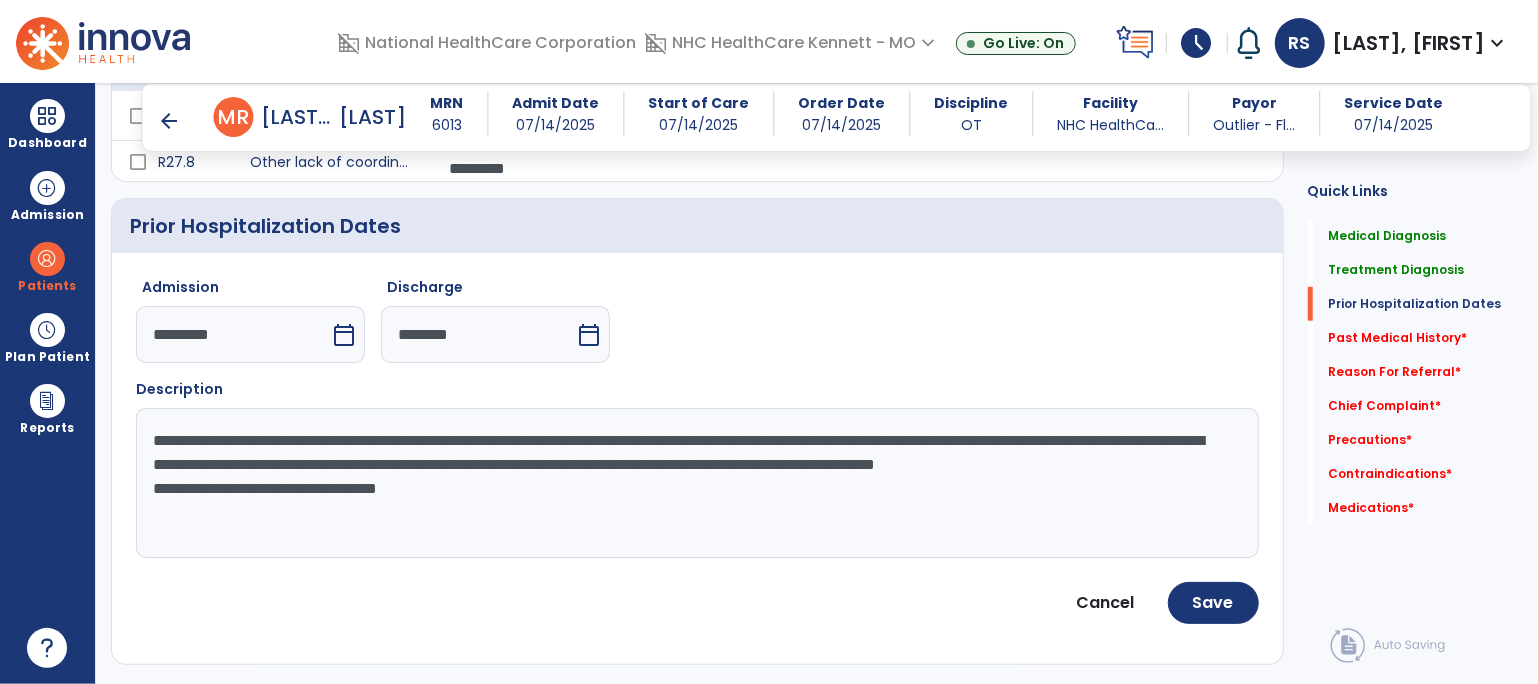 click on "**********" 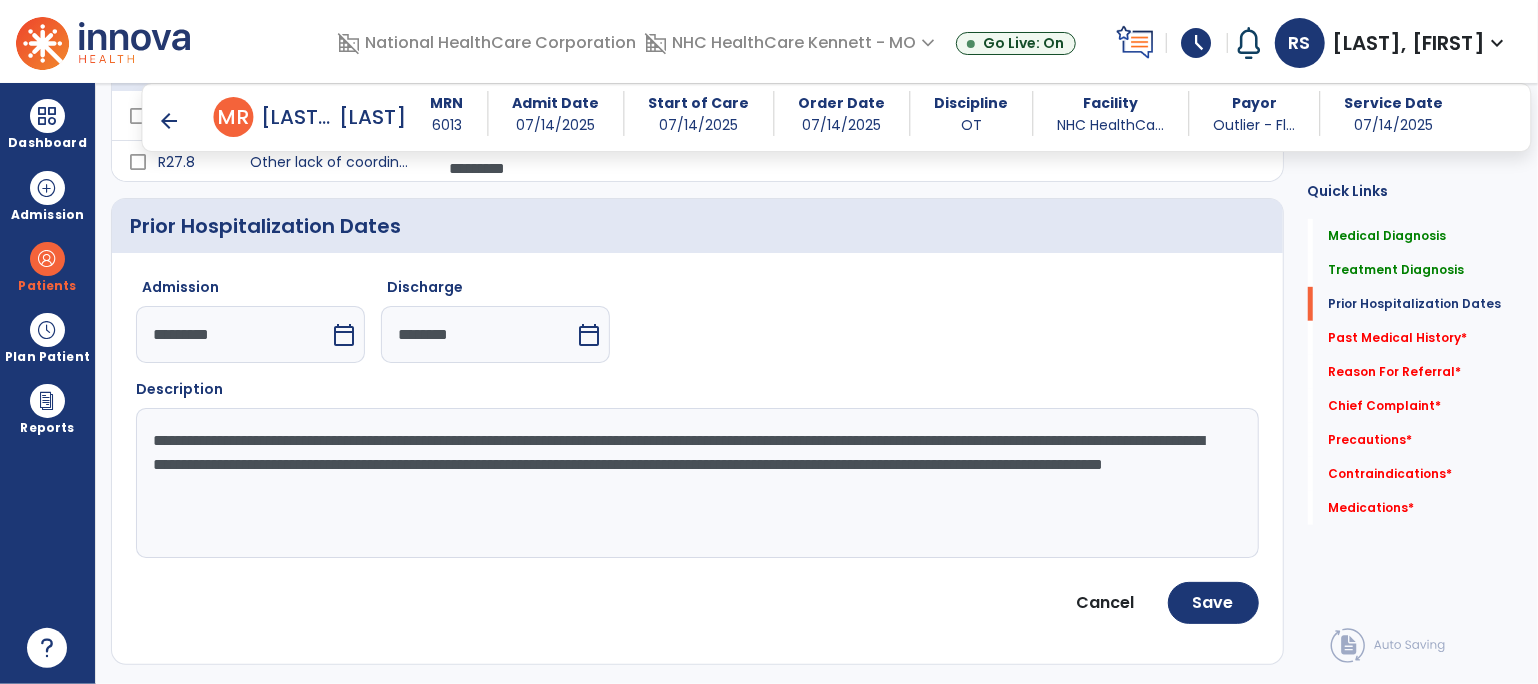 click on "**********" 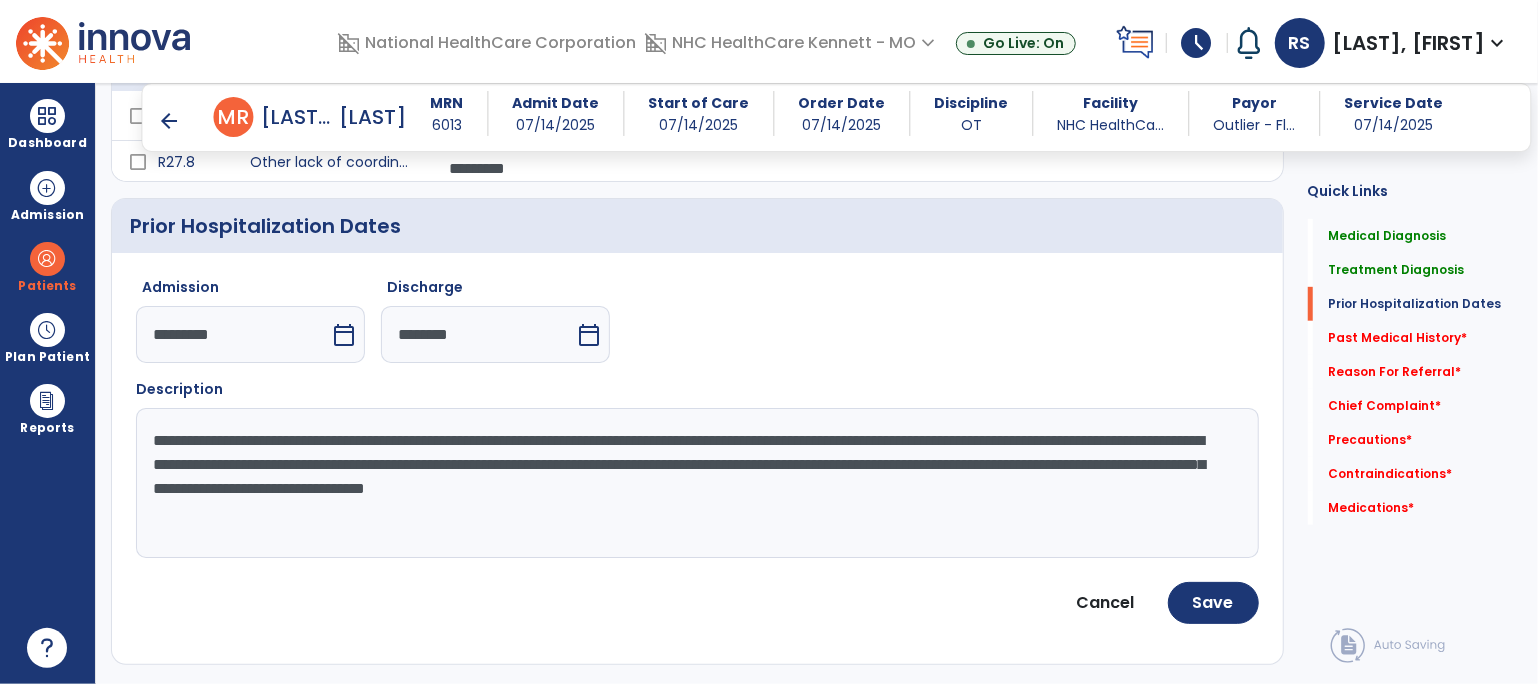 drag, startPoint x: 653, startPoint y: 437, endPoint x: 1147, endPoint y: 434, distance: 494.0091 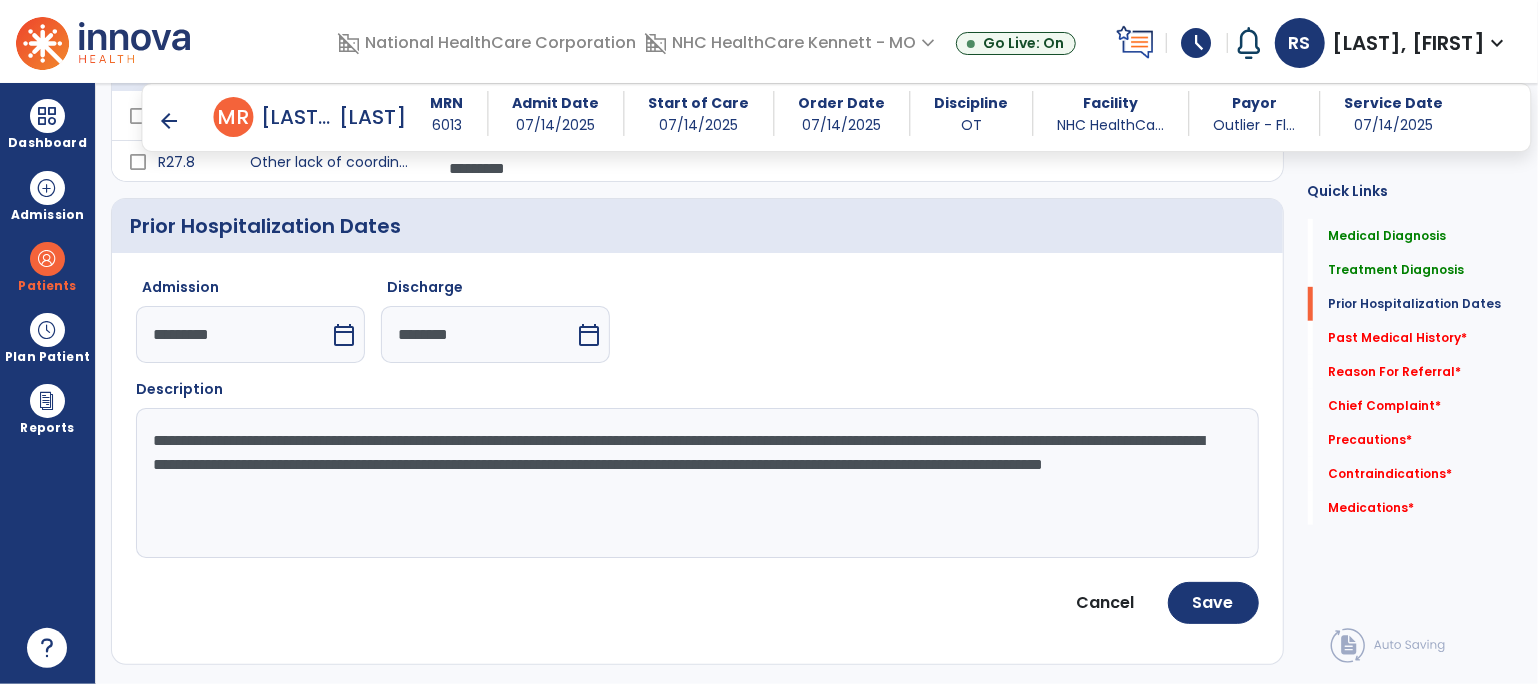 click on "**********" 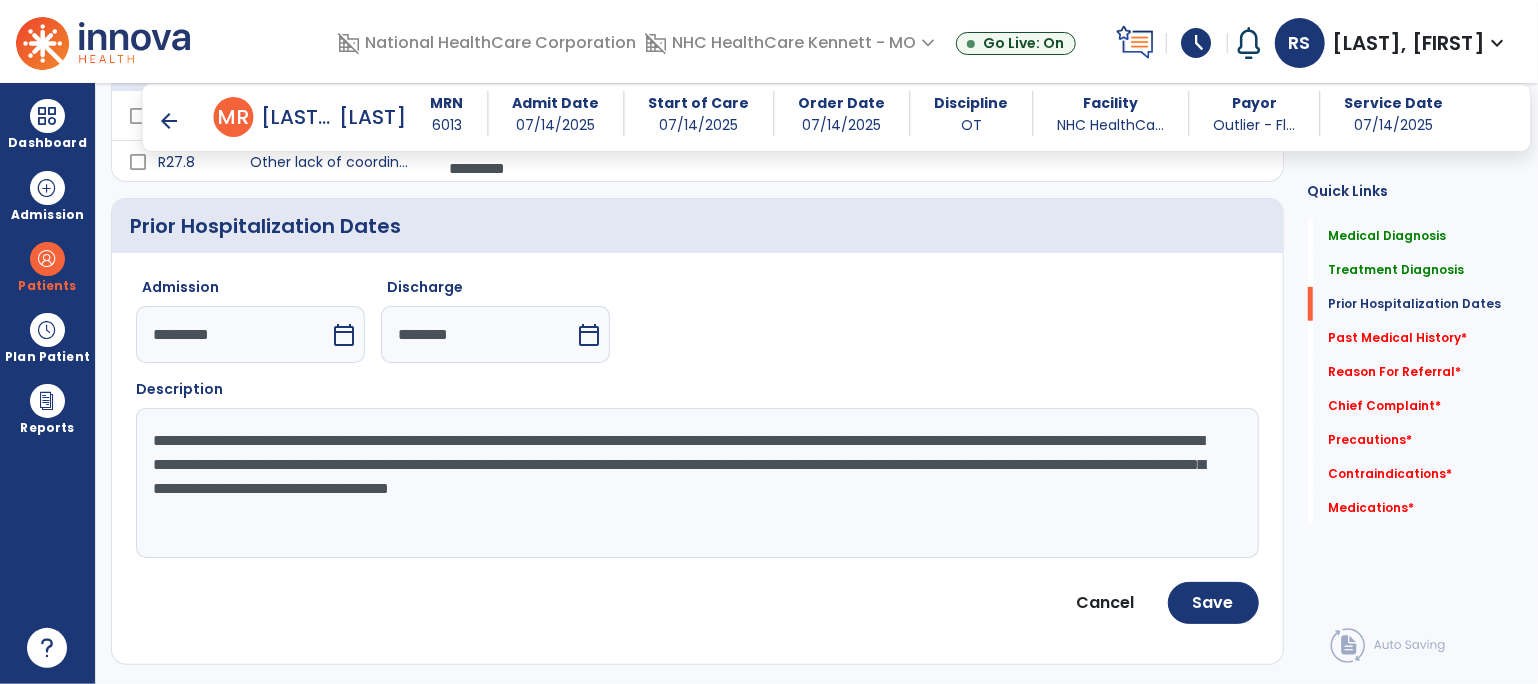 click on "**********" 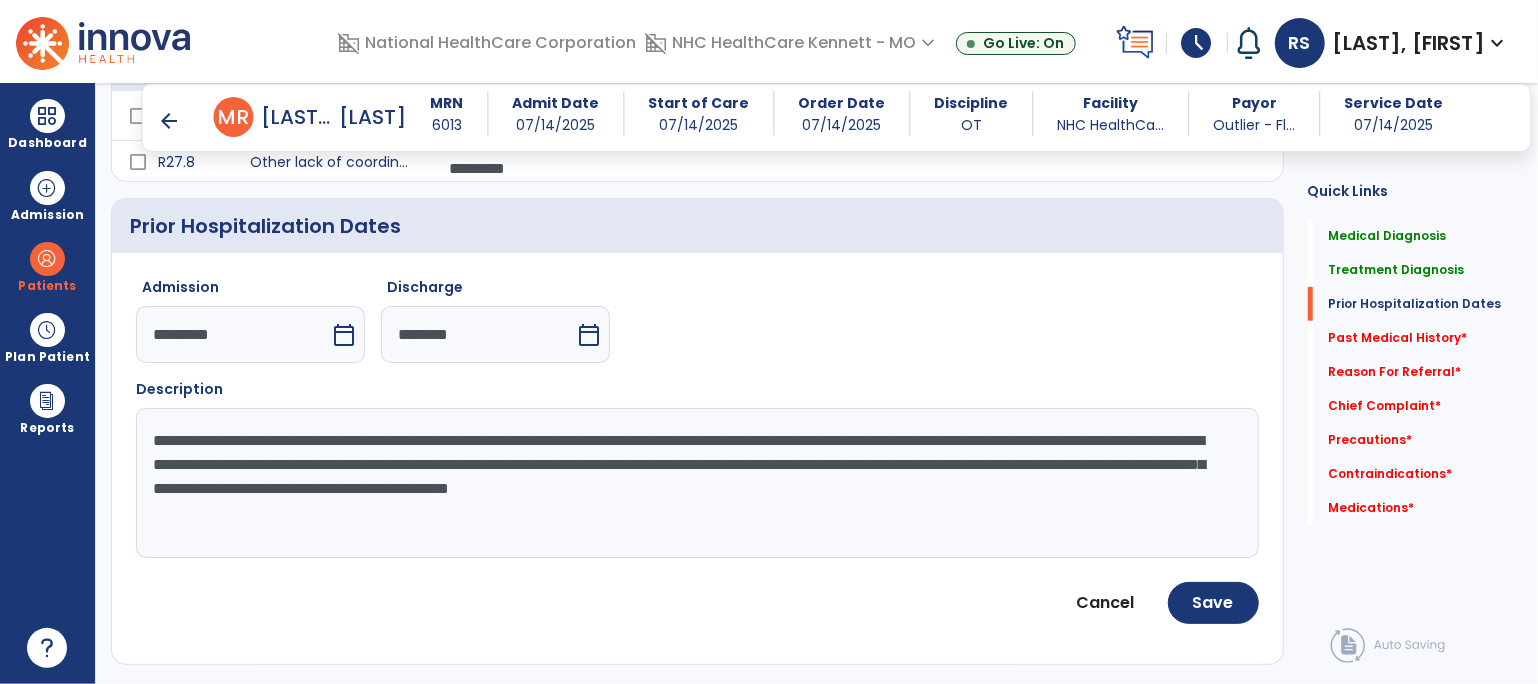 drag, startPoint x: 520, startPoint y: 460, endPoint x: 1080, endPoint y: 472, distance: 560.12854 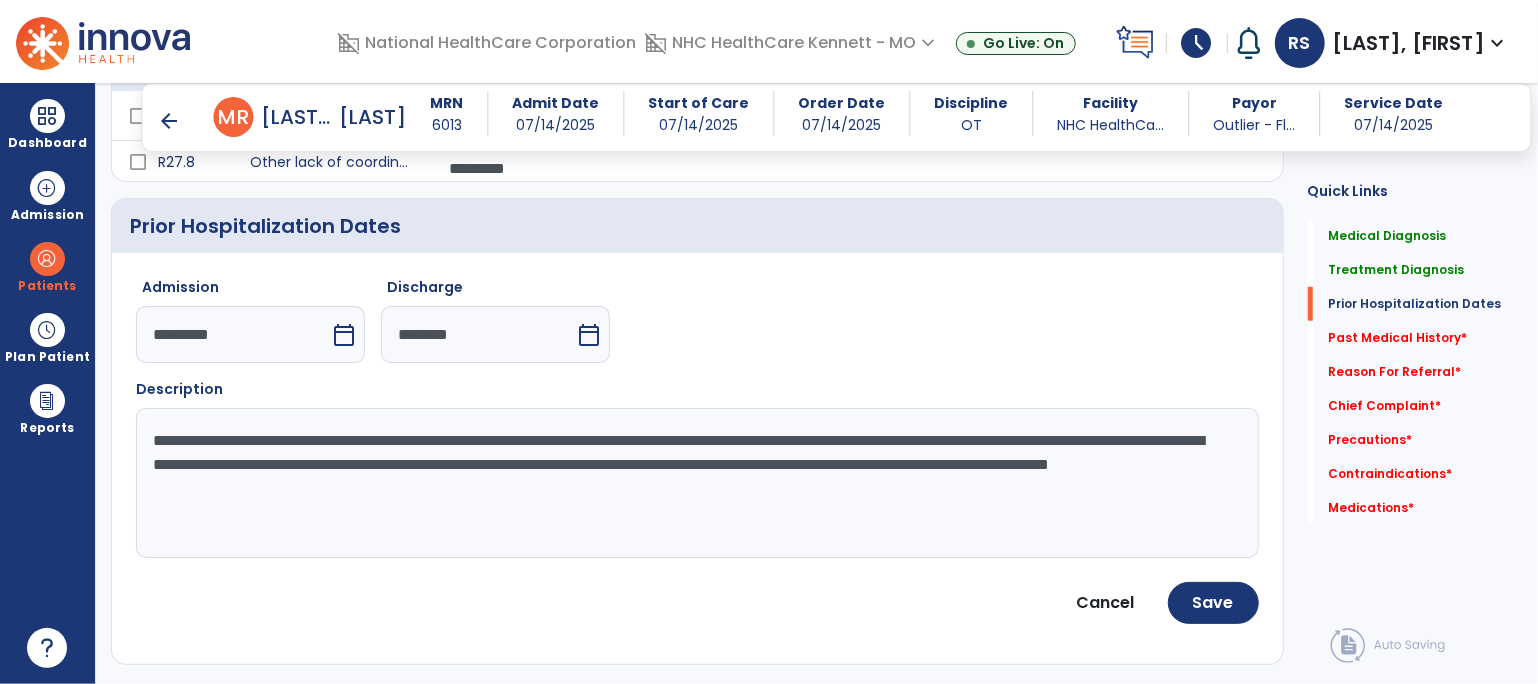 click on "**********" 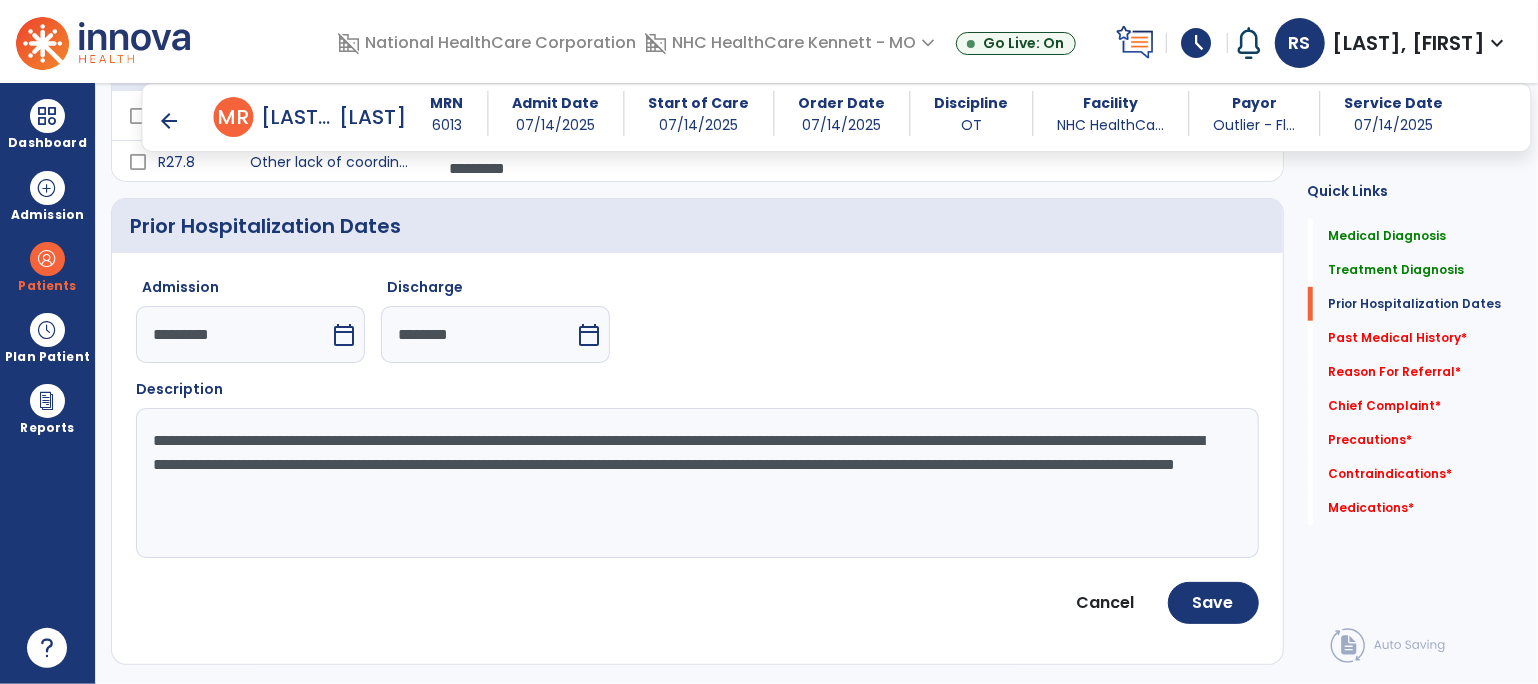 click on "**********" 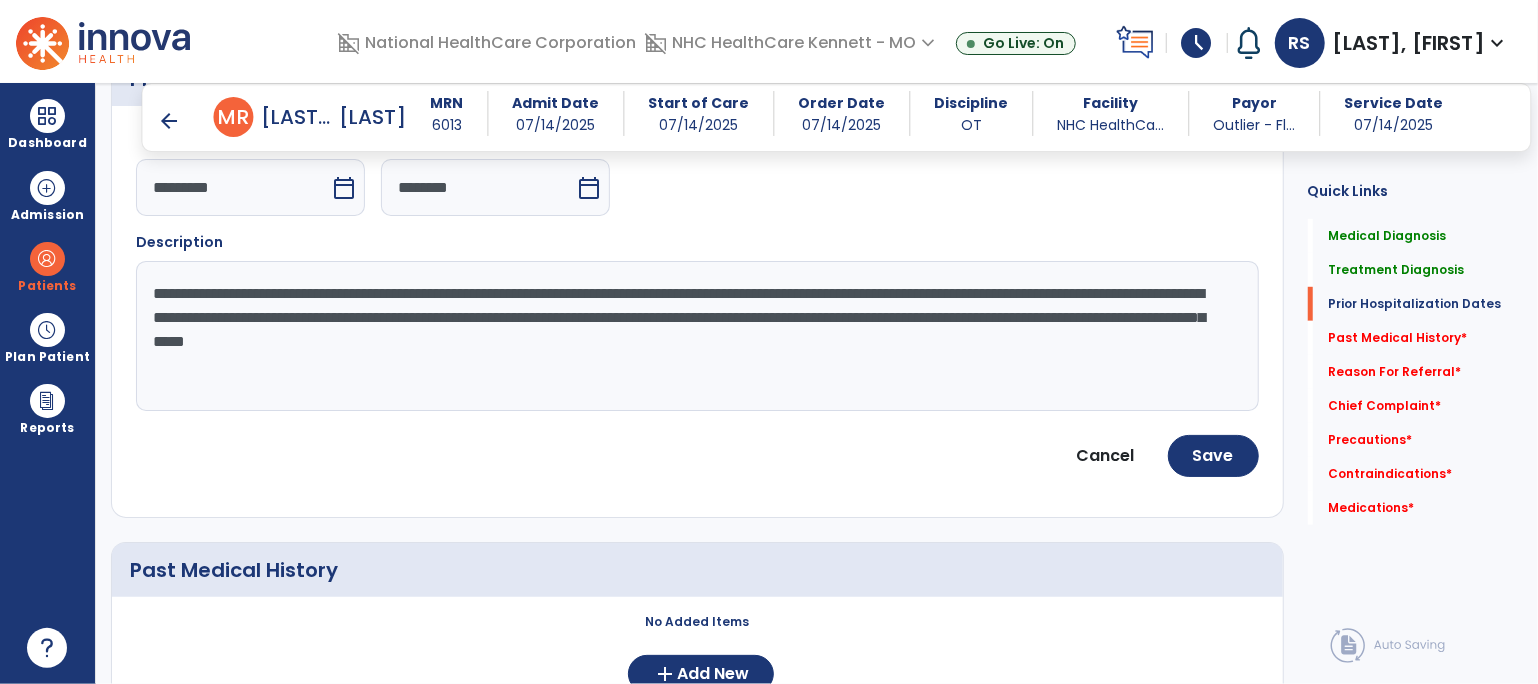 scroll, scrollTop: 809, scrollLeft: 0, axis: vertical 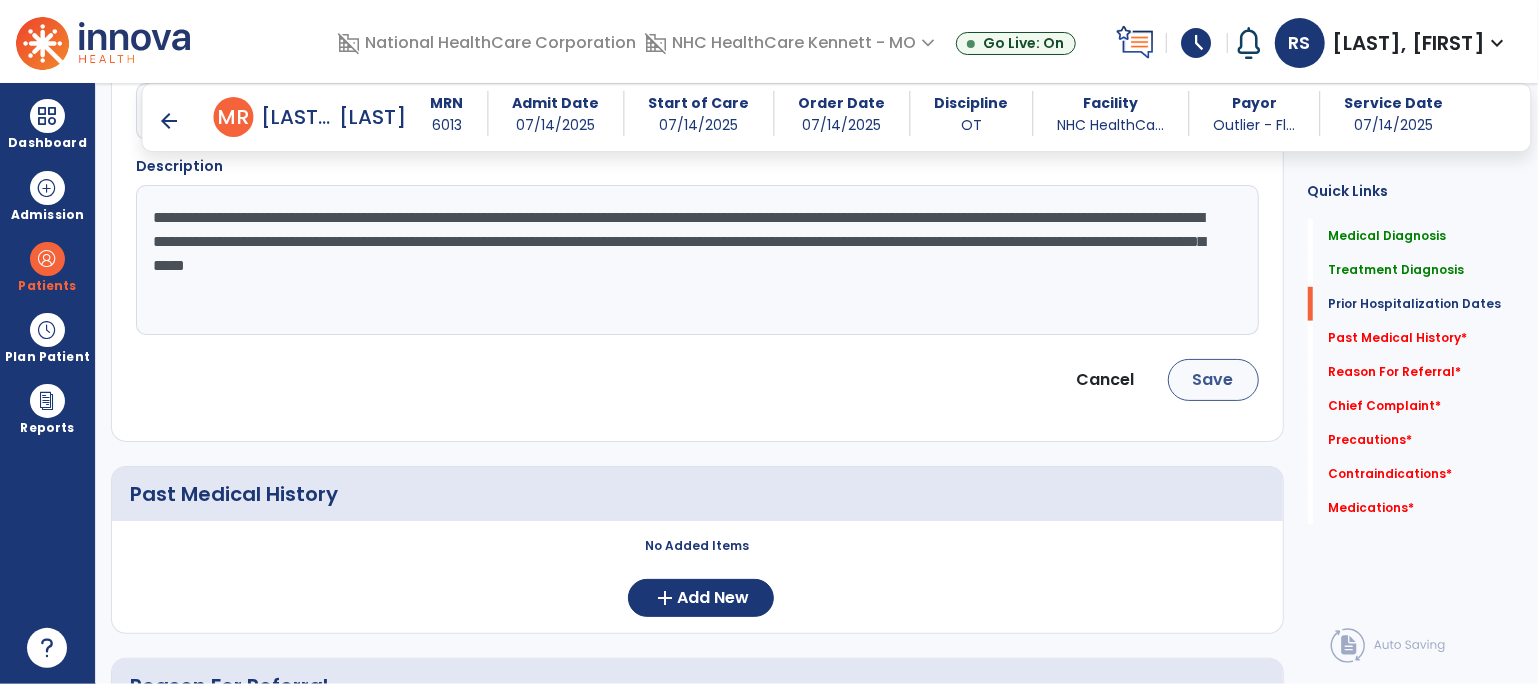 type on "**********" 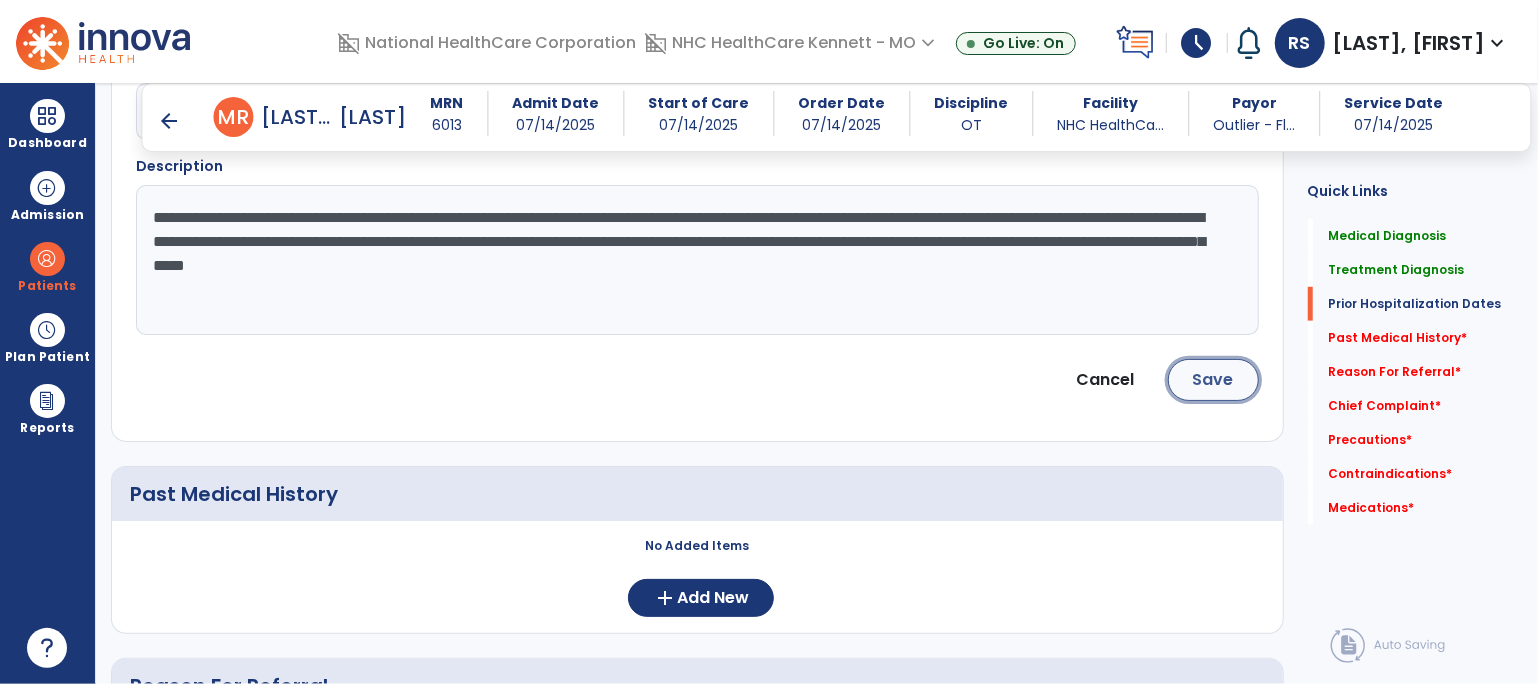 click on "Save" 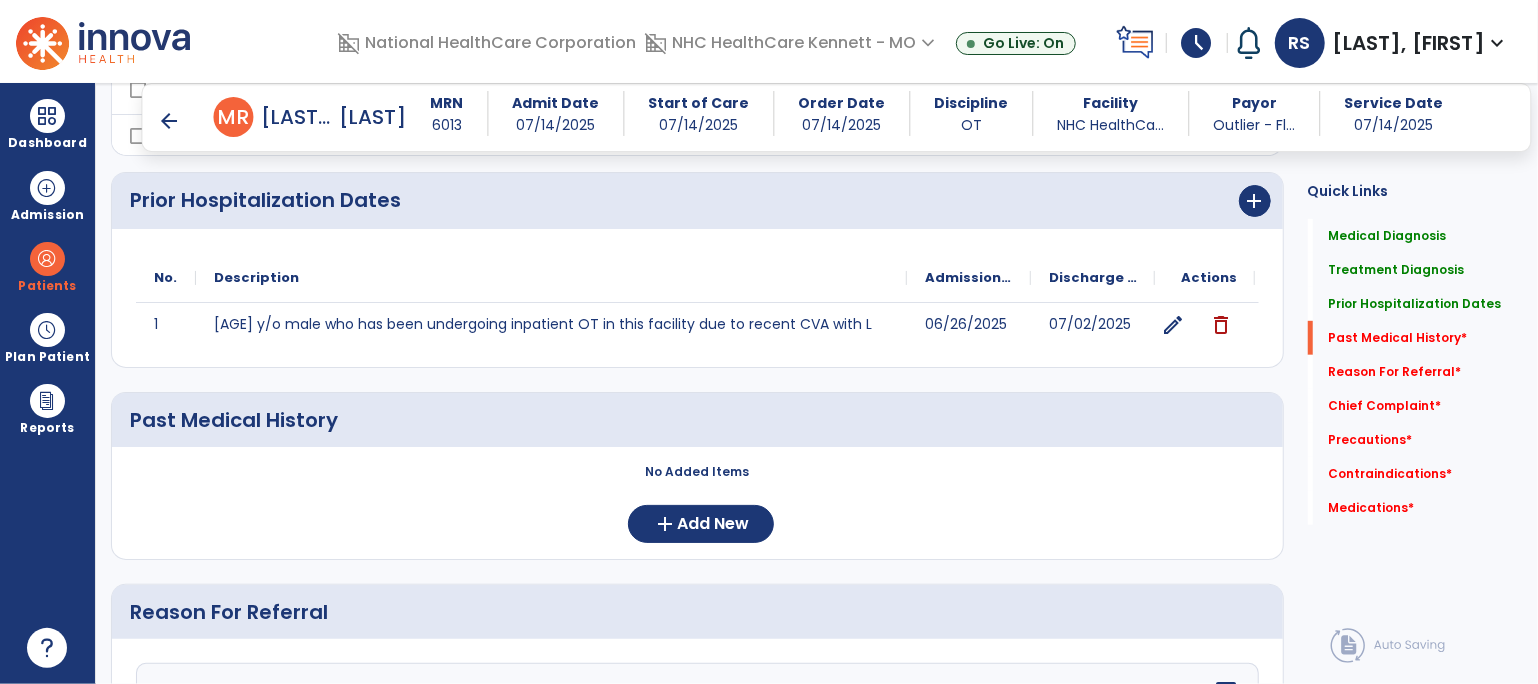 scroll, scrollTop: 390, scrollLeft: 0, axis: vertical 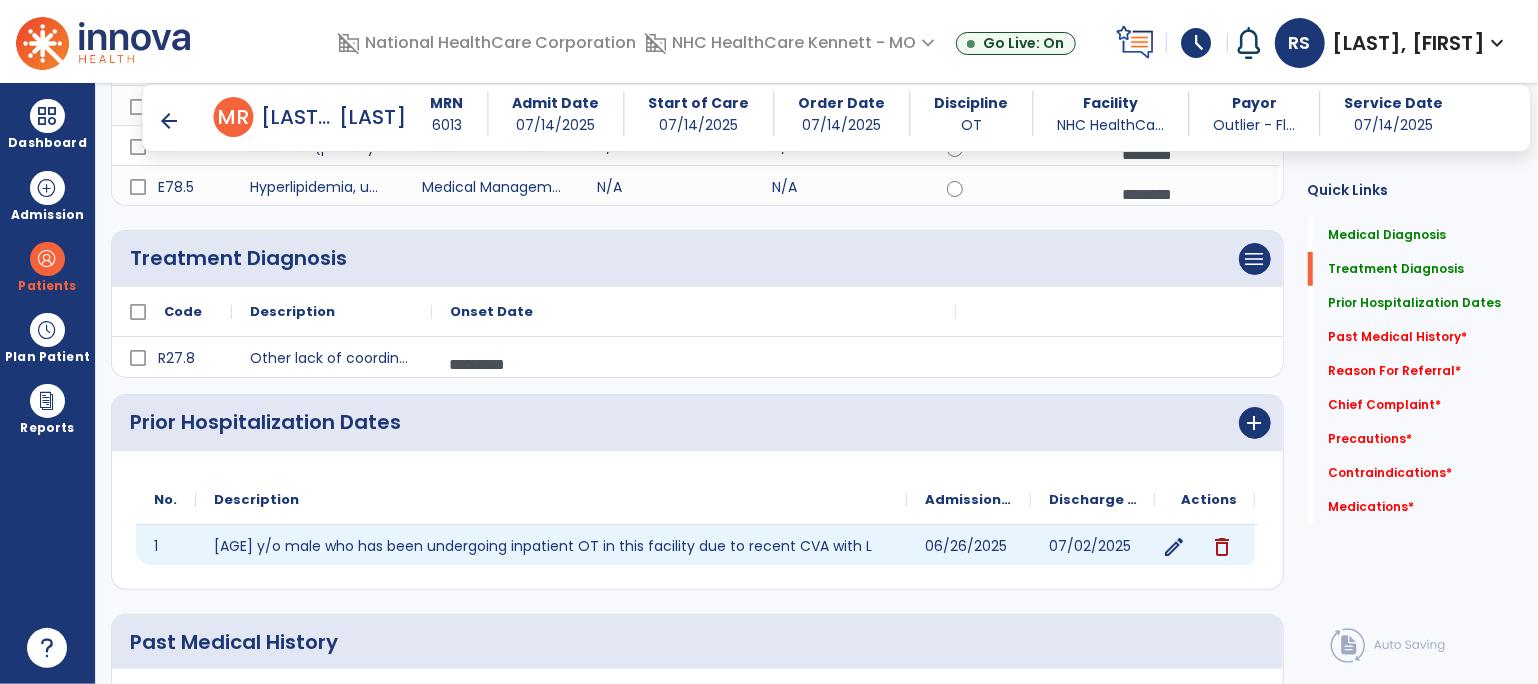 click on "edit" 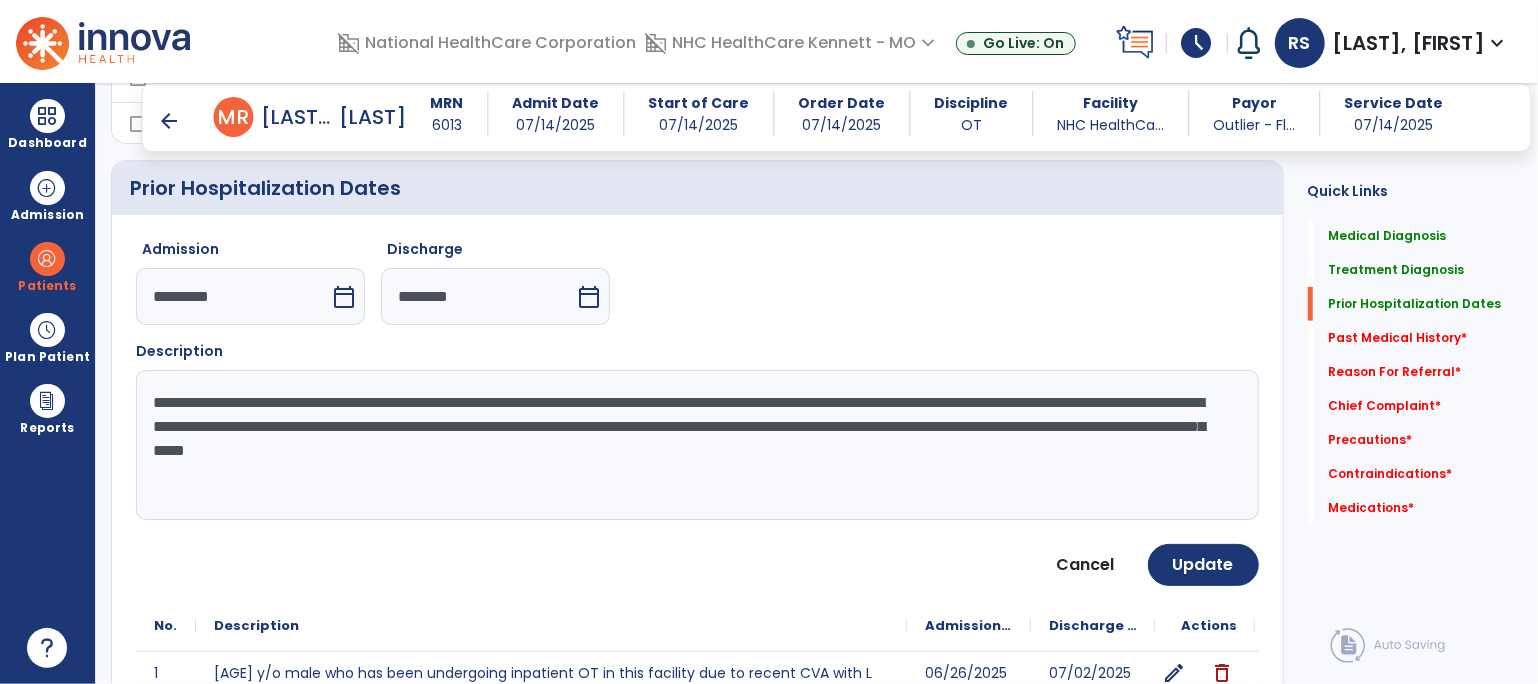 scroll, scrollTop: 651, scrollLeft: 0, axis: vertical 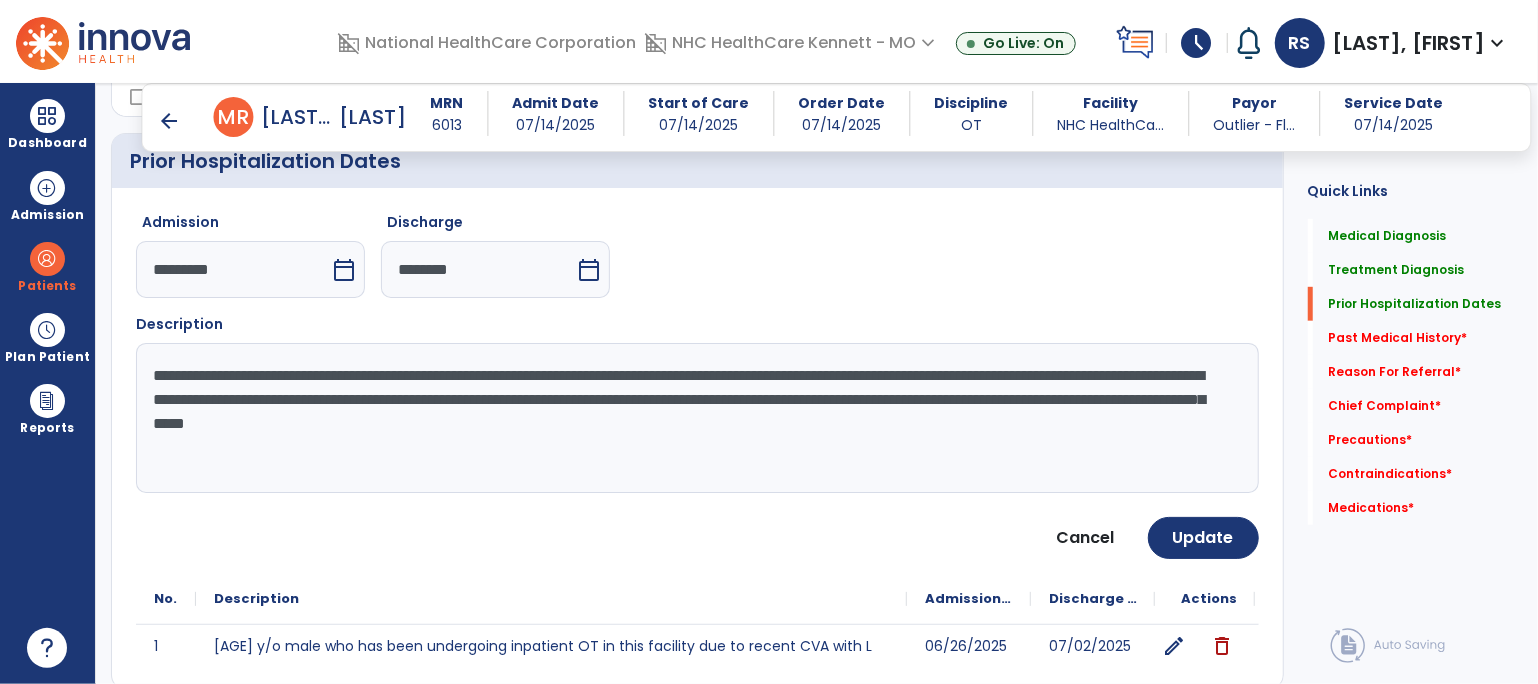 click on "**********" 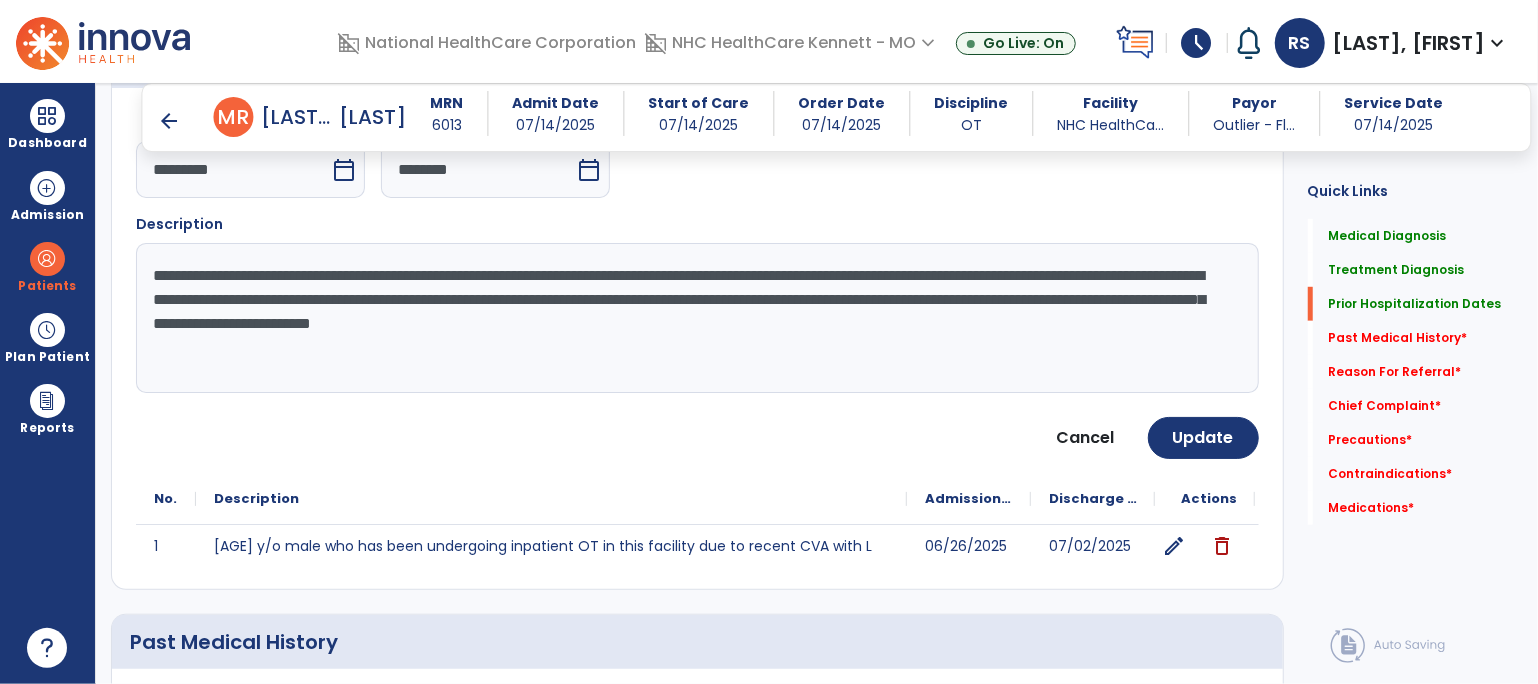 scroll, scrollTop: 872, scrollLeft: 0, axis: vertical 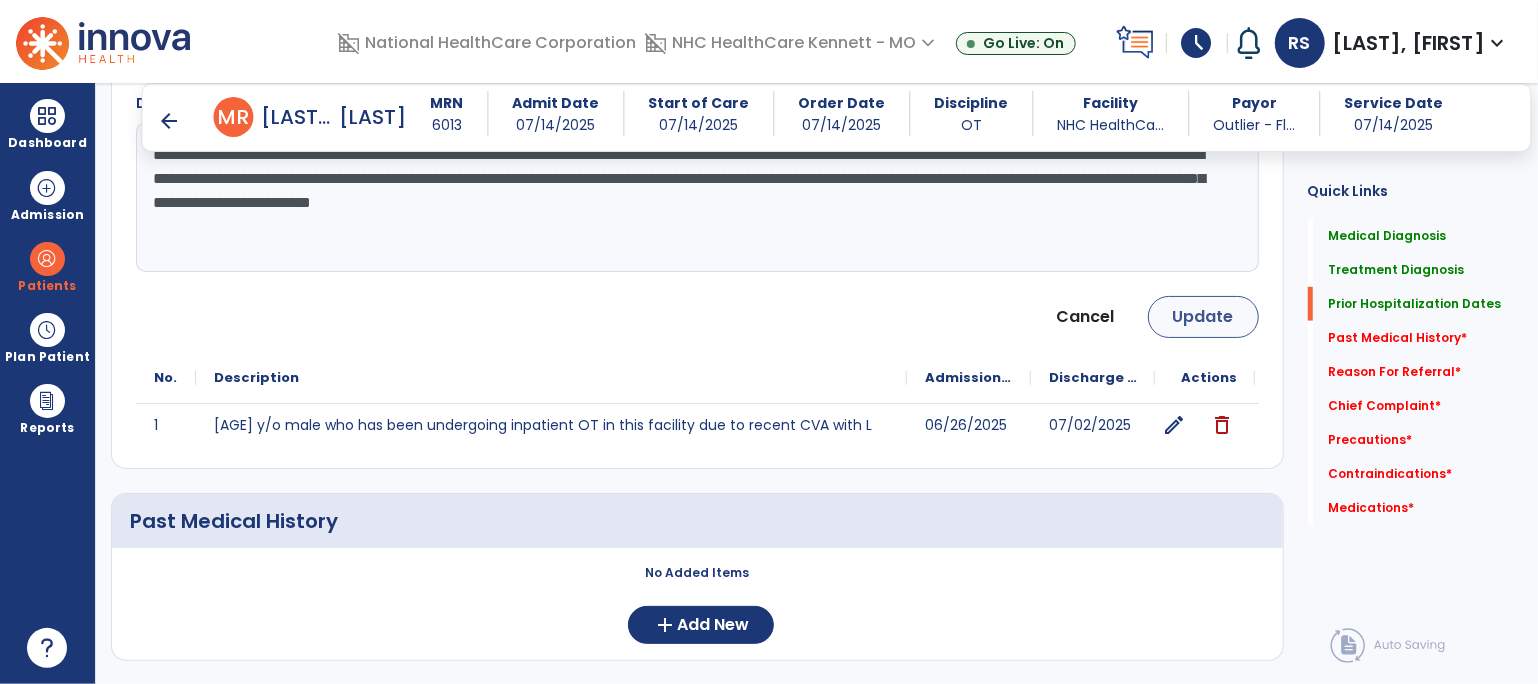 type on "**********" 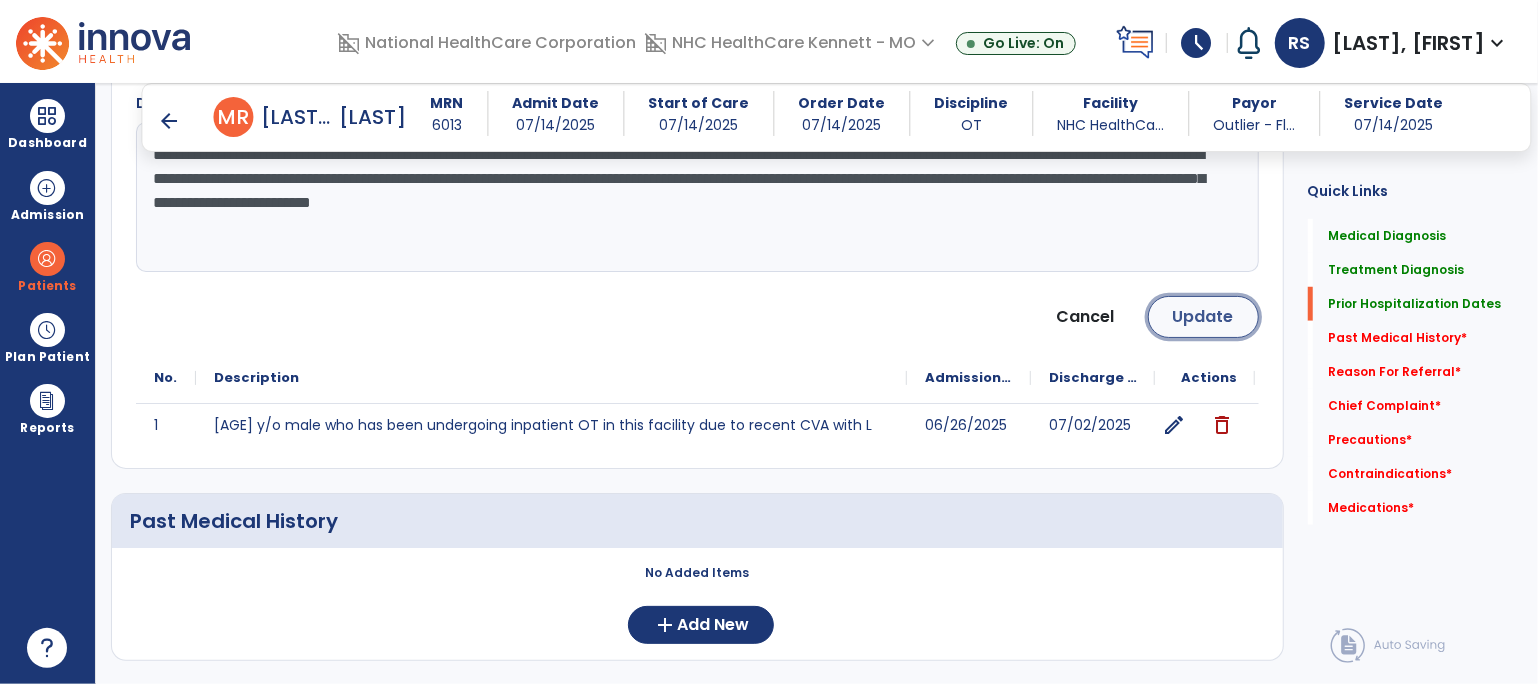 click on "Update" 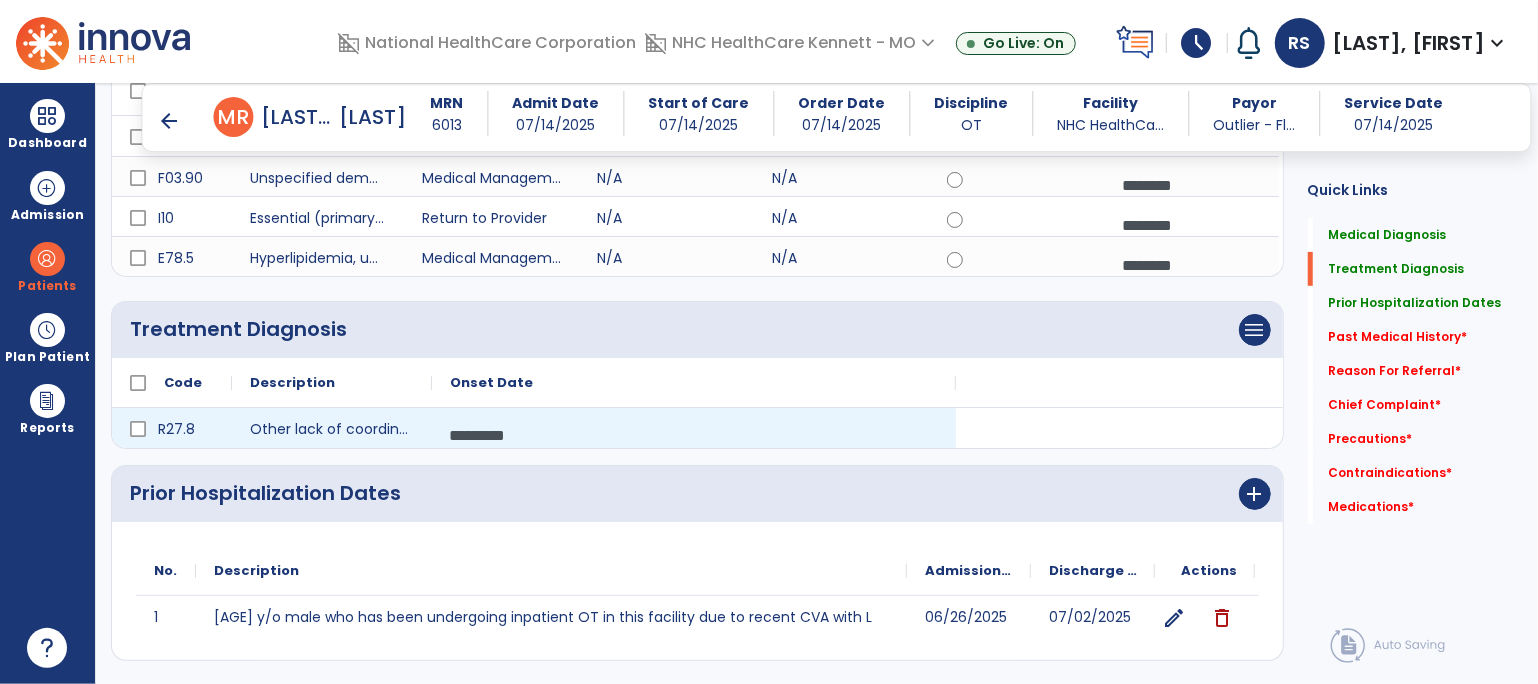 scroll, scrollTop: 653, scrollLeft: 0, axis: vertical 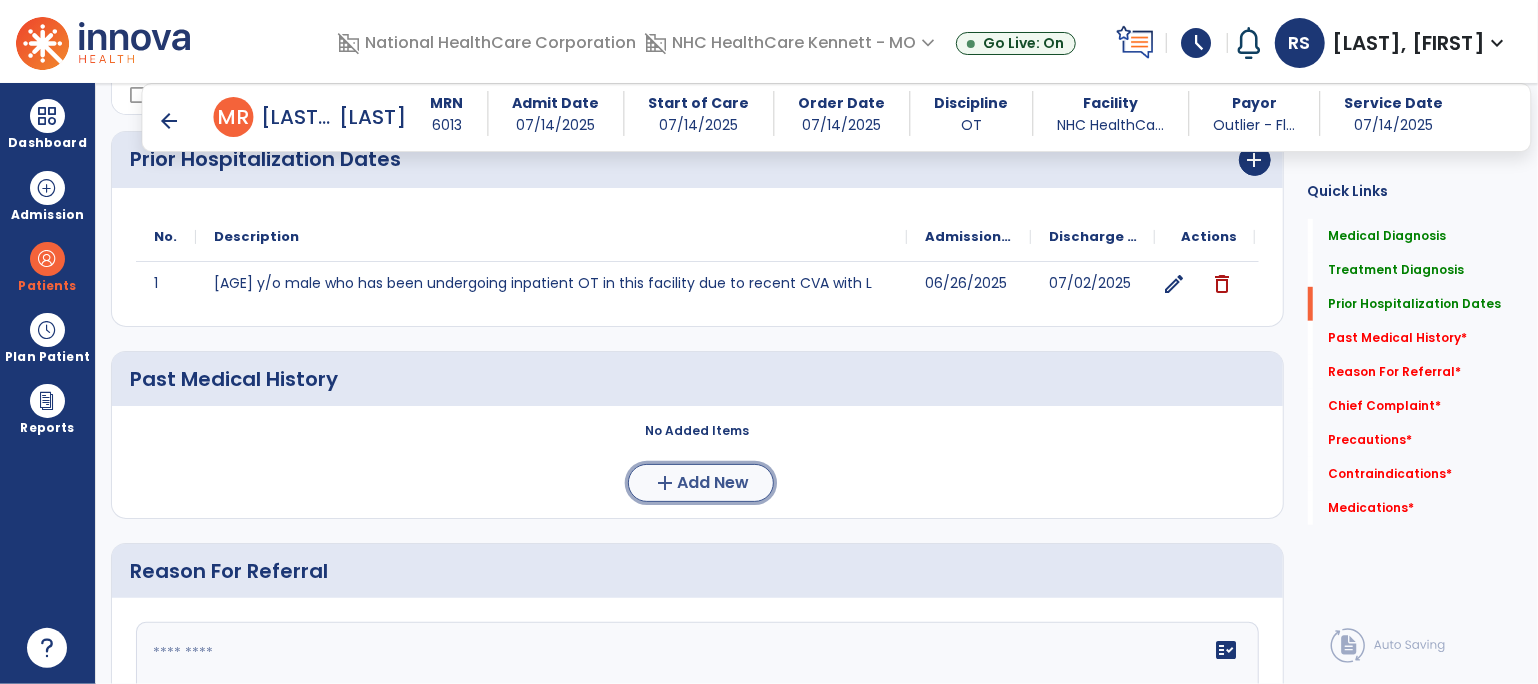 click on "Add New" 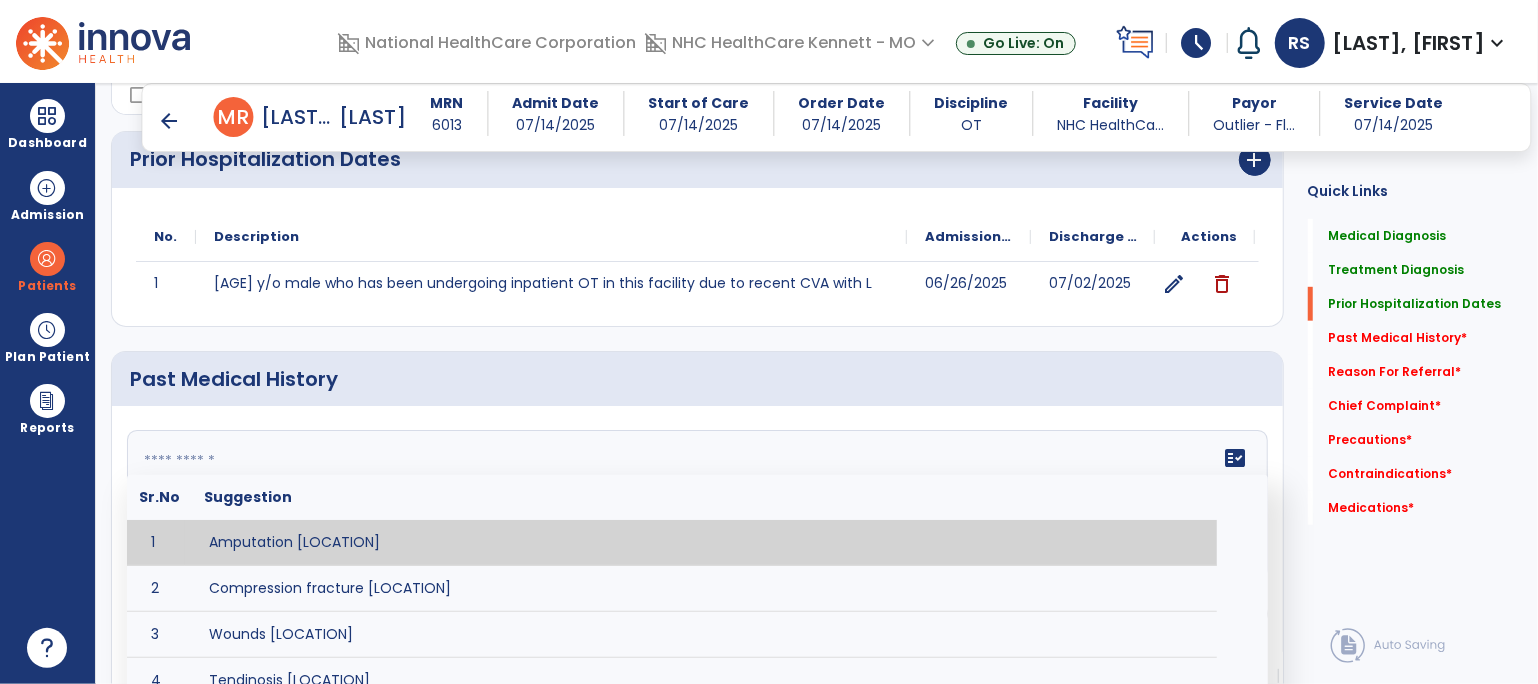 click on "fact_check  Sr.No Suggestion 1 Amputation [LOCATION] 2 Compression fracture [LOCATION] 3 Wounds [LOCATION] 4 Tendinosis [LOCATION] 5 Venous stasis ulcer [LOCATION] 6 Achilles tendon tear [LOCATION] 7 ACL tear surgically repaired [LOCATION] 8 Above knee amputation (AKA) [LOCATION] 9 Below knee amputation (BKE) [LOCATION] 10 Cancer (SITE/TYPE) 11 Surgery (TYPE) 12 AAA (Abdominal Aortic Aneurysm) 13 Achilles tendon tear [LOCATION] 14 Acute Renal Failure 15 AIDS (Acquired Immune Deficiency Syndrome) 16 Alzheimer's Disease 17 Anemia 18 Angina 19 Anxiety 20 ASHD (Arteriosclerotic Heart Disease) 21 Atrial Fibrillation 22 Bipolar Disorder 23 Bowel Obstruction 24 C-Diff 25 Coronary Artery Bypass Graft (CABG) 26 CAD (Coronary Artery Disease) 27 Carpal tunnel syndrome 28 Chronic bronchitis 29 Chronic renal failure 30 Colostomy 31 COPD (Chronic Obstructive Pulmonary Disease) 32 CRPS (Complex Regional Pain Syndrome) 33 CVA (Cerebrovascular Accident) 34 CVI (Chronic Venous Insufficiency) 35 DDD (Degenerative Disc Disease)" 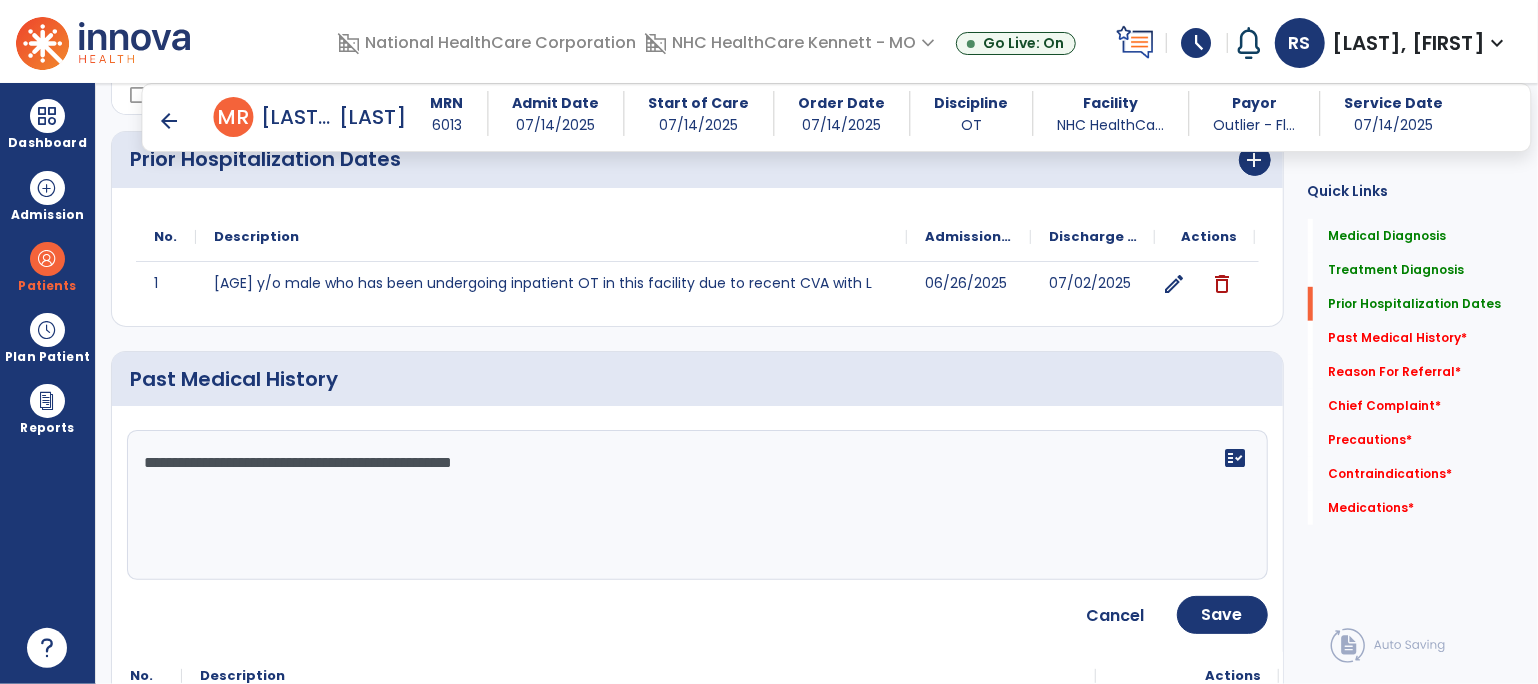 scroll, scrollTop: 763, scrollLeft: 0, axis: vertical 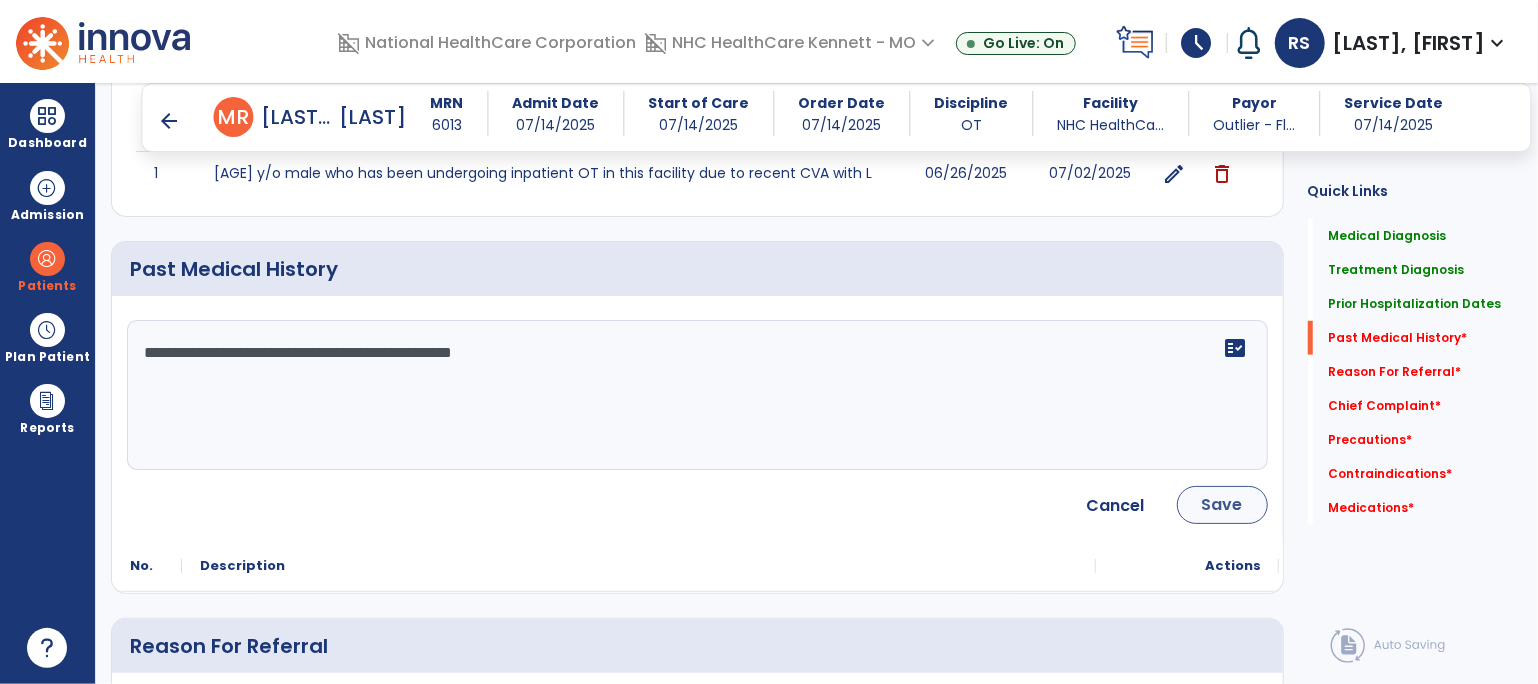 type on "**********" 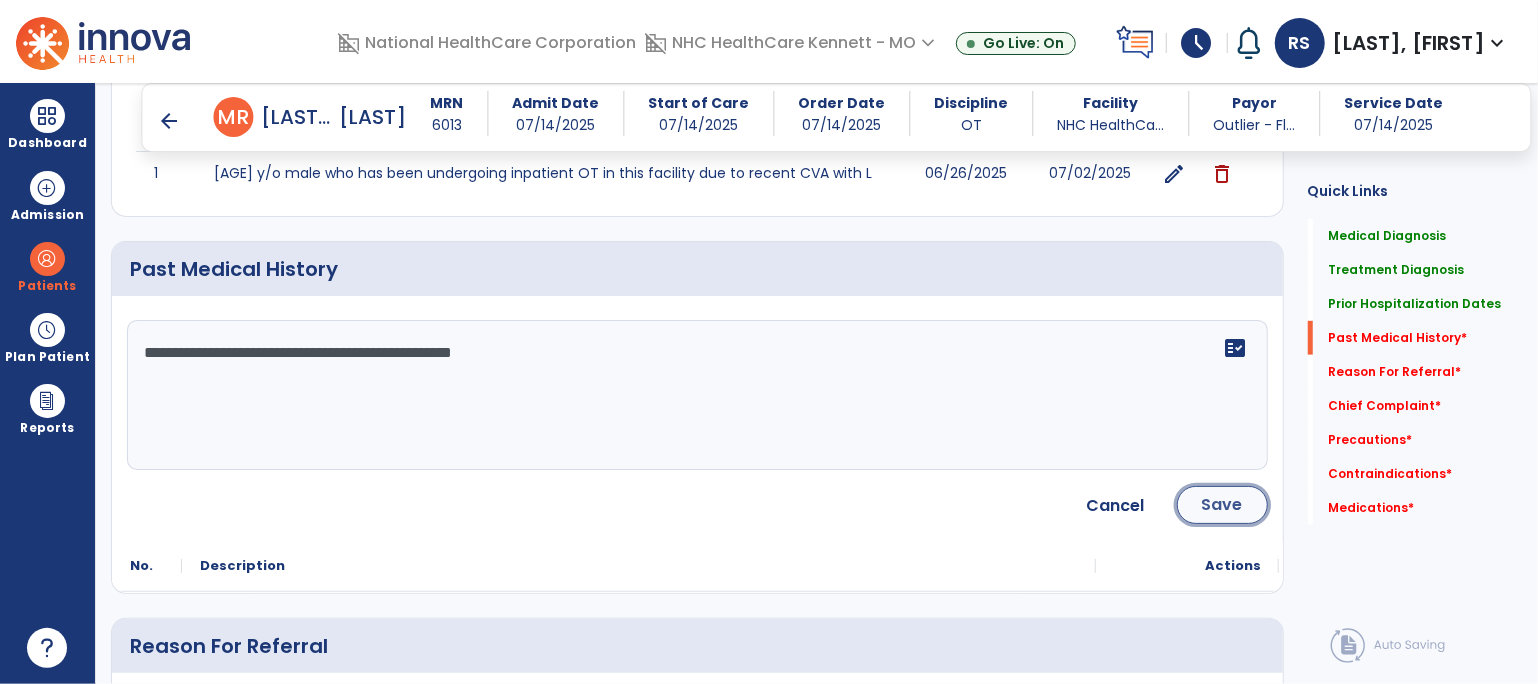 click on "Save" 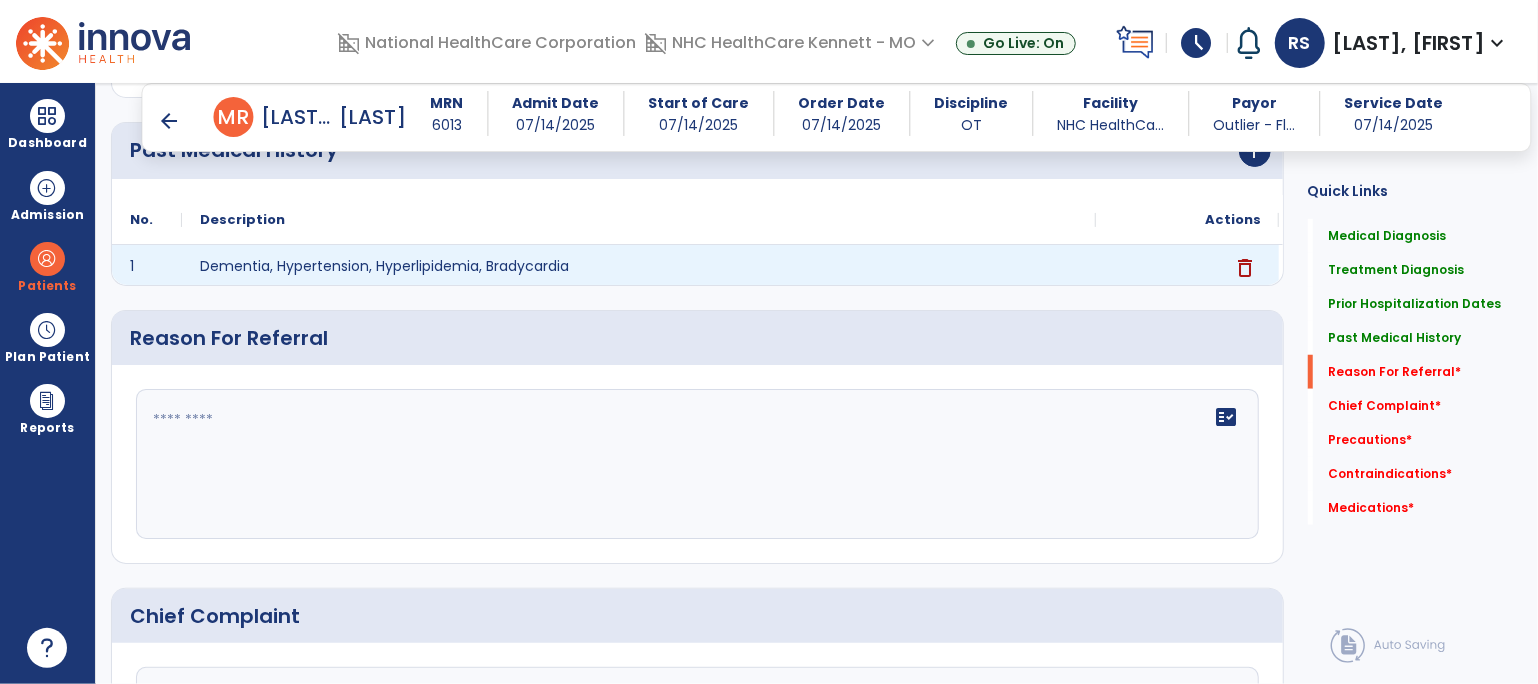 scroll, scrollTop: 986, scrollLeft: 0, axis: vertical 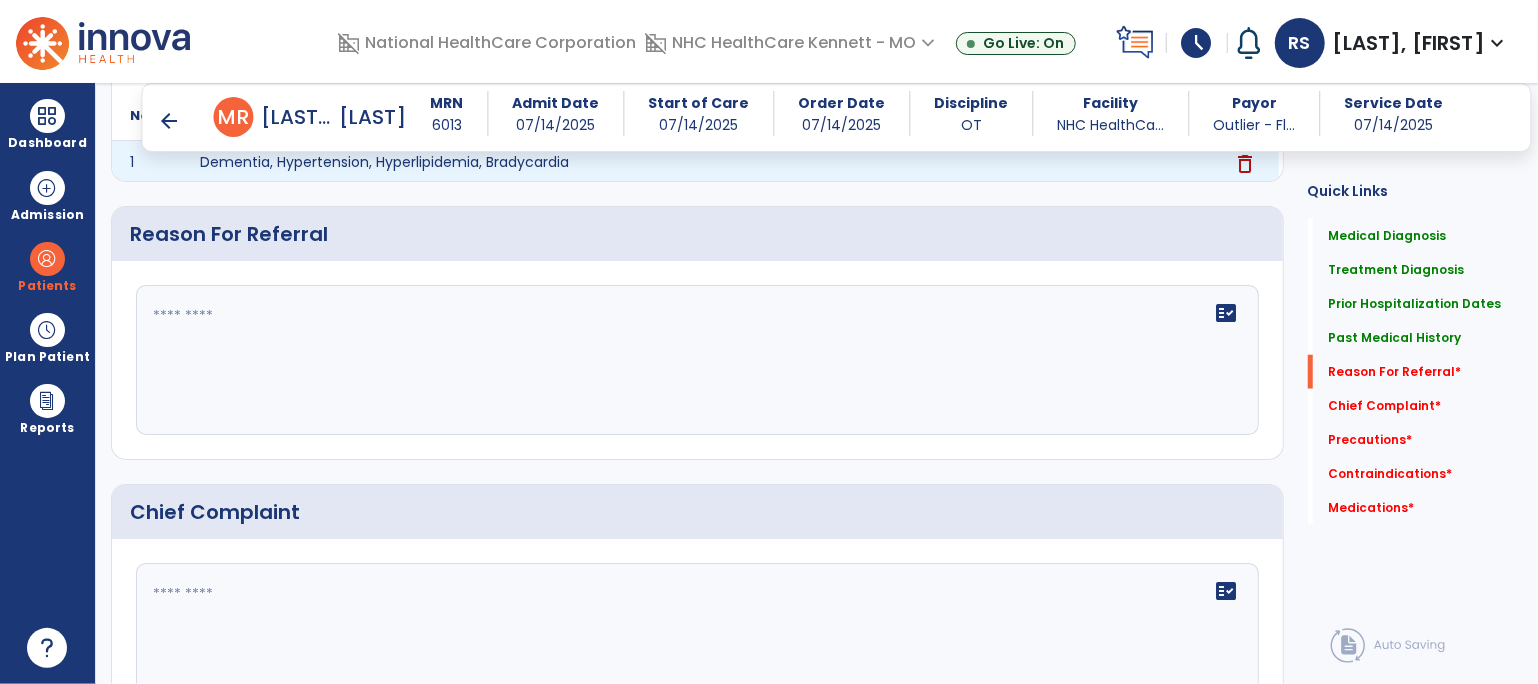 click on "fact_check" 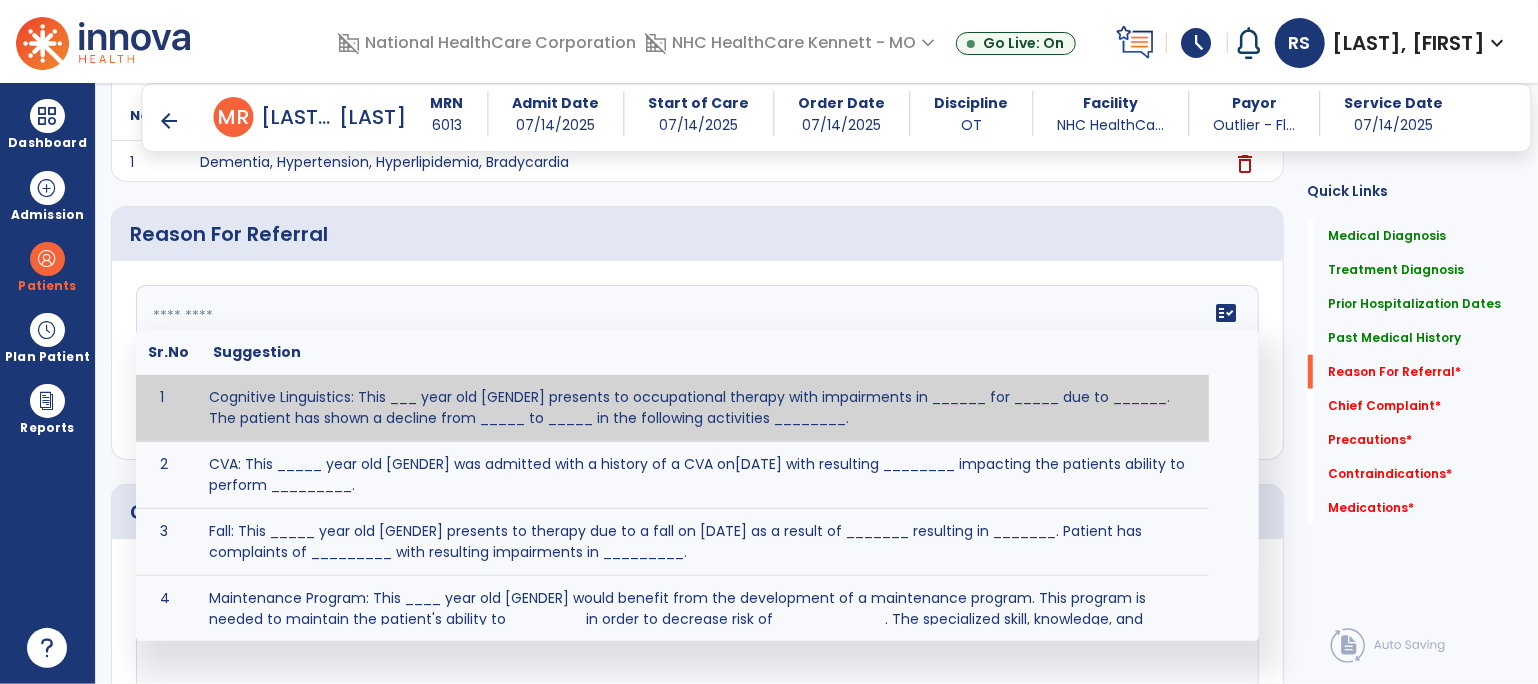 paste on "**********" 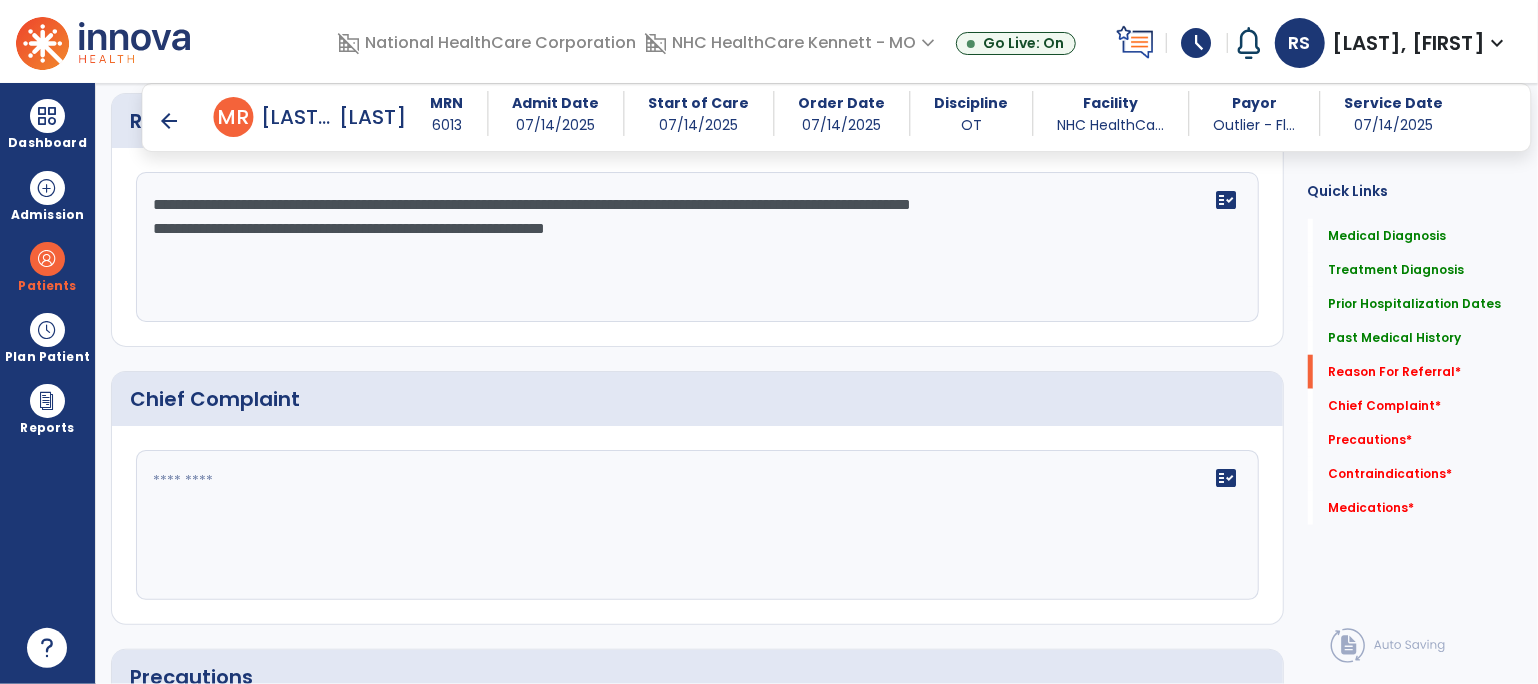 scroll, scrollTop: 1208, scrollLeft: 0, axis: vertical 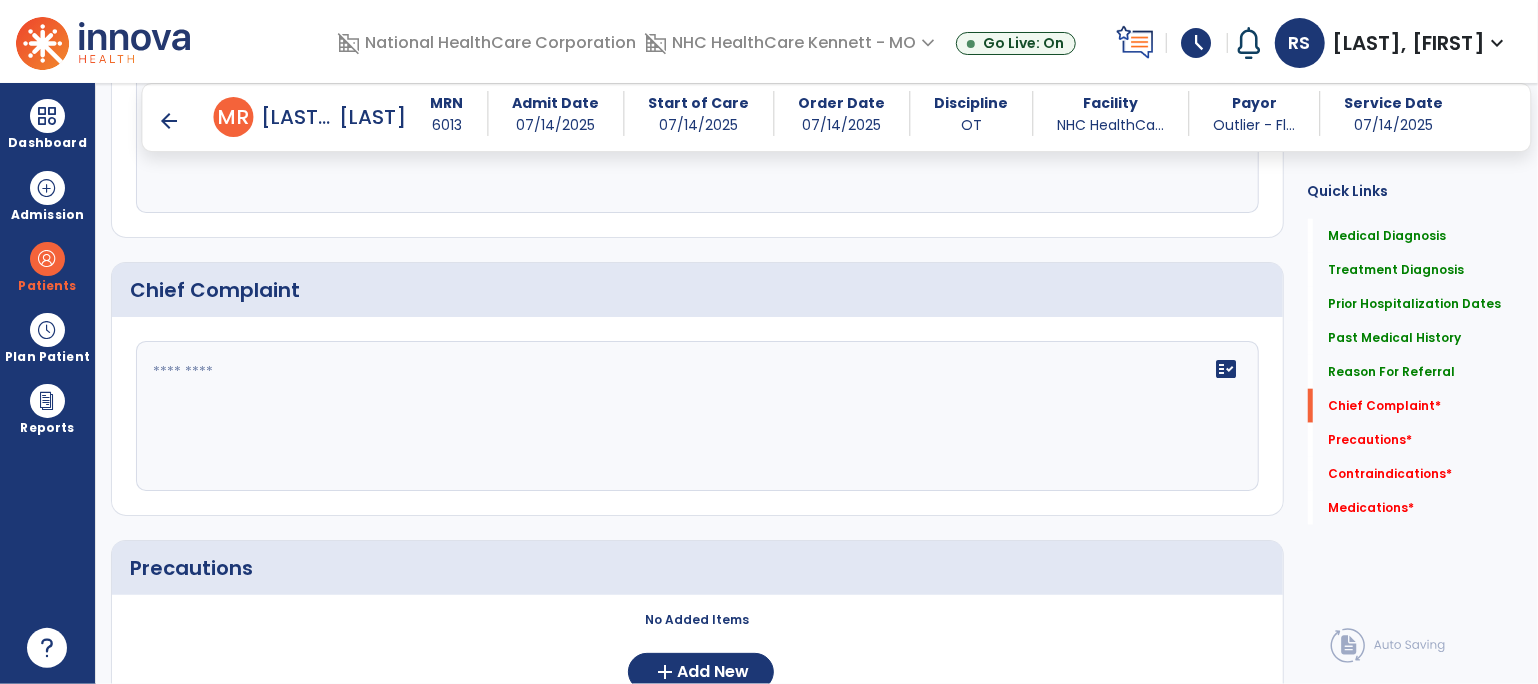 type on "**********" 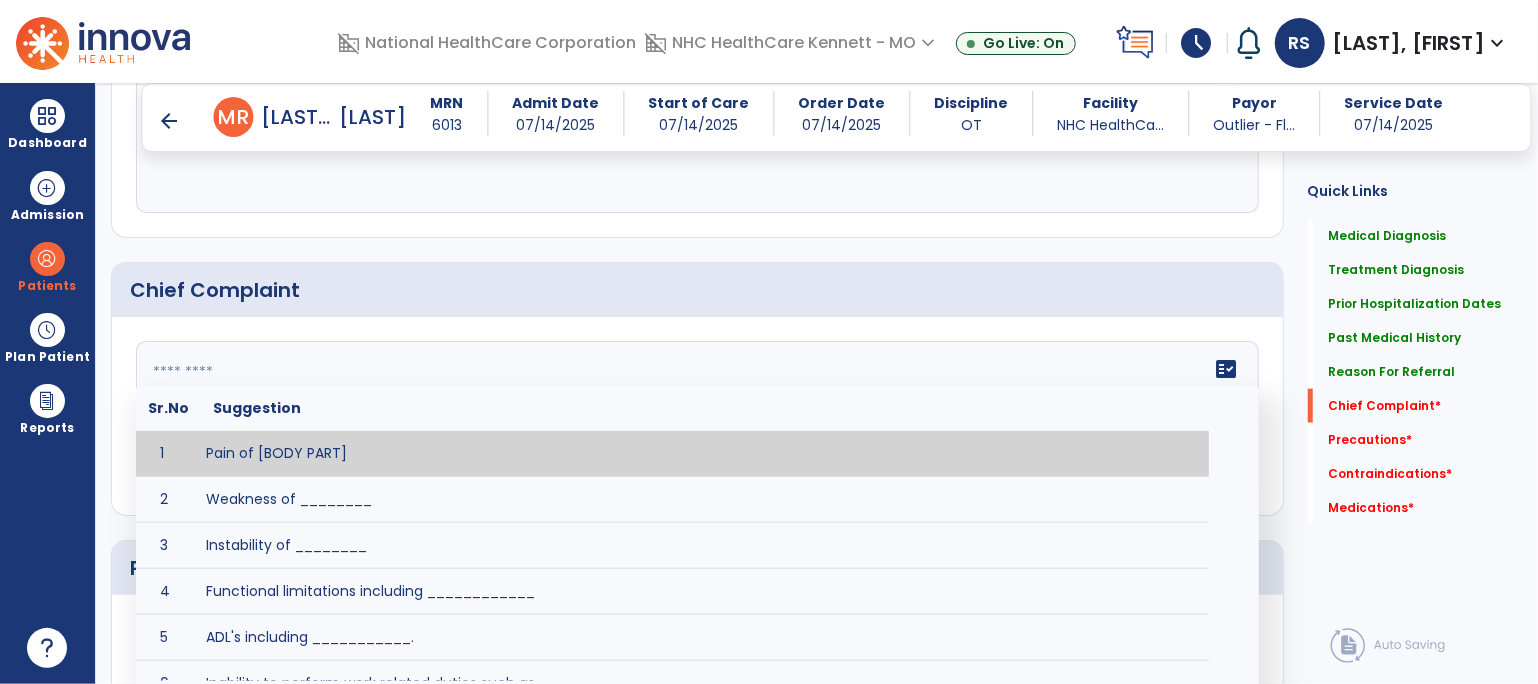 paste on "**********" 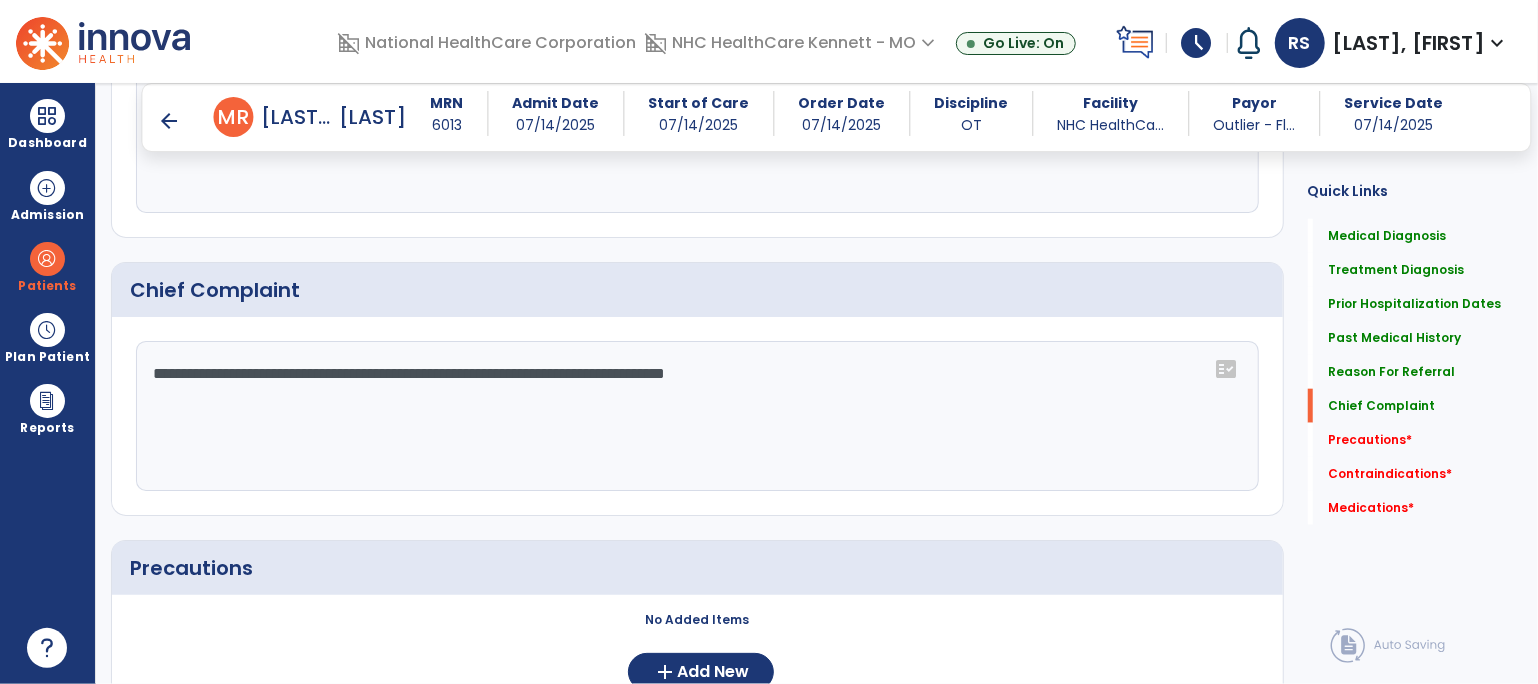 click on "**********" 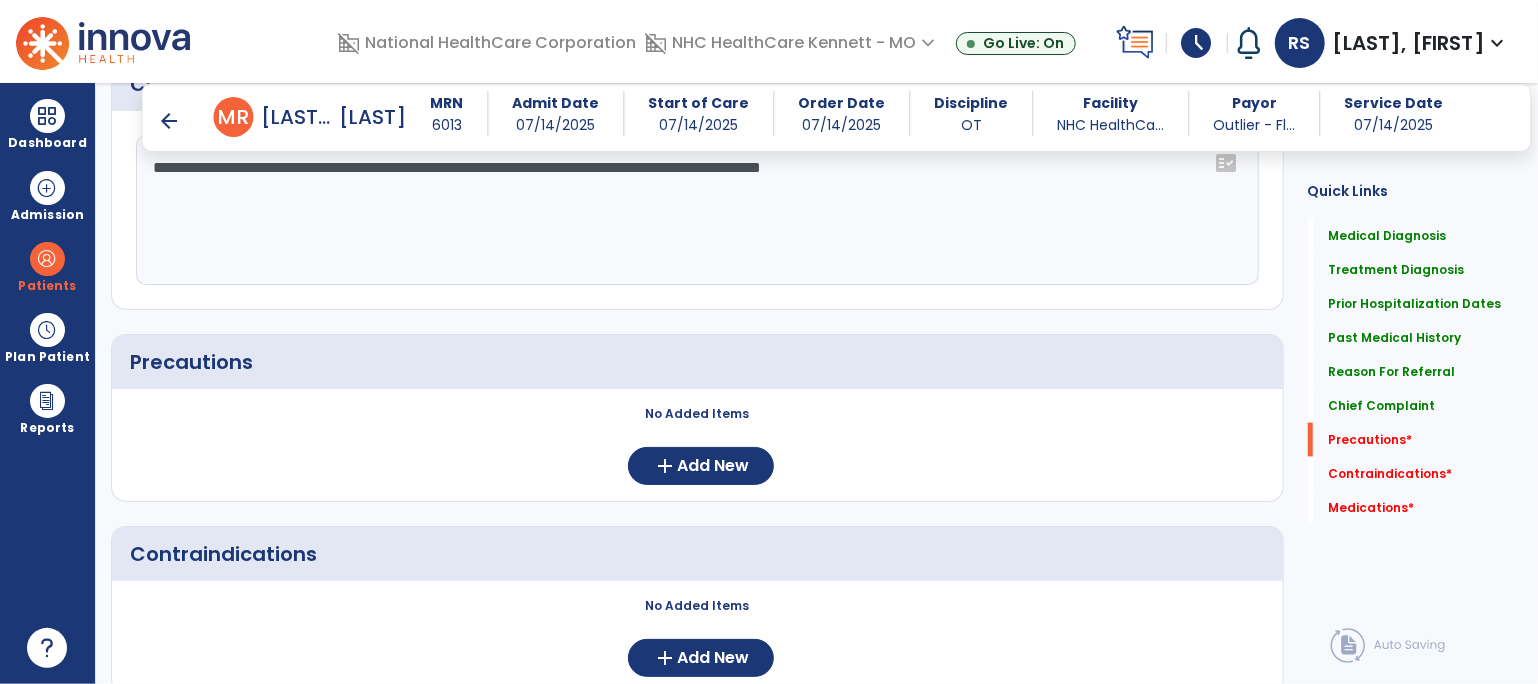 scroll, scrollTop: 1431, scrollLeft: 0, axis: vertical 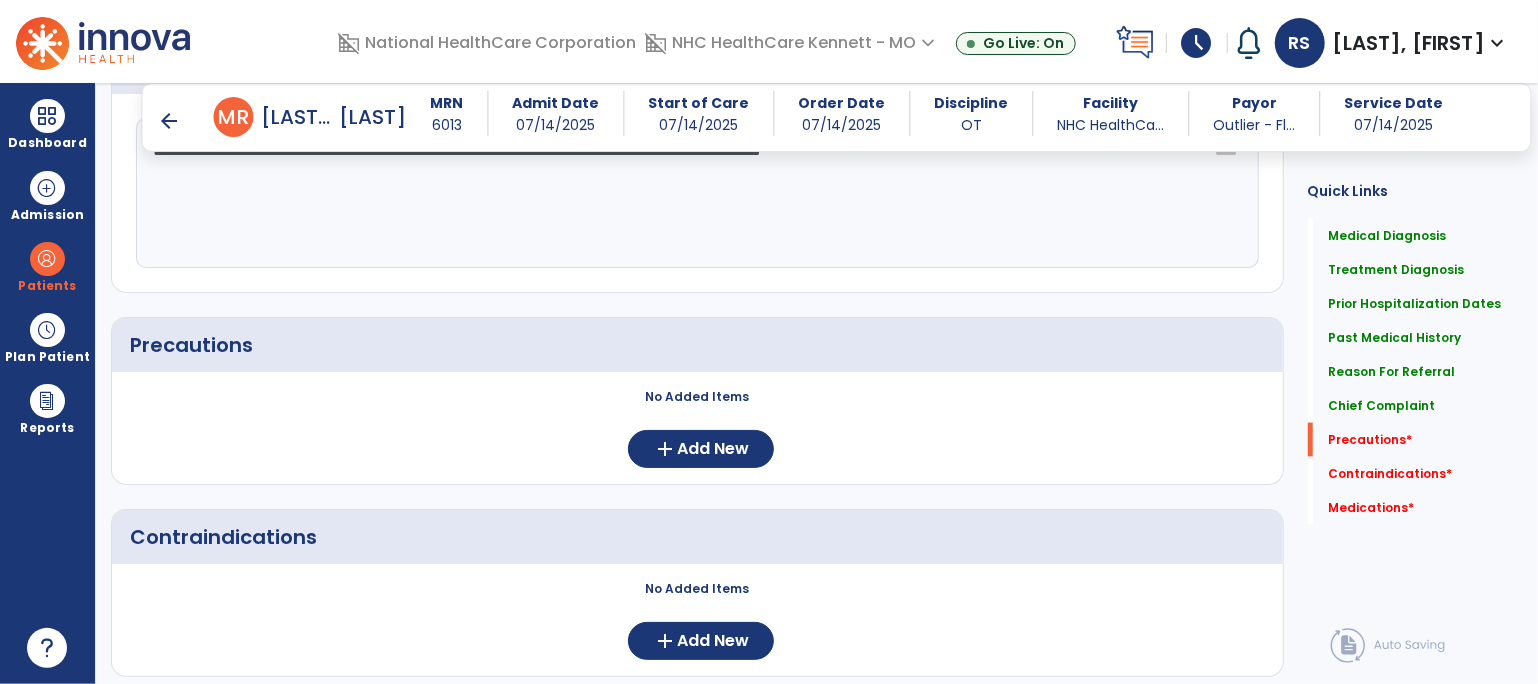 type on "**********" 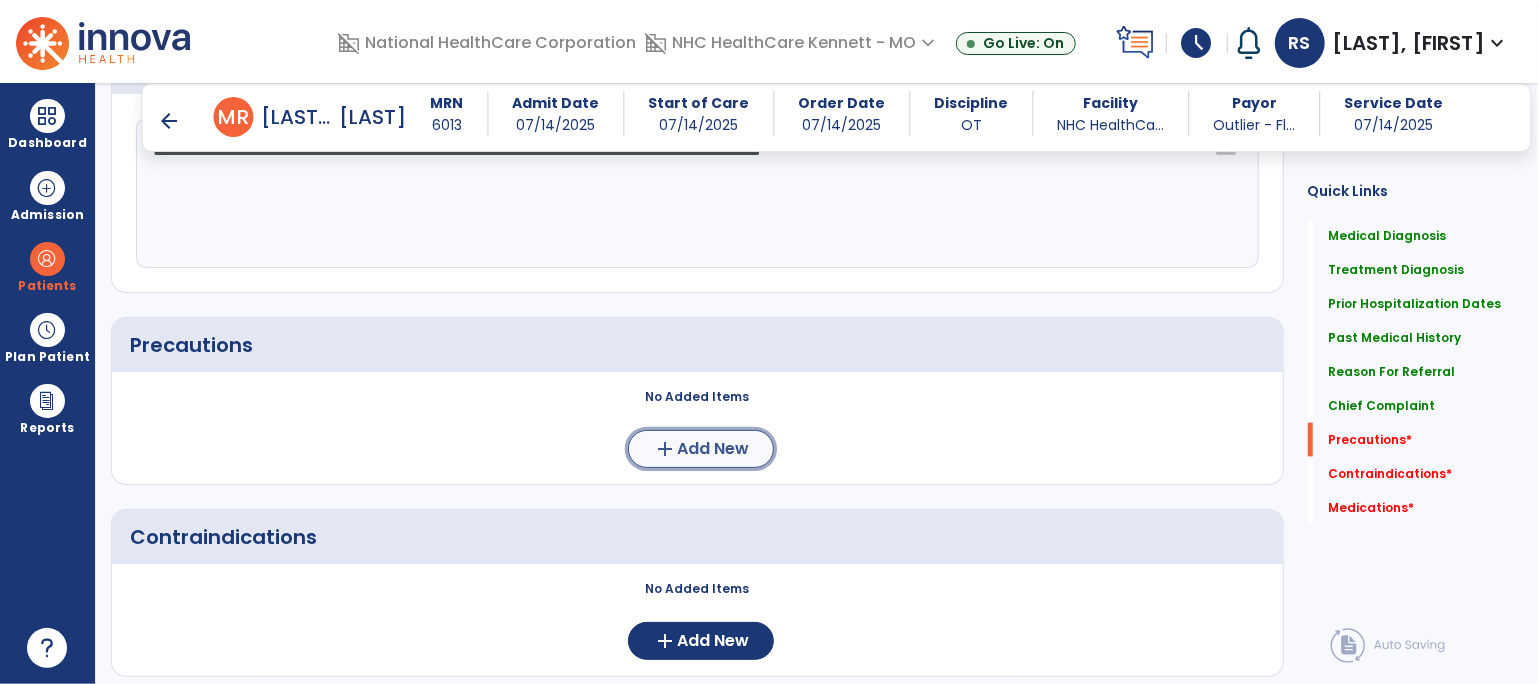 click on "Add New" 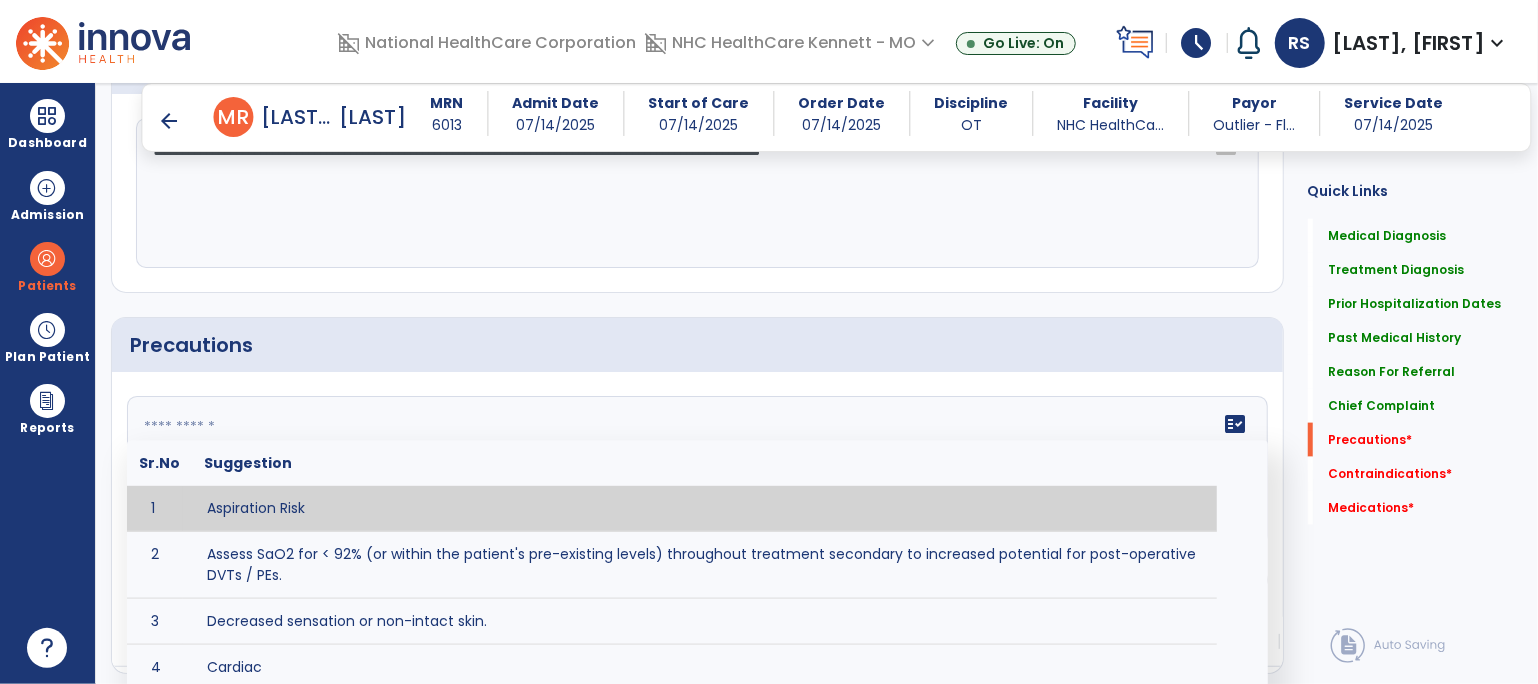 click 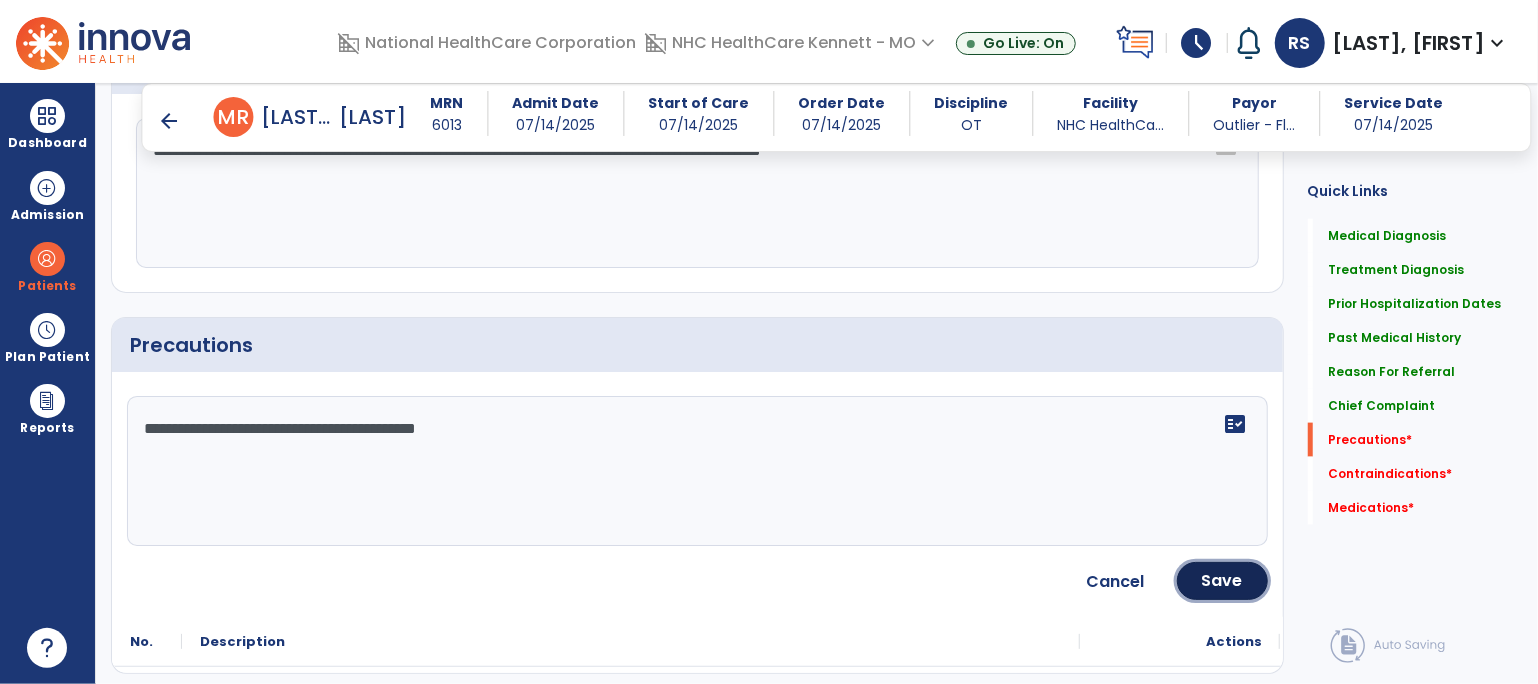 click on "Save" 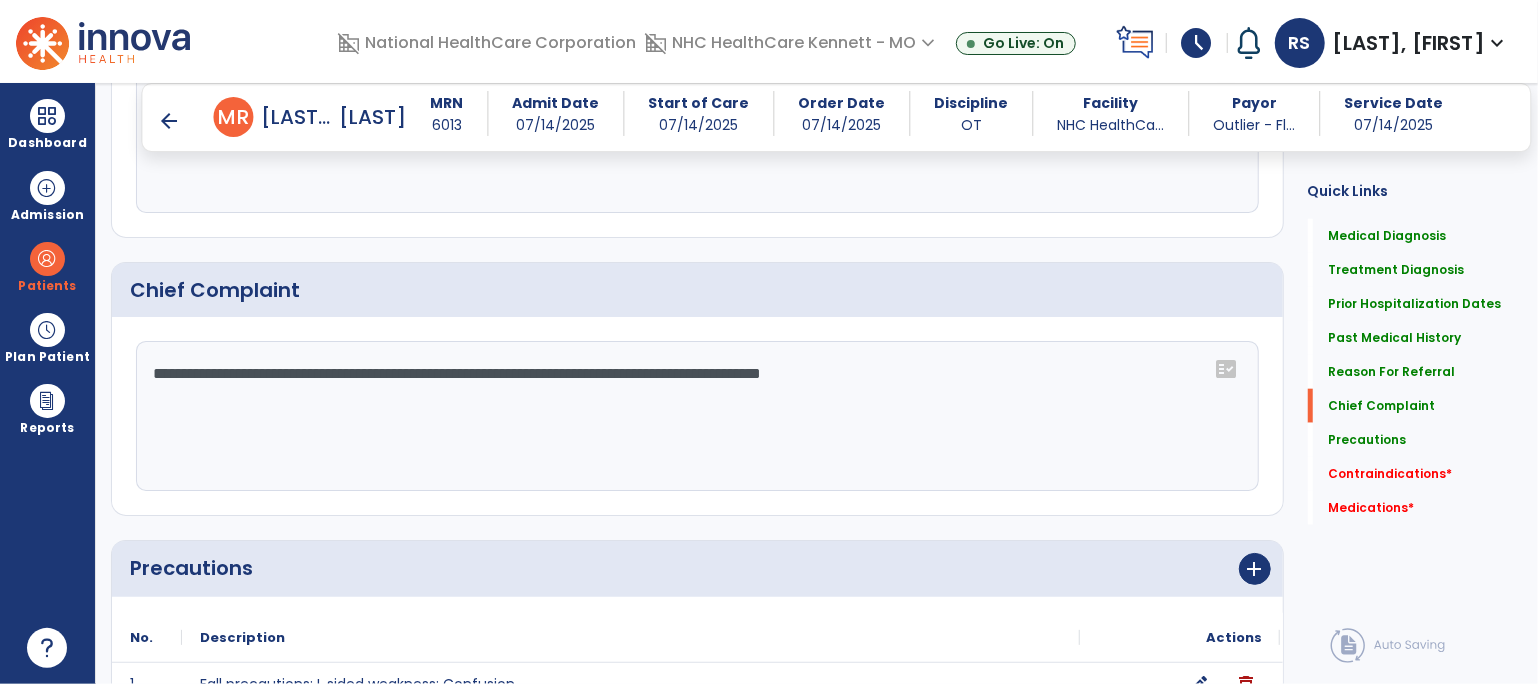 scroll, scrollTop: 1542, scrollLeft: 0, axis: vertical 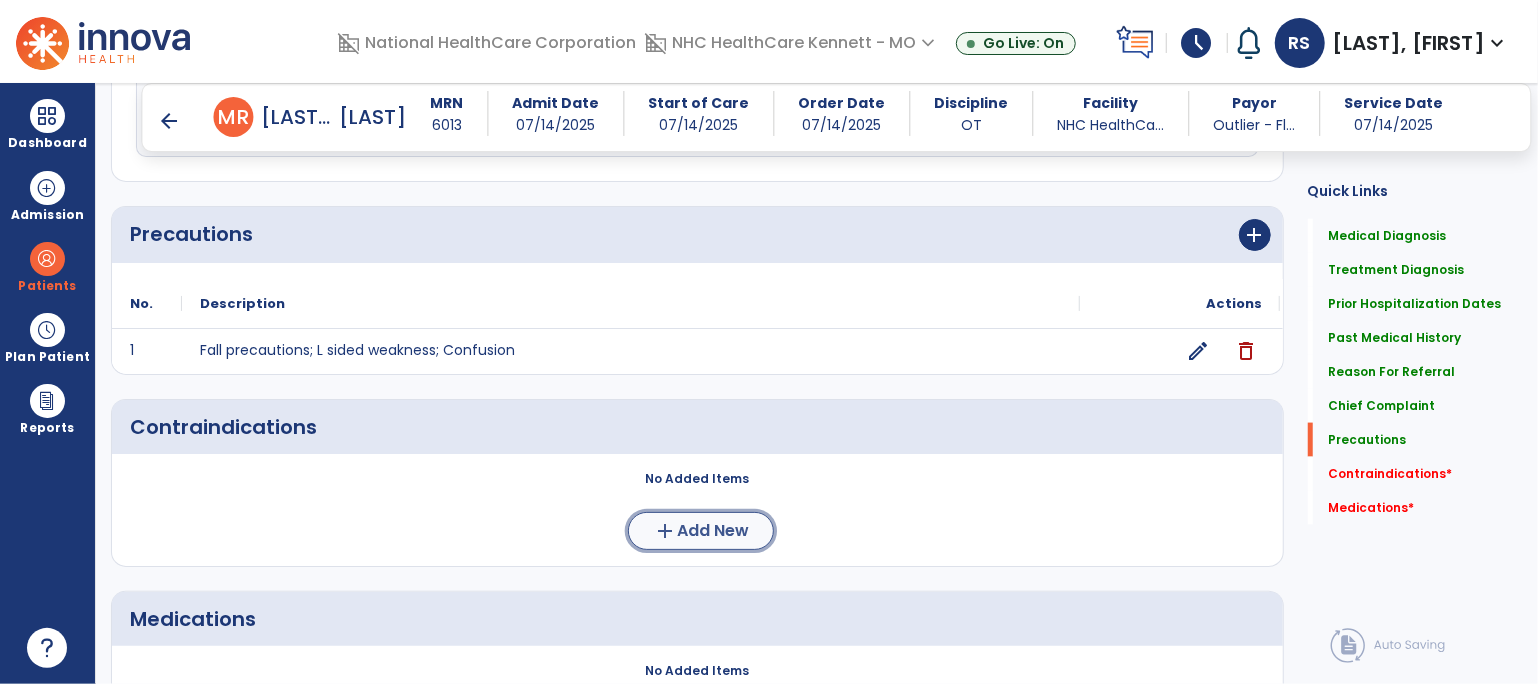 click on "Add New" 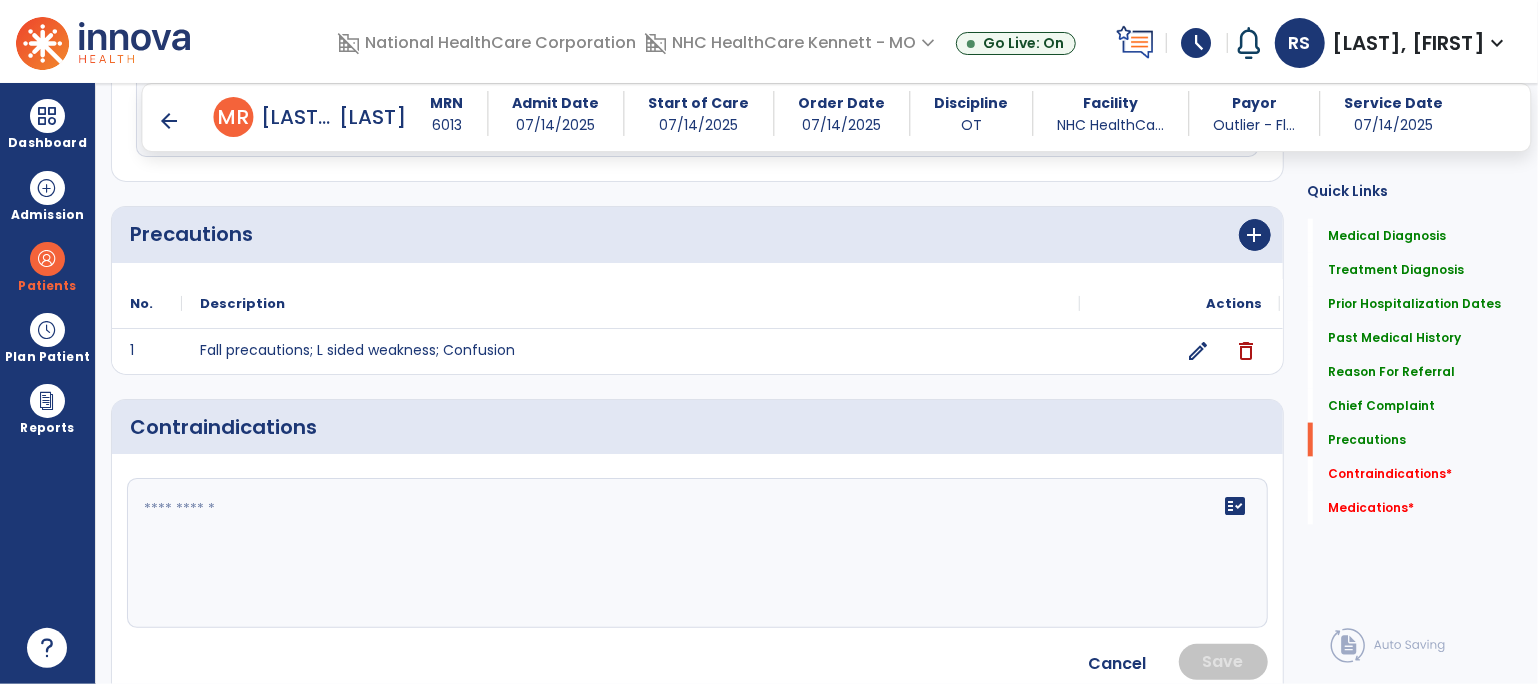 click on "fact_check" 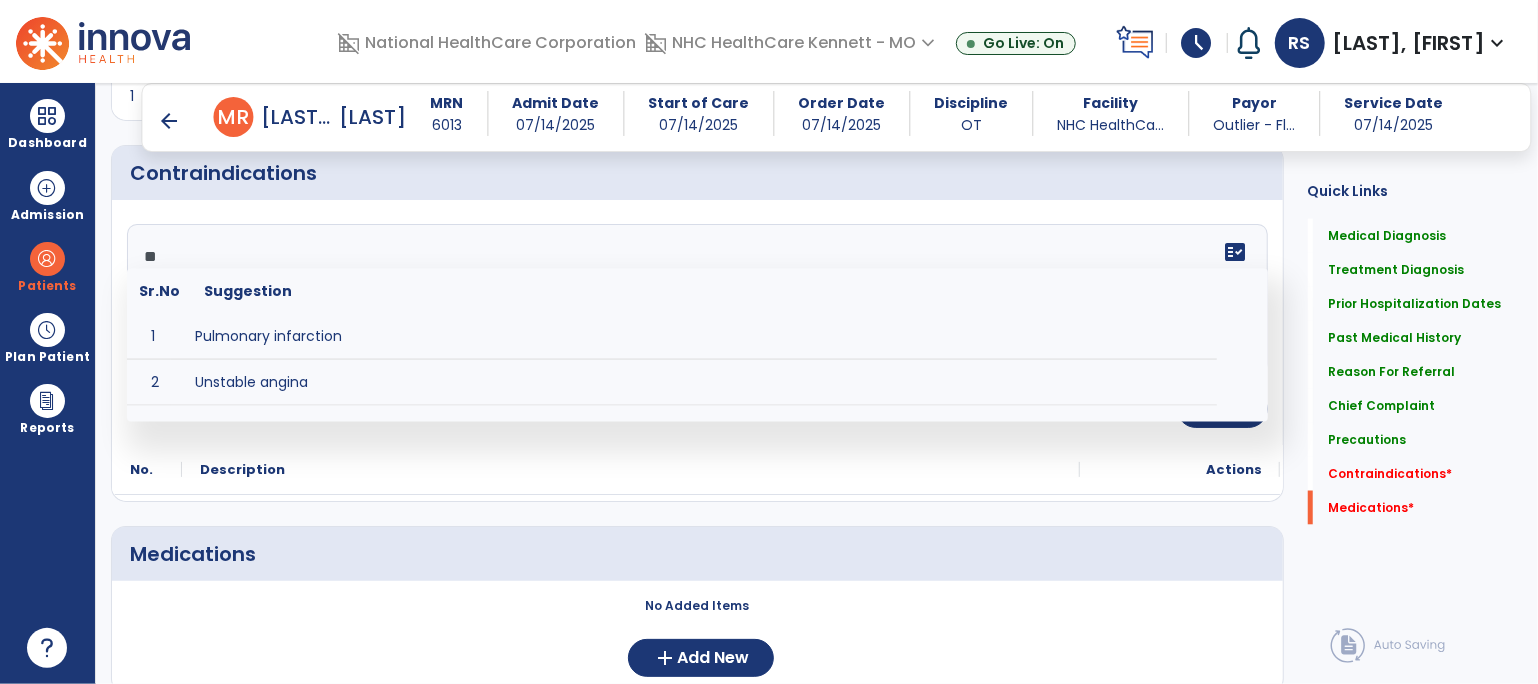 scroll, scrollTop: 1869, scrollLeft: 0, axis: vertical 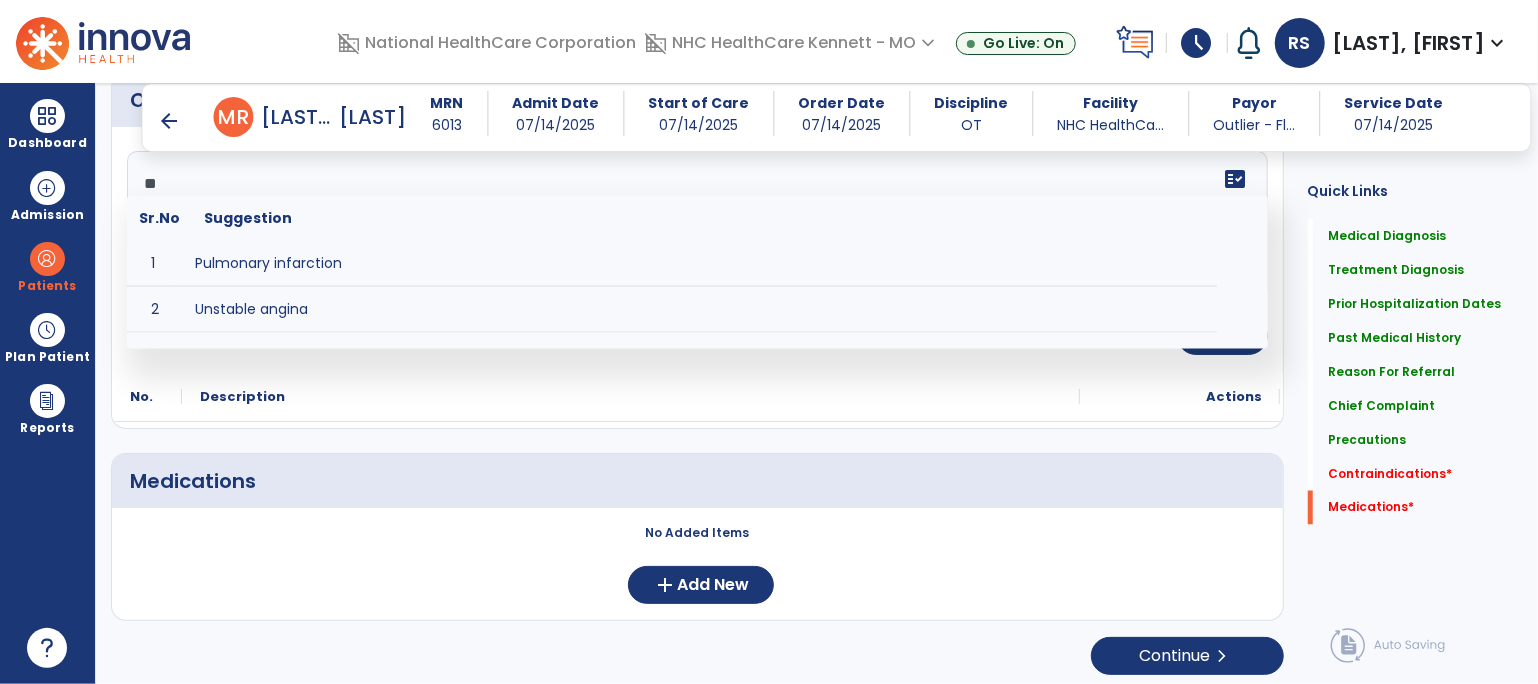 type on "**" 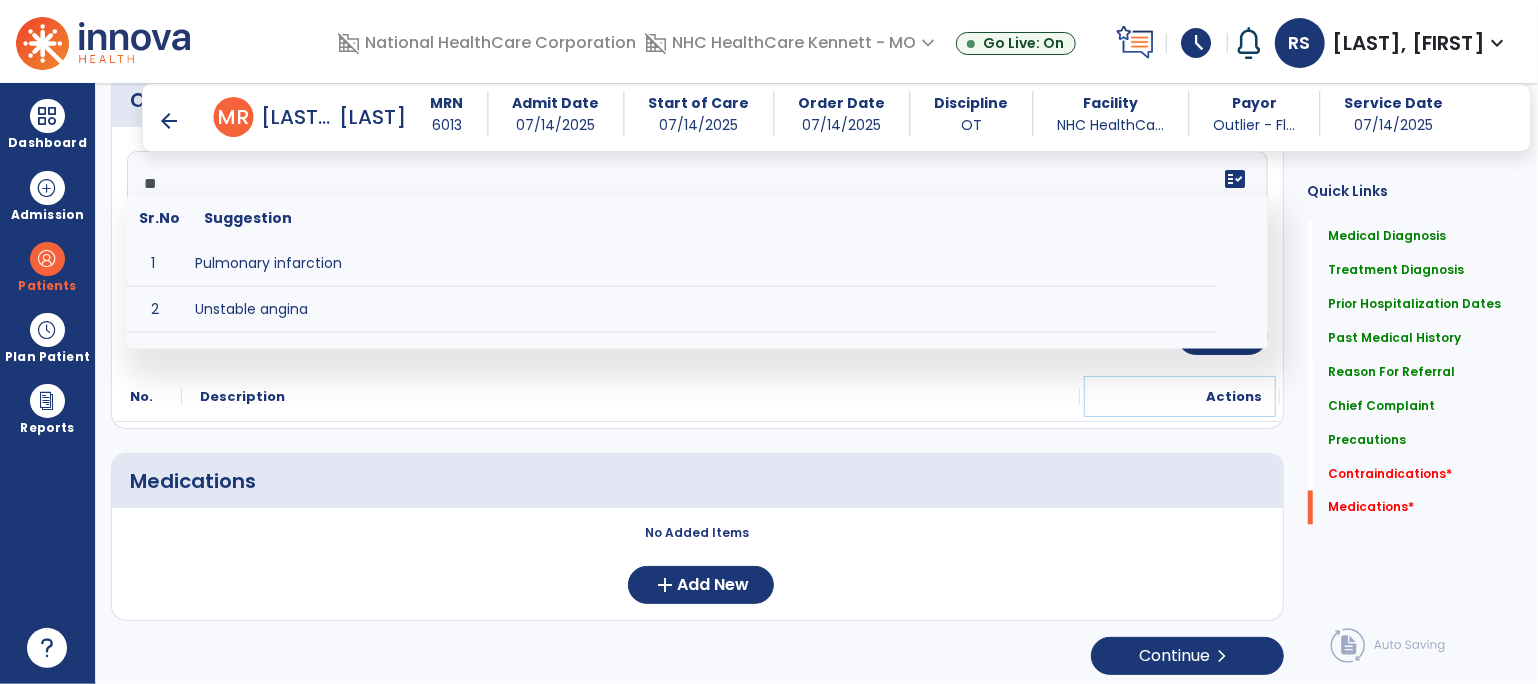 click on "Actions" 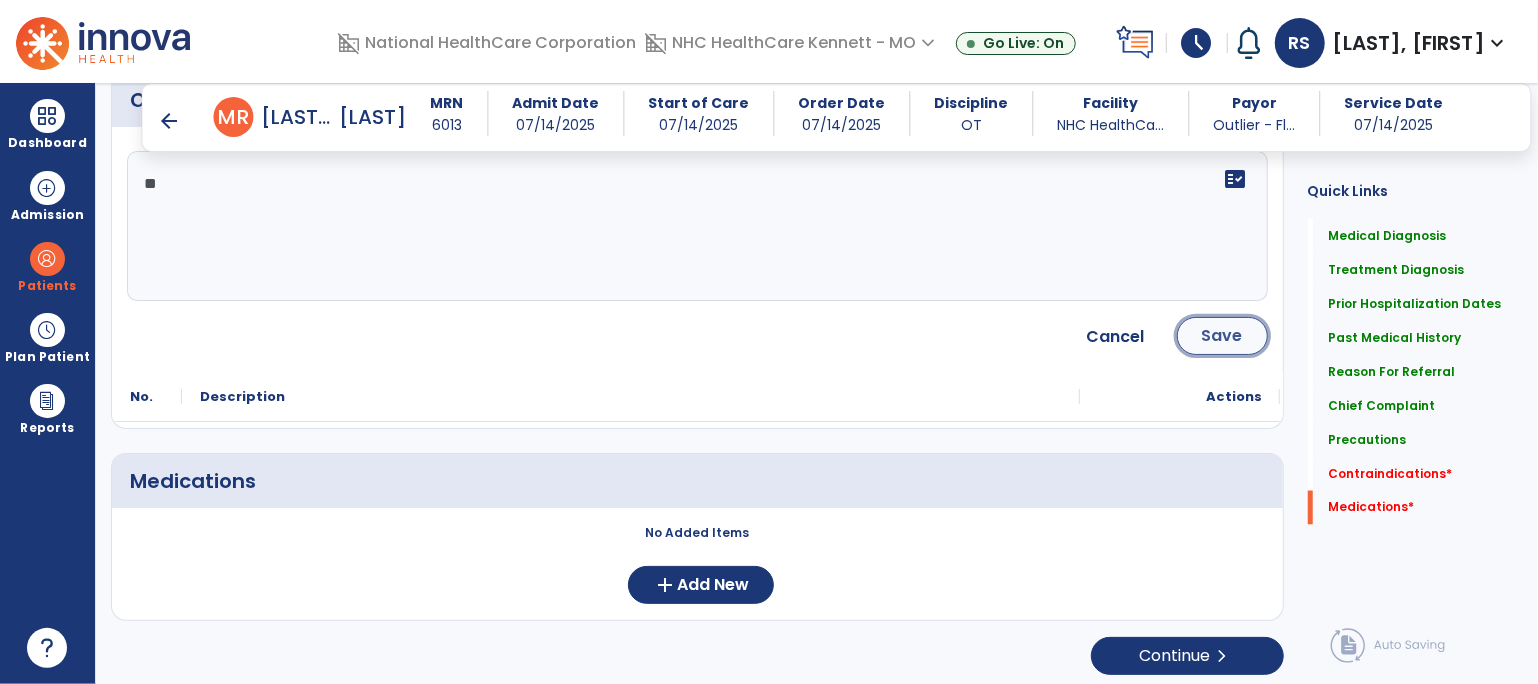 click on "Save" 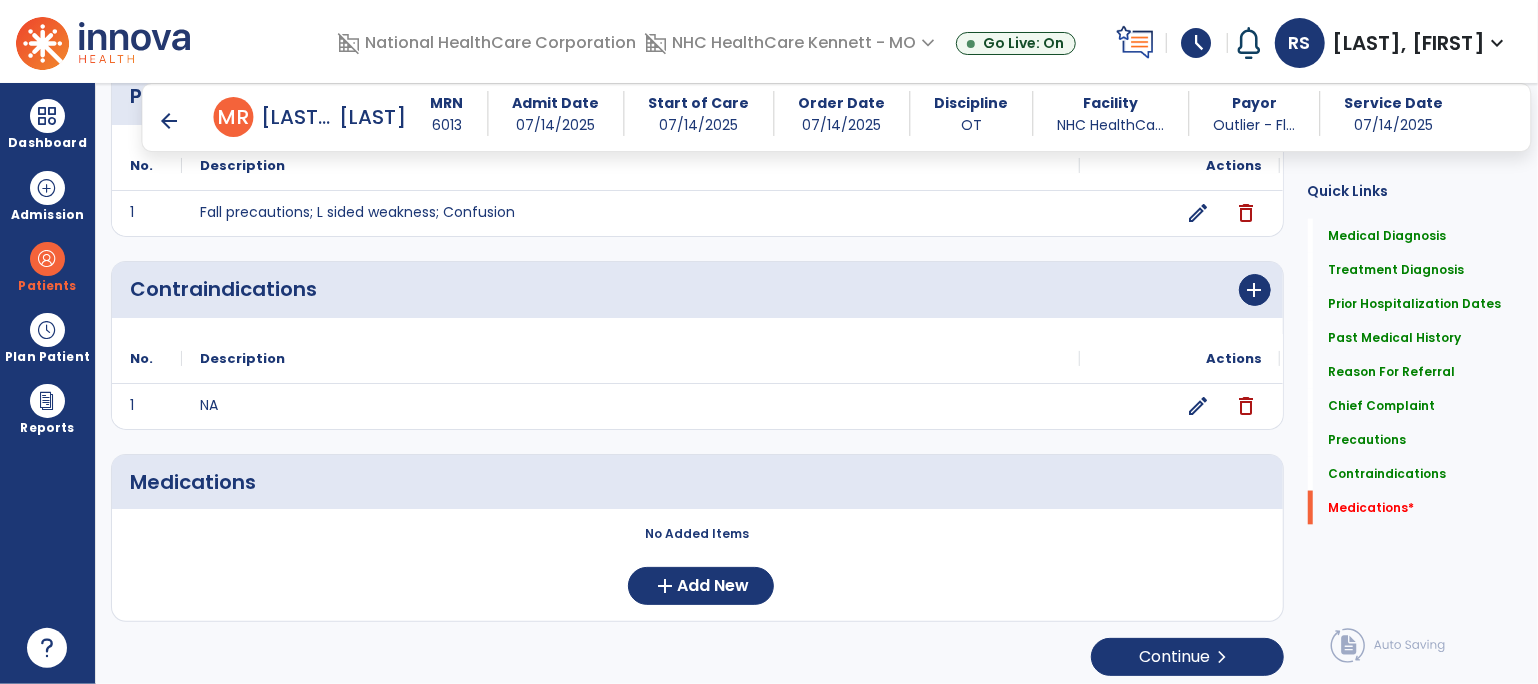 scroll, scrollTop: 1682, scrollLeft: 0, axis: vertical 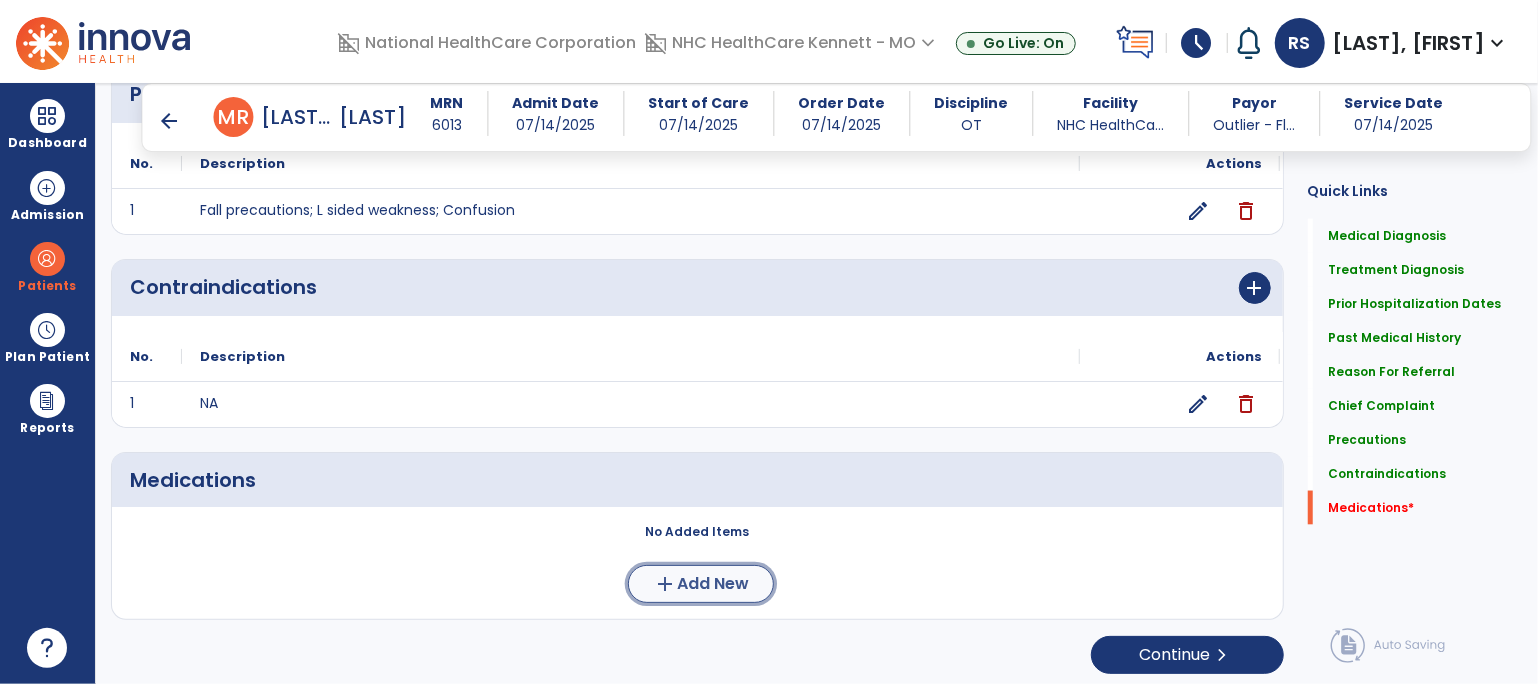 click on "Add New" 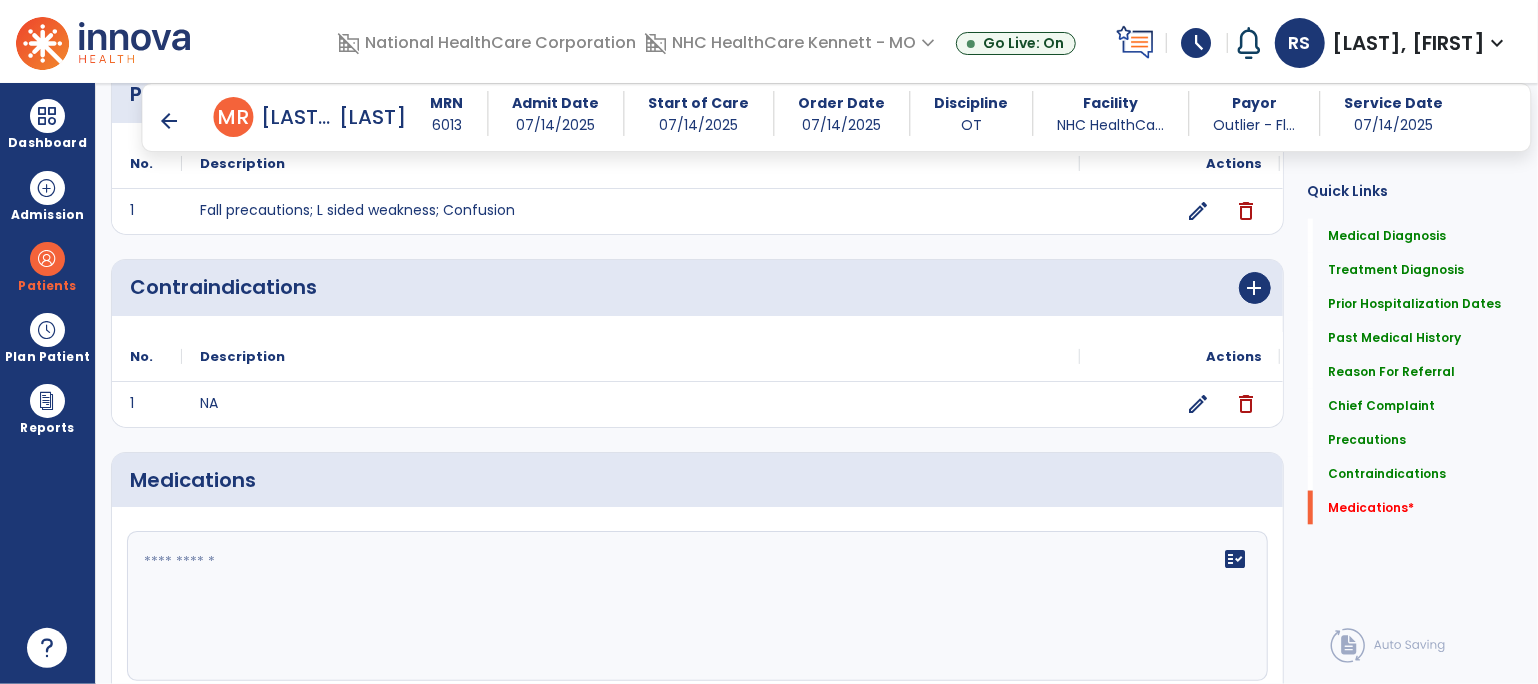 click 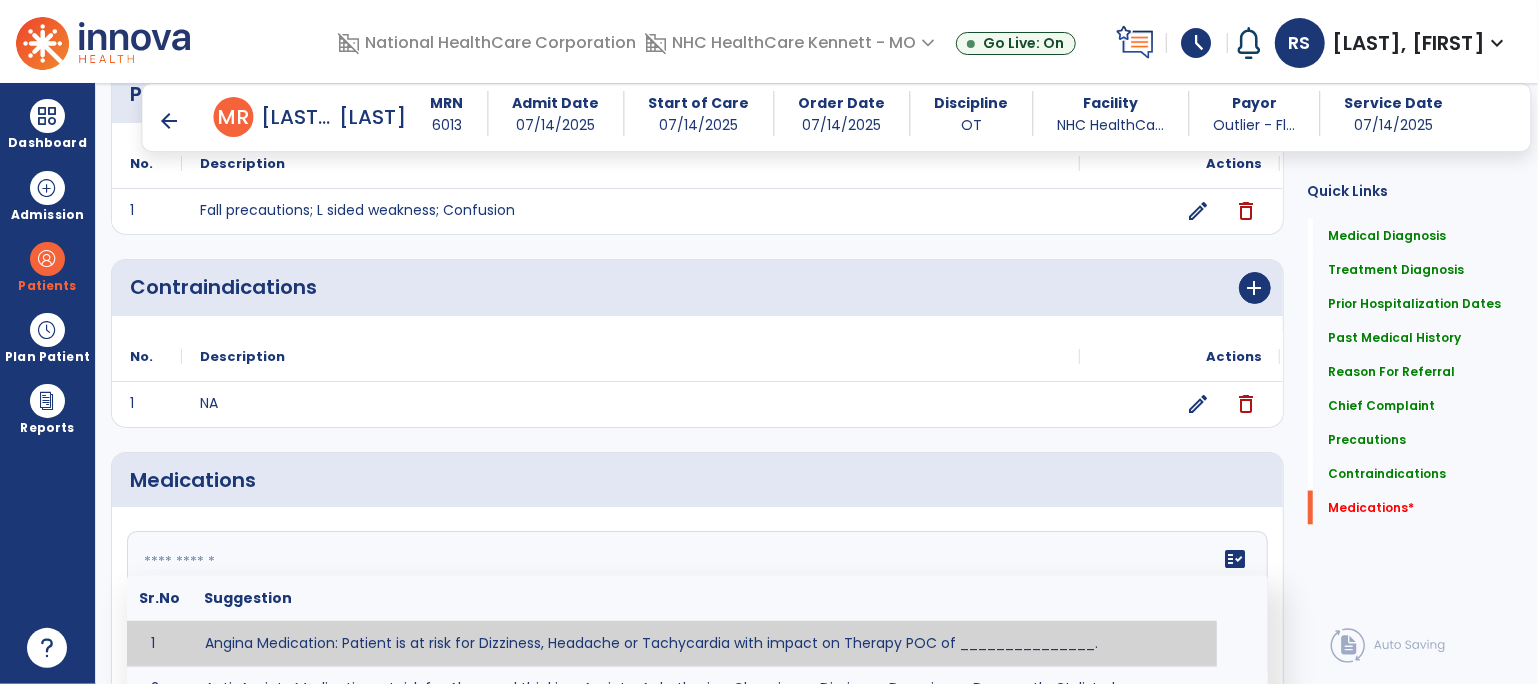 paste on "**********" 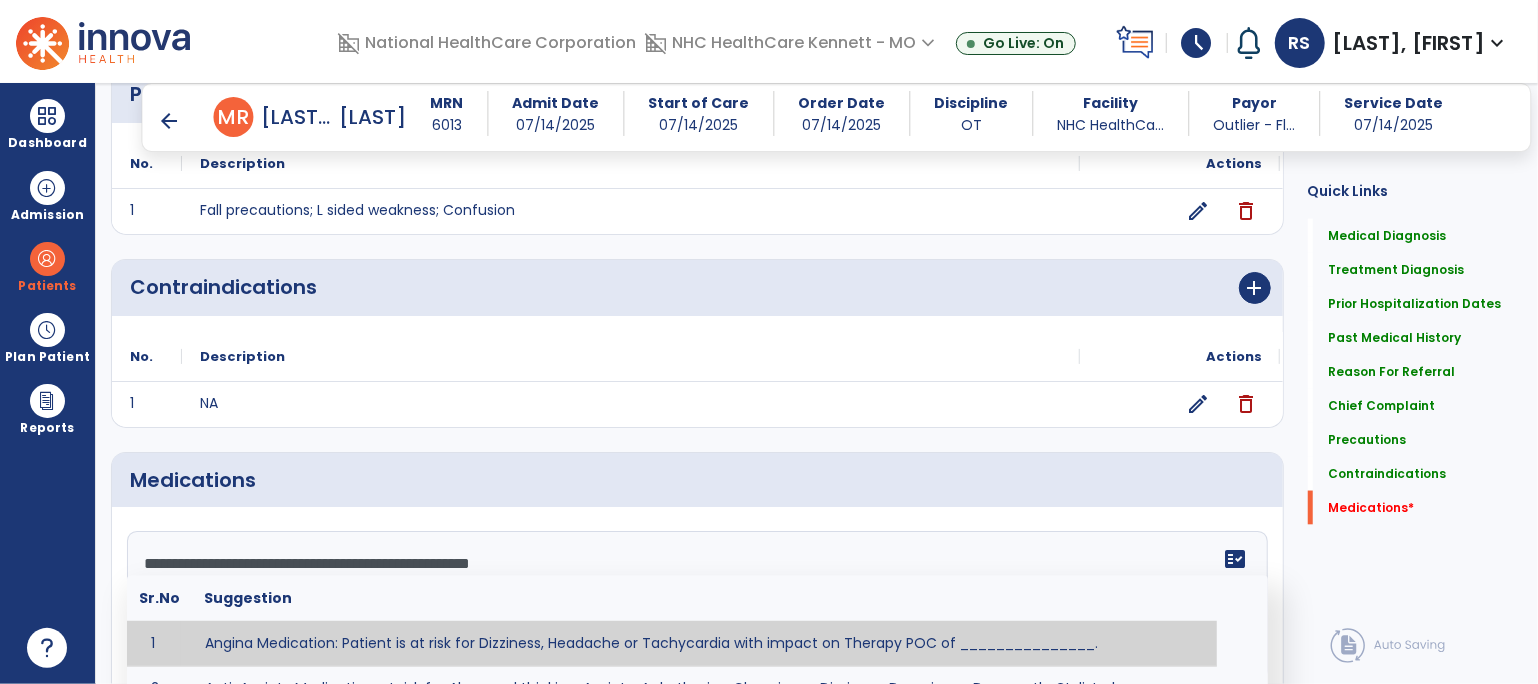 scroll, scrollTop: 15, scrollLeft: 0, axis: vertical 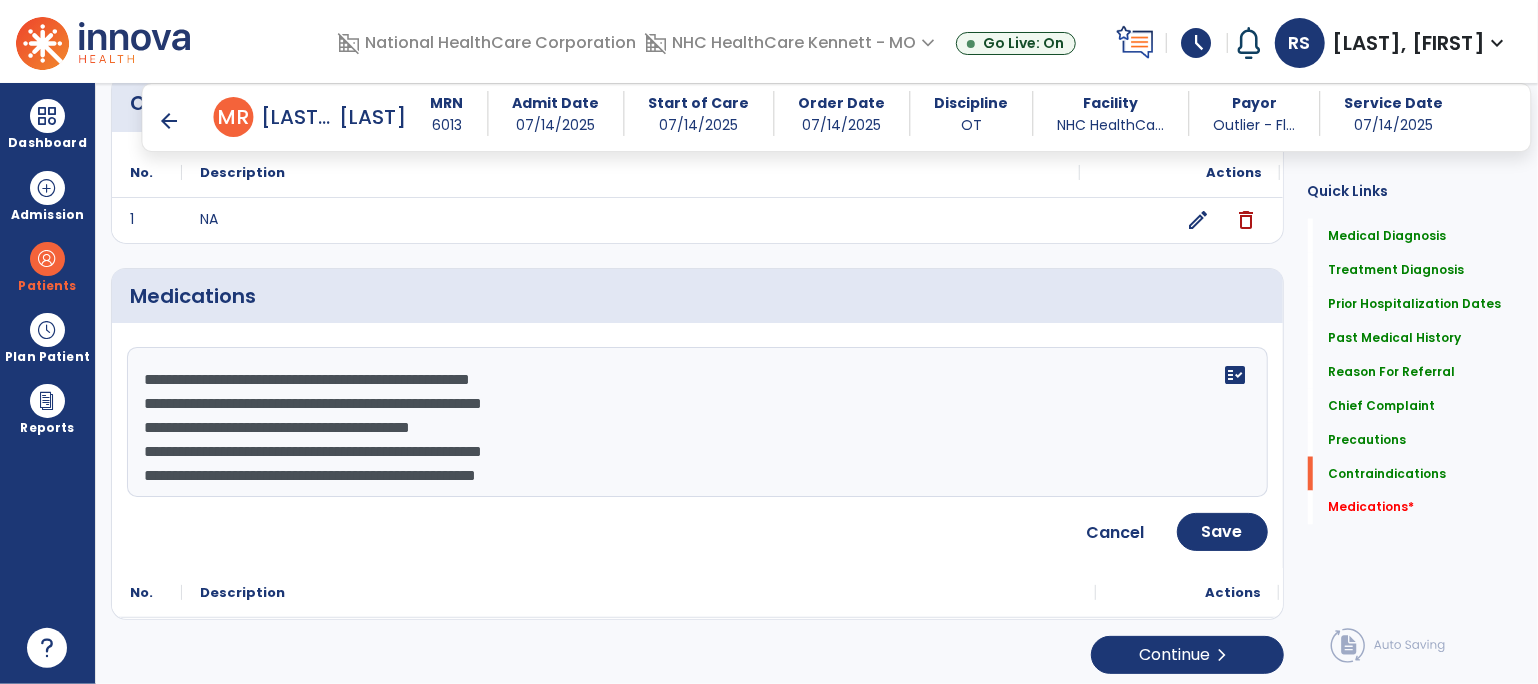 click on "**********" 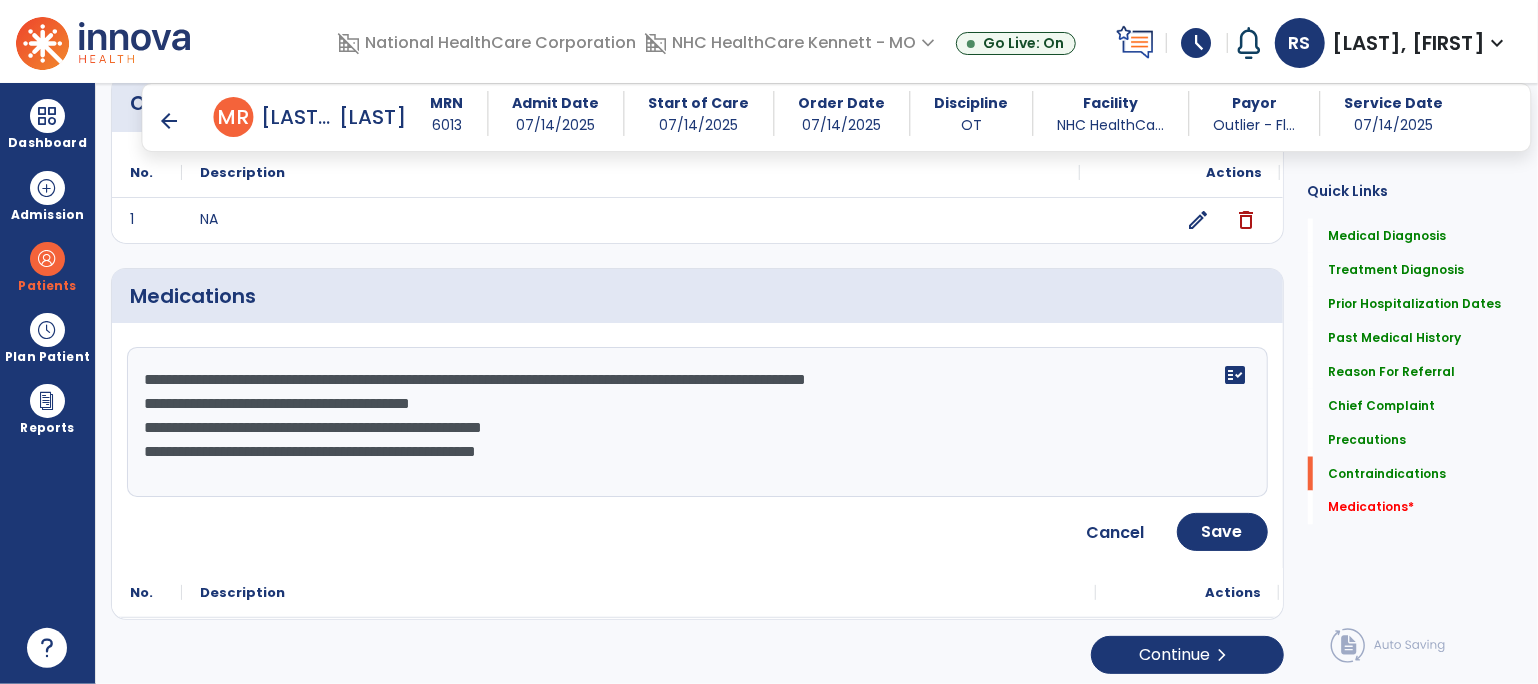 scroll, scrollTop: 0, scrollLeft: 0, axis: both 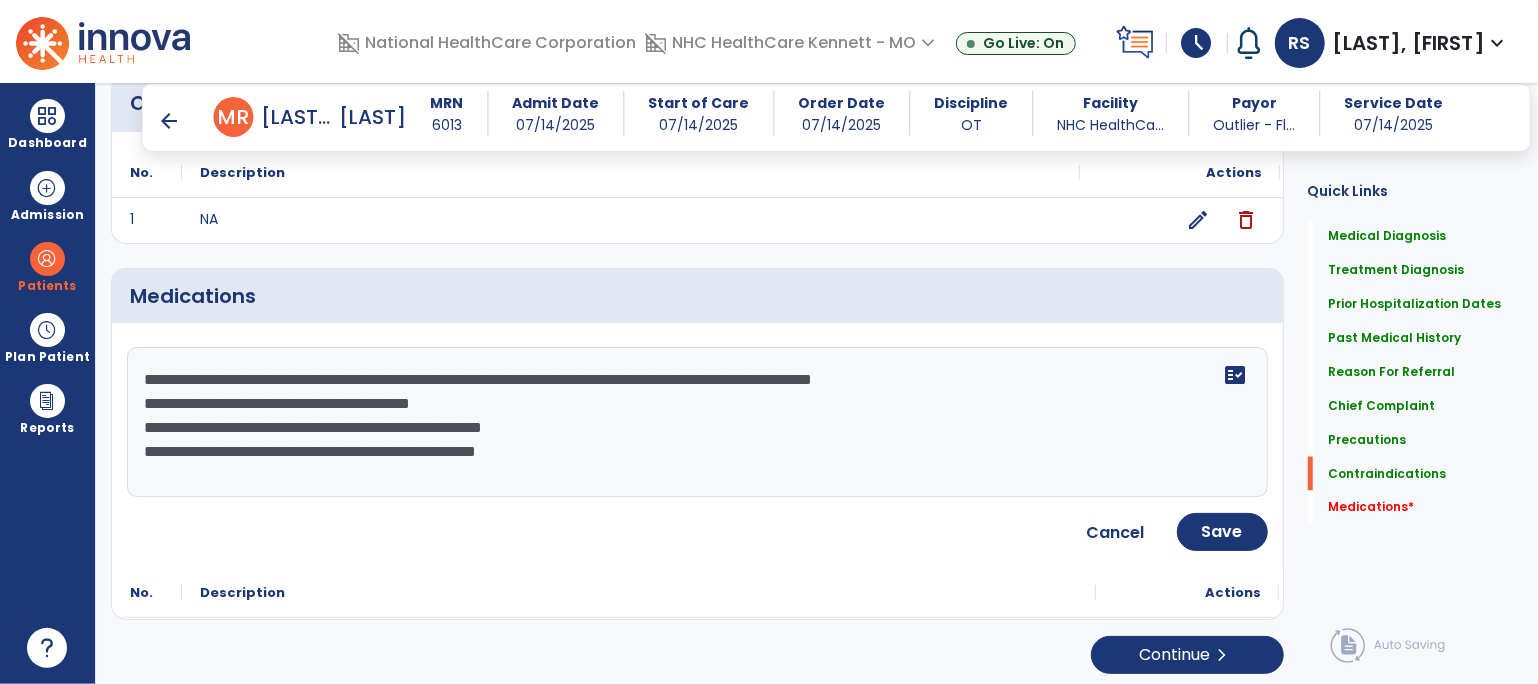 drag, startPoint x: 986, startPoint y: 363, endPoint x: 1001, endPoint y: 384, distance: 25.806976 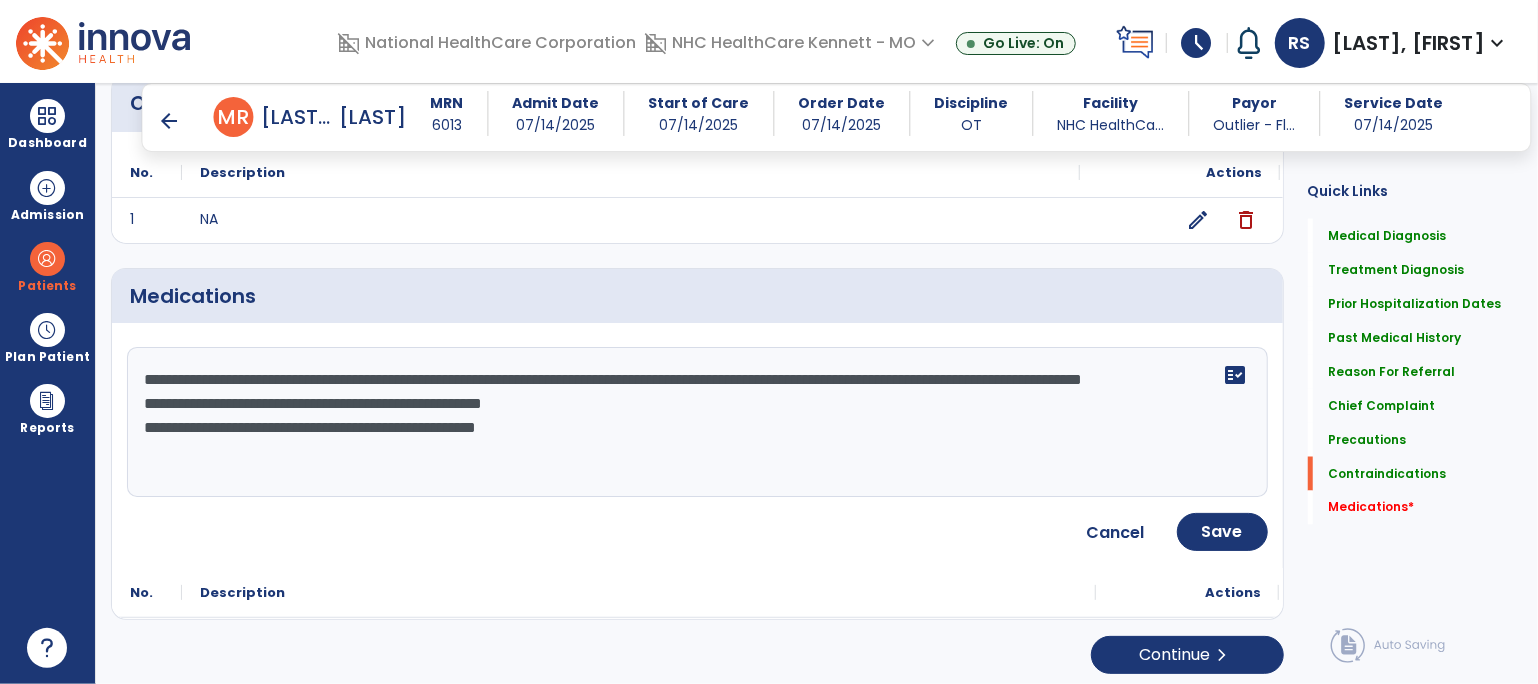 click on "**********" 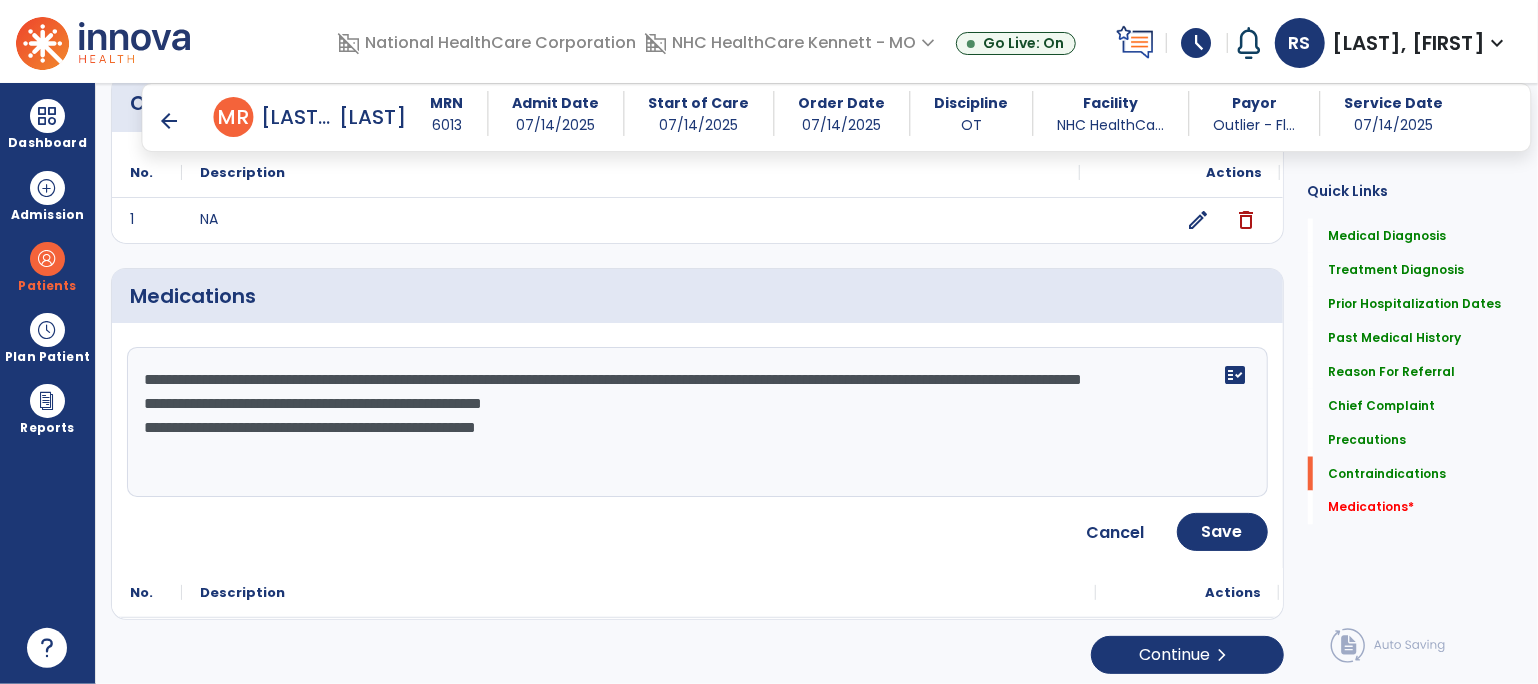 click on "**********" 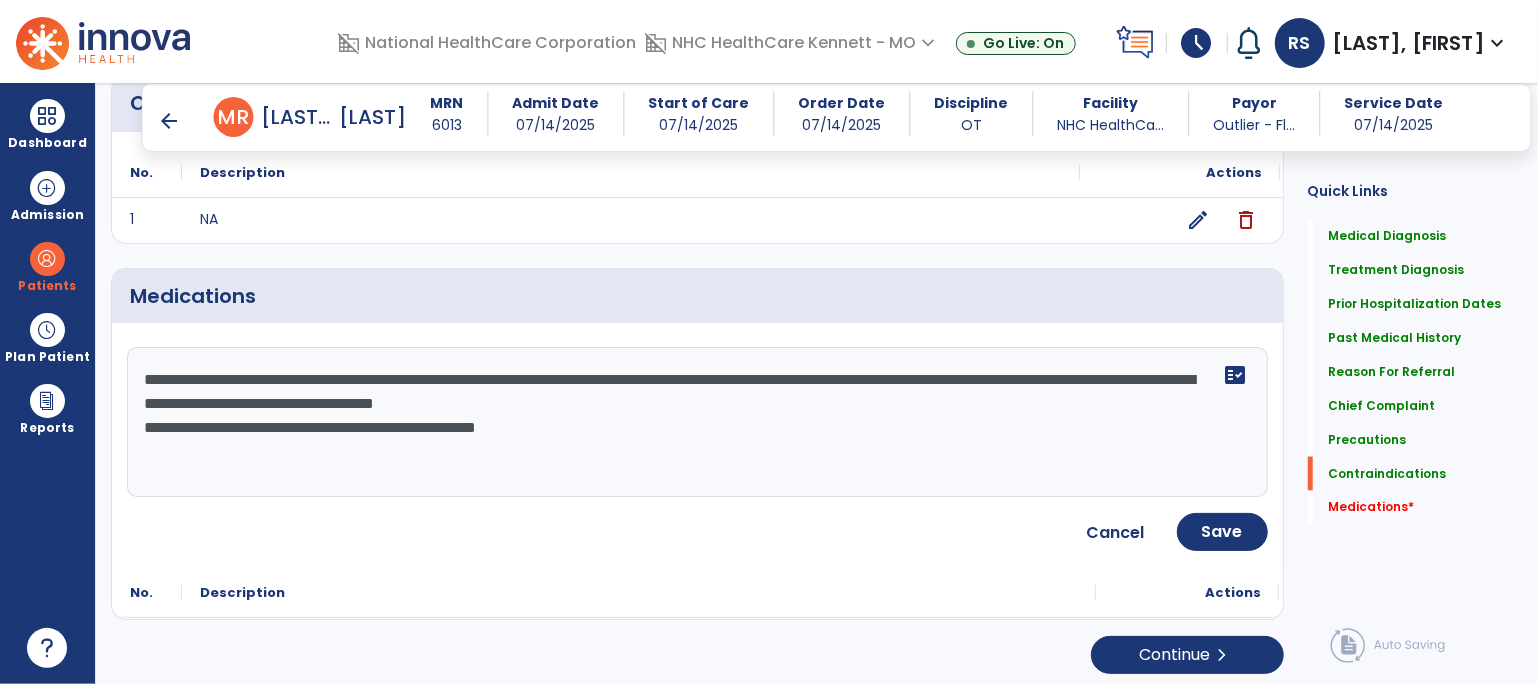 click on "**********" 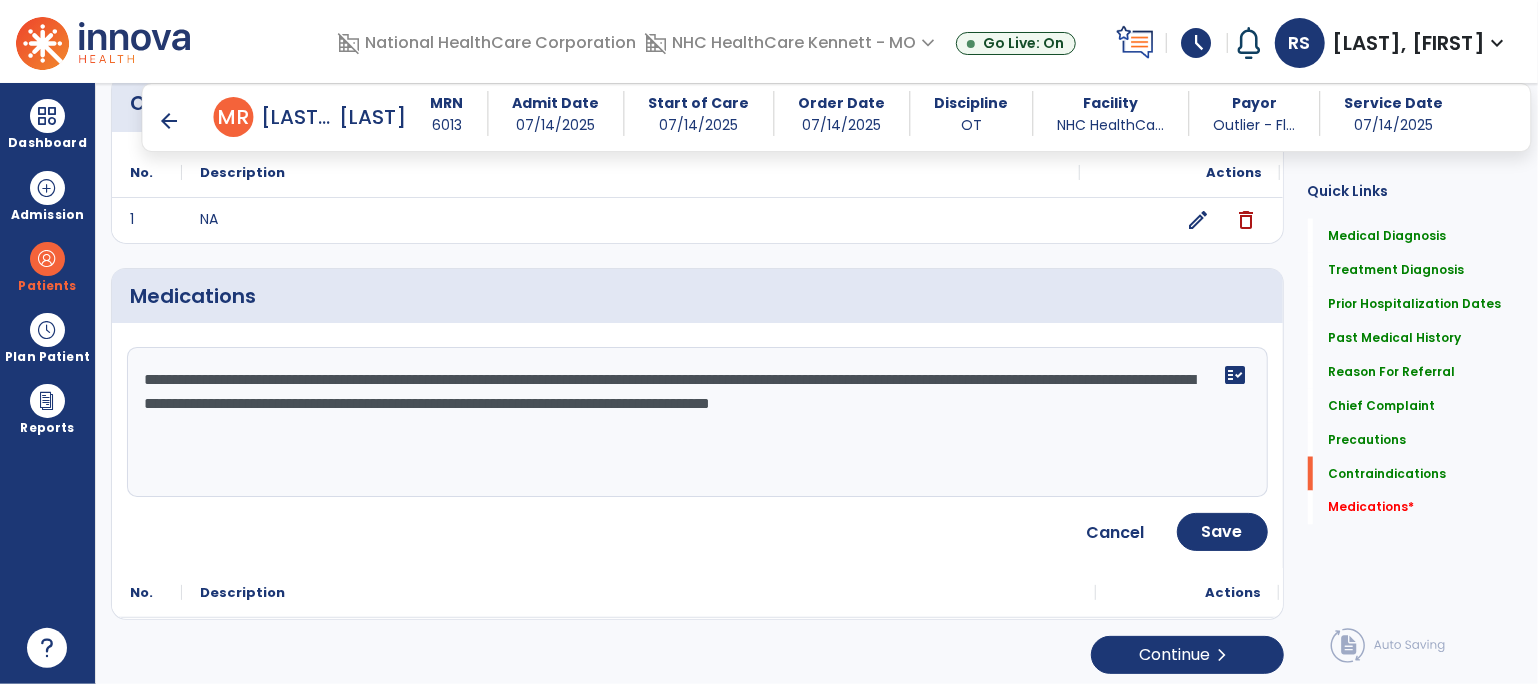 click on "**********" 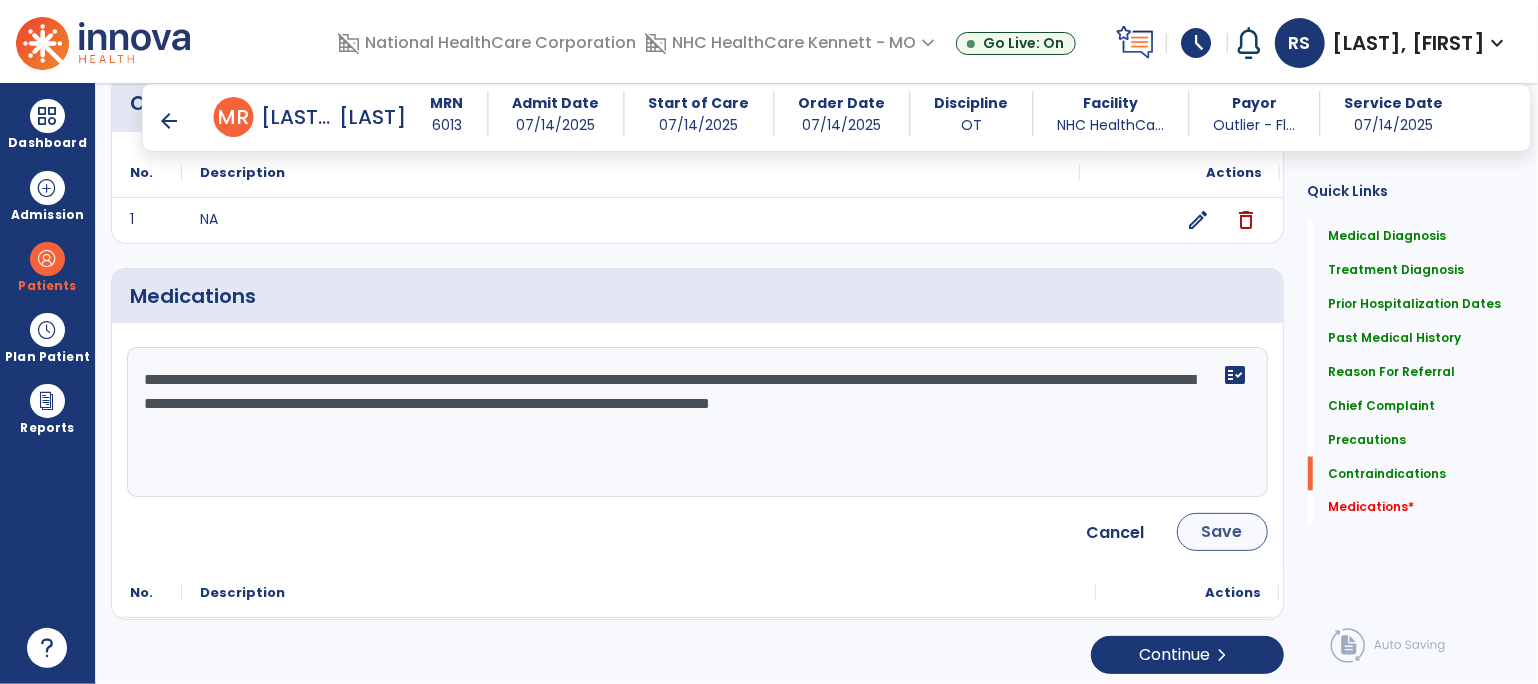 type on "**********" 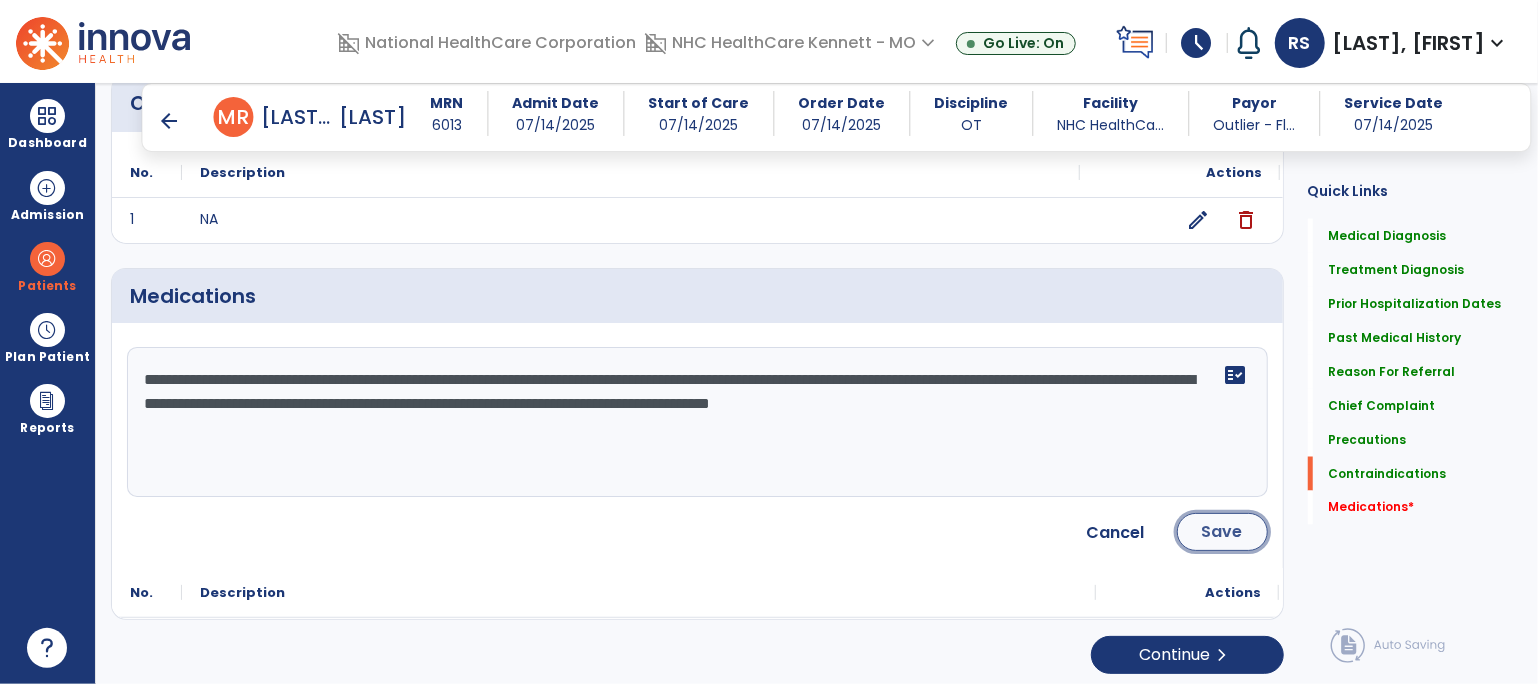 click on "Save" 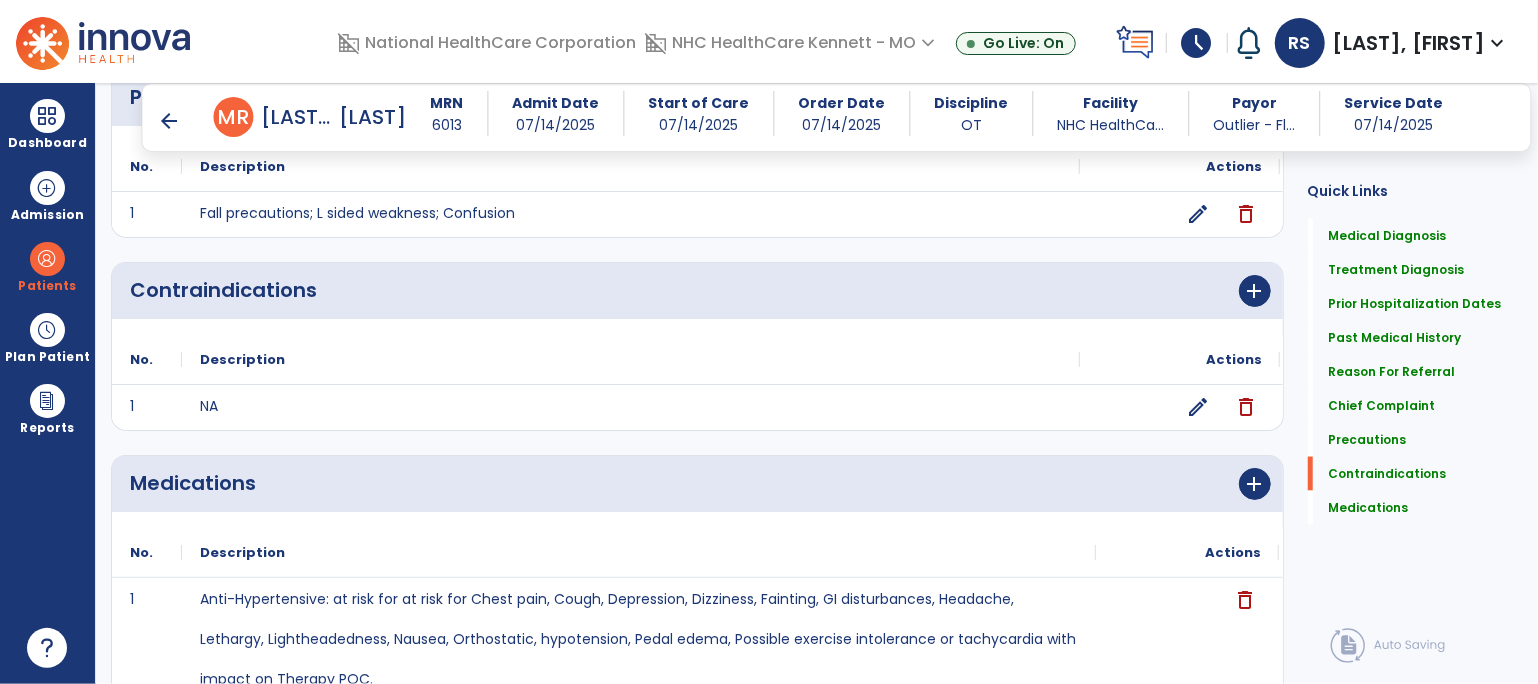 scroll, scrollTop: 1759, scrollLeft: 0, axis: vertical 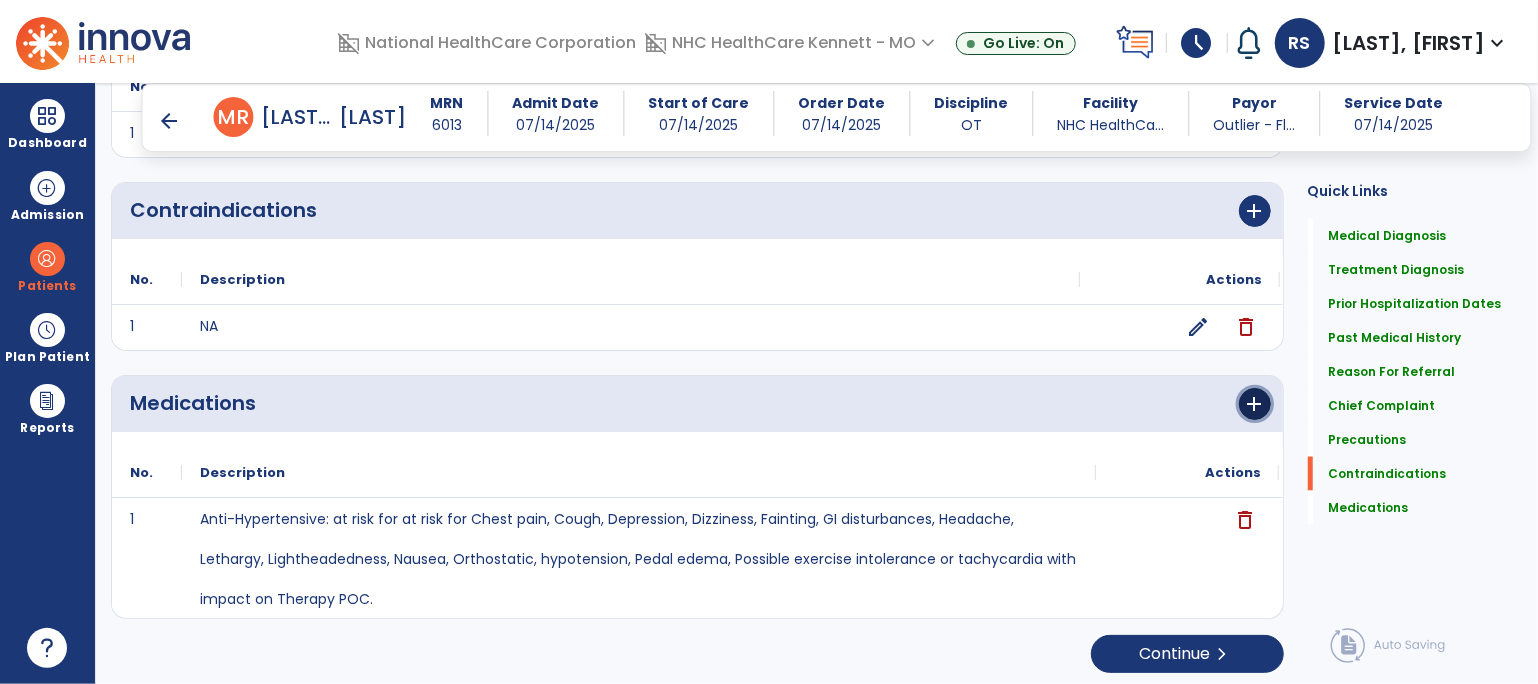 drag, startPoint x: 1247, startPoint y: 402, endPoint x: 964, endPoint y: 232, distance: 330.13483 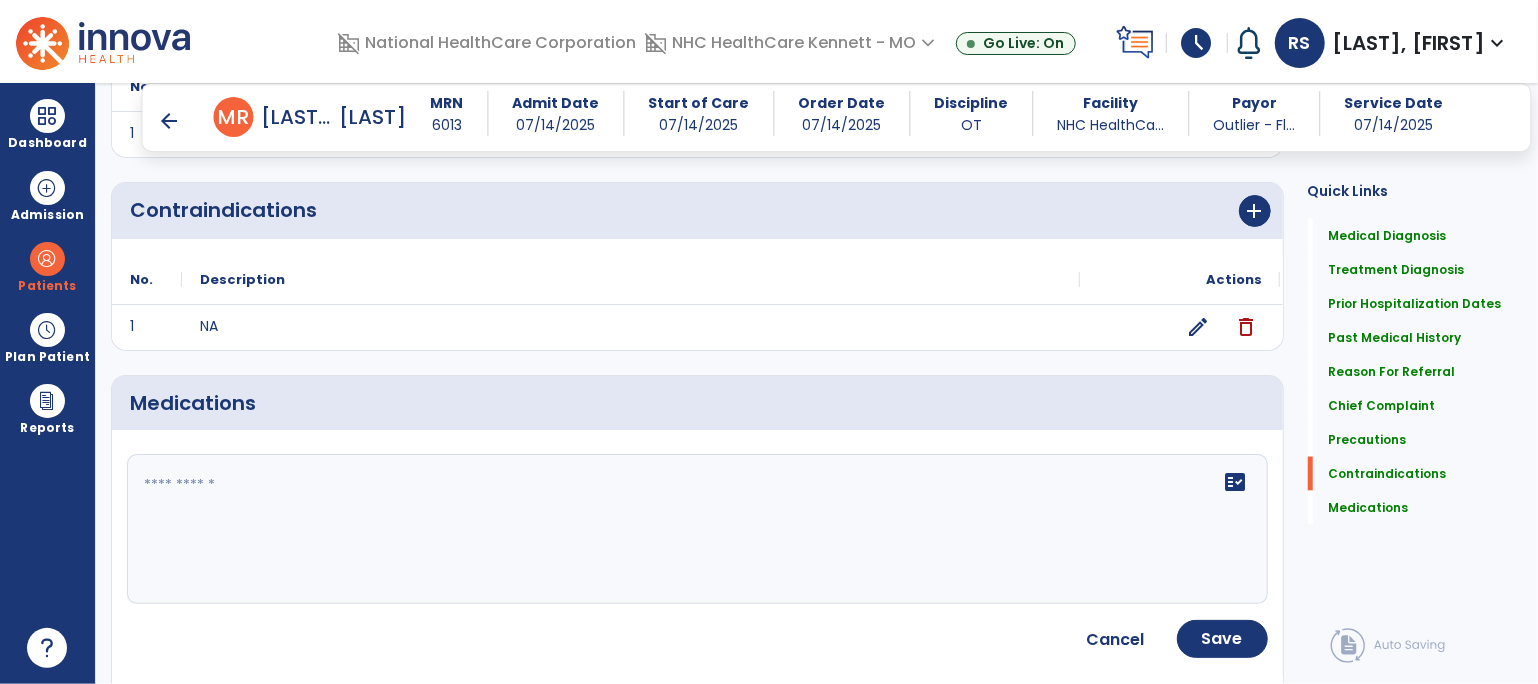 click 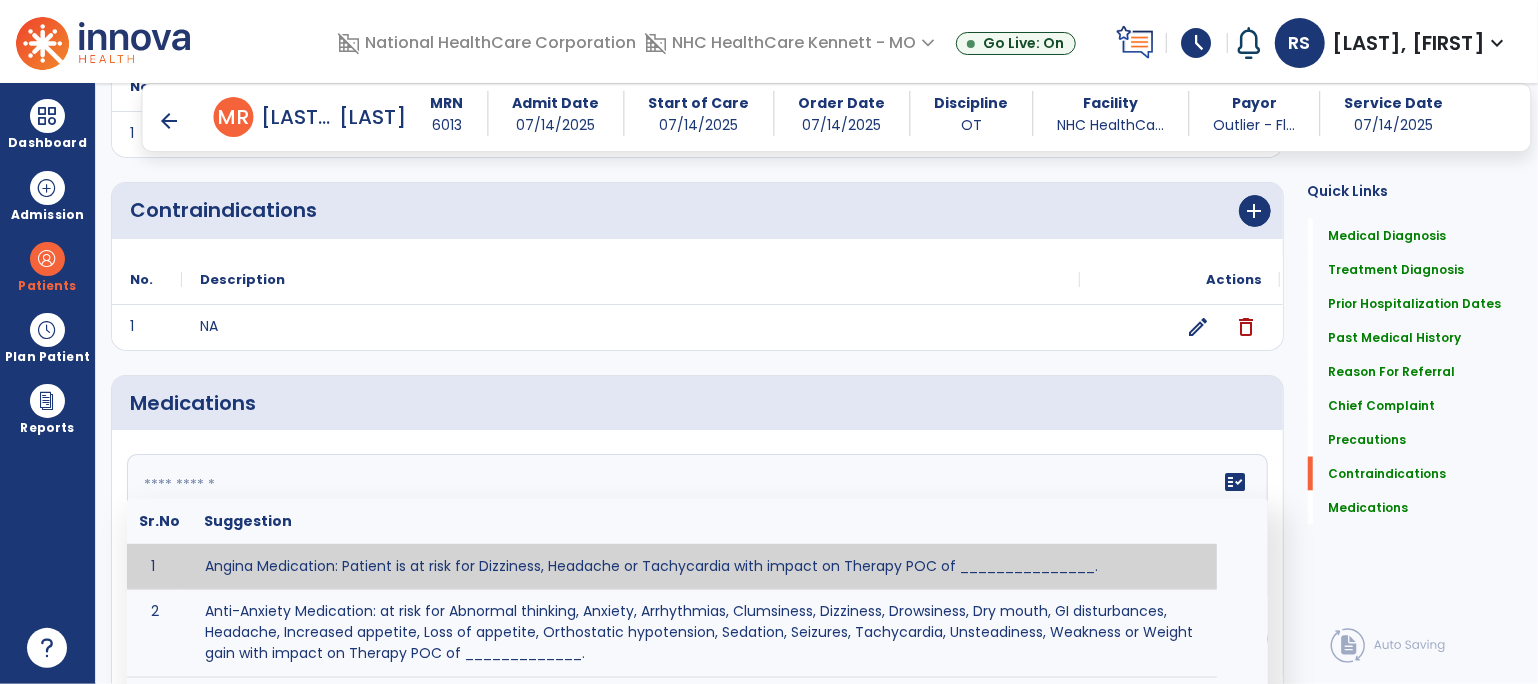 paste on "**********" 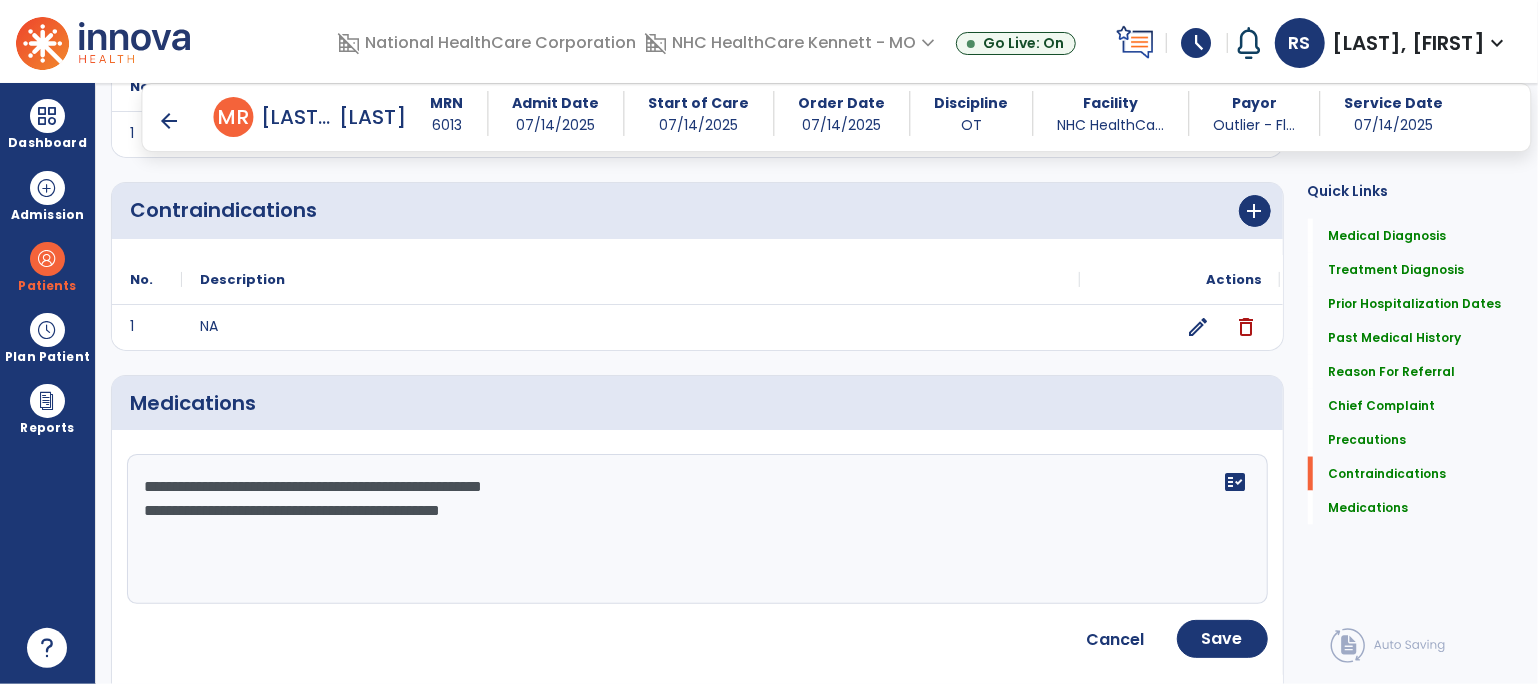 click on "**********" 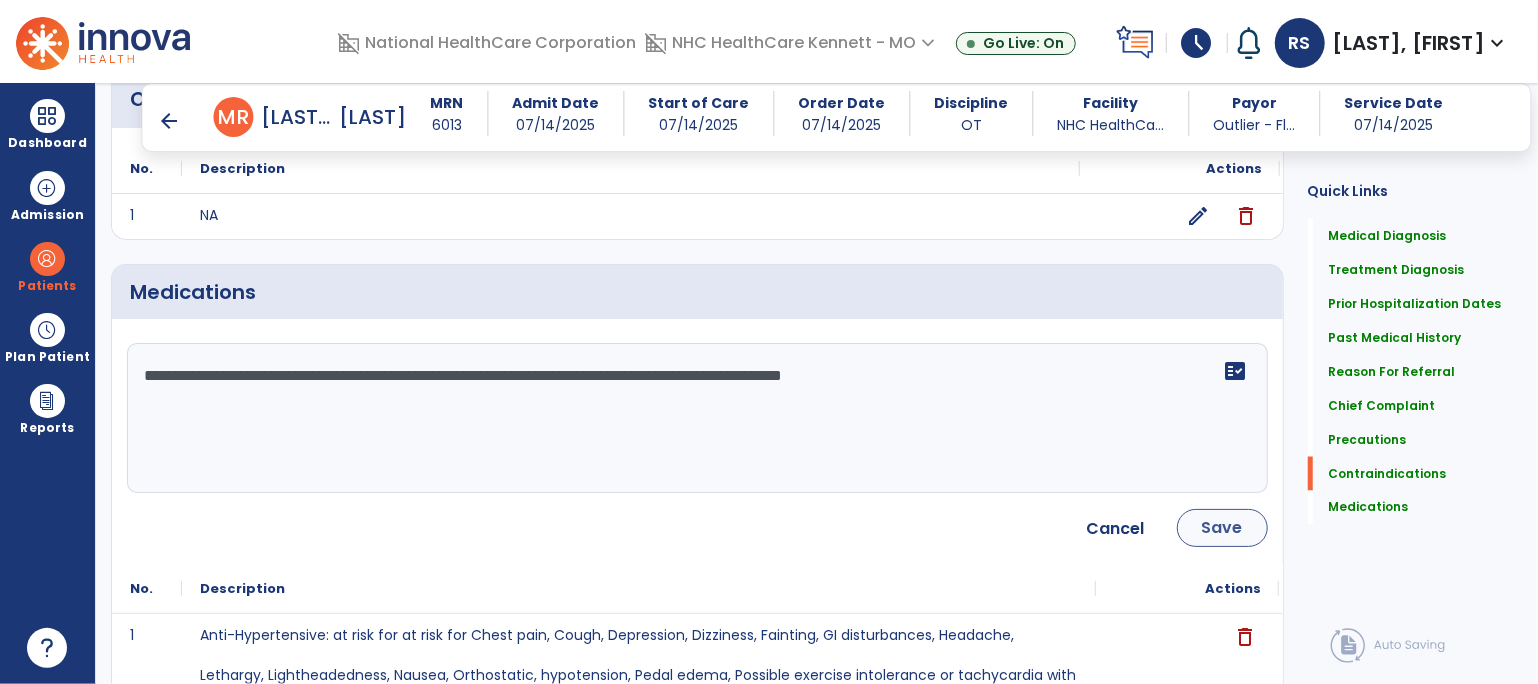 type on "**********" 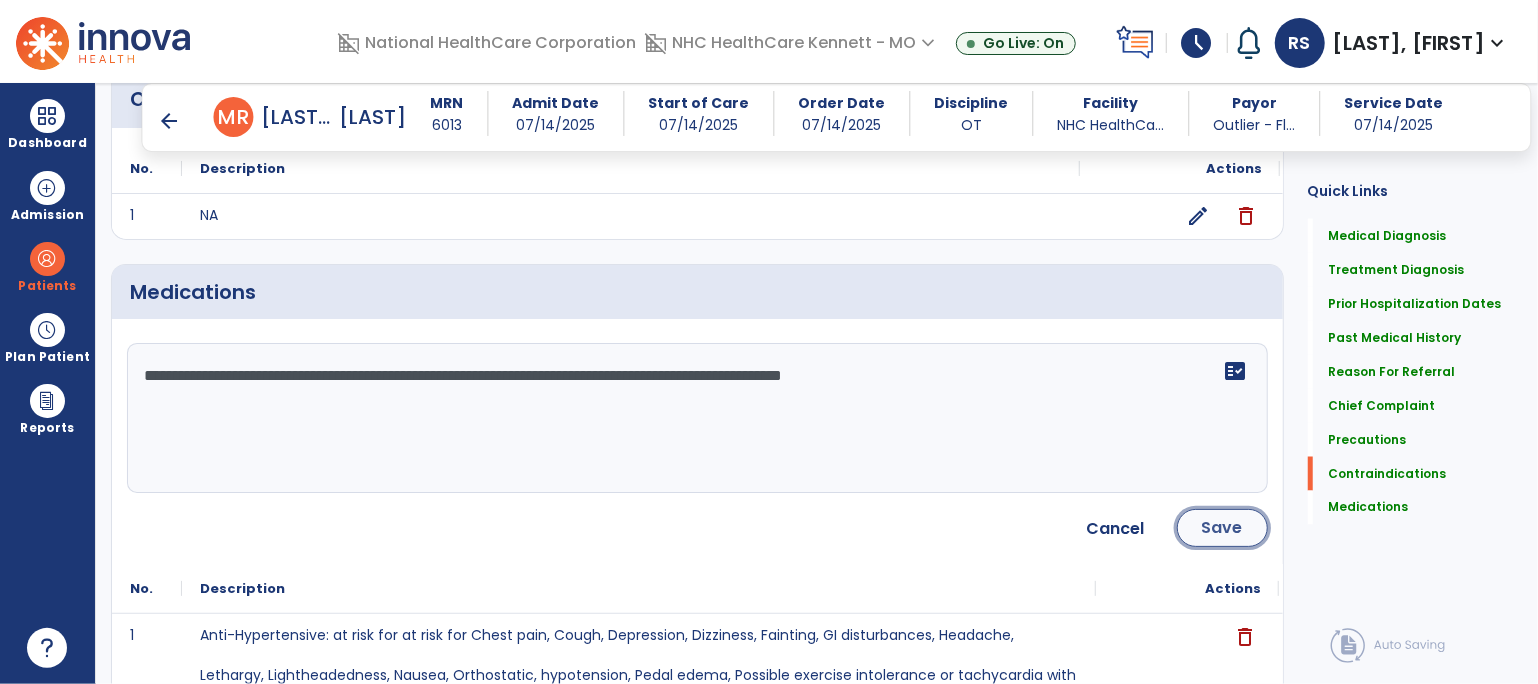 click on "Save" 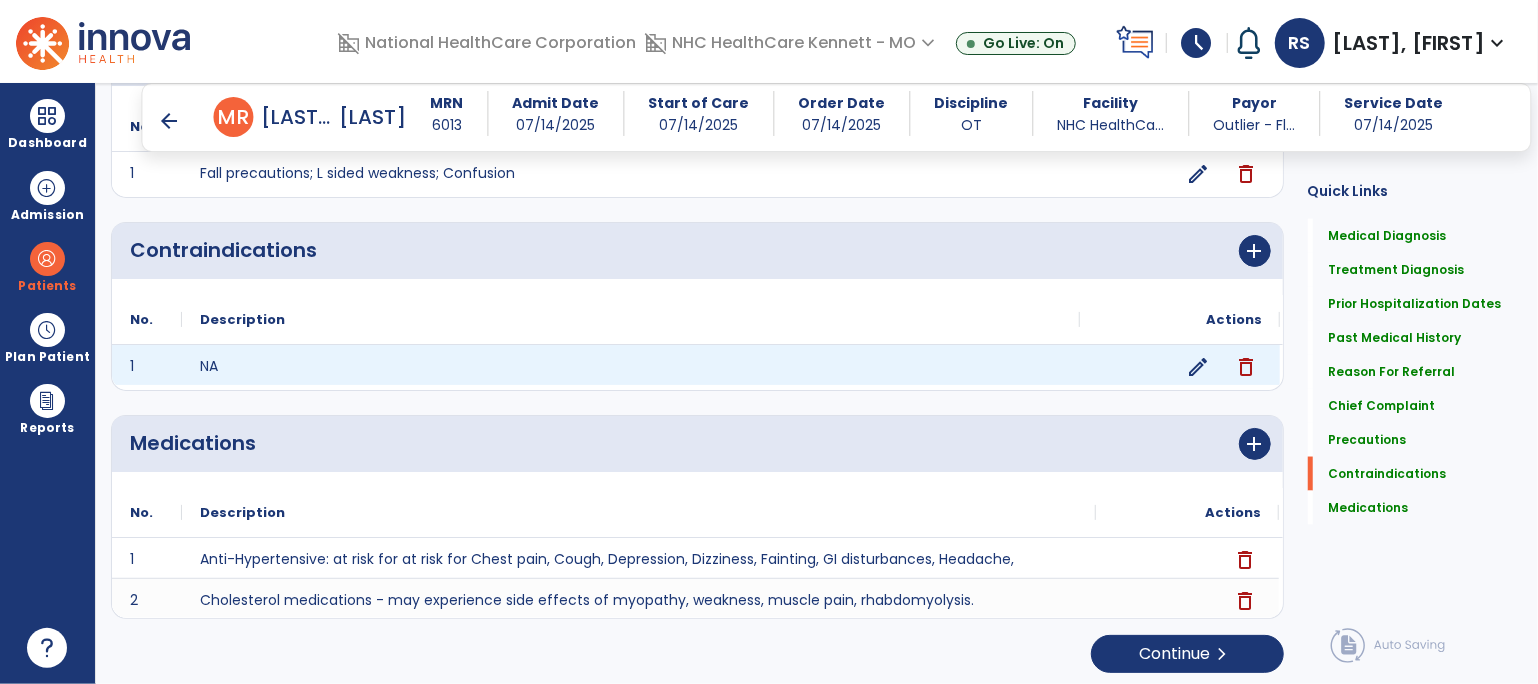scroll, scrollTop: 1798, scrollLeft: 0, axis: vertical 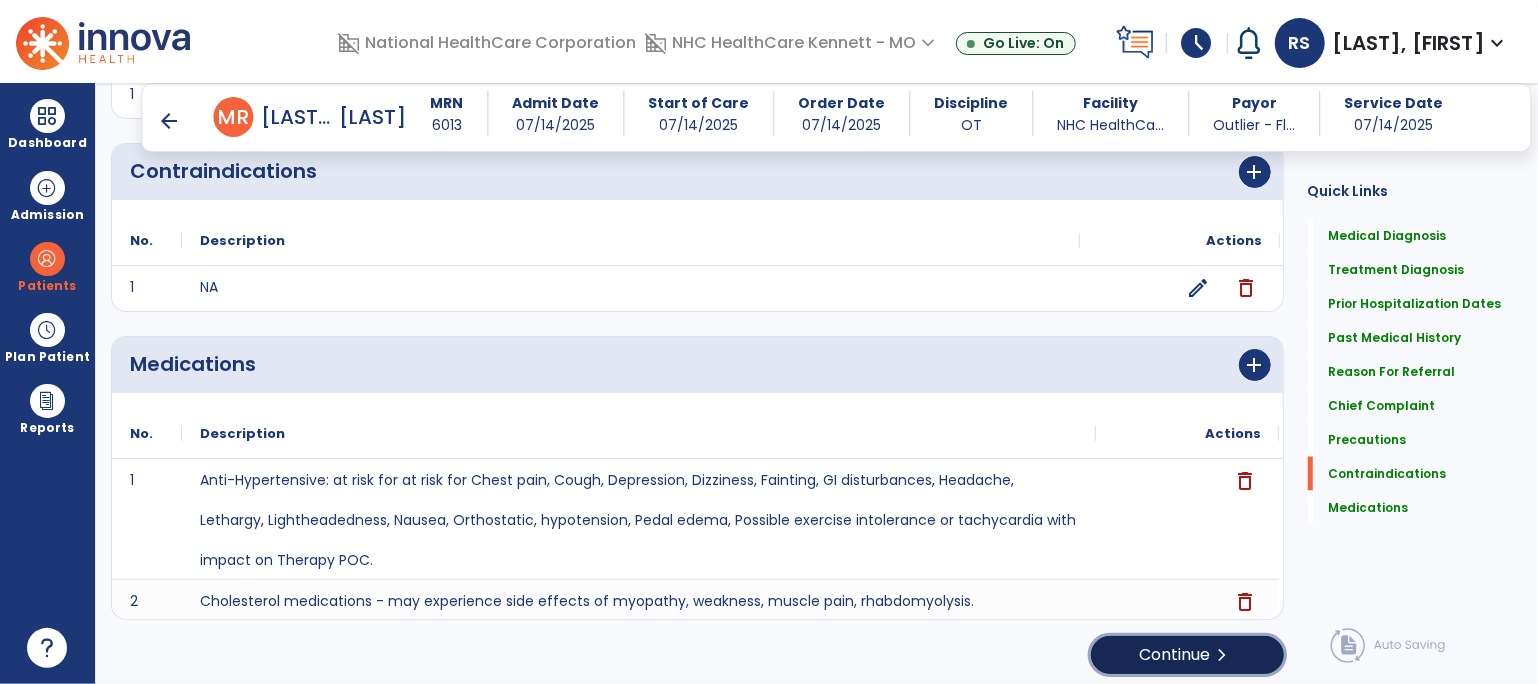 click on "Continue  chevron_right" 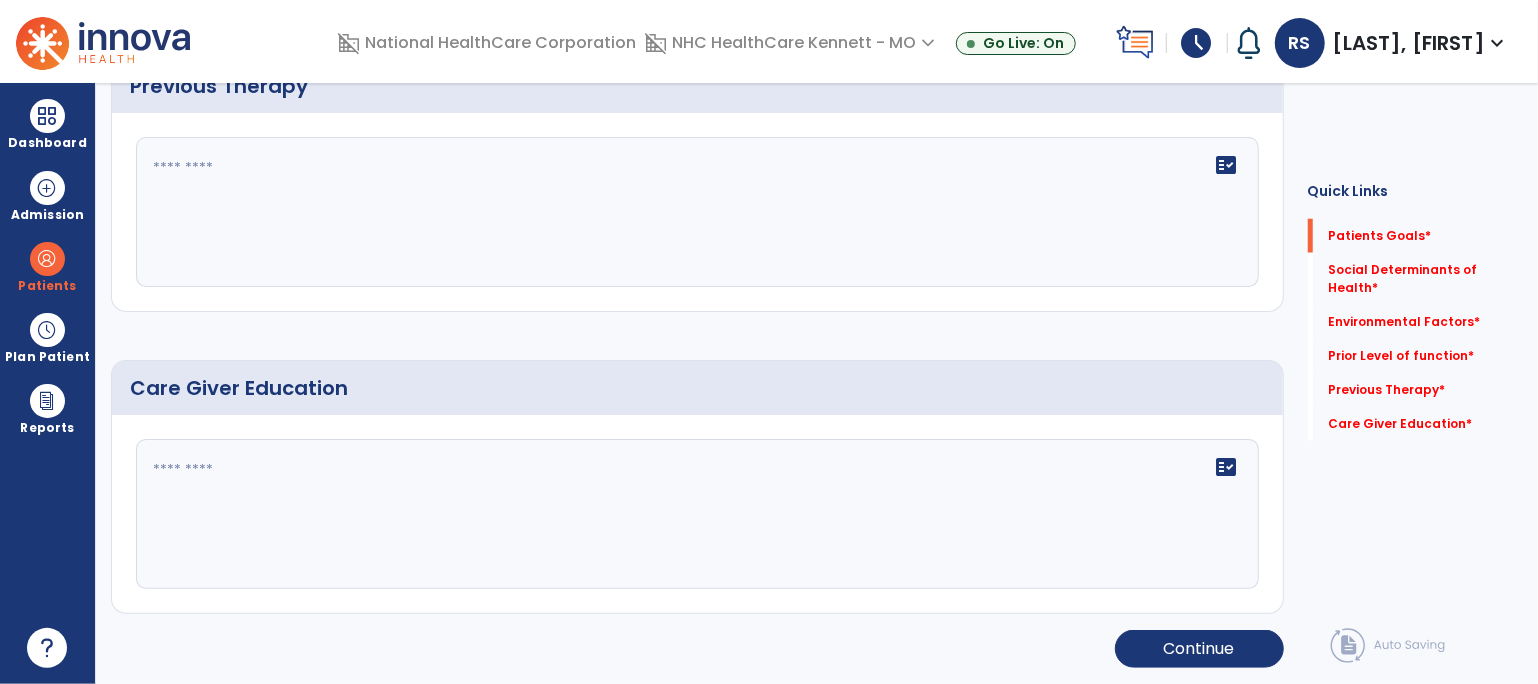 scroll, scrollTop: 20, scrollLeft: 0, axis: vertical 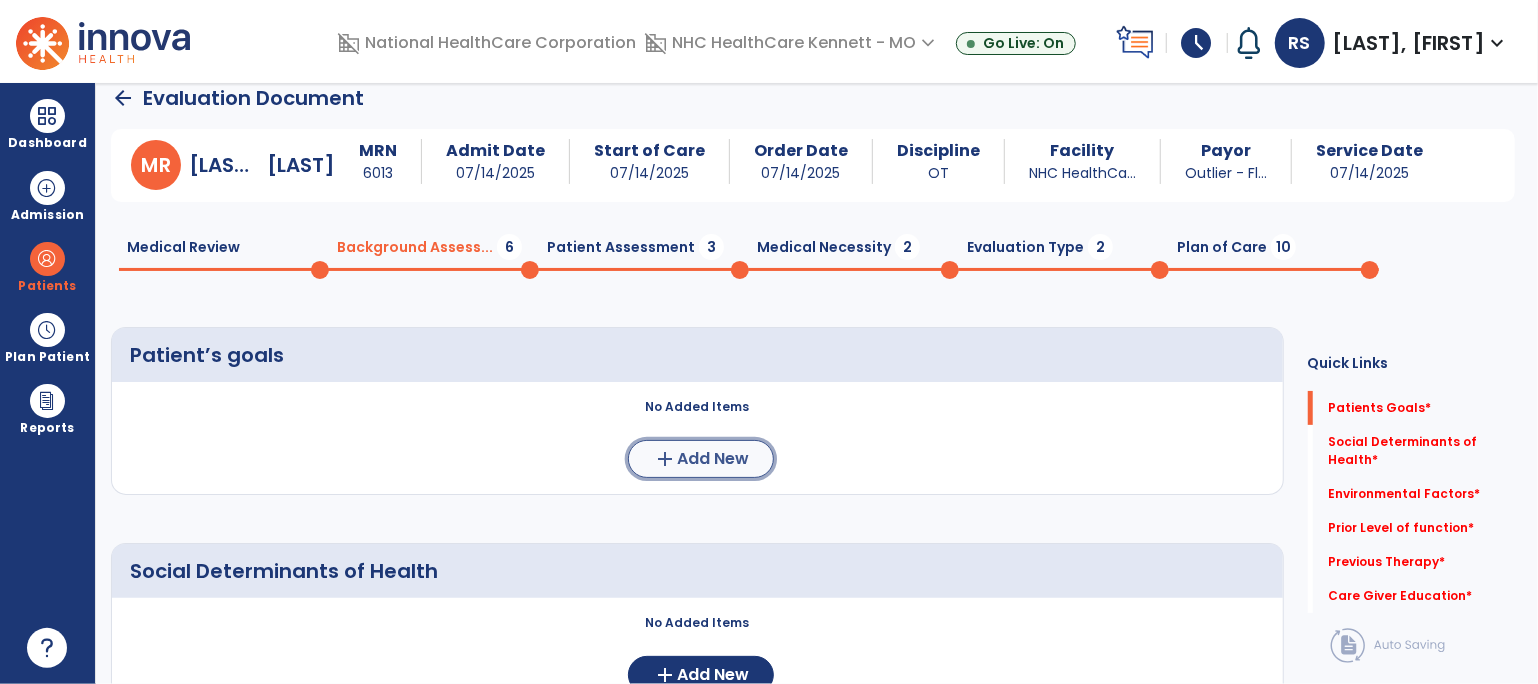 click on "add" 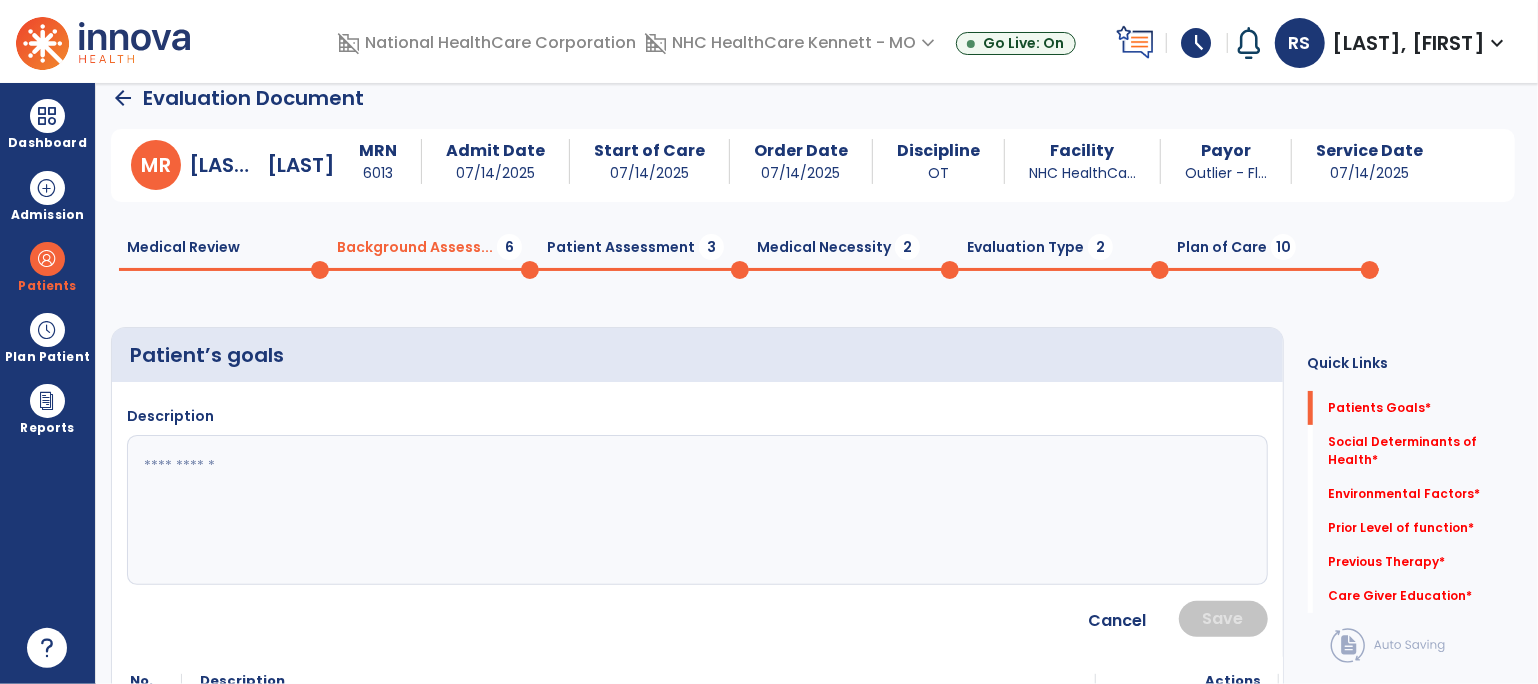 click 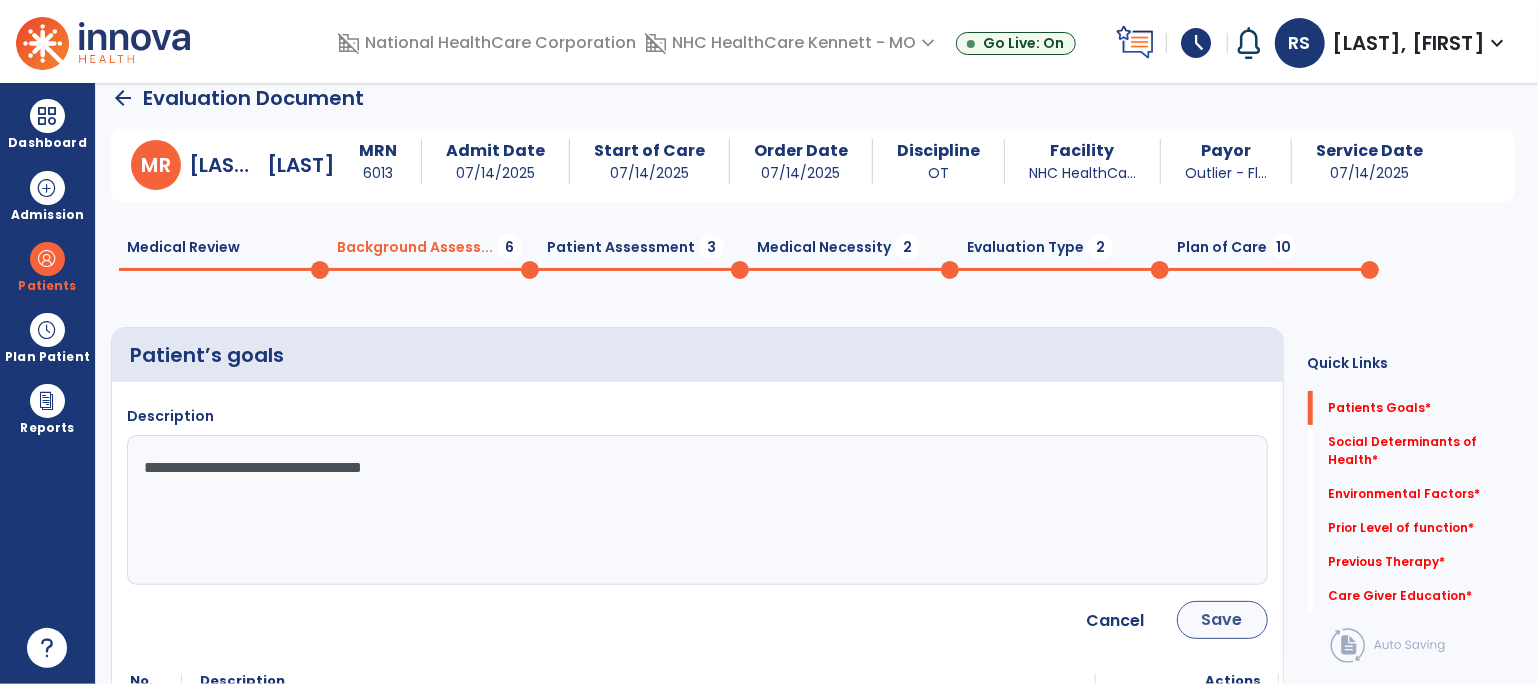 type on "**********" 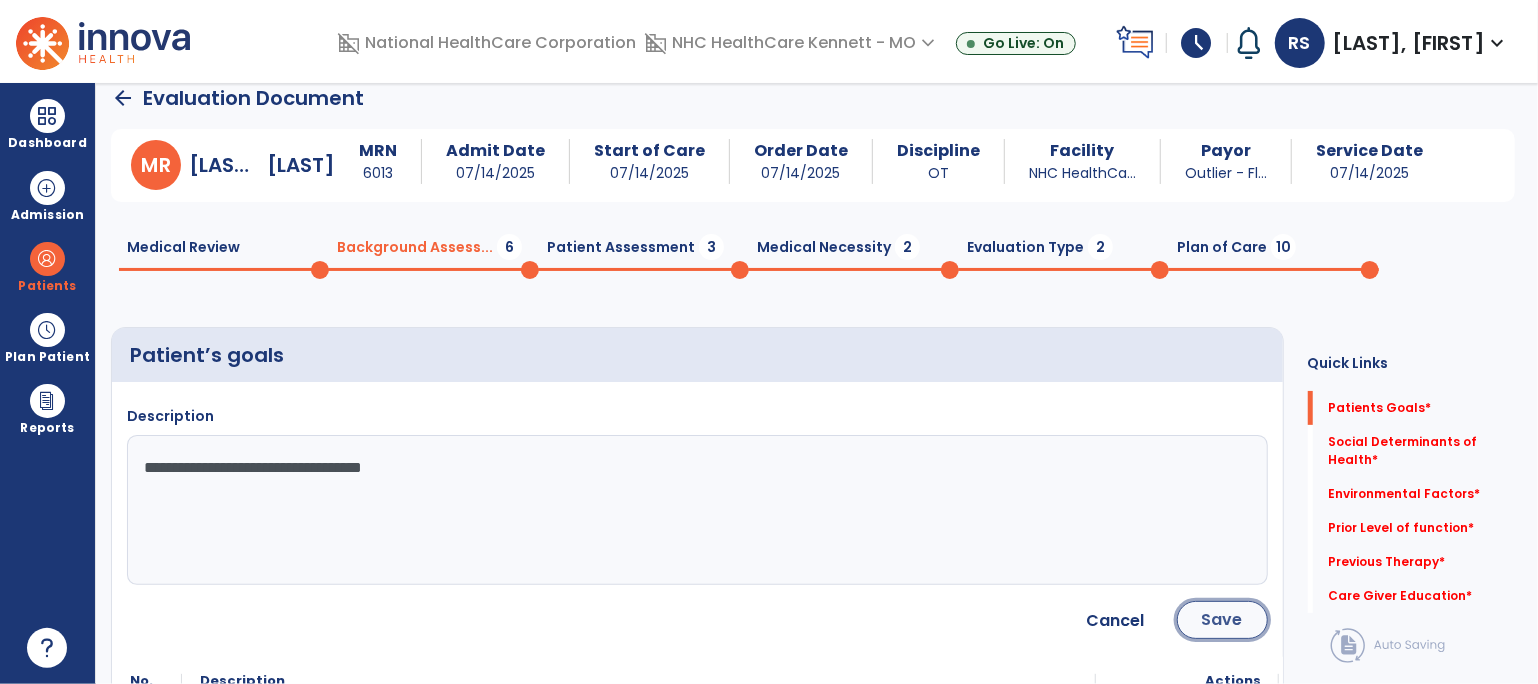 click on "Save" 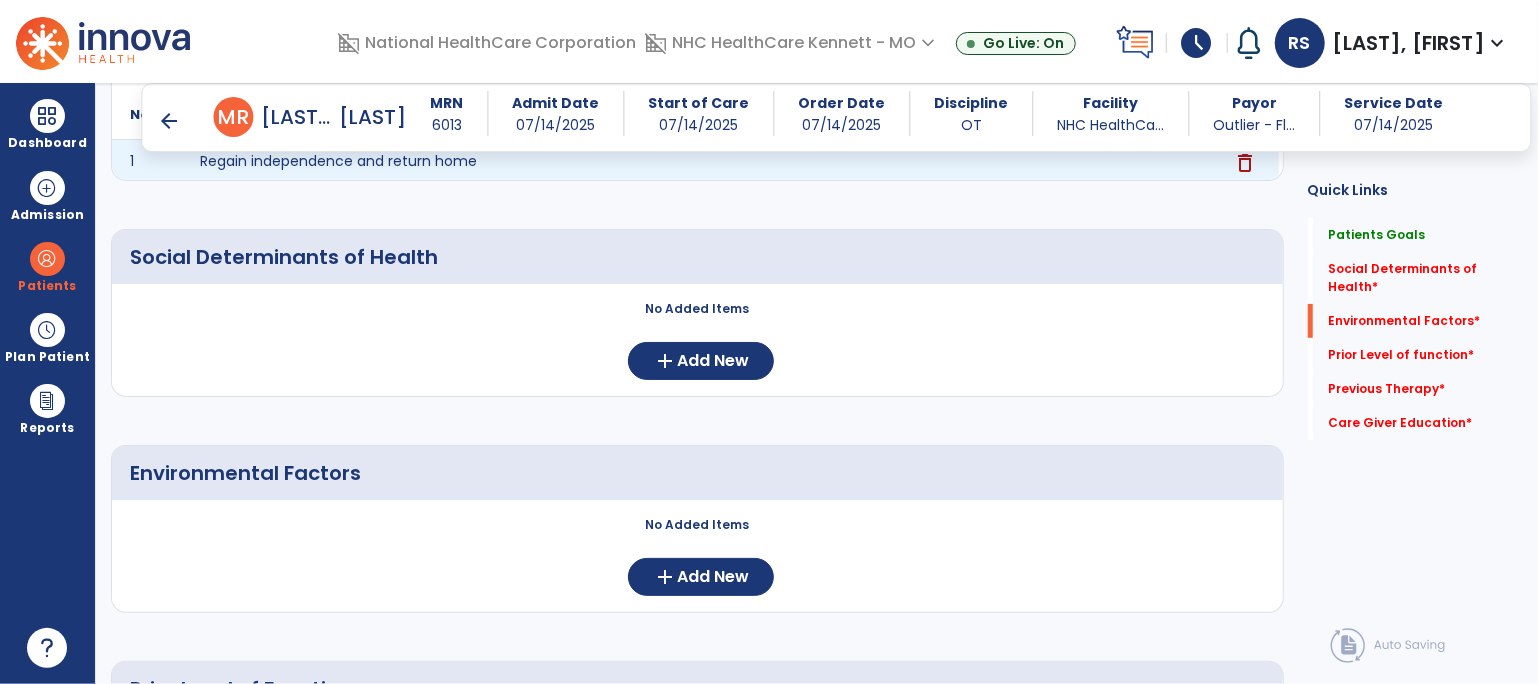 scroll, scrollTop: 353, scrollLeft: 0, axis: vertical 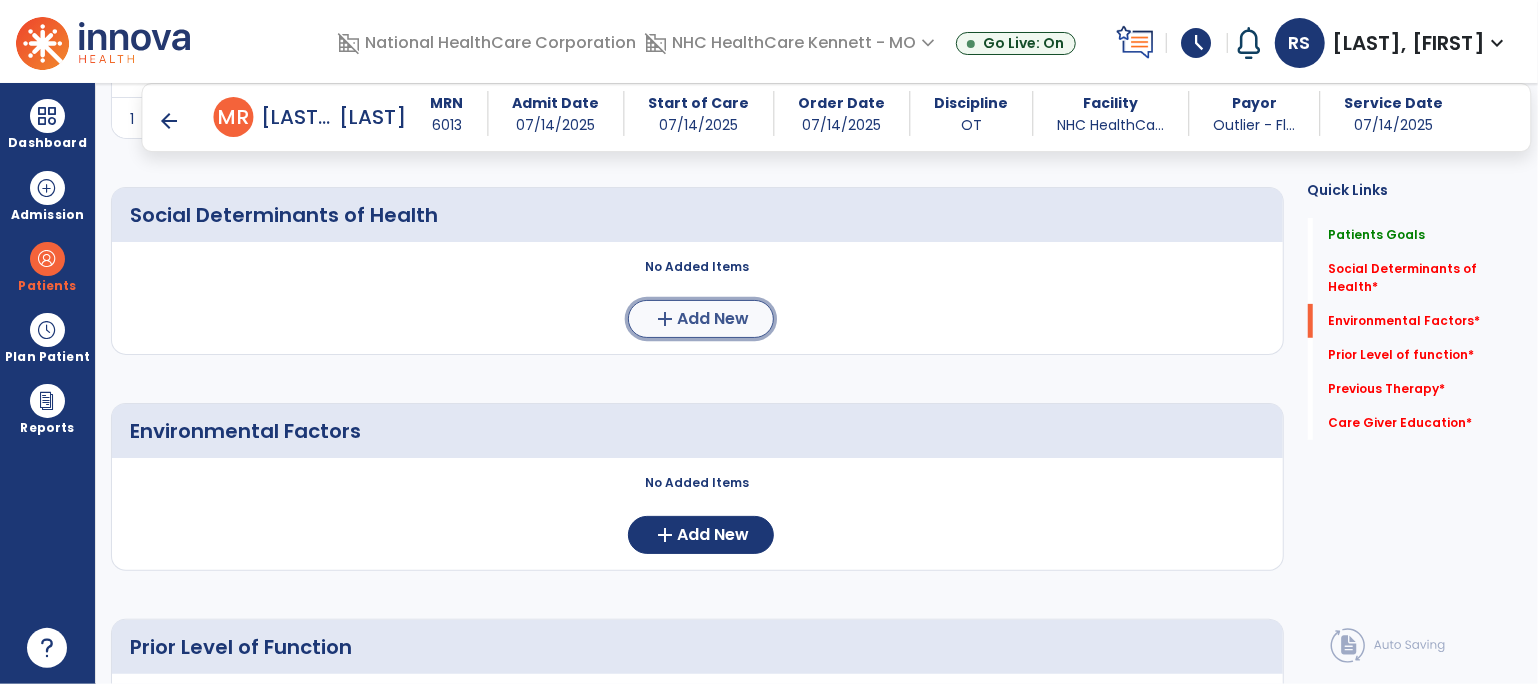 click on "Add New" 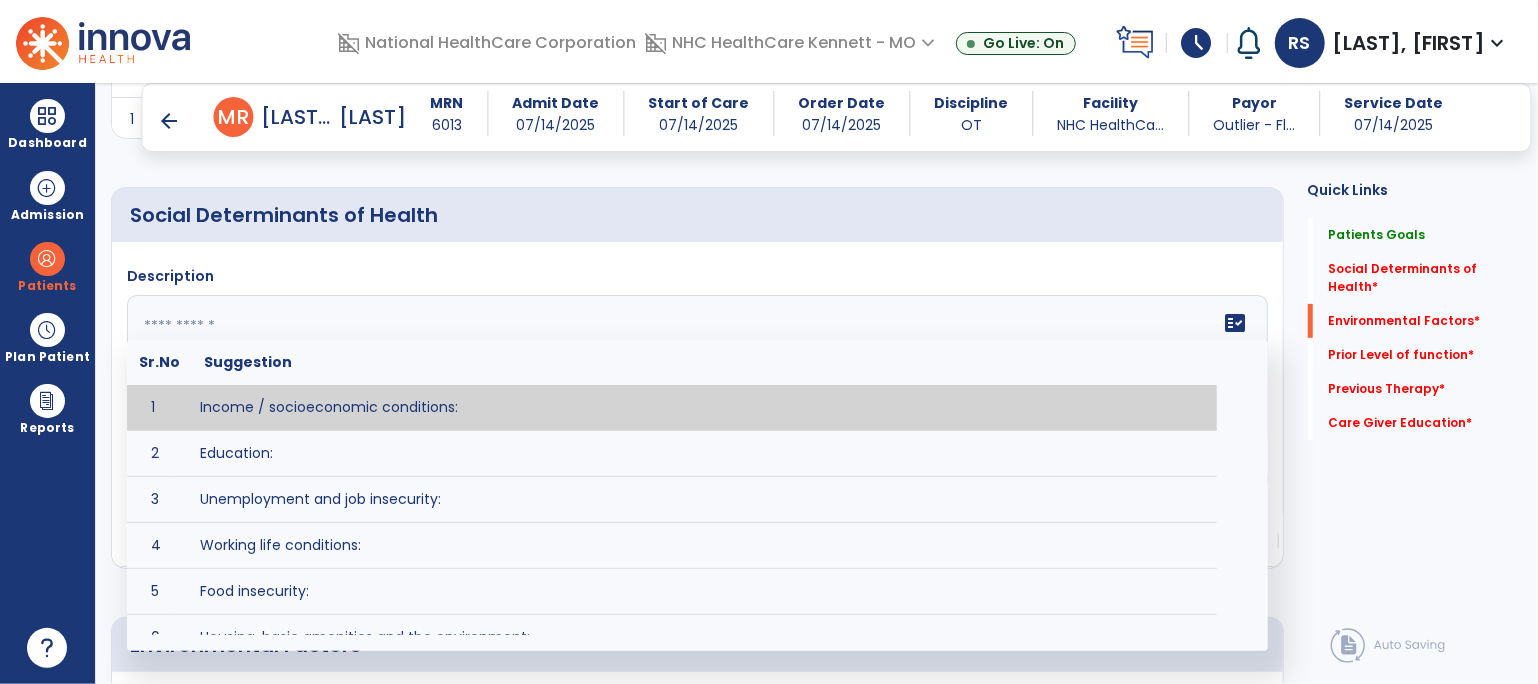 click on "fact_check  Sr.No Suggestion 1 Income / socioeconomic conditions:  2 Education:  3 Unemployment and job insecurity:  4 Working life conditions:  5 Food insecurity:  6 Housing, basic amenities and the environment:  7 Early childhood development:  8 Social inclusion and non-discrimination: 9 Structural conflict: 10 Access to affordable health services of decent quality:" 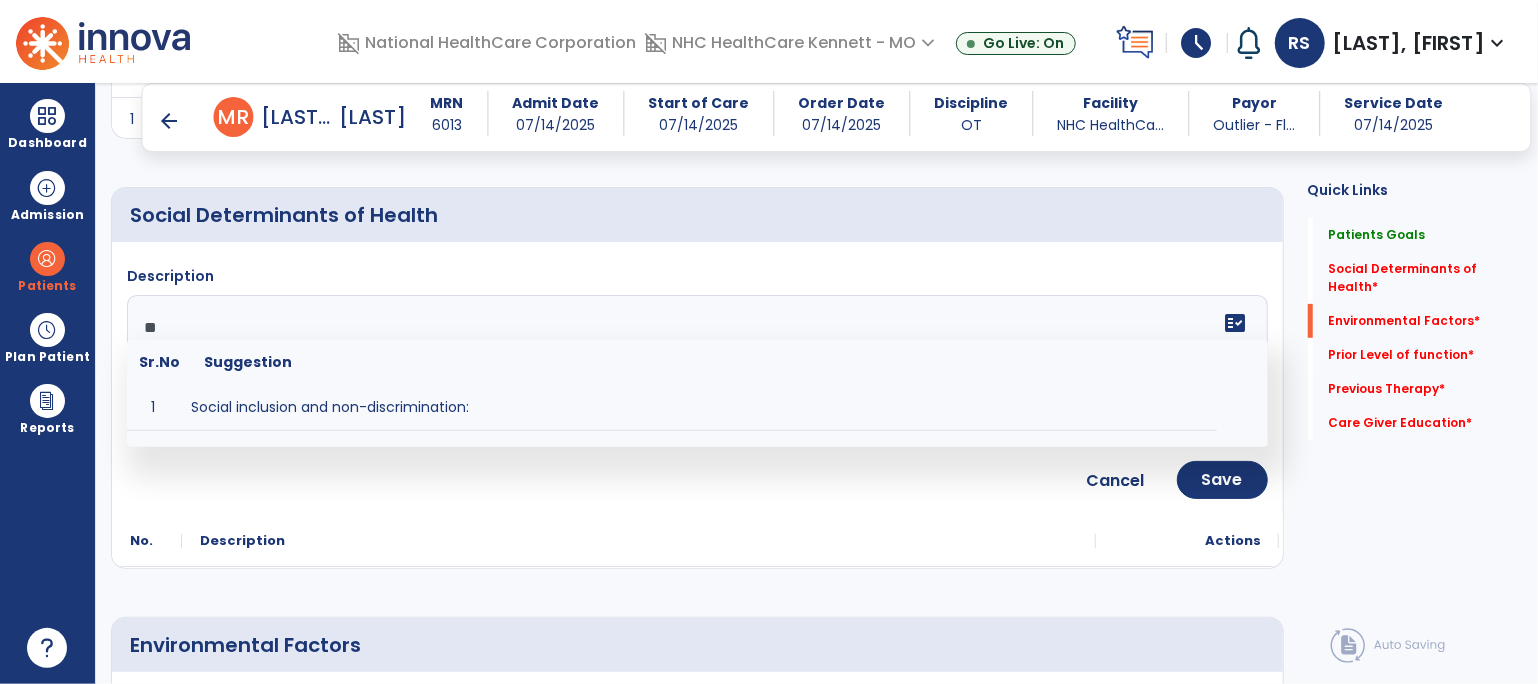 type on "**" 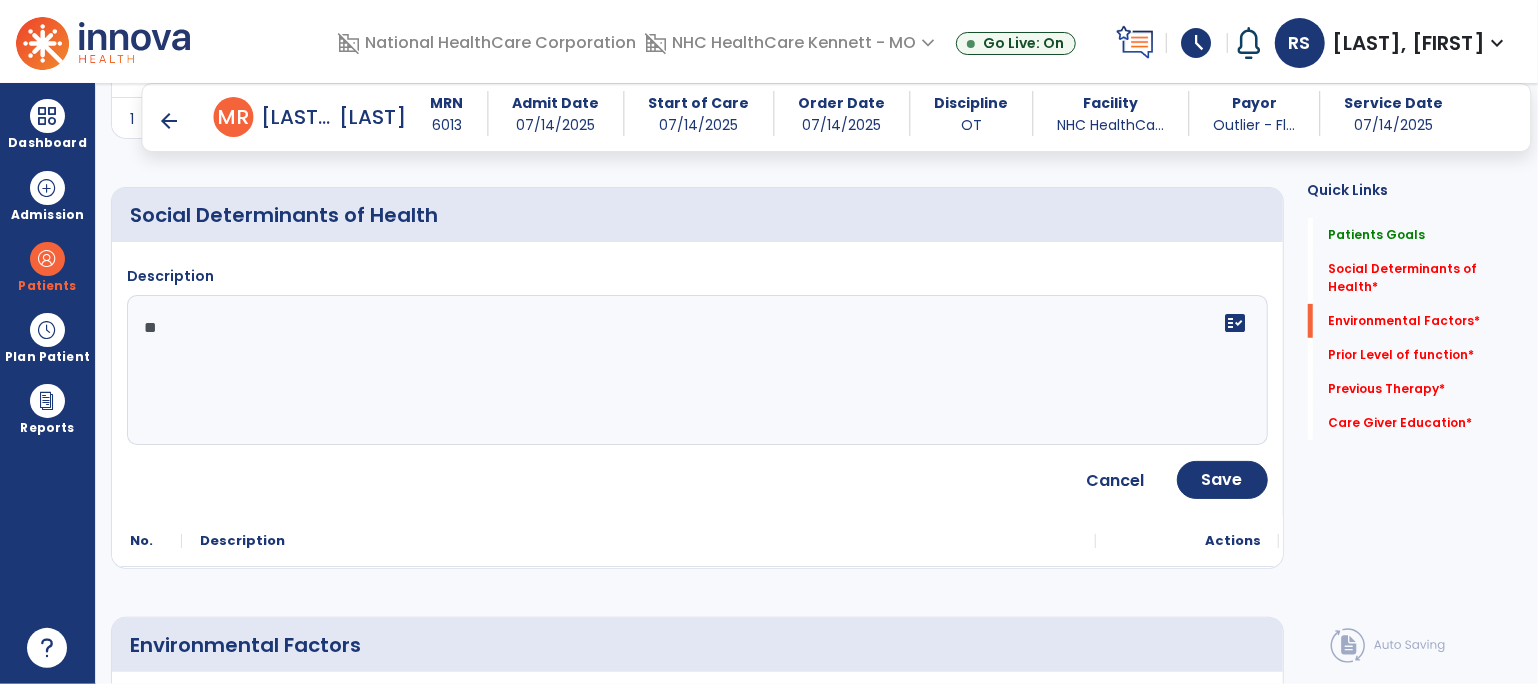 click on "Social Determinants of Health     Description  NA **  fact_check  Cancel Save
No.
Description
Actions" 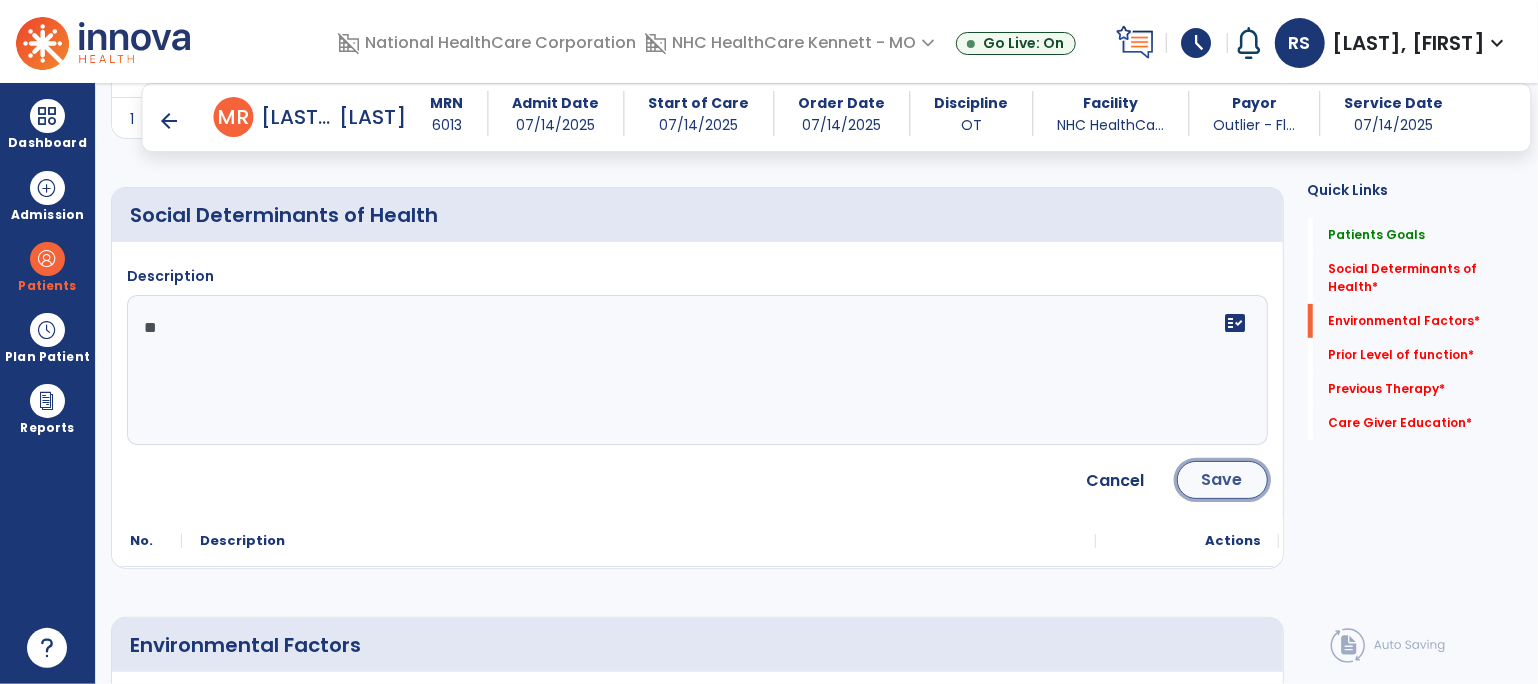 click on "Save" 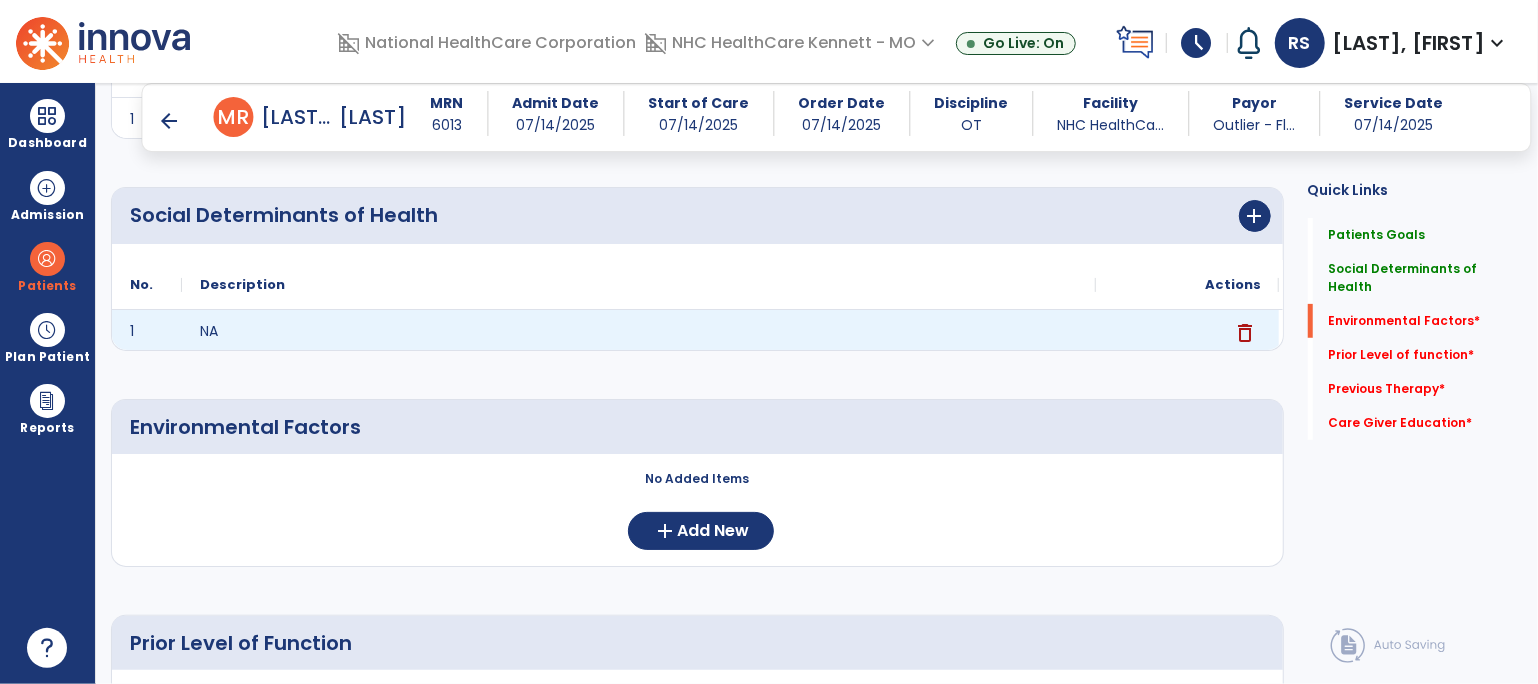 scroll, scrollTop: 575, scrollLeft: 0, axis: vertical 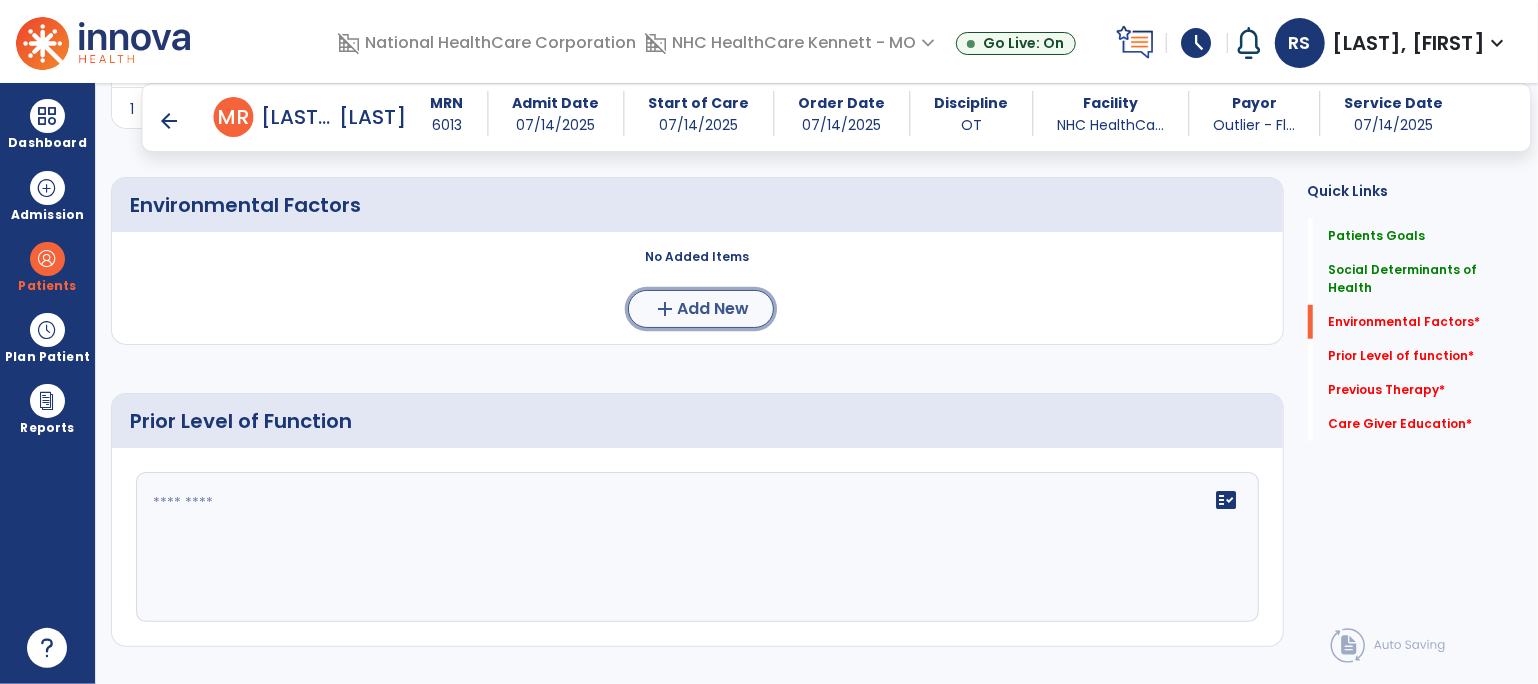 click on "Add New" 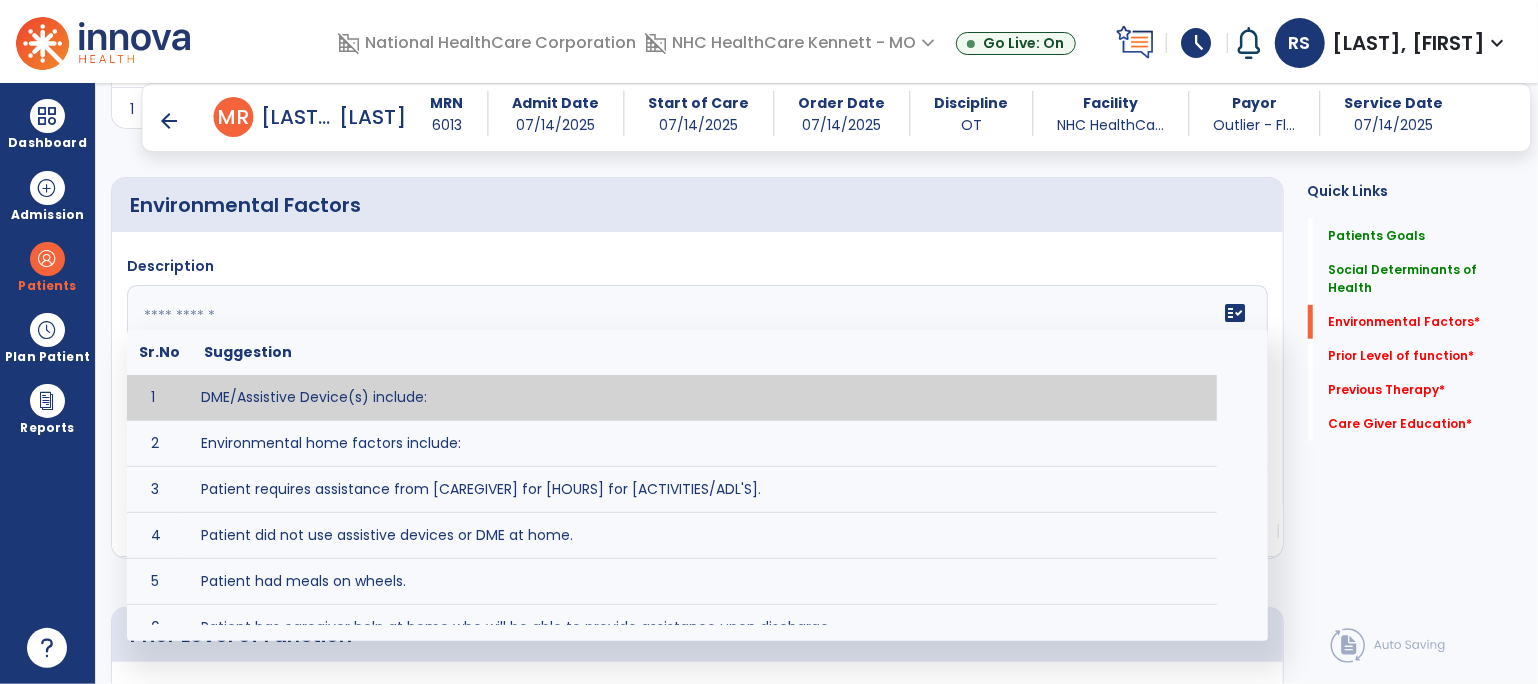 click 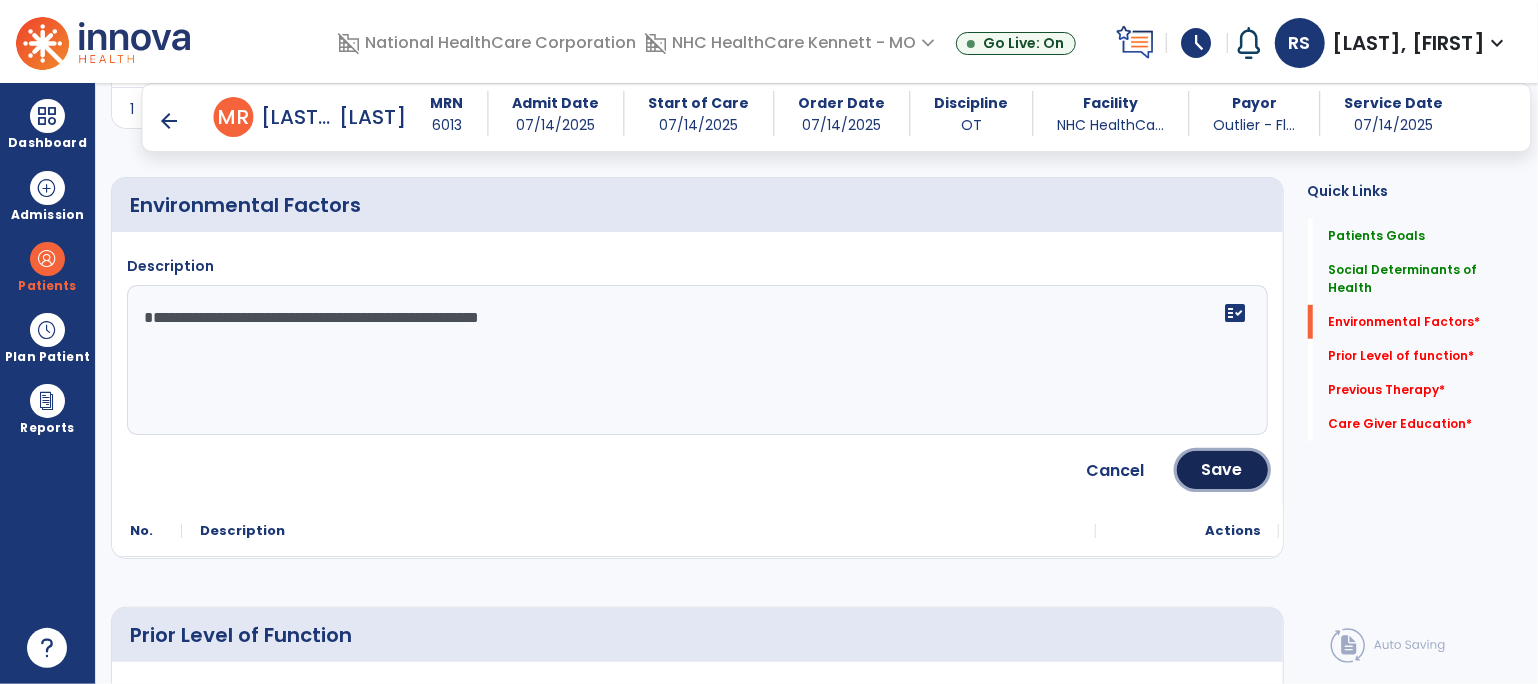 drag, startPoint x: 1198, startPoint y: 466, endPoint x: 1186, endPoint y: 465, distance: 12.0415945 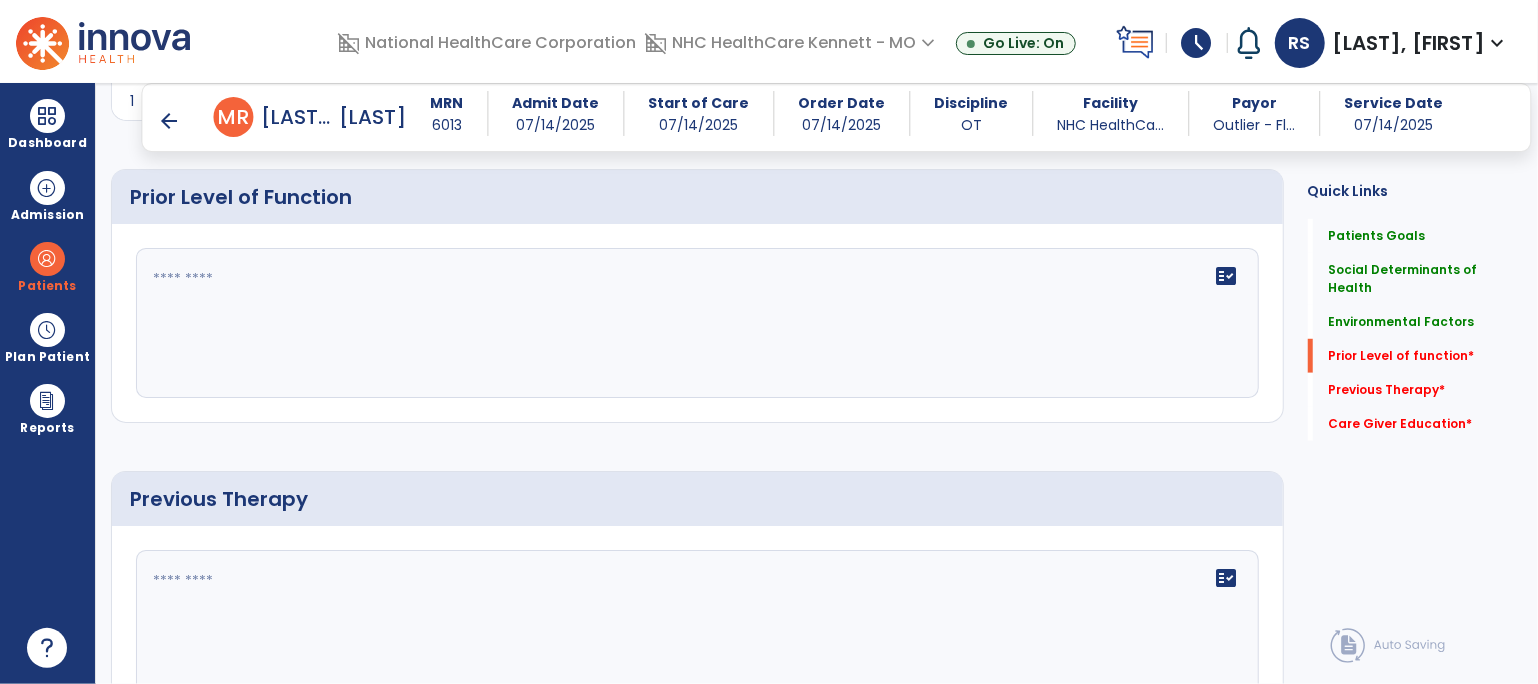 scroll, scrollTop: 797, scrollLeft: 0, axis: vertical 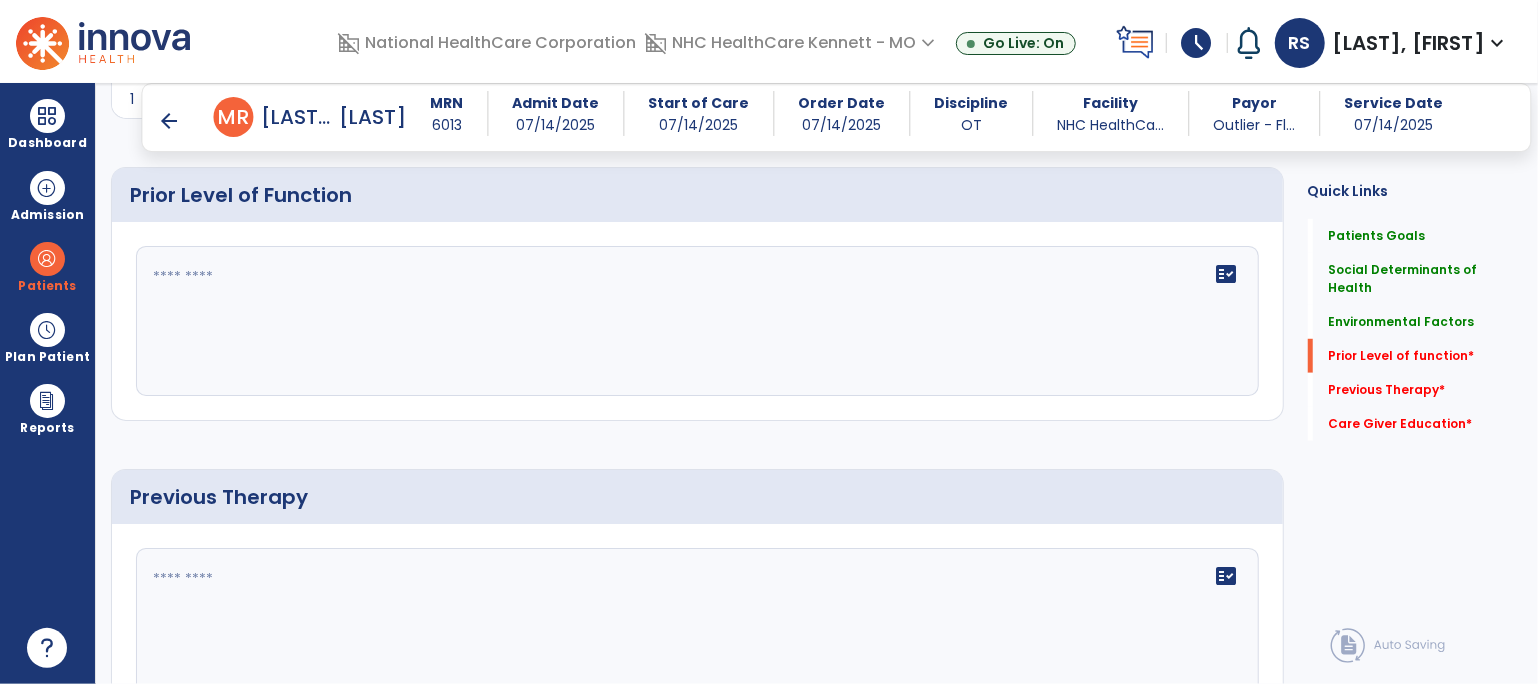 click on "fact_check" 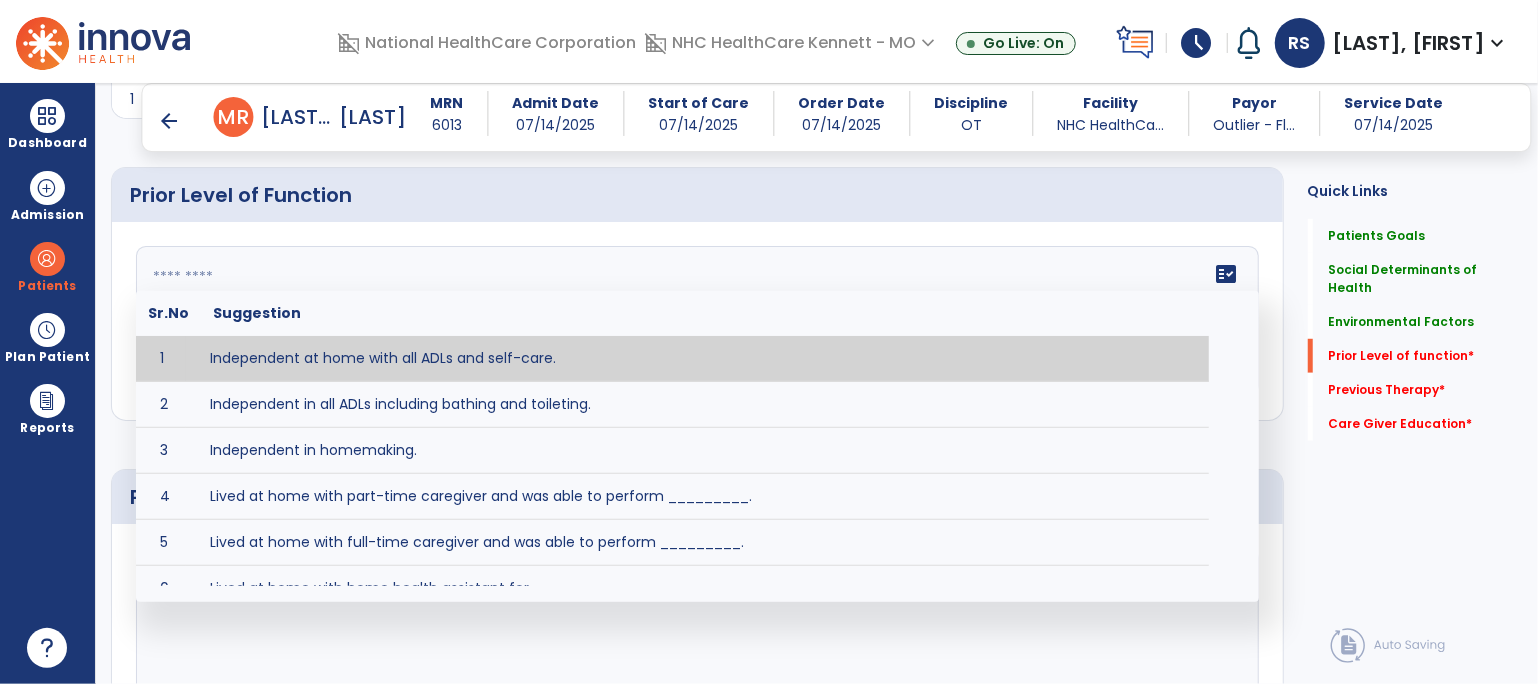 paste on "**********" 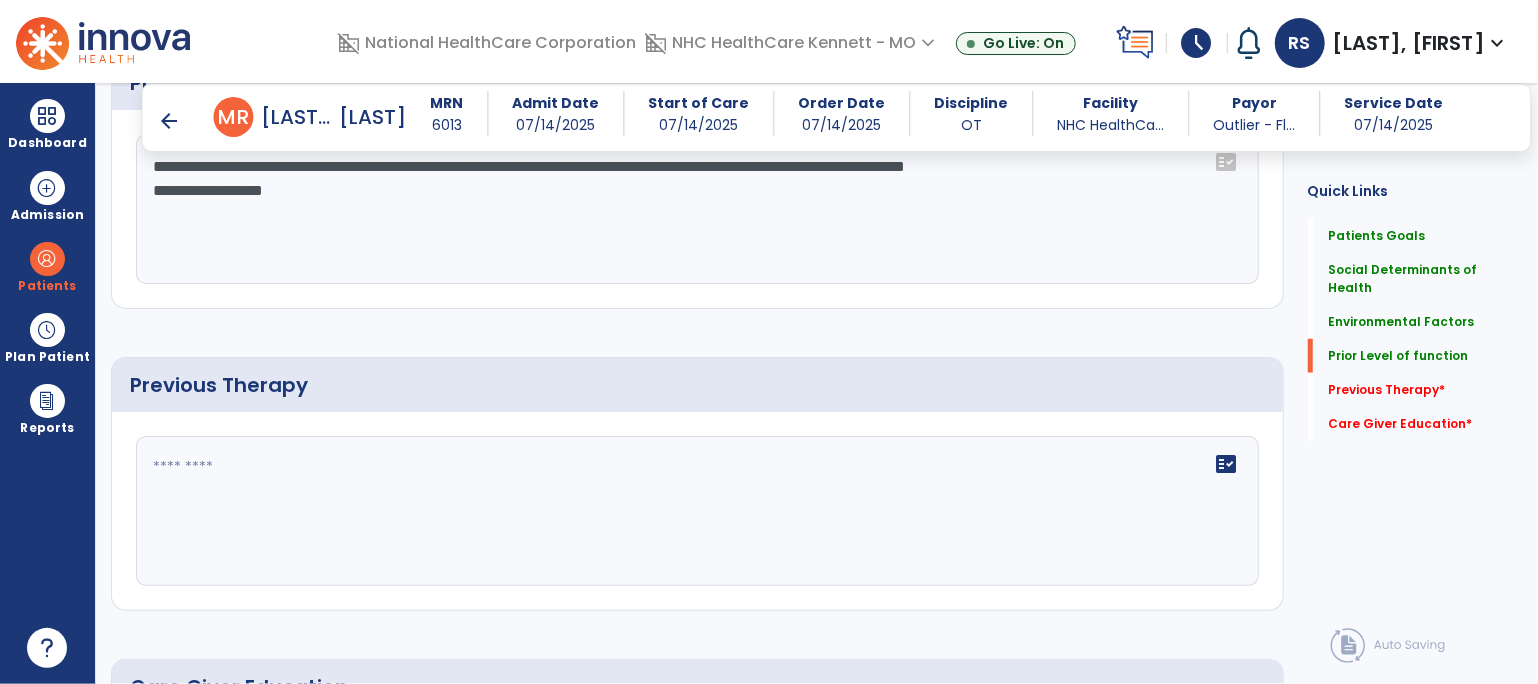 scroll, scrollTop: 1020, scrollLeft: 0, axis: vertical 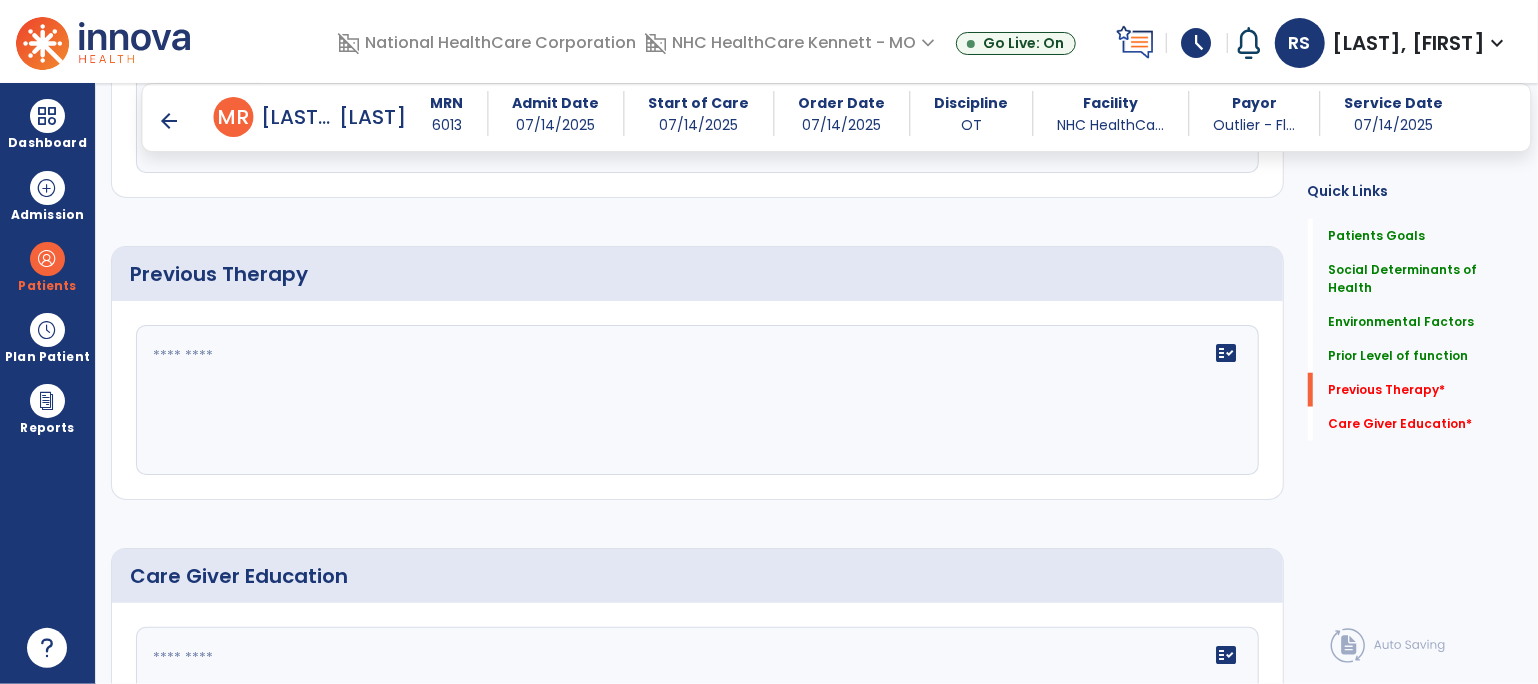 type on "**********" 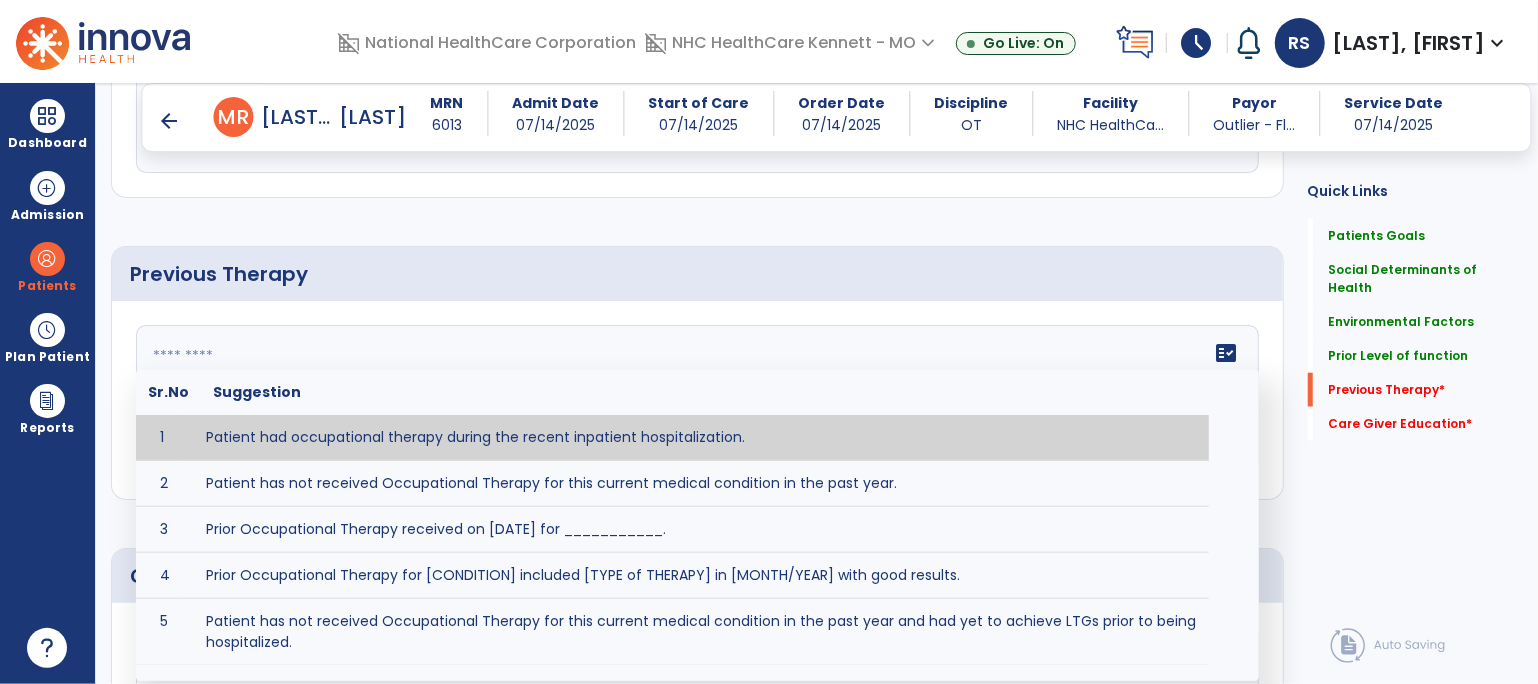 click 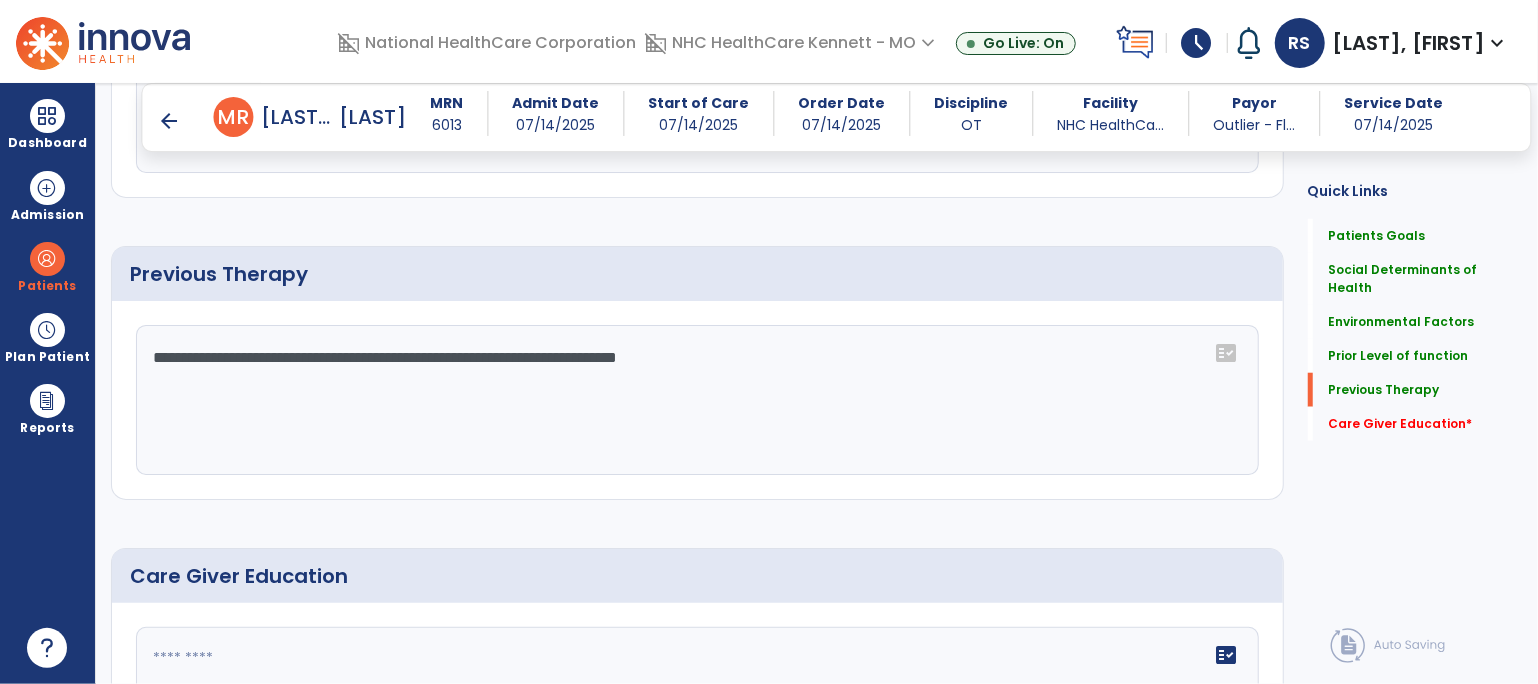 click on "**********" 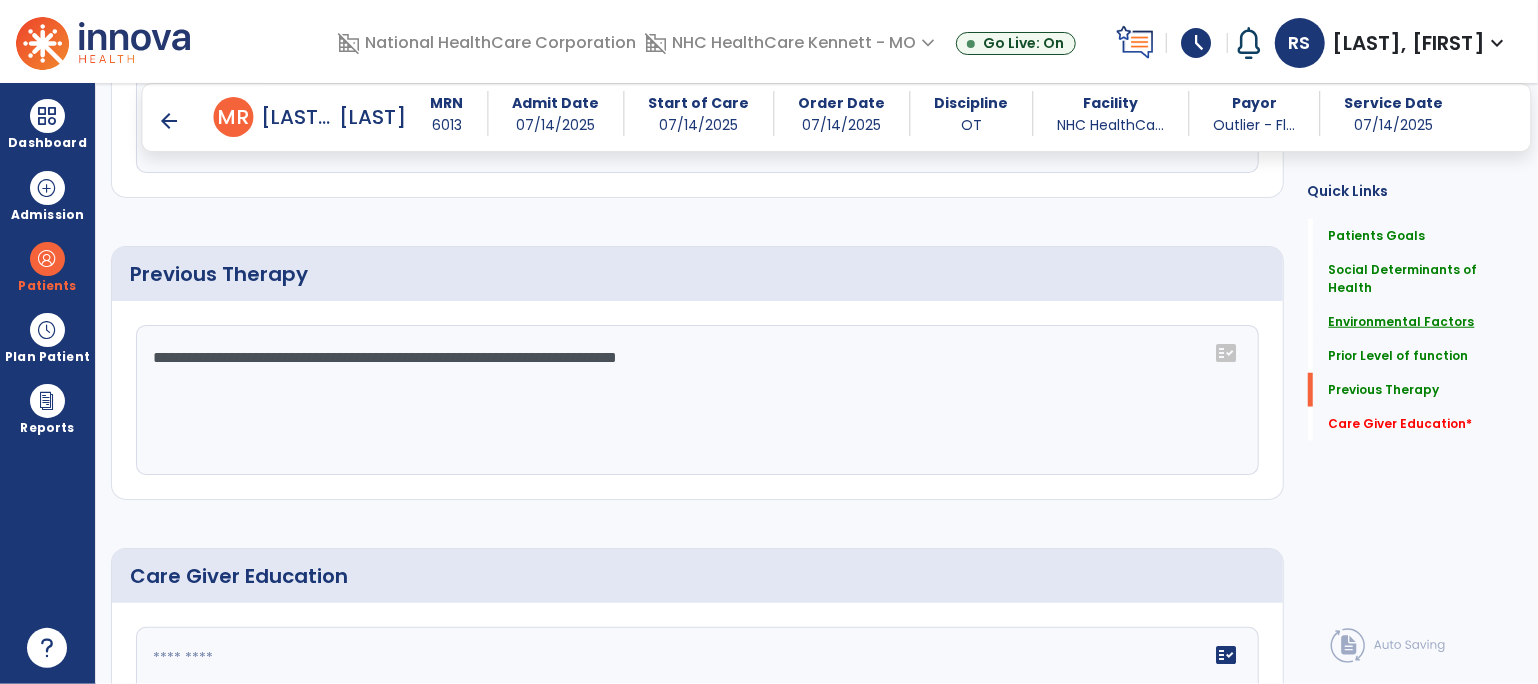 drag, startPoint x: 432, startPoint y: 354, endPoint x: 1330, endPoint y: 326, distance: 898.4364 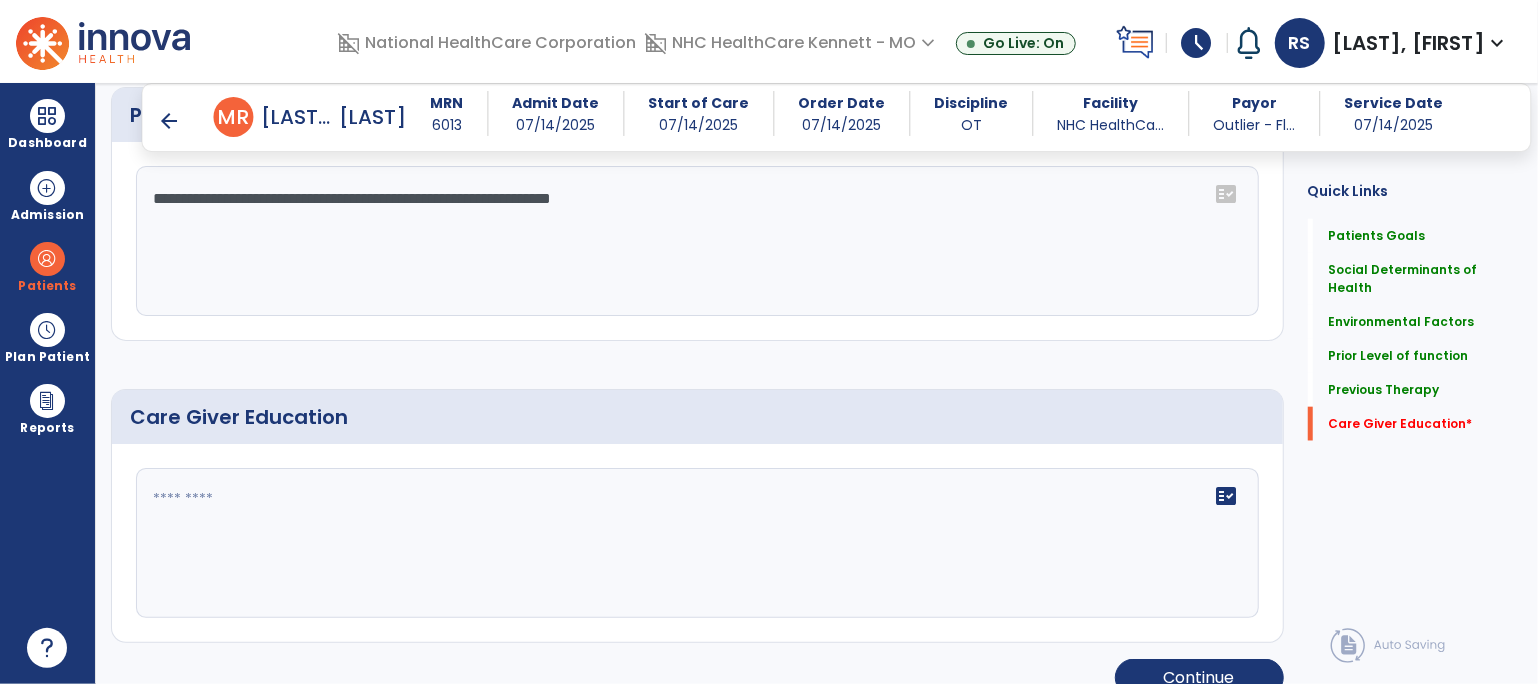 scroll, scrollTop: 1203, scrollLeft: 0, axis: vertical 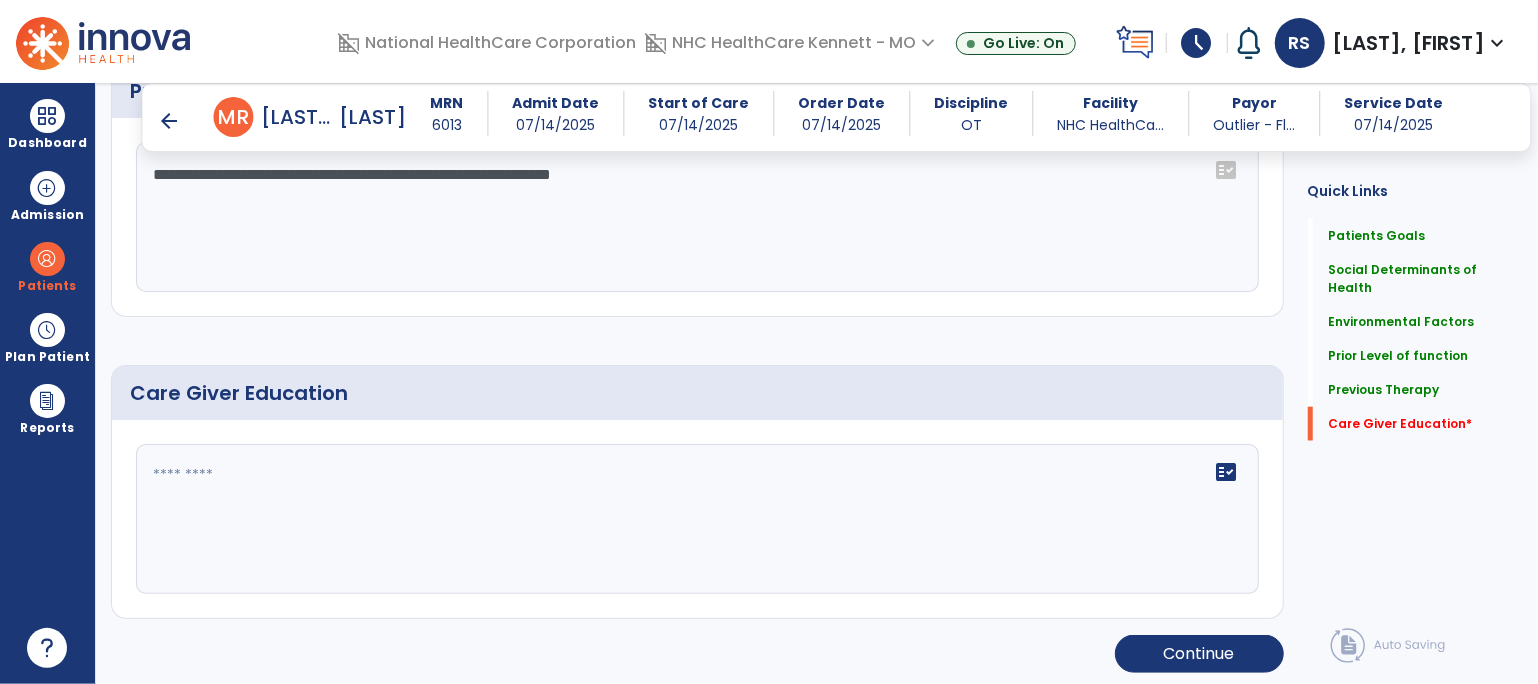 type on "**********" 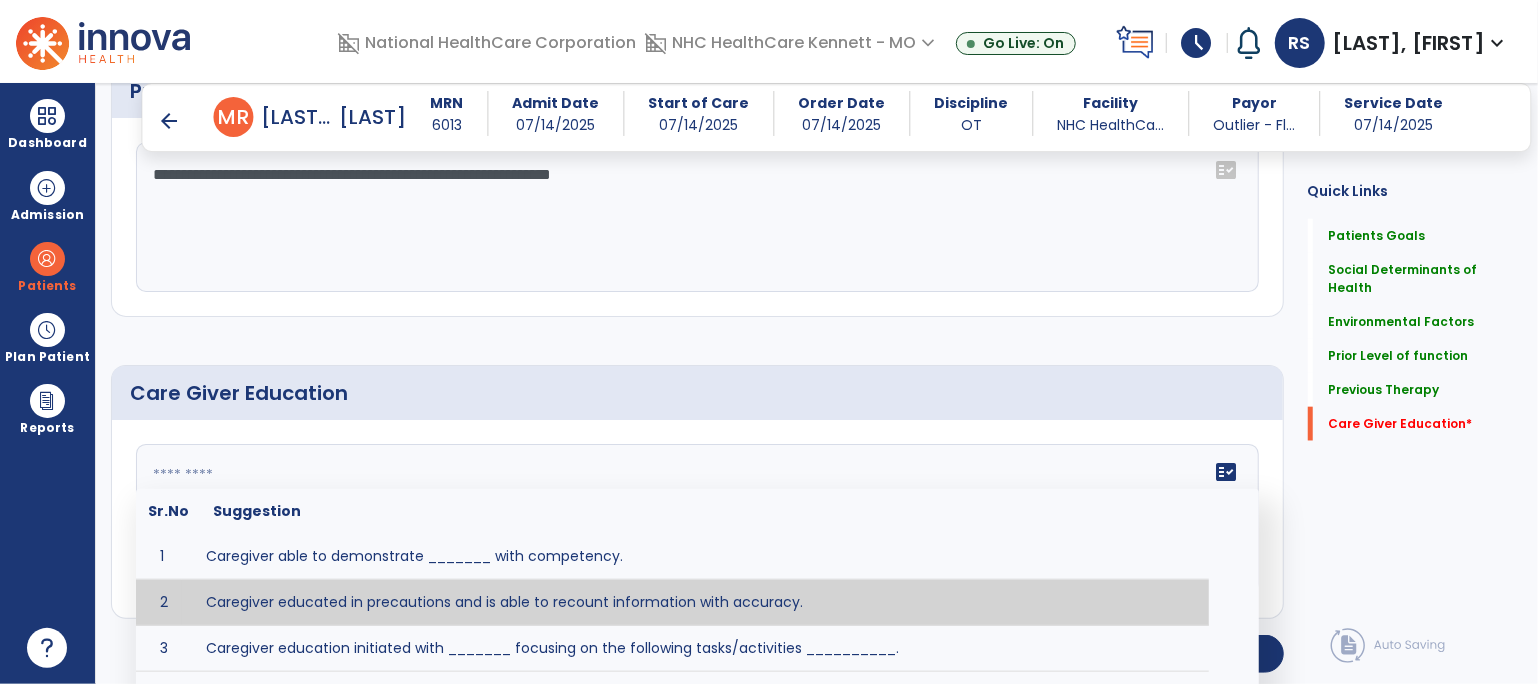 type on "**********" 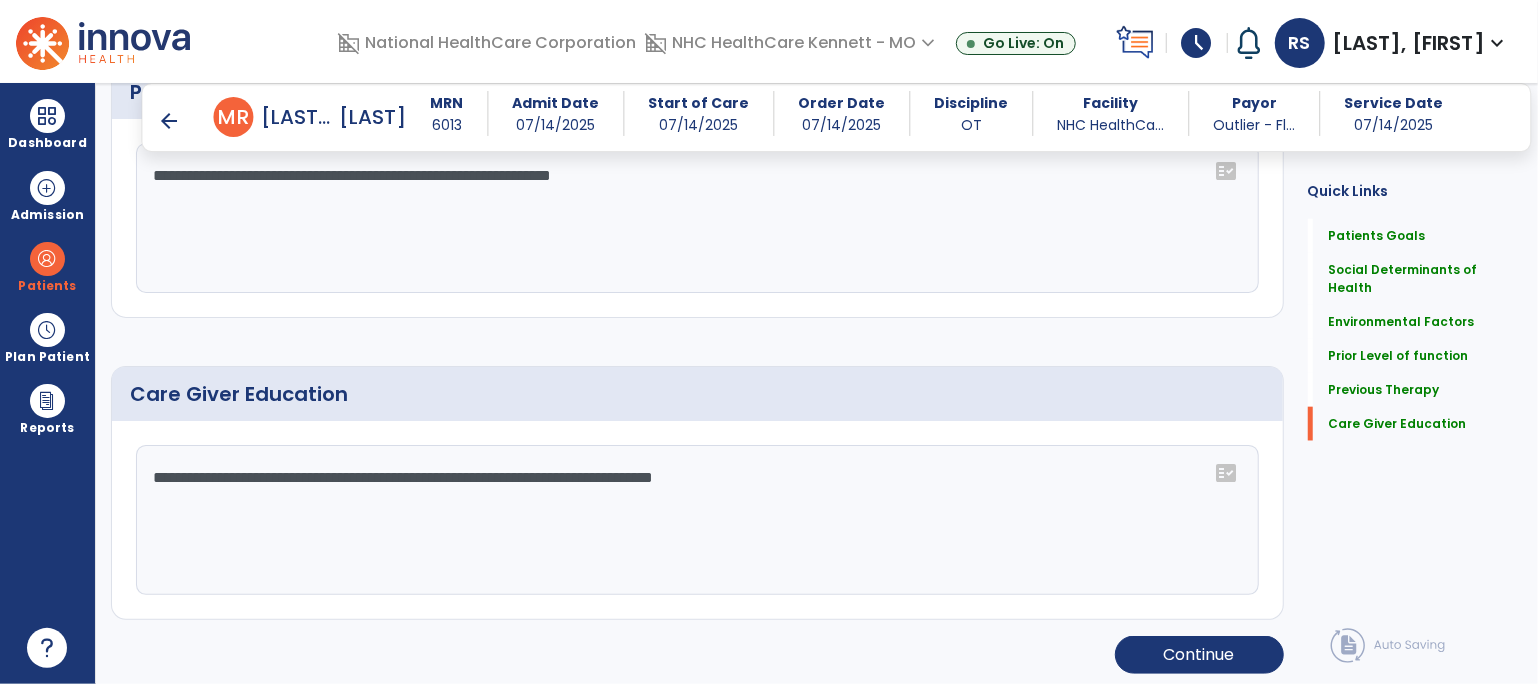 scroll, scrollTop: 1203, scrollLeft: 0, axis: vertical 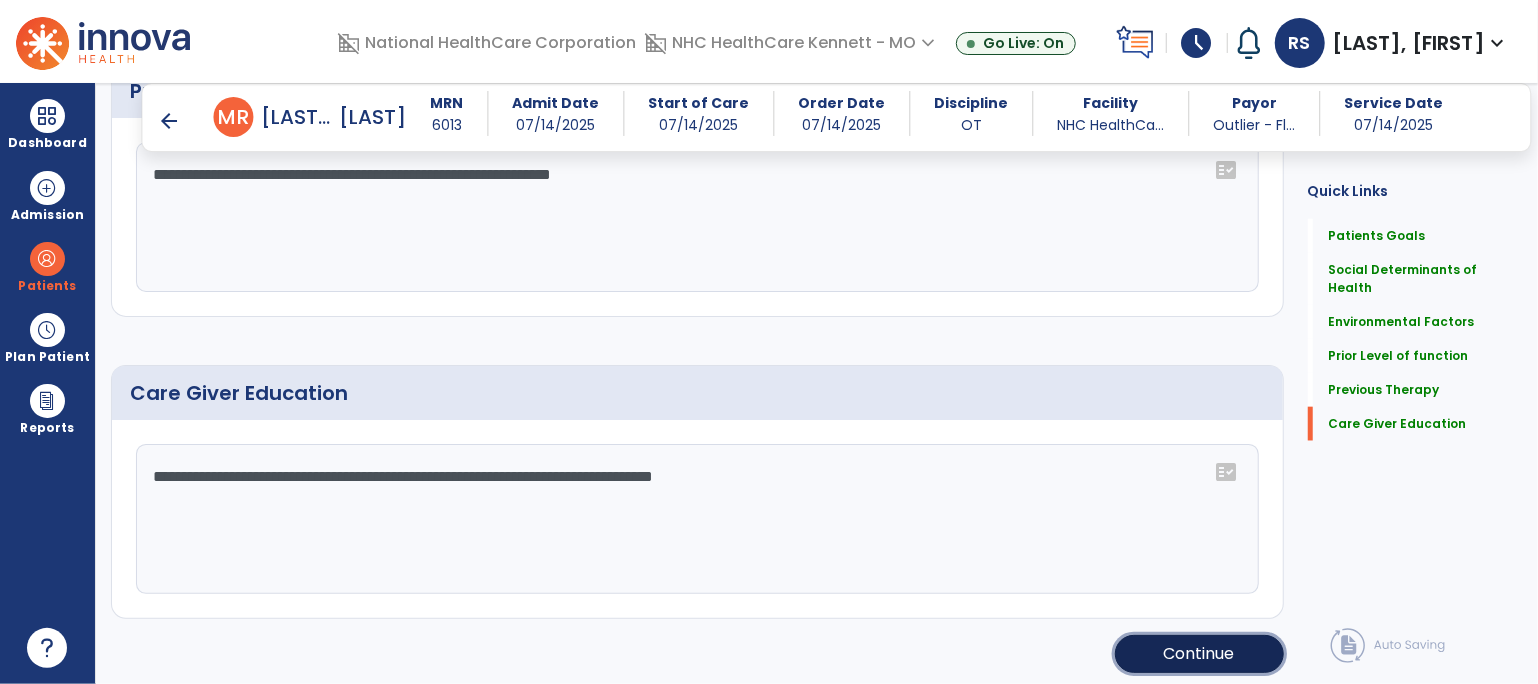 click on "Continue" 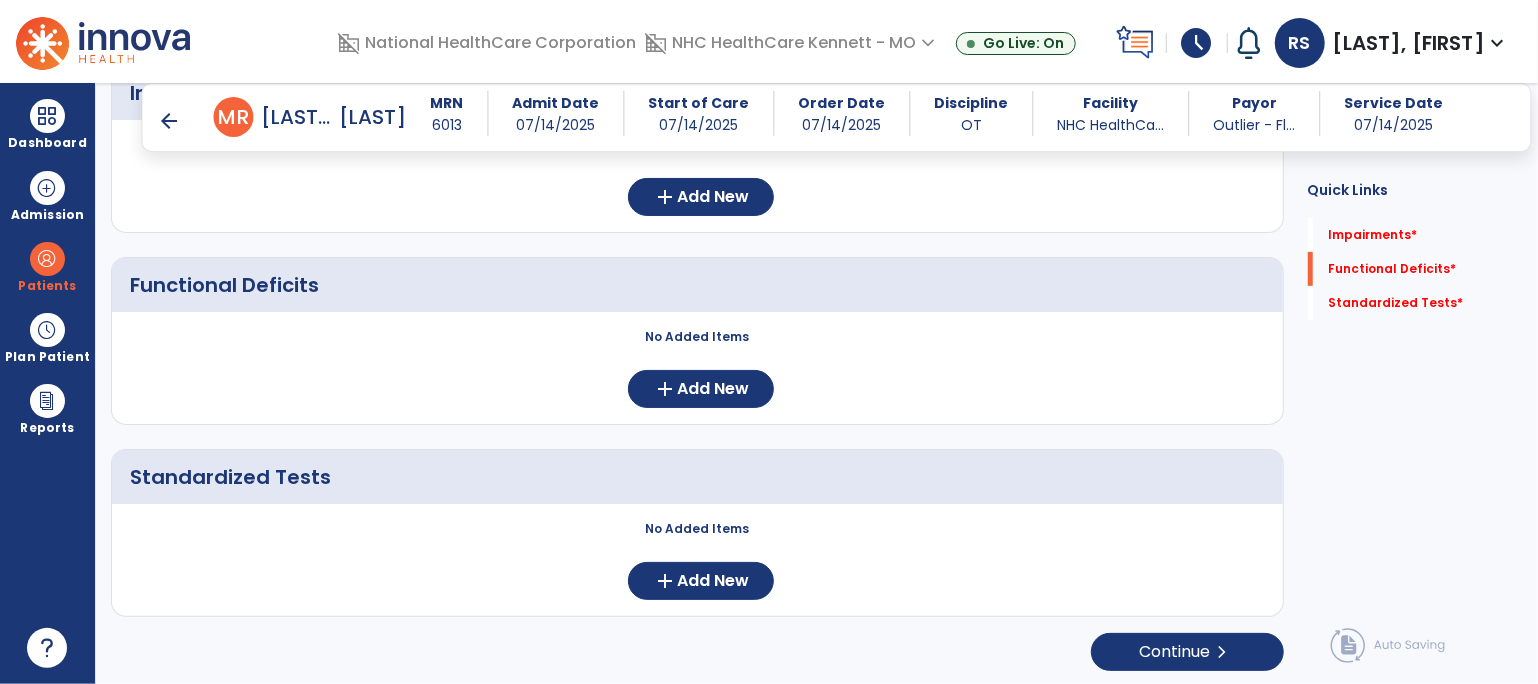 scroll, scrollTop: 0, scrollLeft: 0, axis: both 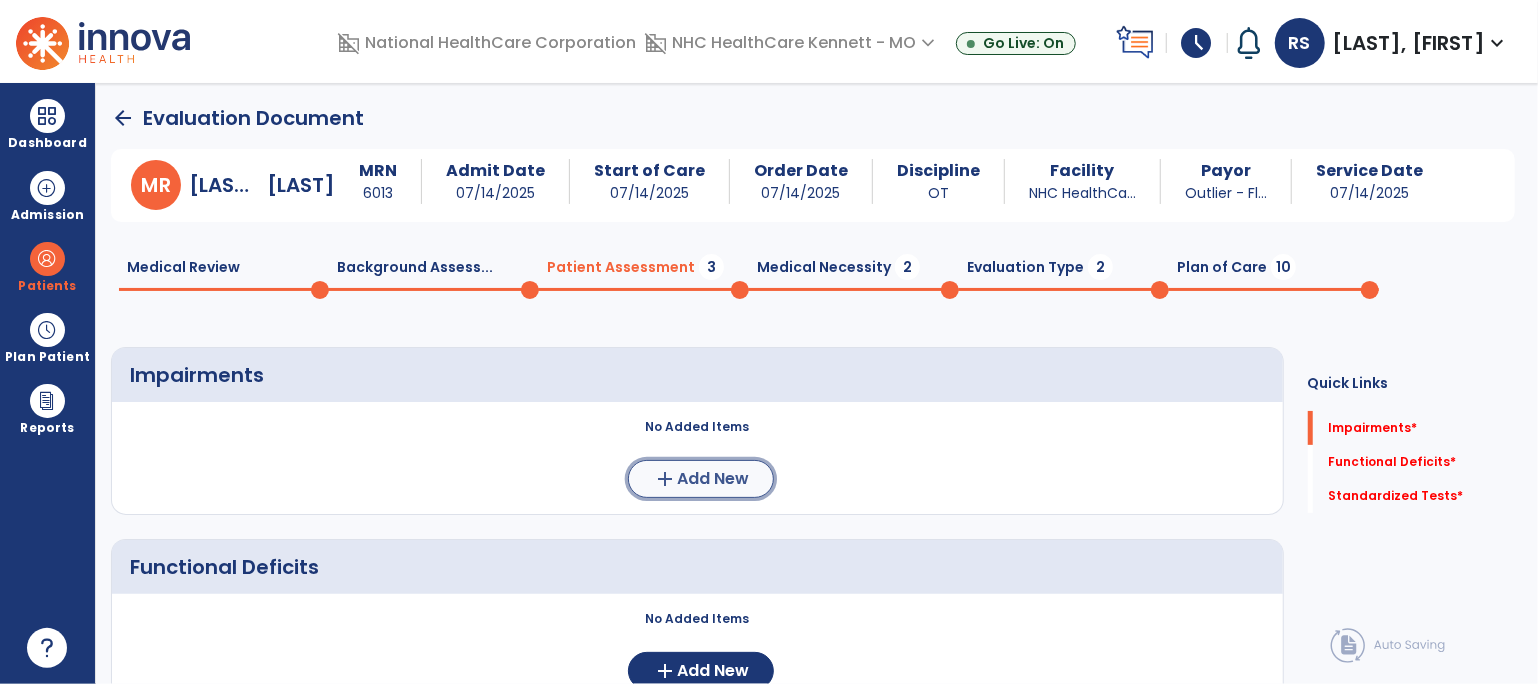 click on "Add New" 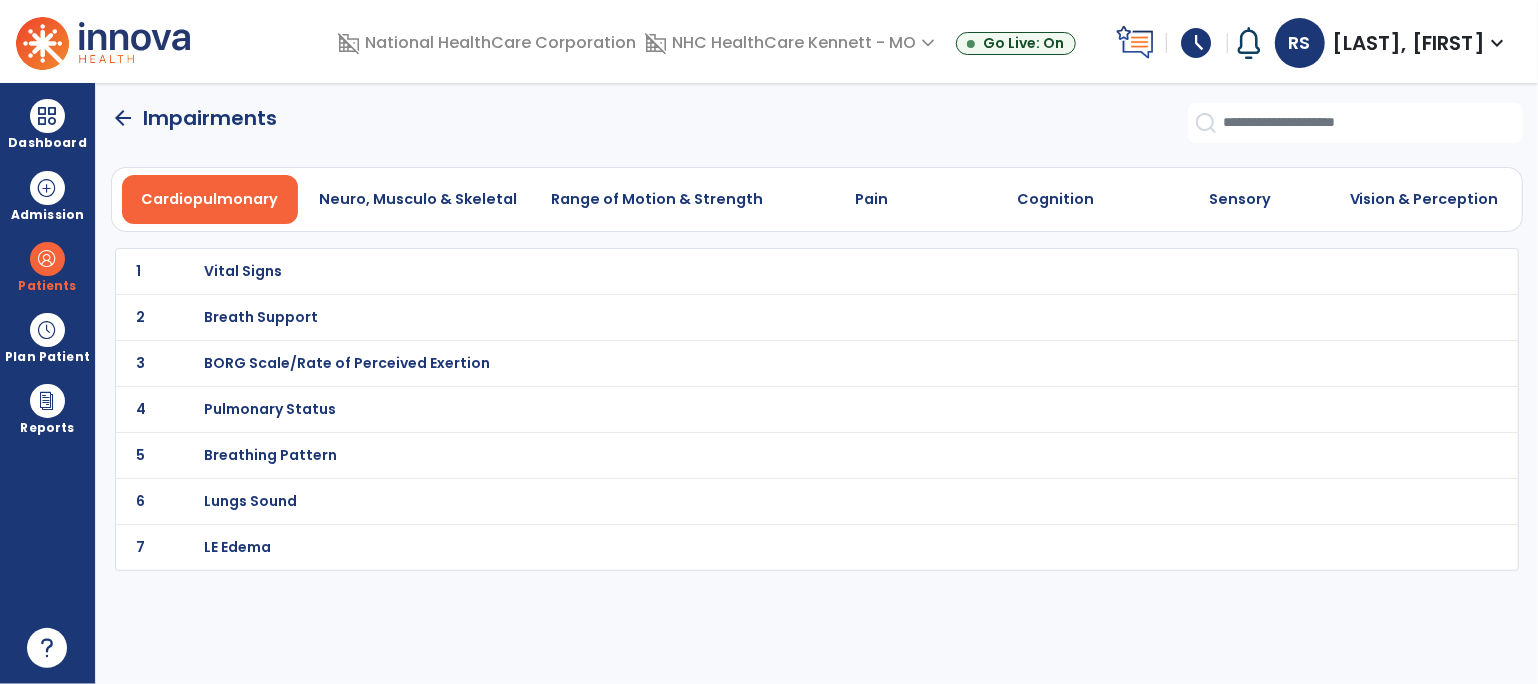 click on "BORG Scale/Rate of Perceived Exertion" at bounding box center (243, 271) 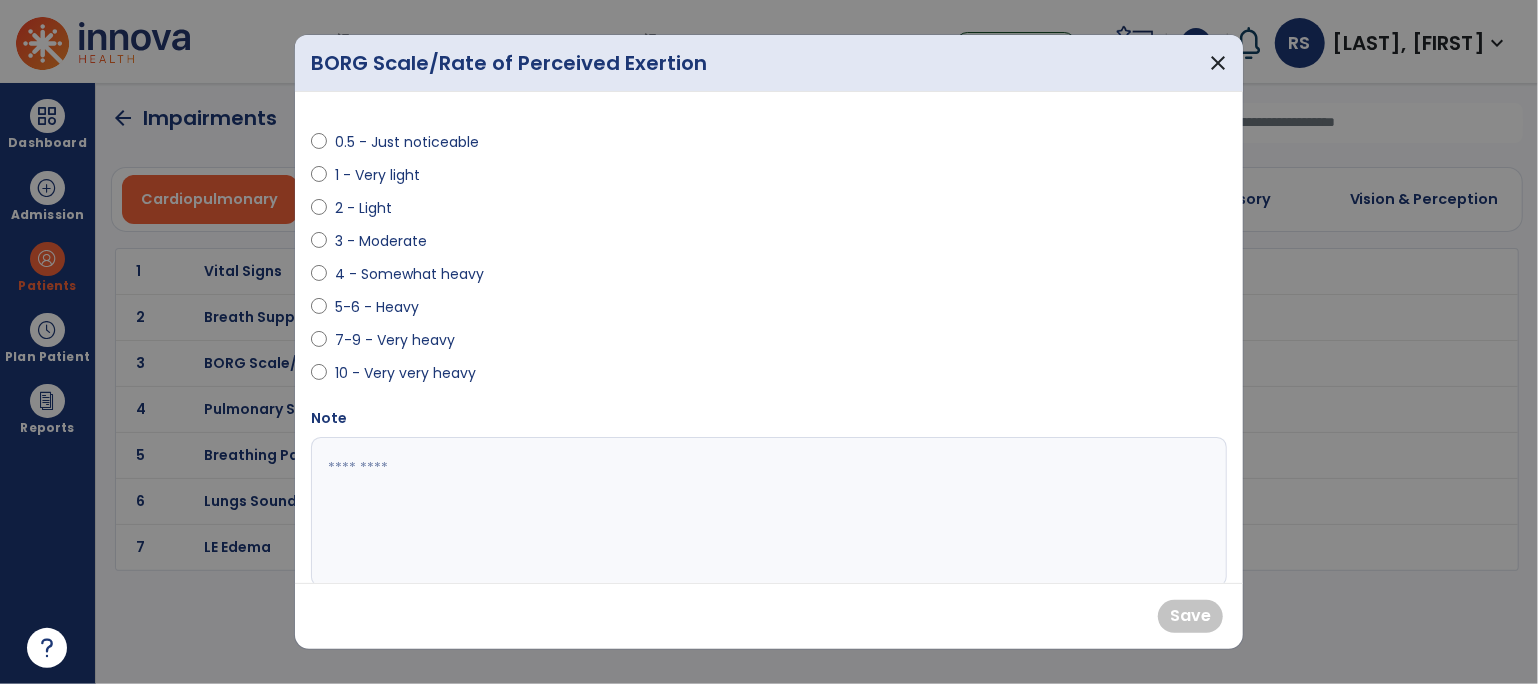 click on "3 - Moderate" at bounding box center [381, 241] 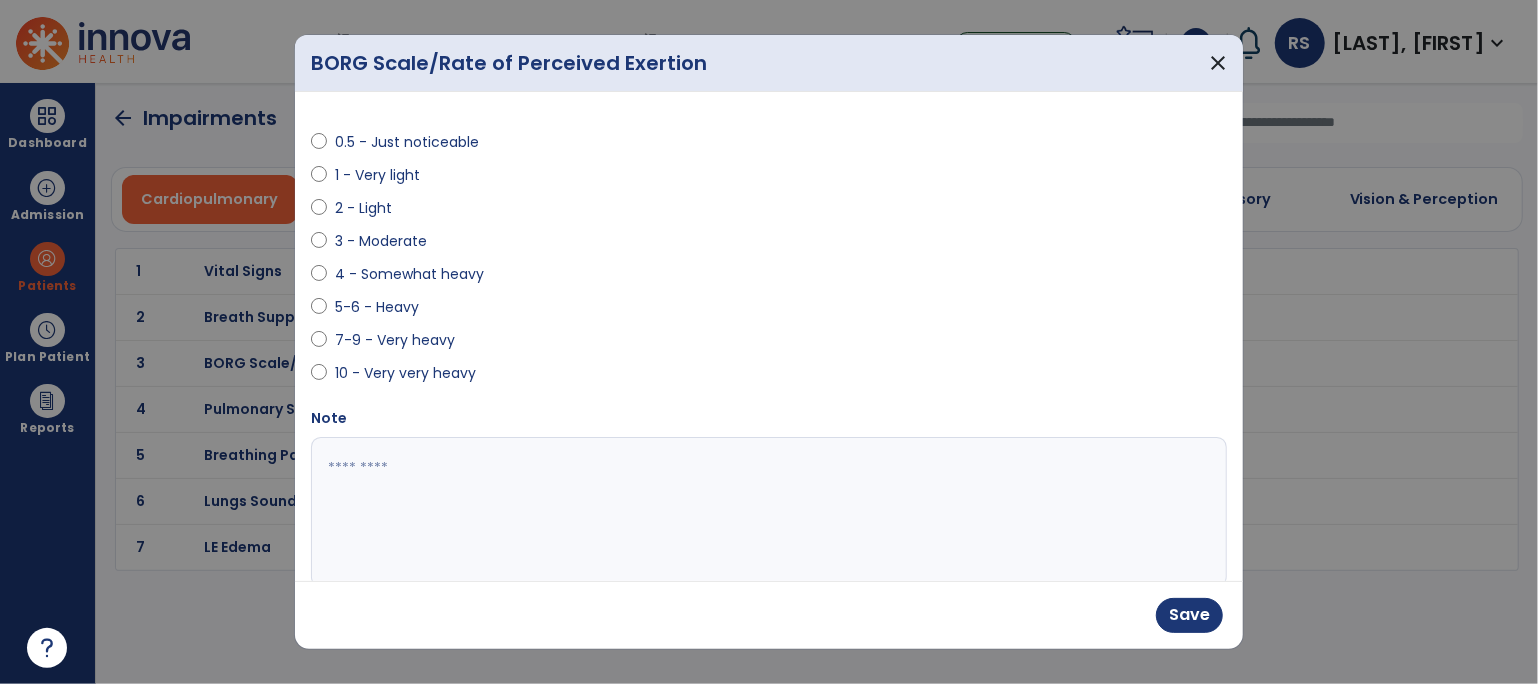 click on "4 - Somewhat heavy" at bounding box center [409, 274] 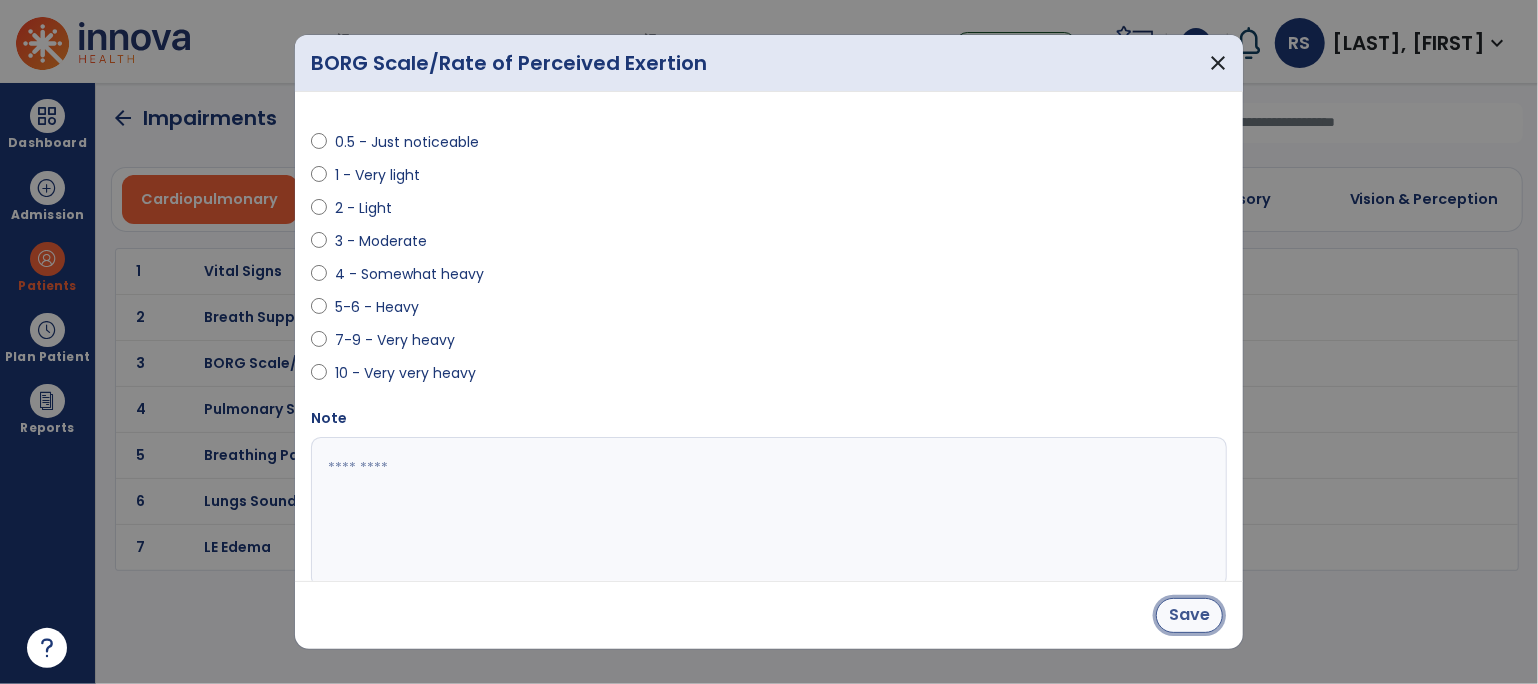 click on "Save" at bounding box center [1189, 615] 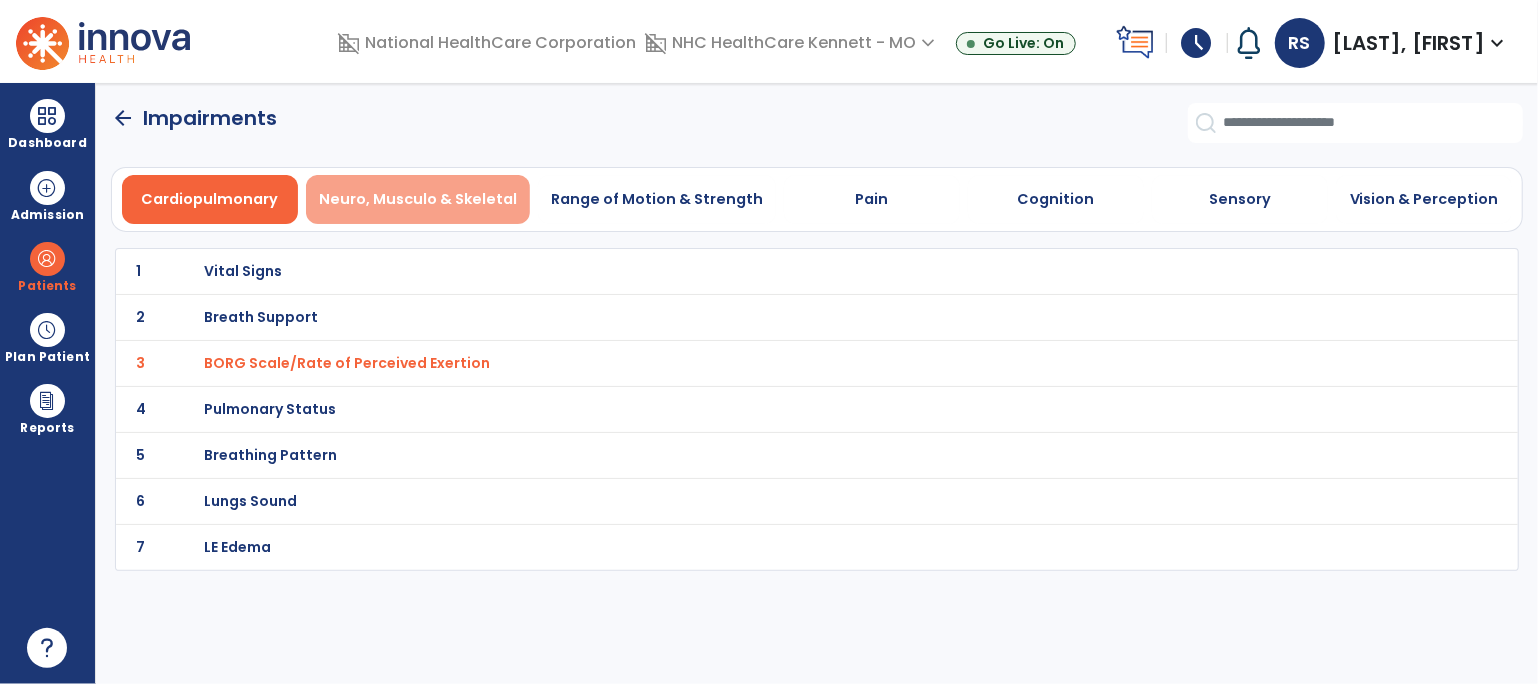click on "Neuro, Musculo & Skeletal" at bounding box center [418, 199] 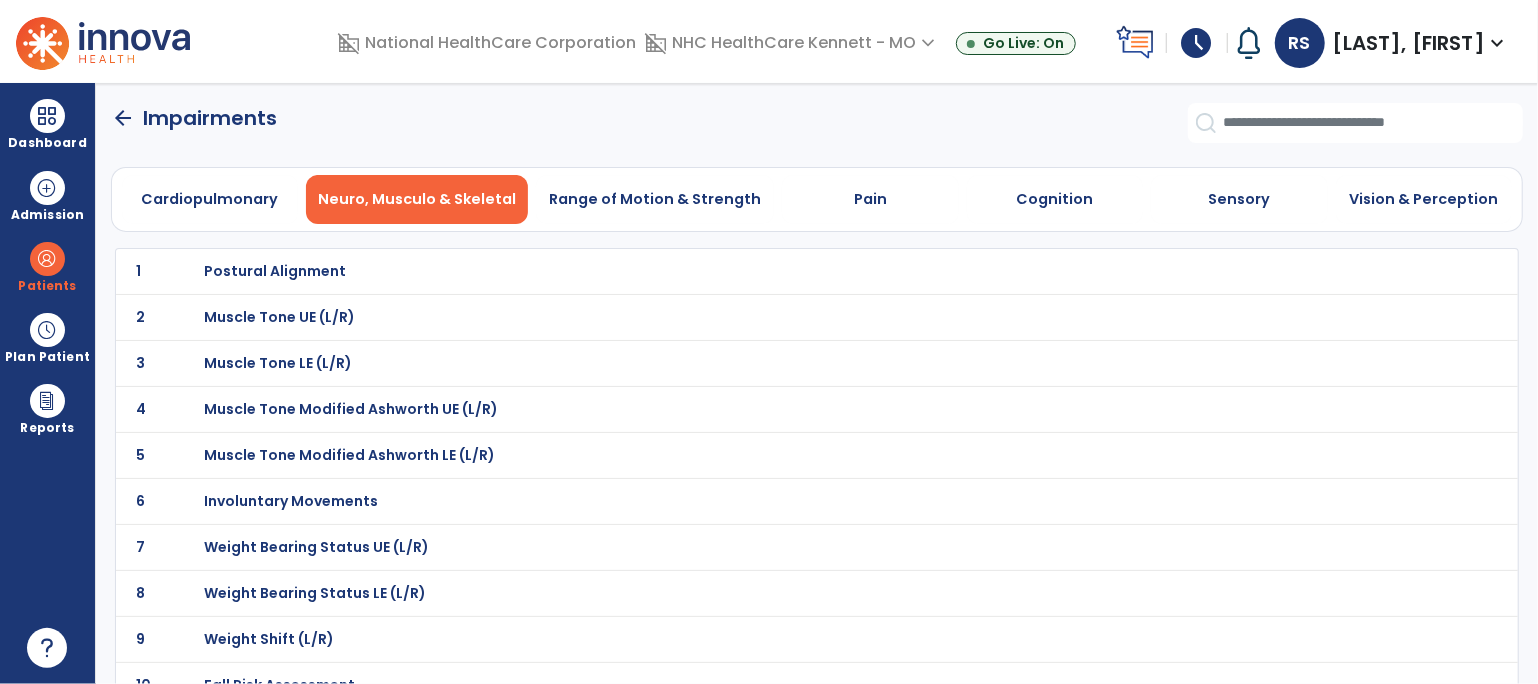 click on "Muscle Tone UE (L/R)" at bounding box center [275, 271] 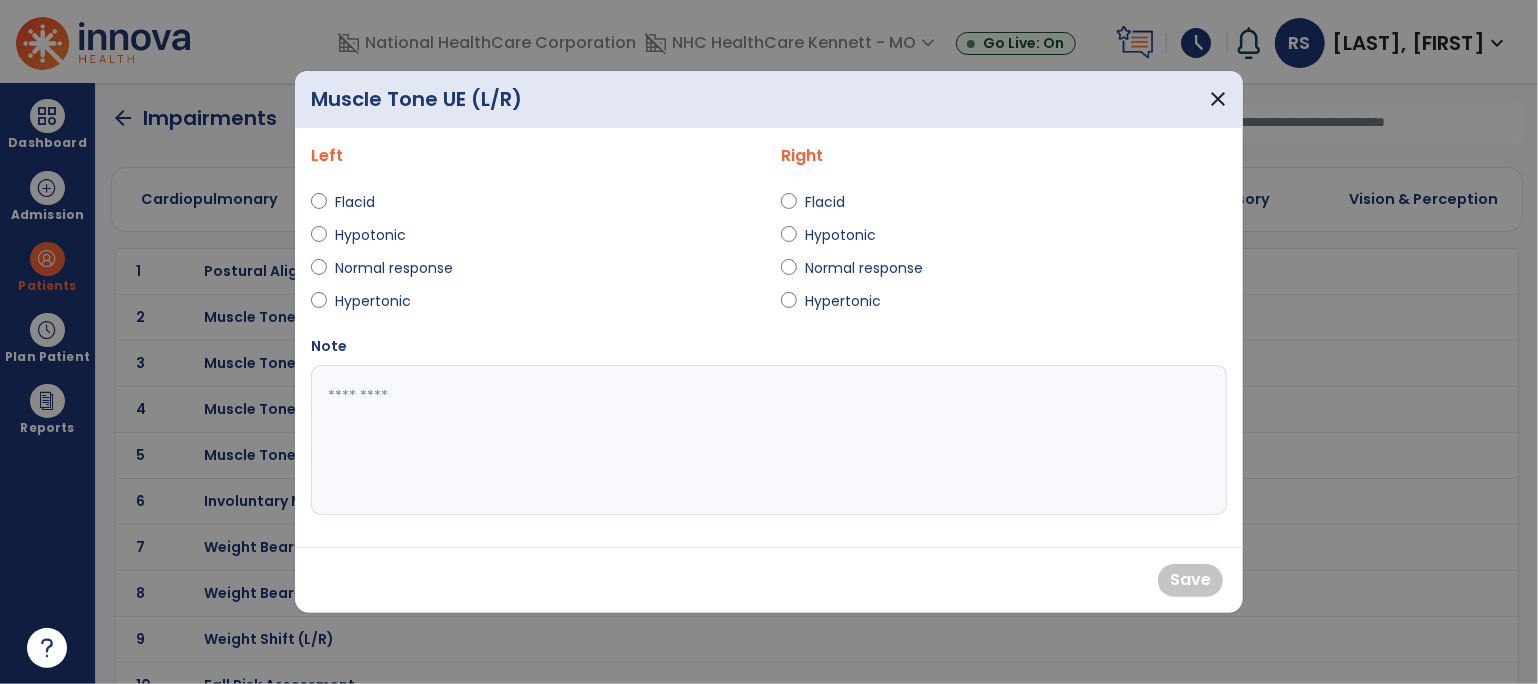 click on "Normal response" at bounding box center (394, 268) 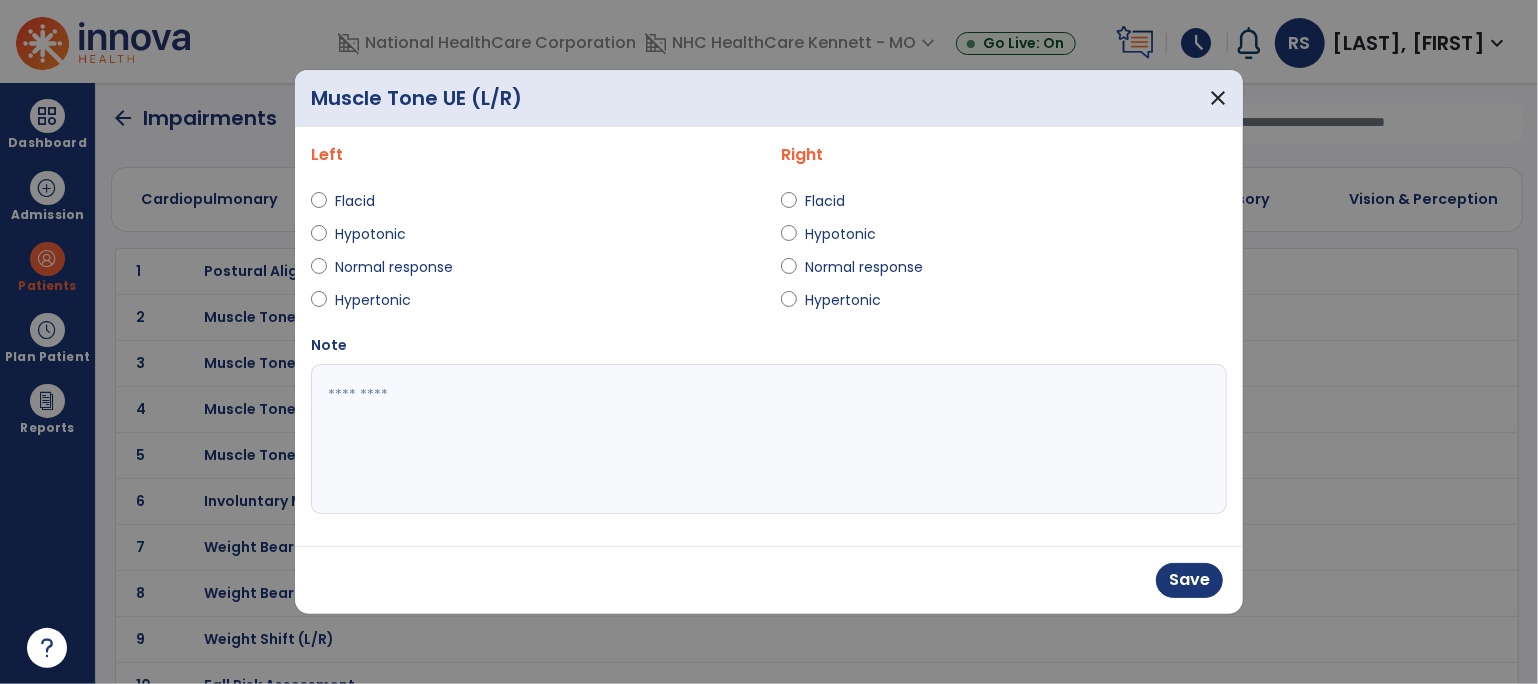 click on "Normal response" at bounding box center (864, 267) 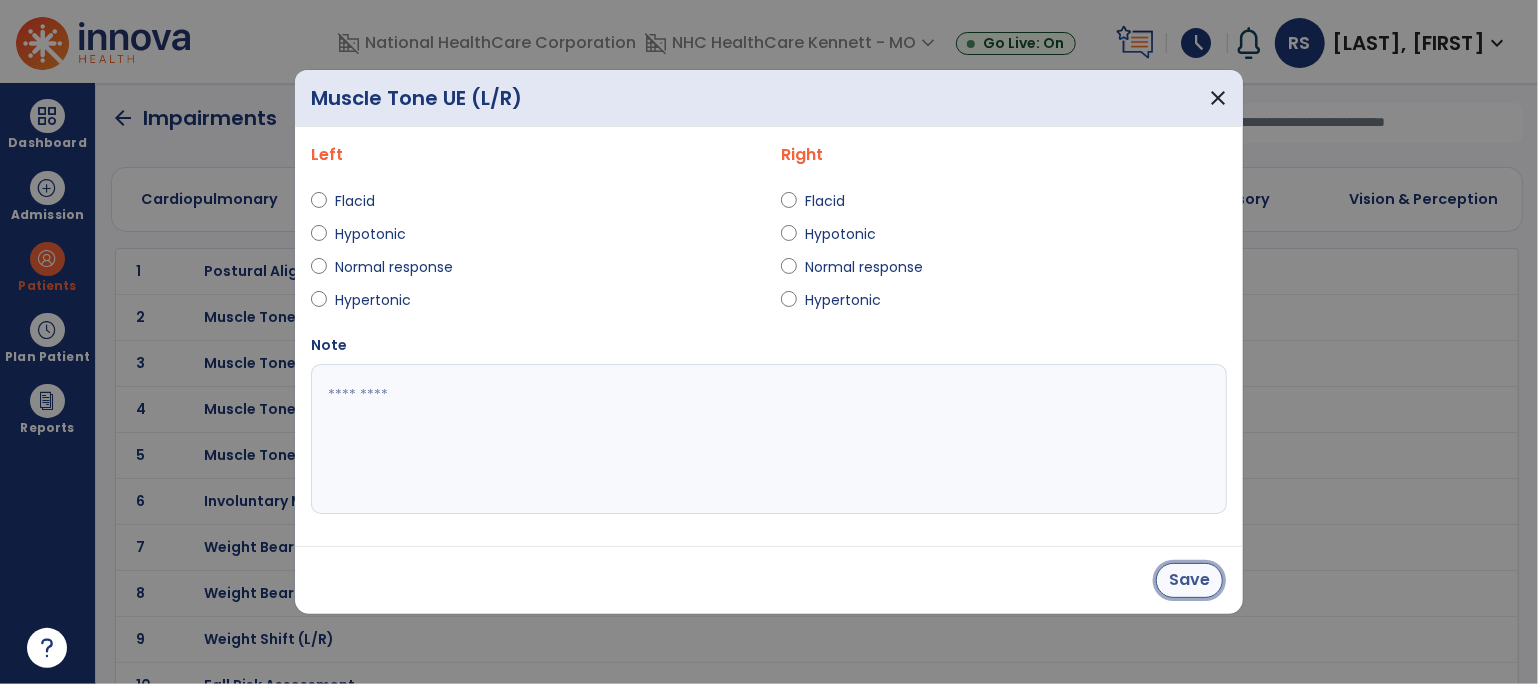click on "Save" at bounding box center [1189, 580] 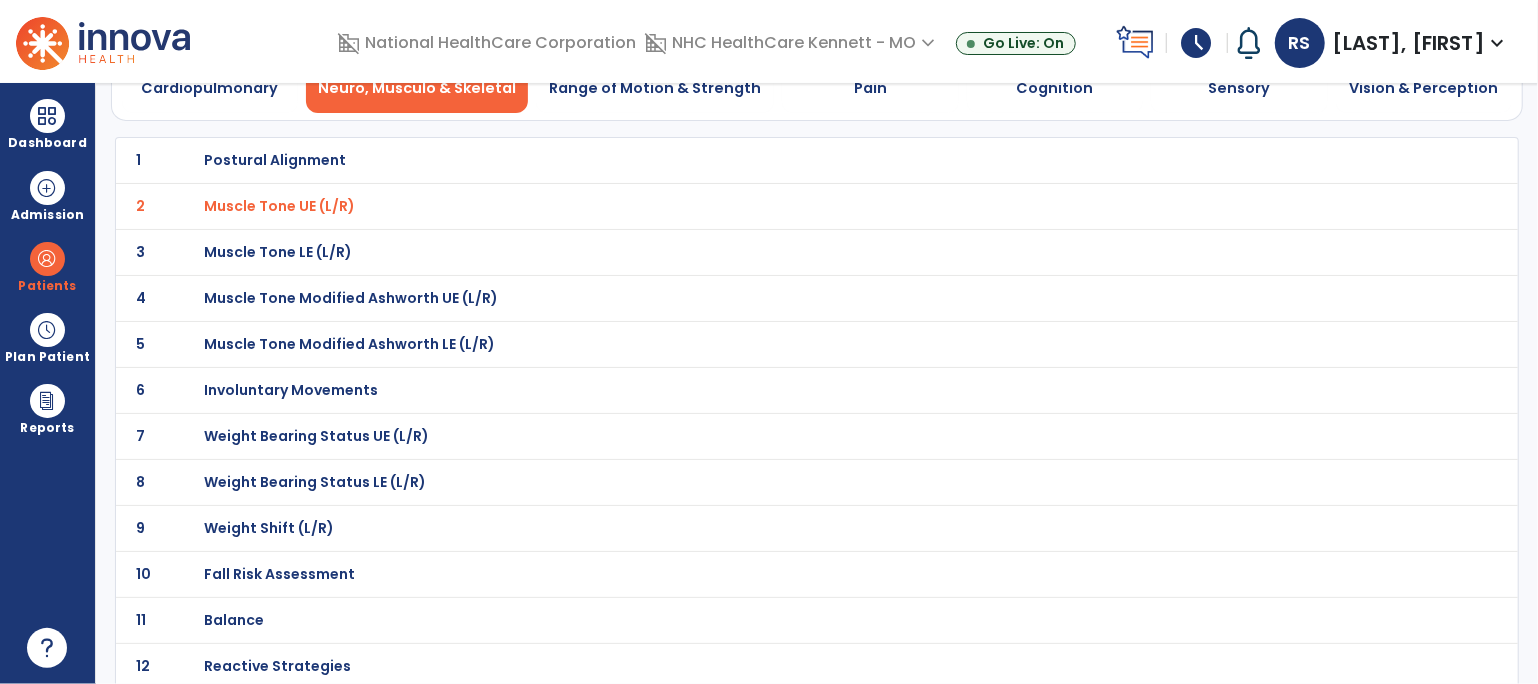 scroll, scrollTop: 222, scrollLeft: 0, axis: vertical 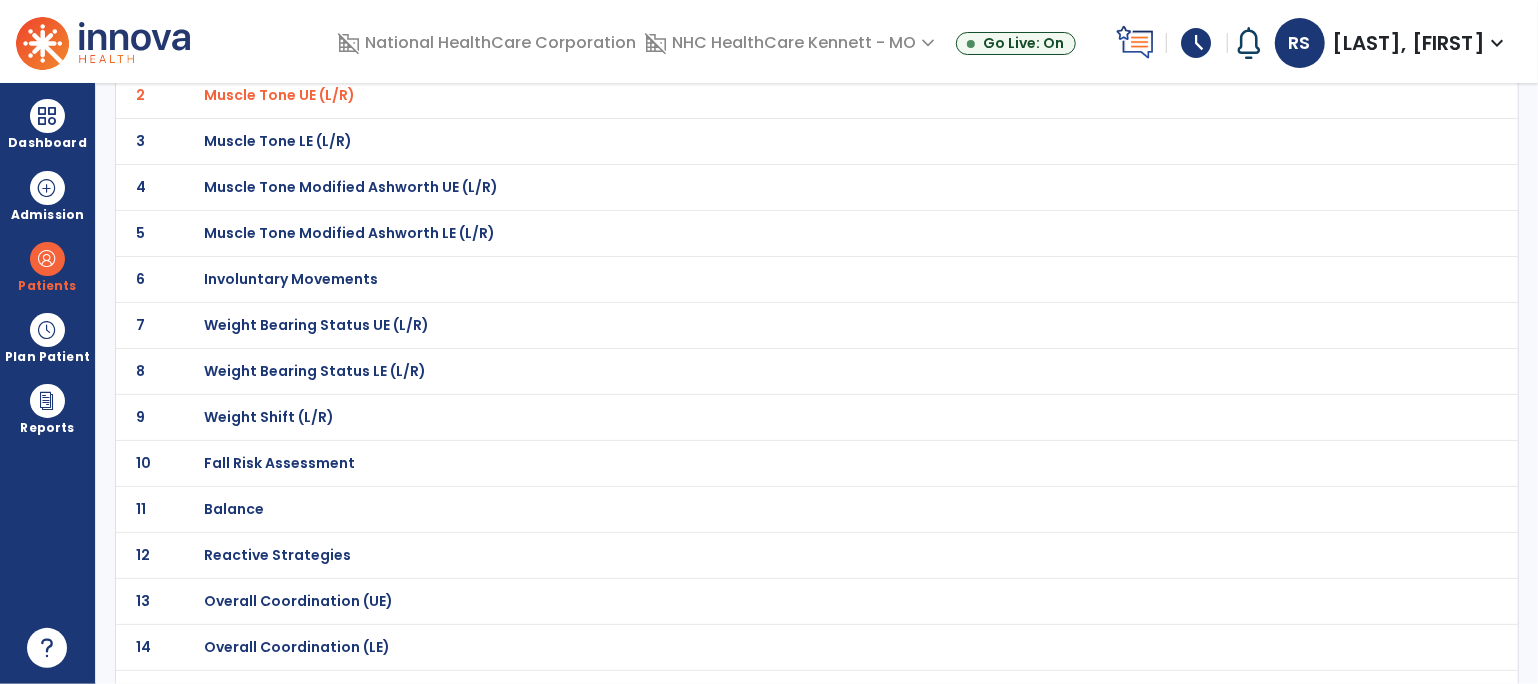 click on "Fall Risk Assessment" at bounding box center (275, 49) 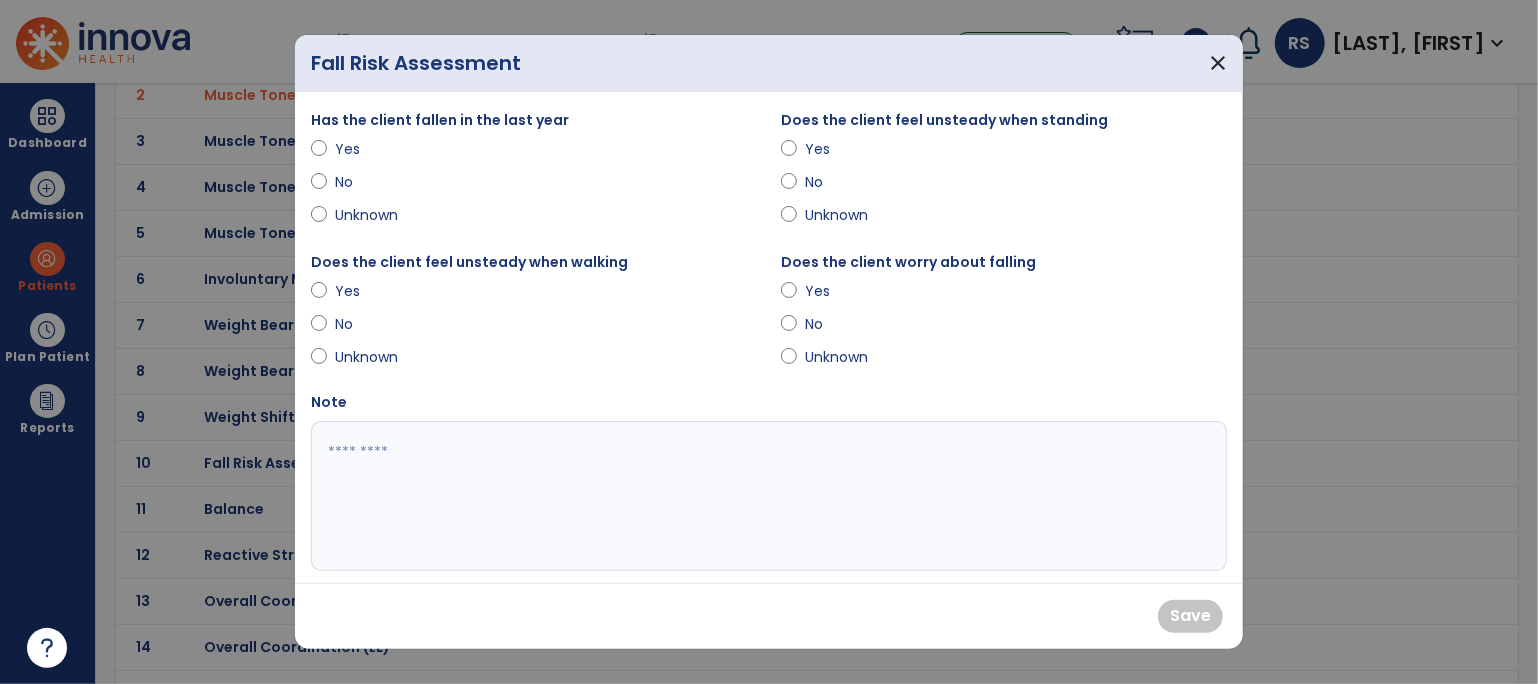 click on "No" at bounding box center (370, 182) 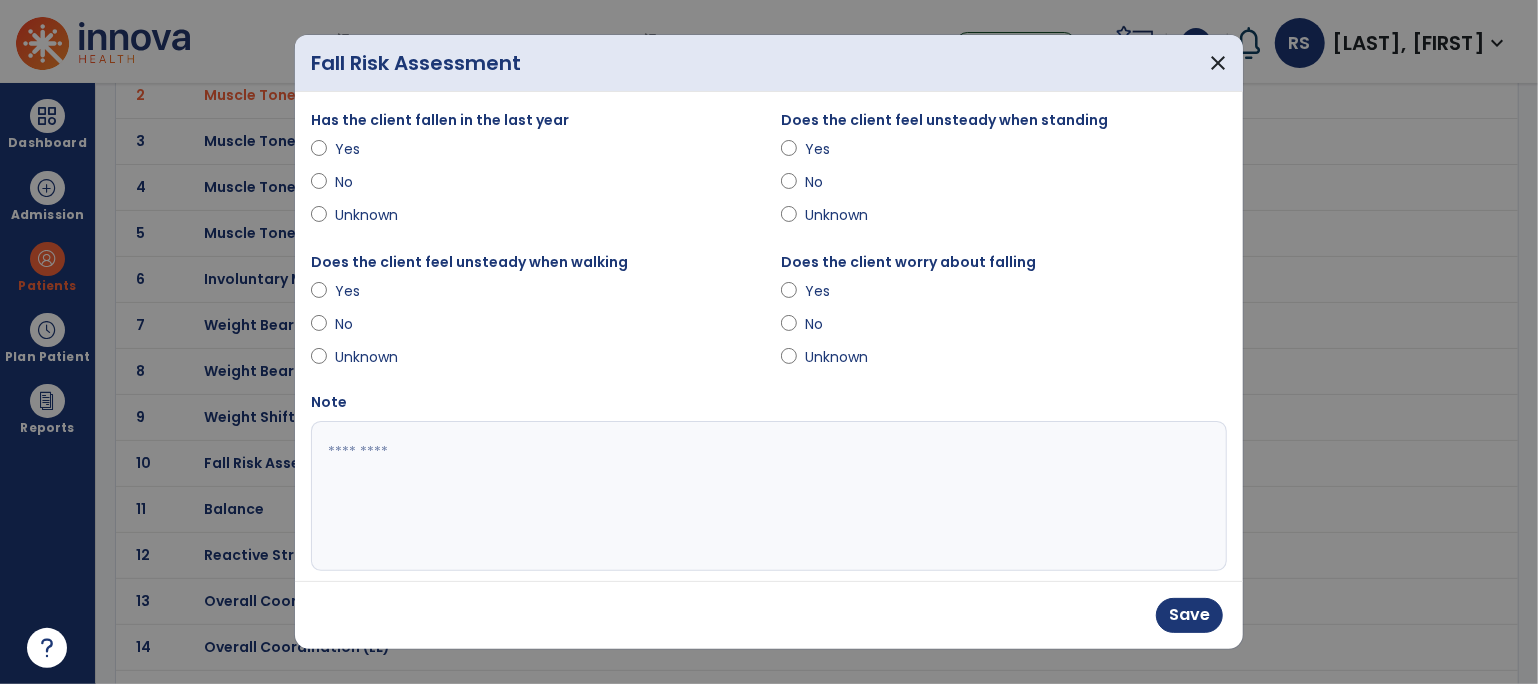click on "Yes" at bounding box center [840, 149] 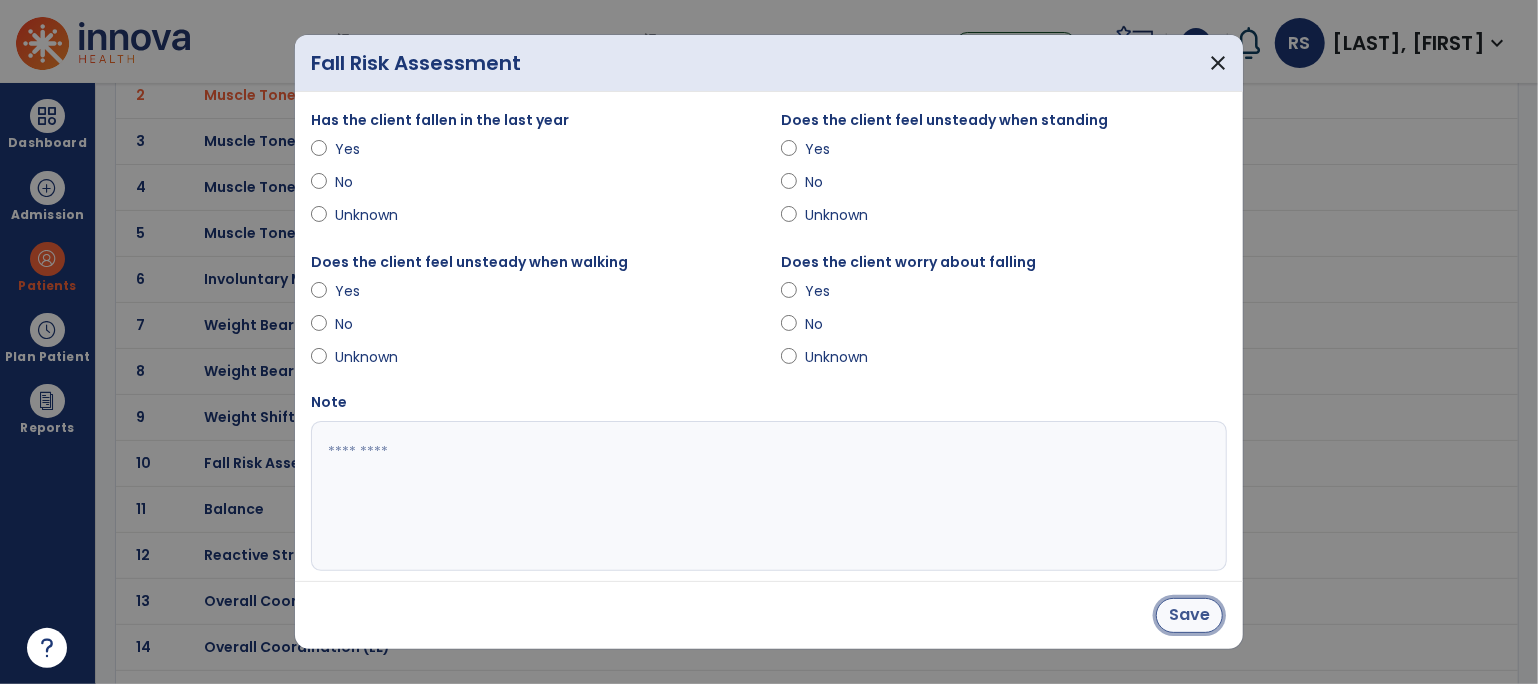click on "Save" at bounding box center (1189, 615) 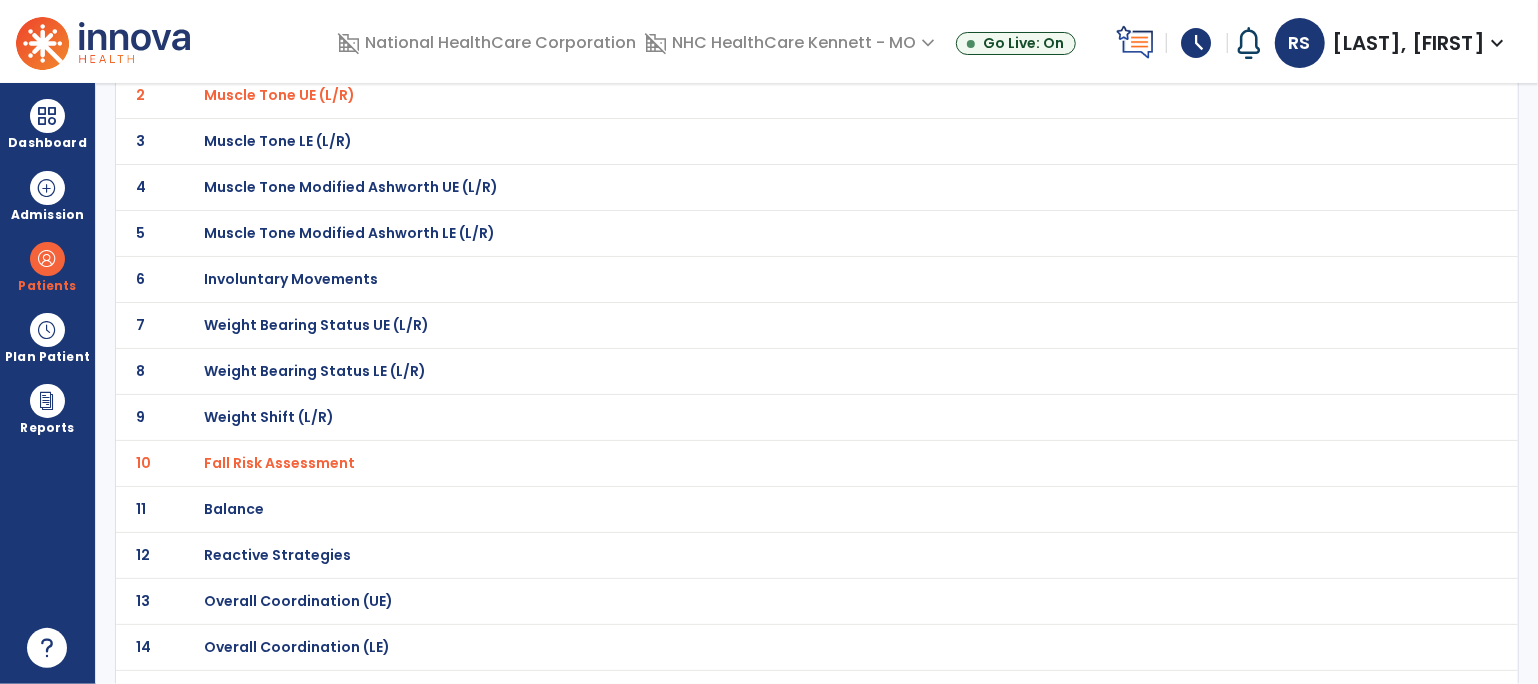 click on "Involuntary Movements" at bounding box center [275, 49] 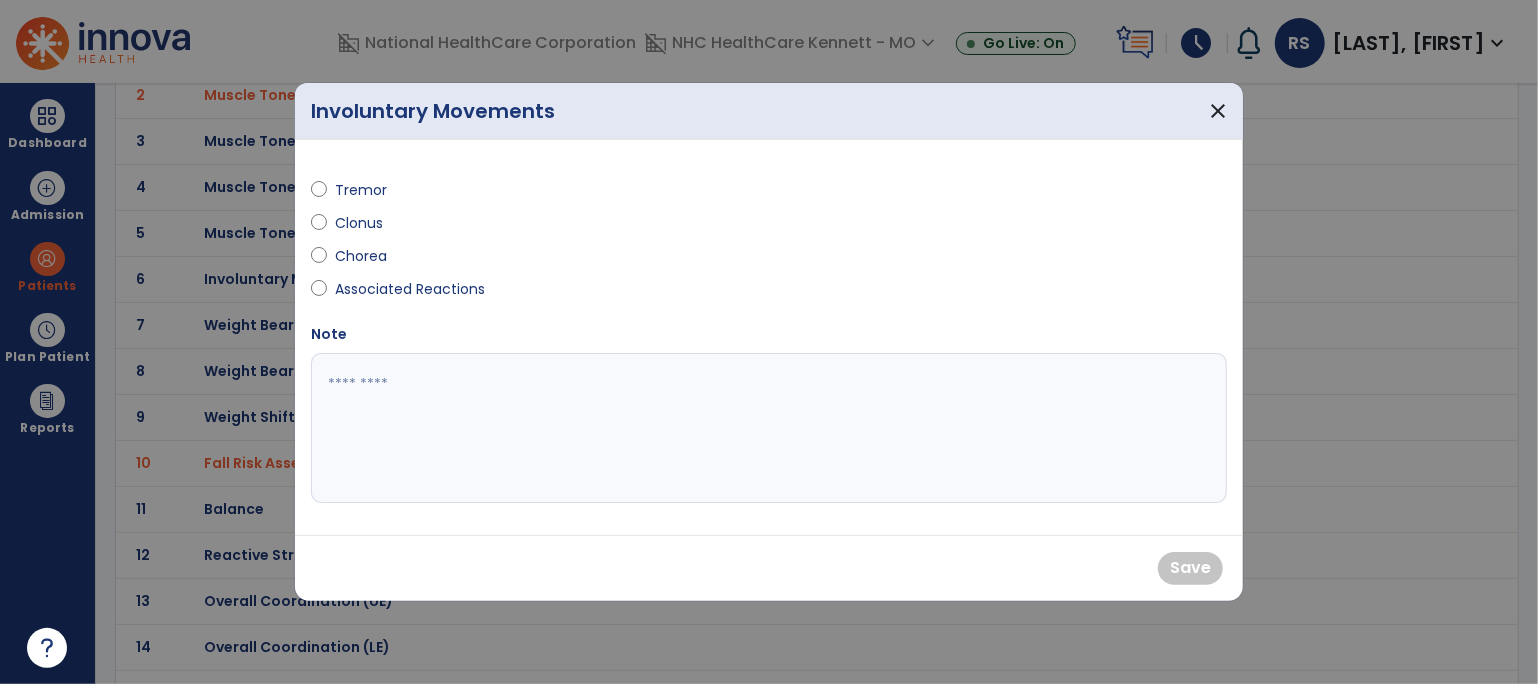 click on "Tremor" at bounding box center (370, 190) 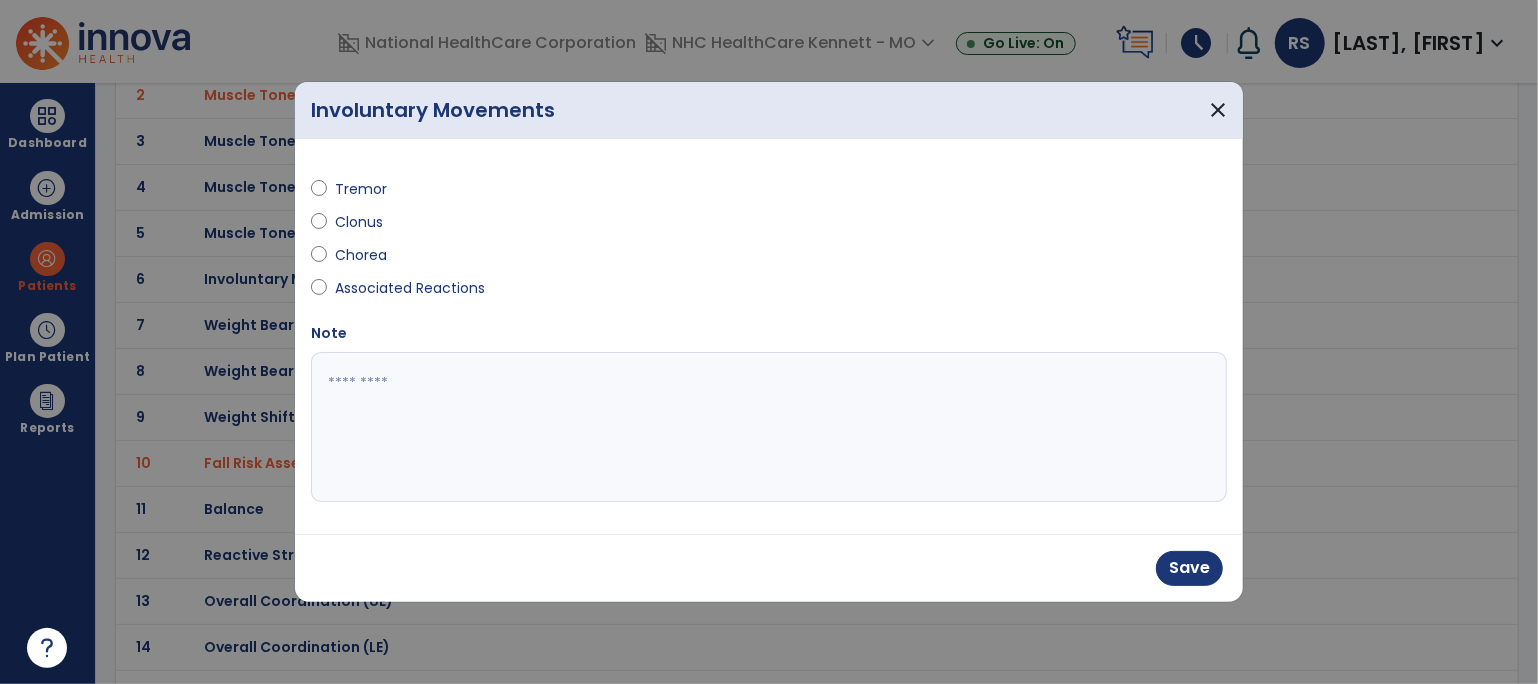 click at bounding box center (769, 427) 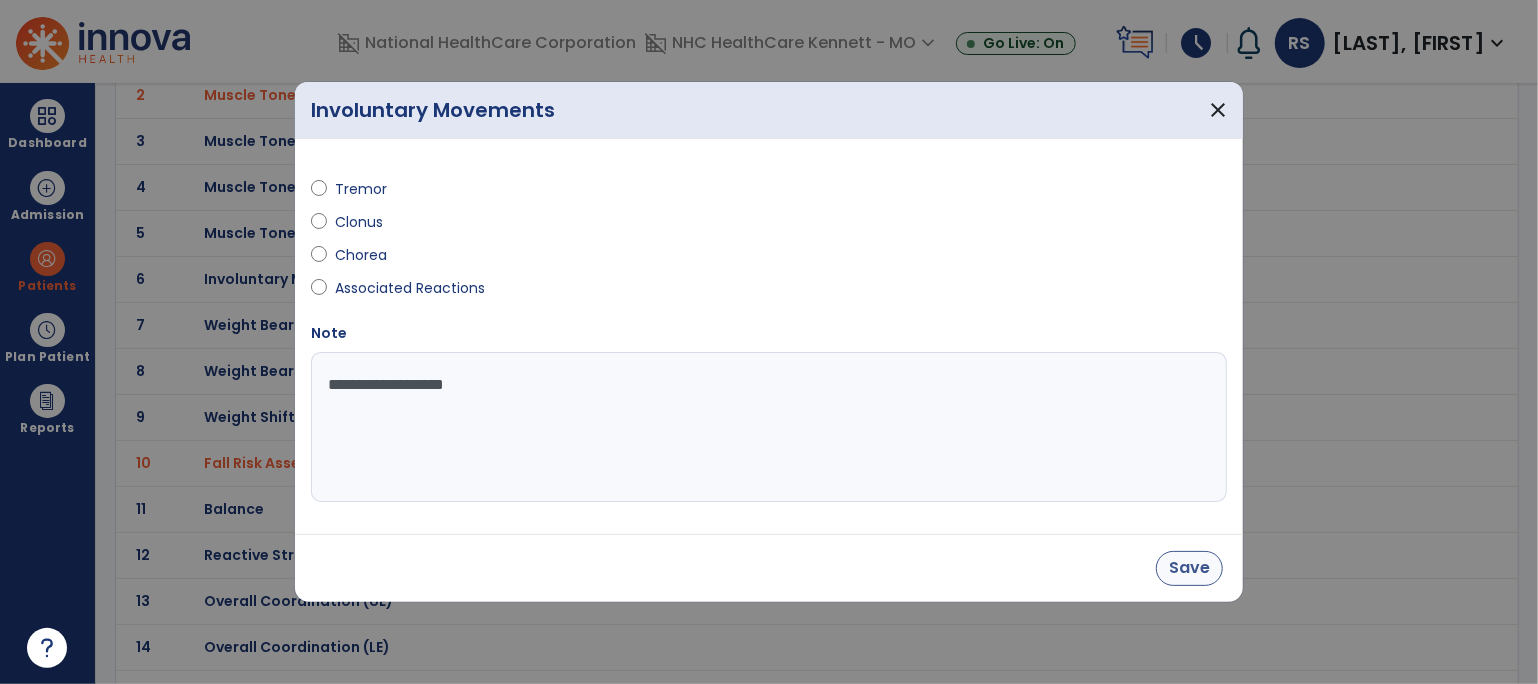type on "**********" 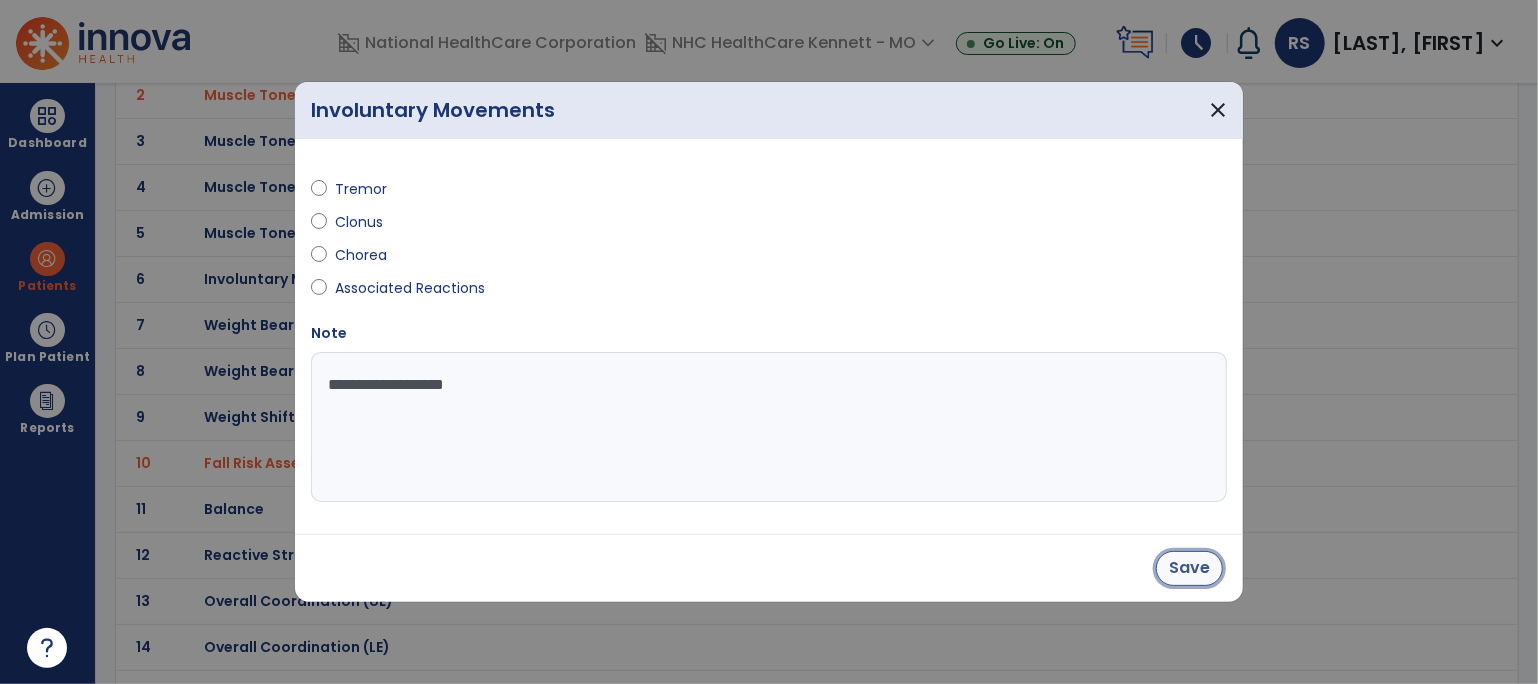 click on "Save" at bounding box center [1189, 568] 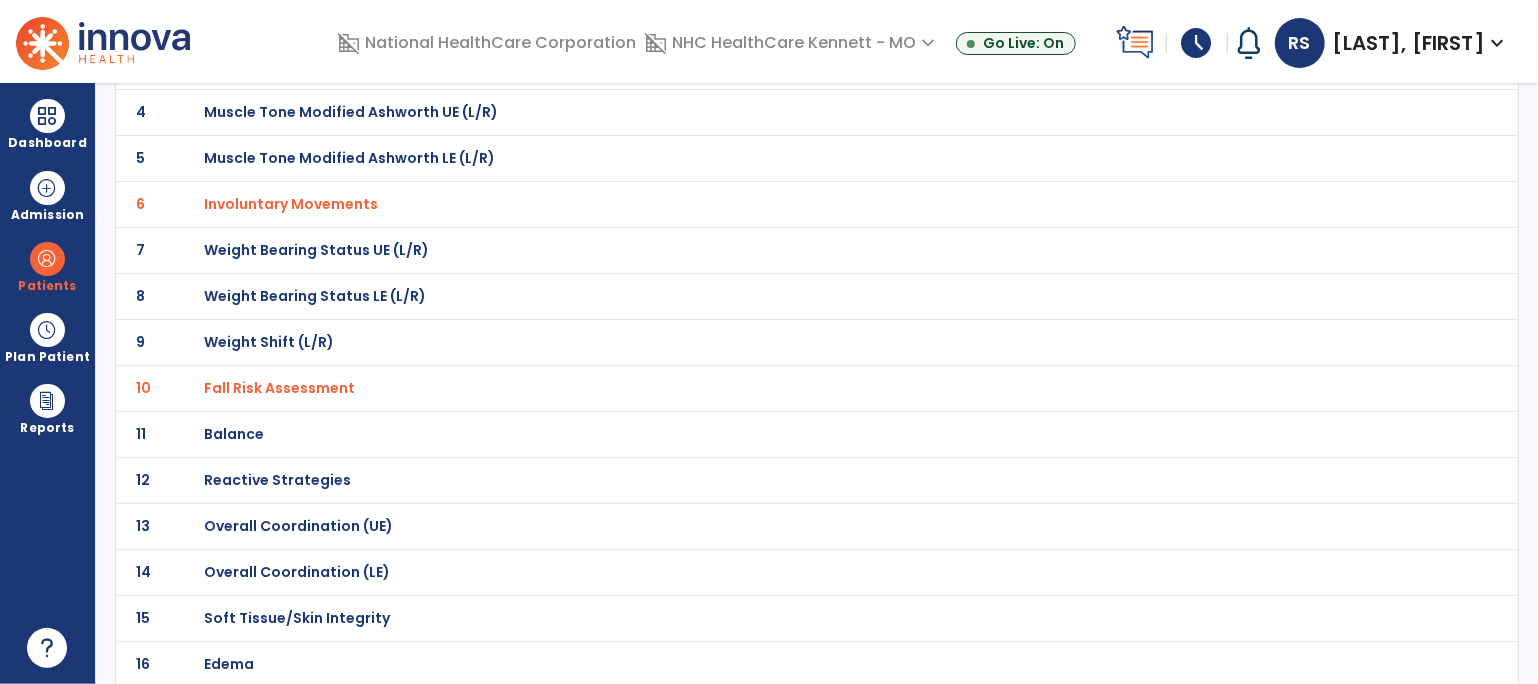 scroll, scrollTop: 333, scrollLeft: 0, axis: vertical 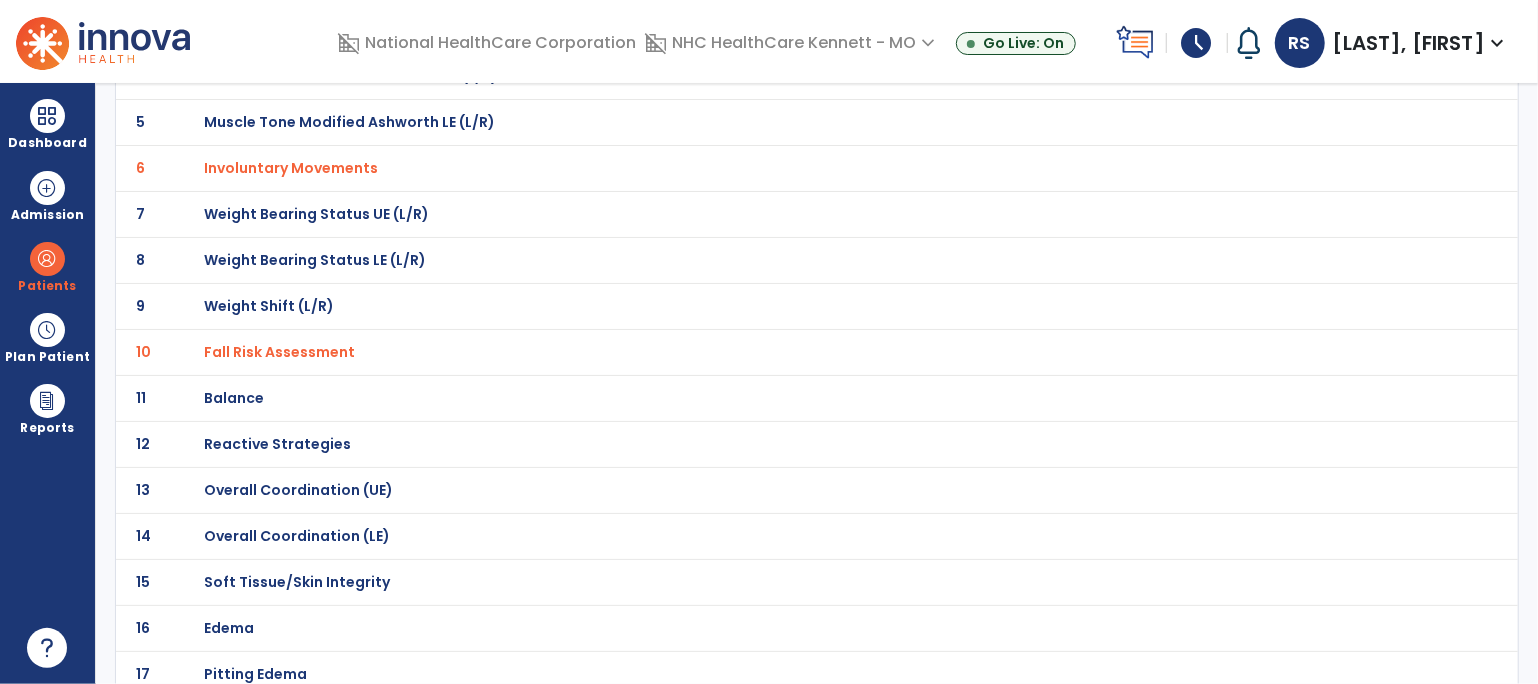 click on "11 Balance" 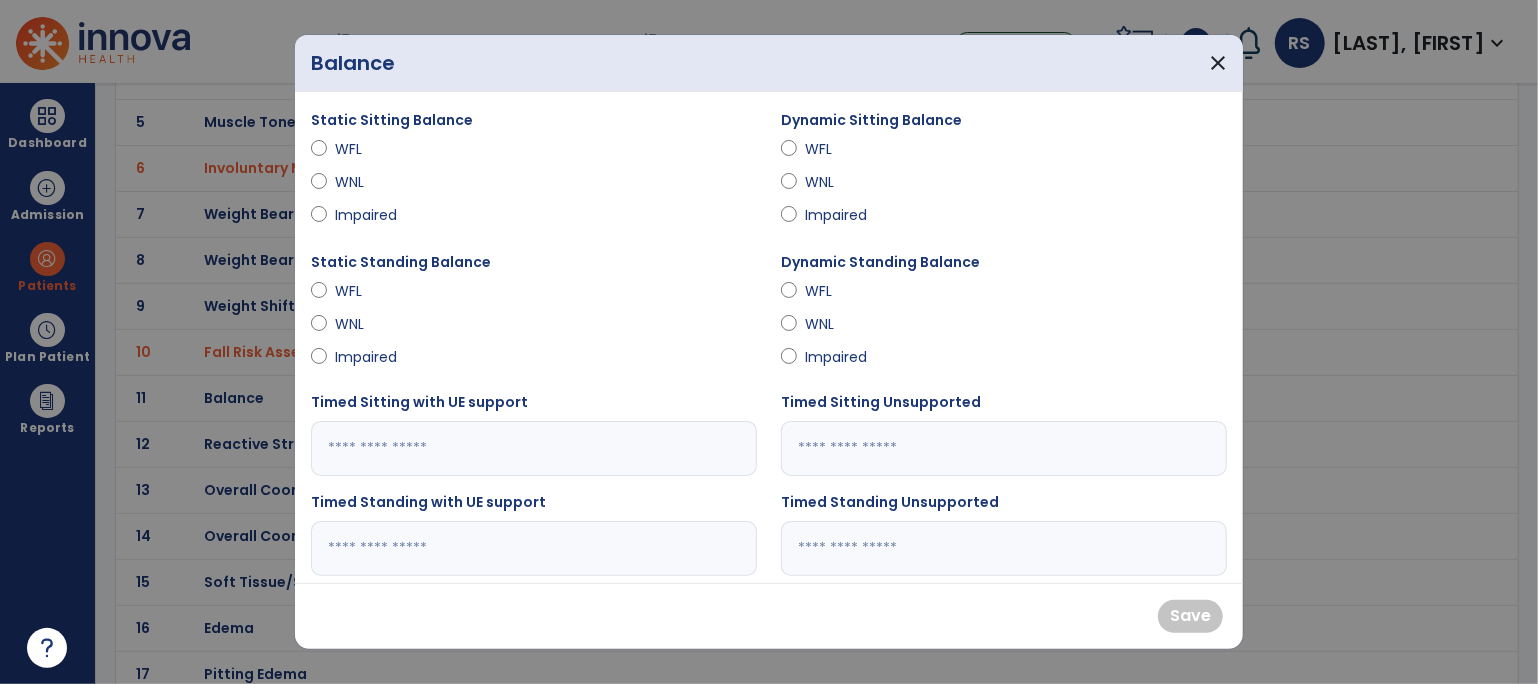click on "WNL" at bounding box center [370, 182] 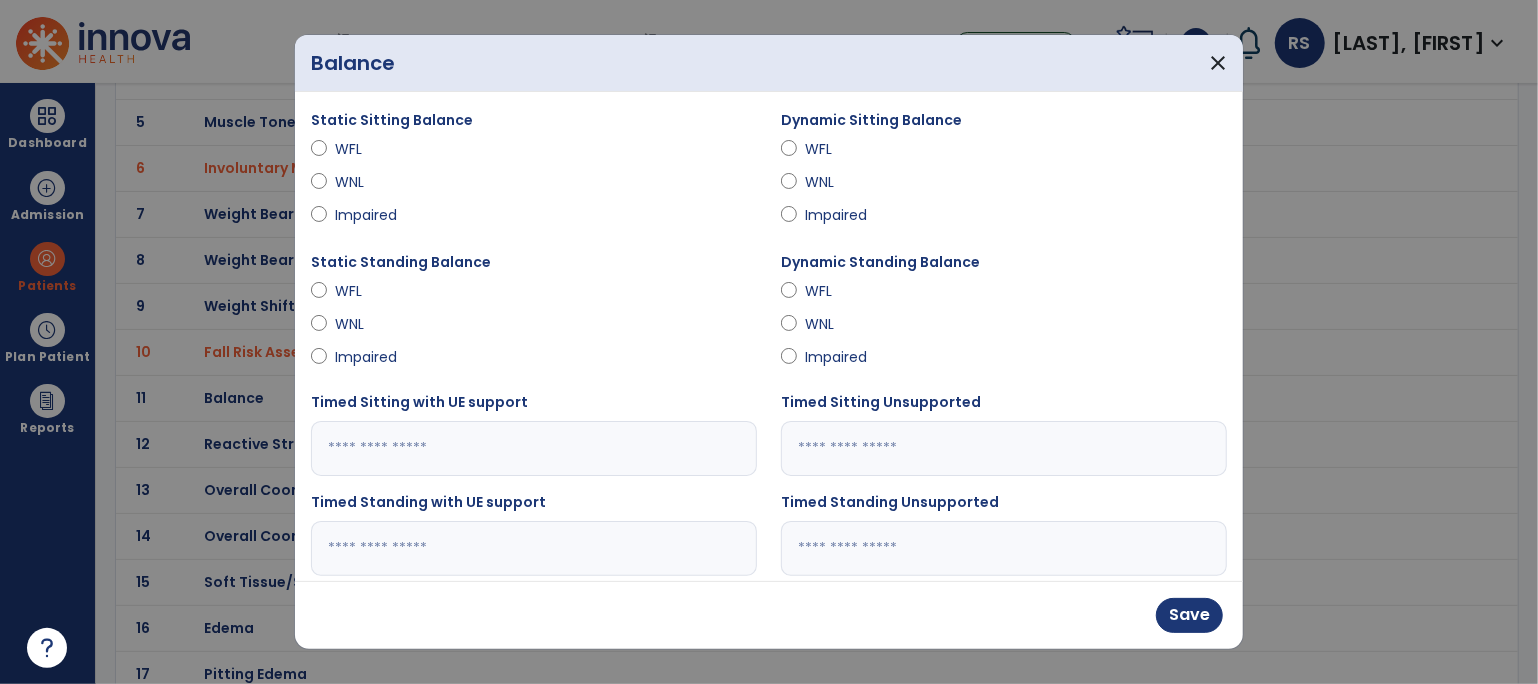 click on "WFL" at bounding box center [840, 149] 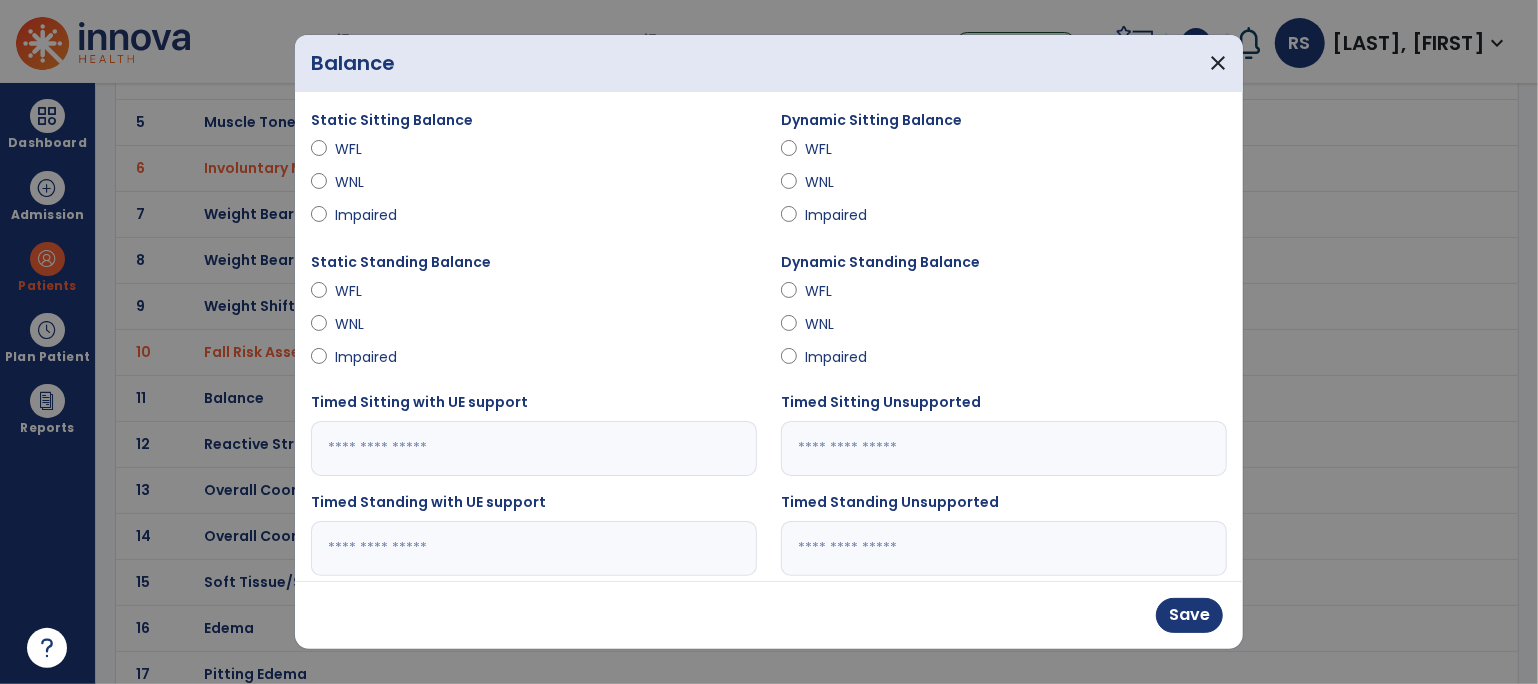 click on "WFL" at bounding box center [370, 291] 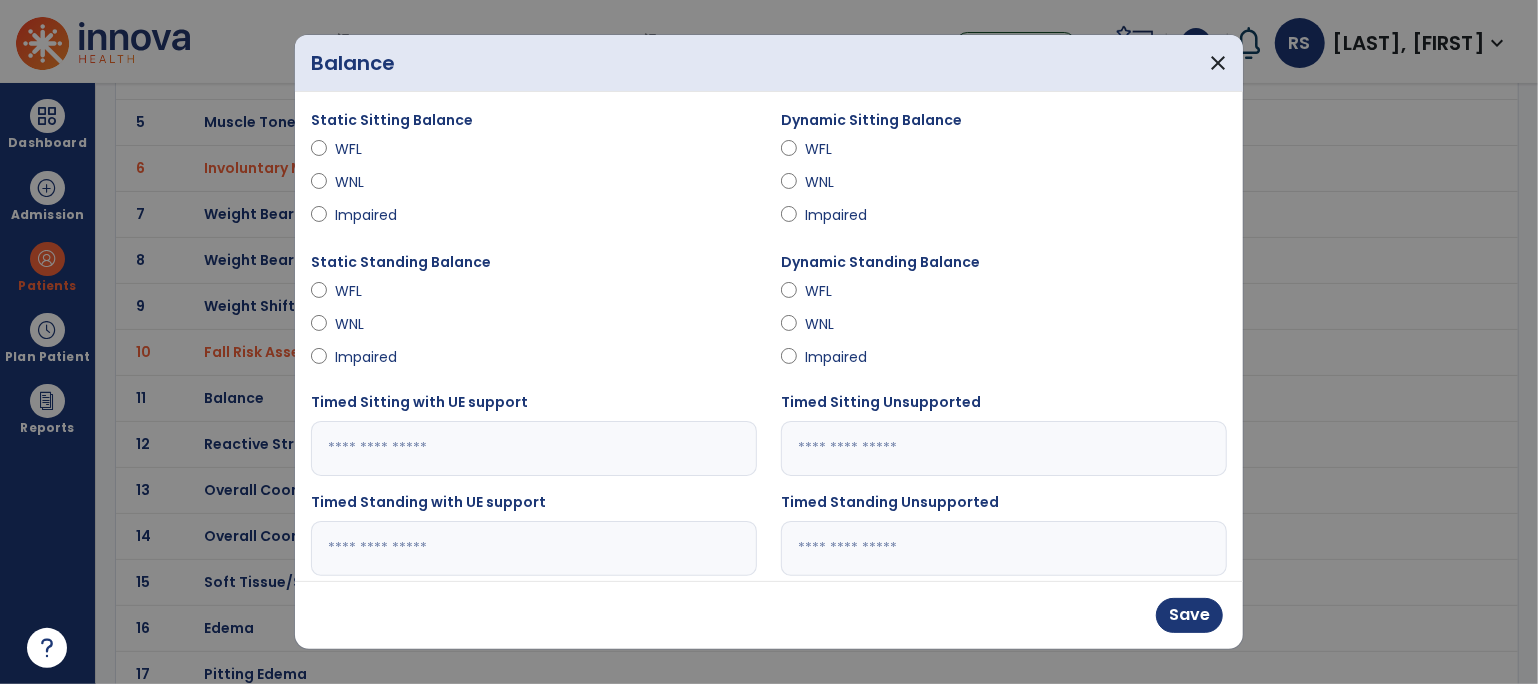 click on "Impaired" at bounding box center (840, 357) 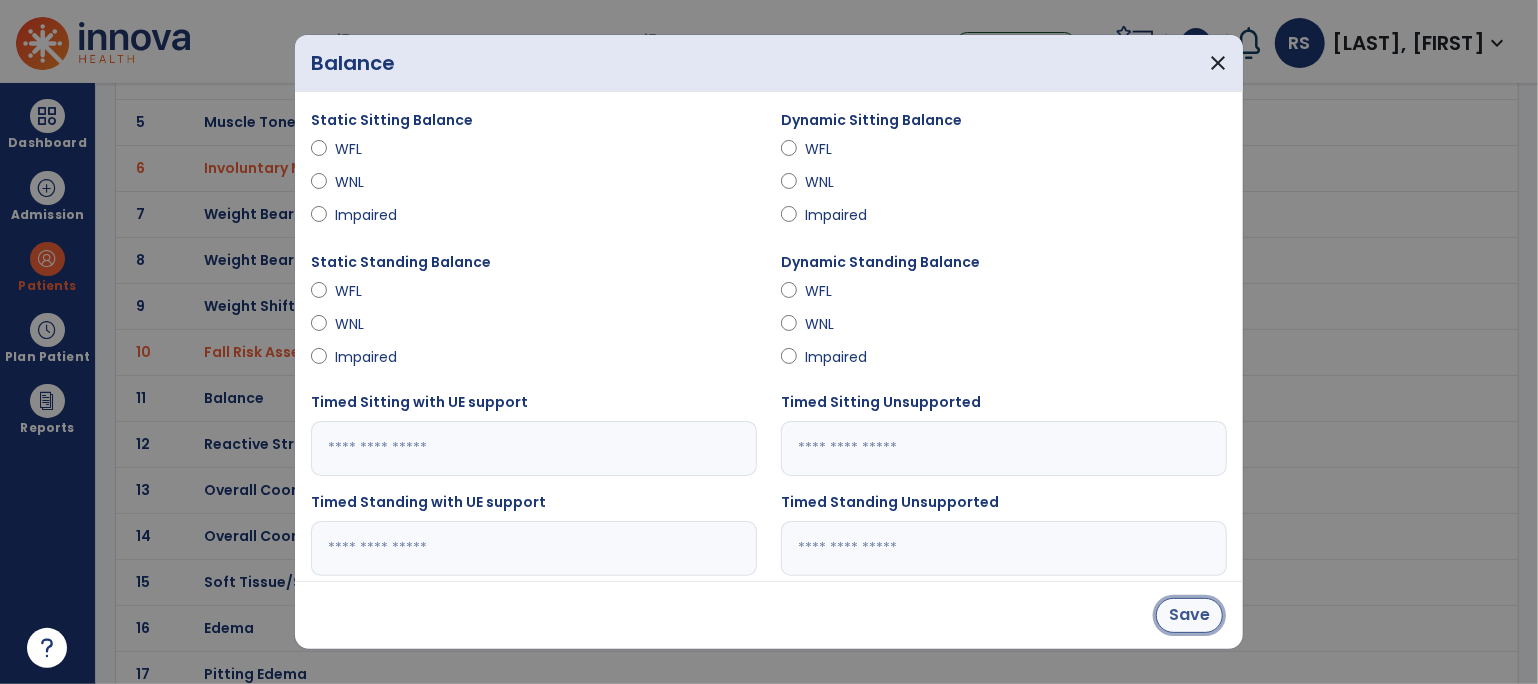 click on "Save" at bounding box center (1189, 615) 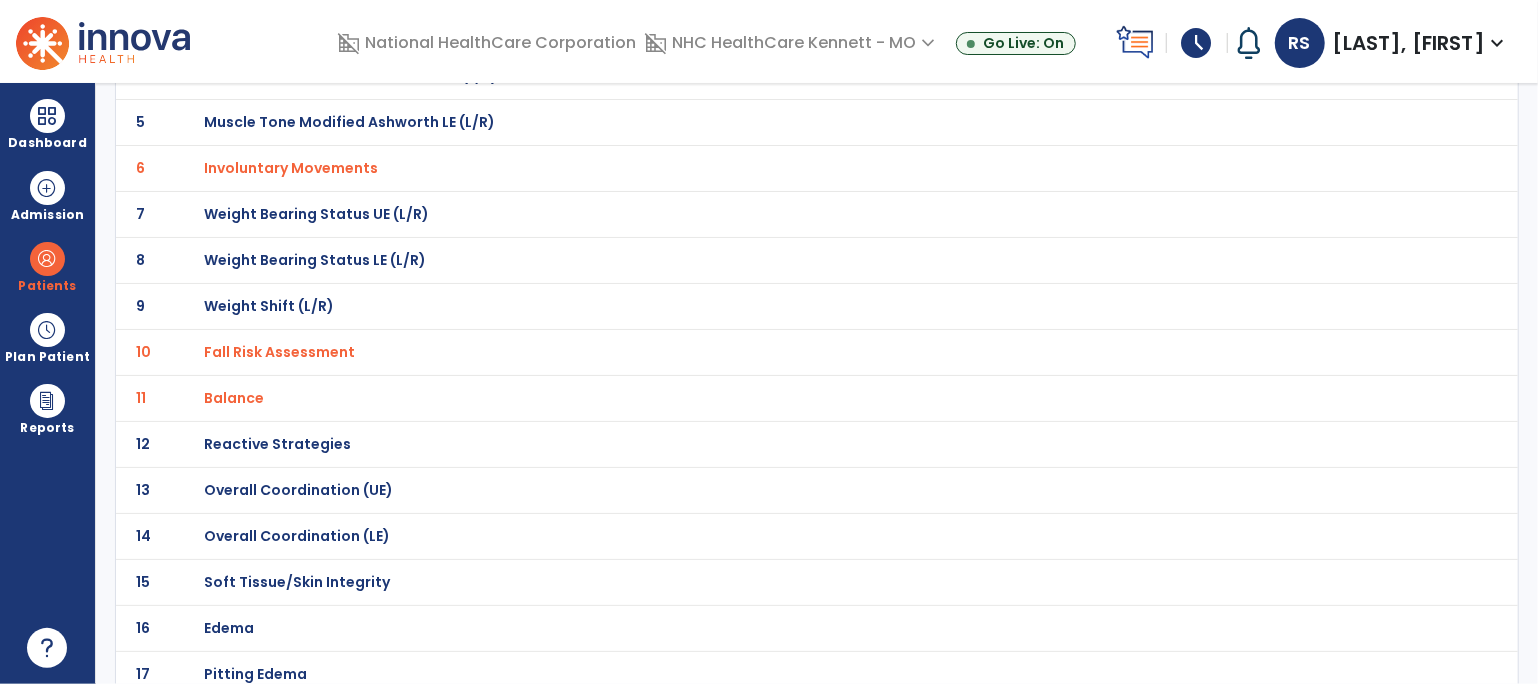 click on "Overall Coordination (UE)" at bounding box center [275, -62] 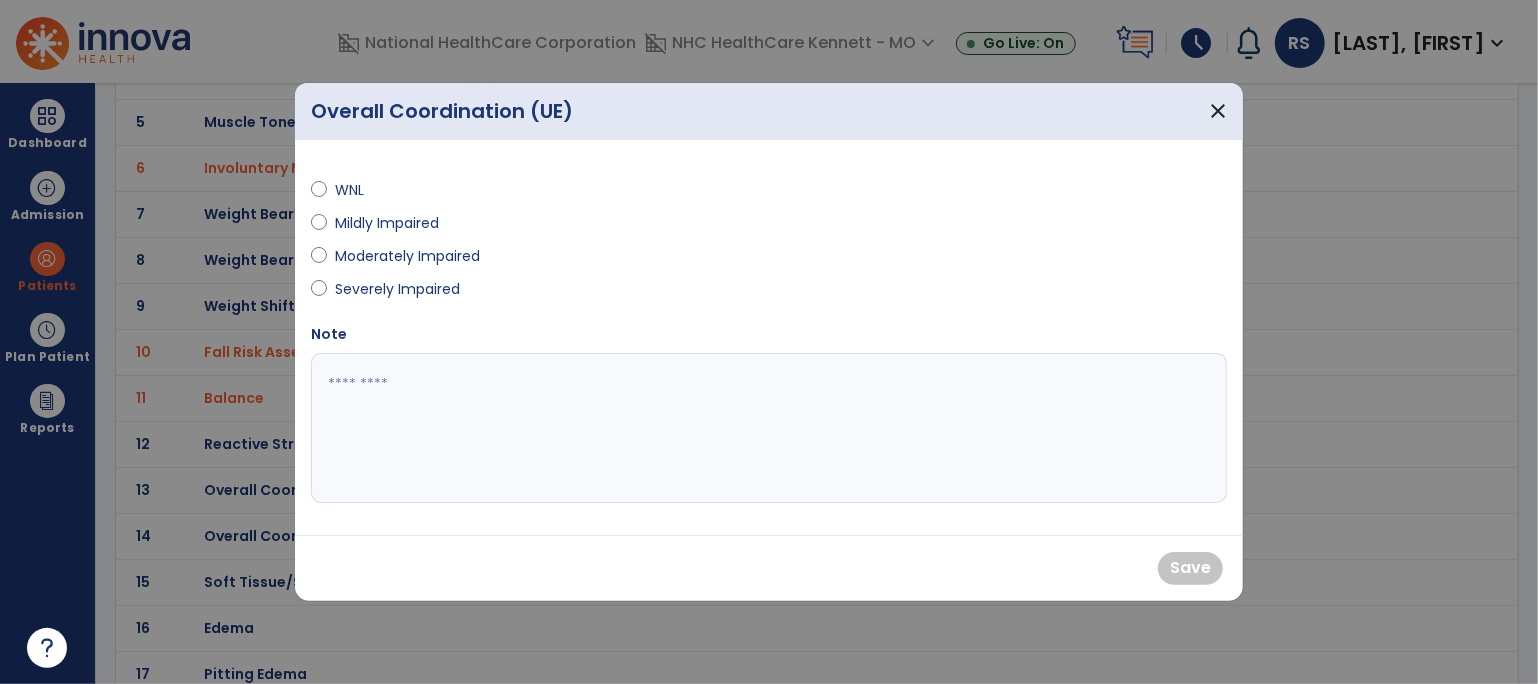 click on "Mildly Impaired" at bounding box center (387, 223) 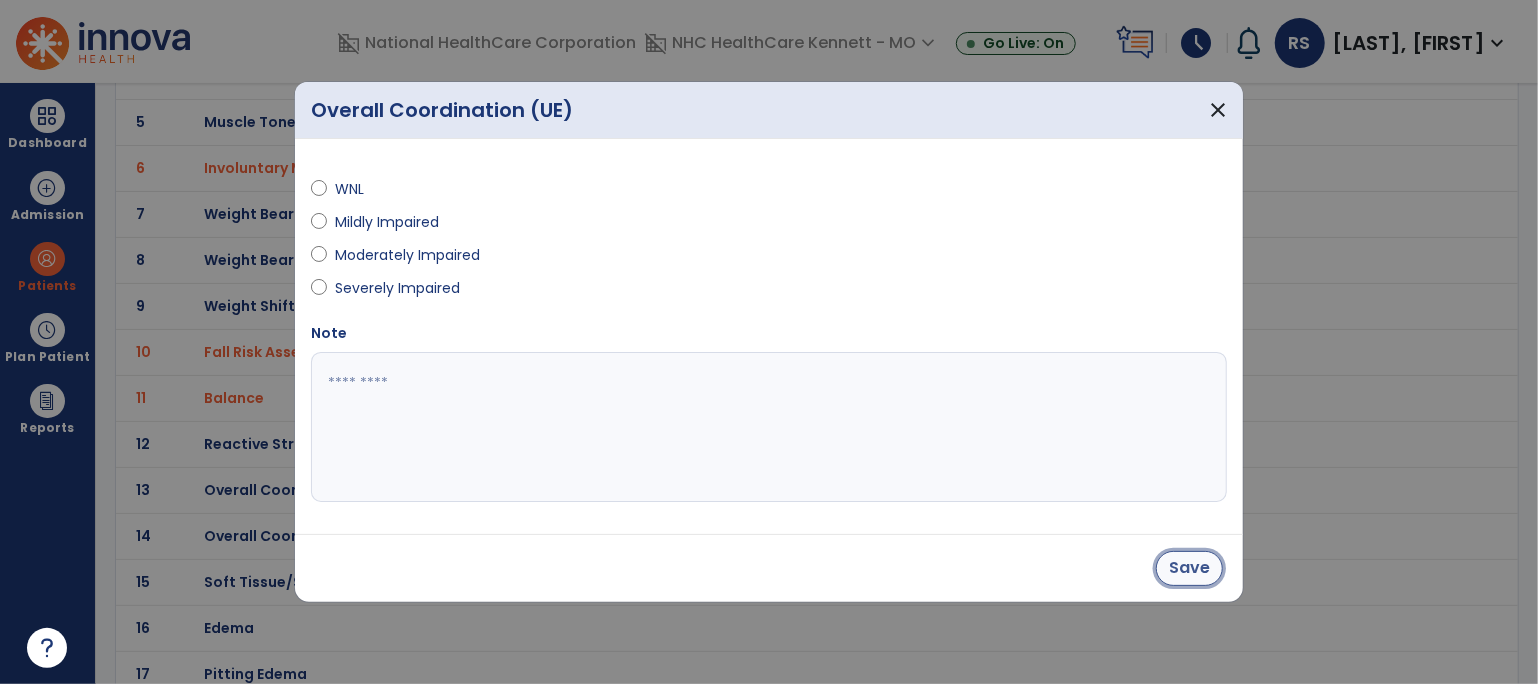 click on "Save" at bounding box center (1189, 568) 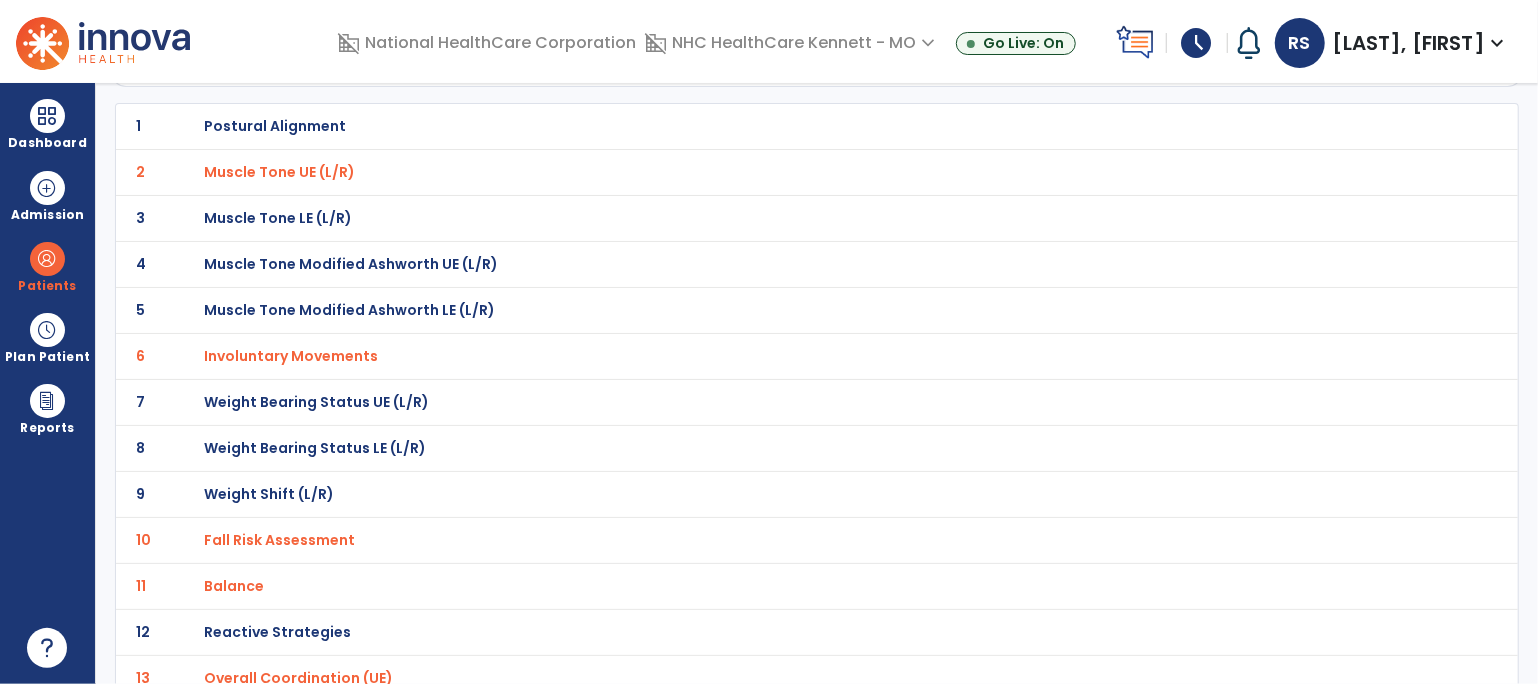 scroll, scrollTop: 62, scrollLeft: 0, axis: vertical 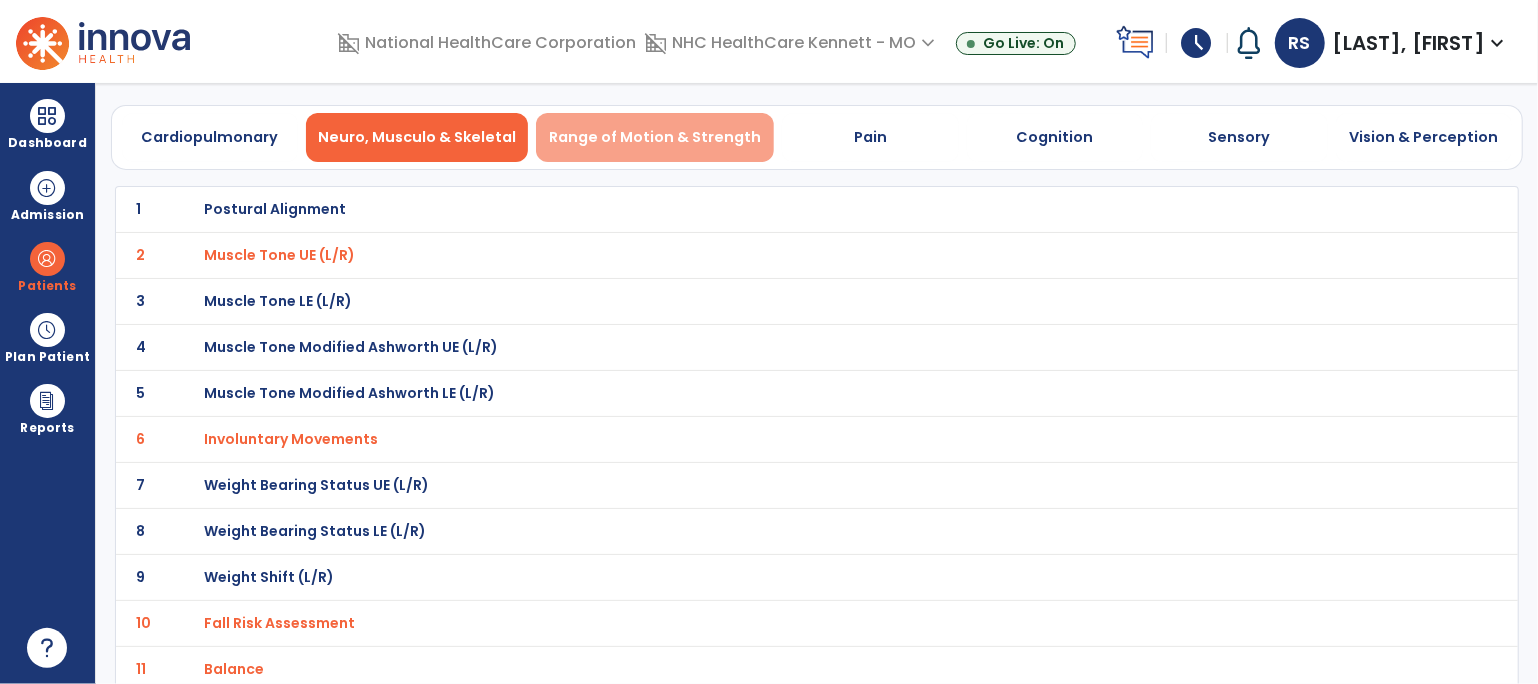 click on "Range of Motion & Strength" at bounding box center [655, 137] 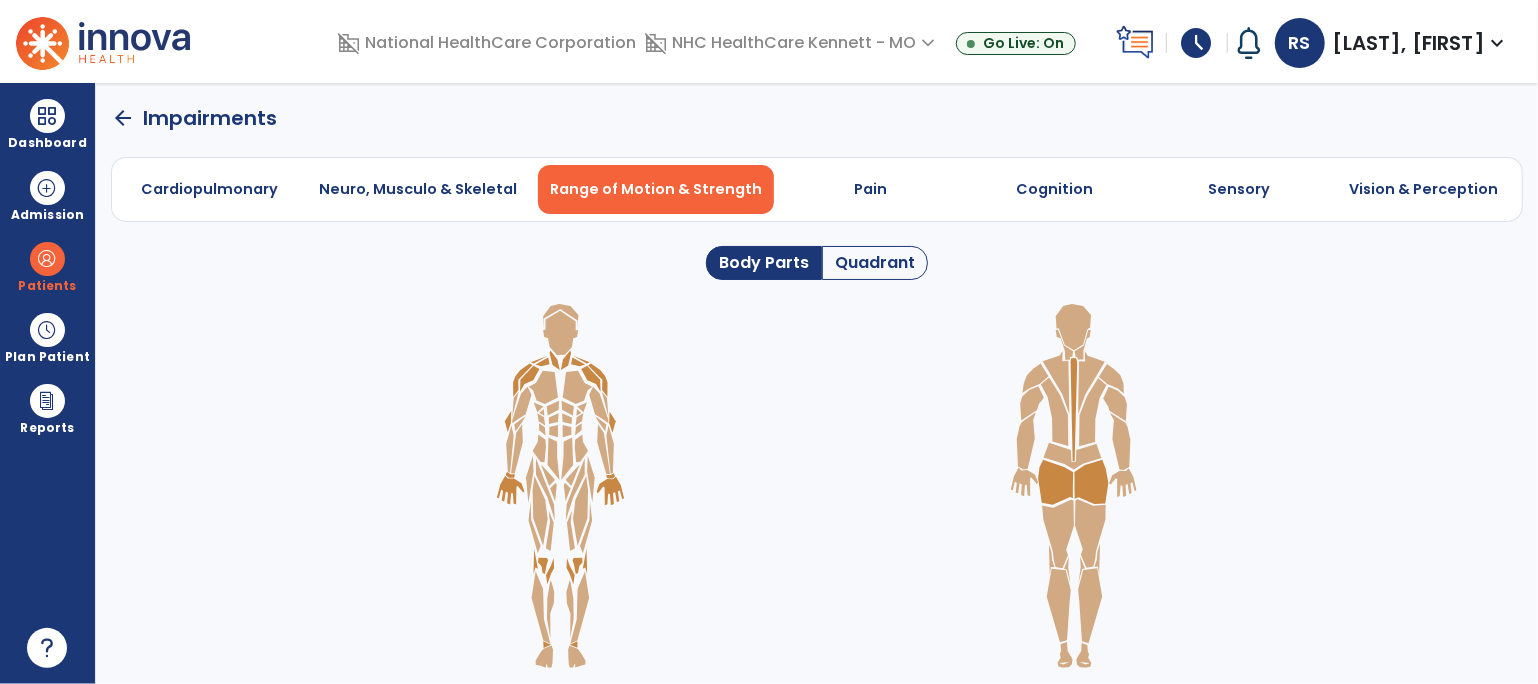 scroll, scrollTop: 0, scrollLeft: 0, axis: both 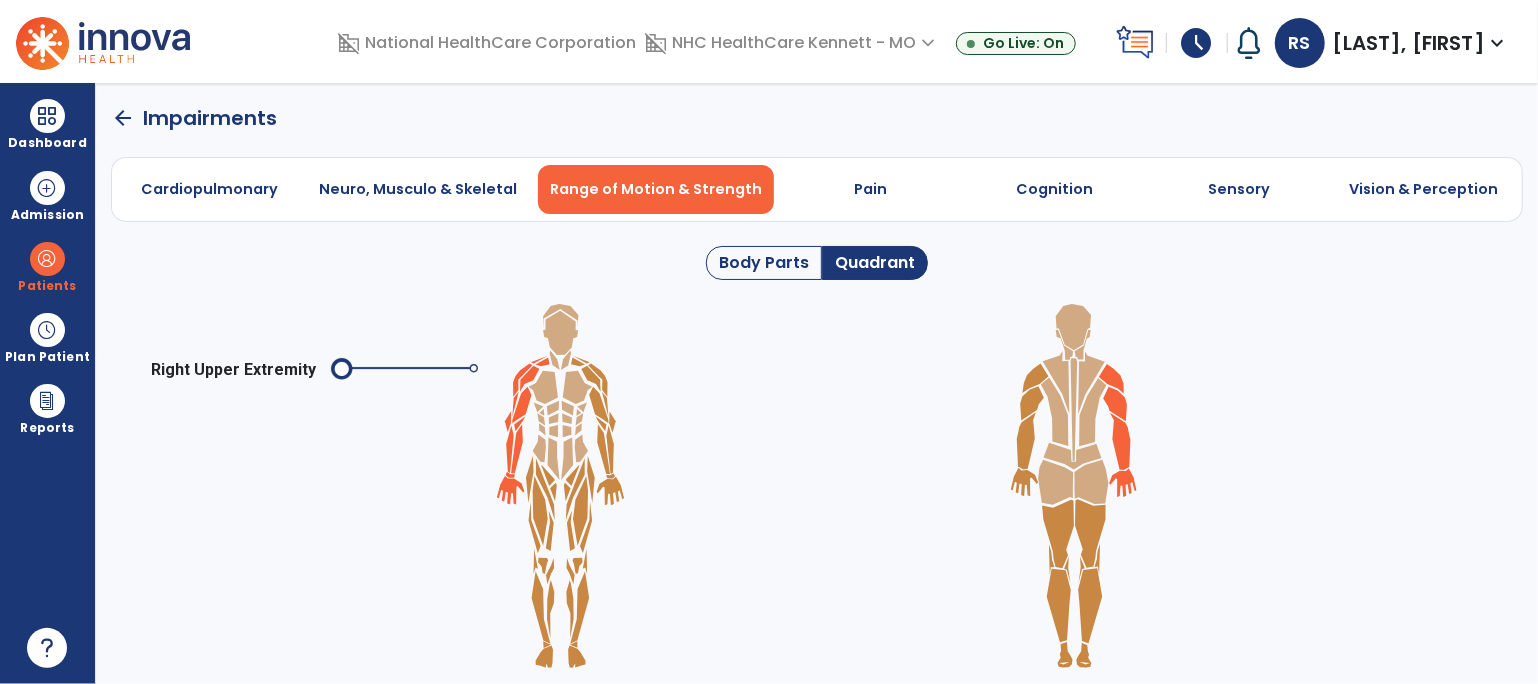 click 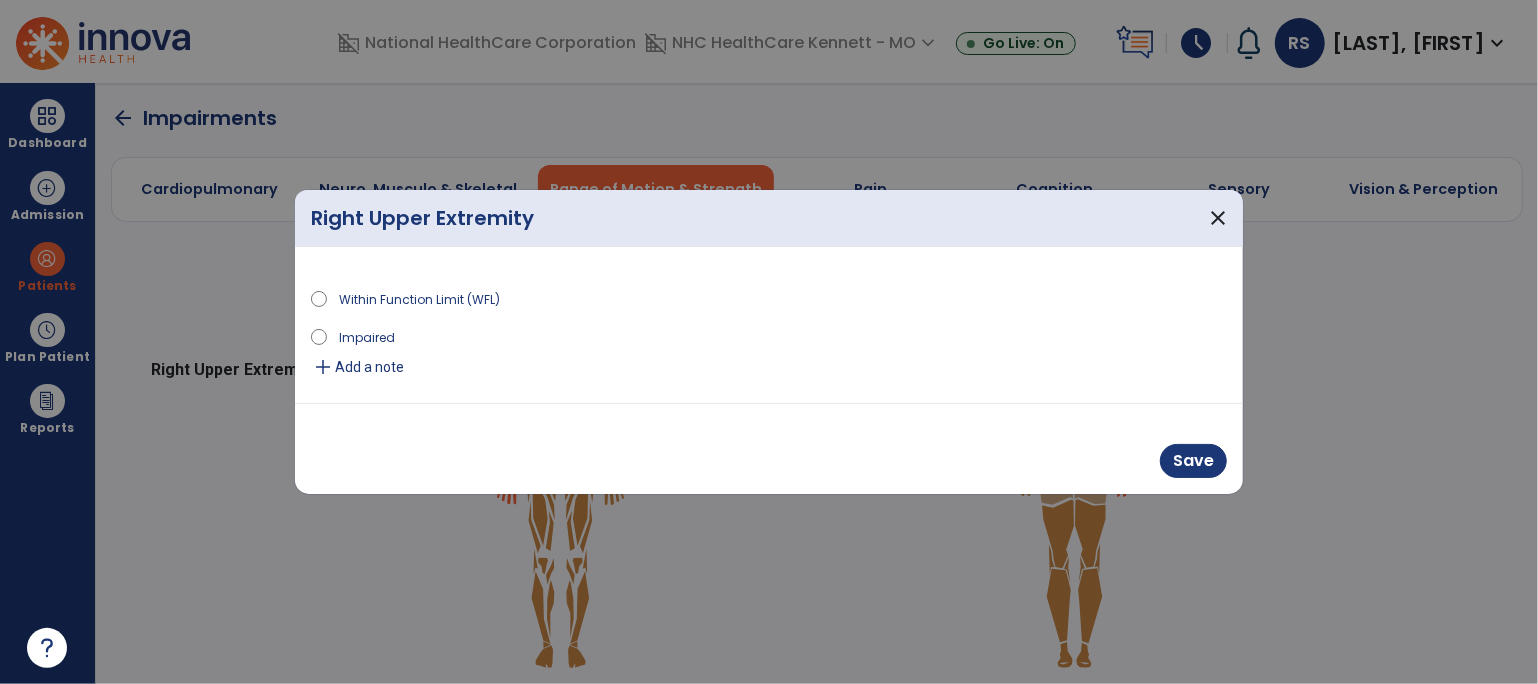 click on "Impaired" at bounding box center [367, 336] 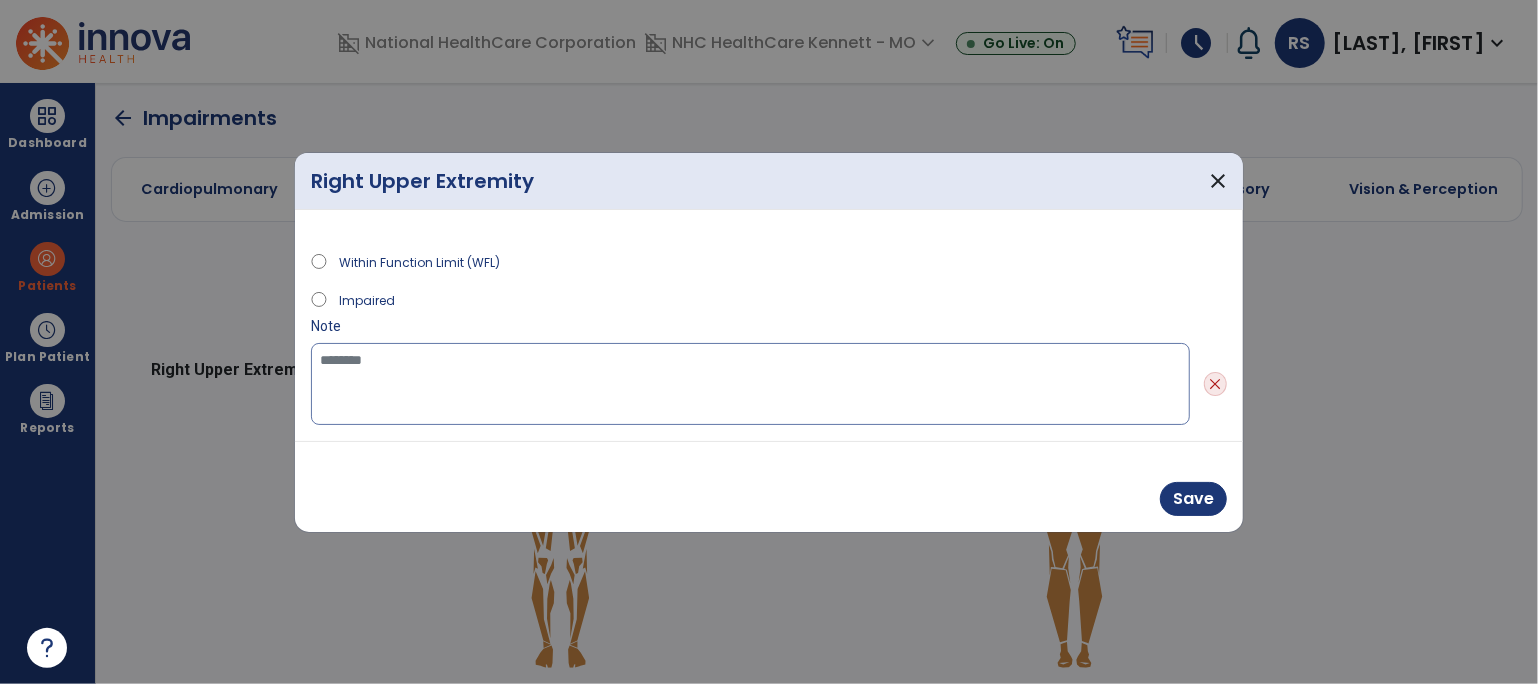 click at bounding box center (750, 384) 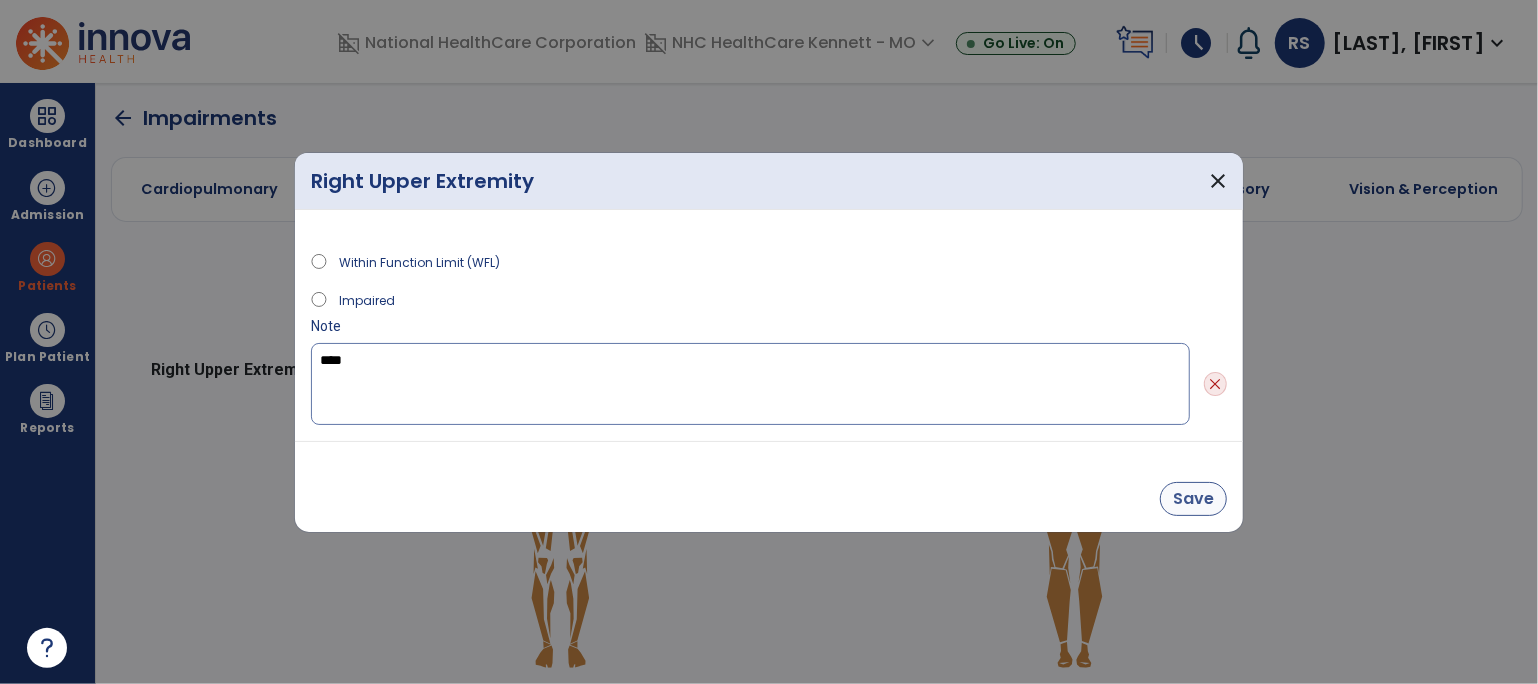type on "****" 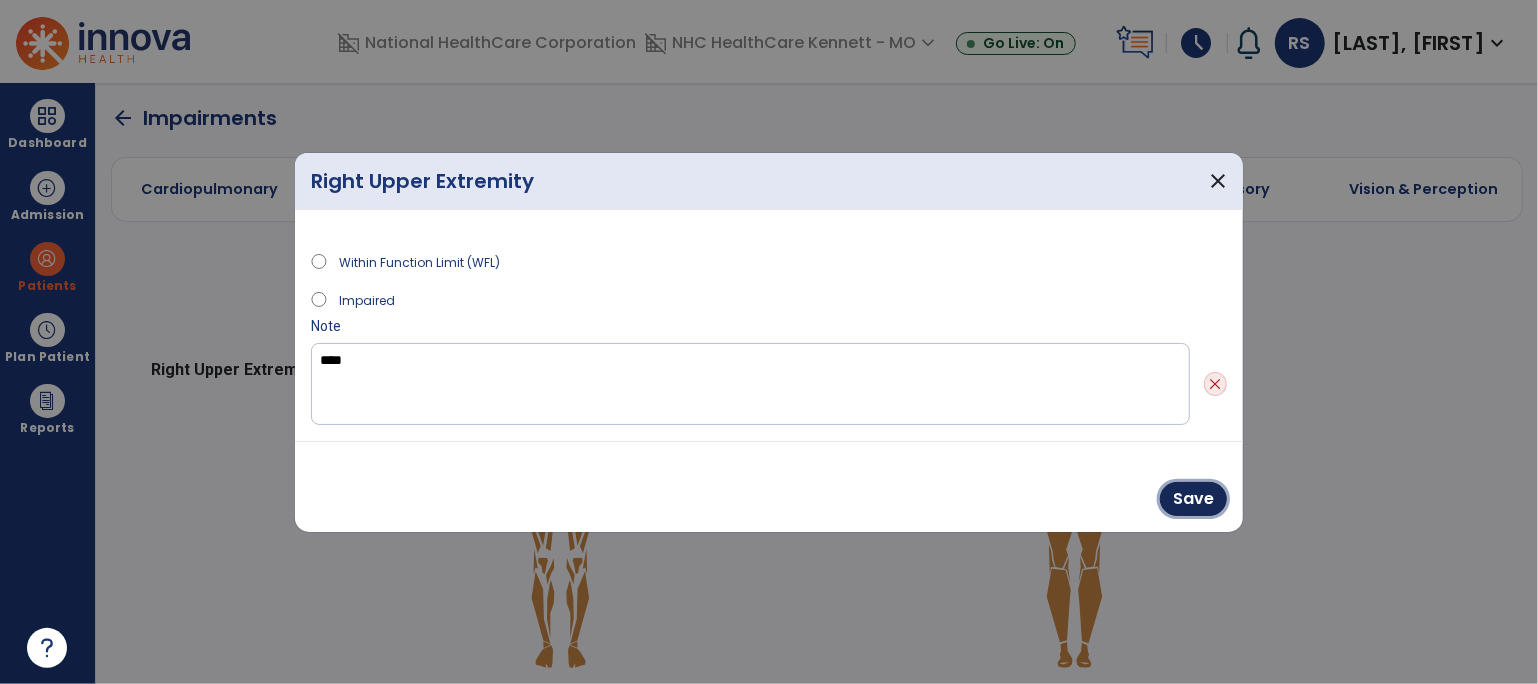 drag, startPoint x: 1175, startPoint y: 496, endPoint x: 1104, endPoint y: 493, distance: 71.063354 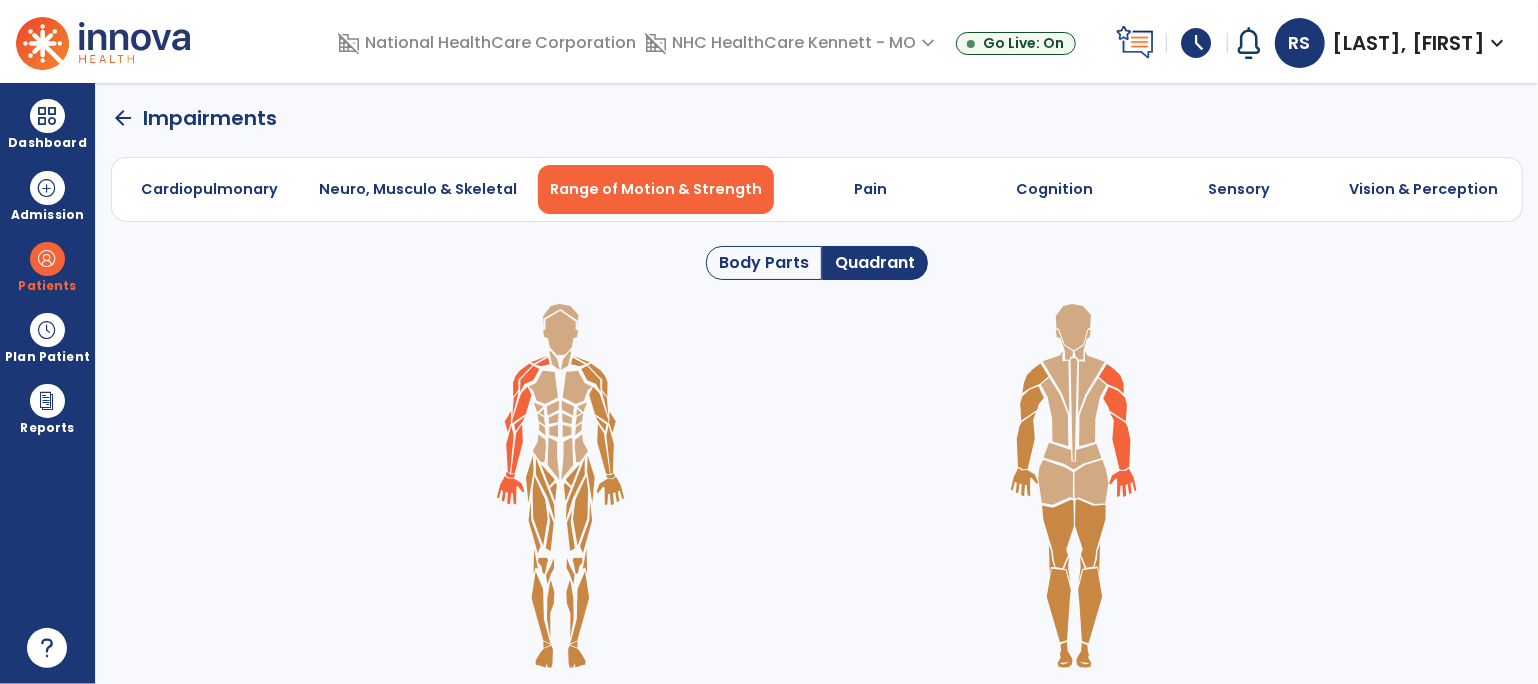 click 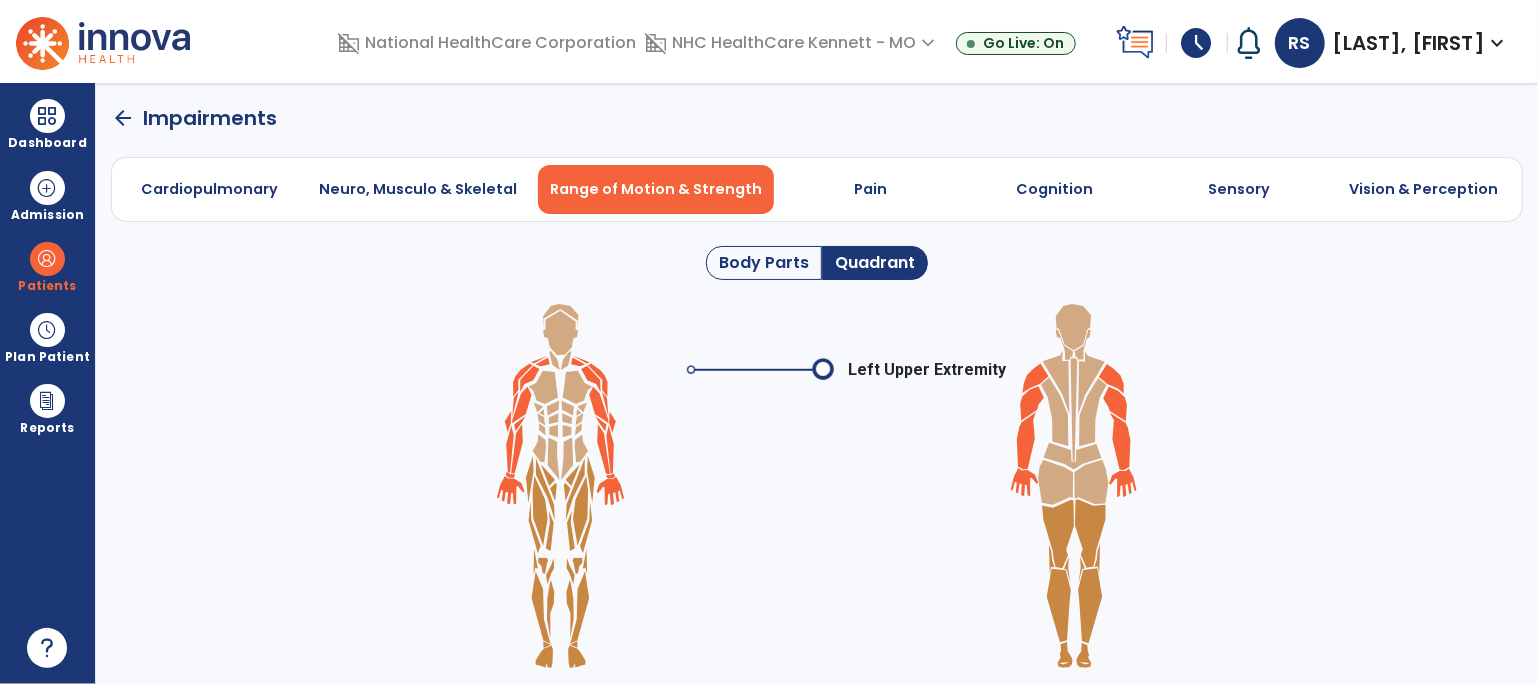 click 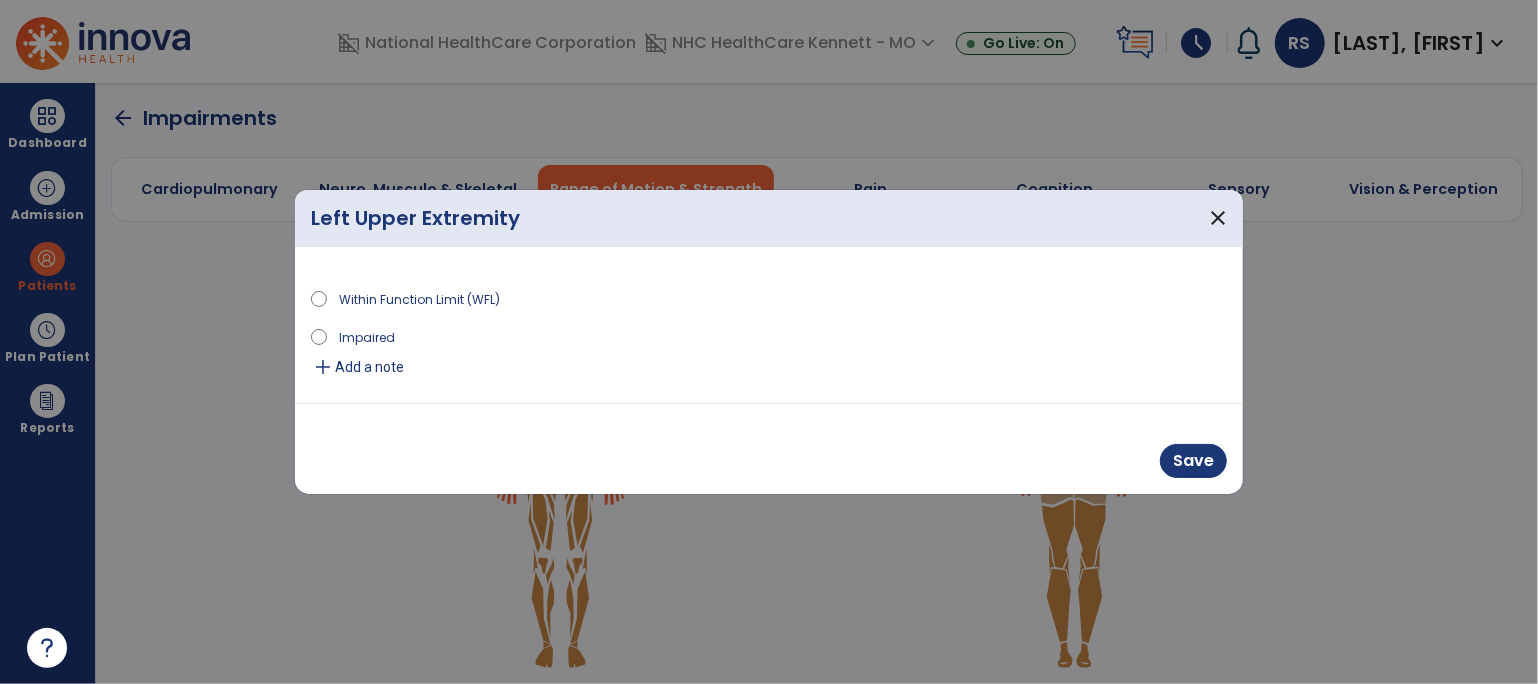 click on "Add a note" at bounding box center (369, 367) 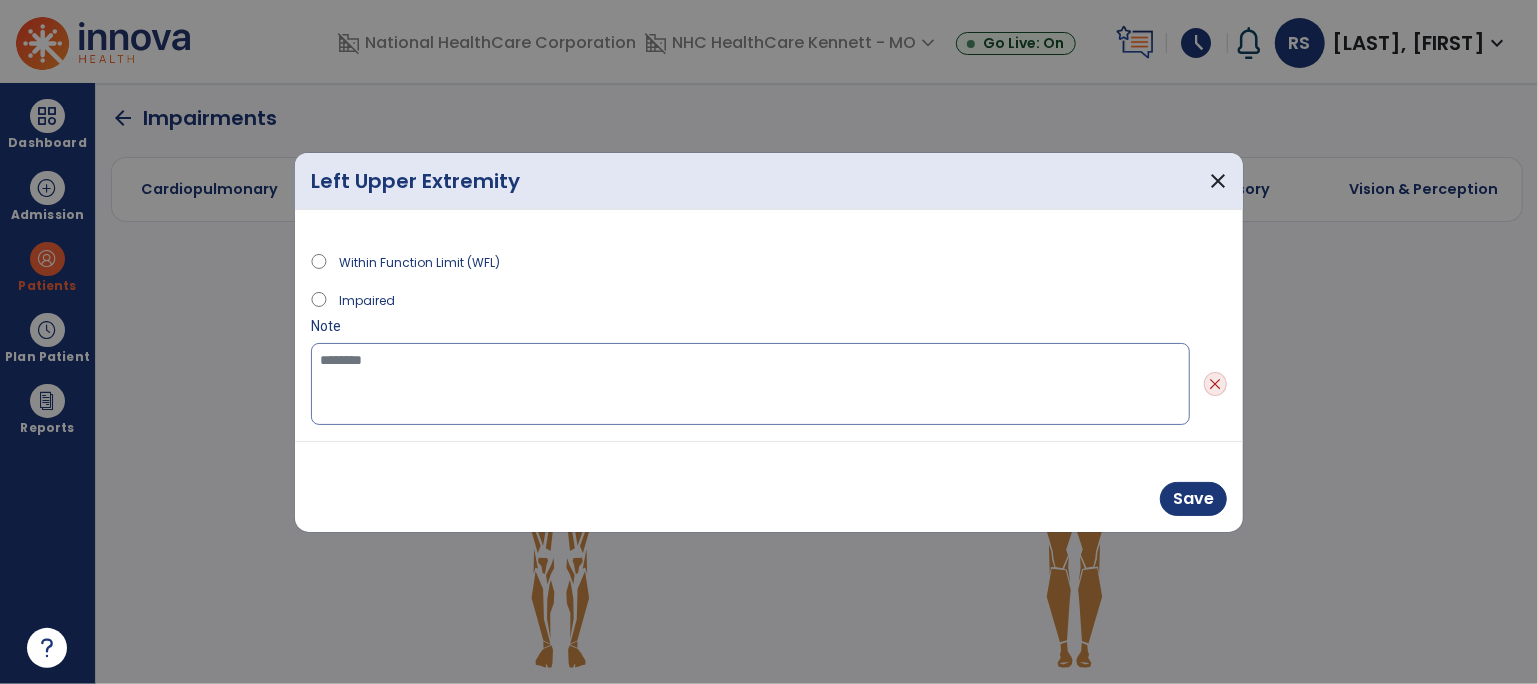 click at bounding box center [750, 384] 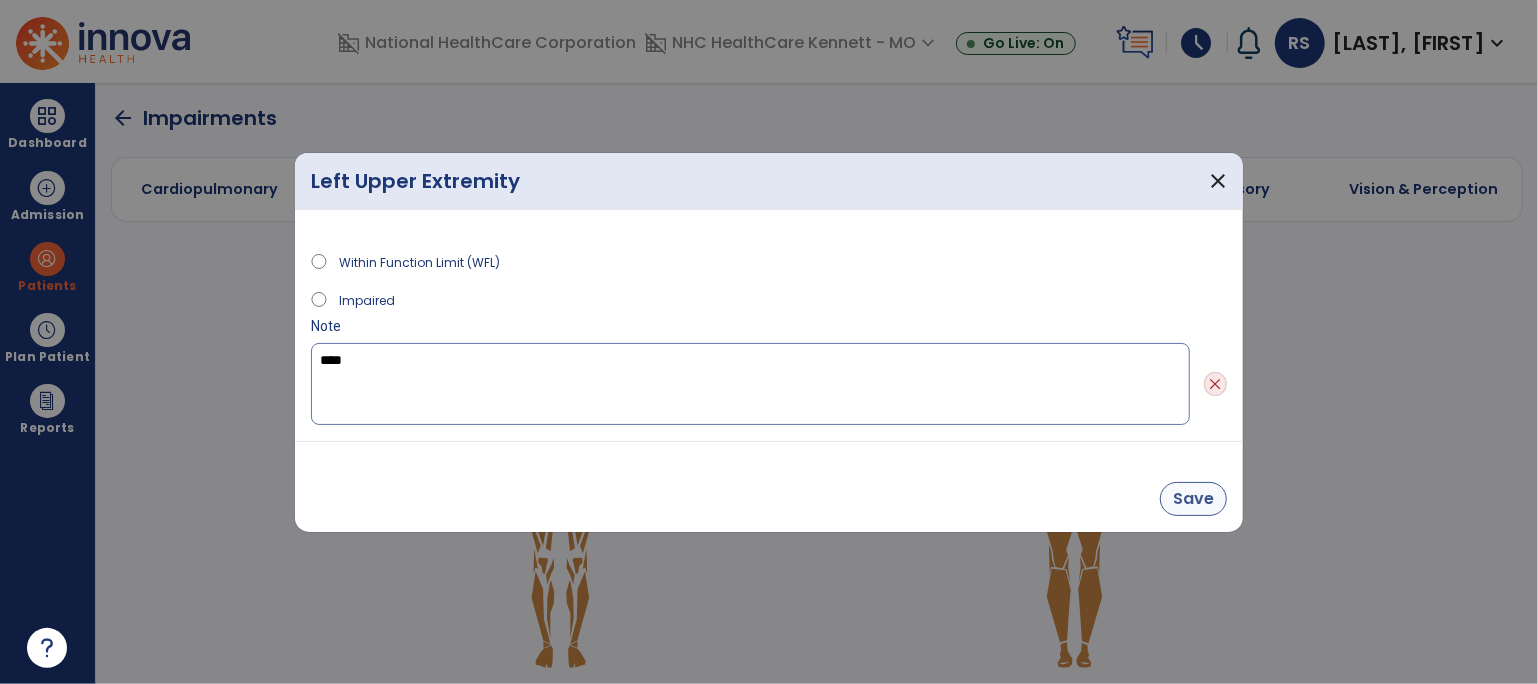 type on "****" 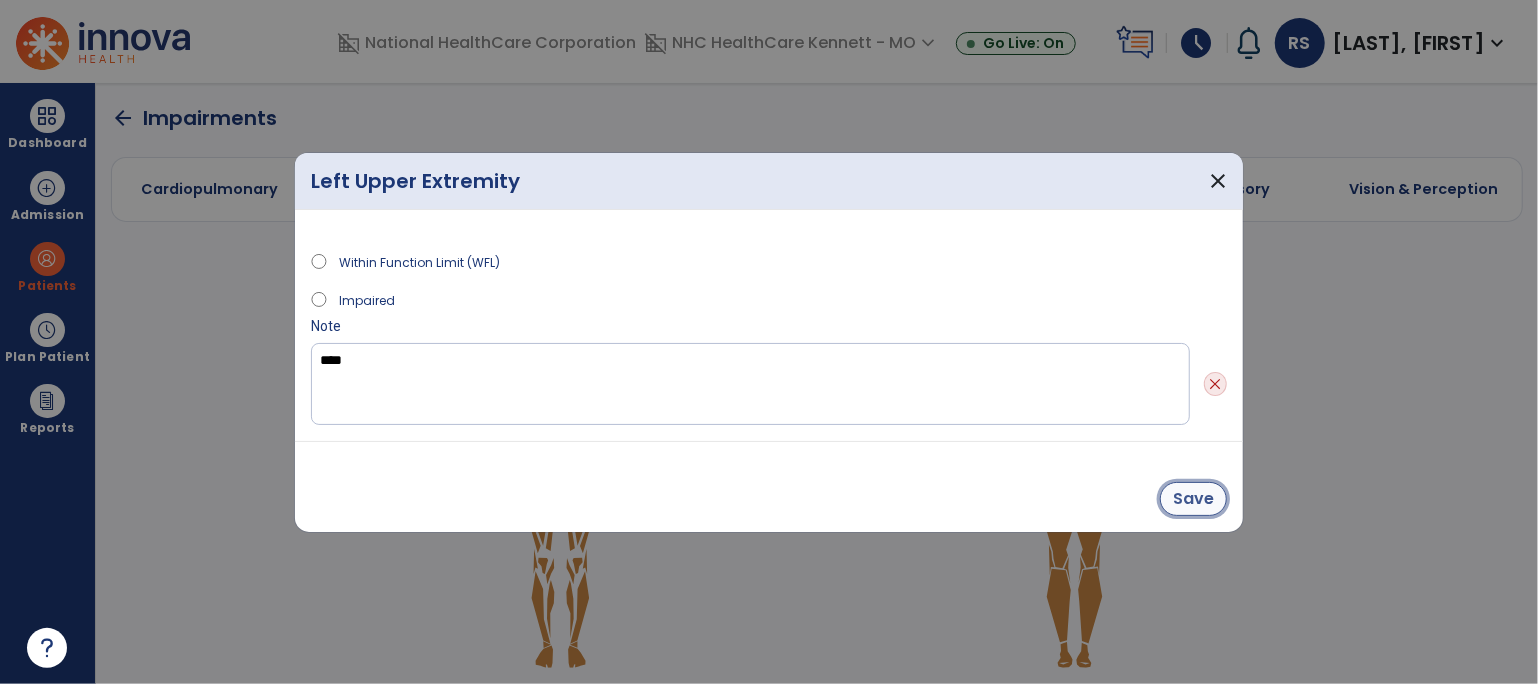 click on "Save" at bounding box center [1193, 499] 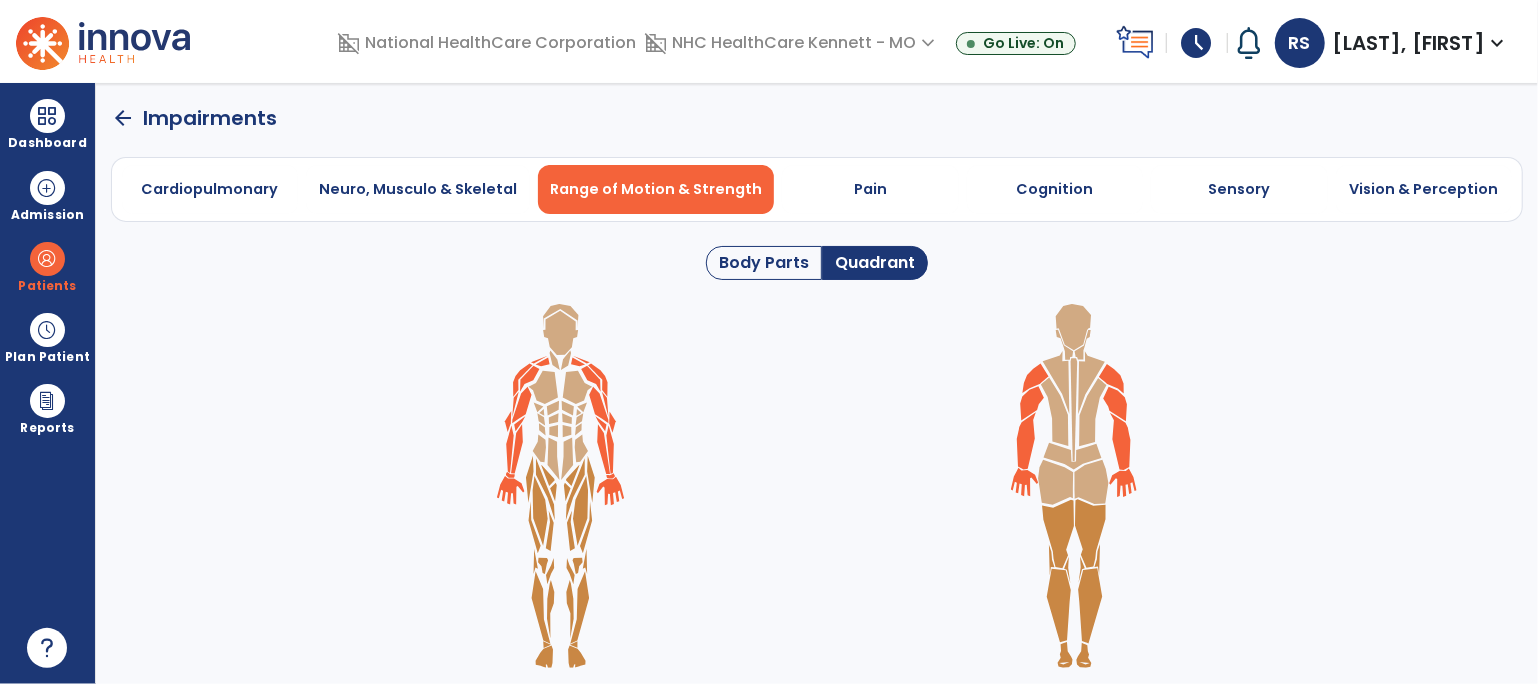 click on "arrow_back" 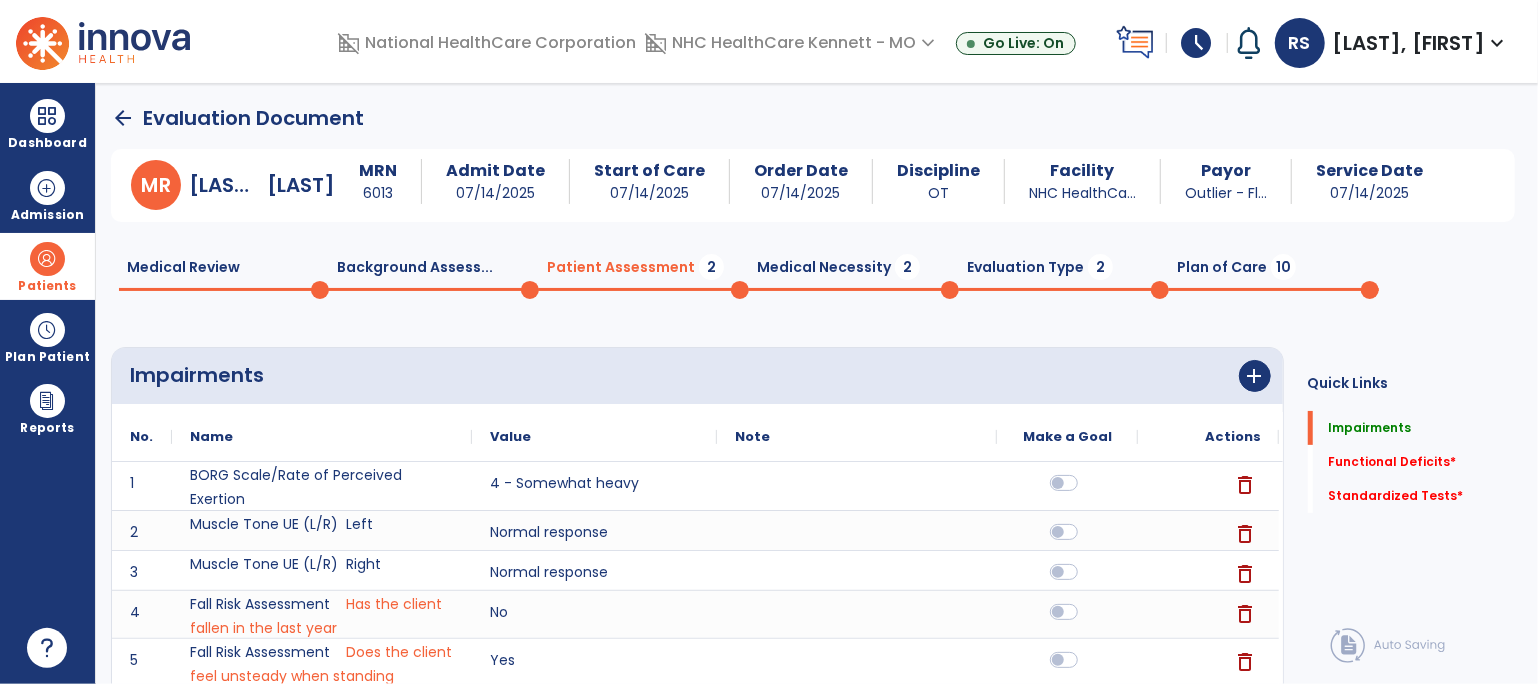click at bounding box center (47, 259) 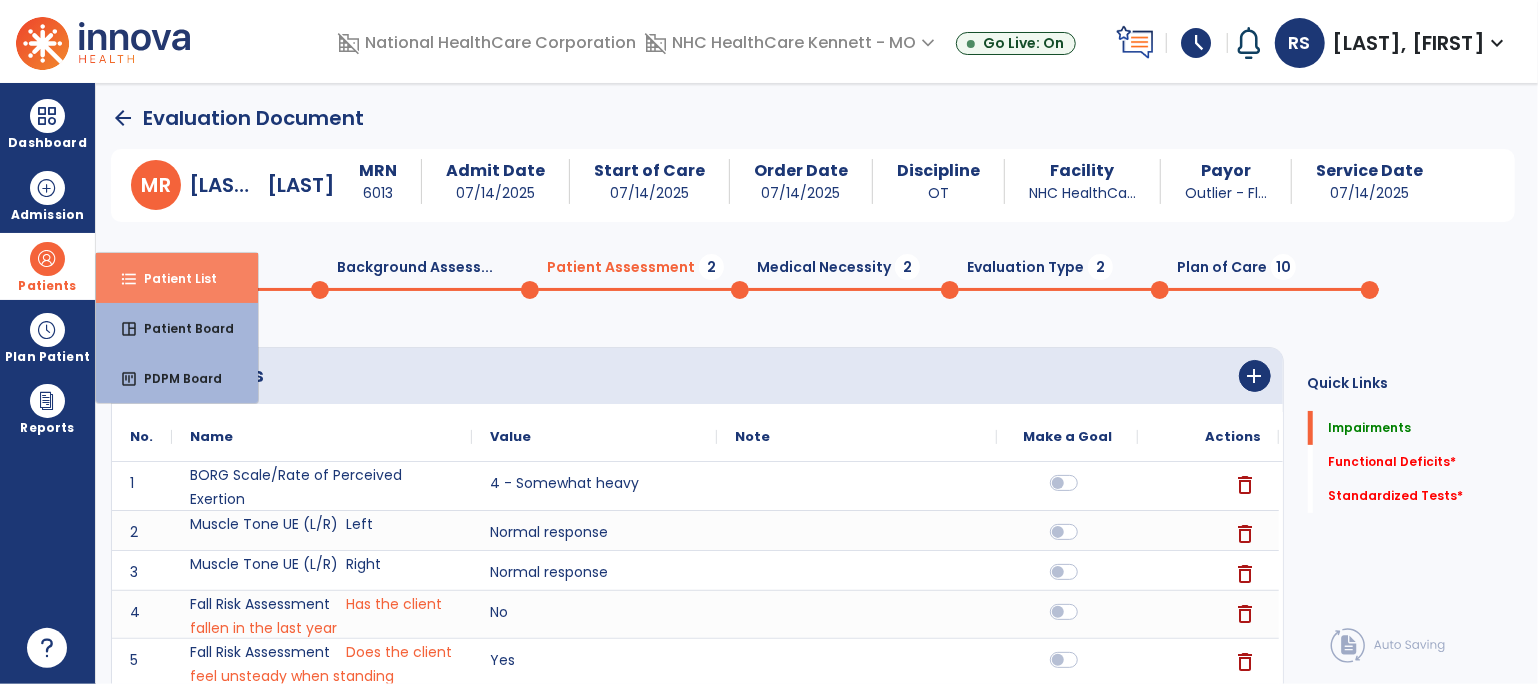 click on "Patient List" at bounding box center [172, 278] 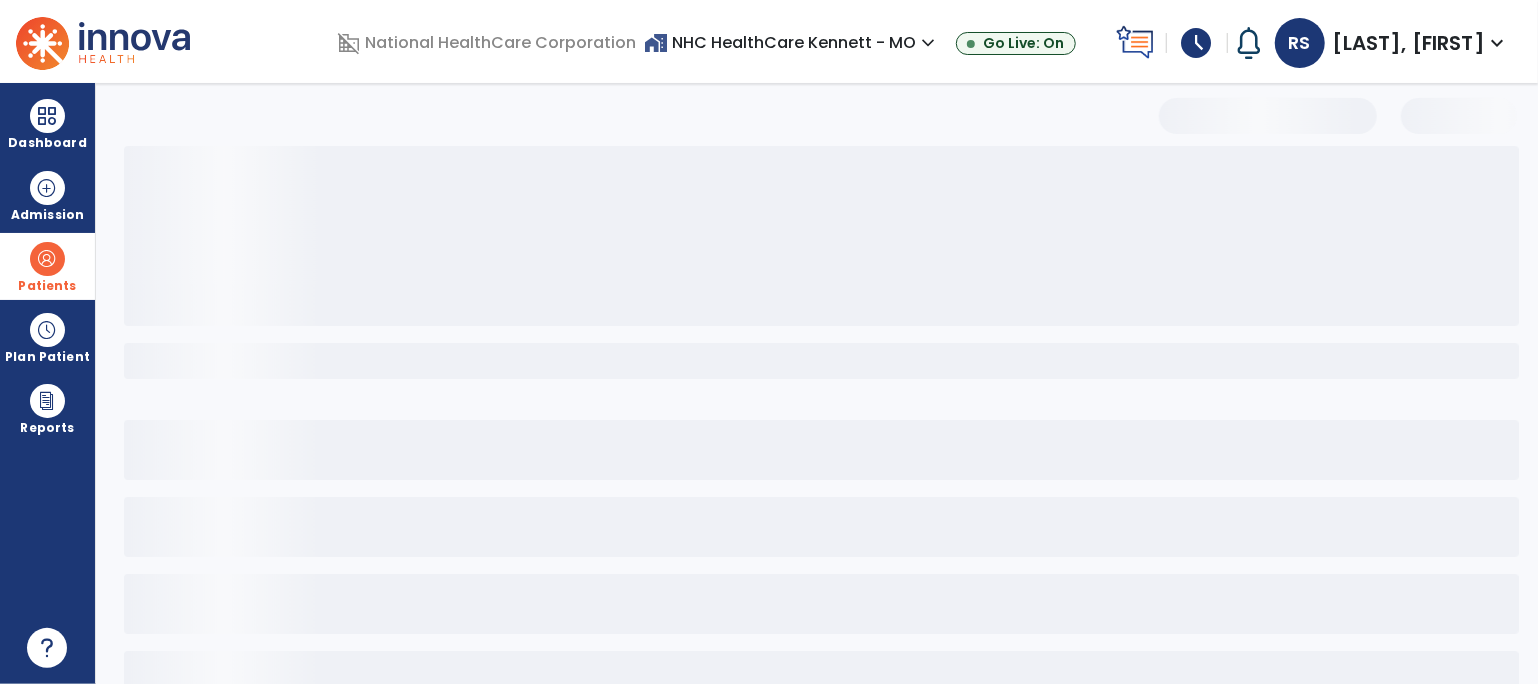 select on "***" 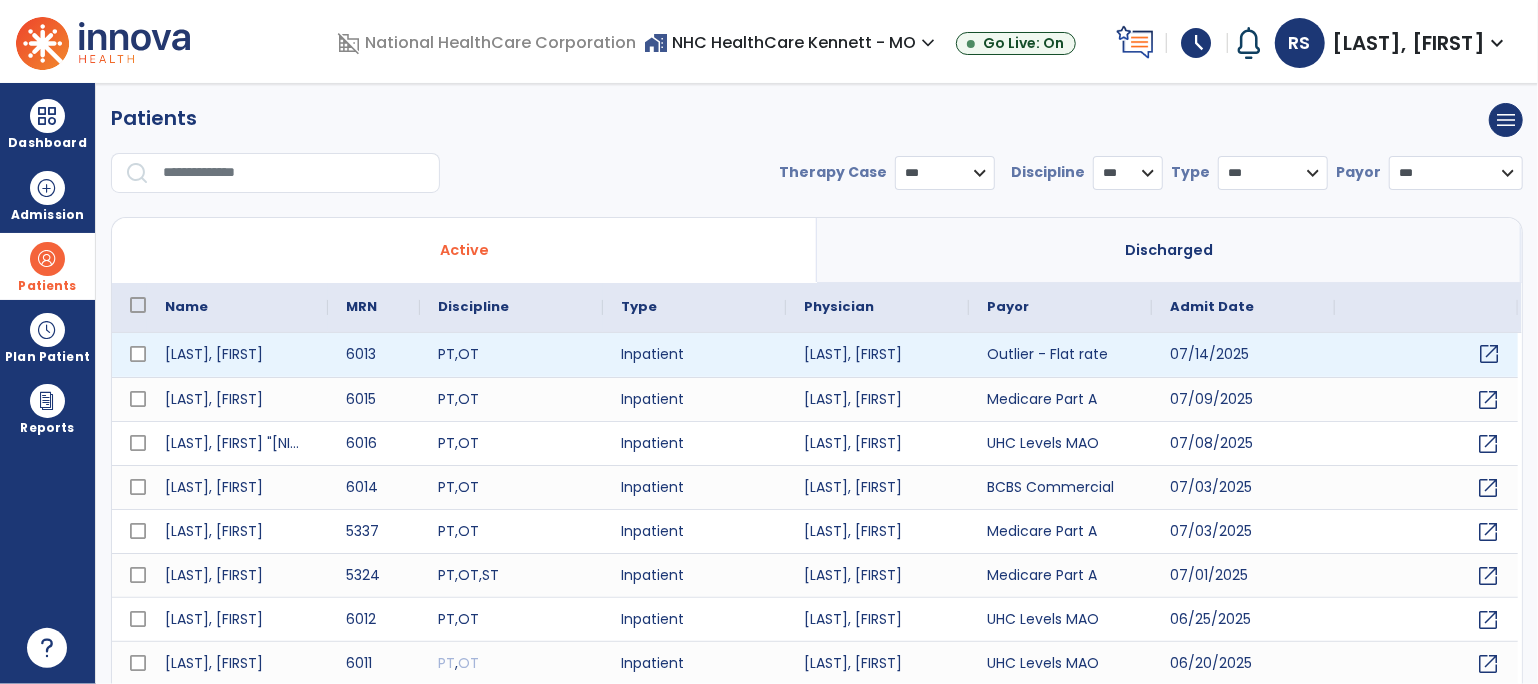 click on "open_in_new" at bounding box center [1489, 354] 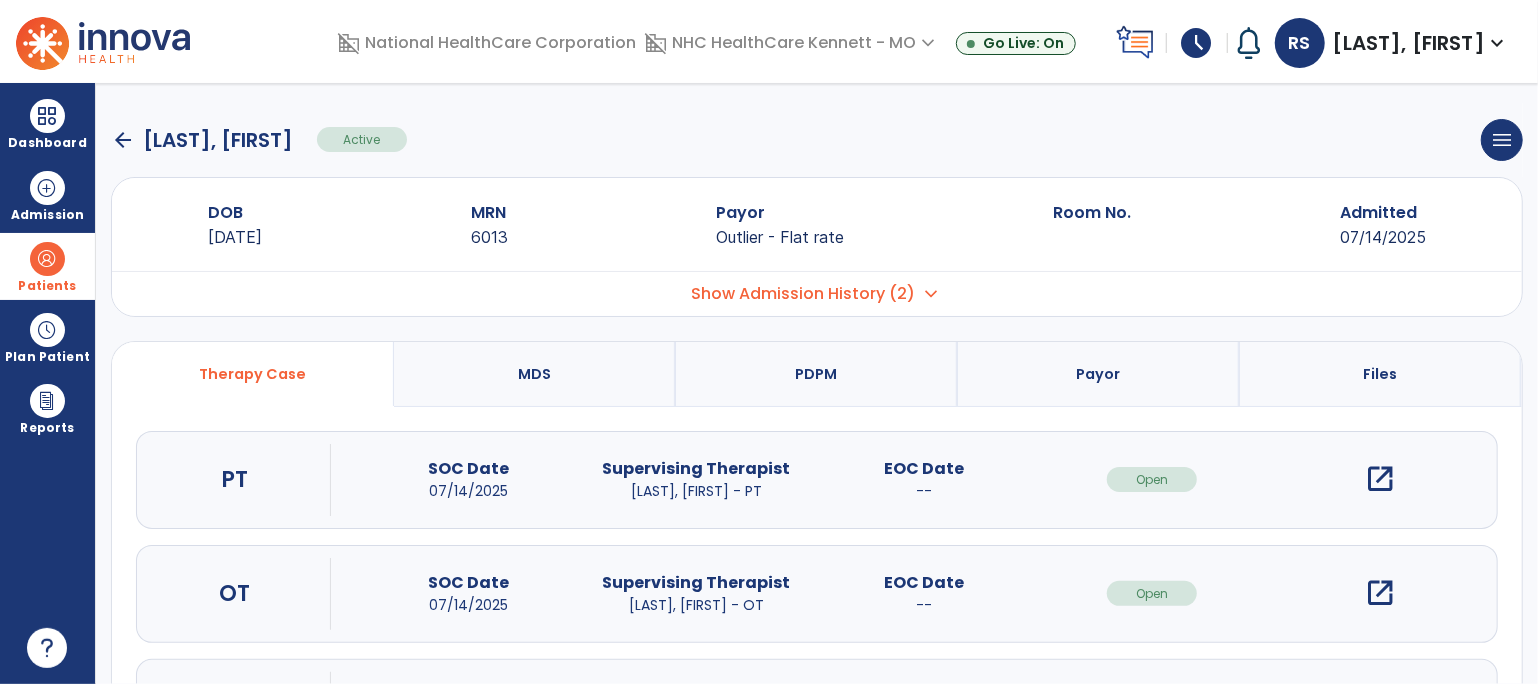 click on "expand_more" at bounding box center [931, 294] 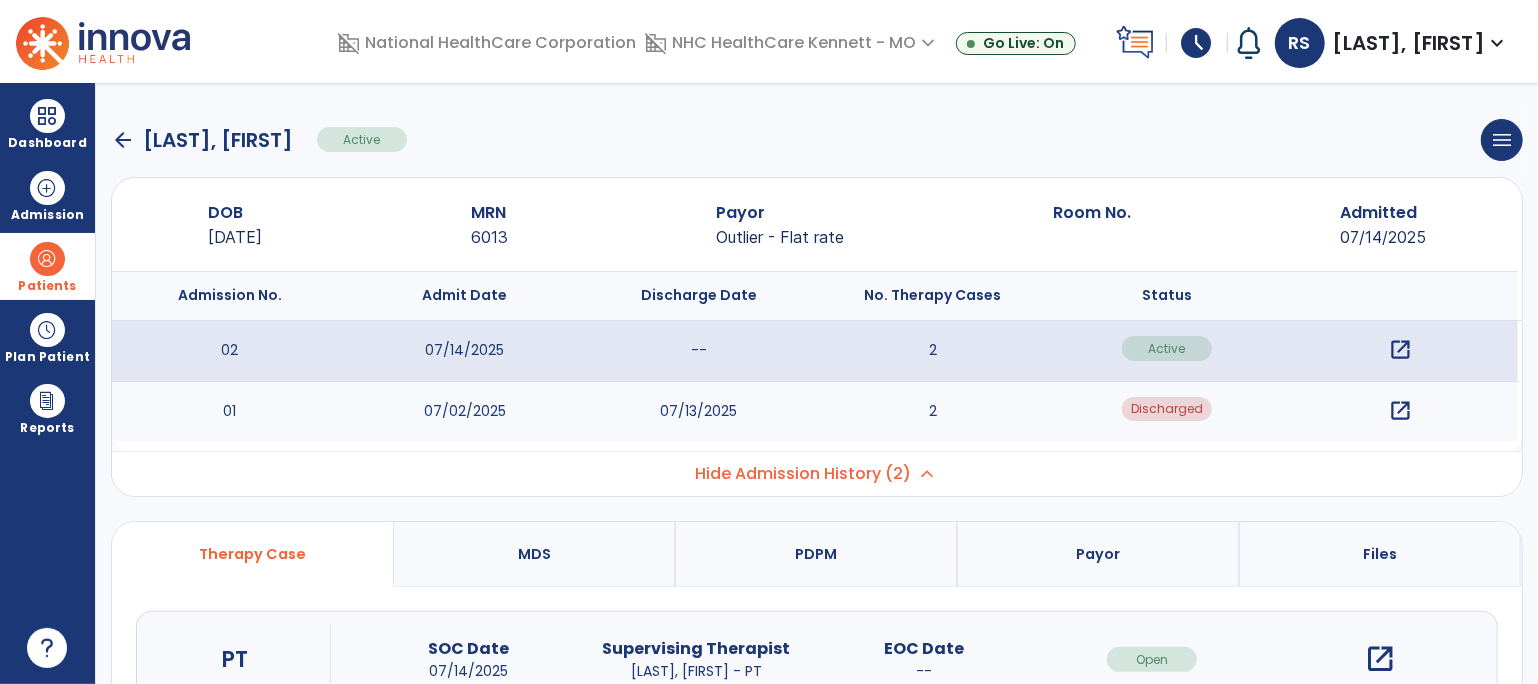 click on "open_in_new" at bounding box center (1400, 411) 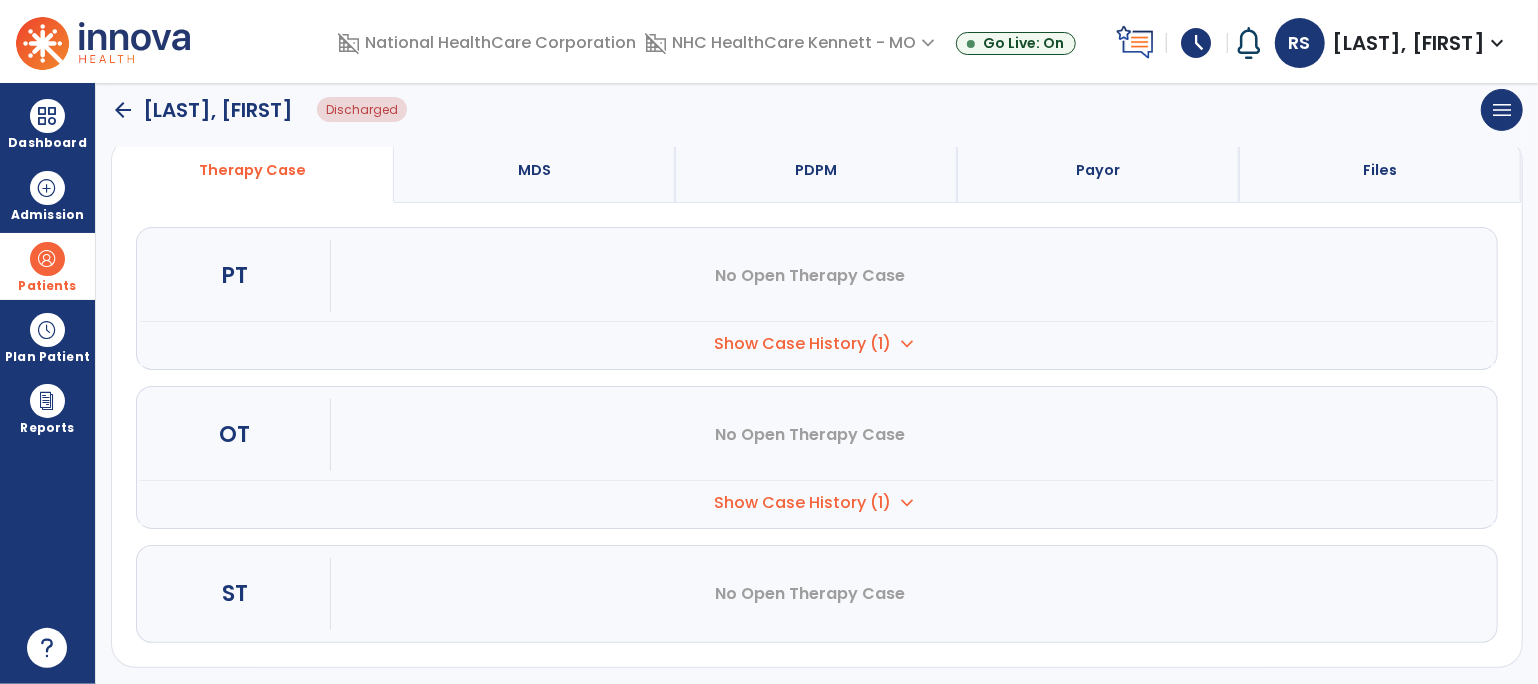 scroll, scrollTop: 388, scrollLeft: 0, axis: vertical 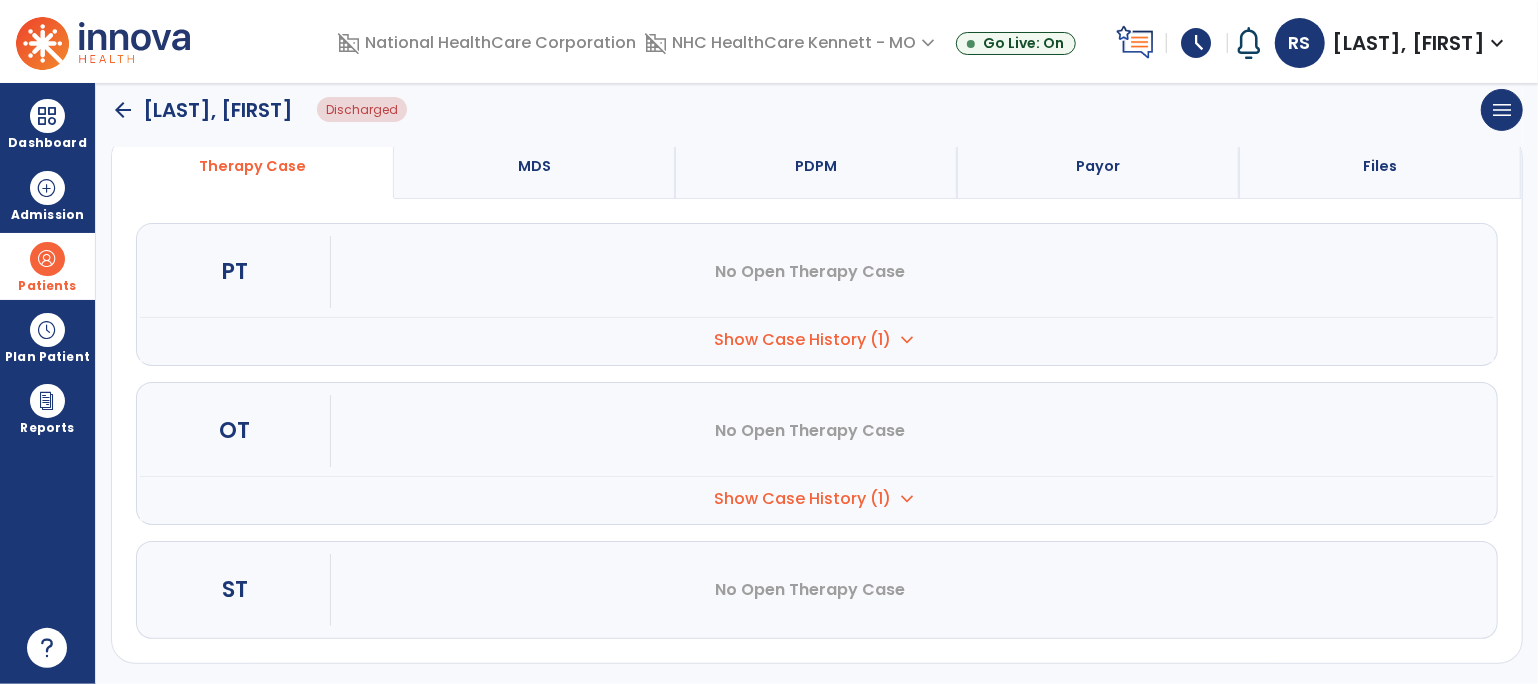 click on "expand_more" at bounding box center (908, 340) 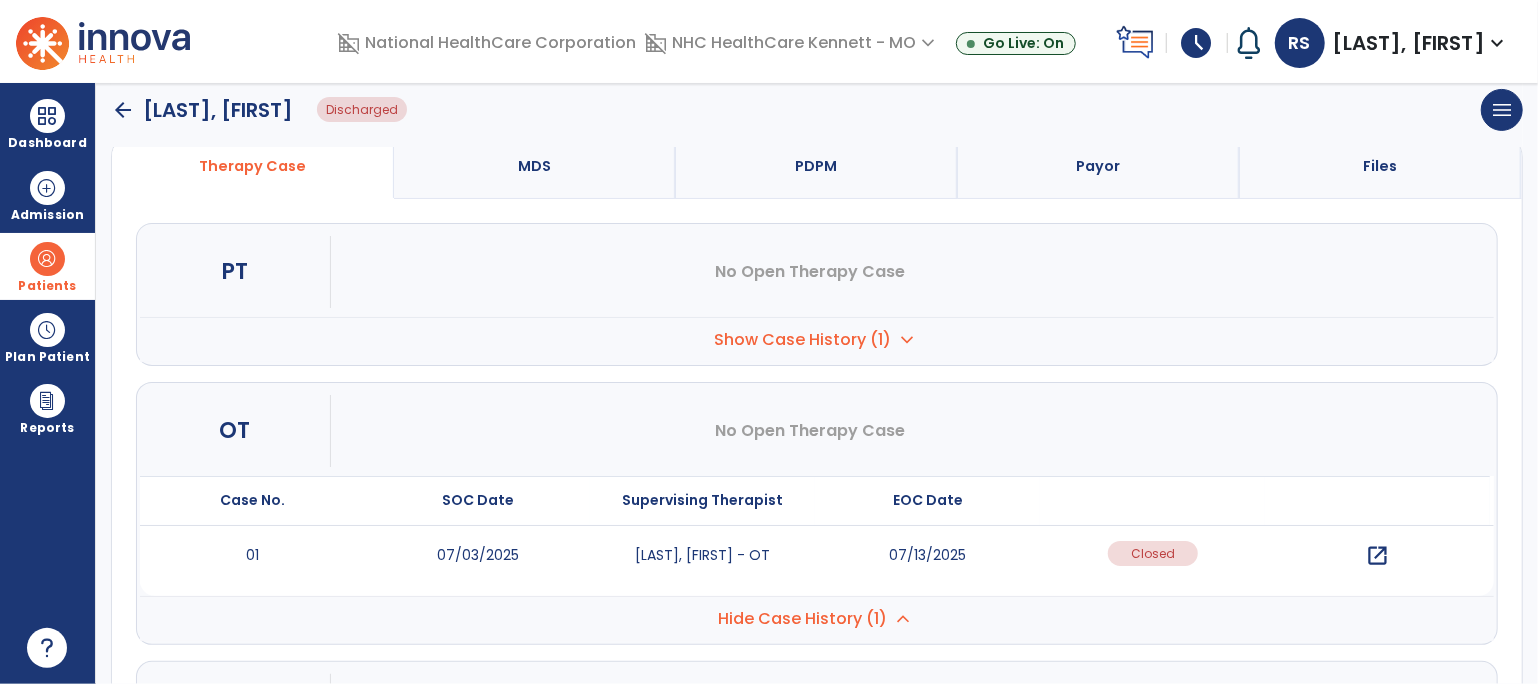 click on "open_in_new" at bounding box center (1377, 556) 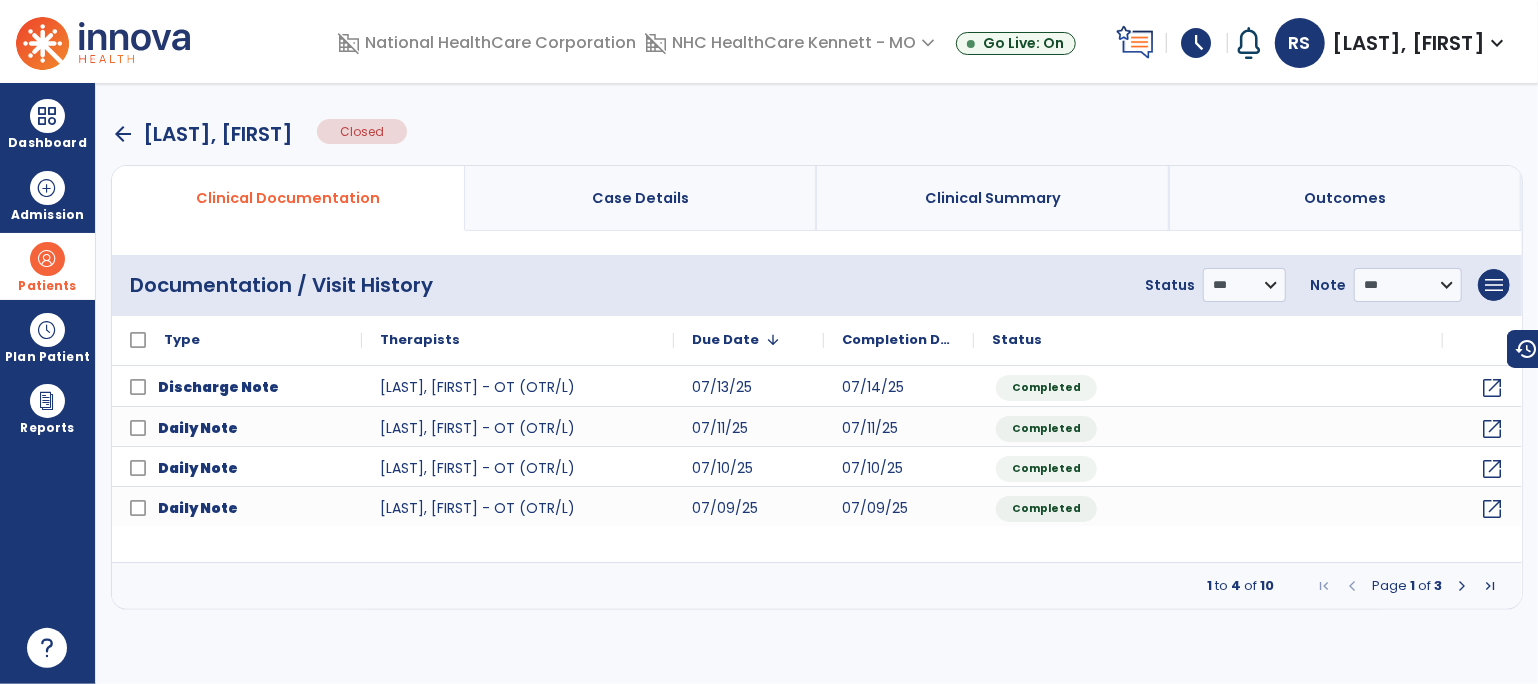 scroll, scrollTop: 0, scrollLeft: 0, axis: both 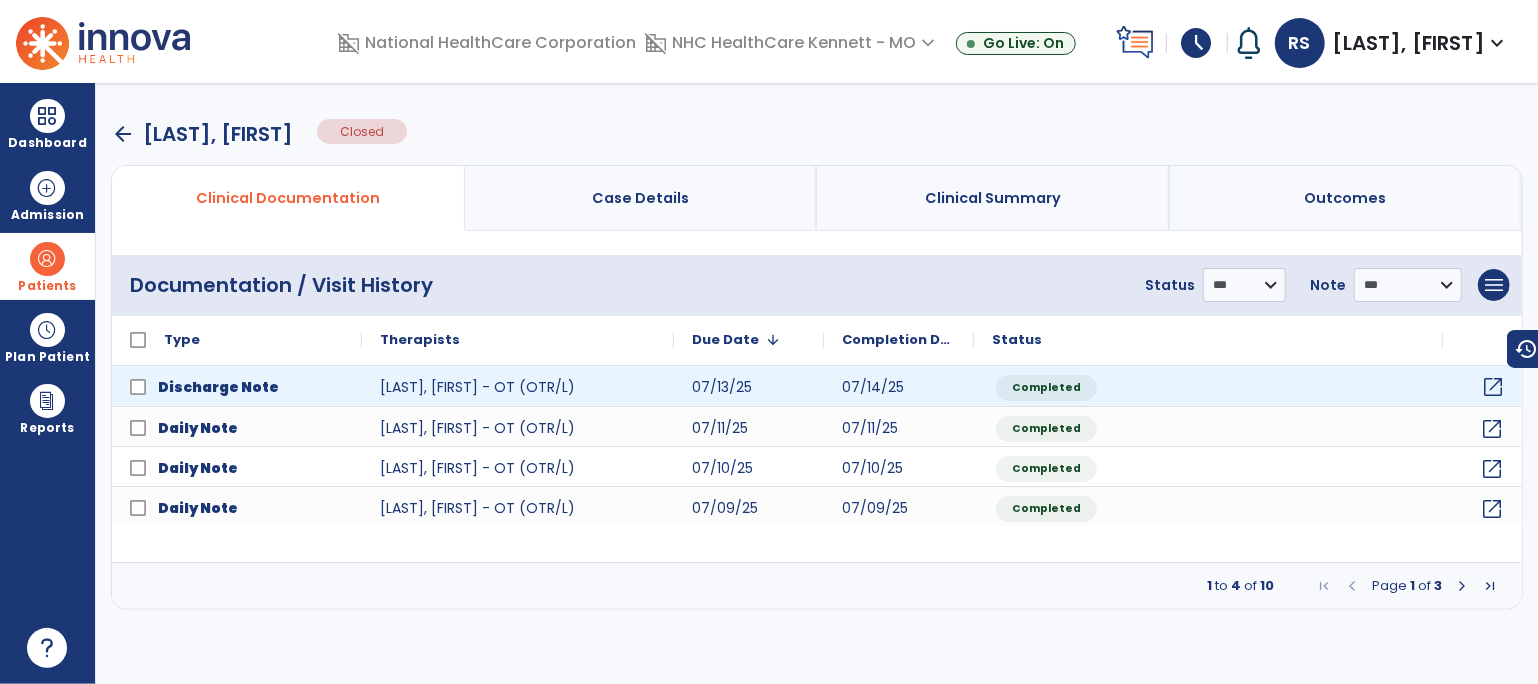 click on "open_in_new" 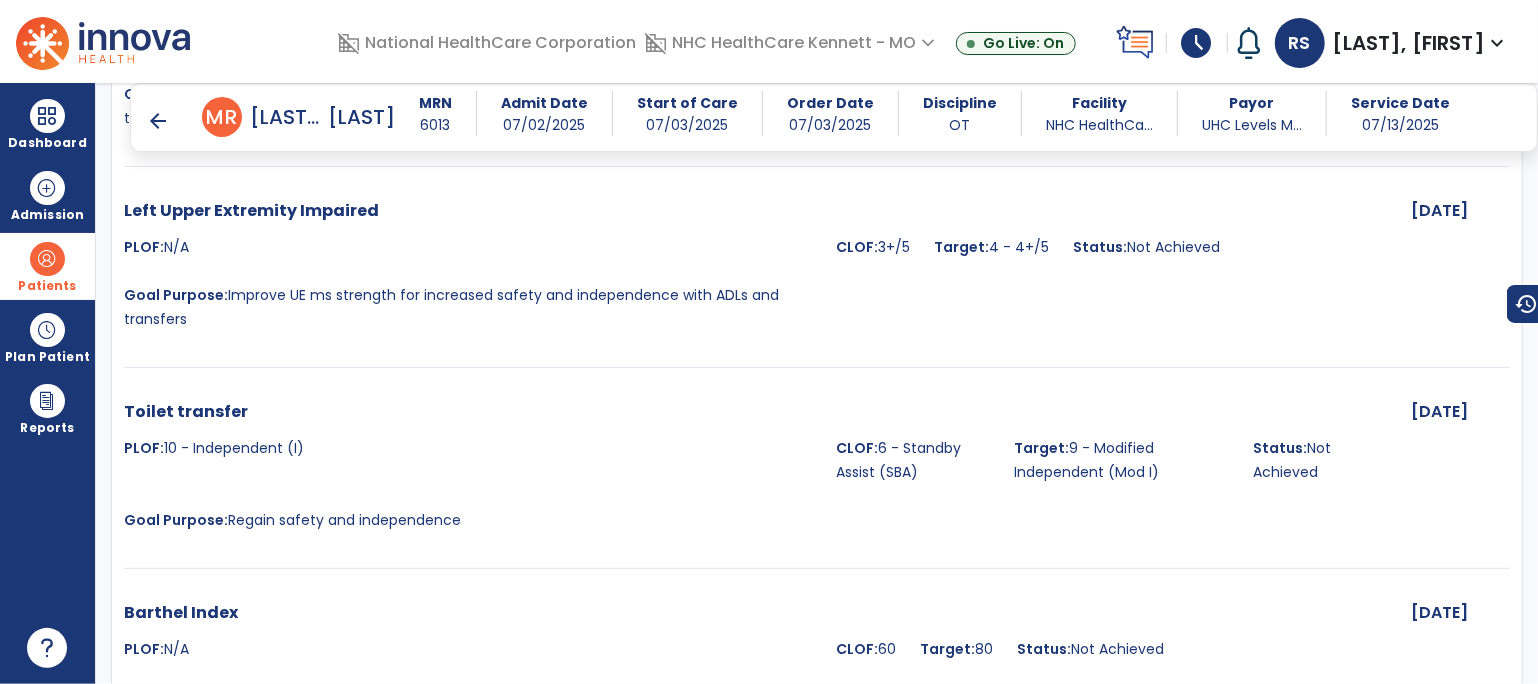 scroll, scrollTop: 1423, scrollLeft: 0, axis: vertical 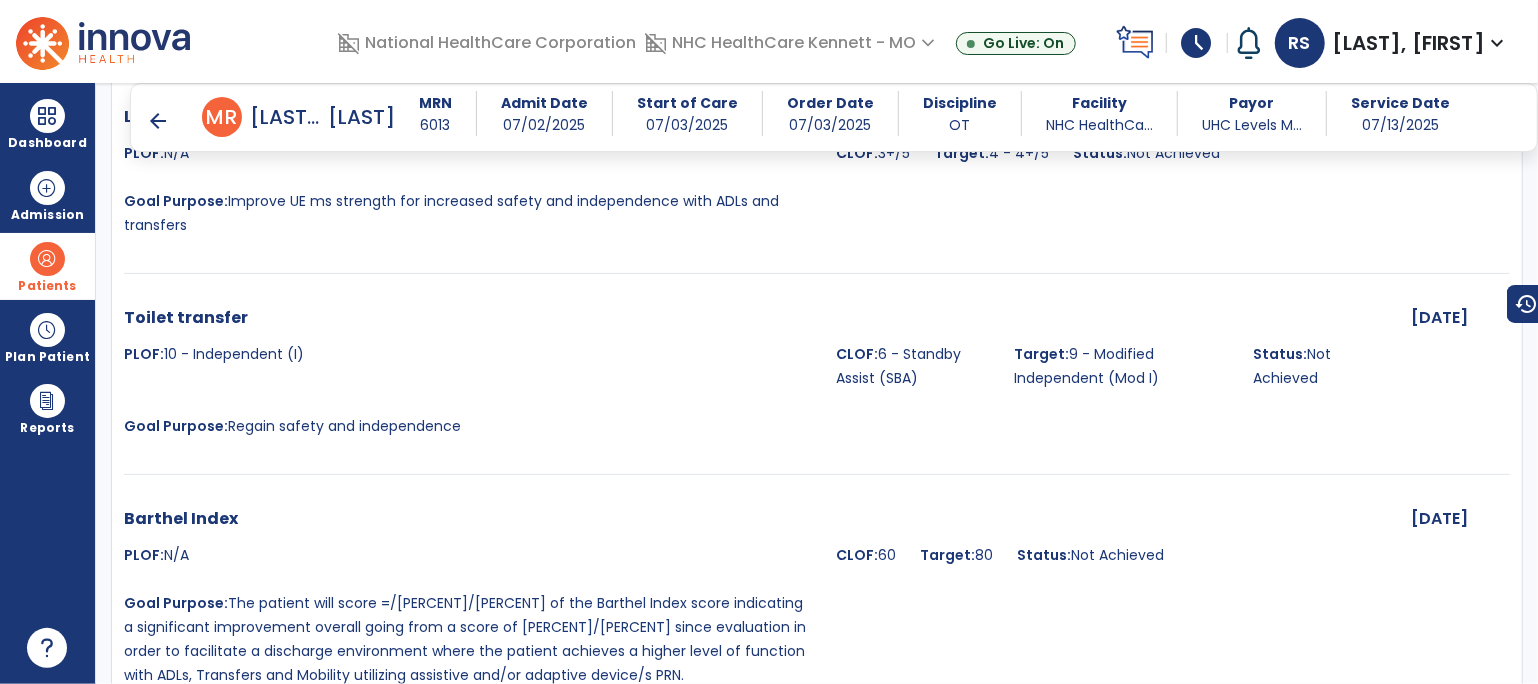 click on "arrow_back" at bounding box center [158, 121] 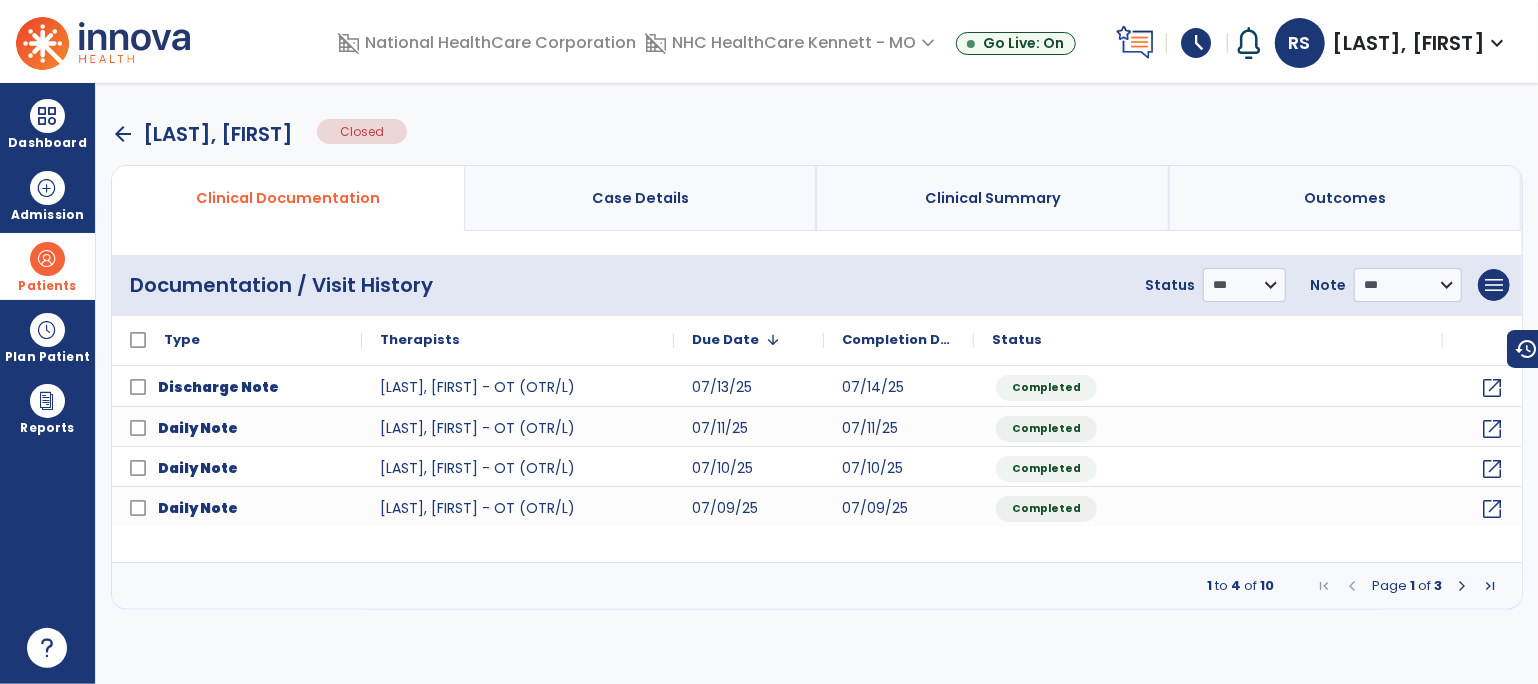 scroll, scrollTop: 0, scrollLeft: 0, axis: both 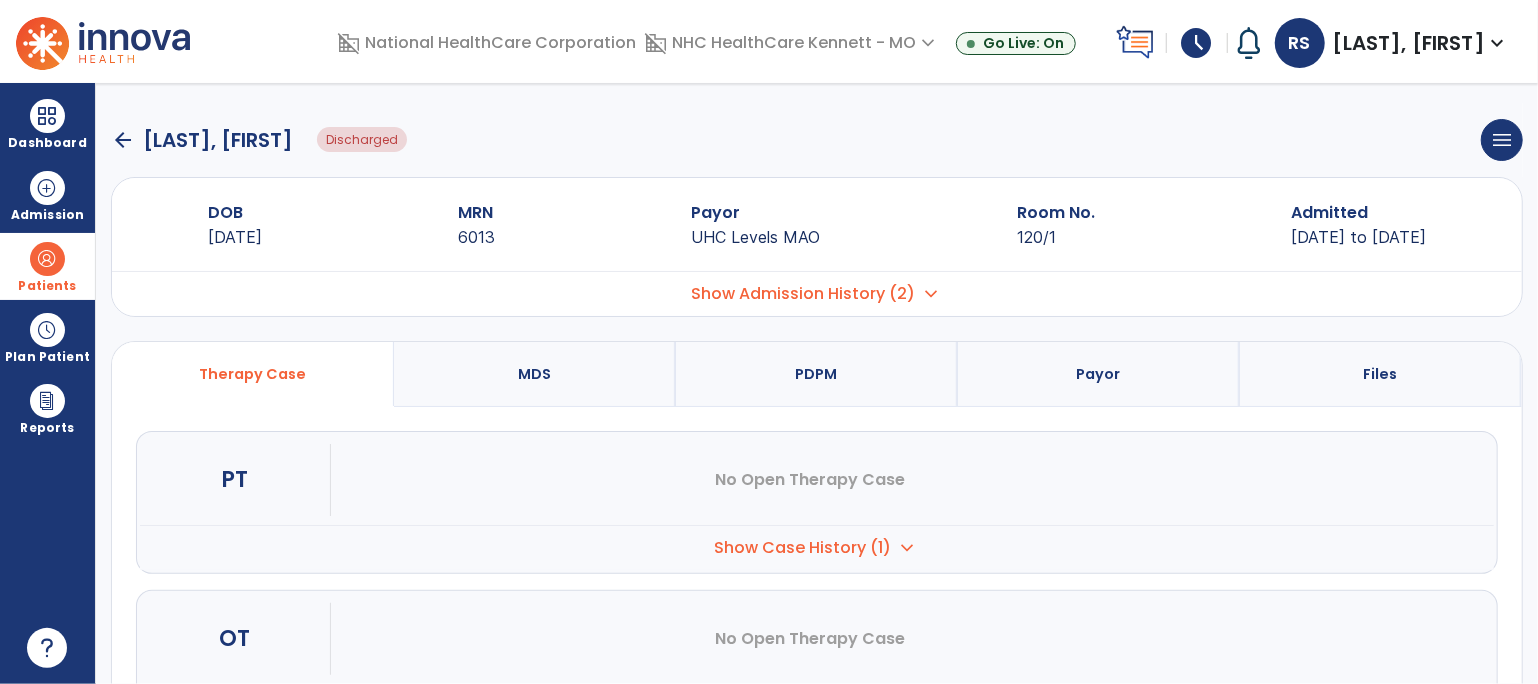 click on "arrow_back" 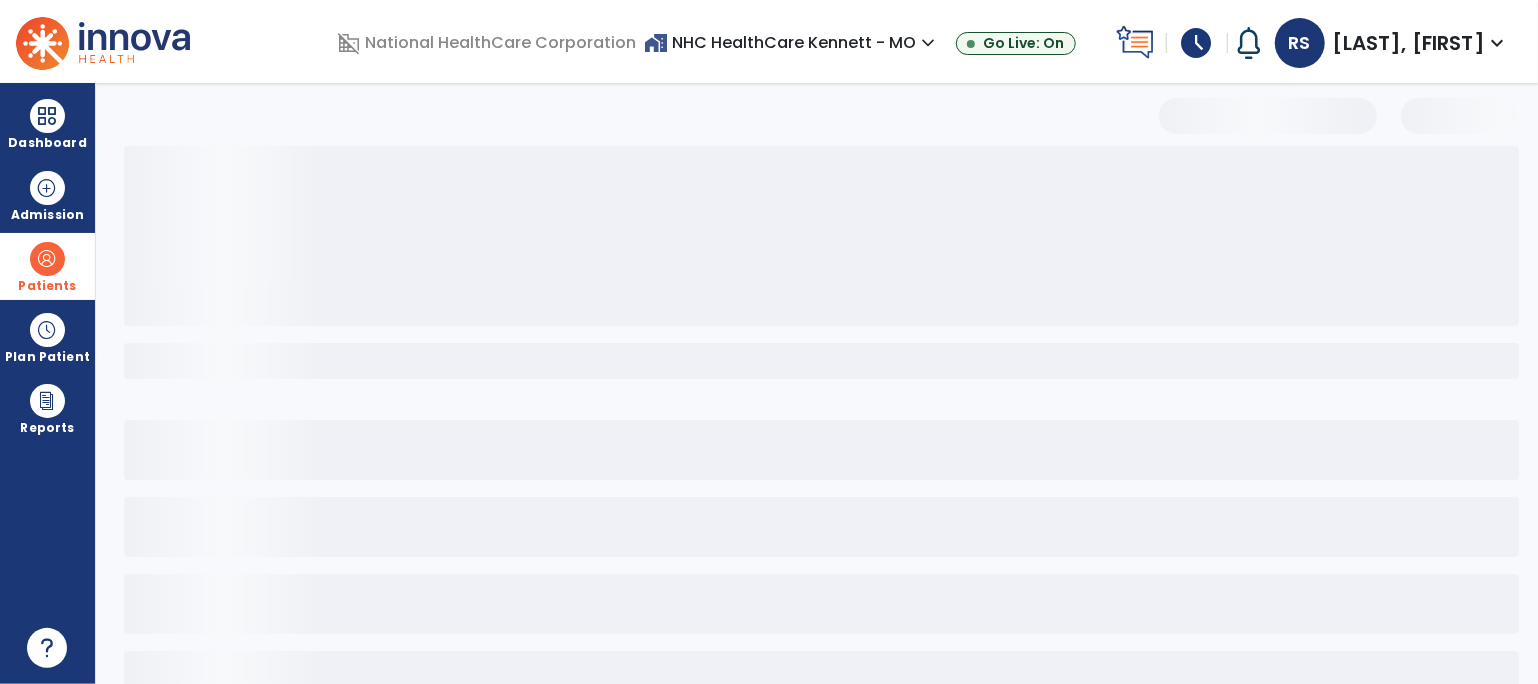 select on "***" 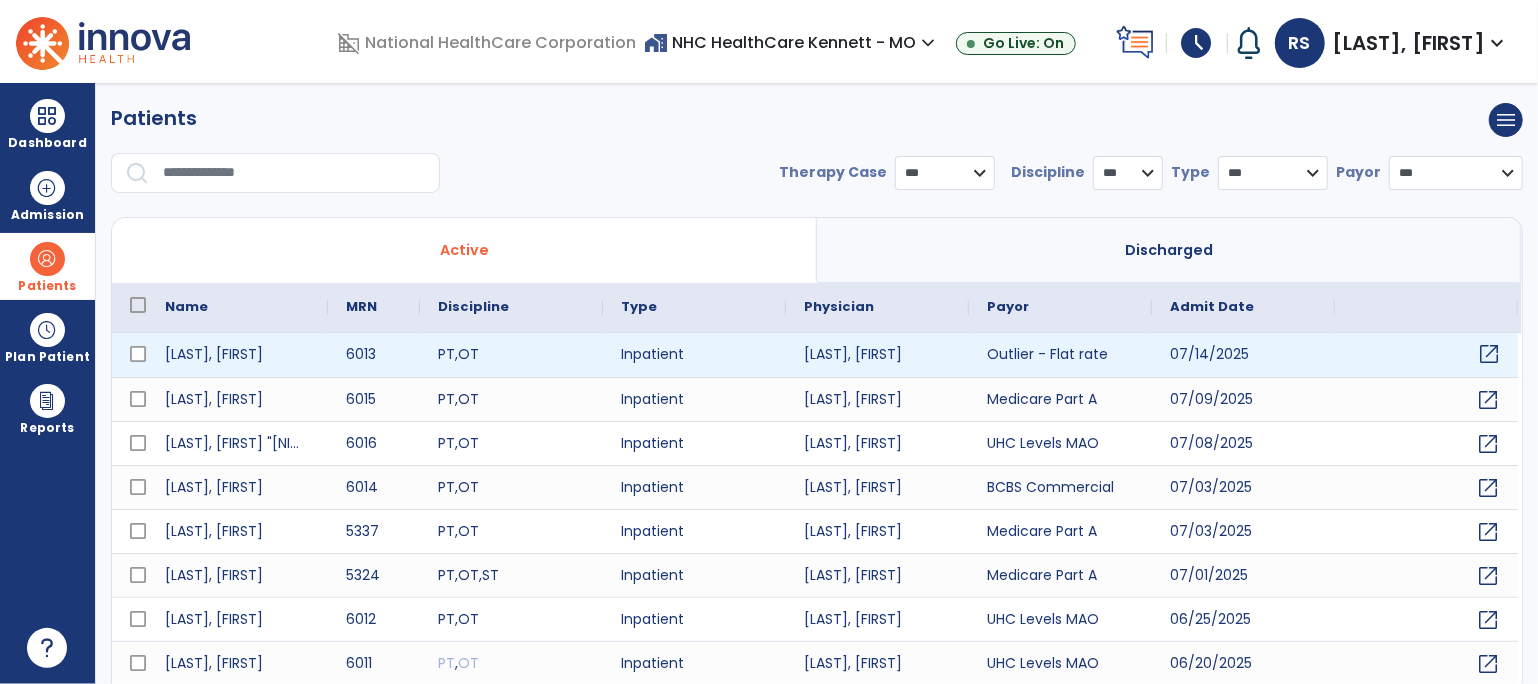 click on "open_in_new" at bounding box center [1489, 354] 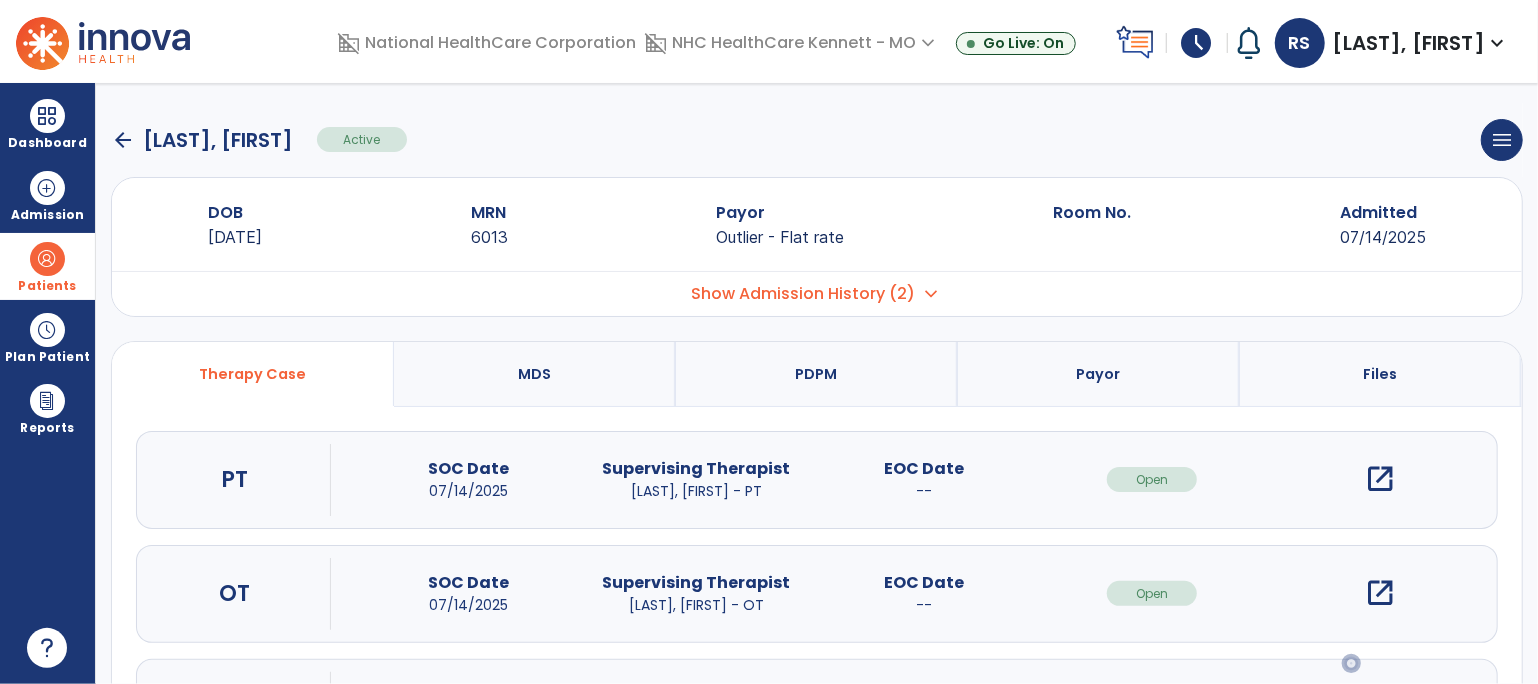 scroll, scrollTop: 118, scrollLeft: 0, axis: vertical 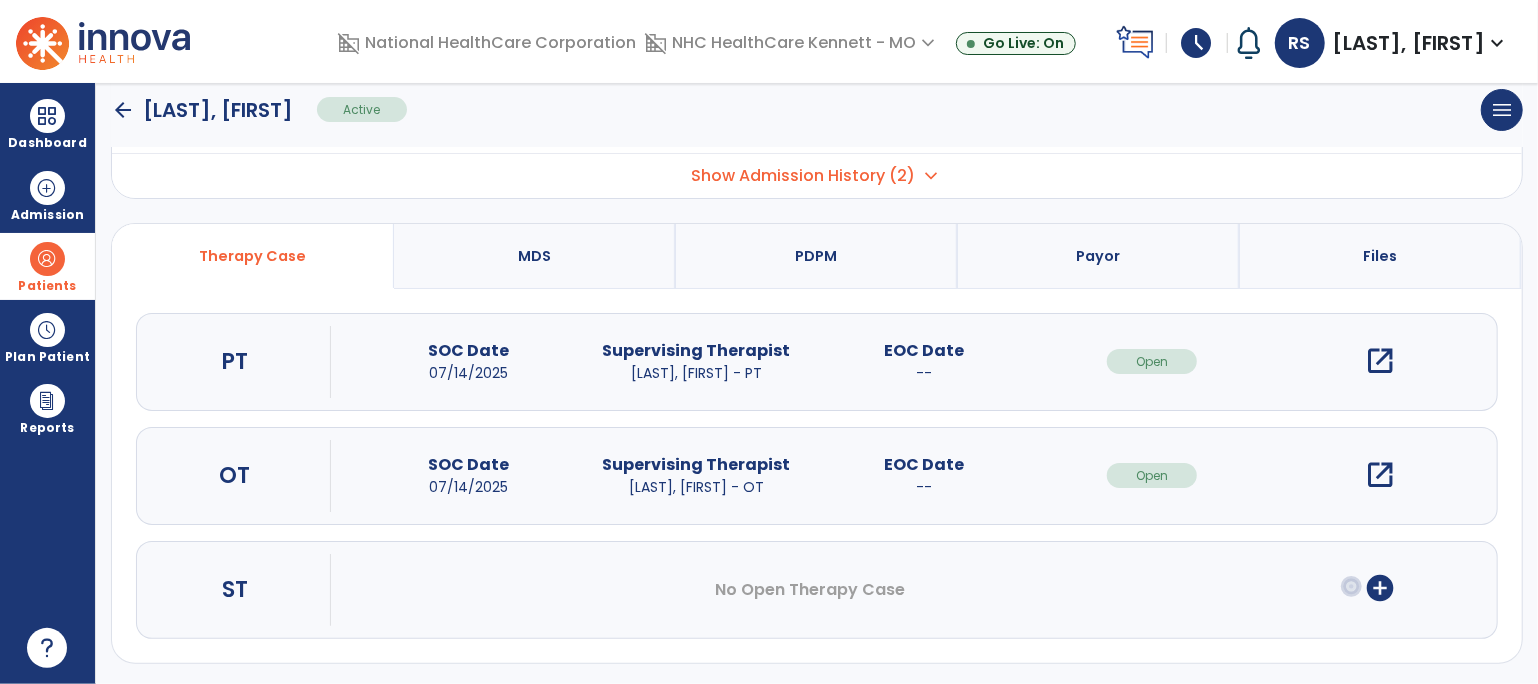 click on "open_in_new" at bounding box center [1380, 475] 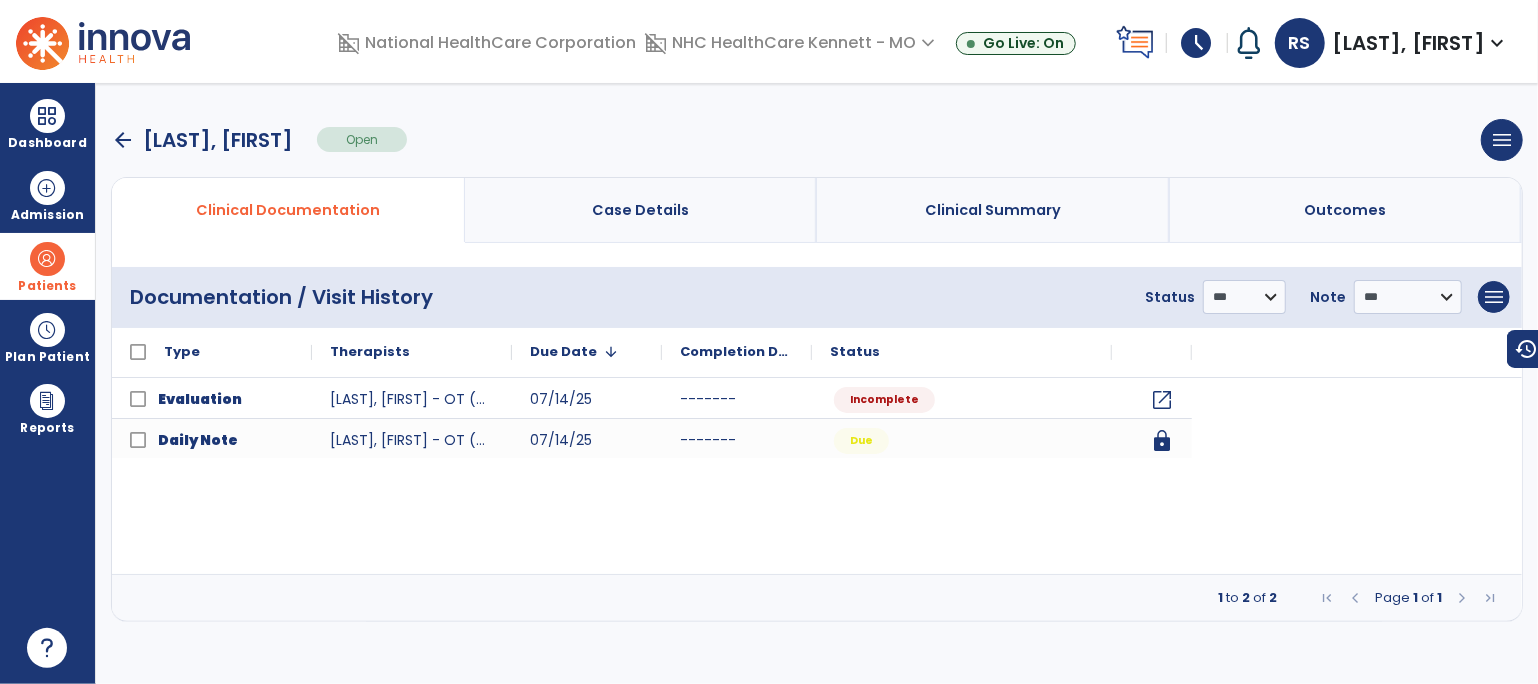 scroll, scrollTop: 0, scrollLeft: 0, axis: both 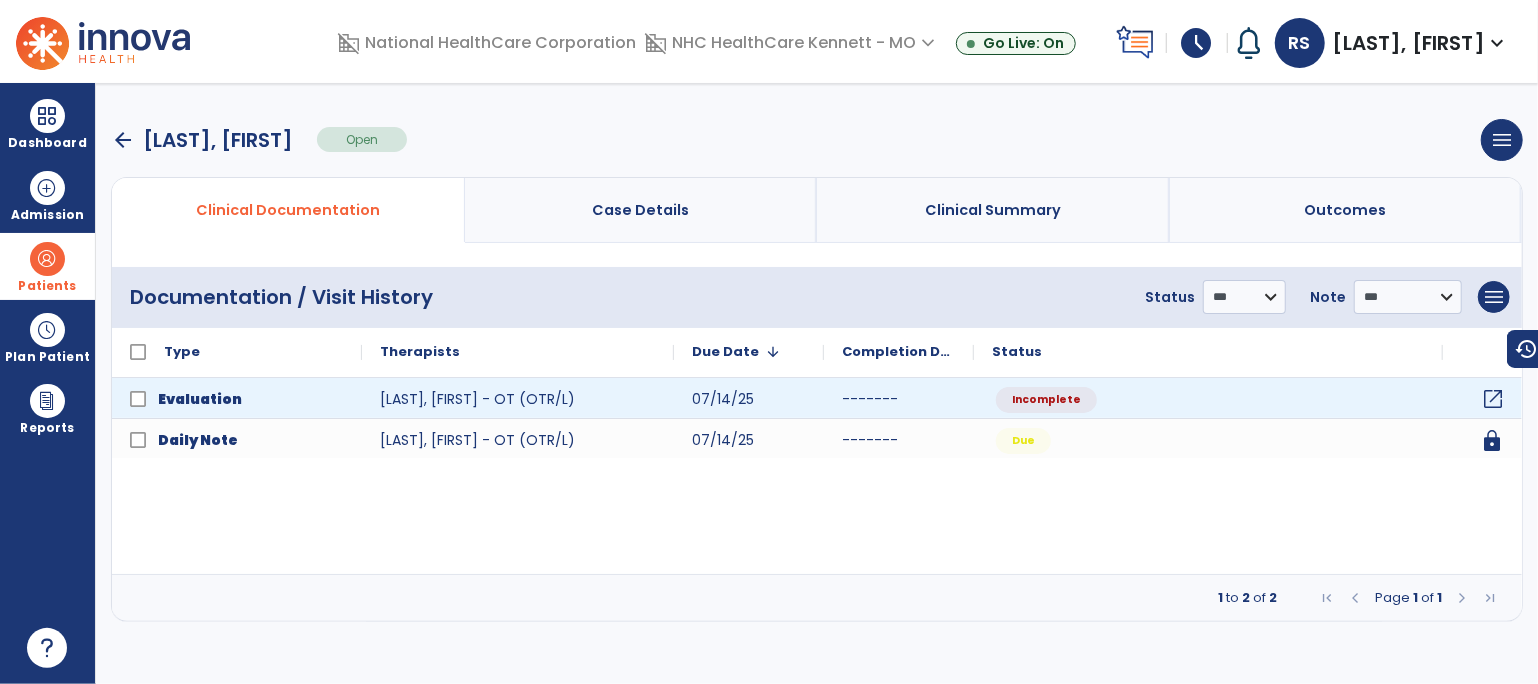 click on "open_in_new" 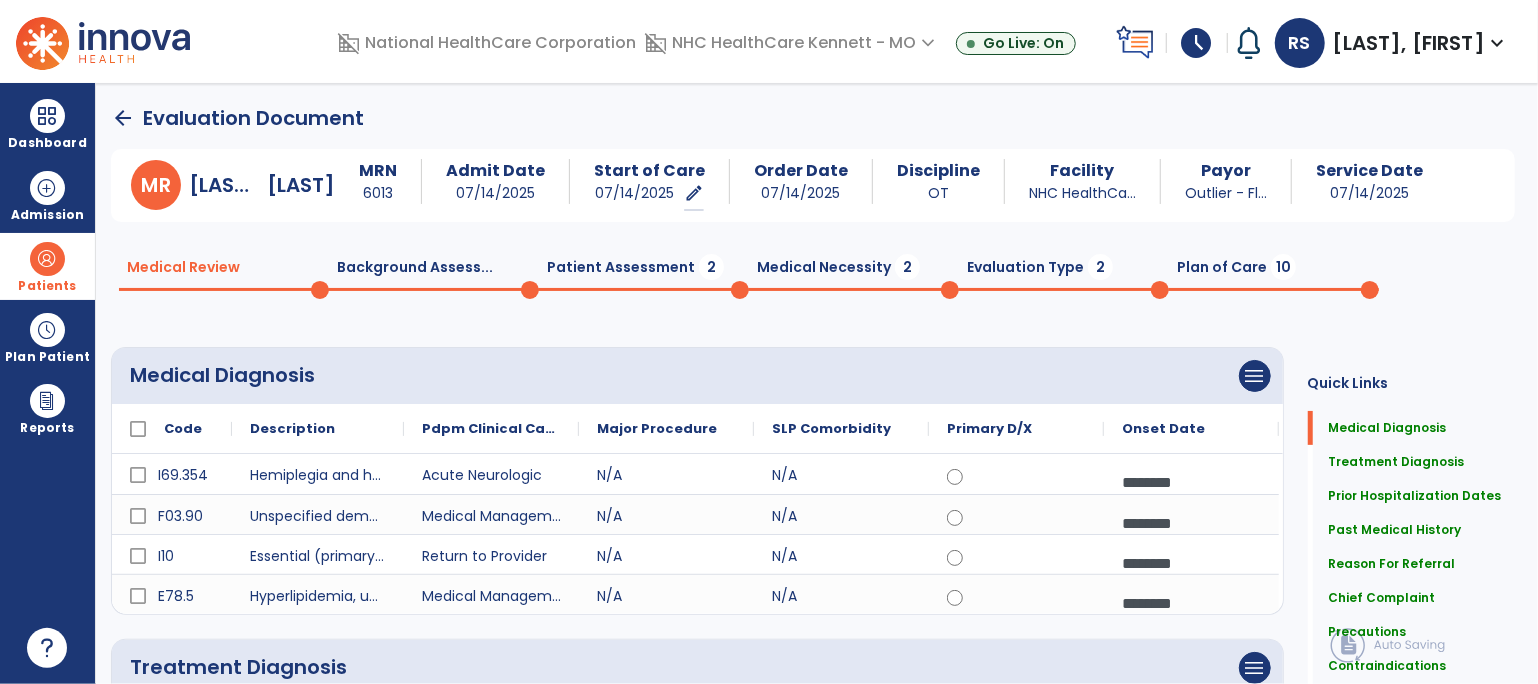 scroll, scrollTop: 0, scrollLeft: 0, axis: both 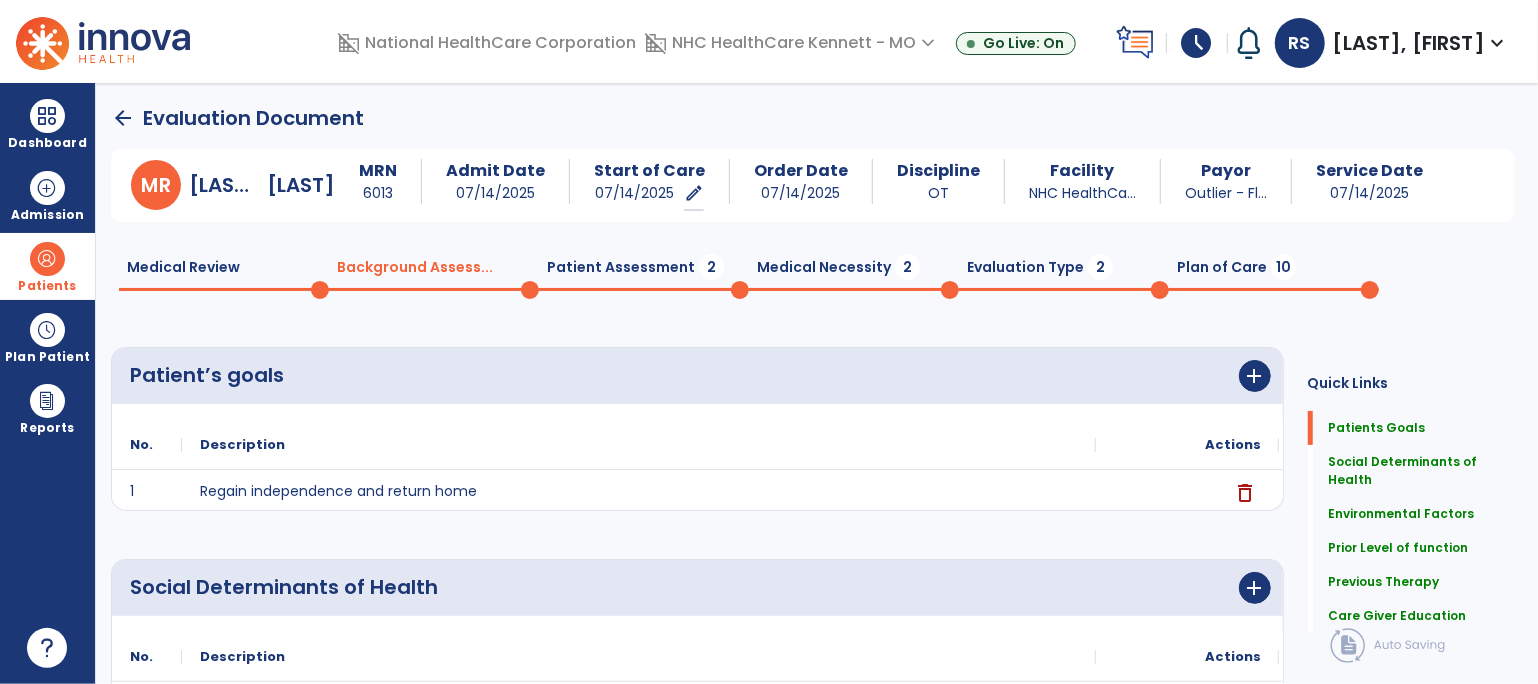 click on "Patient Assessment  2" 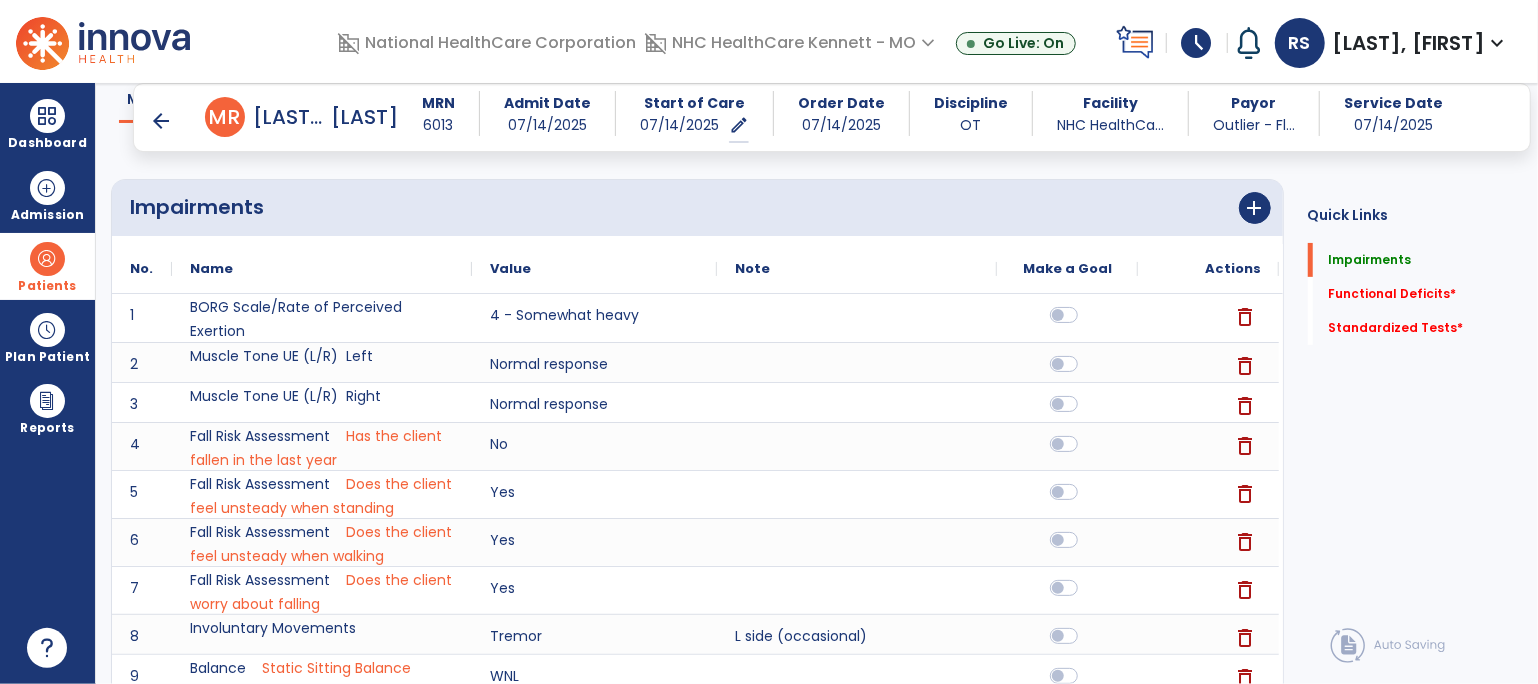 scroll, scrollTop: 111, scrollLeft: 0, axis: vertical 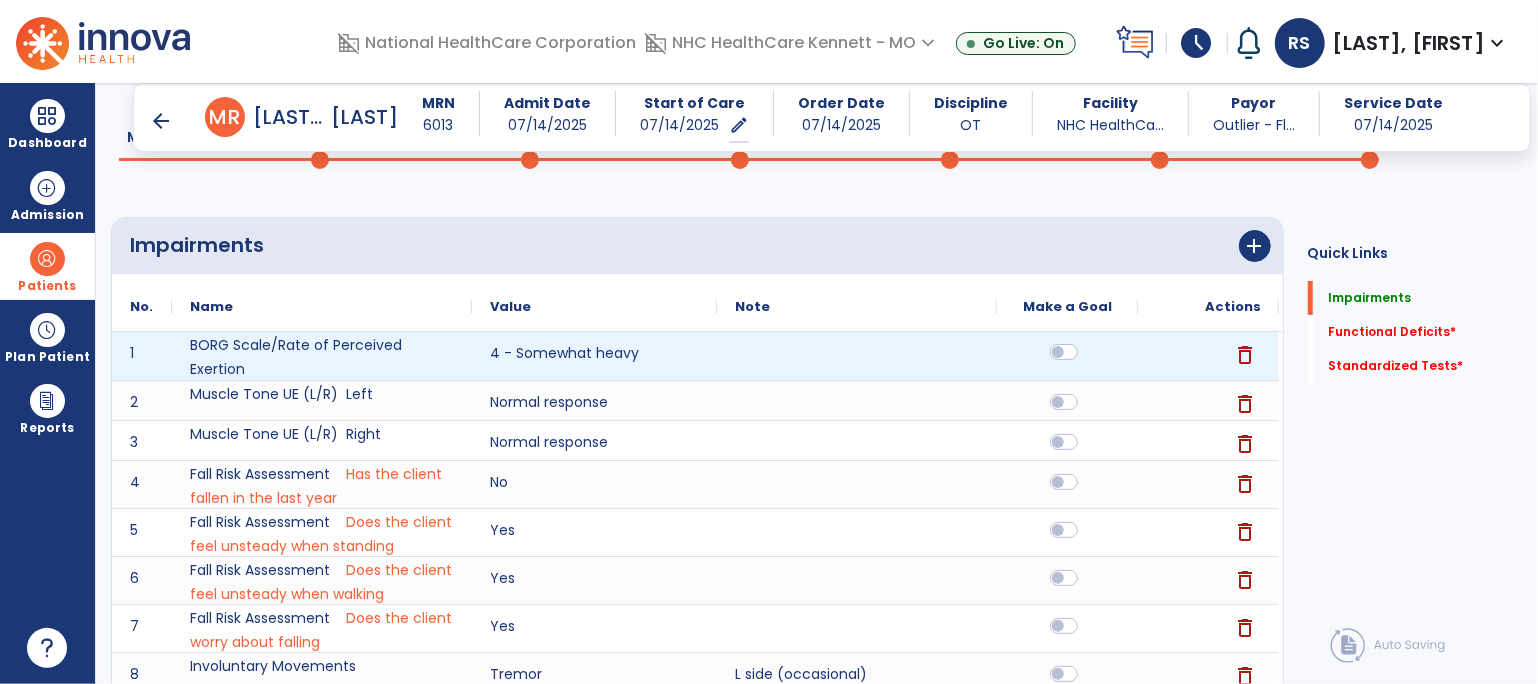 click 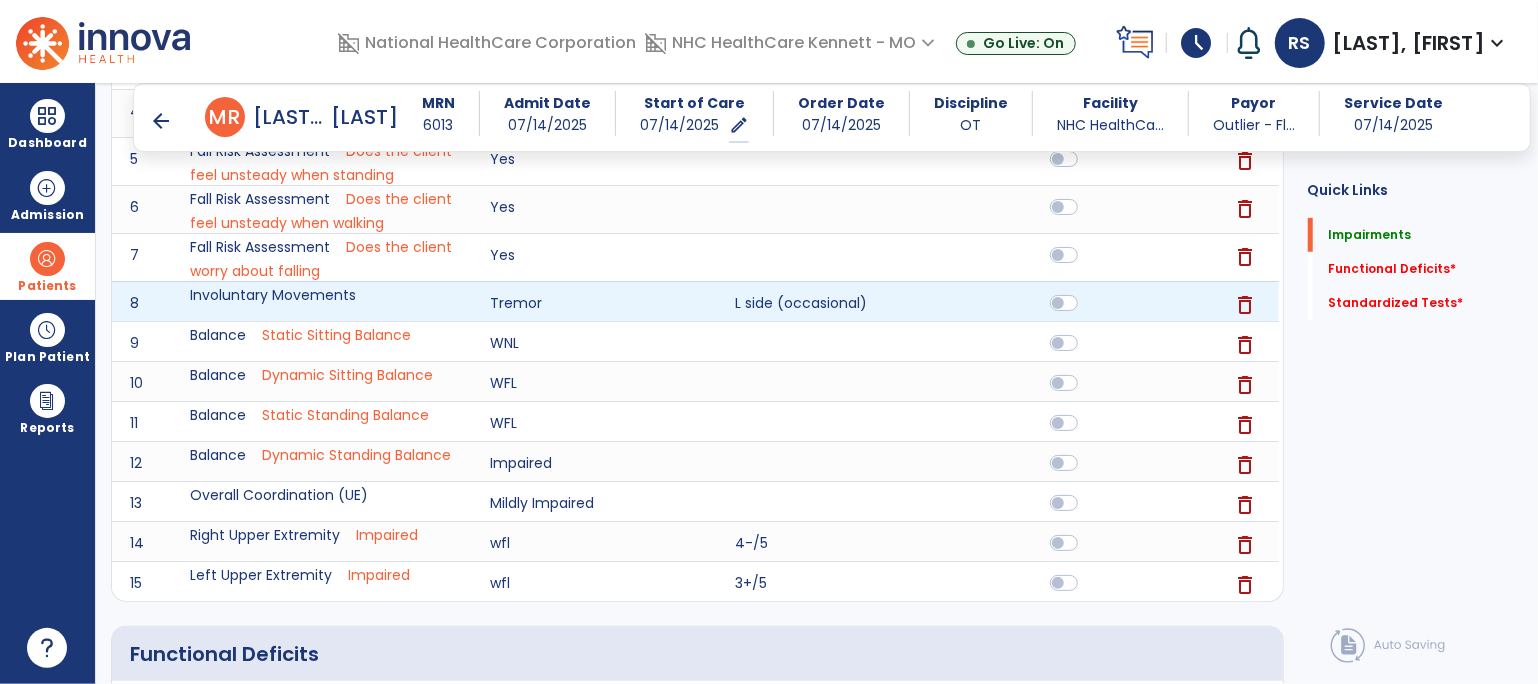 scroll, scrollTop: 555, scrollLeft: 0, axis: vertical 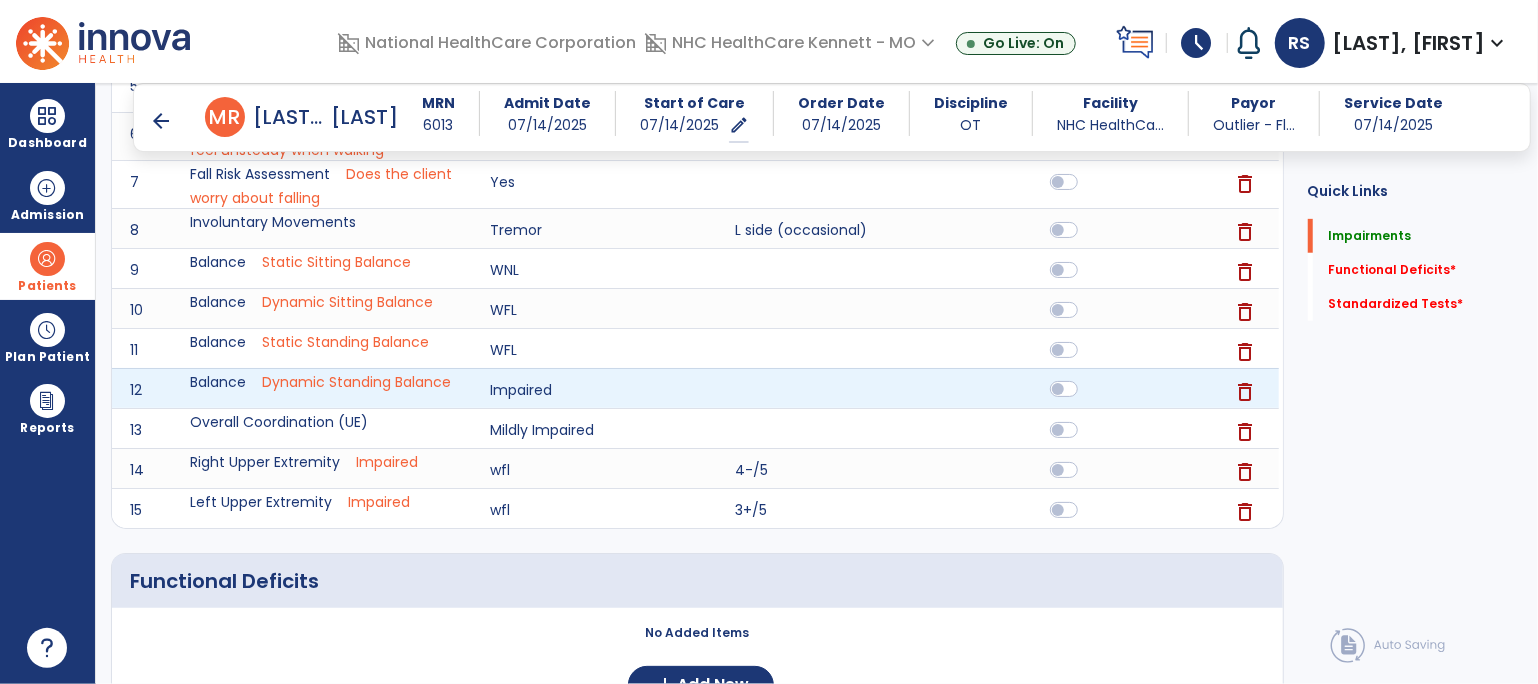 click 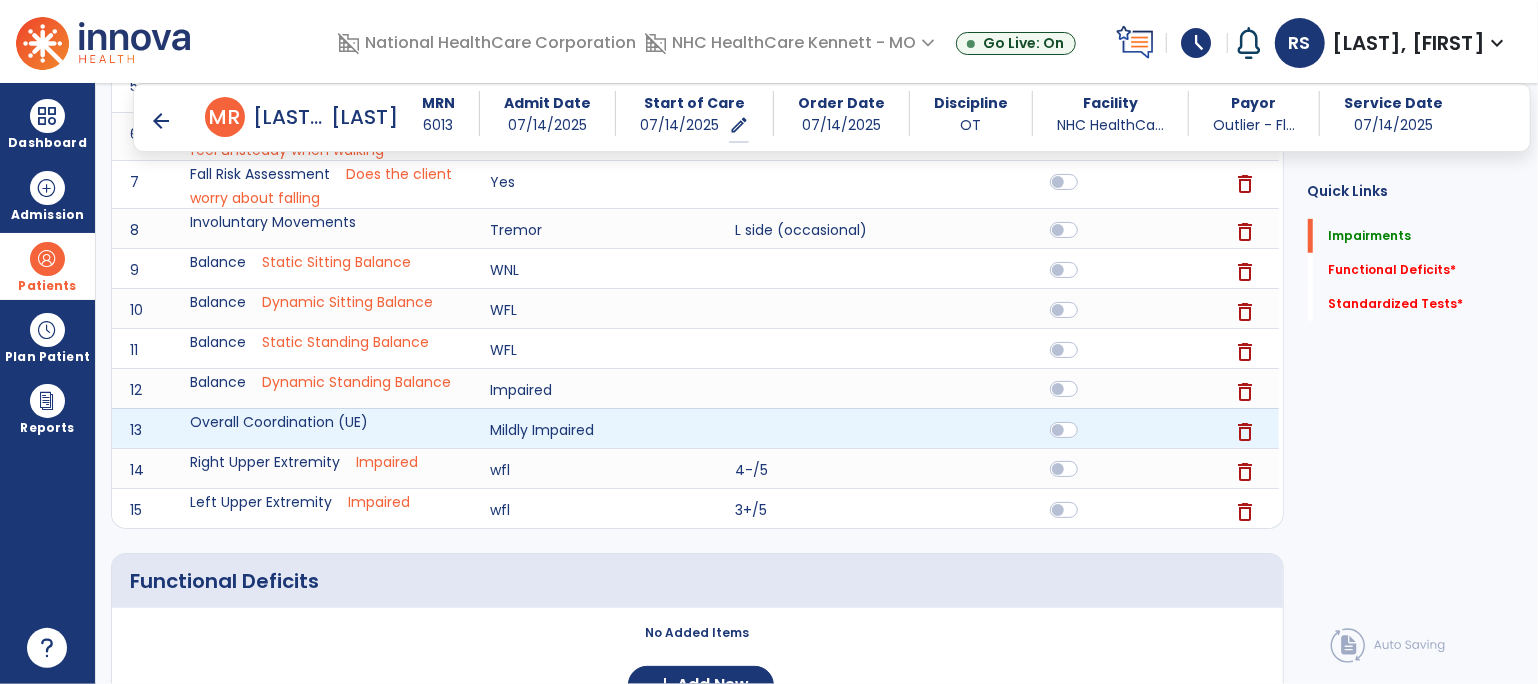 click 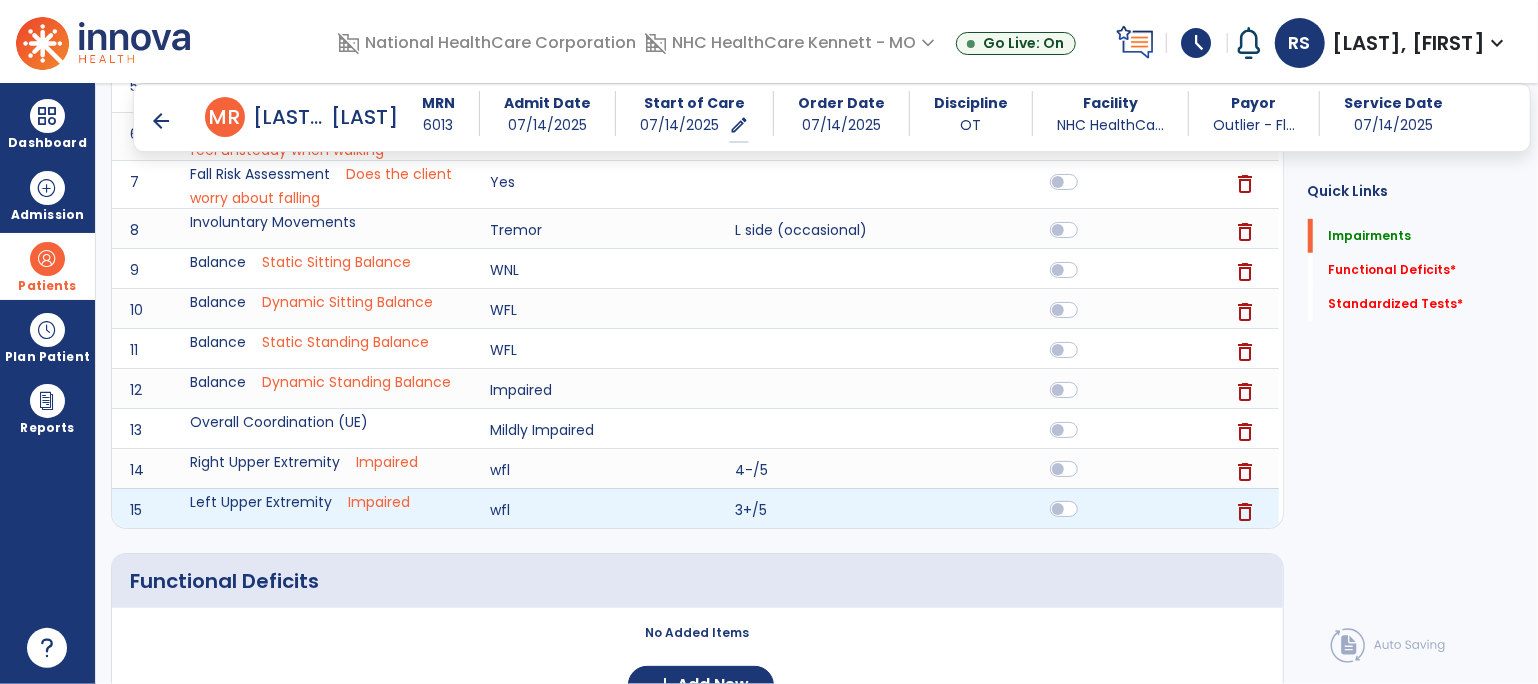 click 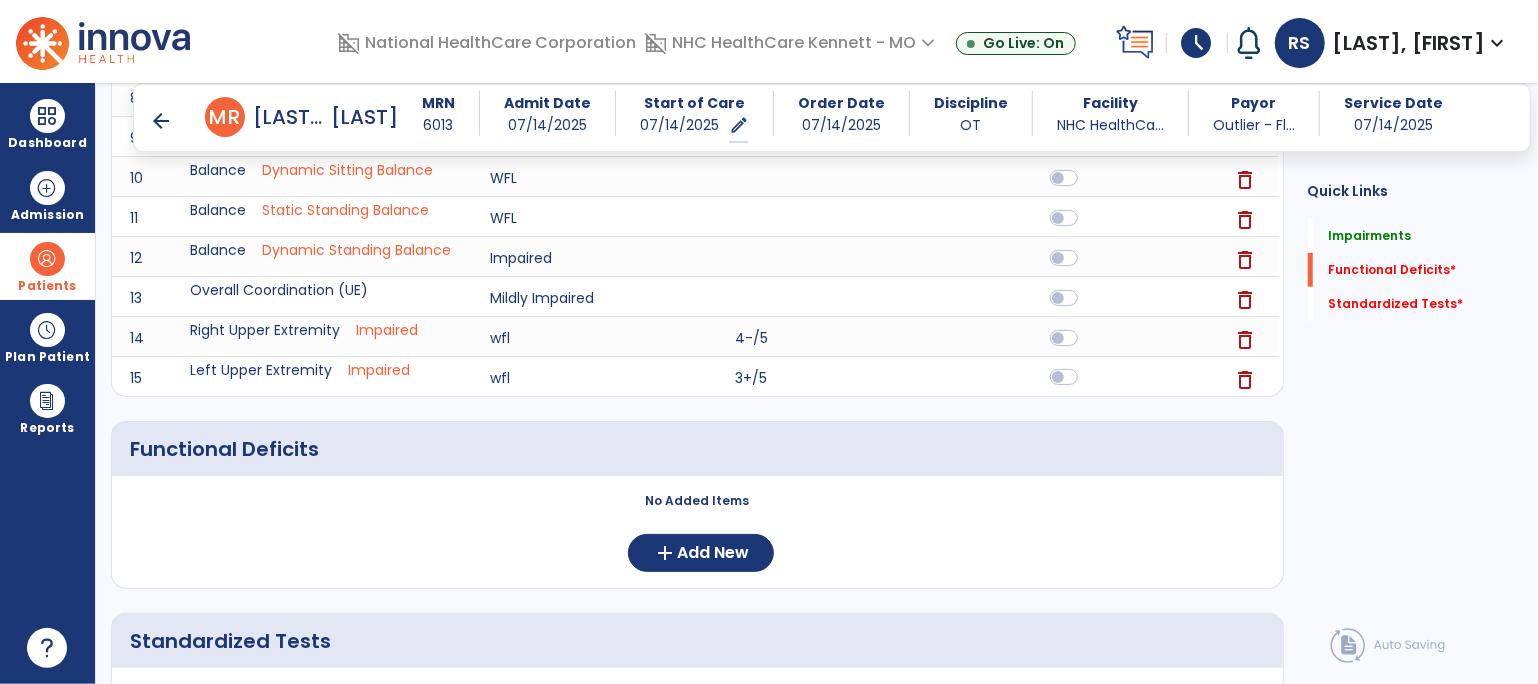 scroll, scrollTop: 777, scrollLeft: 0, axis: vertical 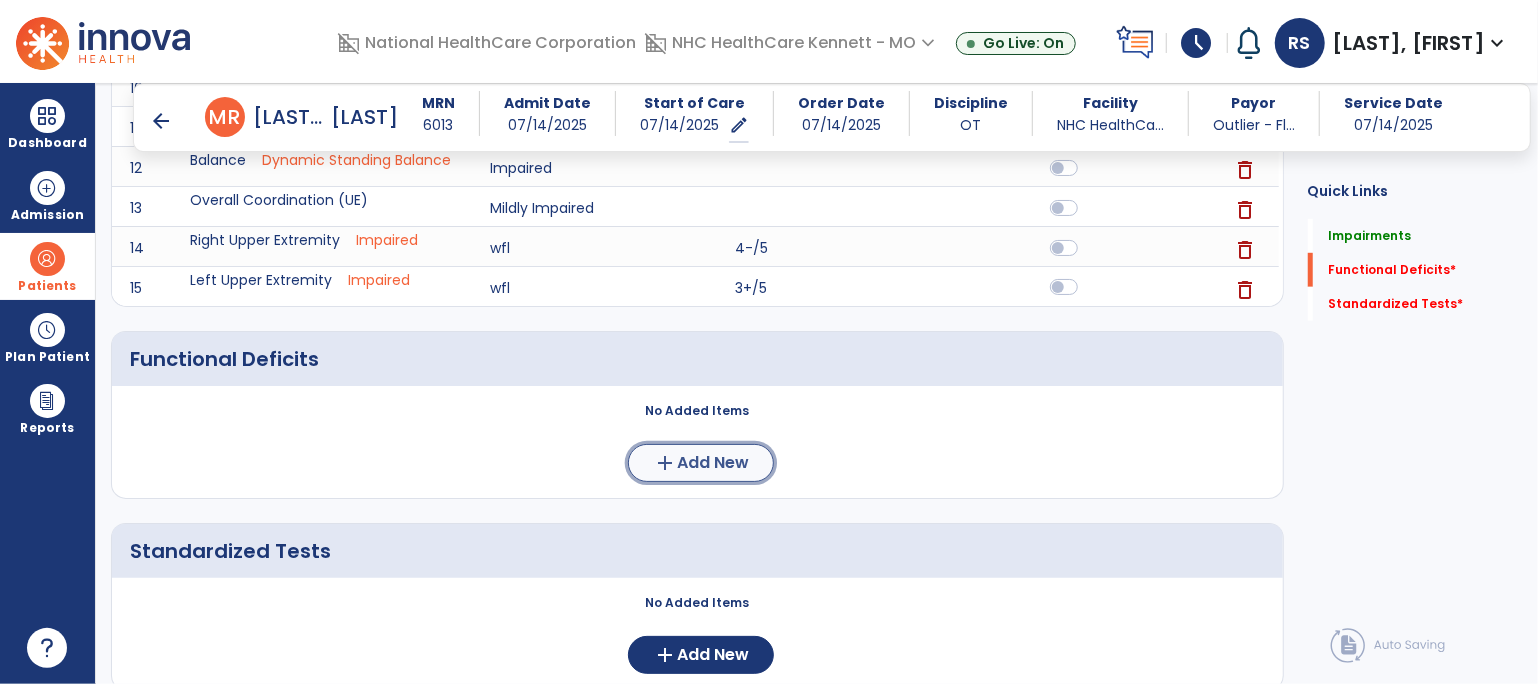 click on "add  Add New" 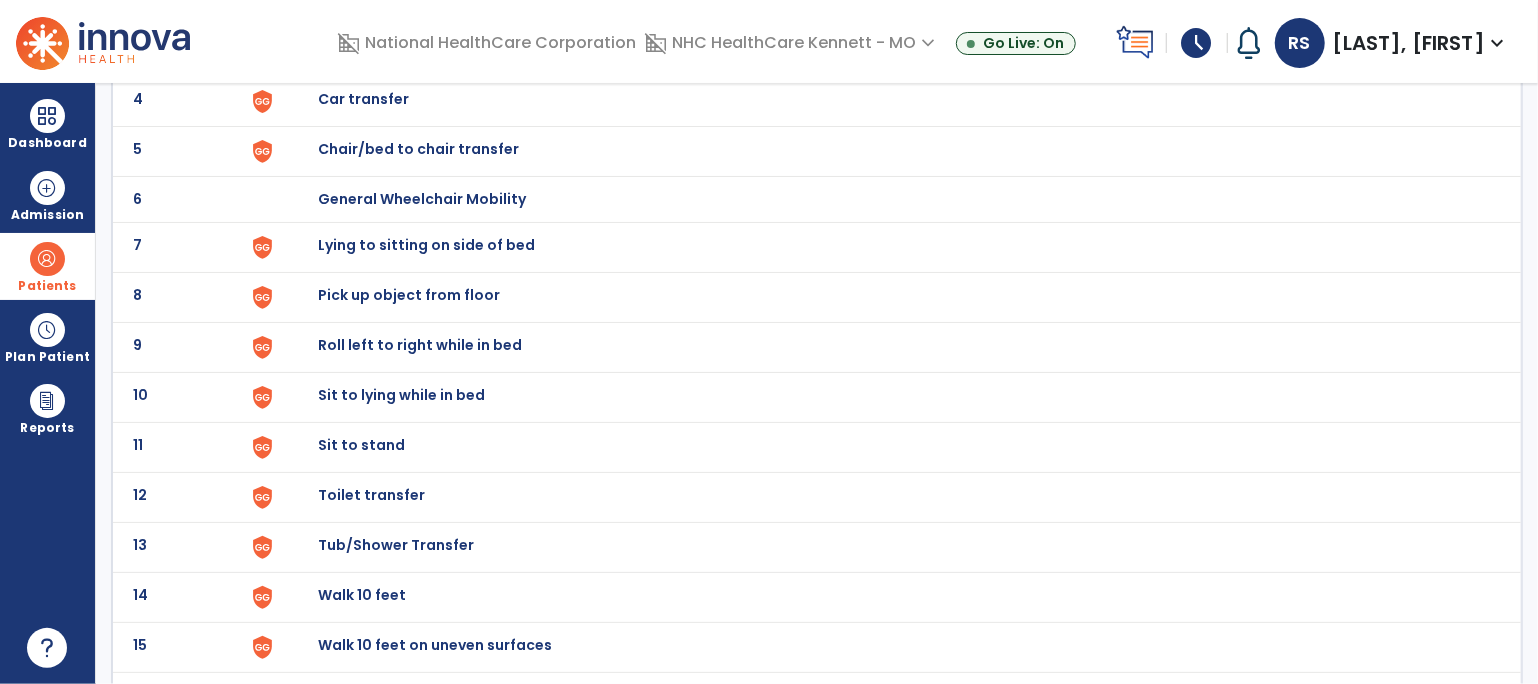 scroll, scrollTop: 444, scrollLeft: 0, axis: vertical 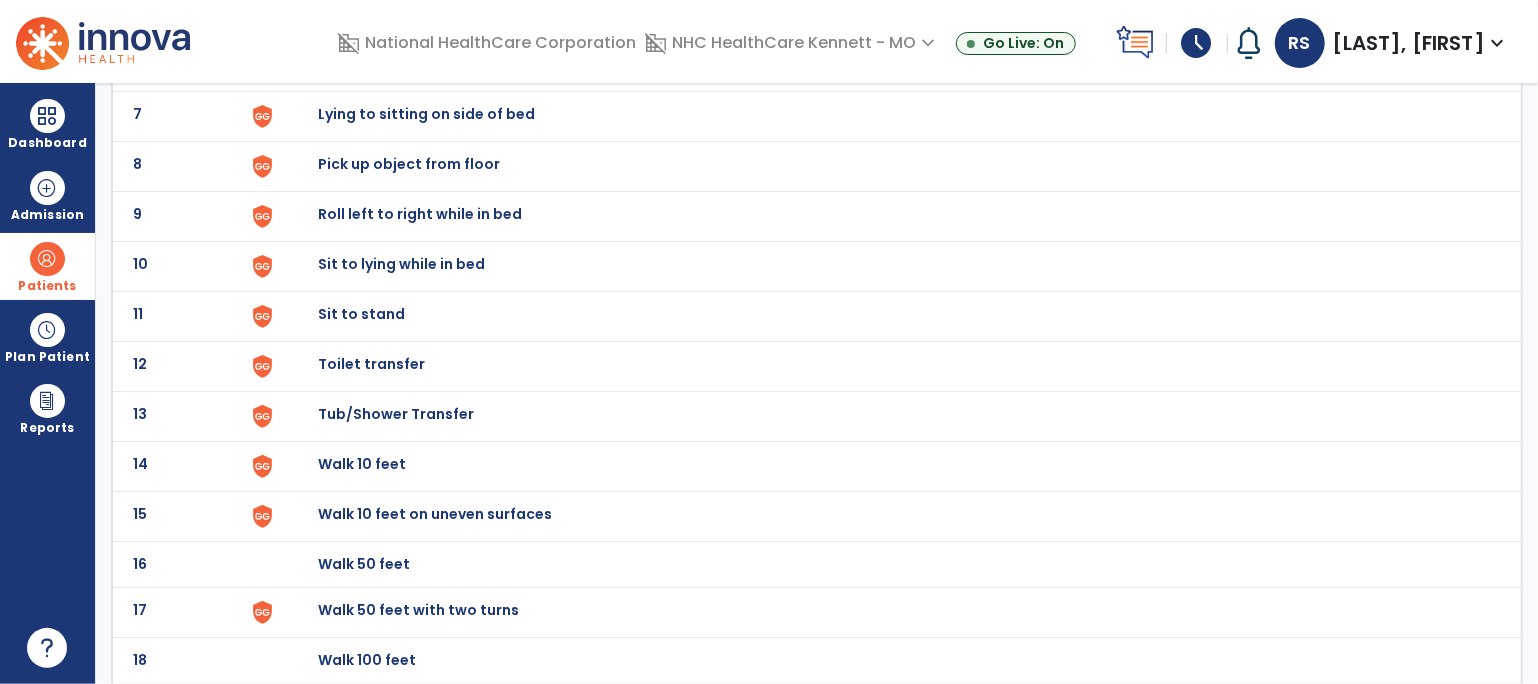 click on "Toilet transfer" at bounding box center [364, -182] 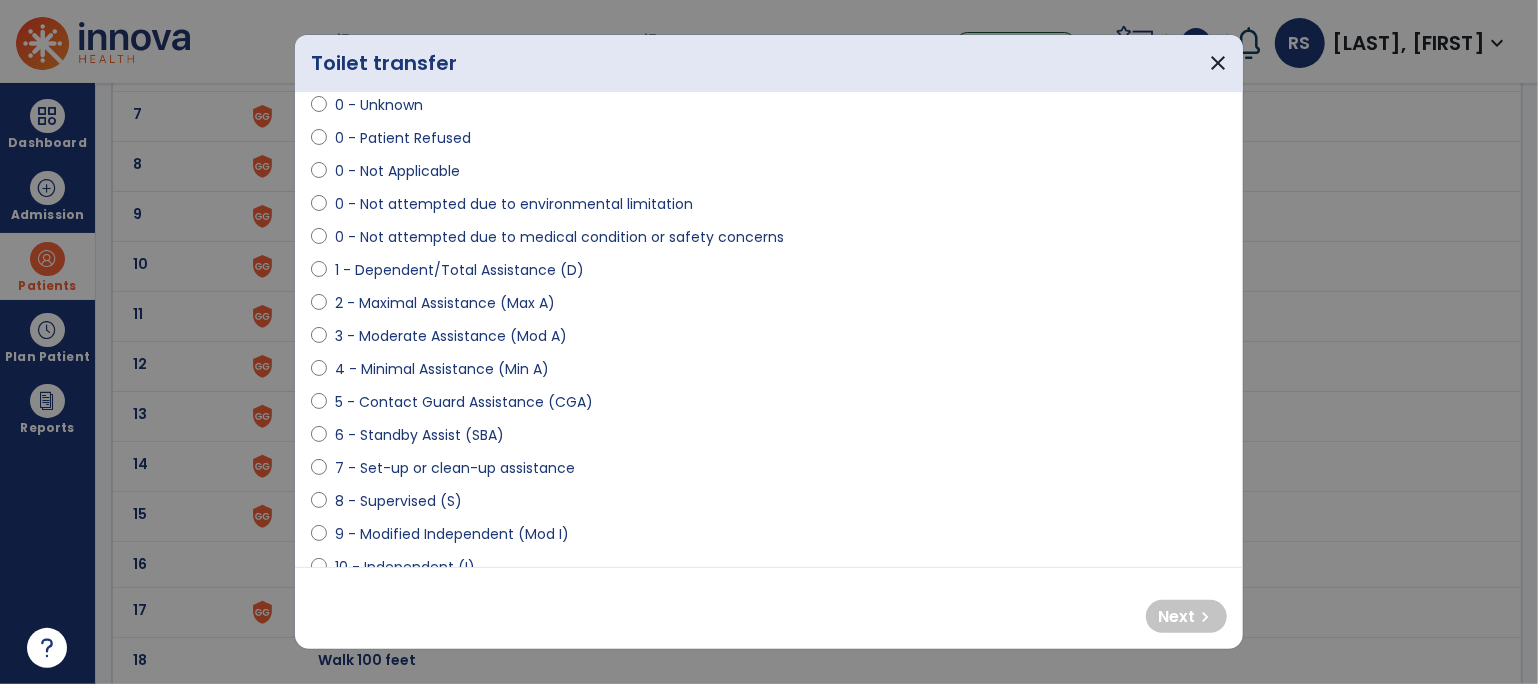 scroll, scrollTop: 111, scrollLeft: 0, axis: vertical 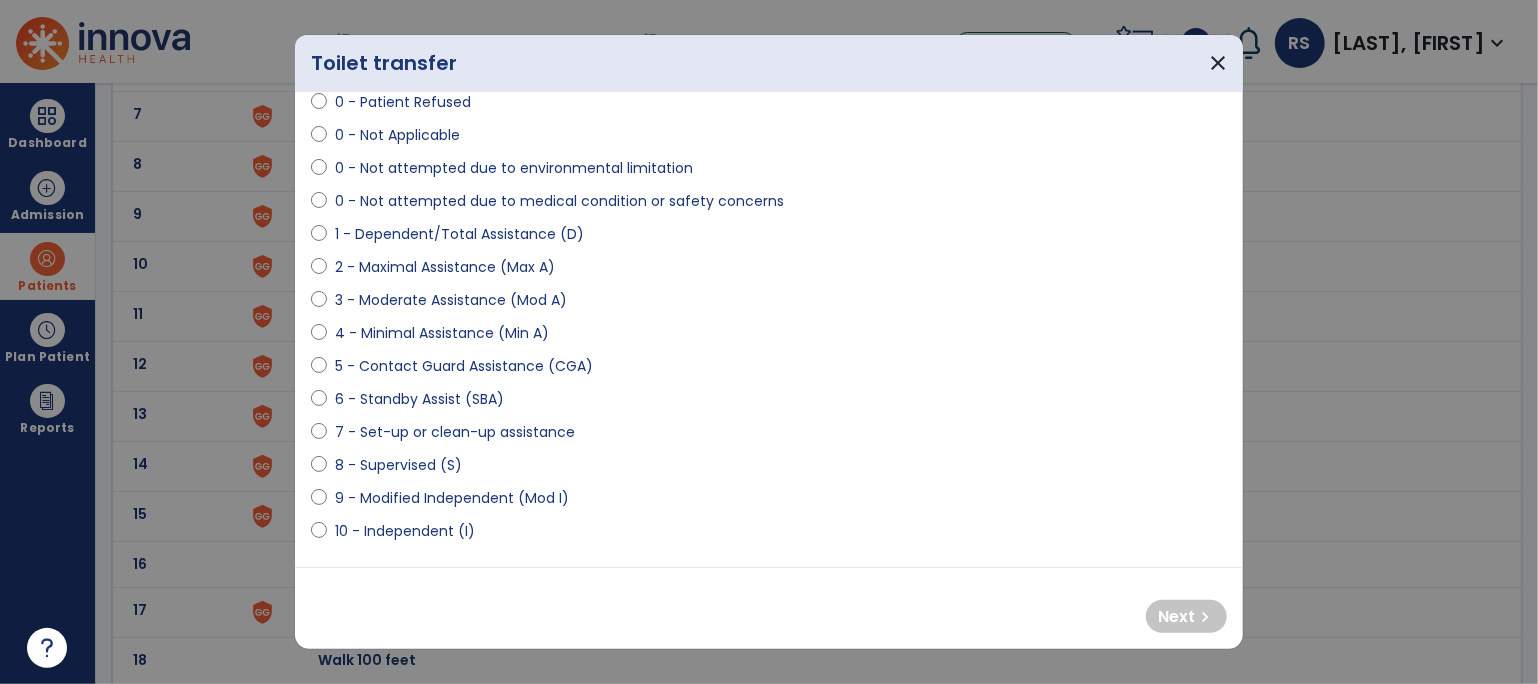 click on "6 - Standby Assist (SBA)" at bounding box center [419, 399] 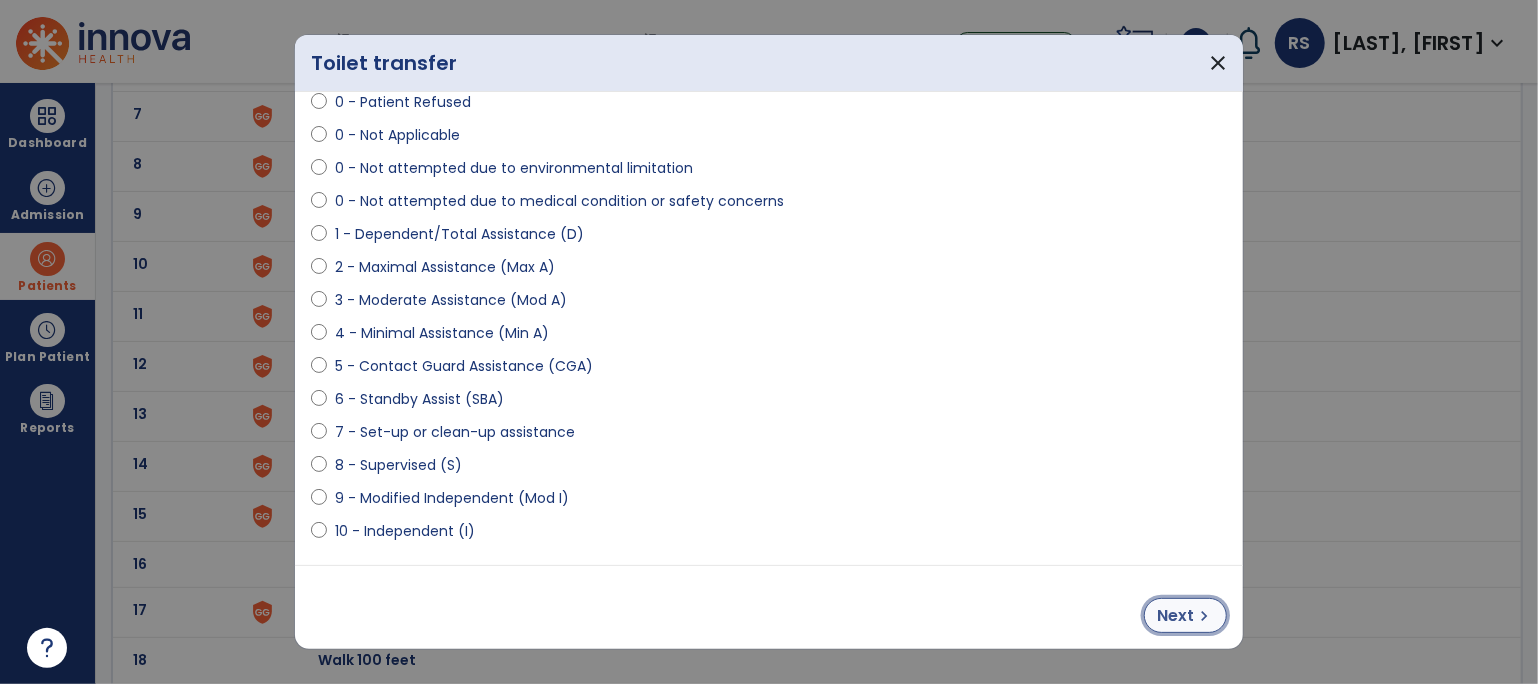 click on "Next" at bounding box center [1175, 616] 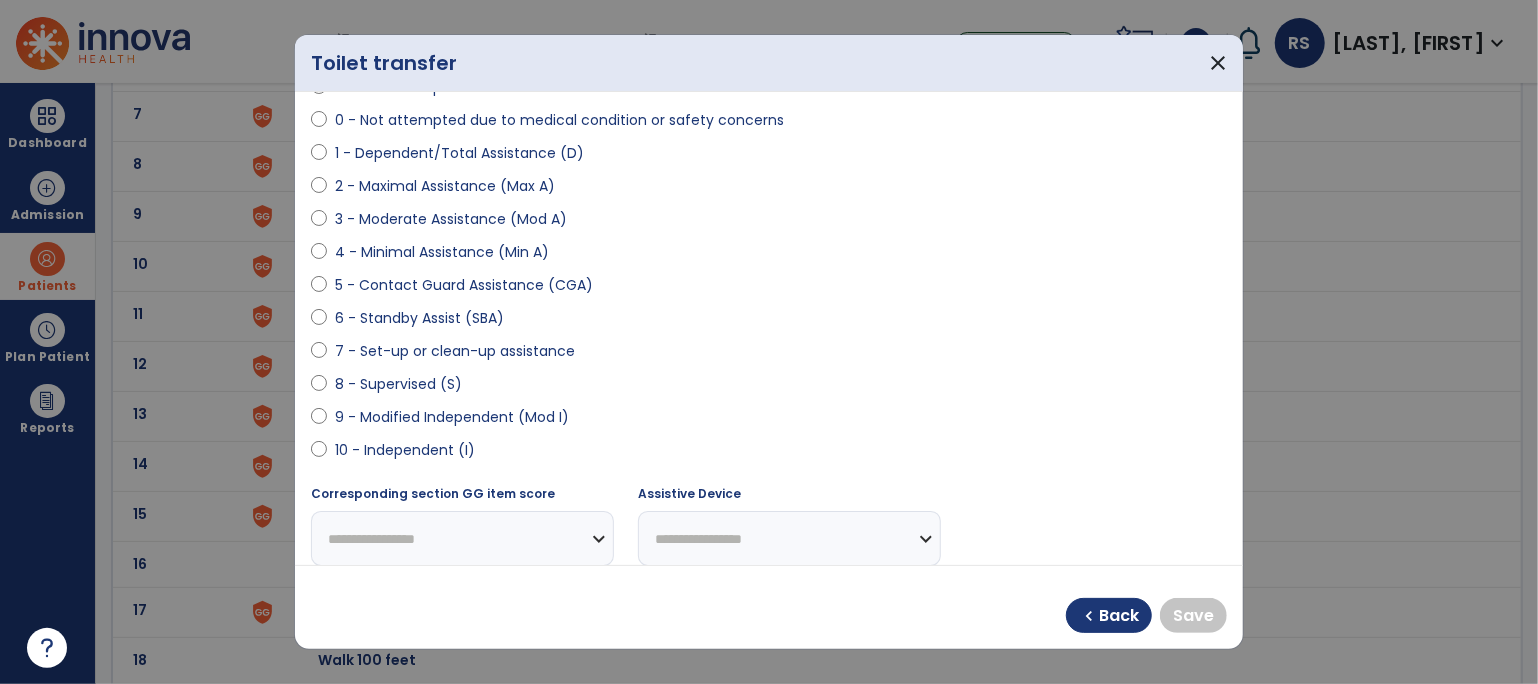 scroll, scrollTop: 222, scrollLeft: 0, axis: vertical 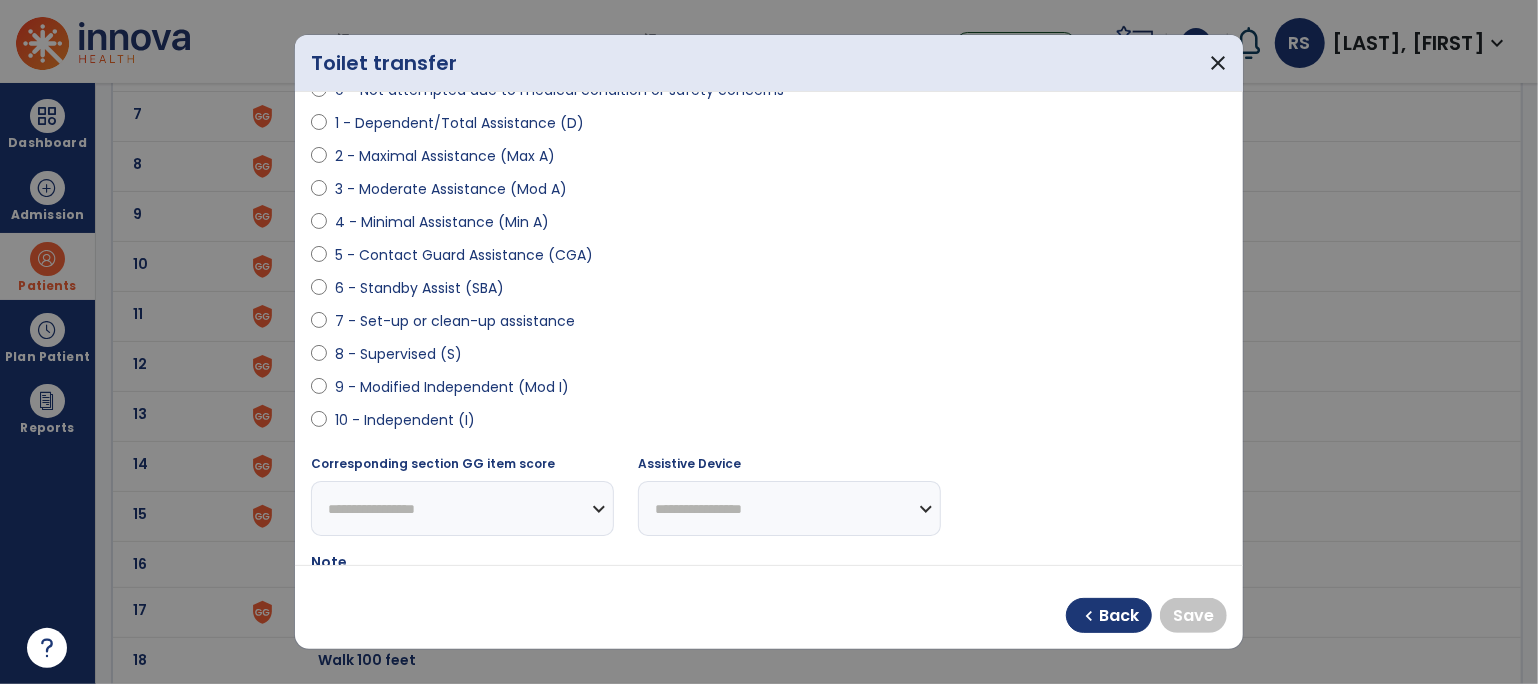 click on "10 - Independent (I)" at bounding box center [405, 420] 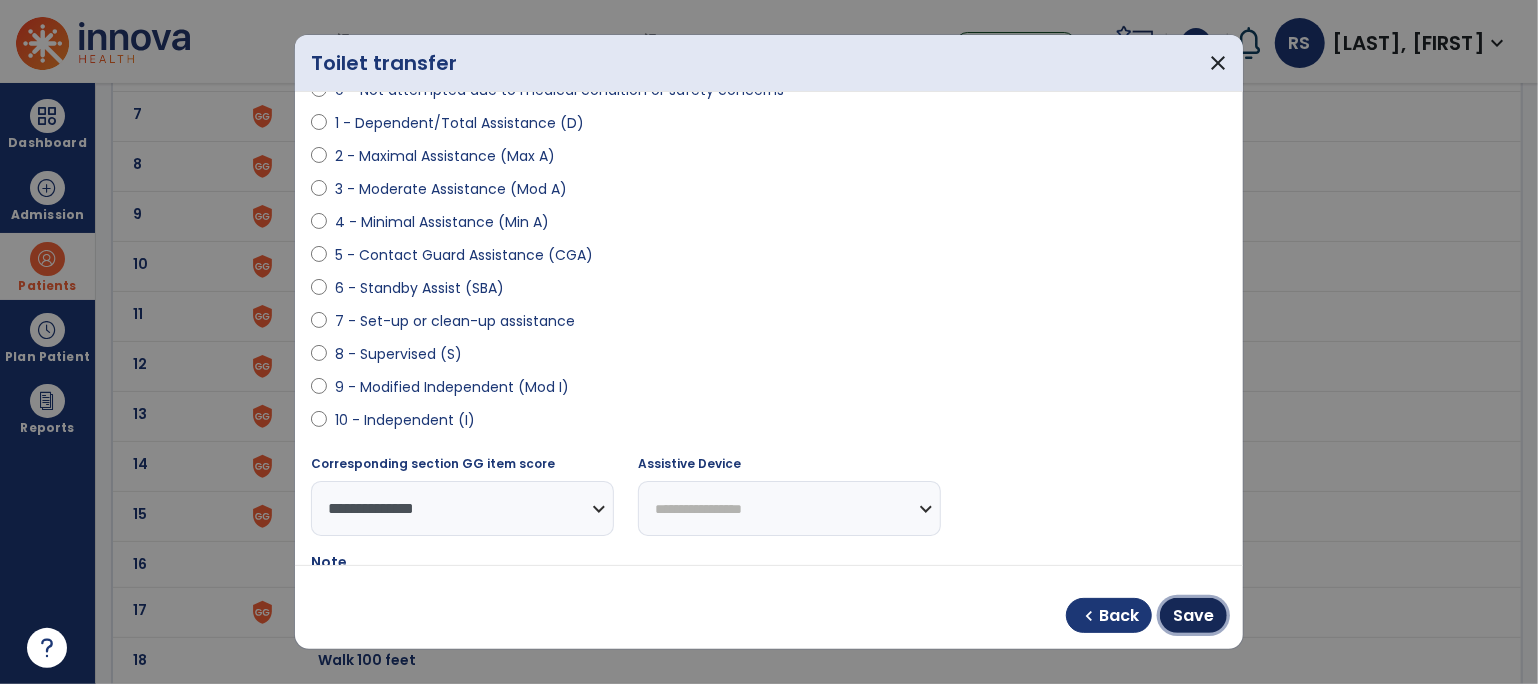 click on "Save" at bounding box center (1193, 616) 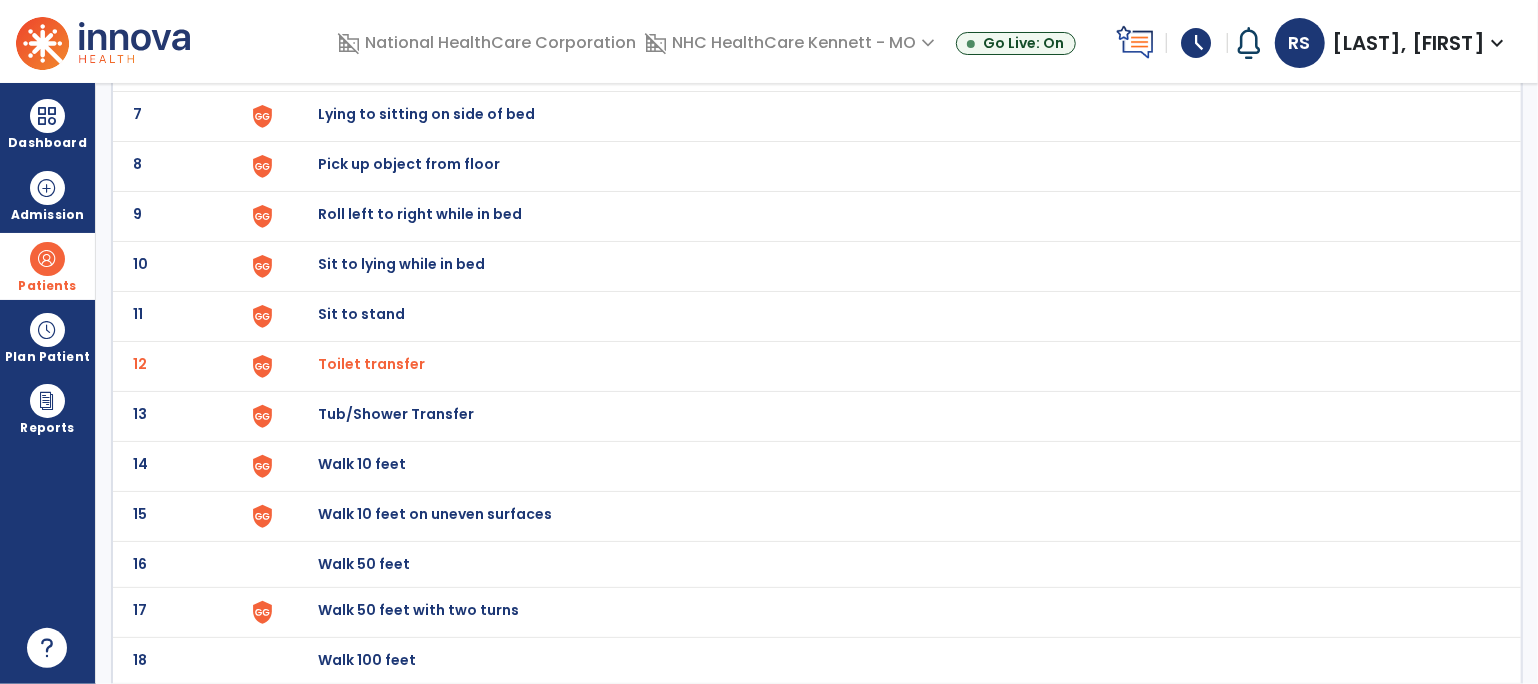 click on "Tub/Shower Transfer" at bounding box center [364, -182] 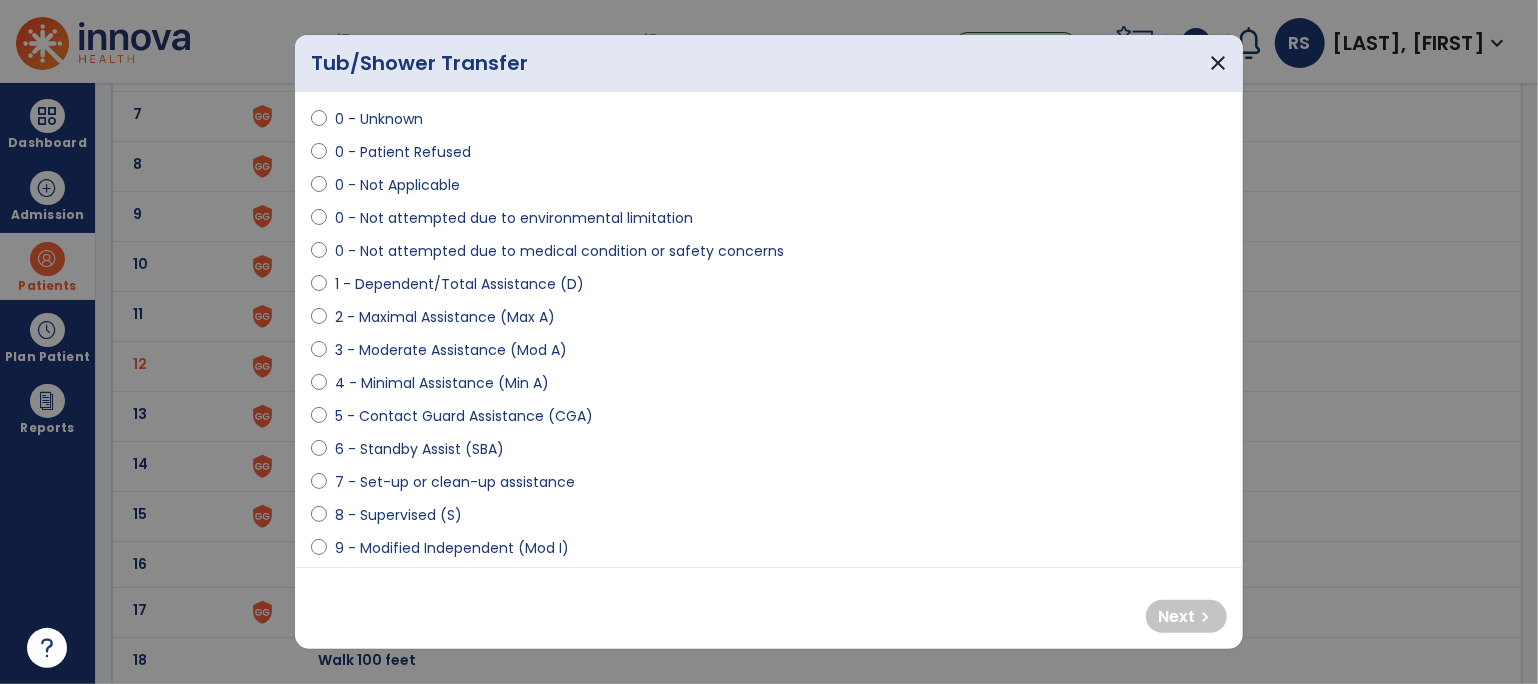 scroll, scrollTop: 111, scrollLeft: 0, axis: vertical 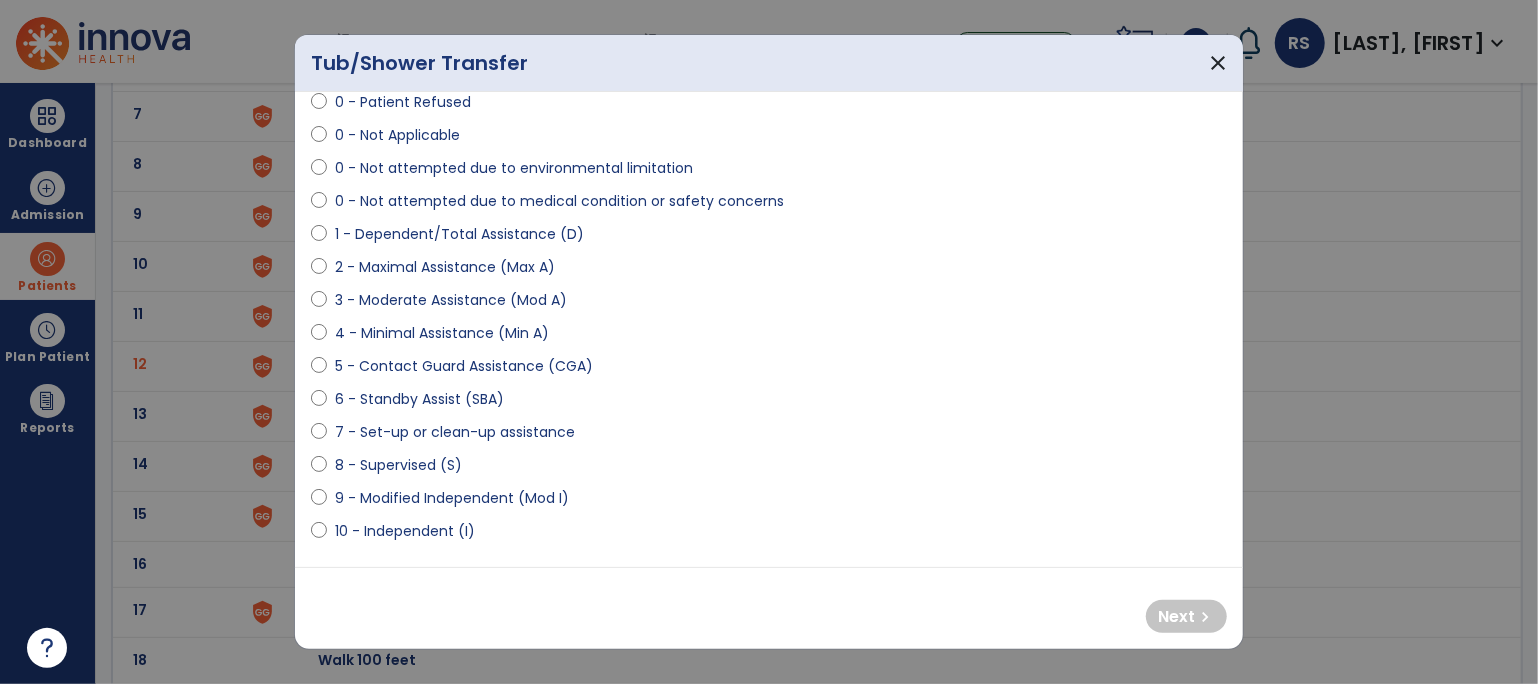 click on "6 - Standby Assist (SBA)" at bounding box center (419, 399) 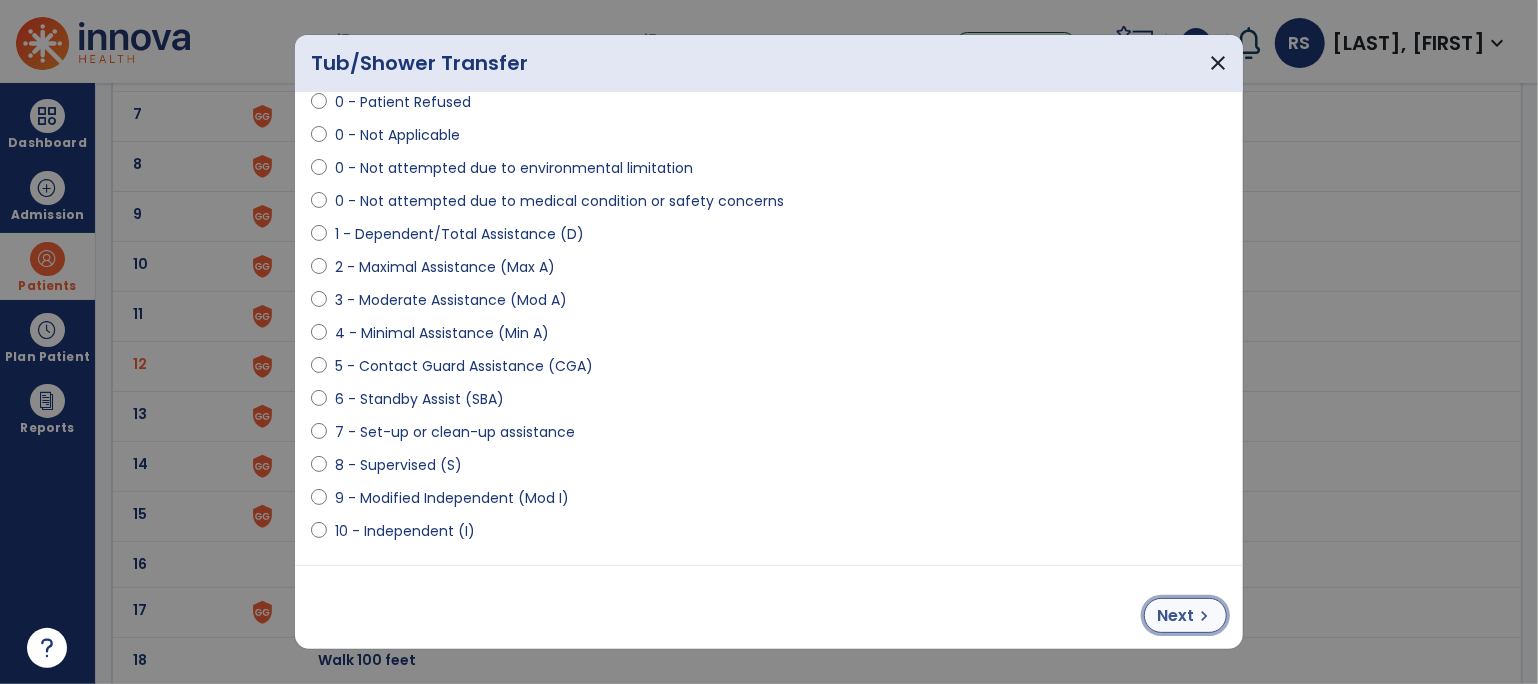 click on "Next  chevron_right" at bounding box center (1185, 615) 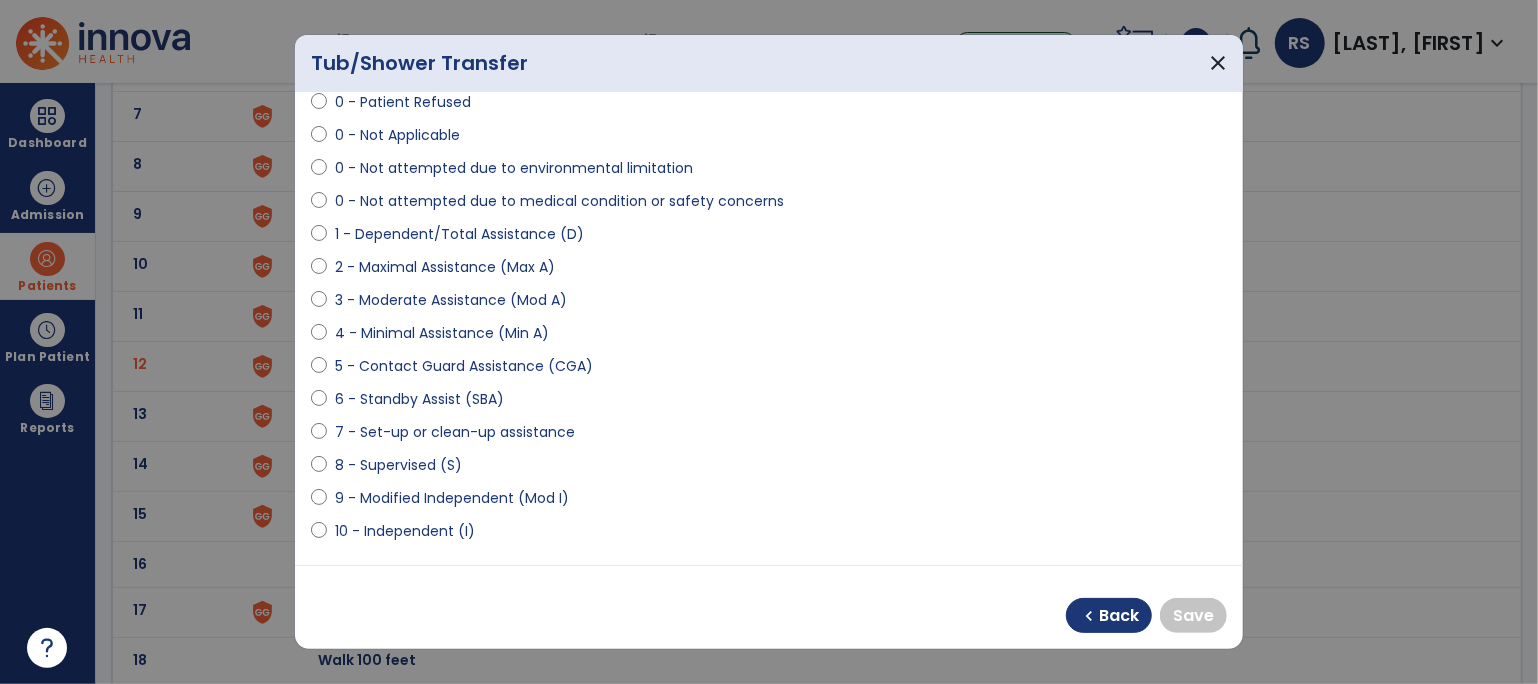 click on "10 - Independent (I)" at bounding box center (405, 531) 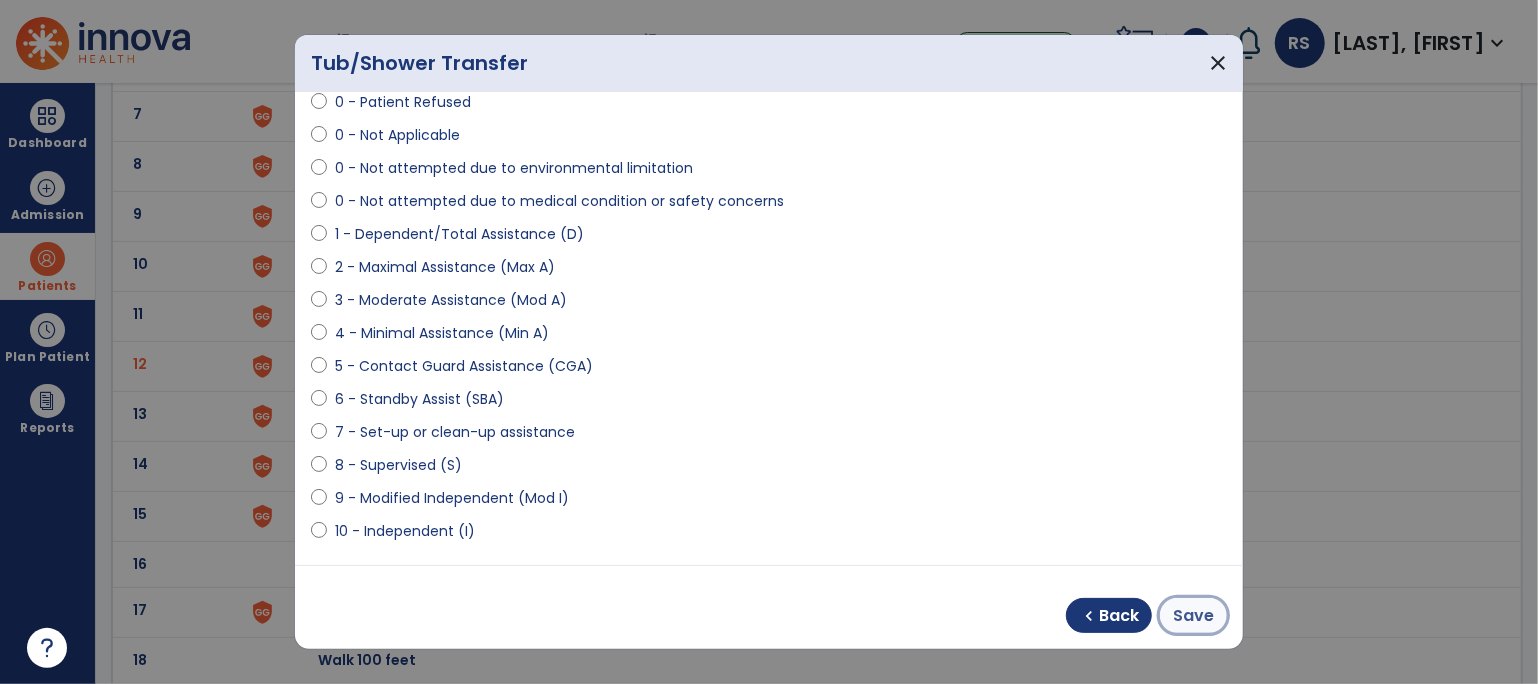 click on "Save" at bounding box center (1193, 616) 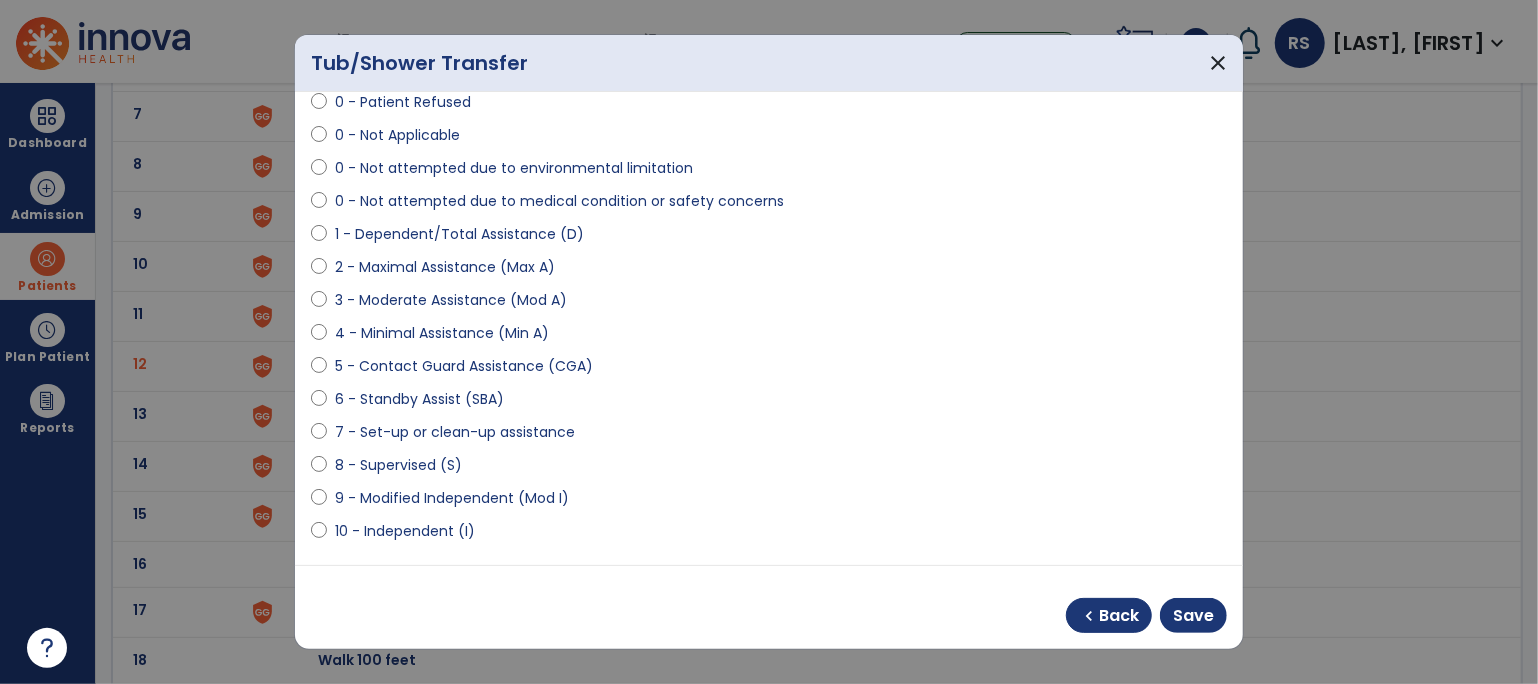 click on "Walk 50 feet with two turns" at bounding box center (889, -180) 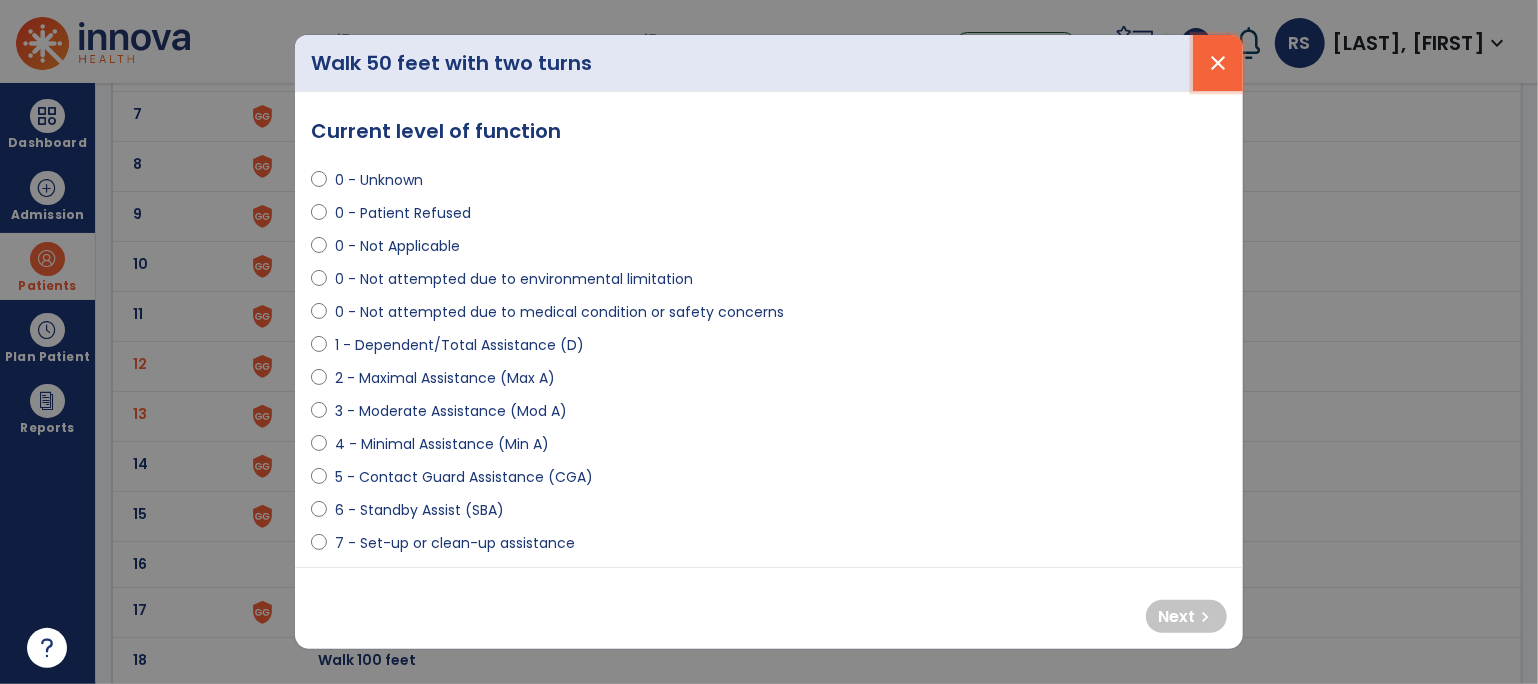 click on "close" at bounding box center [1218, 63] 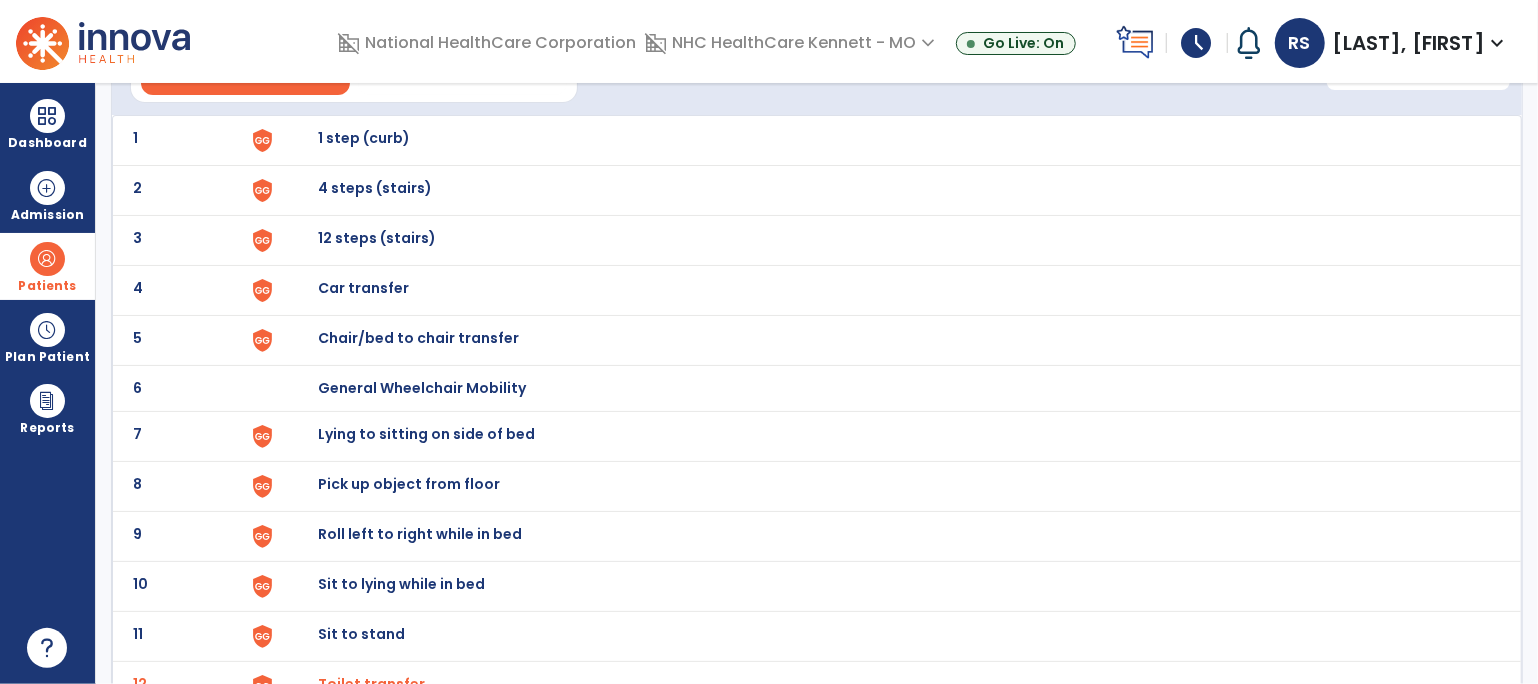 scroll, scrollTop: 0, scrollLeft: 0, axis: both 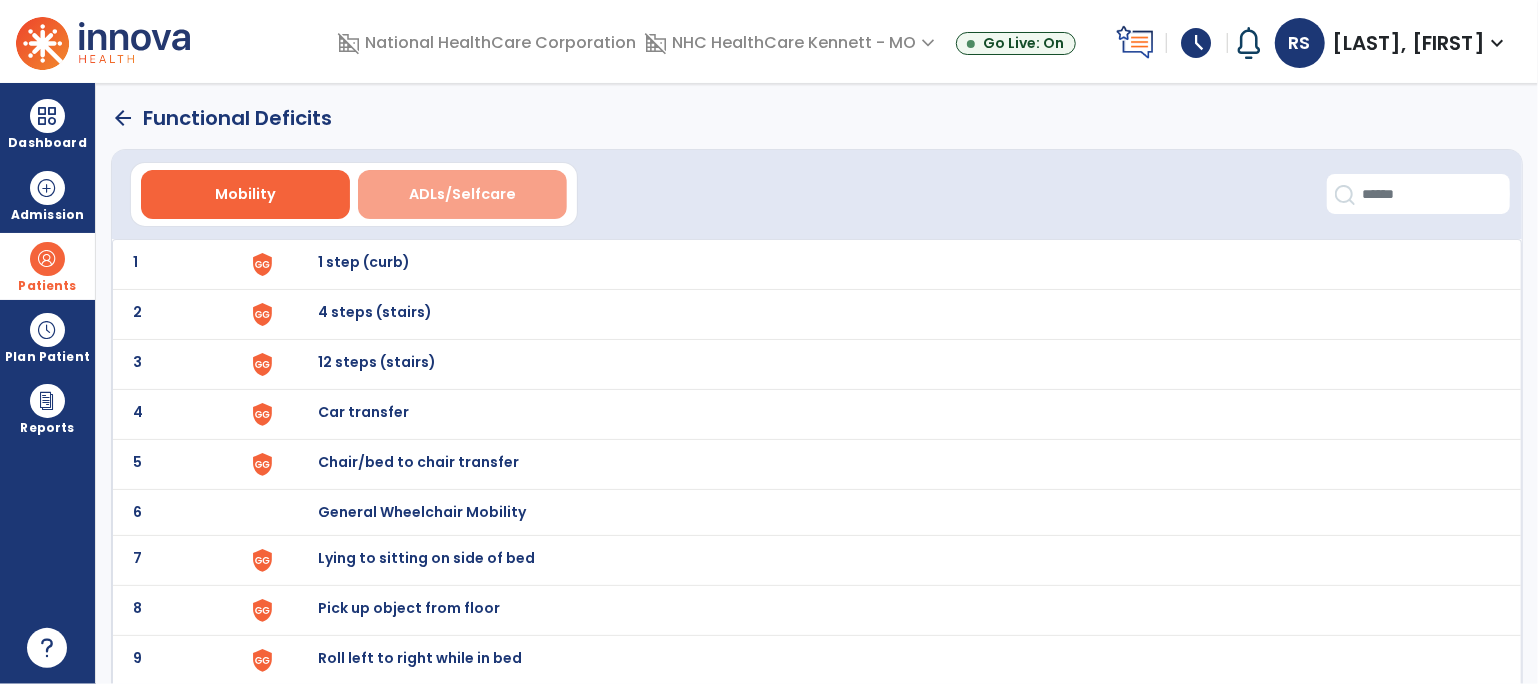 click on "ADLs/Selfcare" at bounding box center [462, 194] 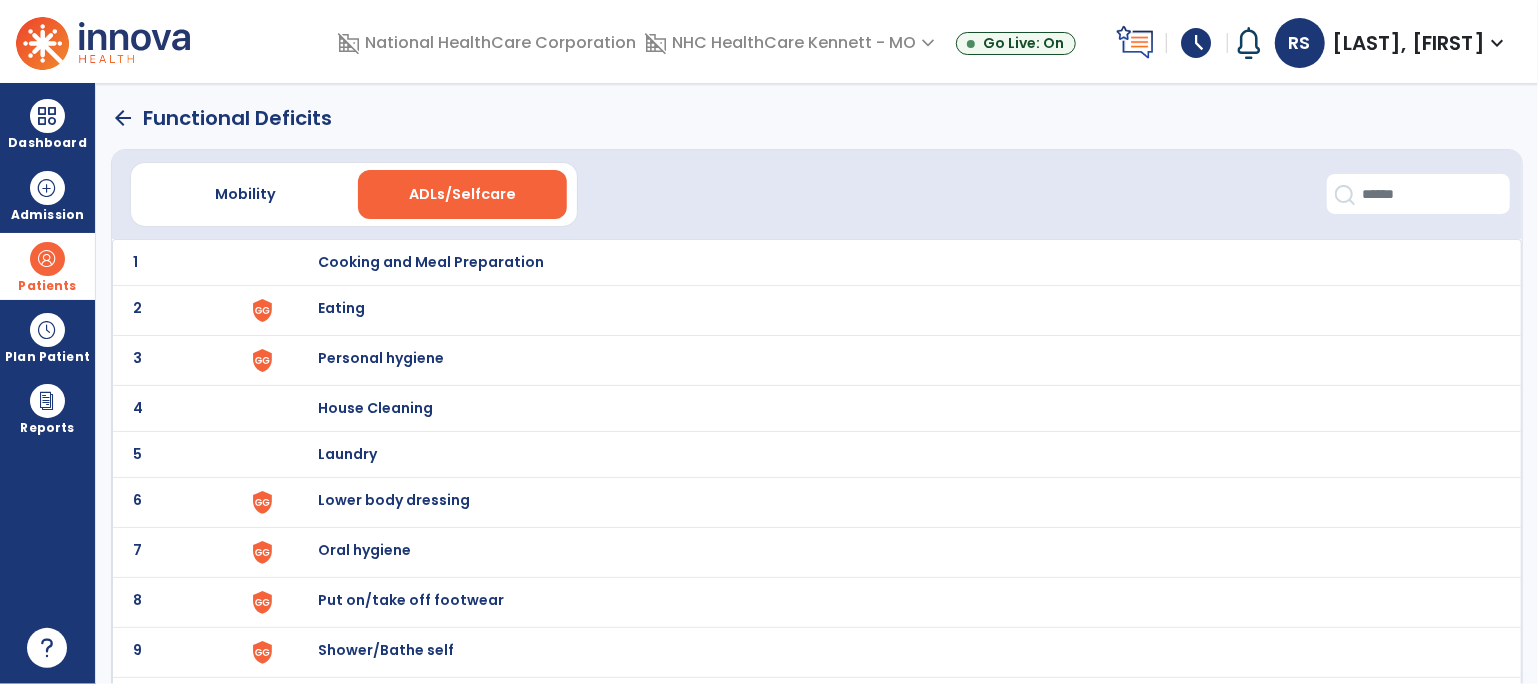 click on "Eating" at bounding box center (431, 262) 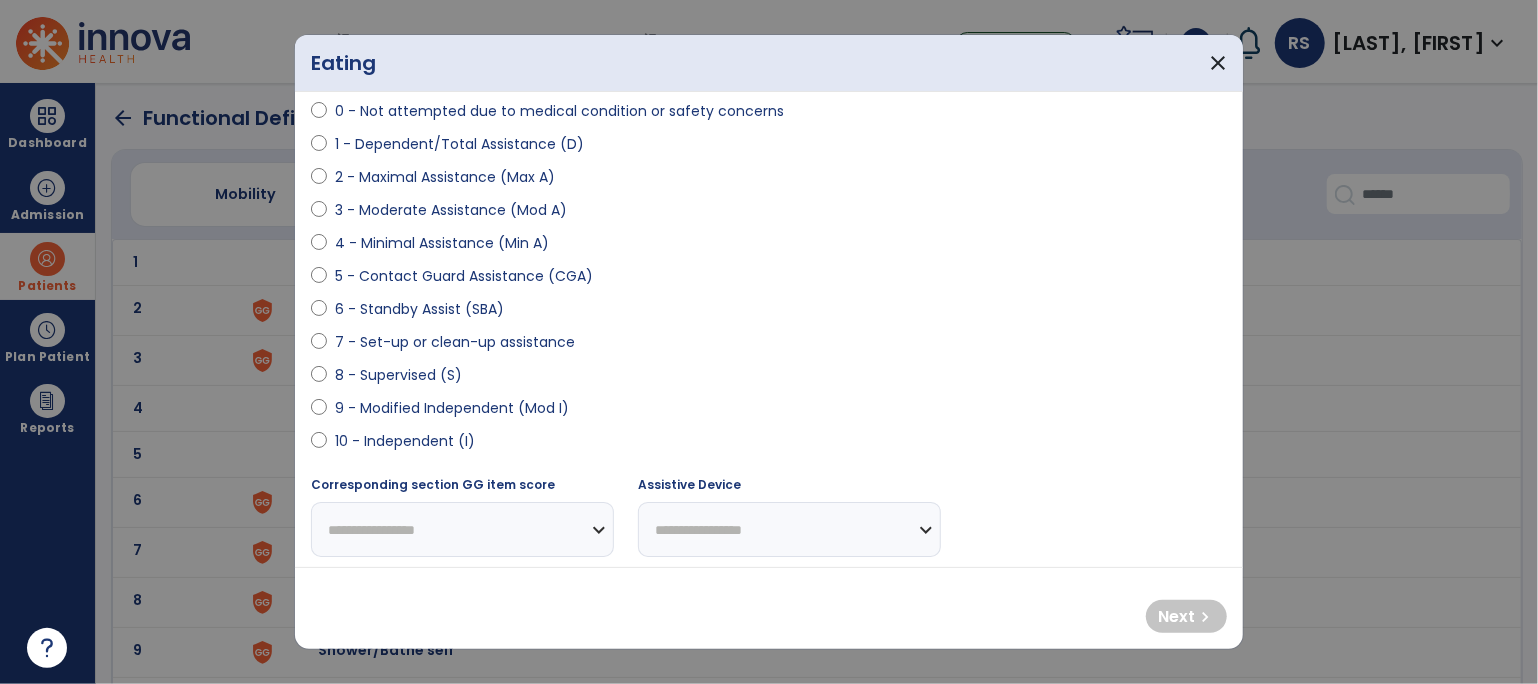 scroll, scrollTop: 222, scrollLeft: 0, axis: vertical 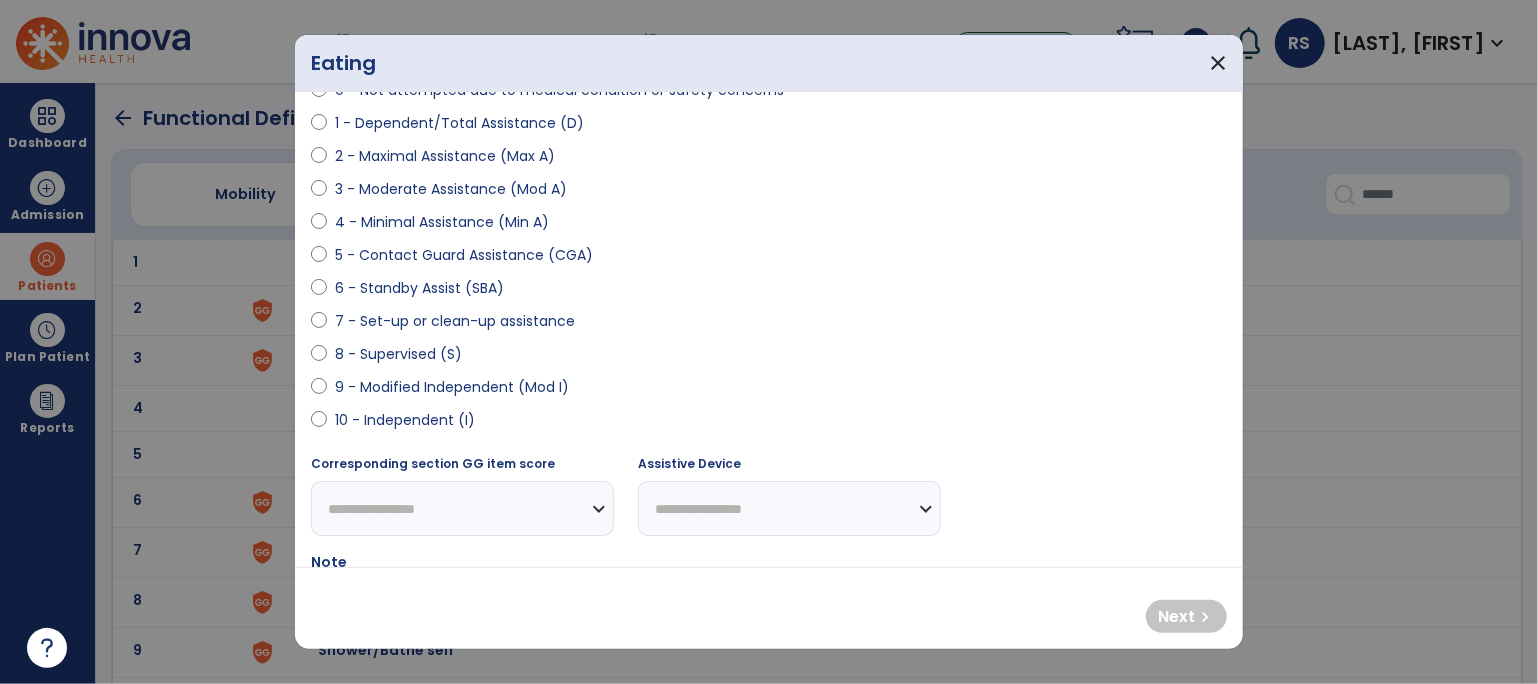 click on "9 - Modified Independent (Mod I)" at bounding box center [452, 387] 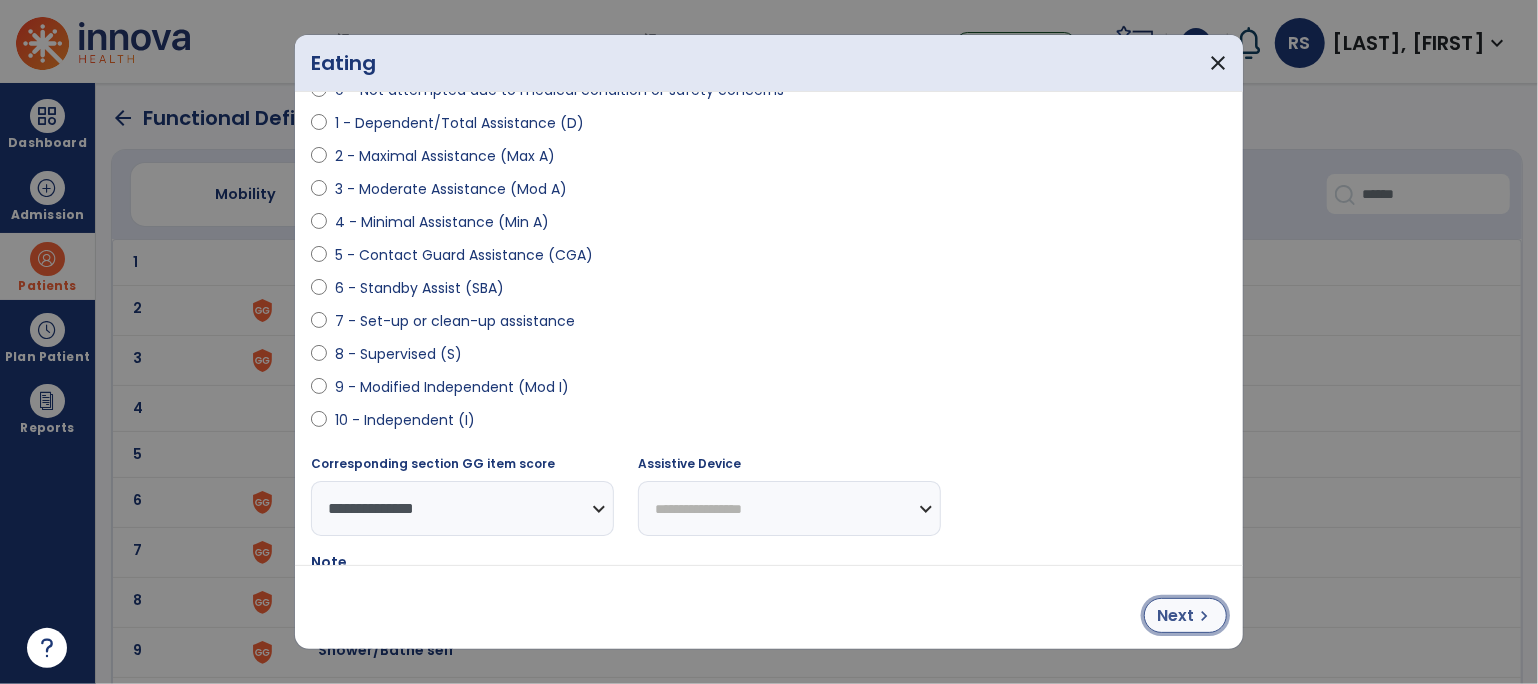 click on "Next" at bounding box center [1175, 616] 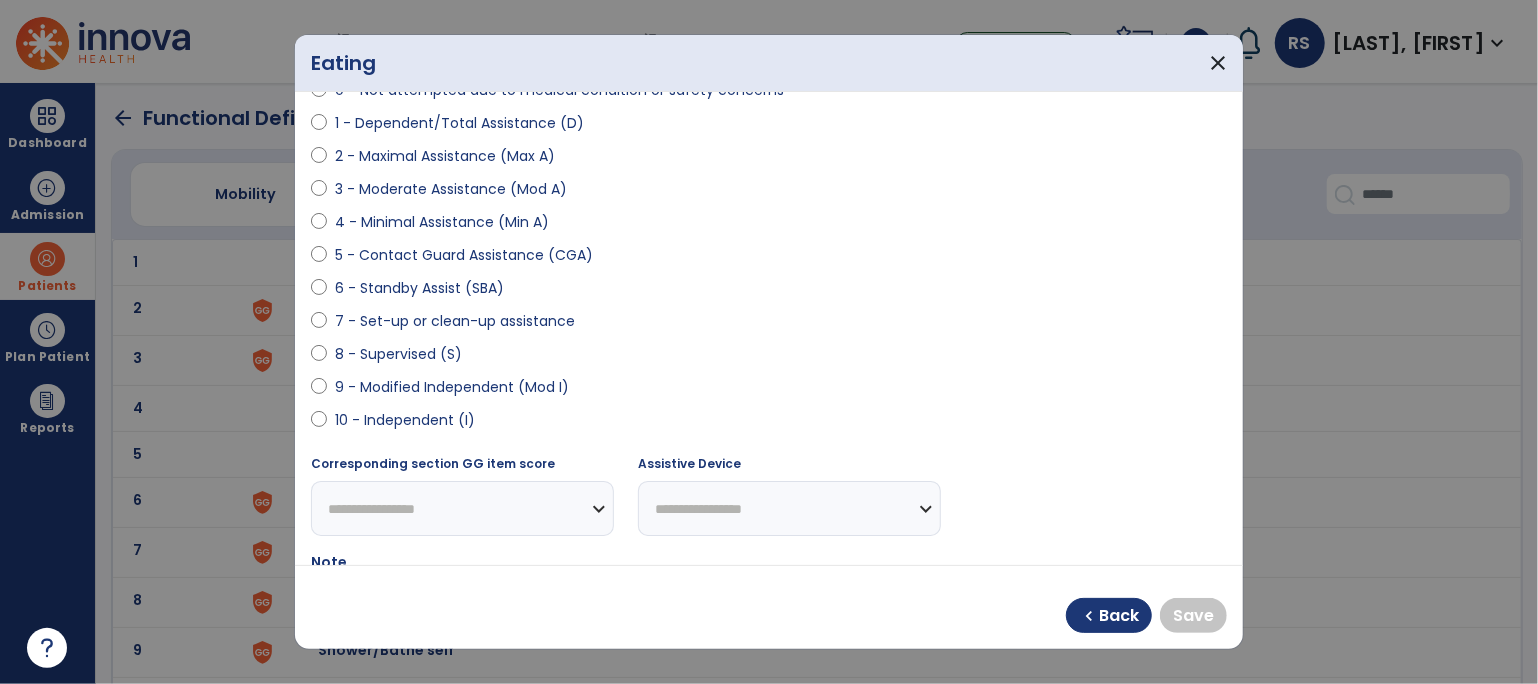 click on "10 - Independent (I)" at bounding box center (405, 420) 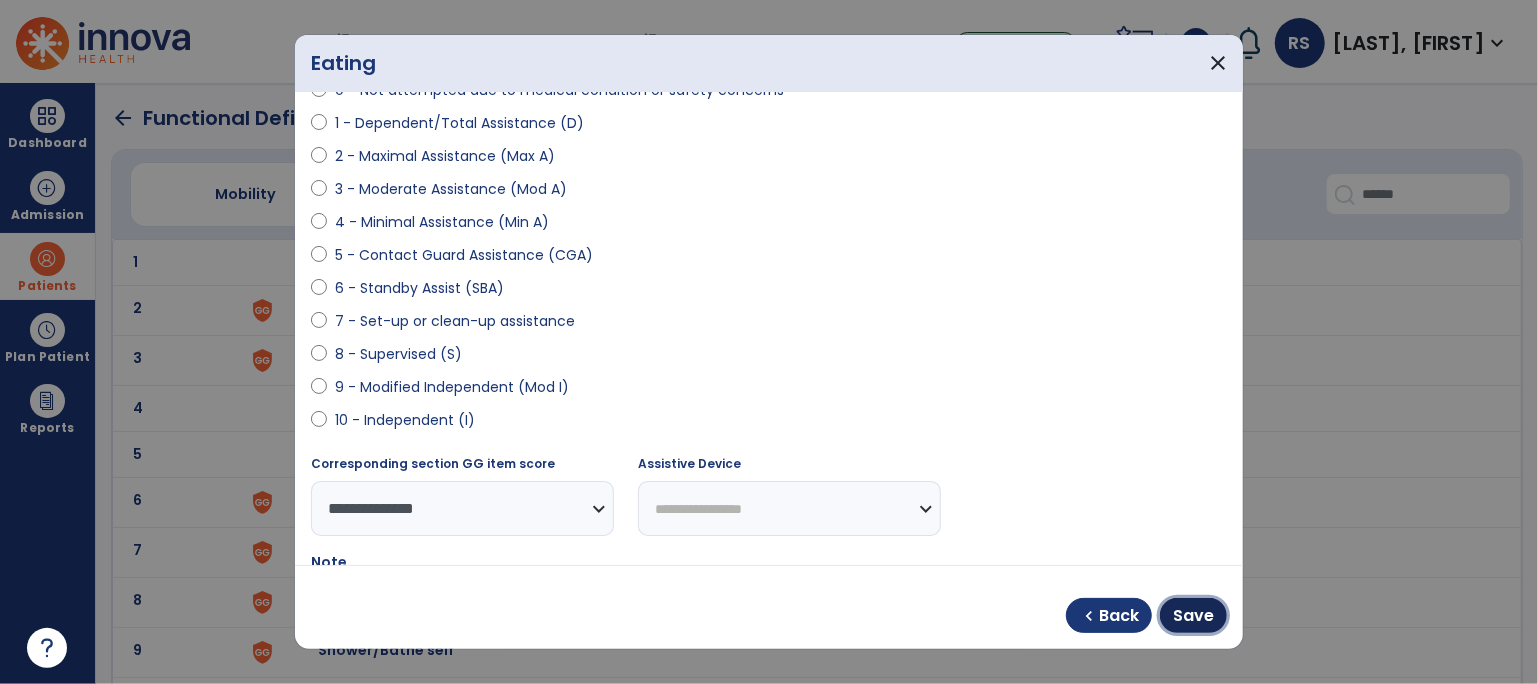 drag, startPoint x: 1214, startPoint y: 623, endPoint x: 1190, endPoint y: 615, distance: 25.298222 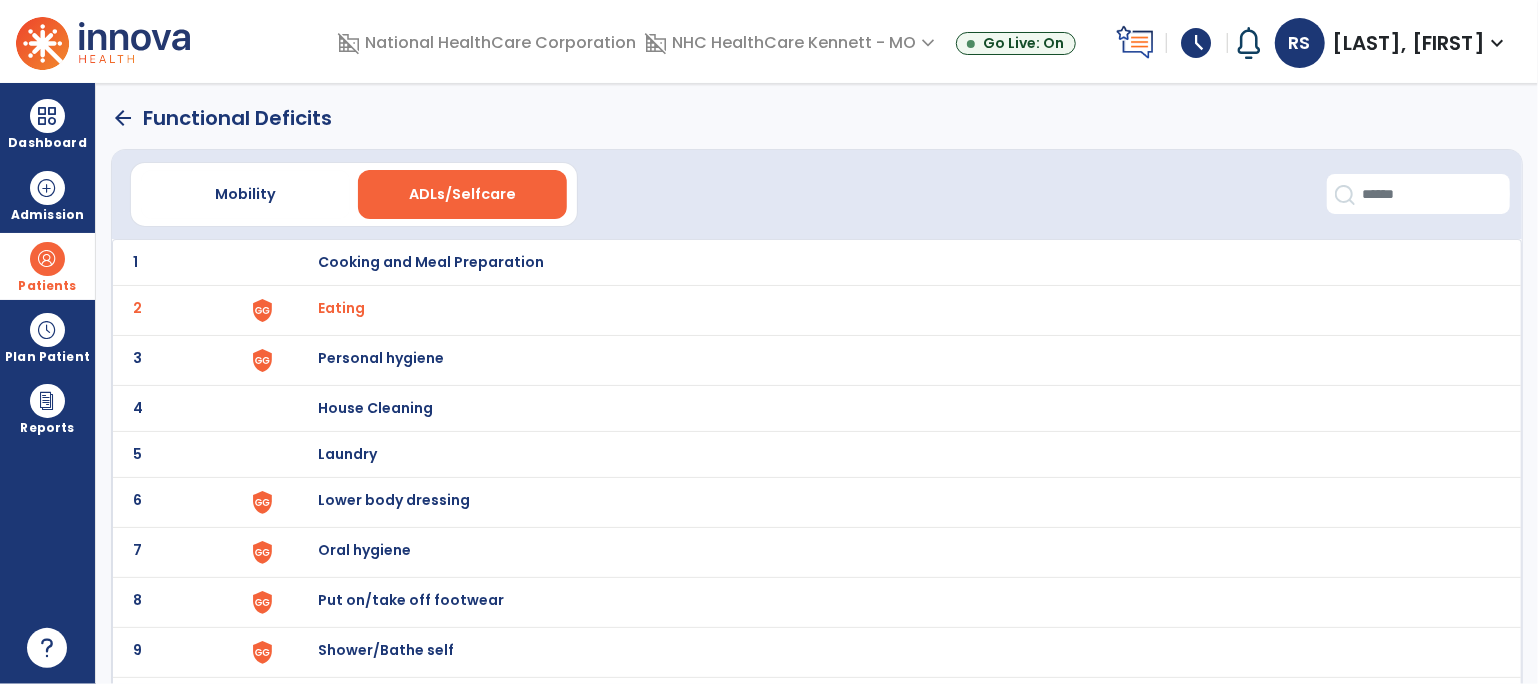 click on "Personal hygiene" at bounding box center (431, 262) 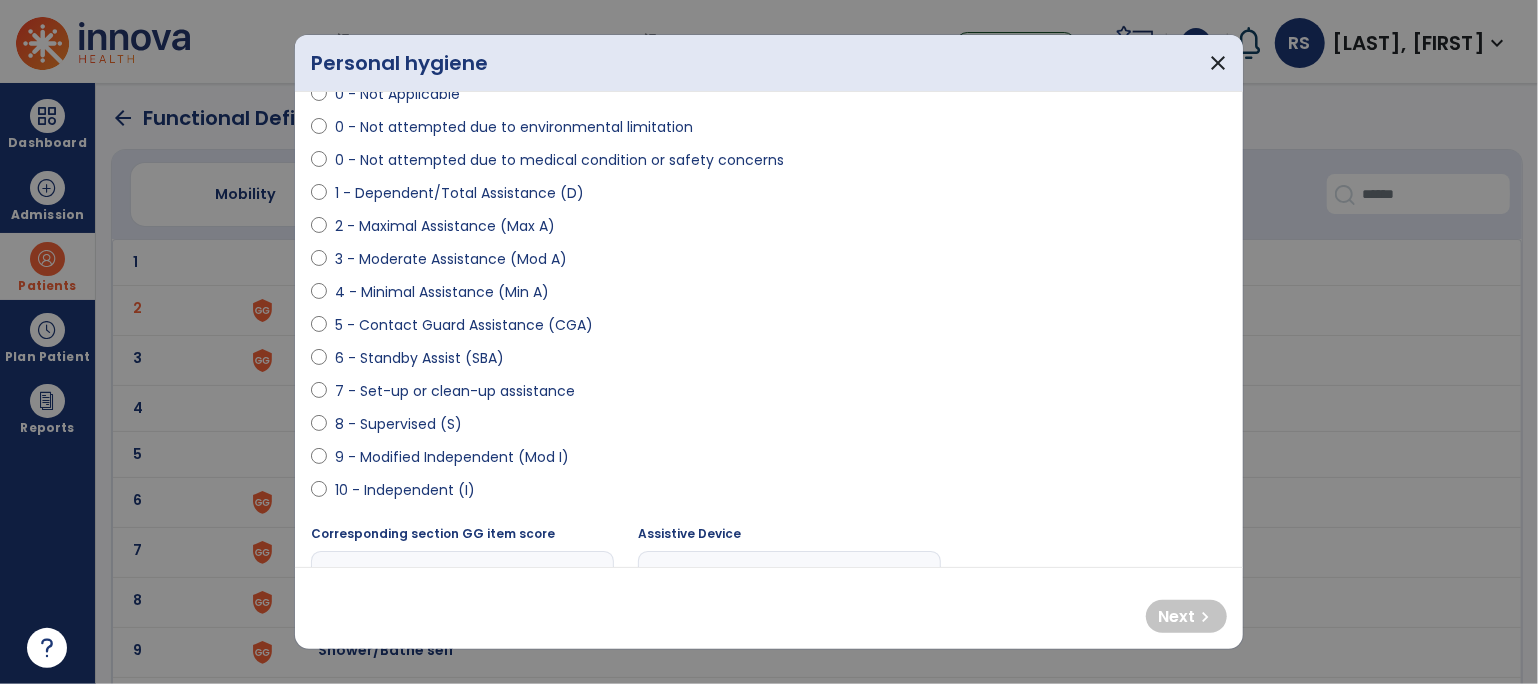 scroll, scrollTop: 222, scrollLeft: 0, axis: vertical 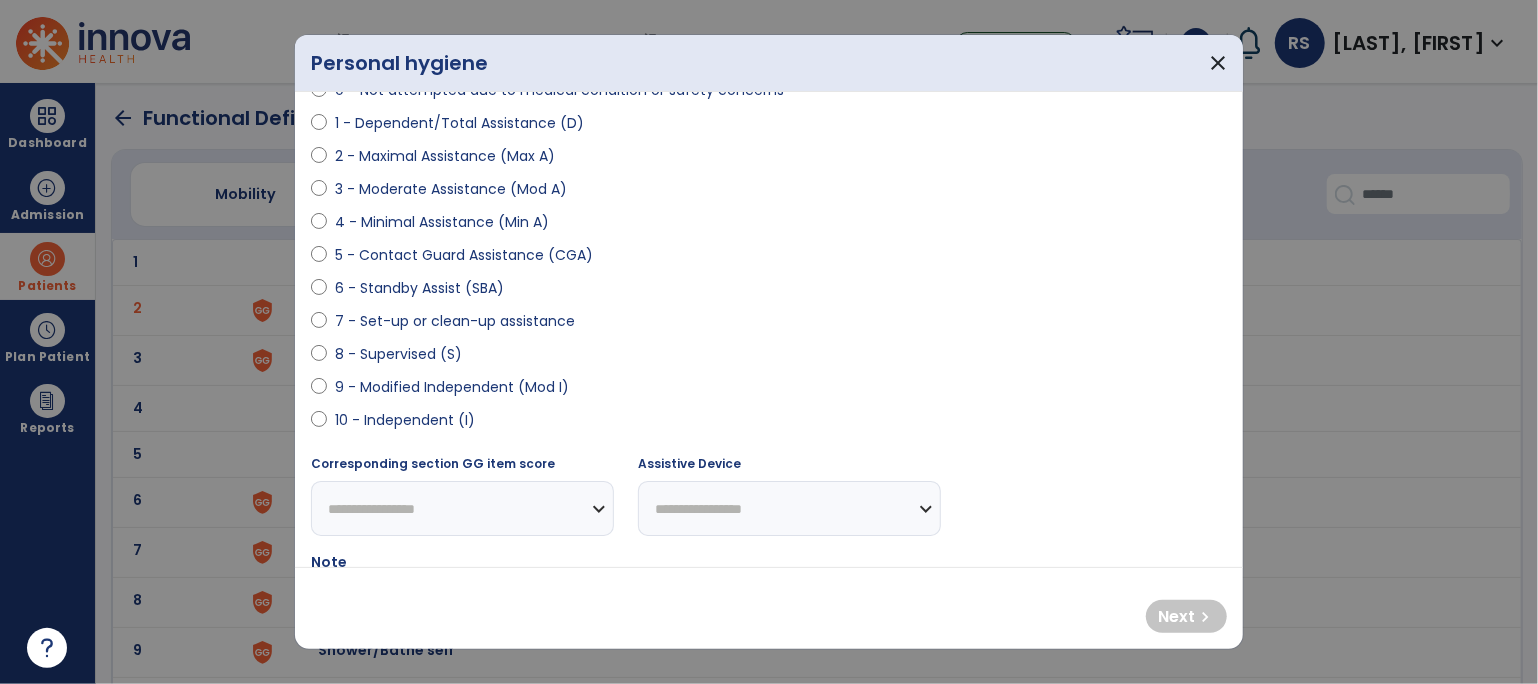click on "9 - Modified Independent (Mod I)" at bounding box center (452, 387) 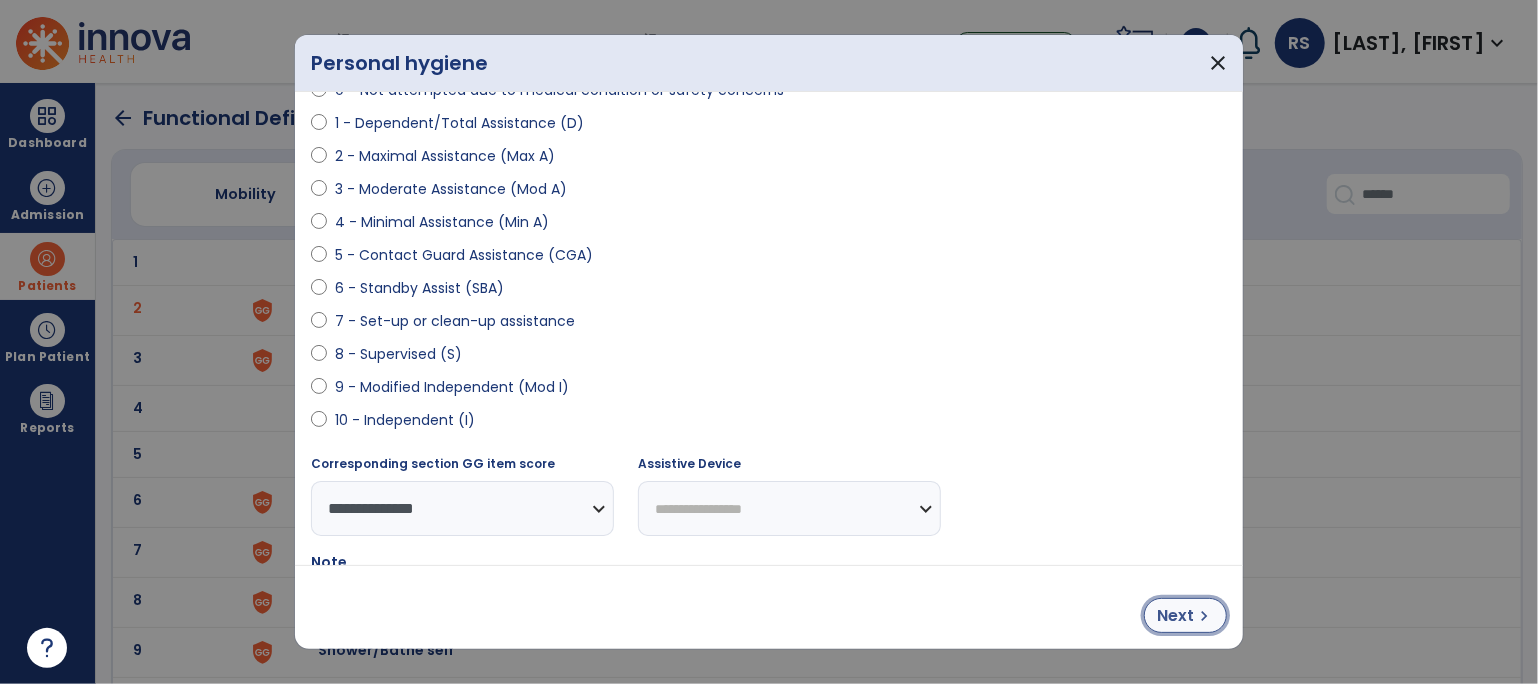 click on "Next  chevron_right" at bounding box center (1185, 615) 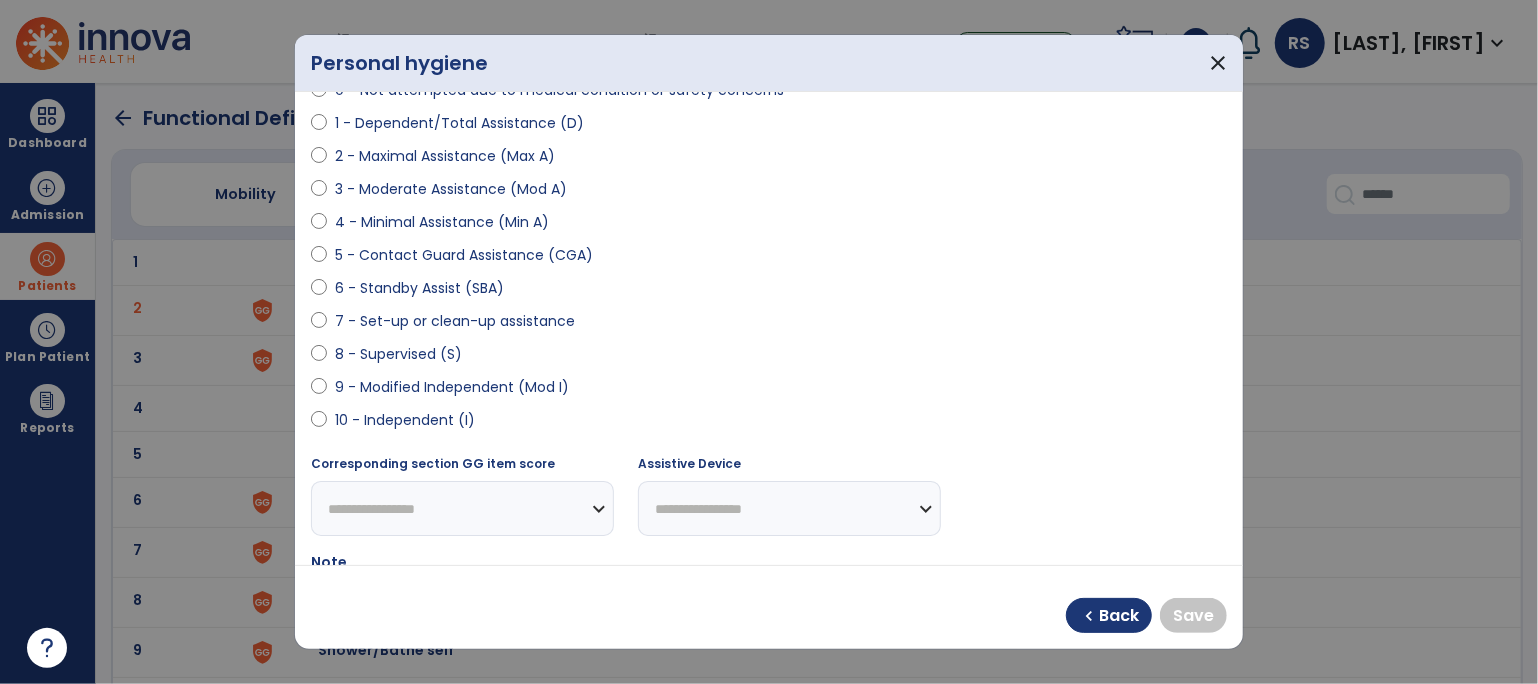 click on "10 - Independent (I)" at bounding box center [405, 420] 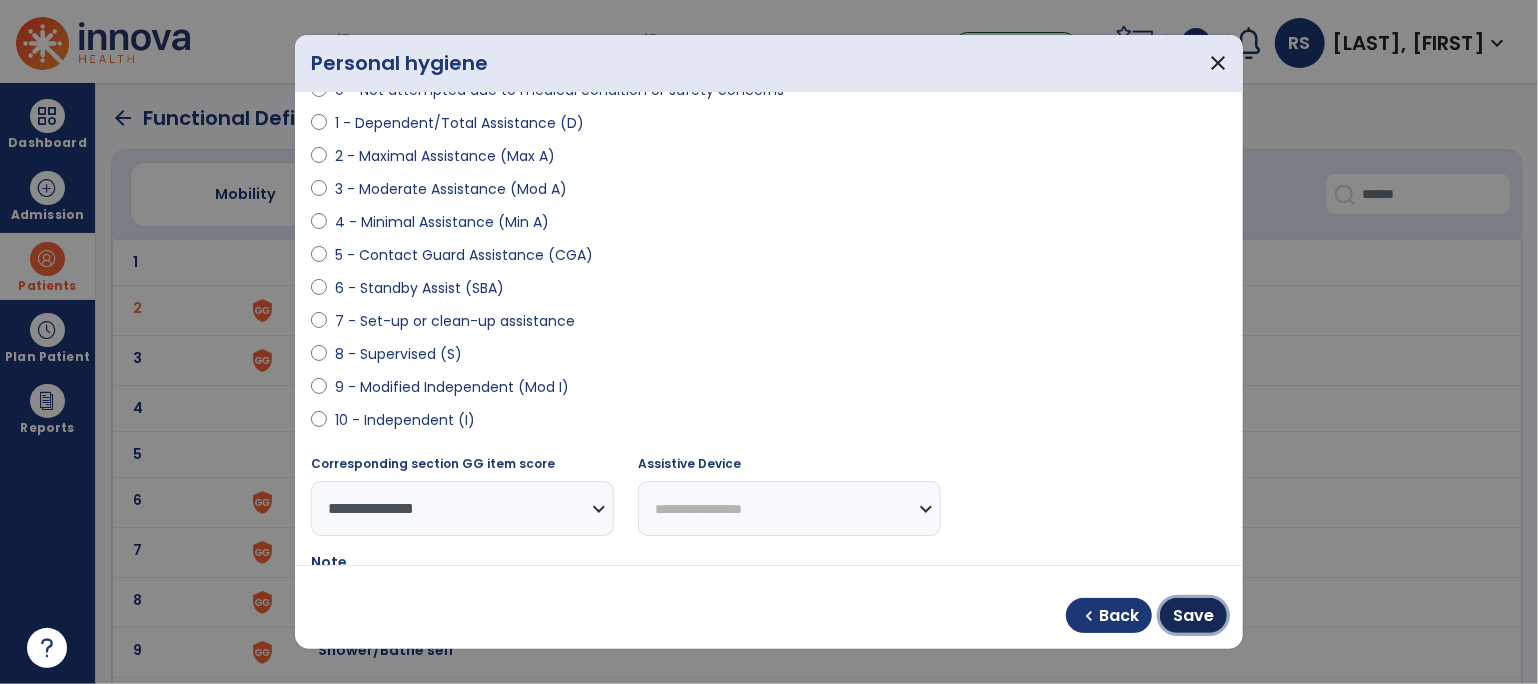 click on "Save" at bounding box center [1193, 615] 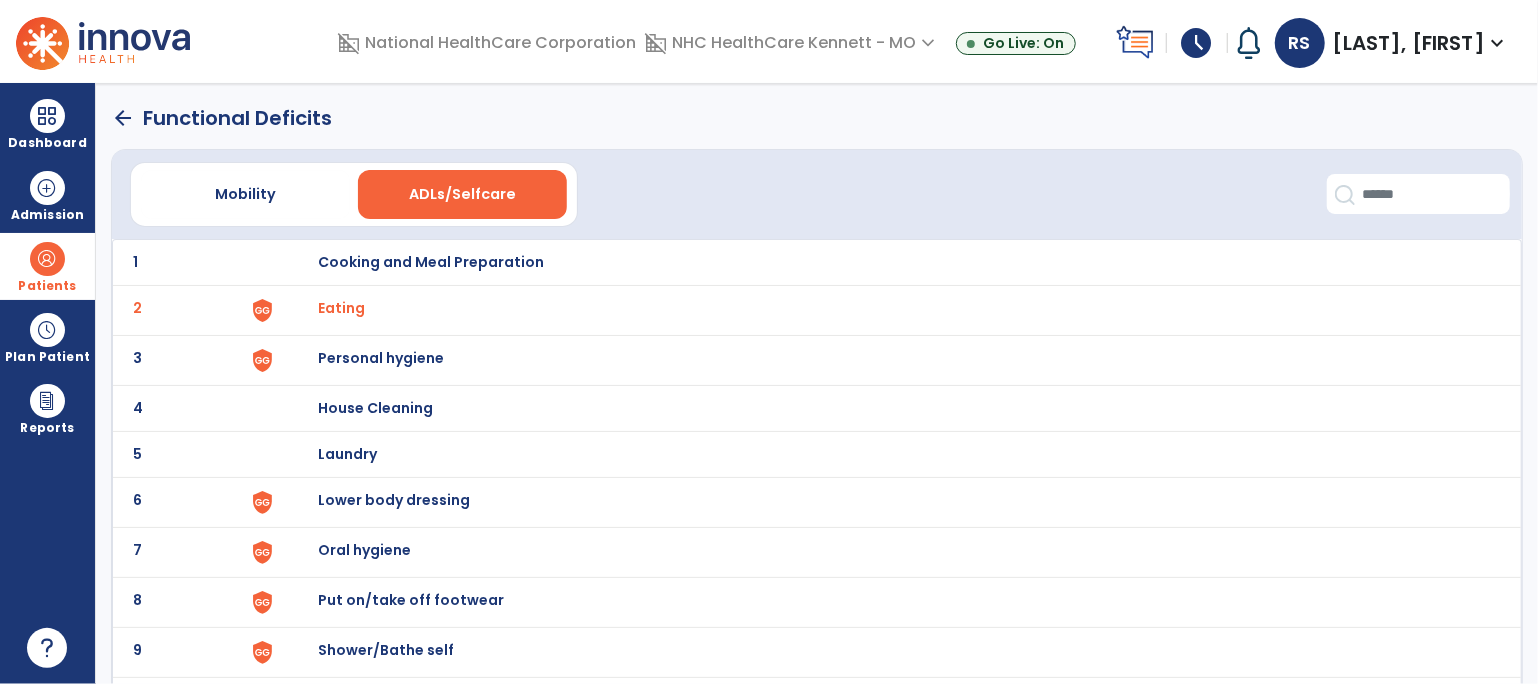 click on "Put on/take off footwear" at bounding box center (889, 262) 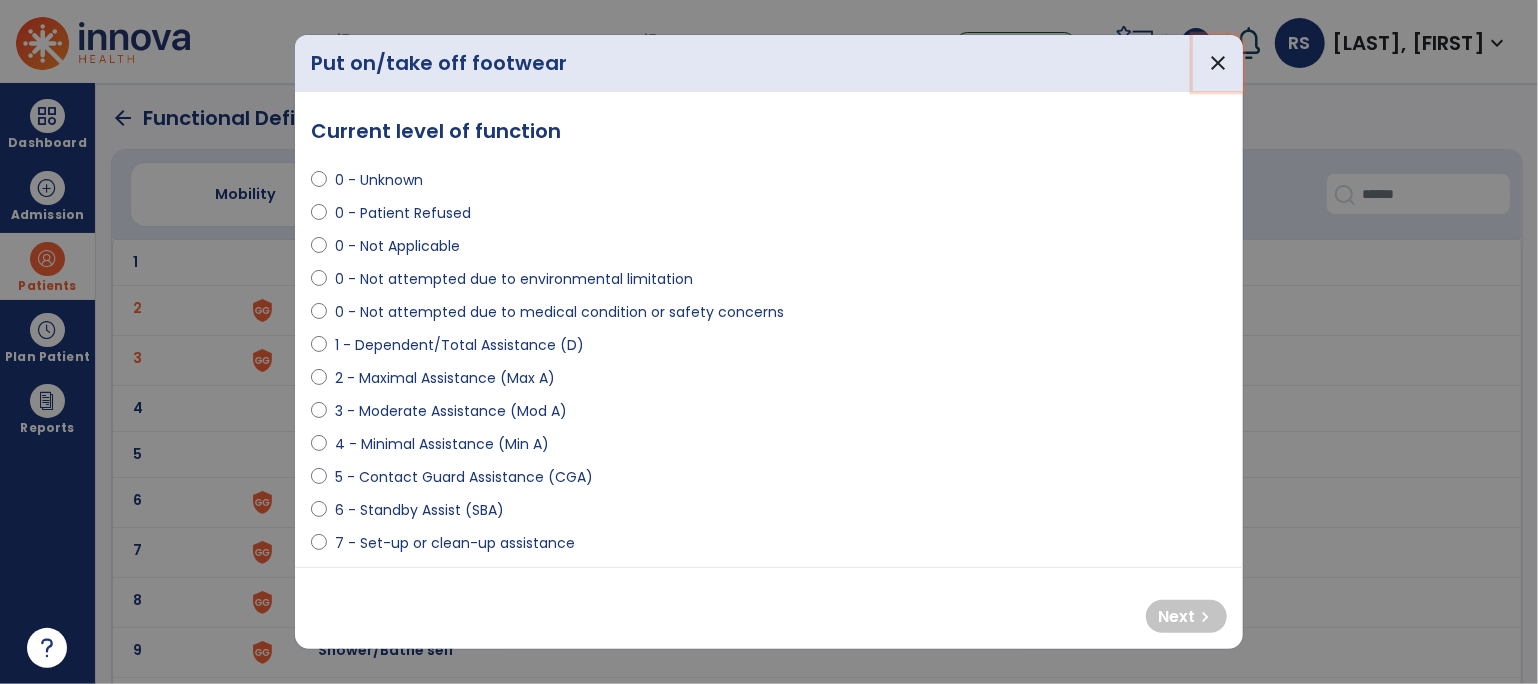 drag, startPoint x: 1225, startPoint y: 77, endPoint x: 1156, endPoint y: 103, distance: 73.736015 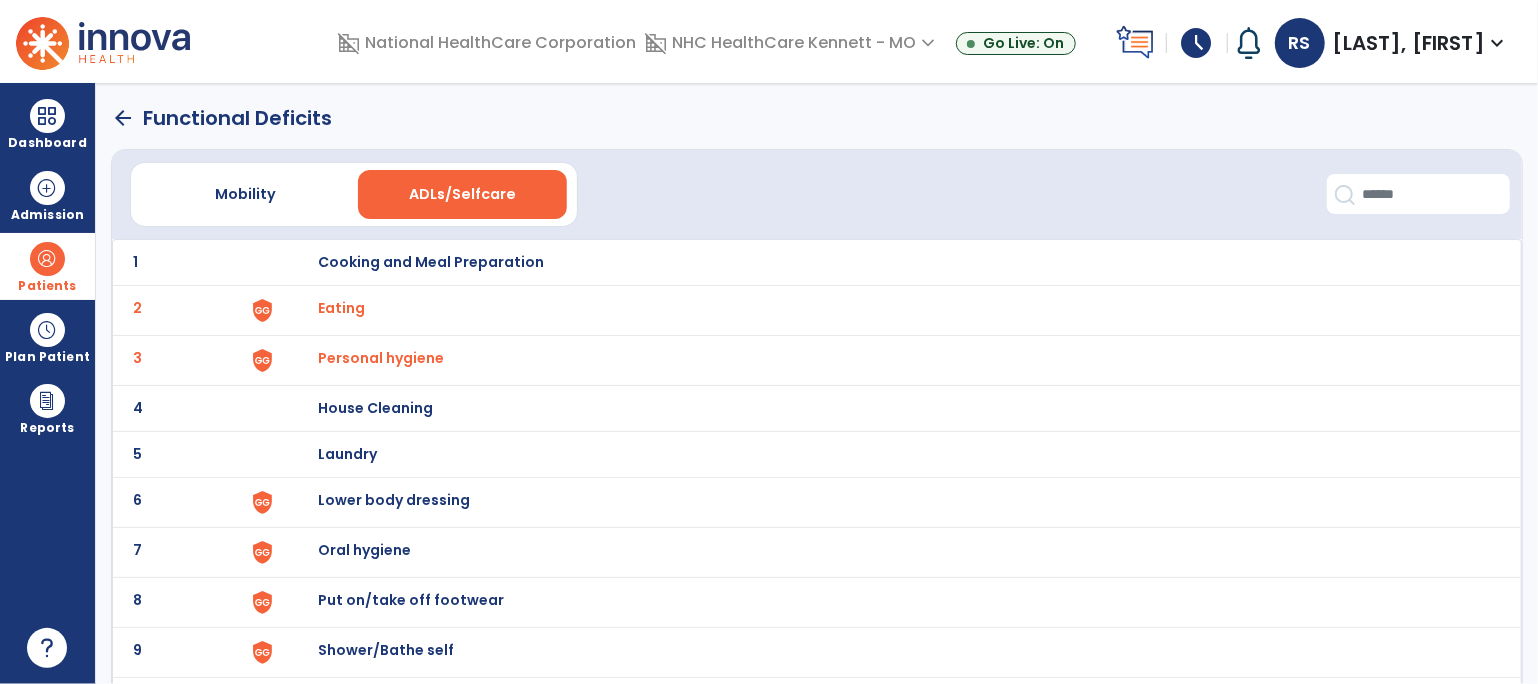 click on "Lower body dressing" at bounding box center [431, 262] 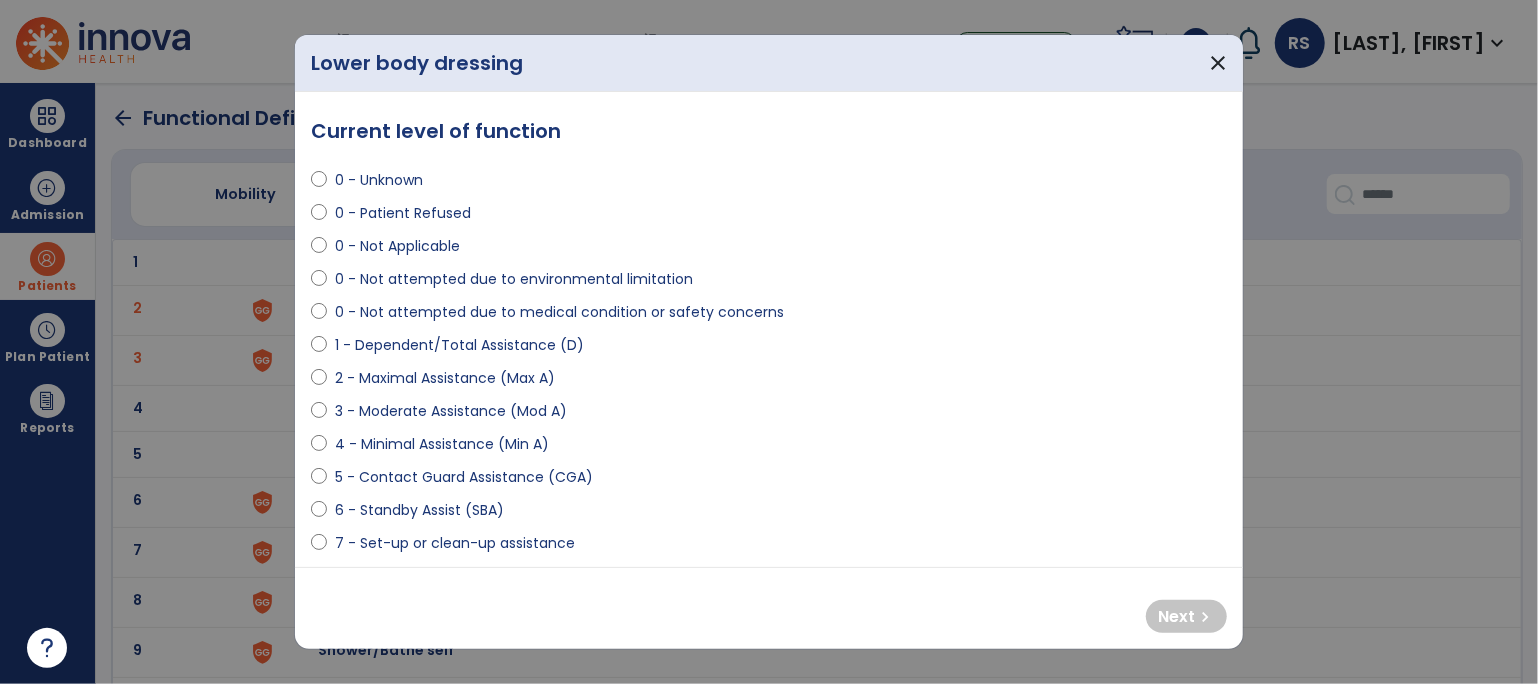 drag, startPoint x: 420, startPoint y: 440, endPoint x: 434, endPoint y: 450, distance: 17.20465 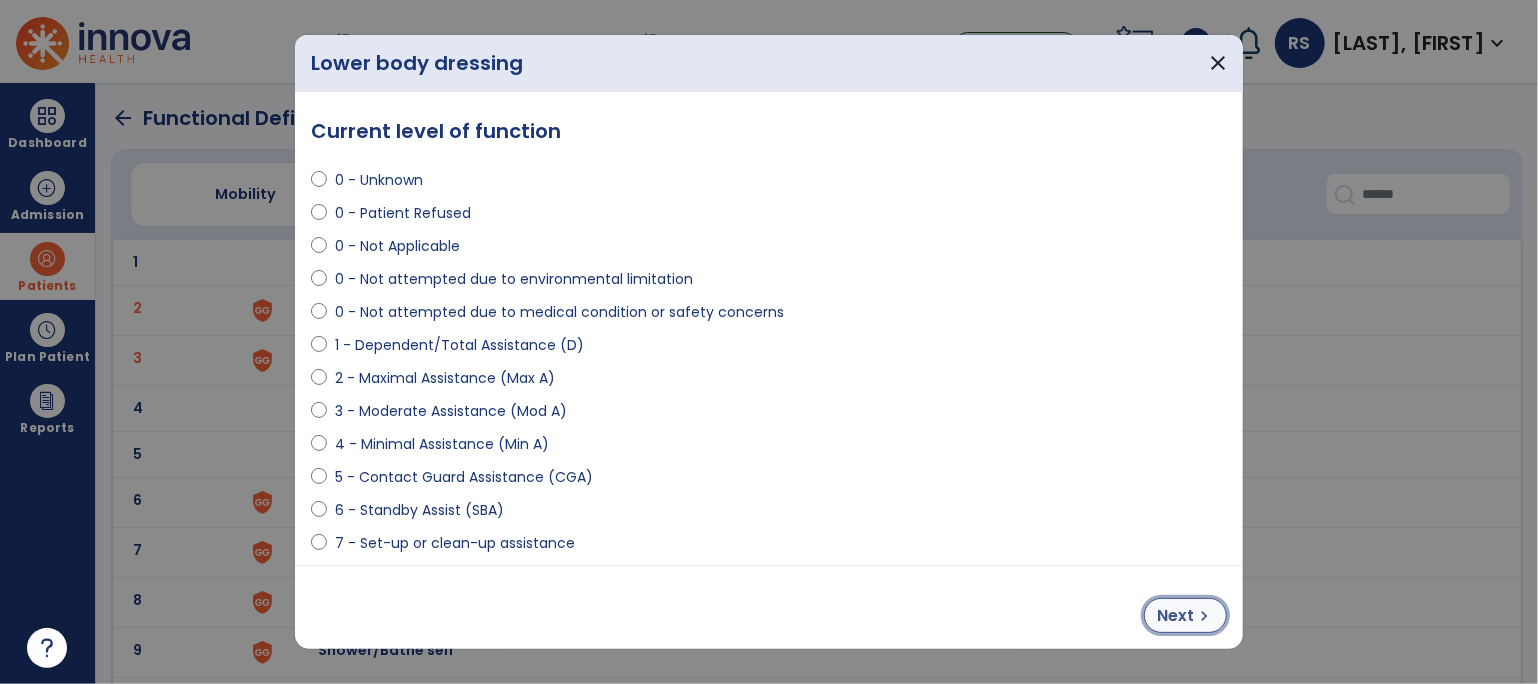 click on "Next" at bounding box center (1175, 616) 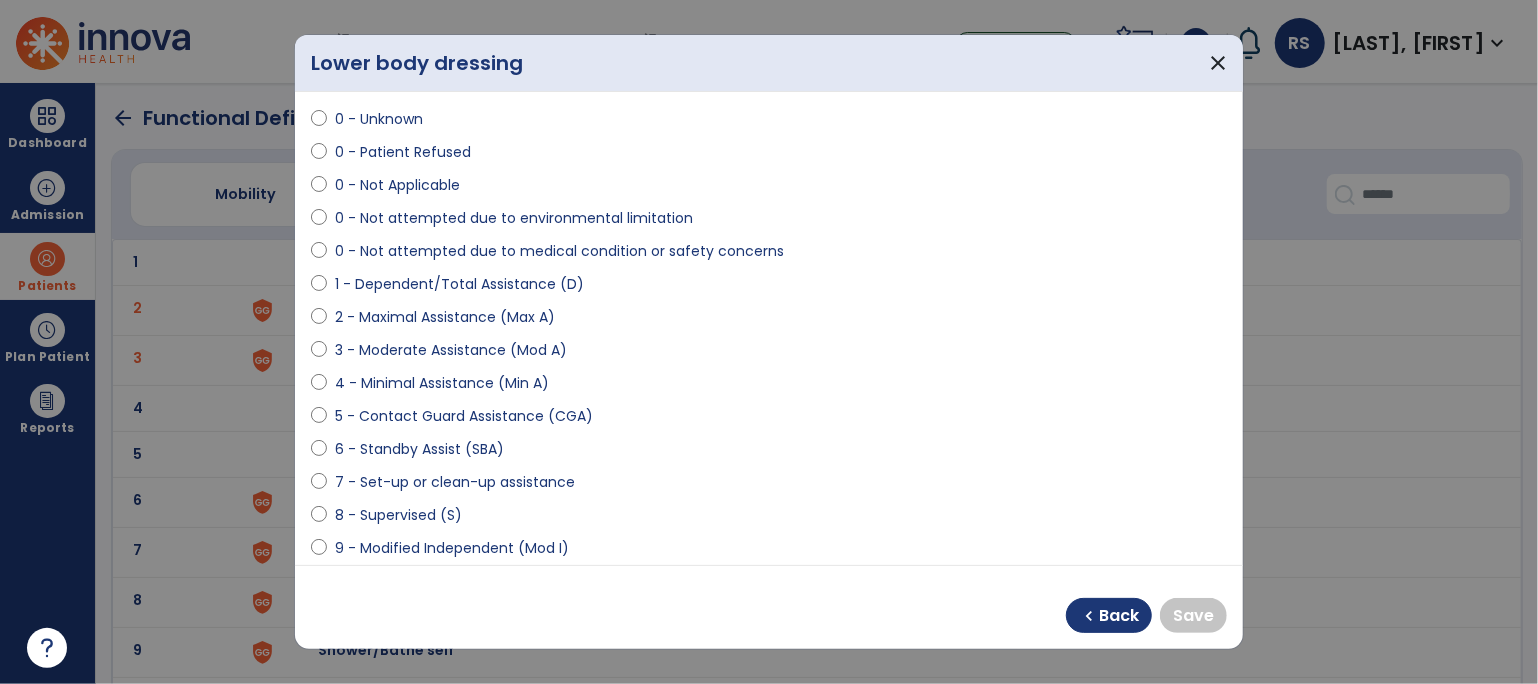 scroll, scrollTop: 111, scrollLeft: 0, axis: vertical 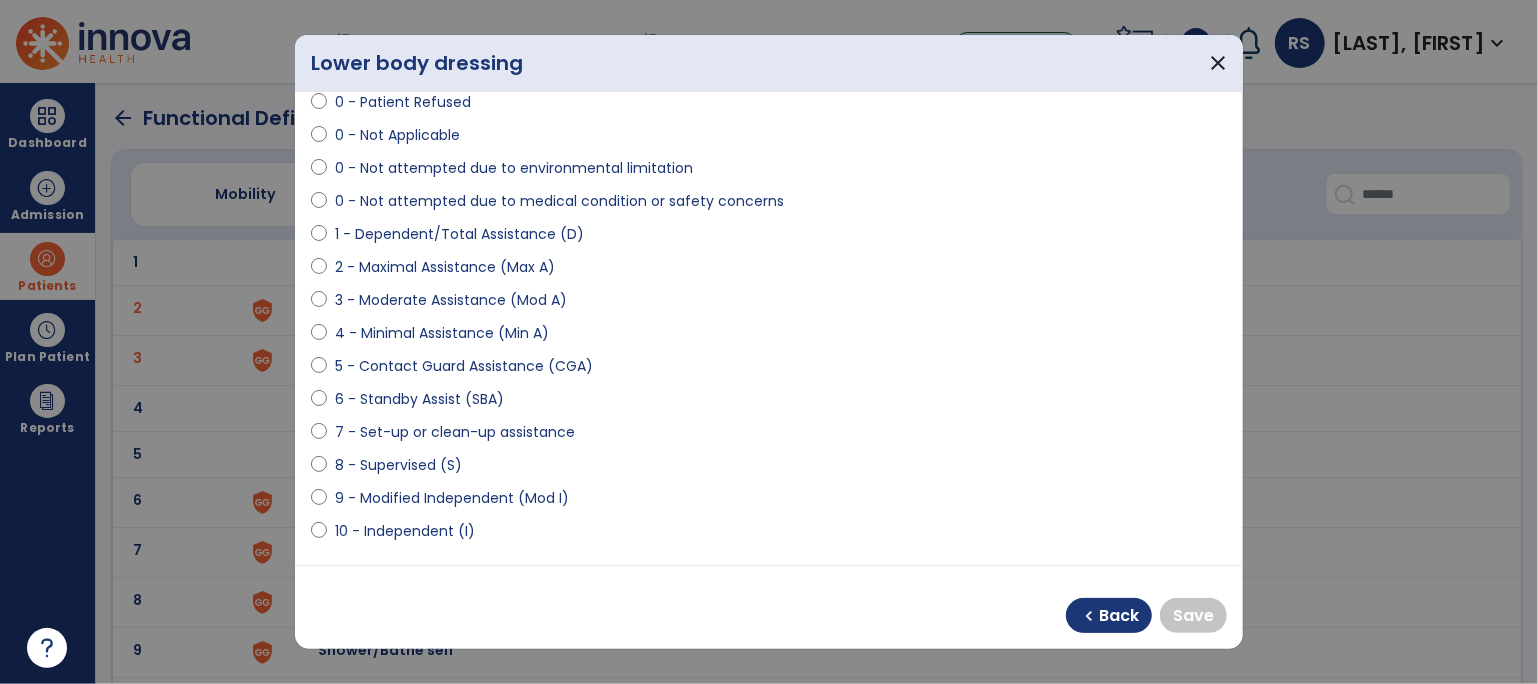 click on "10 - Independent (I)" at bounding box center (405, 531) 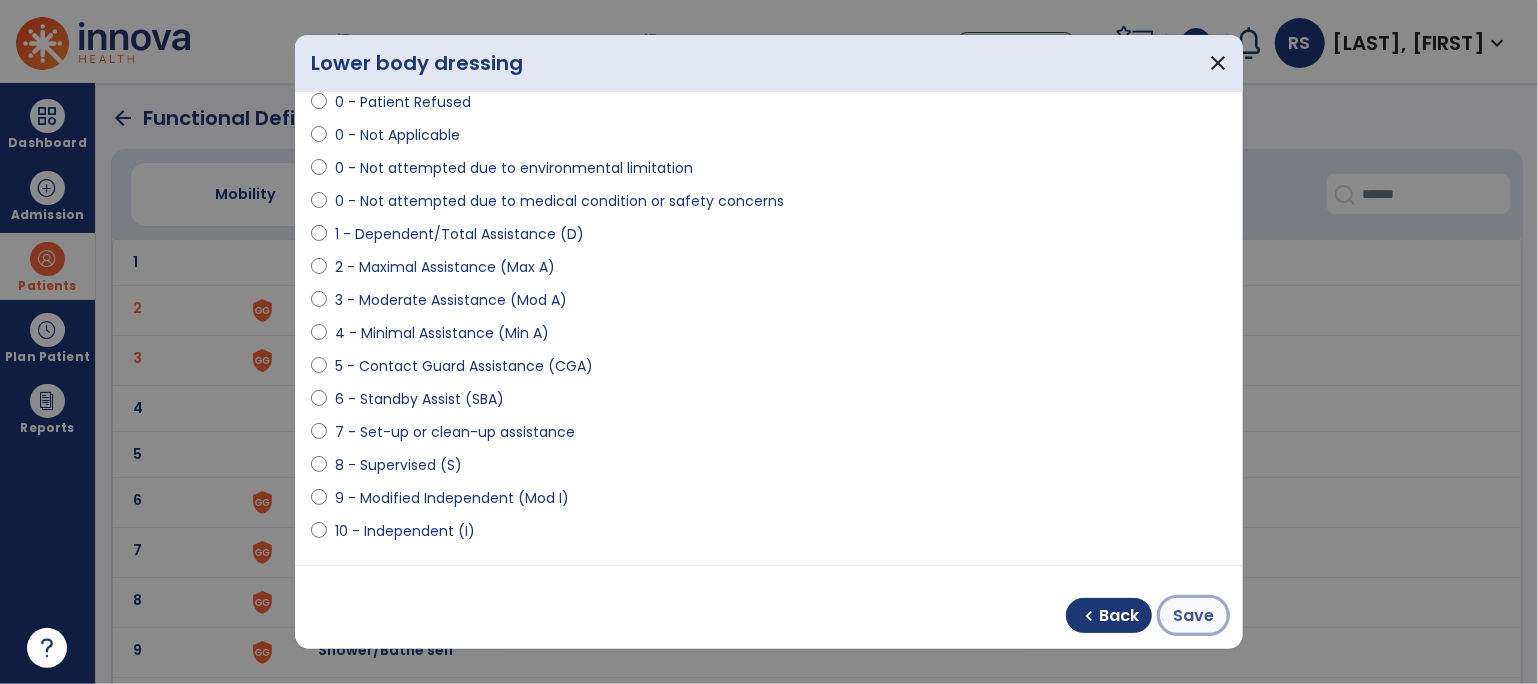 click on "Save" at bounding box center (1193, 616) 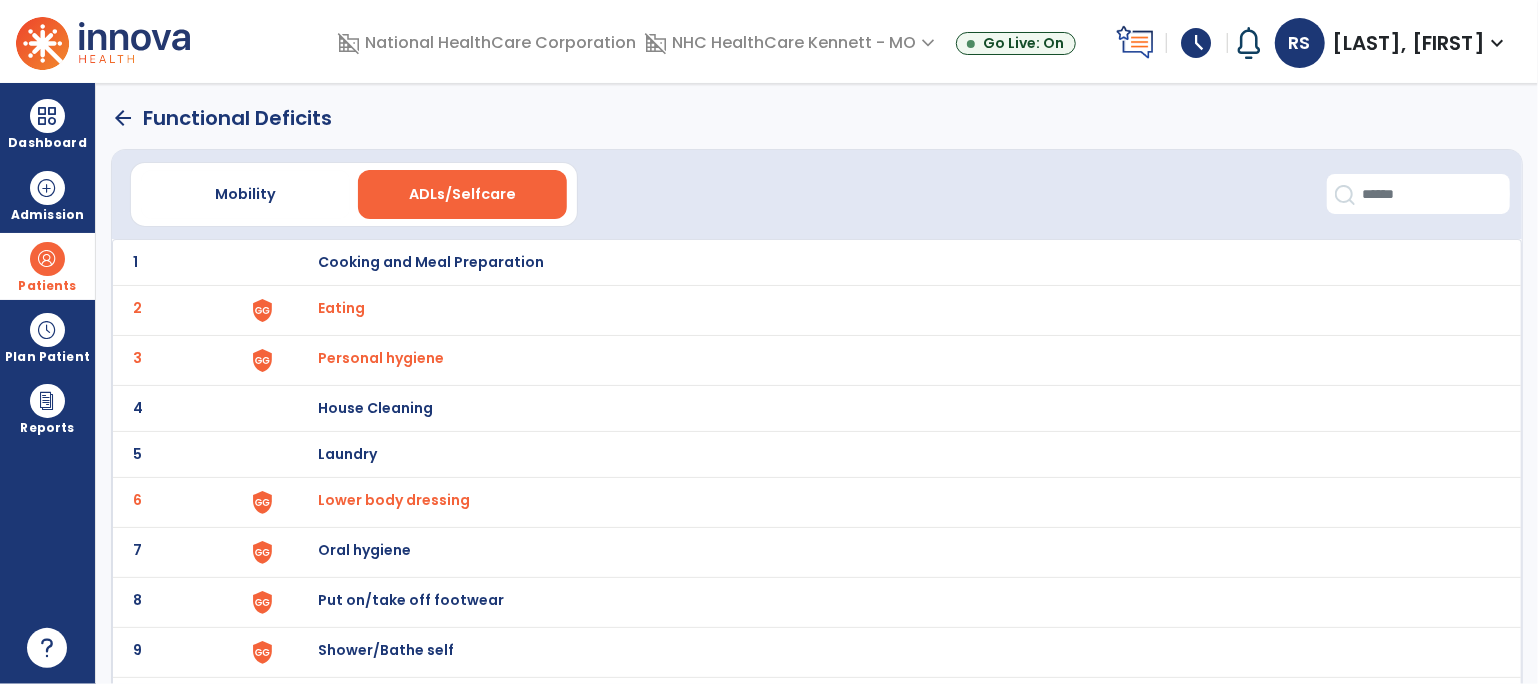 click on "Put on/take off footwear" at bounding box center [431, 262] 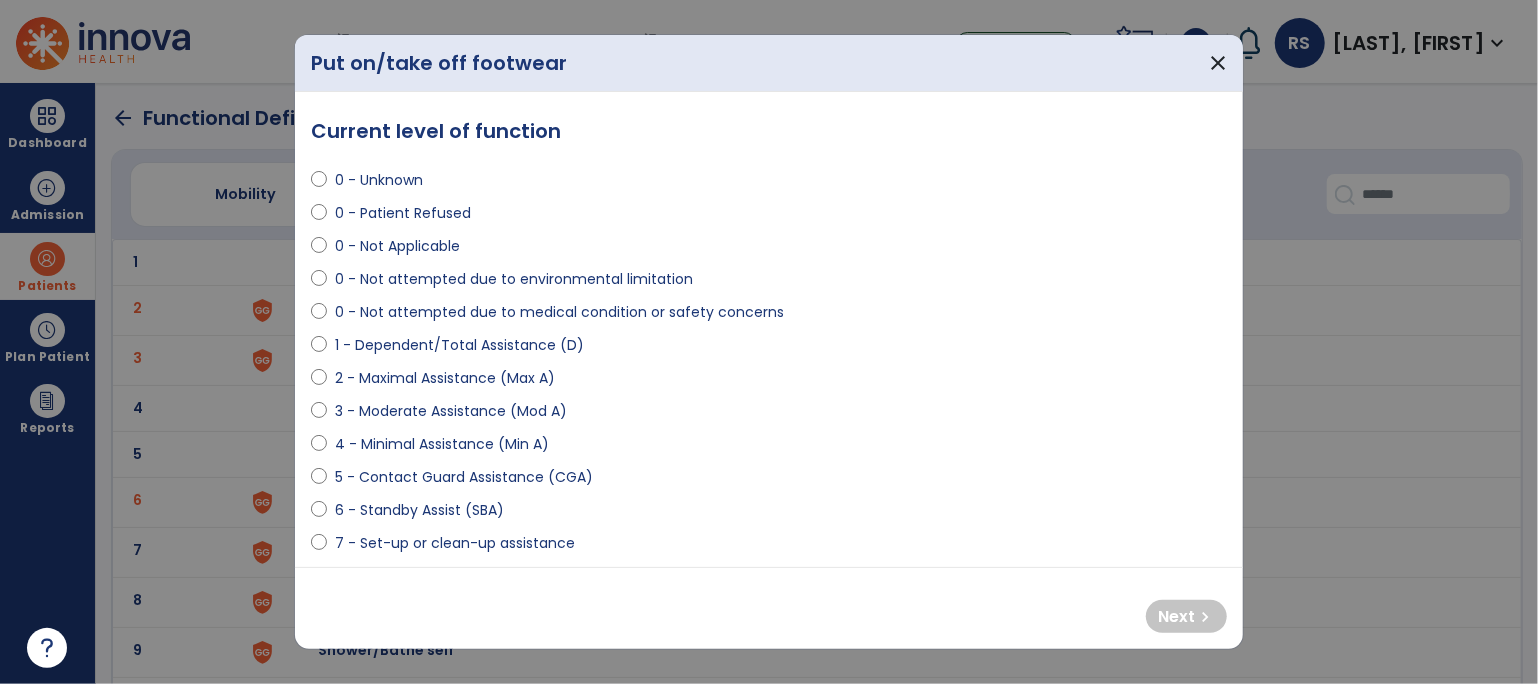 click on "4 - Minimal Assistance (Min A)" at bounding box center [442, 444] 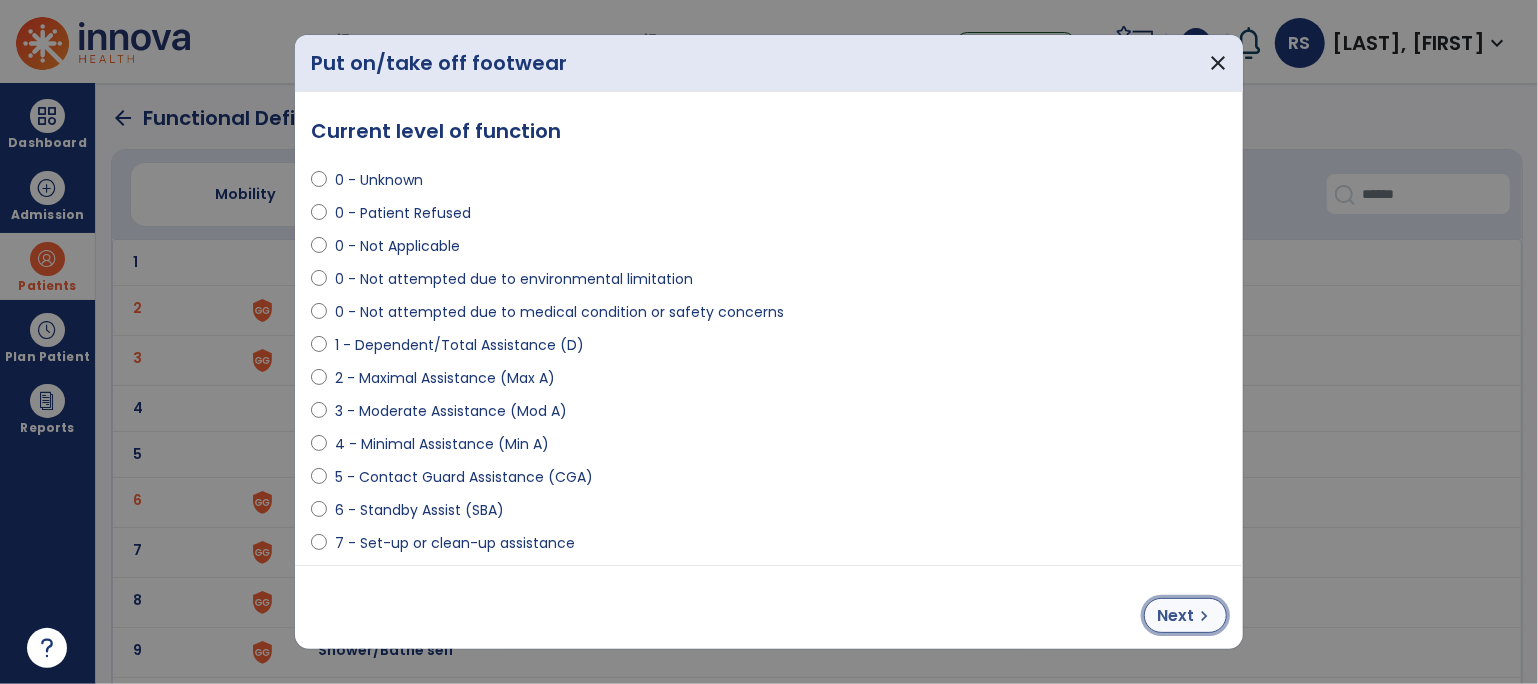 click on "Next  chevron_right" at bounding box center (1185, 615) 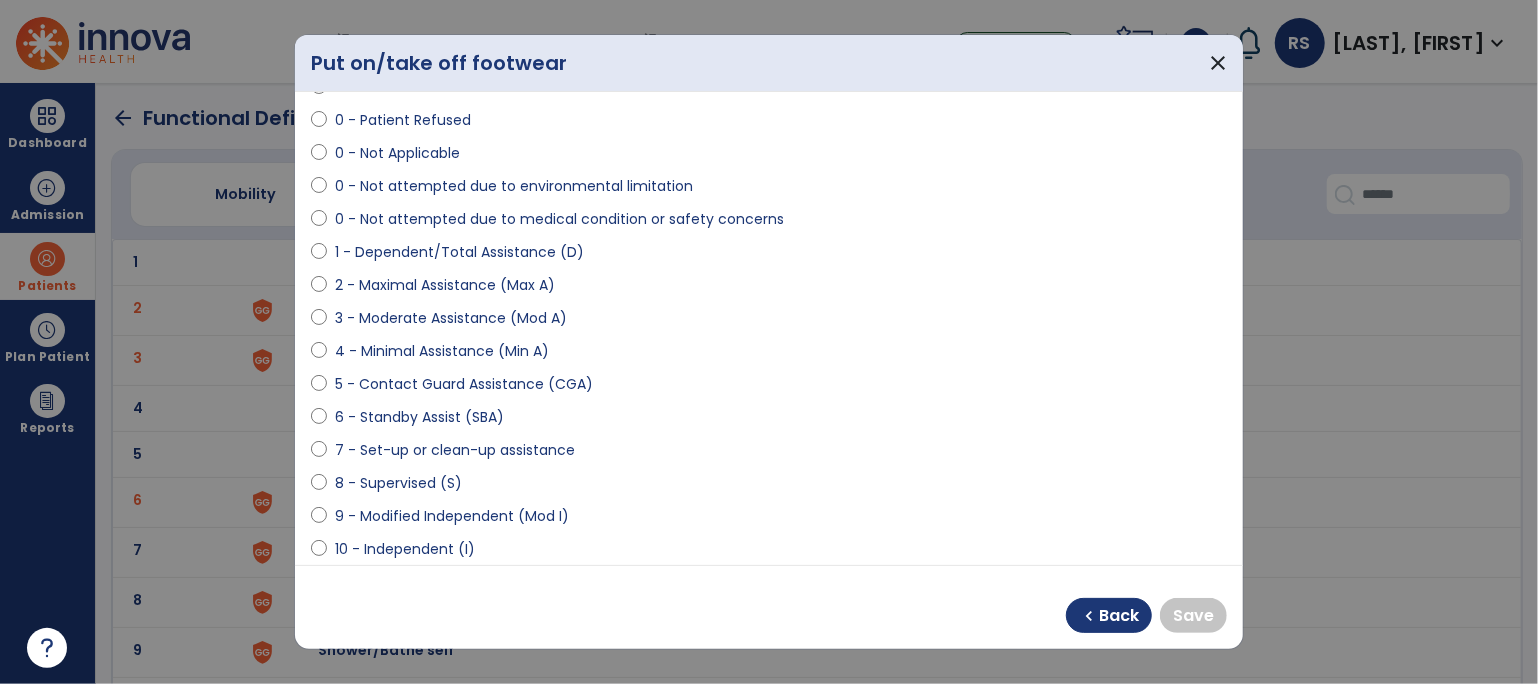 scroll, scrollTop: 111, scrollLeft: 0, axis: vertical 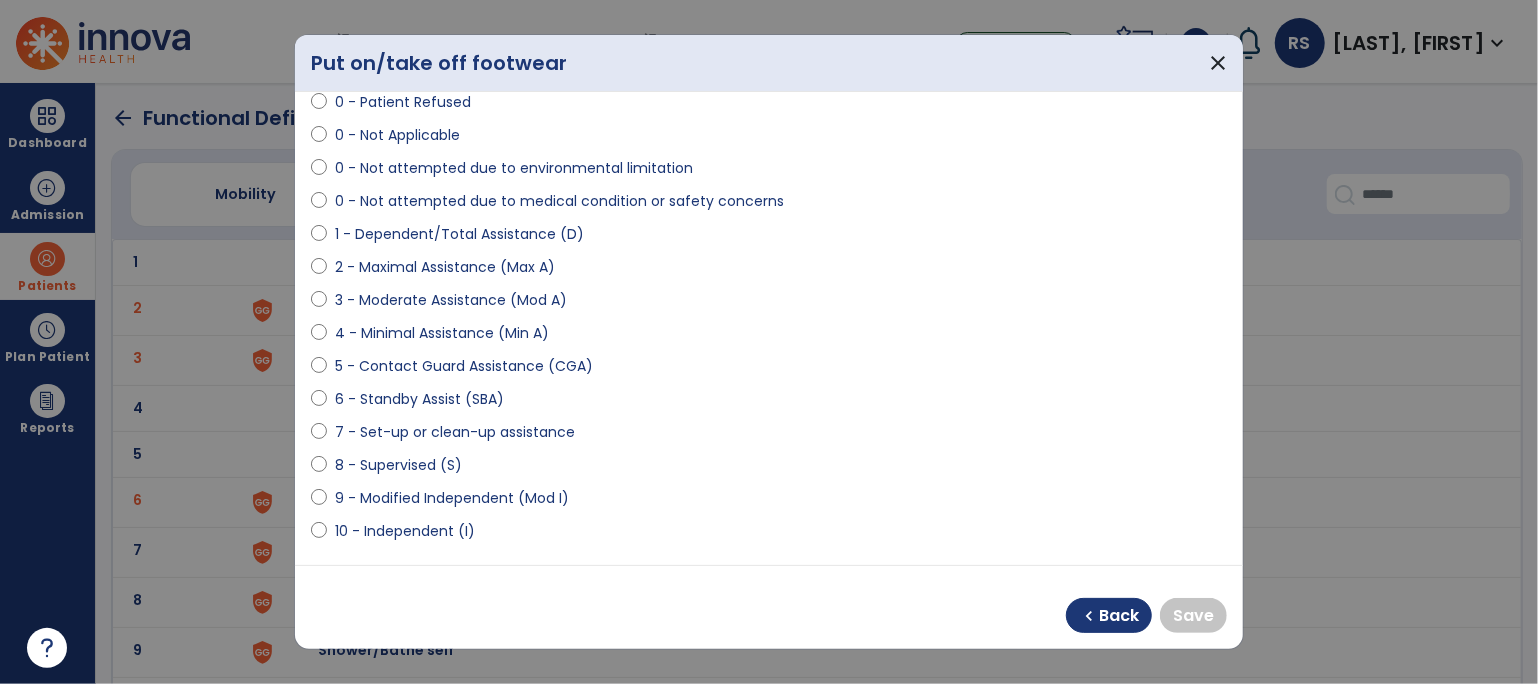 click on "10 - Independent (I)" at bounding box center (405, 531) 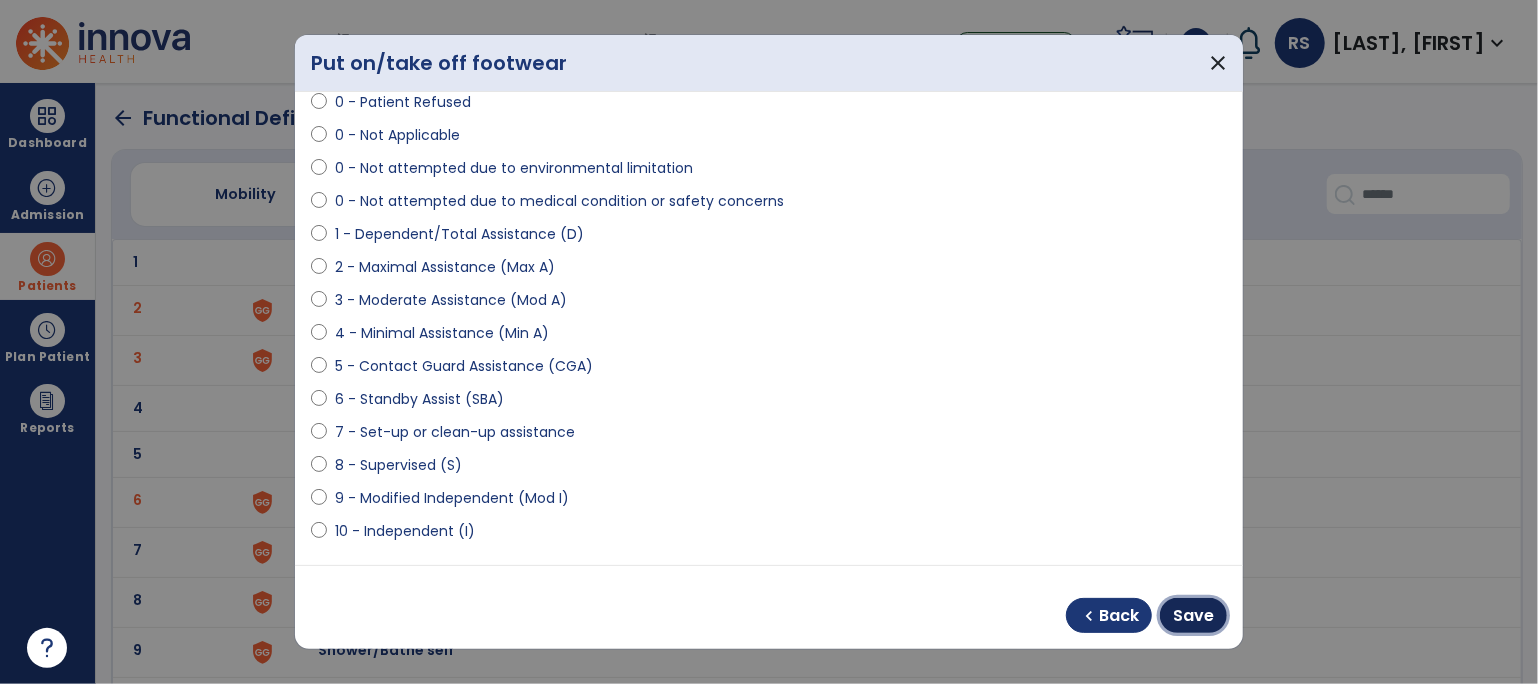 click on "Save" at bounding box center (1193, 616) 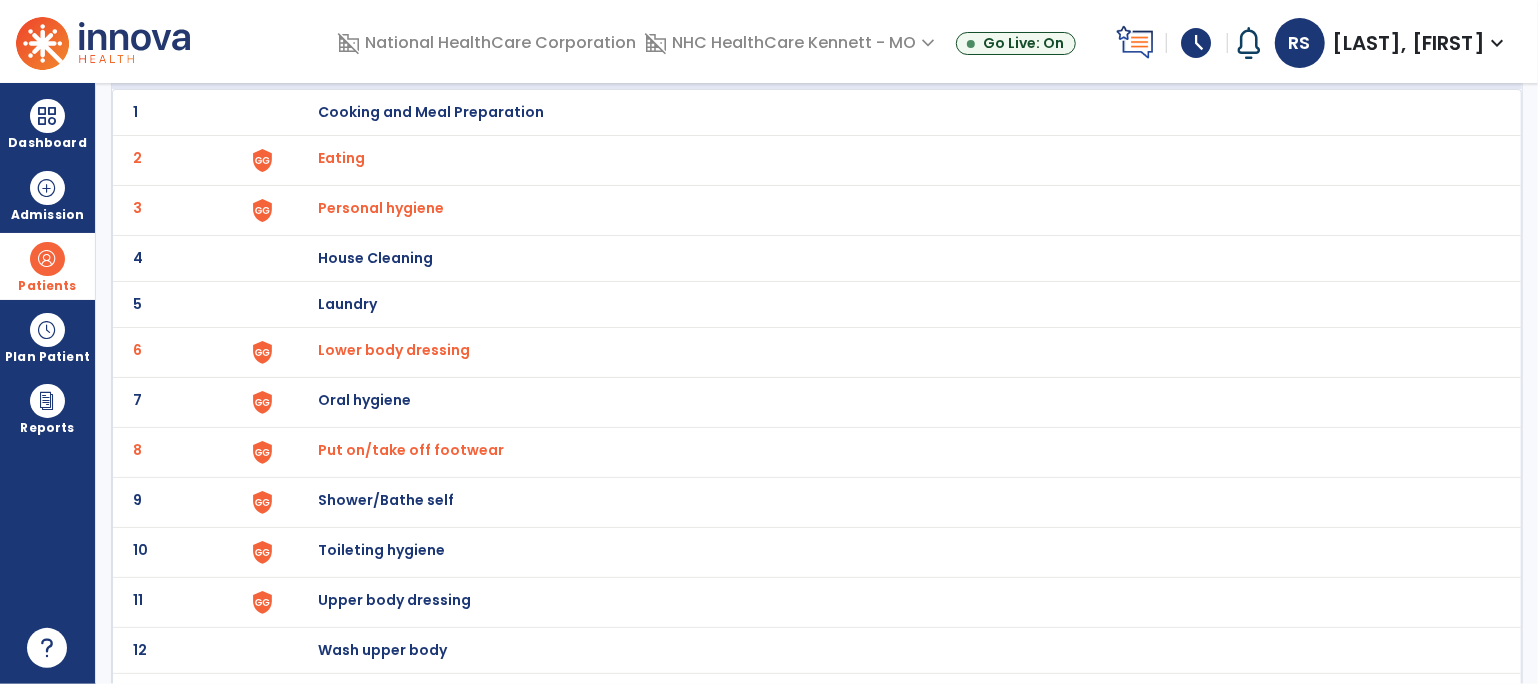 scroll, scrollTop: 183, scrollLeft: 0, axis: vertical 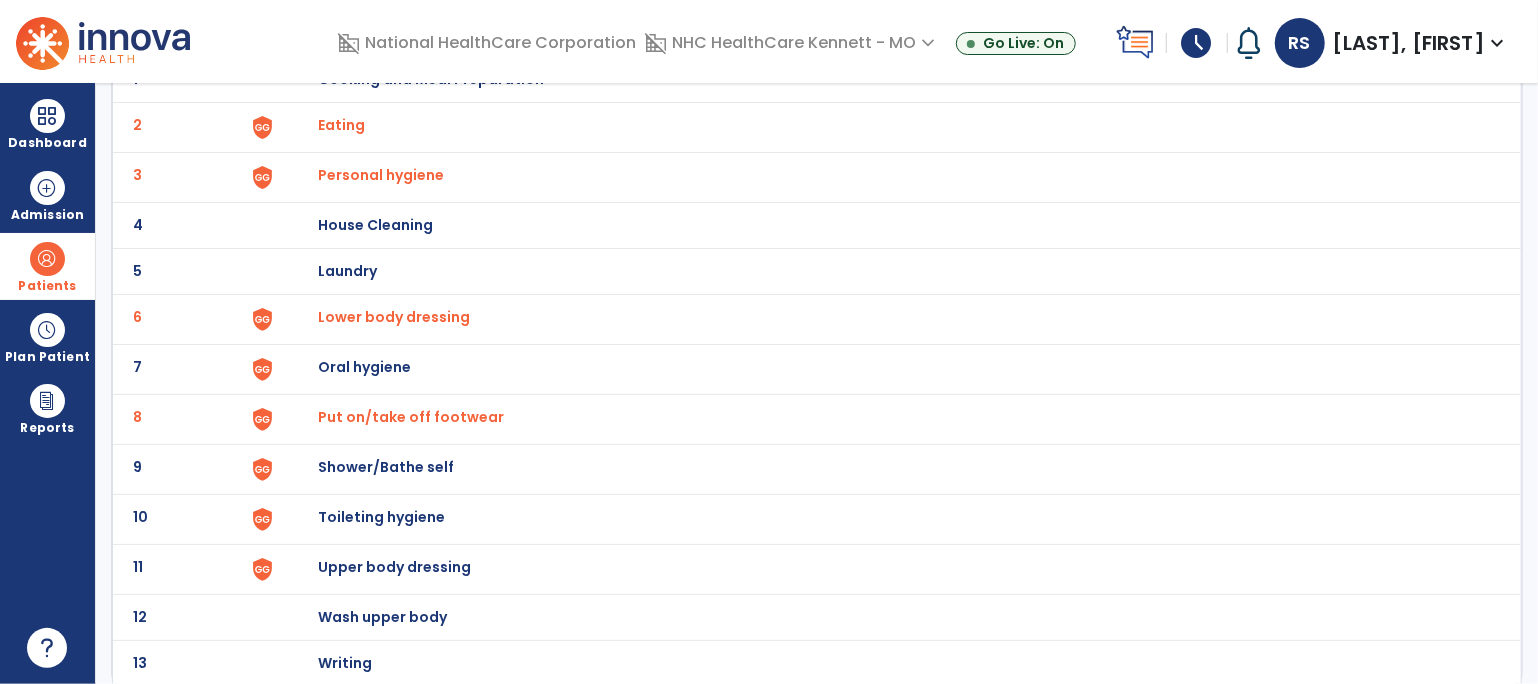 click on "Shower/Bathe self" at bounding box center [431, 79] 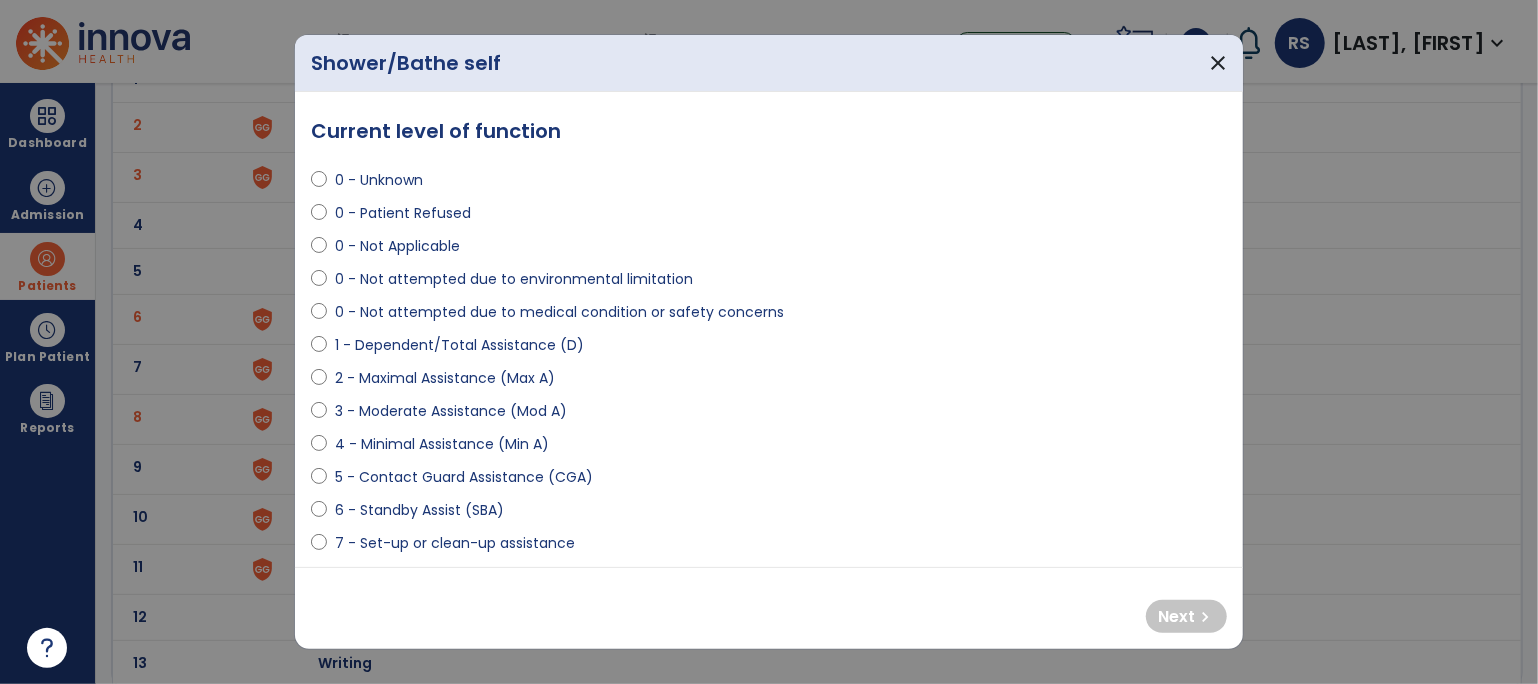 click on "4 - Minimal Assistance (Min A)" at bounding box center [442, 444] 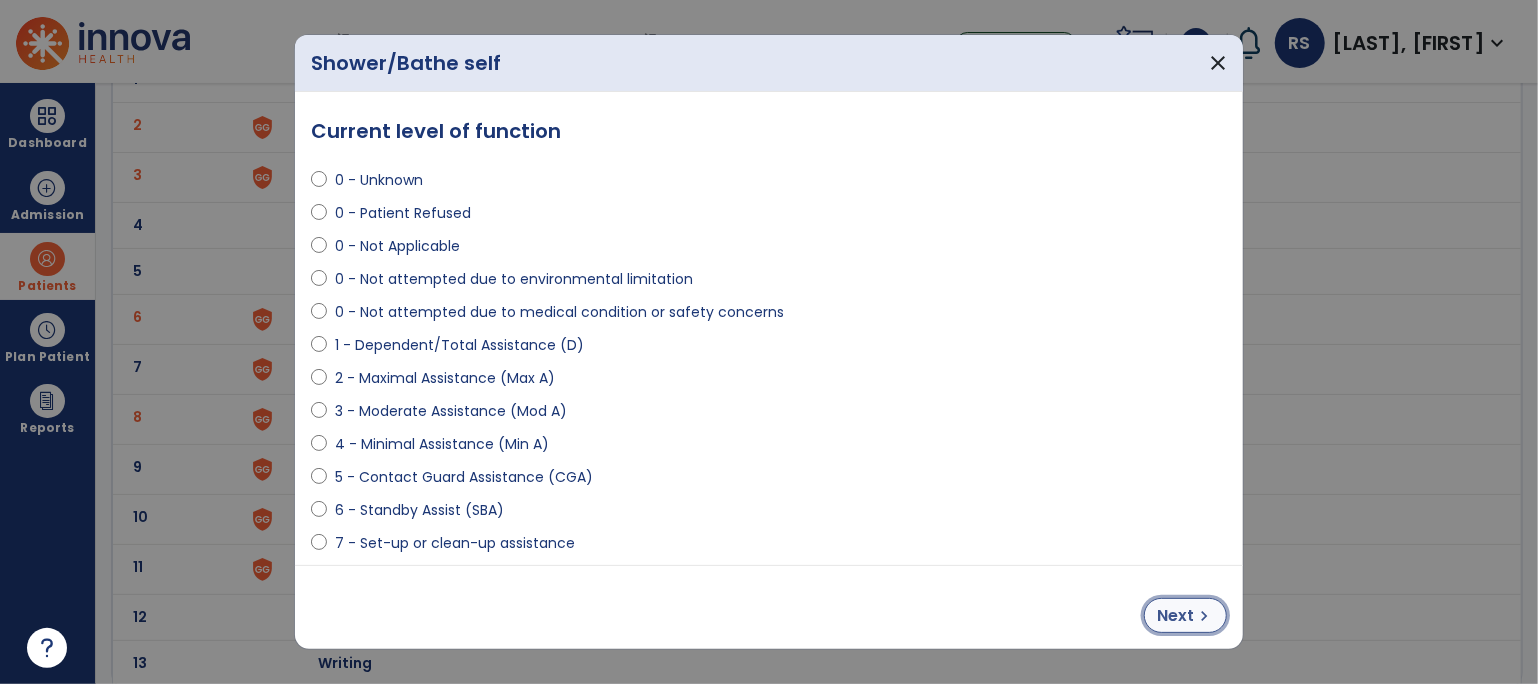 click on "Next" at bounding box center (1175, 616) 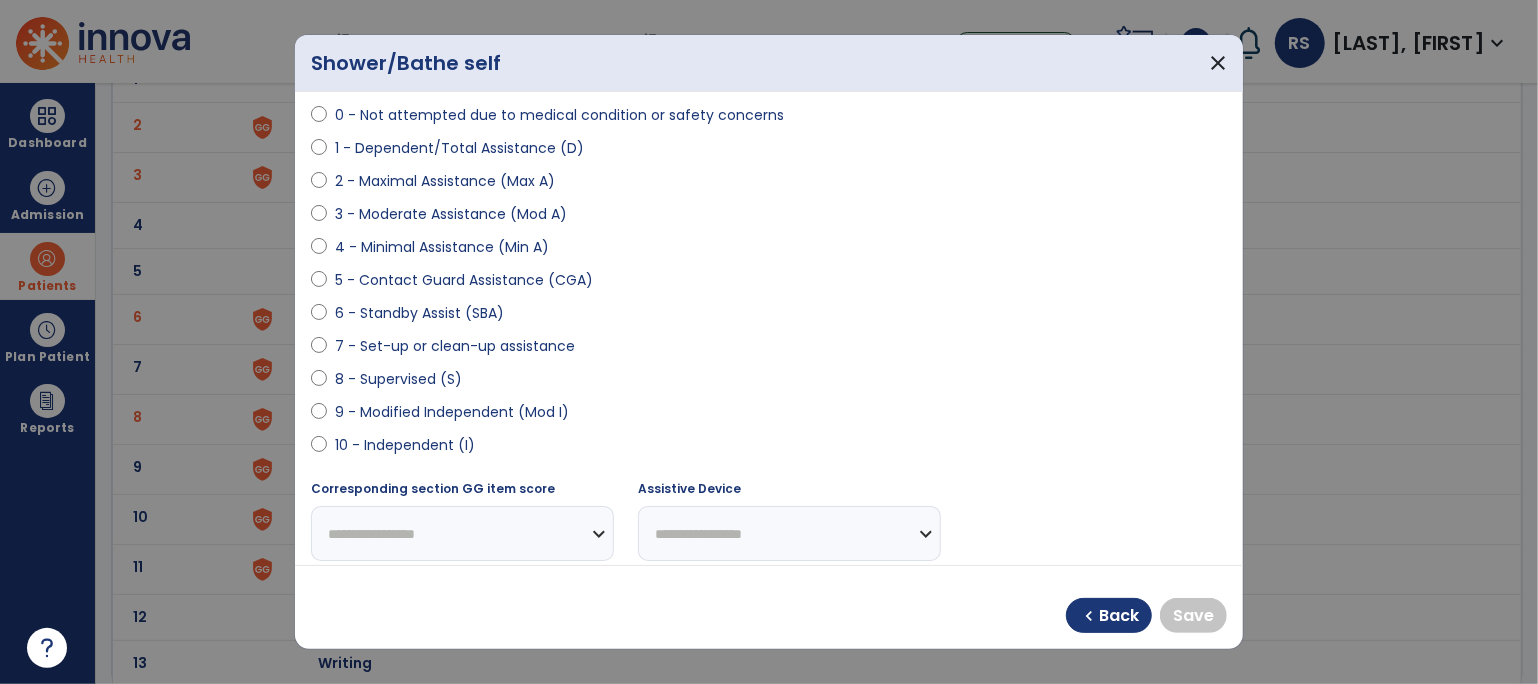 scroll, scrollTop: 222, scrollLeft: 0, axis: vertical 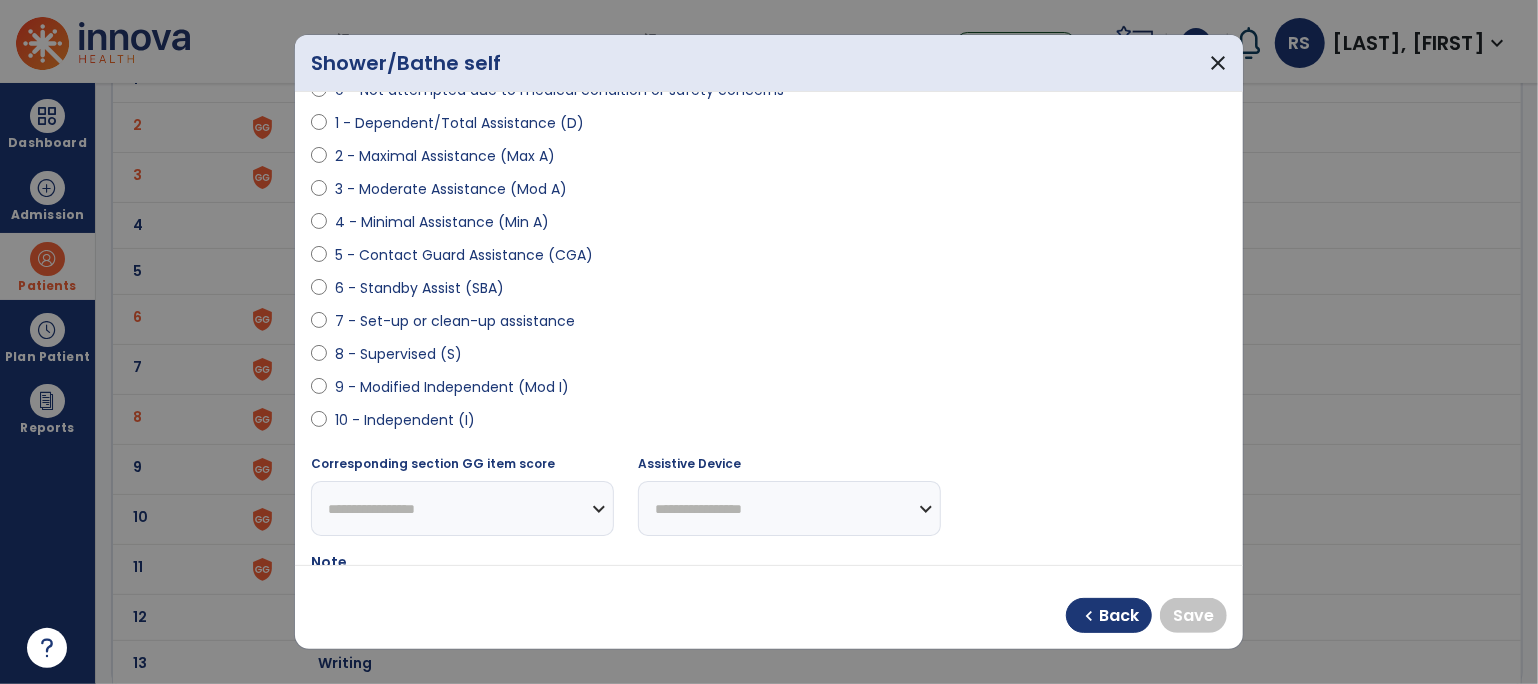 click on "10 - Independent (I)" at bounding box center [405, 420] 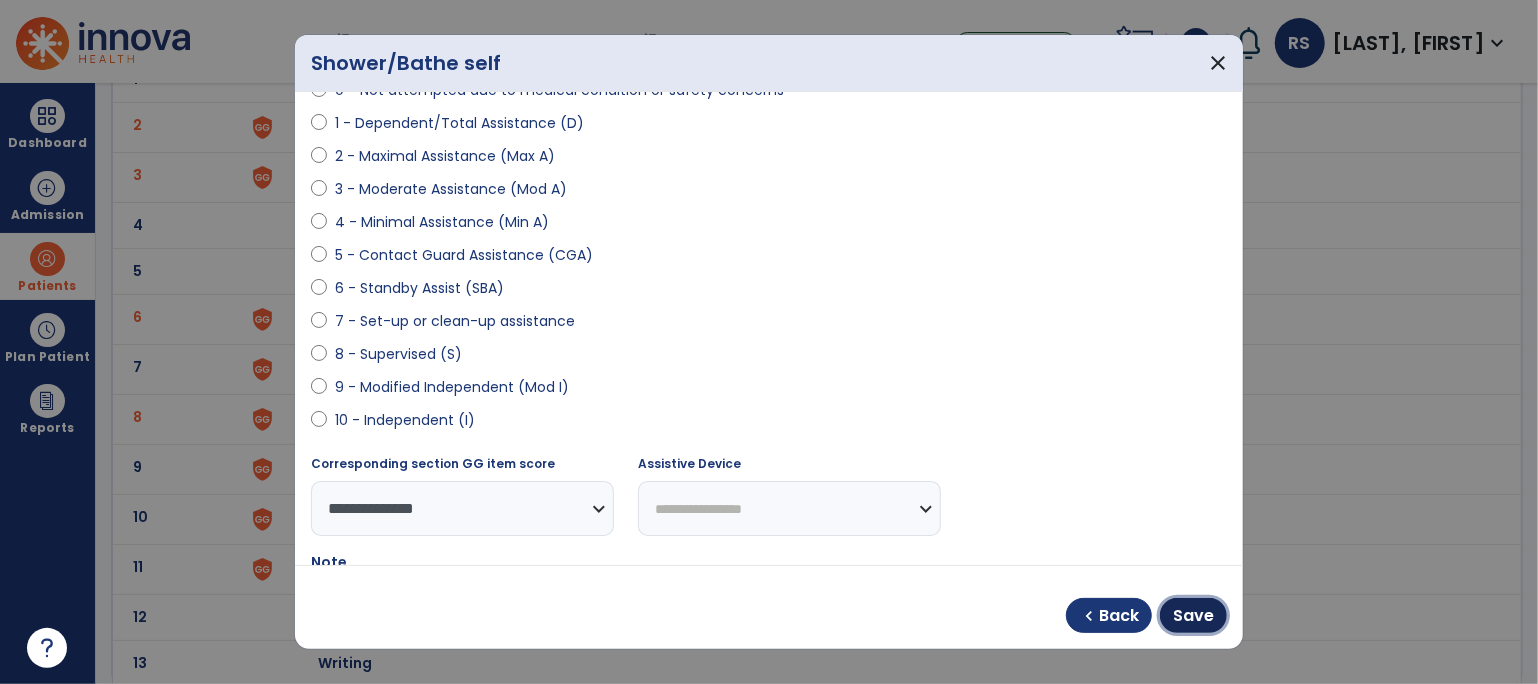 click on "Save" at bounding box center [1193, 616] 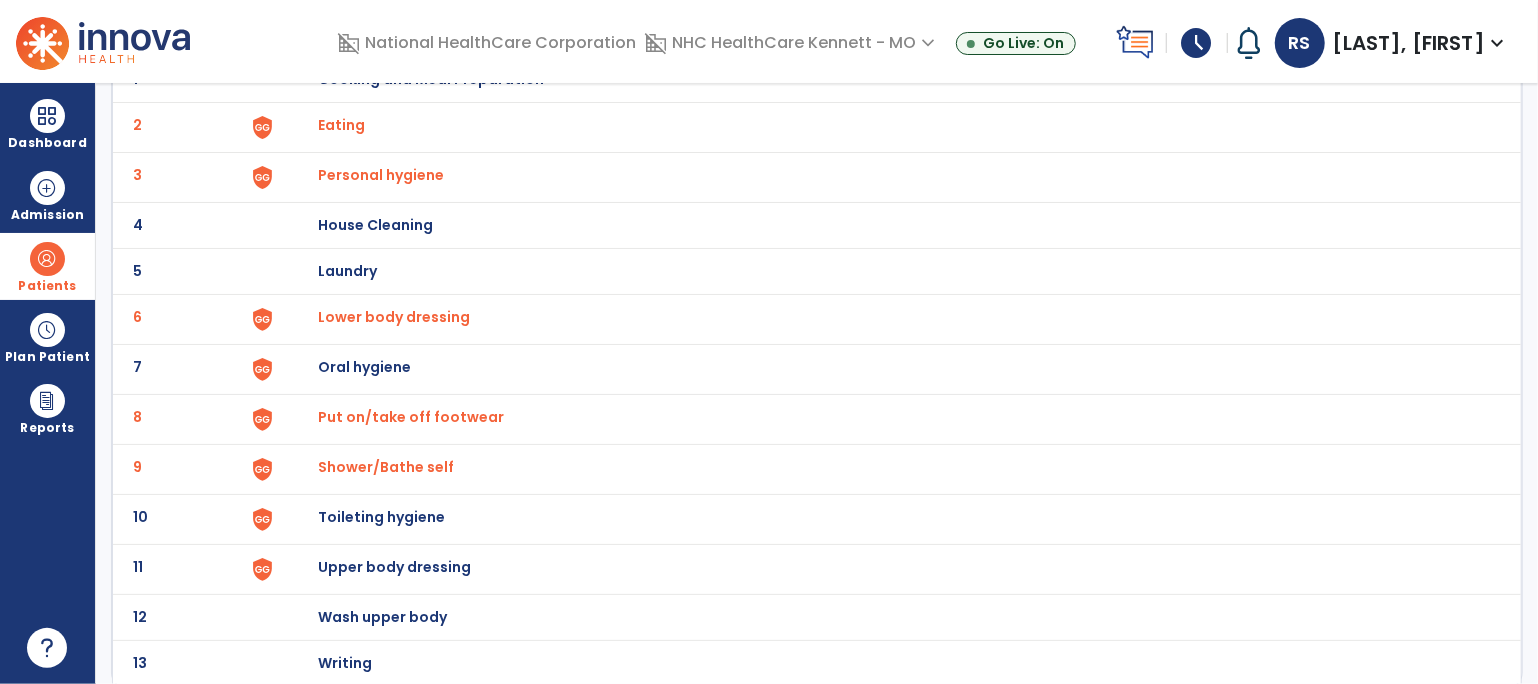 click on "Toileting hygiene" at bounding box center [431, 79] 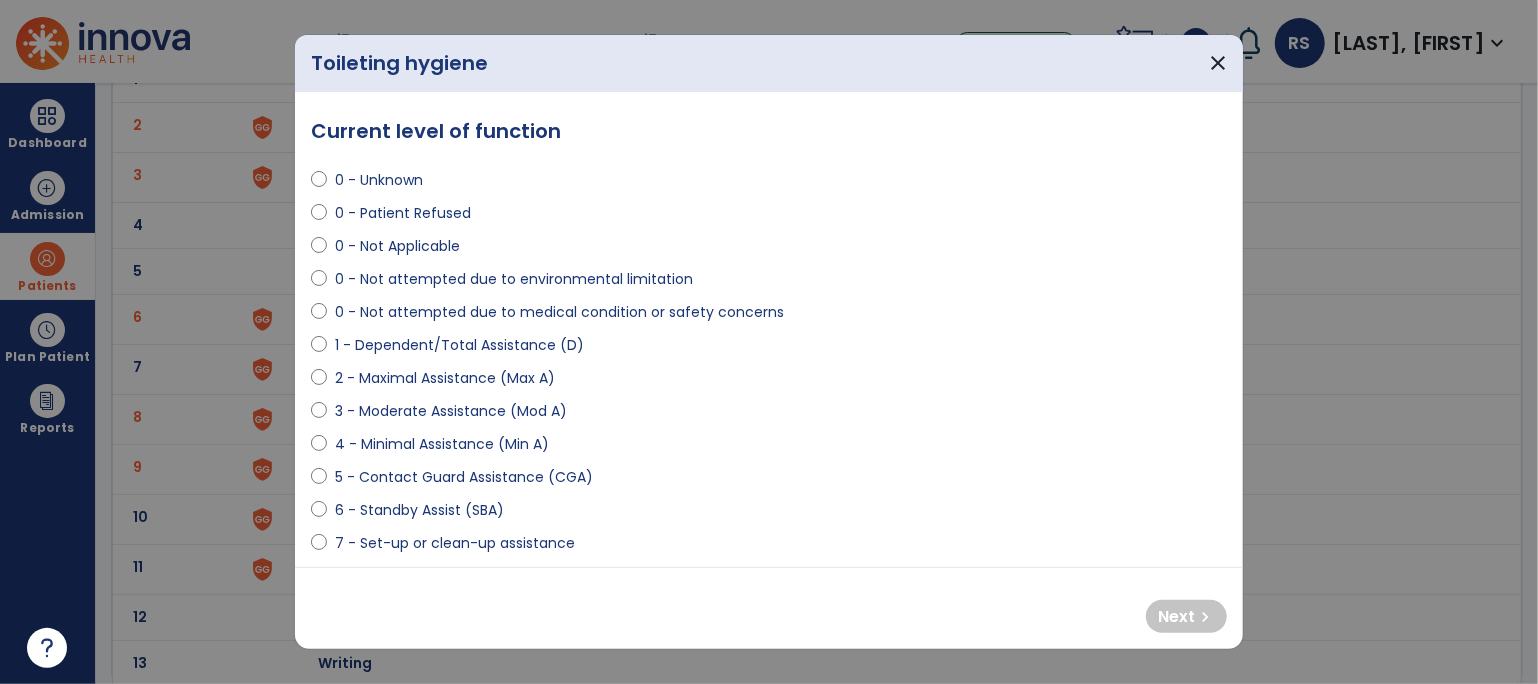 click on "4 - Minimal Assistance (Min A)" at bounding box center [442, 444] 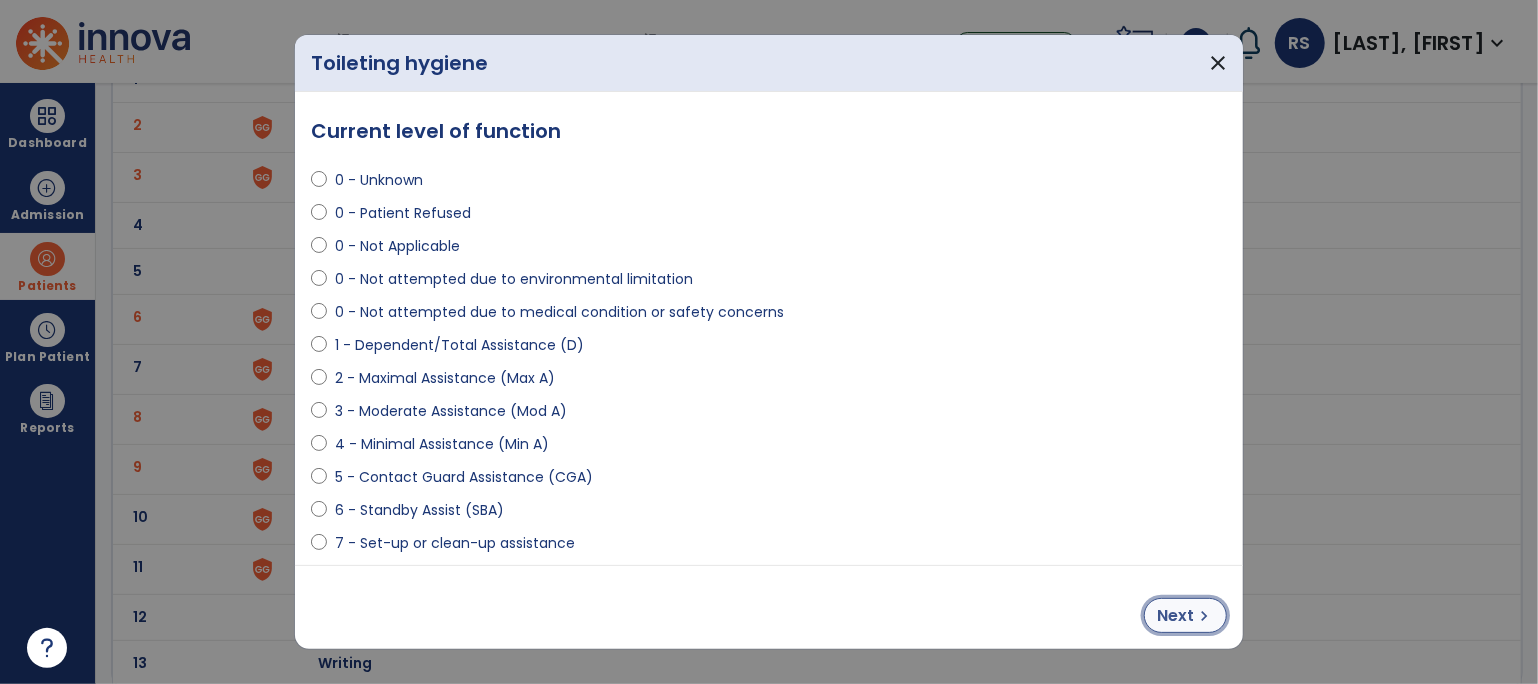 click on "Next" at bounding box center [1175, 616] 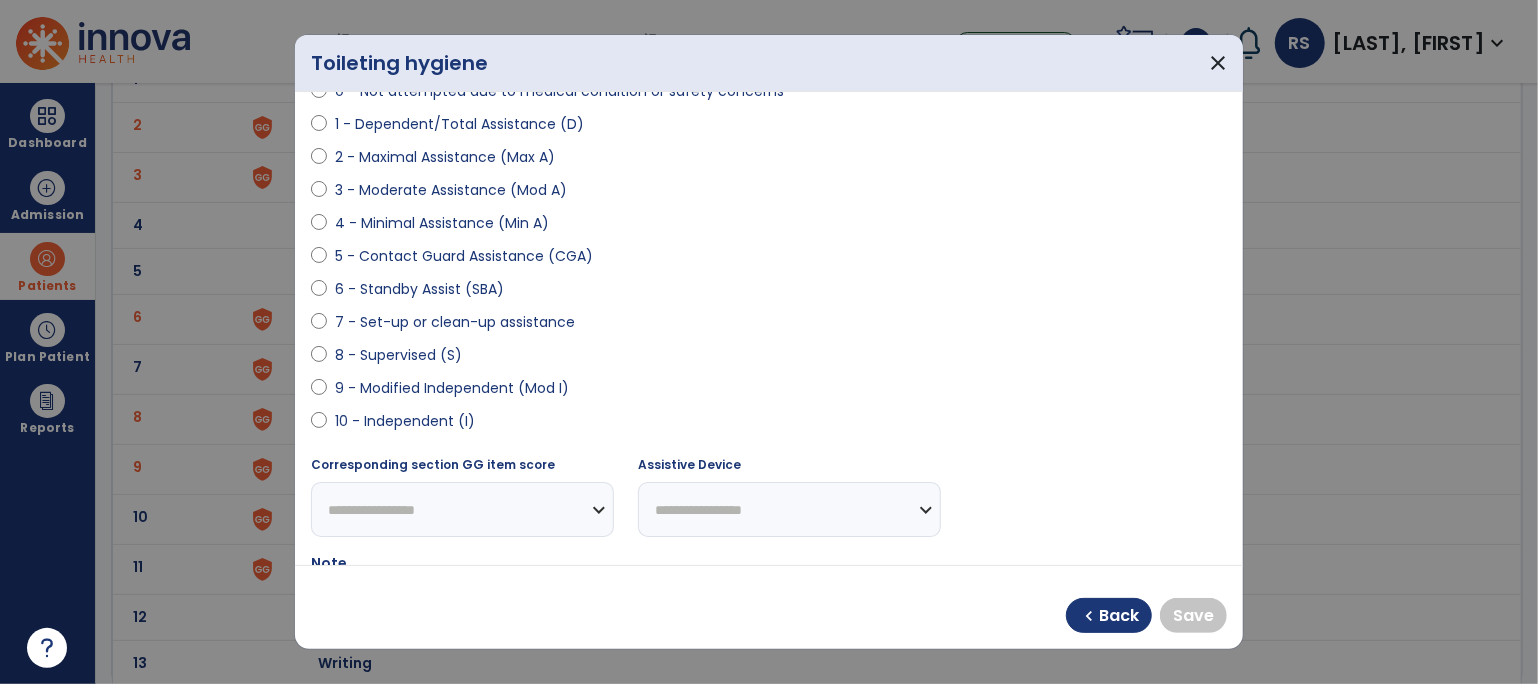 scroll, scrollTop: 222, scrollLeft: 0, axis: vertical 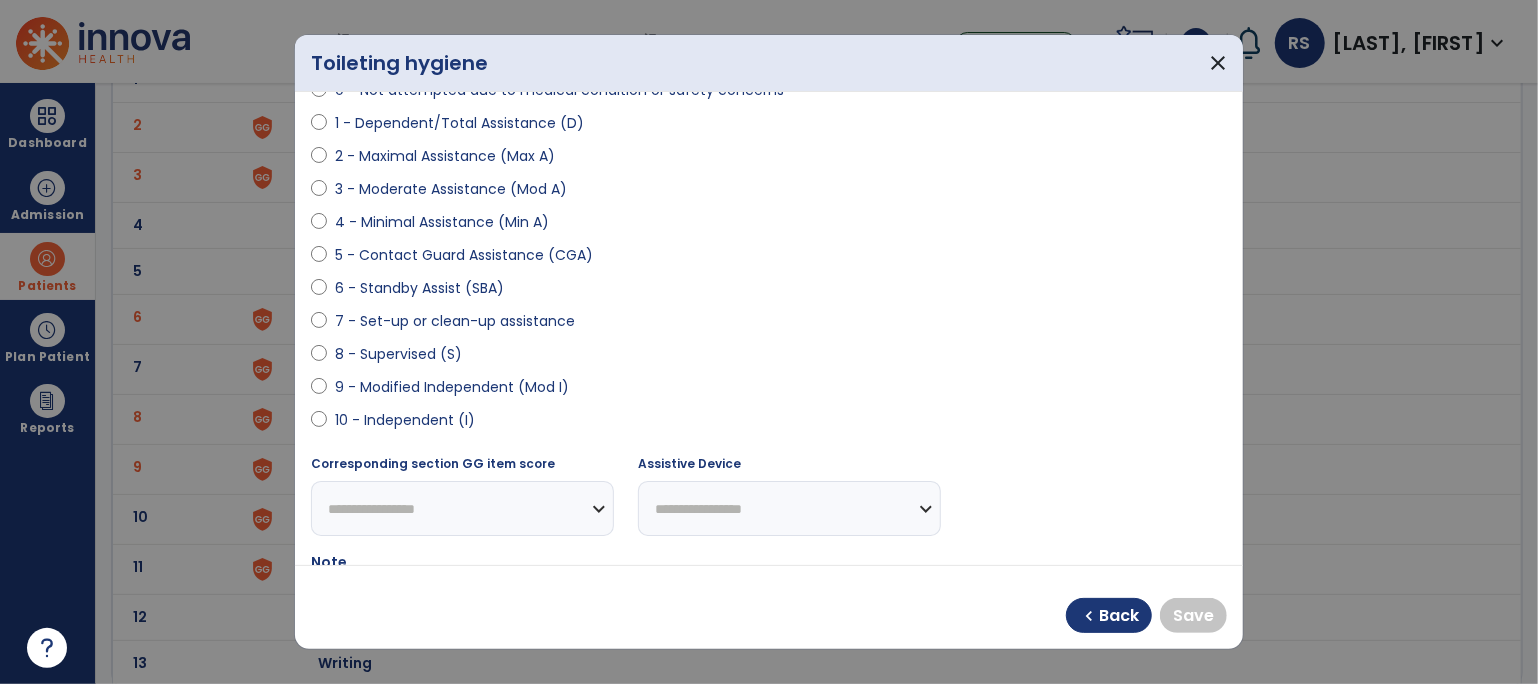 drag, startPoint x: 424, startPoint y: 411, endPoint x: 706, endPoint y: 461, distance: 286.39832 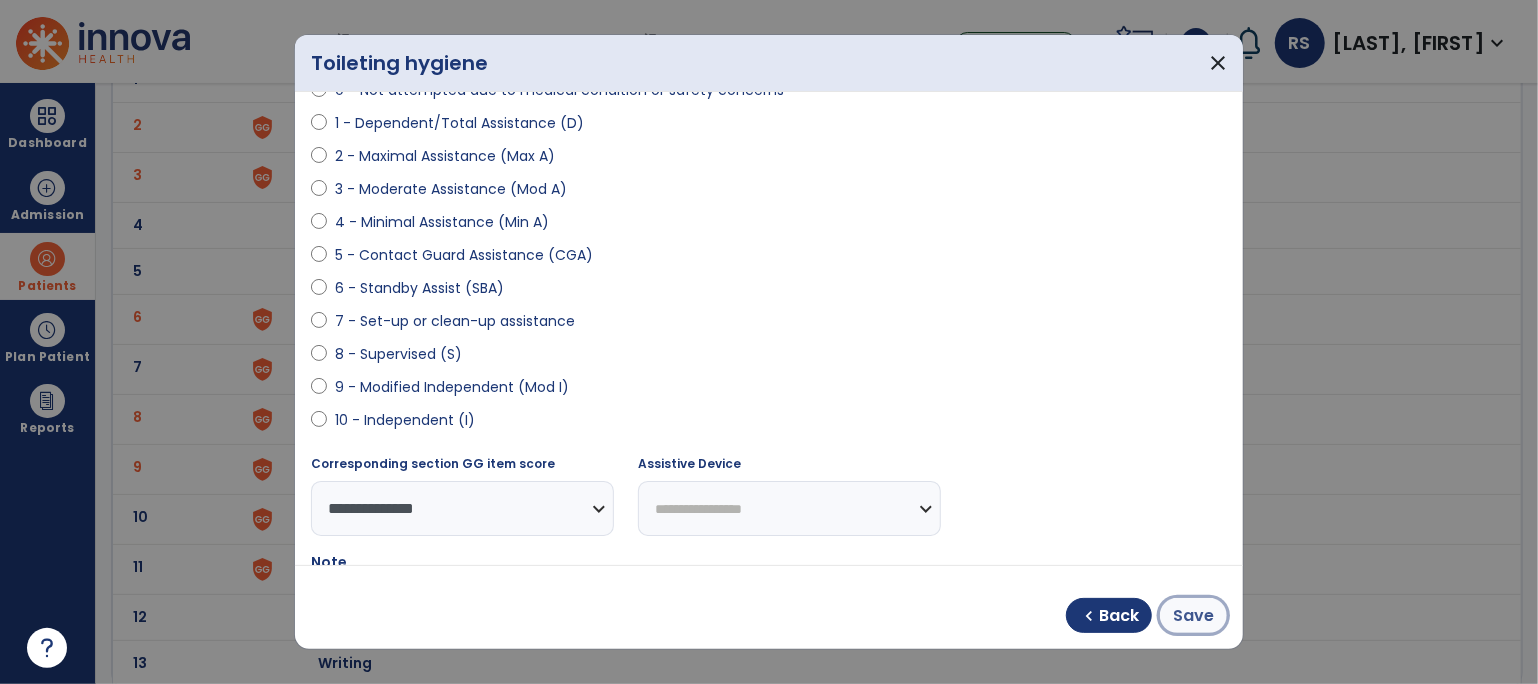 click on "Save" at bounding box center (1193, 616) 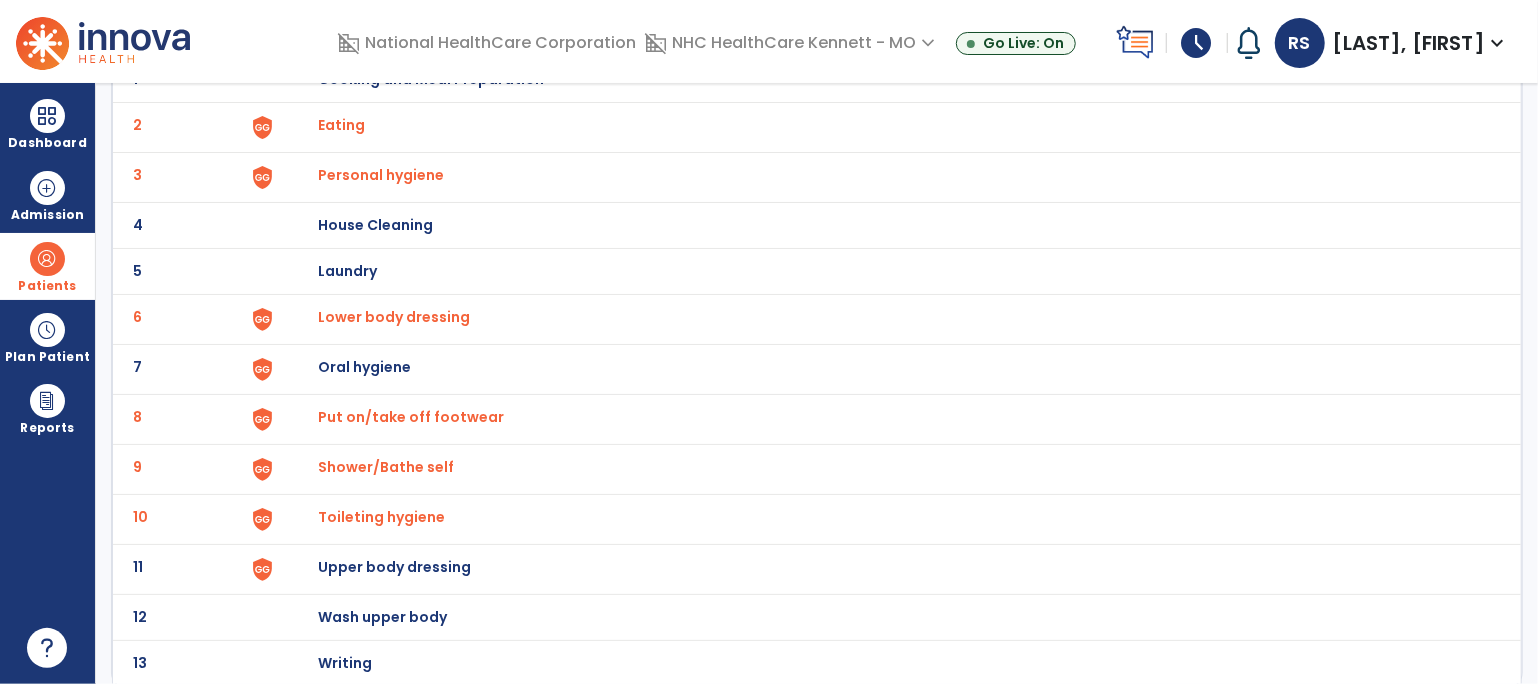 click on "Upper body dressing" at bounding box center (431, 79) 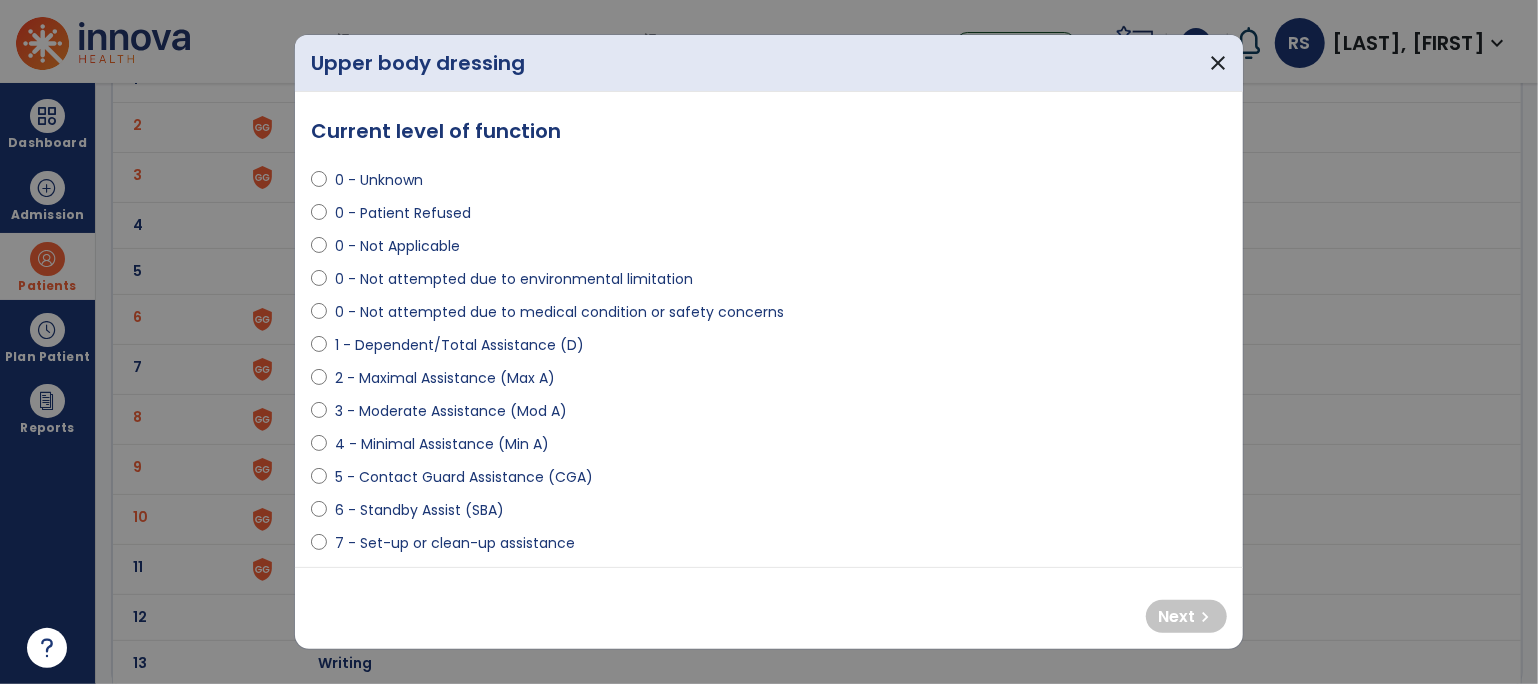 click on "6 - Standby Assist (SBA)" at bounding box center (419, 510) 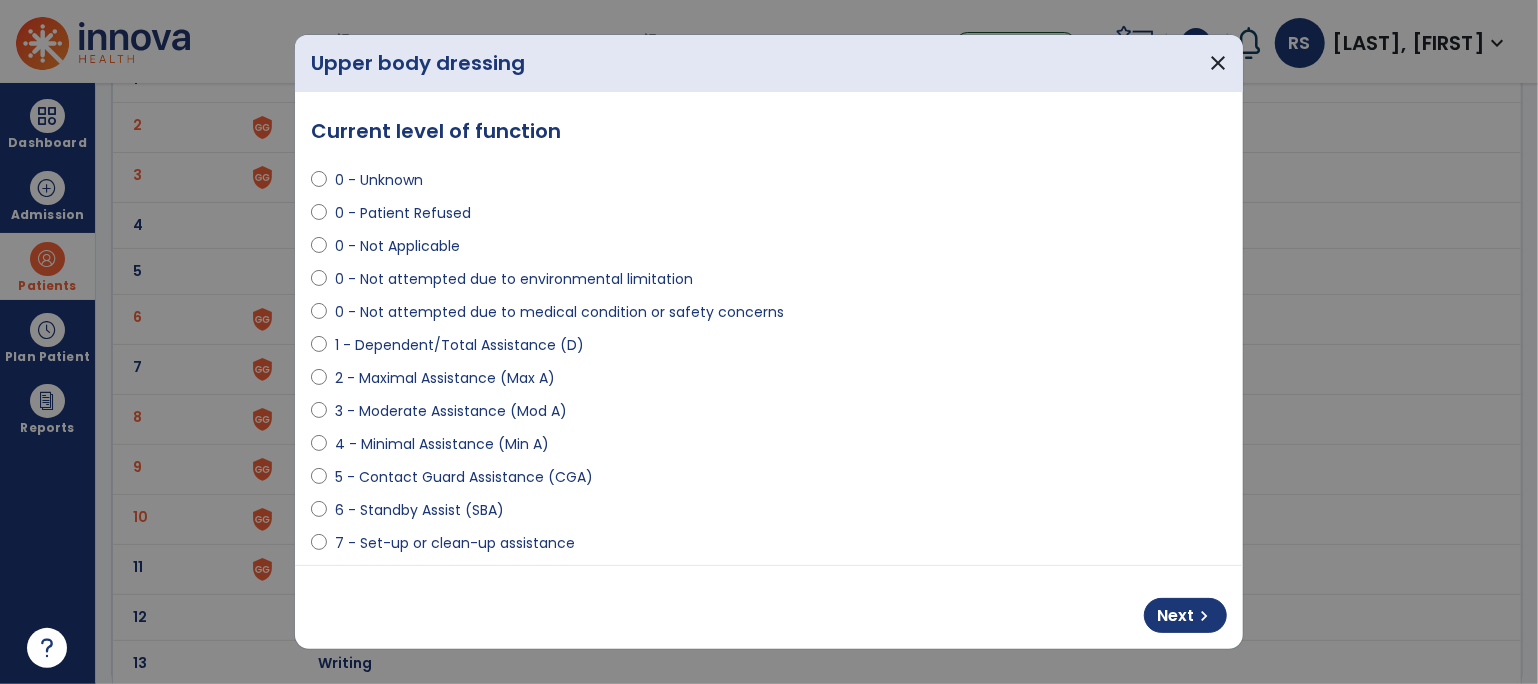 scroll, scrollTop: 111, scrollLeft: 0, axis: vertical 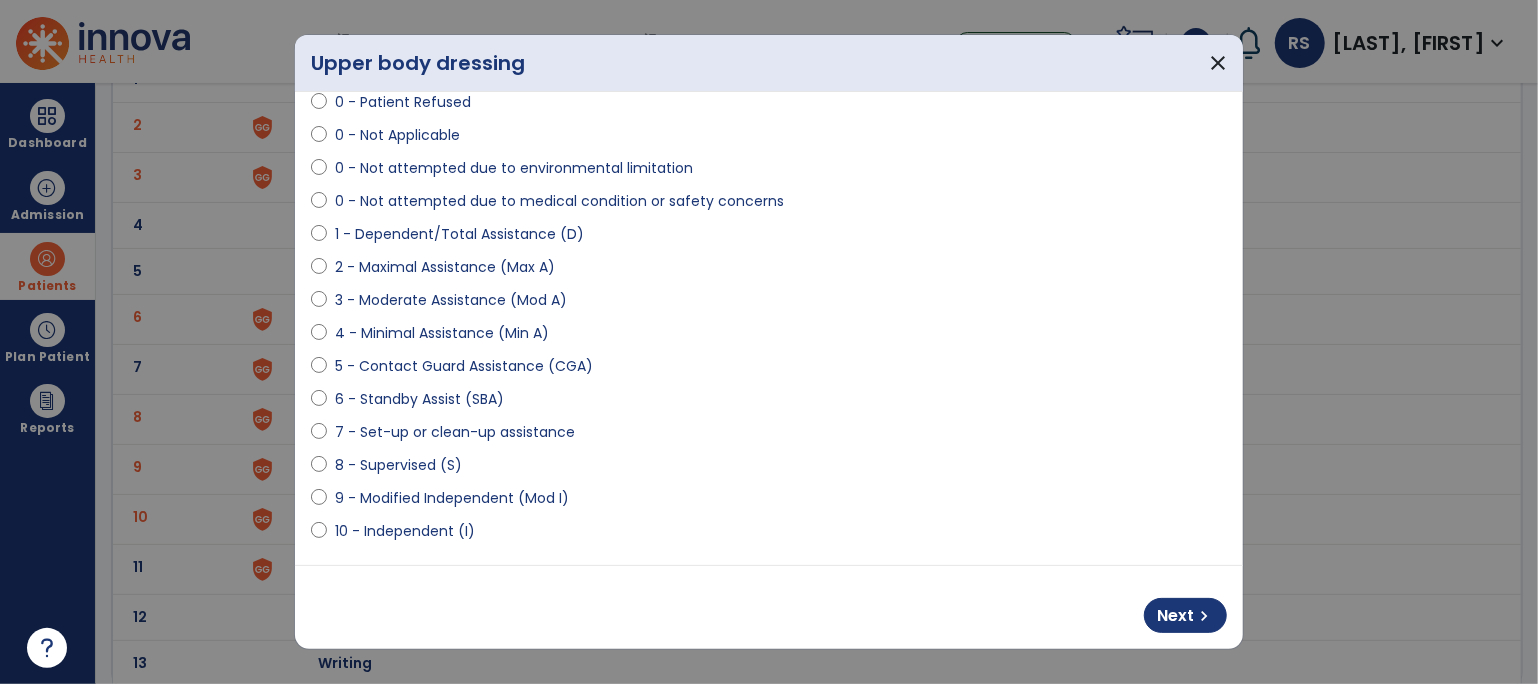 click on "8 - Supervised (S)" at bounding box center (398, 465) 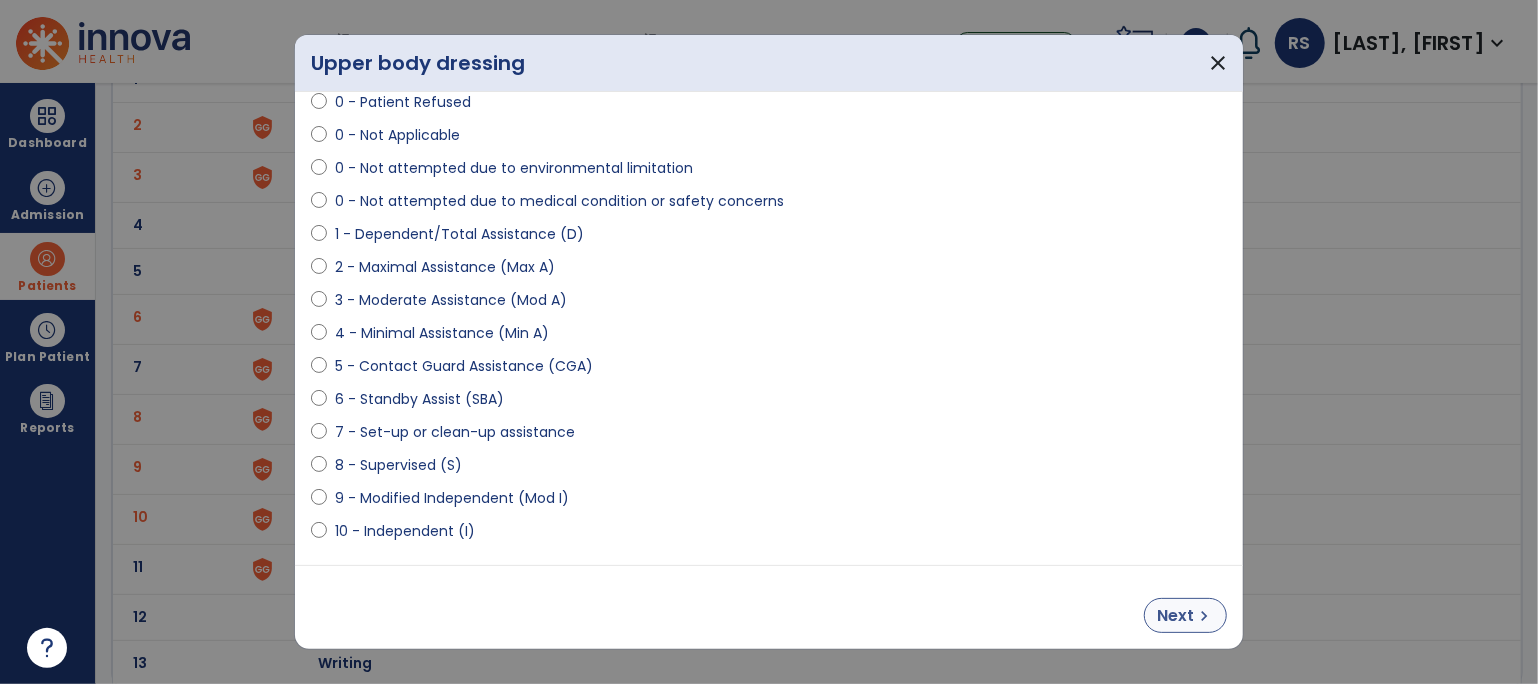 click on "Next  chevron_right" at bounding box center [769, 607] 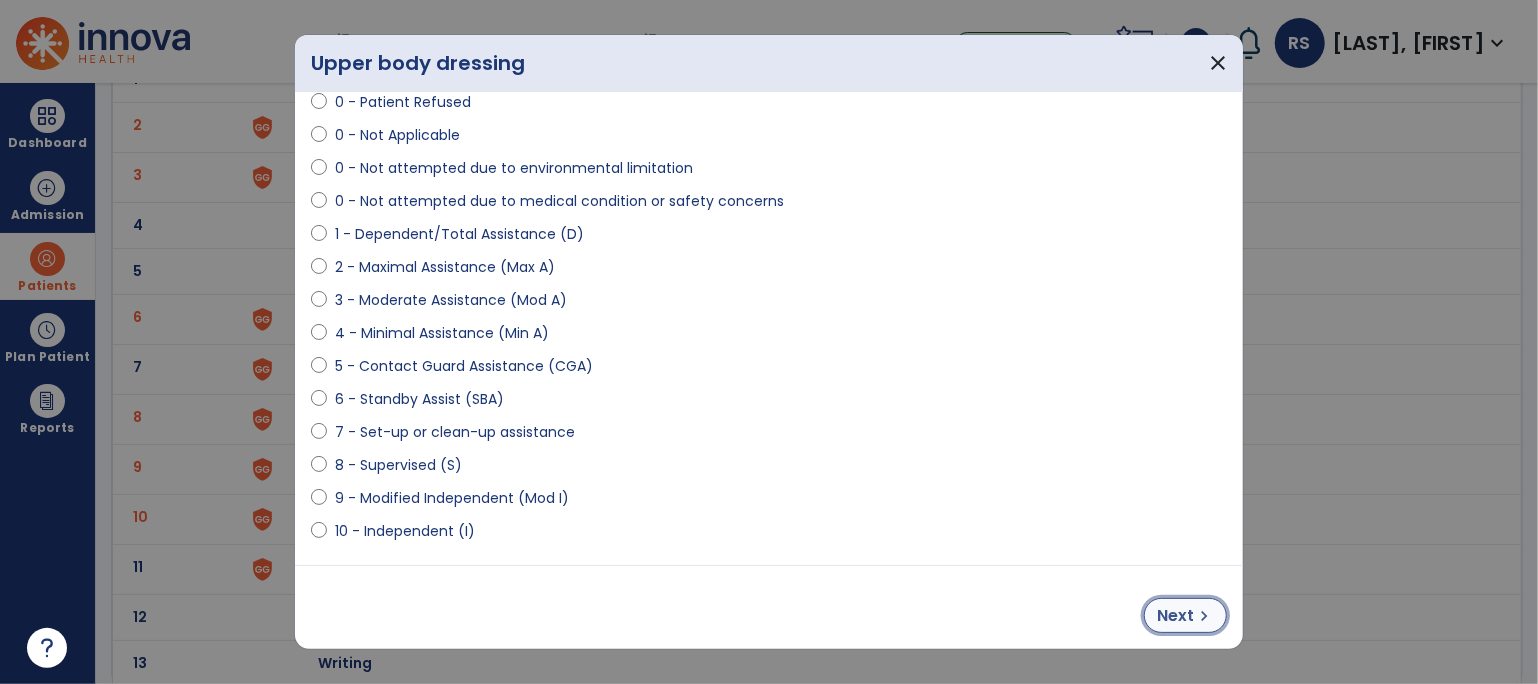 click on "Next  chevron_right" at bounding box center (1185, 615) 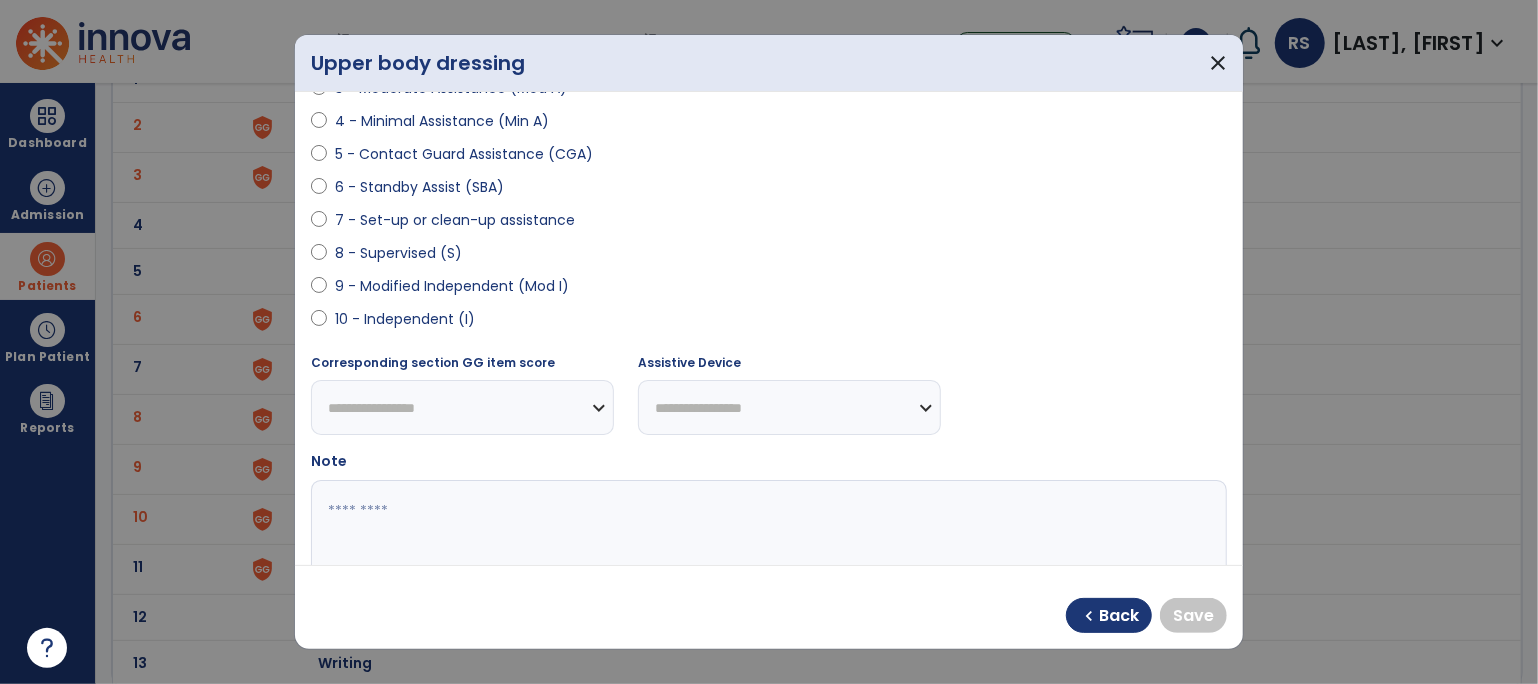 scroll, scrollTop: 333, scrollLeft: 0, axis: vertical 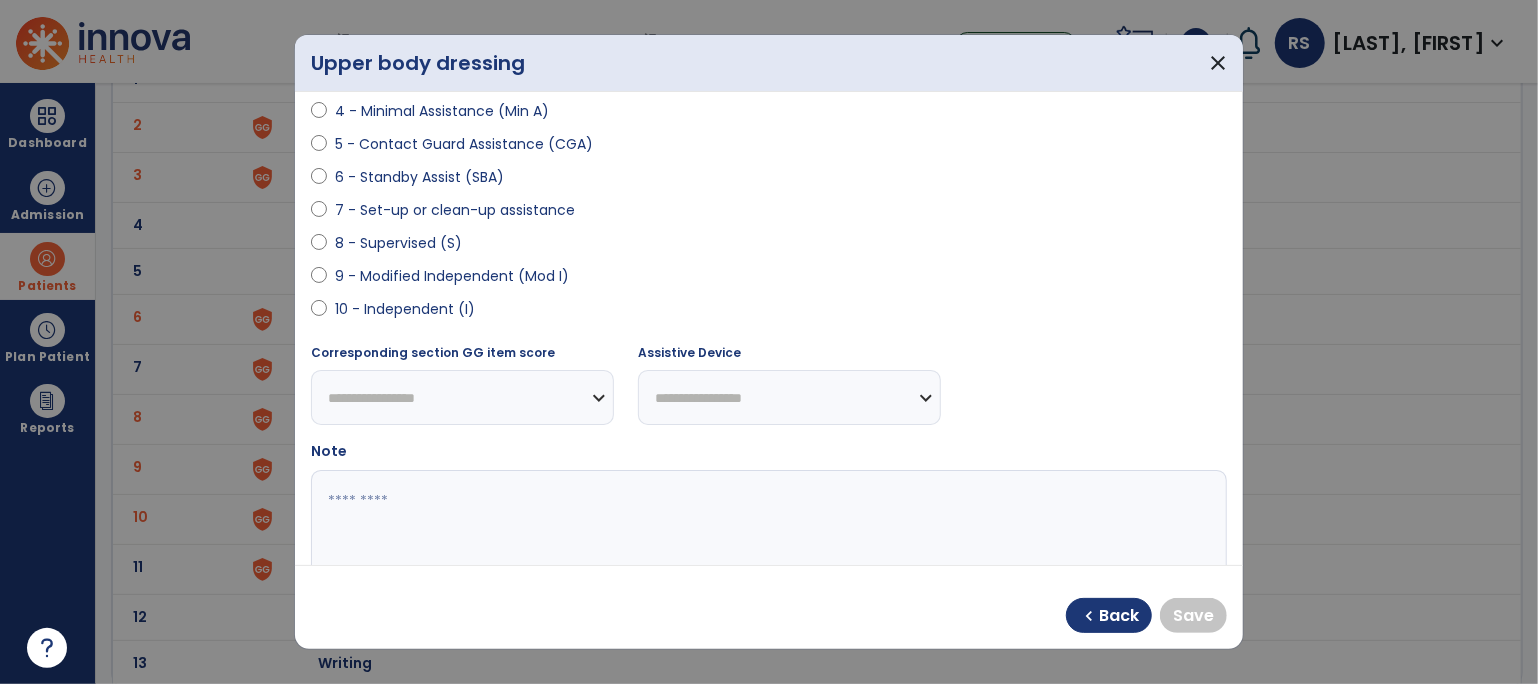 click on "0 - Unknown 0 - Patient Refused 0 - Not Applicable 0 - Not attempted due to environmental limitation 0 - Not attempted due to medical condition or safety concerns 1 - Dependent/Total Assistance (D) 2 - Maximal Assistance (Max A) 3 - Moderate Assistance (Mod A) 4 - Minimal Assistance (Min A) 5 - Contact Guard Assistance (CGA) 6 - Standby Assist (SBA) 7 - Set-up or clean-up assistance 8 - Supervised (S) 9 - Modified Independent (Mod I) 10 - Independent (I)" at bounding box center [769, 70] 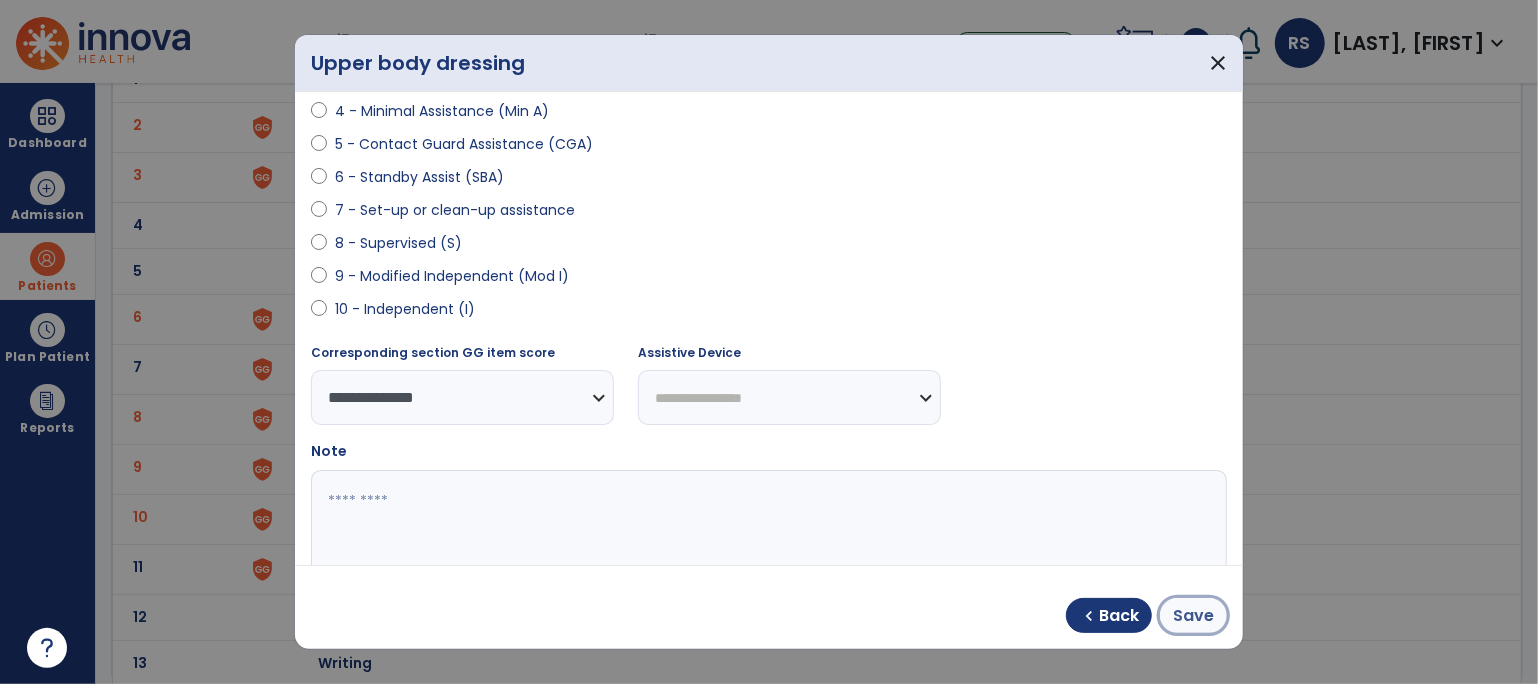 click on "Save" at bounding box center [1193, 616] 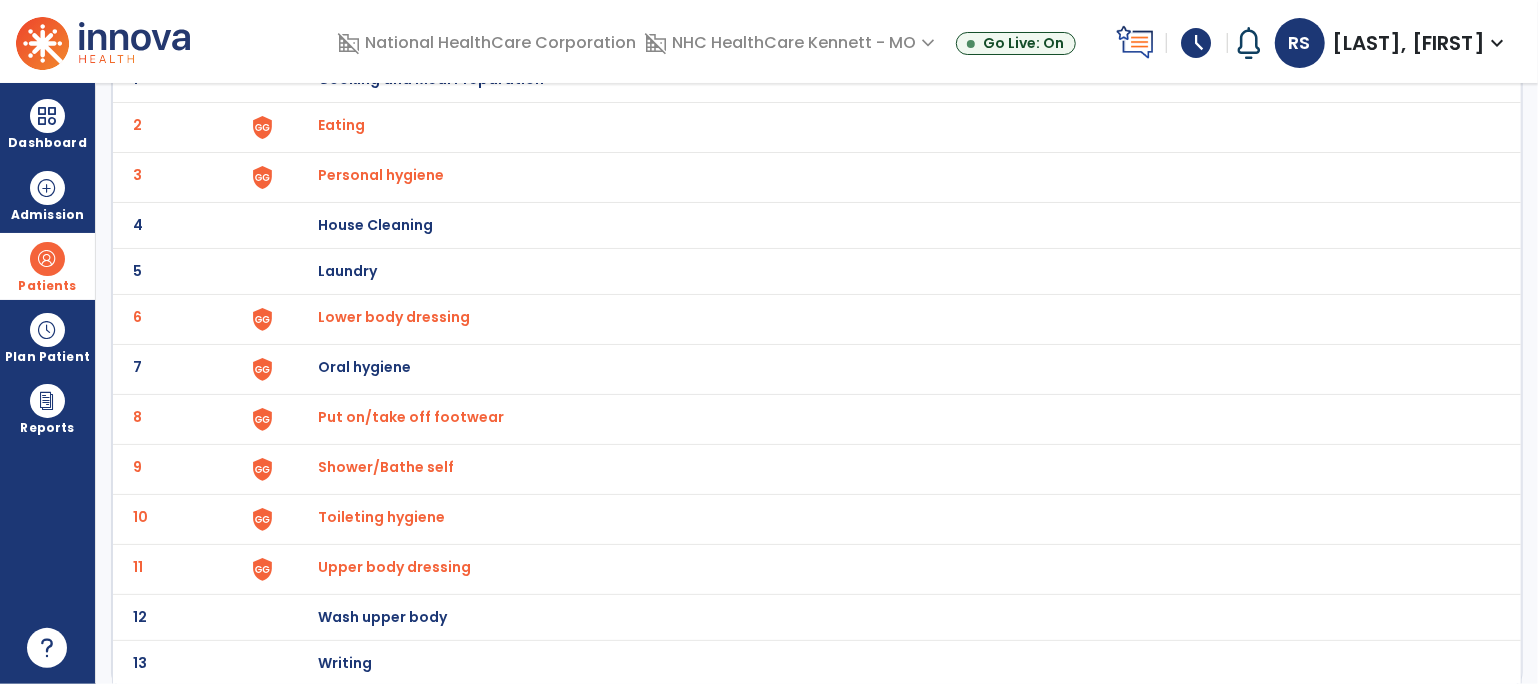 scroll, scrollTop: 0, scrollLeft: 0, axis: both 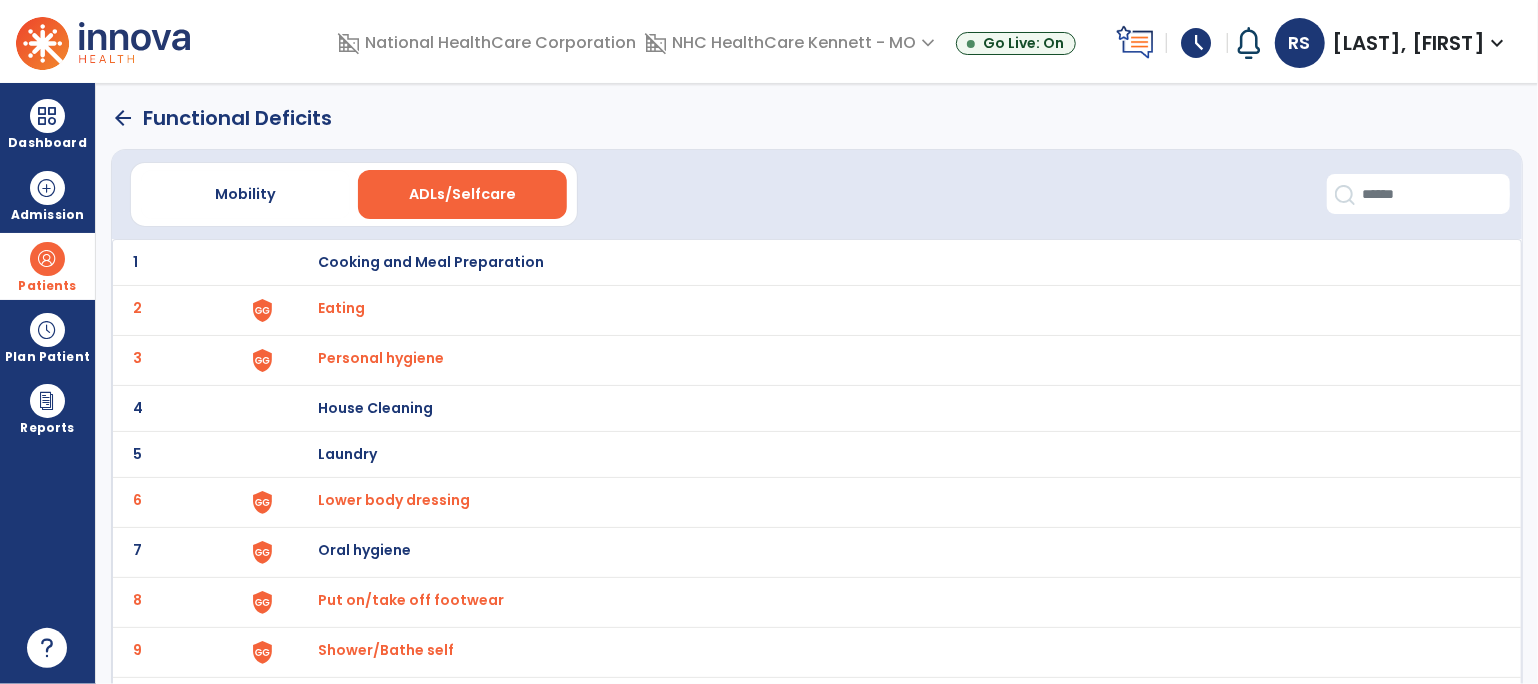 click on "arrow_back" 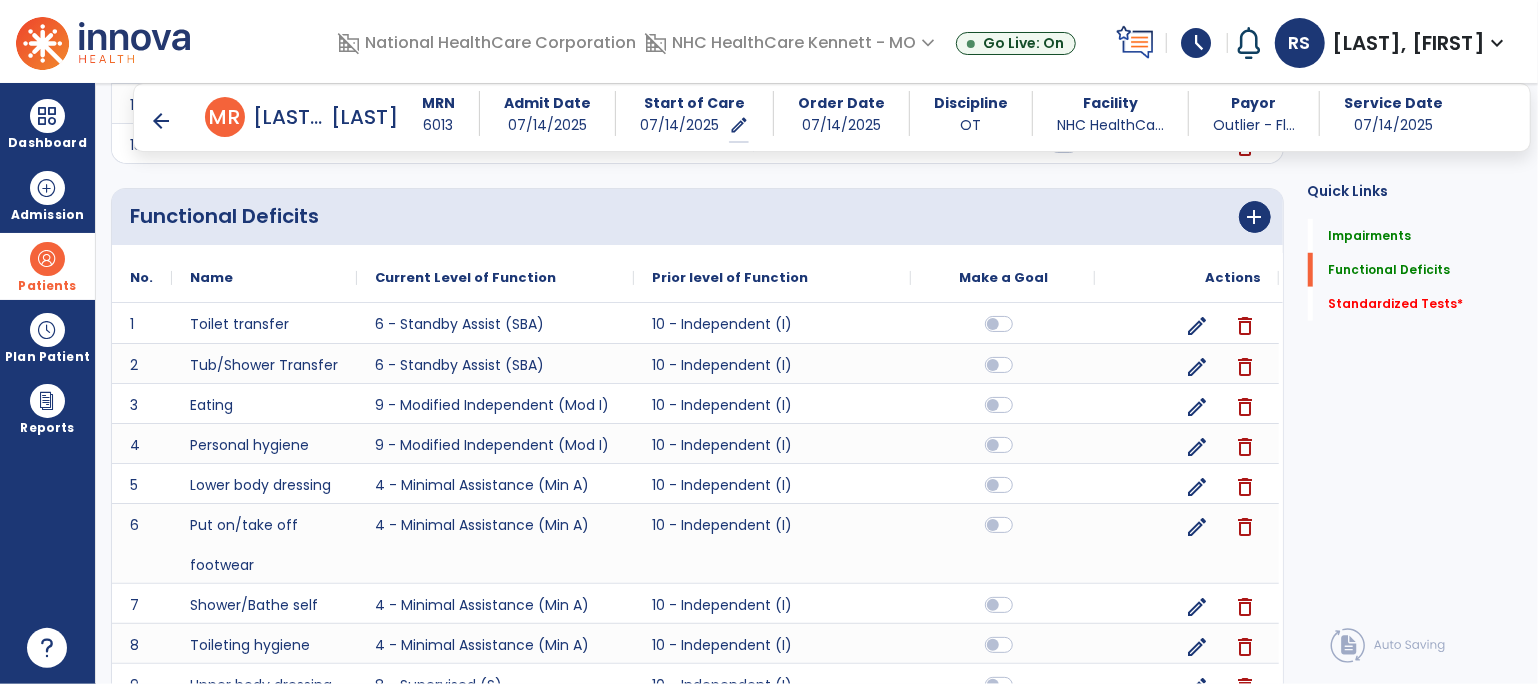 scroll, scrollTop: 908, scrollLeft: 0, axis: vertical 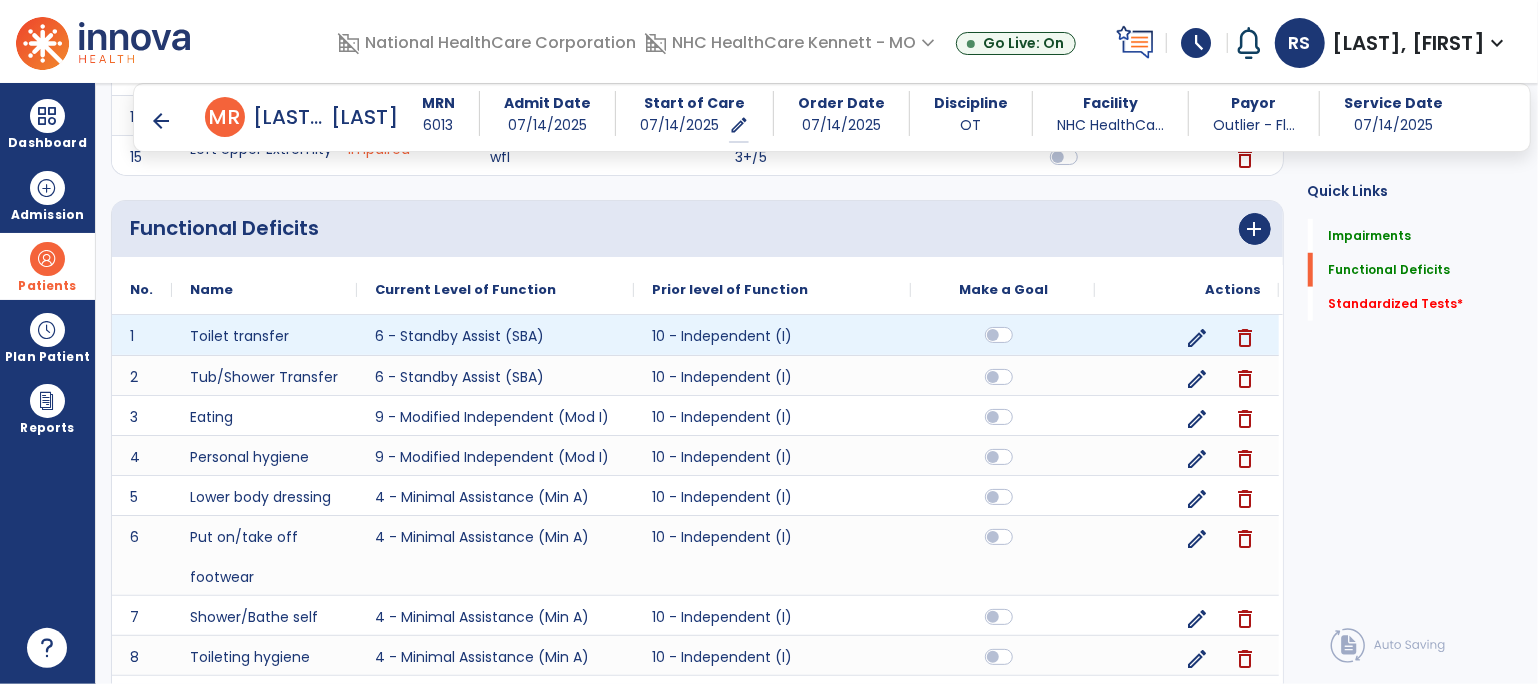 click 